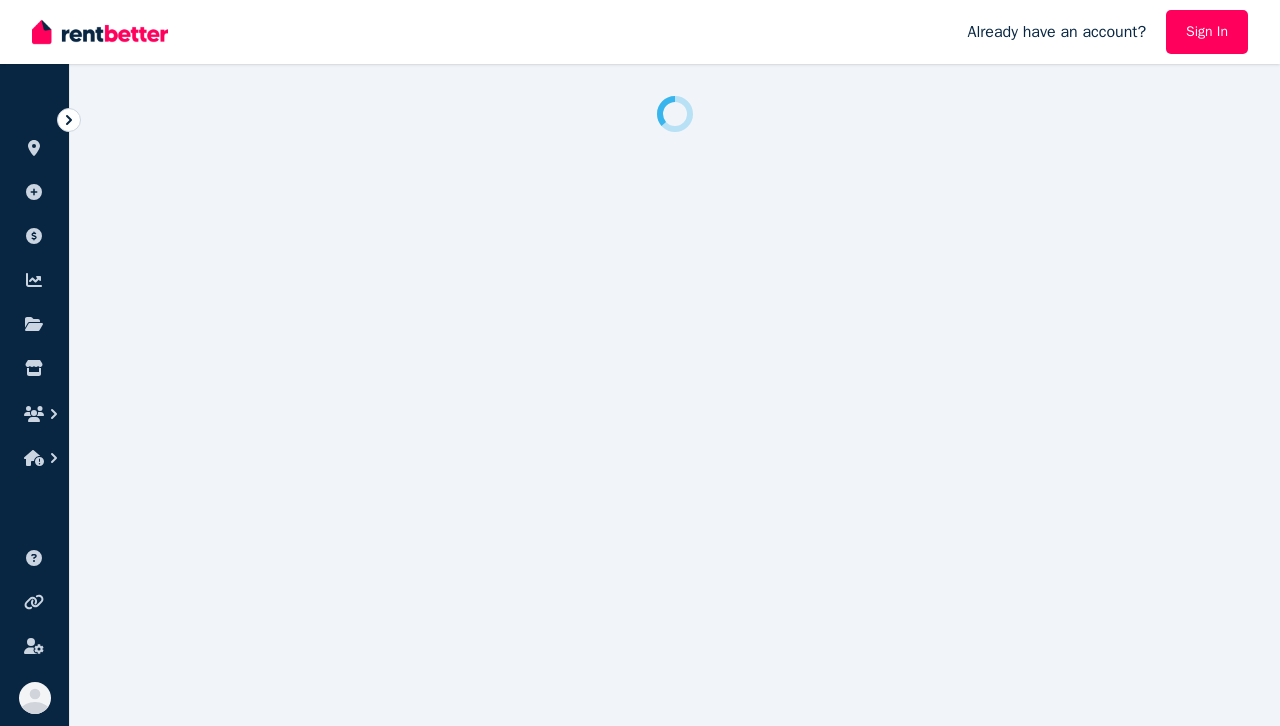 scroll, scrollTop: 0, scrollLeft: 0, axis: both 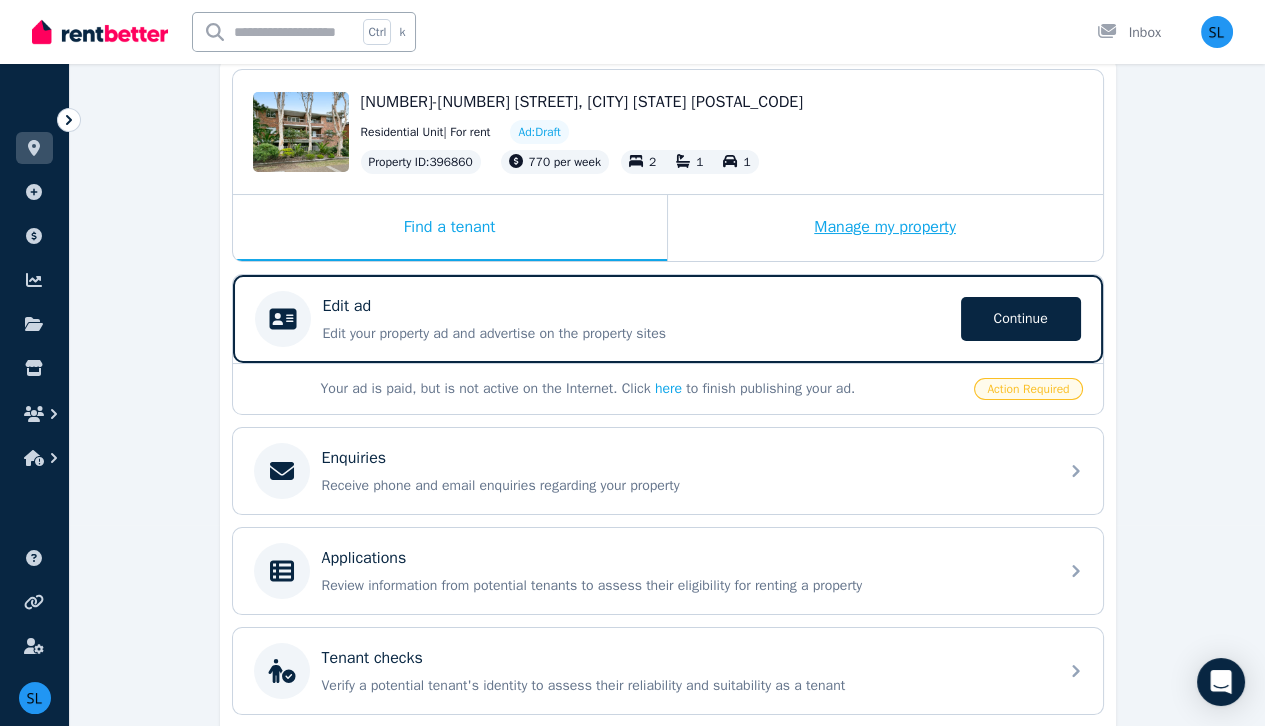 click on "Manage my property" at bounding box center (885, 228) 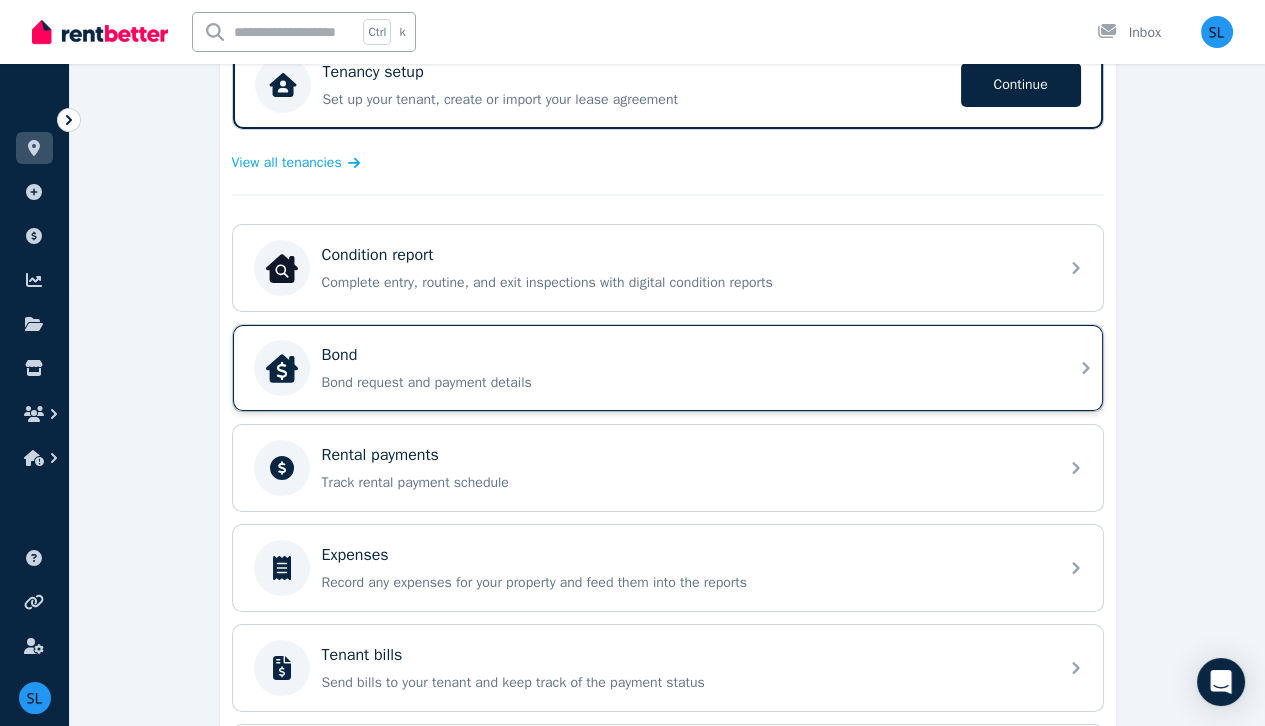 scroll, scrollTop: 433, scrollLeft: 0, axis: vertical 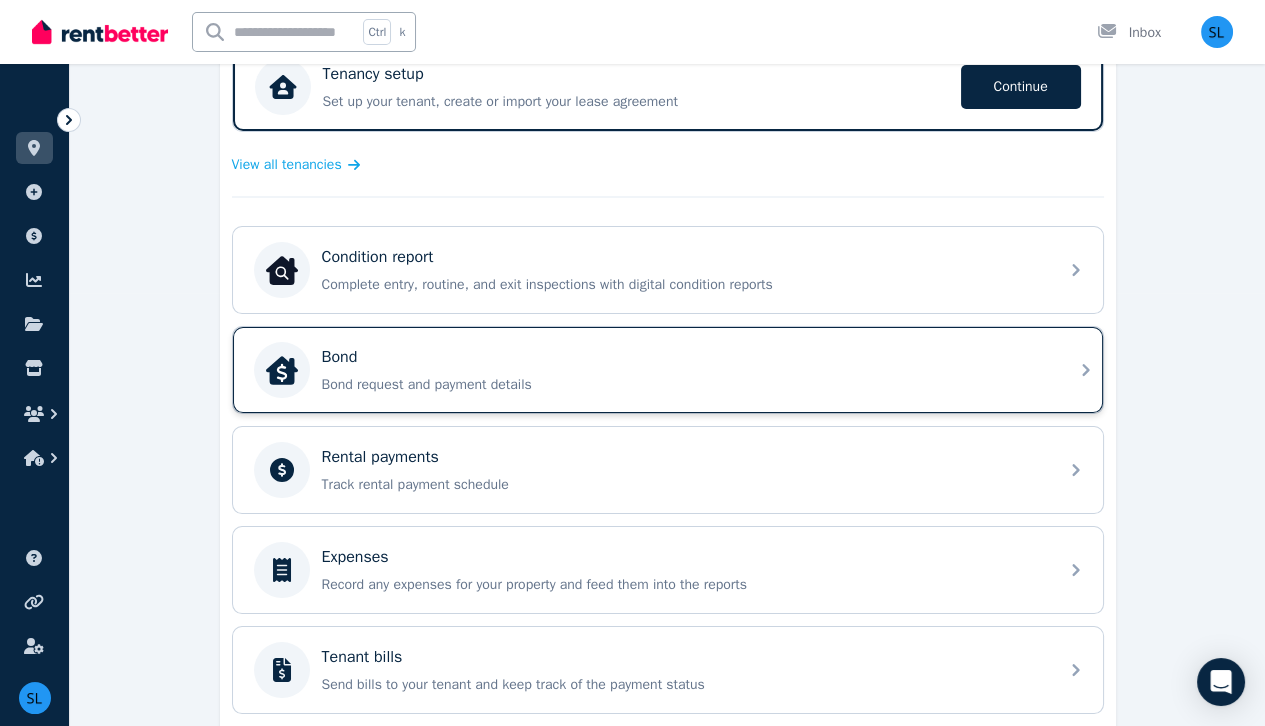 click on "Bond request and payment details" at bounding box center [684, 385] 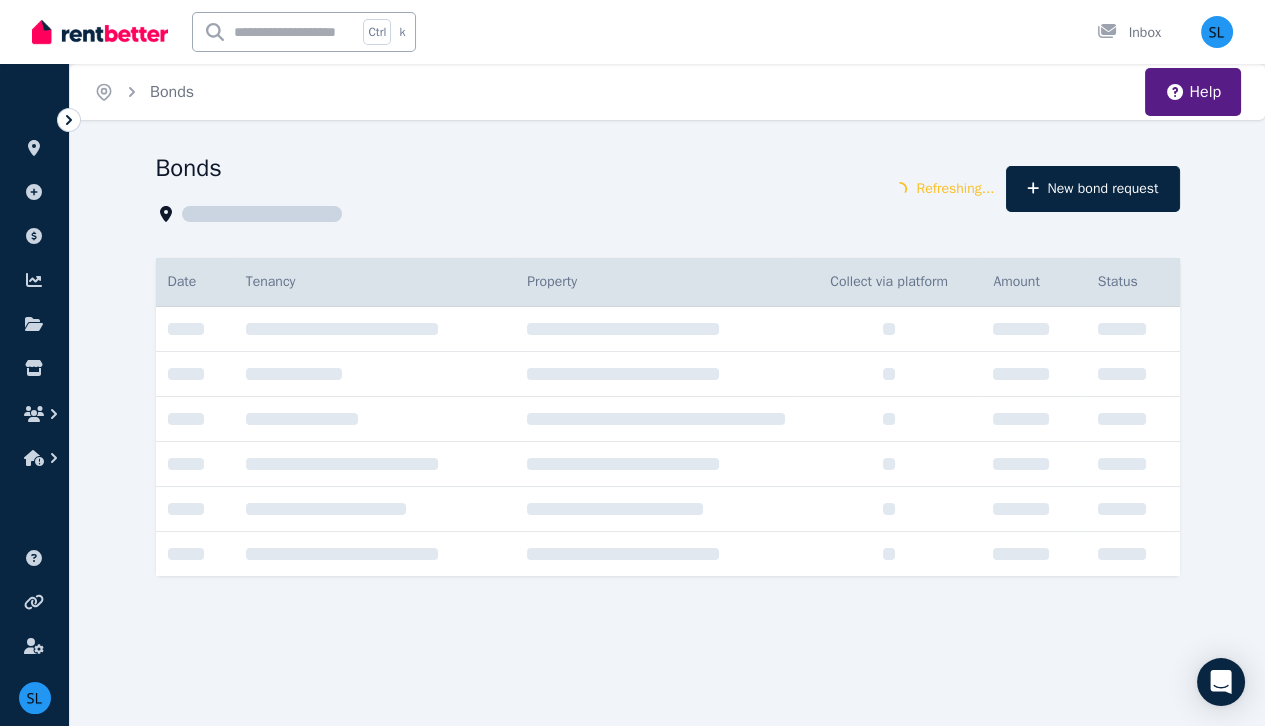 scroll, scrollTop: 0, scrollLeft: 0, axis: both 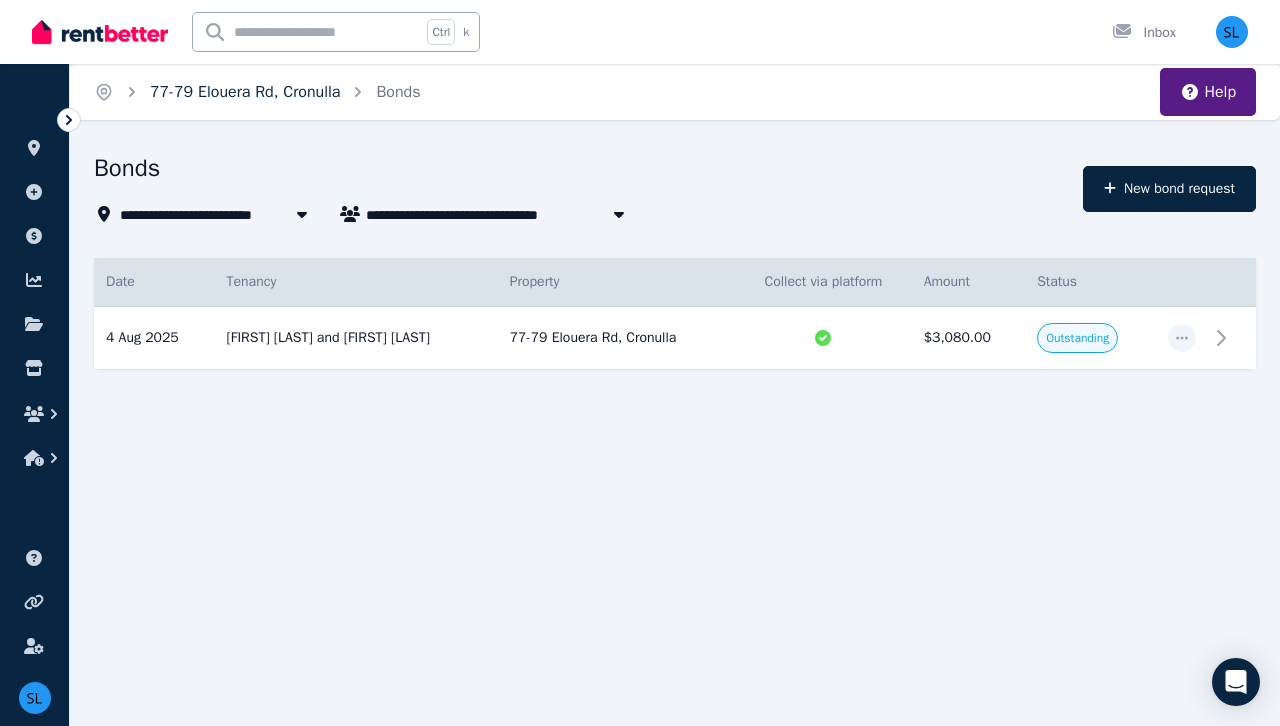 click on "77-79 Elouera Rd, Cronulla" at bounding box center [245, 92] 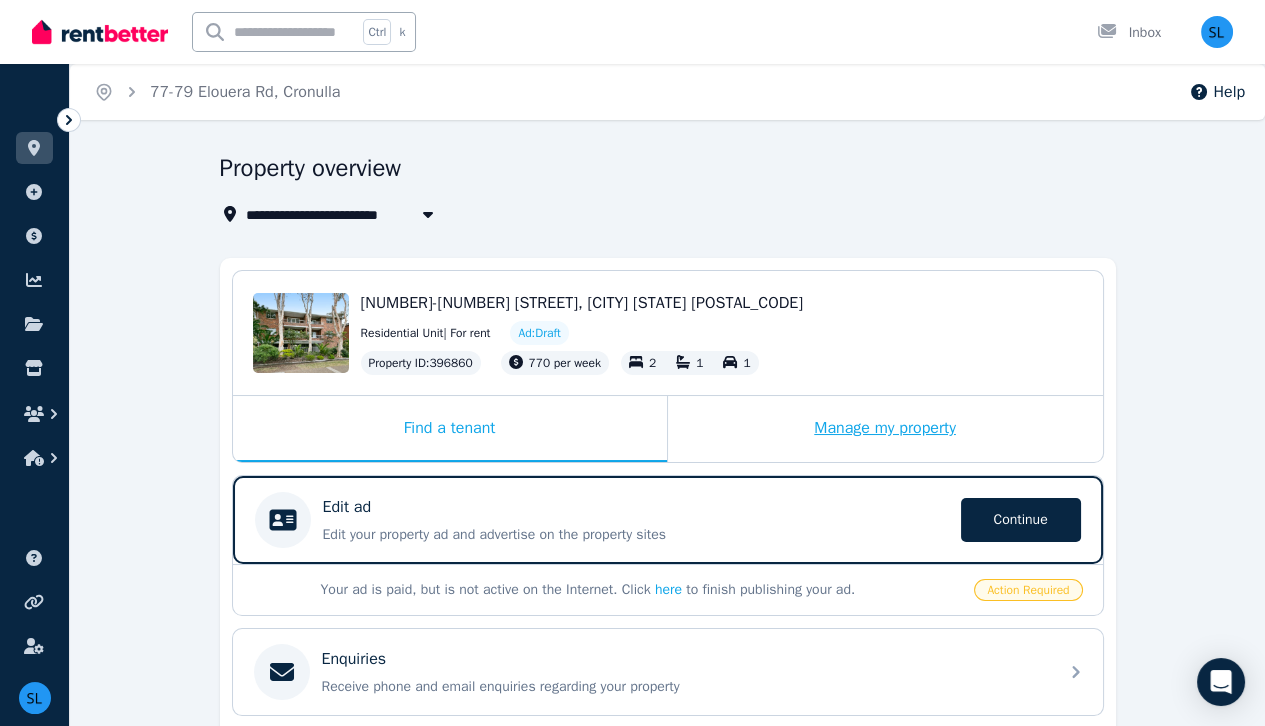 click on "Manage my property" at bounding box center (885, 429) 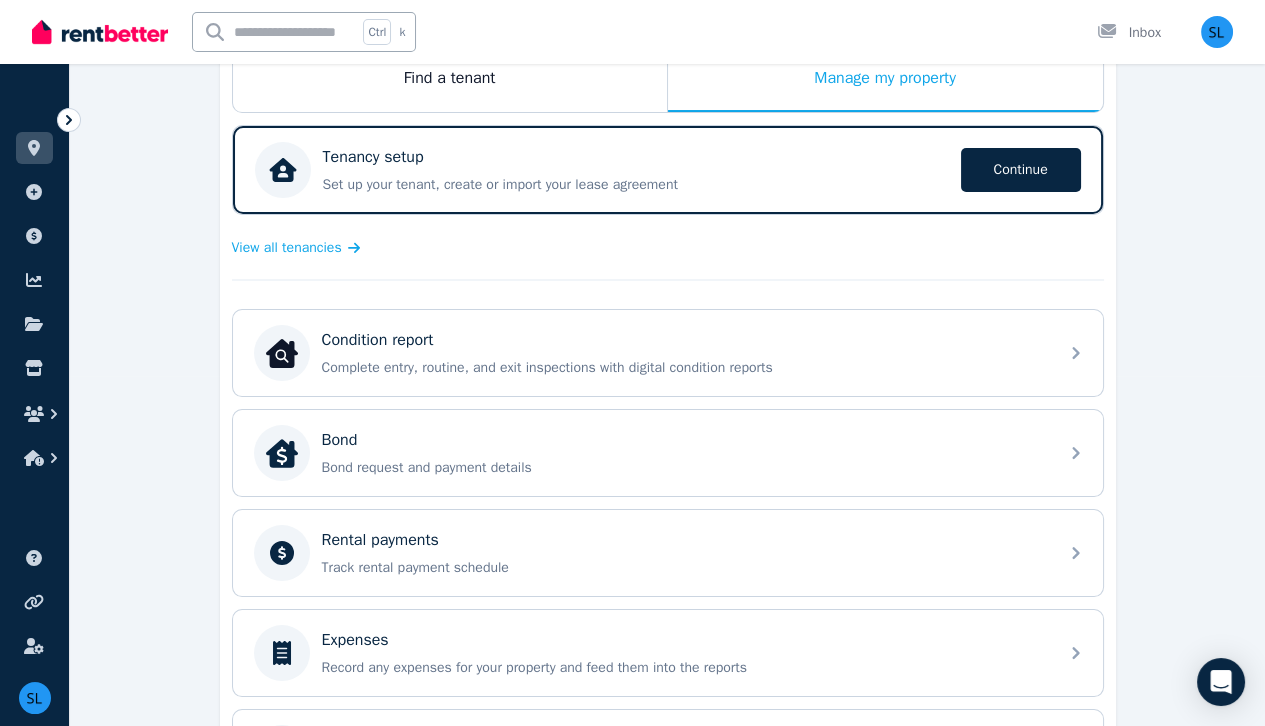 scroll, scrollTop: 358, scrollLeft: 0, axis: vertical 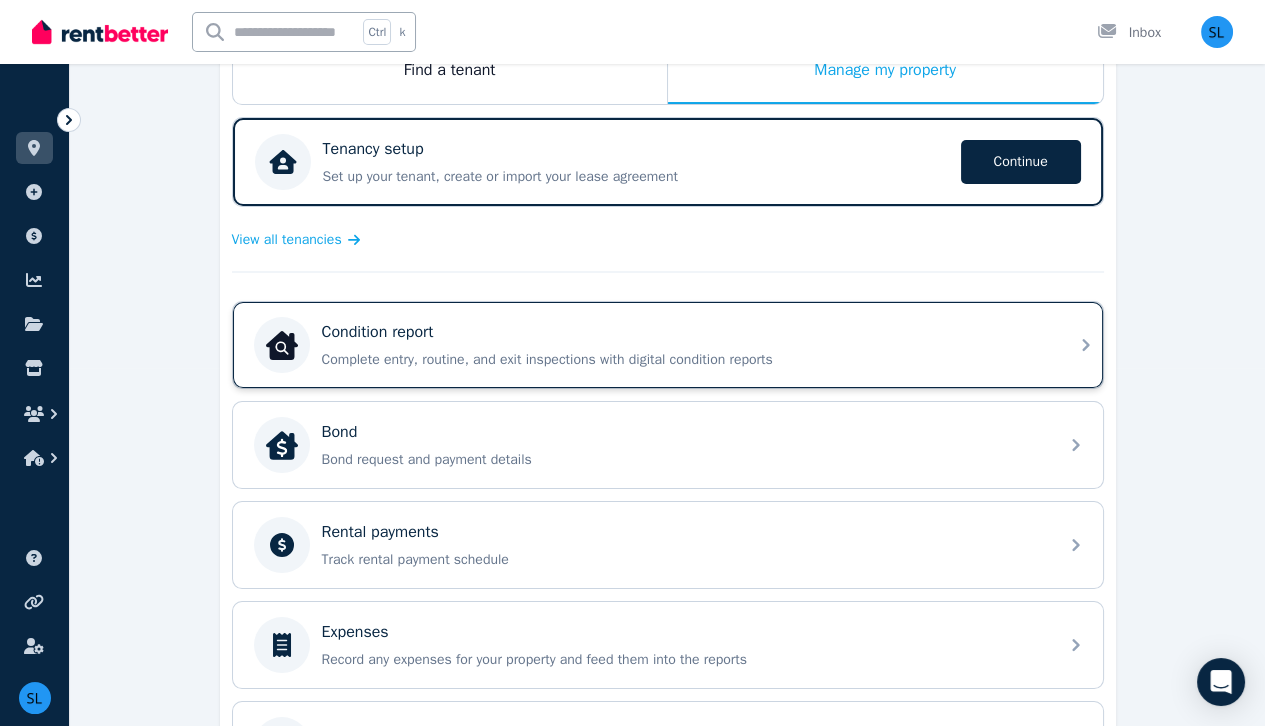 click on "Condition report" at bounding box center (684, 332) 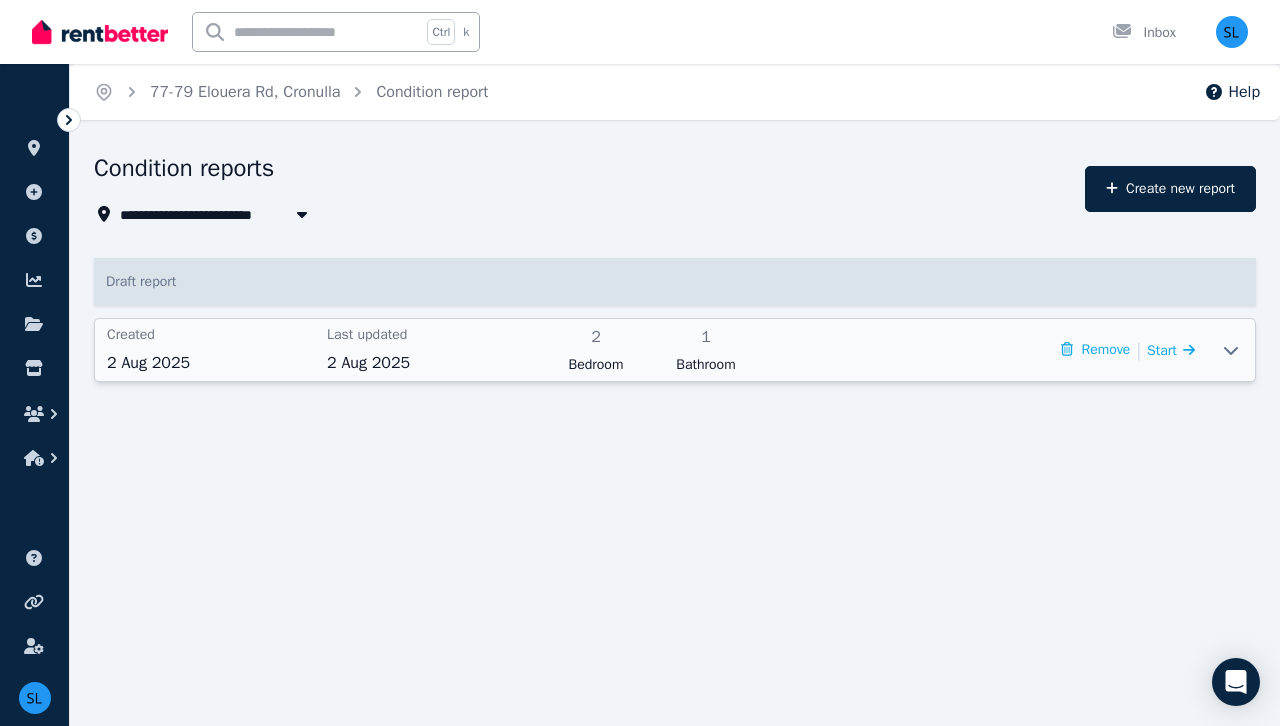 click 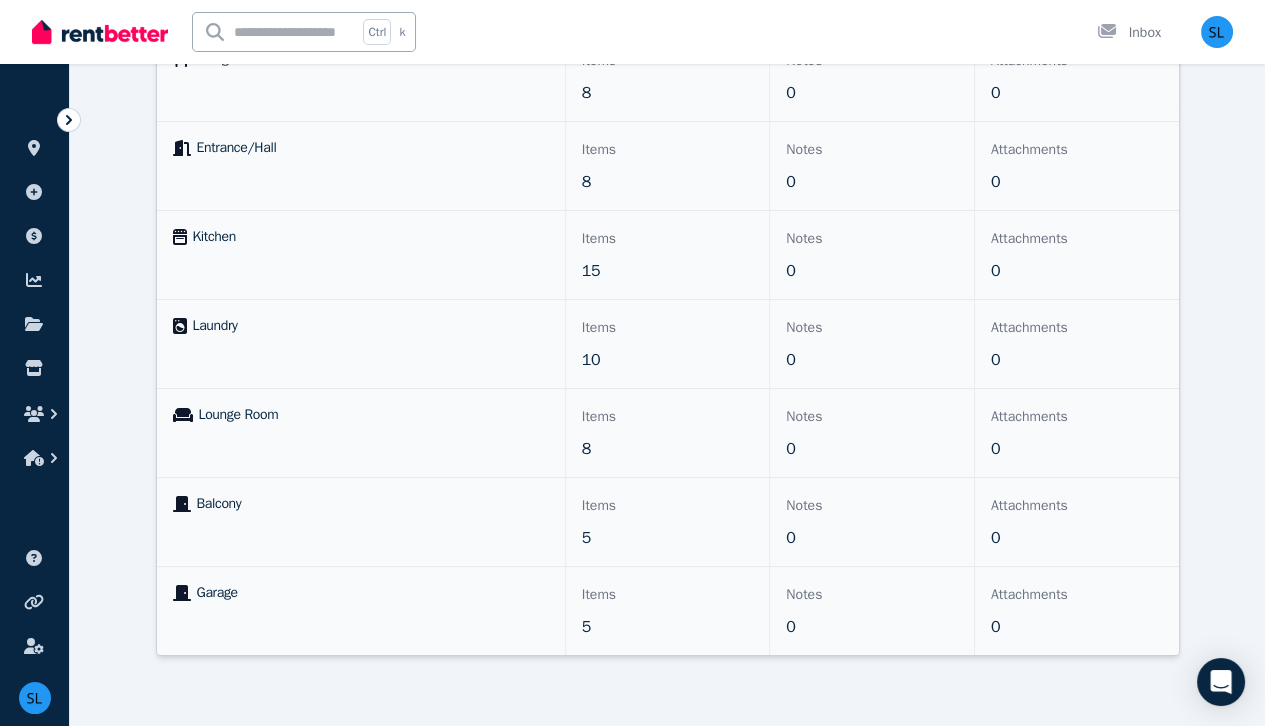 scroll, scrollTop: 0, scrollLeft: 0, axis: both 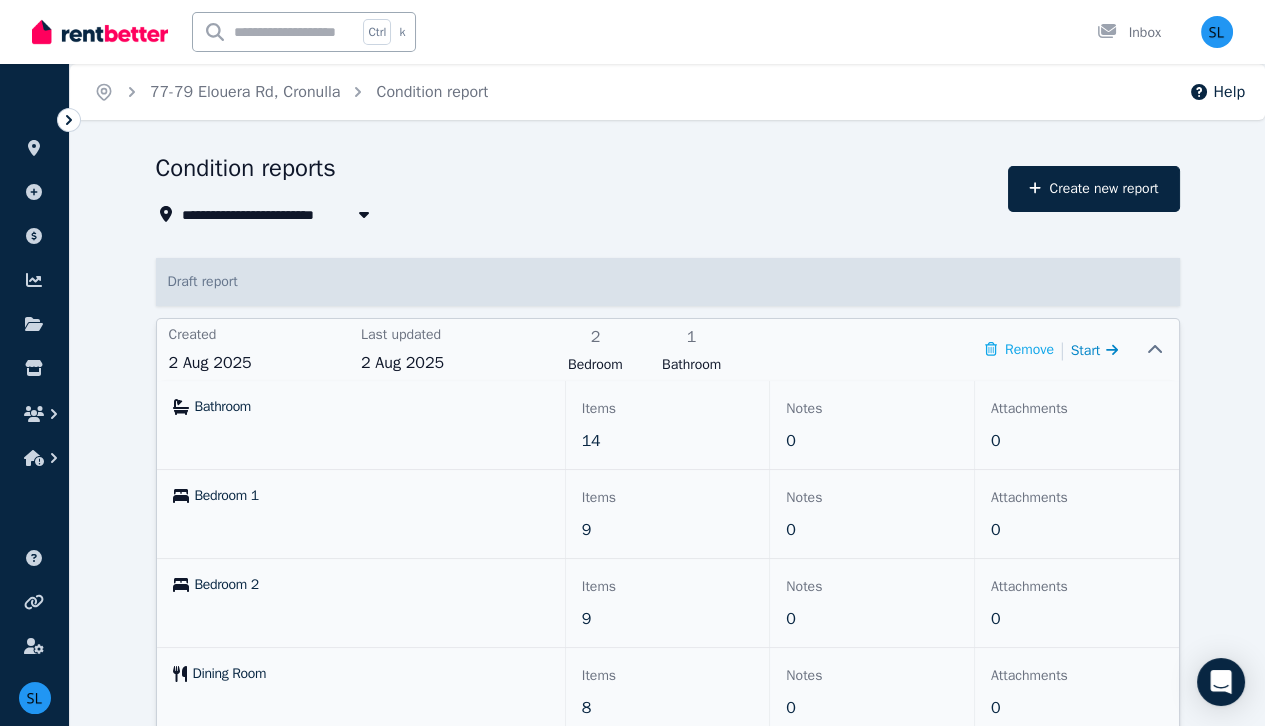click on "Start" at bounding box center (1086, 350) 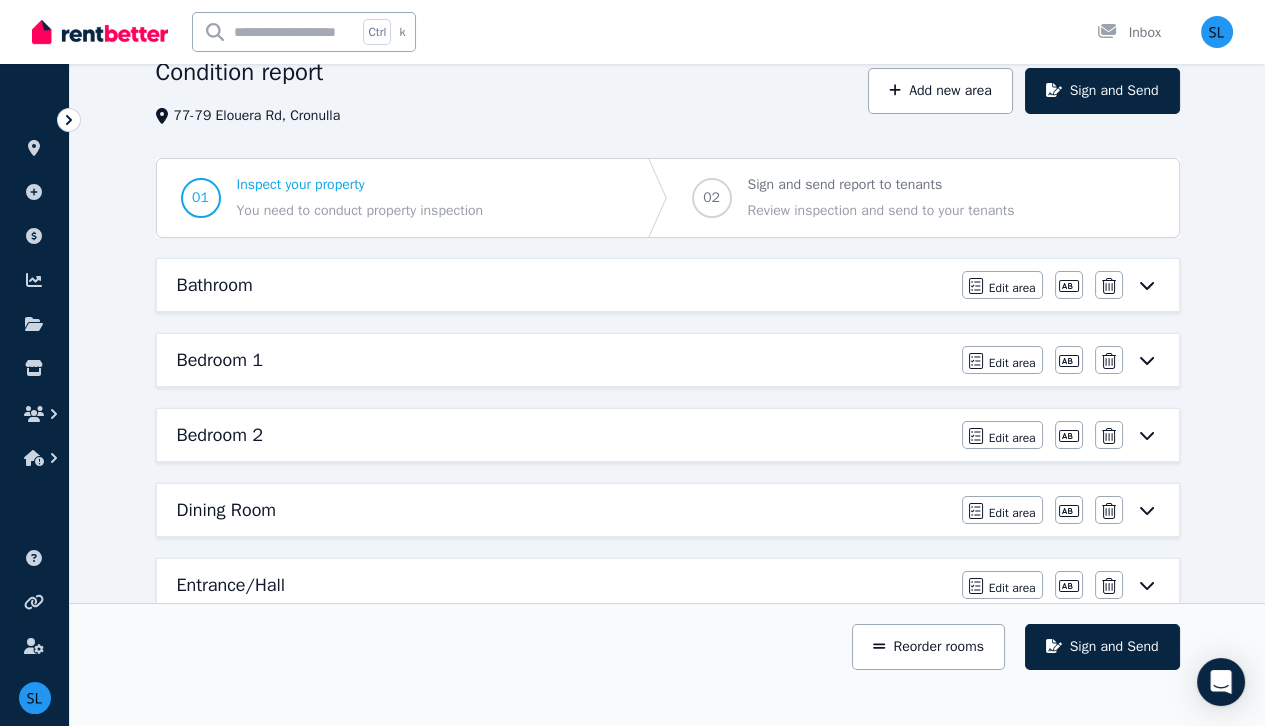 scroll, scrollTop: 96, scrollLeft: 0, axis: vertical 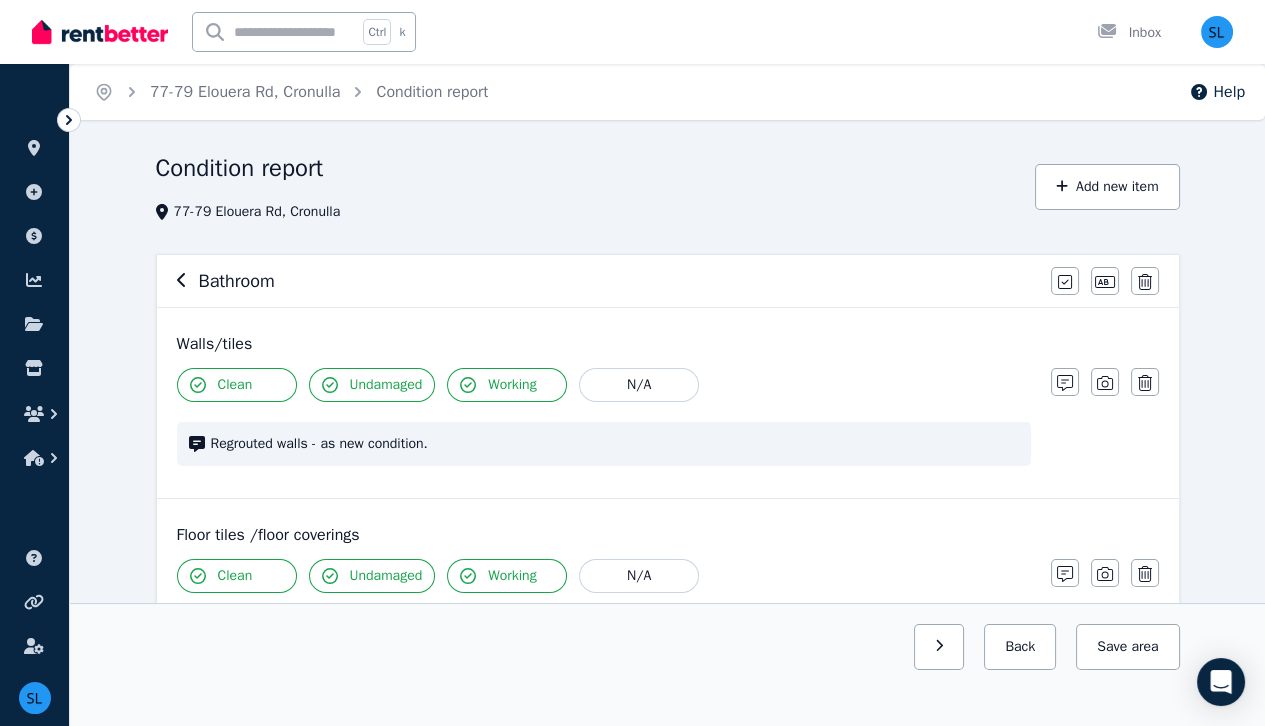 click 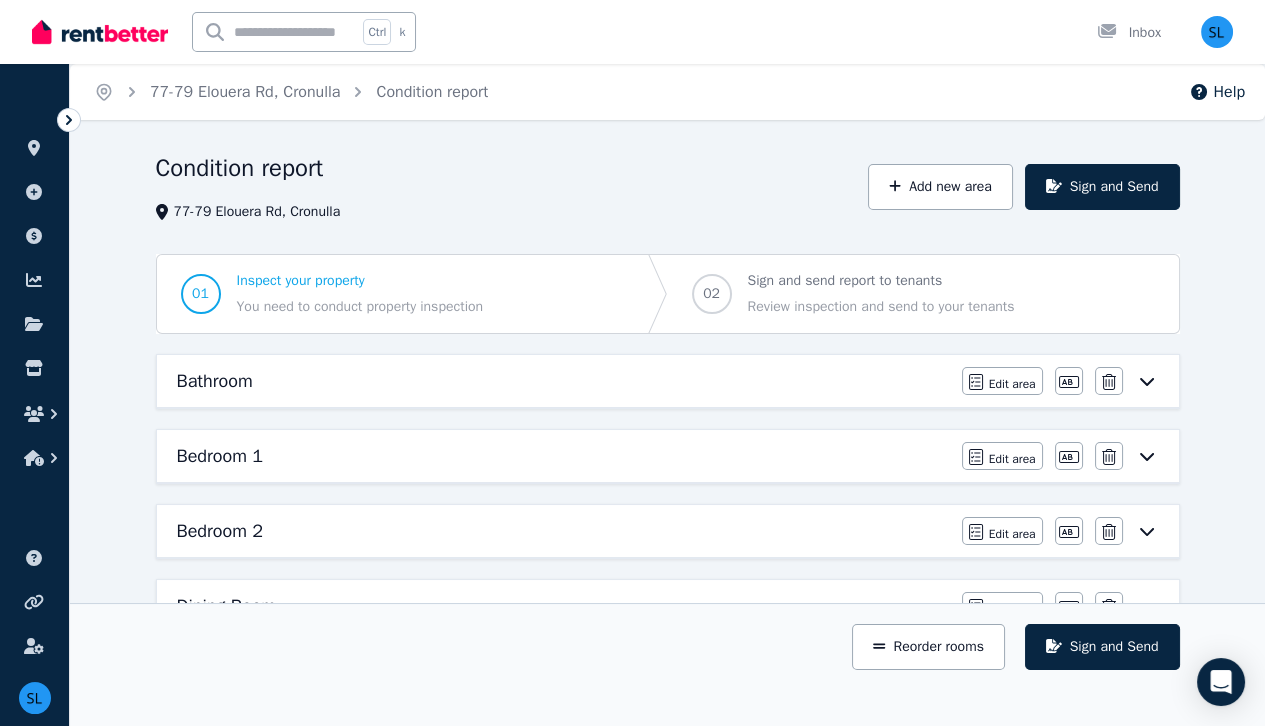 click 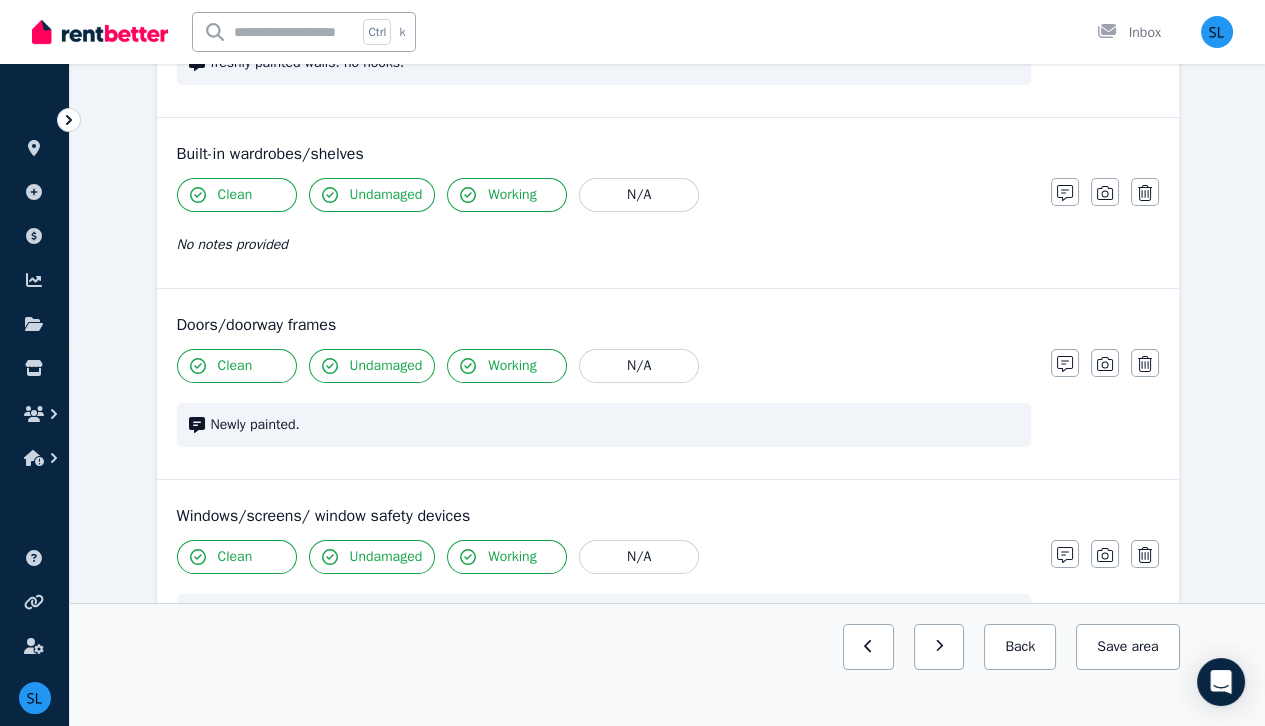 scroll, scrollTop: 0, scrollLeft: 0, axis: both 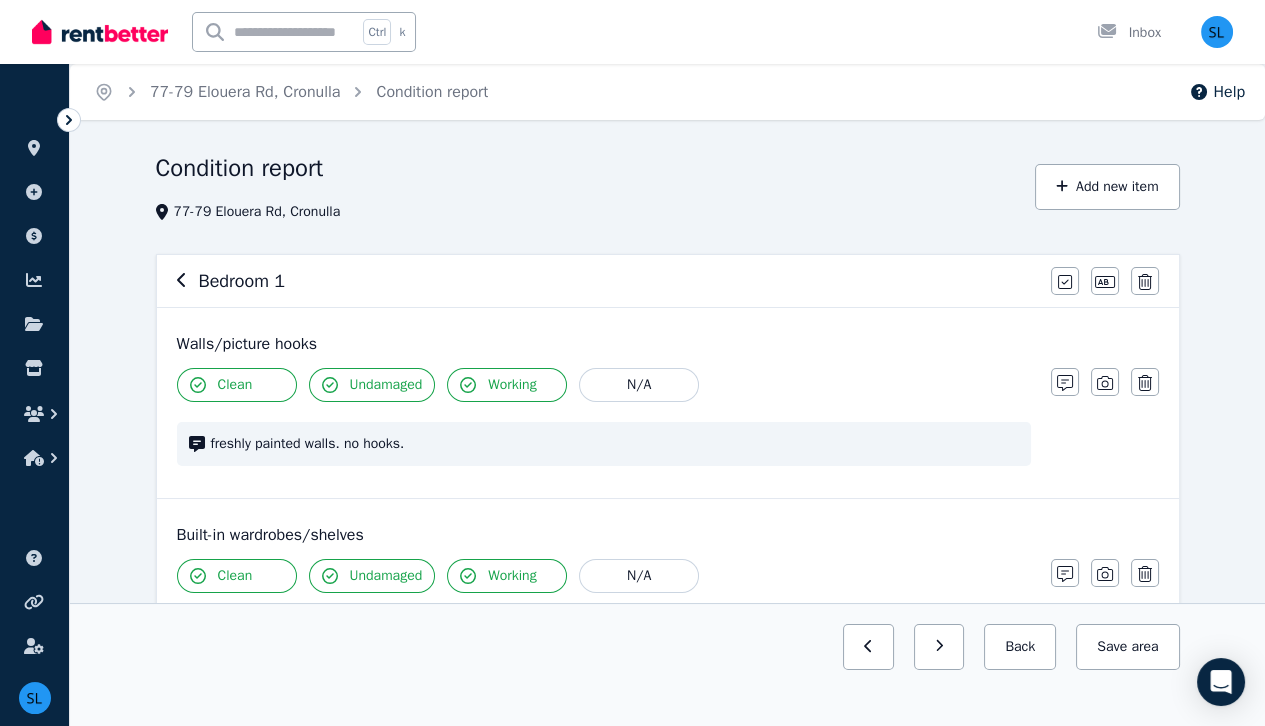 click 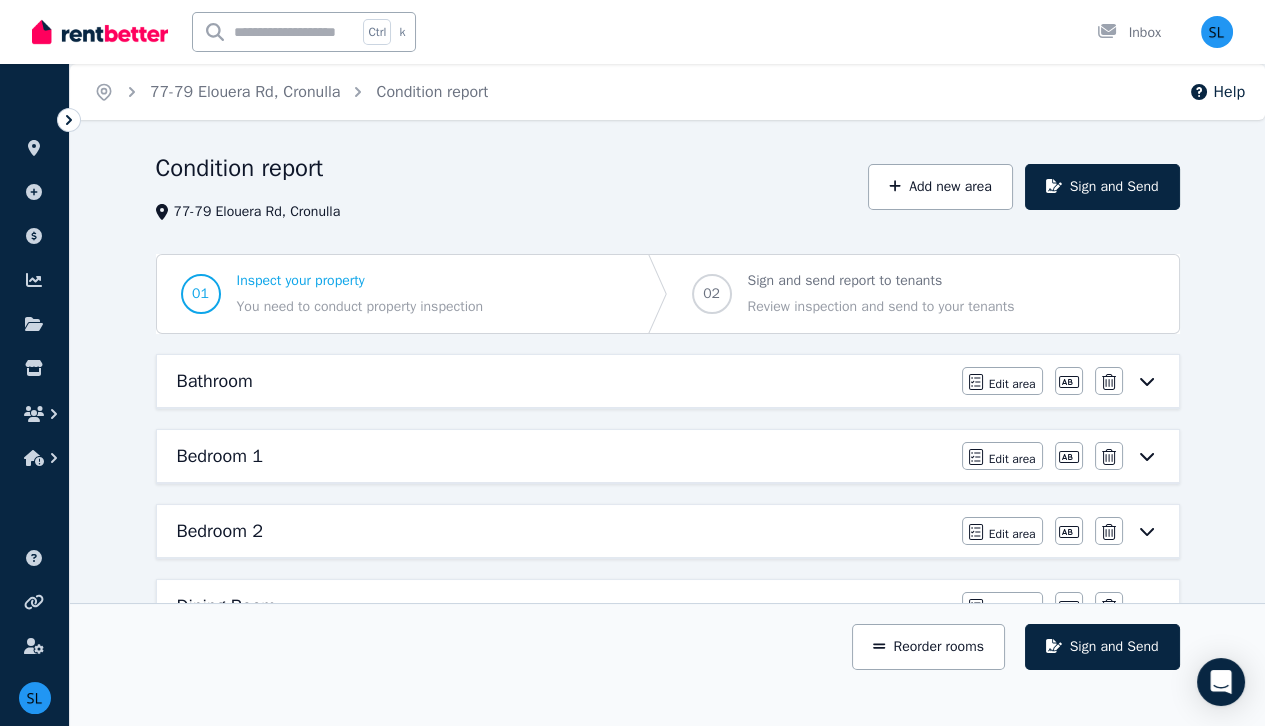 click 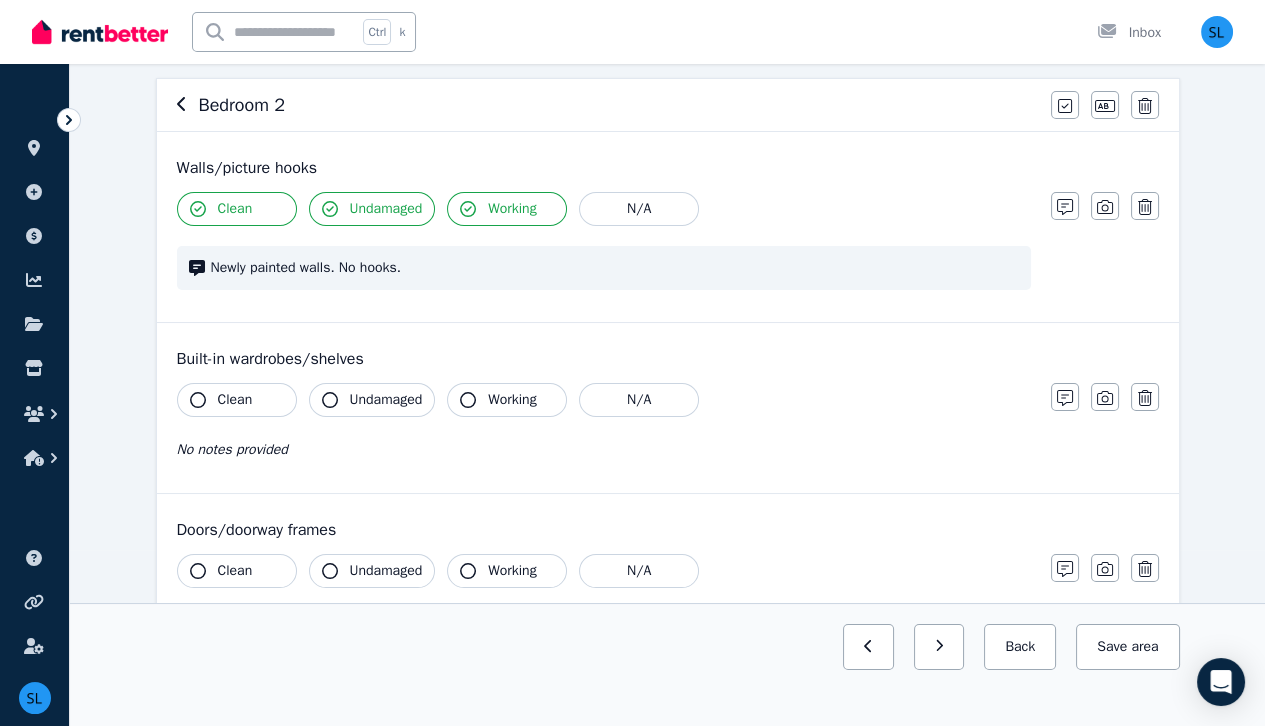 scroll, scrollTop: 178, scrollLeft: 0, axis: vertical 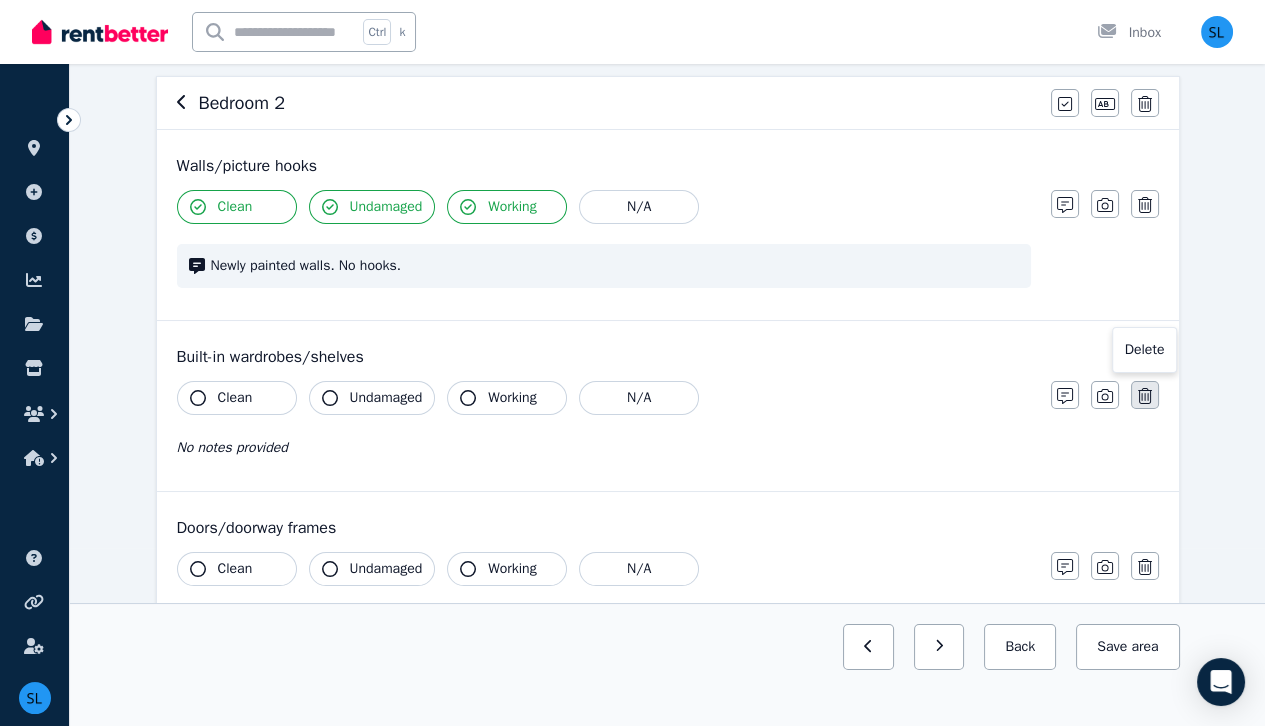 click 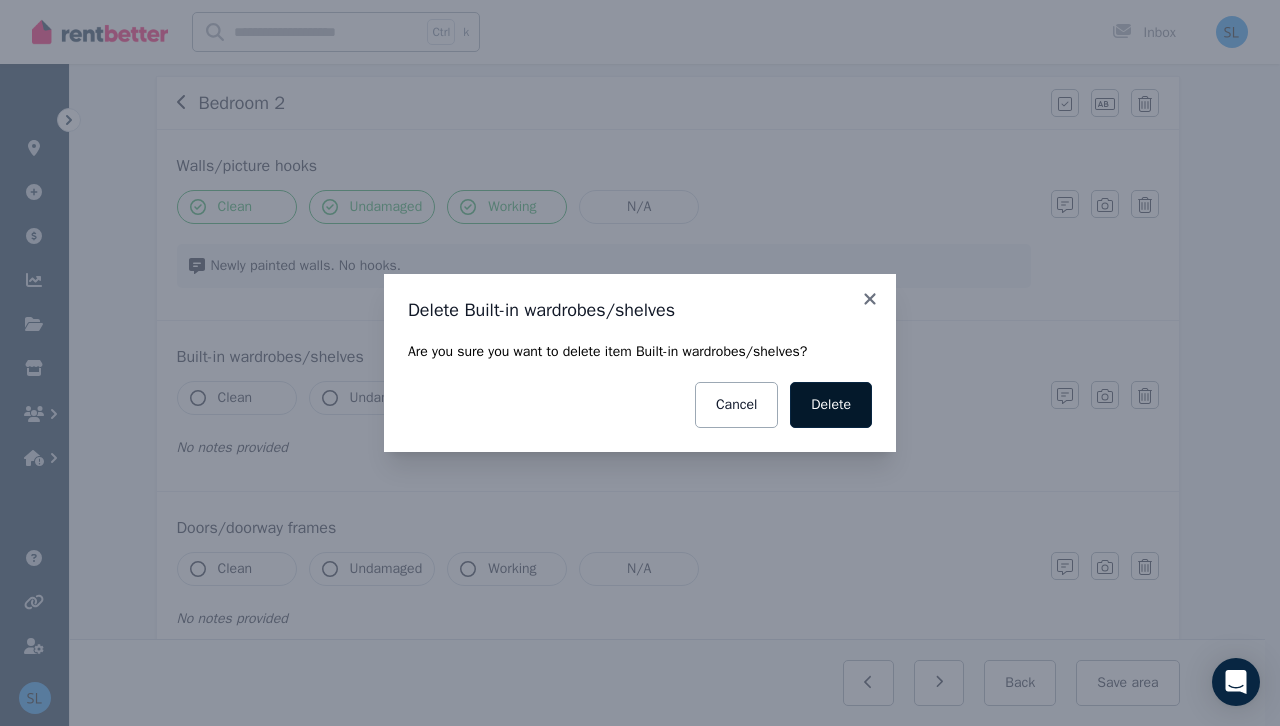 click on "Delete" at bounding box center [831, 405] 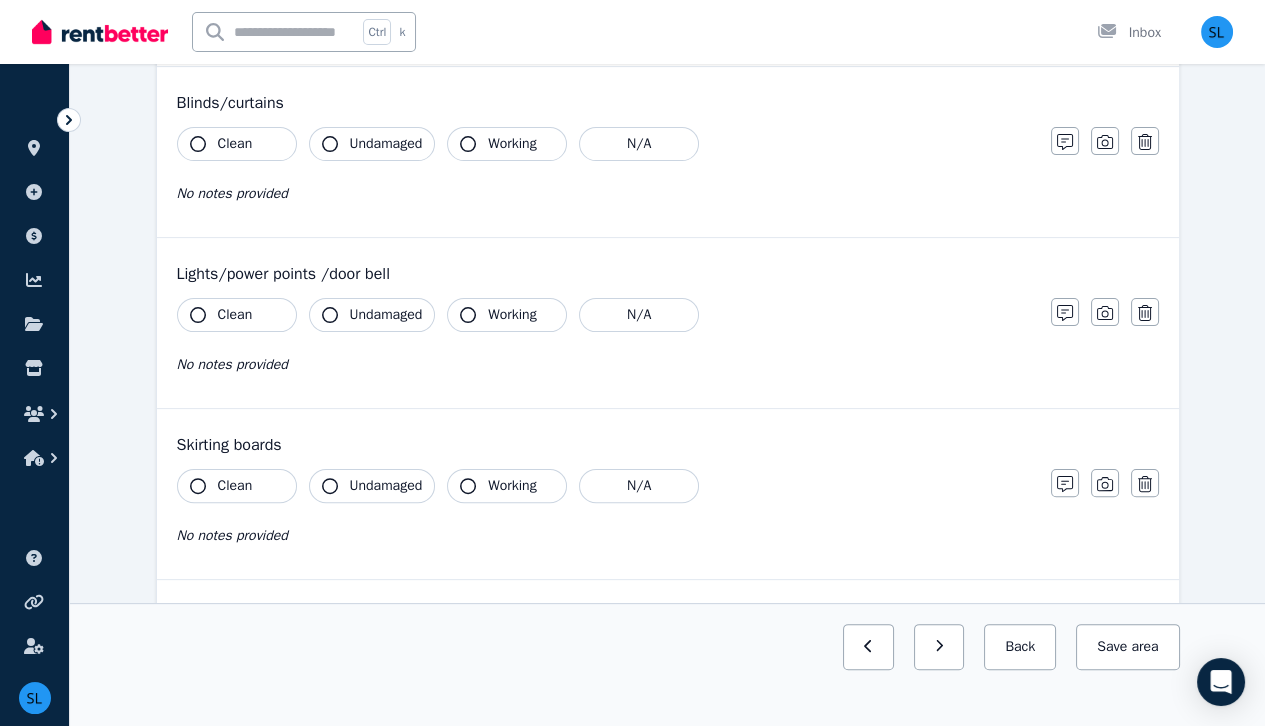 scroll, scrollTop: 1216, scrollLeft: 0, axis: vertical 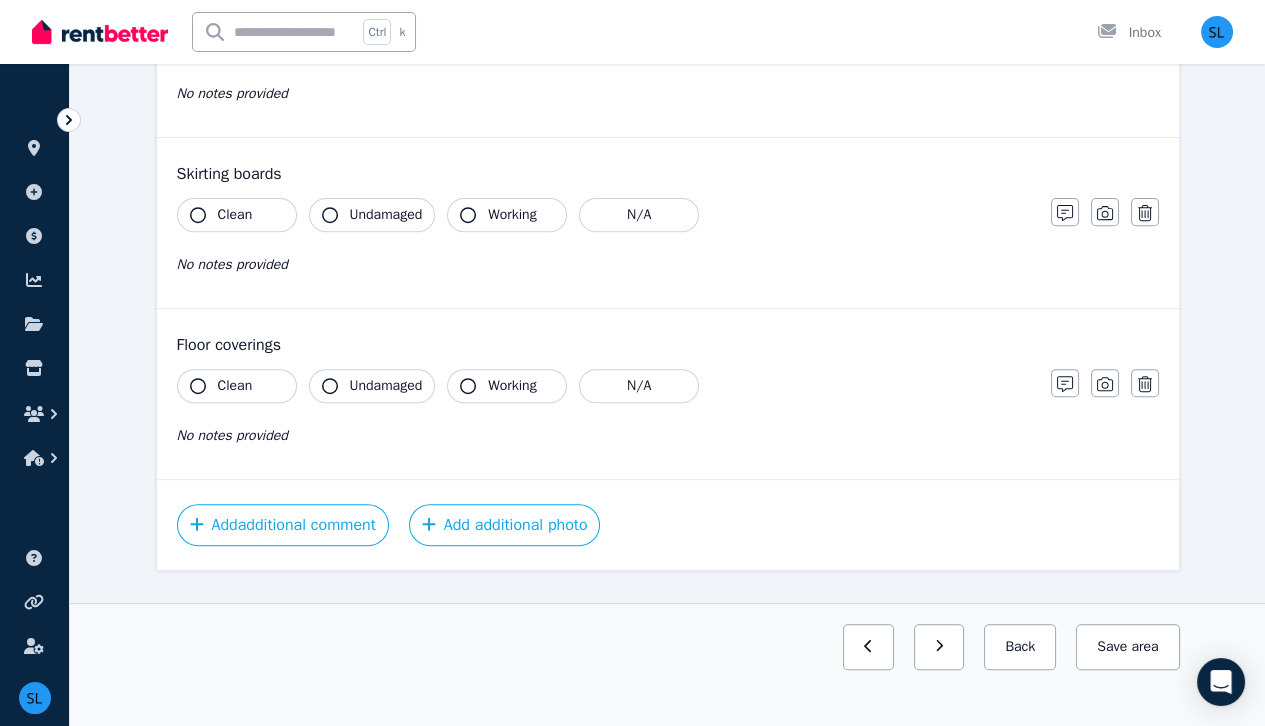 click on "Clean" at bounding box center (237, 386) 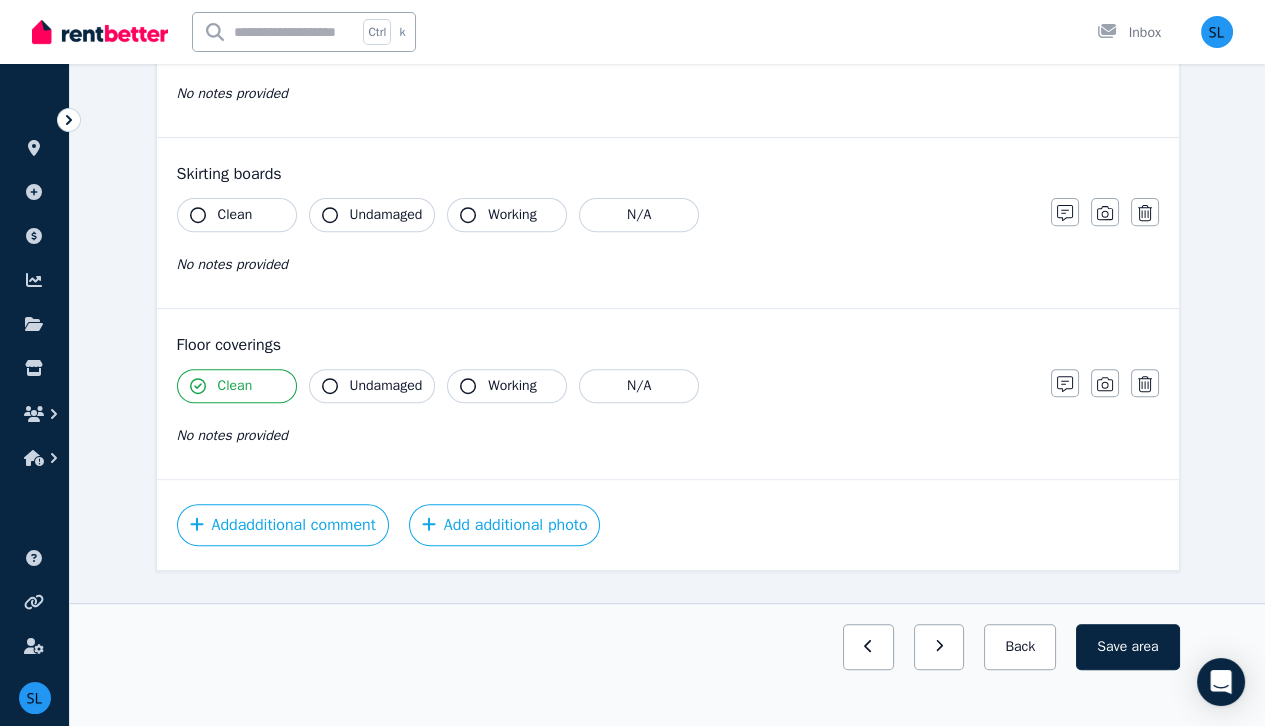 click on "Undamaged" at bounding box center [386, 386] 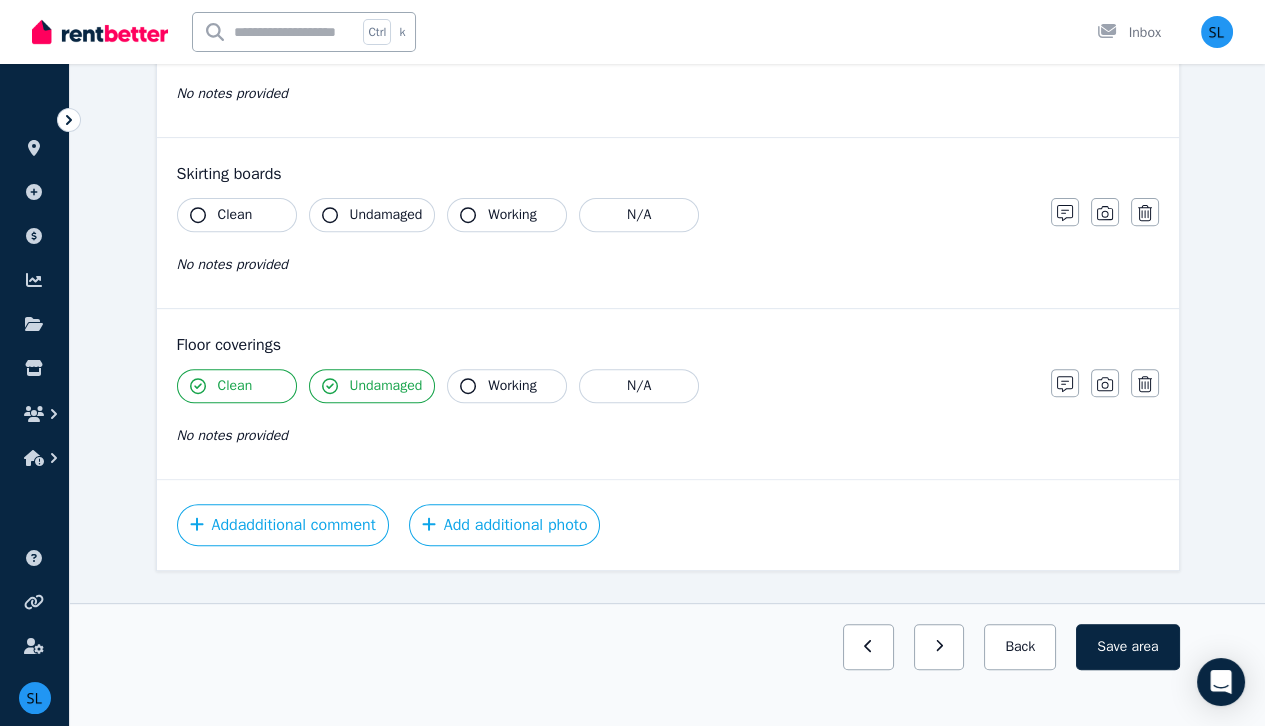 click on "Working" at bounding box center [512, 386] 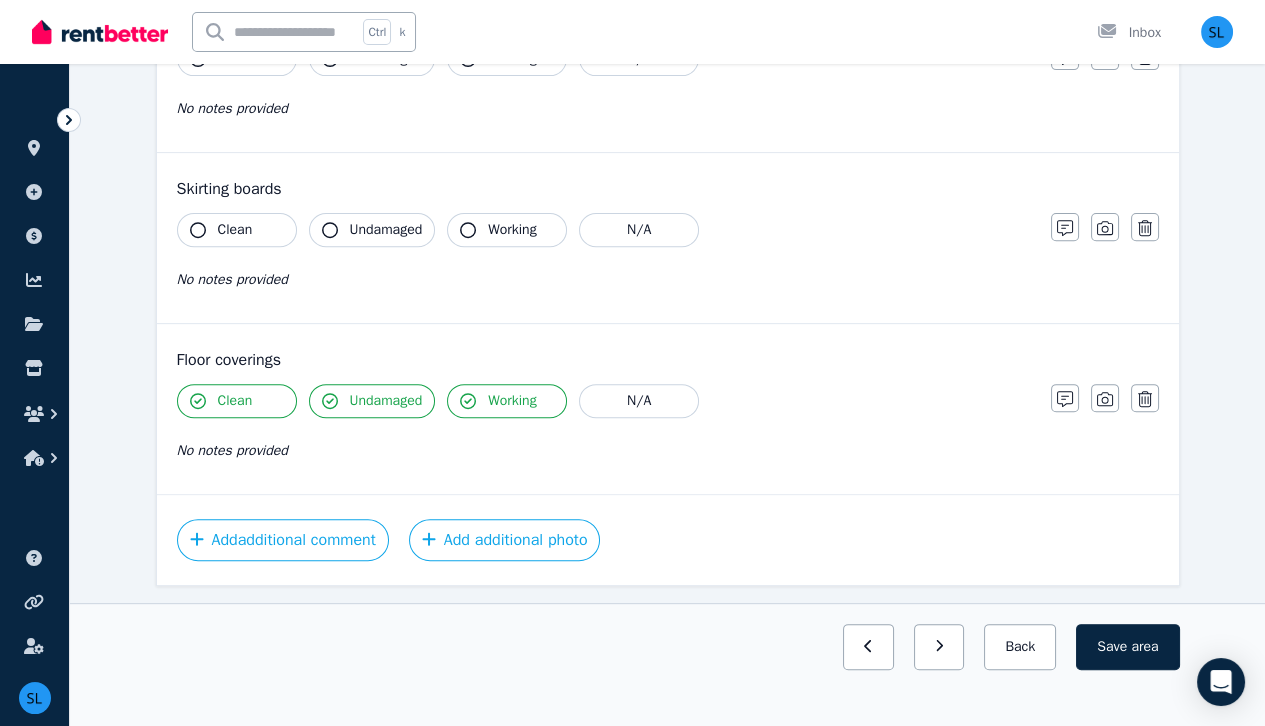 scroll, scrollTop: 1200, scrollLeft: 0, axis: vertical 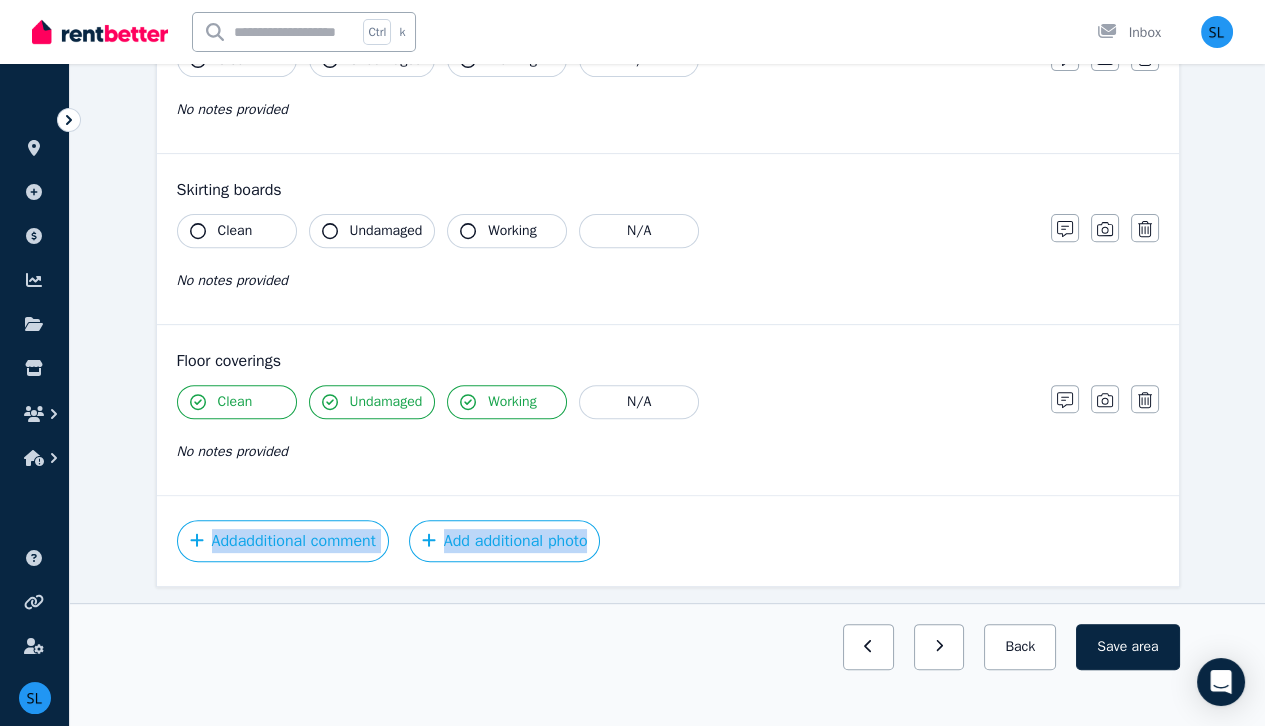 drag, startPoint x: 292, startPoint y: 442, endPoint x: 919, endPoint y: 495, distance: 629.236 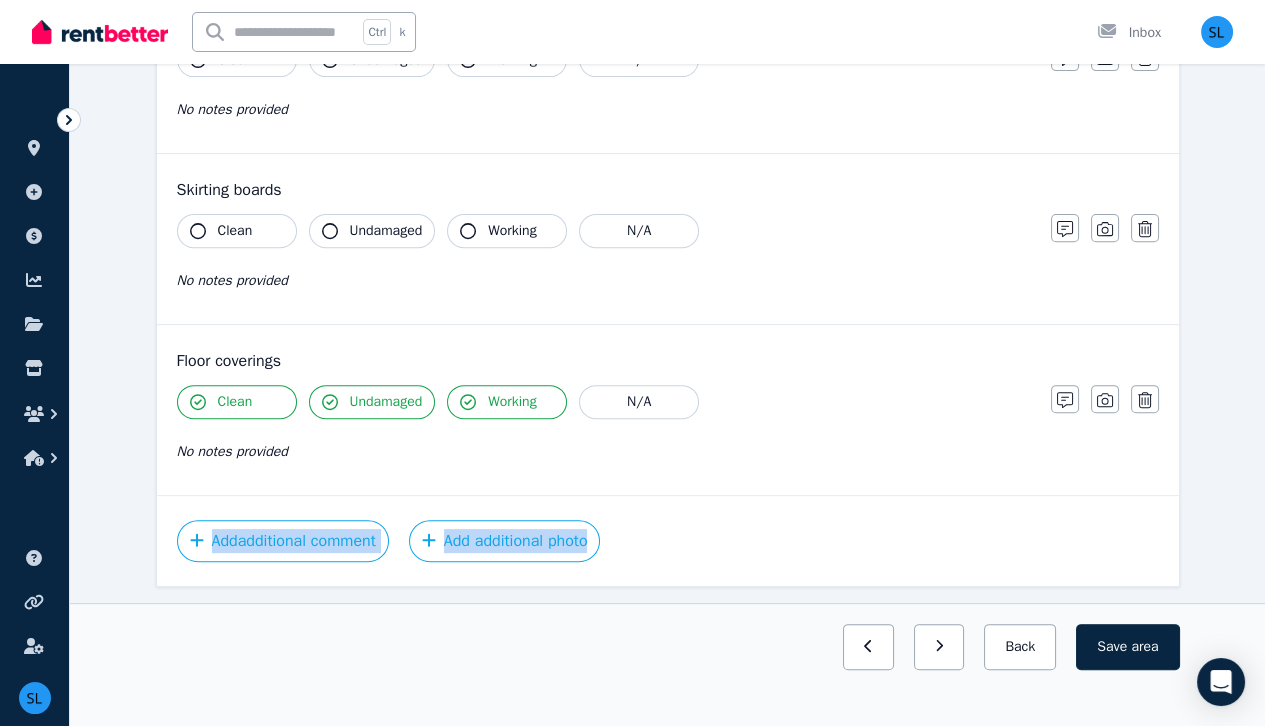 click on "Clean Undamaged Working N/A No notes provided" at bounding box center [604, 434] 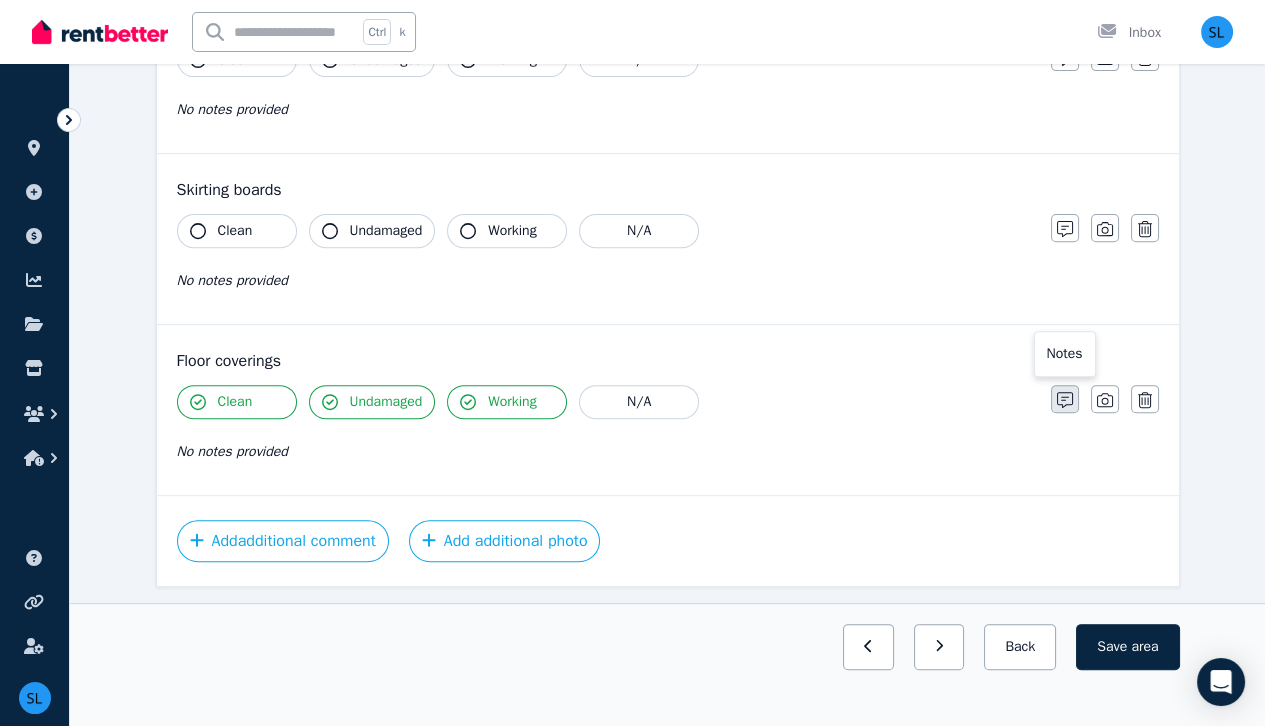 click 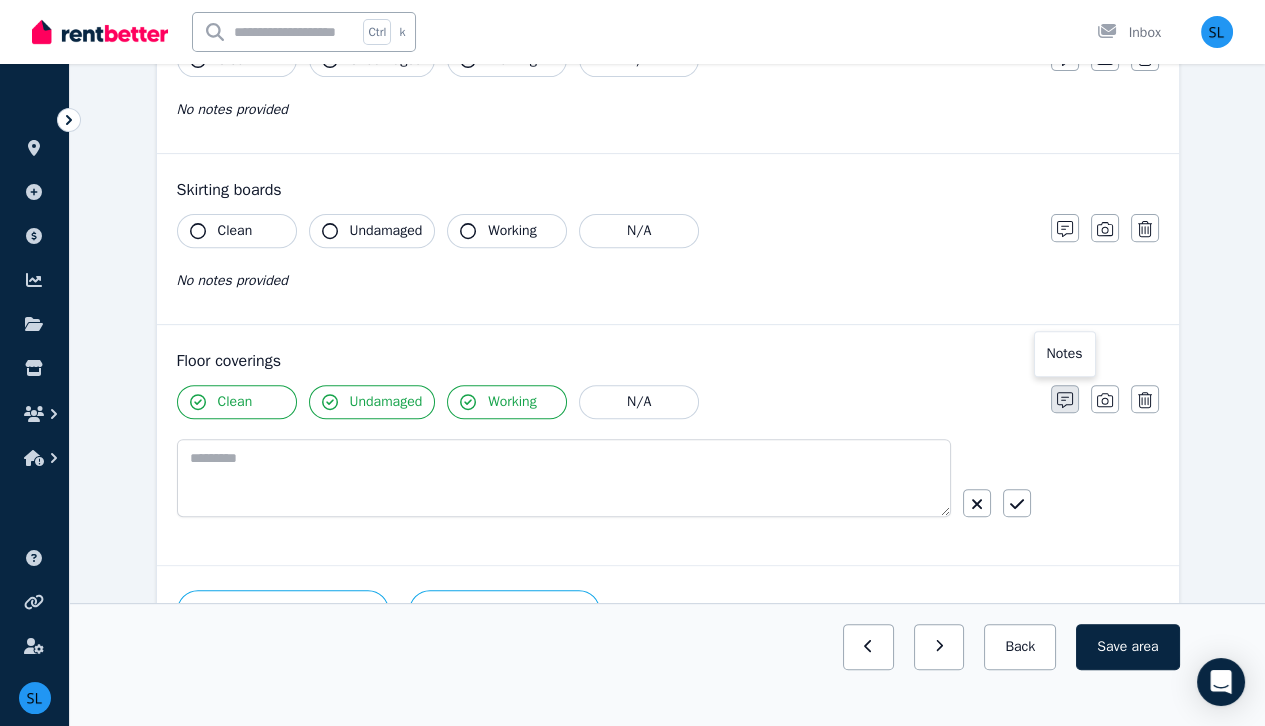 scroll, scrollTop: 1270, scrollLeft: 0, axis: vertical 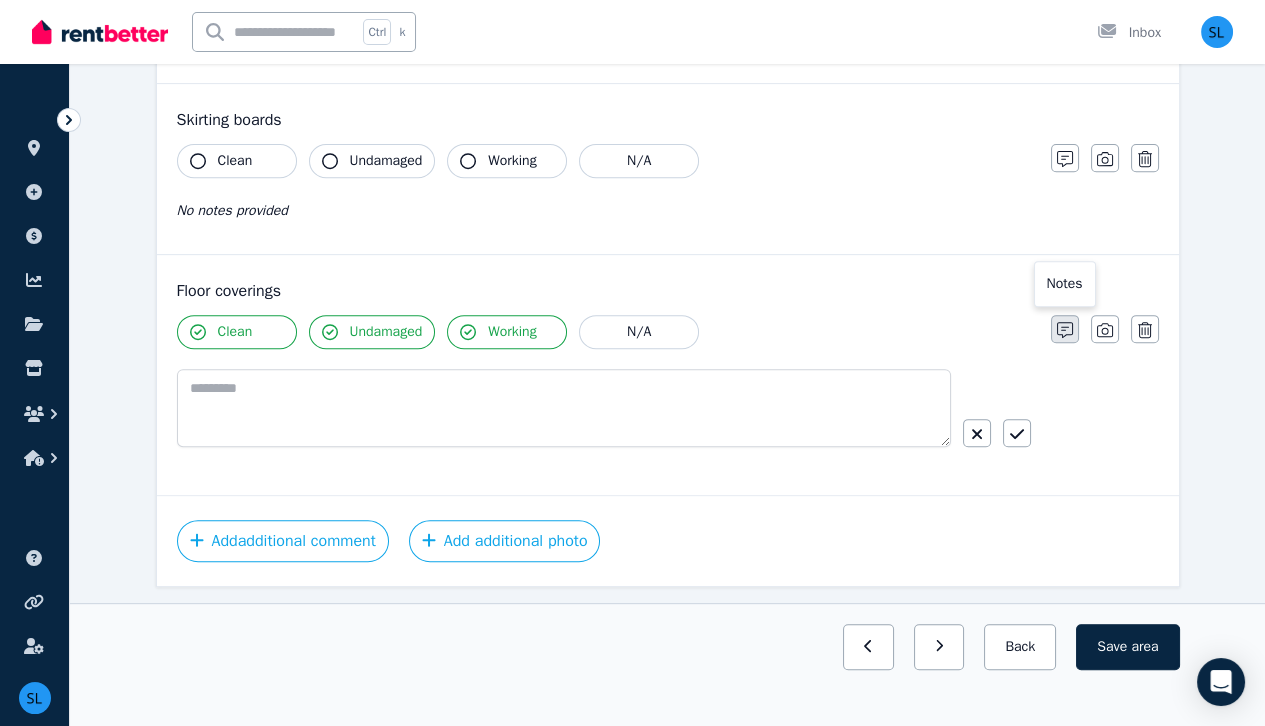 type 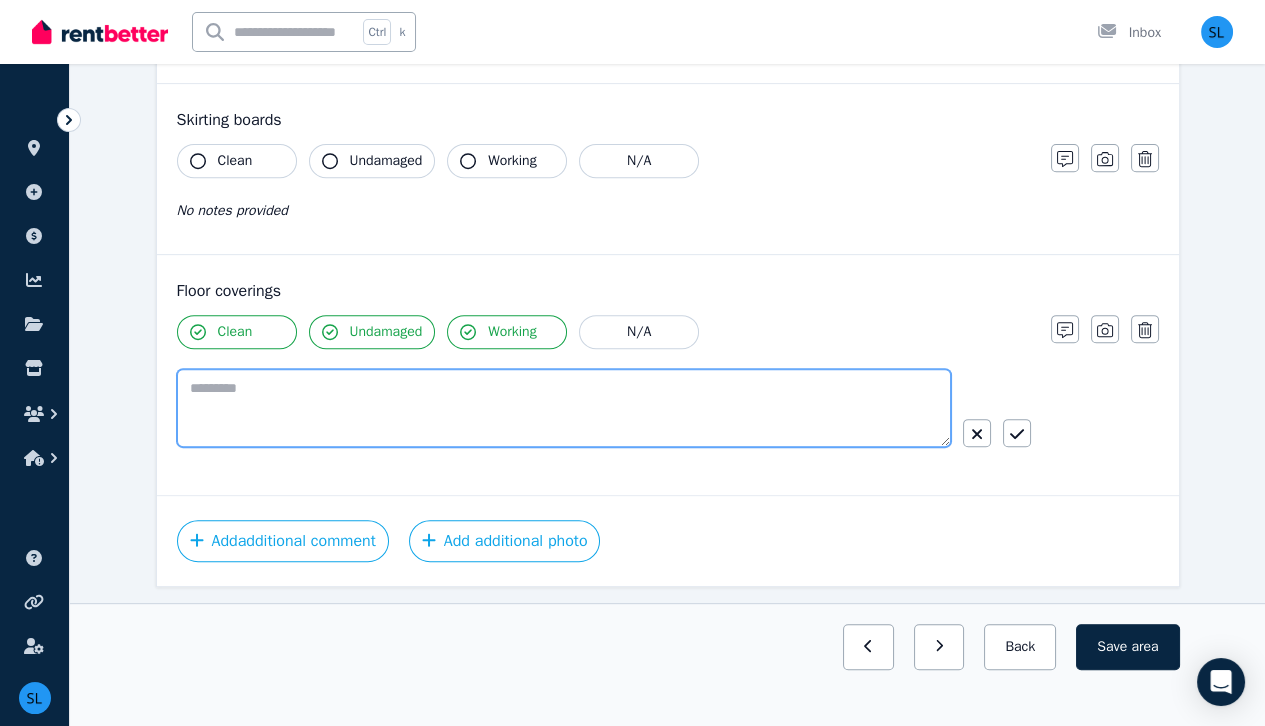 click at bounding box center [564, 408] 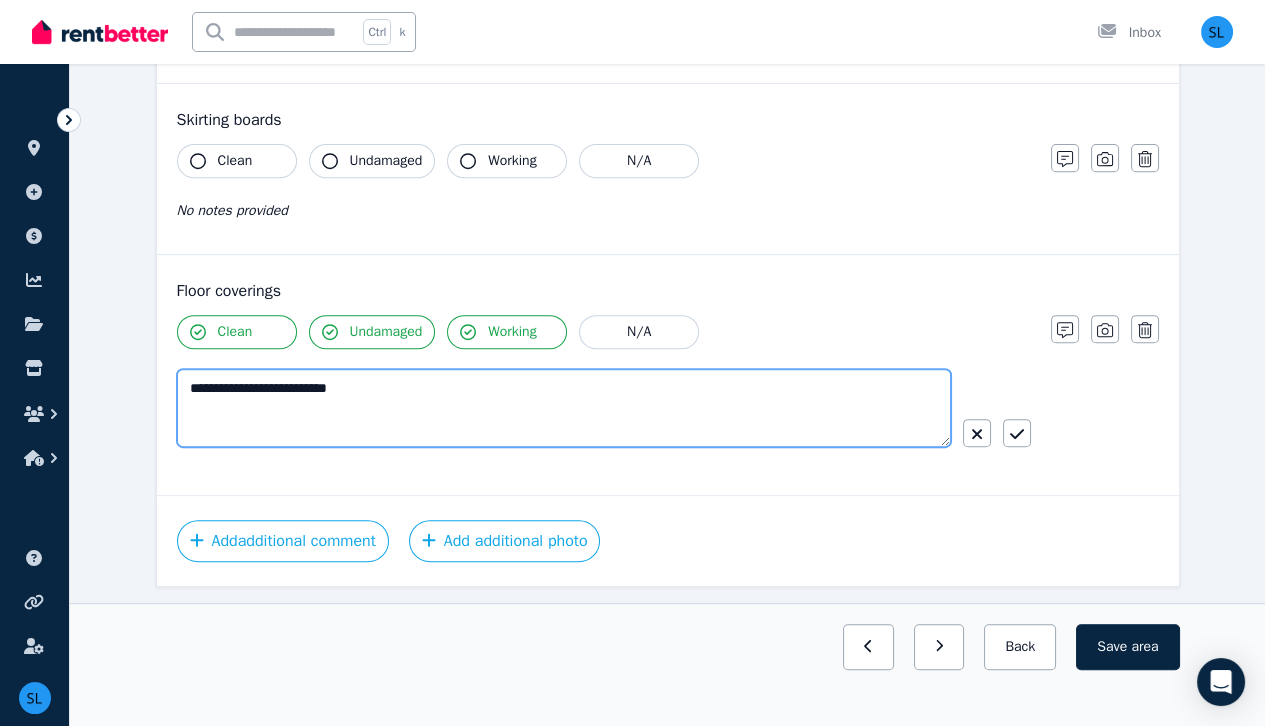 type on "**********" 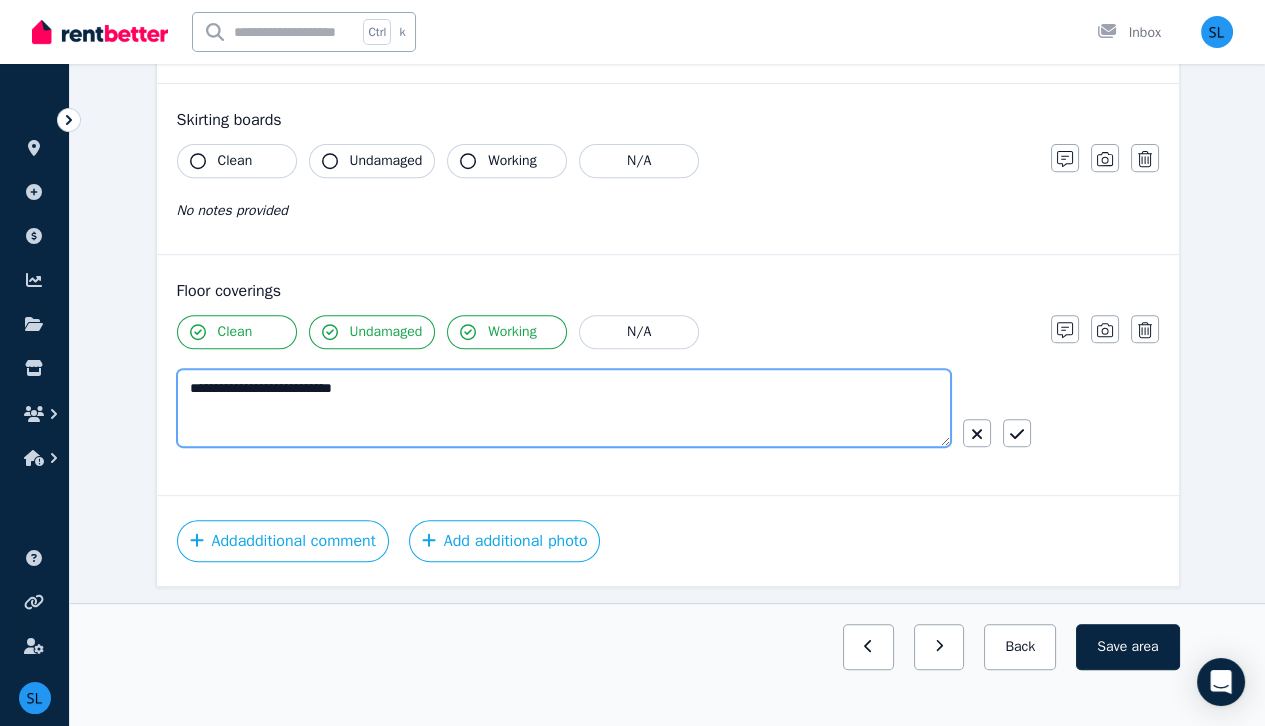 drag, startPoint x: 404, startPoint y: 388, endPoint x: 163, endPoint y: 405, distance: 241.59885 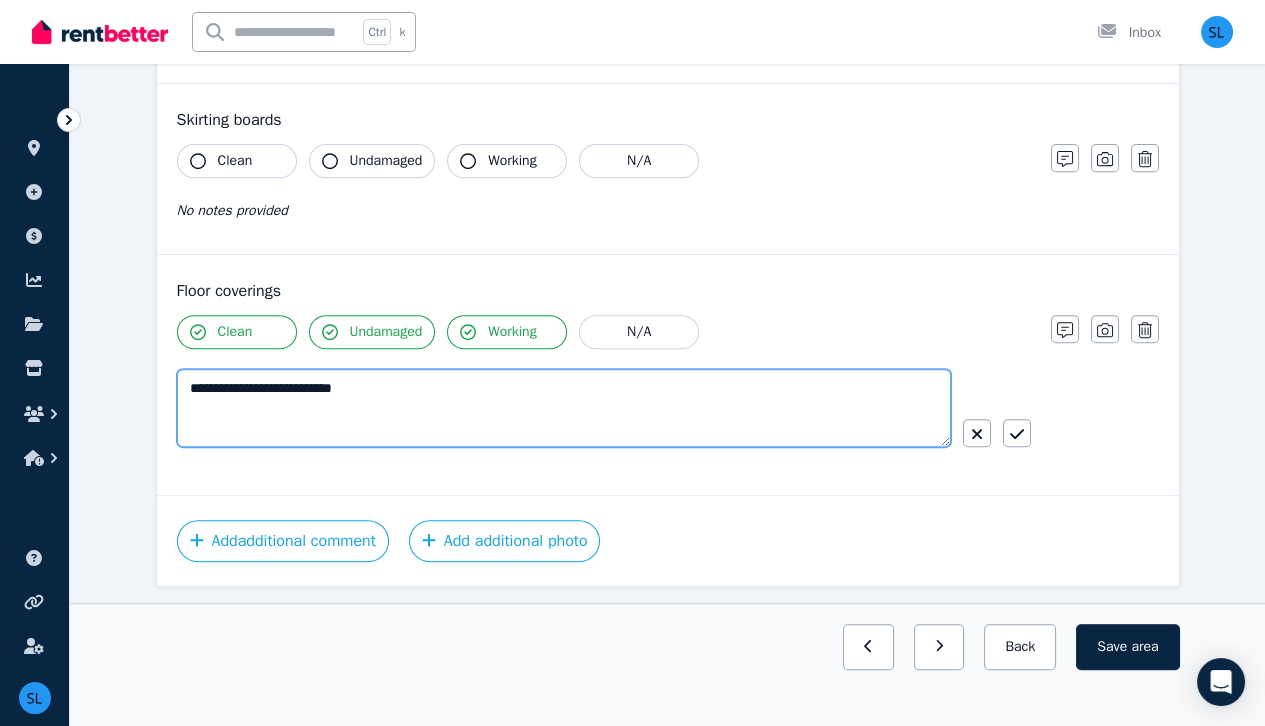 click on "**********" at bounding box center (668, 375) 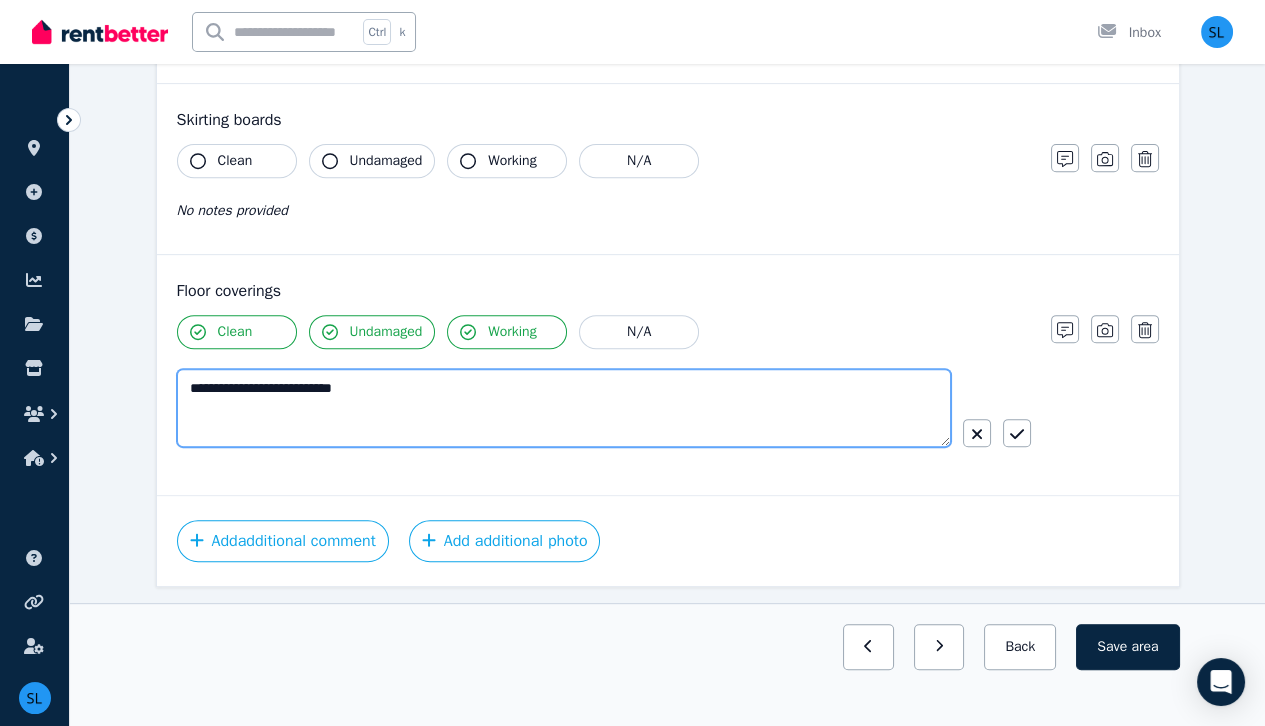 type 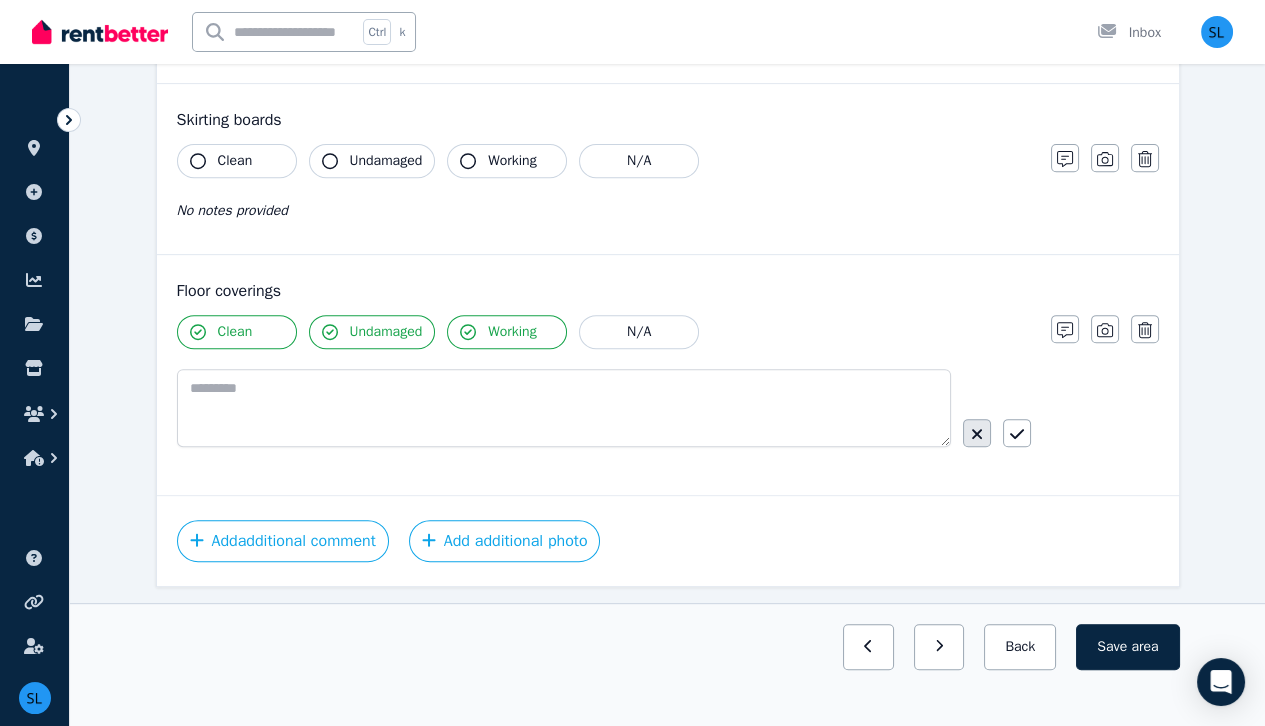 click 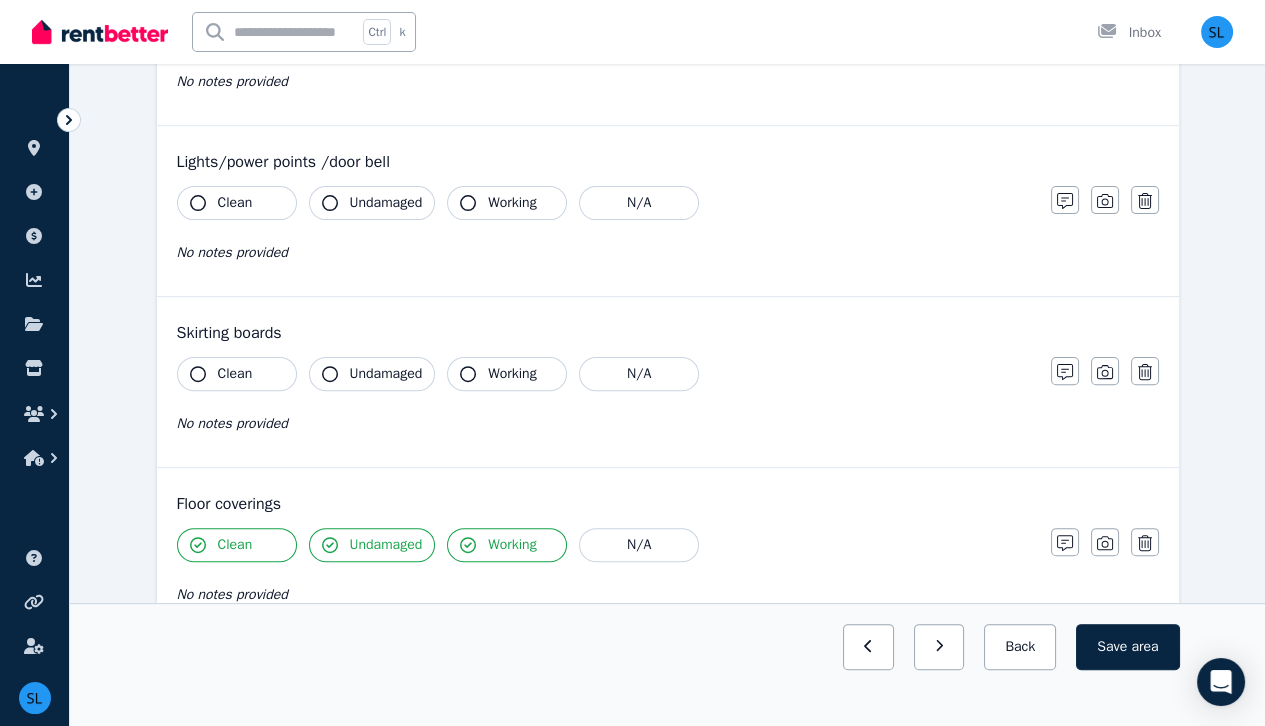 scroll, scrollTop: 1056, scrollLeft: 0, axis: vertical 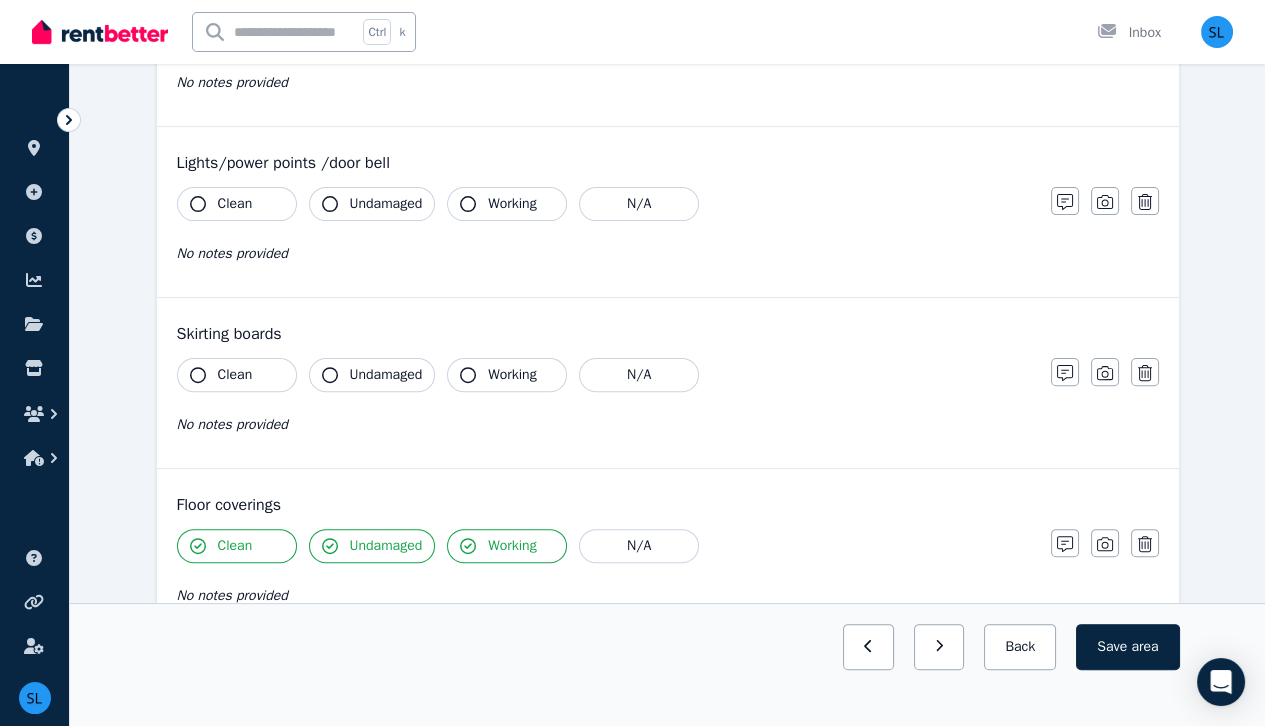 click on "Clean" at bounding box center (235, 375) 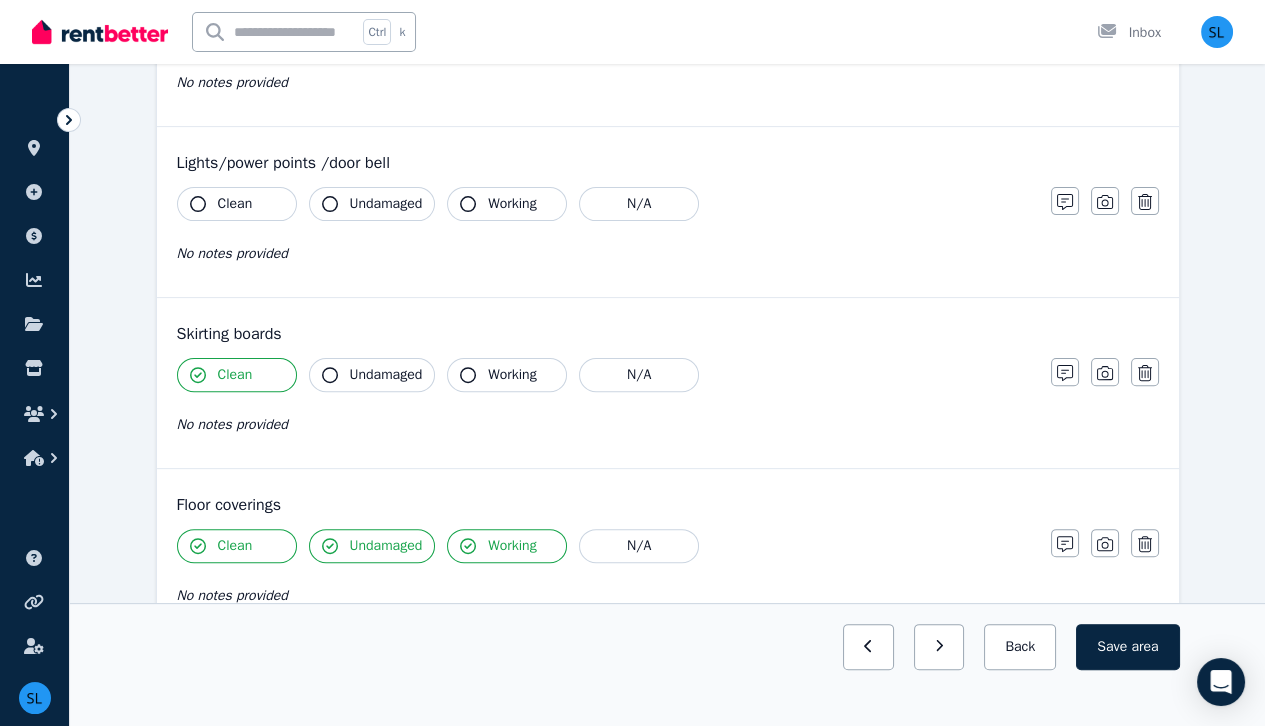 click on "Undamaged" at bounding box center [386, 375] 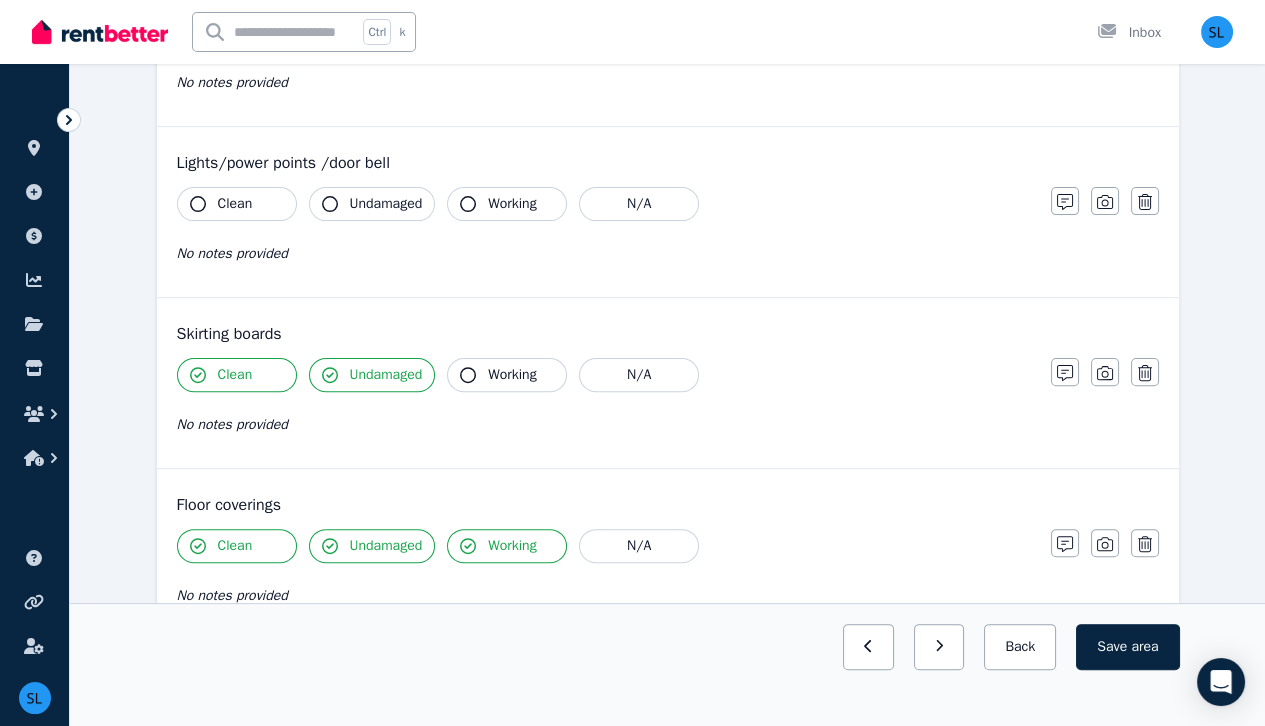 click on "Working" at bounding box center (507, 375) 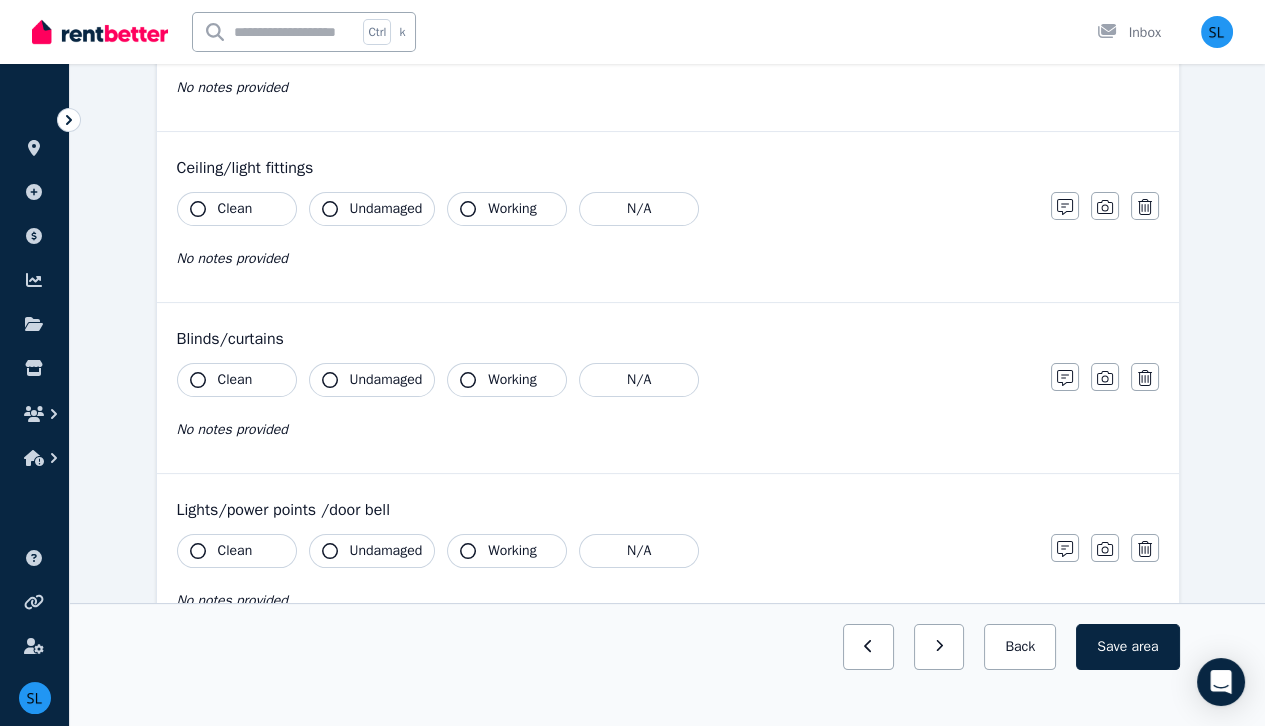 scroll, scrollTop: 1216, scrollLeft: 0, axis: vertical 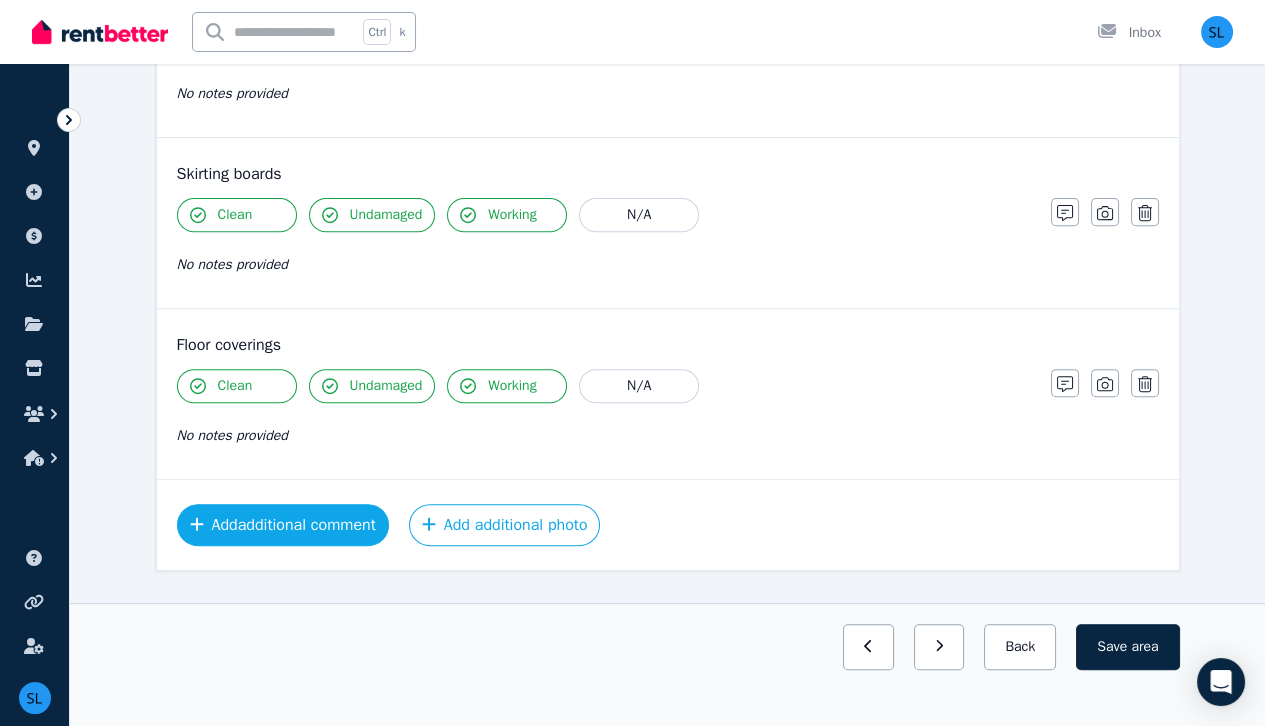 click on "Add  additional comment" at bounding box center [283, 525] 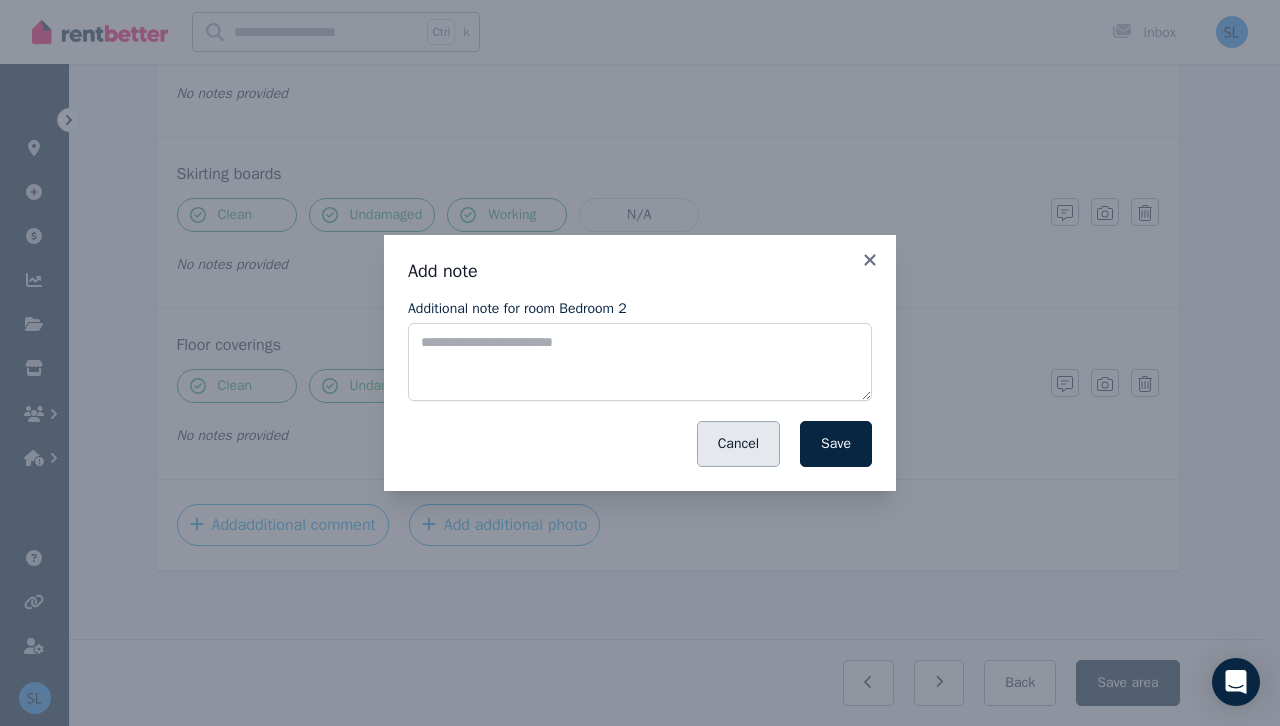 click on "Cancel" at bounding box center [738, 444] 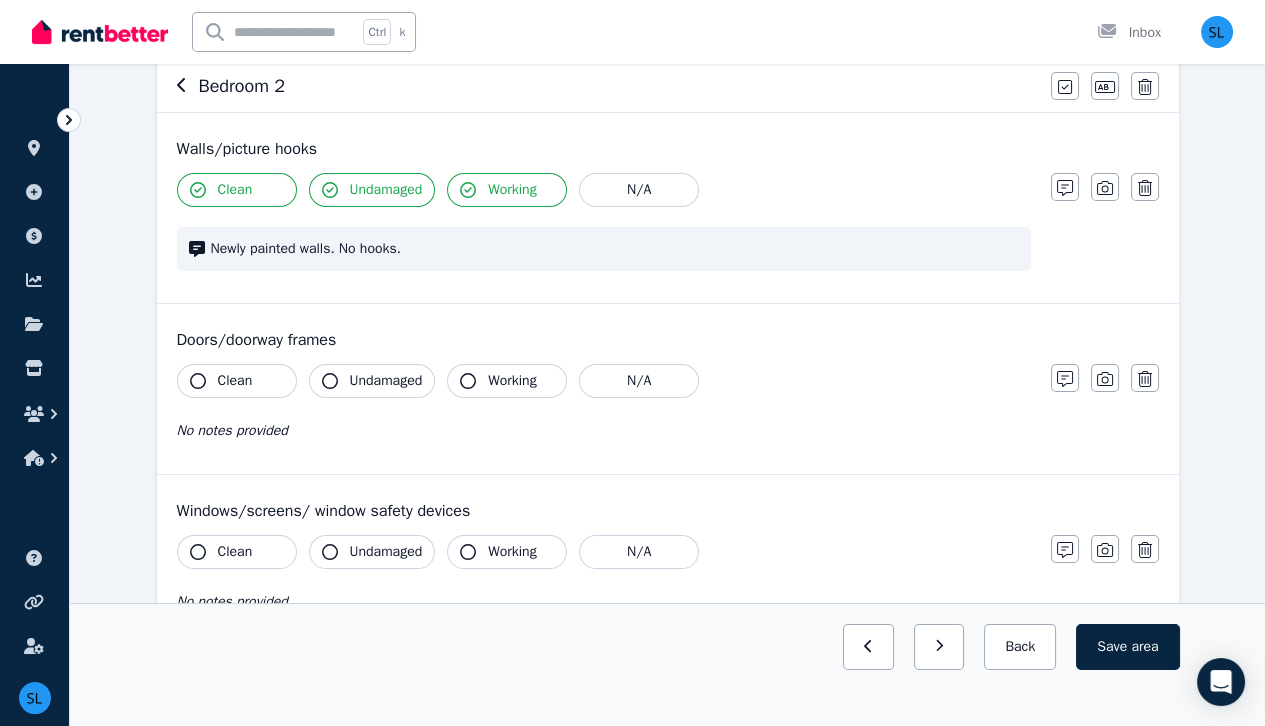 scroll, scrollTop: 200, scrollLeft: 0, axis: vertical 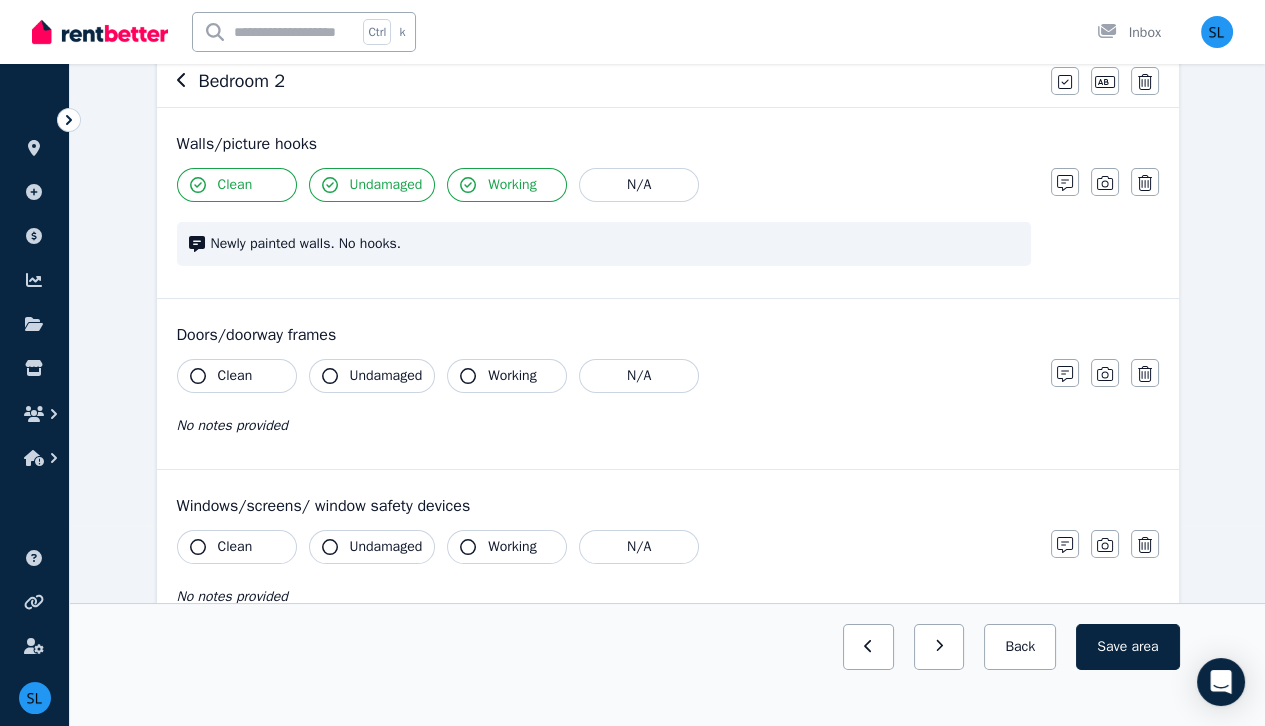 click on "Clean Undamaged Working N/A No notes provided" at bounding box center [604, 408] 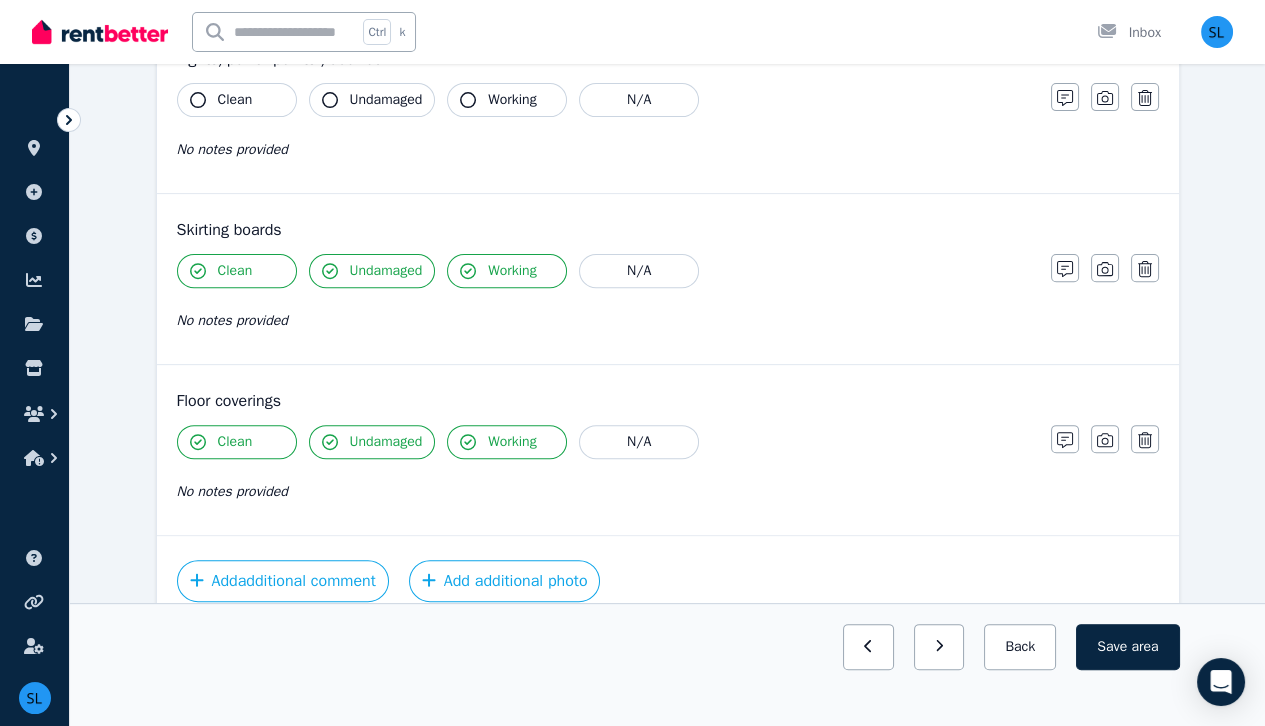scroll, scrollTop: 1216, scrollLeft: 0, axis: vertical 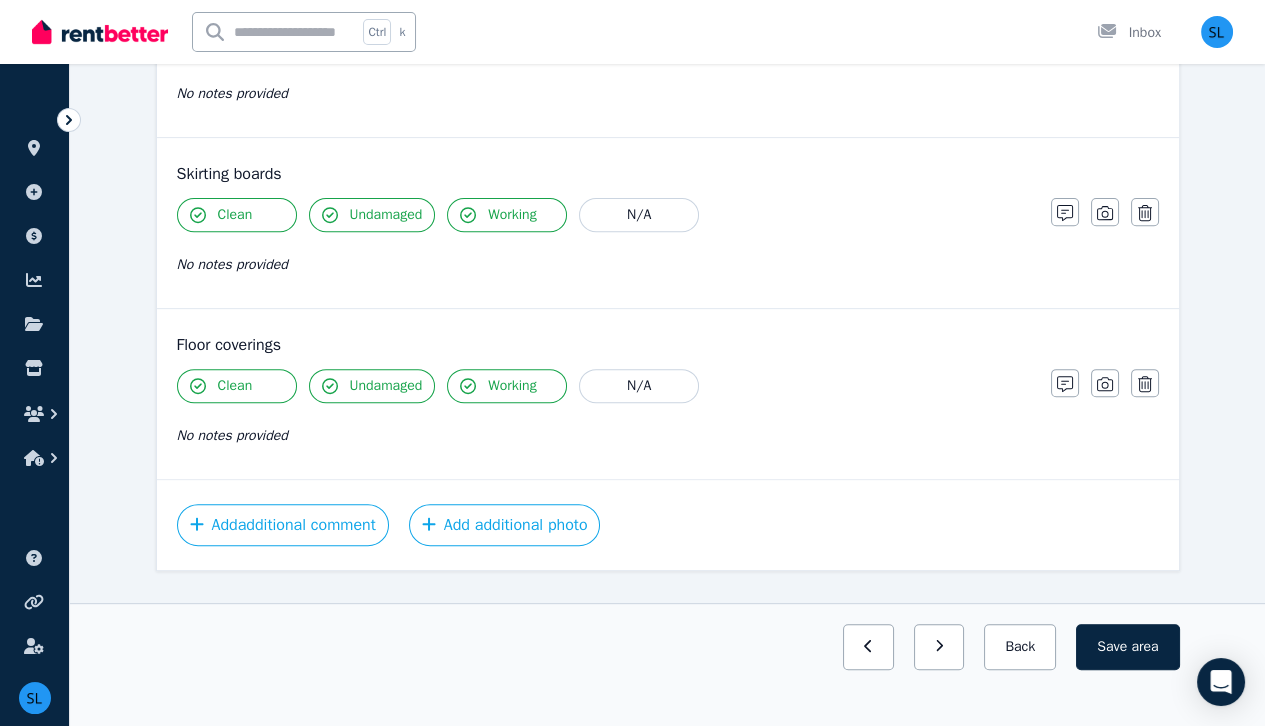 click on "No notes provided" at bounding box center (604, 435) 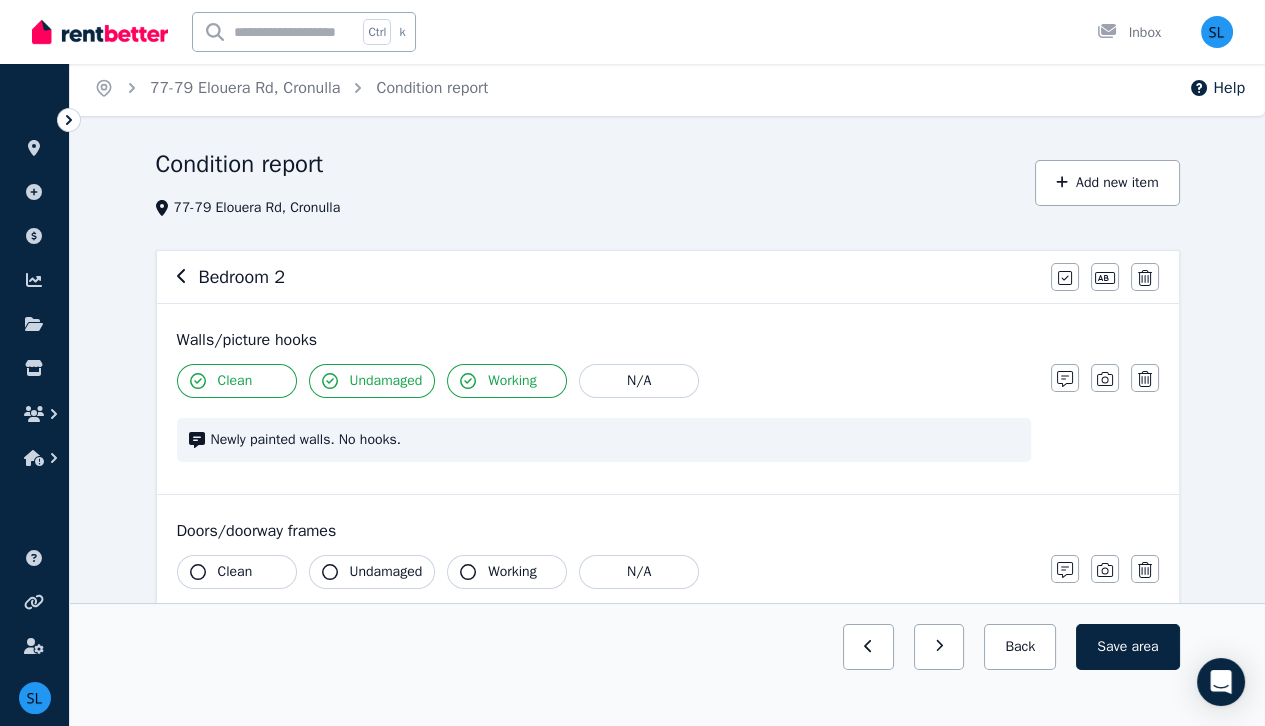 scroll, scrollTop: 0, scrollLeft: 0, axis: both 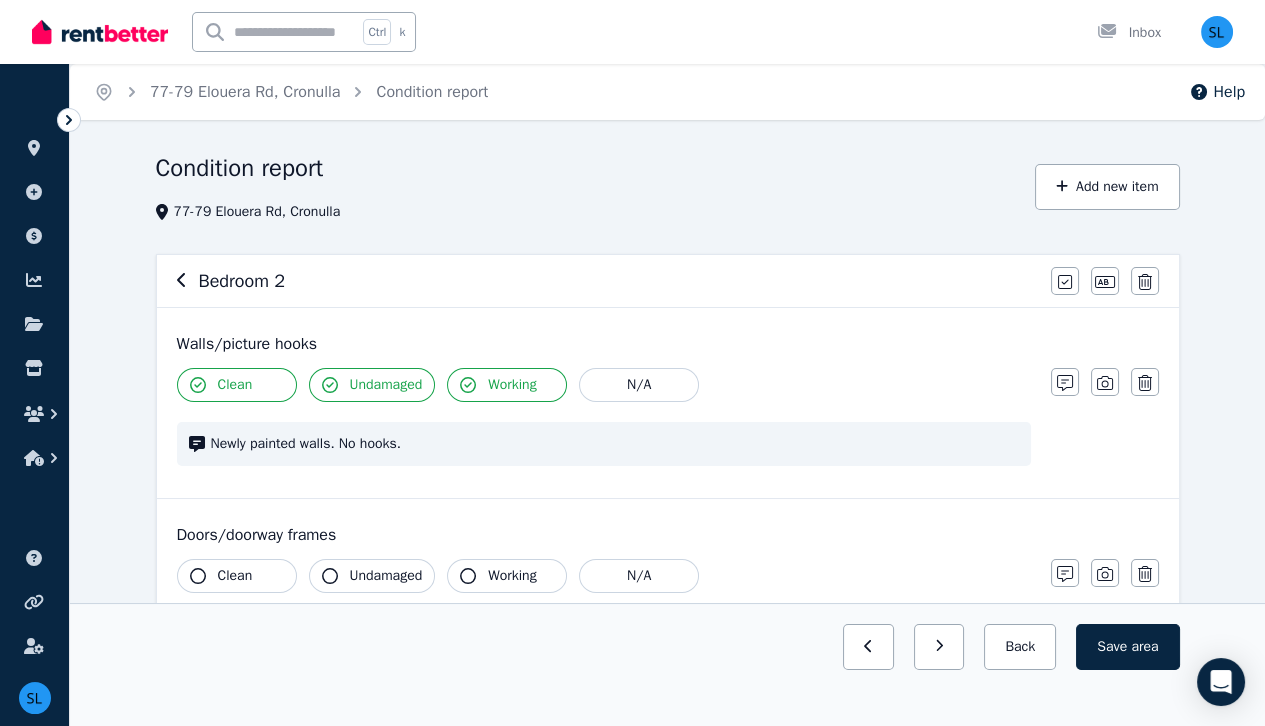 click 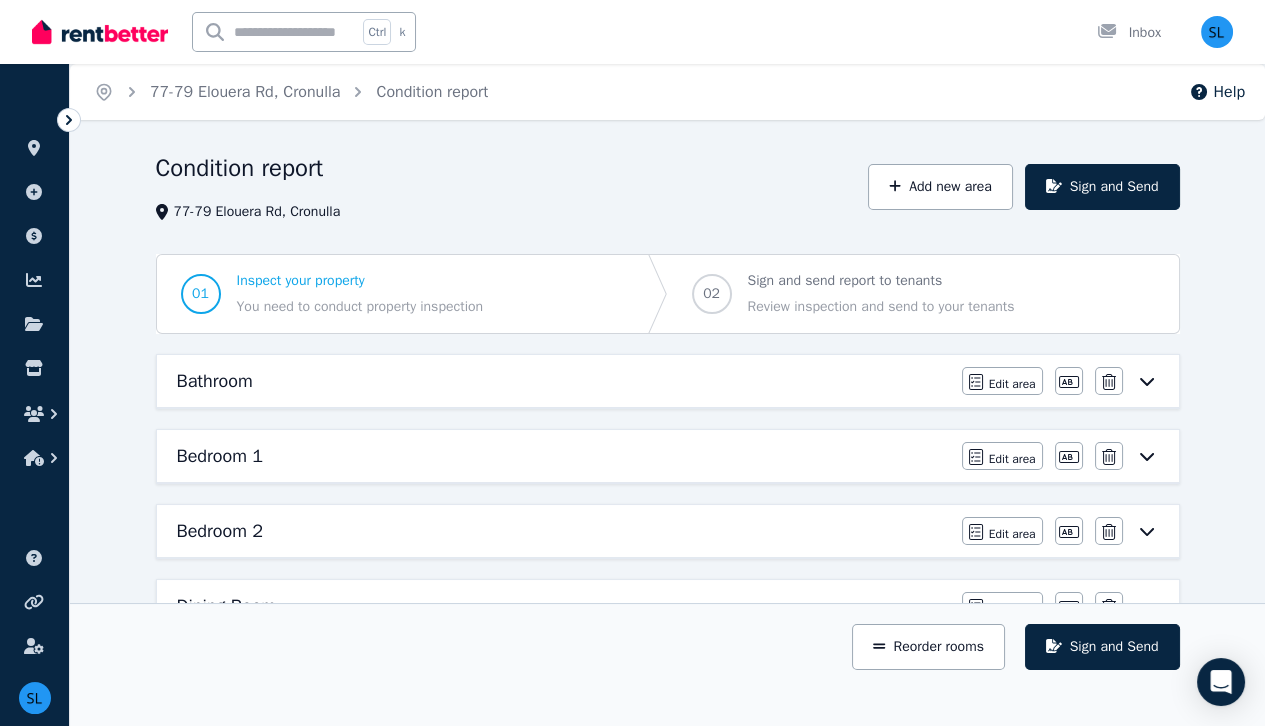 click 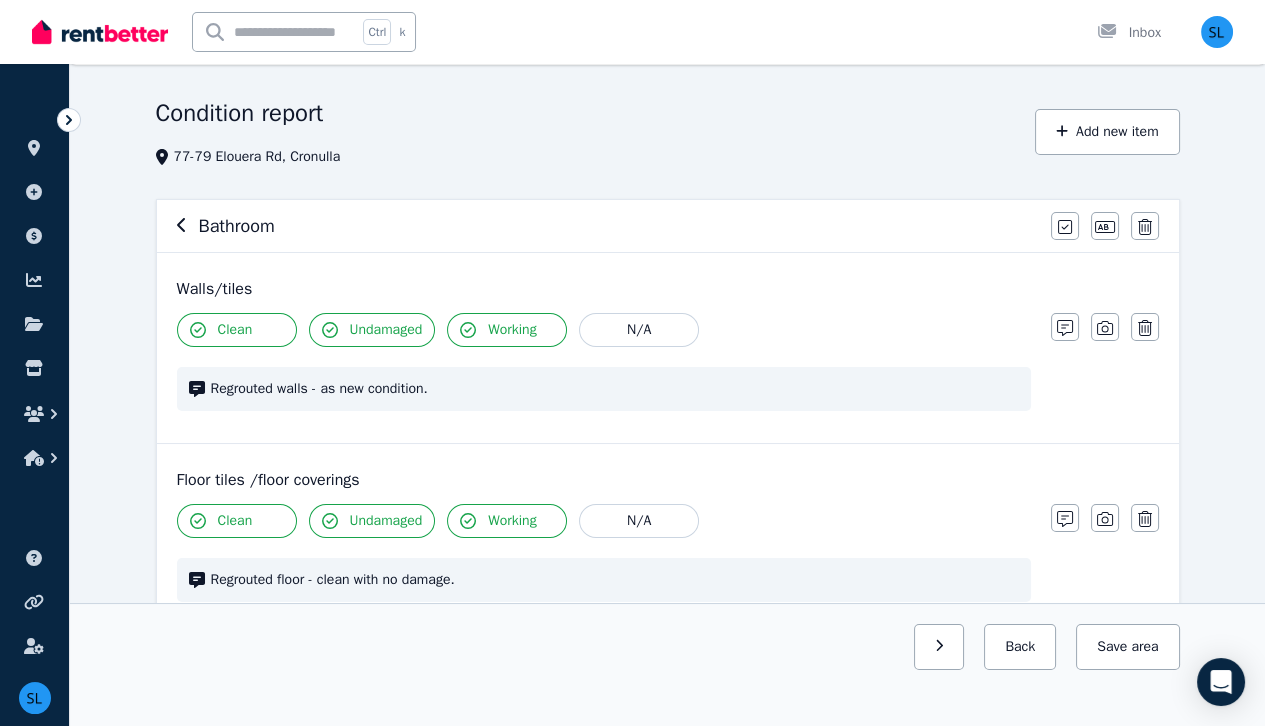 scroll, scrollTop: 0, scrollLeft: 0, axis: both 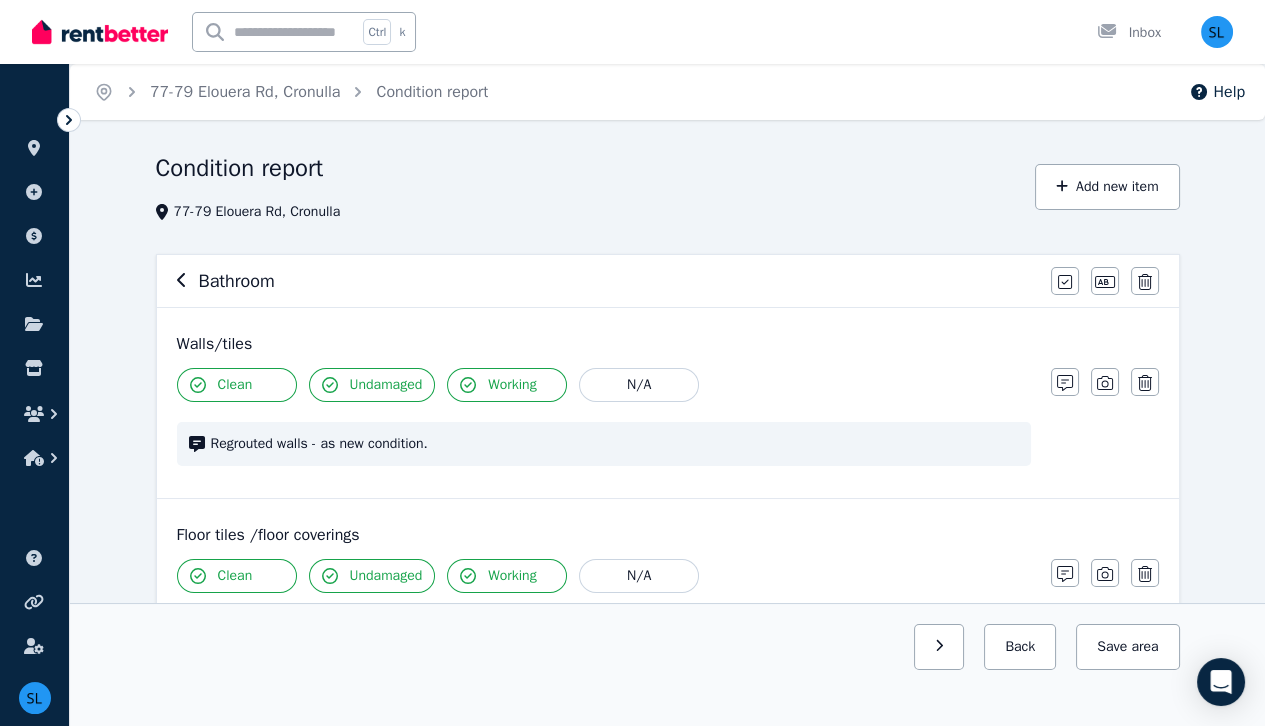 click 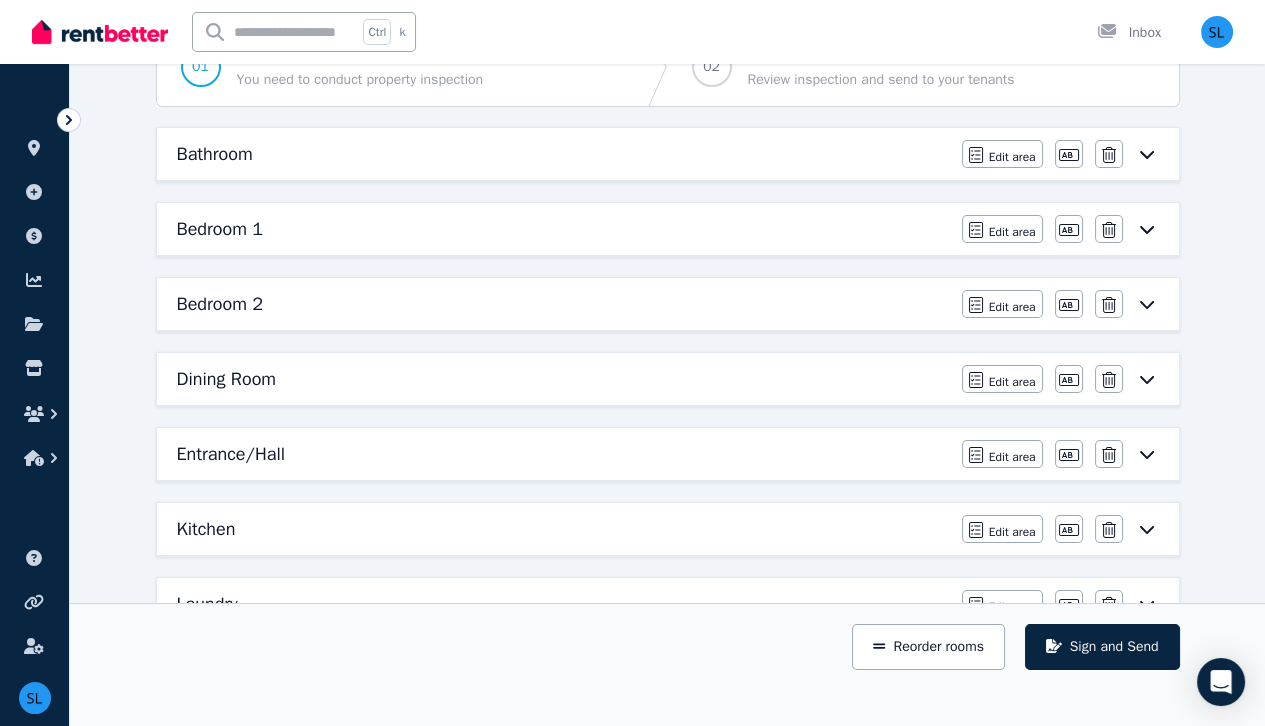 scroll, scrollTop: 228, scrollLeft: 0, axis: vertical 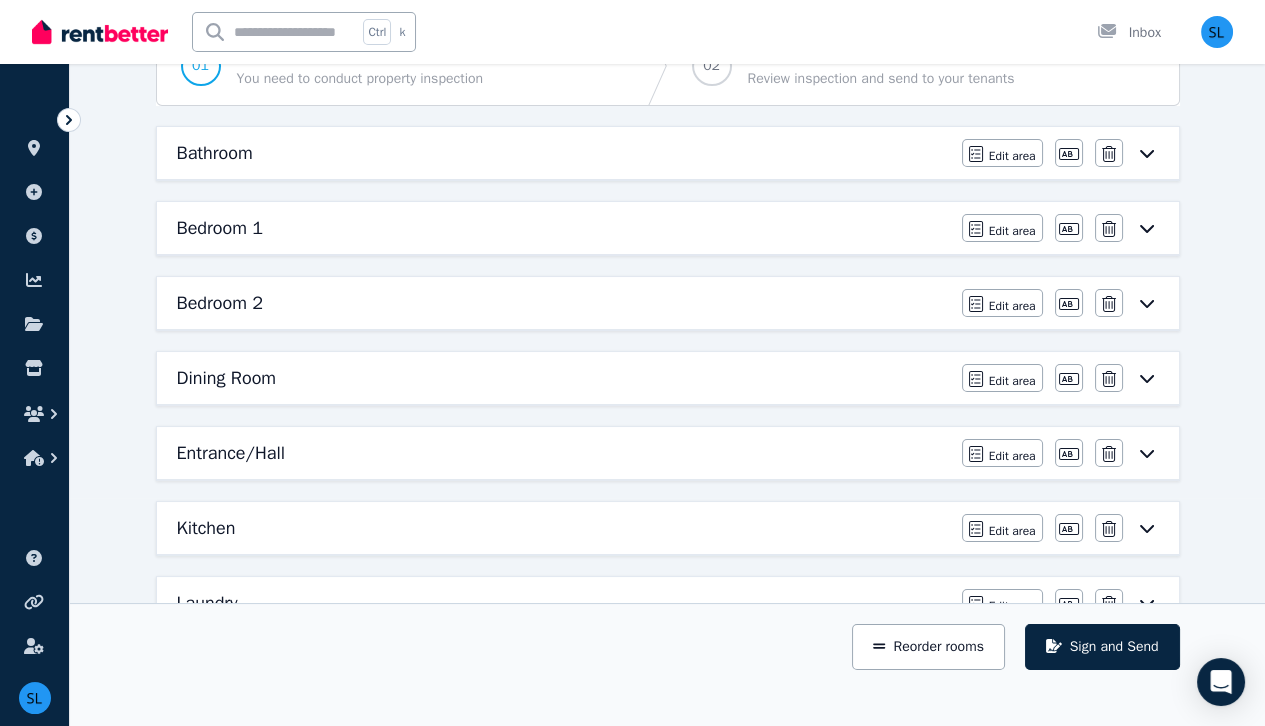 click 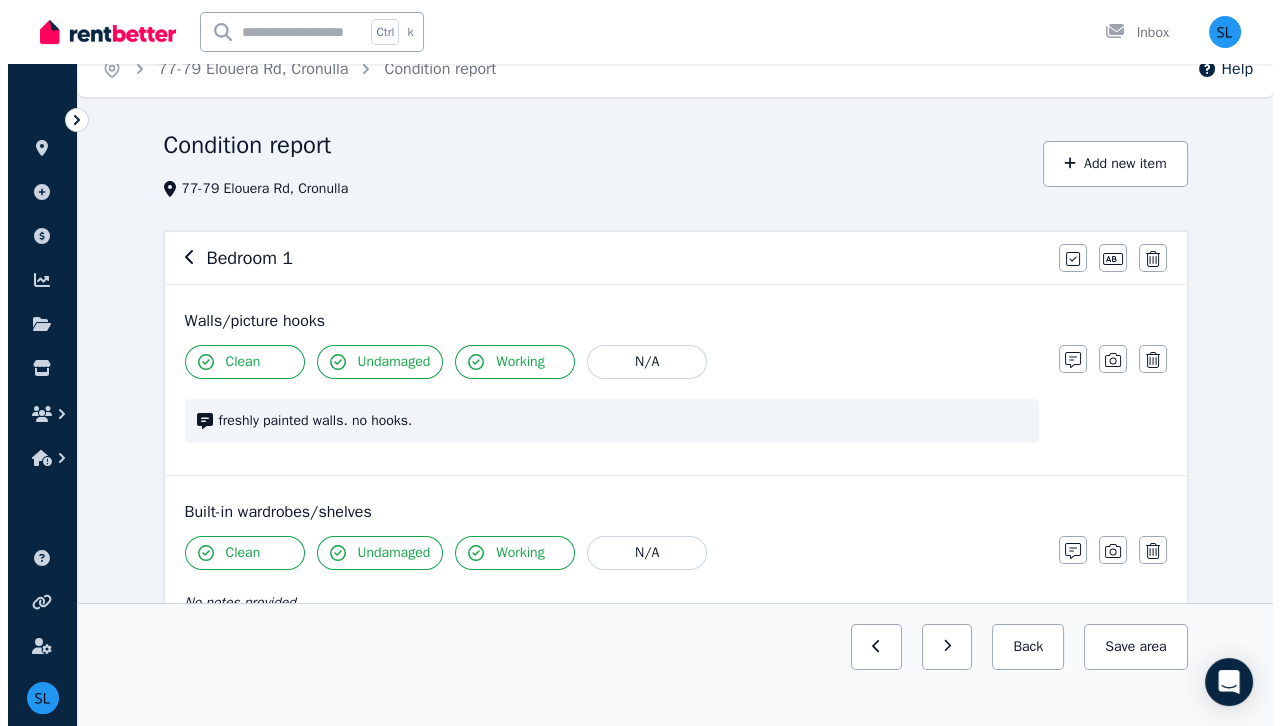 scroll, scrollTop: 0, scrollLeft: 0, axis: both 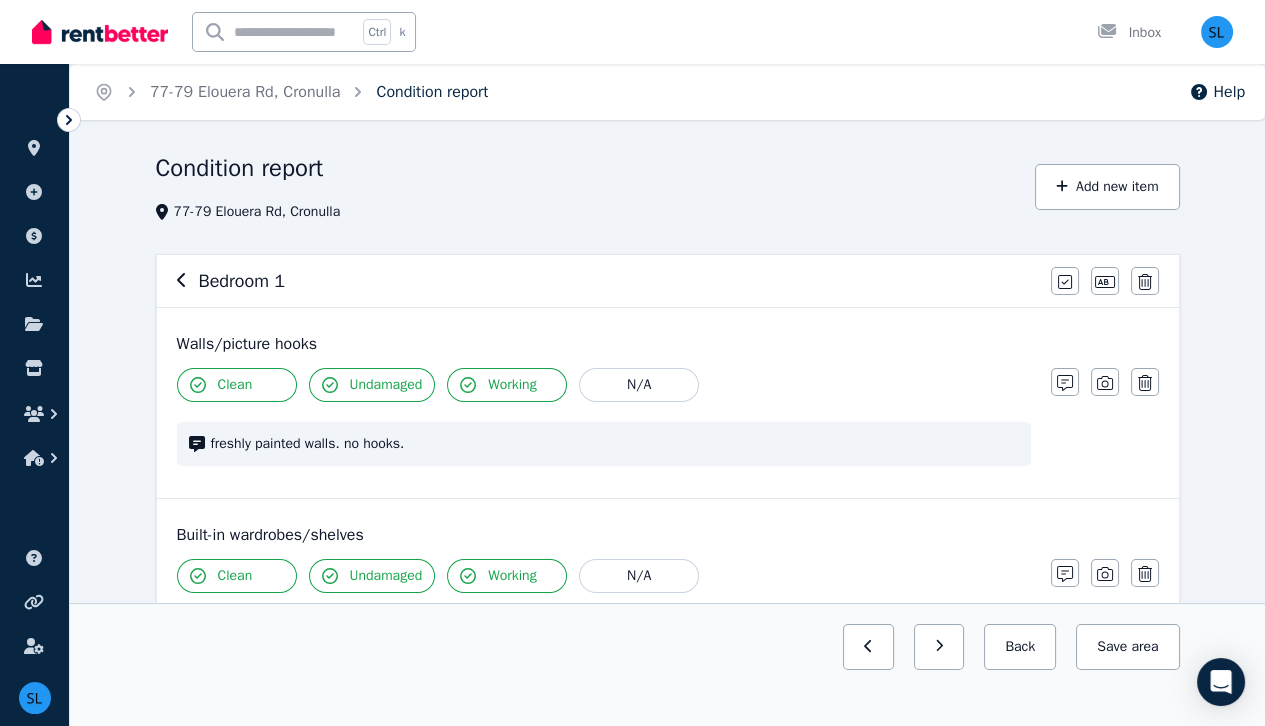 click on "Condition report" at bounding box center (432, 92) 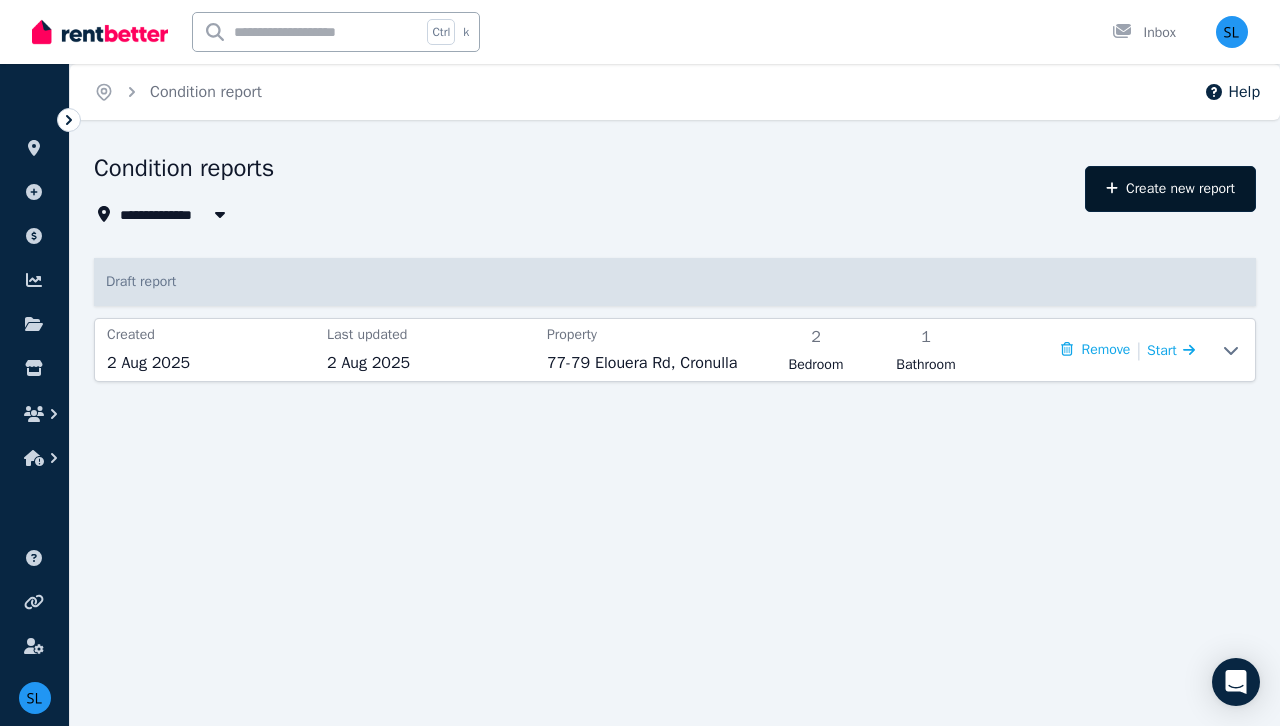 click on "Create new report" at bounding box center [1170, 189] 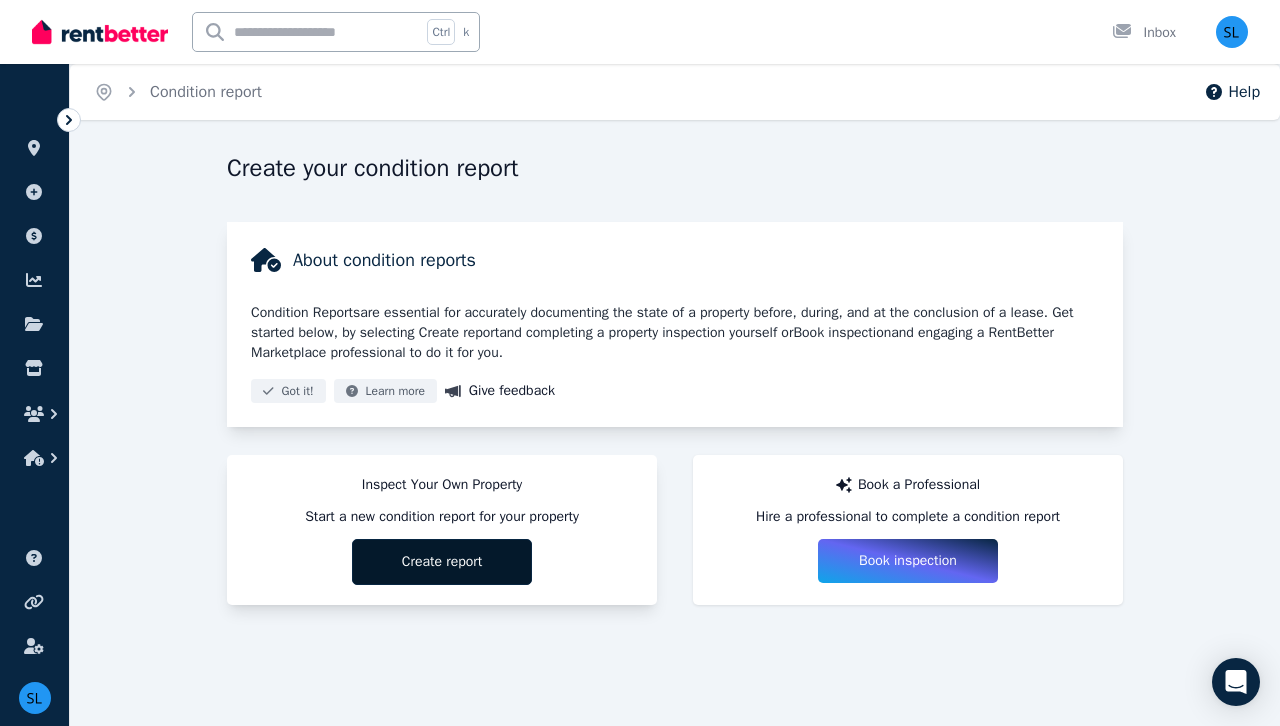 click on "Create report" at bounding box center (442, 562) 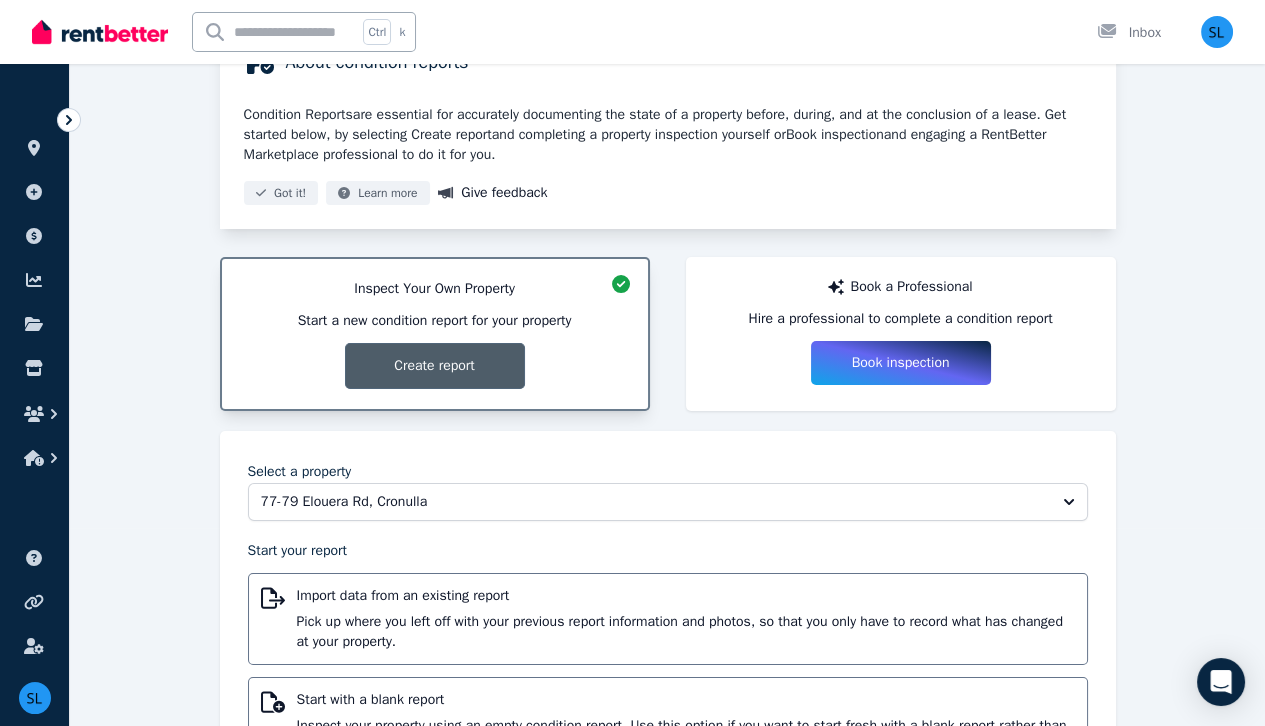 scroll, scrollTop: 303, scrollLeft: 0, axis: vertical 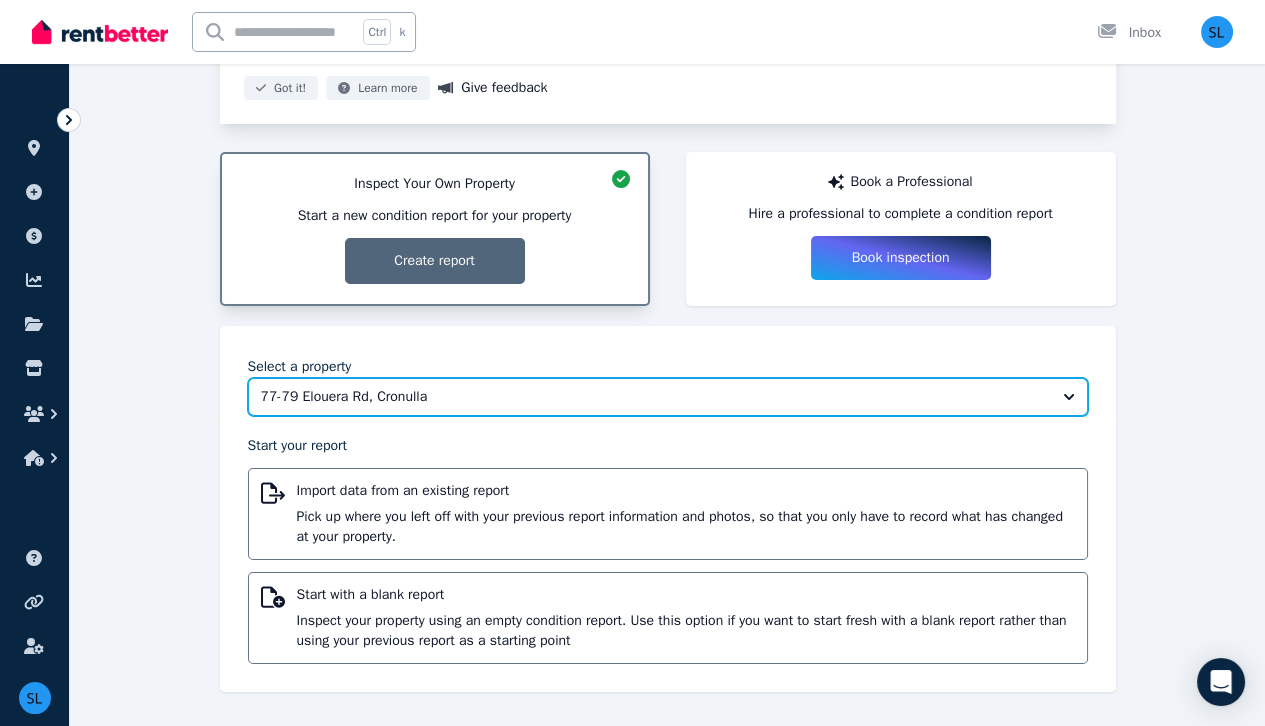 click on "77-79 Elouera Rd, Cronulla" at bounding box center (654, 397) 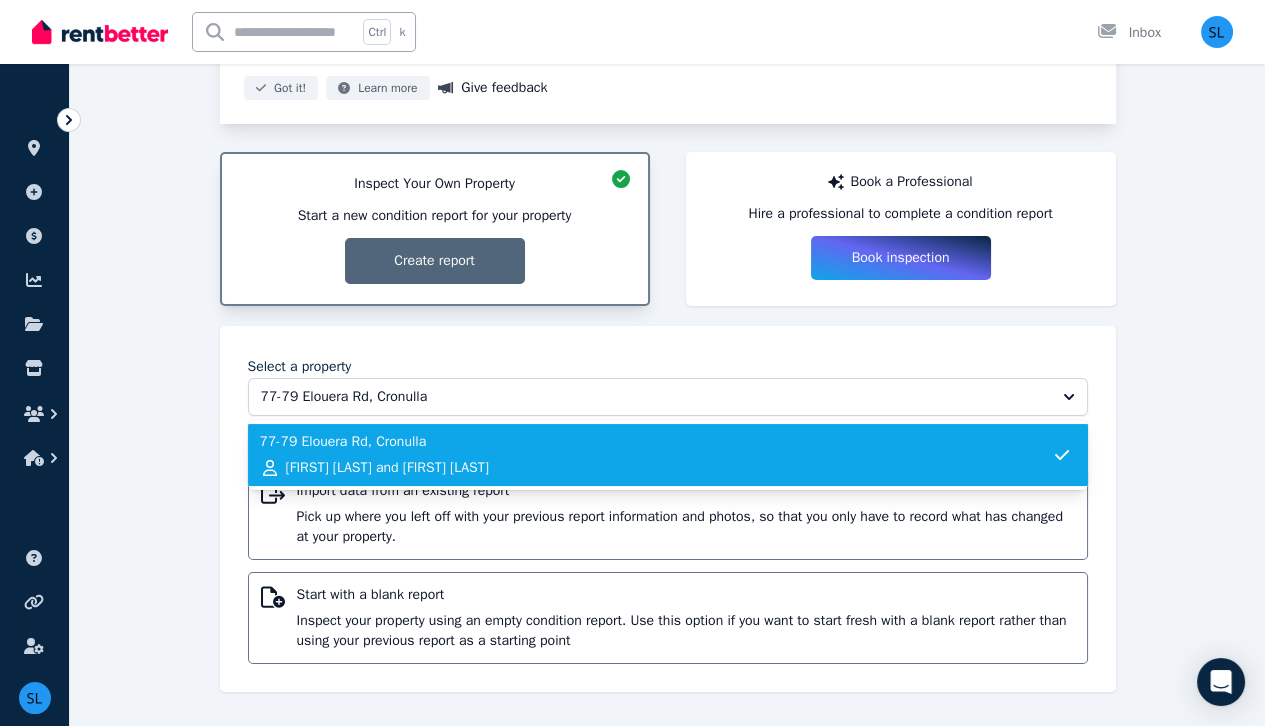 click on "[FIRST] [LAST] and [FIRST] [LAST]" at bounding box center (387, 468) 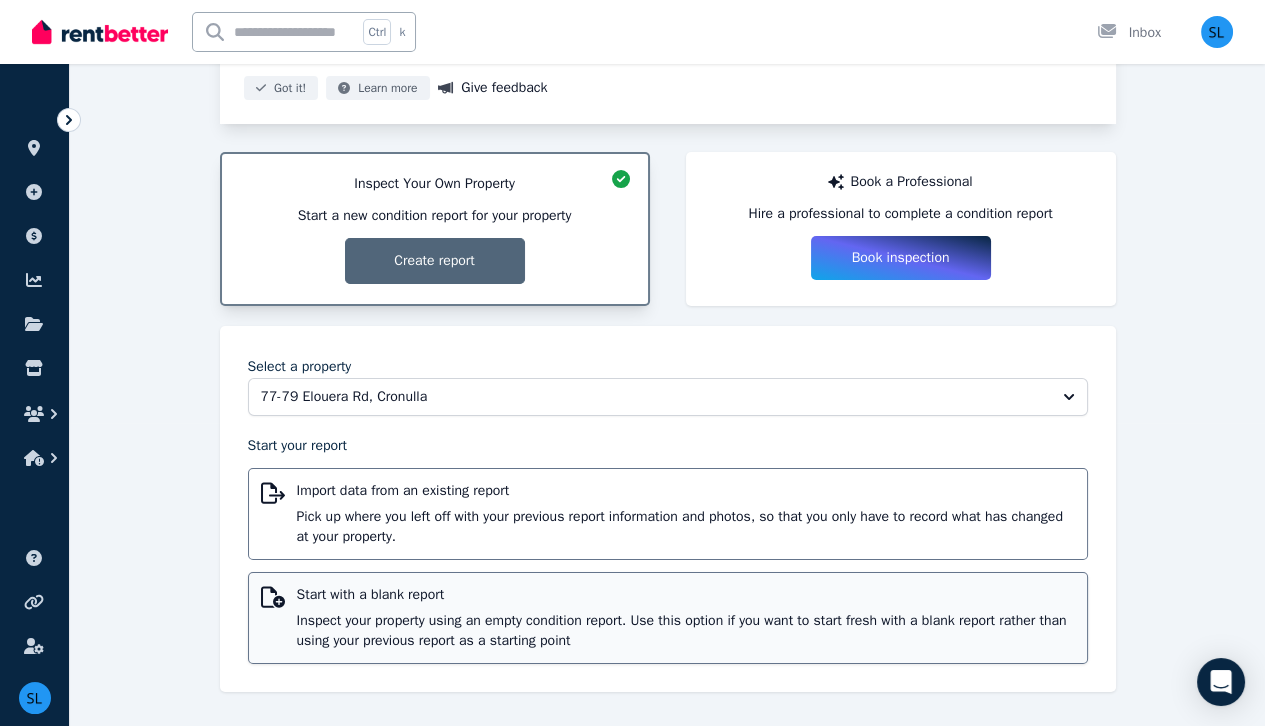 click on "Inspect your property using an empty condition report. Use this option if you want to start fresh with a blank report rather than using your previous report as a starting point" at bounding box center [686, 631] 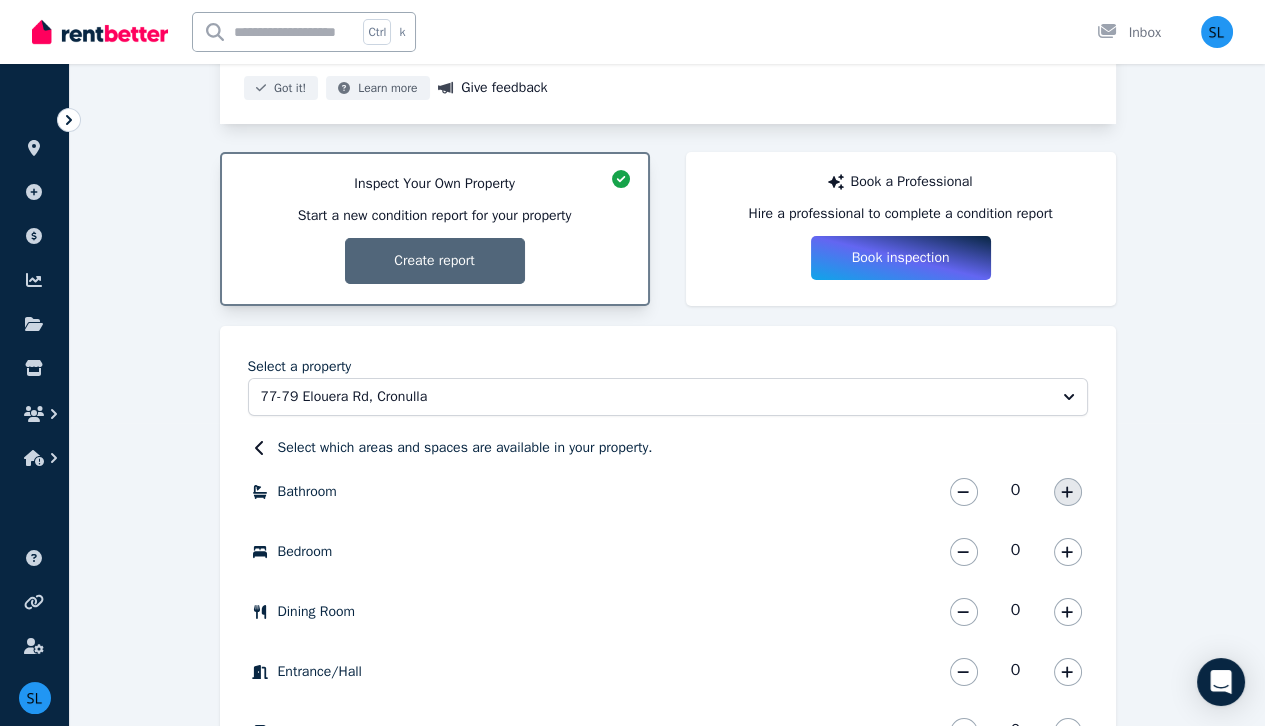 click 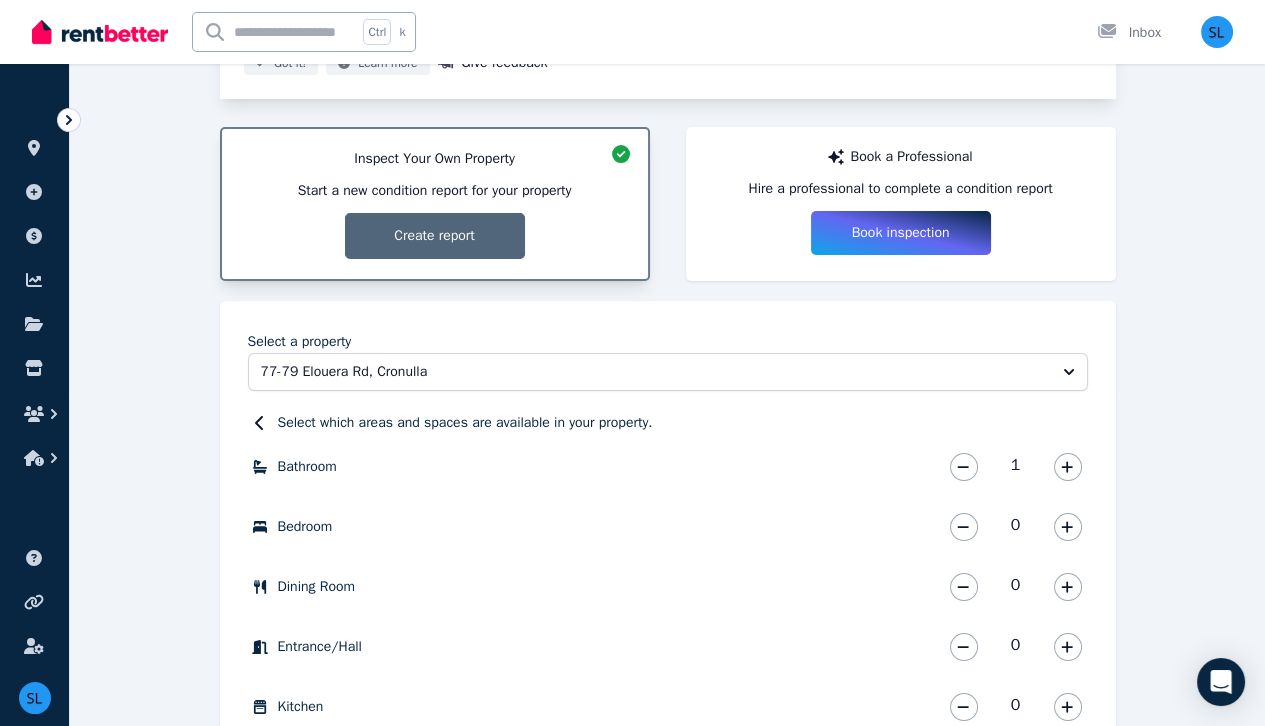 scroll, scrollTop: 330, scrollLeft: 0, axis: vertical 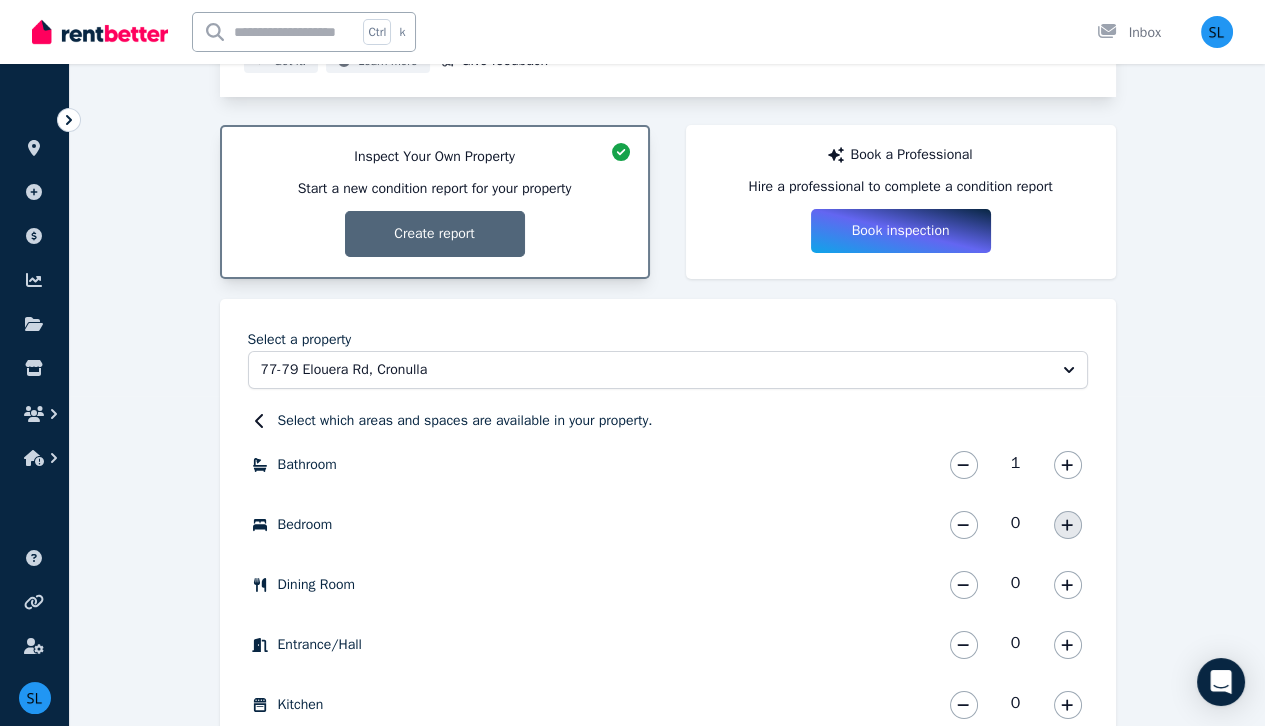 click 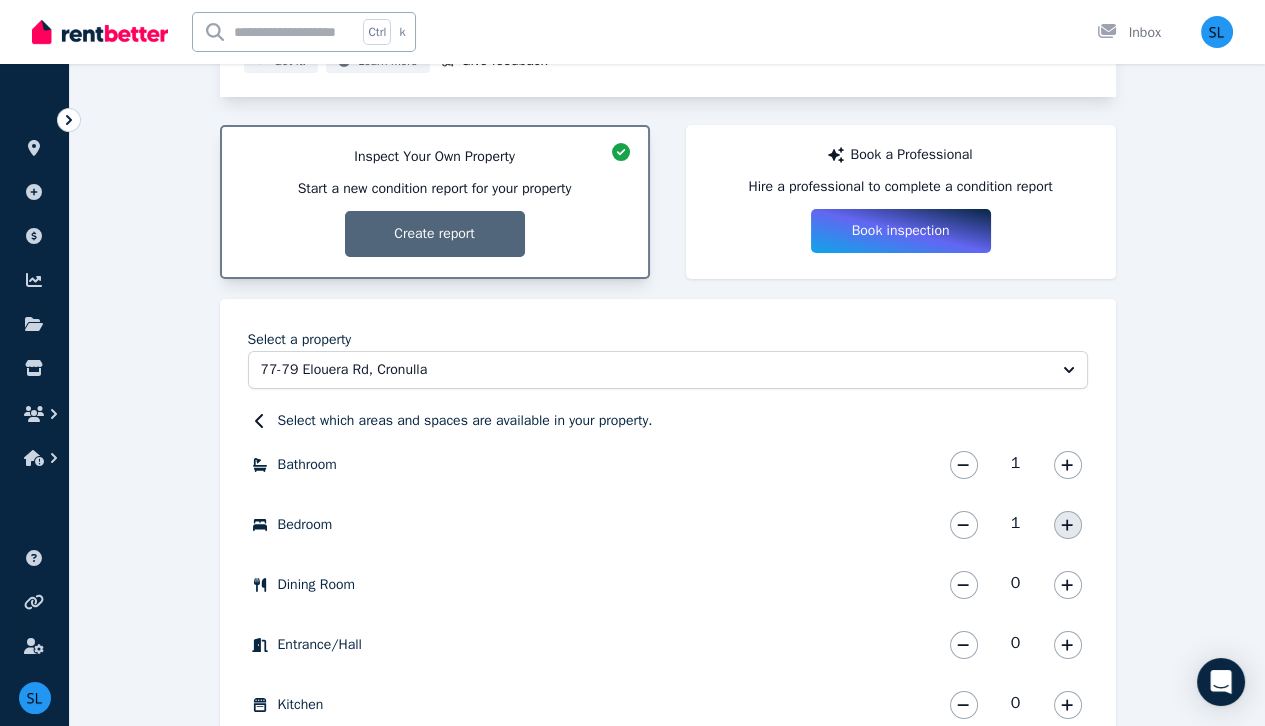 click 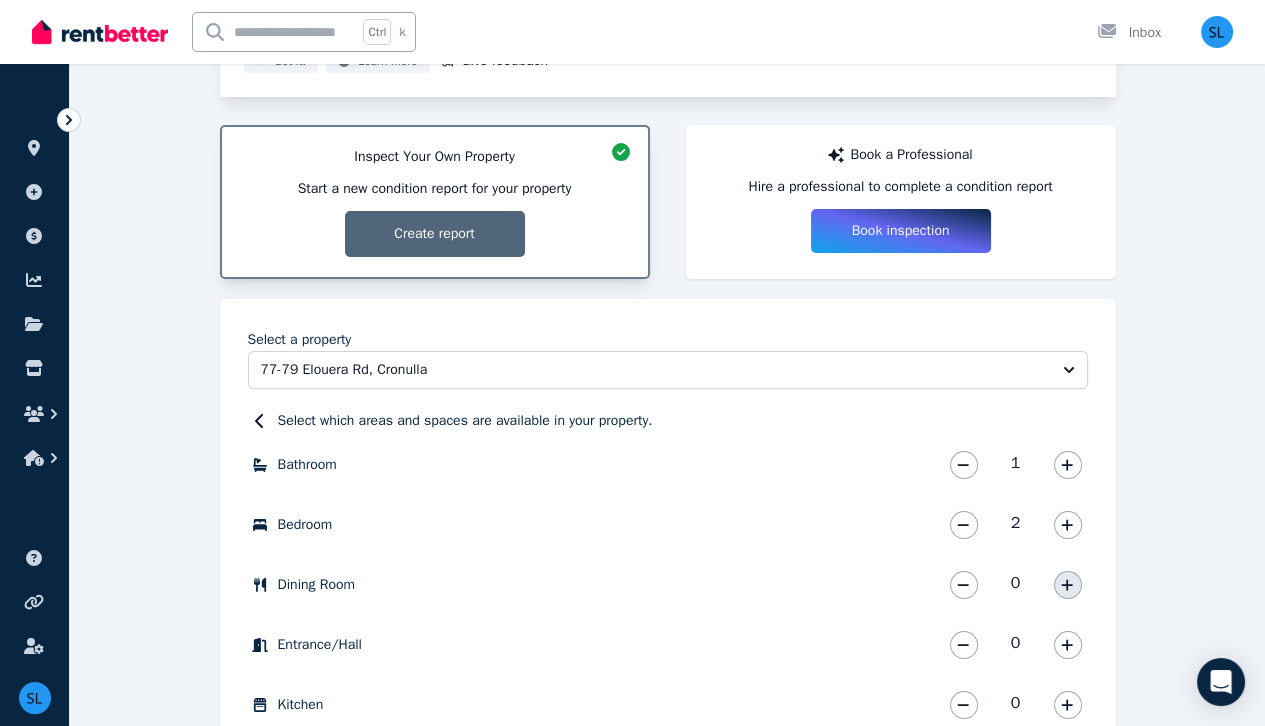 click 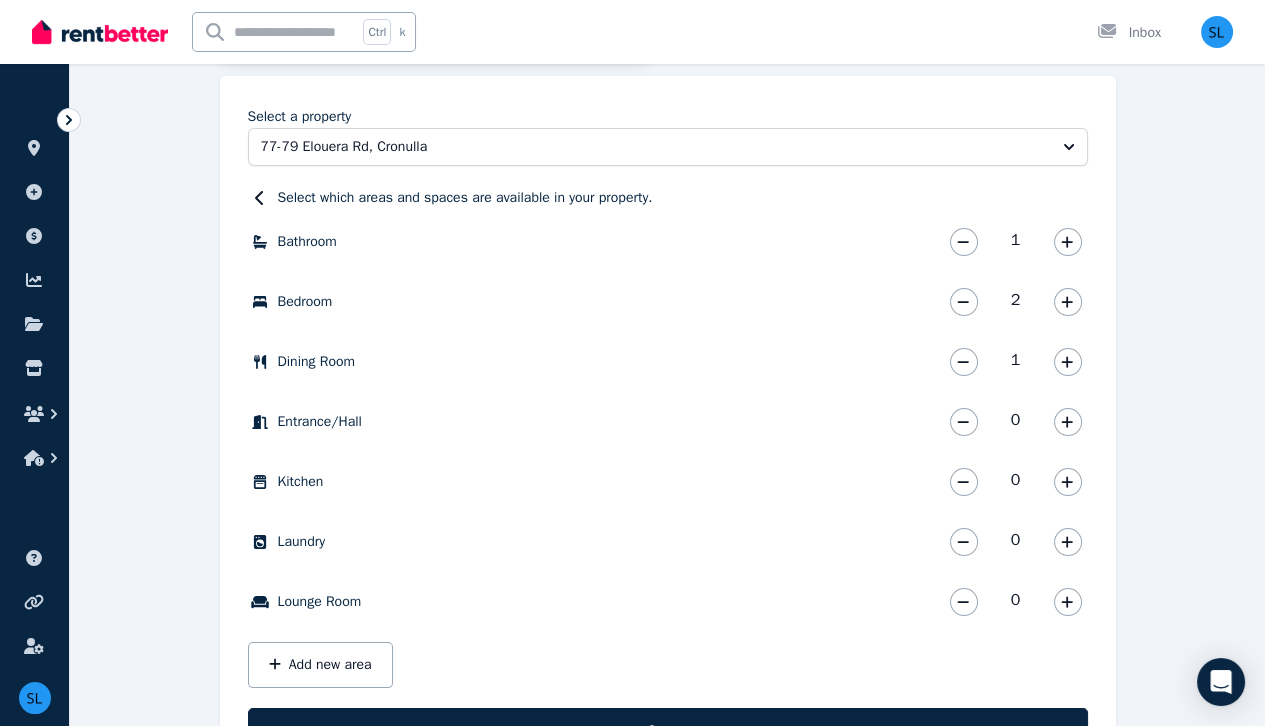 scroll, scrollTop: 562, scrollLeft: 0, axis: vertical 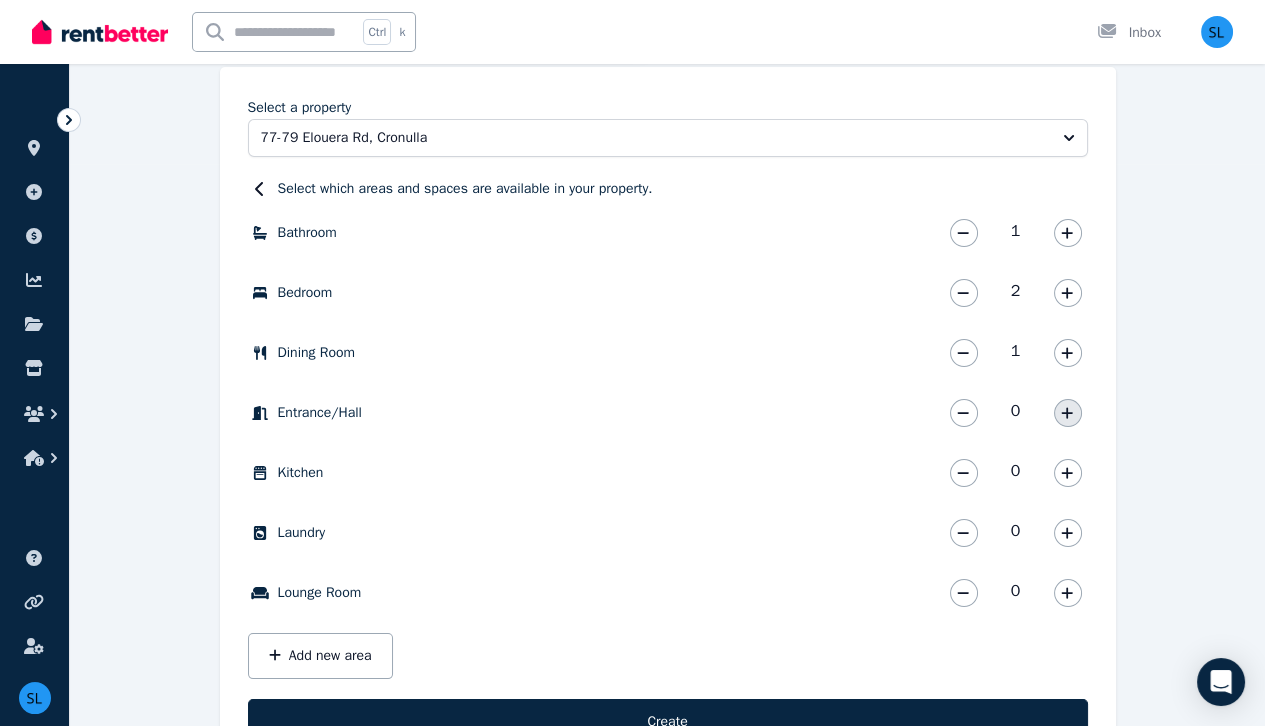 click 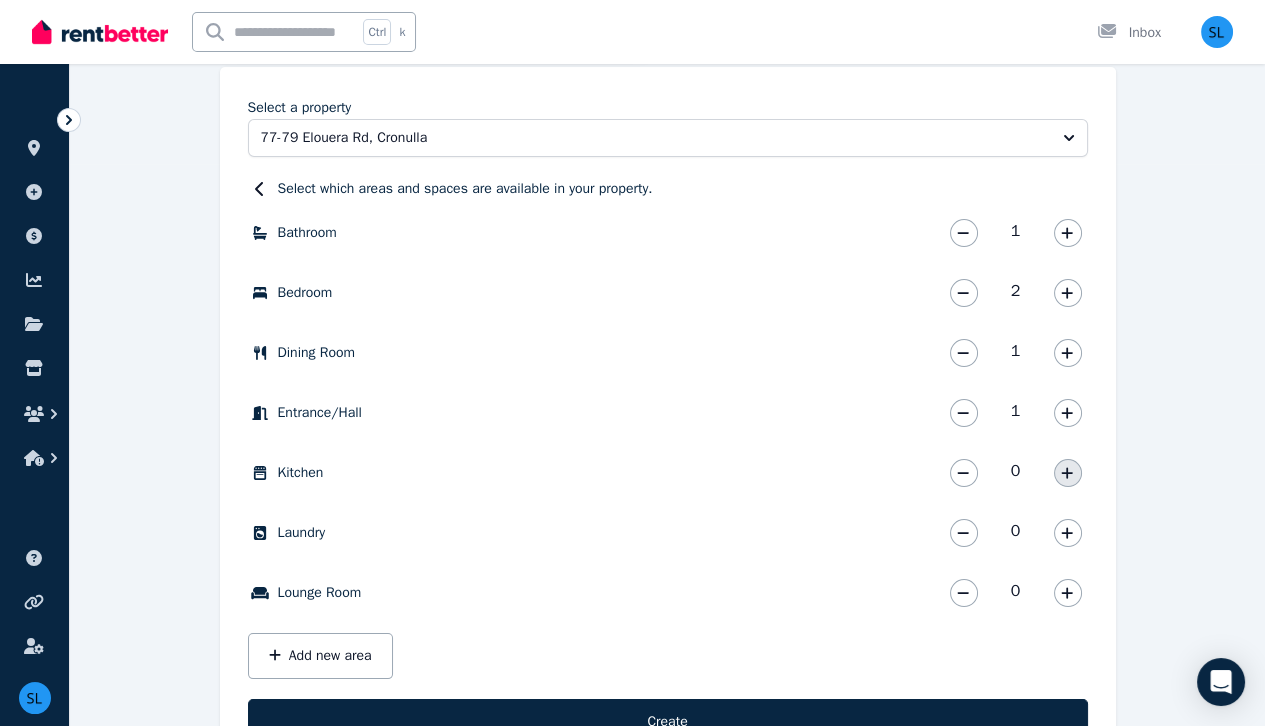 click 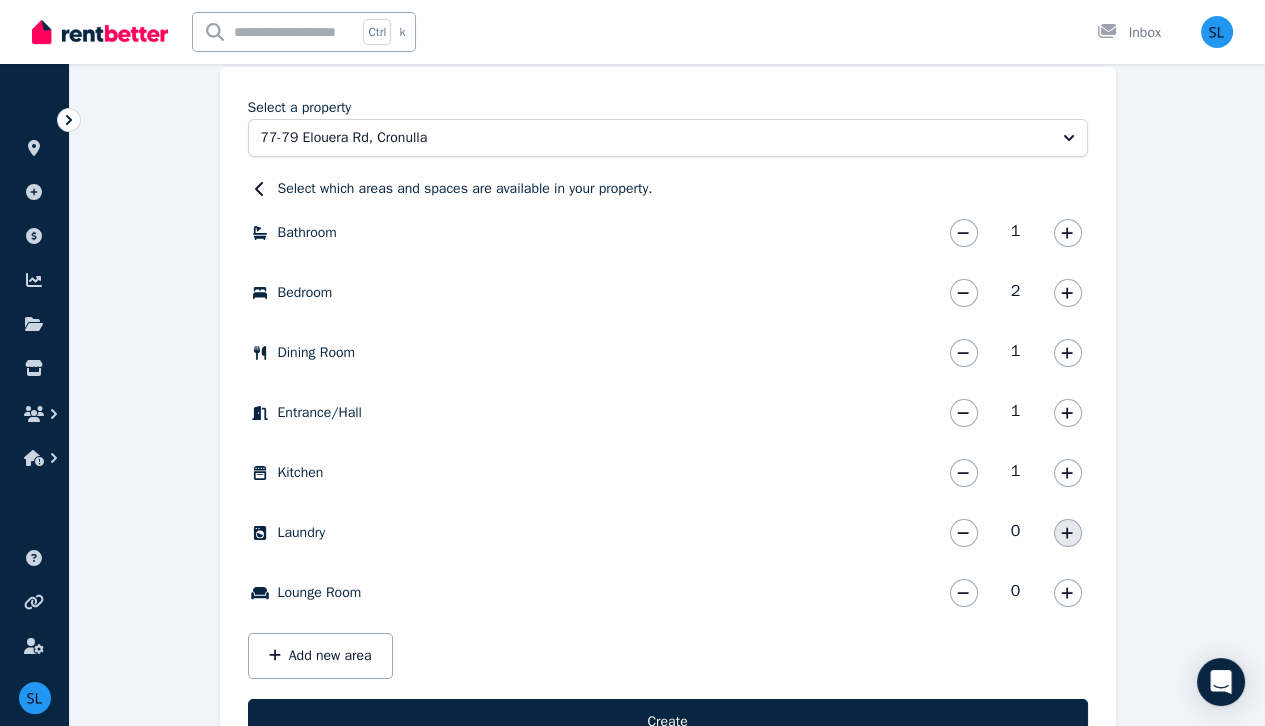 click 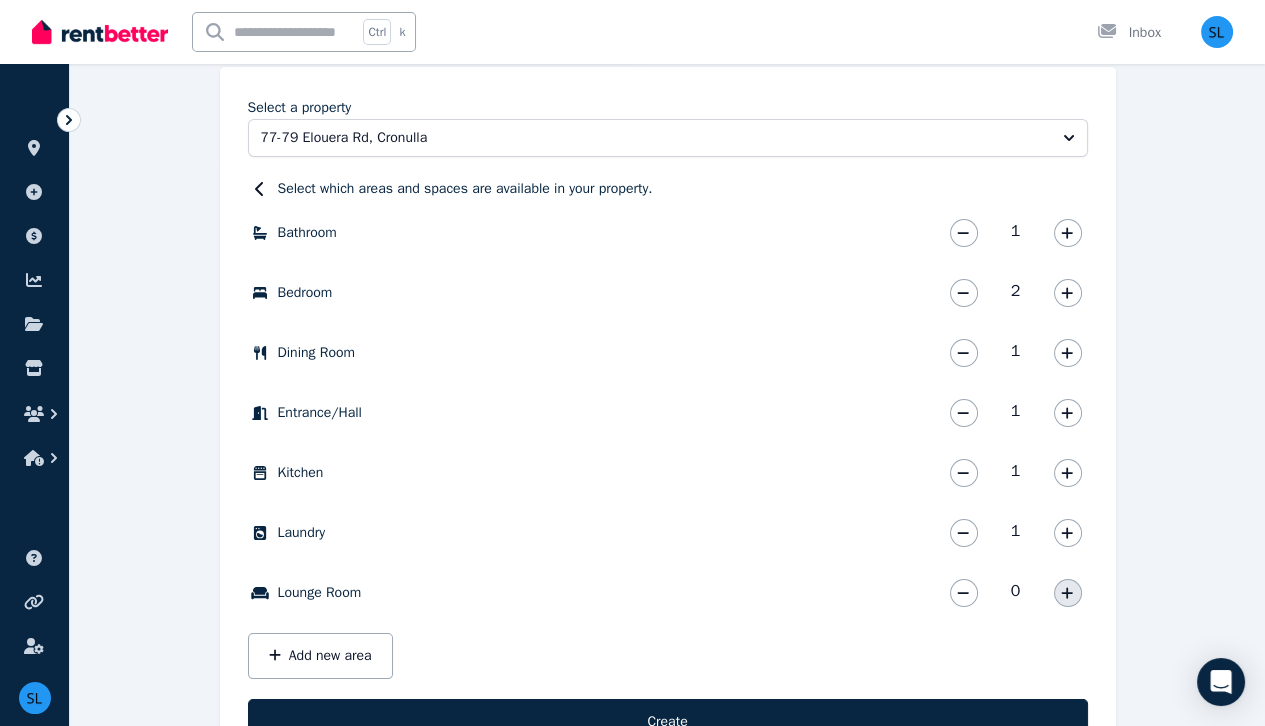 click 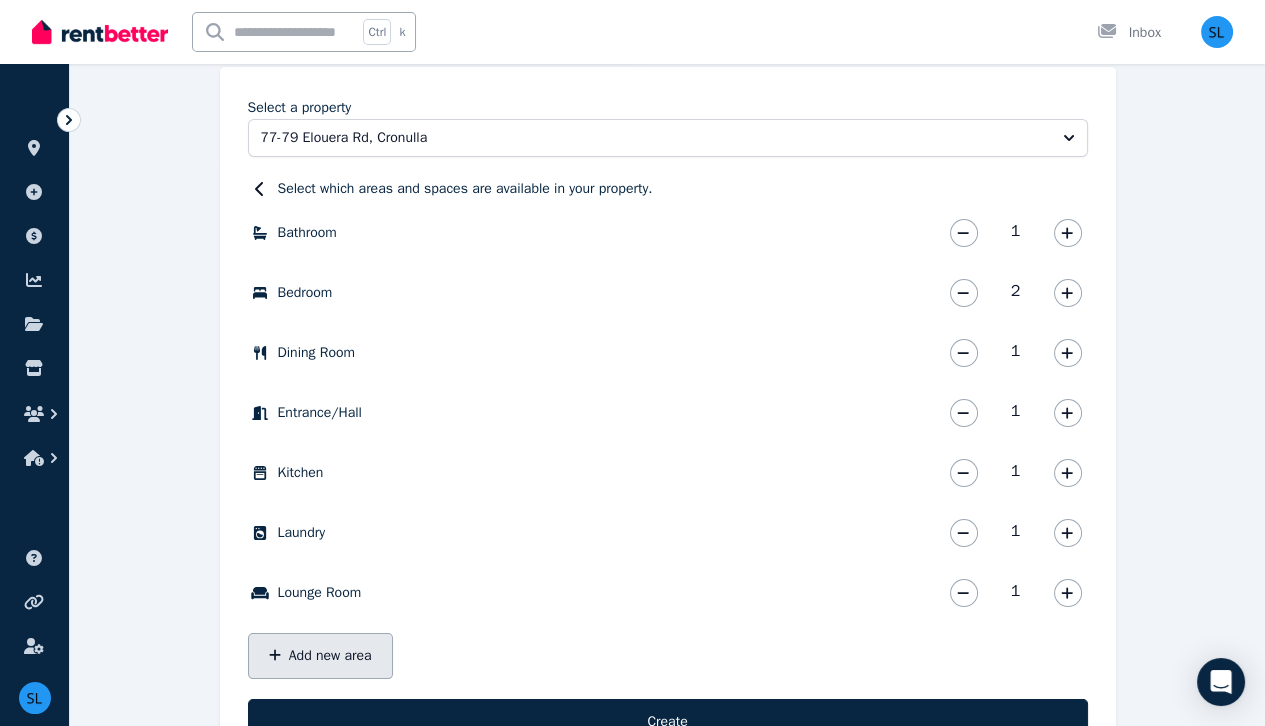 click on "Add new area" at bounding box center (320, 656) 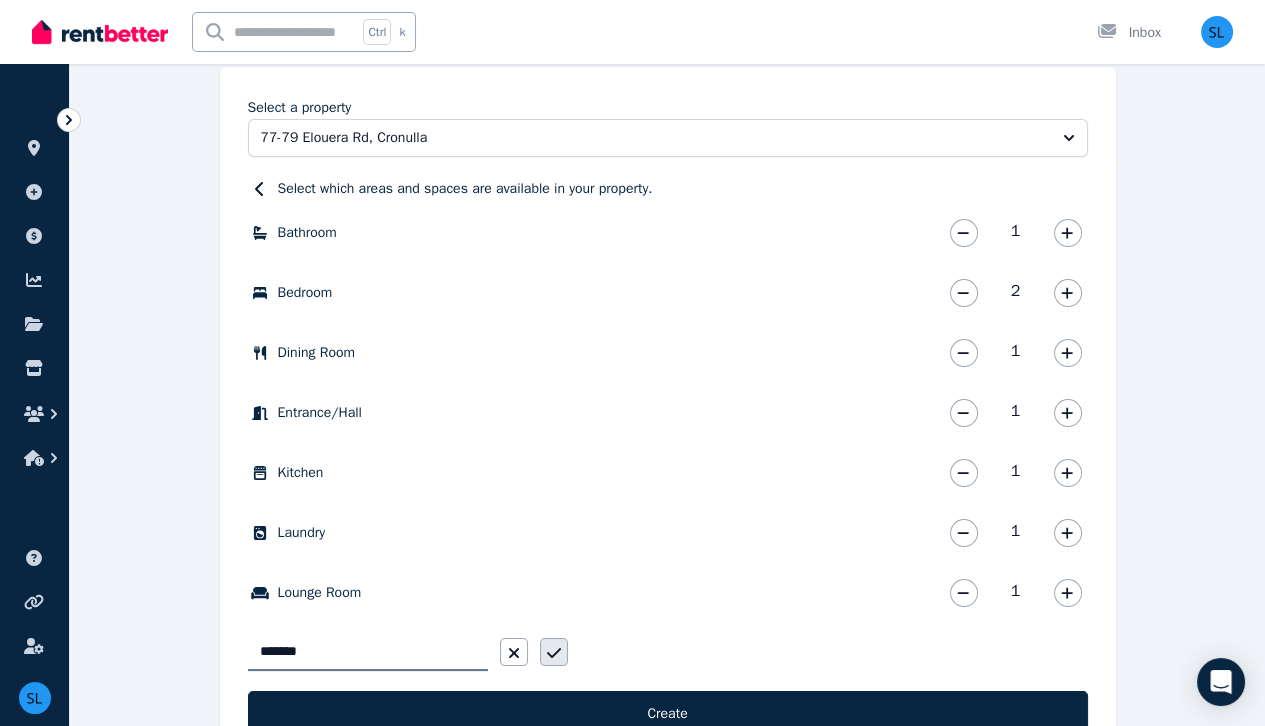 type on "*******" 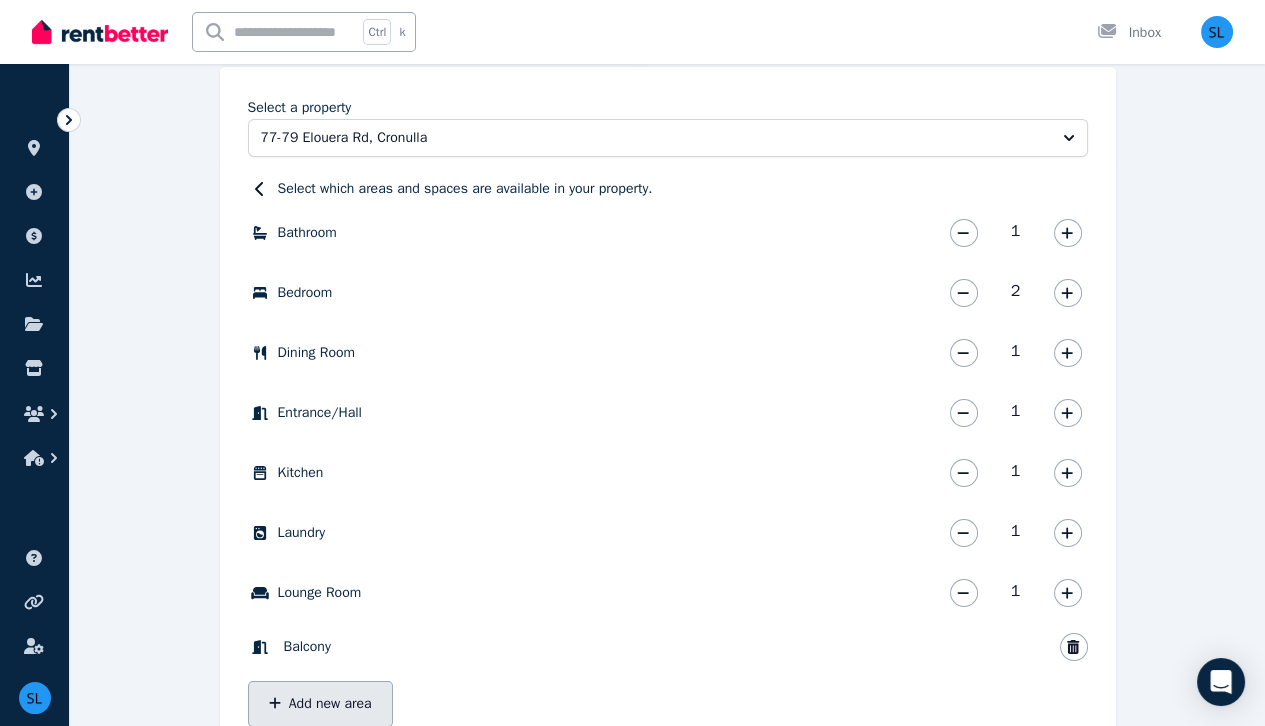click on "Add new area" at bounding box center (320, 704) 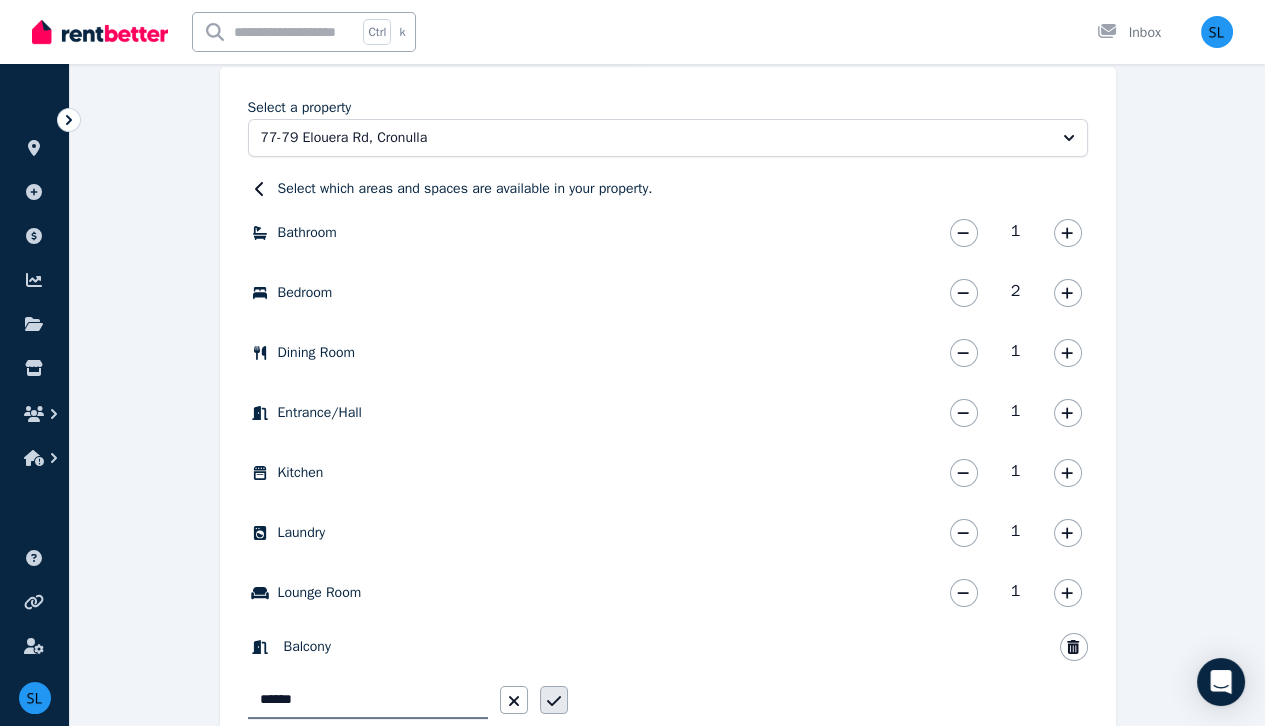 type on "******" 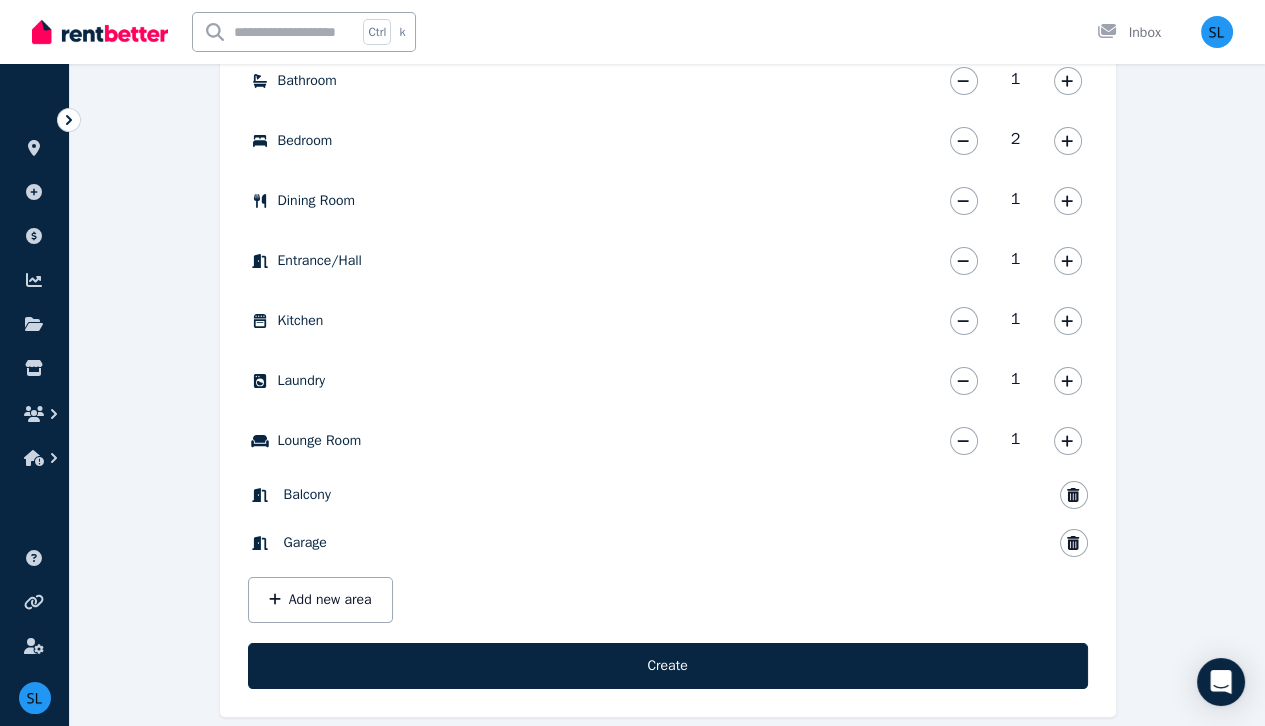 scroll, scrollTop: 717, scrollLeft: 0, axis: vertical 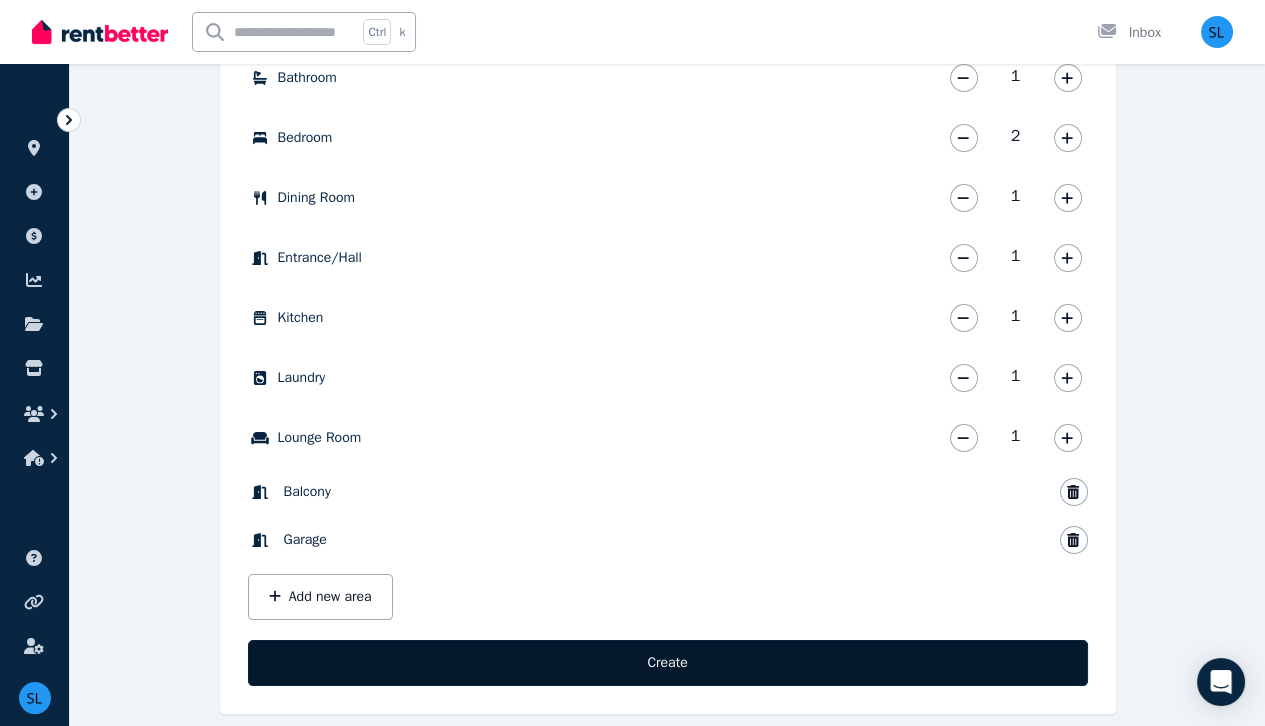 click on "Create" at bounding box center [668, 663] 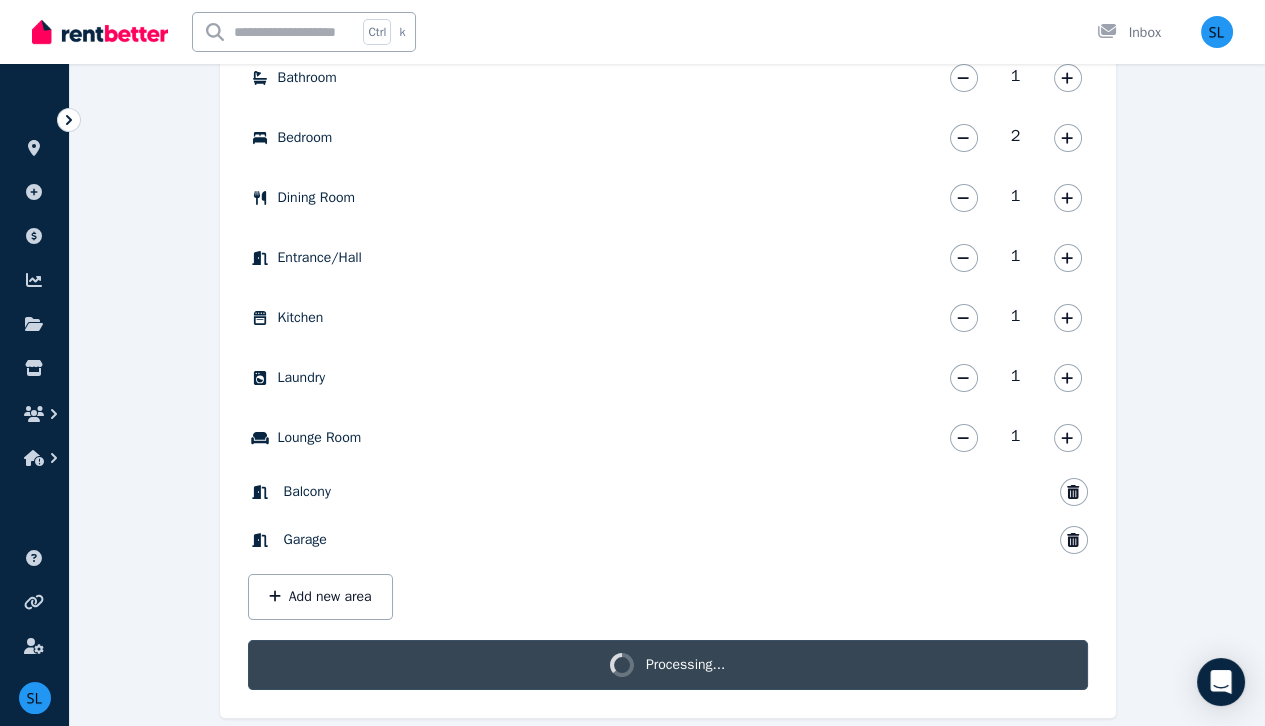 scroll, scrollTop: 713, scrollLeft: 0, axis: vertical 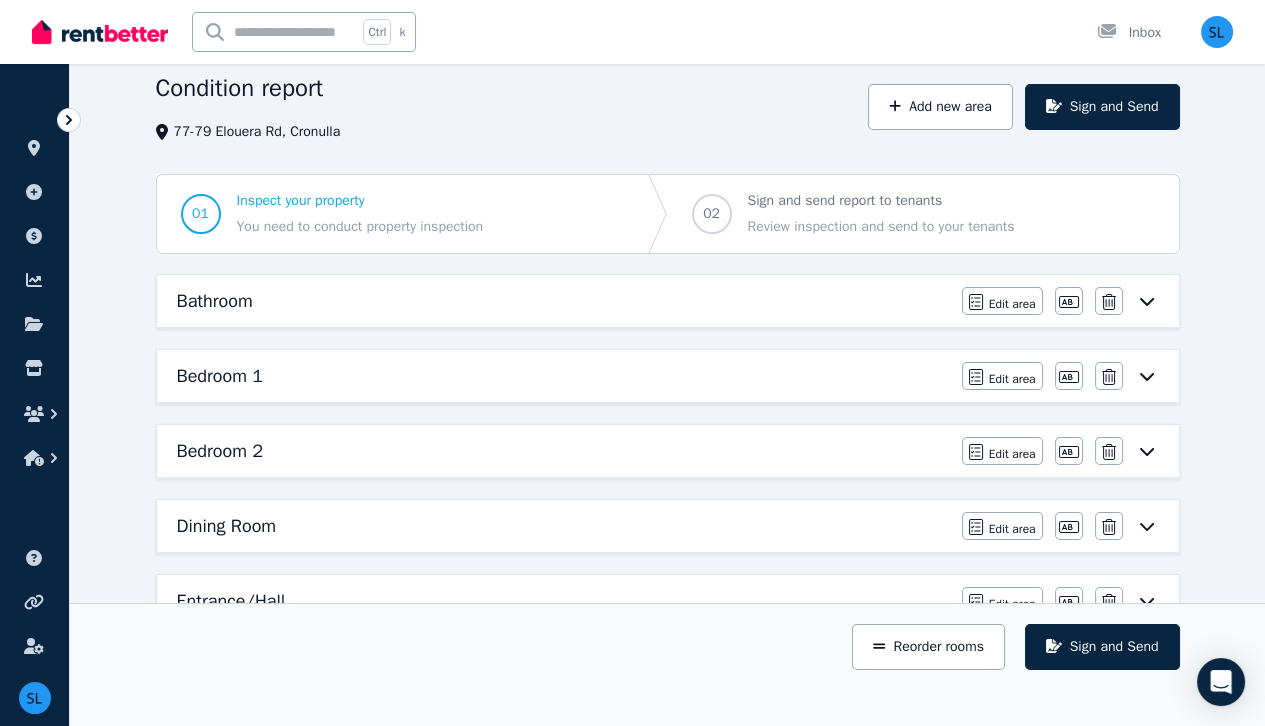 click 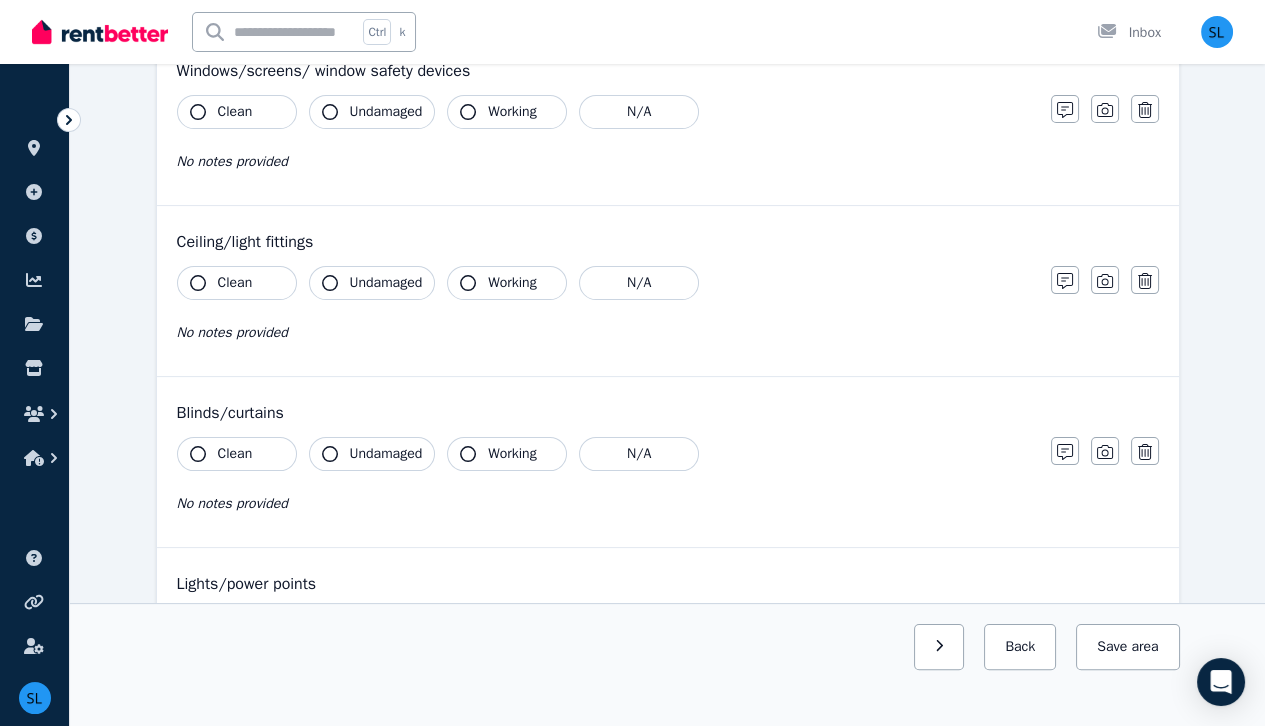 scroll, scrollTop: 788, scrollLeft: 0, axis: vertical 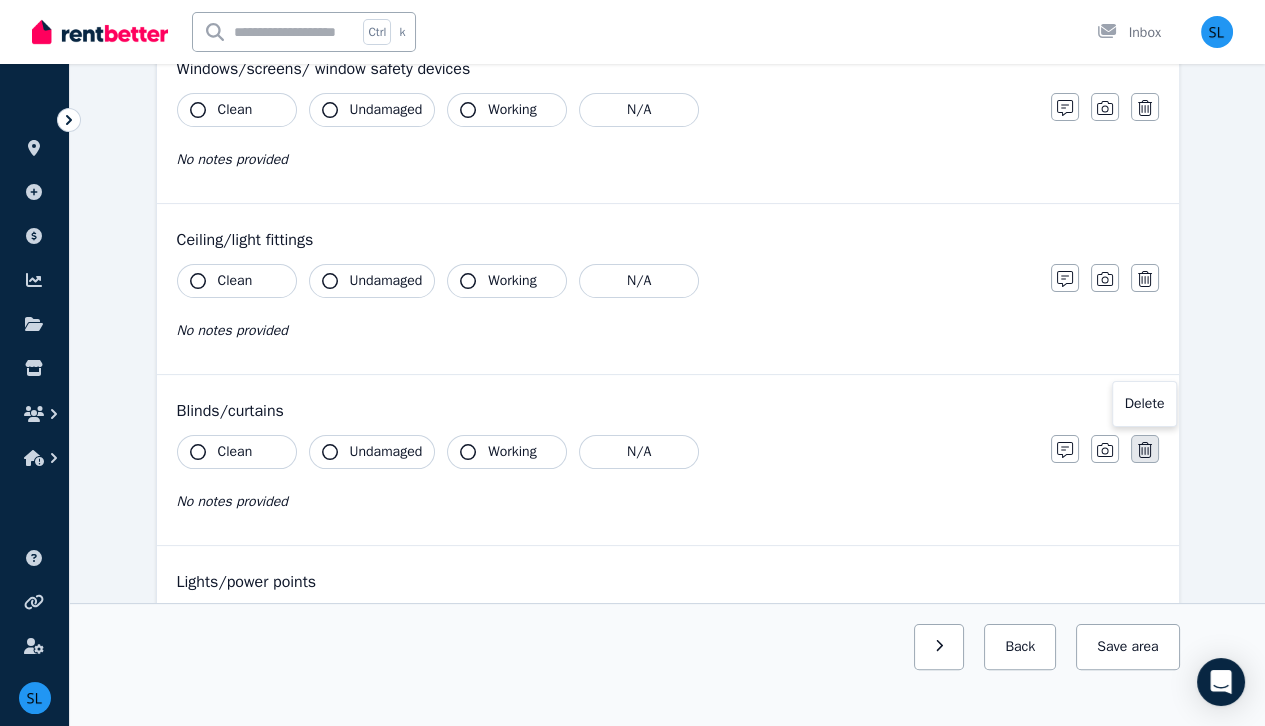 click 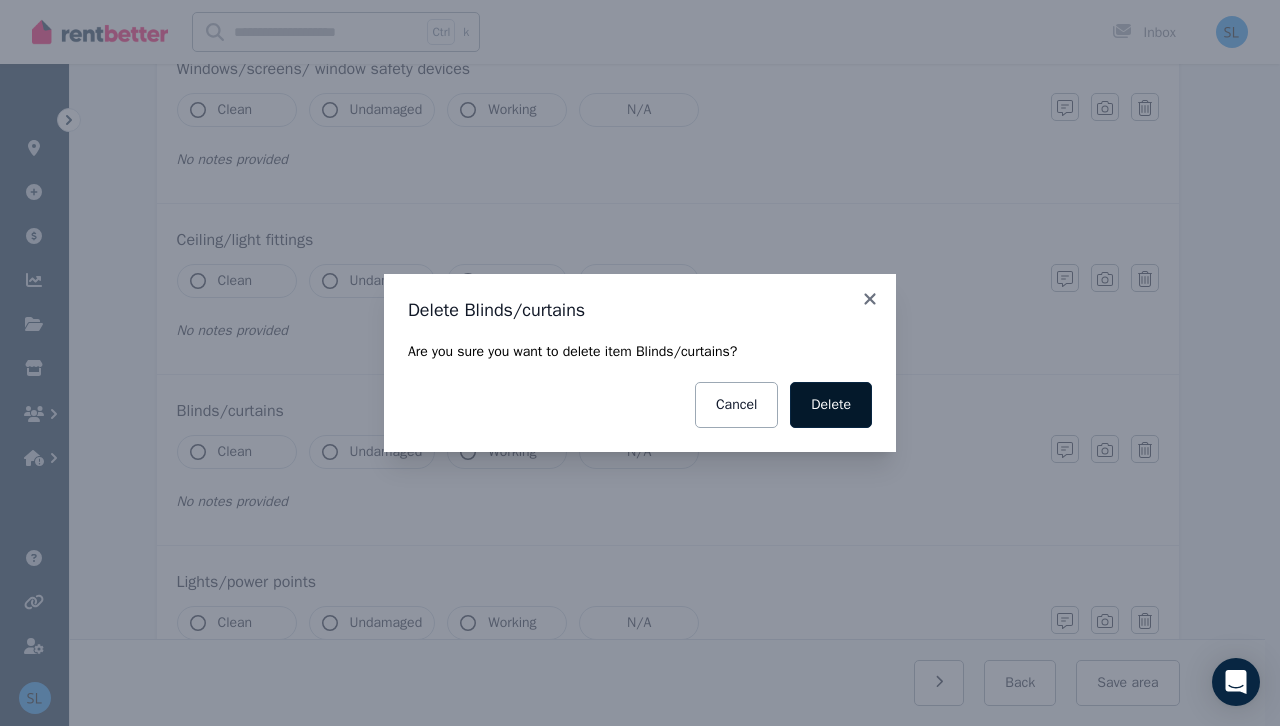 click on "Delete" at bounding box center [831, 405] 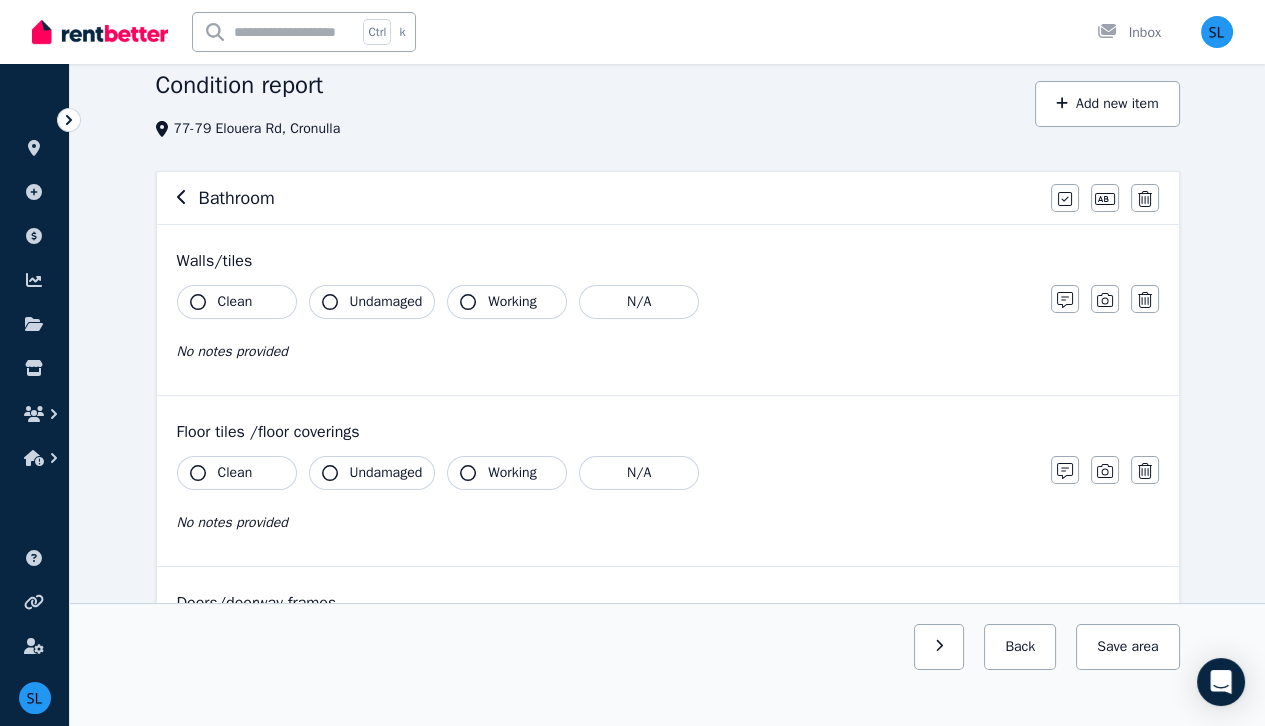 scroll, scrollTop: 0, scrollLeft: 0, axis: both 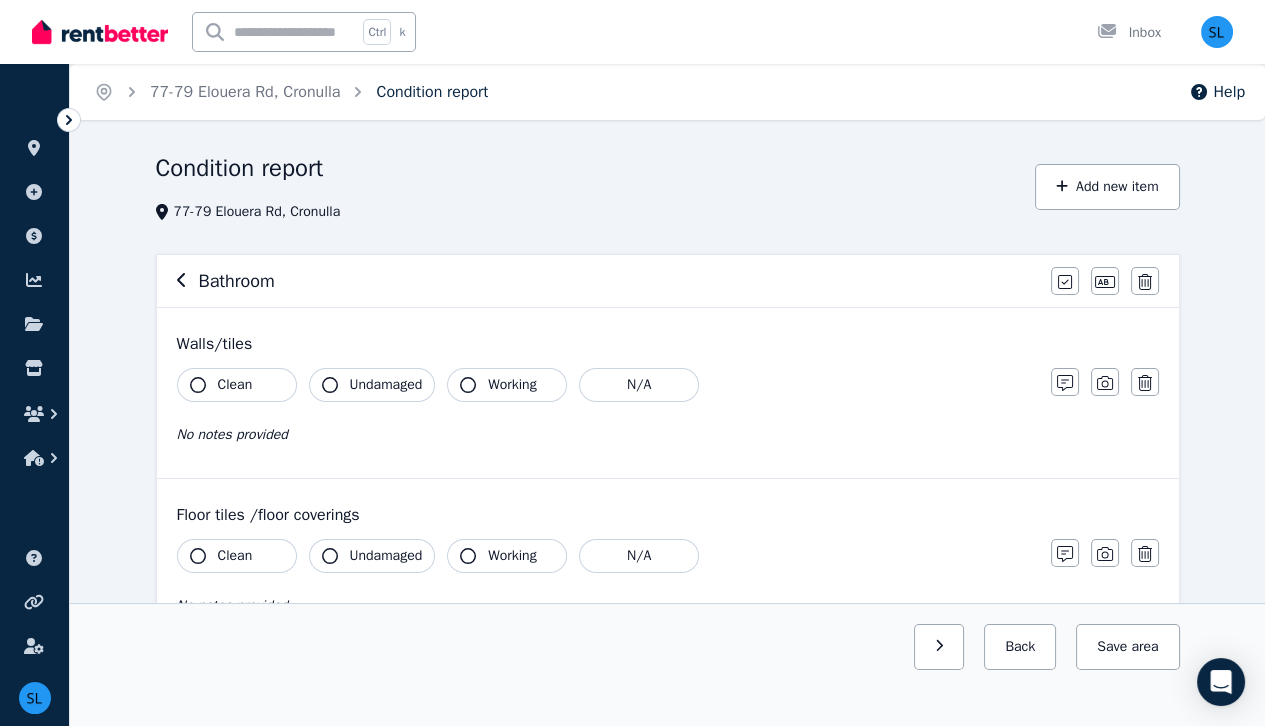 click on "Condition report" at bounding box center [432, 92] 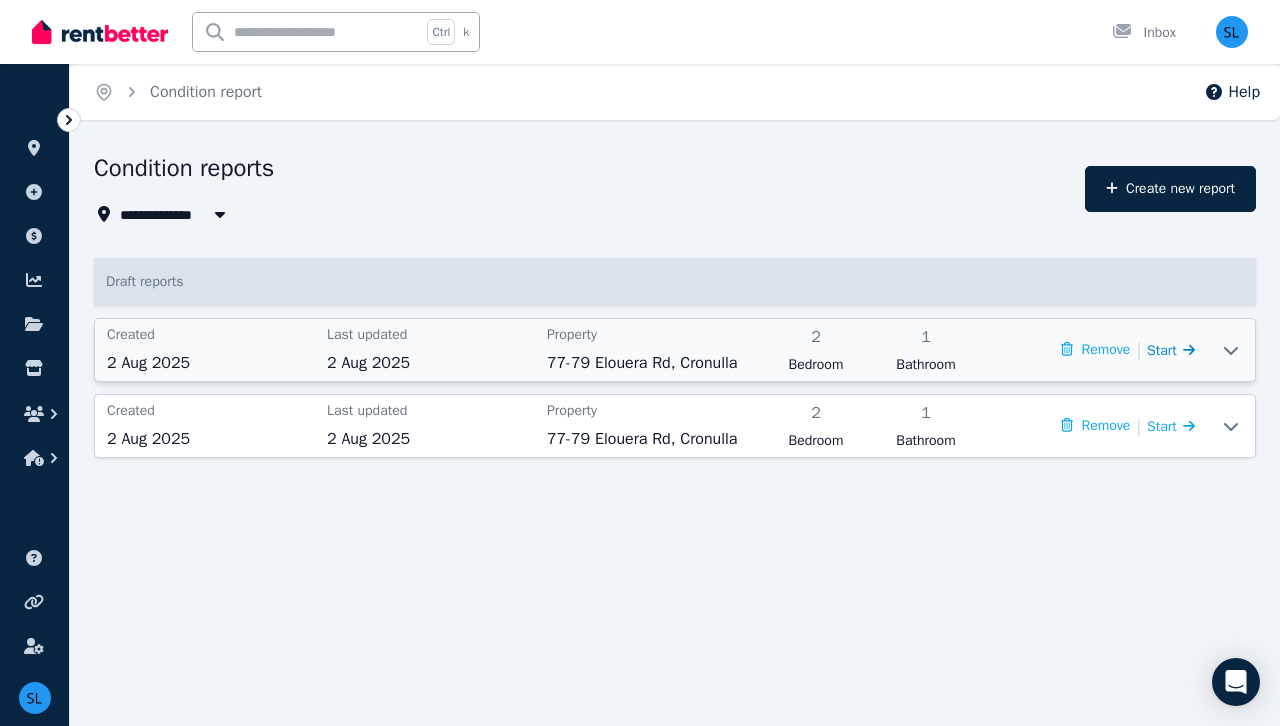 click on "Start" at bounding box center (1162, 350) 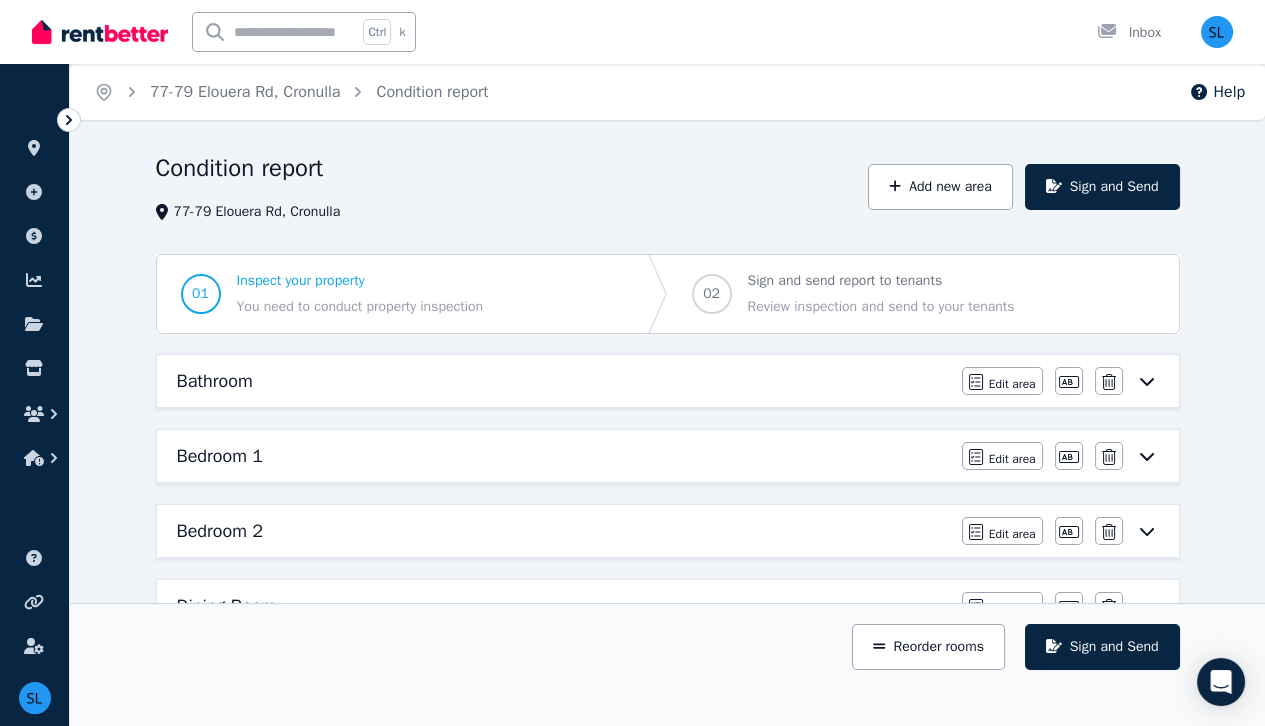 click 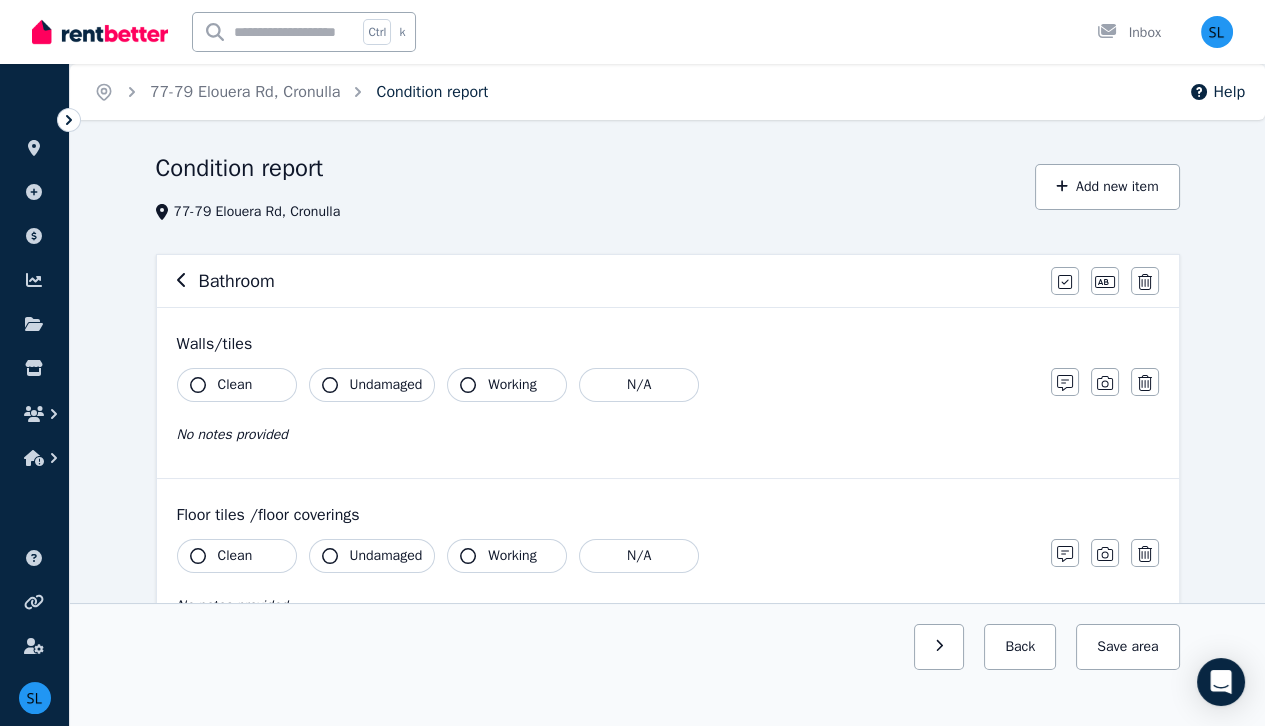 click on "Condition report" at bounding box center (432, 92) 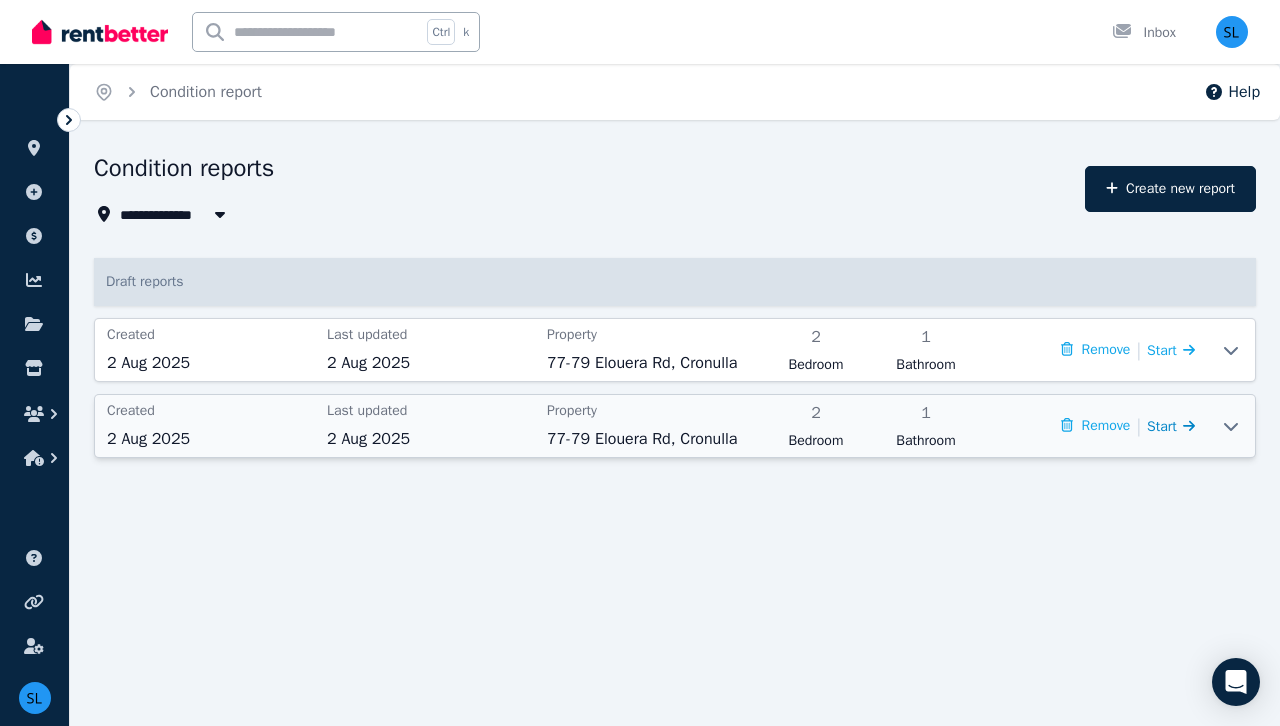 click on "Start" at bounding box center (1162, 426) 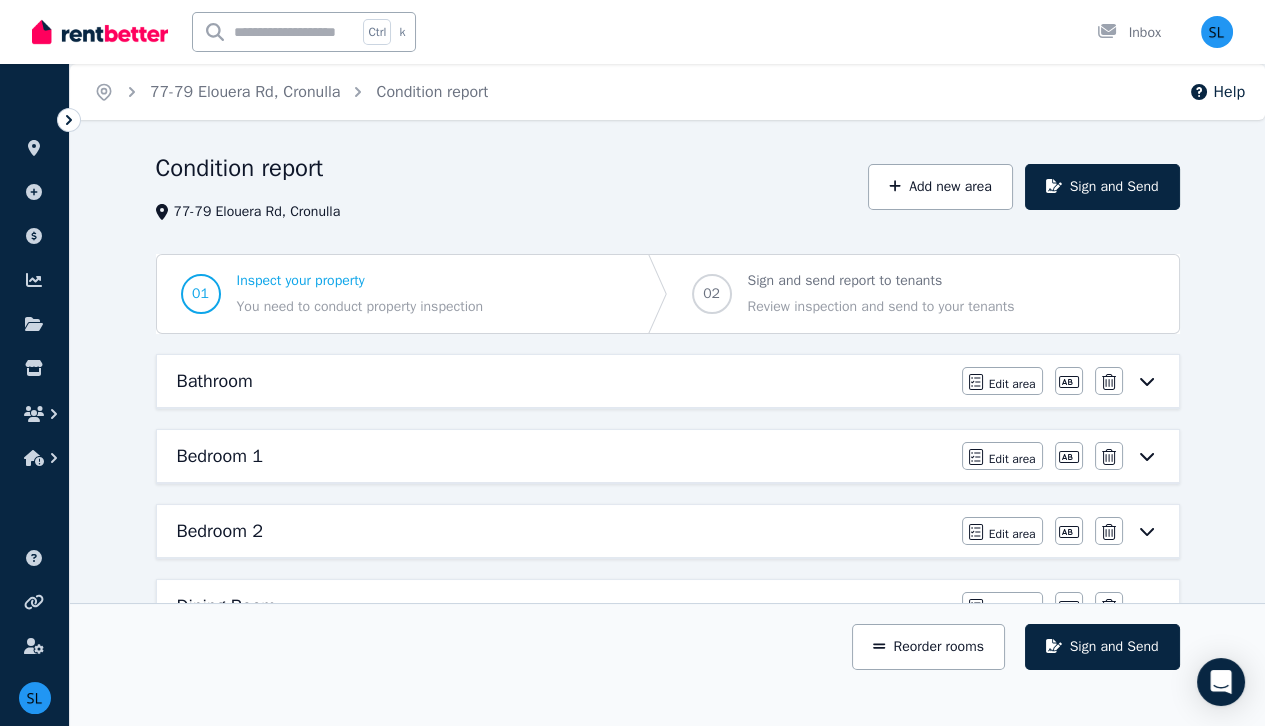 click 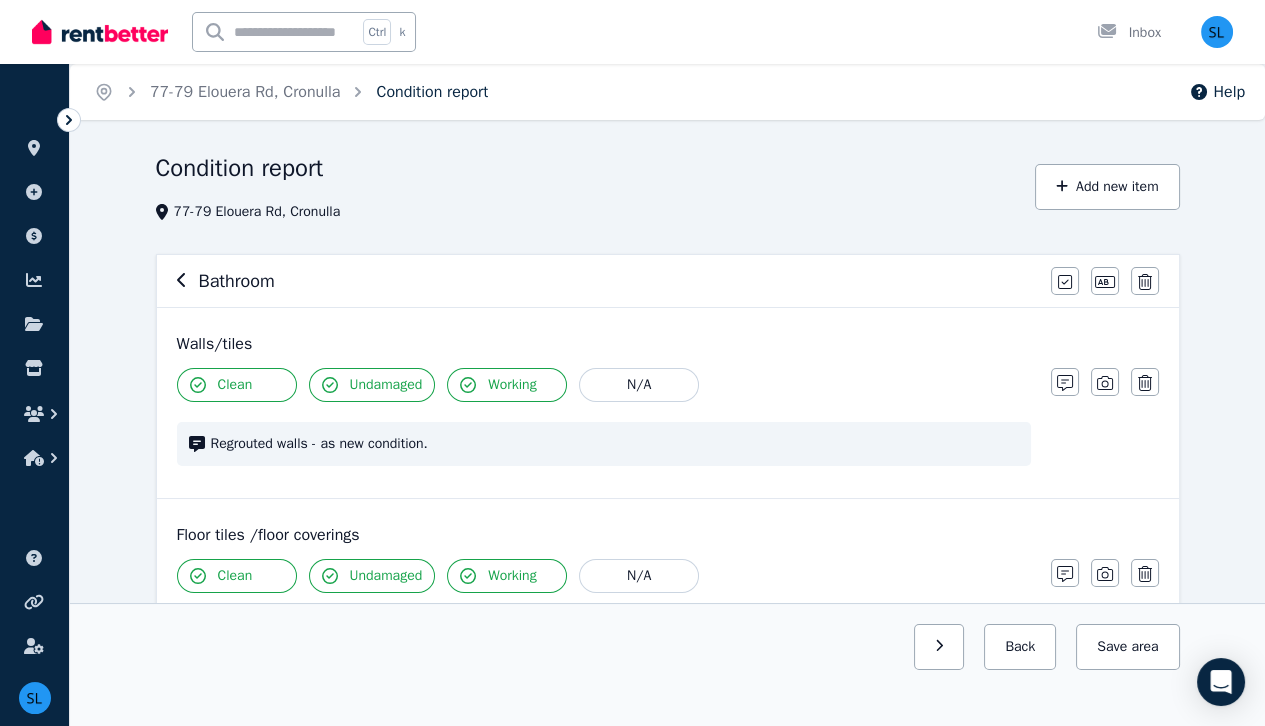 click on "Condition report" at bounding box center [432, 92] 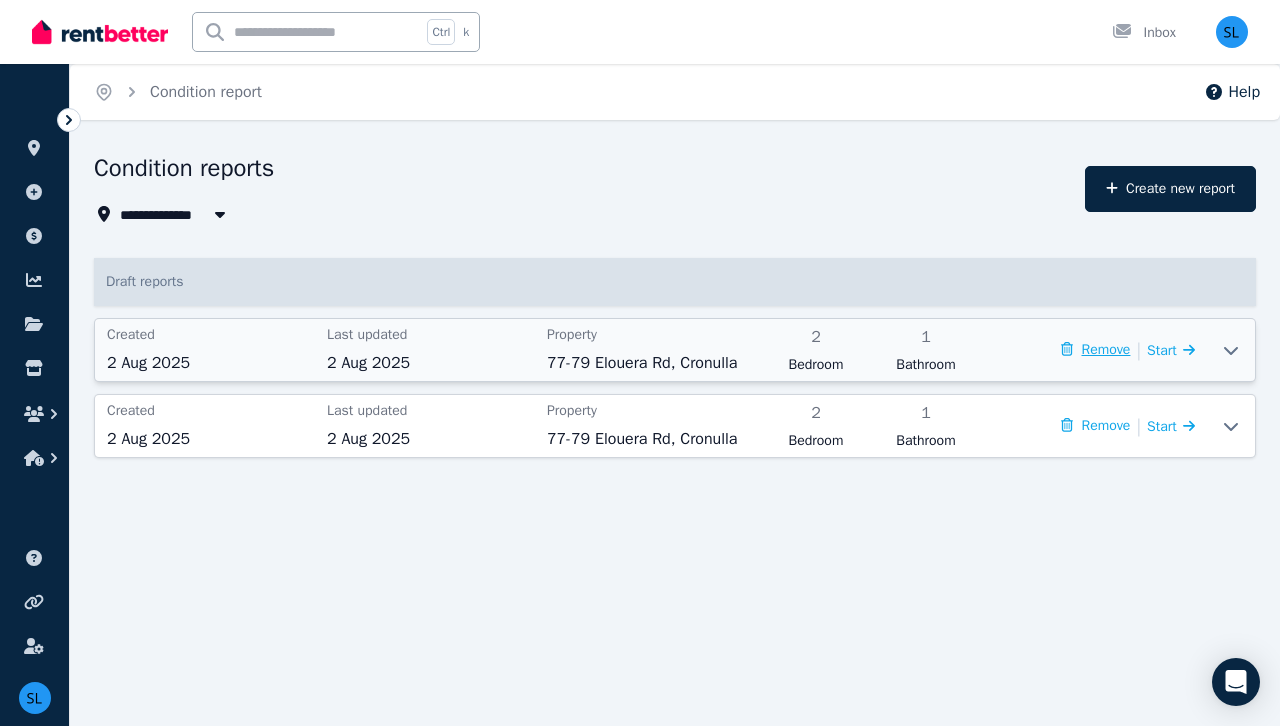 click on "Remove" at bounding box center [1095, 350] 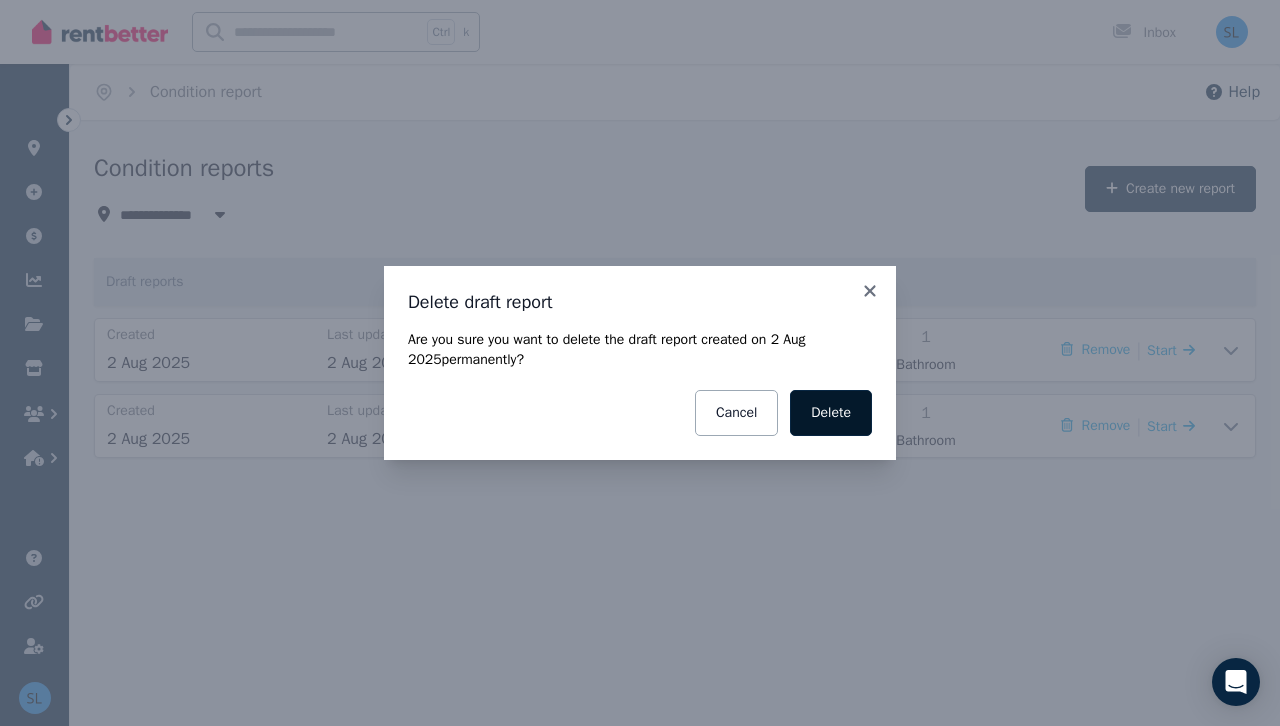 click on "Delete" at bounding box center [831, 413] 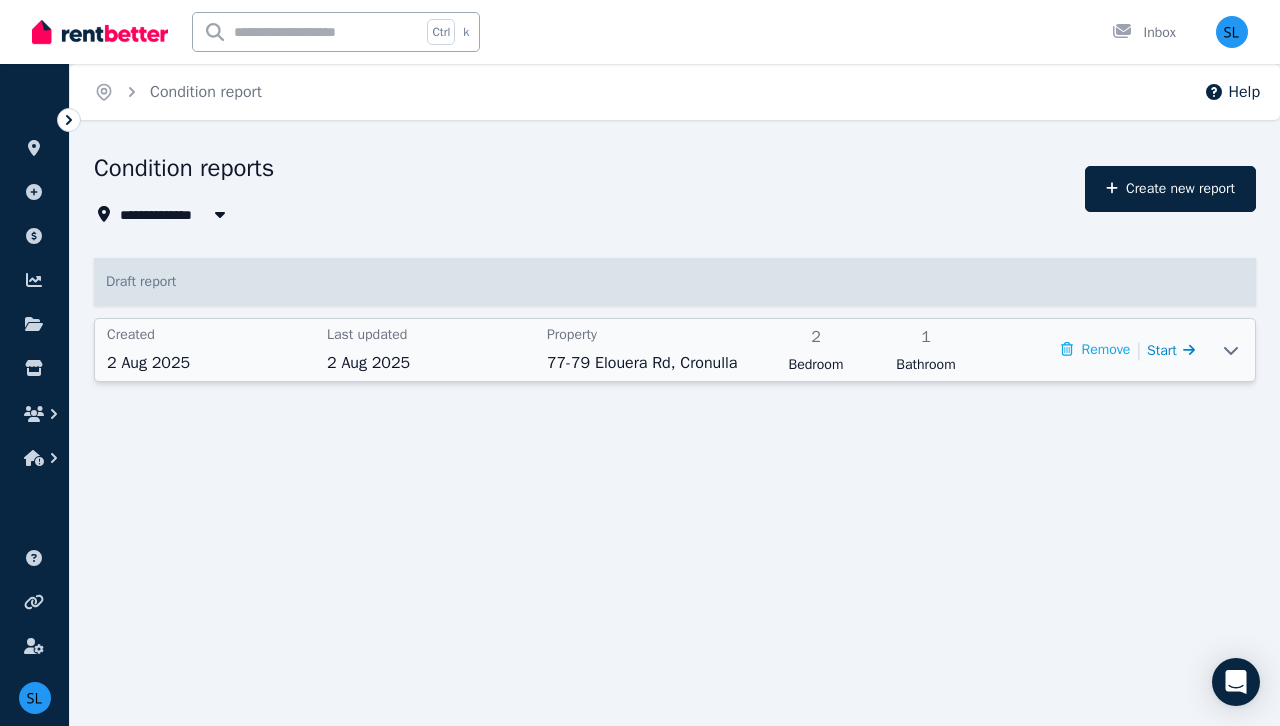 click on "Start" at bounding box center (1162, 350) 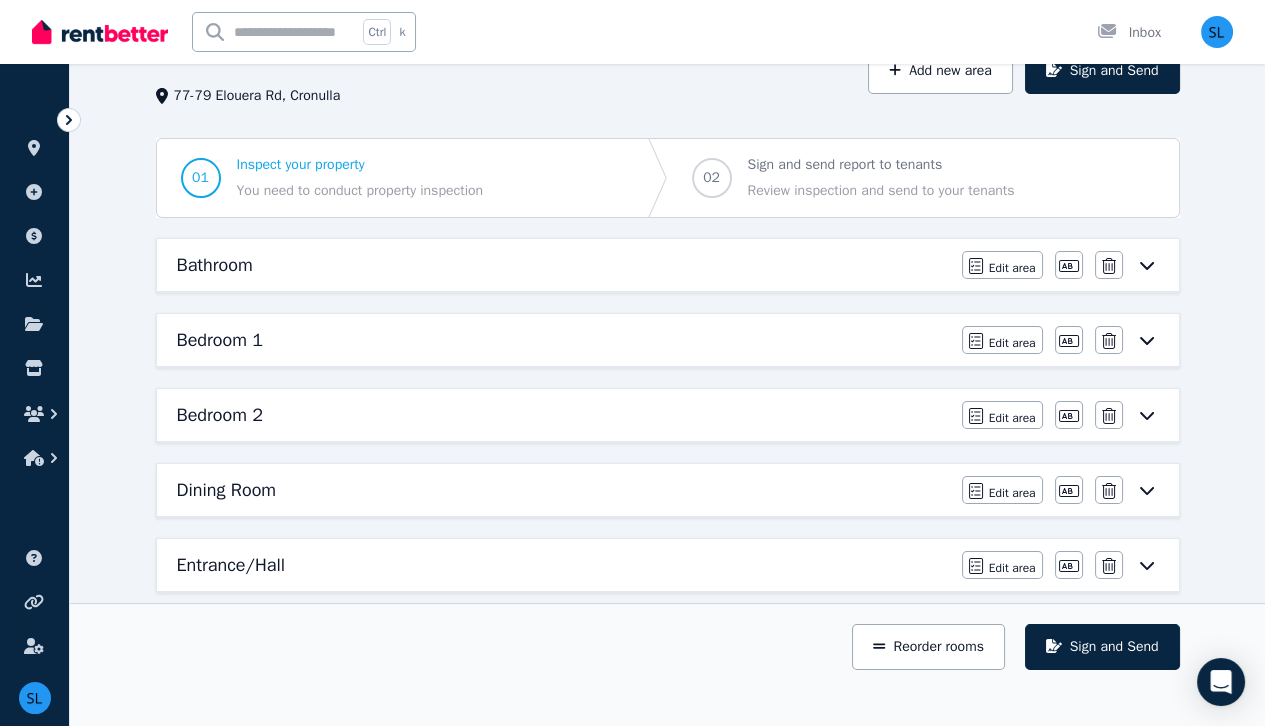 scroll, scrollTop: 115, scrollLeft: 0, axis: vertical 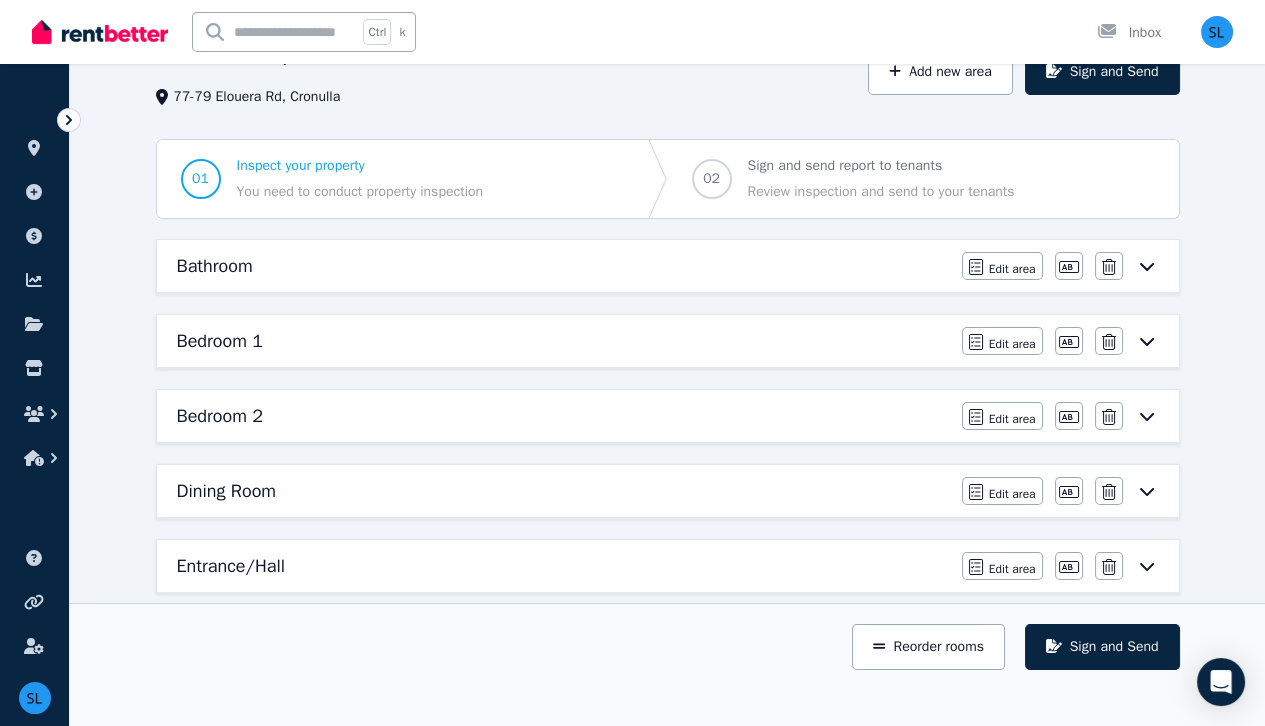 click 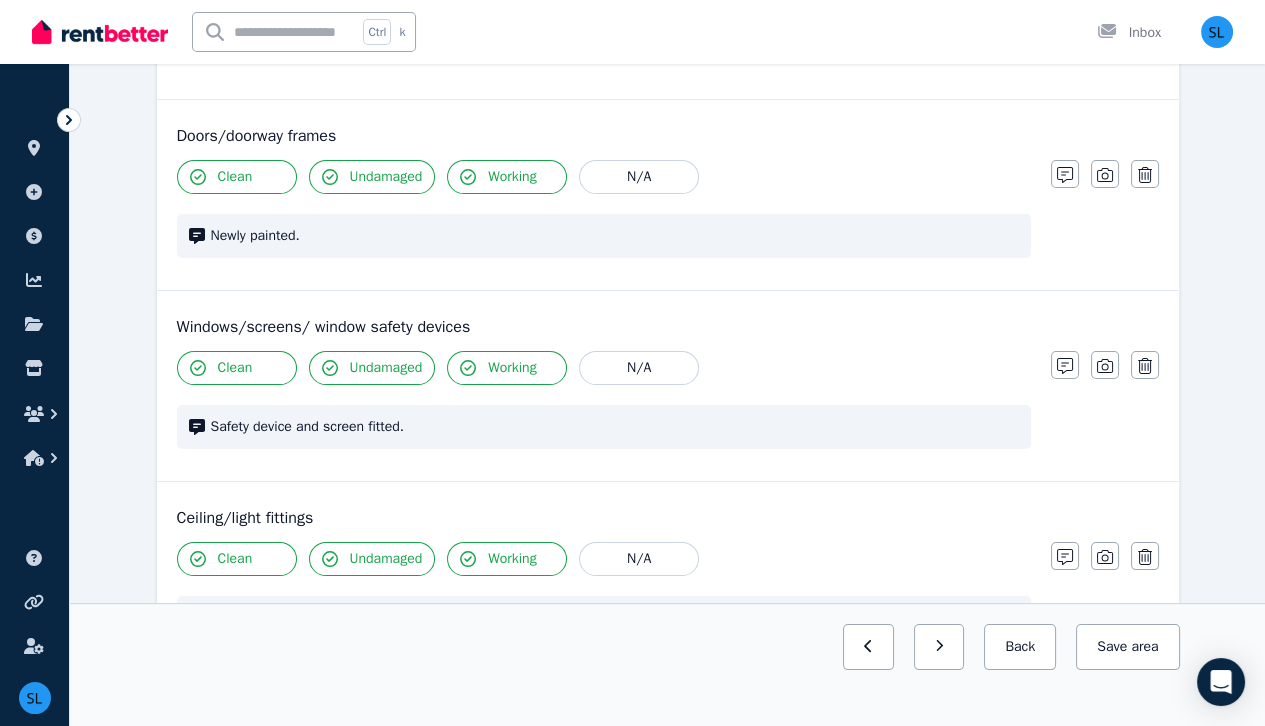 scroll, scrollTop: 579, scrollLeft: 0, axis: vertical 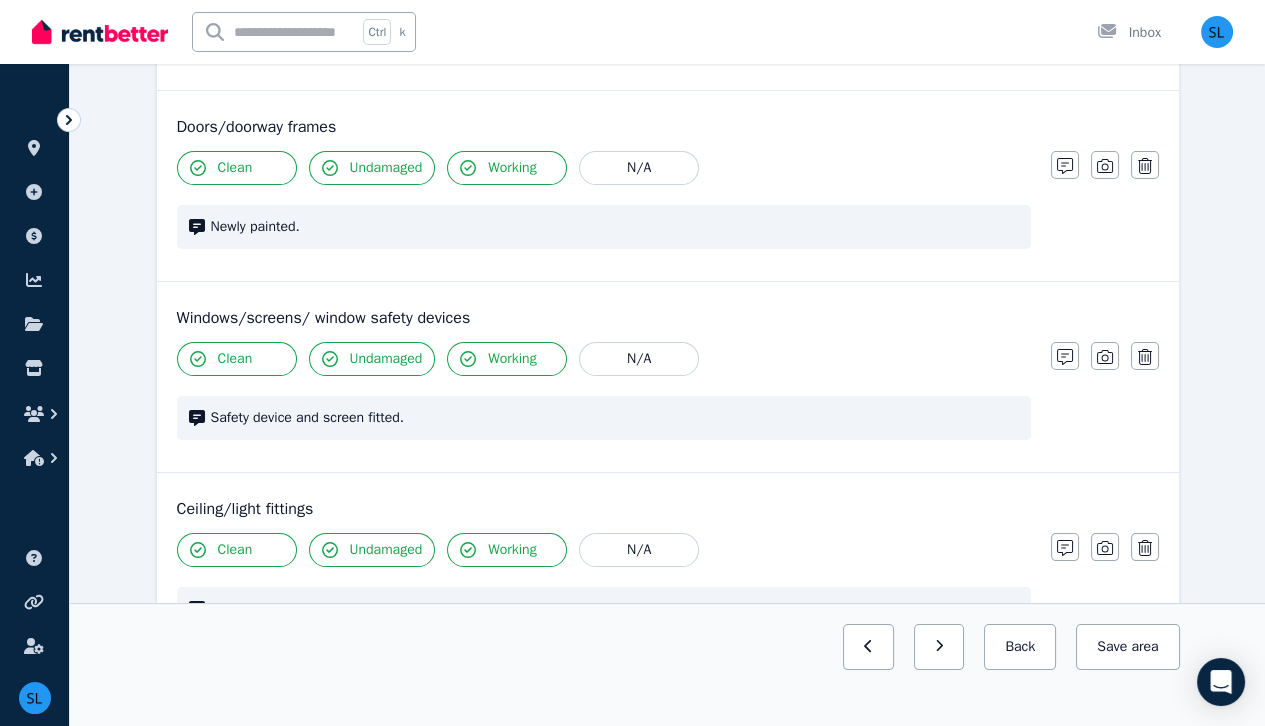 click on "Windows/screens/ window safety devices" at bounding box center (668, 318) 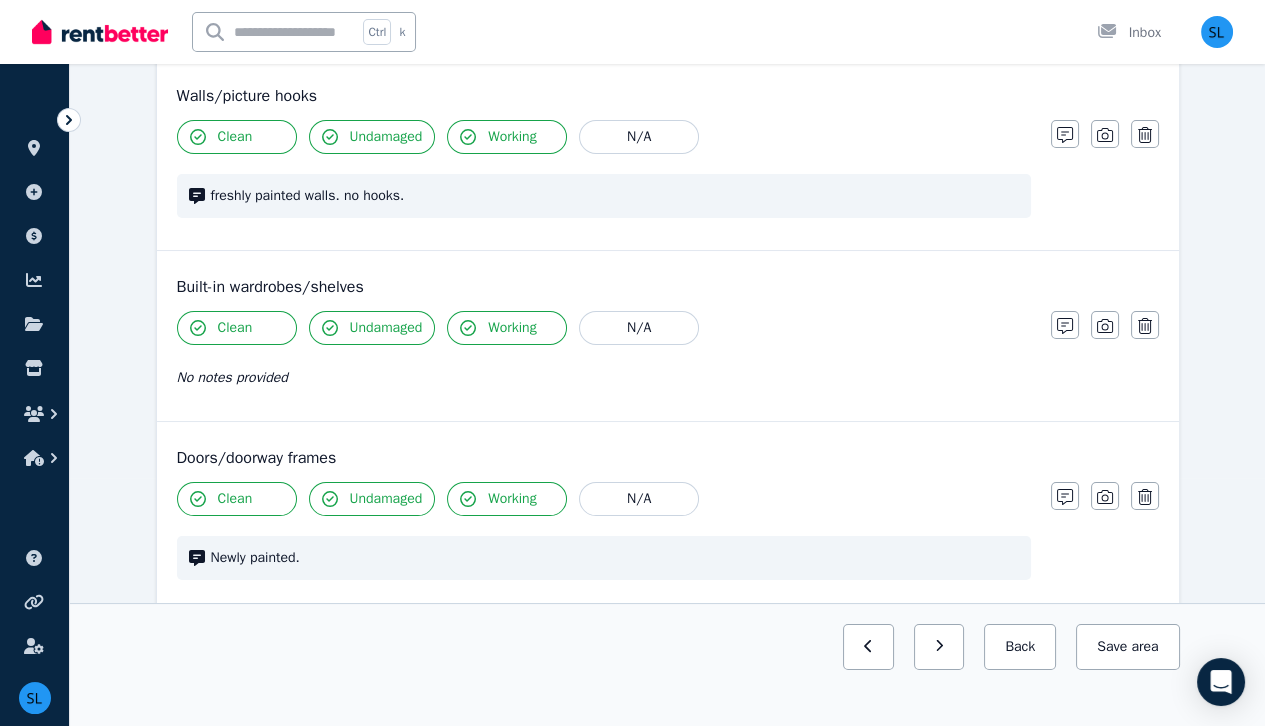 scroll, scrollTop: 0, scrollLeft: 0, axis: both 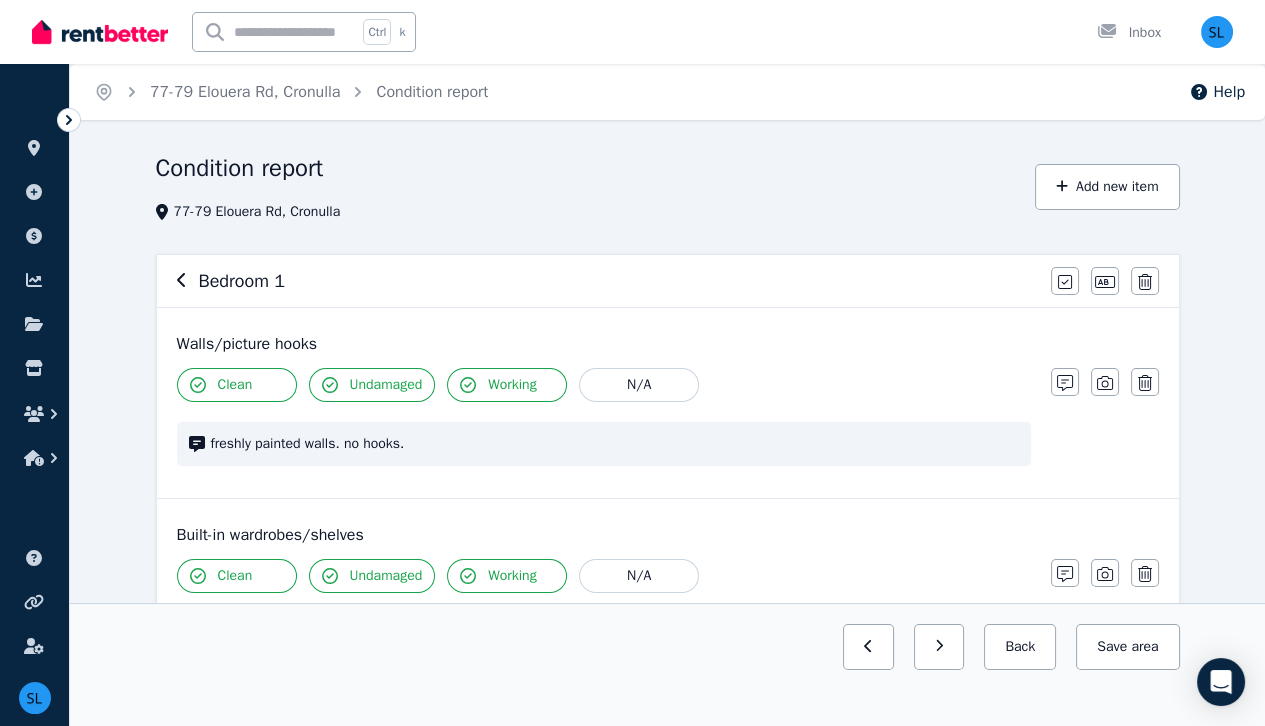 click 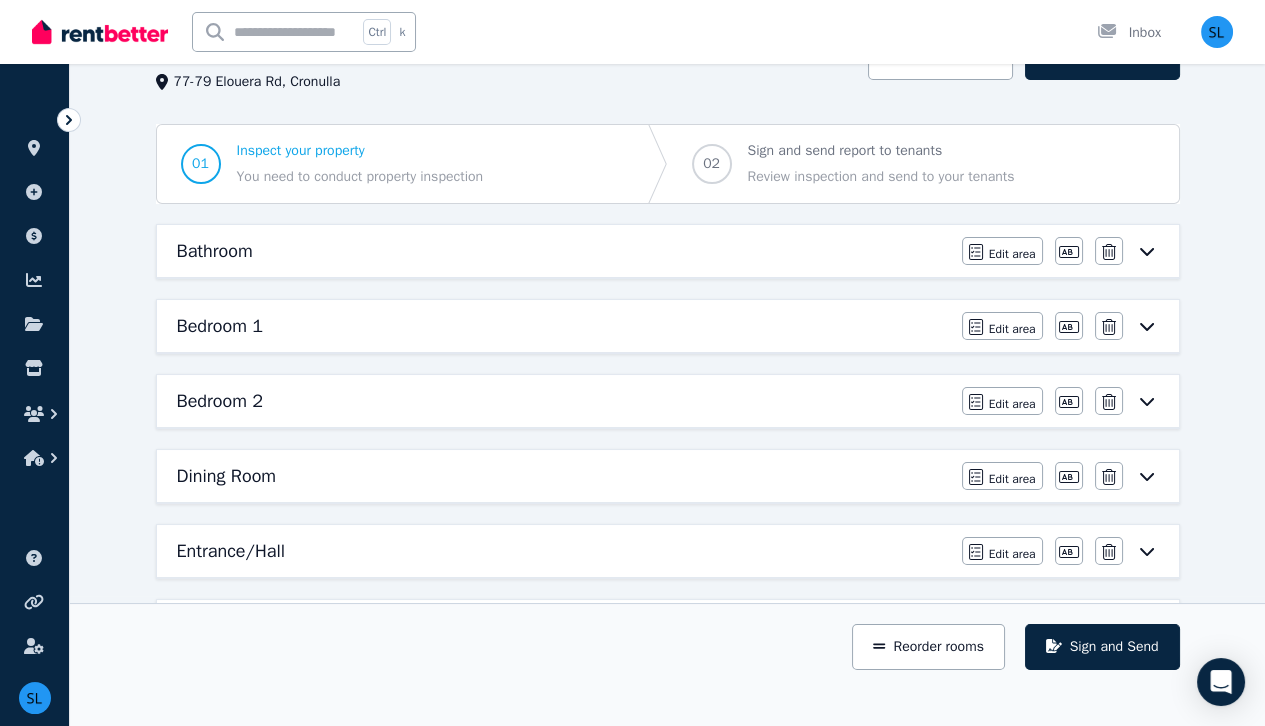 scroll, scrollTop: 131, scrollLeft: 0, axis: vertical 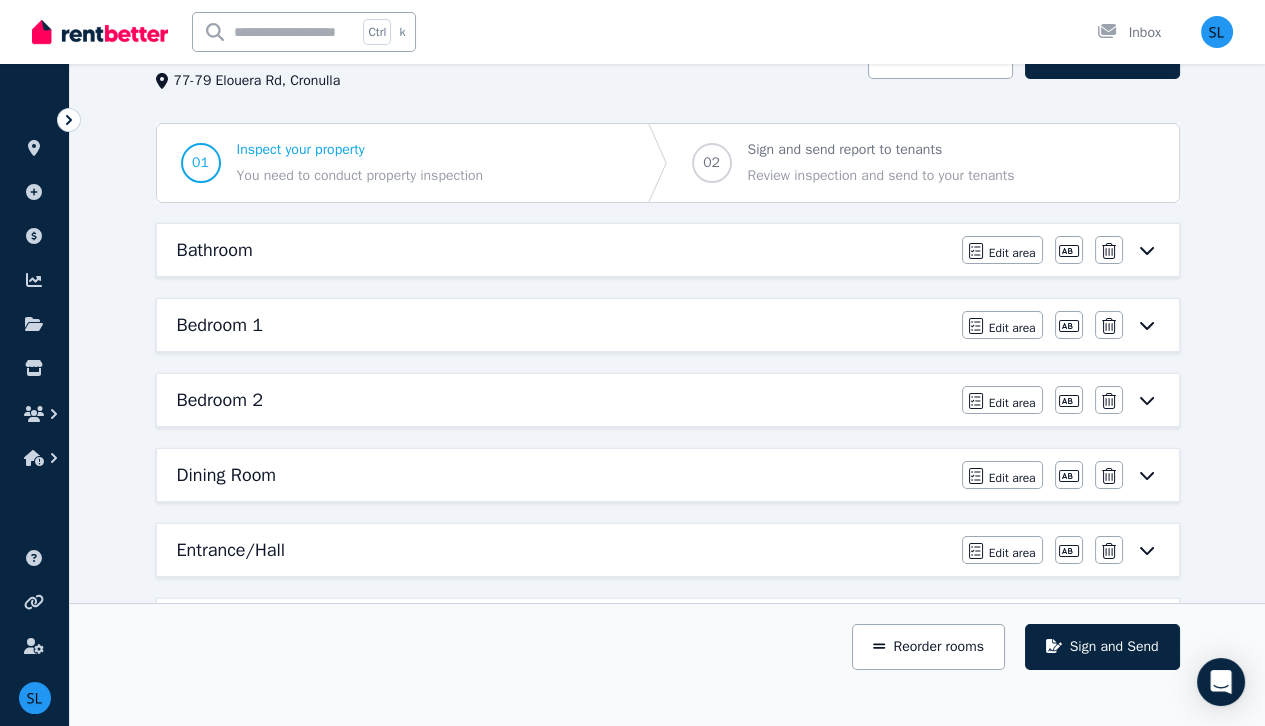 click 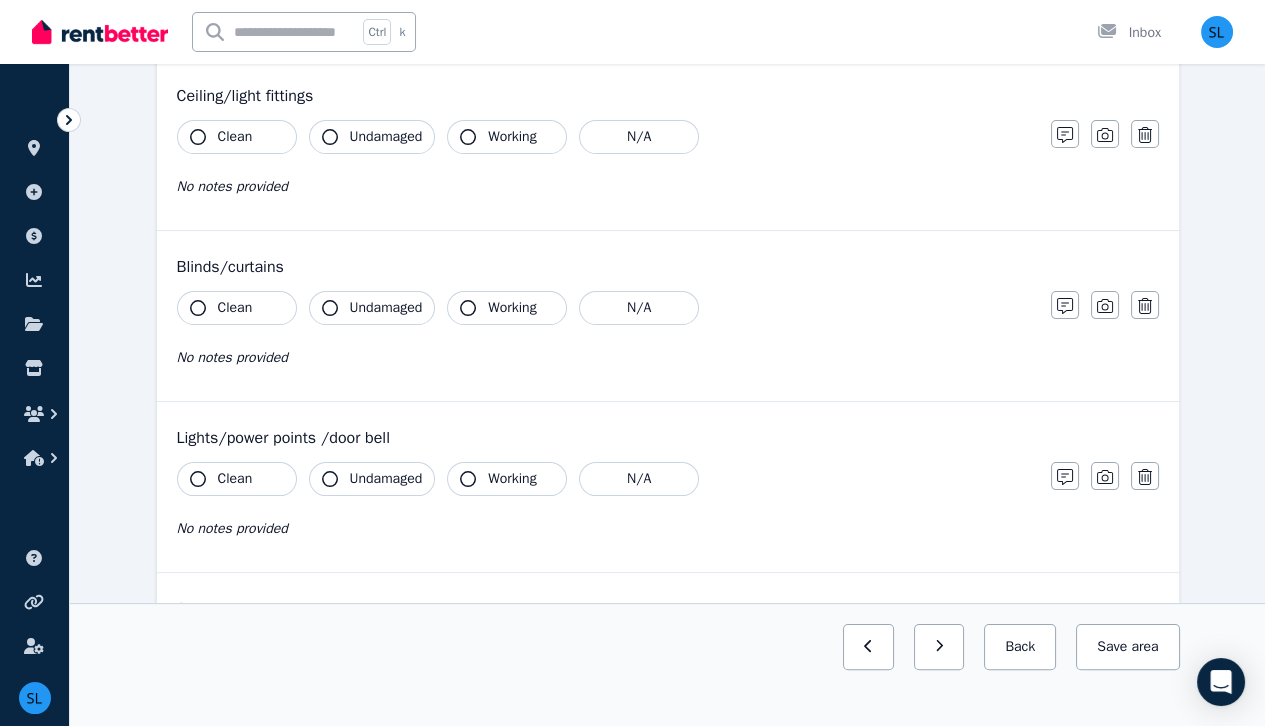 scroll, scrollTop: 778, scrollLeft: 0, axis: vertical 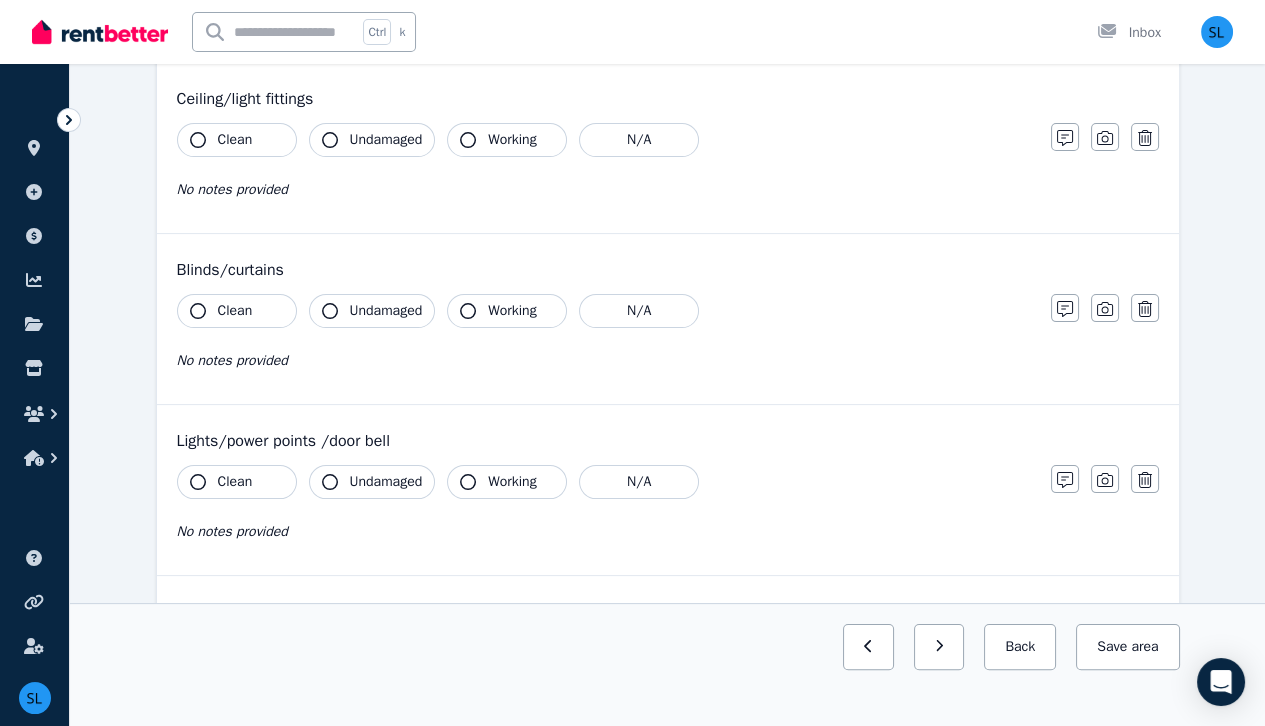 click on "Clean" at bounding box center [235, 482] 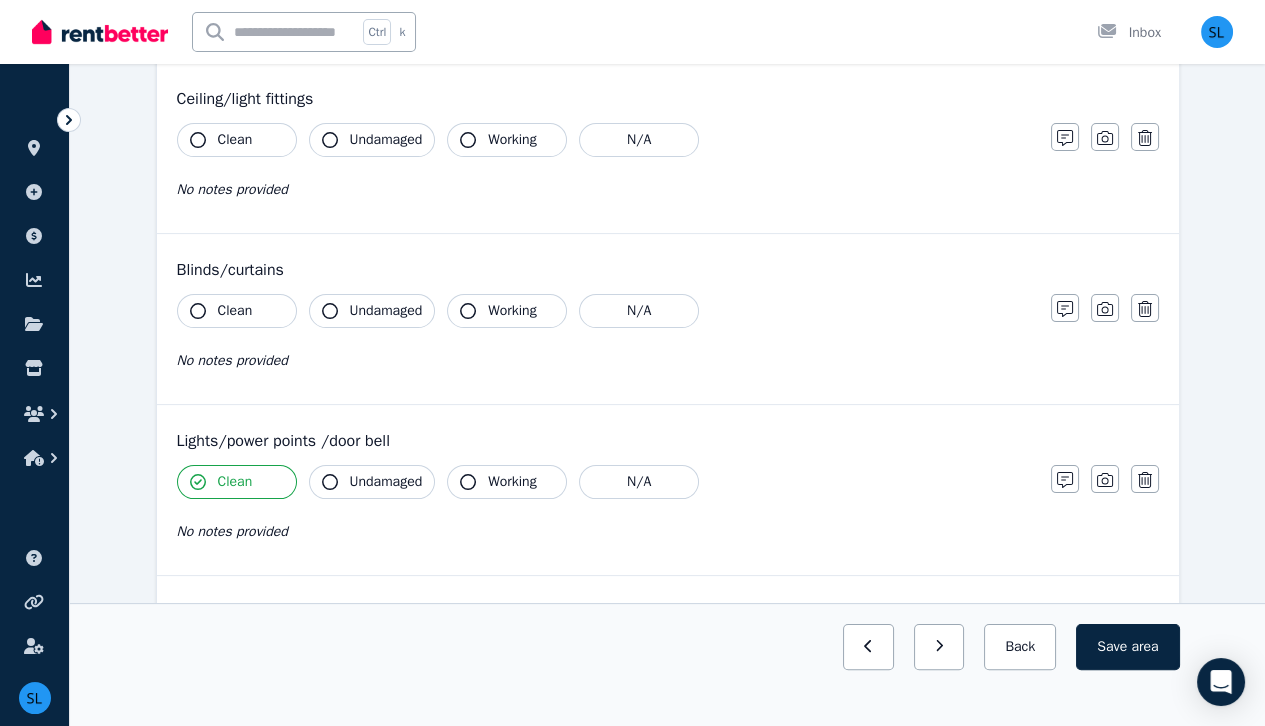 click on "Undamaged" at bounding box center [386, 482] 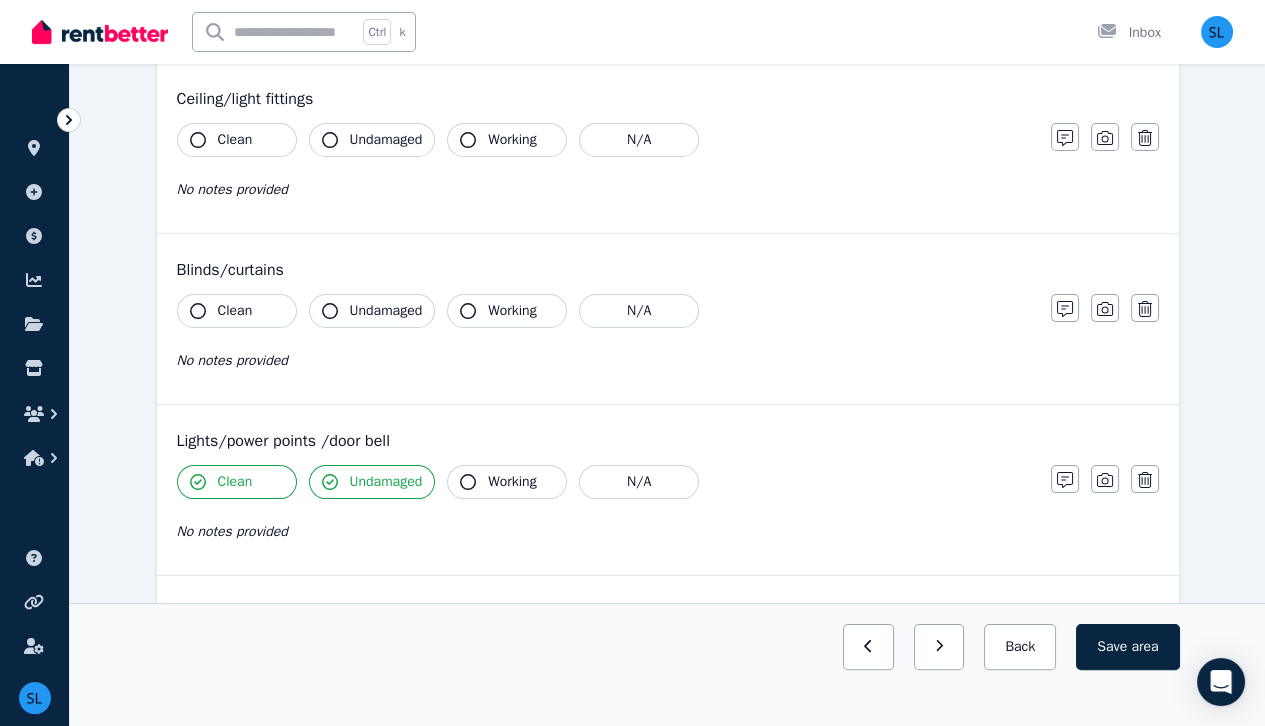 click on "Working" at bounding box center [512, 482] 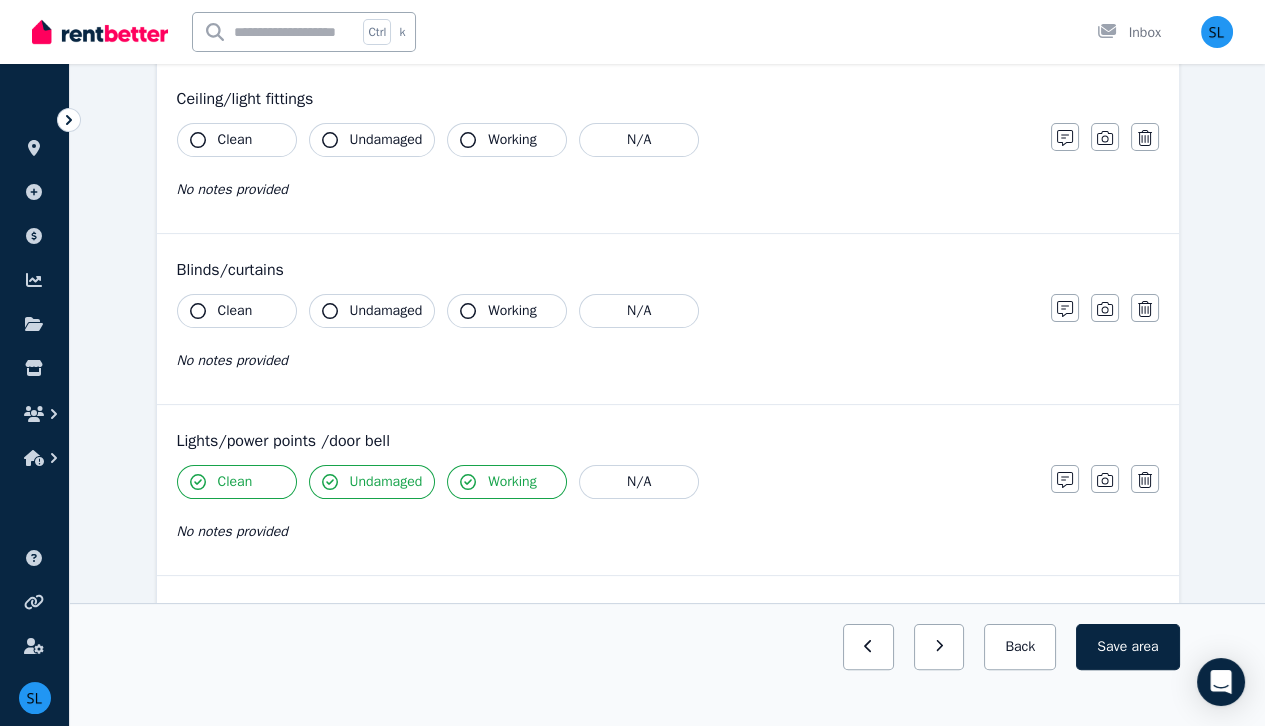 click on "Clean" at bounding box center [235, 311] 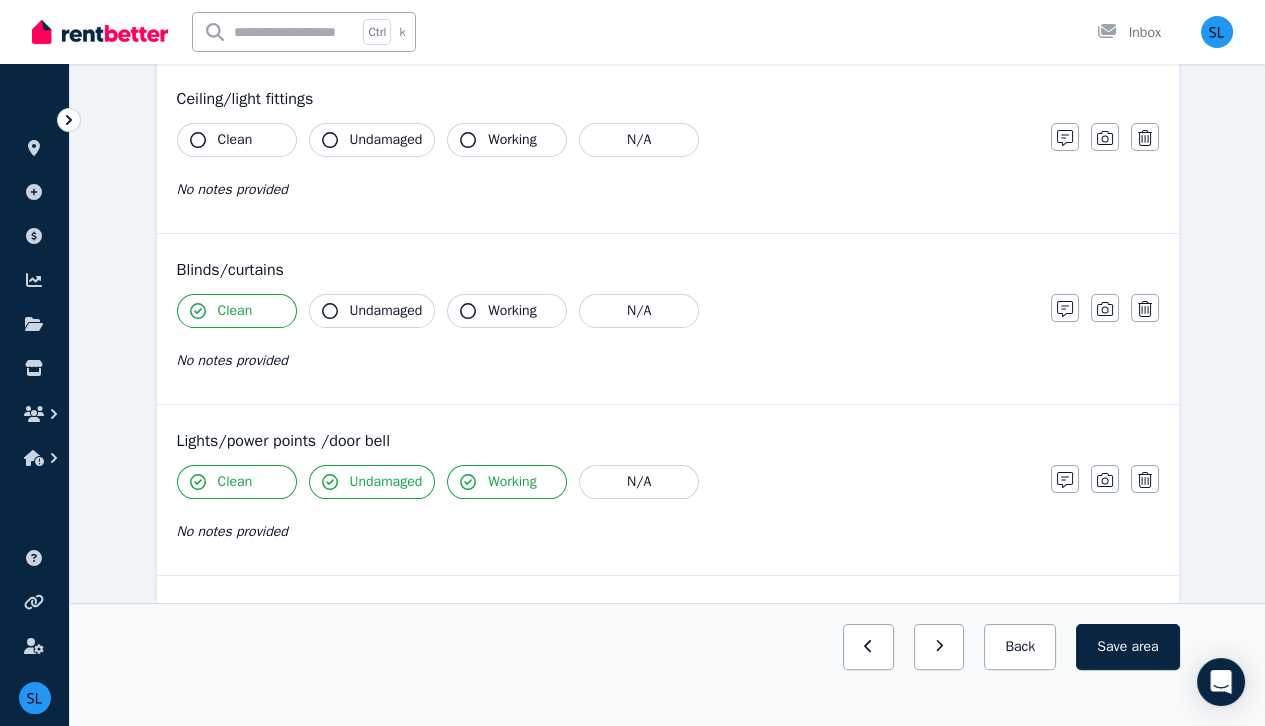 click on "Undamaged" at bounding box center [386, 311] 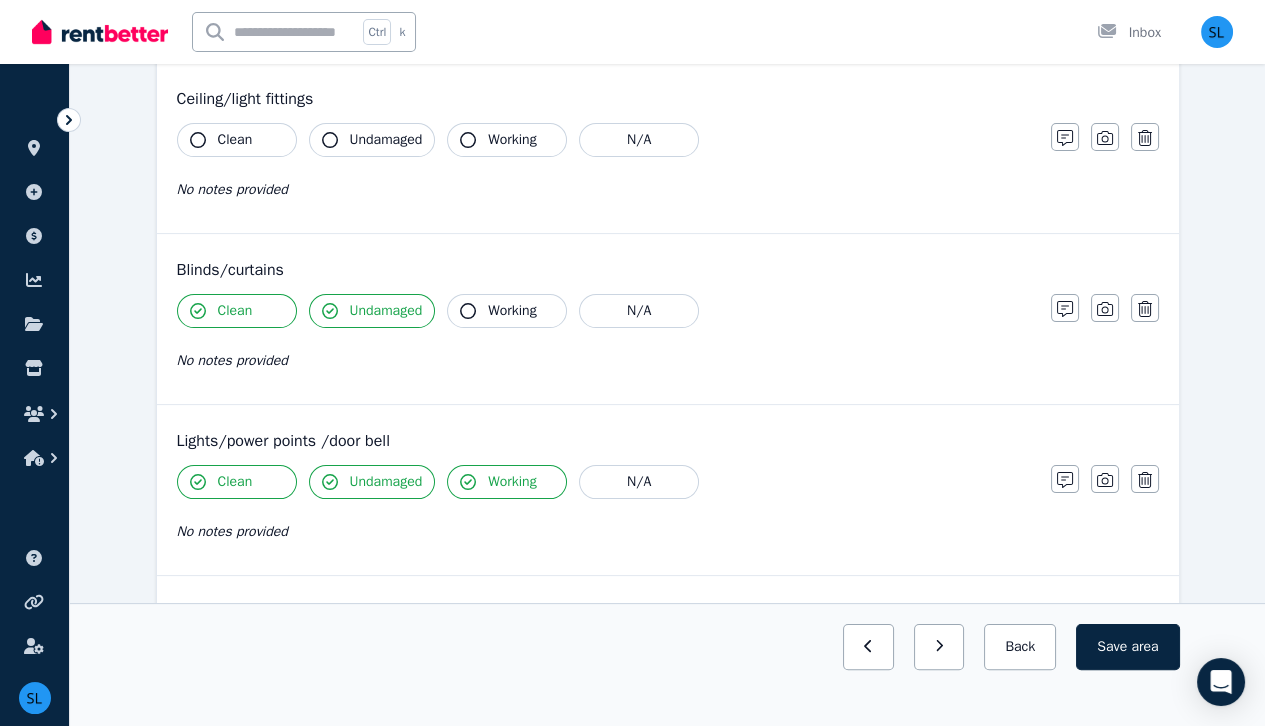 click on "Working" at bounding box center [507, 311] 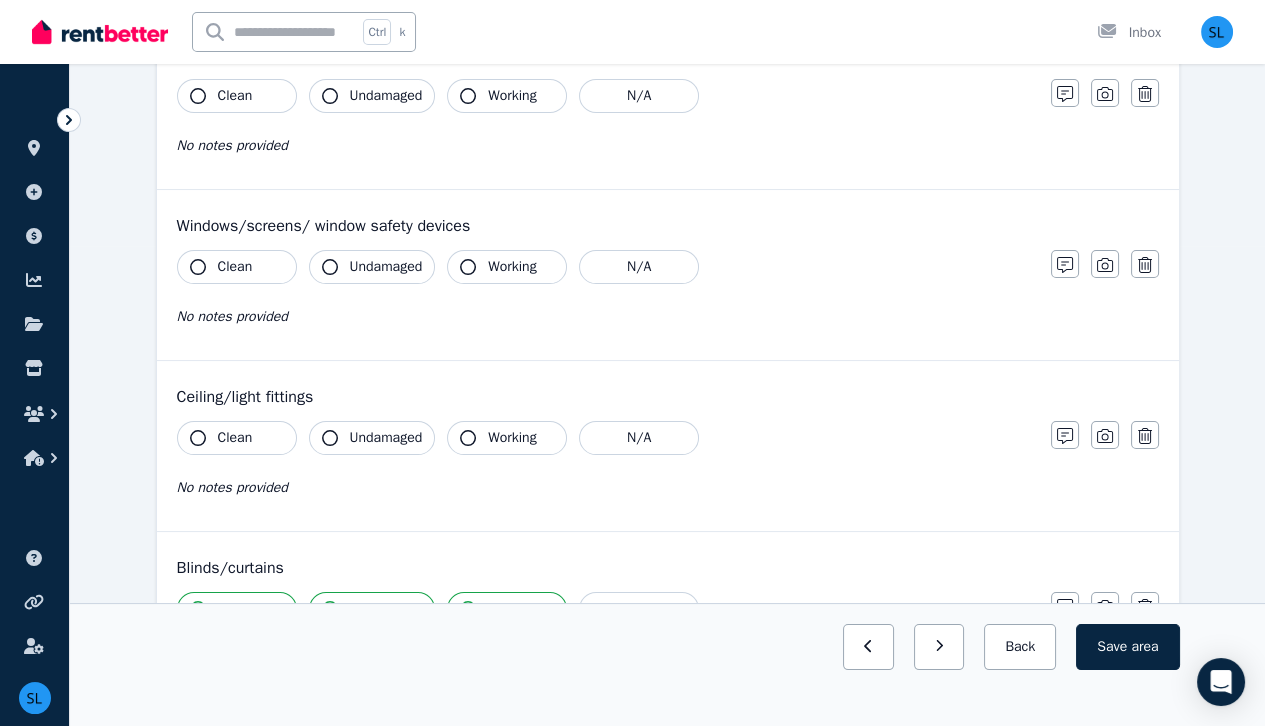 scroll, scrollTop: 476, scrollLeft: 0, axis: vertical 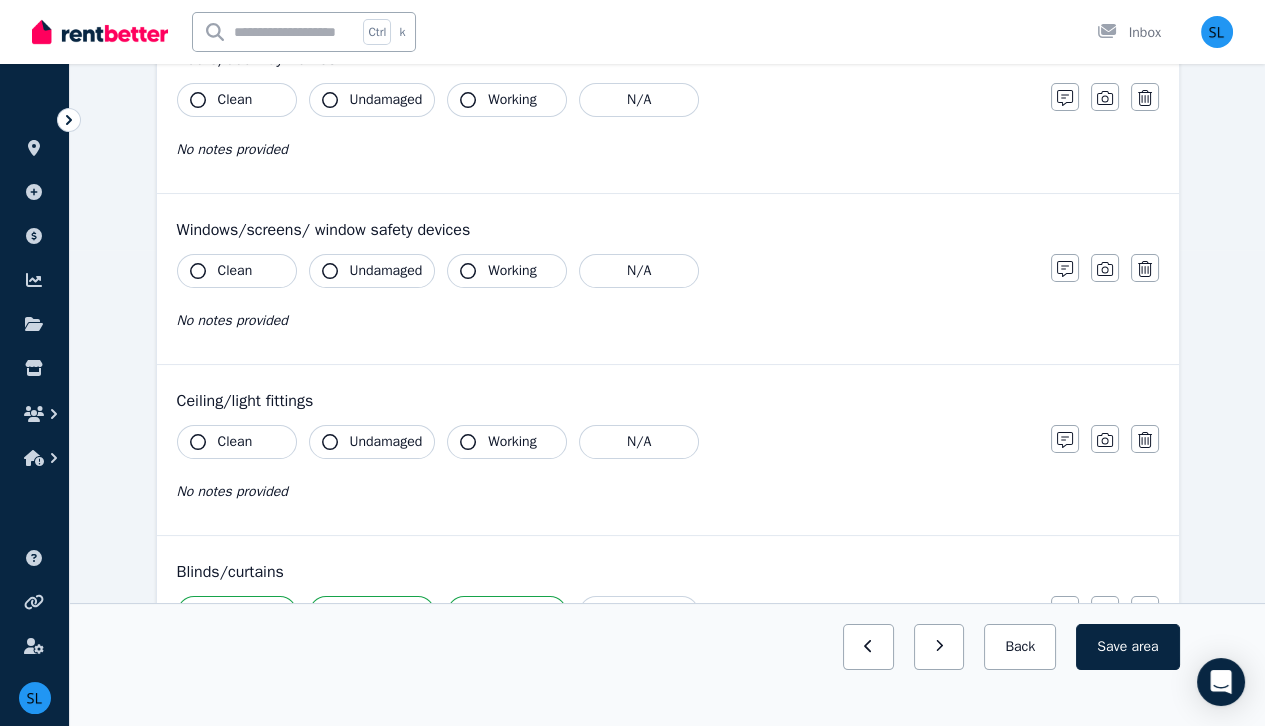 click on "Clean" at bounding box center (235, 442) 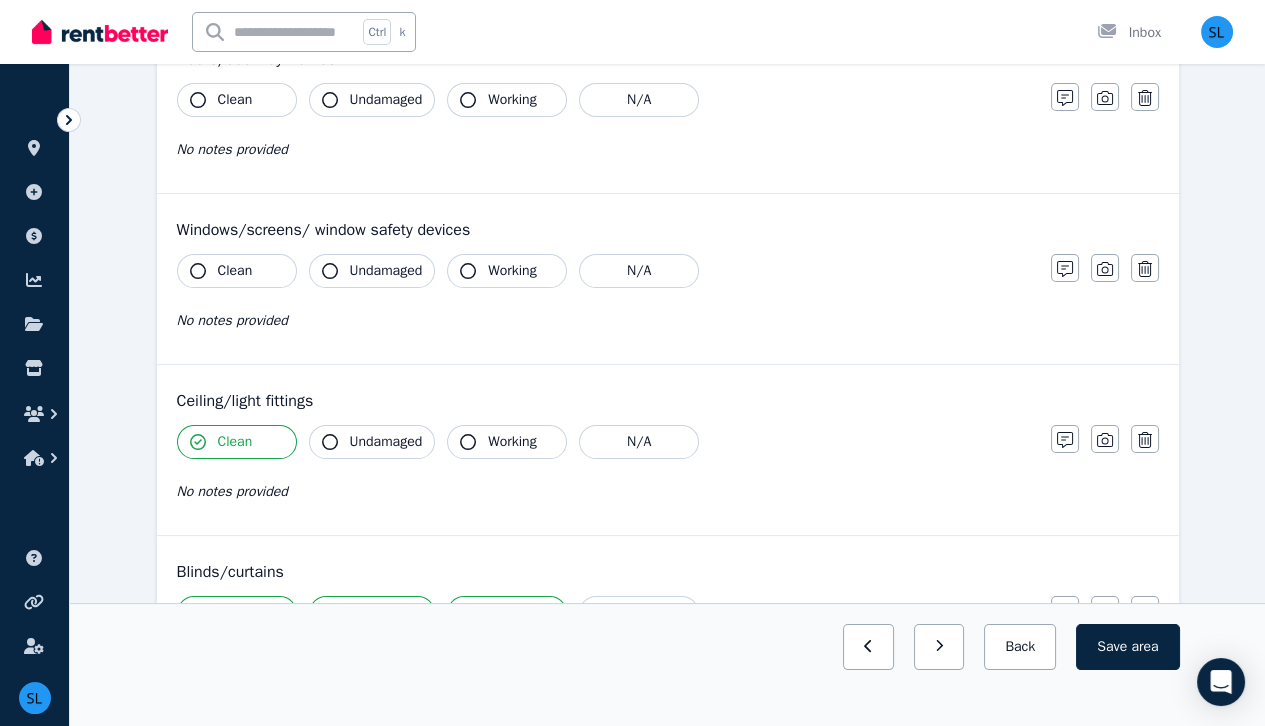 click on "Undamaged" at bounding box center (386, 442) 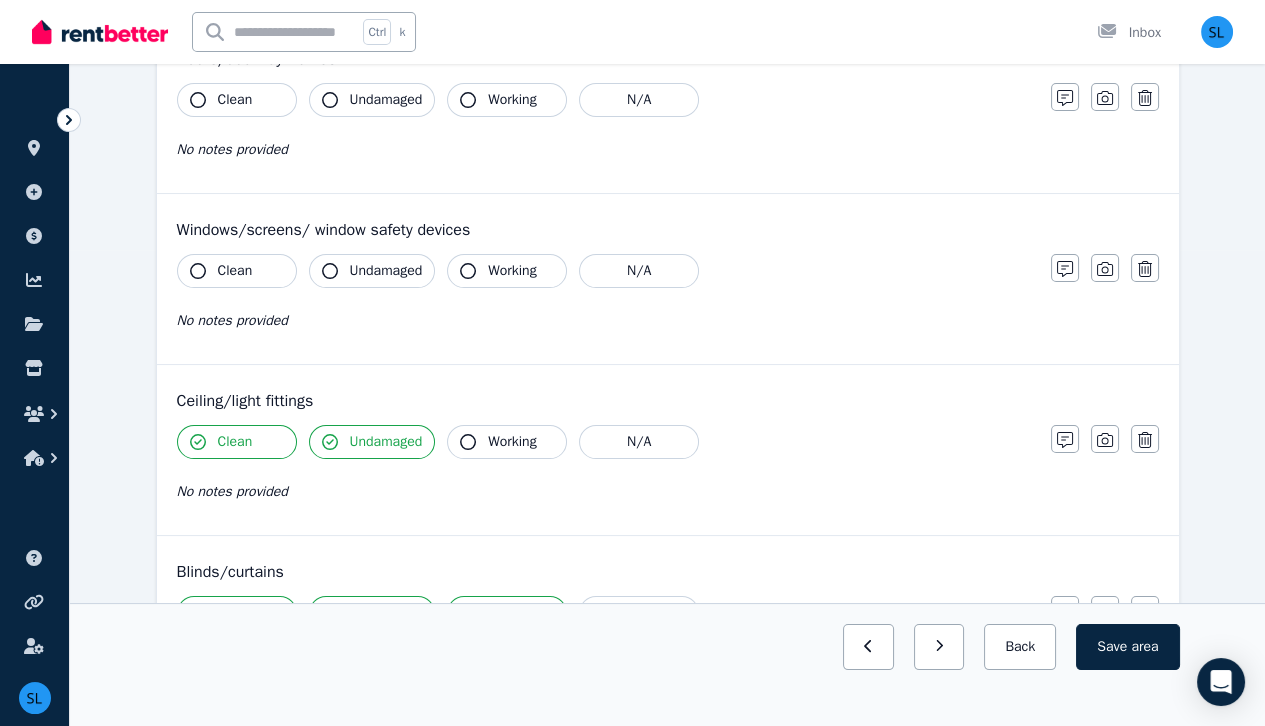 click on "Working" at bounding box center [512, 442] 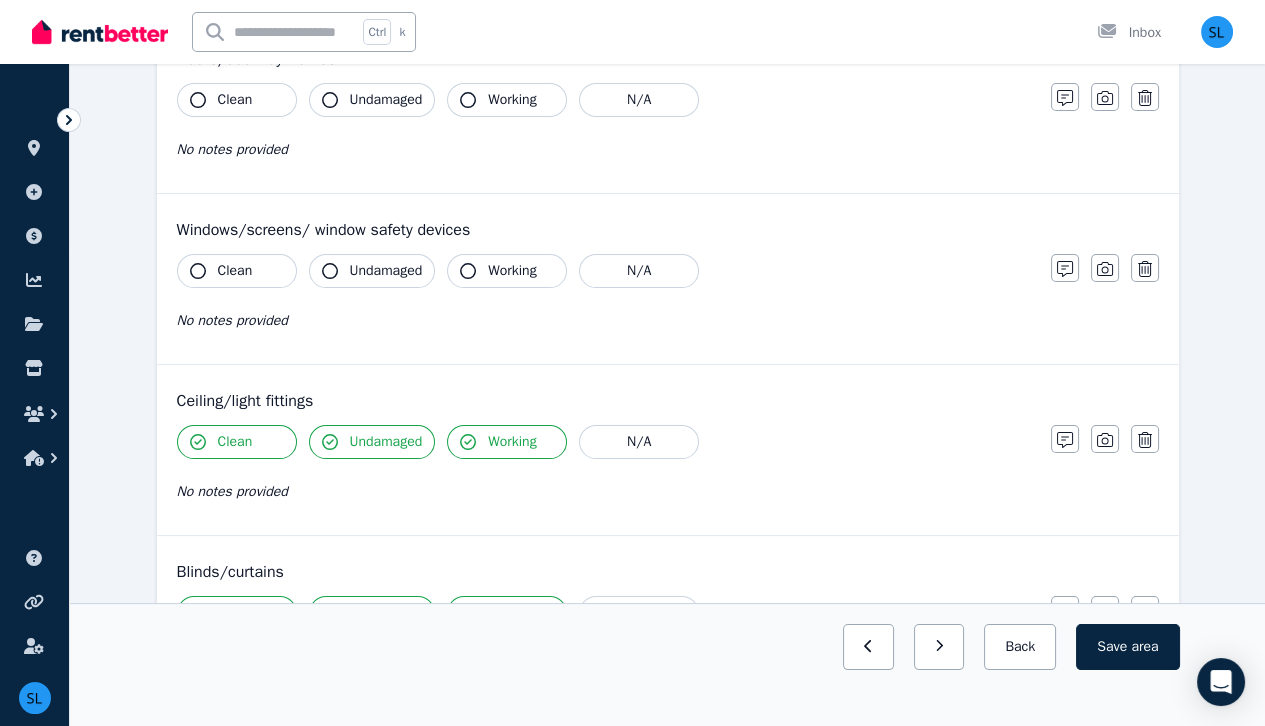 click on "Clean" at bounding box center (235, 271) 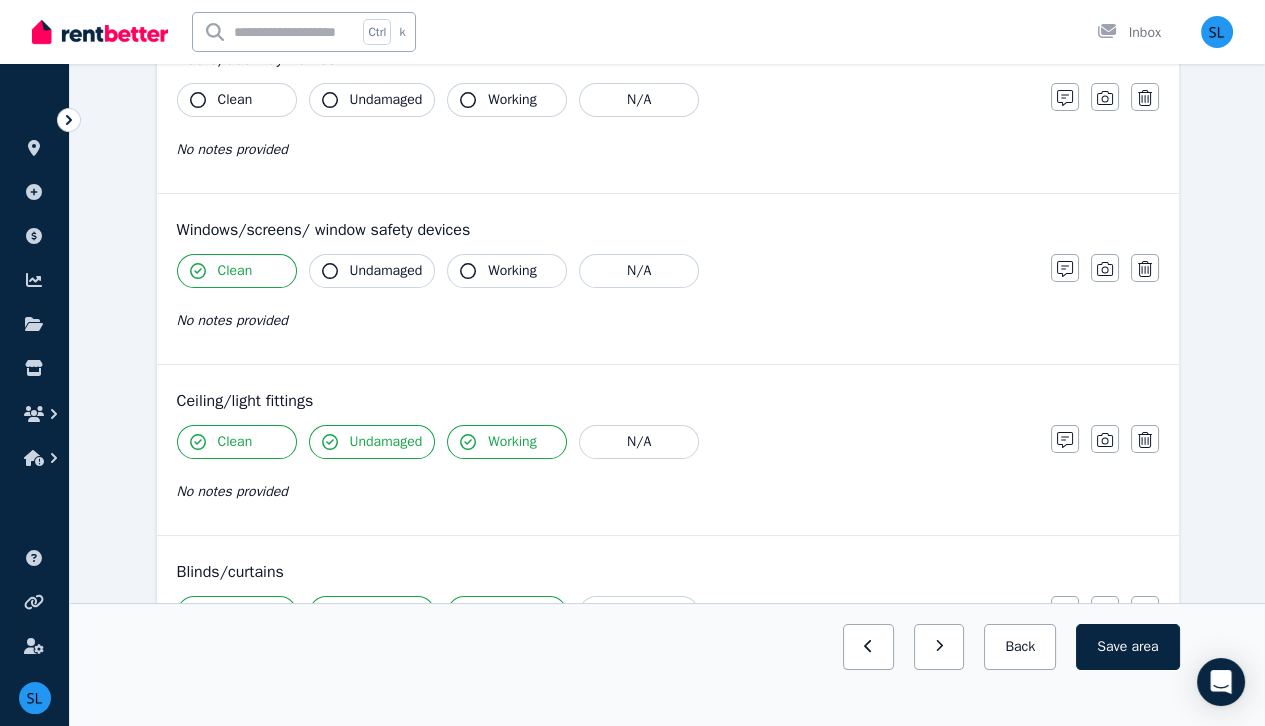 click on "Undamaged" at bounding box center (386, 271) 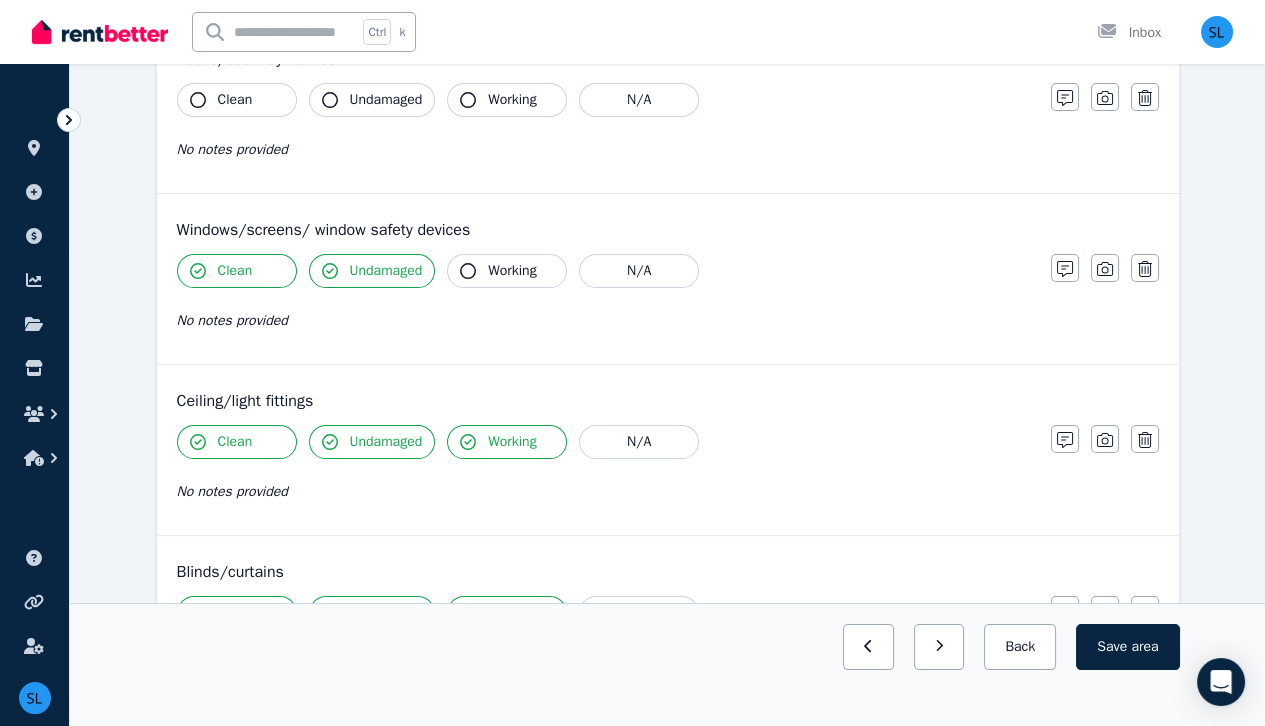 click on "Working" at bounding box center (512, 271) 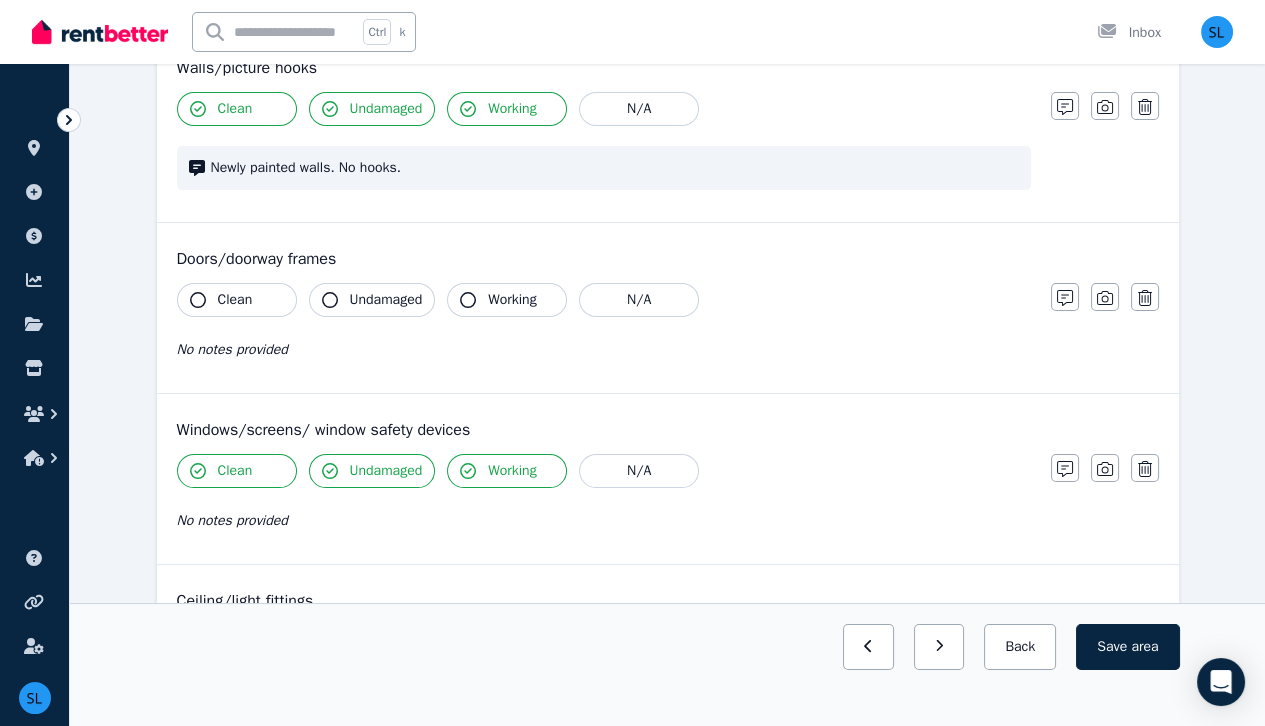 scroll, scrollTop: 275, scrollLeft: 0, axis: vertical 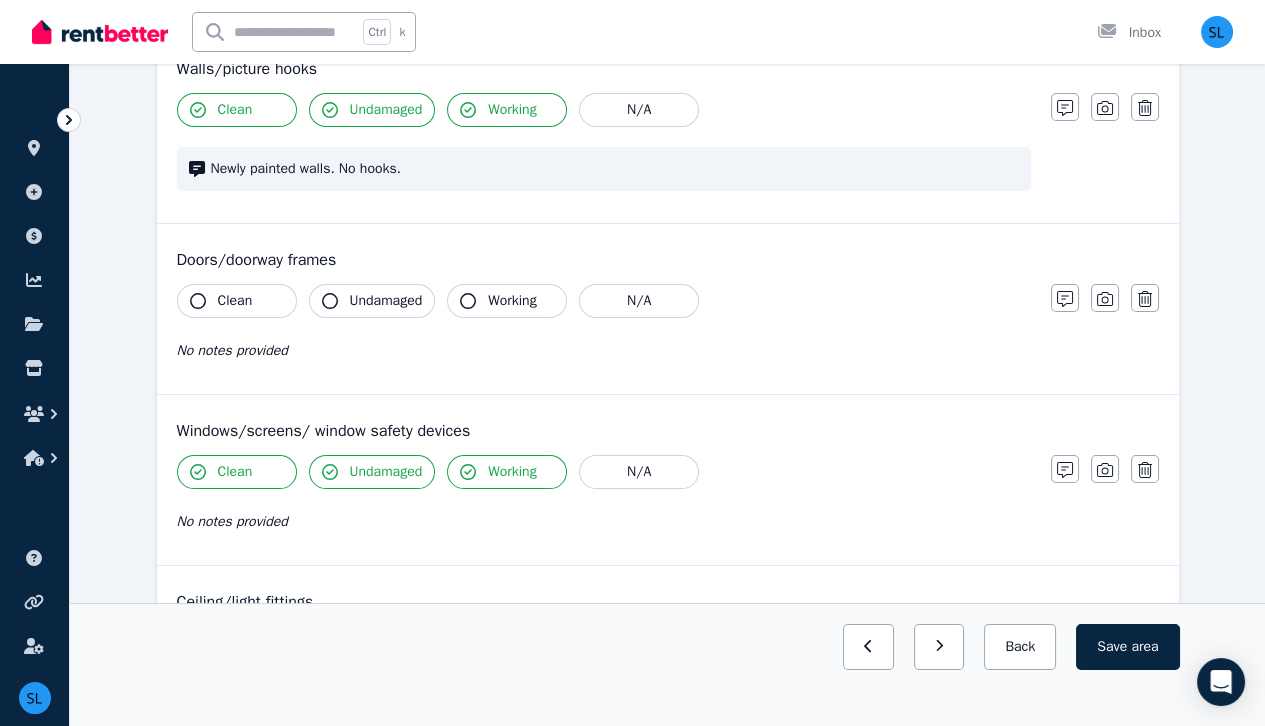 click on "Clean" at bounding box center (235, 301) 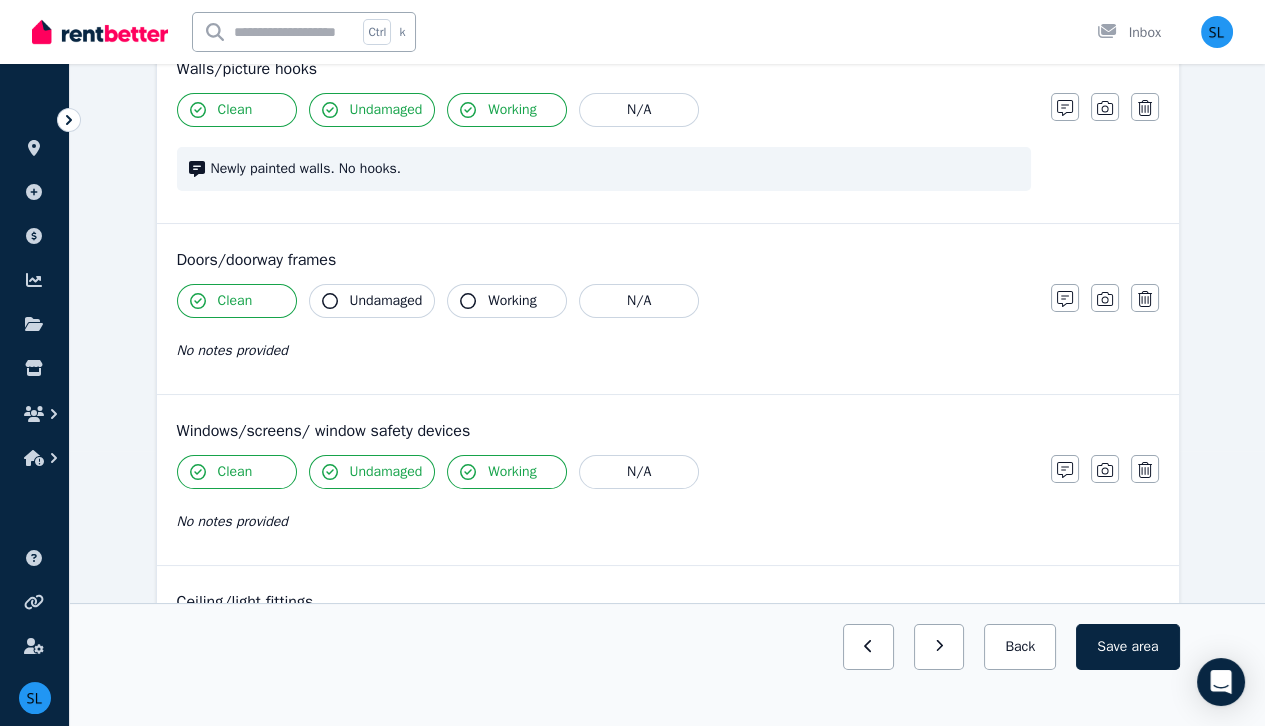 click on "Undamaged" at bounding box center [386, 301] 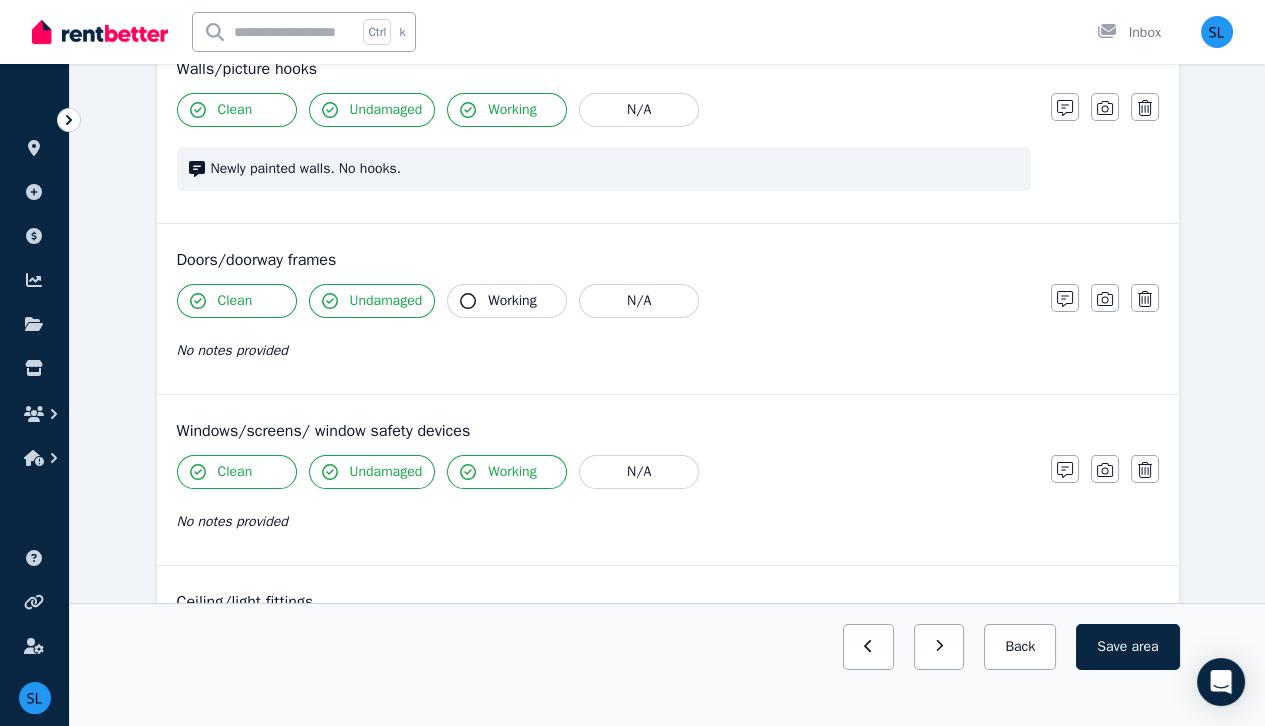 click on "Working" at bounding box center [512, 301] 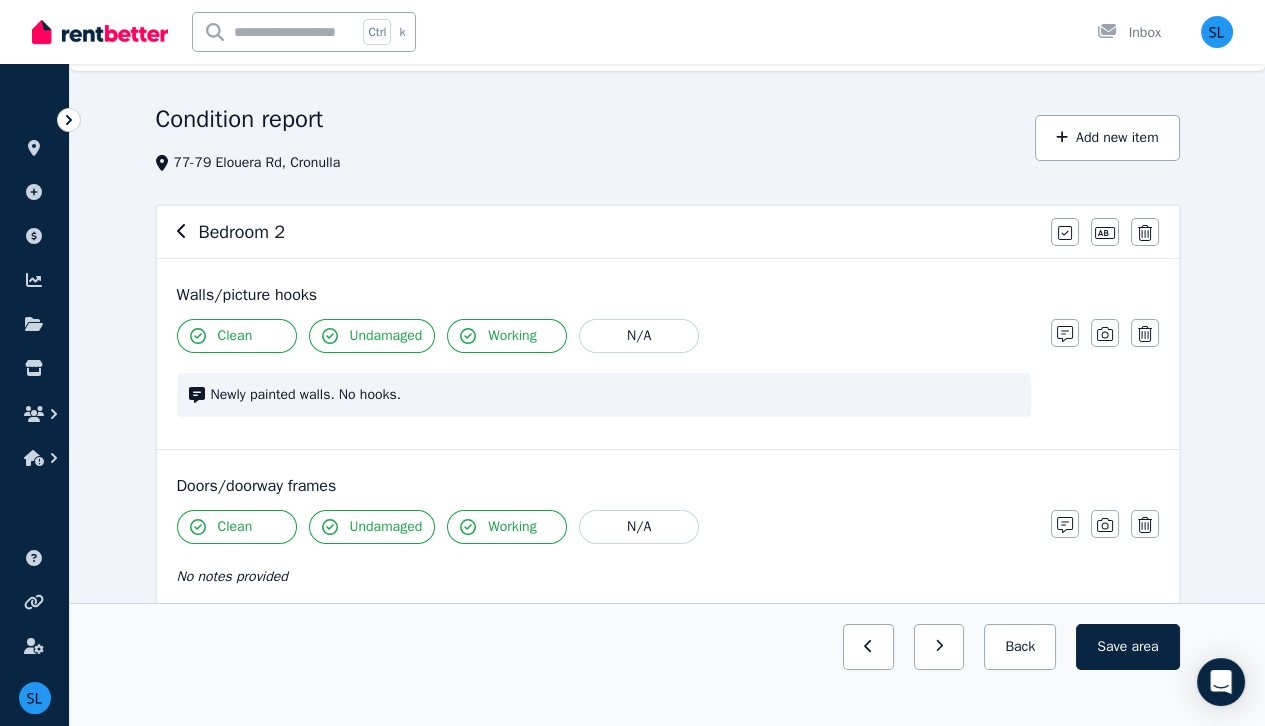 scroll, scrollTop: 0, scrollLeft: 0, axis: both 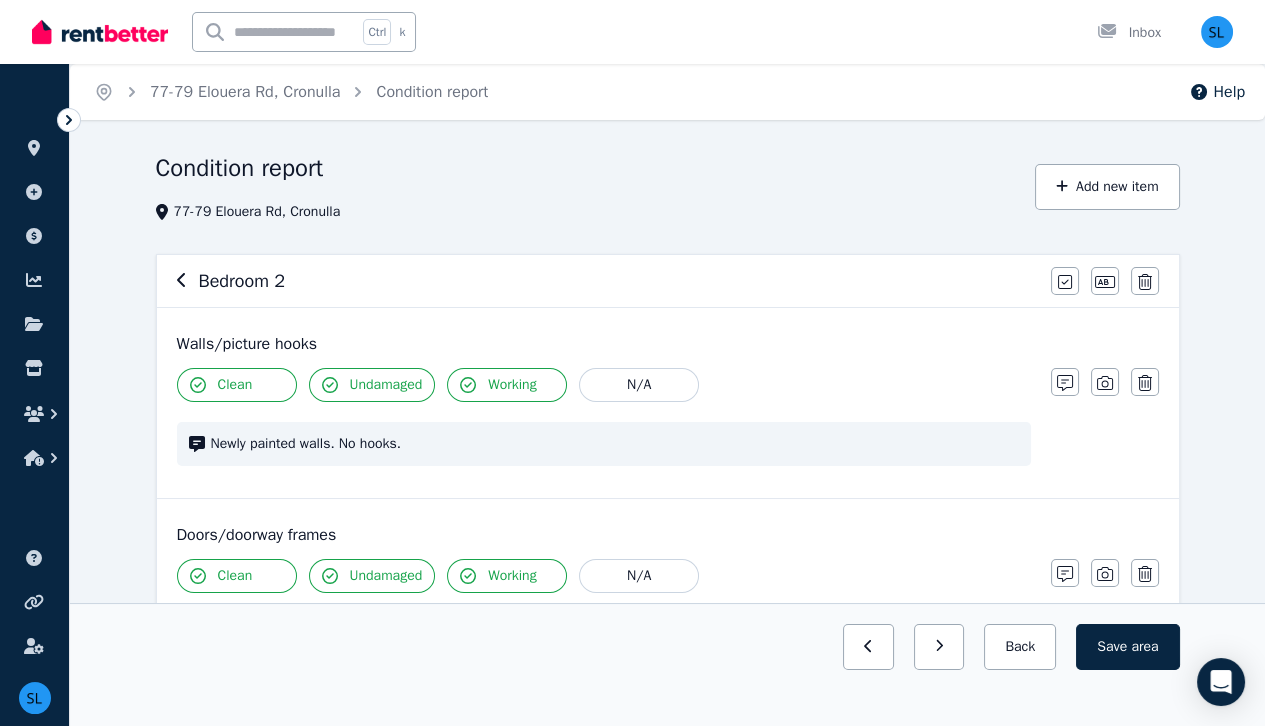 click 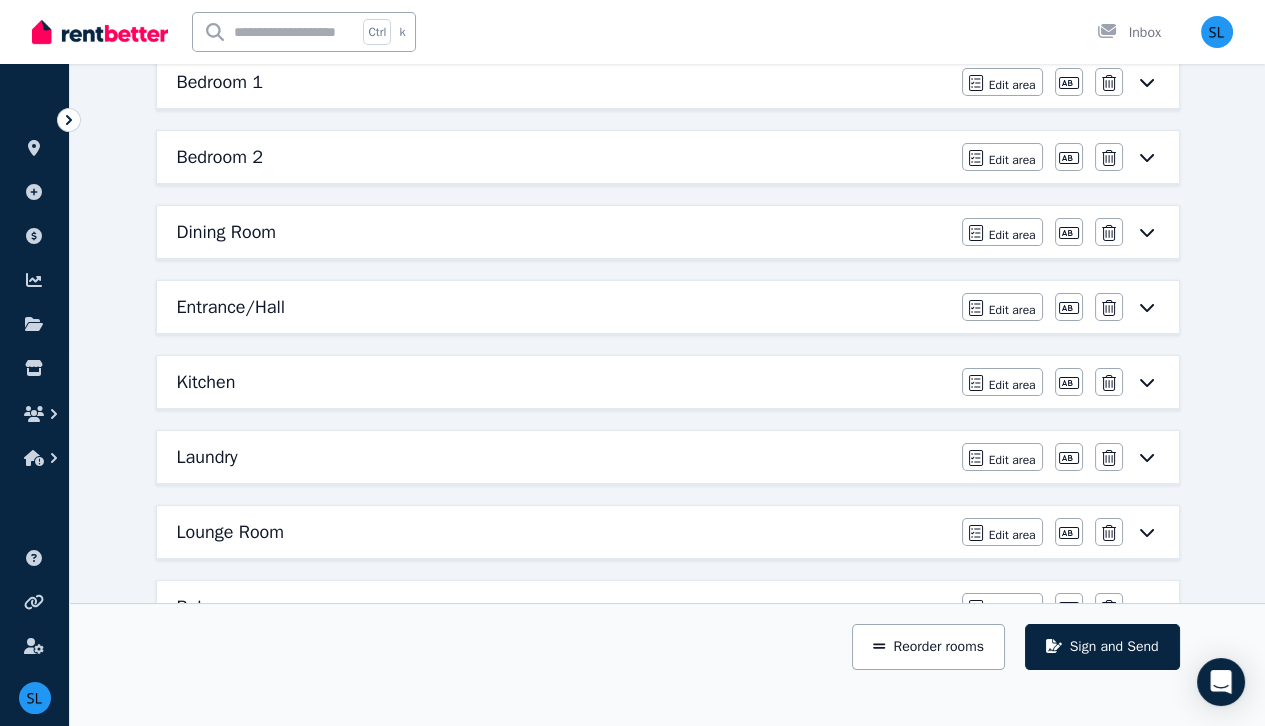 scroll, scrollTop: 376, scrollLeft: 0, axis: vertical 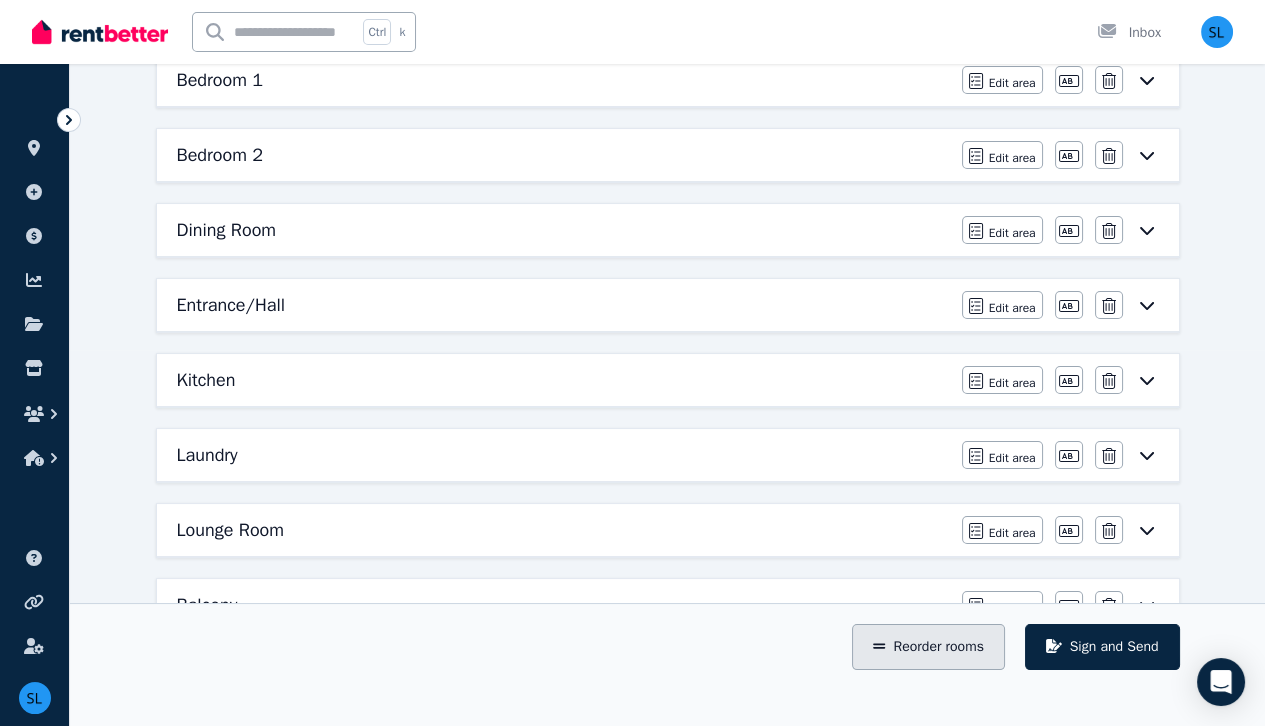 click on "Reorder rooms" at bounding box center [928, 647] 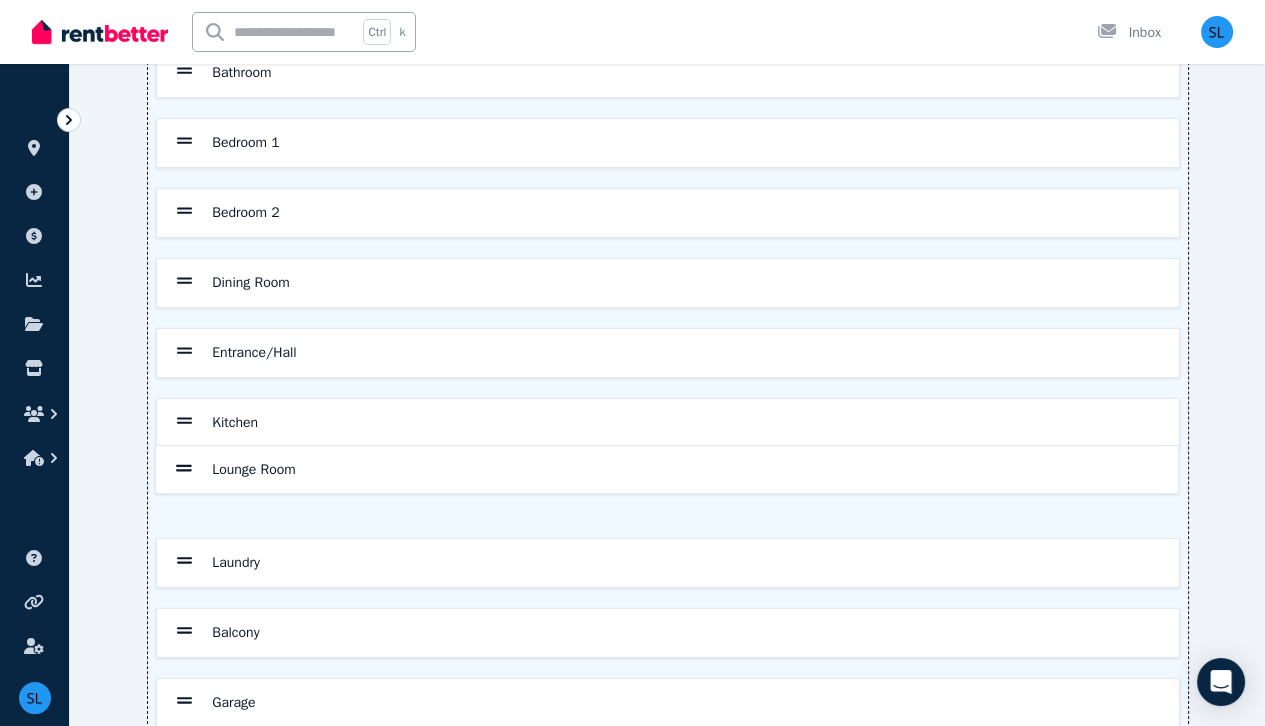 scroll, scrollTop: 171, scrollLeft: 0, axis: vertical 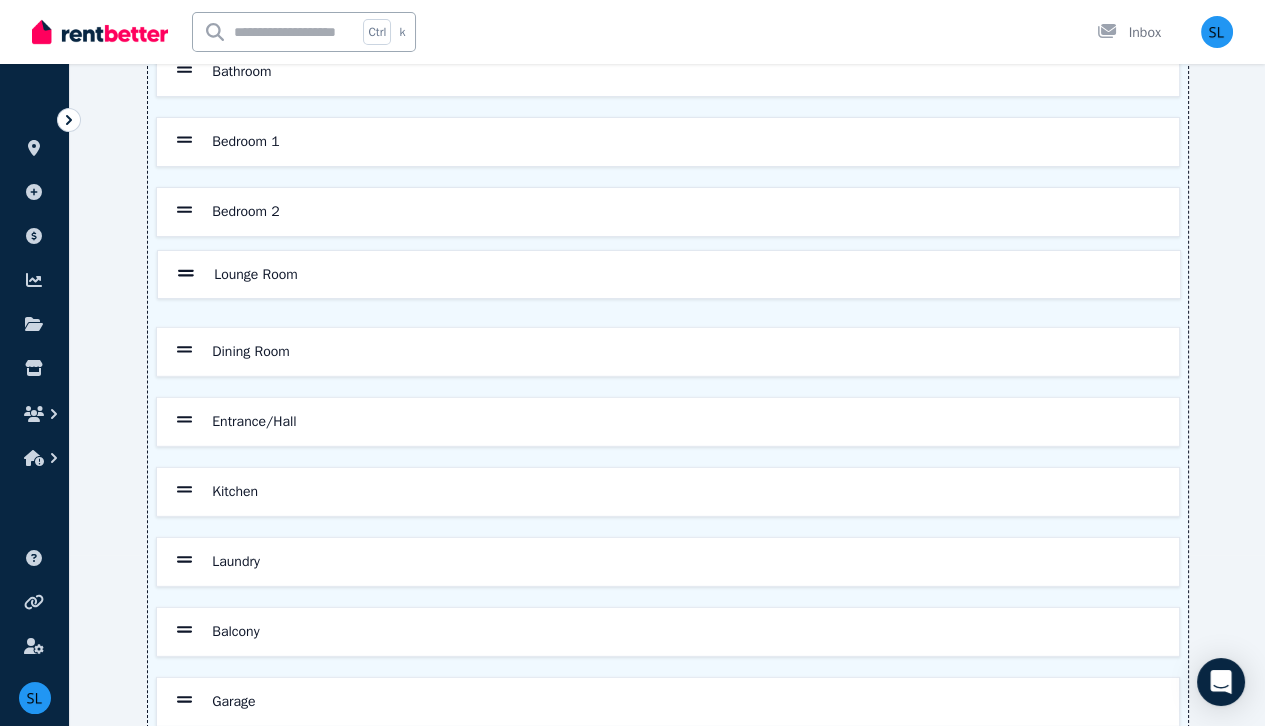 drag, startPoint x: 183, startPoint y: 563, endPoint x: 181, endPoint y: 265, distance: 298.0067 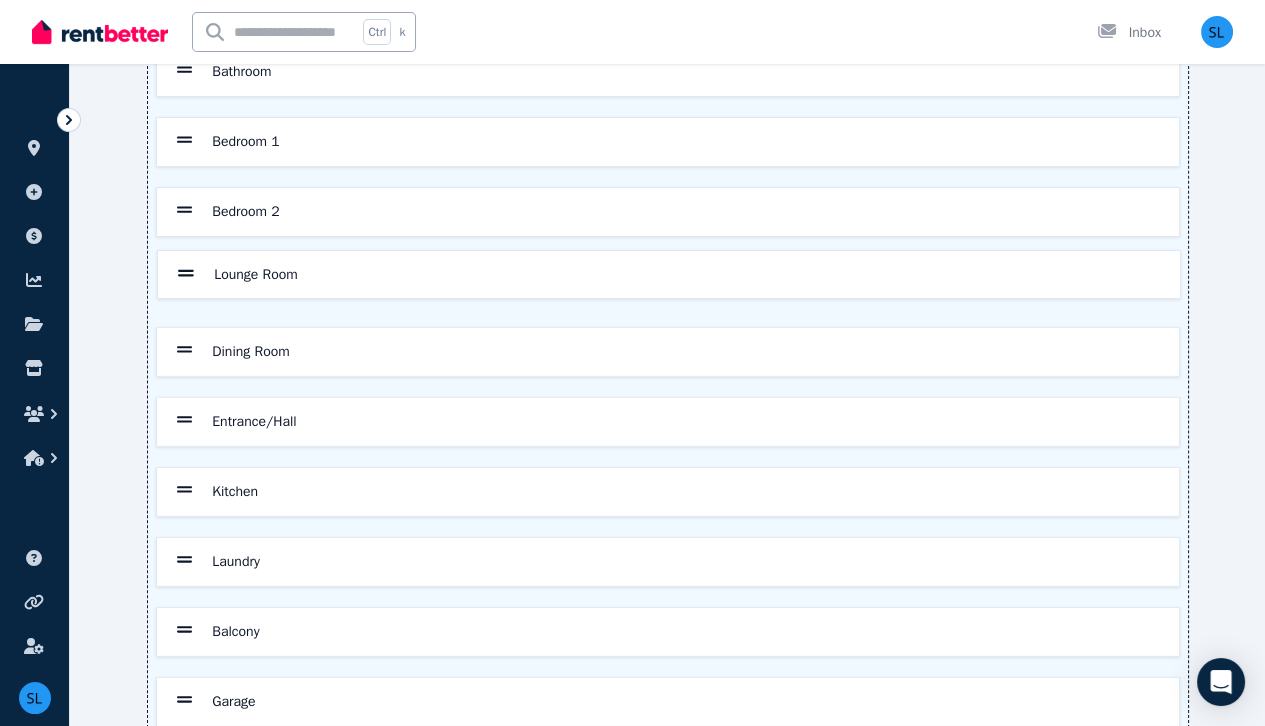 click on "Bathroom Bedroom 1 Bedroom 2 Dining Room Entrance/Hall Kitchen Laundry Lounge Room Balcony Garage" at bounding box center (668, 387) 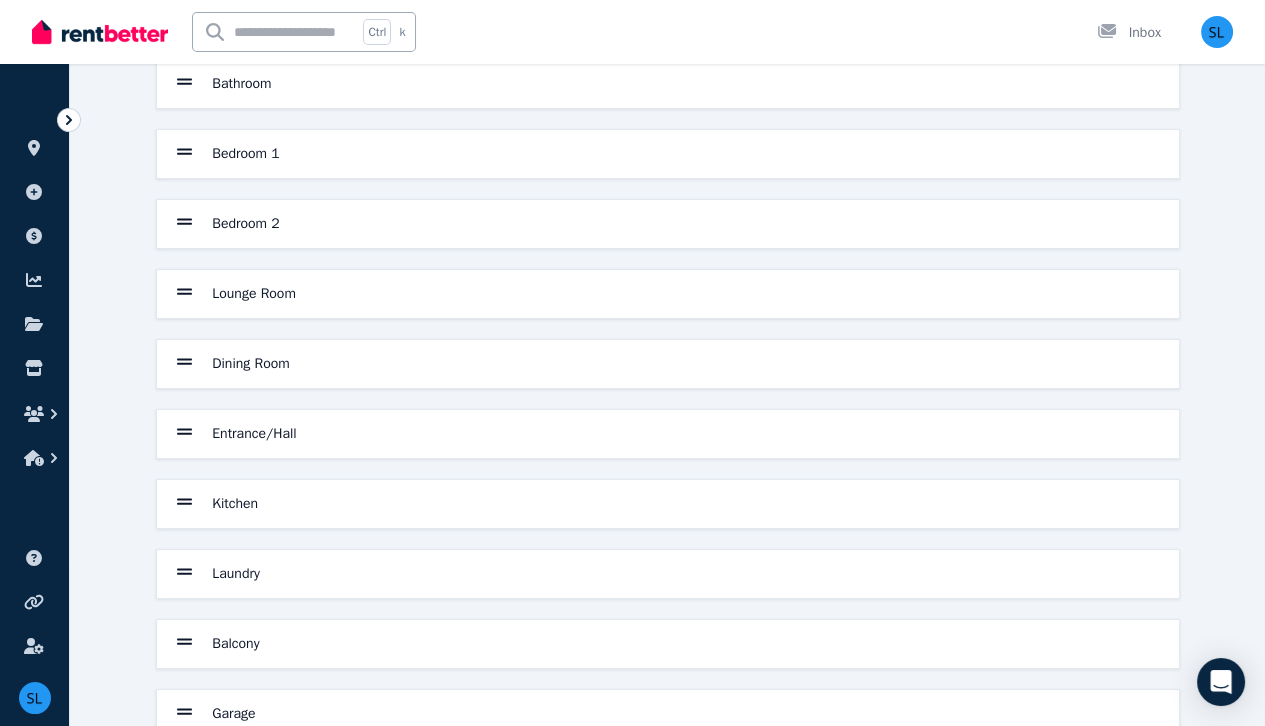 scroll, scrollTop: 144, scrollLeft: 0, axis: vertical 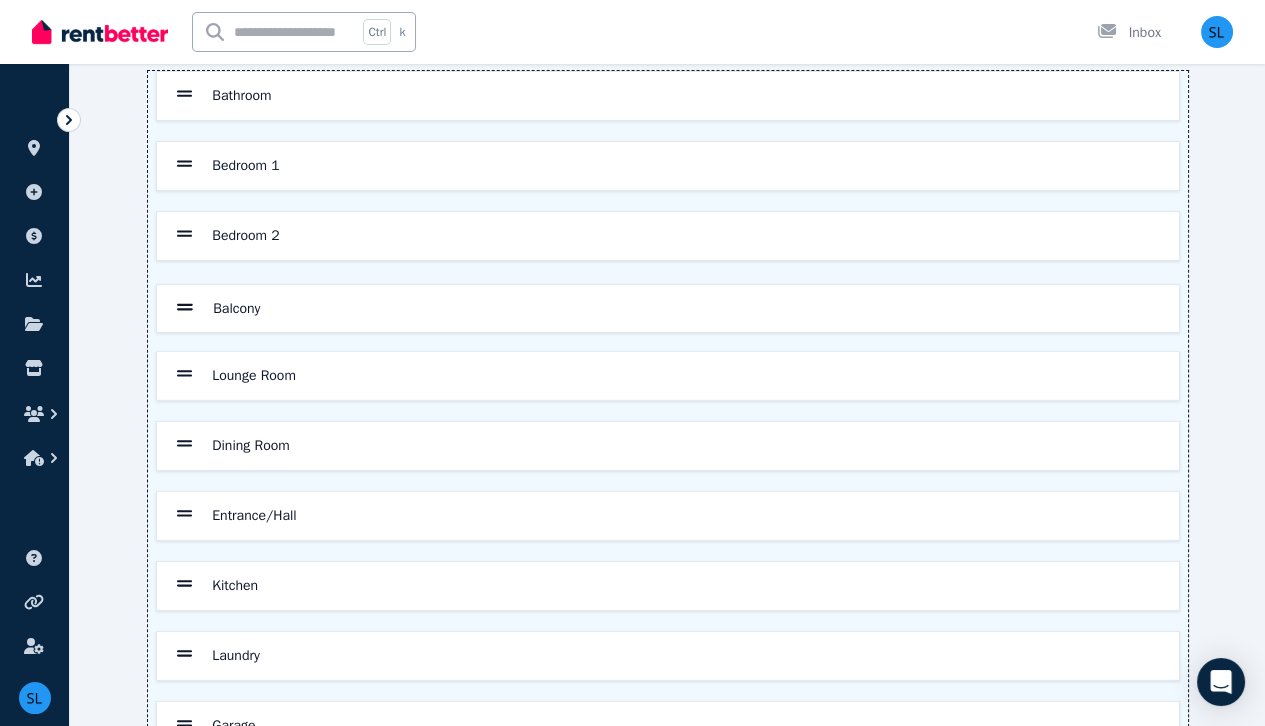 drag, startPoint x: 182, startPoint y: 662, endPoint x: 188, endPoint y: 298, distance: 364.04944 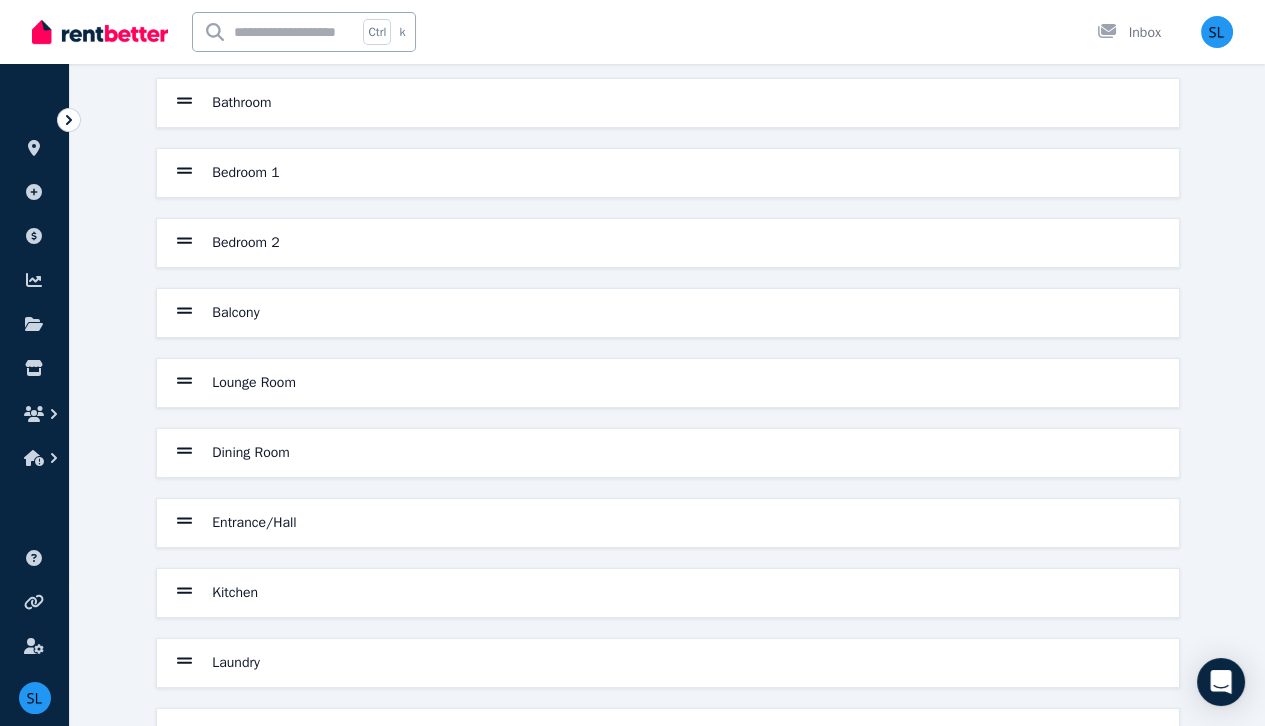 scroll, scrollTop: 137, scrollLeft: 0, axis: vertical 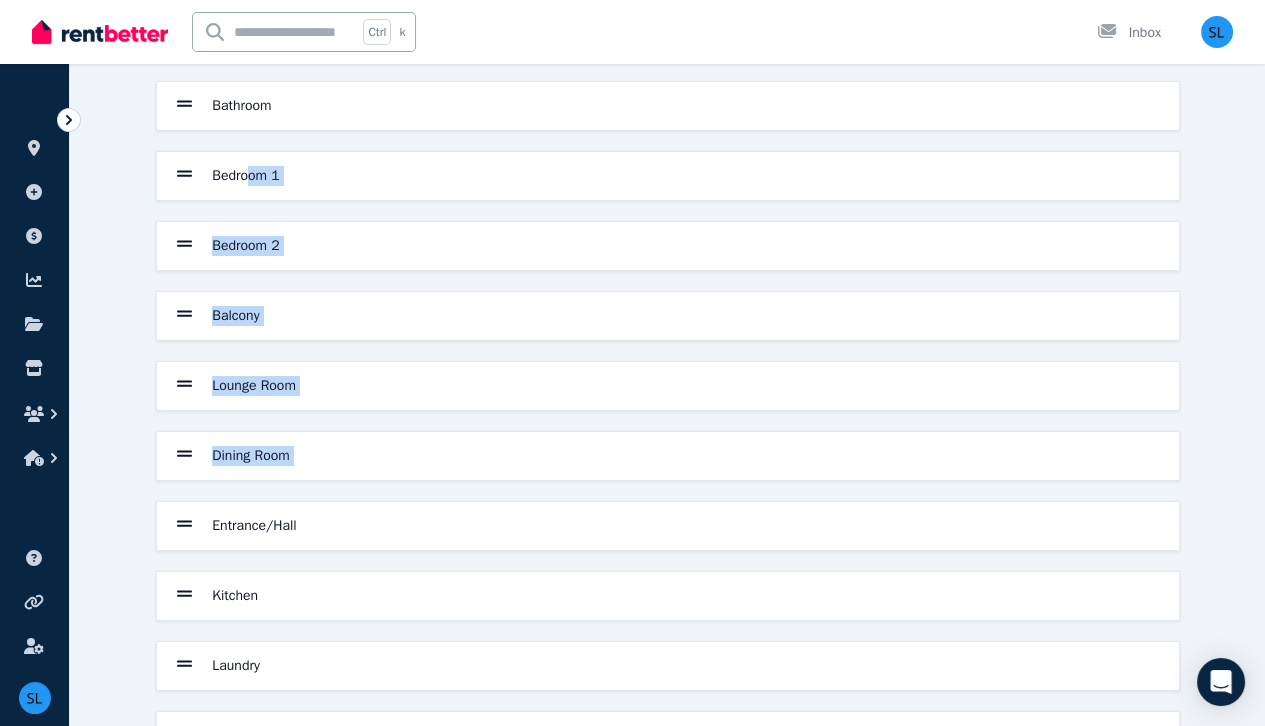 drag, startPoint x: 193, startPoint y: 527, endPoint x: 247, endPoint y: 172, distance: 359.08356 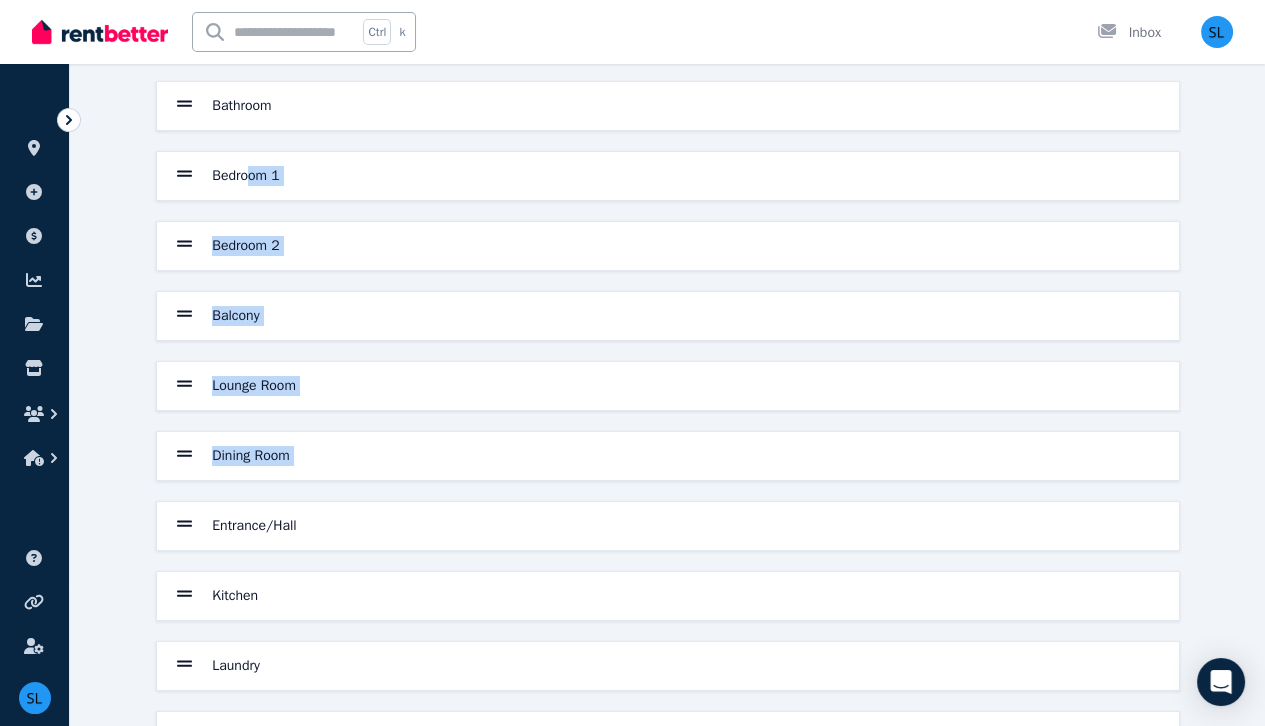 click on "Bathroom Bedroom 1 Bedroom 2 Balcony Lounge Room Dining Room Entrance/Hall Kitchen Laundry Garage" at bounding box center (668, 421) 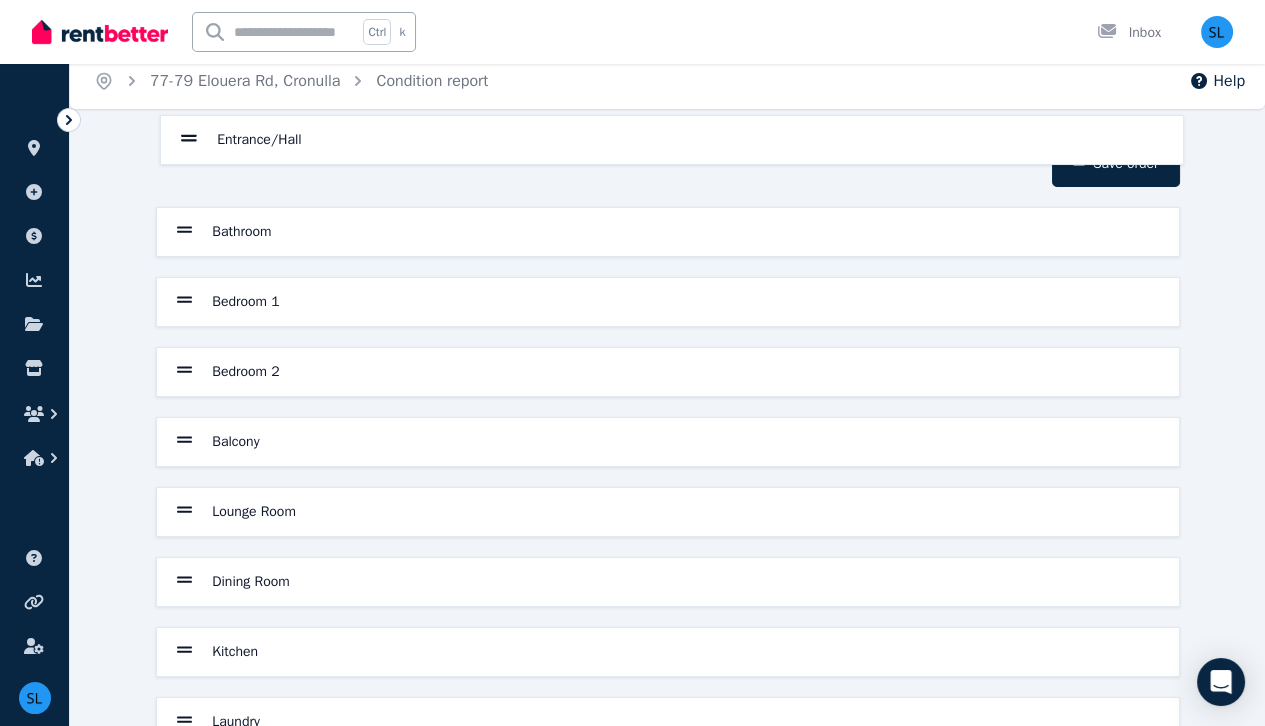 scroll, scrollTop: 0, scrollLeft: 0, axis: both 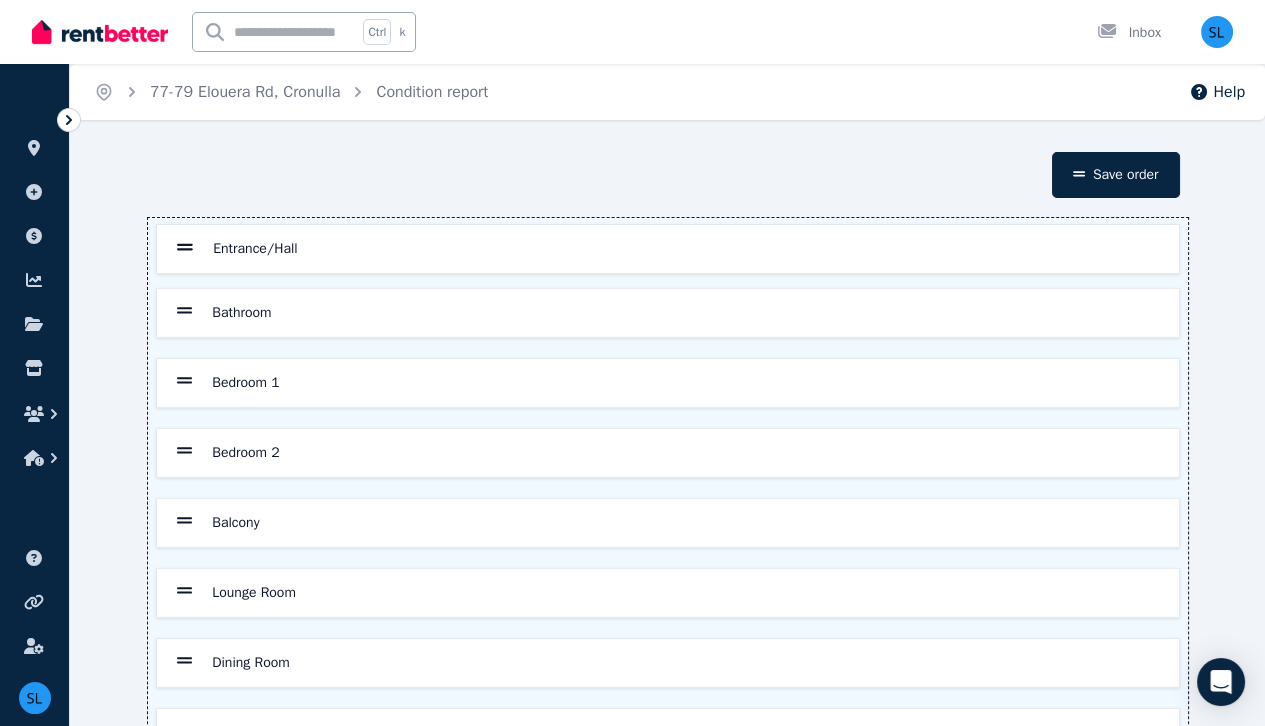 drag, startPoint x: 186, startPoint y: 530, endPoint x: 187, endPoint y: 250, distance: 280.0018 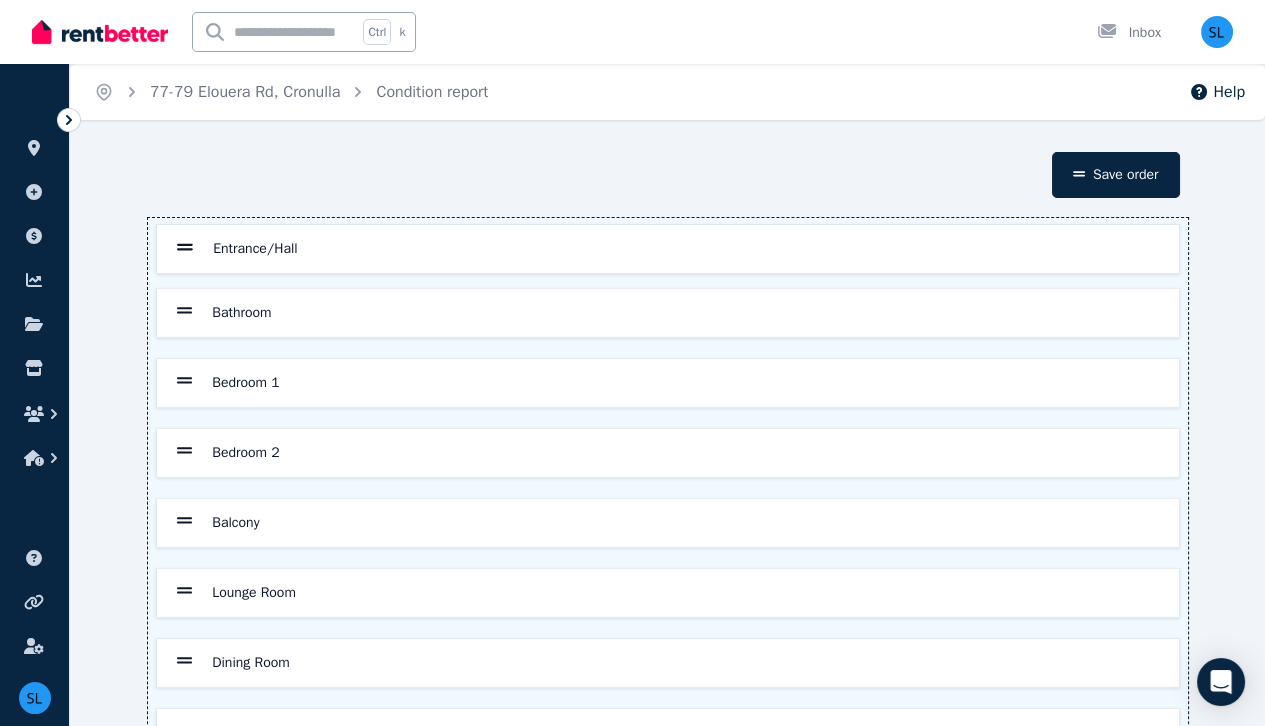 click on "Bathroom Bedroom 1 Bedroom 2 Balcony Lounge Room Dining Room Entrance/Hall Kitchen Laundry Garage" at bounding box center [668, 558] 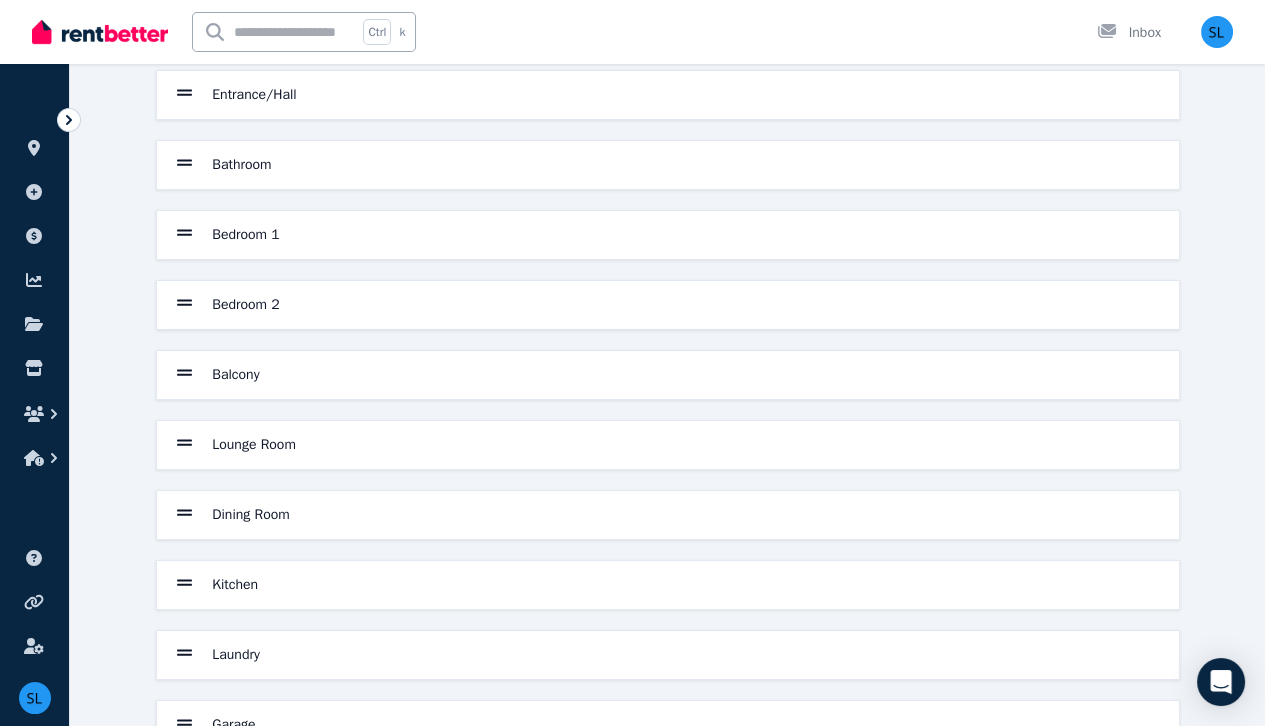 scroll, scrollTop: 148, scrollLeft: 0, axis: vertical 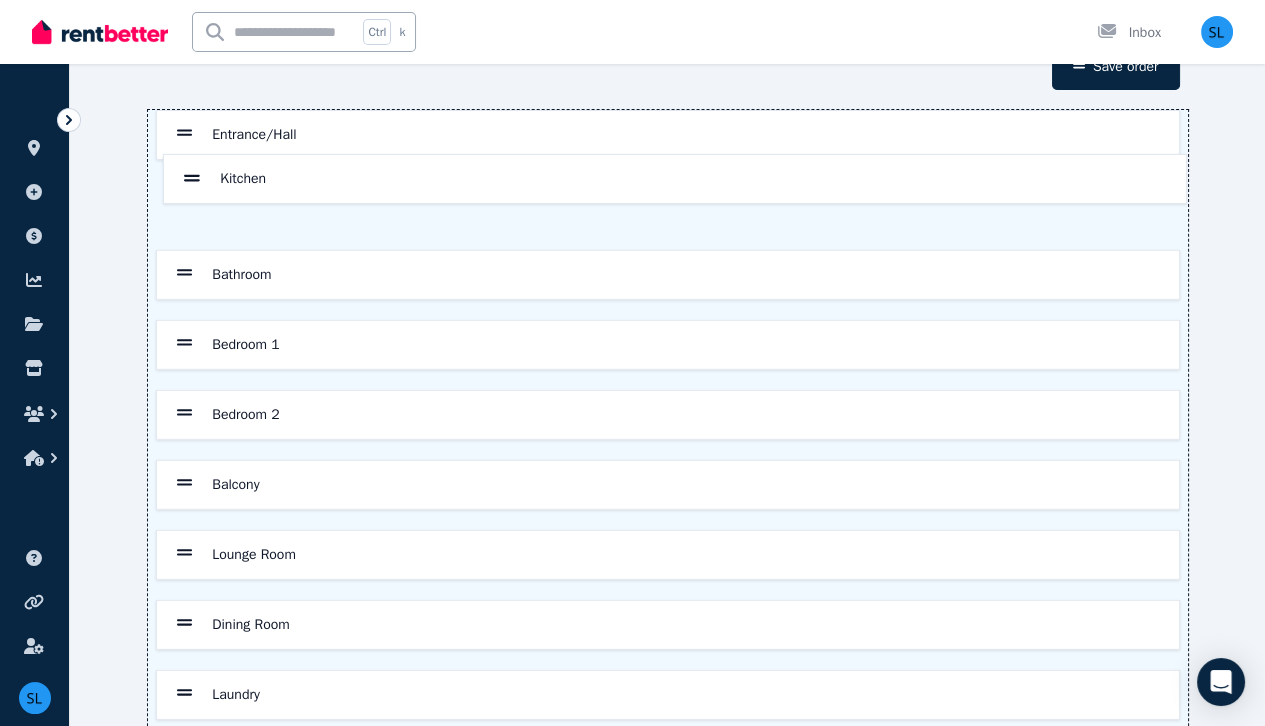 drag, startPoint x: 184, startPoint y: 585, endPoint x: 187, endPoint y: 185, distance: 400.01126 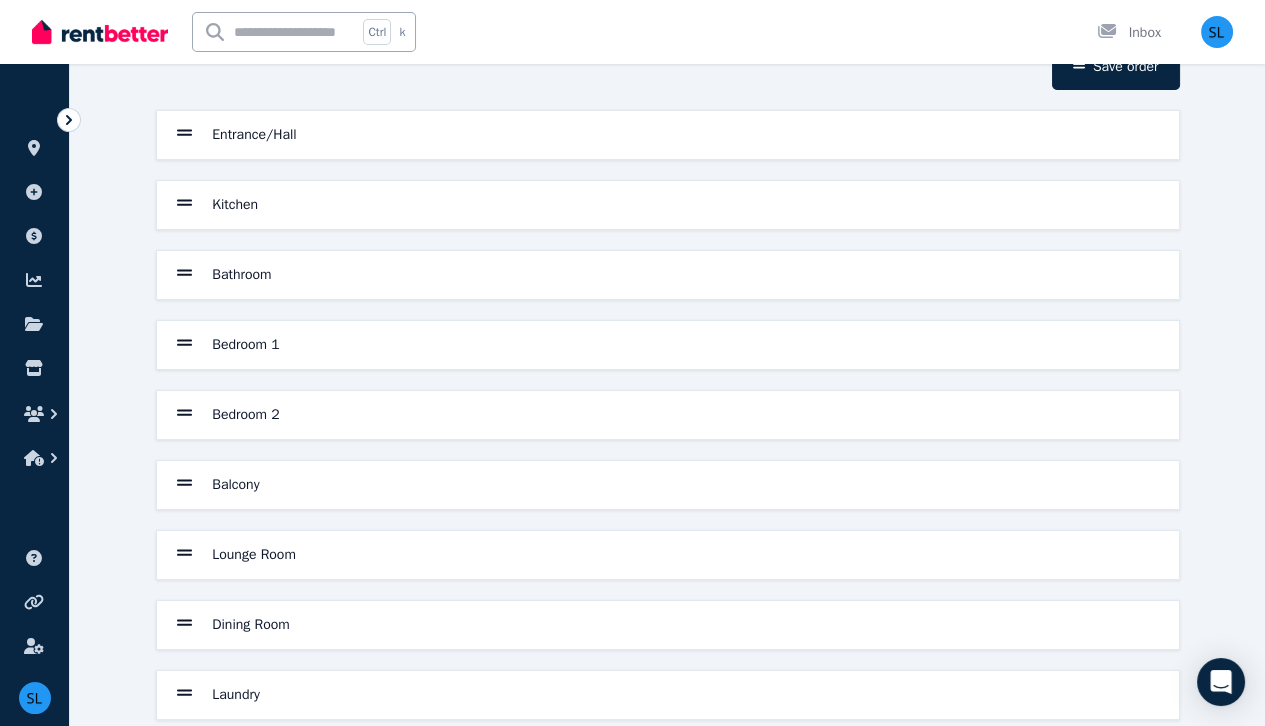scroll, scrollTop: 112, scrollLeft: 0, axis: vertical 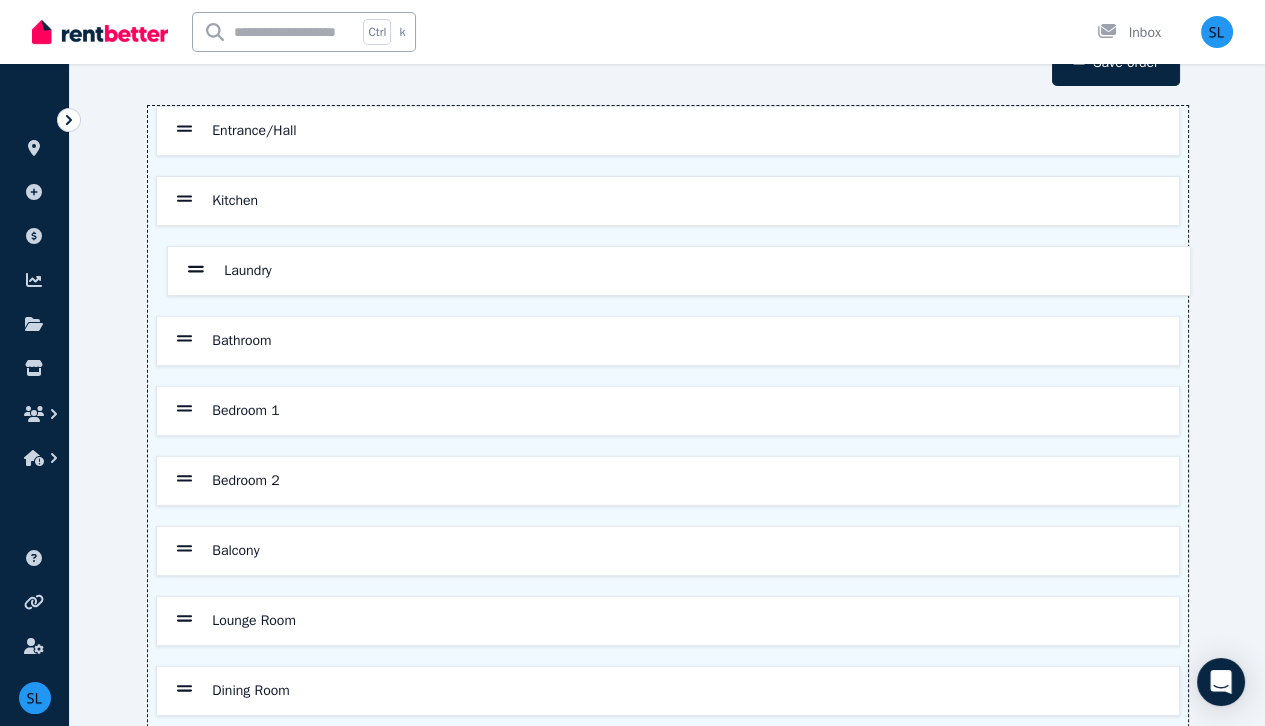 drag, startPoint x: 184, startPoint y: 693, endPoint x: 196, endPoint y: 266, distance: 427.16858 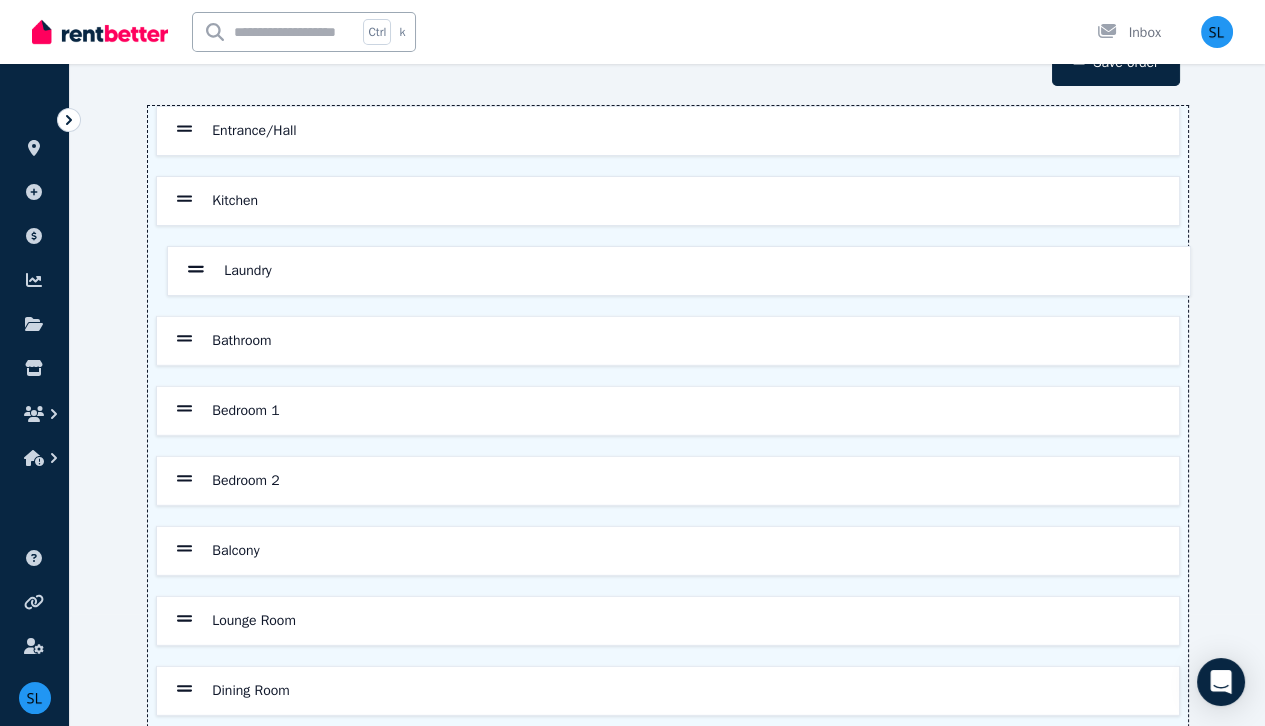 click on "Entrance/Hall Kitchen Bathroom Bedroom 1 Bedroom 2 Balcony Lounge Room Dining Room Laundry Garage" at bounding box center [668, 446] 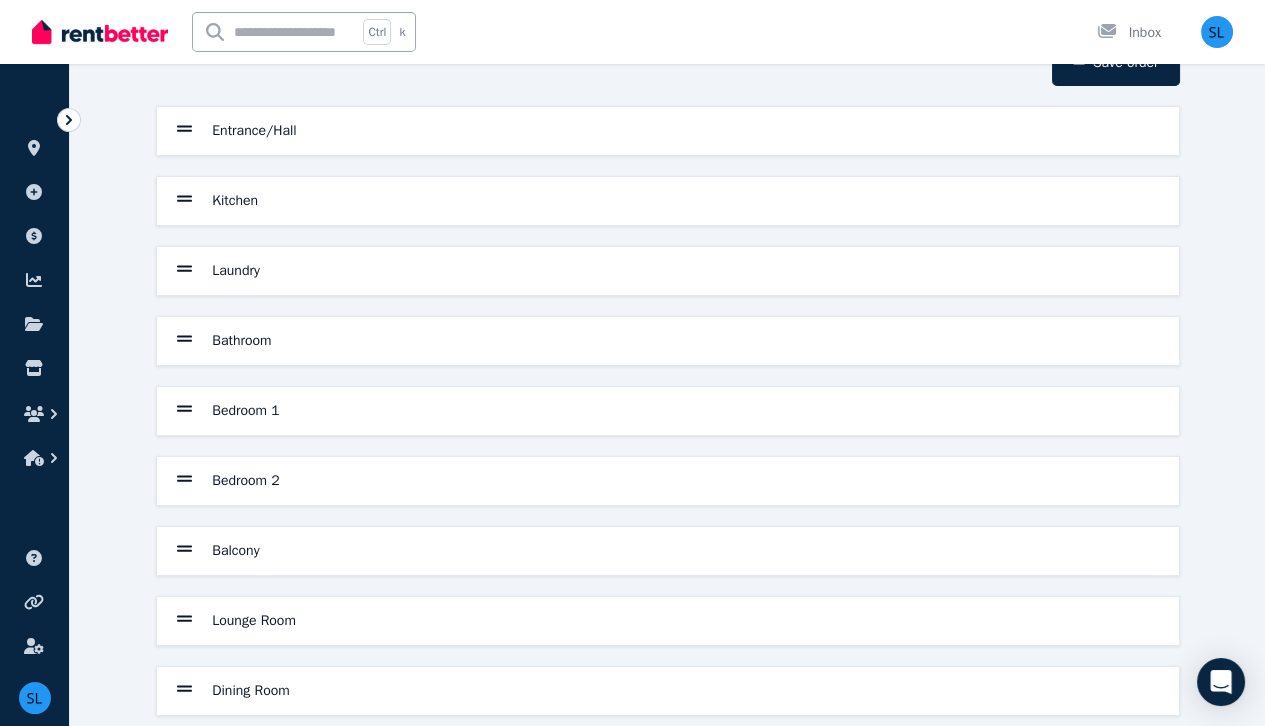 scroll, scrollTop: 116, scrollLeft: 0, axis: vertical 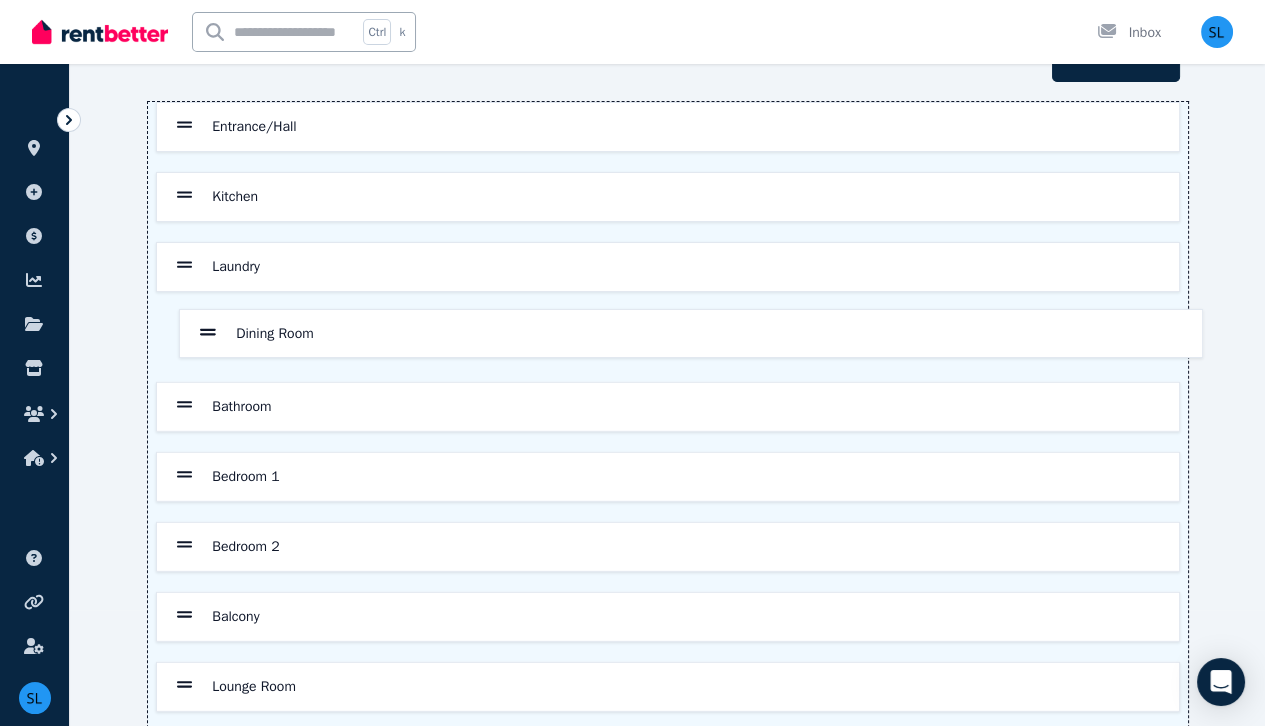 drag, startPoint x: 187, startPoint y: 687, endPoint x: 211, endPoint y: 322, distance: 365.78818 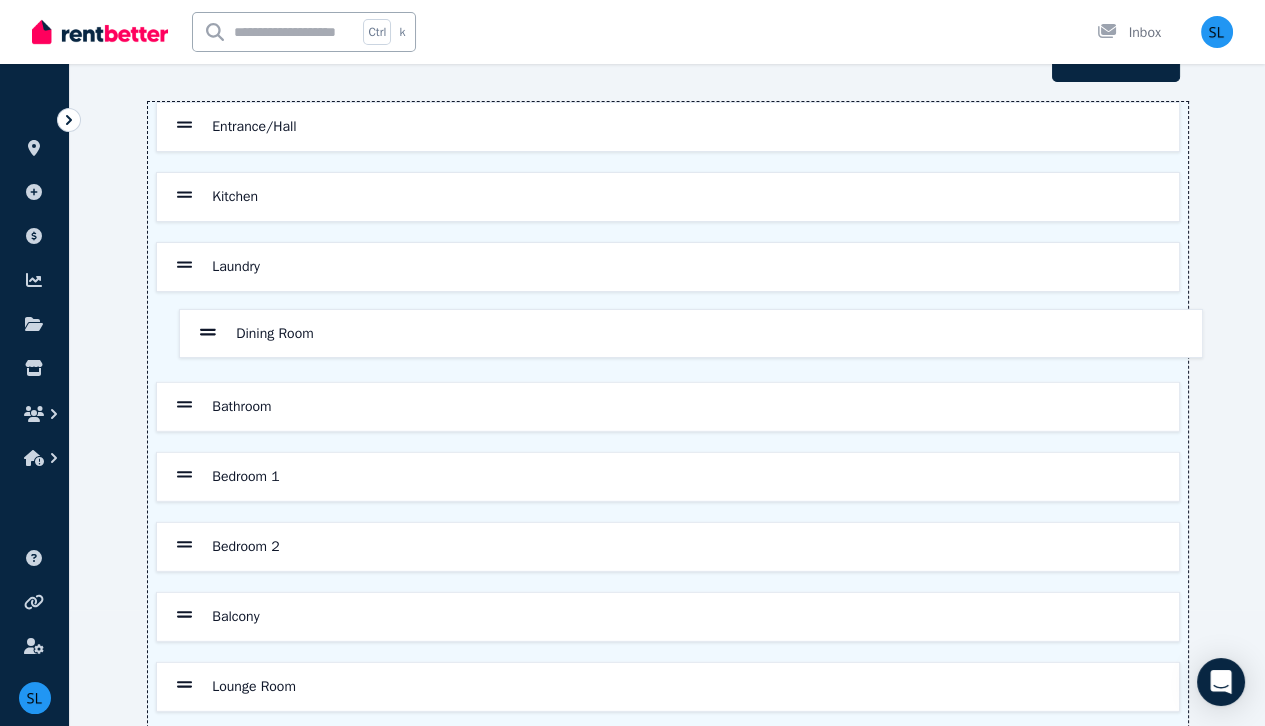 click on "Entrance/Hall Kitchen Laundry Bathroom Bedroom 1 Bedroom 2 Balcony Lounge Room Dining Room Garage" at bounding box center [668, 442] 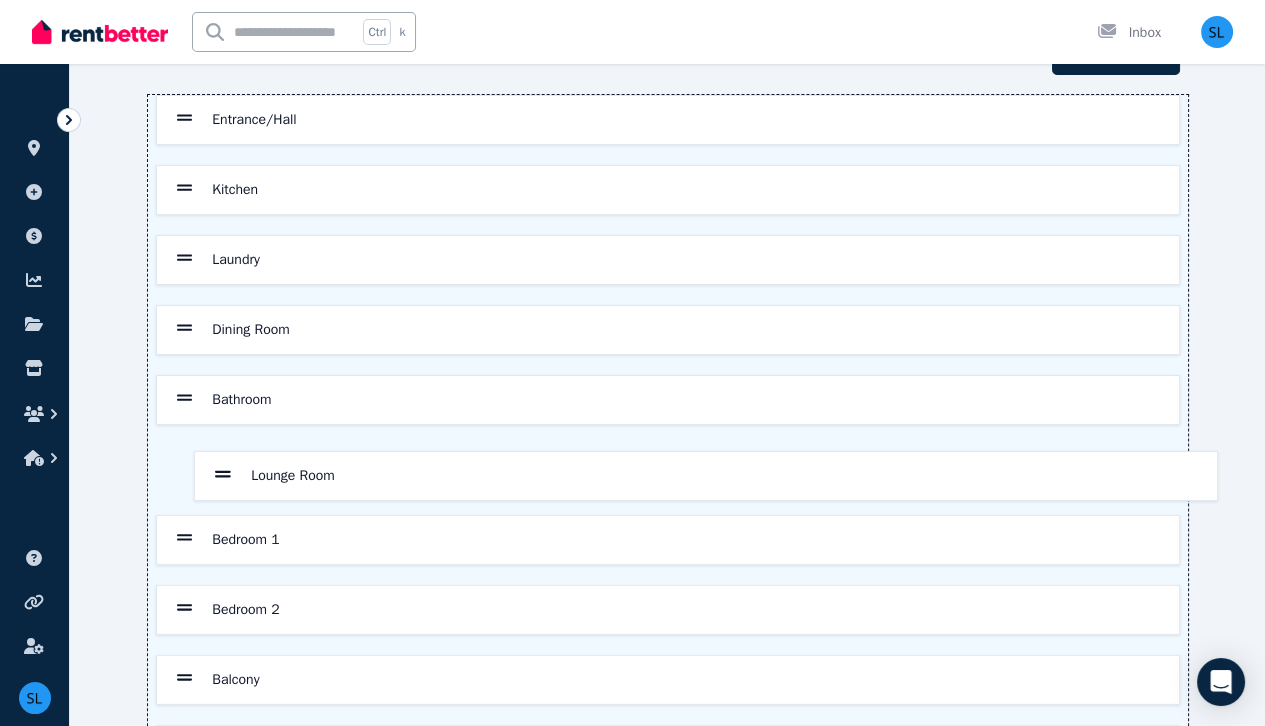 scroll, scrollTop: 124, scrollLeft: 0, axis: vertical 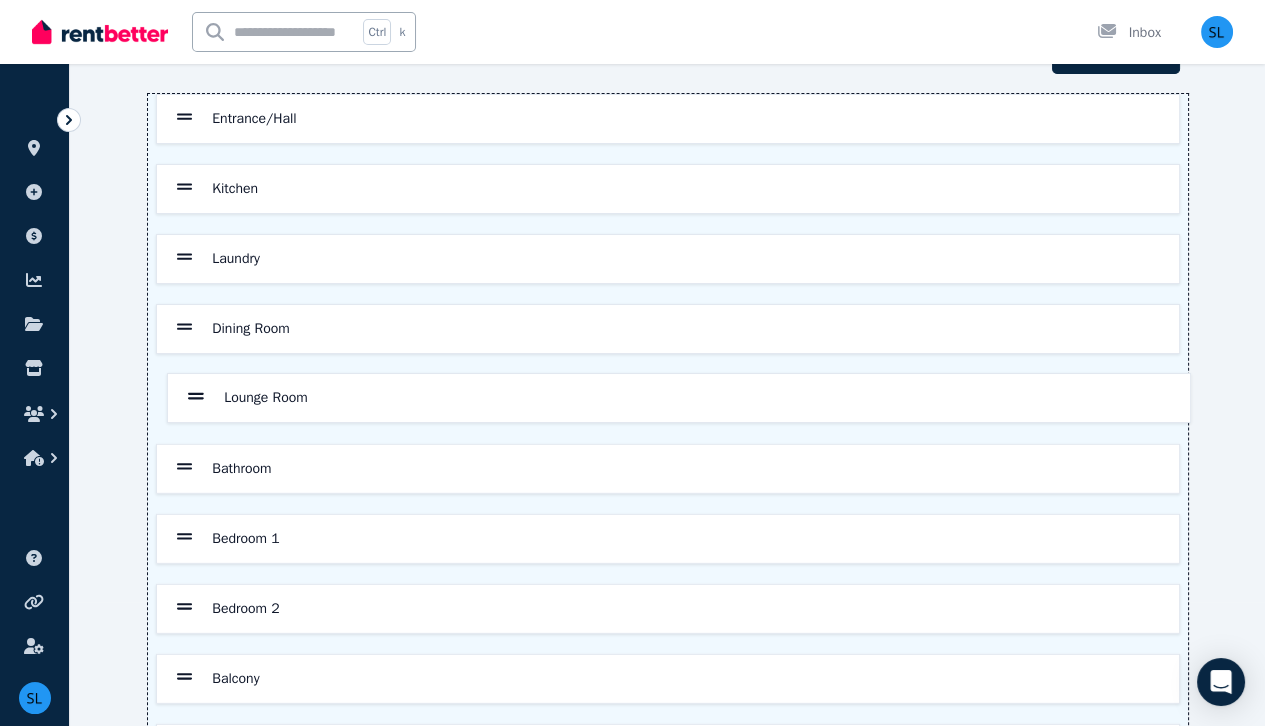 drag, startPoint x: 184, startPoint y: 685, endPoint x: 194, endPoint y: 390, distance: 295.16943 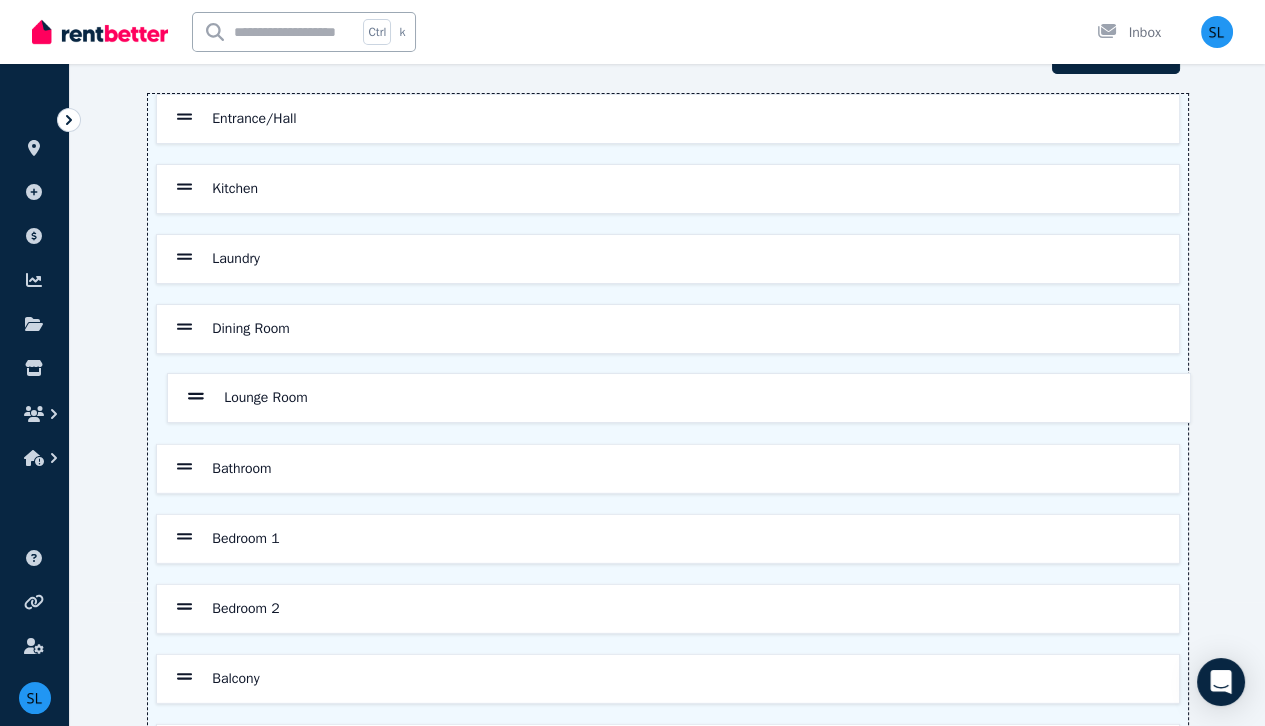 click on "Entrance/Hall Kitchen Laundry Dining Room Bathroom Bedroom 1 Bedroom 2 Balcony Lounge Room Garage" at bounding box center [668, 434] 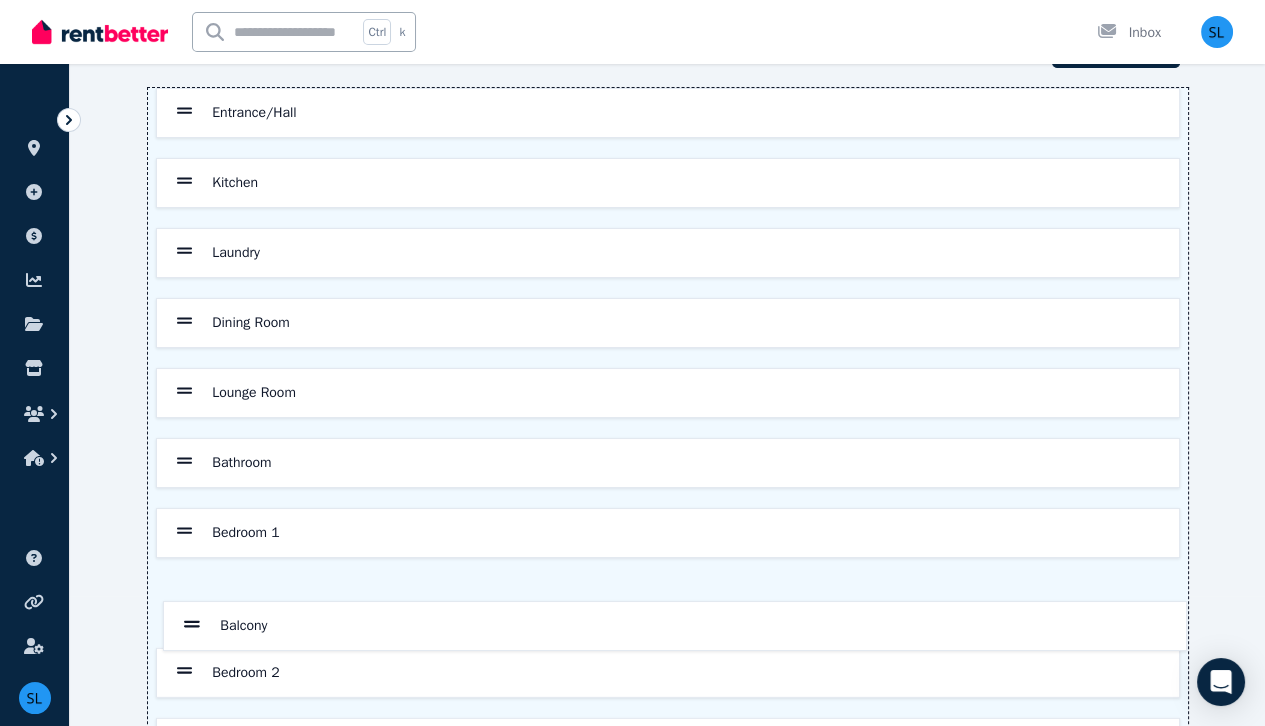 scroll, scrollTop: 136, scrollLeft: 0, axis: vertical 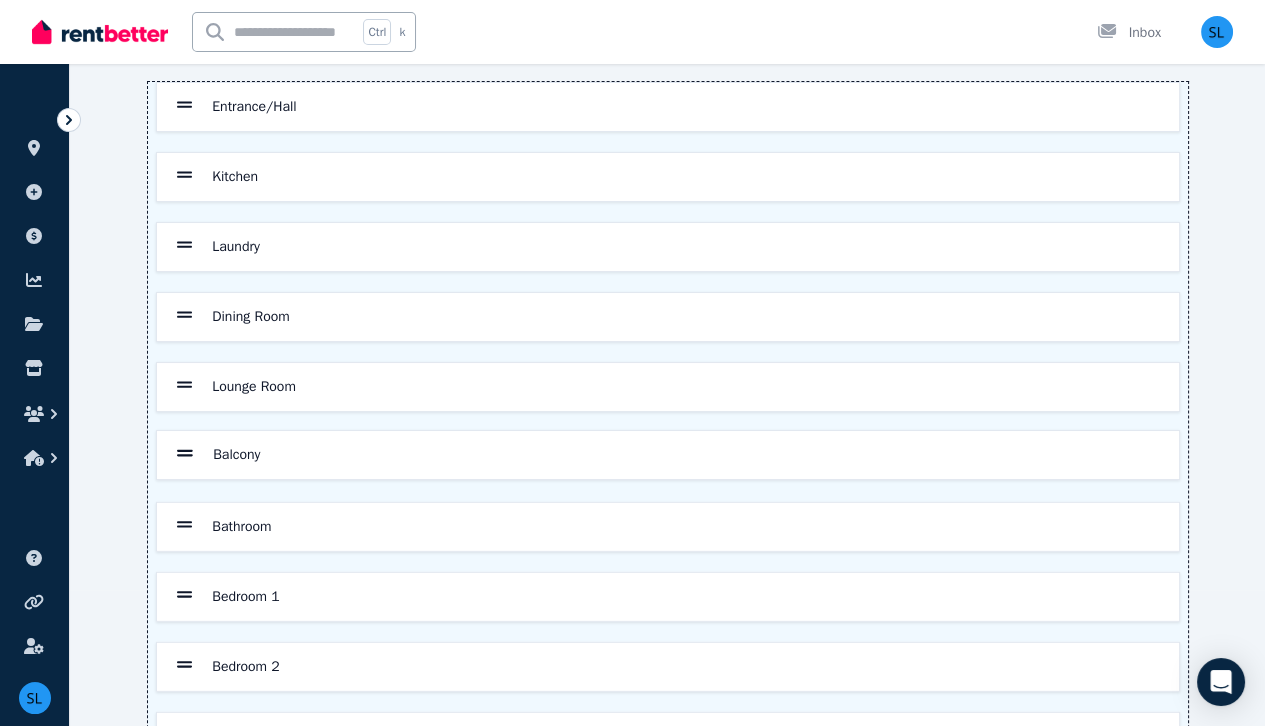 drag, startPoint x: 183, startPoint y: 688, endPoint x: 184, endPoint y: 461, distance: 227.0022 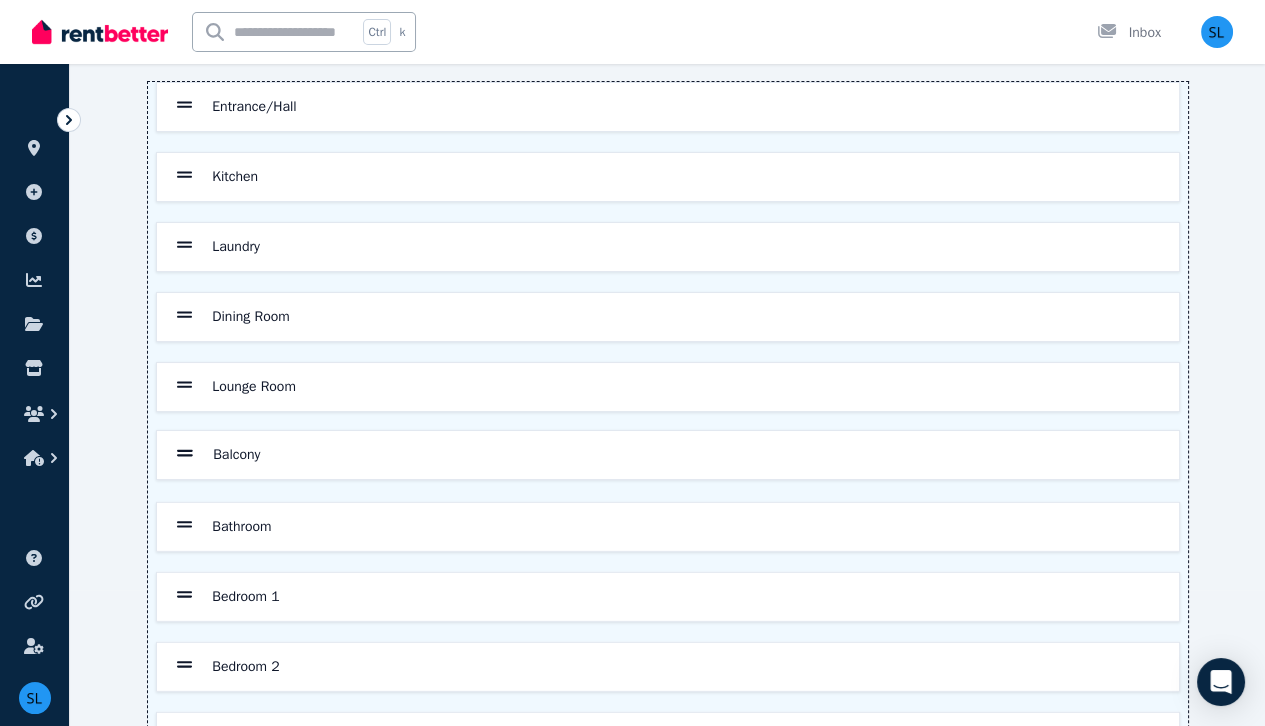 click on "Entrance/Hall Kitchen Laundry Dining Room Lounge Room Bathroom Bedroom 1 Bedroom 2 Balcony Garage" at bounding box center (668, 422) 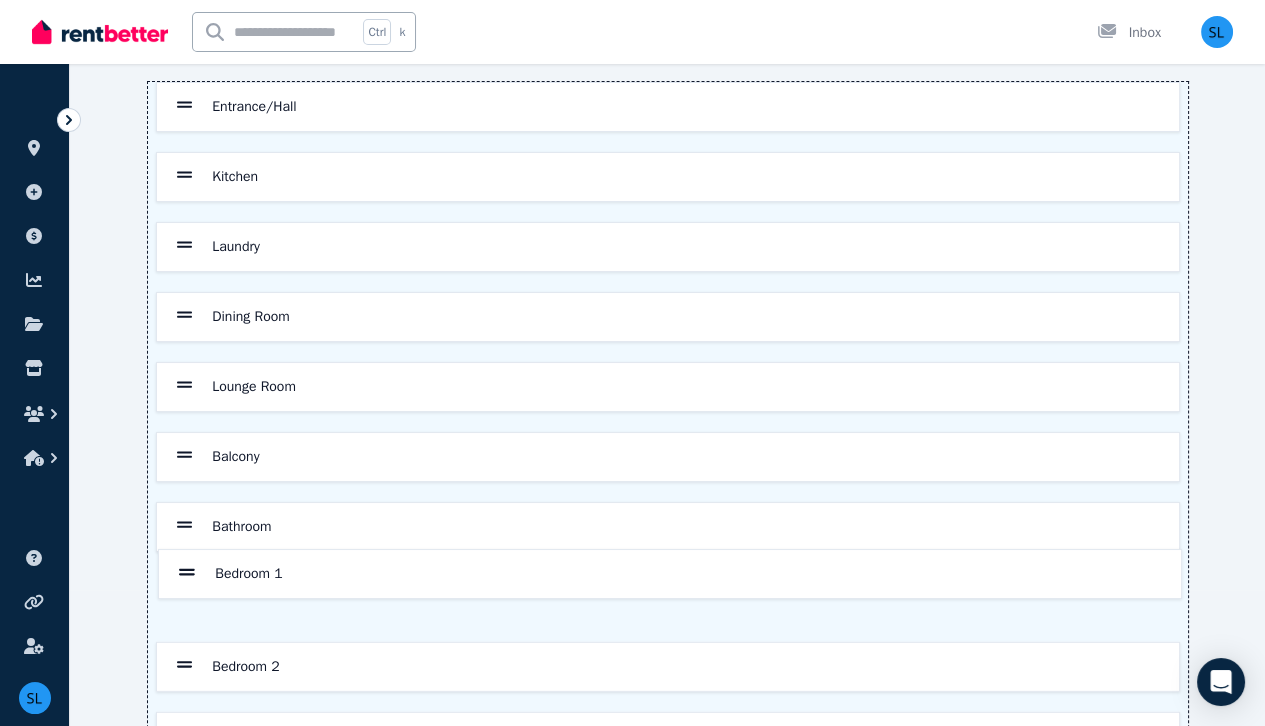 scroll, scrollTop: 142, scrollLeft: 0, axis: vertical 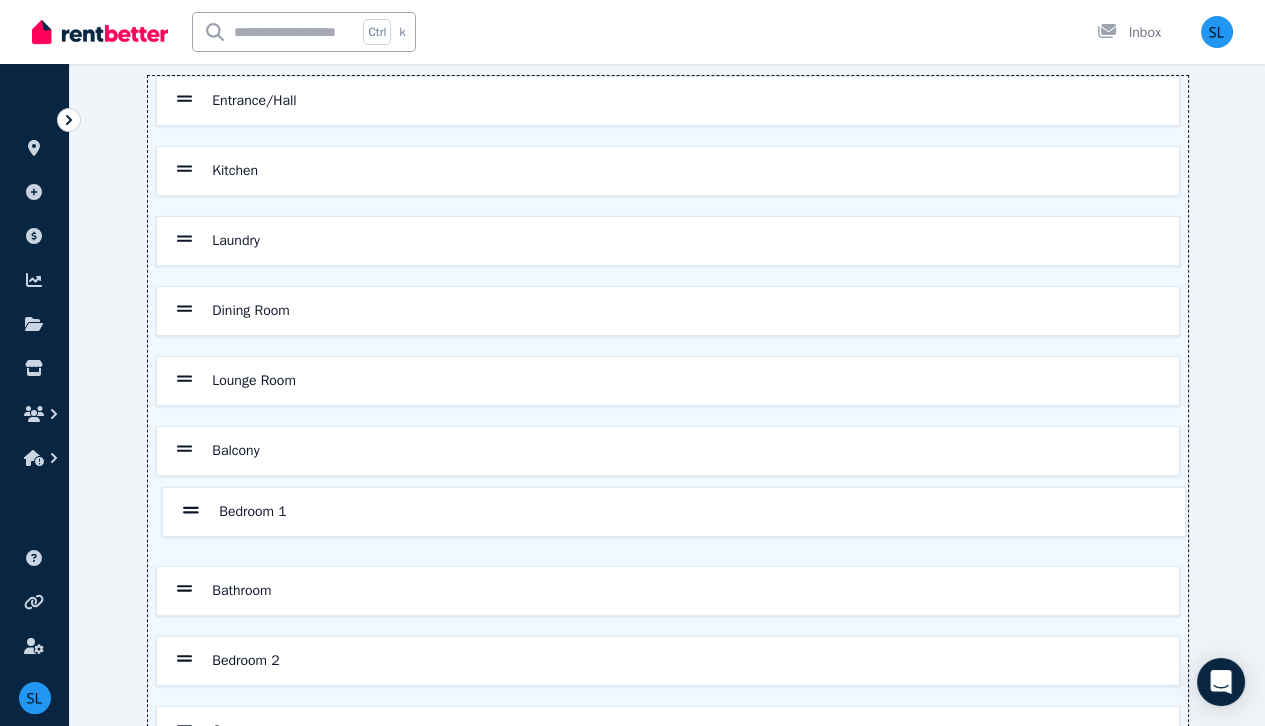 drag, startPoint x: 186, startPoint y: 601, endPoint x: 194, endPoint y: 502, distance: 99.32271 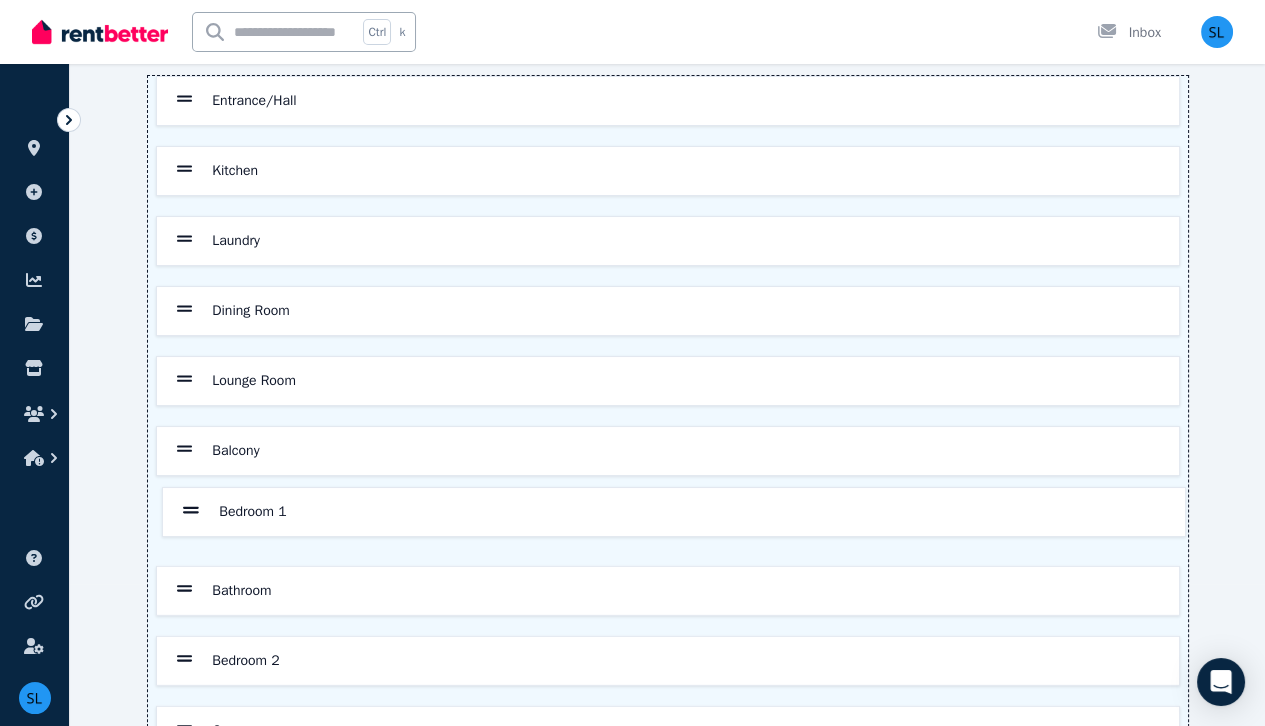 click on "Entrance/Hall Kitchen Laundry Dining Room Lounge Room Balcony Bathroom Bedroom 1 Bedroom 2 Garage" at bounding box center (668, 416) 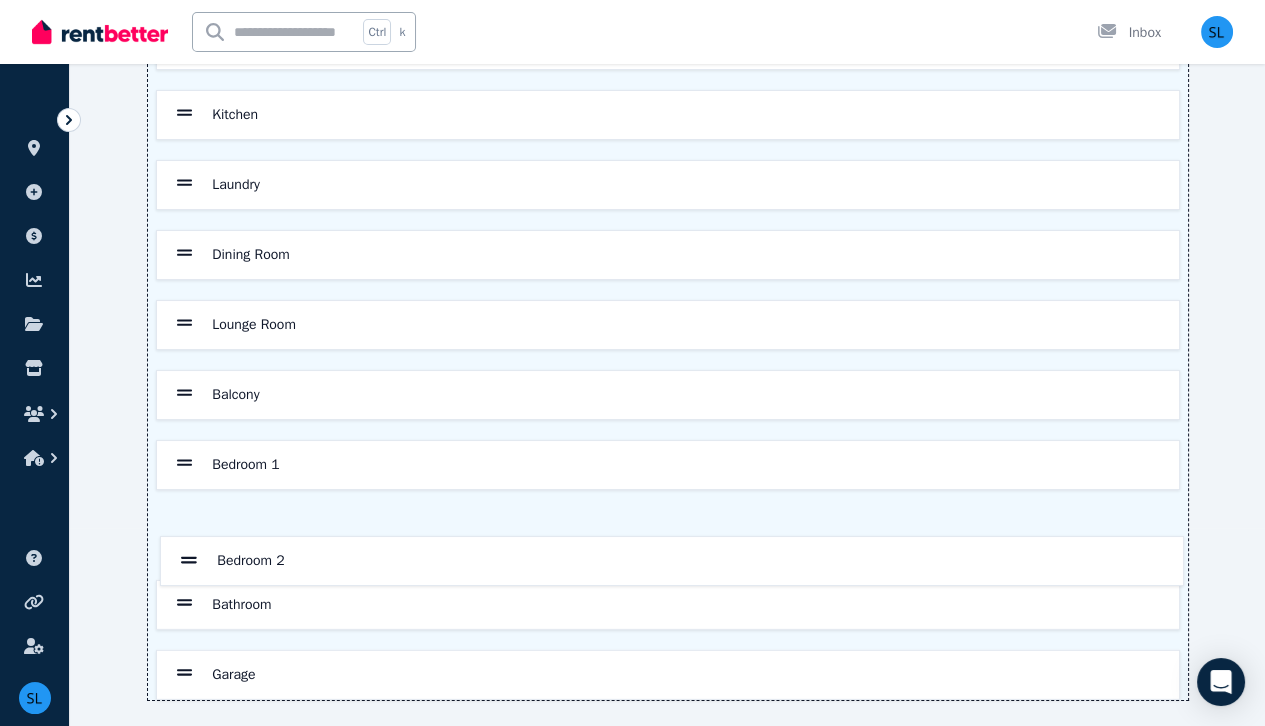 scroll, scrollTop: 204, scrollLeft: 0, axis: vertical 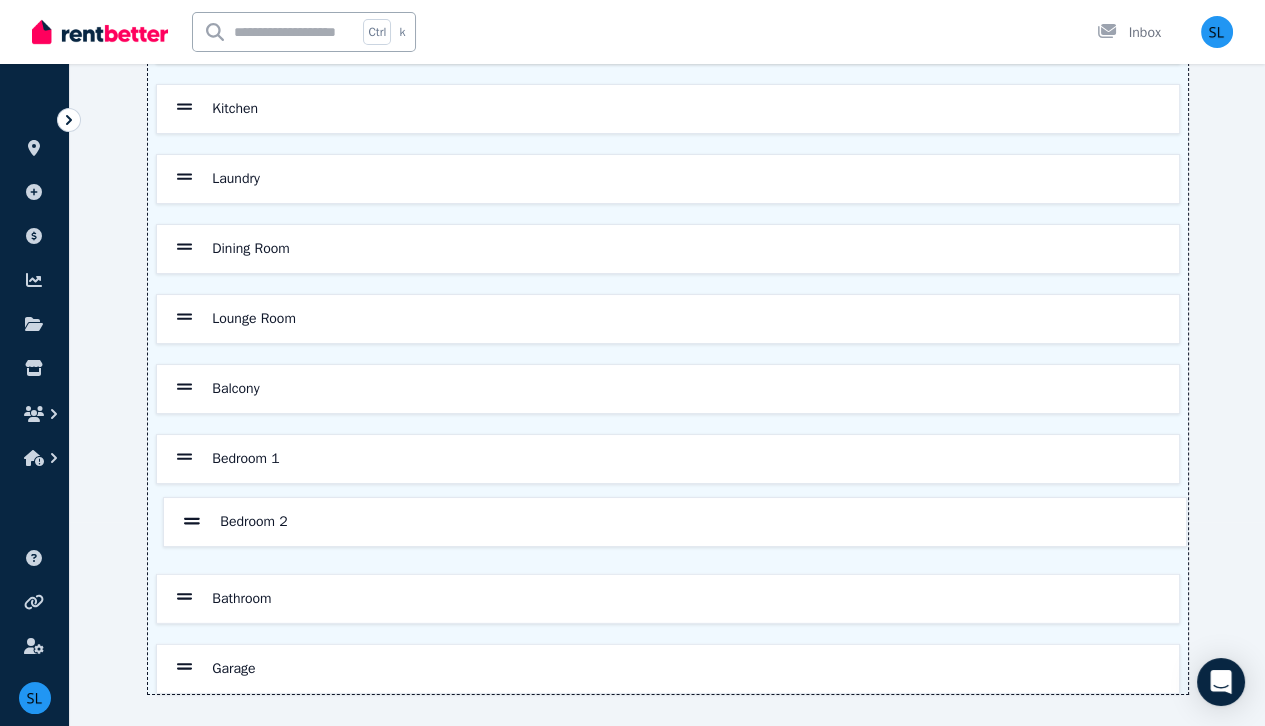 drag, startPoint x: 185, startPoint y: 654, endPoint x: 195, endPoint y: 496, distance: 158.31615 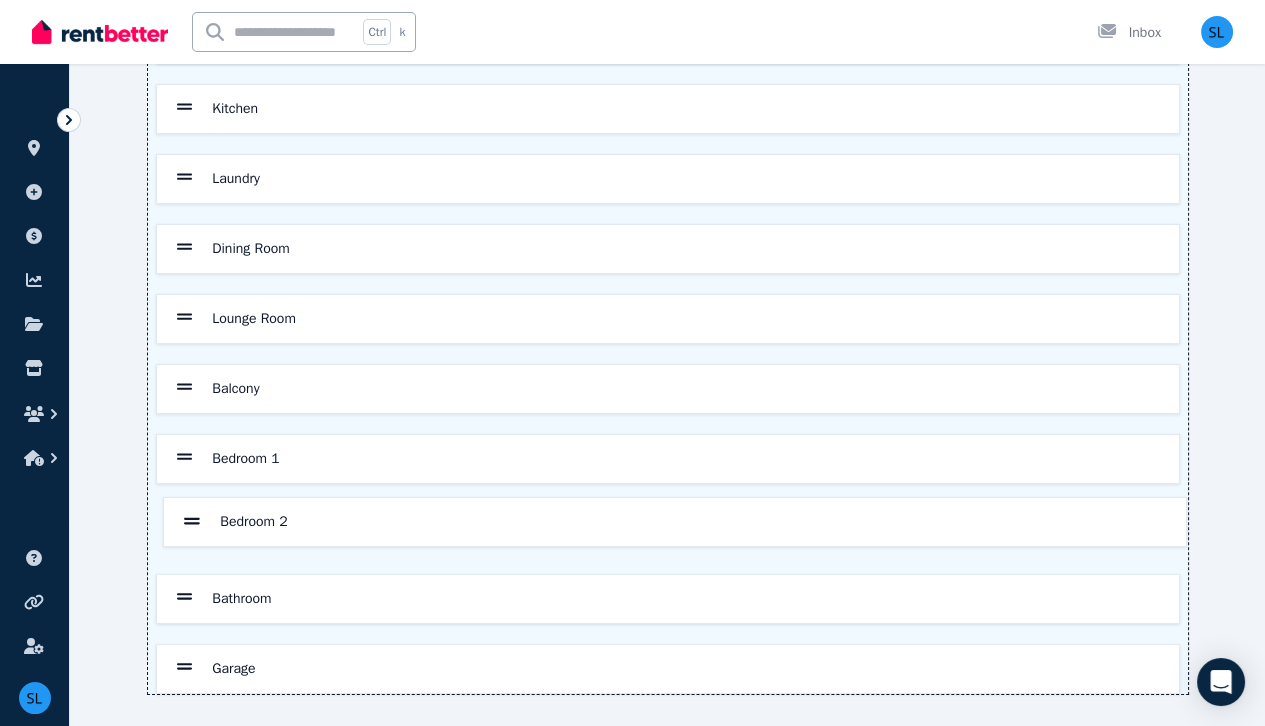 click on "Entrance/Hall Kitchen Laundry Dining Room Lounge Room Balcony Bedroom 1 Bathroom Bedroom 2 Garage" at bounding box center (668, 354) 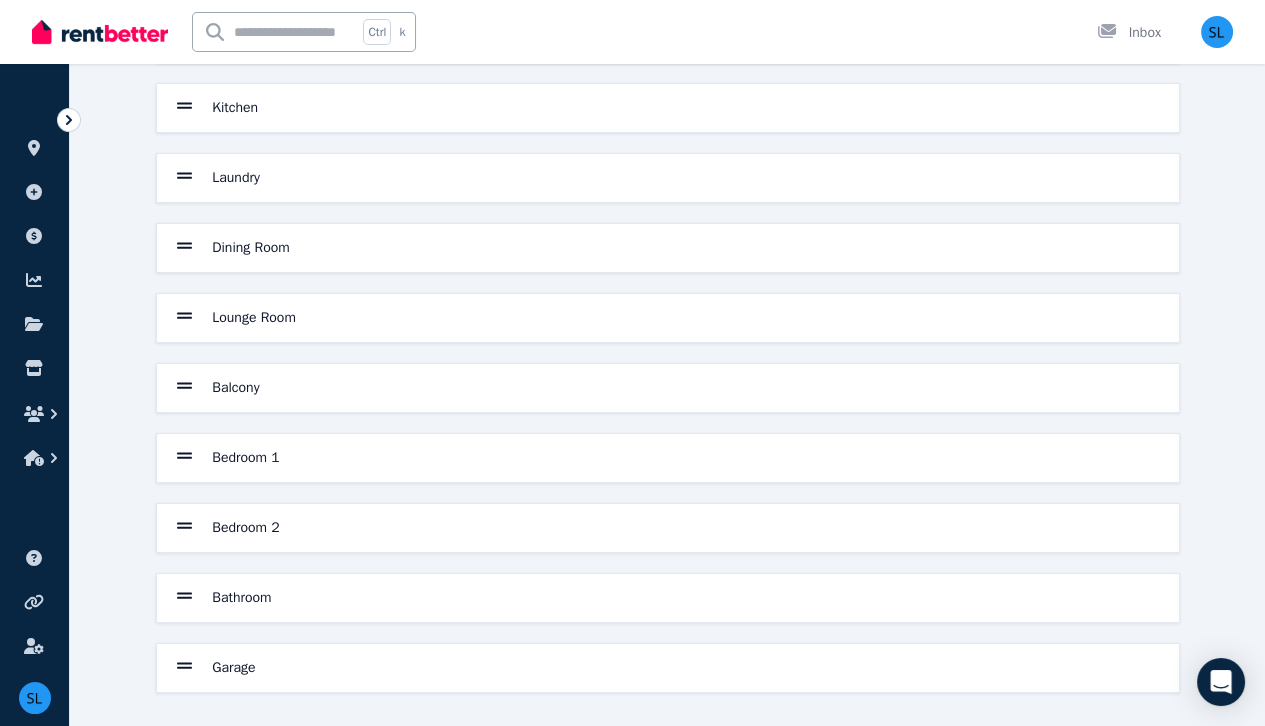 scroll, scrollTop: 0, scrollLeft: 0, axis: both 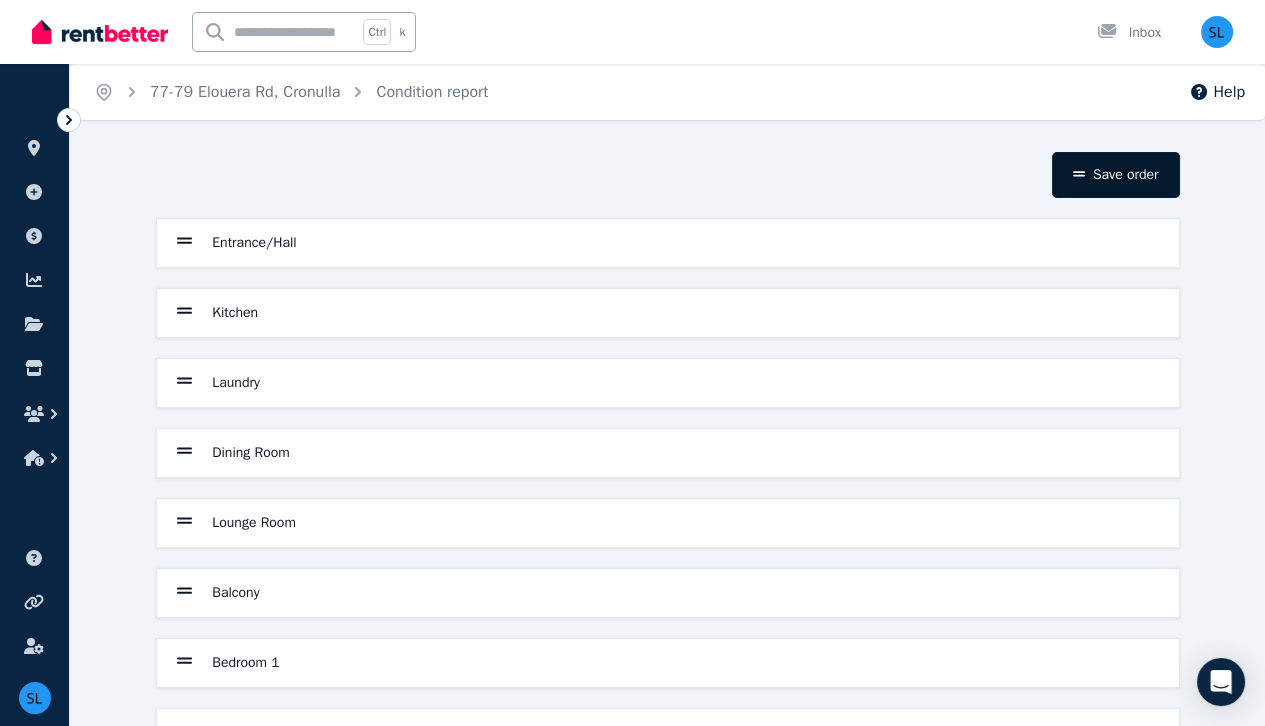 click on "Save order" at bounding box center (1116, 175) 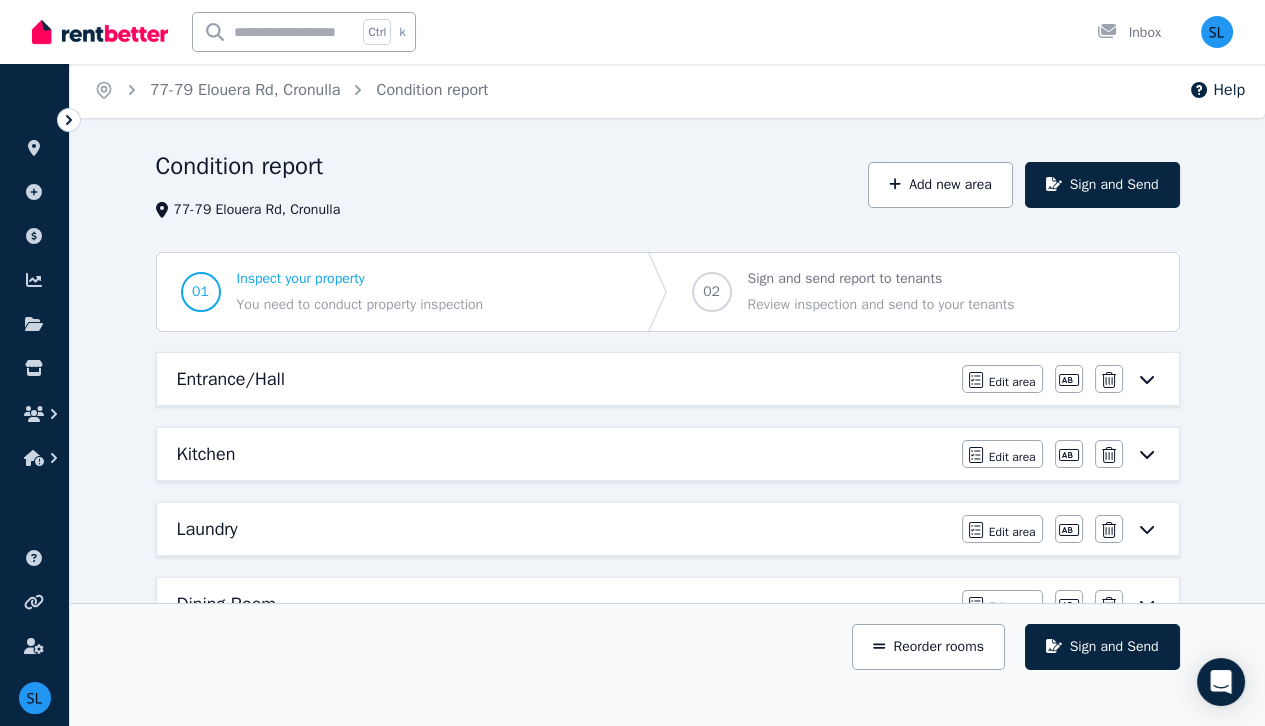 scroll, scrollTop: 0, scrollLeft: 0, axis: both 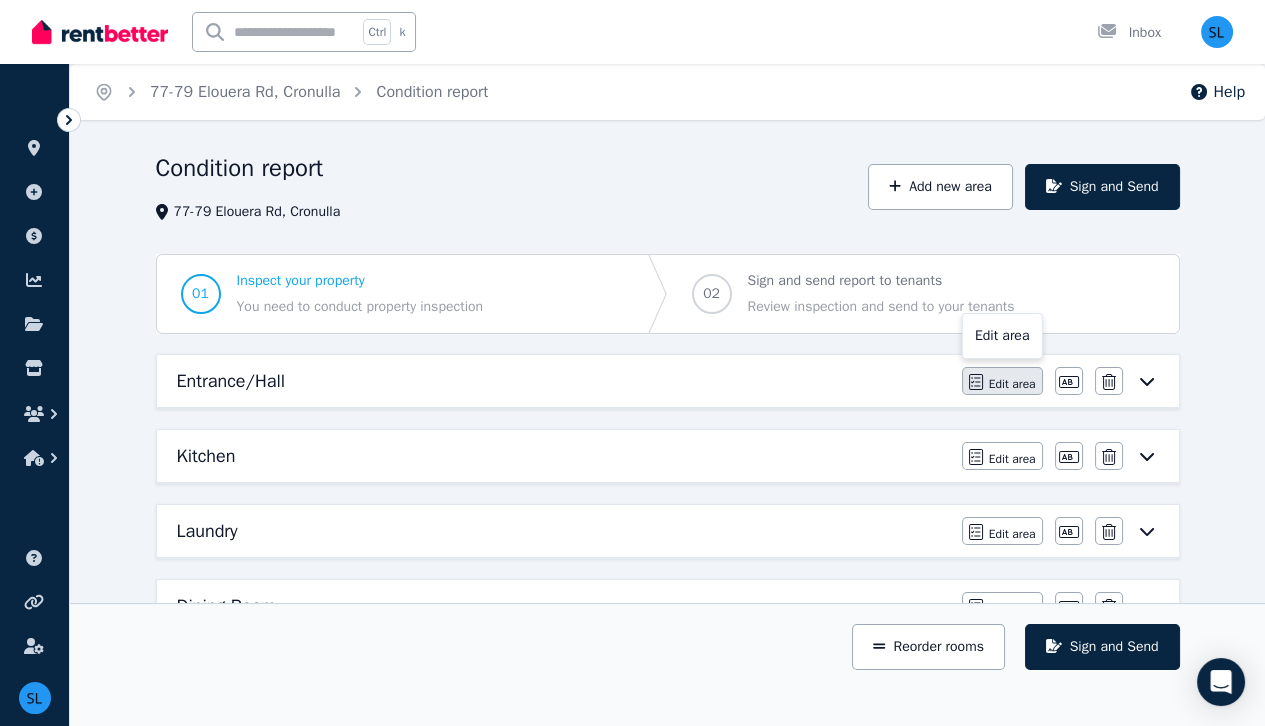 click on "Edit area" at bounding box center [1012, 384] 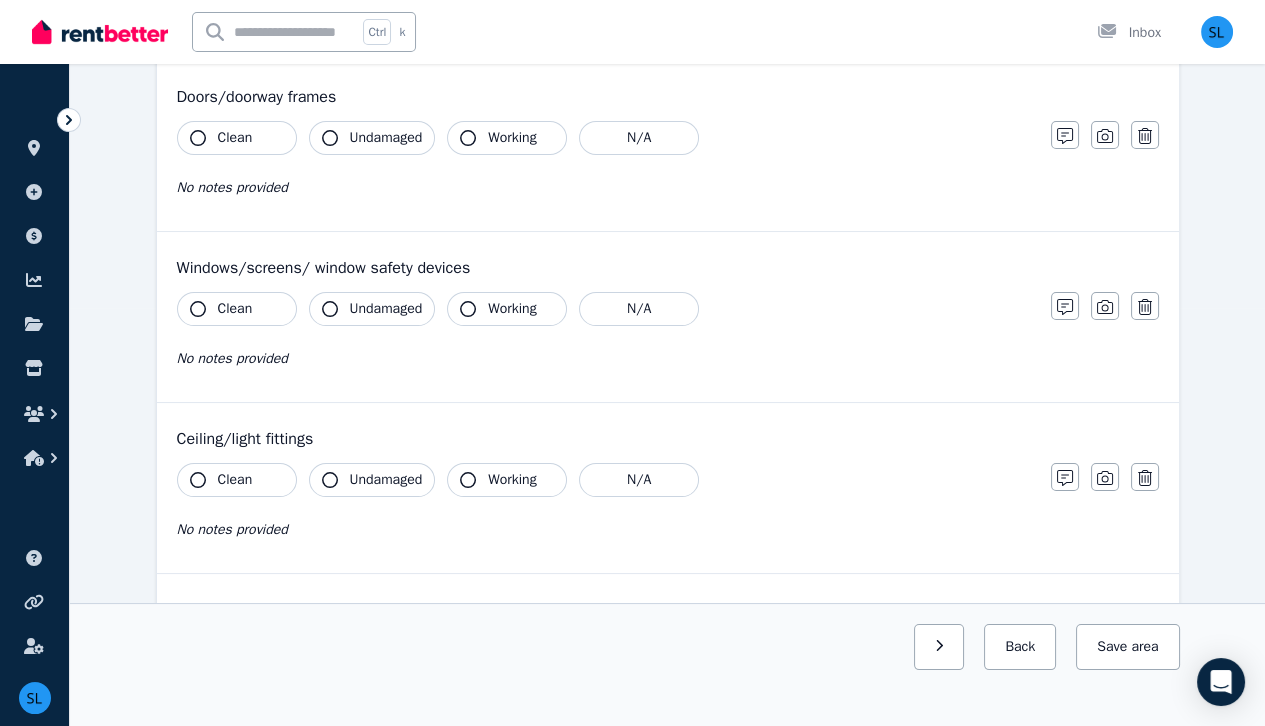 scroll, scrollTop: 419, scrollLeft: 0, axis: vertical 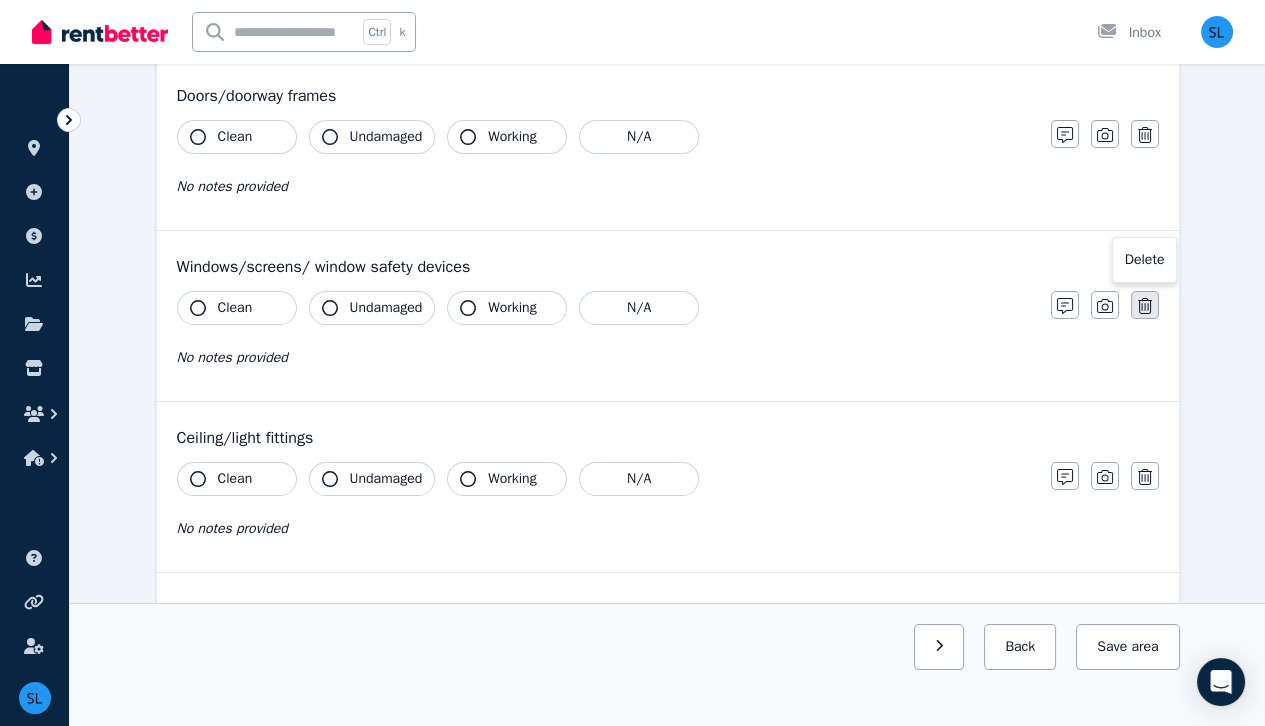click 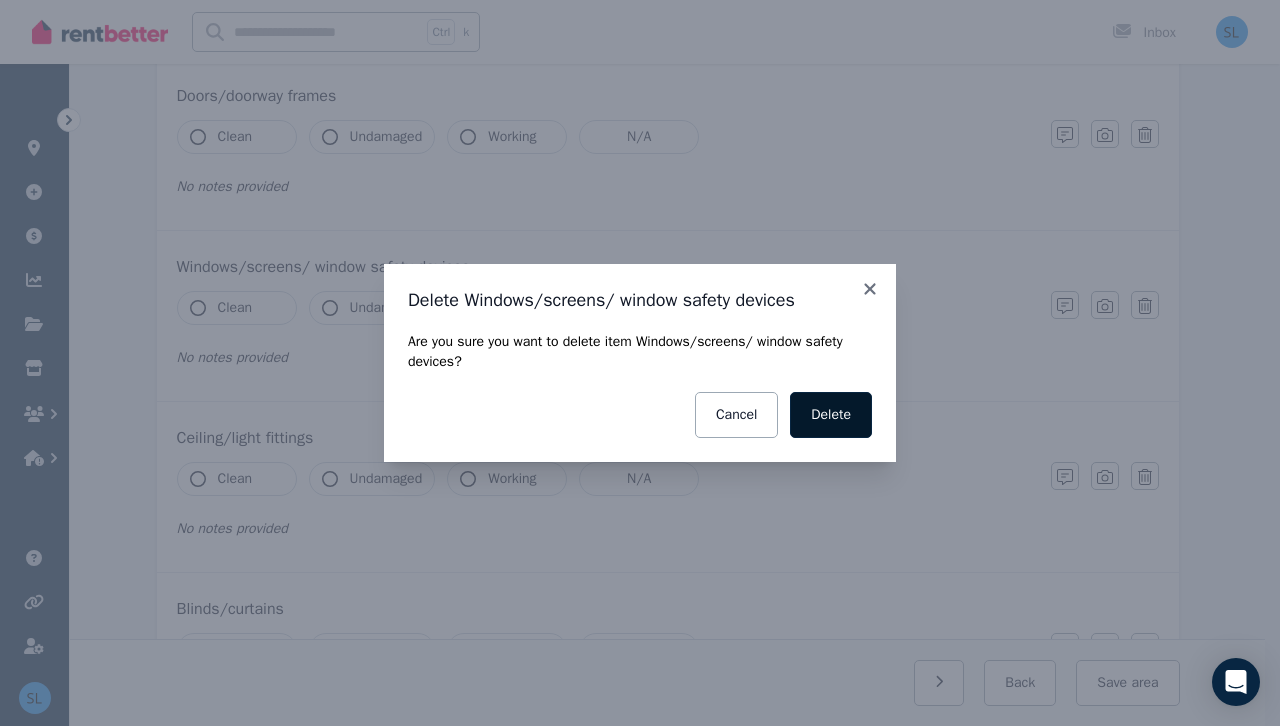 click on "Delete" at bounding box center [831, 415] 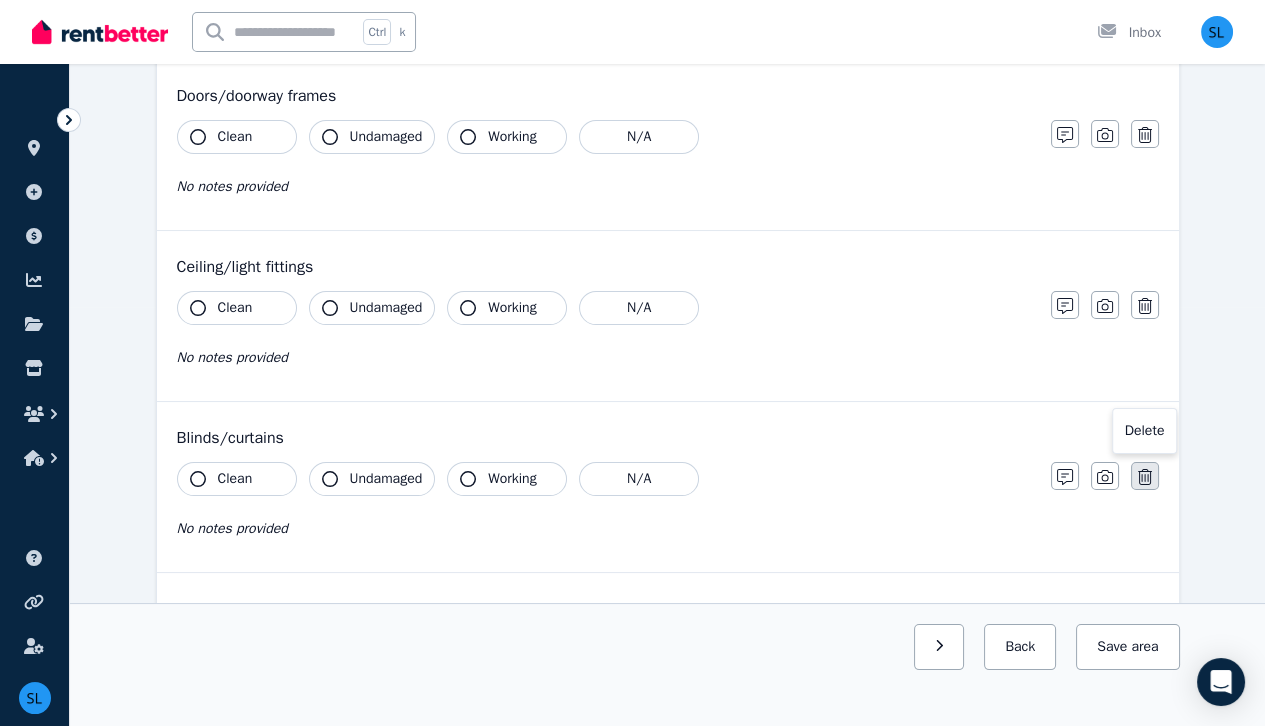 click 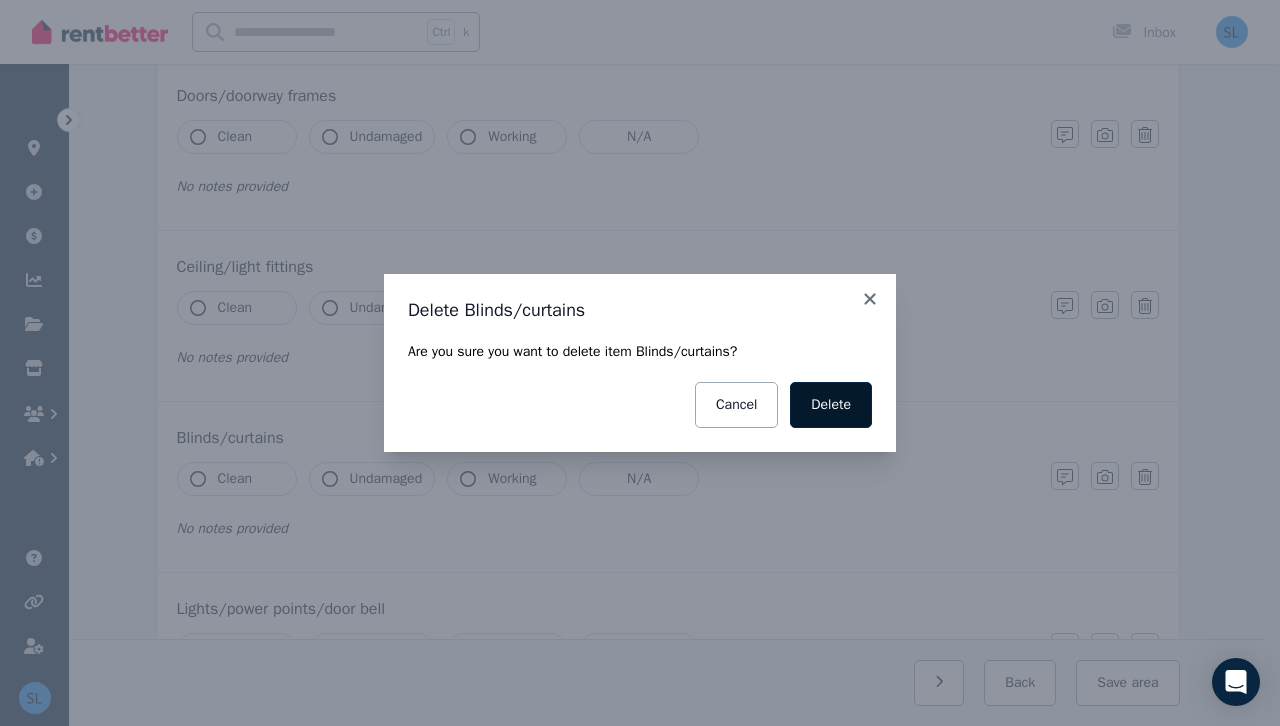 click on "Delete" at bounding box center (831, 405) 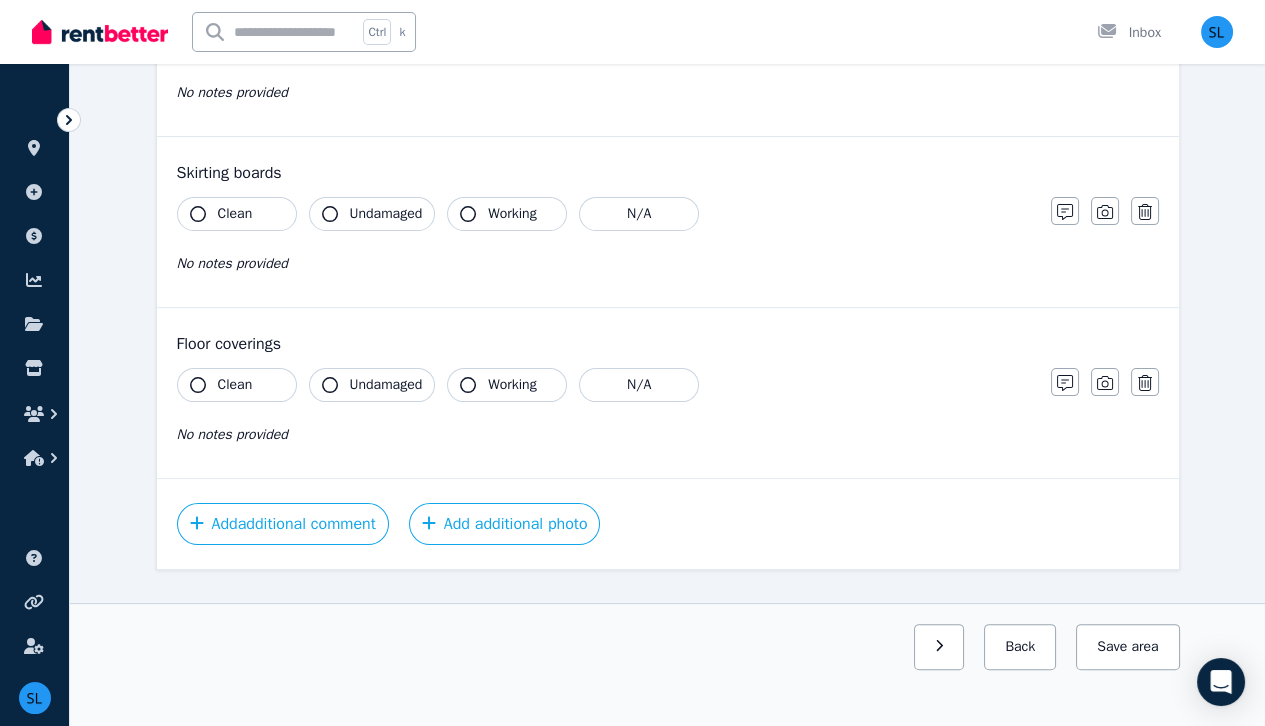 scroll, scrollTop: 0, scrollLeft: 0, axis: both 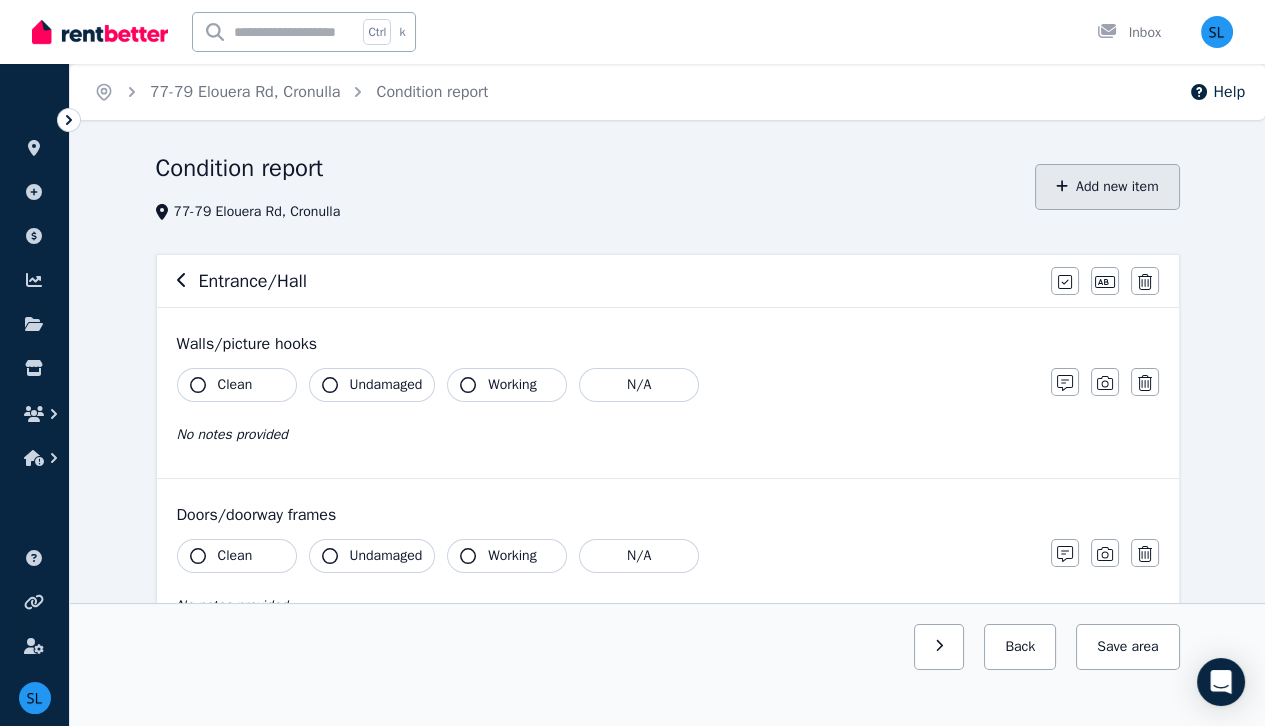 click on "Add new item" at bounding box center (1107, 187) 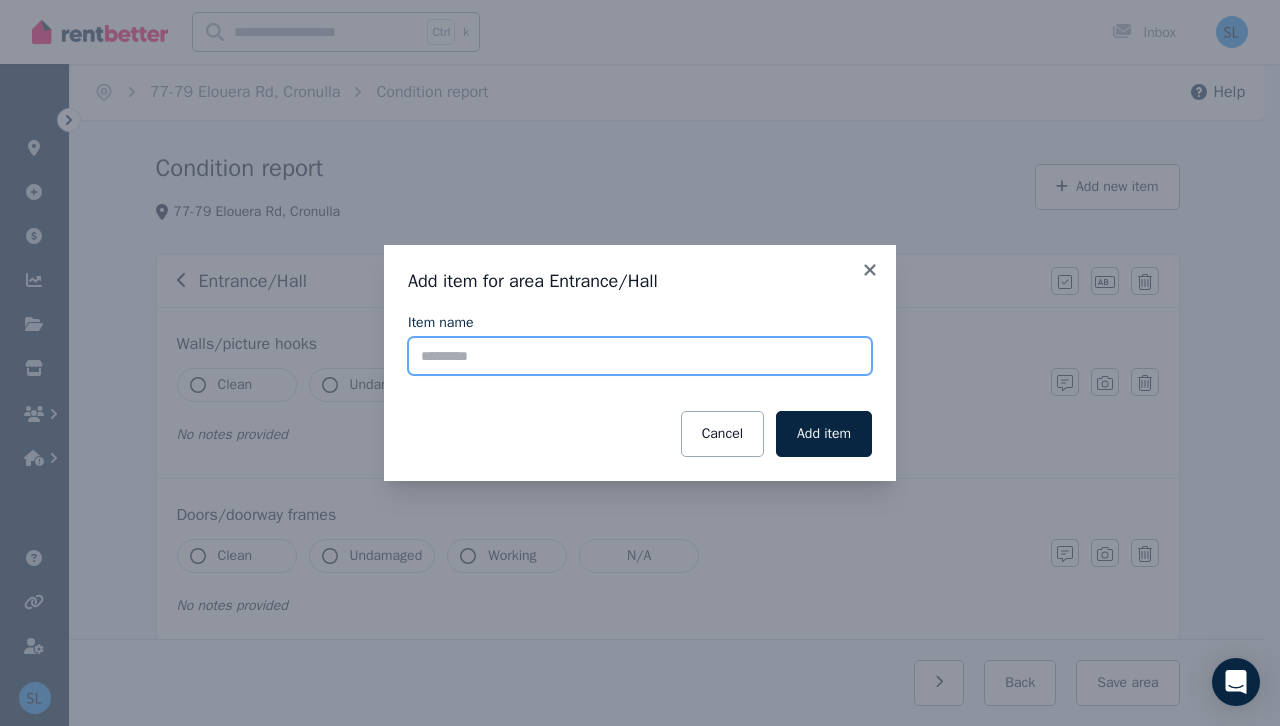 click on "Item name" at bounding box center (640, 356) 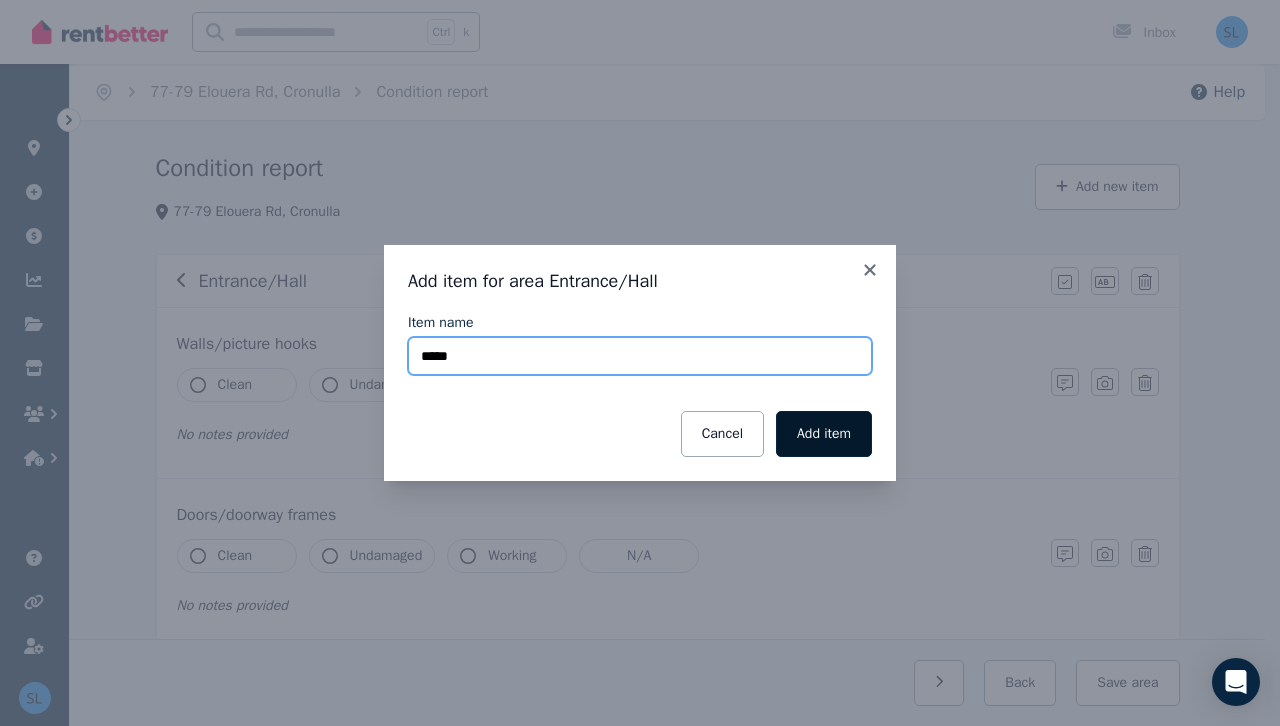 type on "*****" 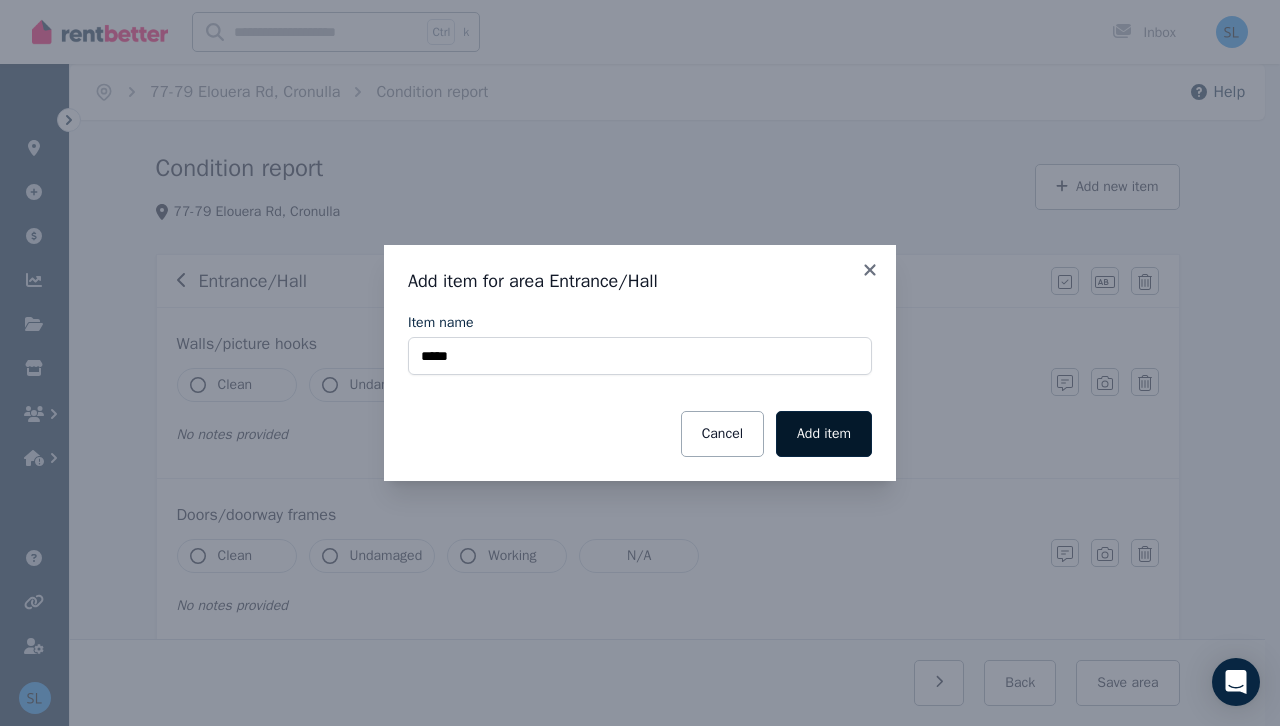 click on "Add item" at bounding box center (824, 434) 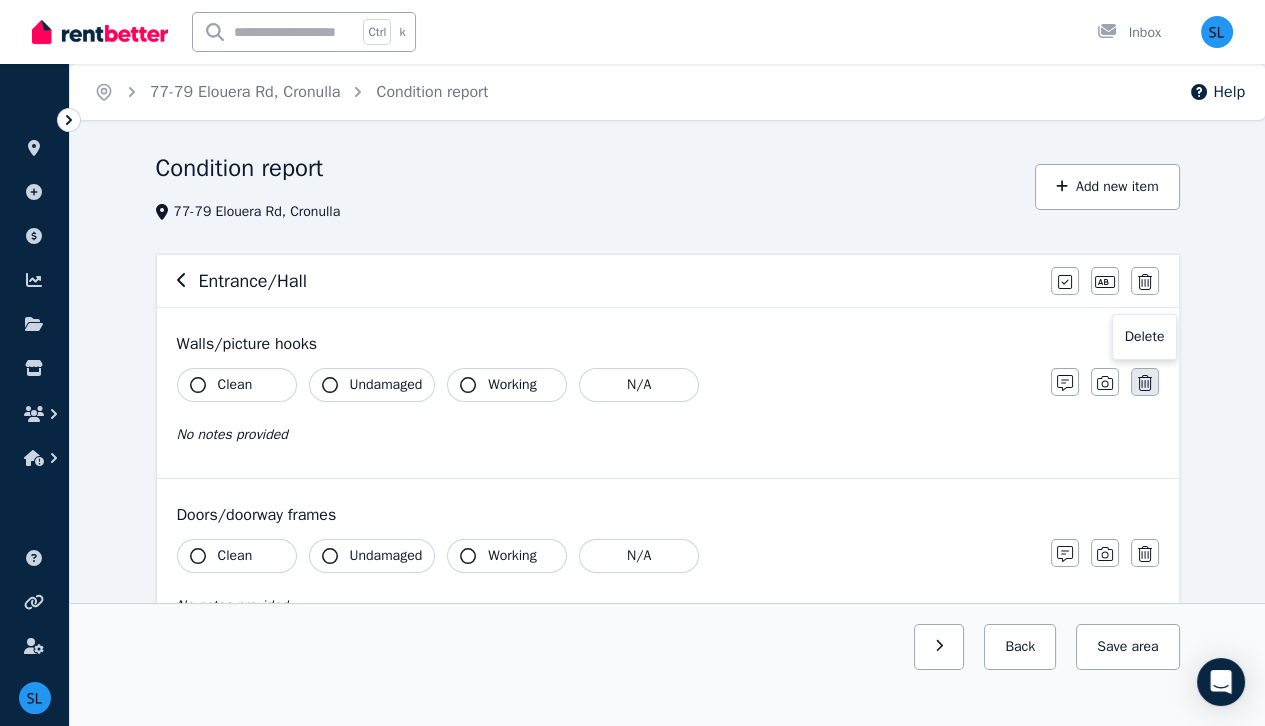 click 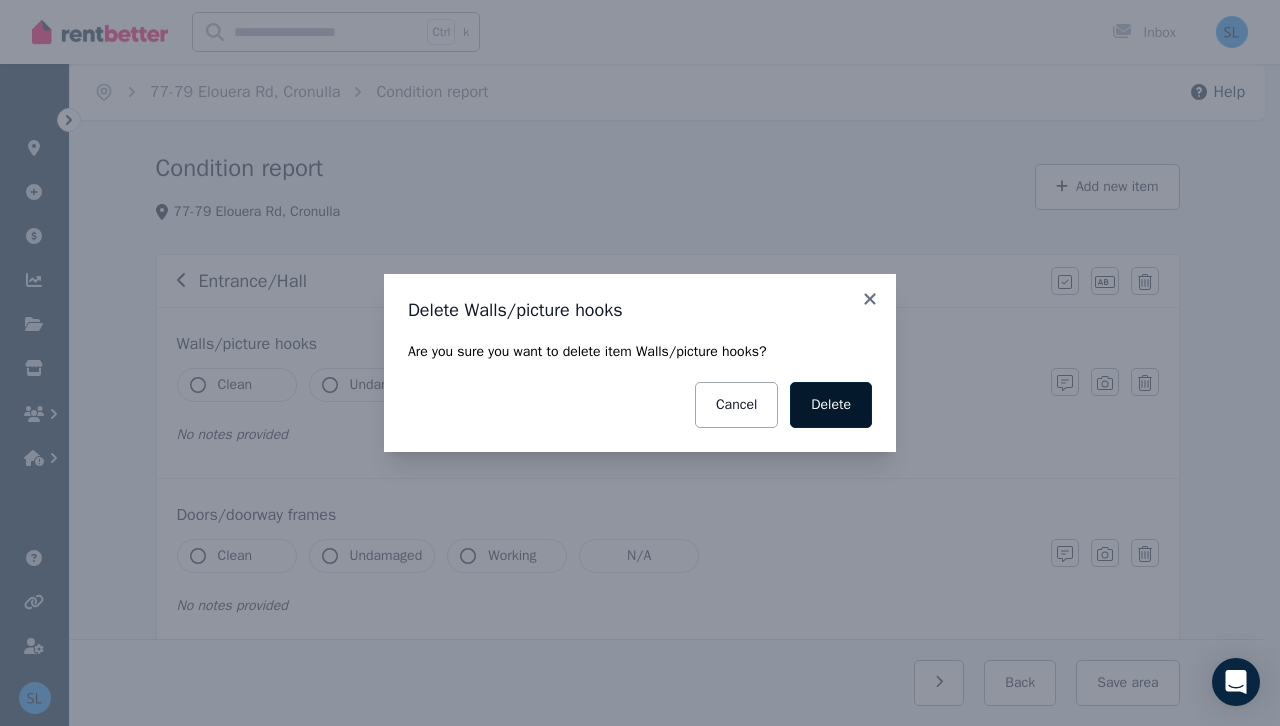 click on "Delete" at bounding box center [831, 405] 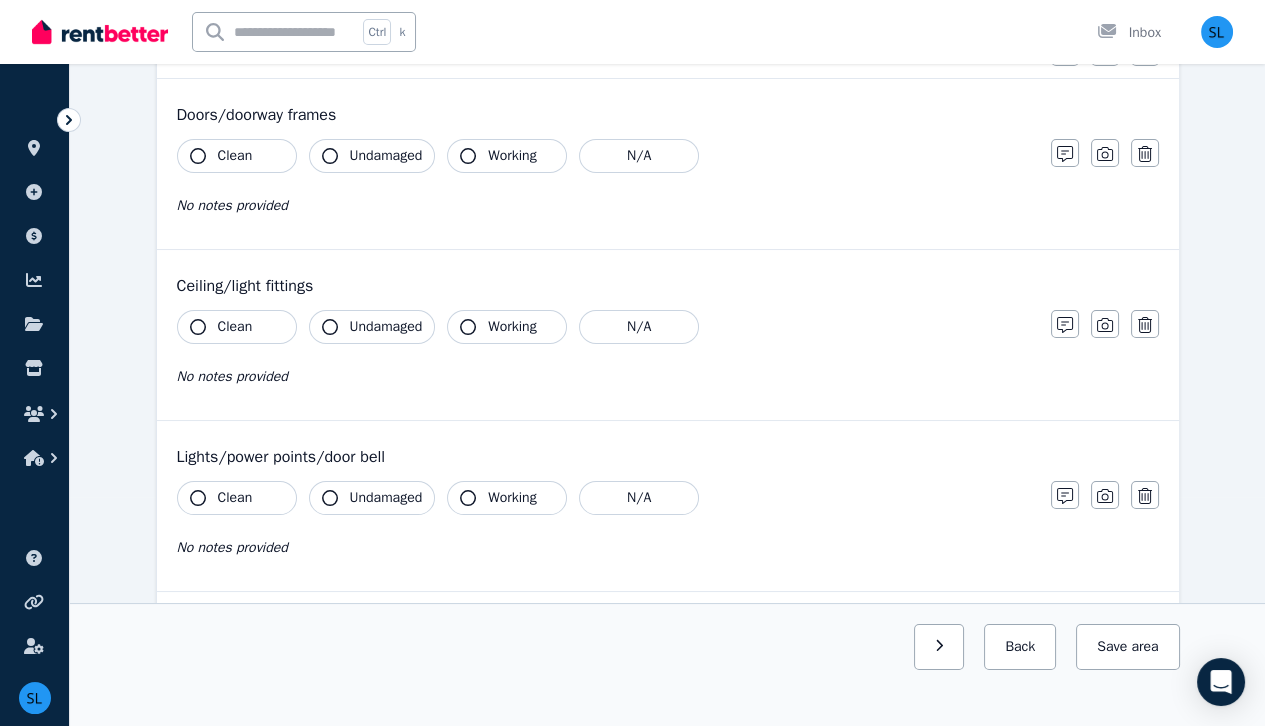 scroll, scrollTop: 0, scrollLeft: 0, axis: both 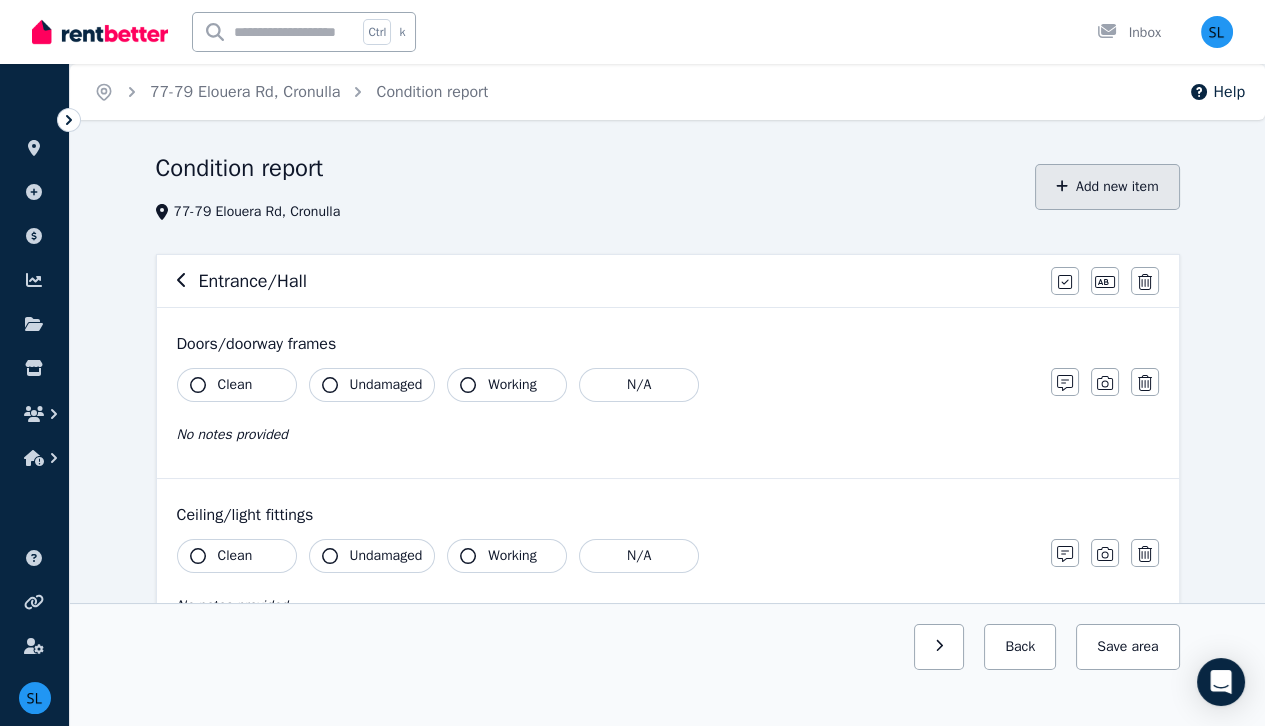 click on "Add new item" at bounding box center [1107, 187] 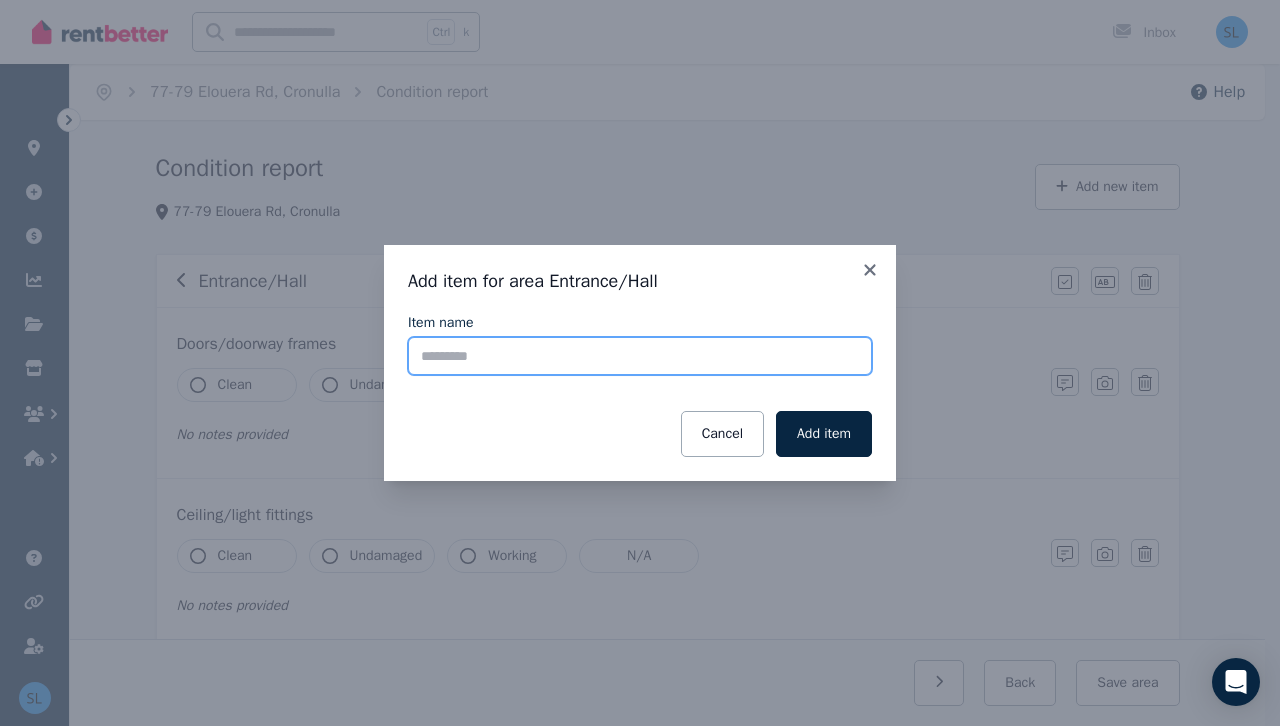 click on "Item name" at bounding box center [640, 356] 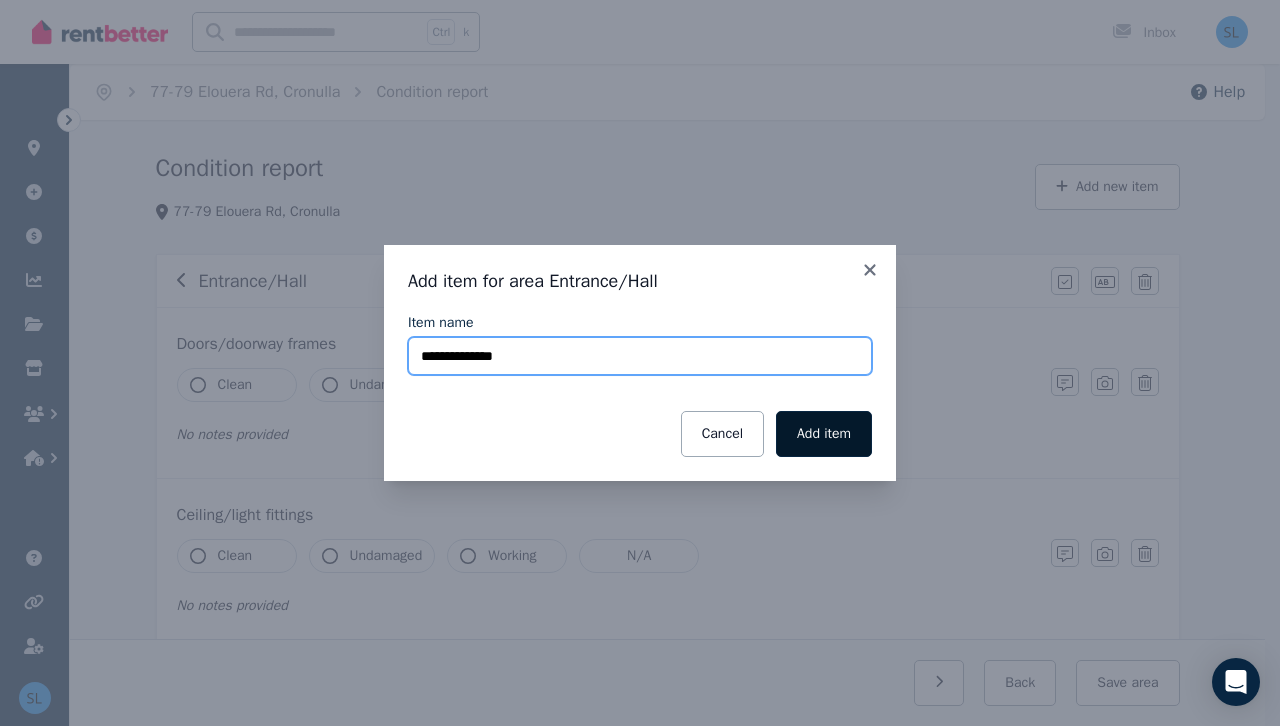 type on "**********" 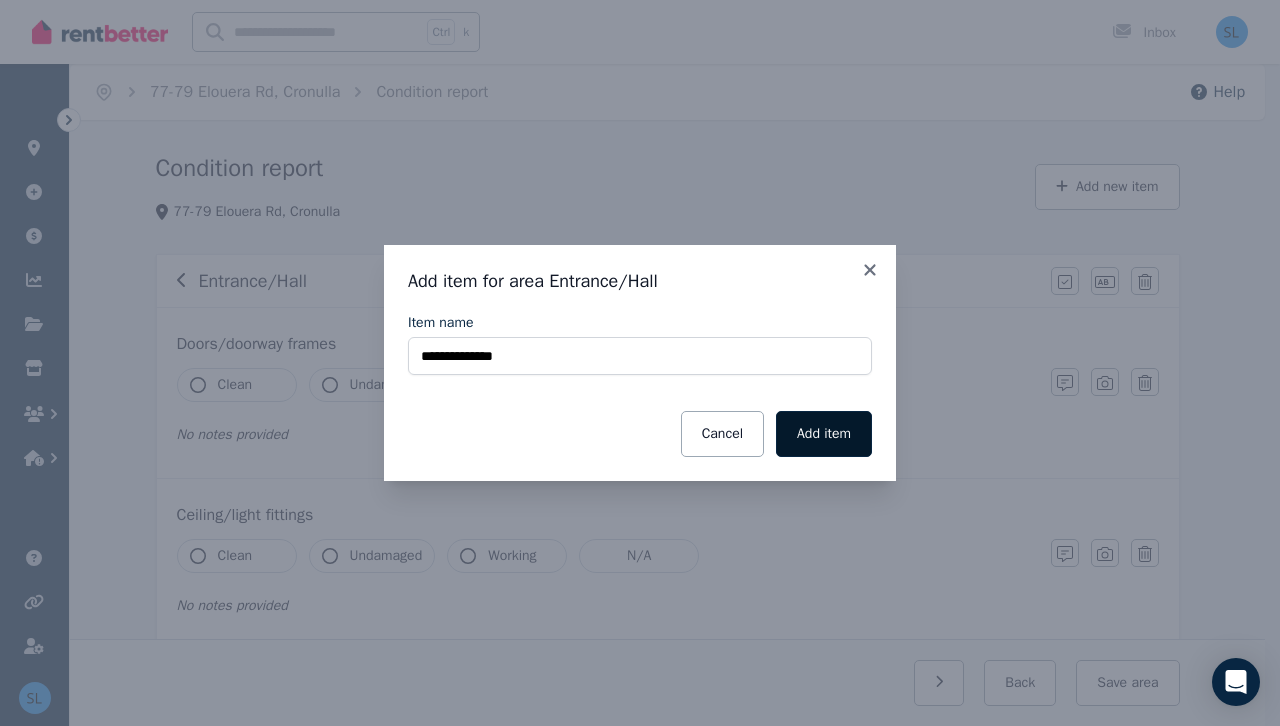 click on "Add item" at bounding box center [824, 434] 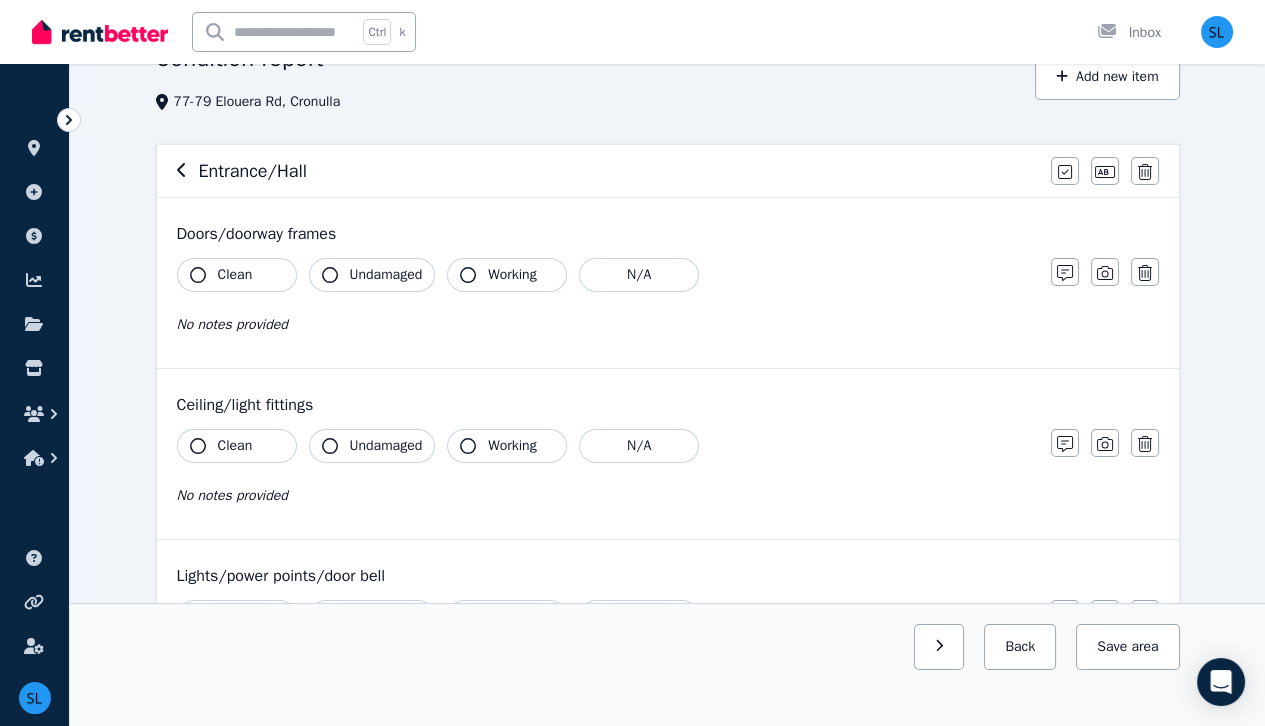 scroll, scrollTop: 112, scrollLeft: 0, axis: vertical 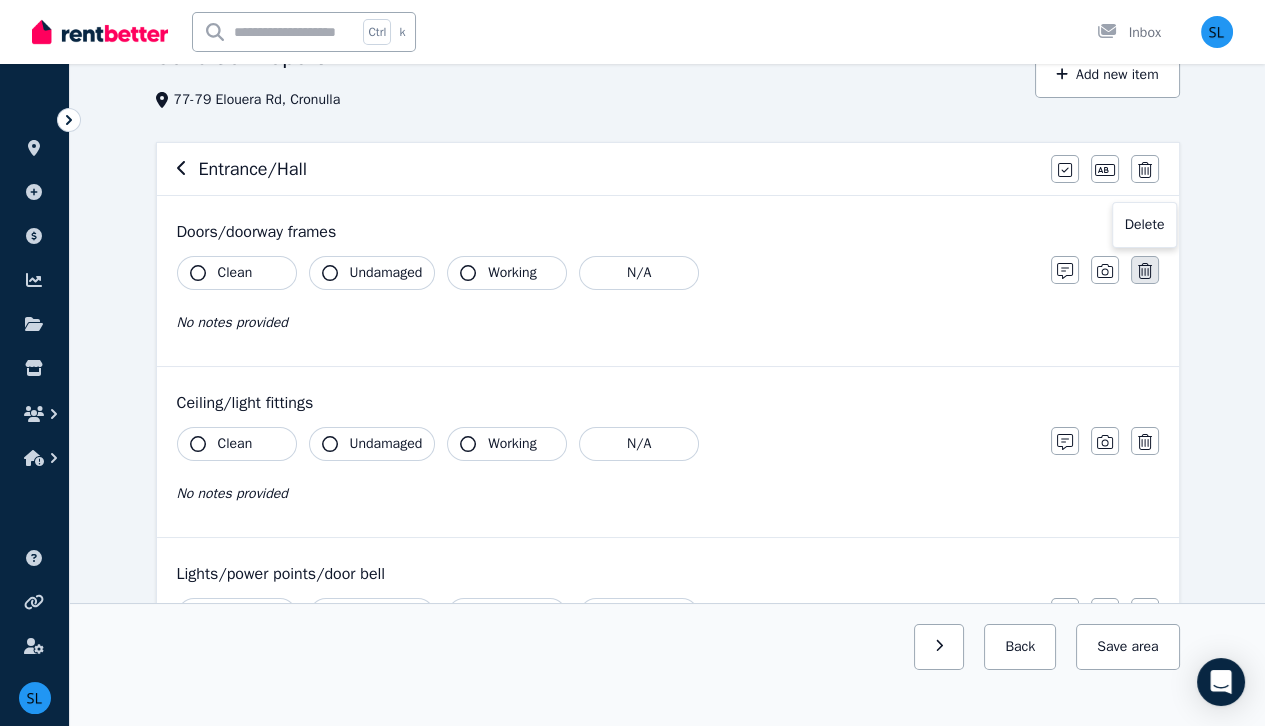 click 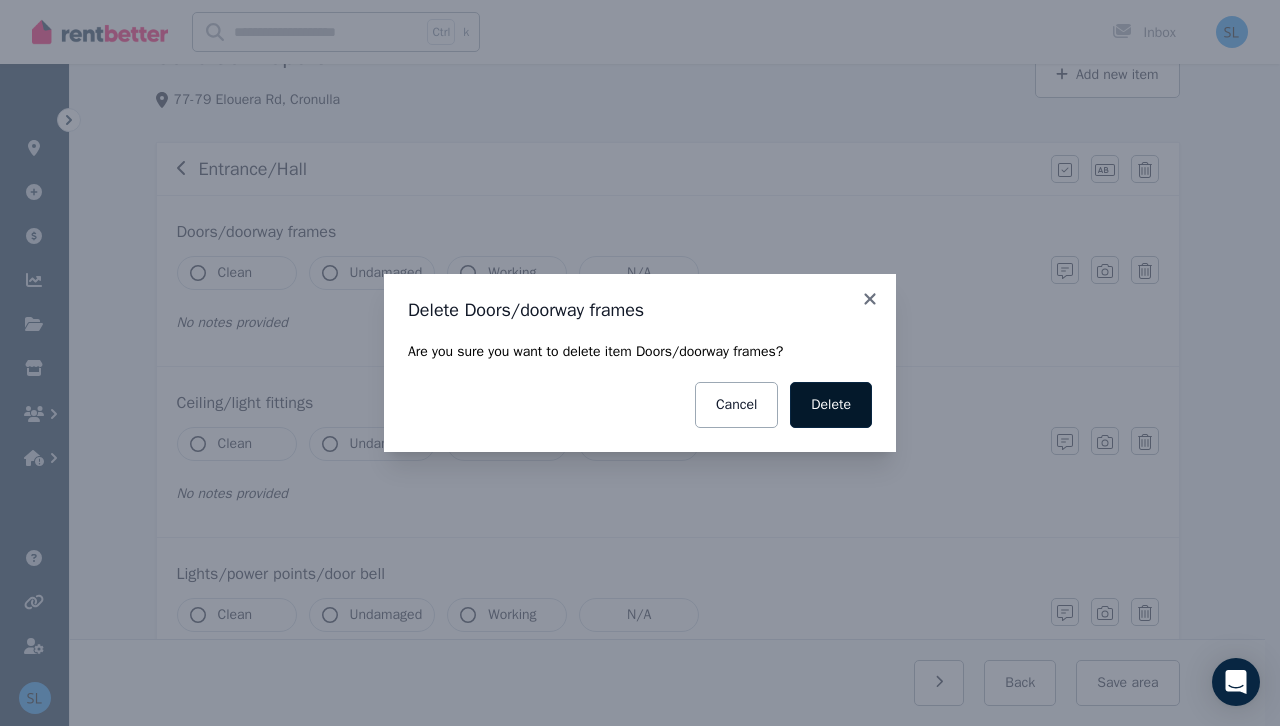 click on "Delete" at bounding box center [831, 405] 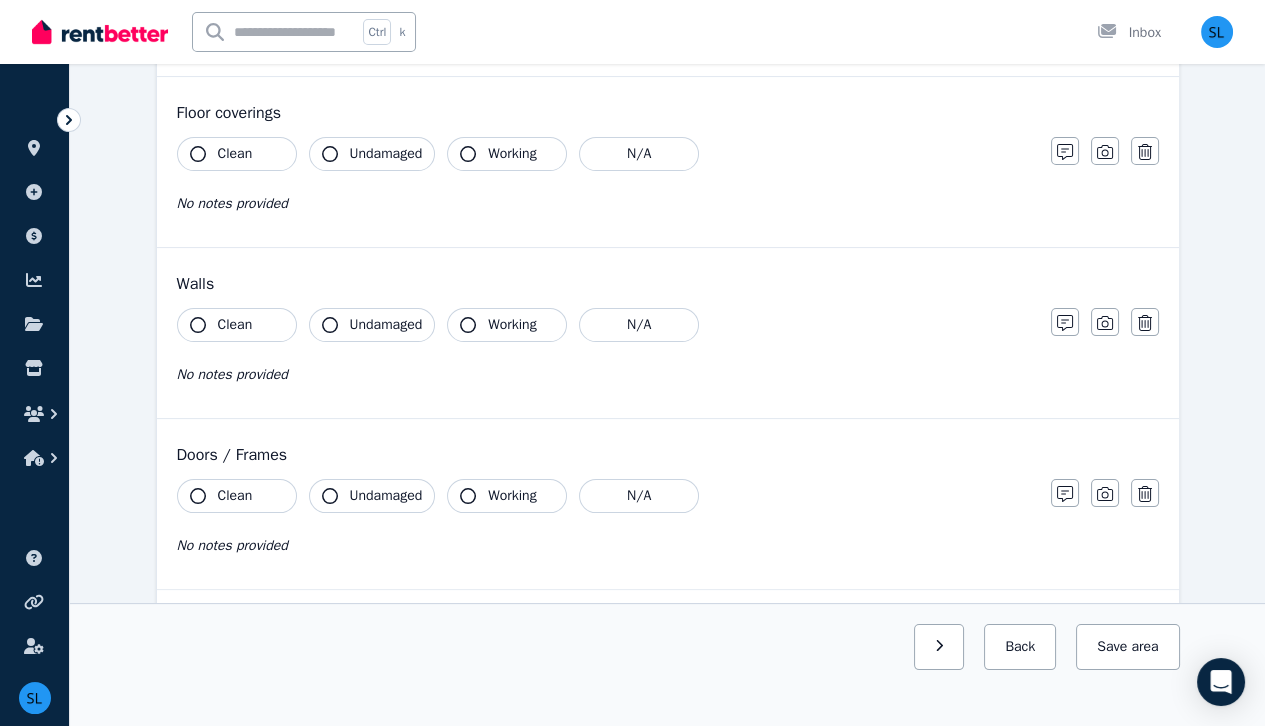 scroll, scrollTop: 855, scrollLeft: 0, axis: vertical 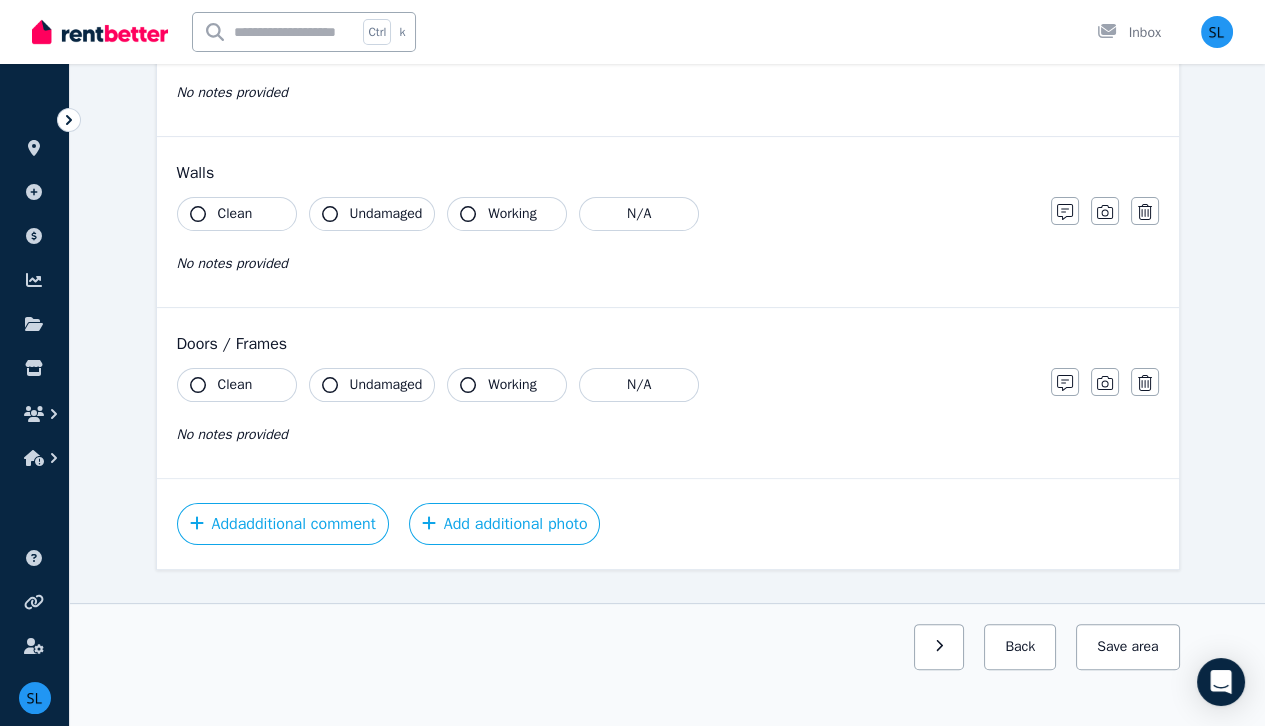click on "Clean" at bounding box center [237, 385] 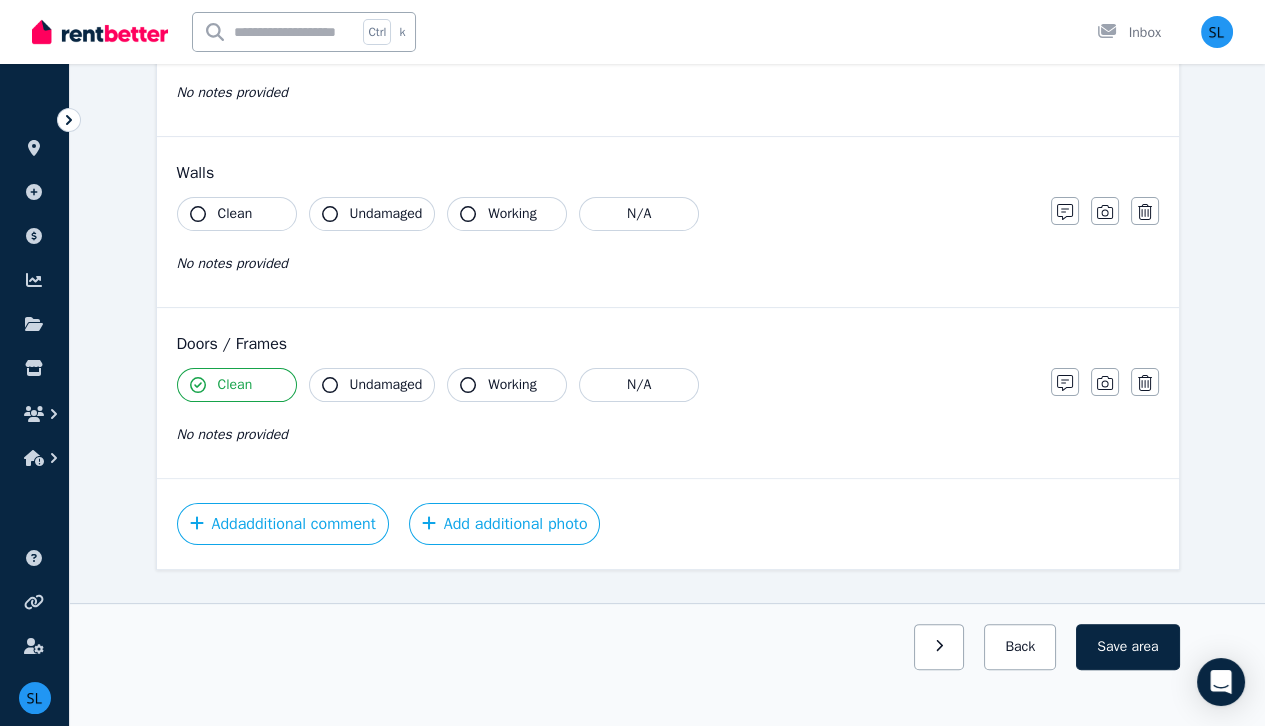 click on "Undamaged" at bounding box center [386, 385] 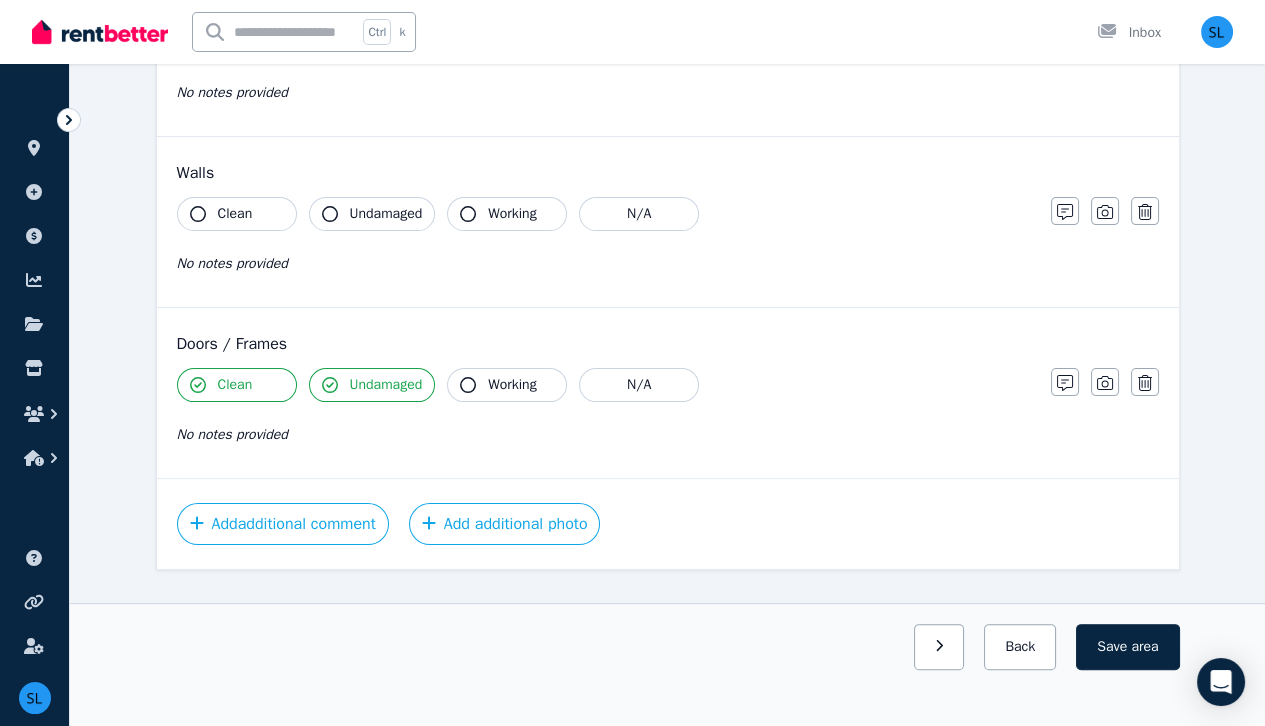 click on "Working" at bounding box center (512, 385) 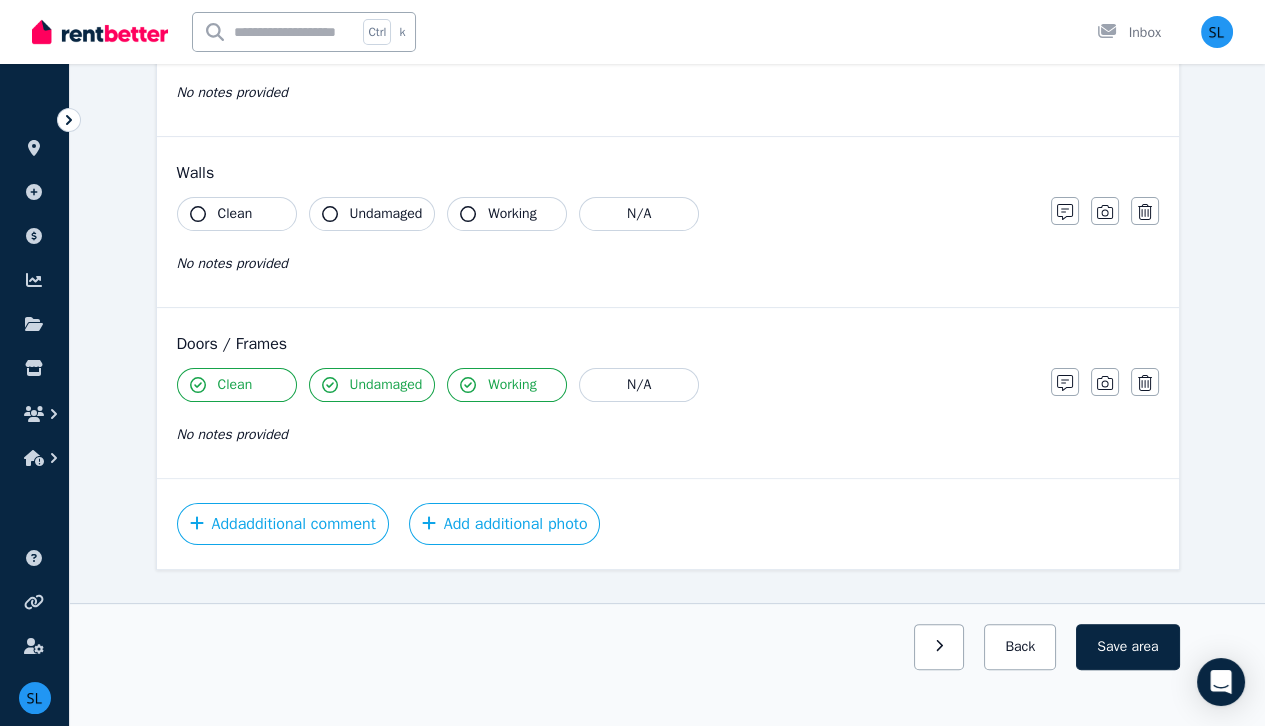 click on "Clean" at bounding box center (235, 214) 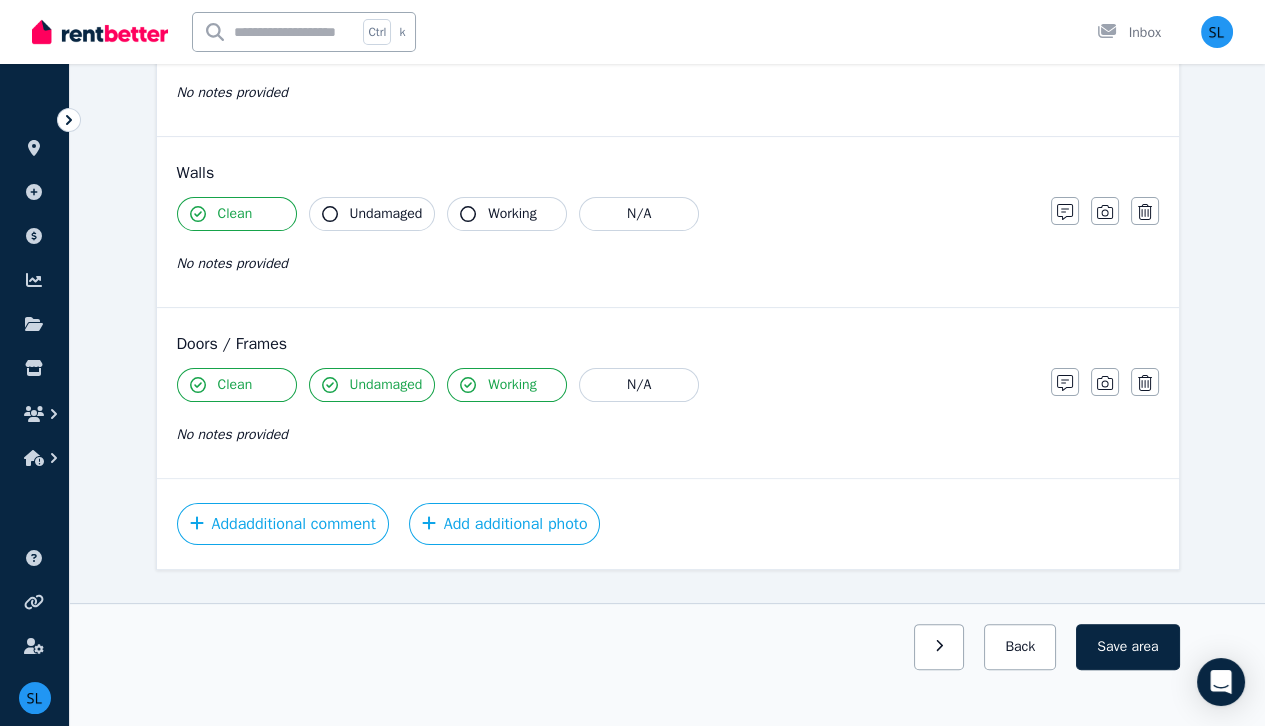 click on "Undamaged" at bounding box center (386, 214) 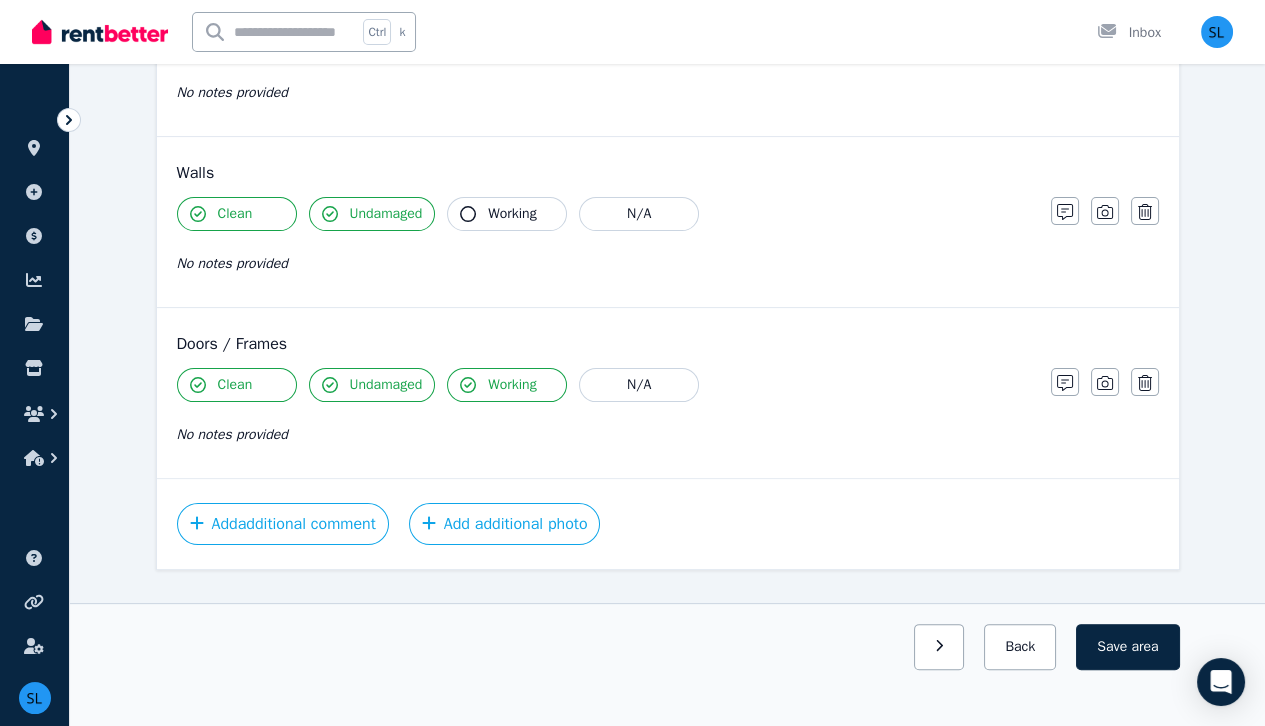 click on "Working" at bounding box center (512, 214) 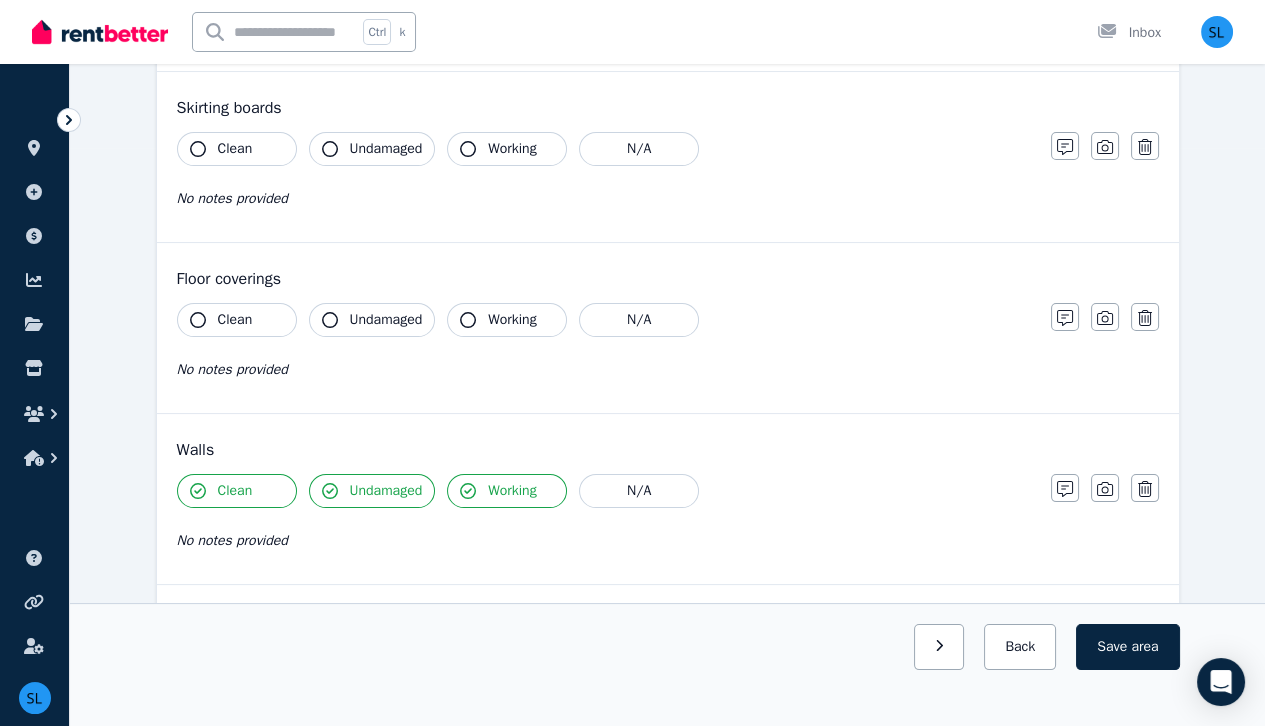scroll, scrollTop: 577, scrollLeft: 0, axis: vertical 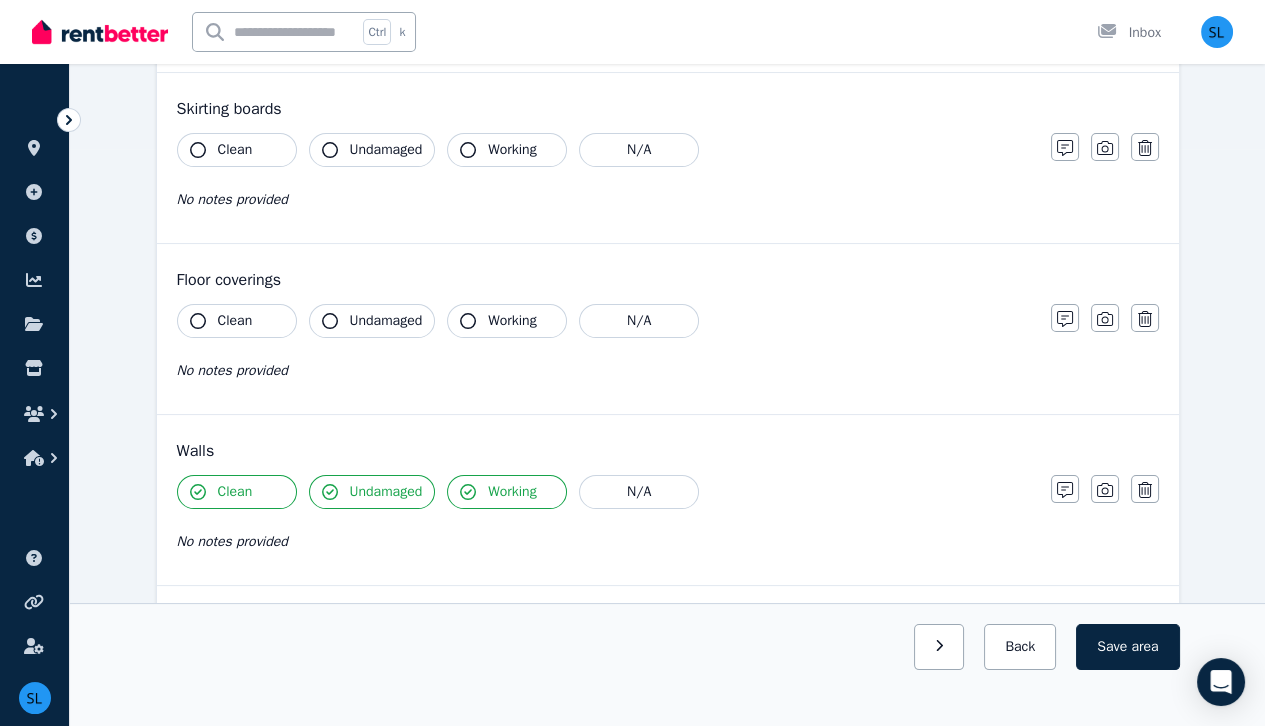 click on "Clean" at bounding box center (237, 321) 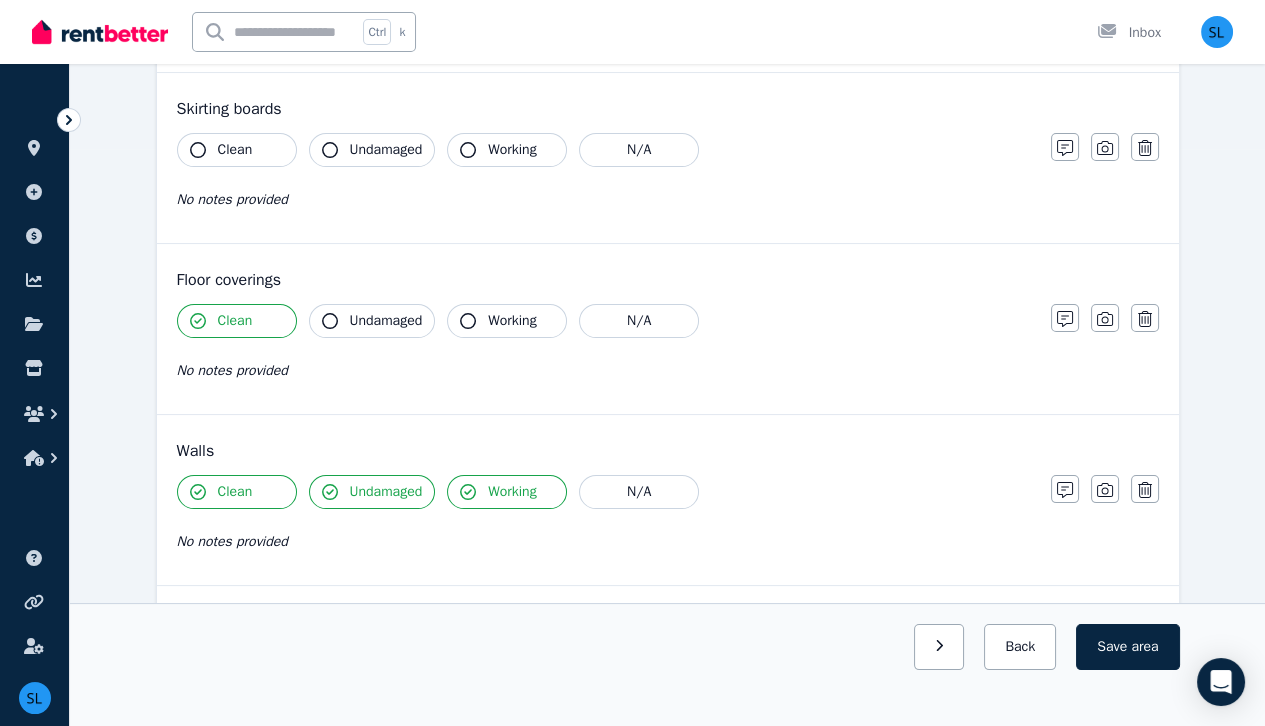 click on "Undamaged" at bounding box center [372, 321] 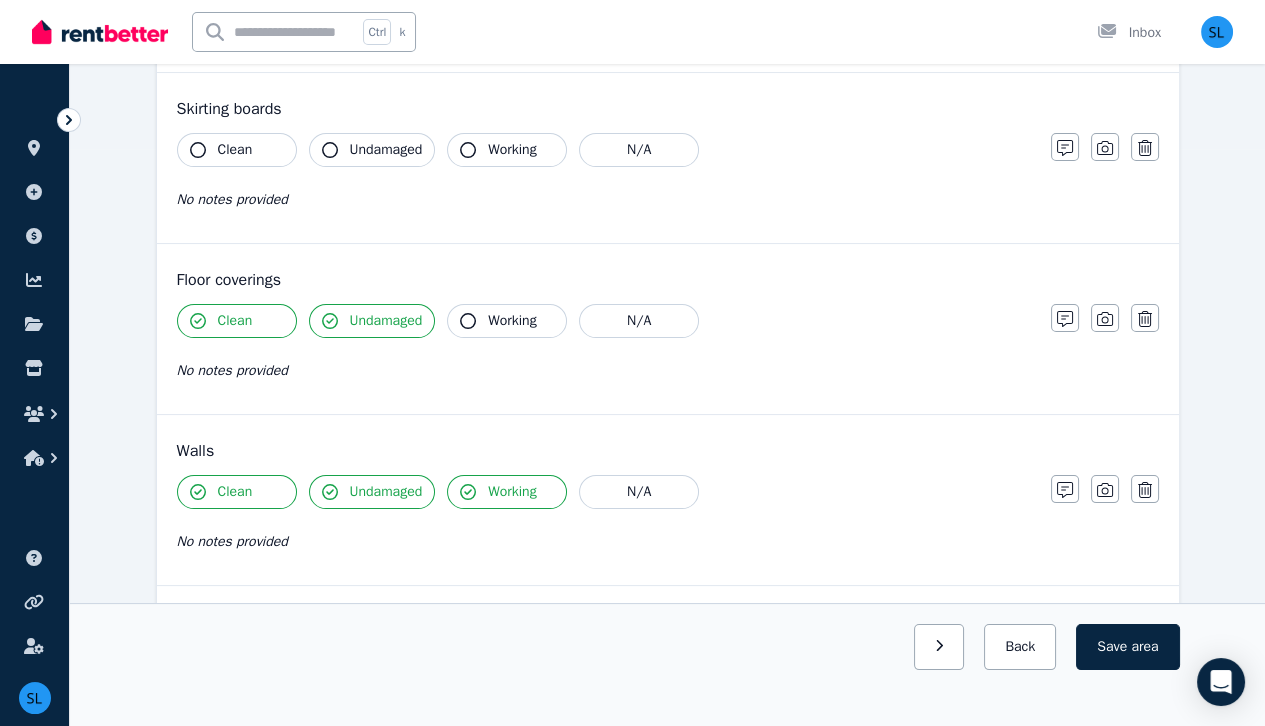 click on "Working" at bounding box center [512, 321] 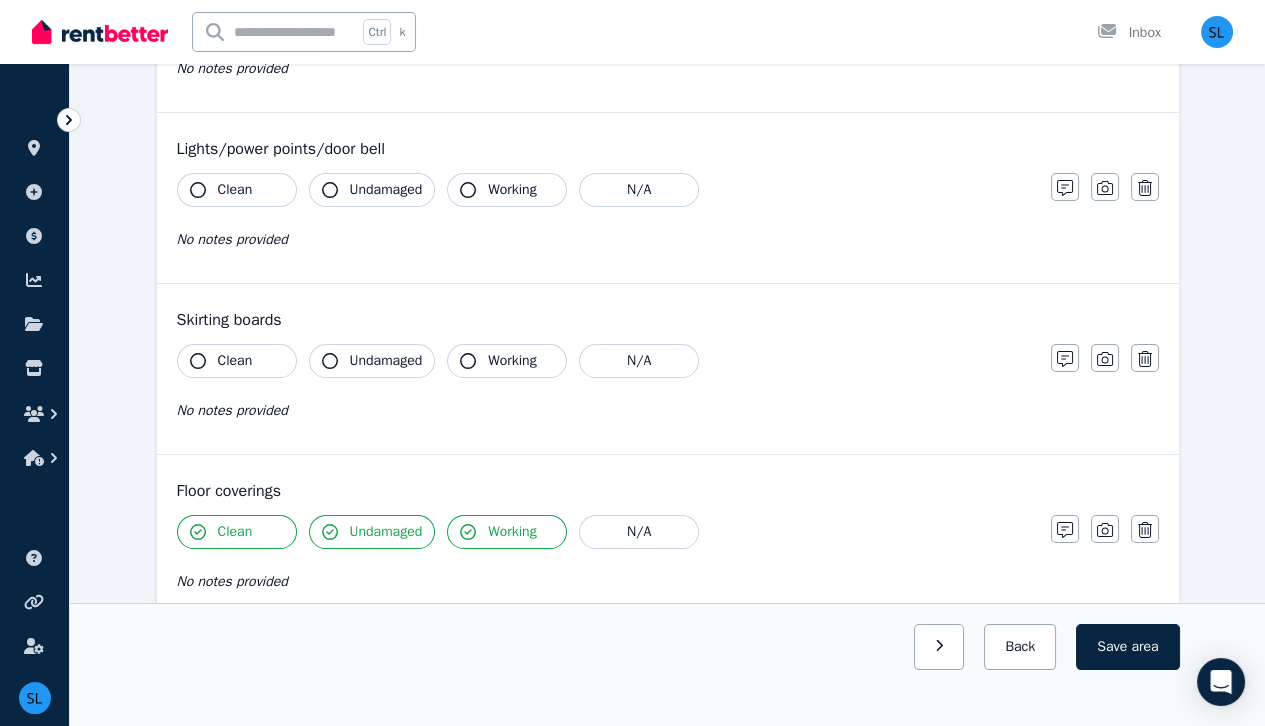scroll, scrollTop: 353, scrollLeft: 0, axis: vertical 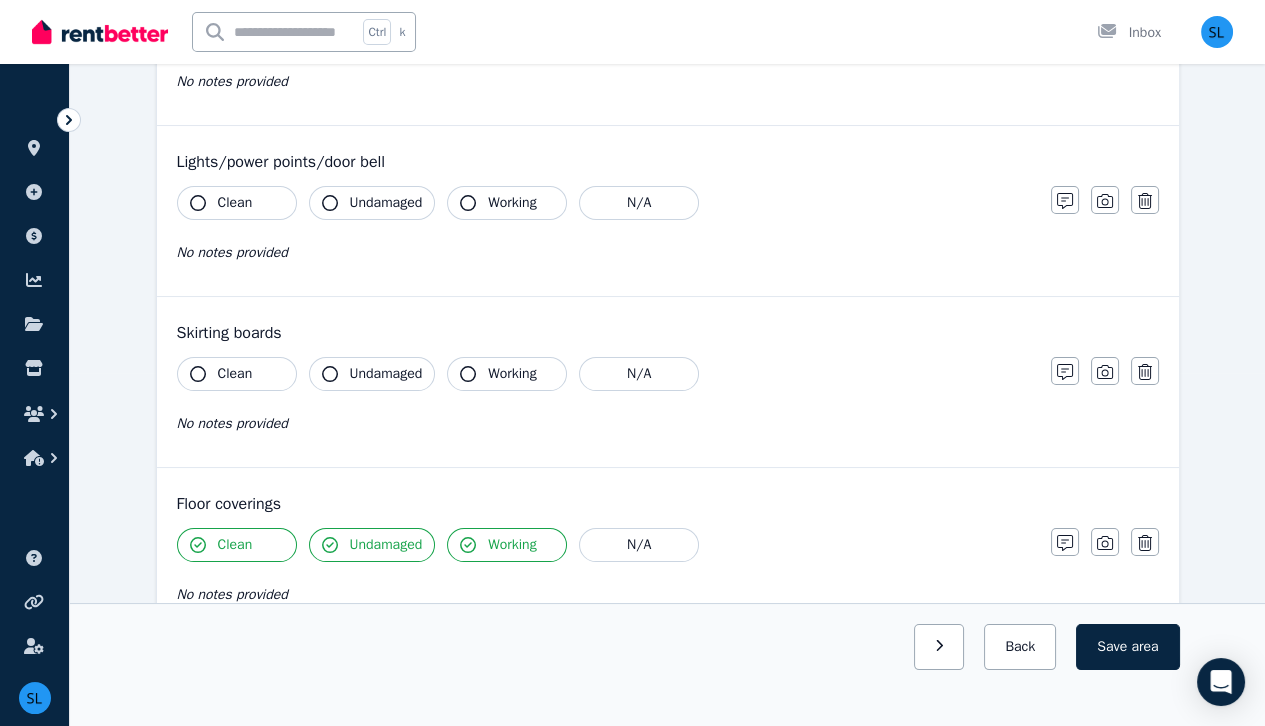click on "Clean" at bounding box center [235, 374] 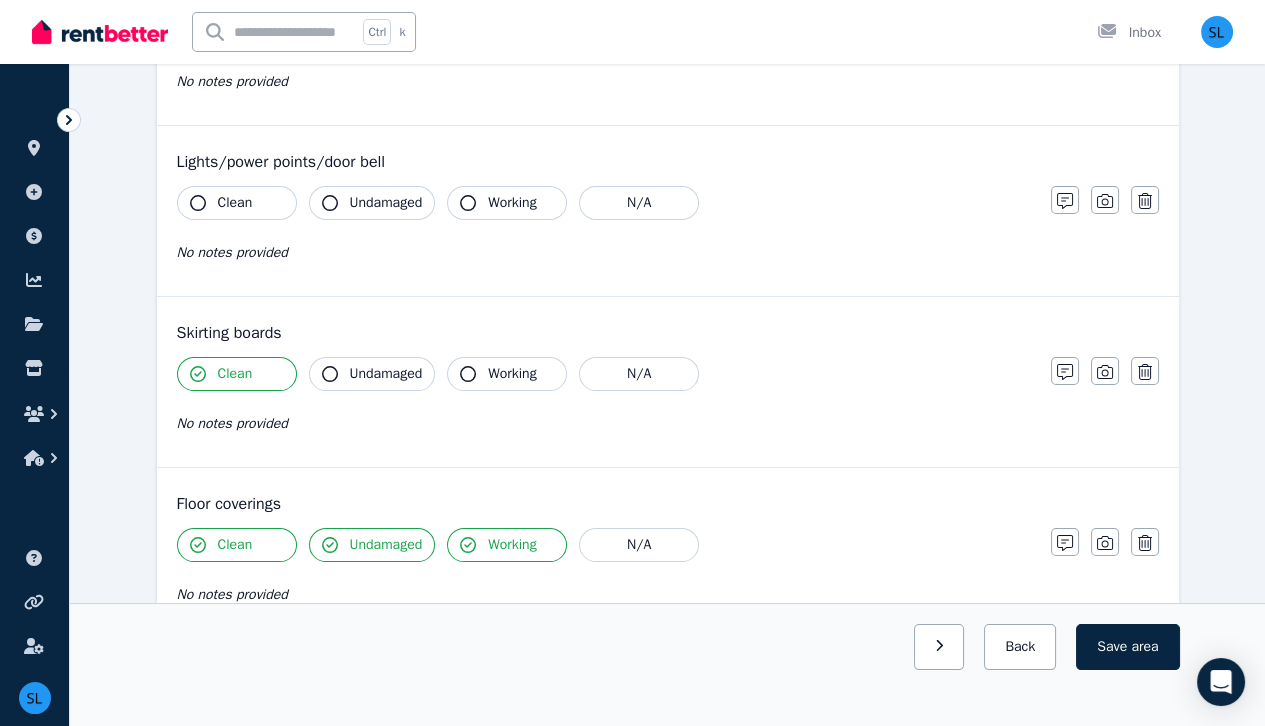 click on "Undamaged" at bounding box center (386, 374) 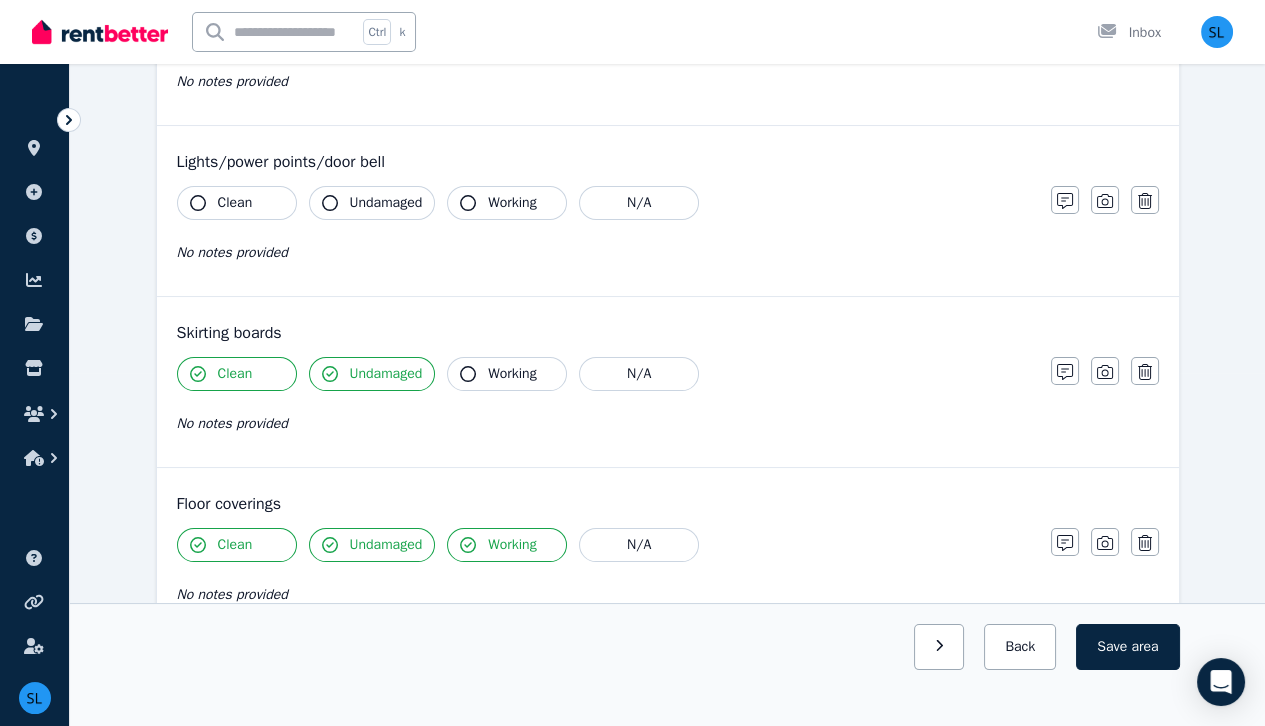 click on "Working" at bounding box center [512, 374] 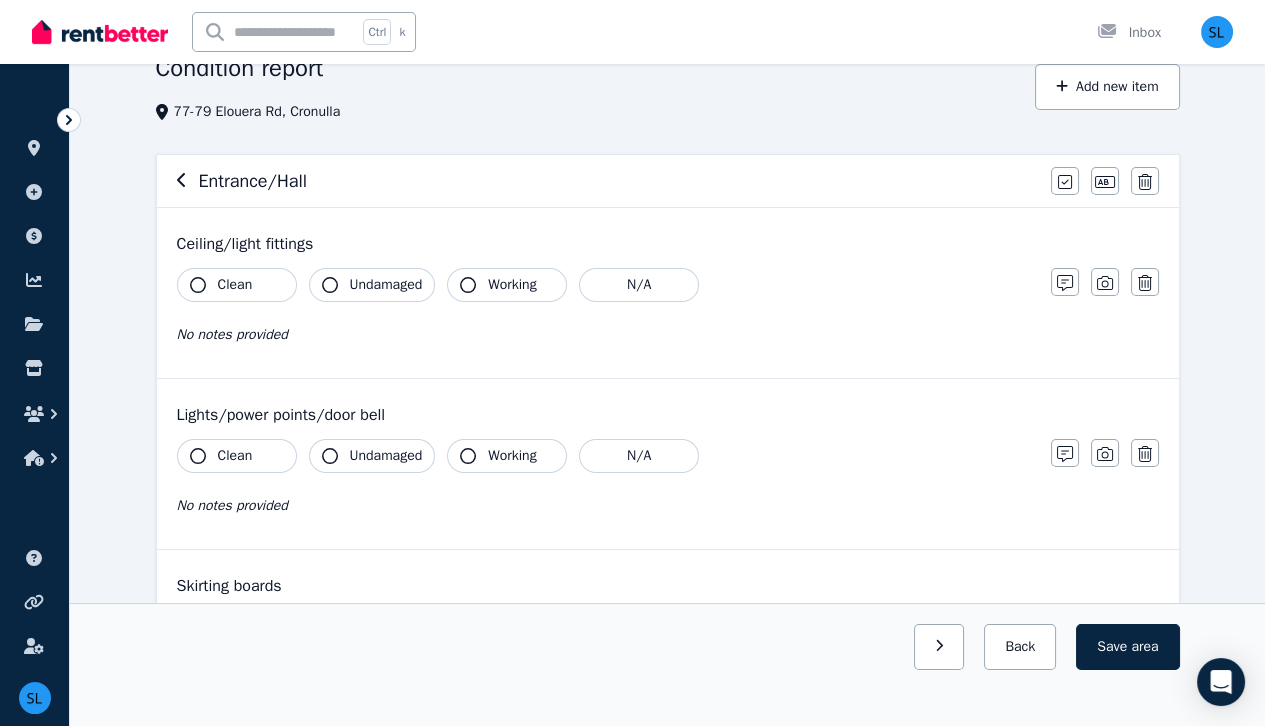 scroll, scrollTop: 101, scrollLeft: 0, axis: vertical 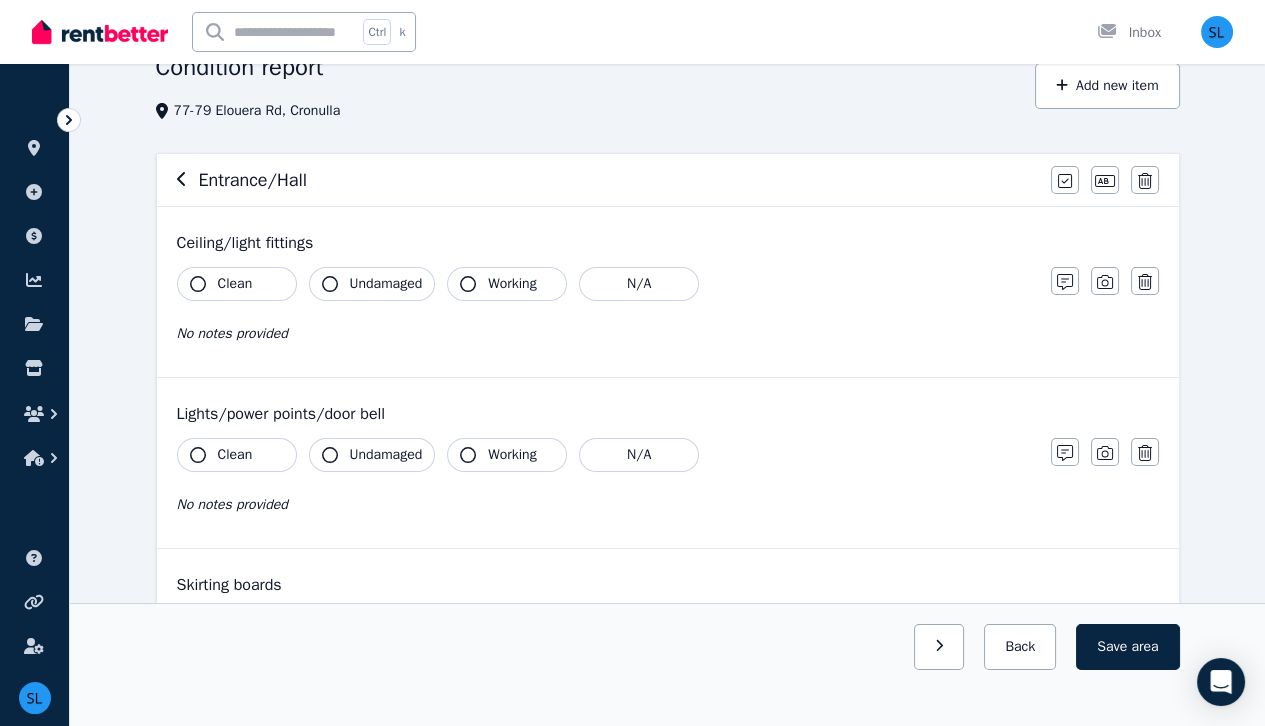 click on "Clean" at bounding box center (237, 284) 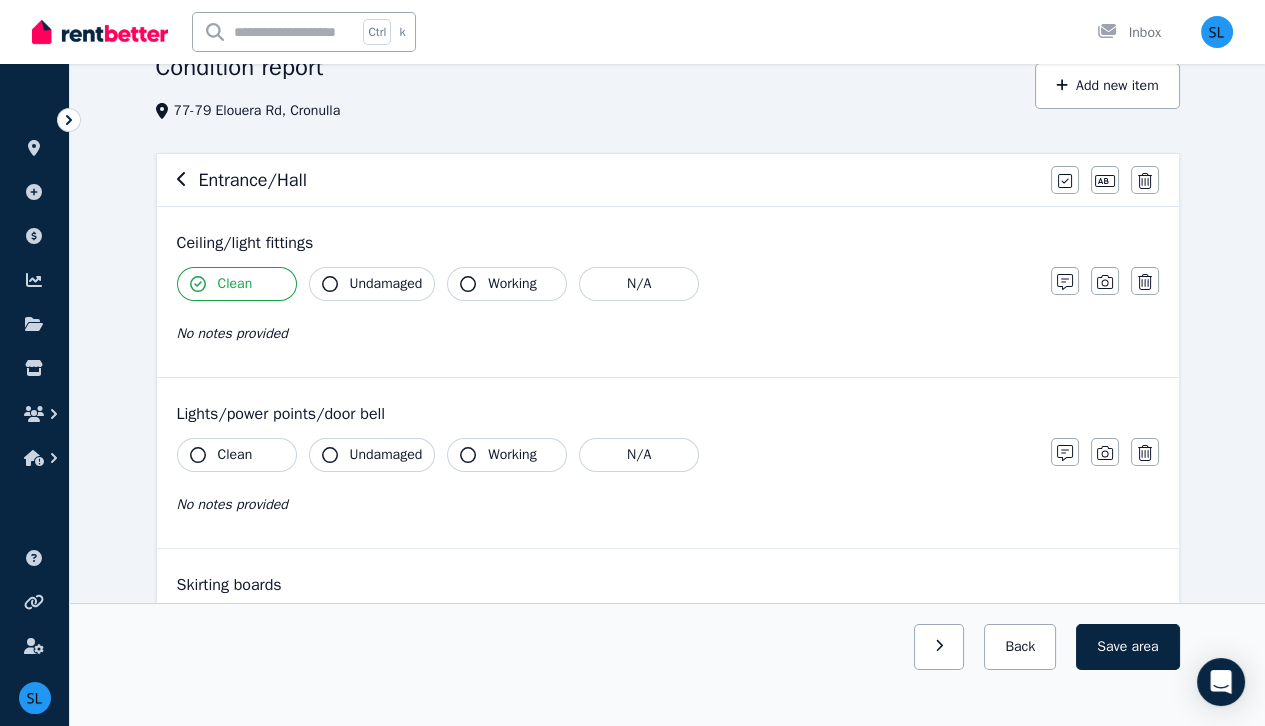 click on "Undamaged" at bounding box center (386, 284) 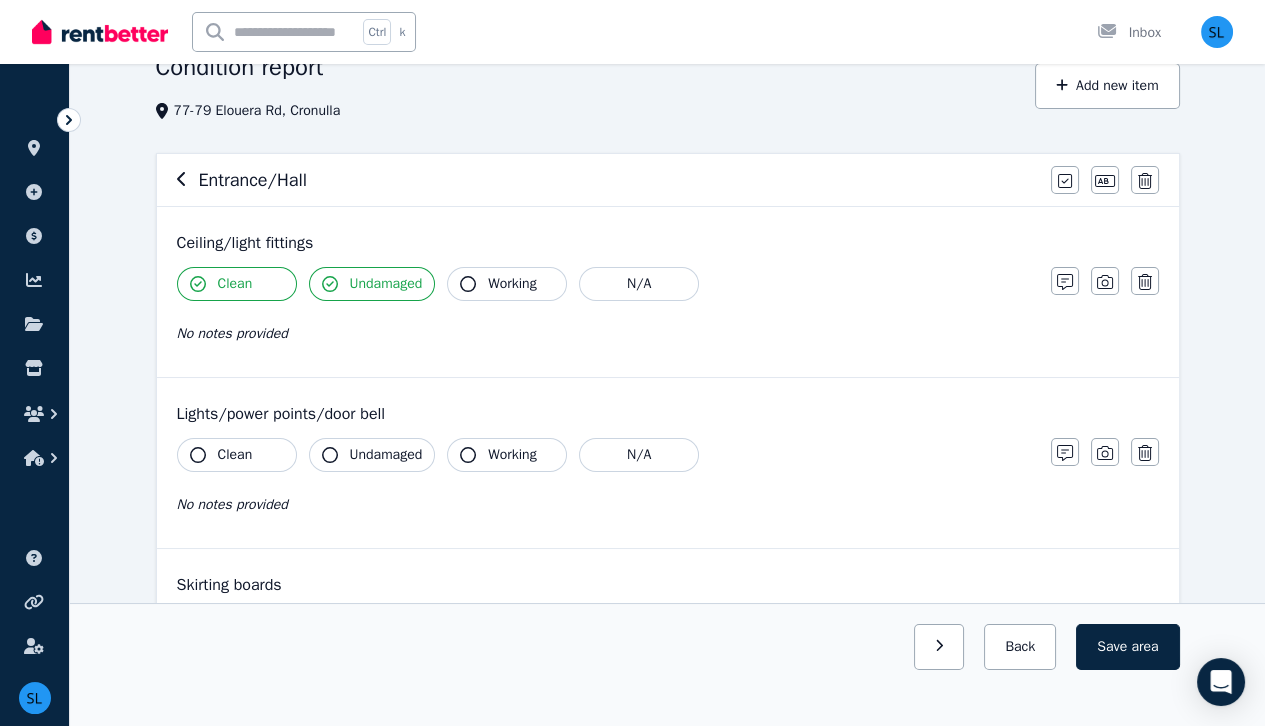 click on "Working" at bounding box center (512, 284) 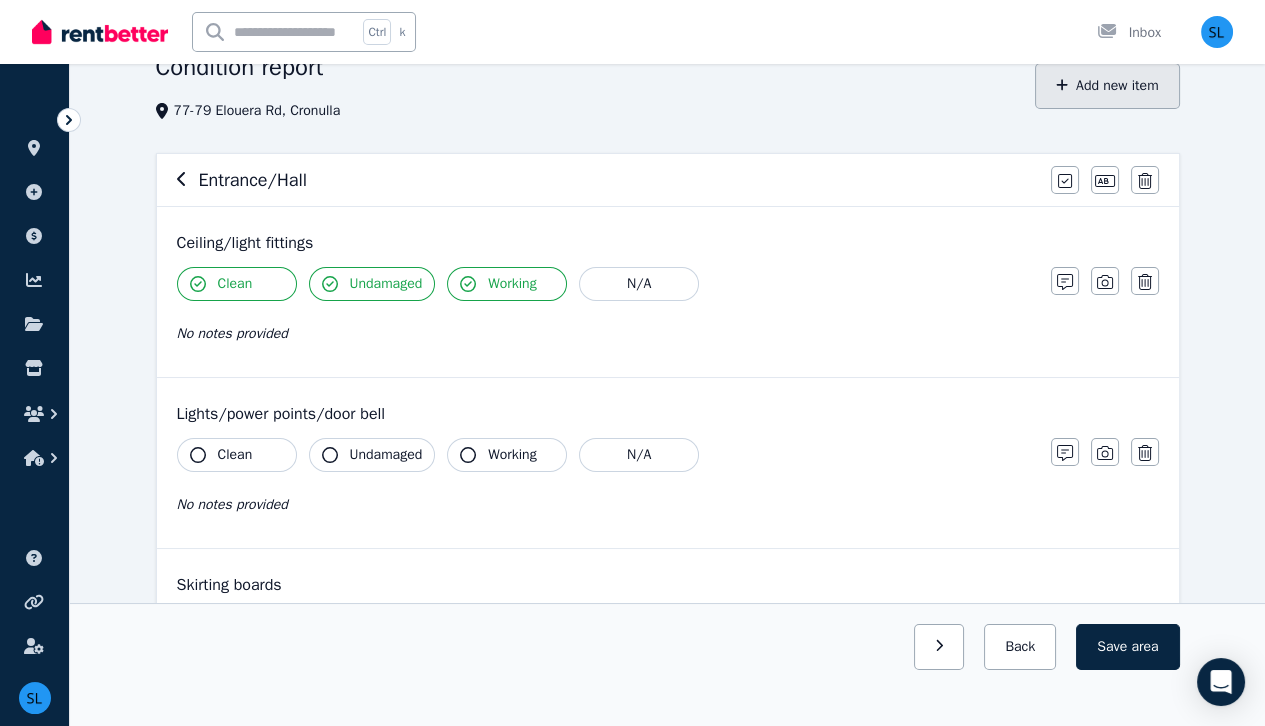 click on "Add new item" at bounding box center [1107, 86] 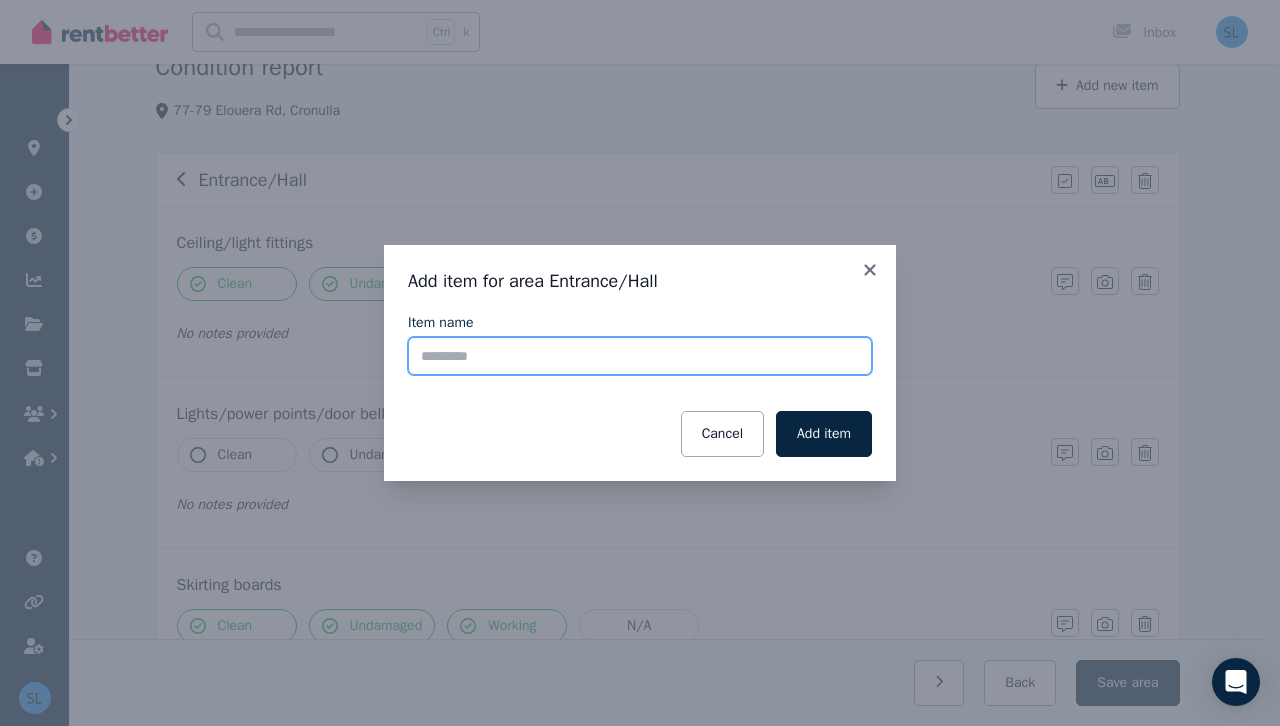click on "Item name" at bounding box center (640, 356) 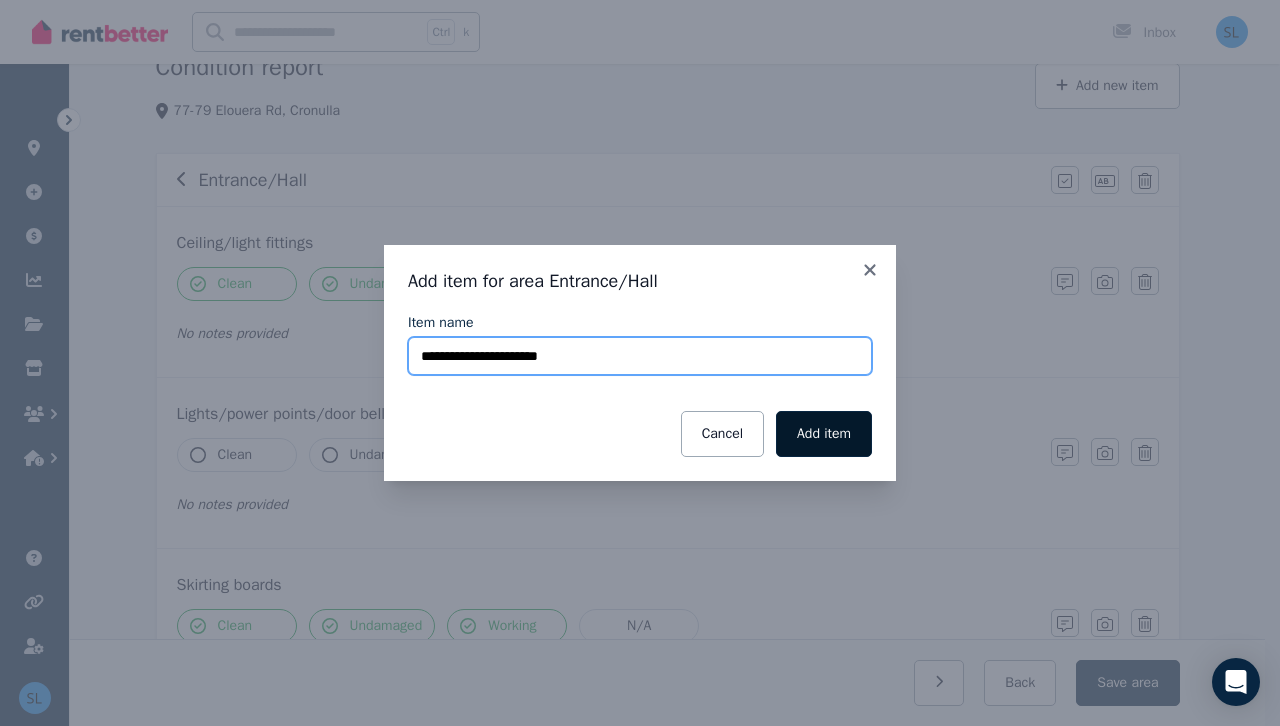 type on "**********" 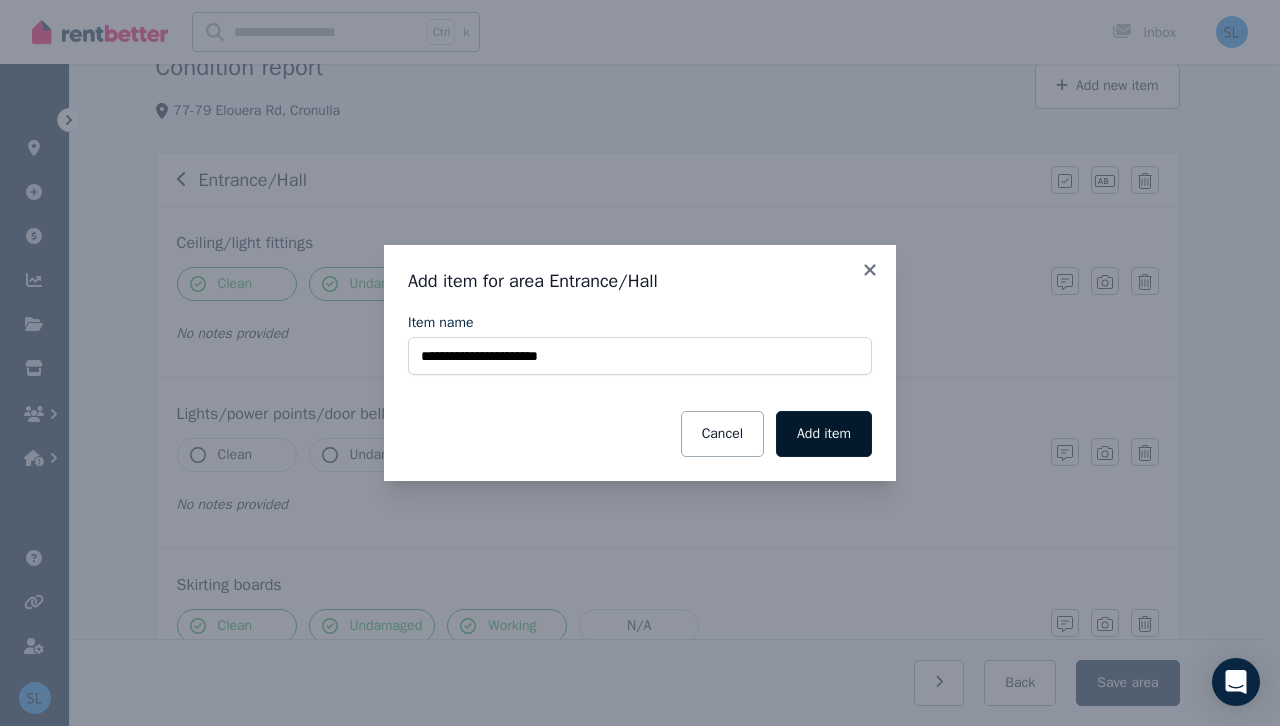 click on "Add item" at bounding box center (824, 434) 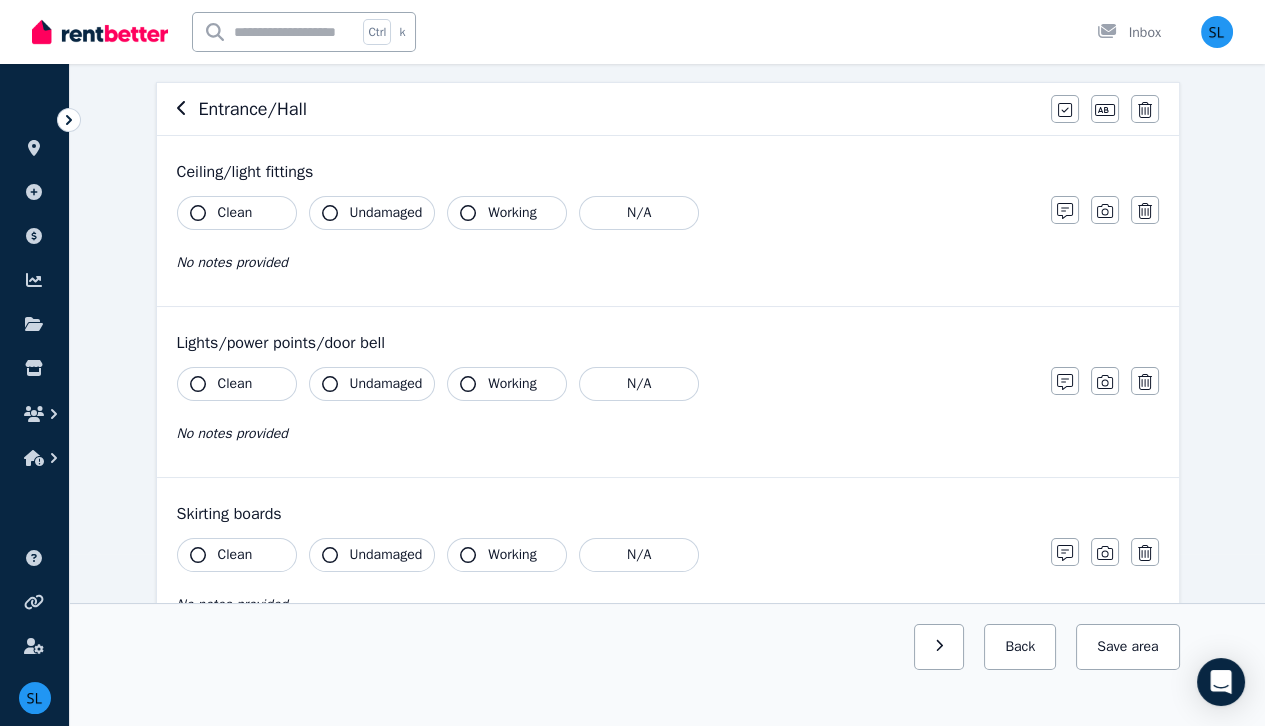scroll, scrollTop: 172, scrollLeft: 0, axis: vertical 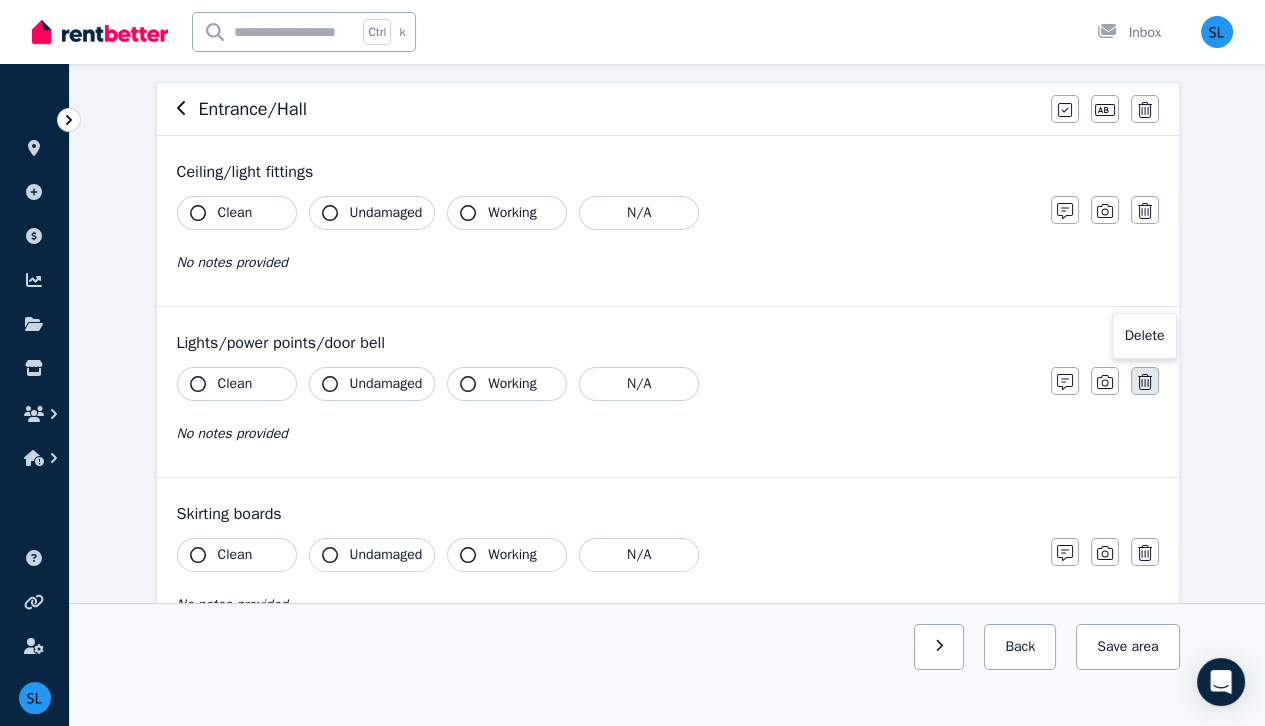 click 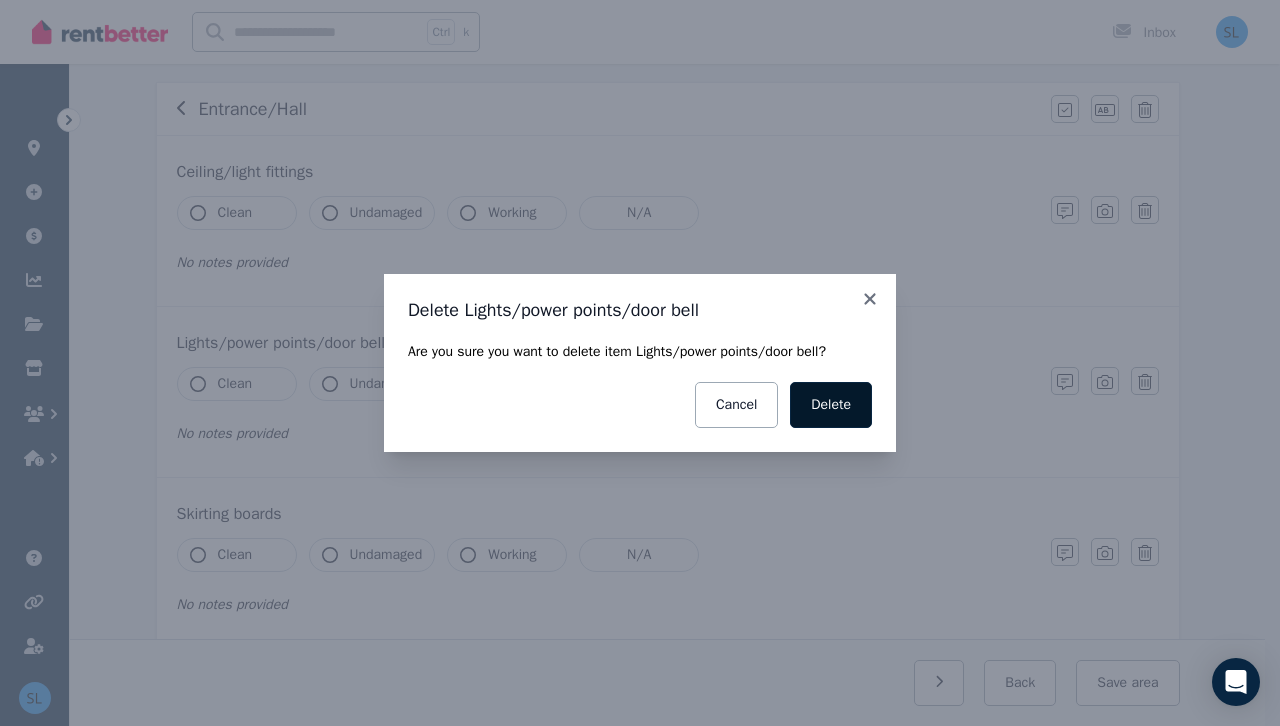 click on "Delete" at bounding box center [831, 405] 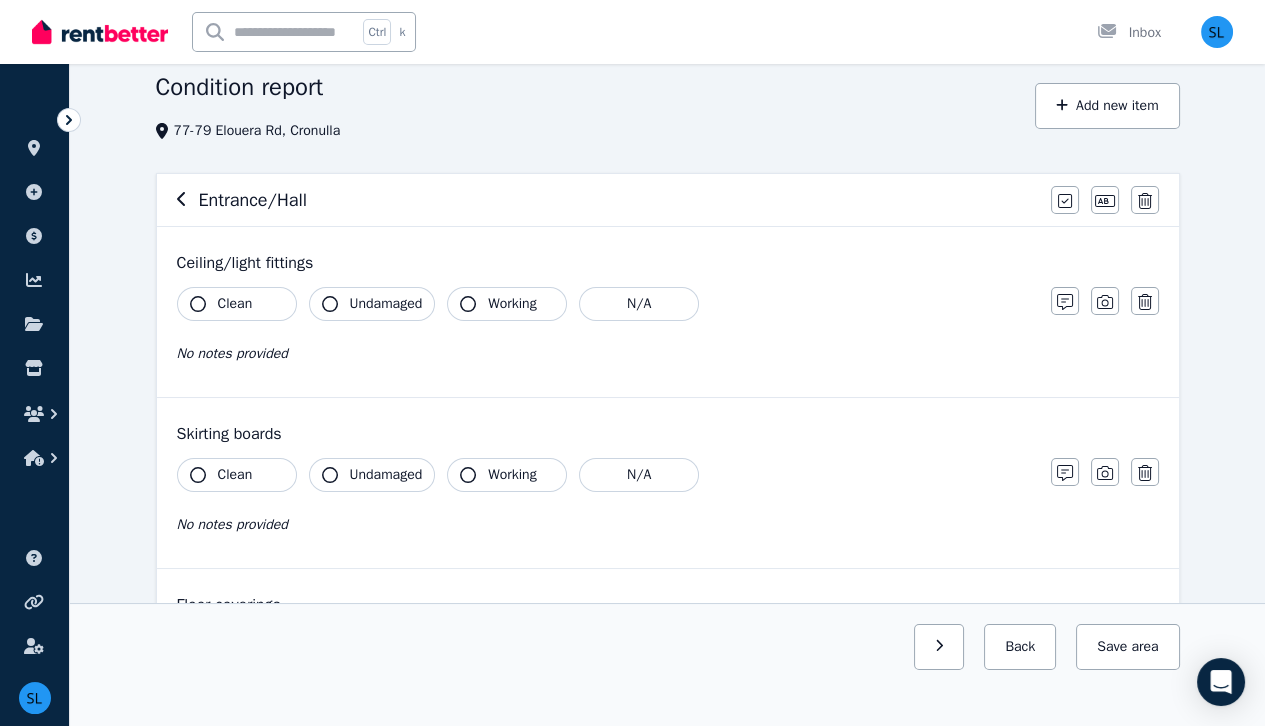 scroll, scrollTop: 82, scrollLeft: 0, axis: vertical 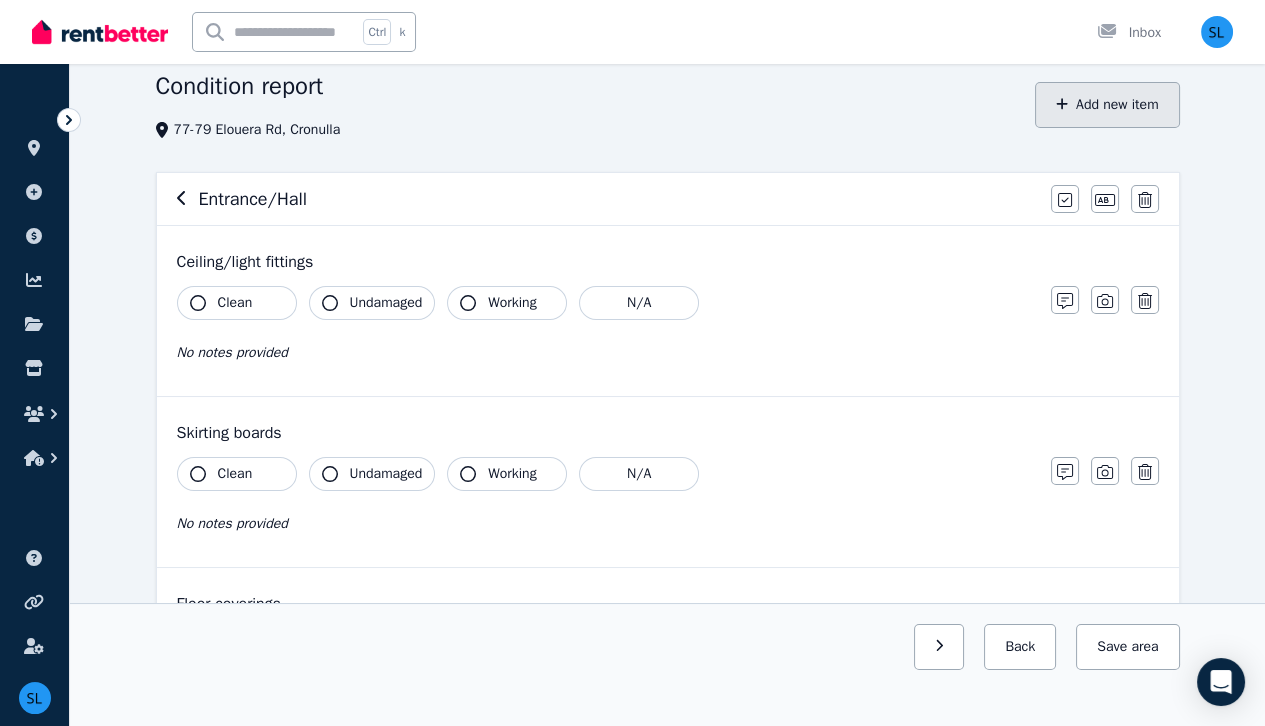 click on "Add new item" at bounding box center [1107, 105] 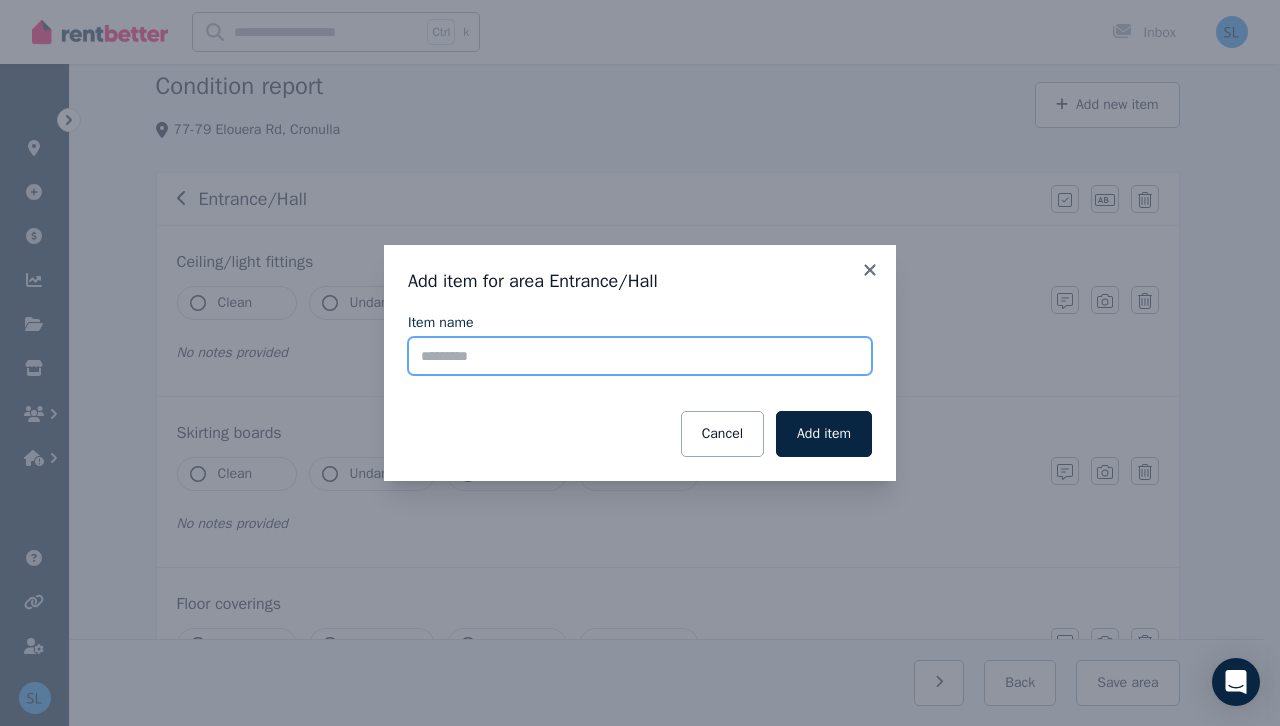 click on "Item name" at bounding box center [640, 356] 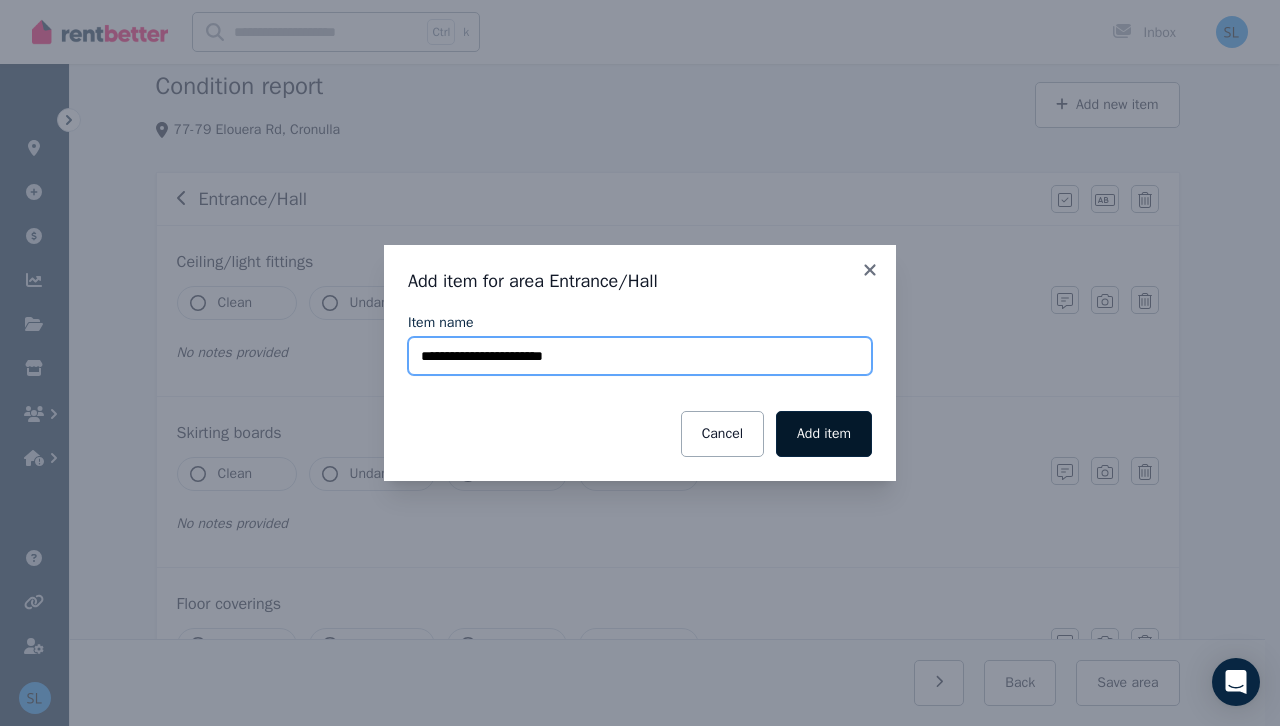 type on "**********" 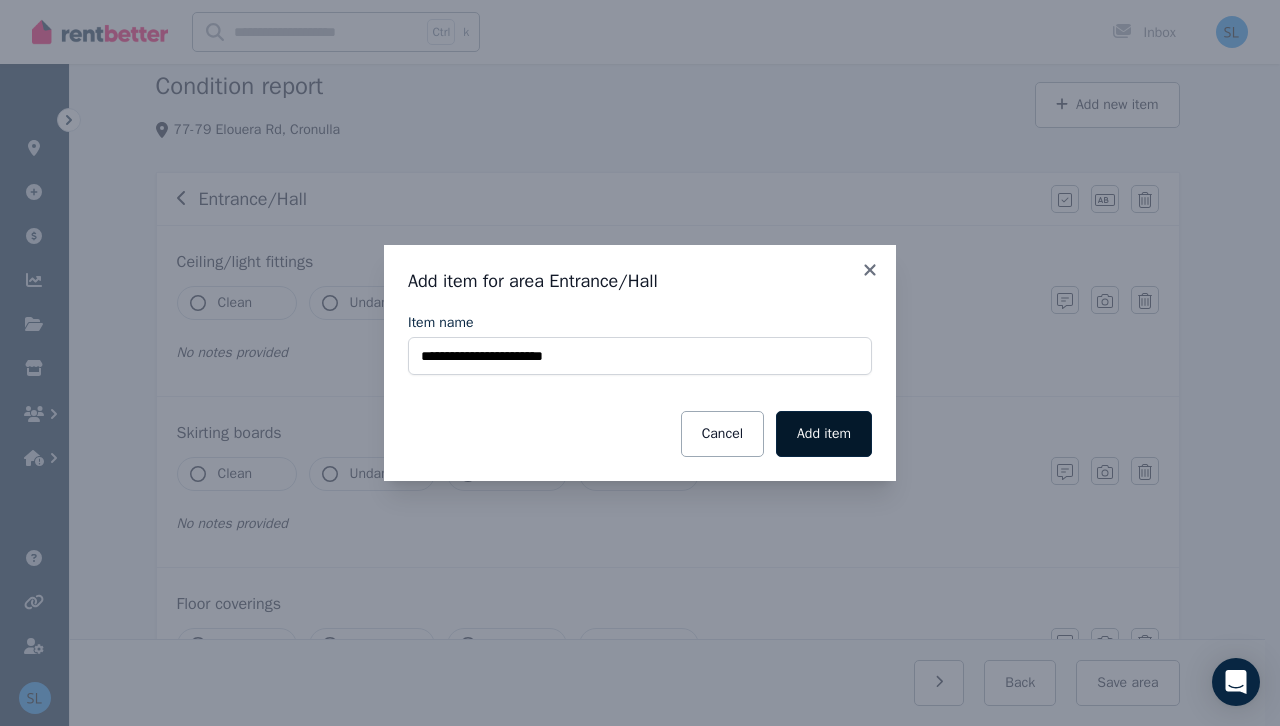 click on "Add item" at bounding box center (824, 434) 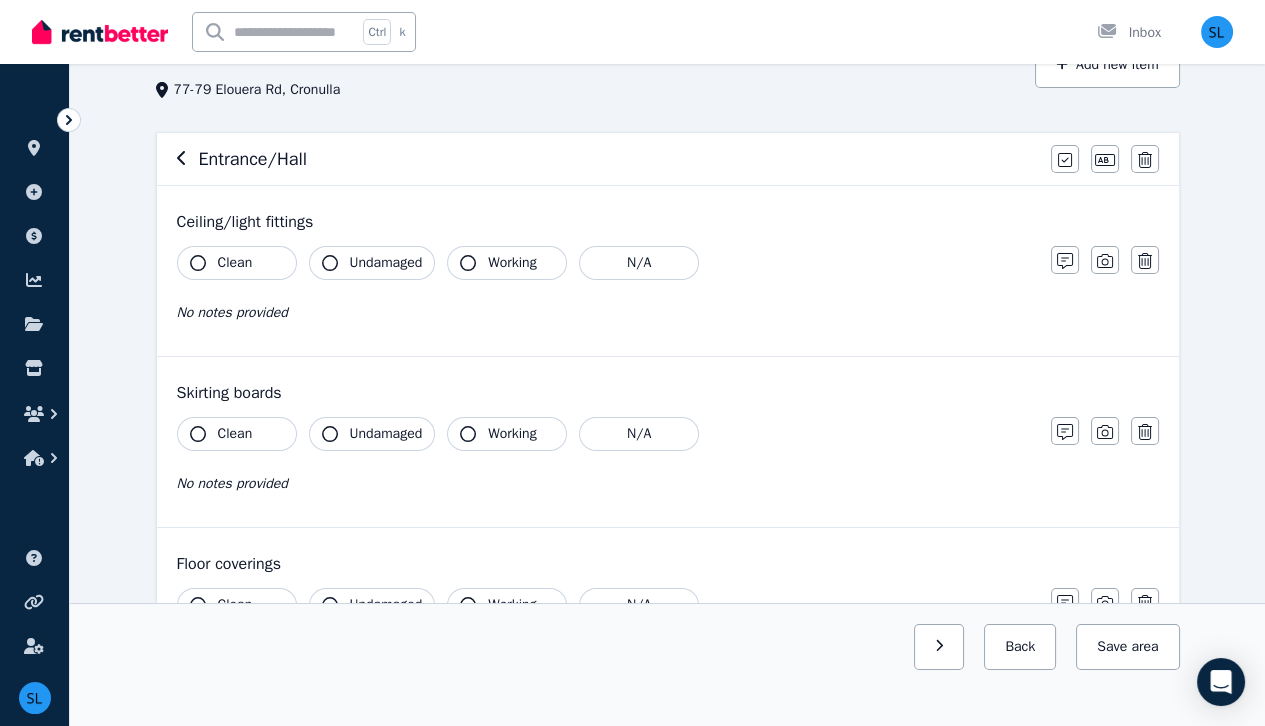 scroll, scrollTop: 0, scrollLeft: 0, axis: both 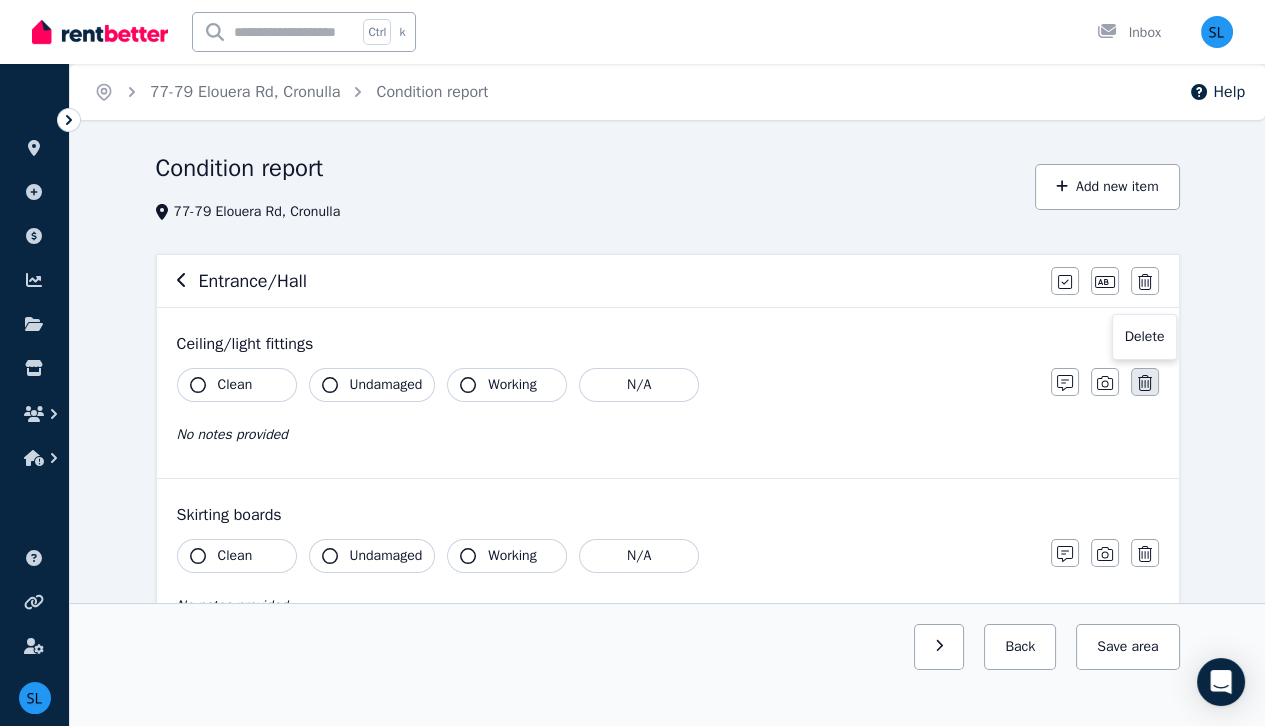 click 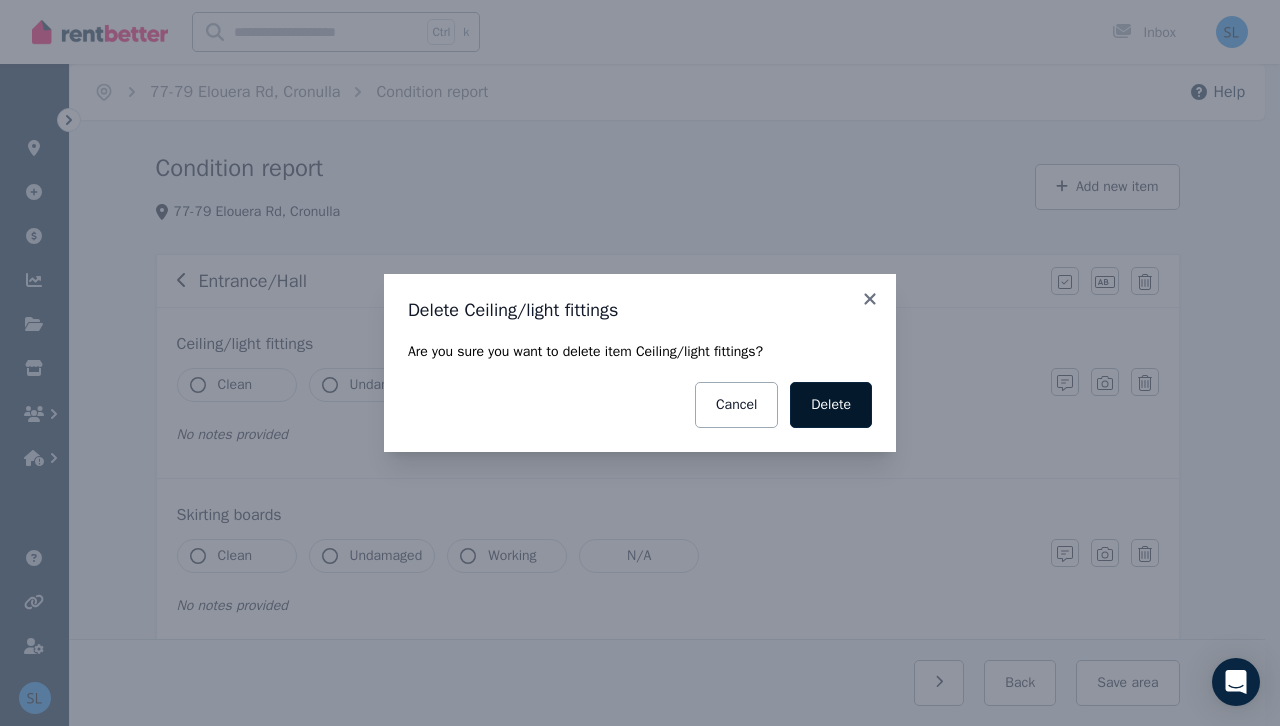 click on "Delete" at bounding box center (831, 405) 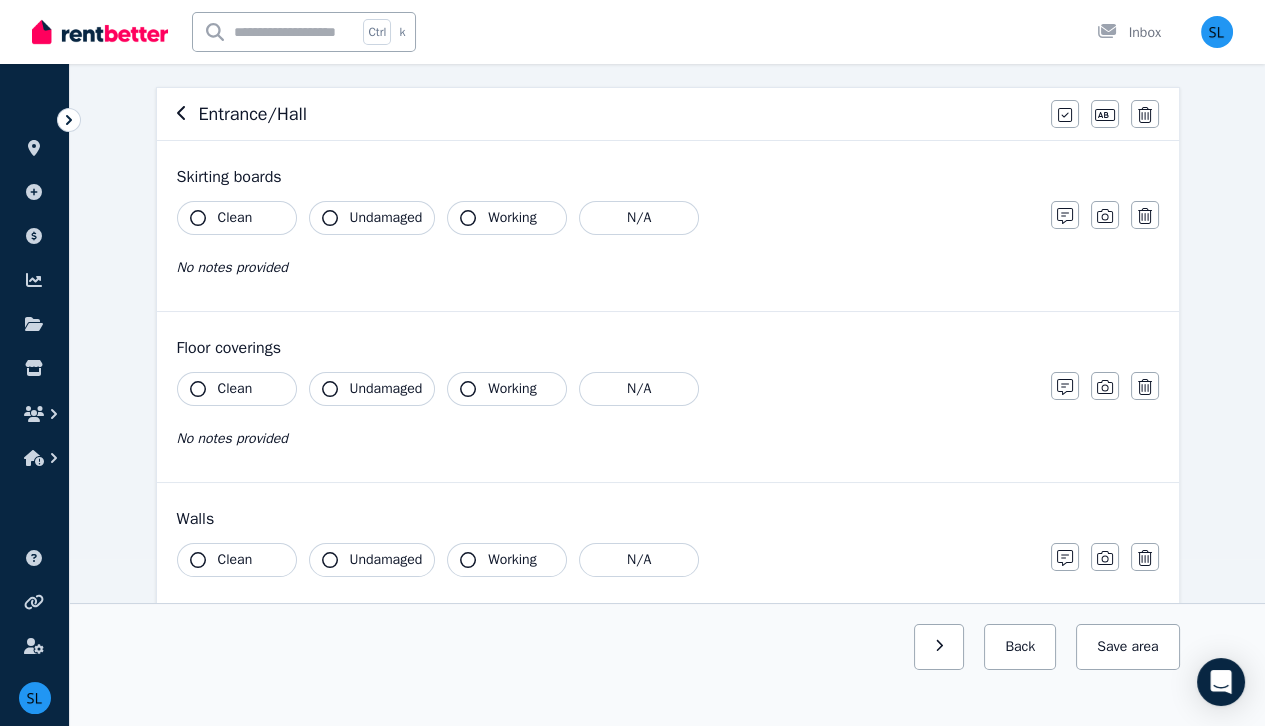 scroll, scrollTop: 0, scrollLeft: 0, axis: both 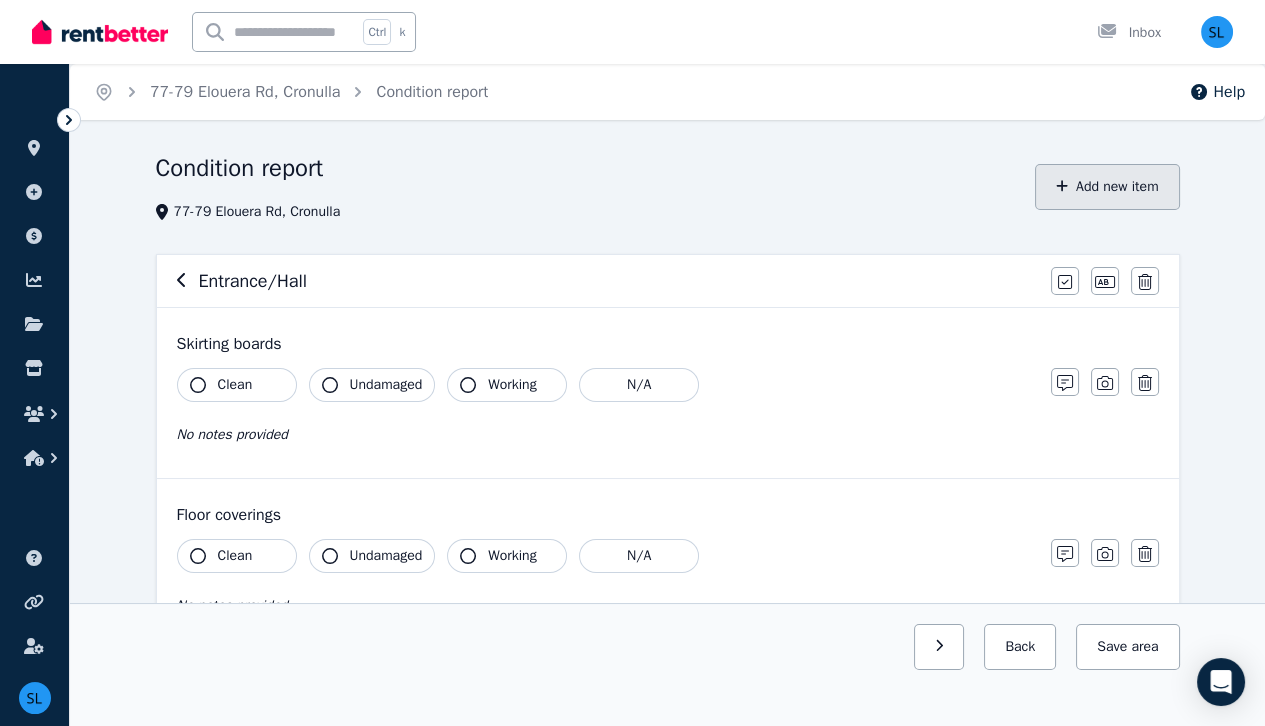 click on "Add new item" at bounding box center [1107, 187] 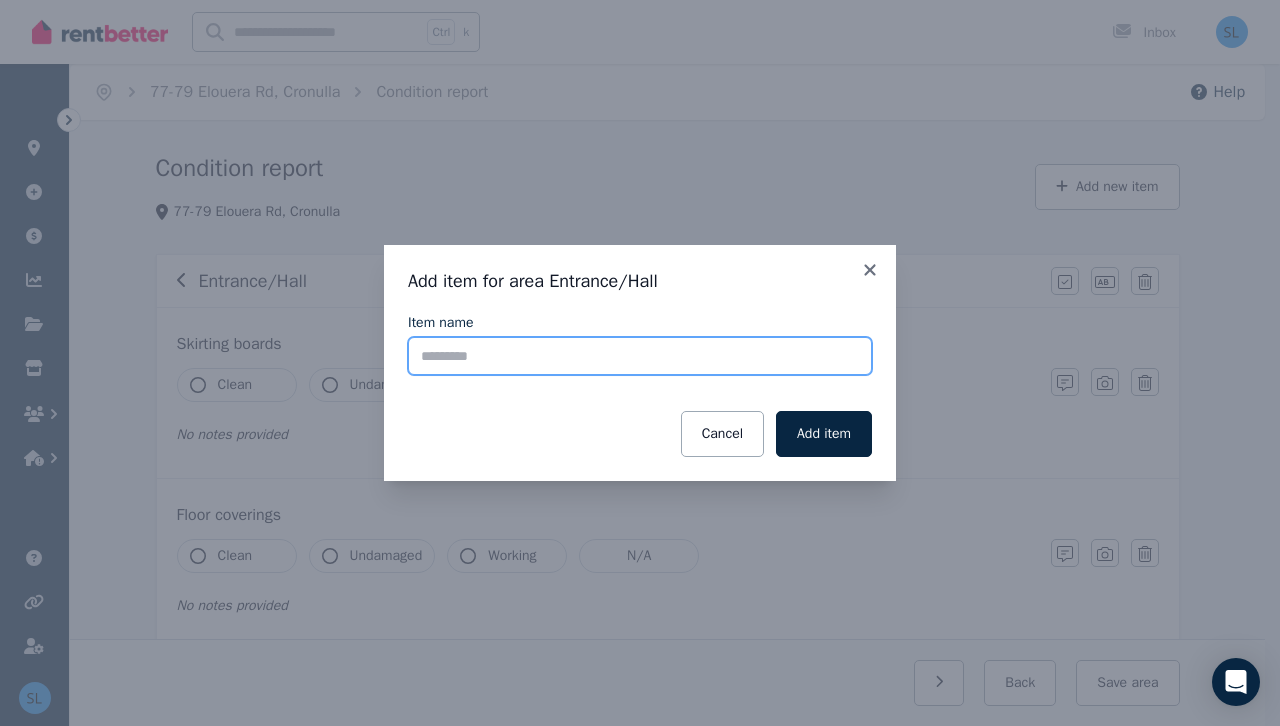 click on "Item name" at bounding box center (640, 356) 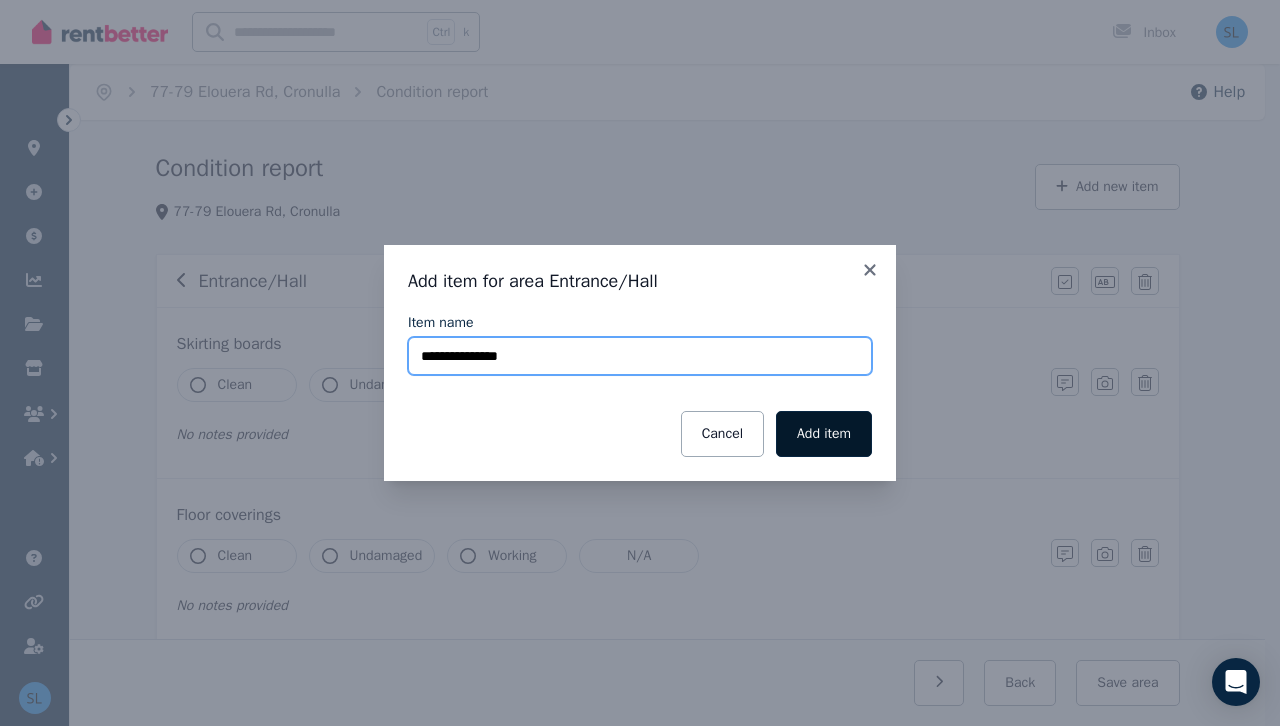 type on "**********" 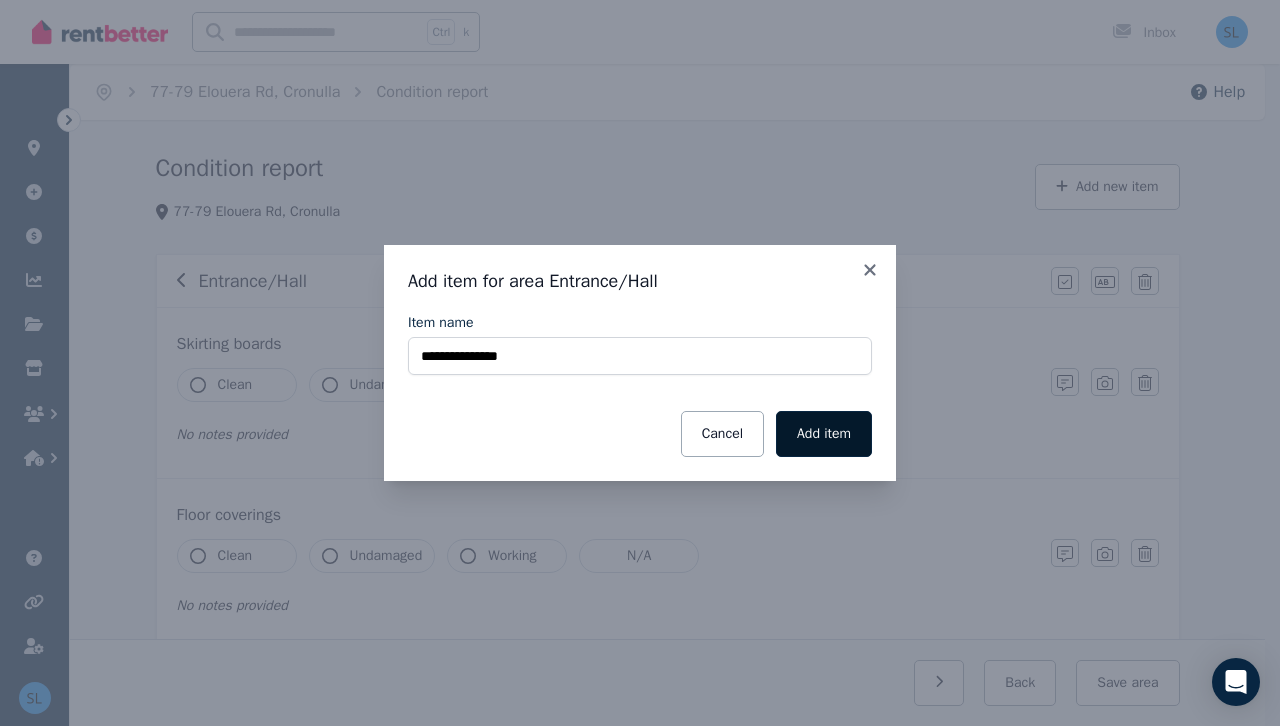 click on "Add item" at bounding box center (824, 434) 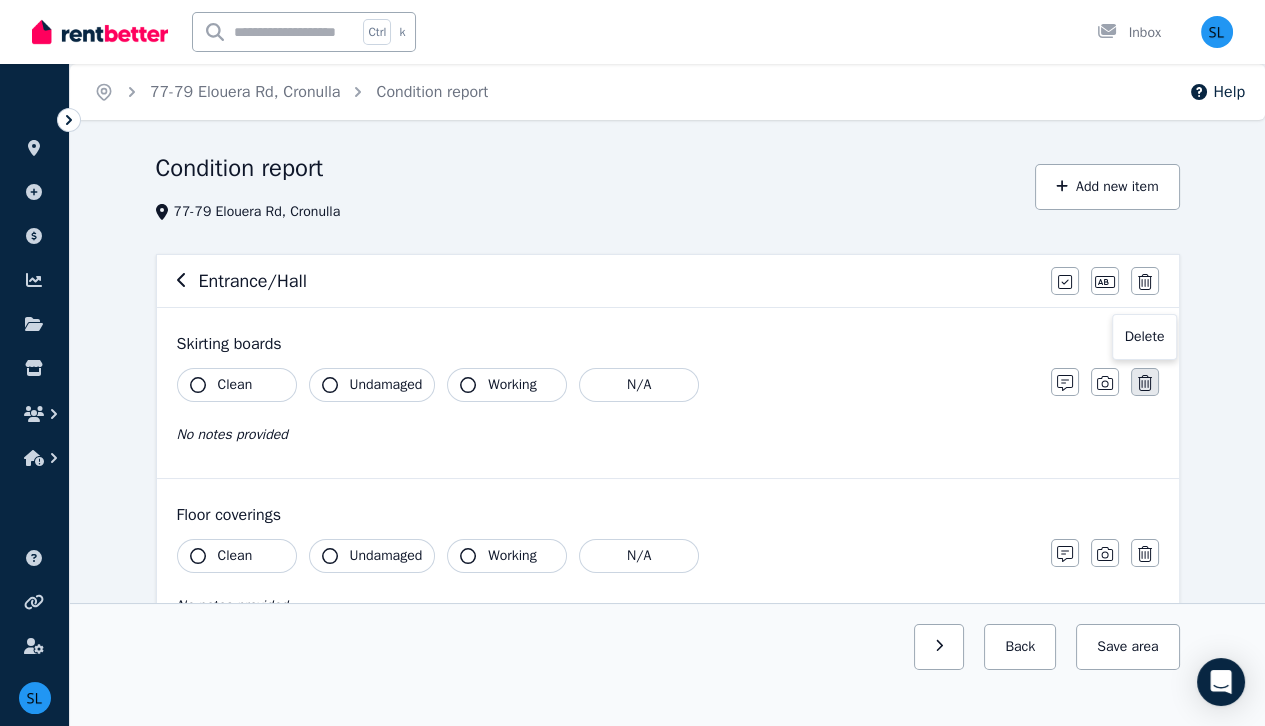 click 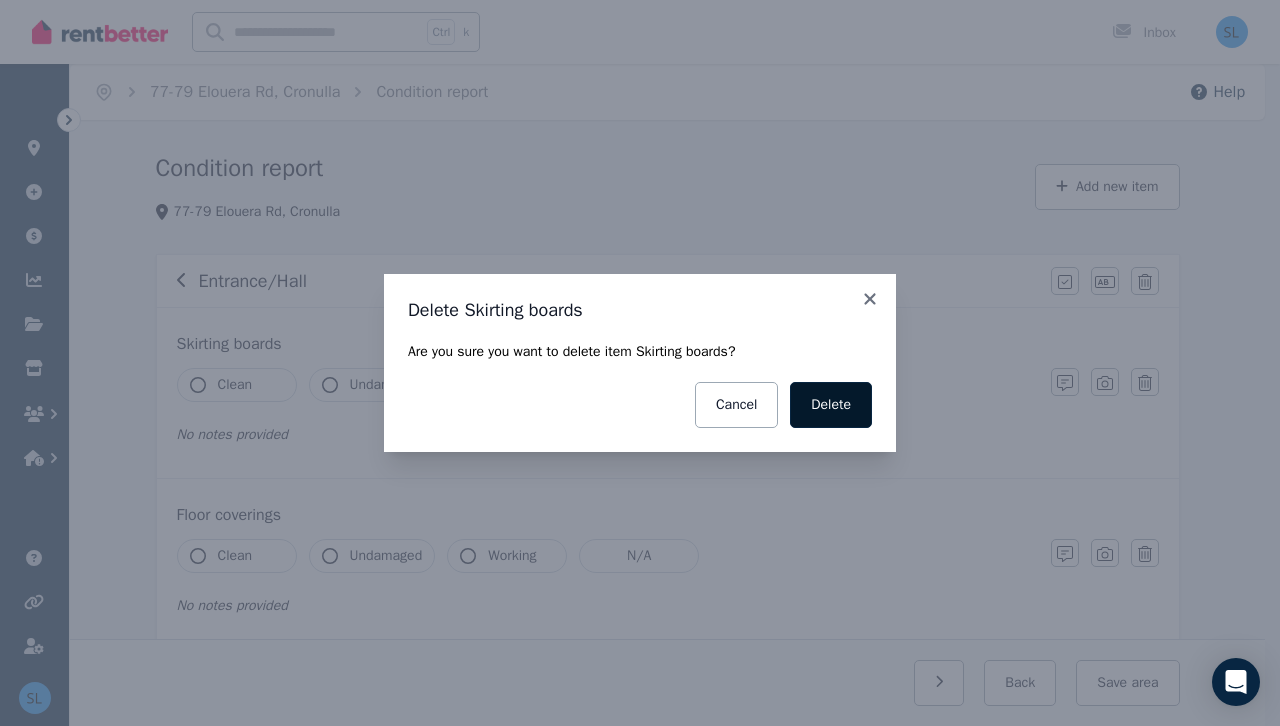 click on "Delete" at bounding box center (831, 405) 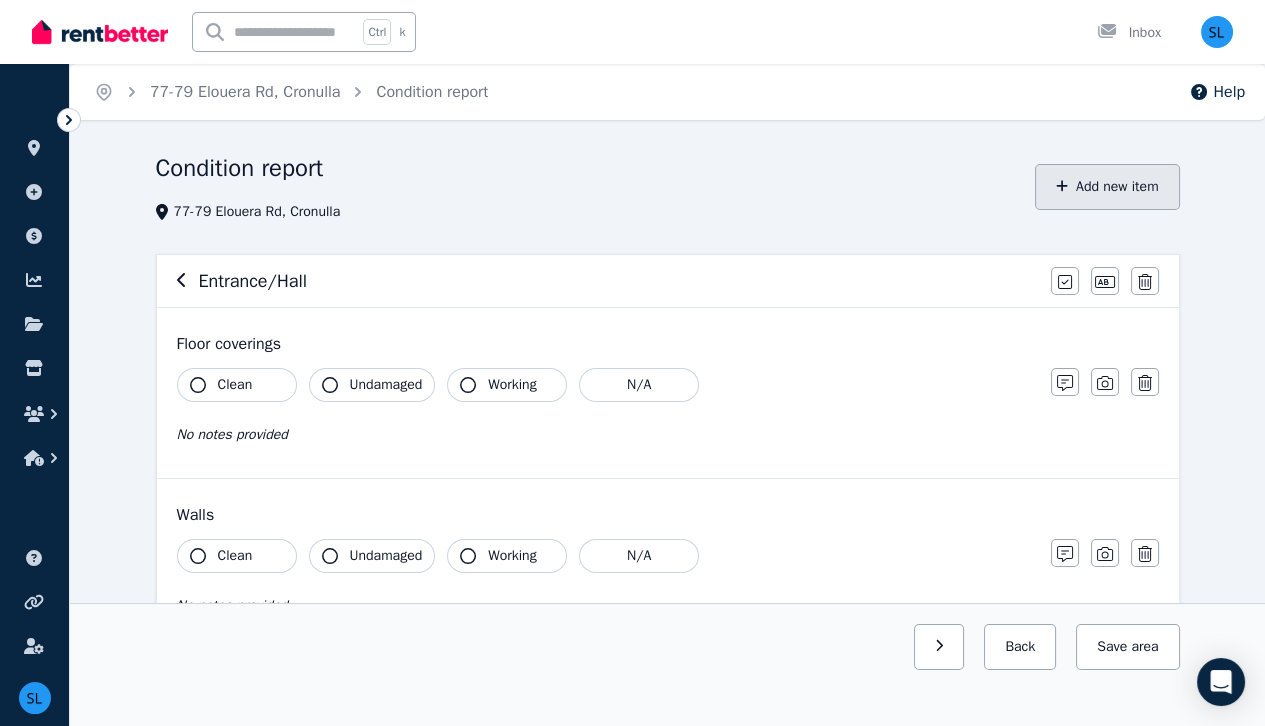 click on "Add new item" at bounding box center [1107, 187] 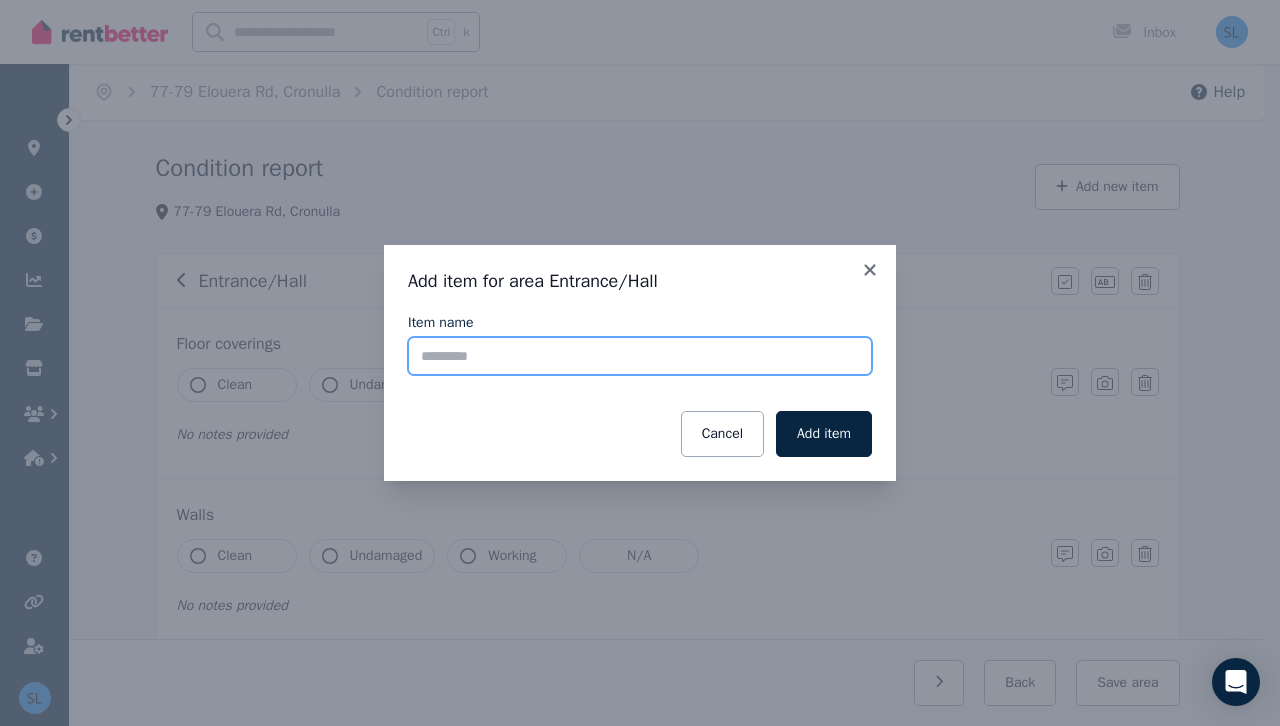click on "Item name" at bounding box center [640, 356] 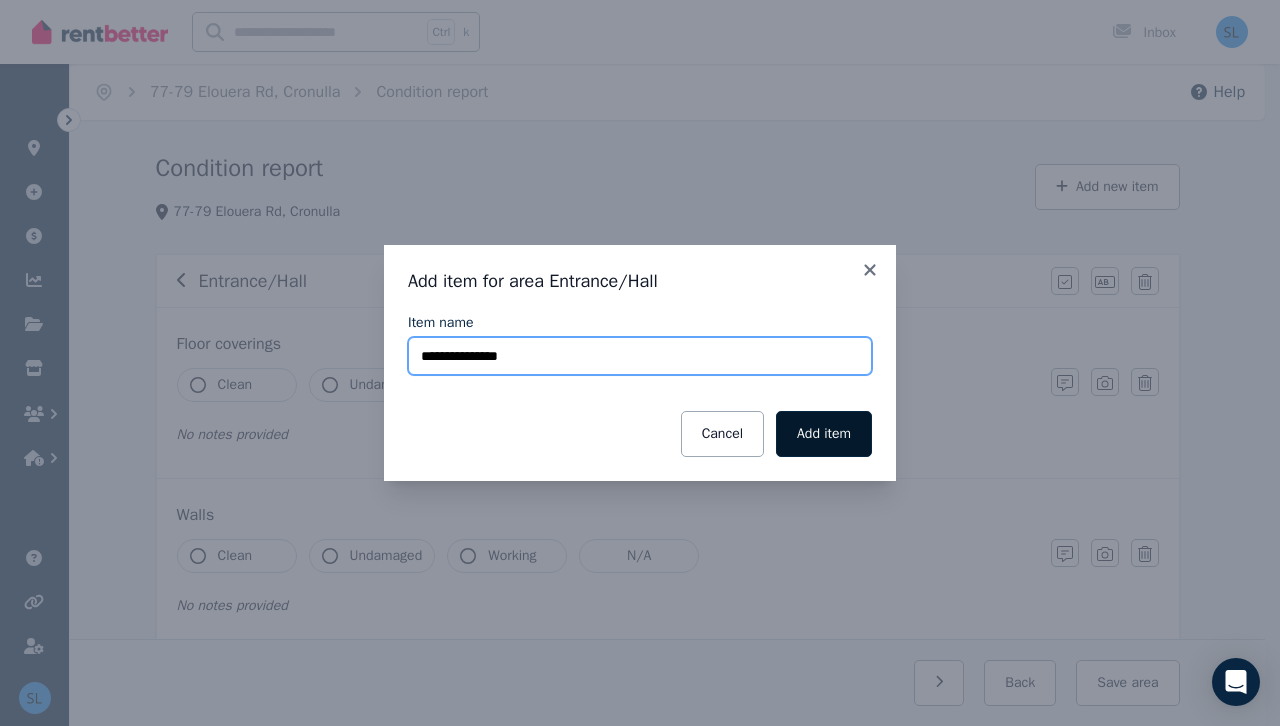 type on "**********" 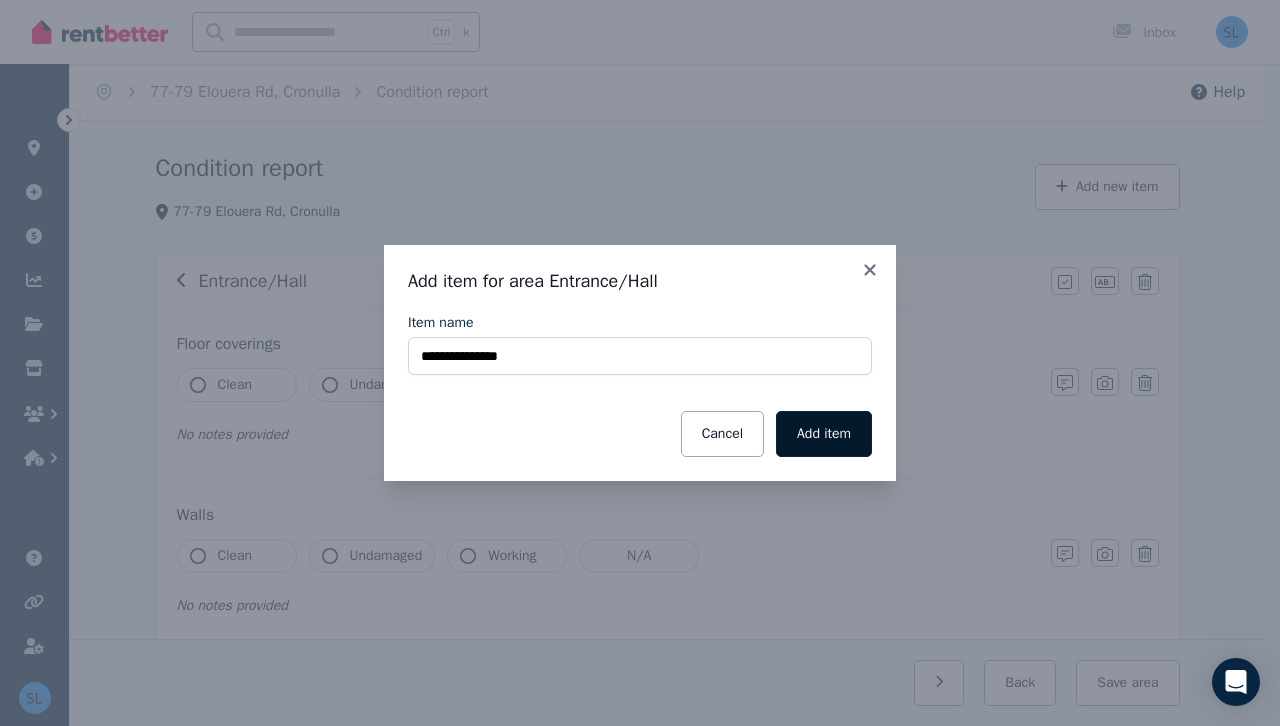 click on "Add item" at bounding box center [824, 434] 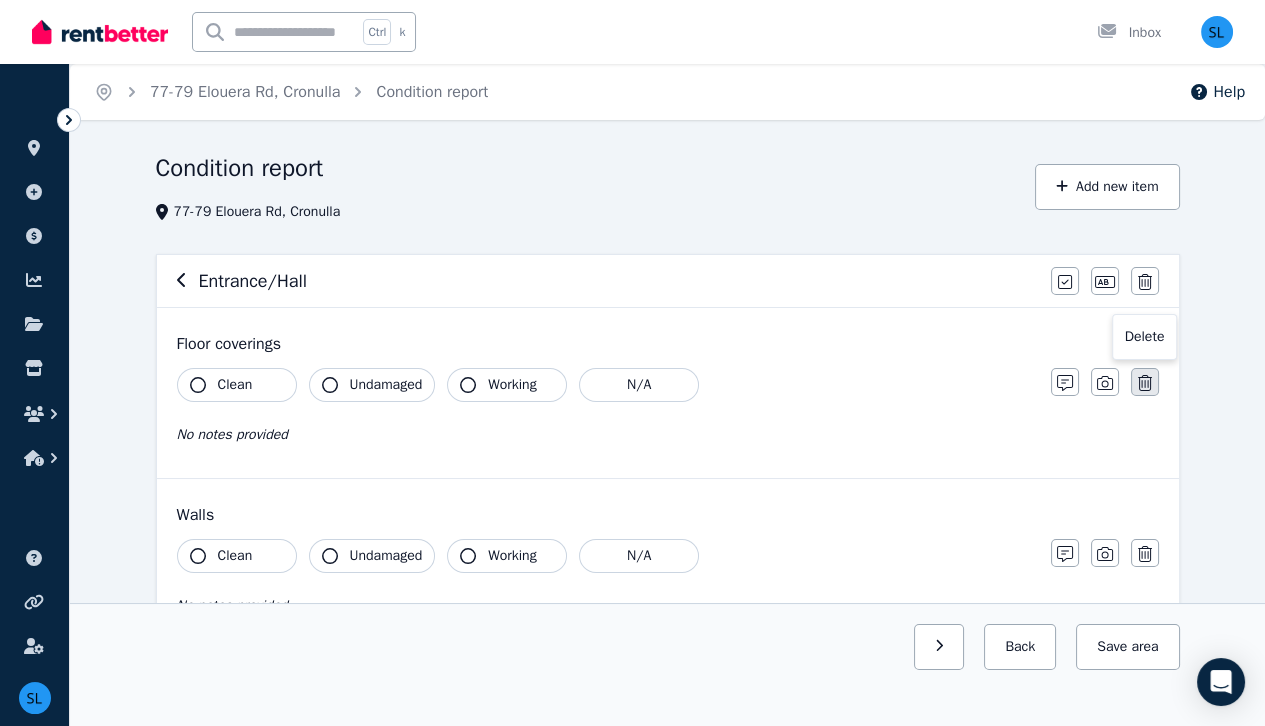 click 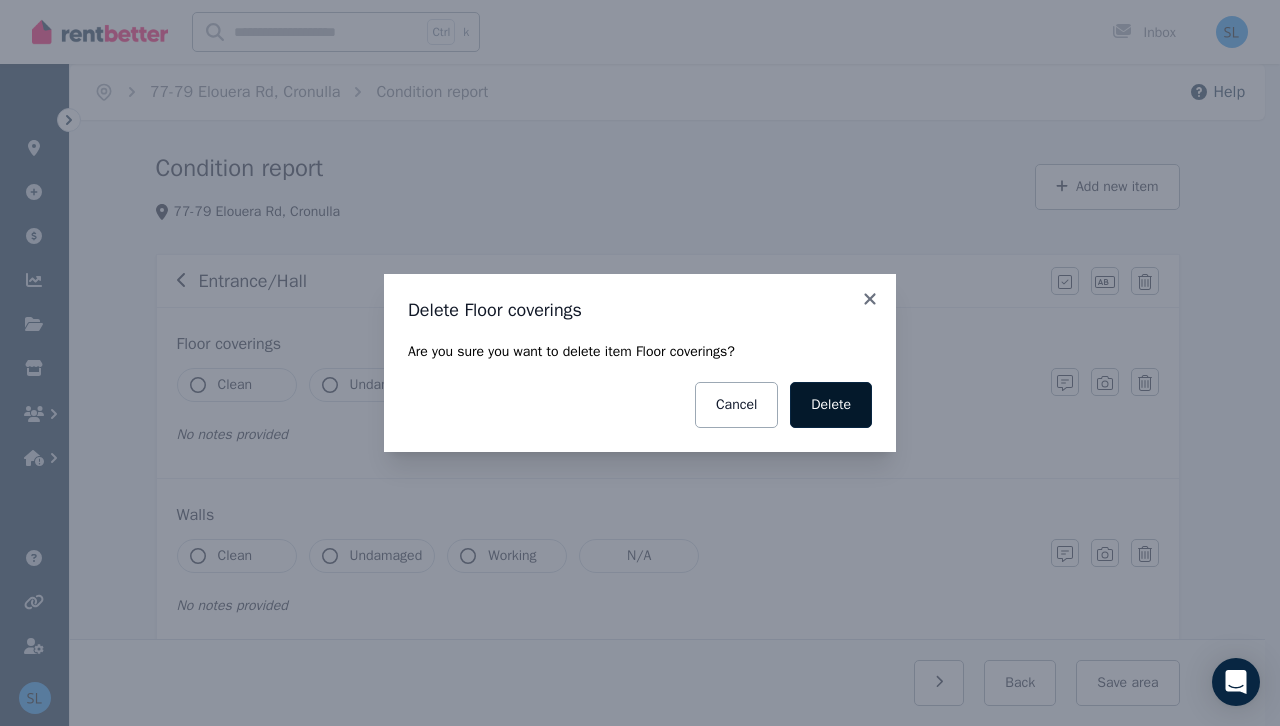 click on "Delete" at bounding box center (831, 405) 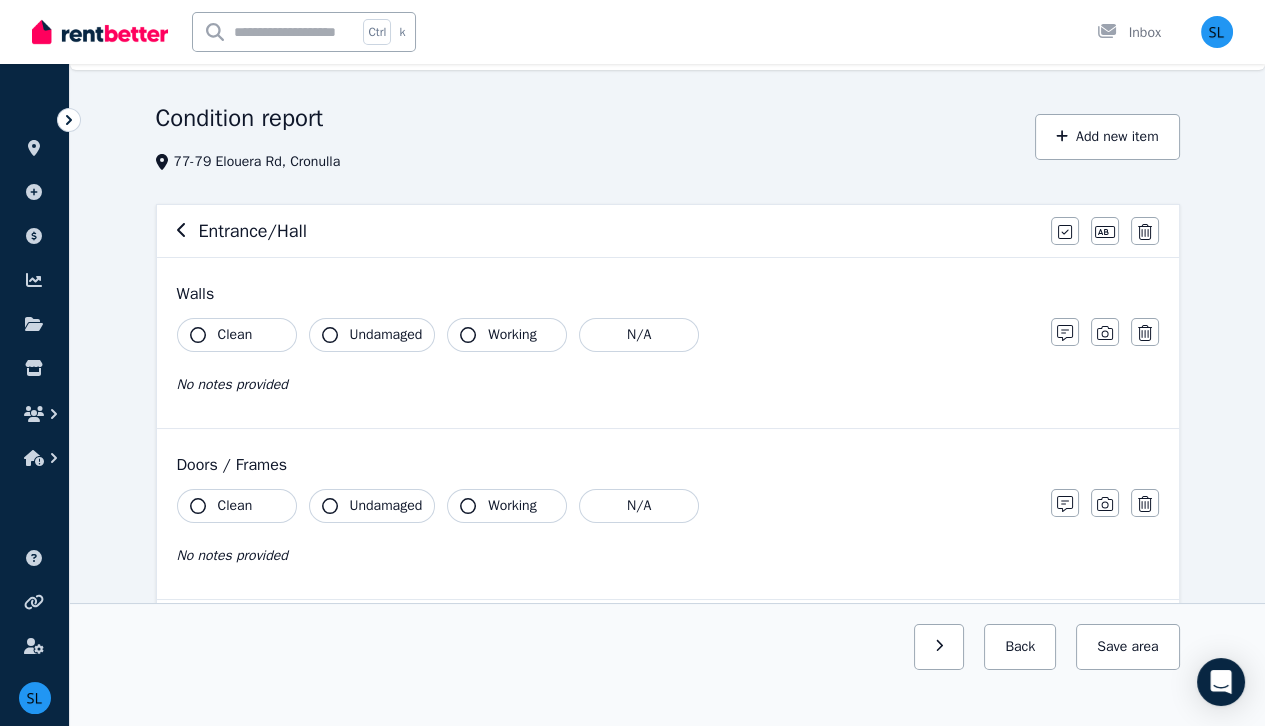 scroll, scrollTop: 64, scrollLeft: 0, axis: vertical 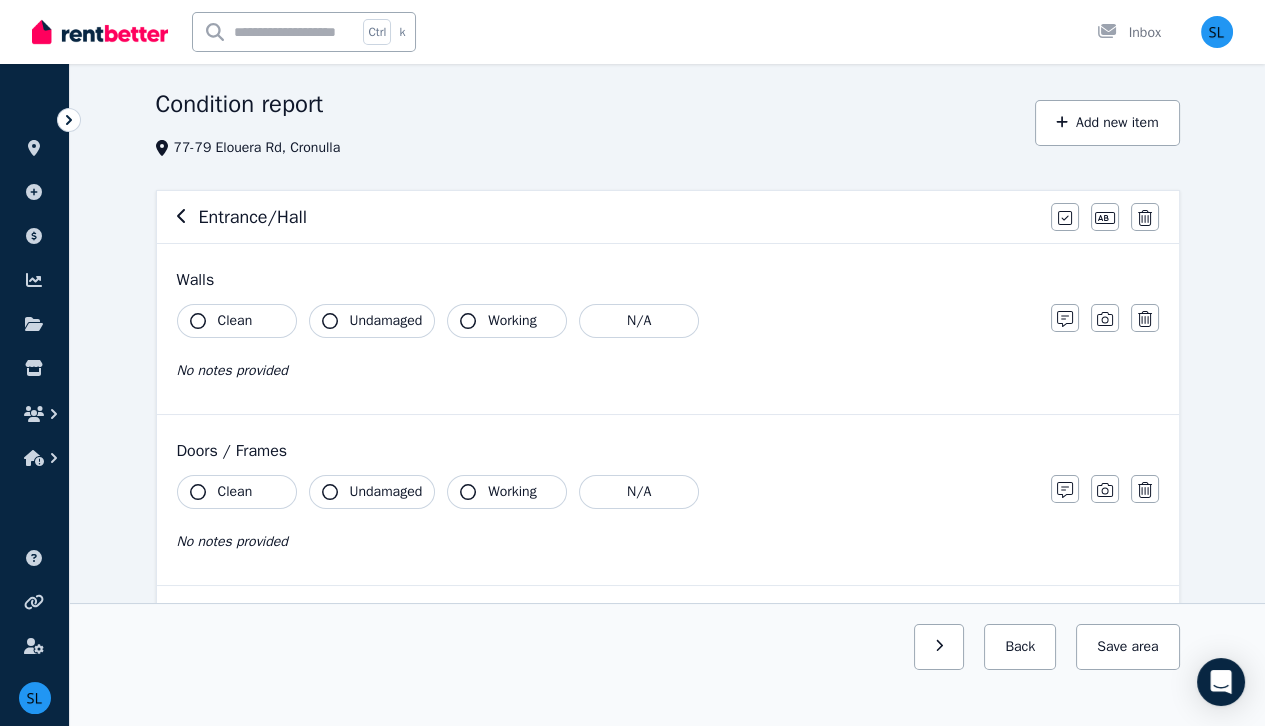click on "Clean" at bounding box center (237, 321) 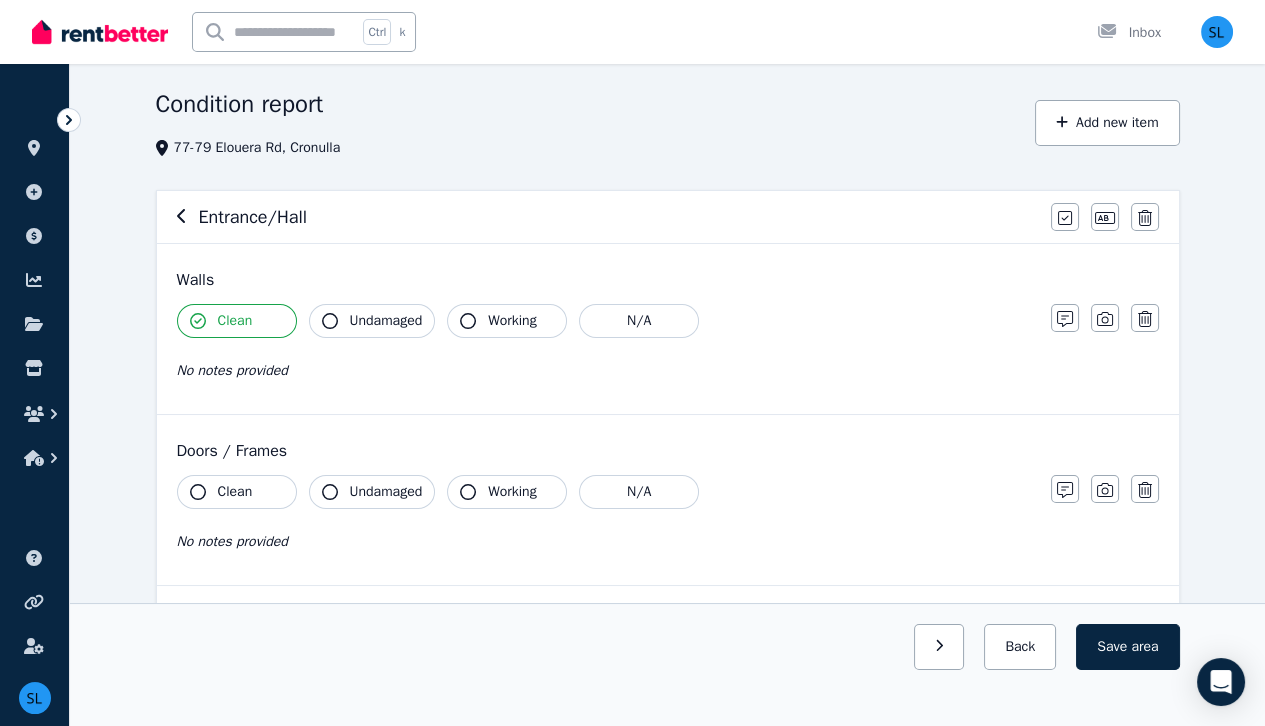click on "Undamaged" at bounding box center [386, 321] 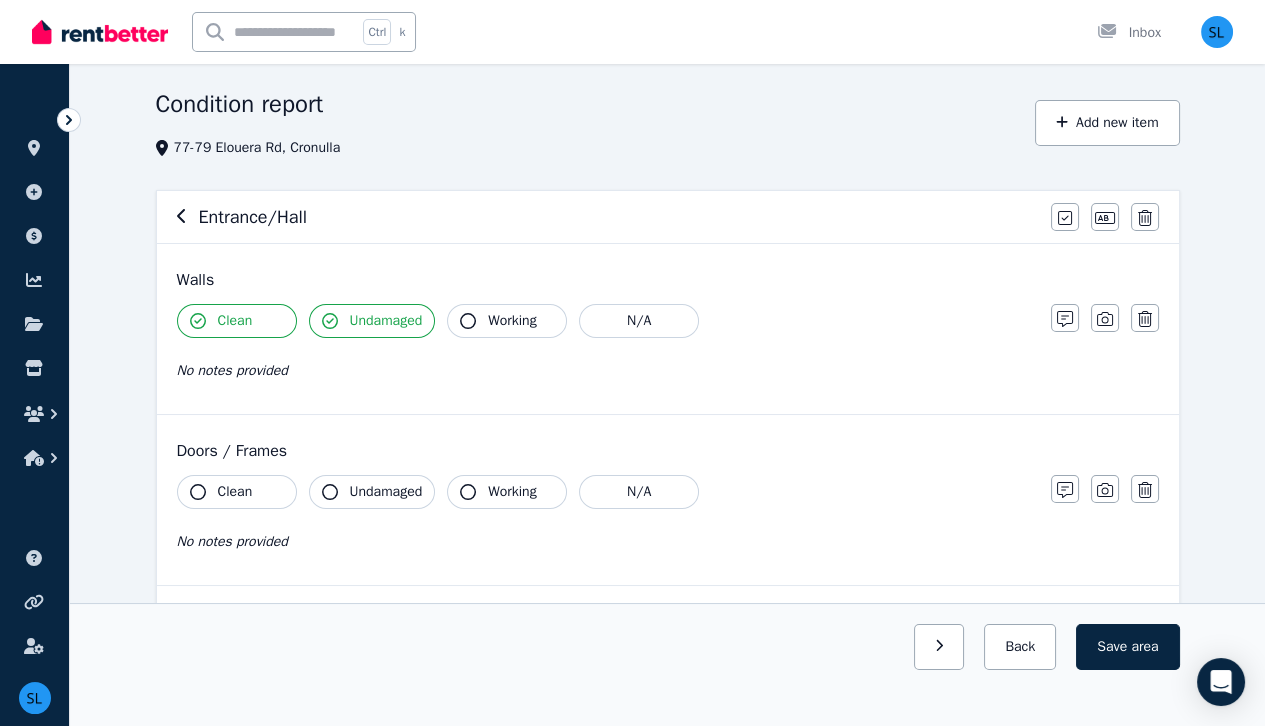 click on "Working" at bounding box center [512, 321] 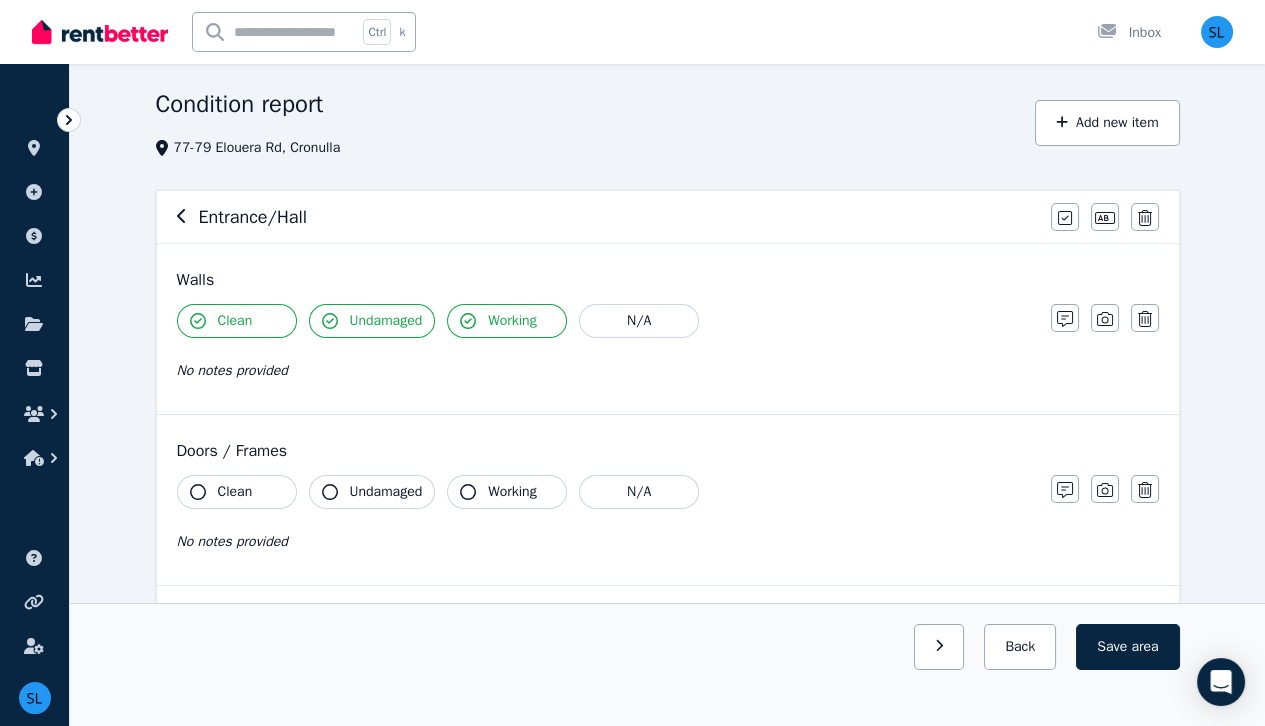 click on "Clean" at bounding box center (235, 492) 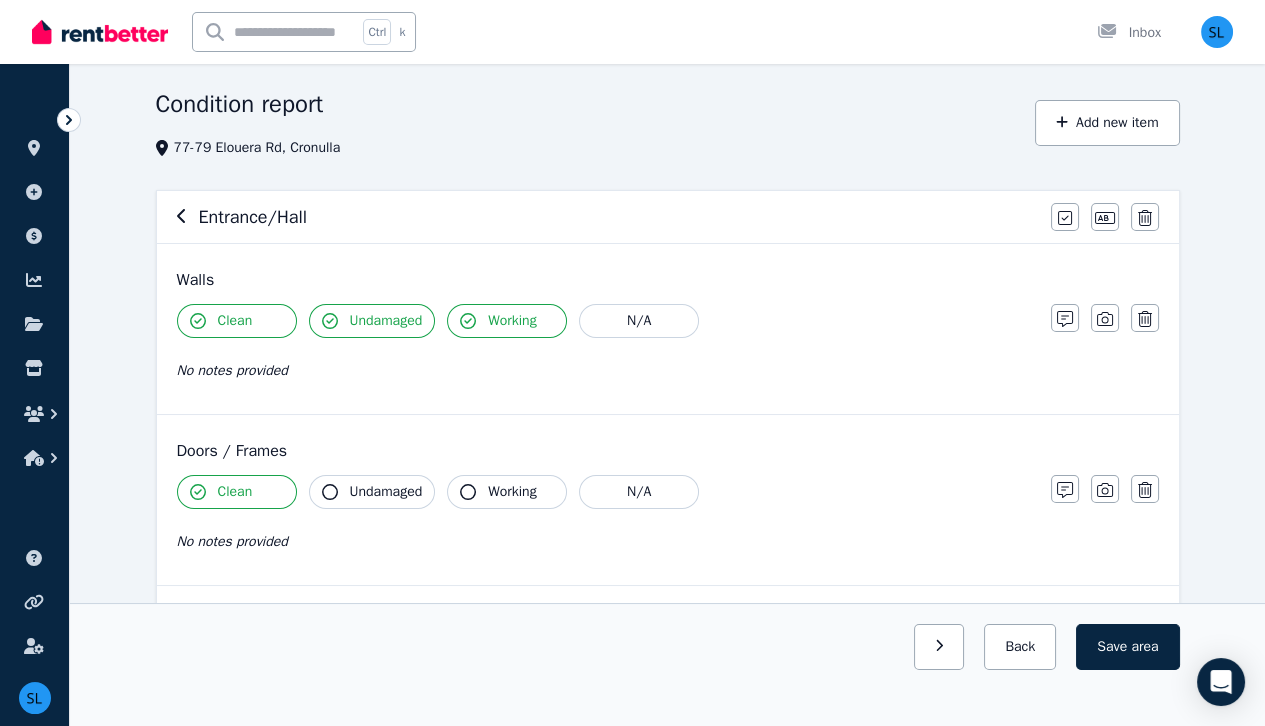 click on "Undamaged" at bounding box center (386, 492) 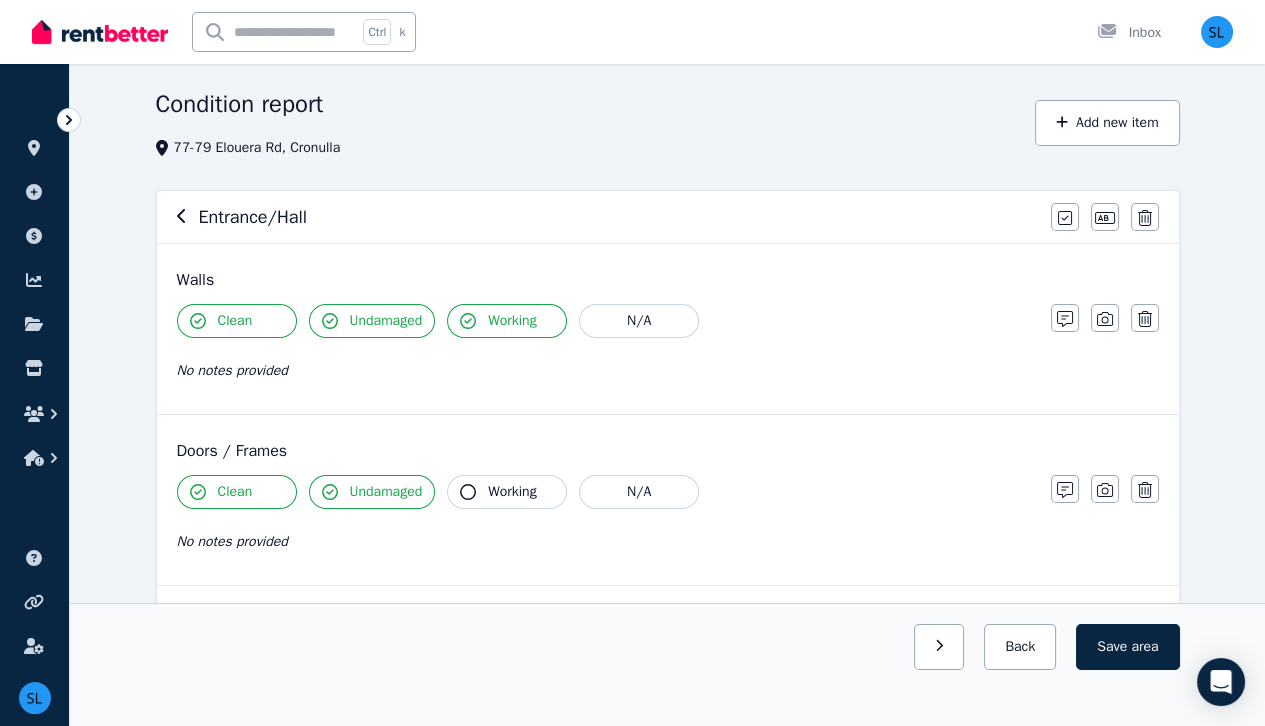 click on "Working" at bounding box center [512, 492] 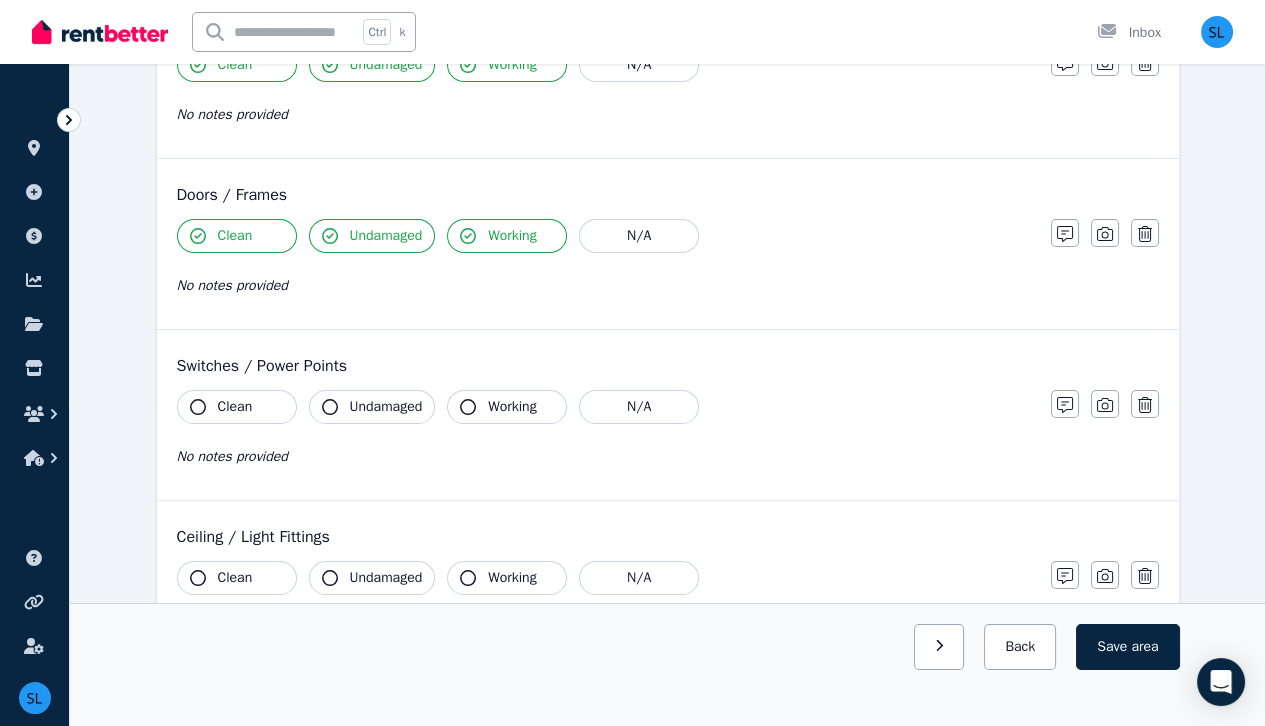 scroll, scrollTop: 323, scrollLeft: 0, axis: vertical 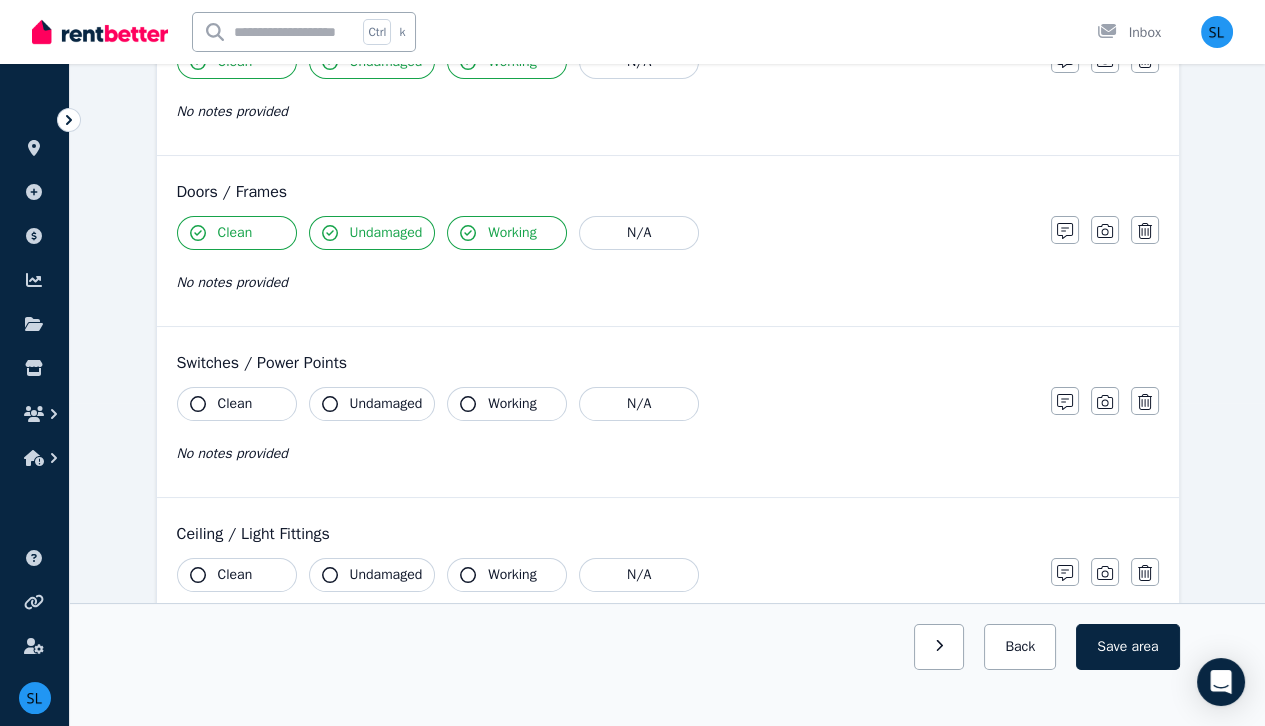 click on "Clean" at bounding box center (235, 404) 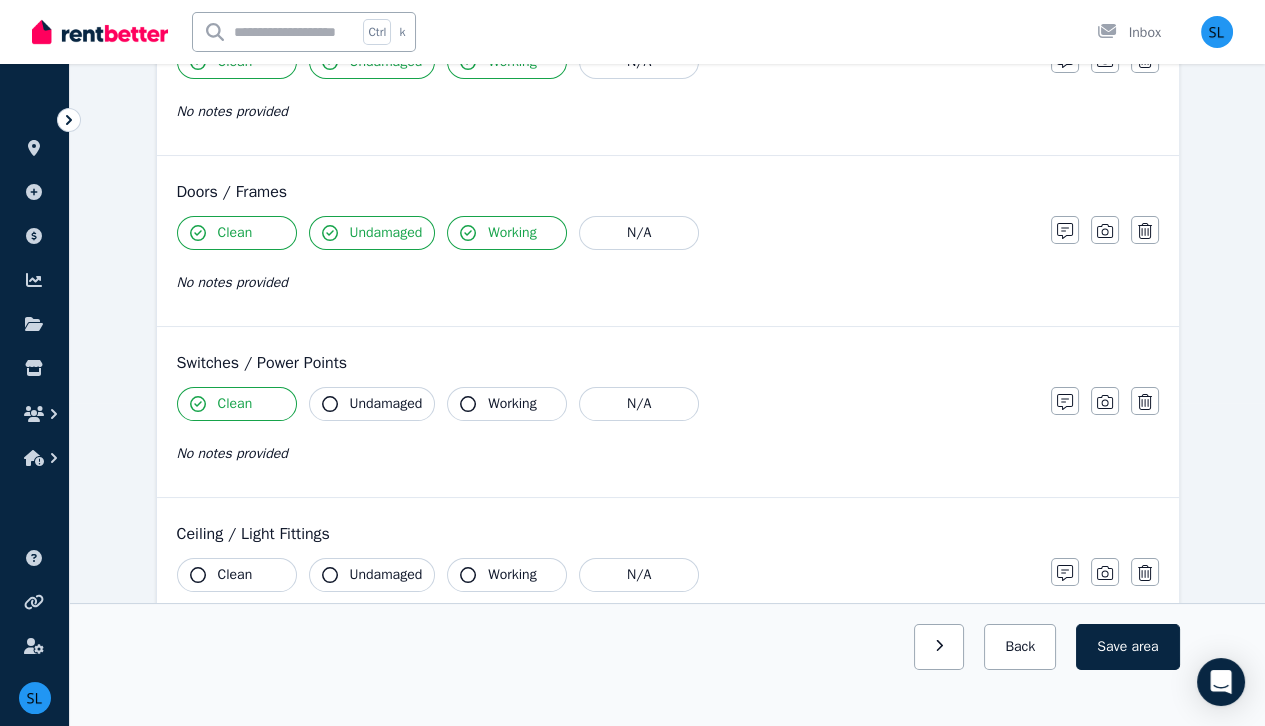 click on "Undamaged" at bounding box center [386, 404] 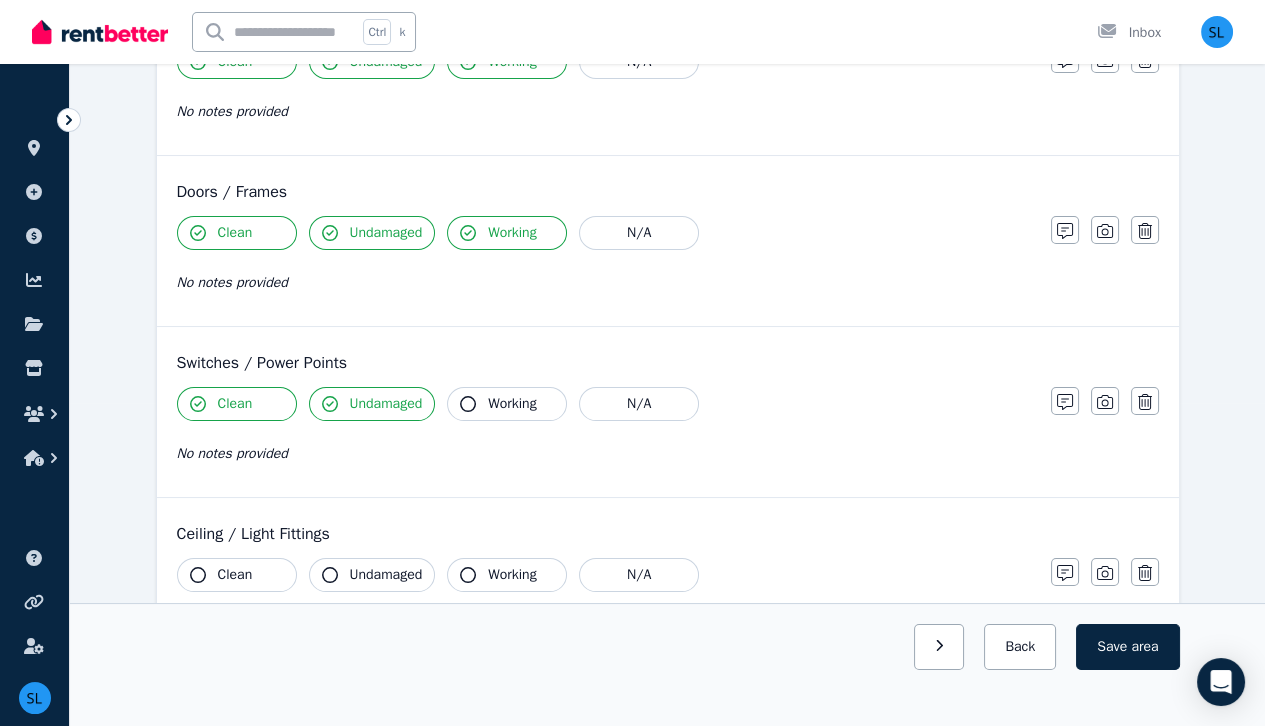 click on "Working" at bounding box center (512, 404) 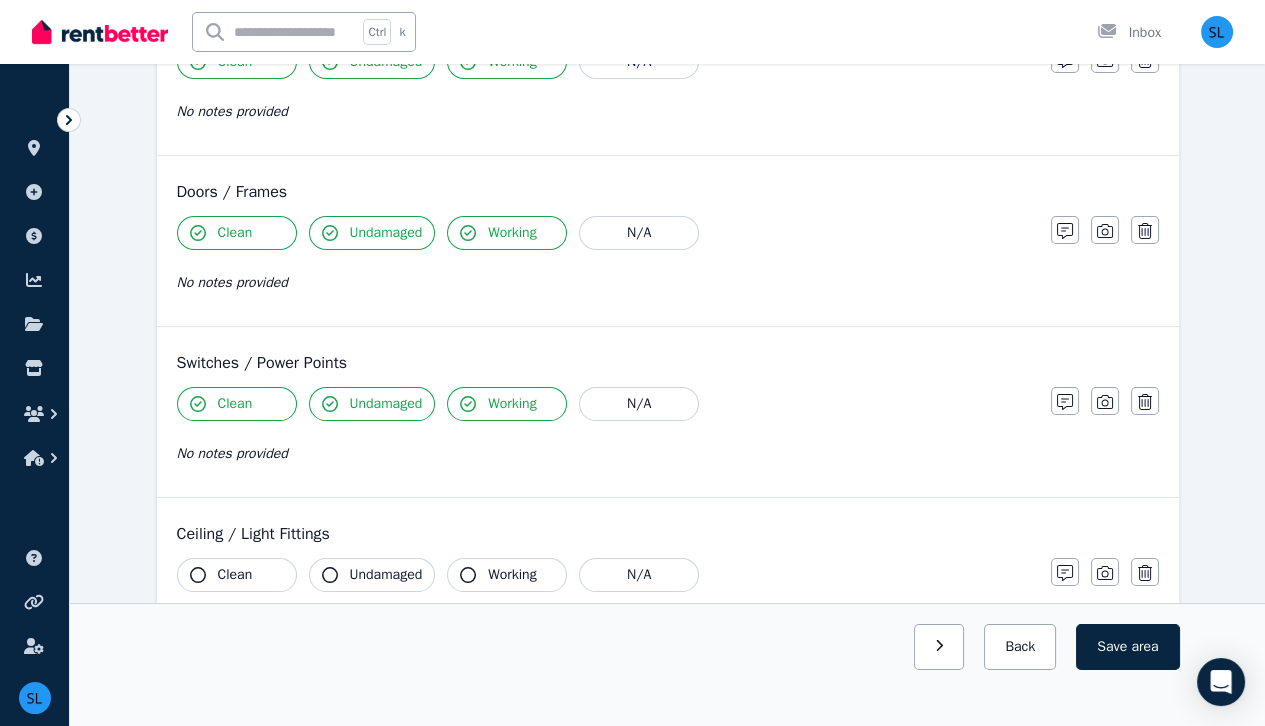 click on "Clean" at bounding box center (235, 575) 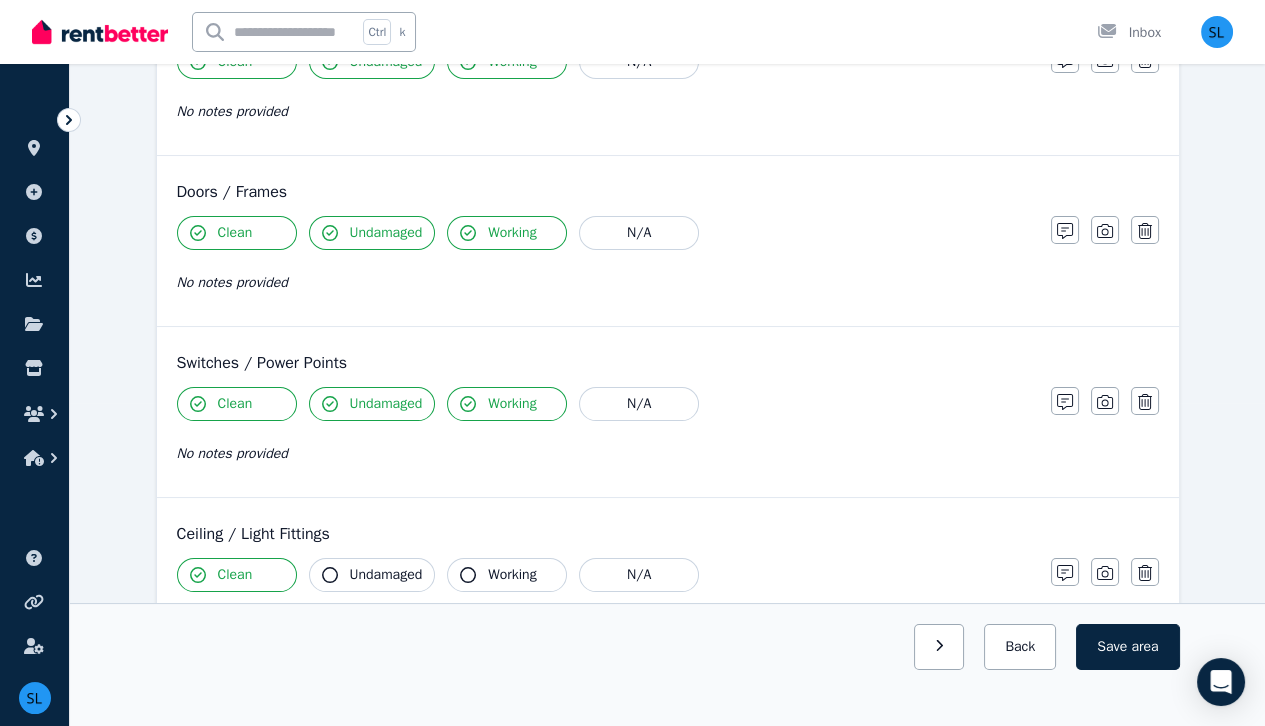 click on "Undamaged" at bounding box center [386, 575] 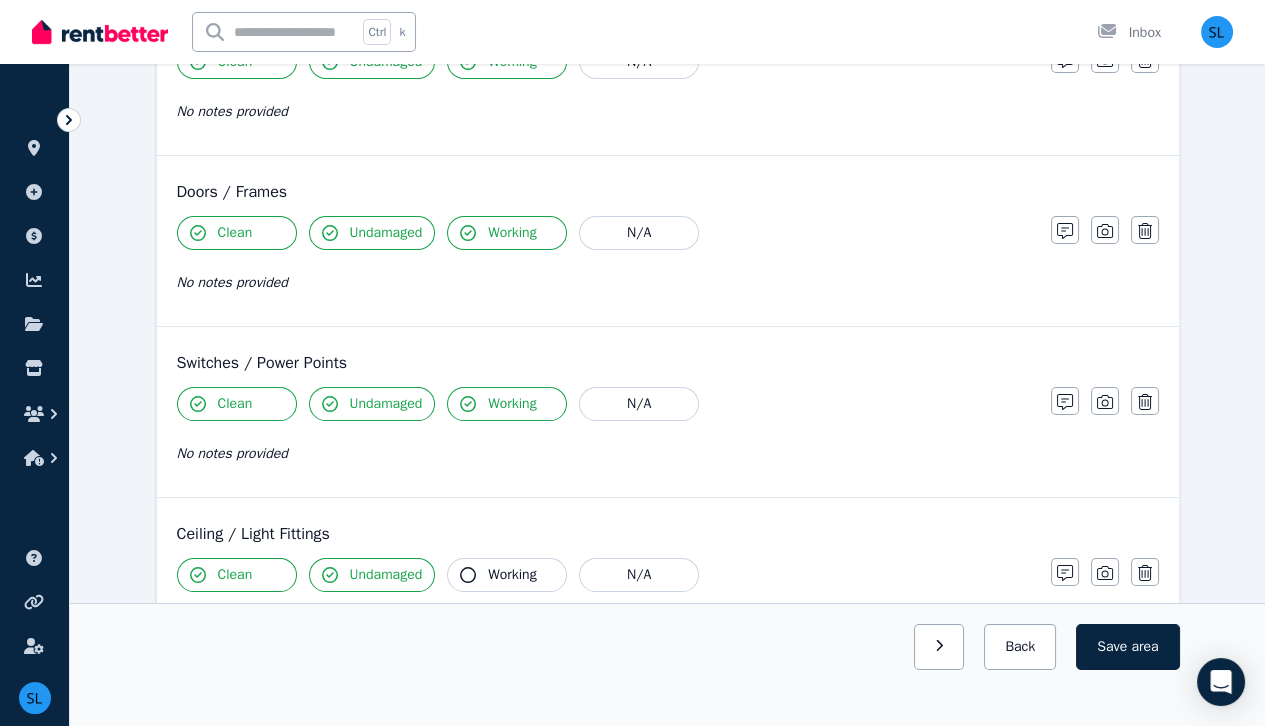 click on "Working" at bounding box center (512, 575) 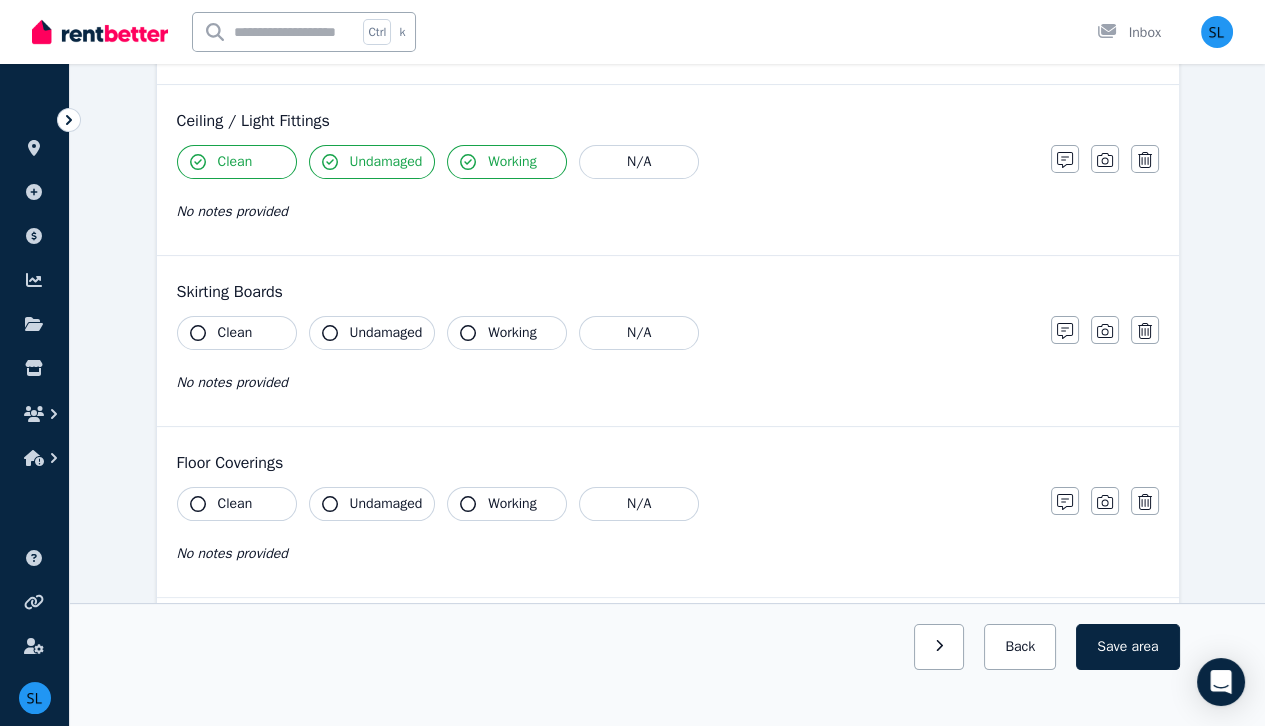 scroll, scrollTop: 738, scrollLeft: 0, axis: vertical 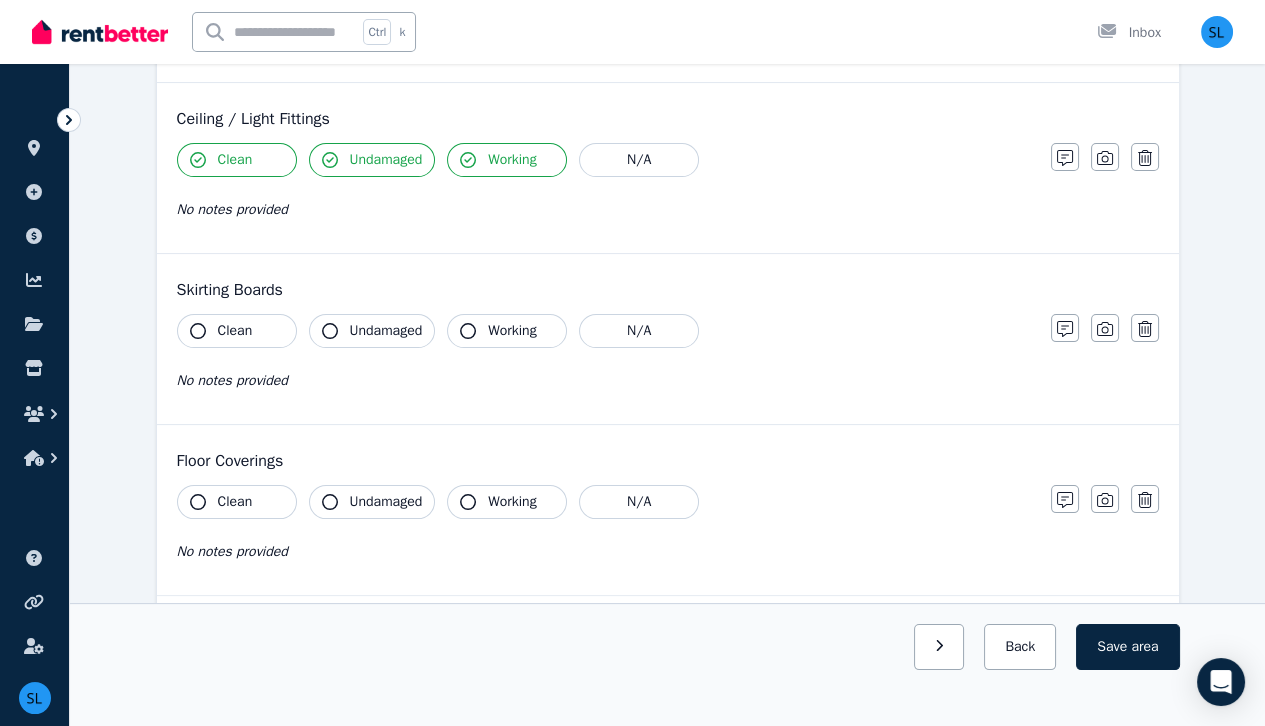 click on "Clean" at bounding box center (235, 331) 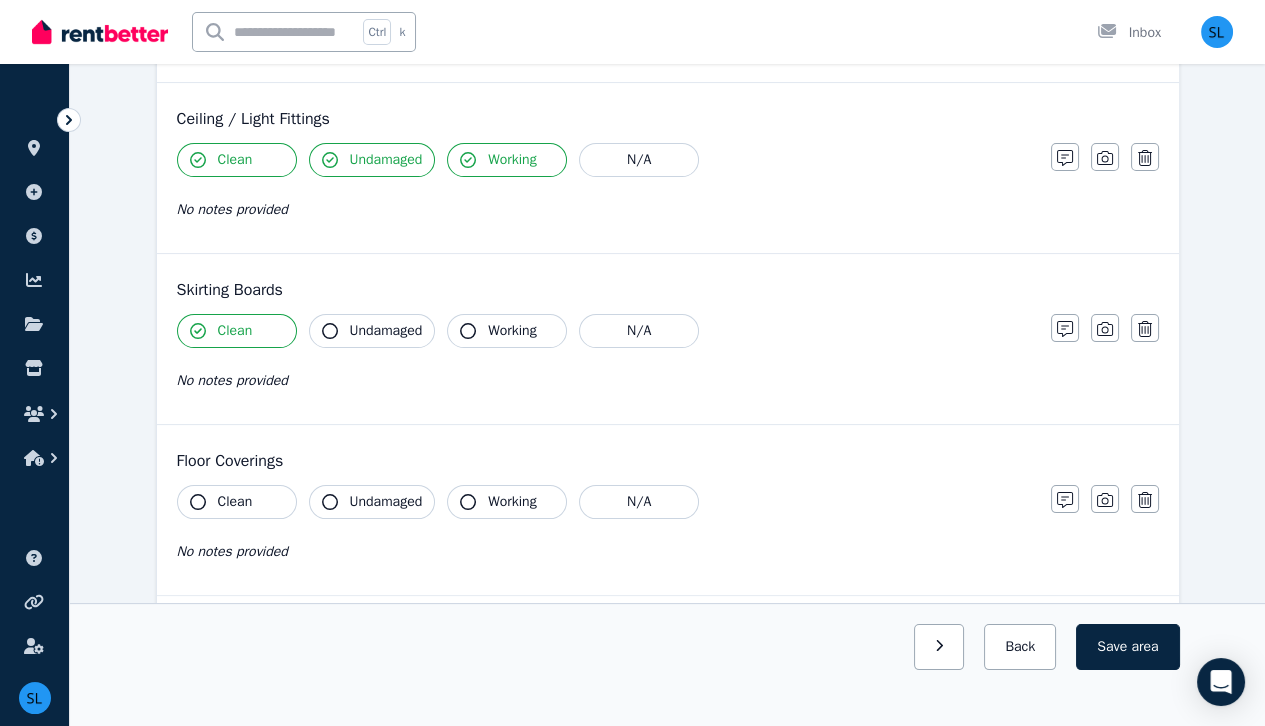 click on "Undamaged" at bounding box center (386, 331) 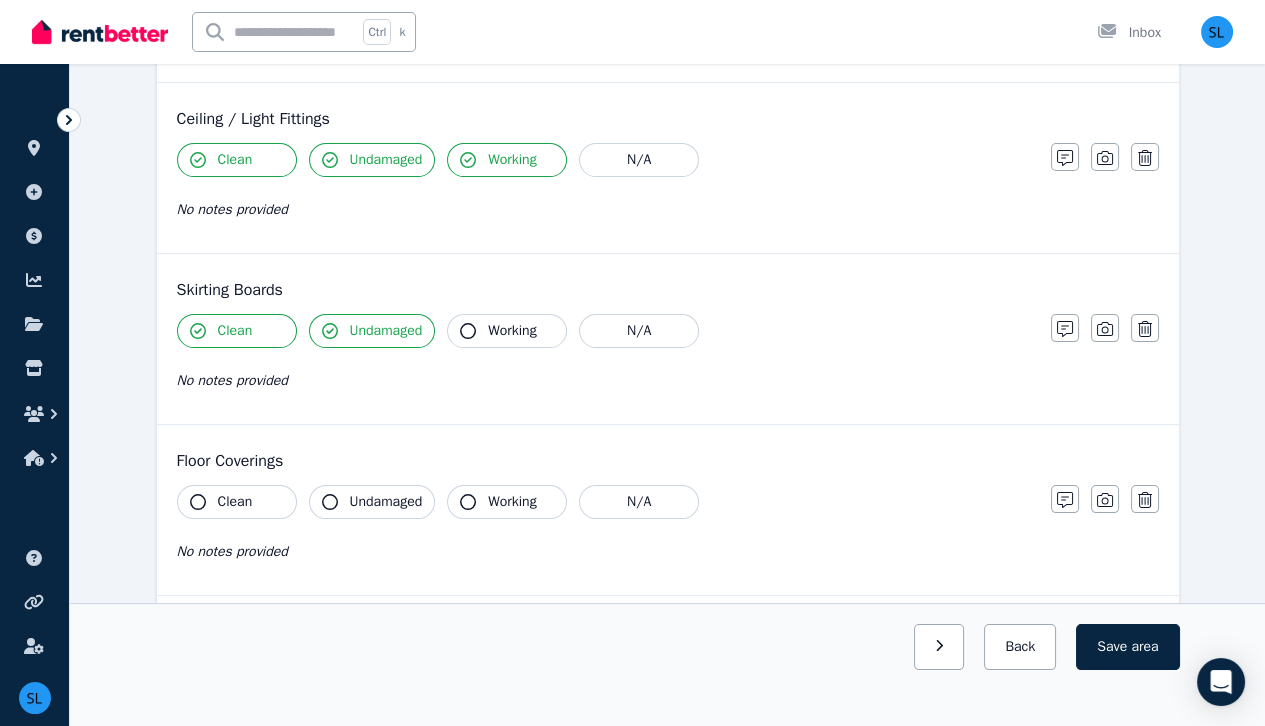 click on "Working" at bounding box center [507, 331] 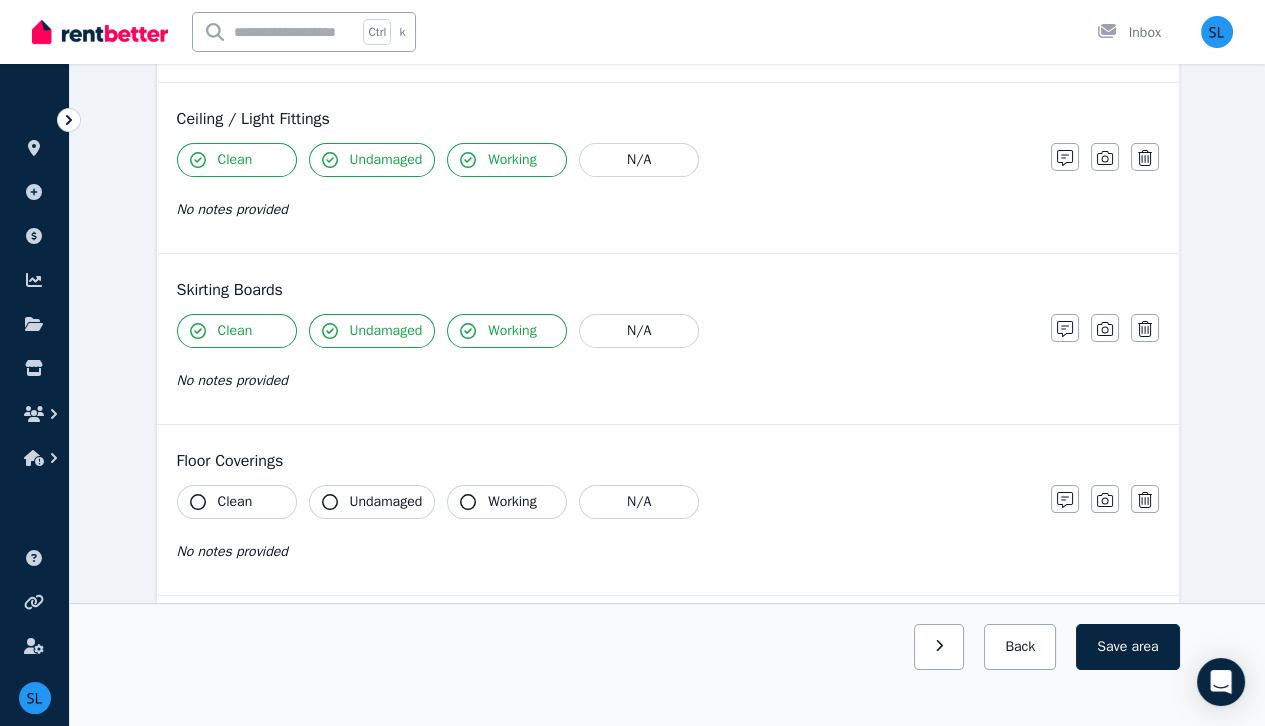 click on "Clean" at bounding box center [237, 502] 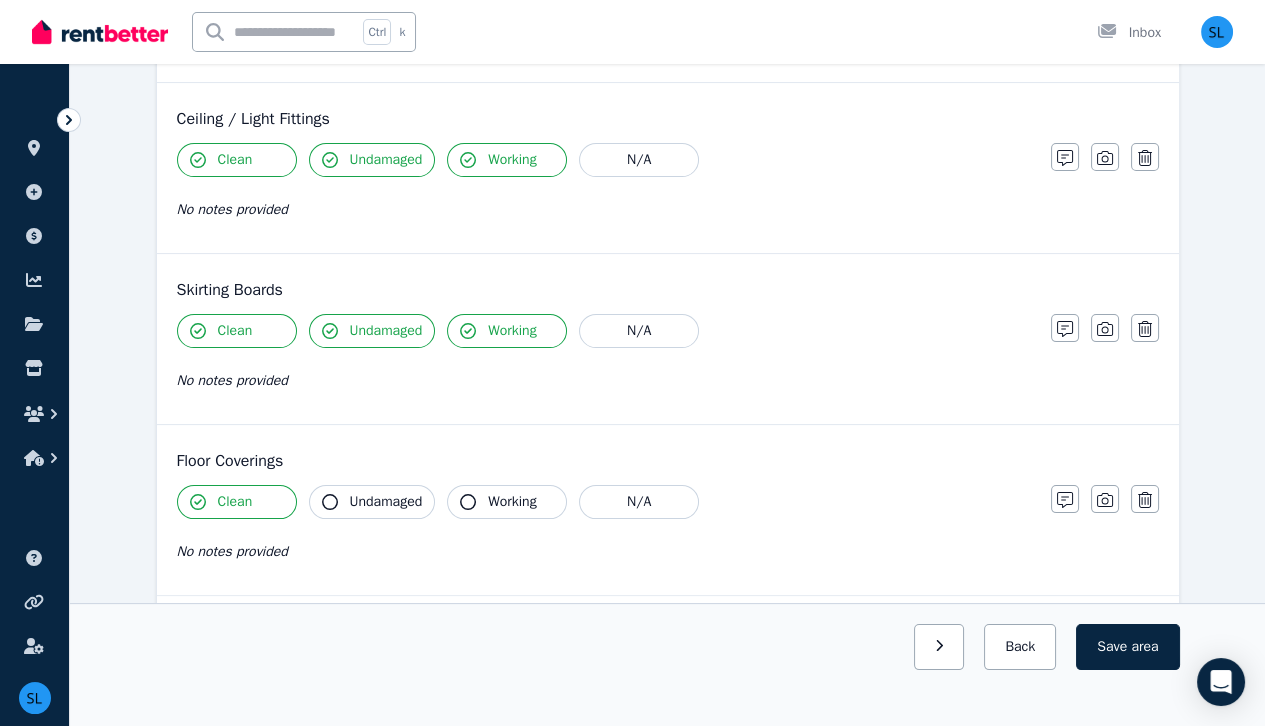 click on "Undamaged" at bounding box center (386, 502) 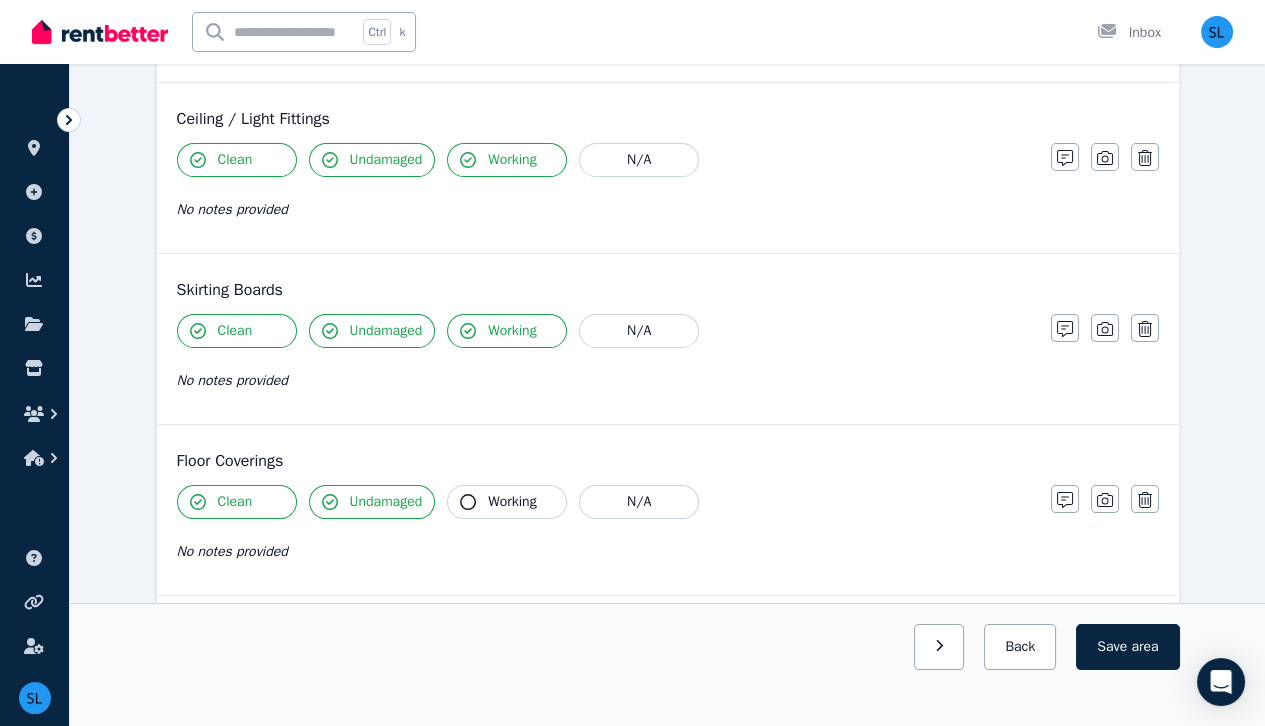 click on "Working" at bounding box center (512, 502) 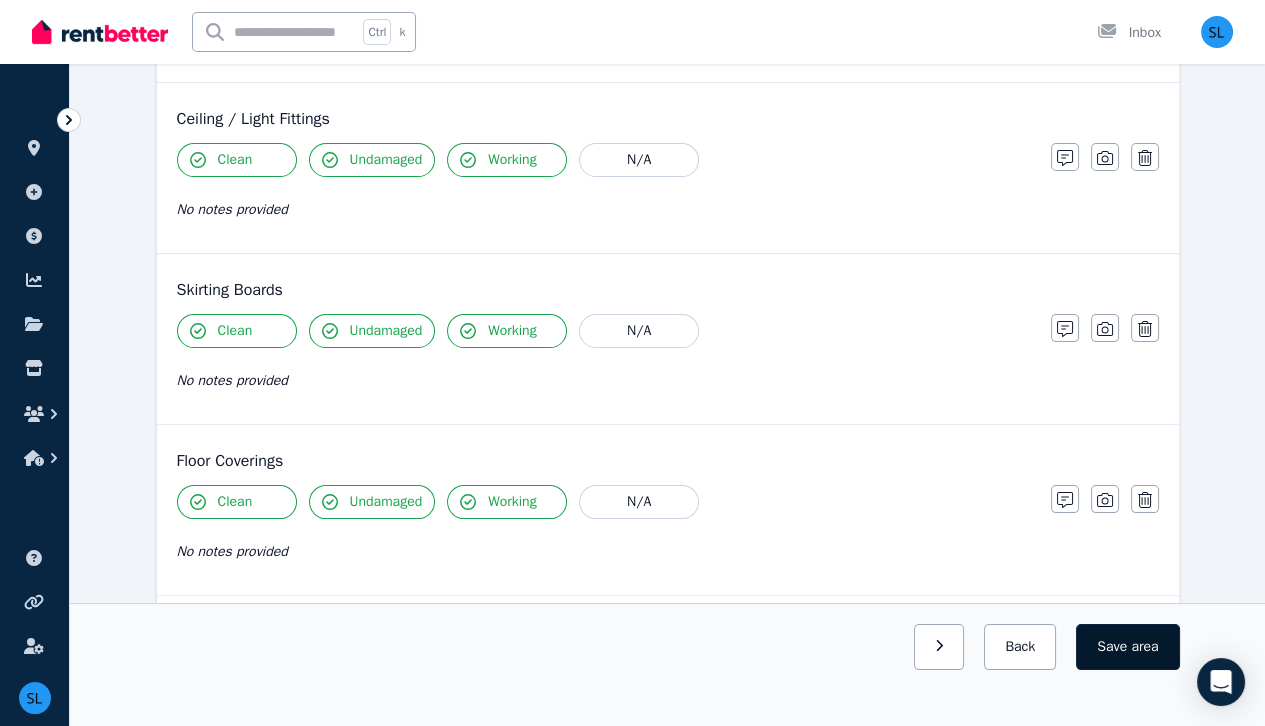 click on "area" at bounding box center (1144, 647) 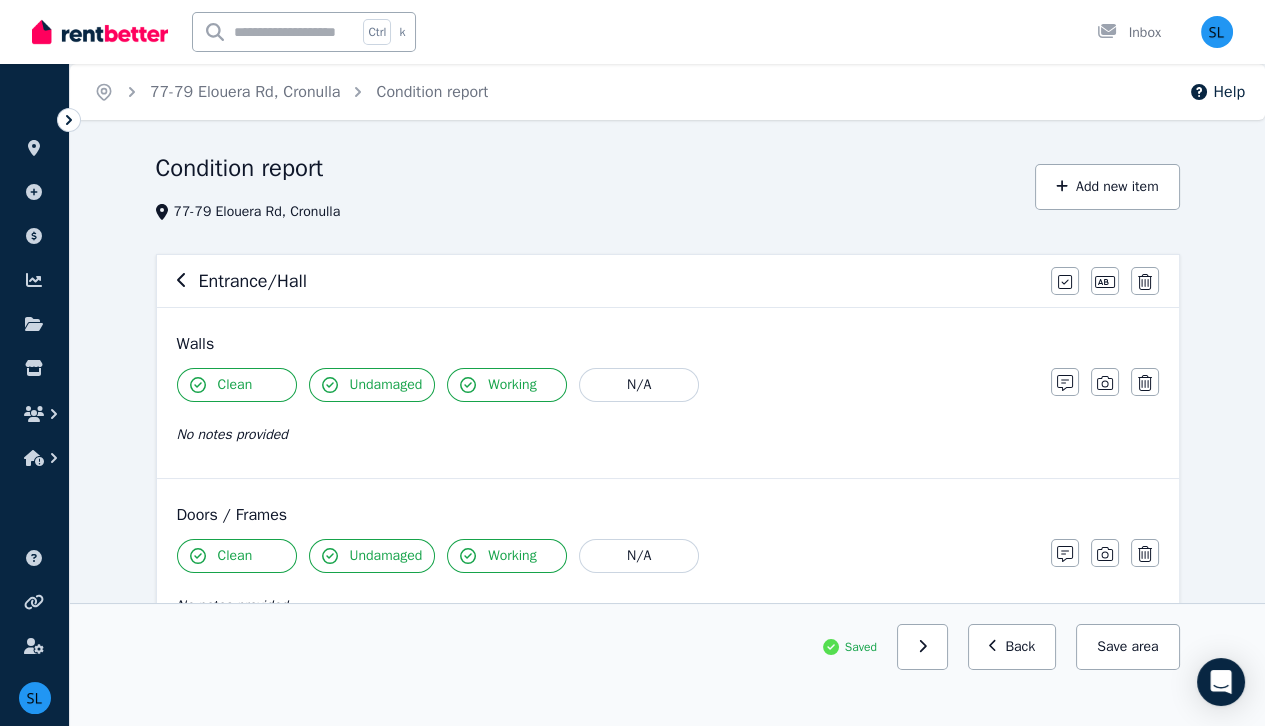 scroll, scrollTop: 0, scrollLeft: 0, axis: both 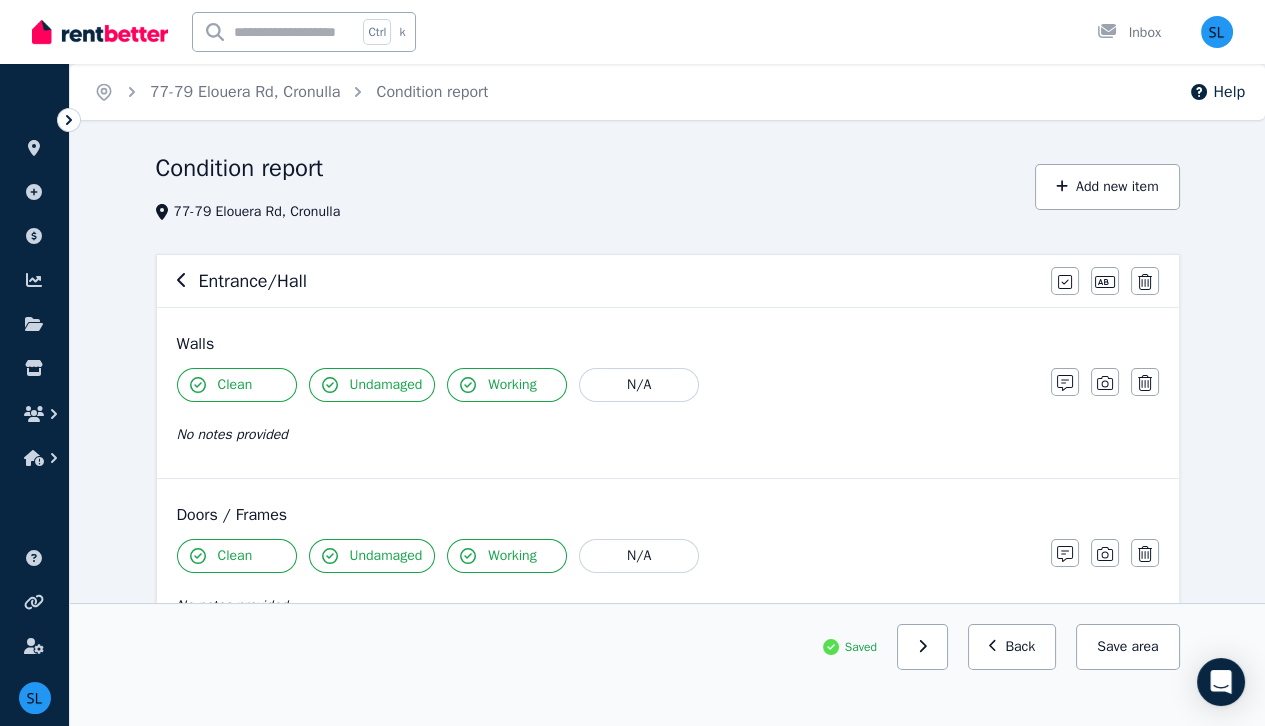 click 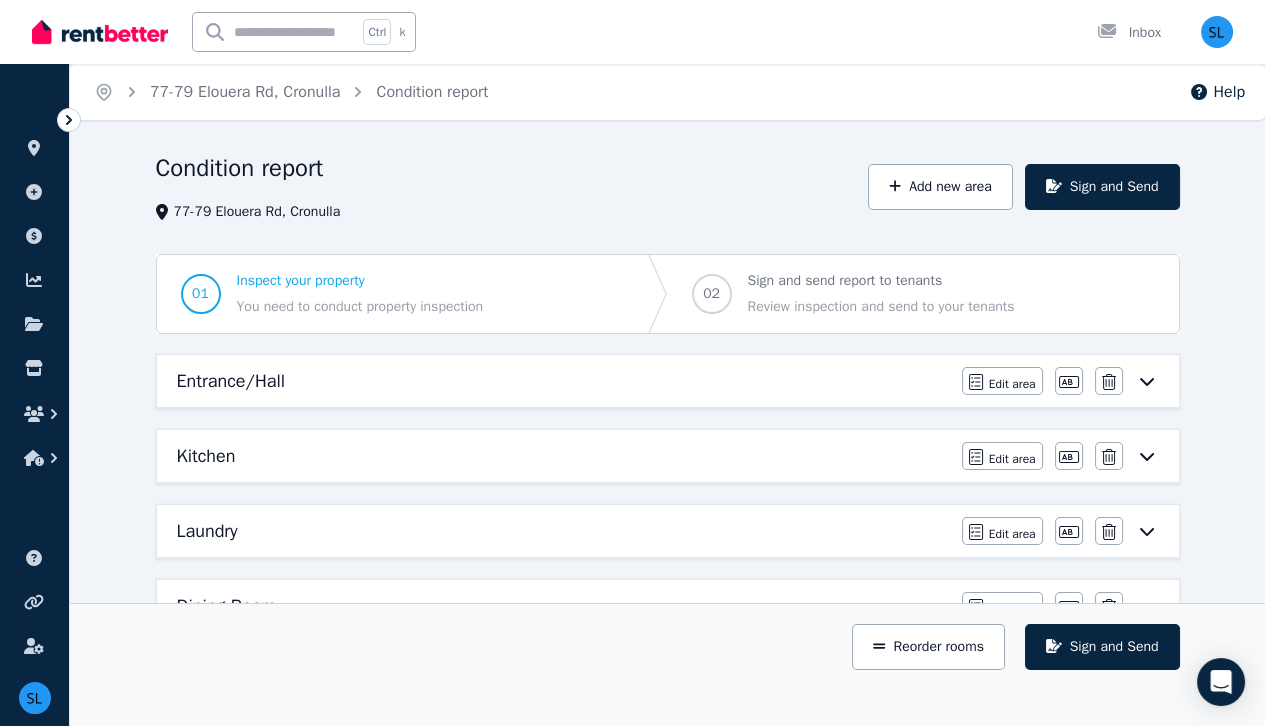 click 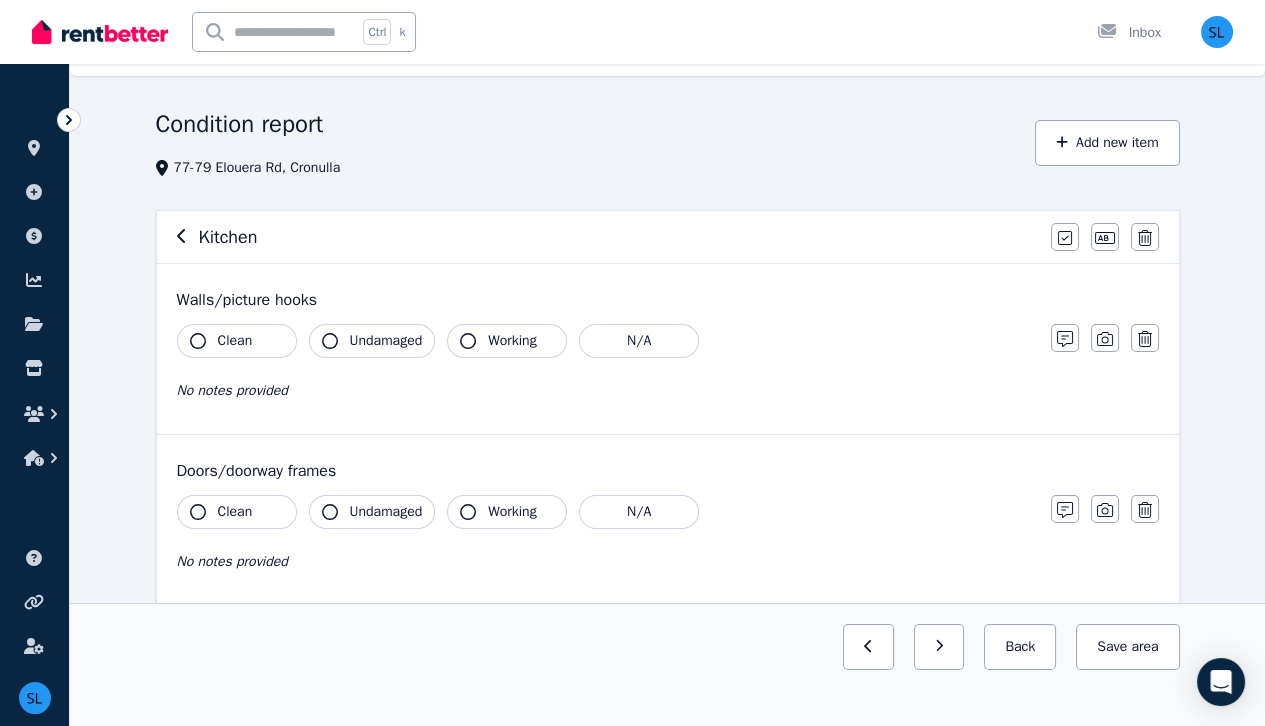 scroll, scrollTop: 47, scrollLeft: 0, axis: vertical 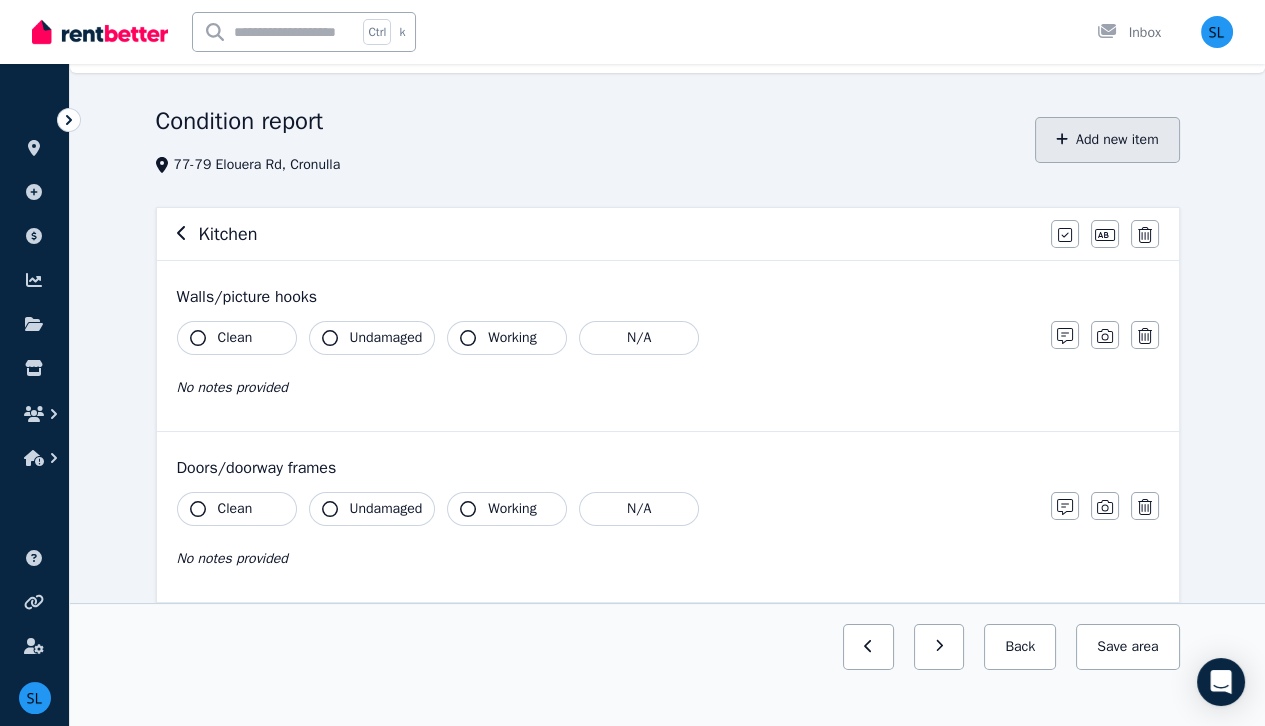 click on "Add new item" at bounding box center [1107, 140] 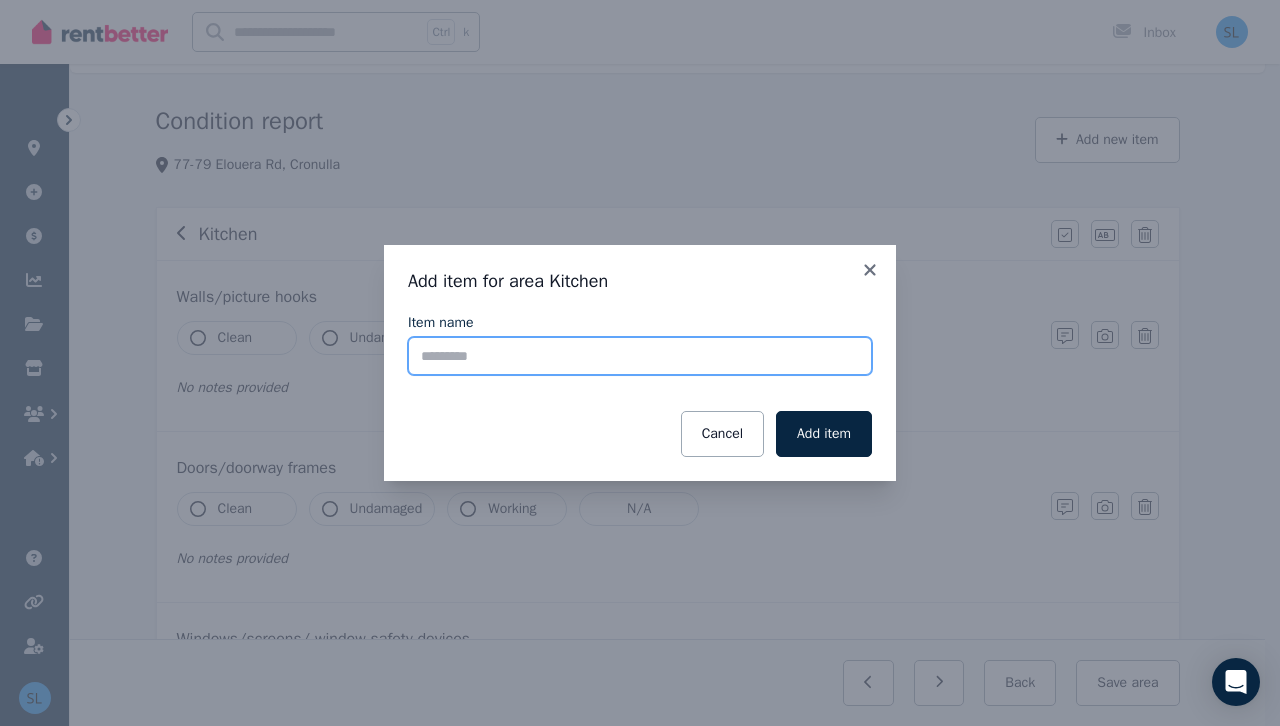 click on "Item name" at bounding box center (640, 356) 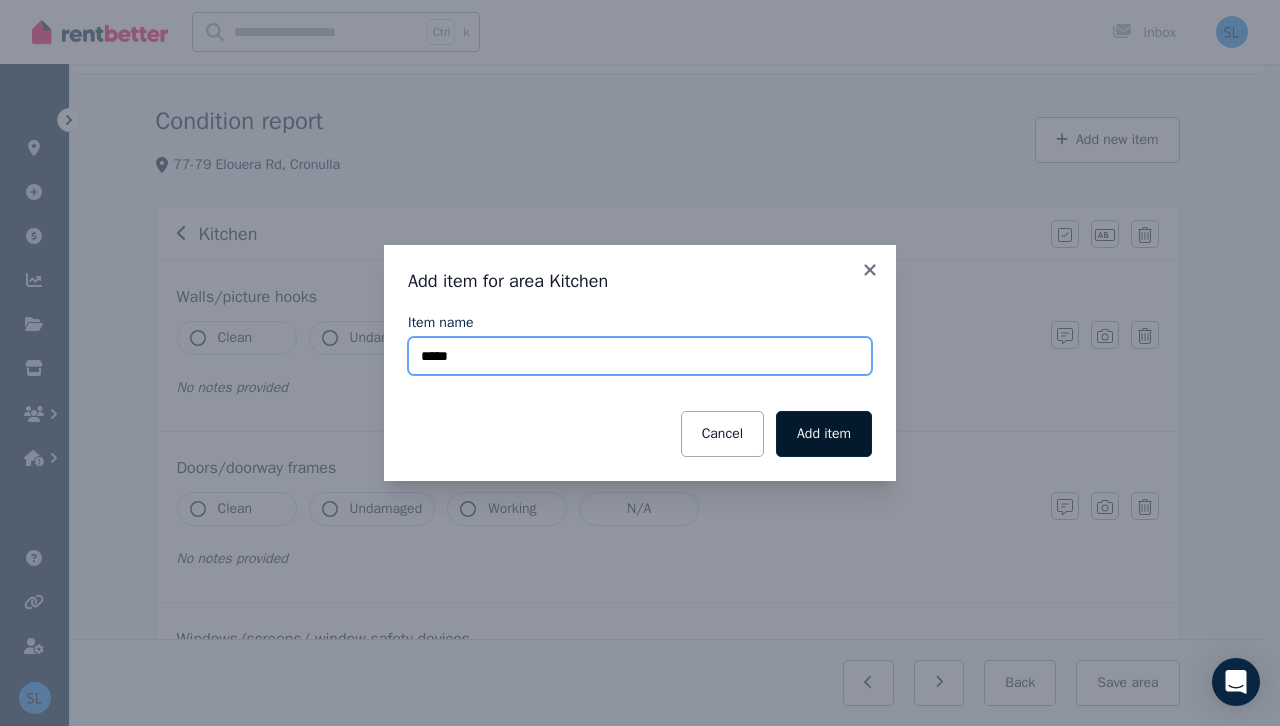 type on "*****" 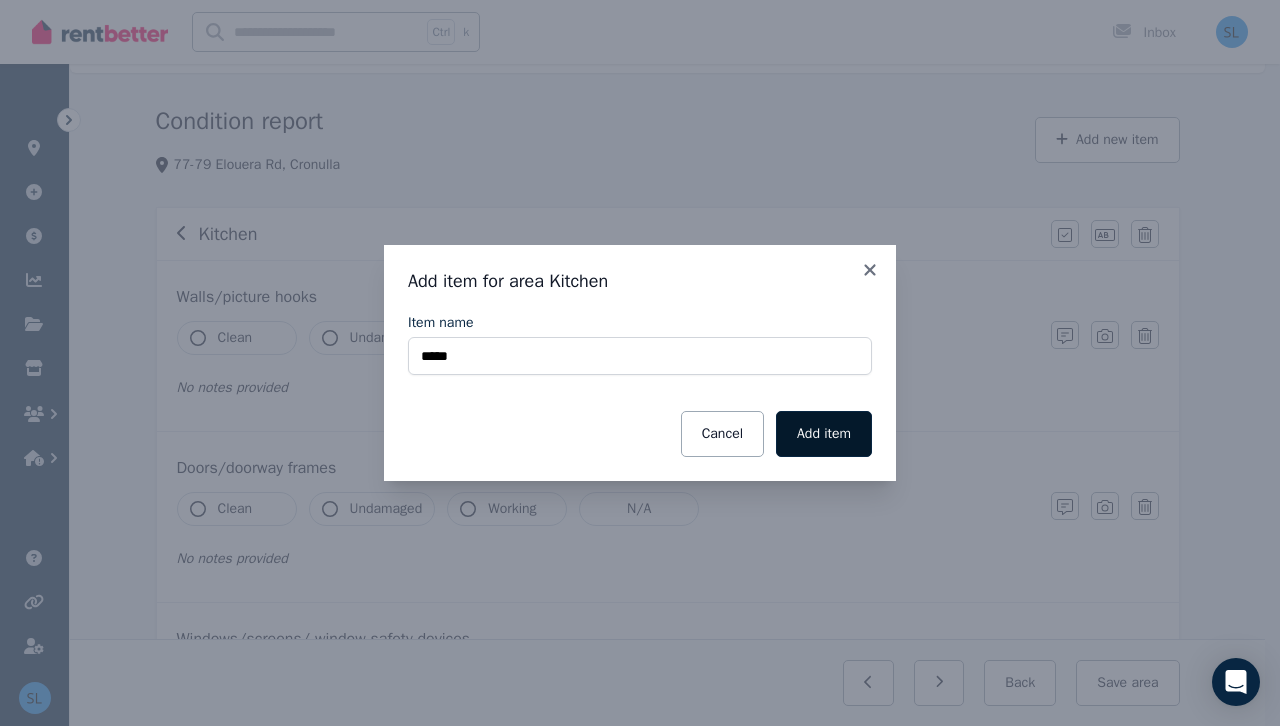 click on "Add item" at bounding box center (824, 434) 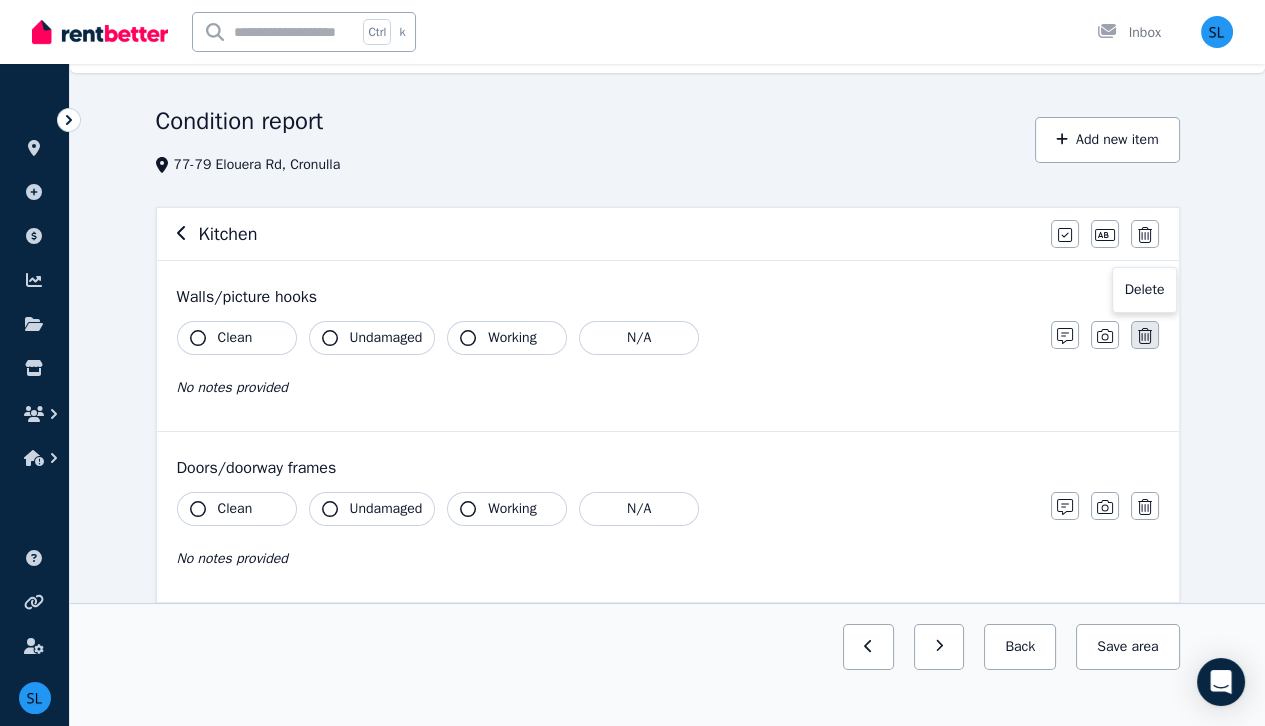 click 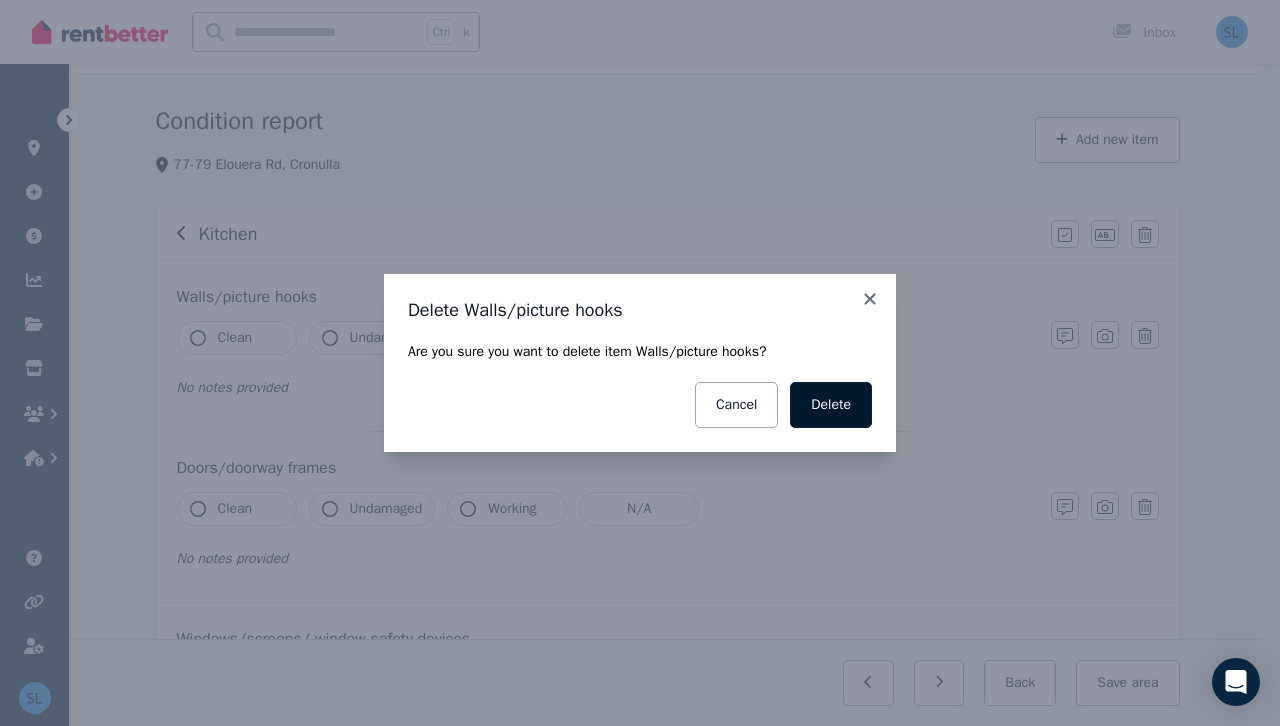 click on "Delete" at bounding box center (831, 405) 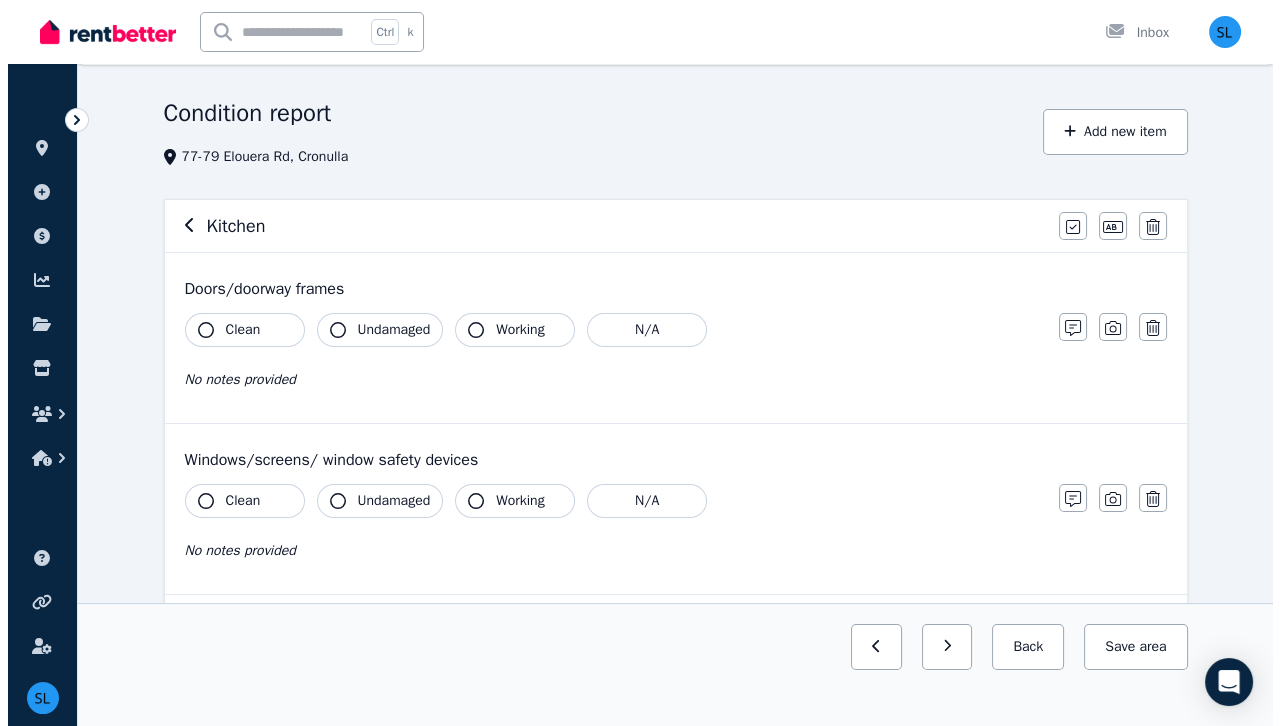 scroll, scrollTop: 56, scrollLeft: 0, axis: vertical 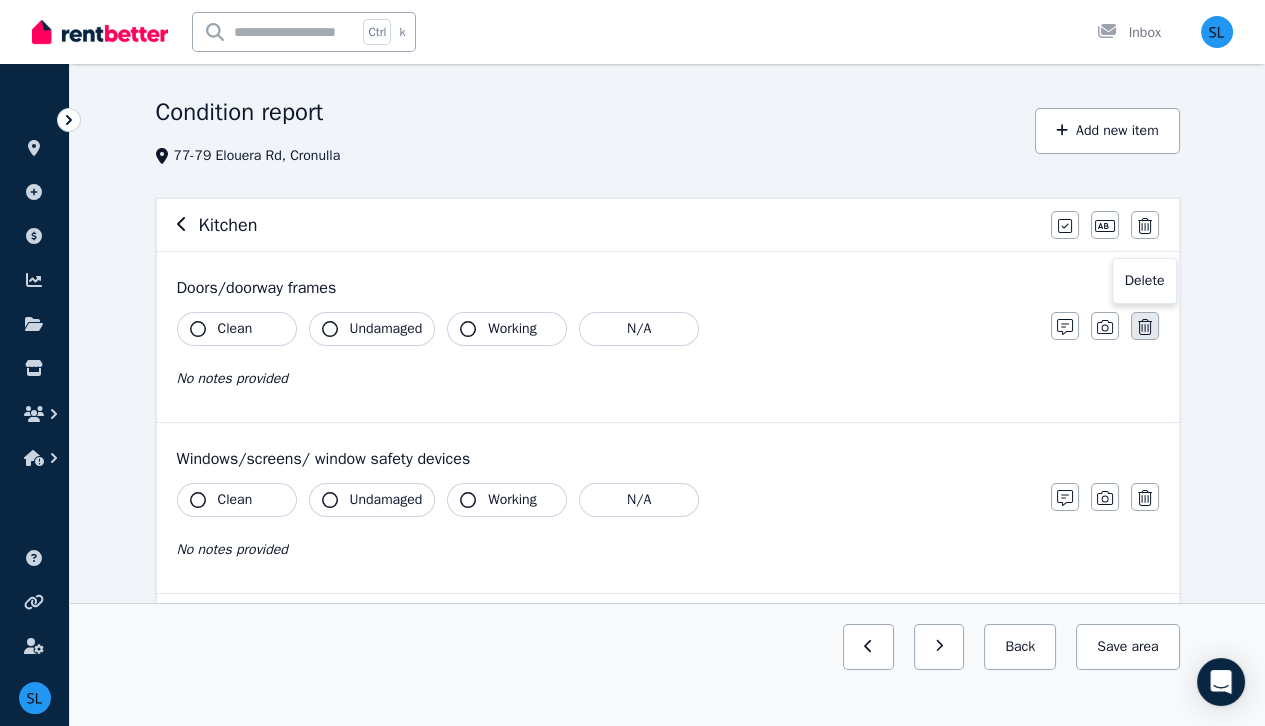 click 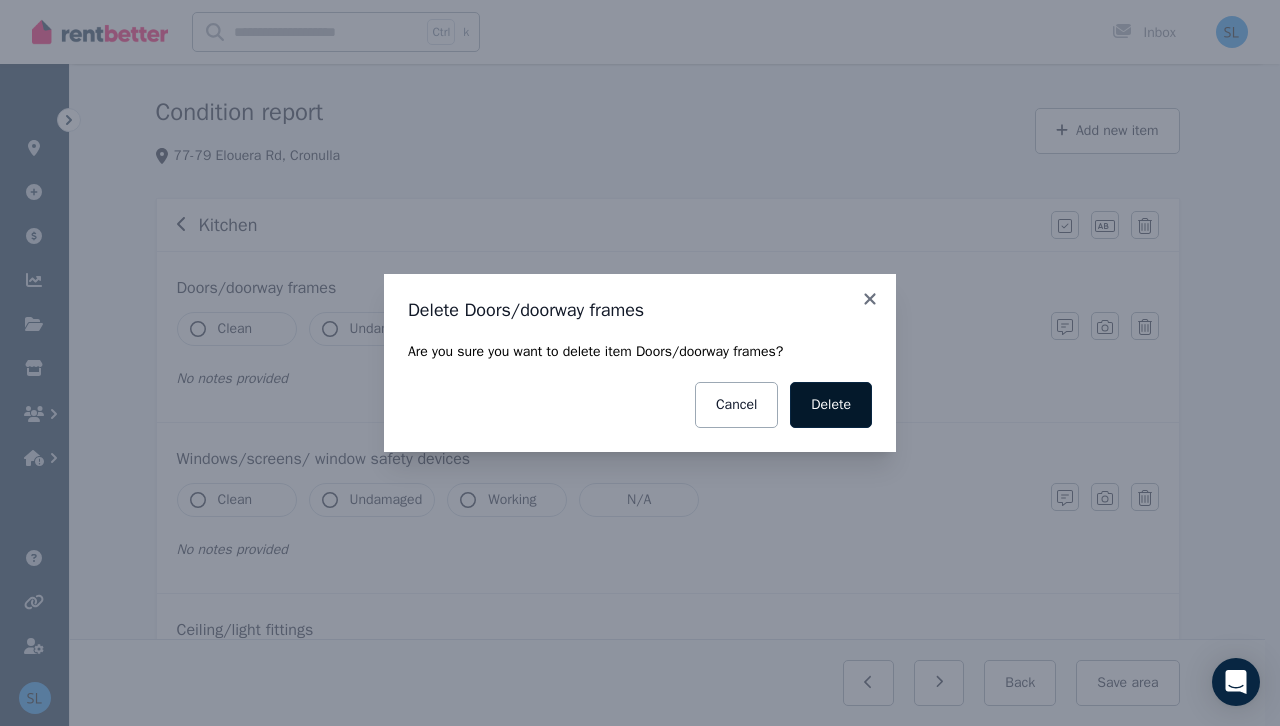 click on "Delete" at bounding box center [831, 405] 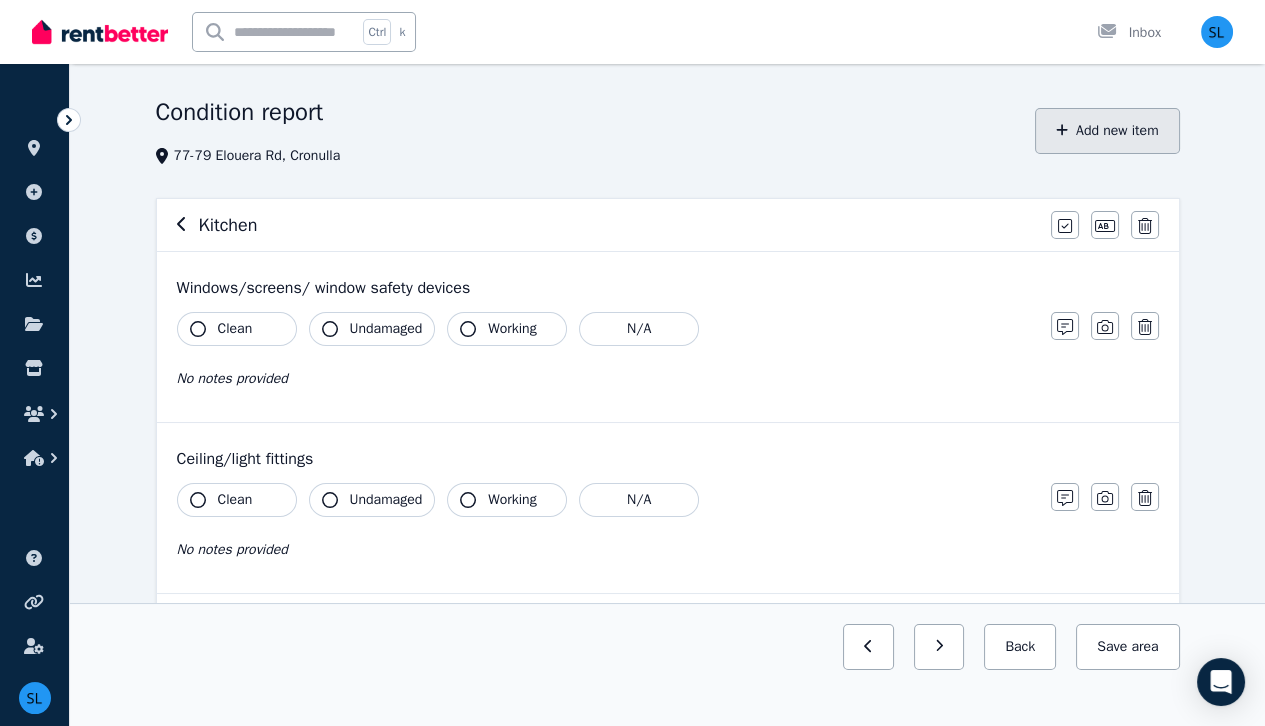 click on "Add new item" at bounding box center (1107, 131) 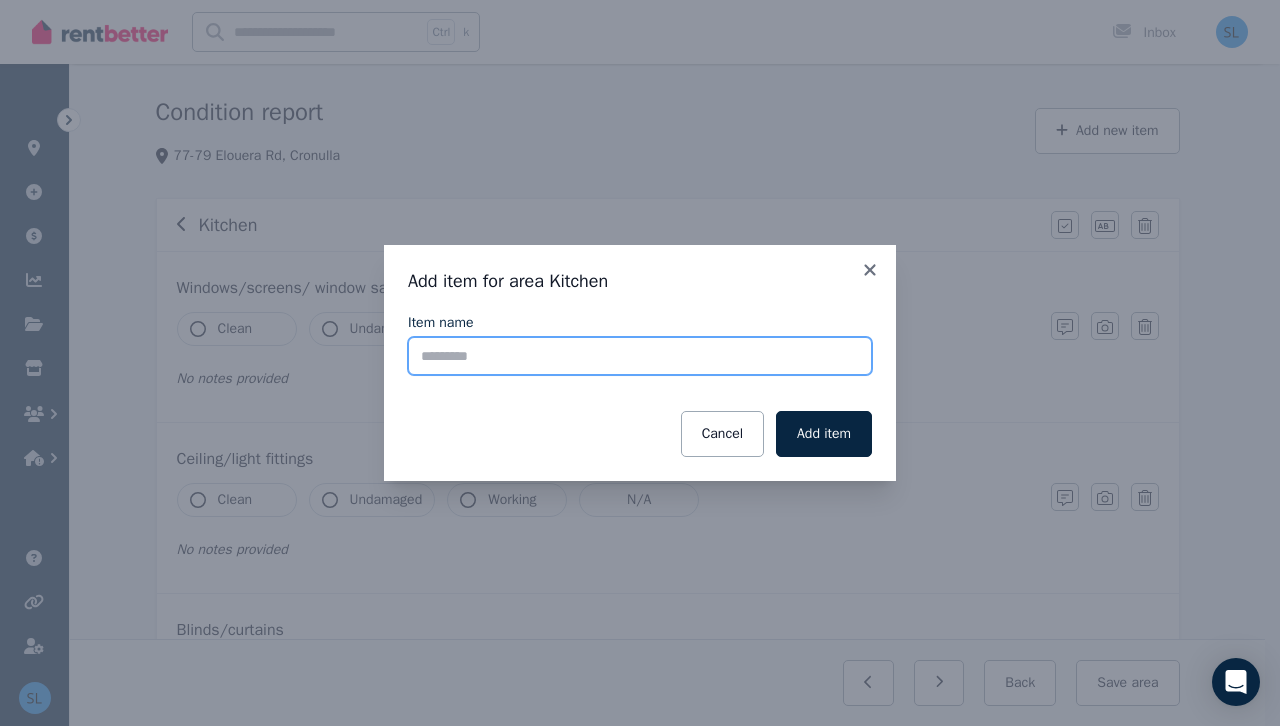 click on "Item name" at bounding box center (640, 356) 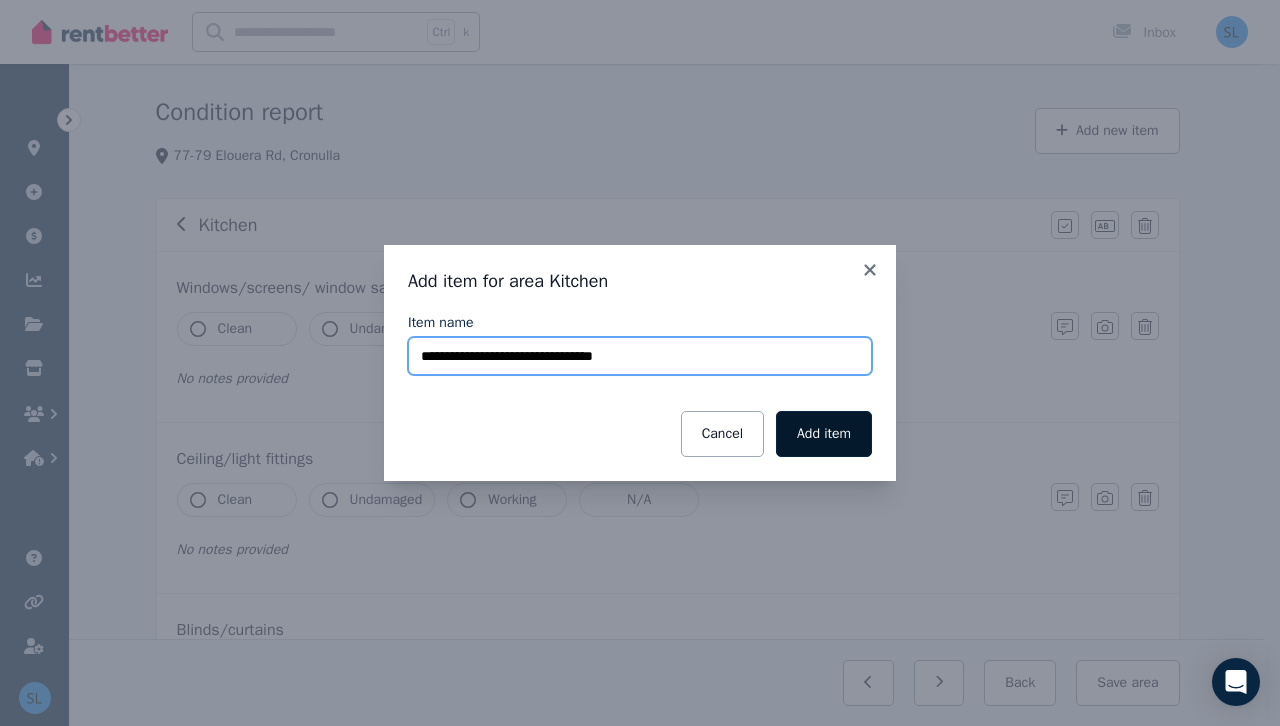 type on "**********" 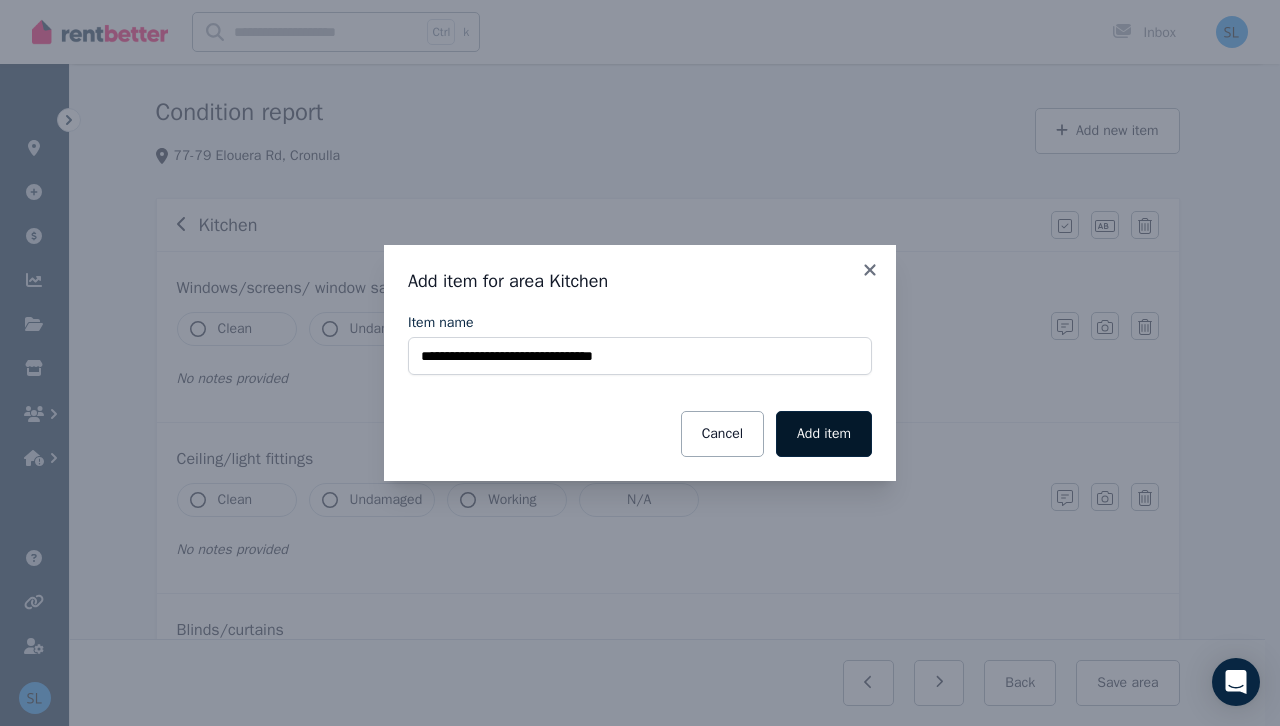 click on "Add item" at bounding box center [824, 434] 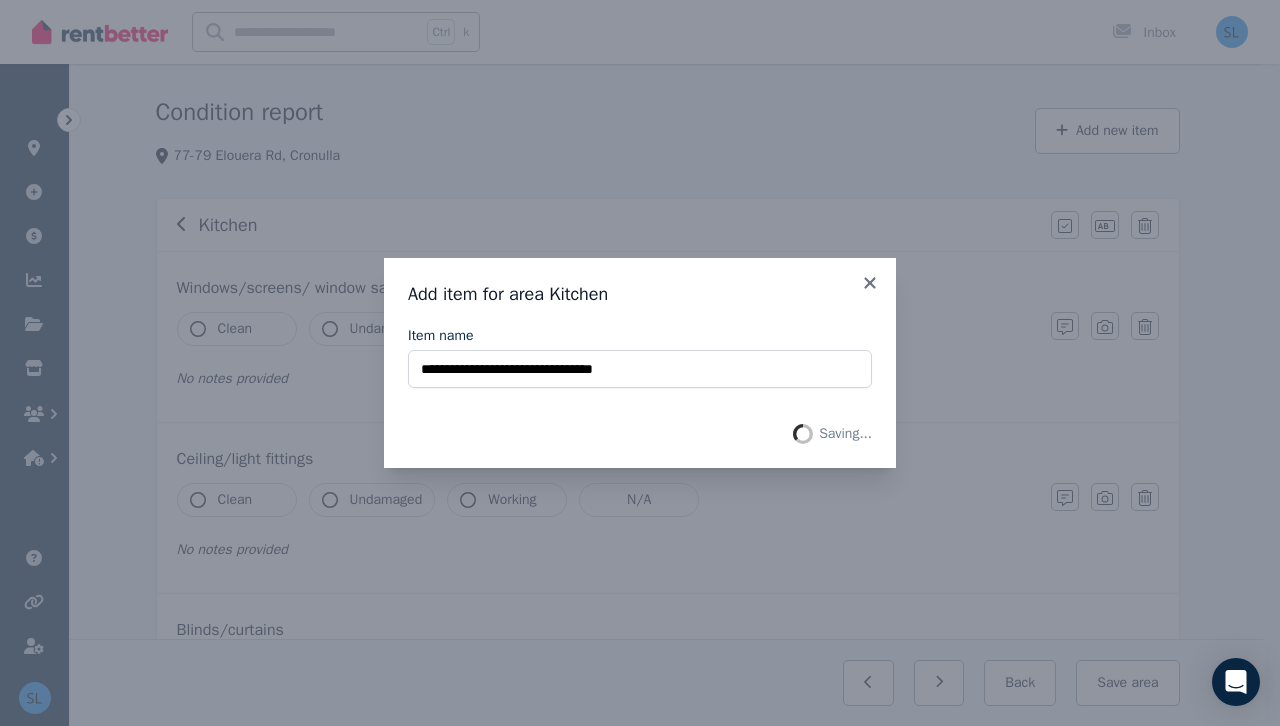 click on "Add item for area Kitchen" at bounding box center (640, 294) 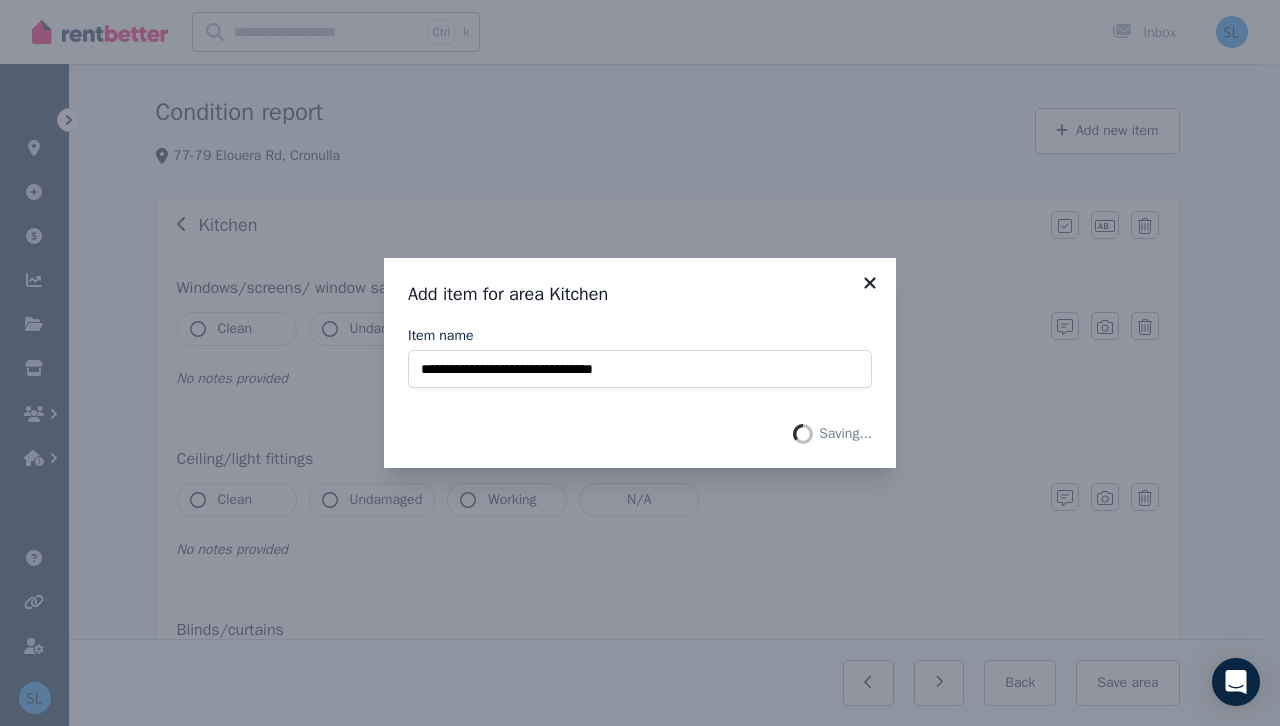 click 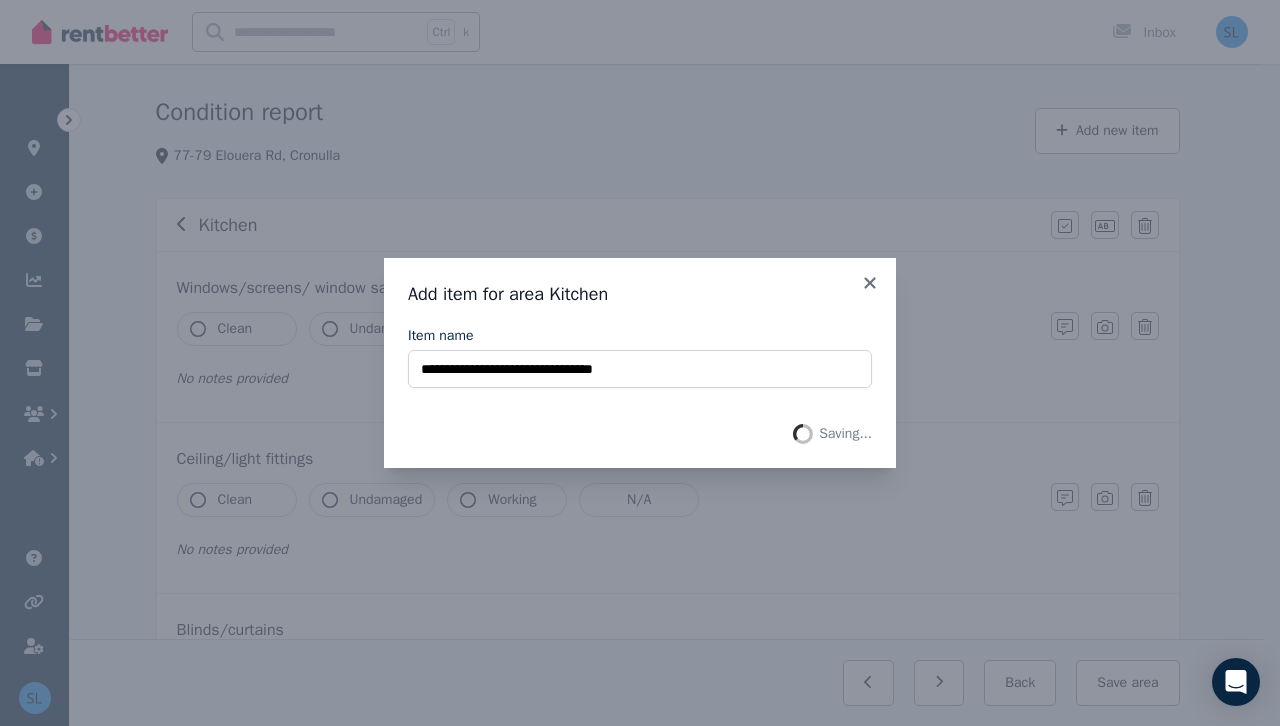 click on "Add item for area Kitchen" at bounding box center [640, 294] 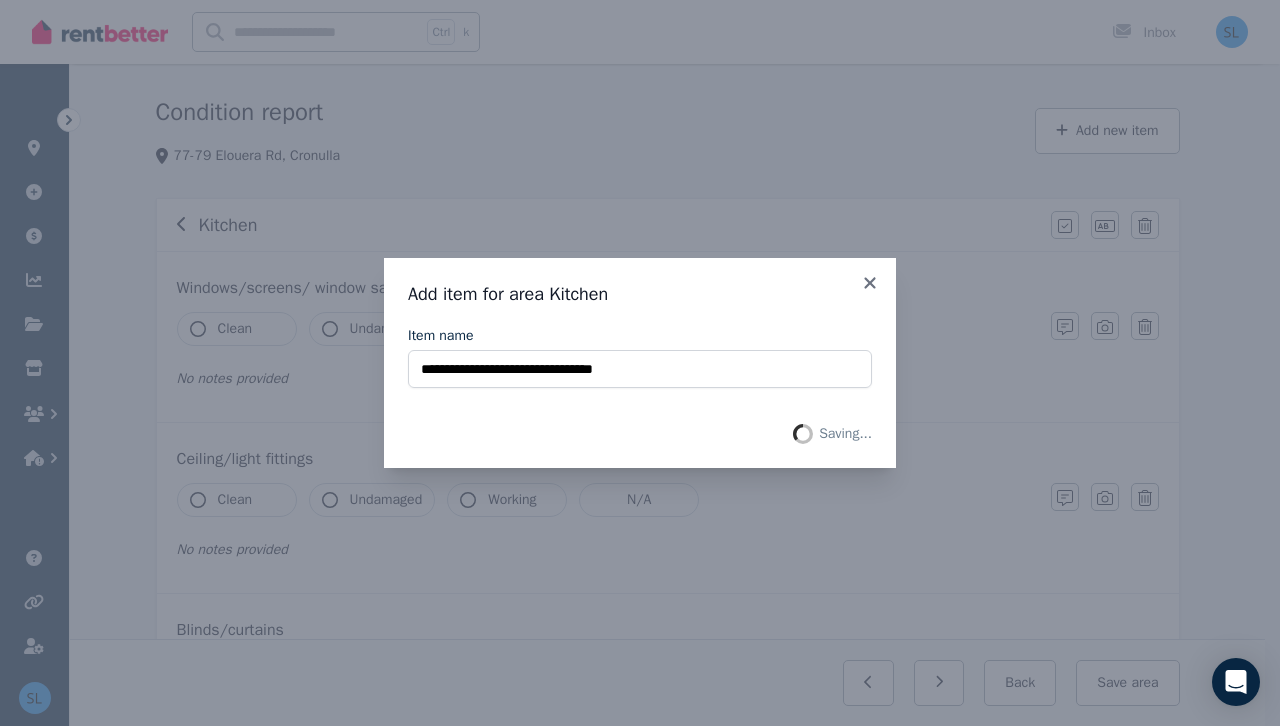 click on "**********" at bounding box center (640, 363) 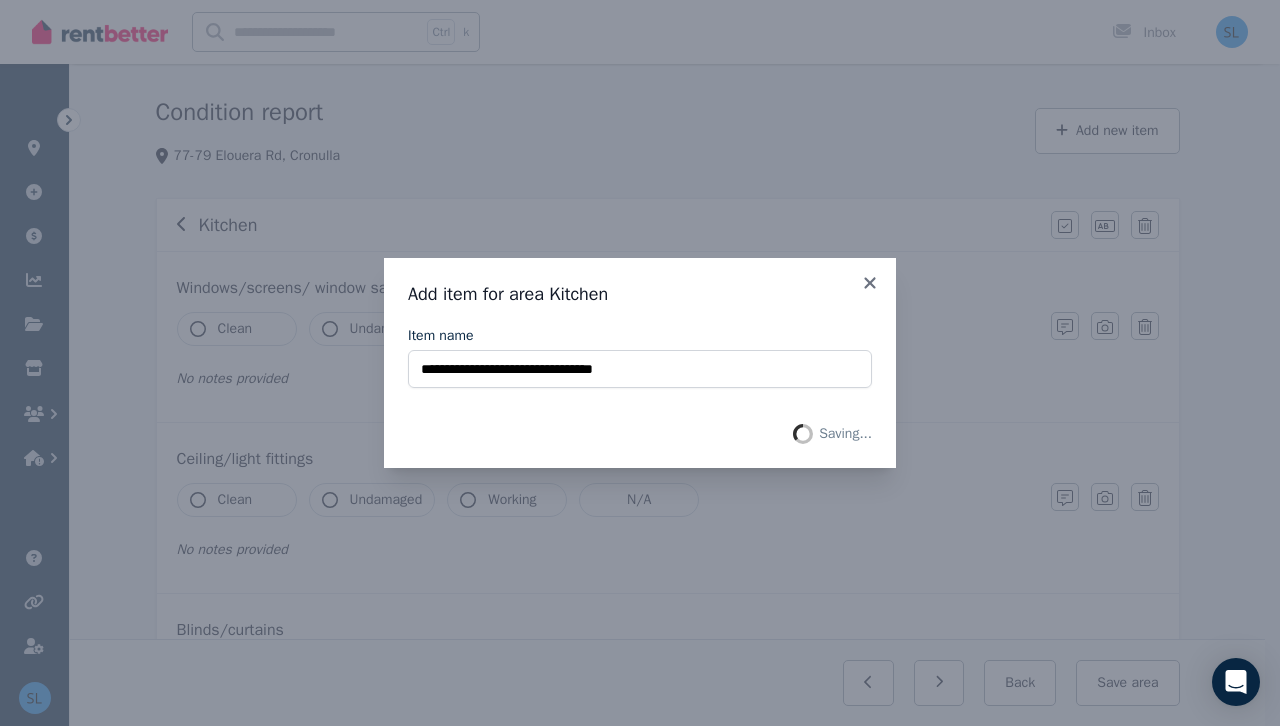 click on "**********" at bounding box center [640, 363] 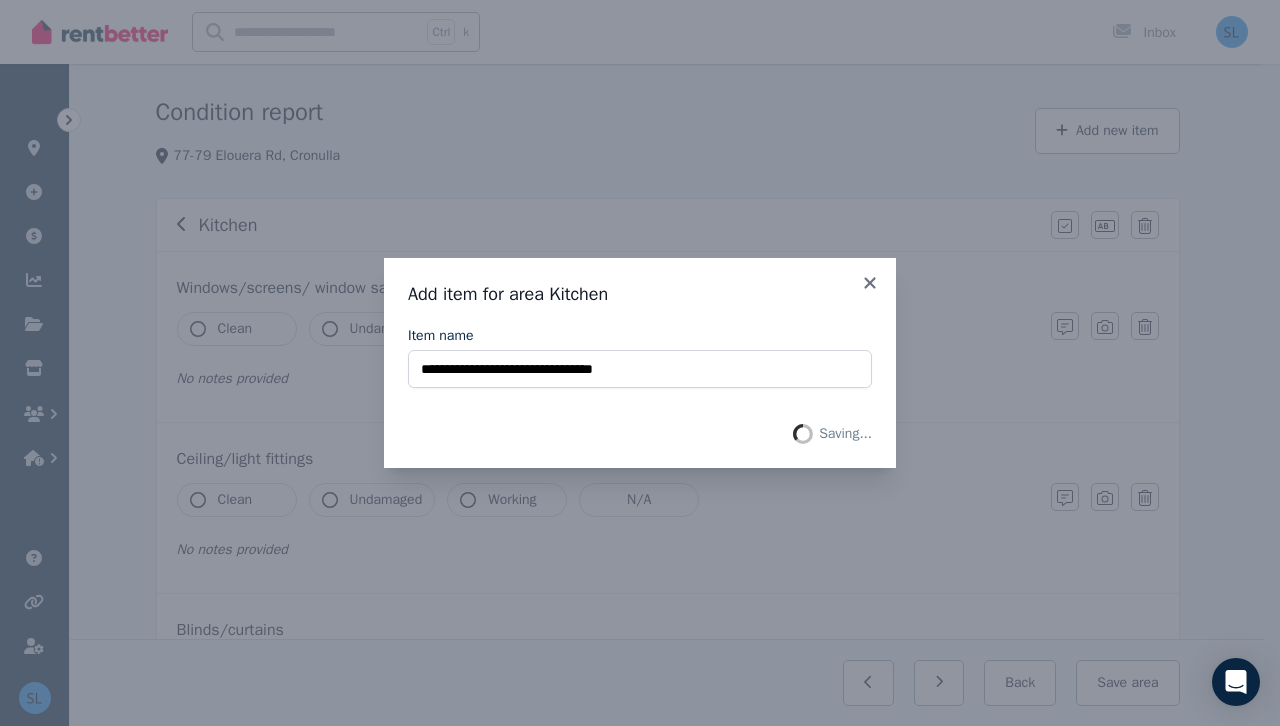 click on "Saving..." at bounding box center [640, 434] 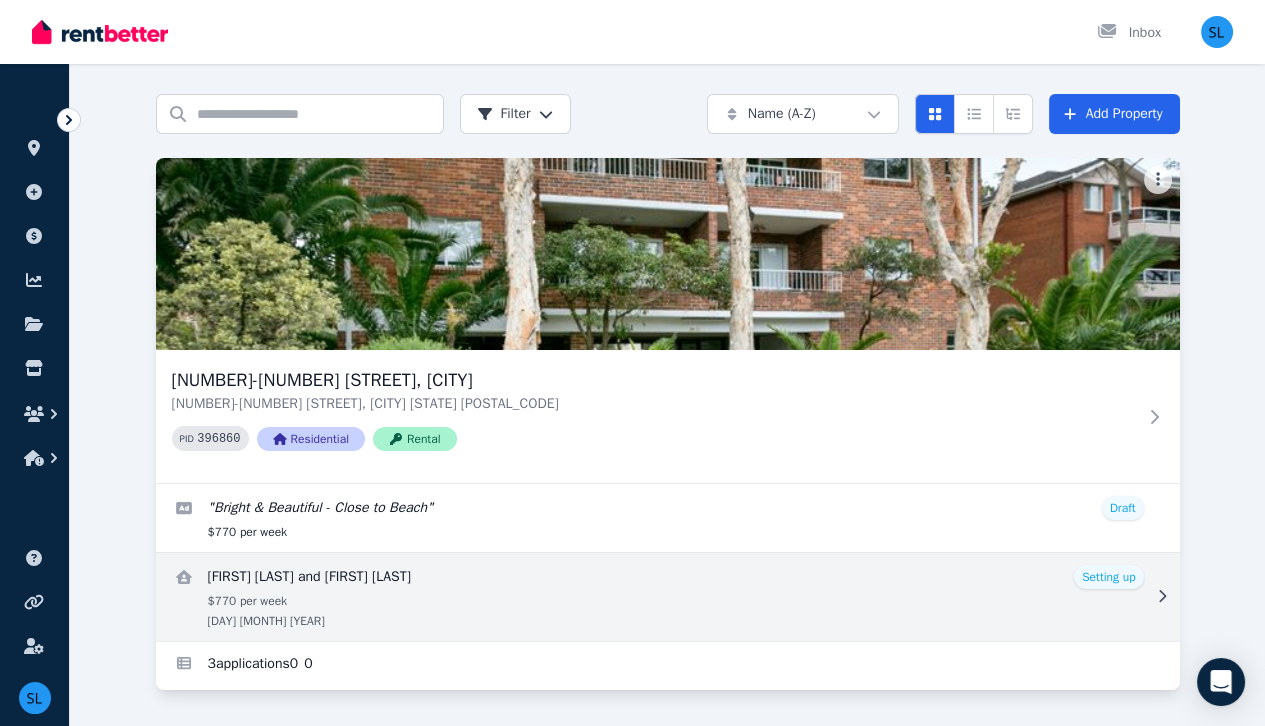 scroll, scrollTop: 89, scrollLeft: 0, axis: vertical 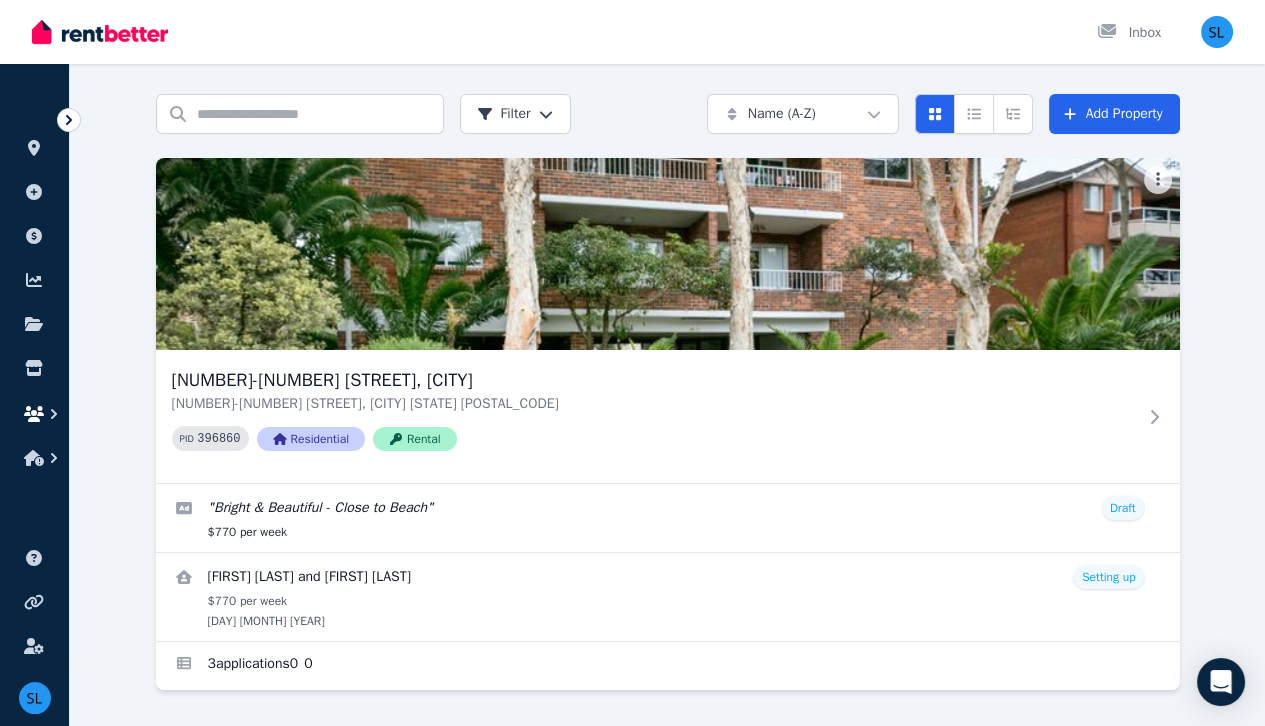 click 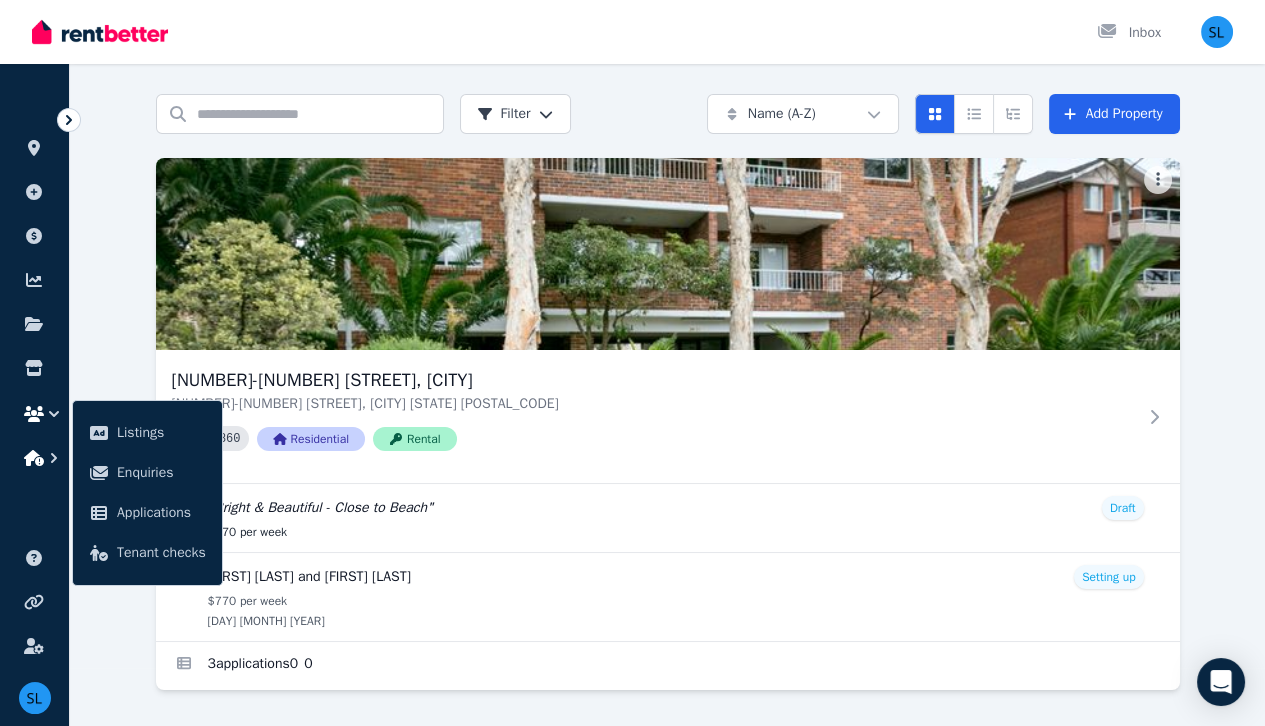 click 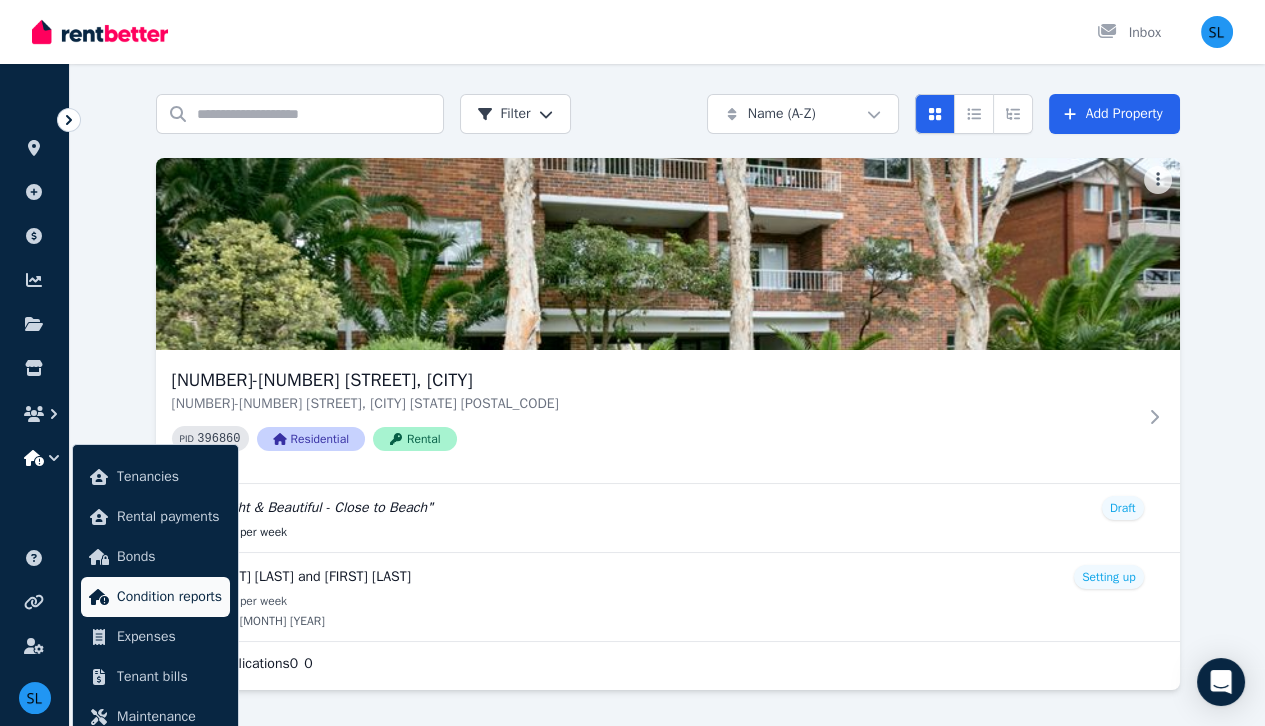 click on "Condition reports" at bounding box center (169, 597) 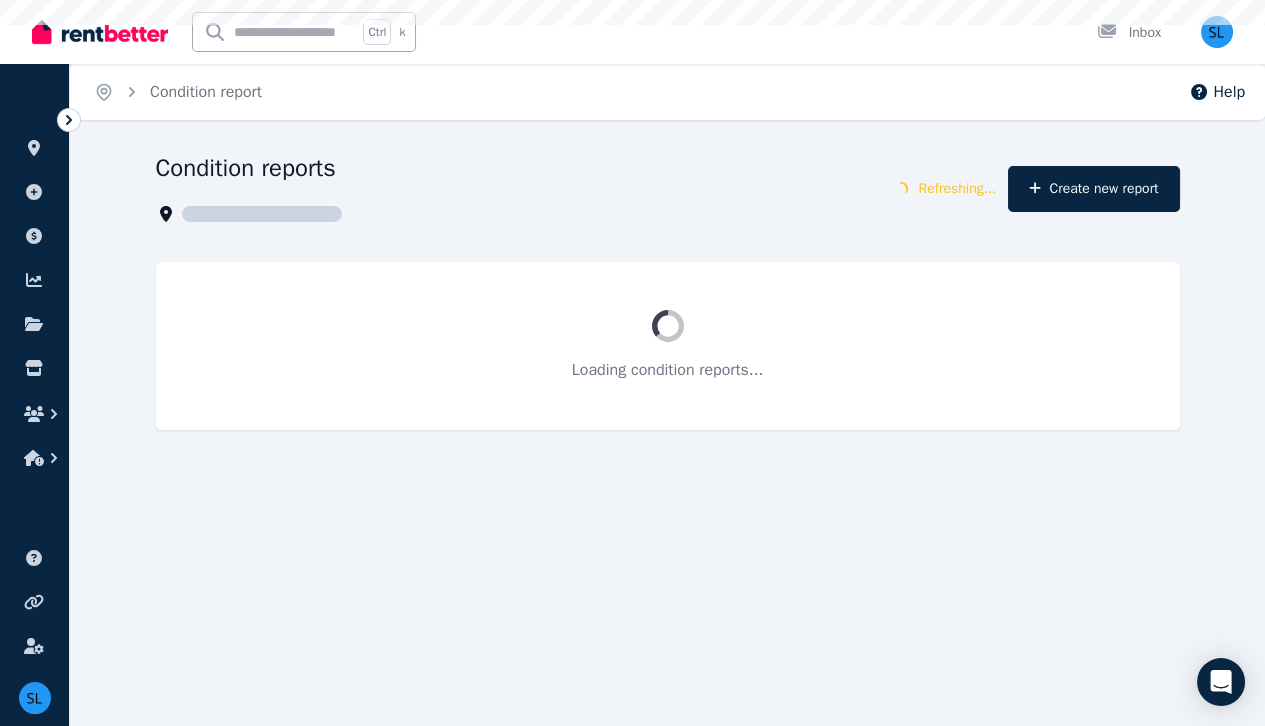 scroll, scrollTop: 0, scrollLeft: 0, axis: both 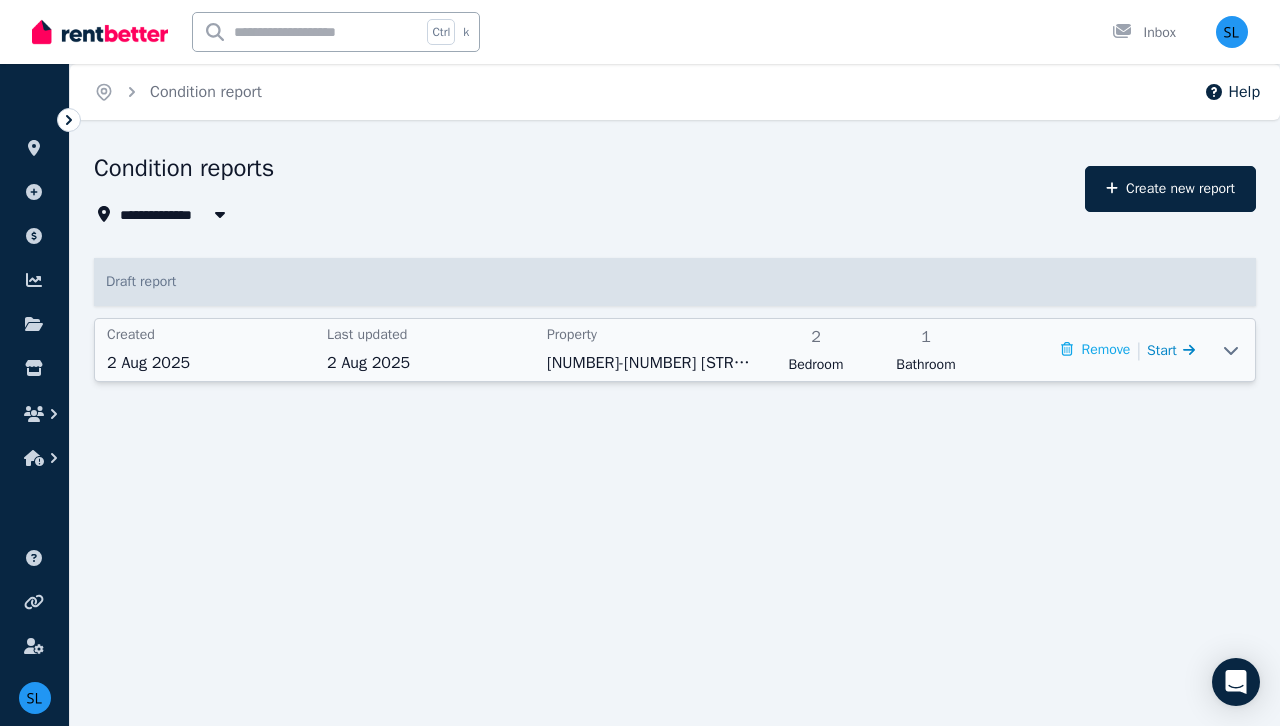 click on "Start" at bounding box center [1171, 350] 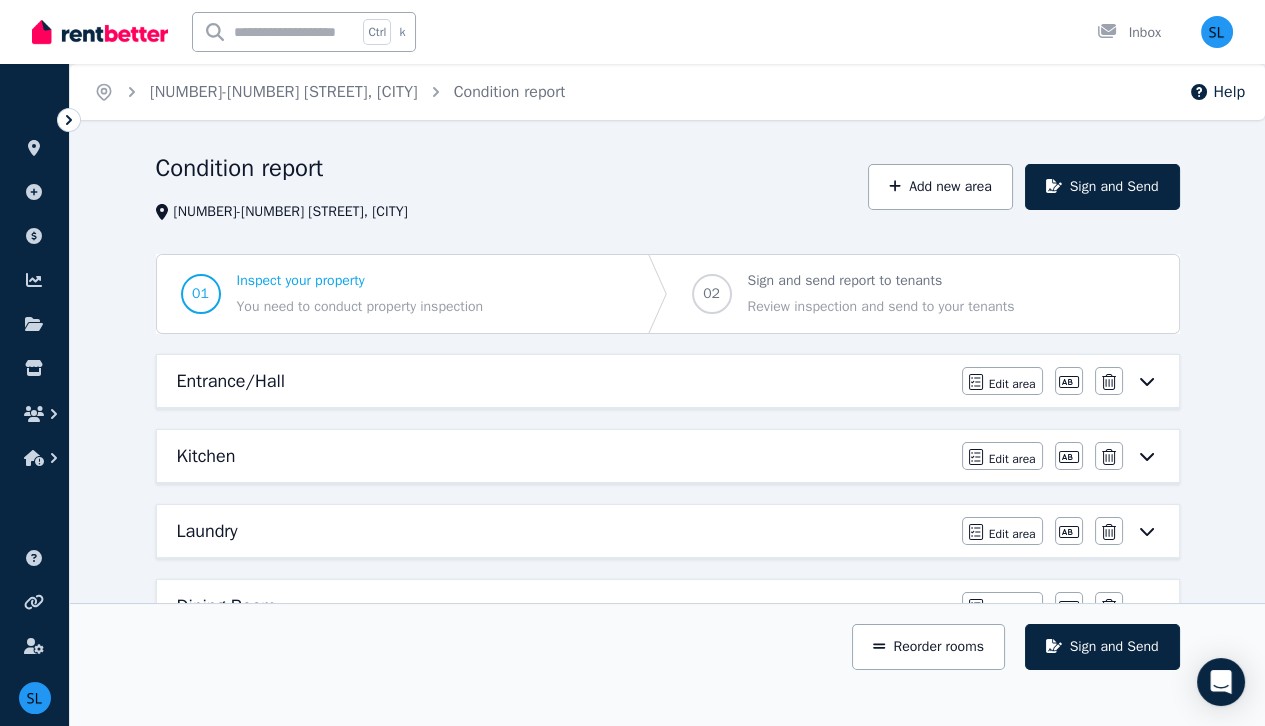 click 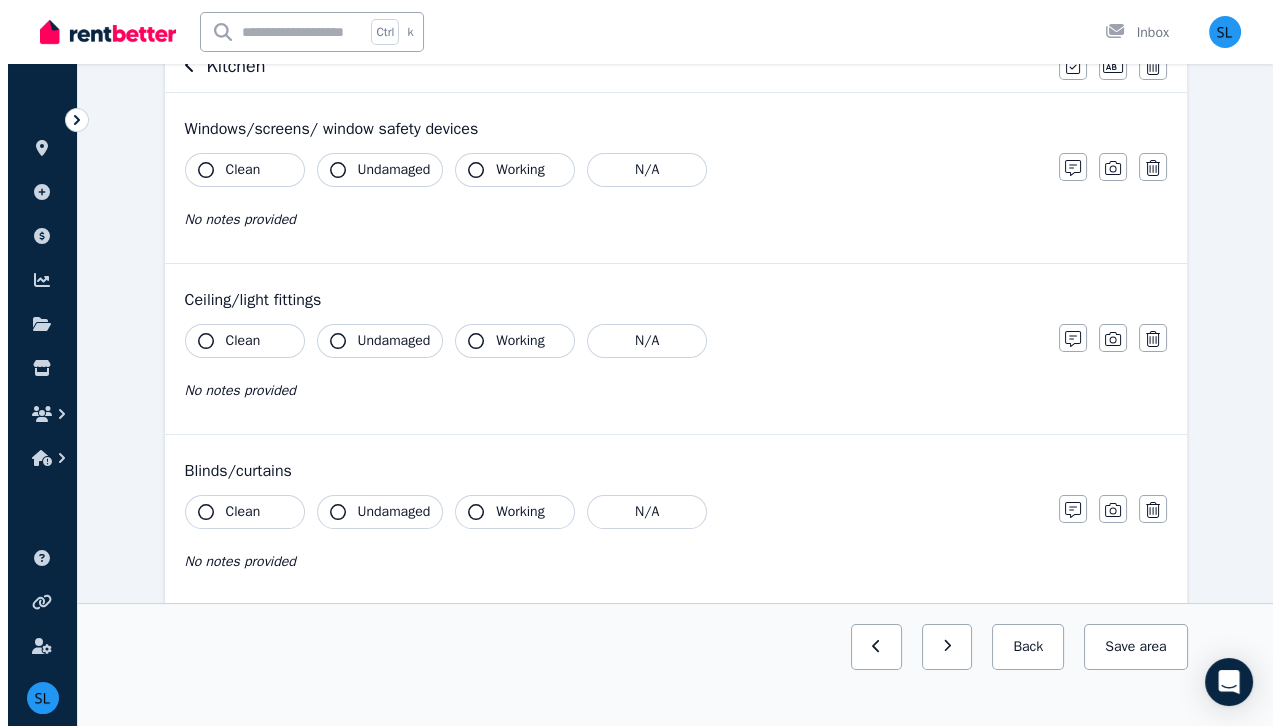 scroll, scrollTop: 0, scrollLeft: 0, axis: both 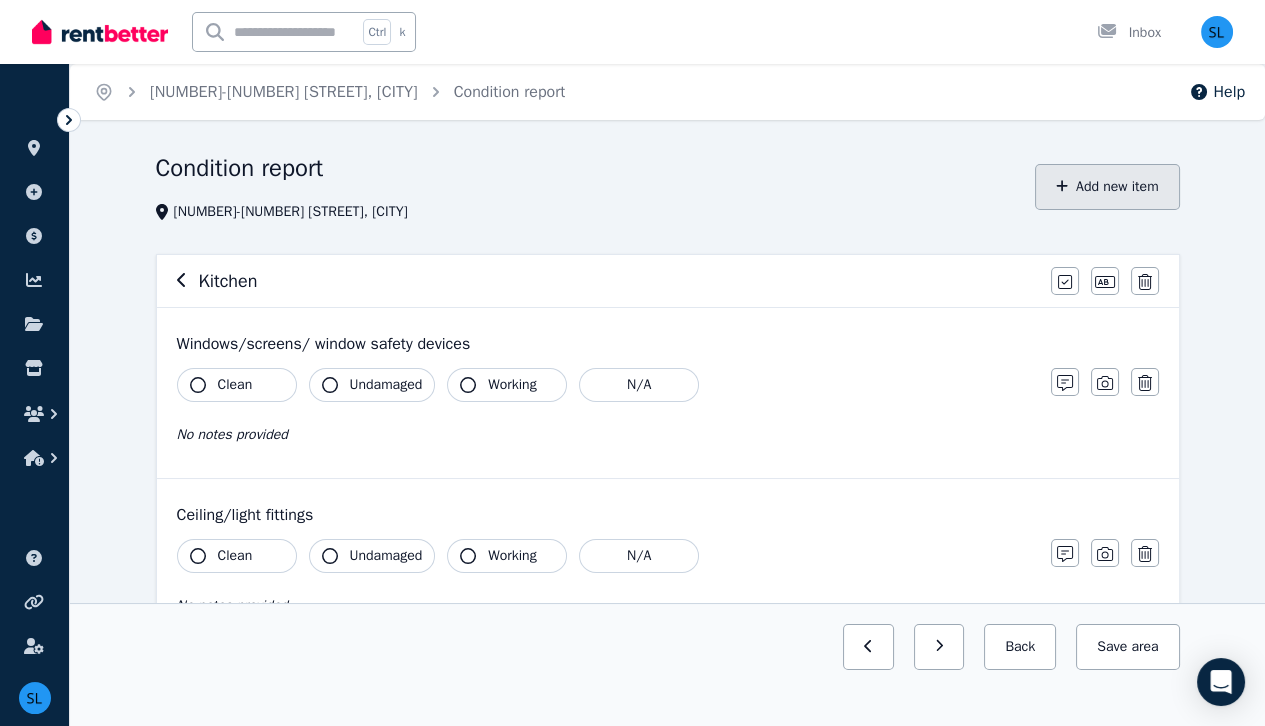 click on "Add new item" at bounding box center [1107, 187] 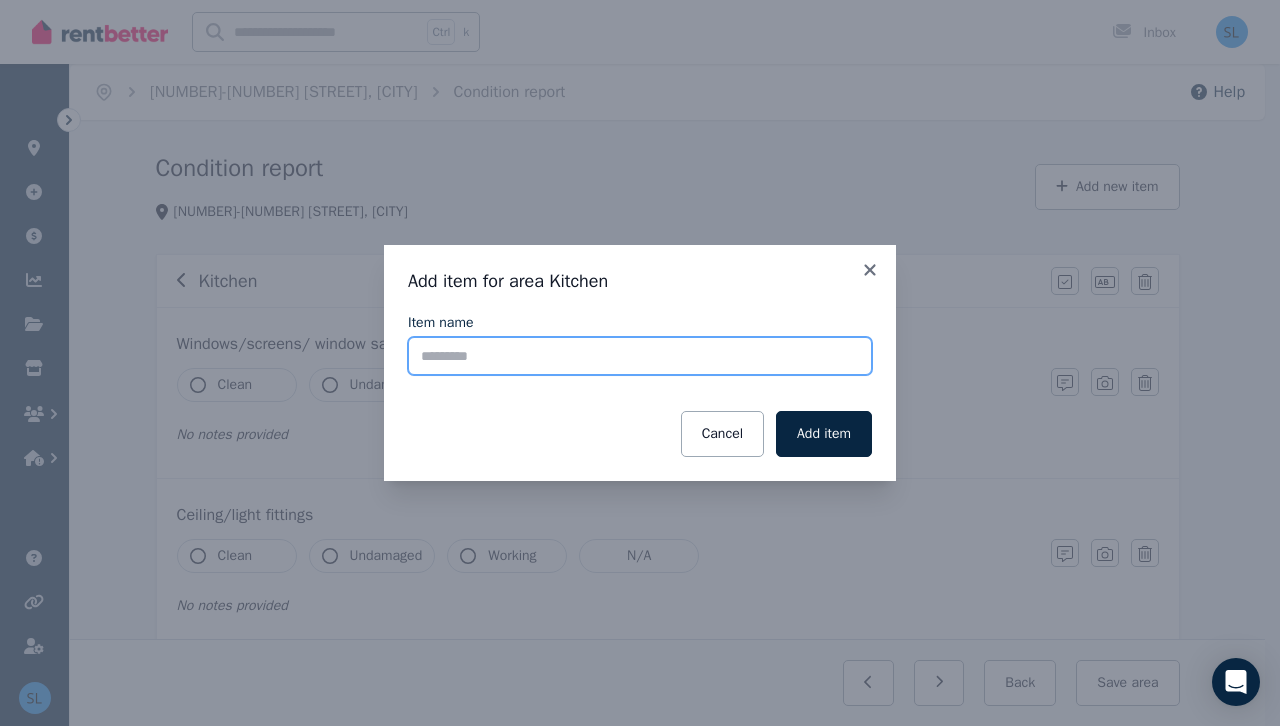 click on "Item name" at bounding box center (640, 356) 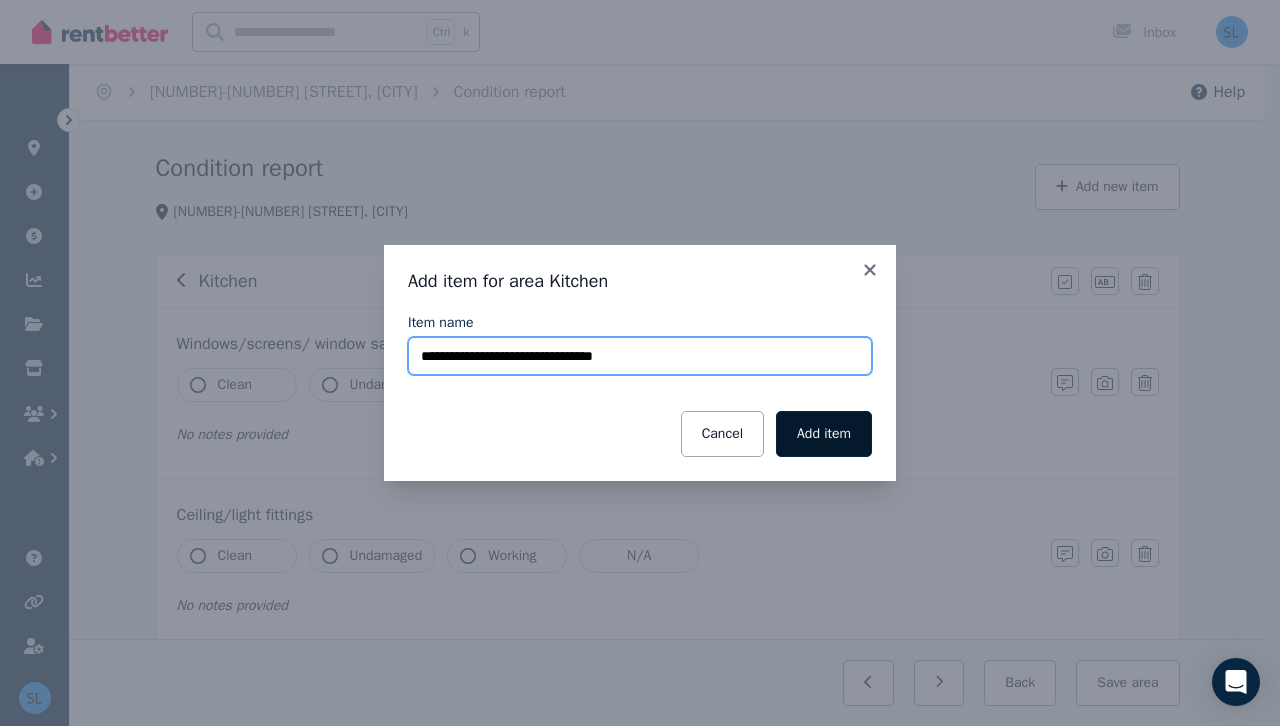 type on "**********" 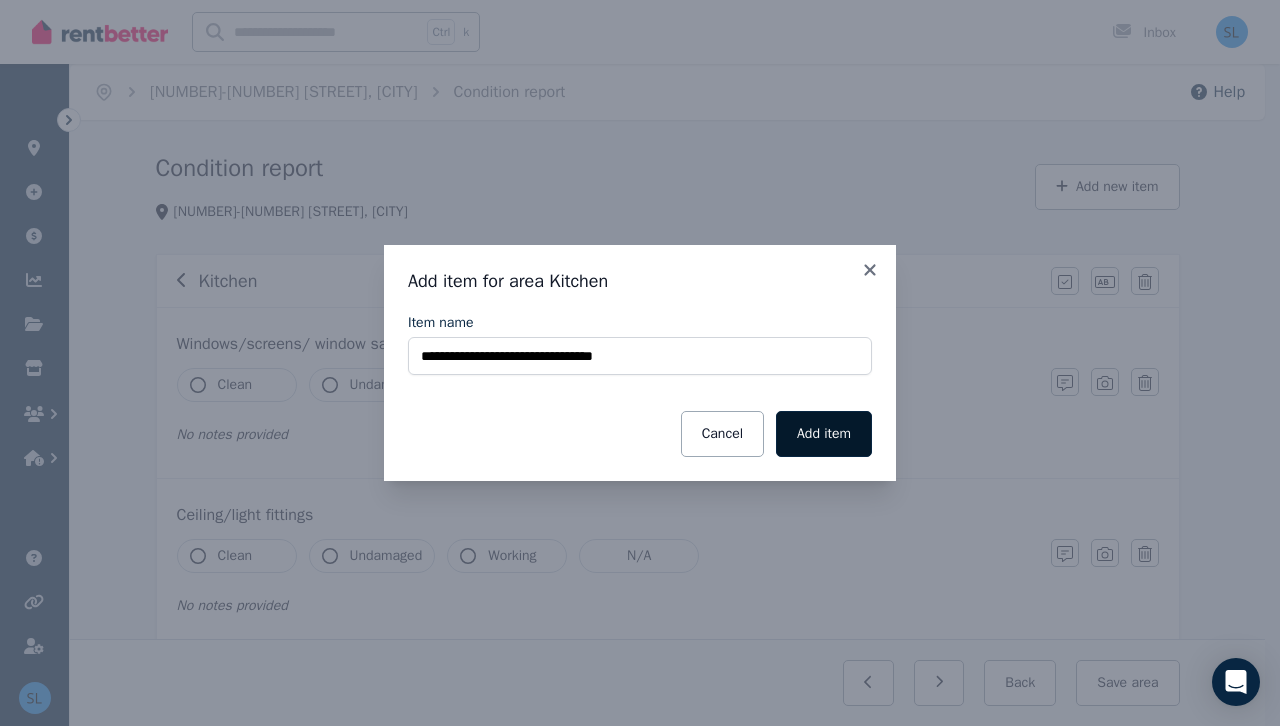 click on "Add item" at bounding box center (824, 434) 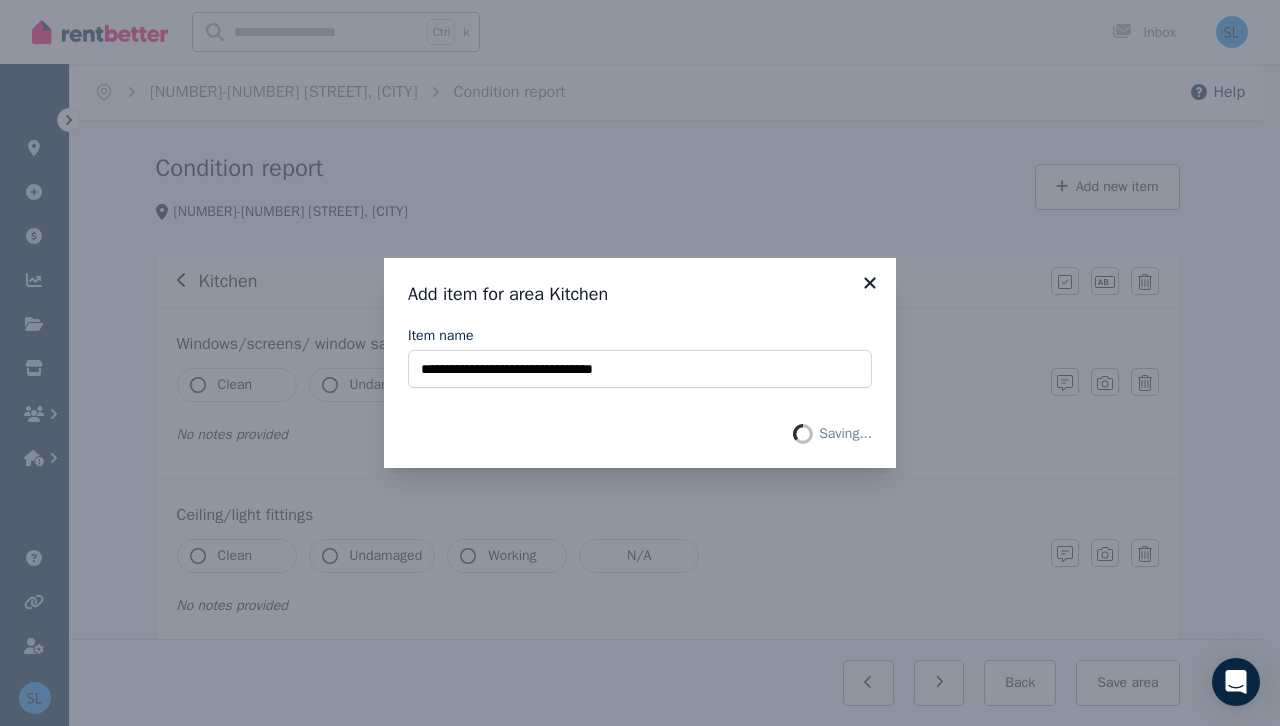 click 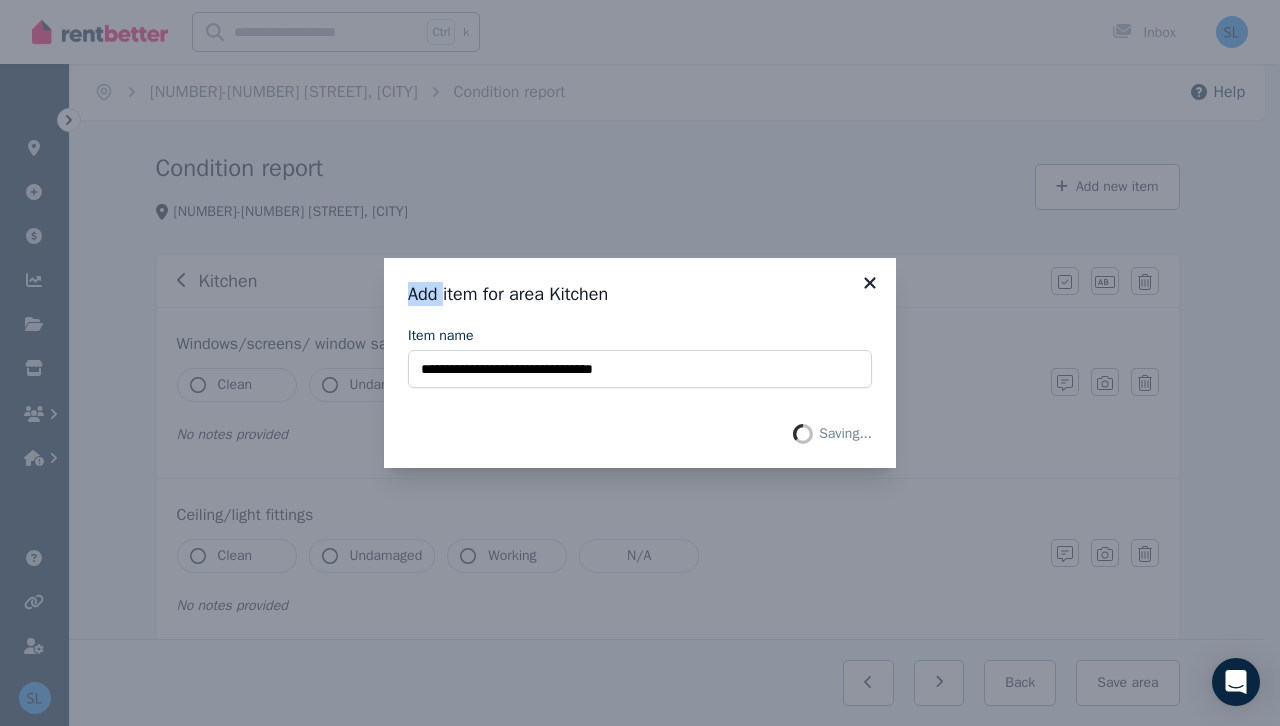 click 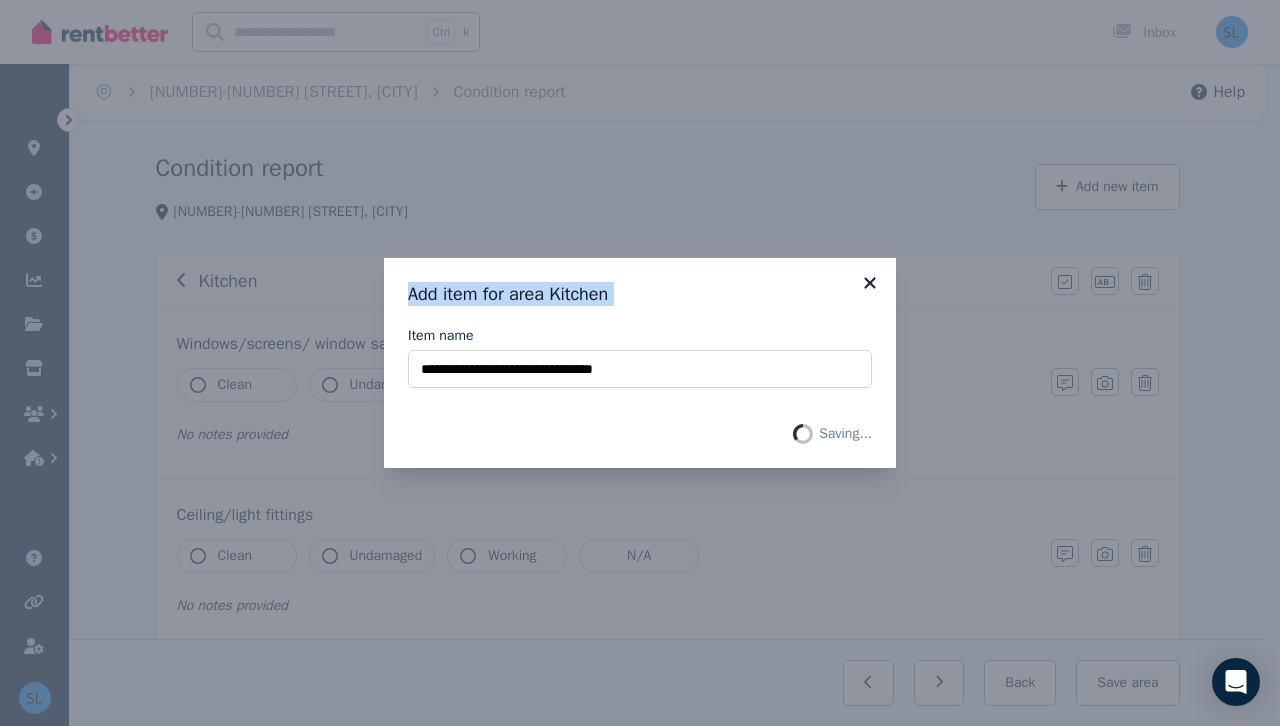 click 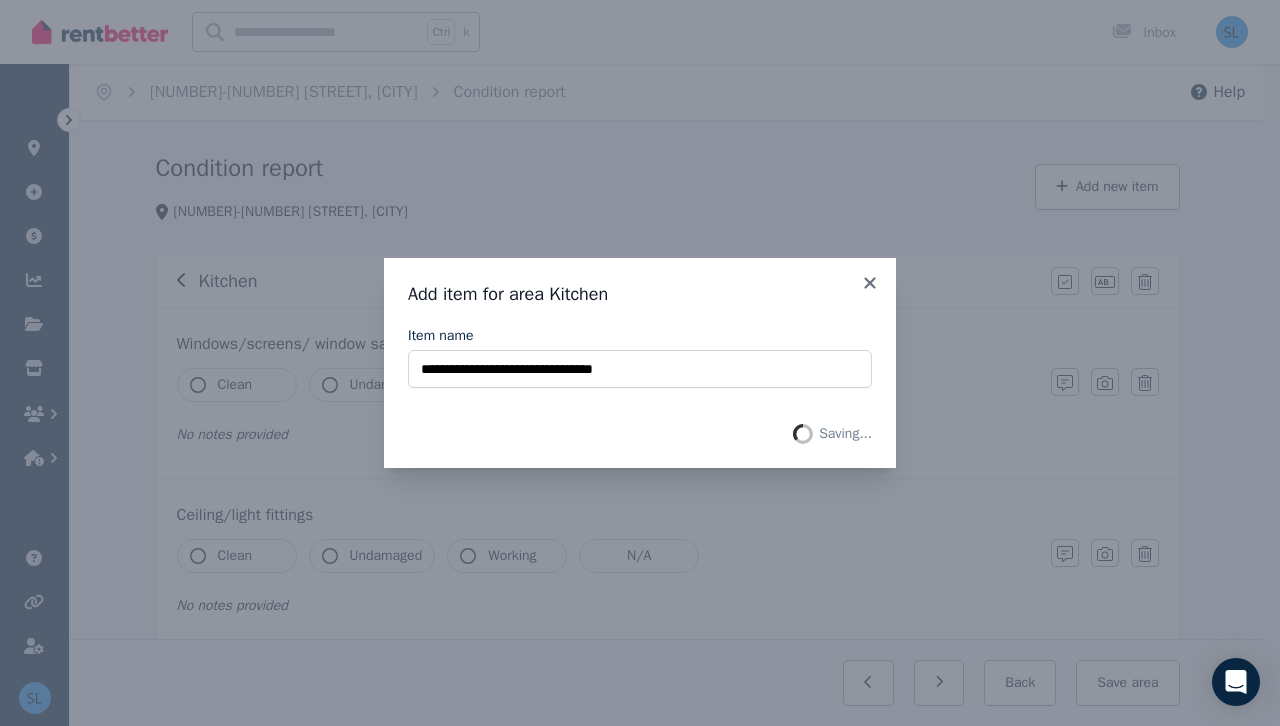 click on "**********" at bounding box center (640, 357) 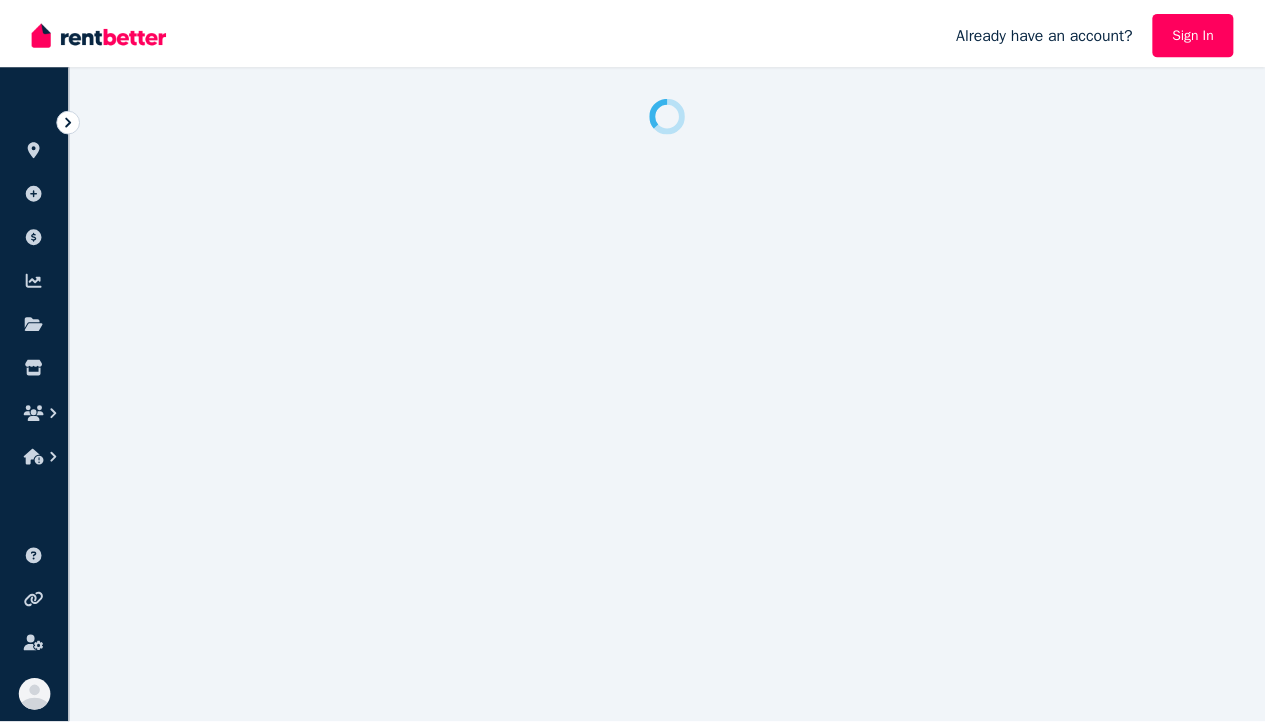scroll, scrollTop: 0, scrollLeft: 0, axis: both 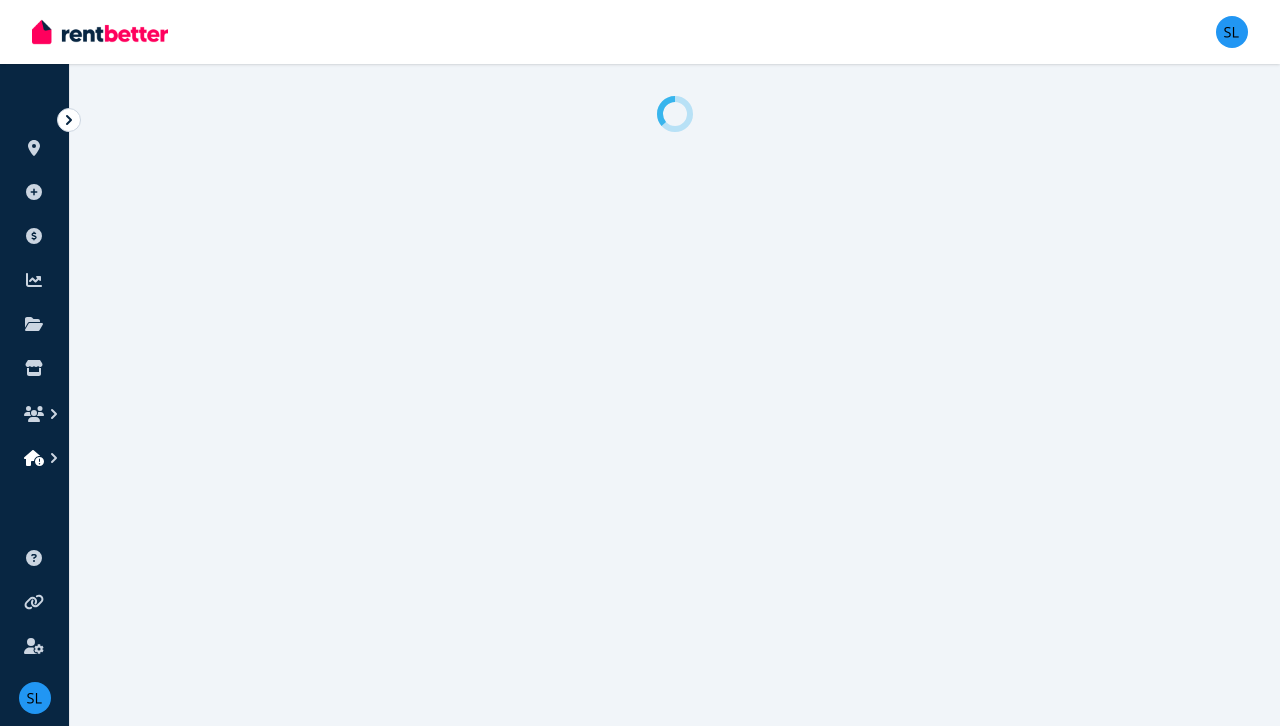 click 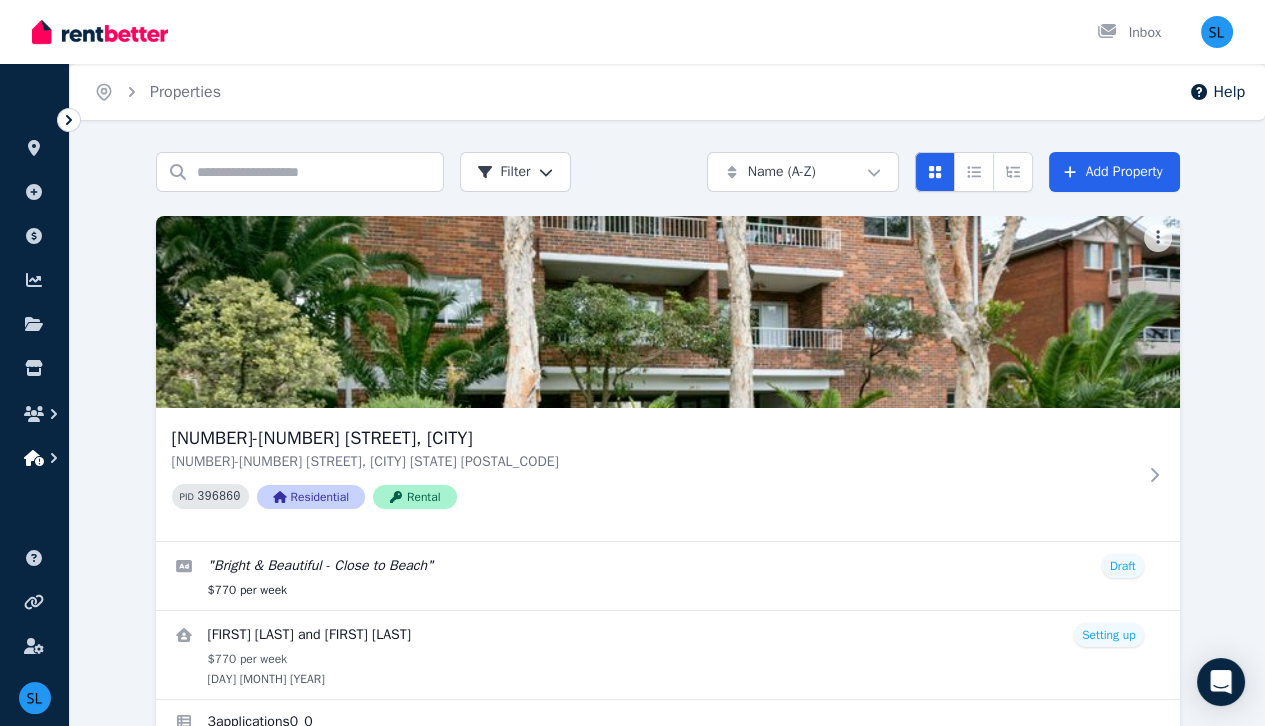 click 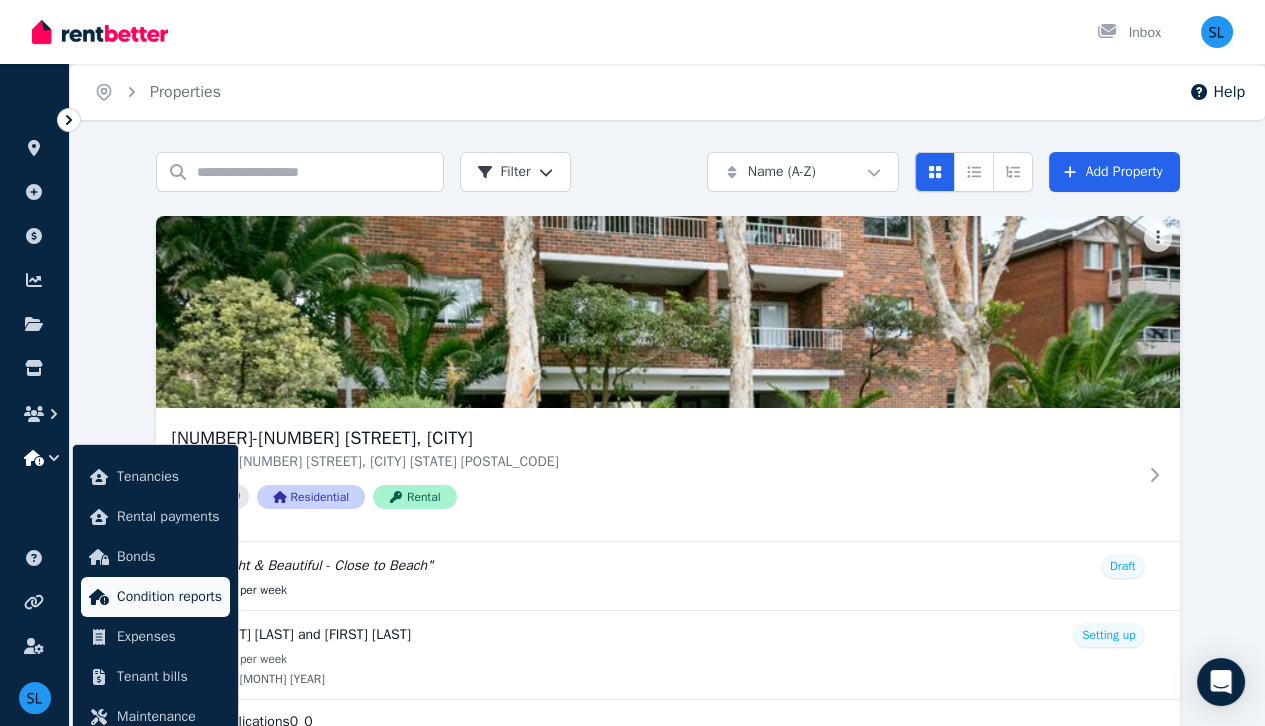 click on "Condition reports" at bounding box center [169, 597] 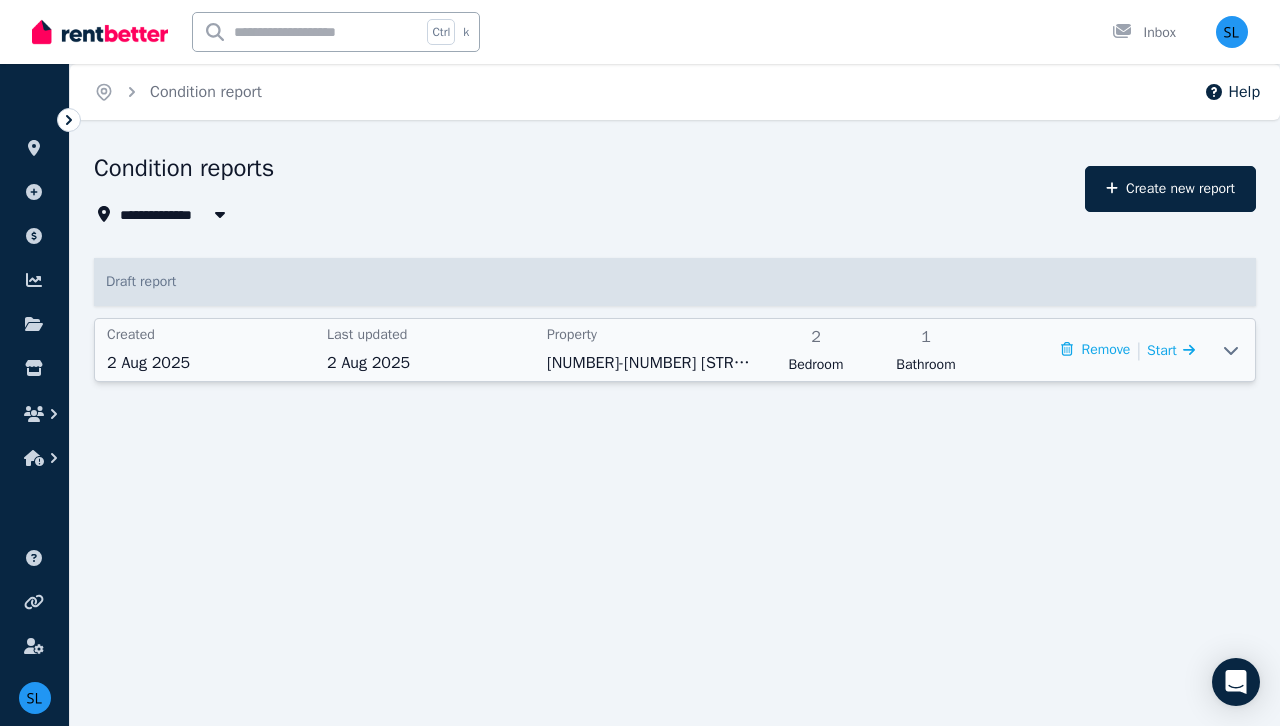 click 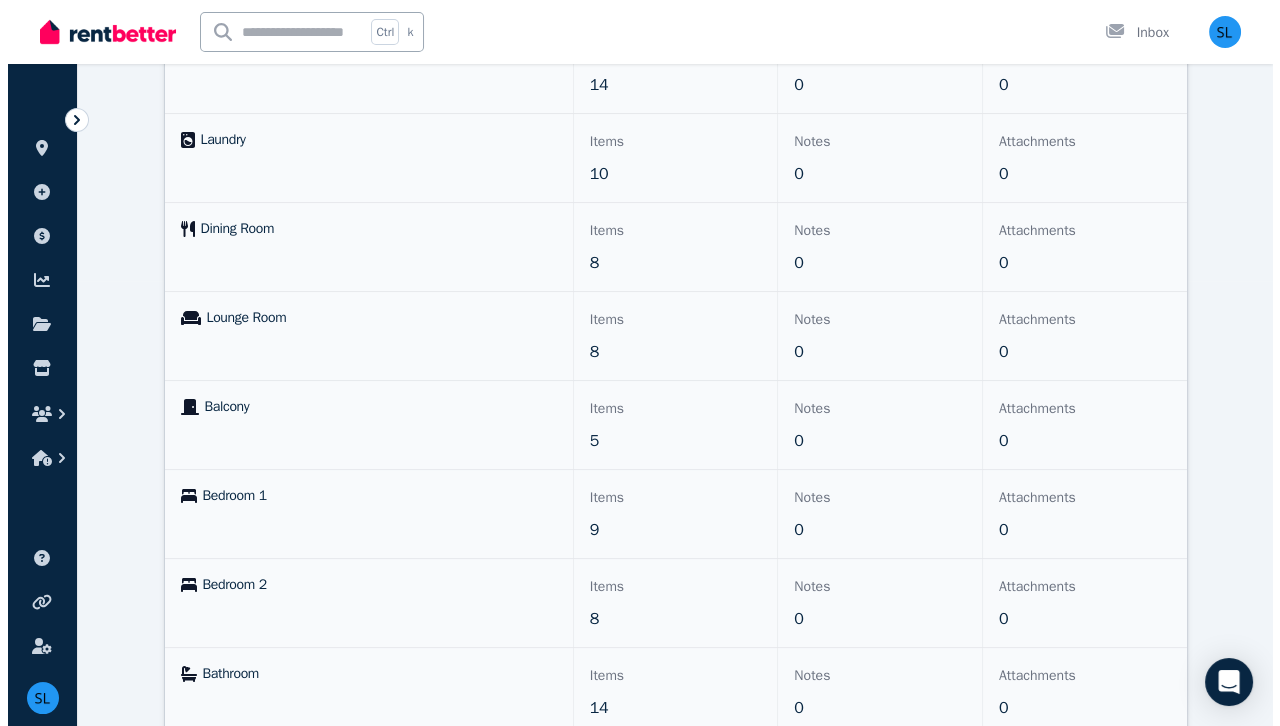 scroll, scrollTop: 0, scrollLeft: 0, axis: both 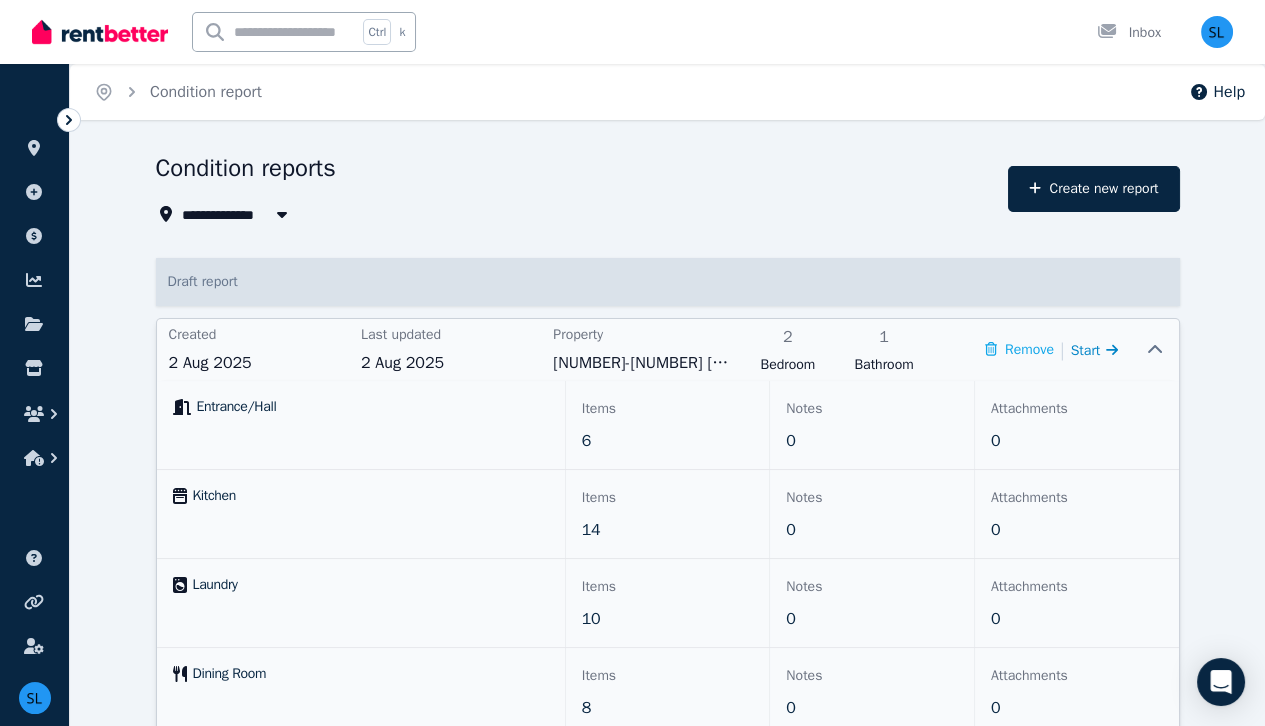 click on "Start" at bounding box center (1086, 350) 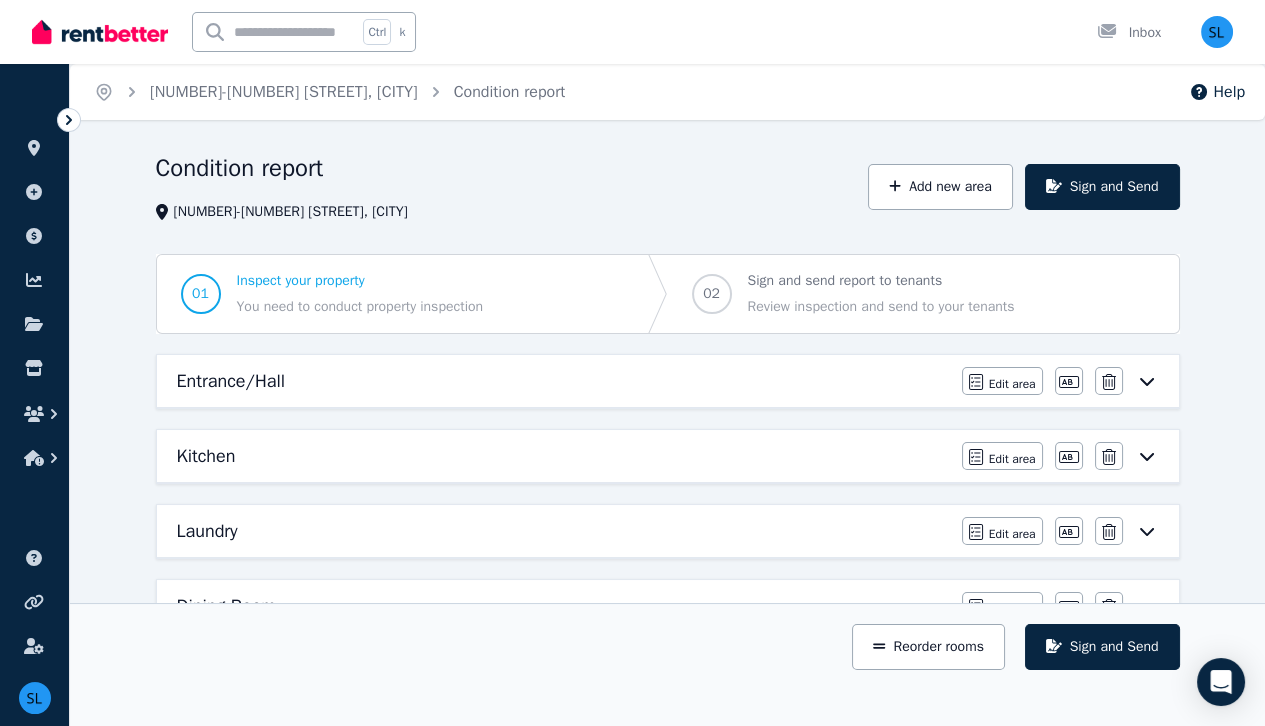click 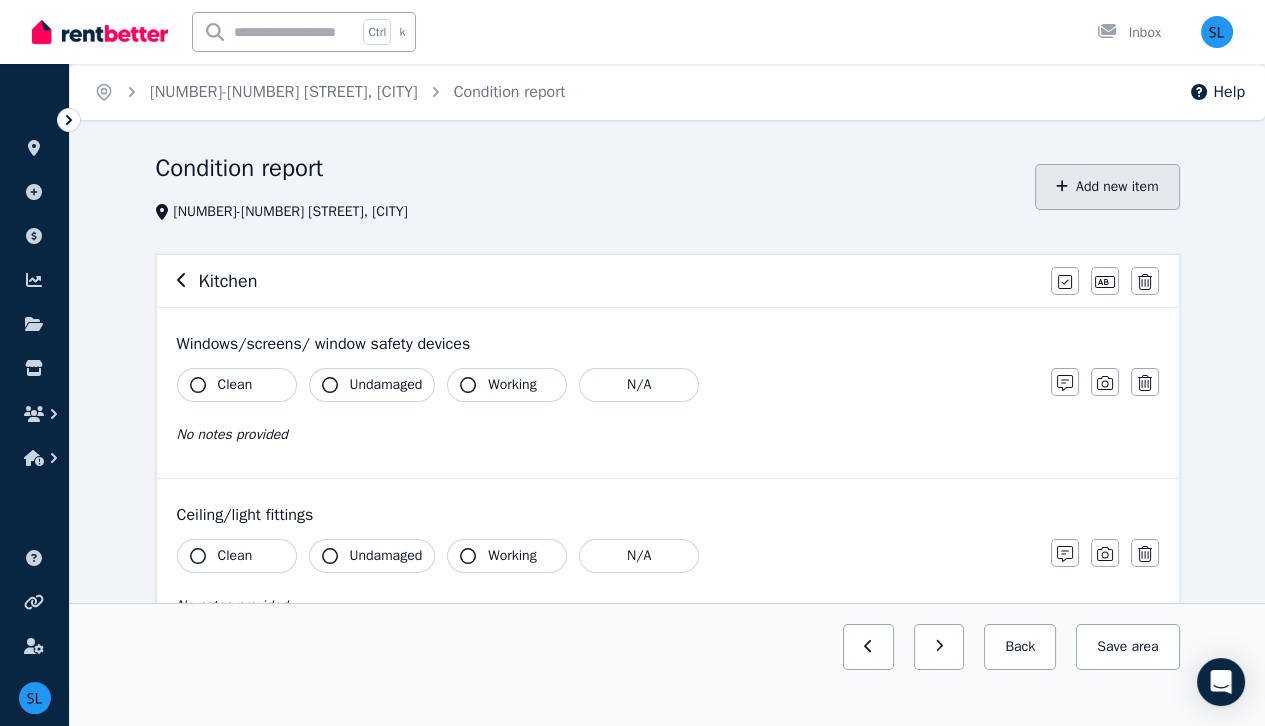 click on "Add new item" at bounding box center [1107, 187] 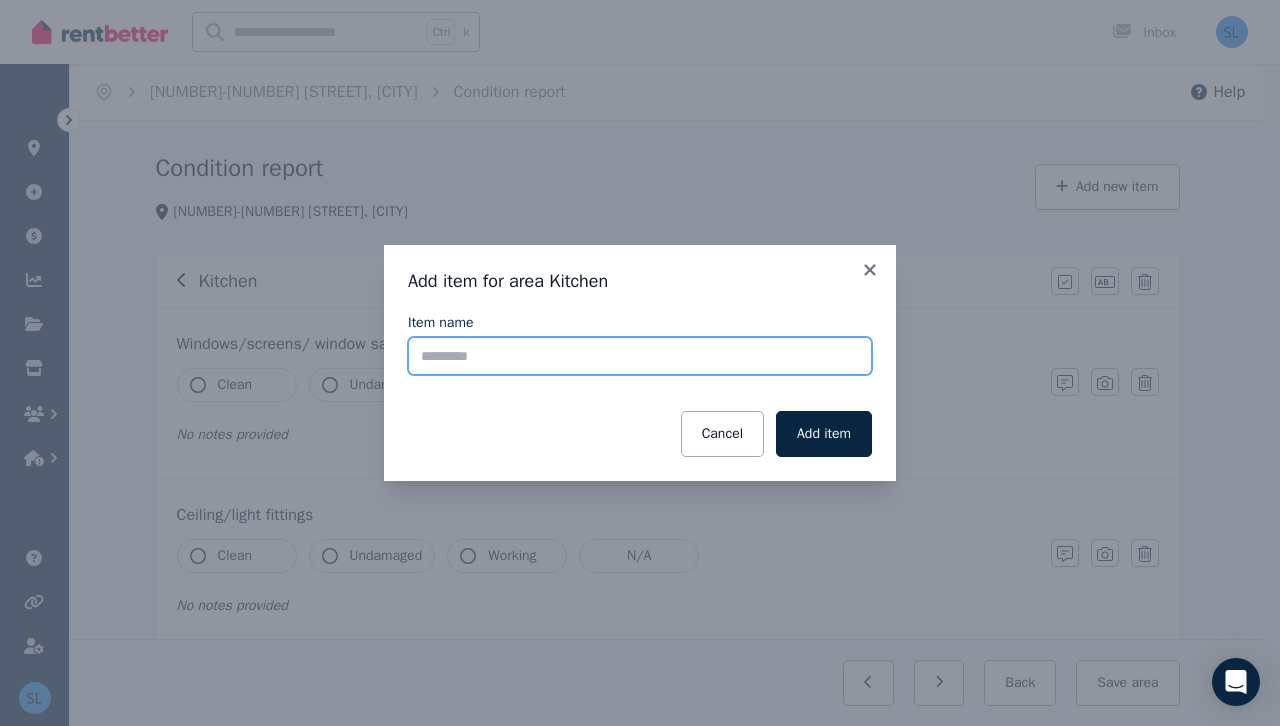 click on "Item name" at bounding box center (640, 356) 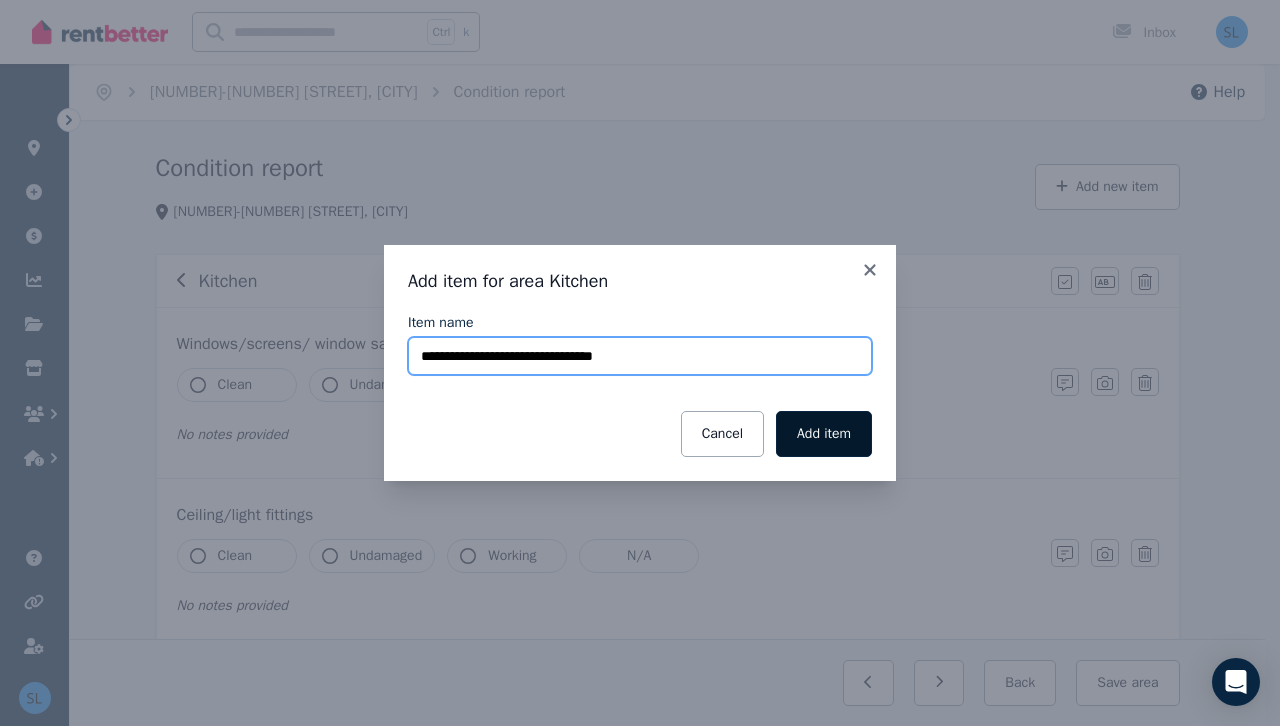 type on "**********" 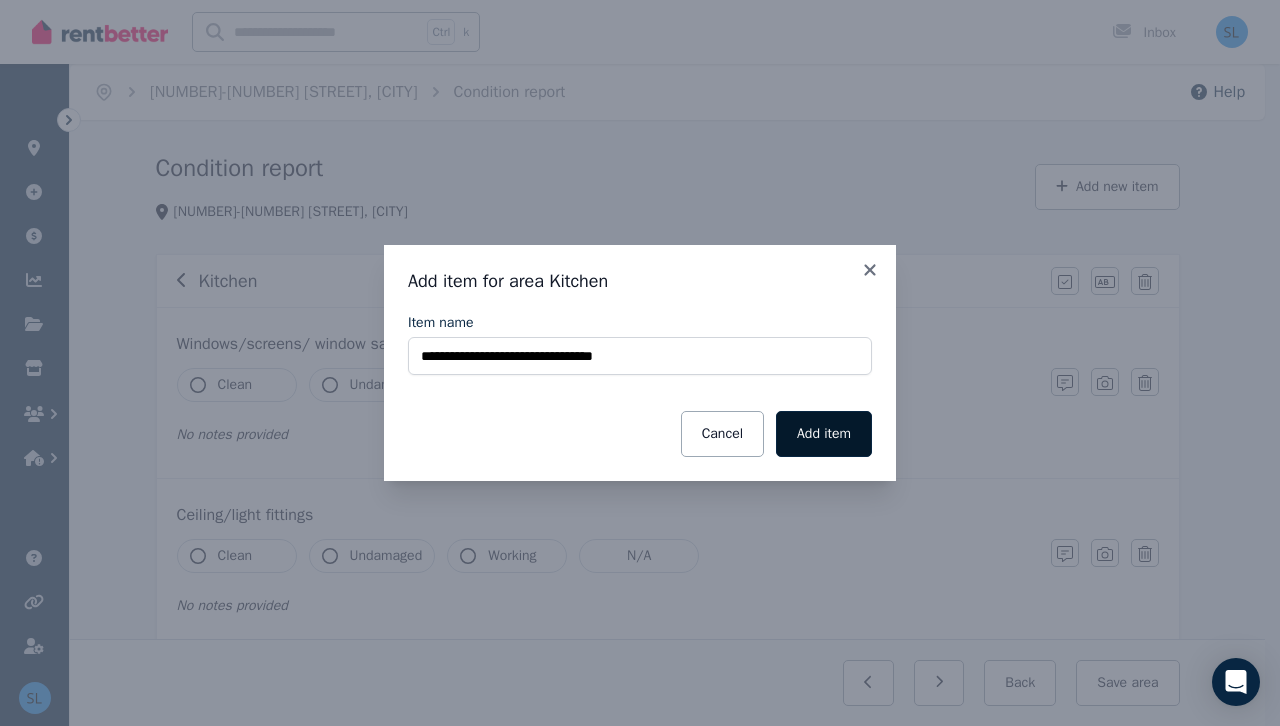 click on "Add item" at bounding box center (824, 434) 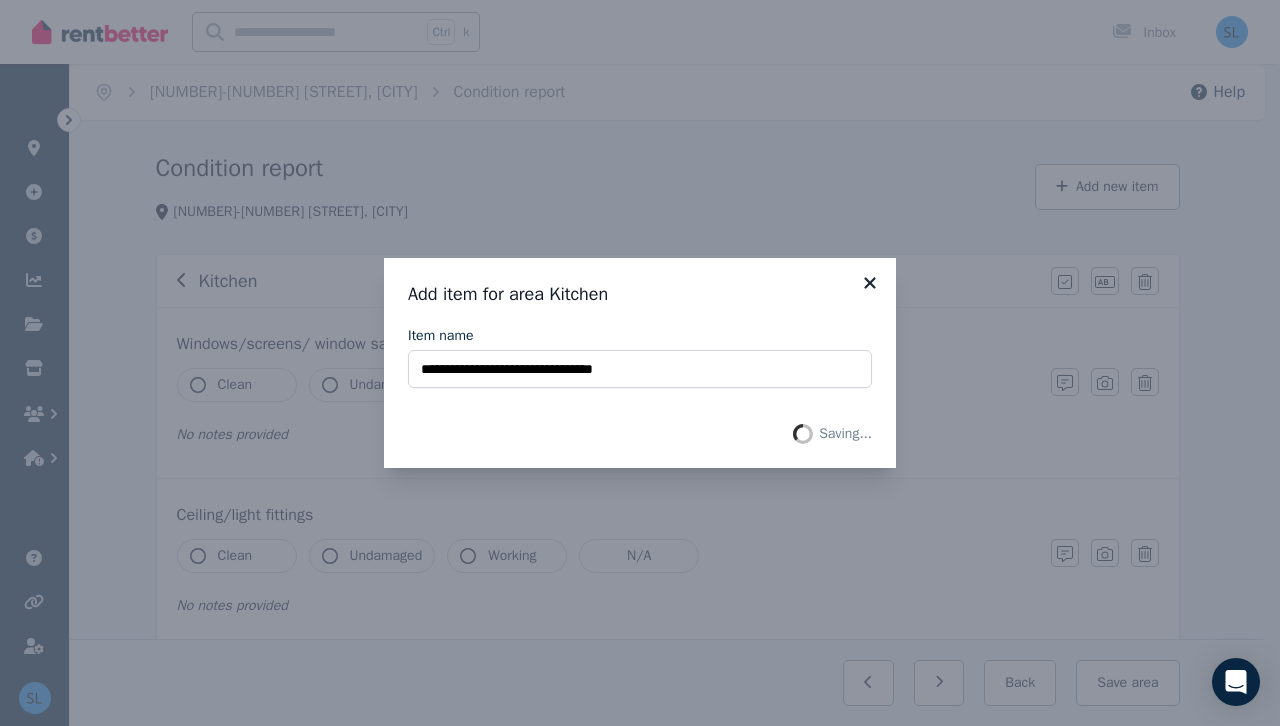 click 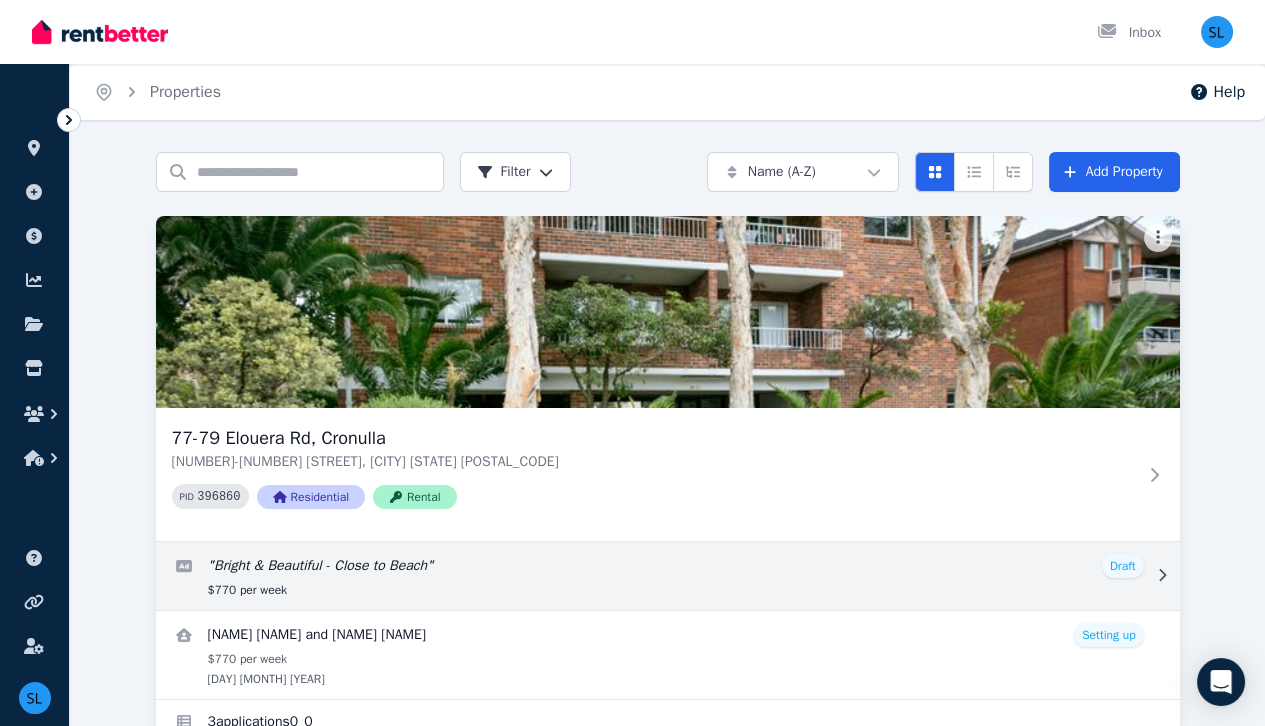 scroll, scrollTop: 89, scrollLeft: 0, axis: vertical 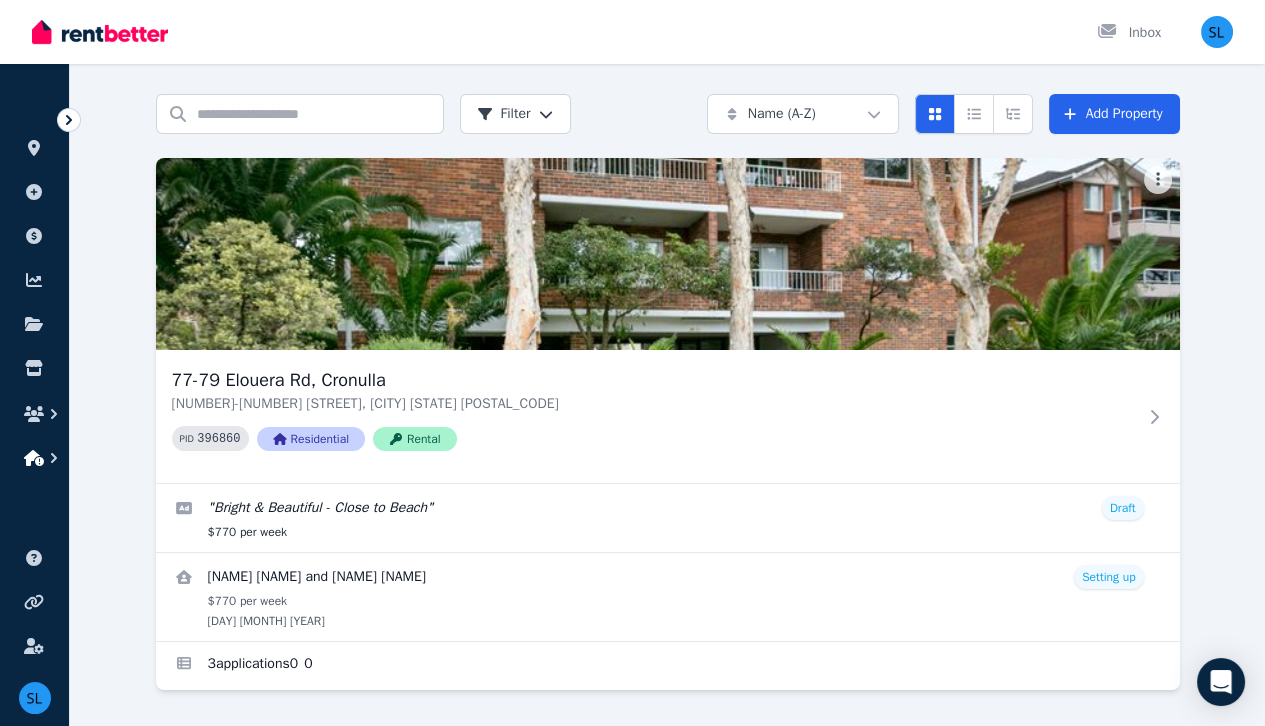 click 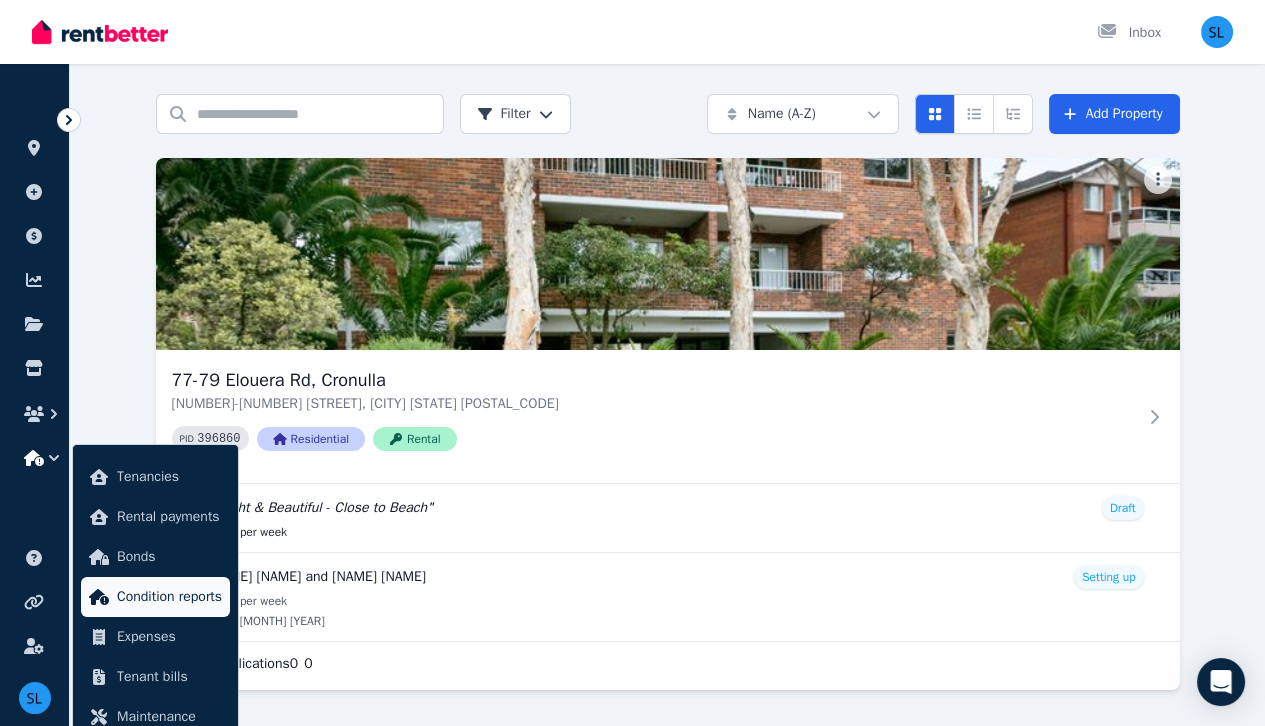 click on "Condition reports" at bounding box center [169, 597] 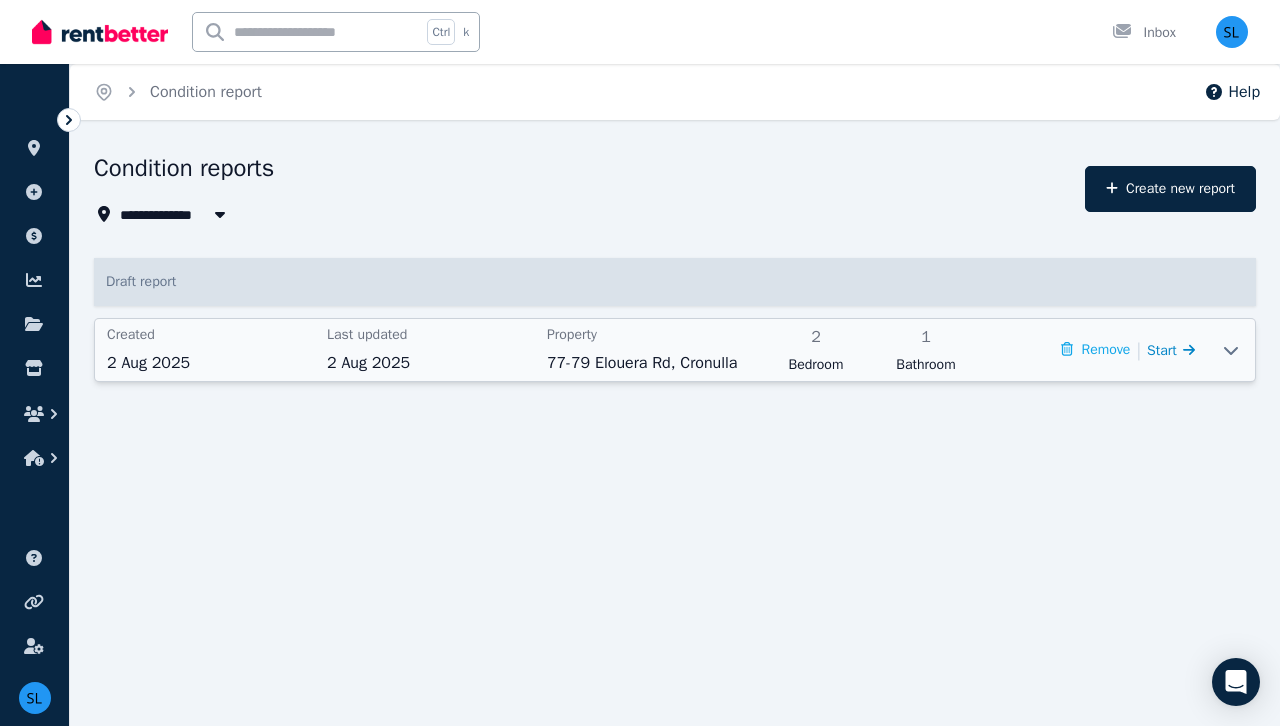 click on "Start" at bounding box center (1171, 350) 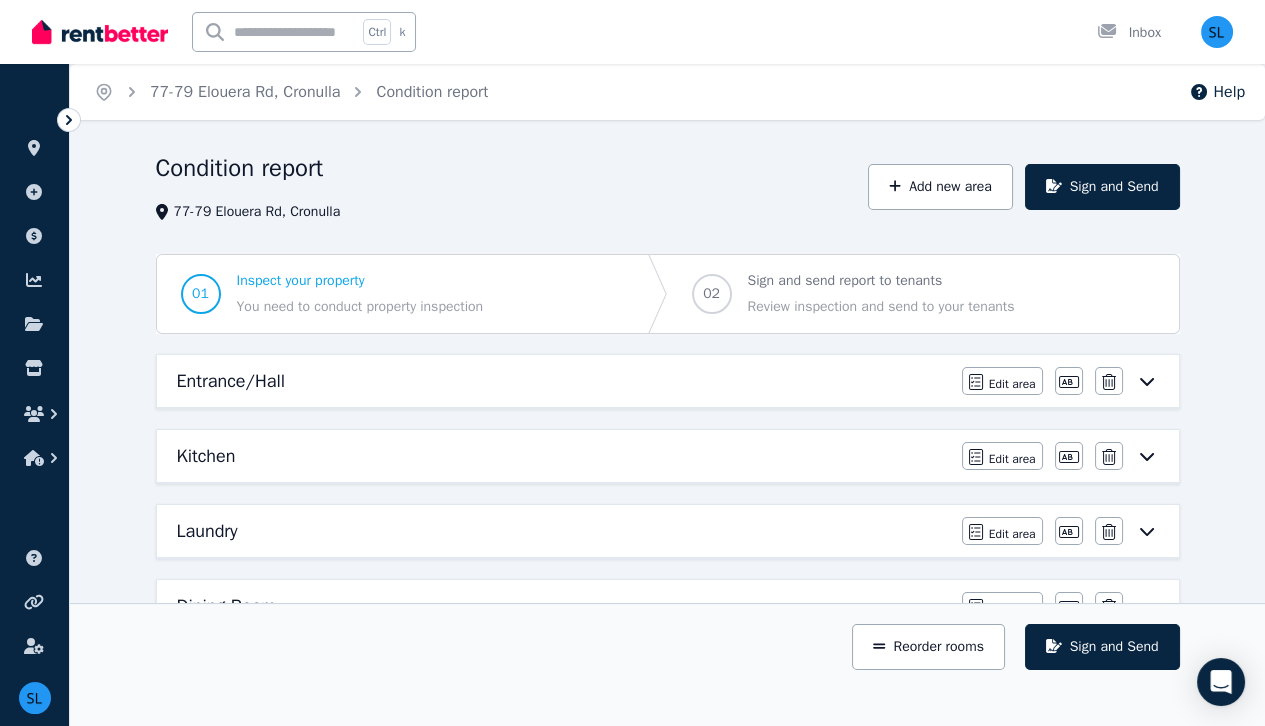 click 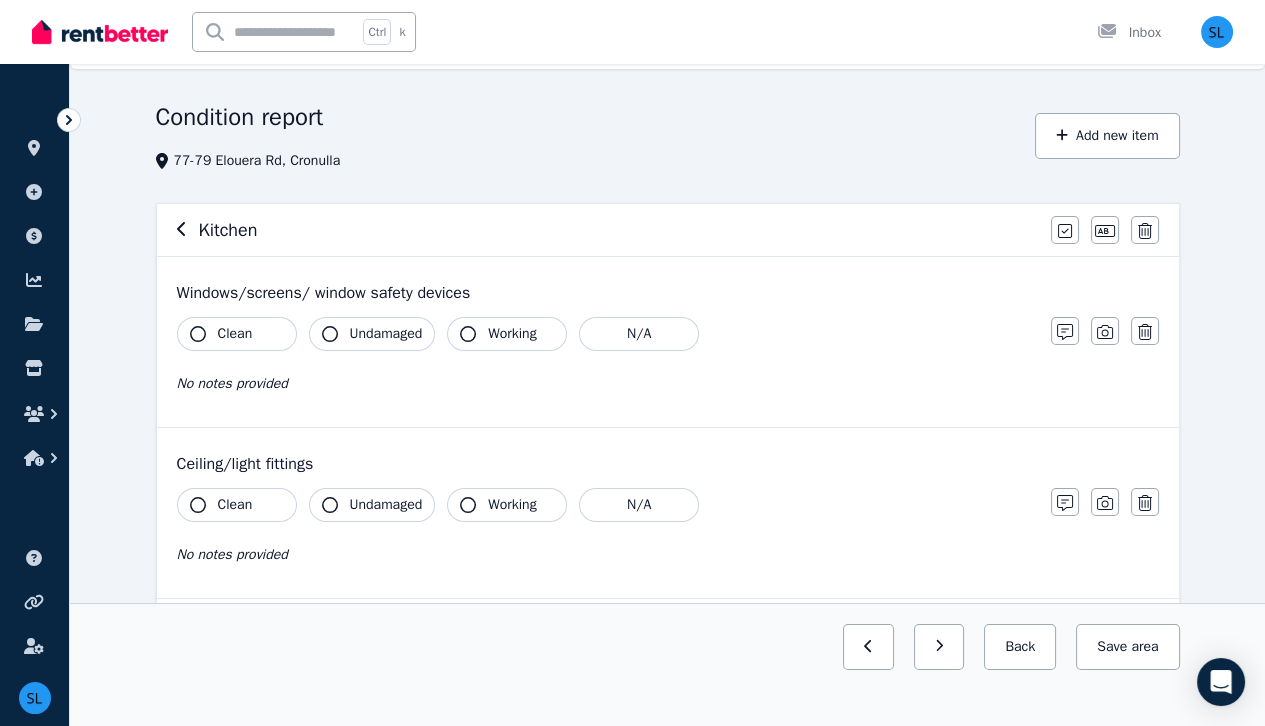 scroll, scrollTop: 0, scrollLeft: 0, axis: both 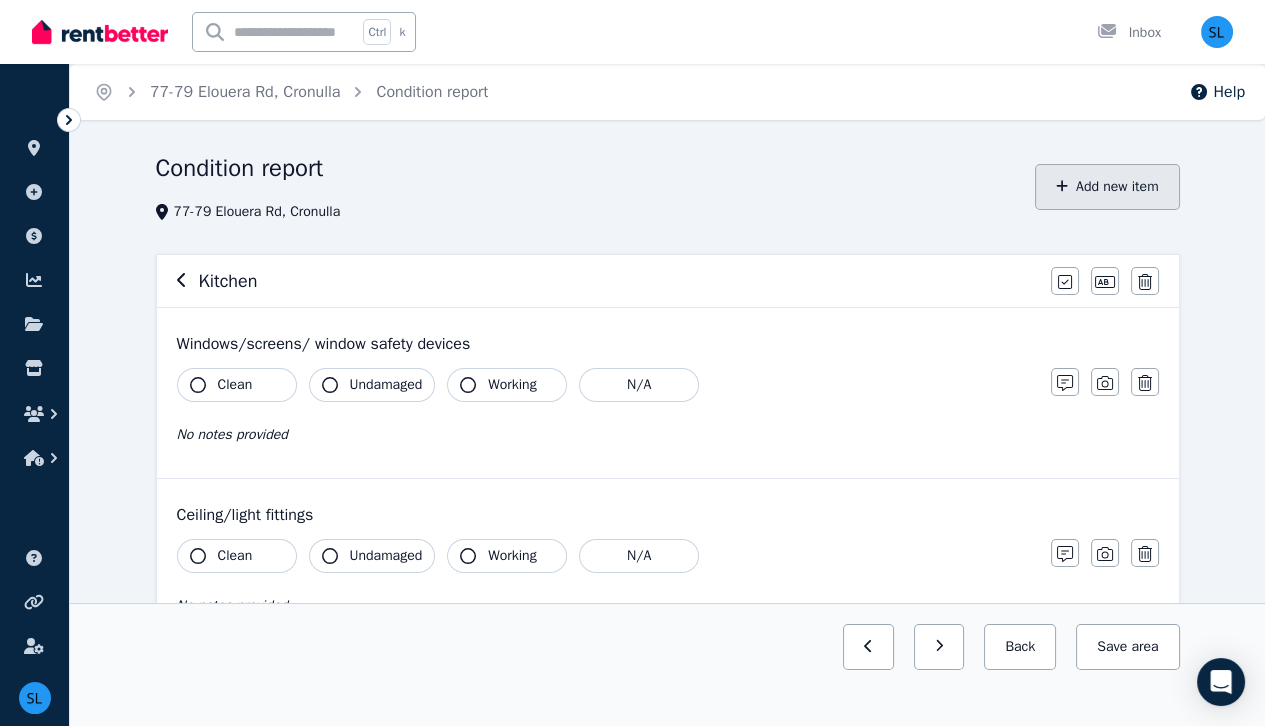 click on "Add new item" at bounding box center [1107, 187] 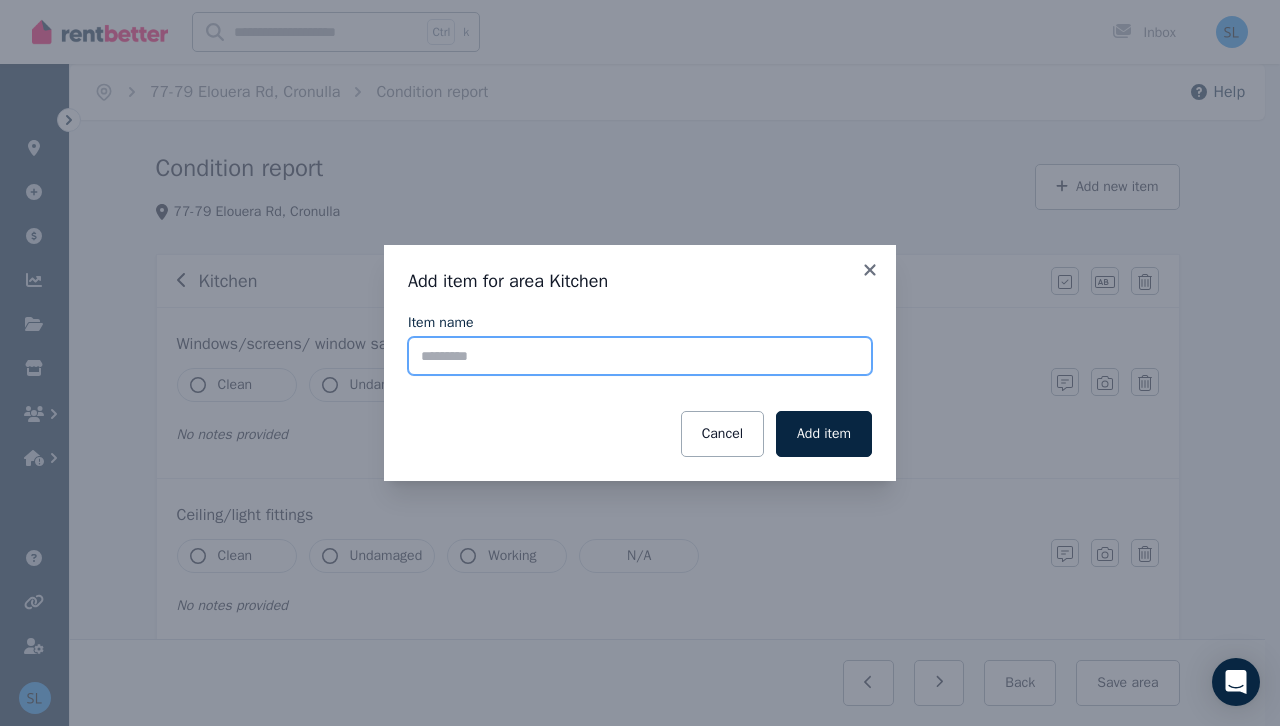 click on "Item name" at bounding box center (640, 356) 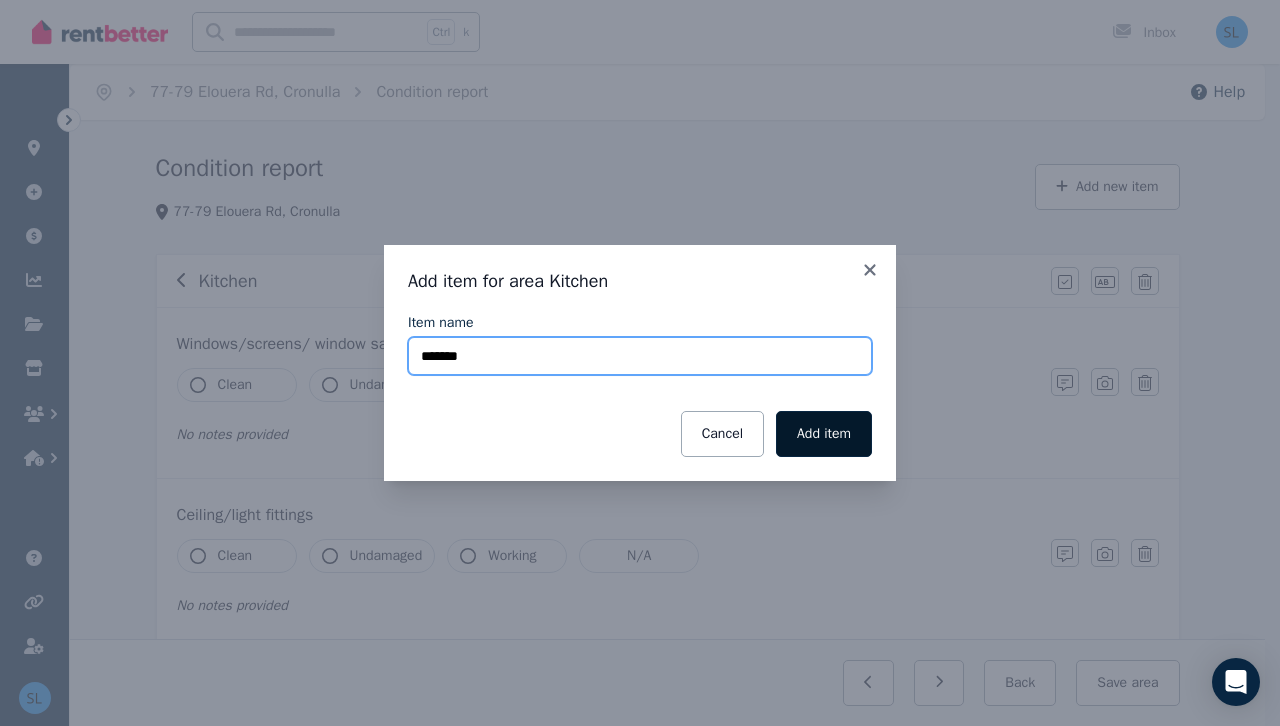 type on "*******" 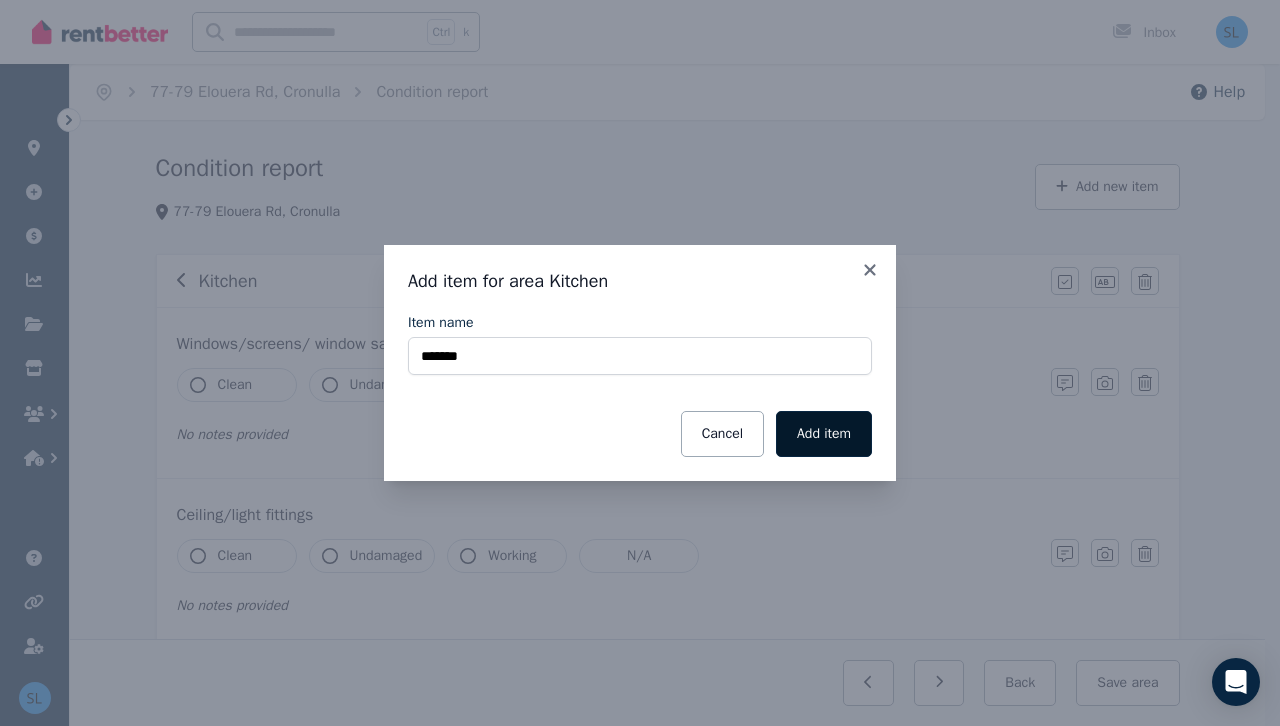 click on "Add item" at bounding box center [824, 434] 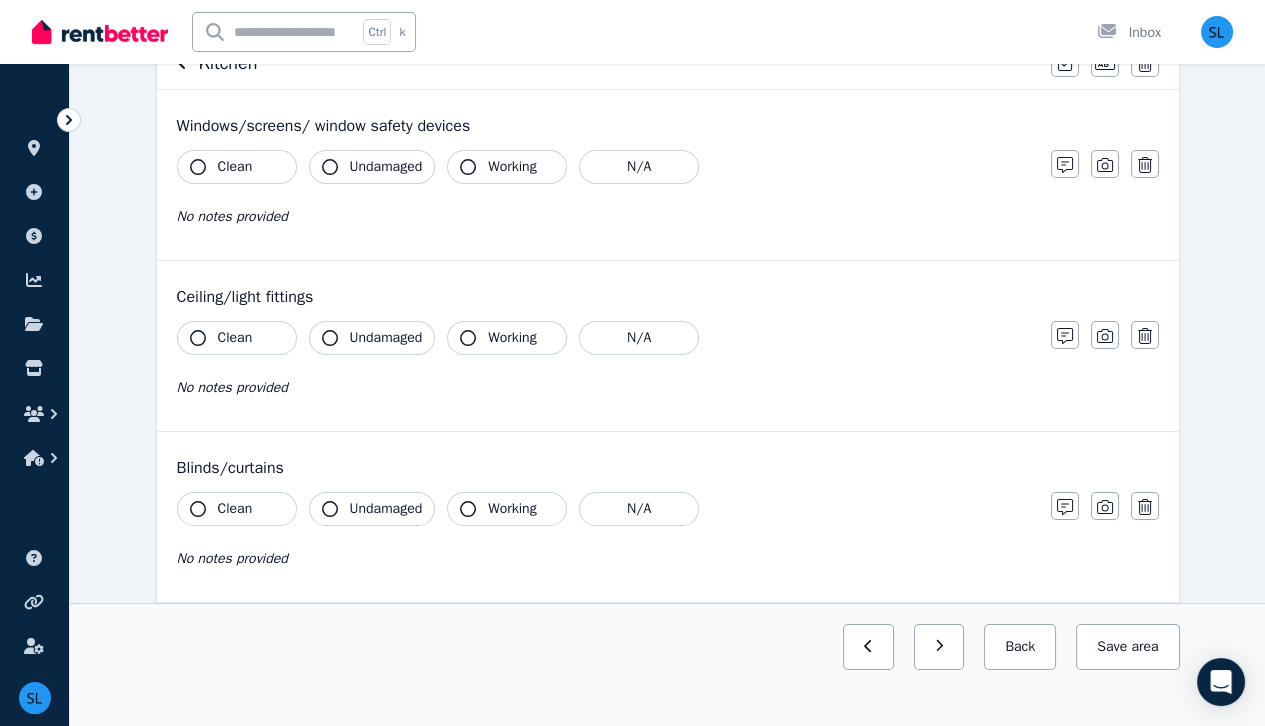 scroll, scrollTop: 0, scrollLeft: 0, axis: both 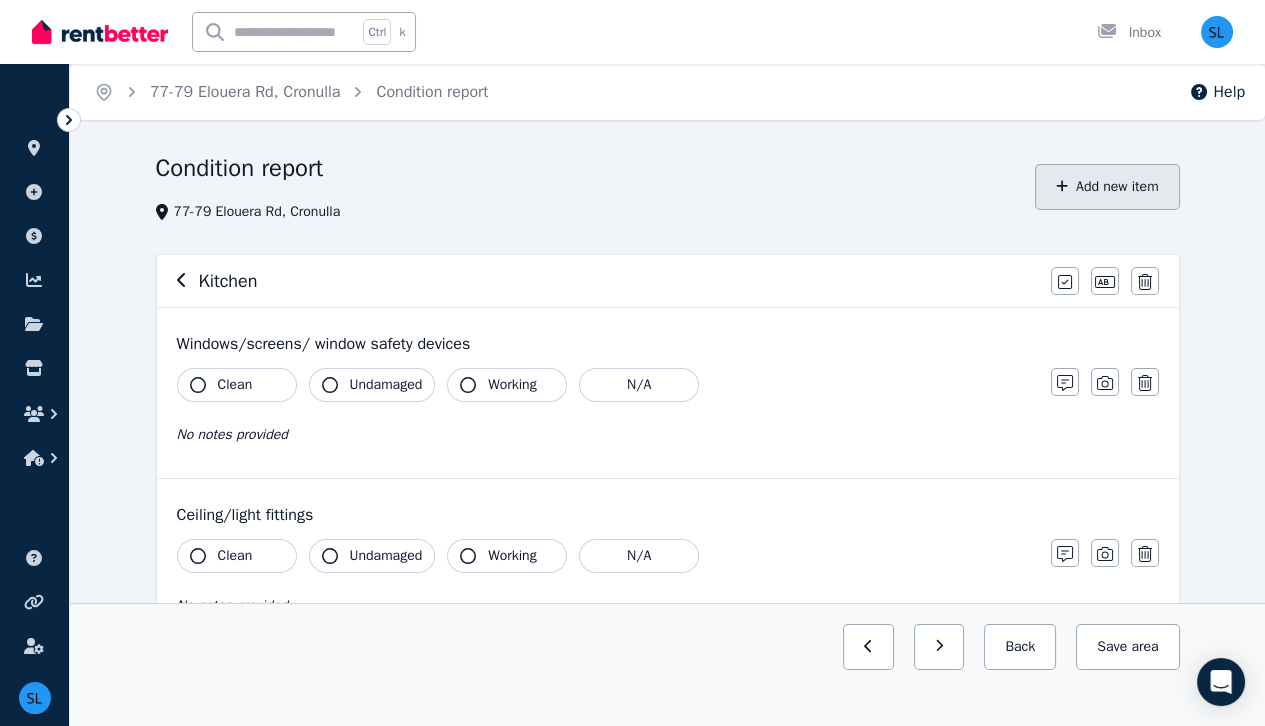 click on "Add new item" at bounding box center [1107, 187] 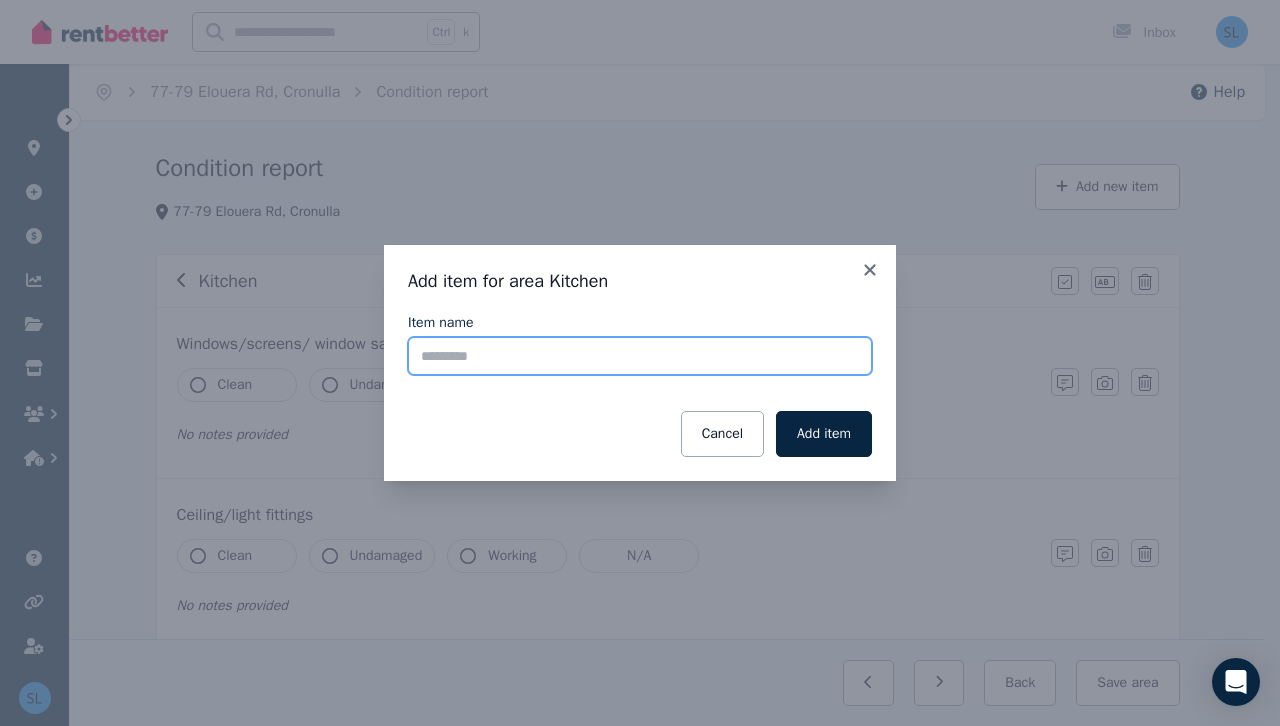 click on "Item name" at bounding box center [640, 356] 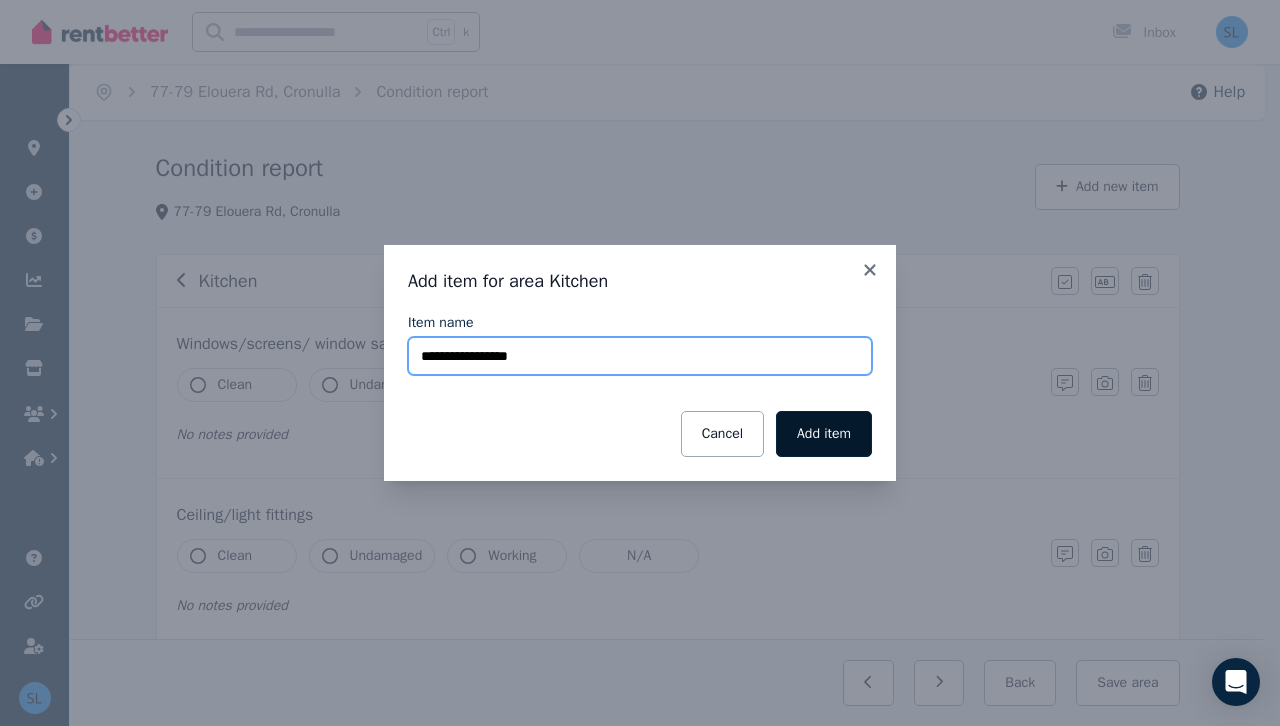 type on "**********" 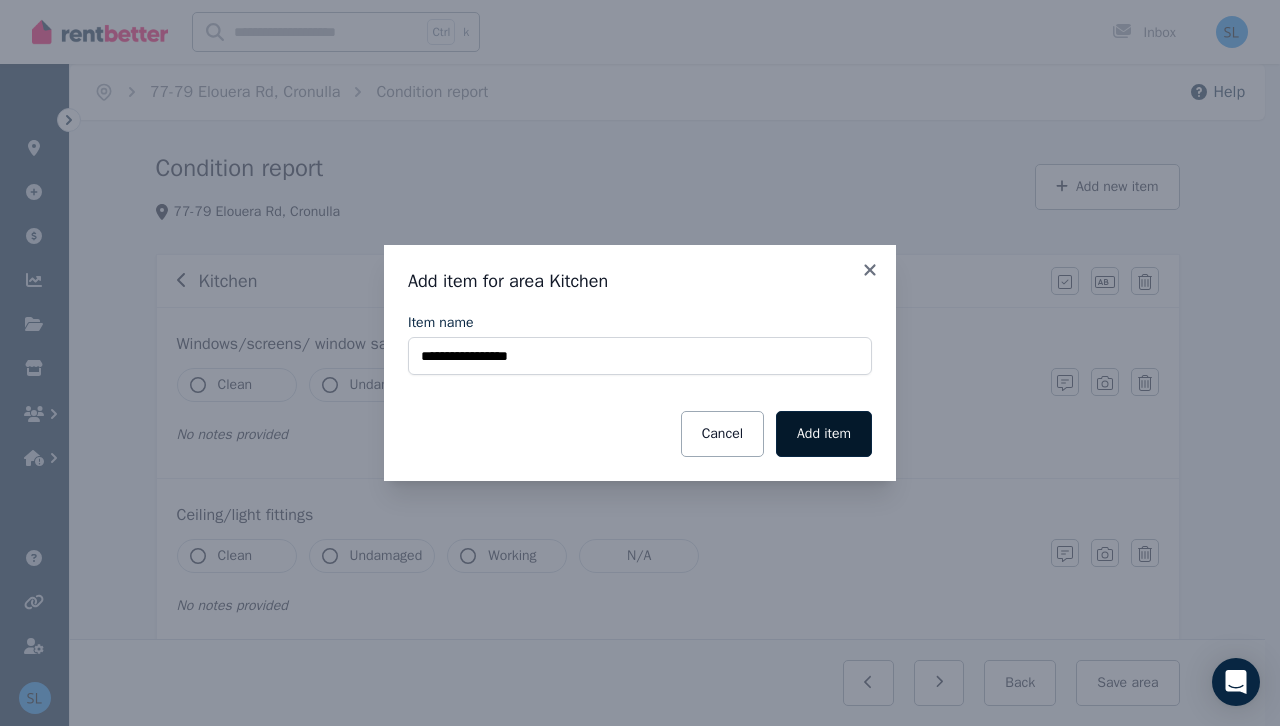 click on "Add item" at bounding box center (824, 434) 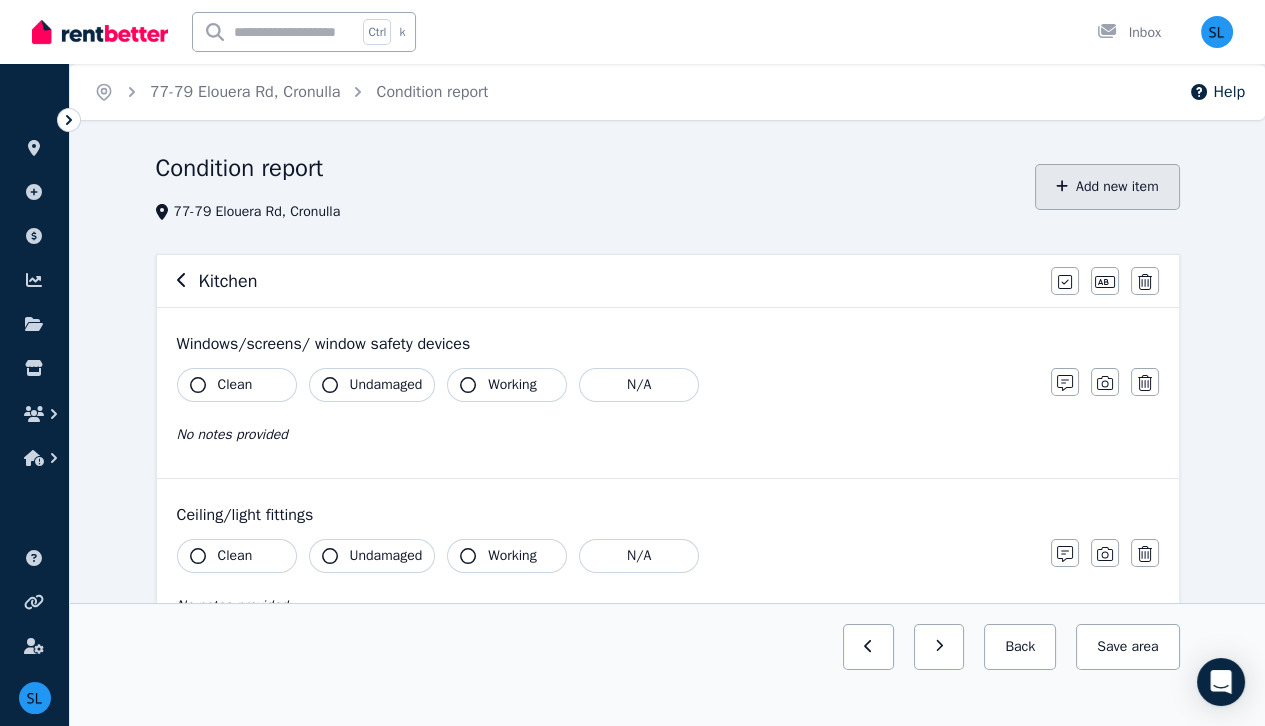 click on "Add new item" at bounding box center [1107, 187] 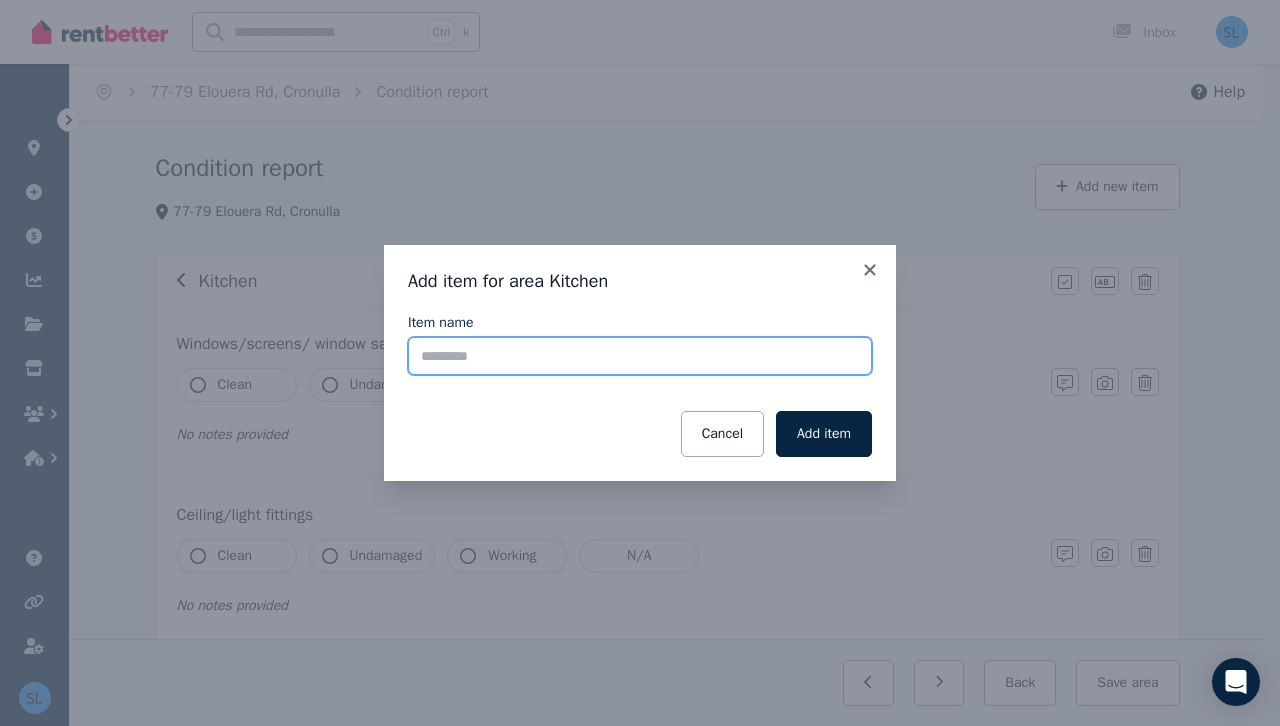 click on "Item name" at bounding box center [640, 356] 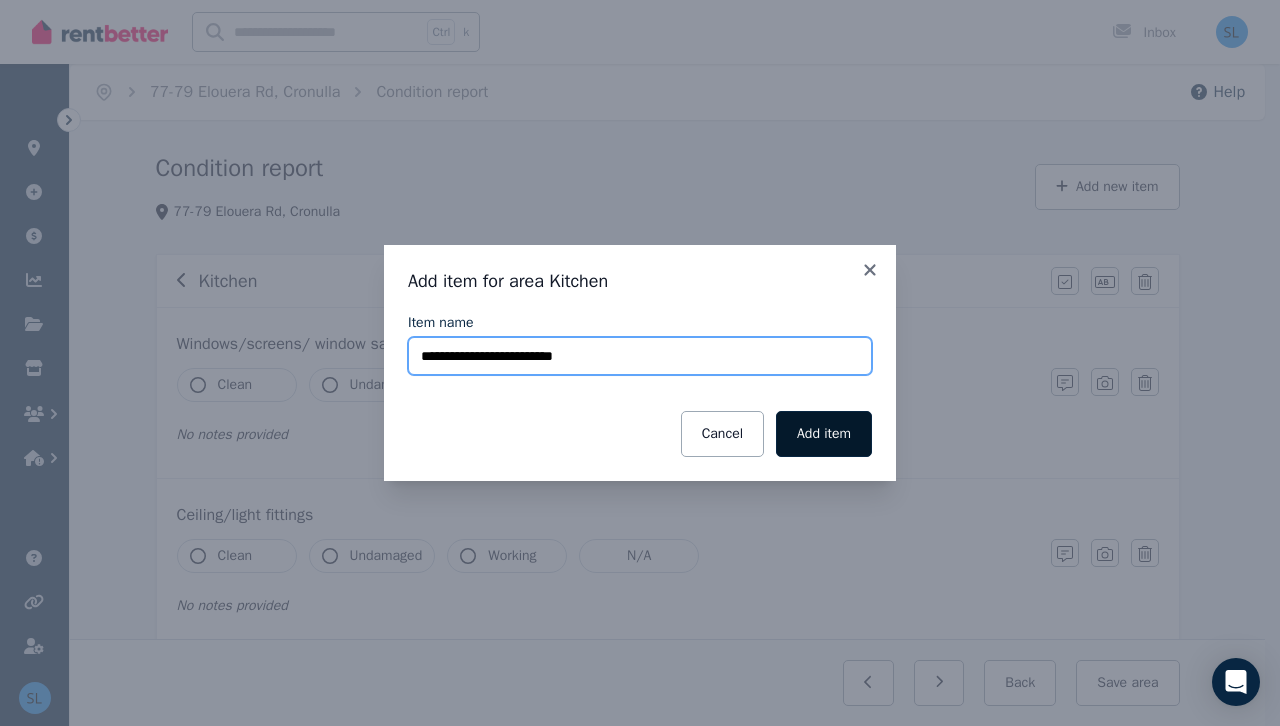 type on "**********" 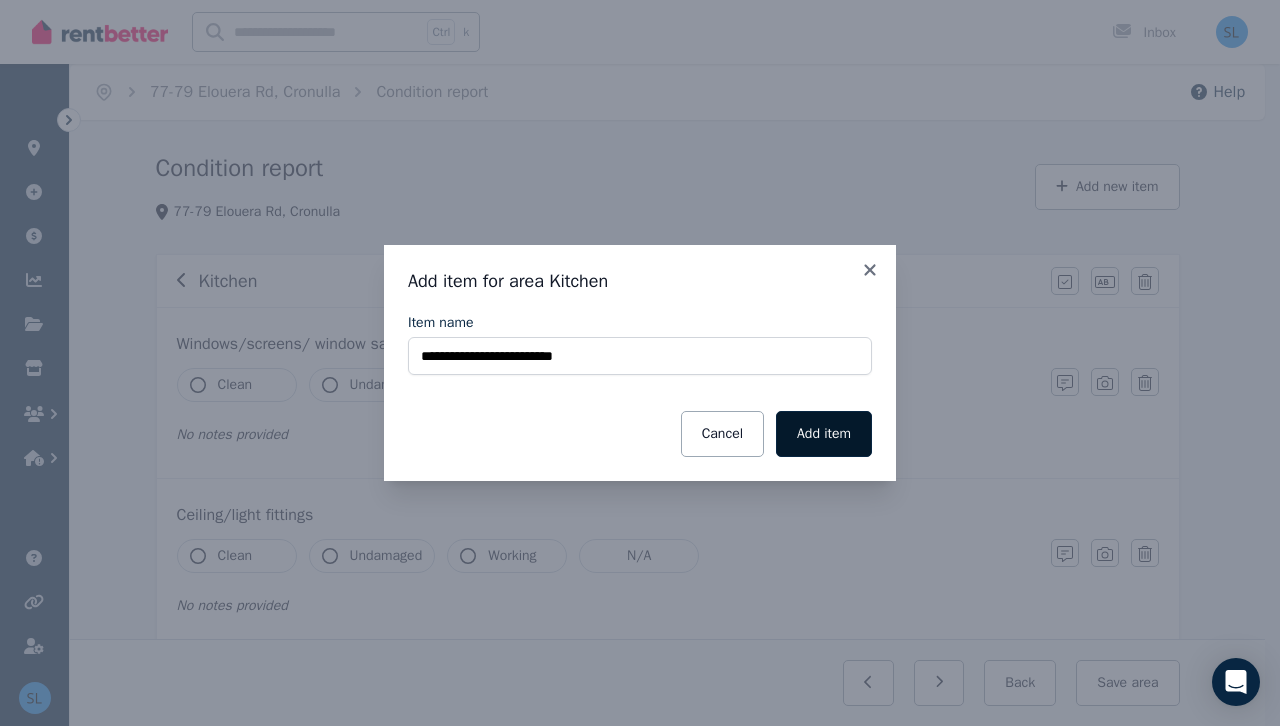 click on "Add item" at bounding box center (824, 434) 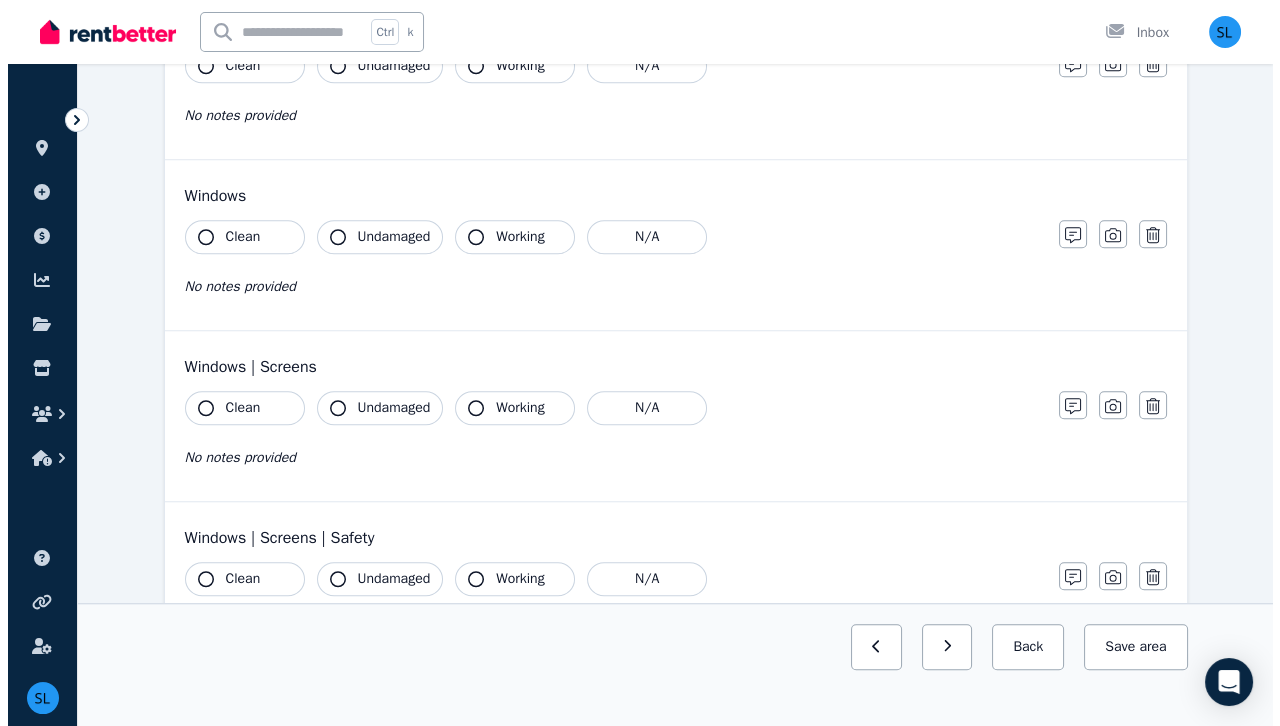 scroll, scrollTop: 2541, scrollLeft: 0, axis: vertical 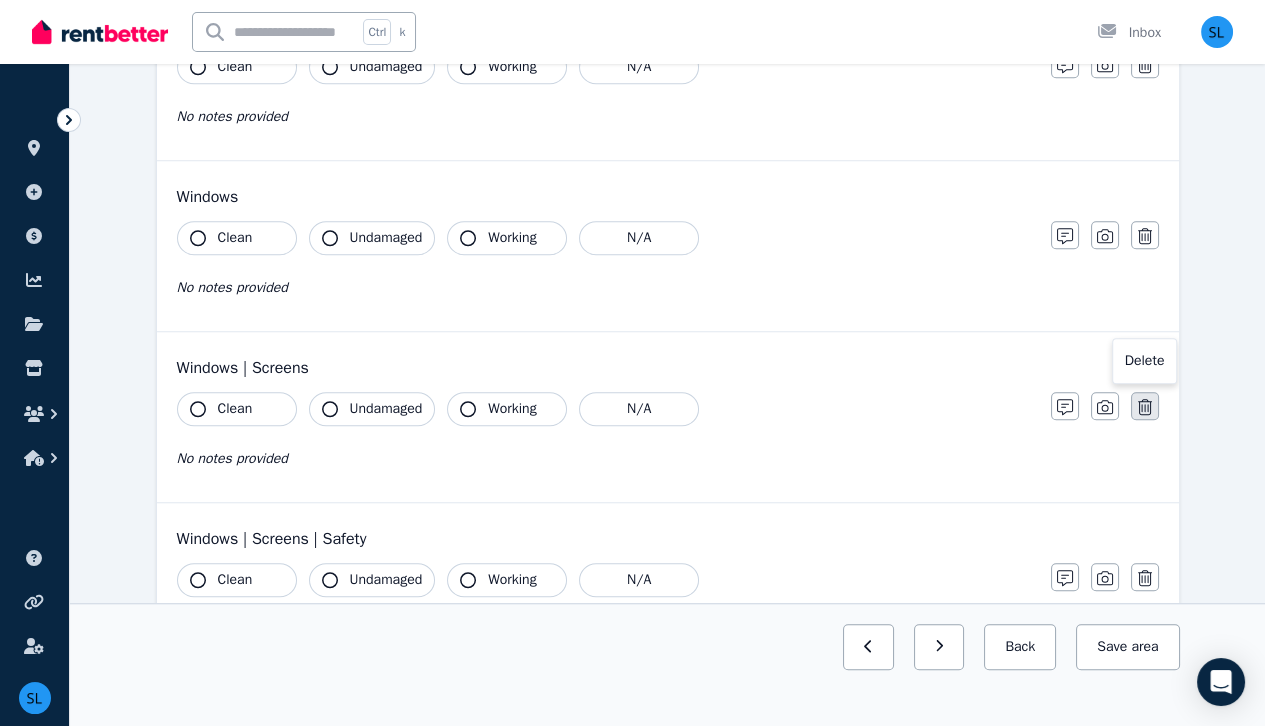 click 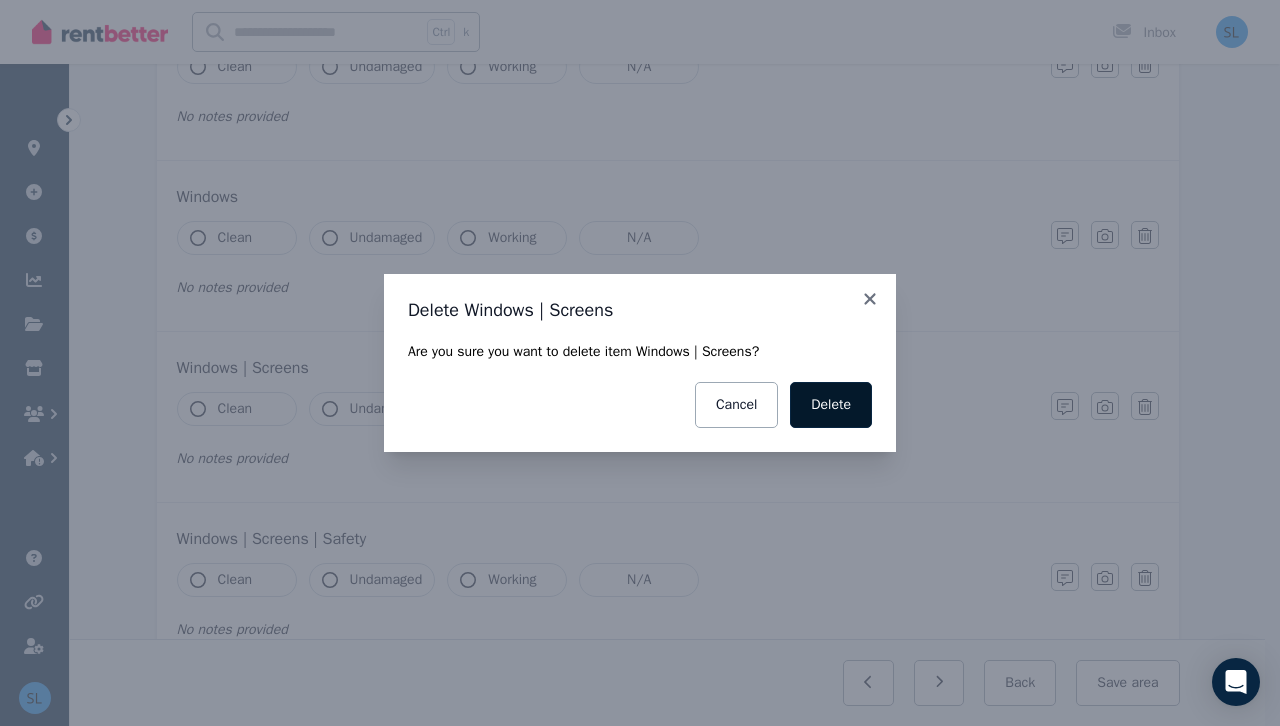 click on "Delete" at bounding box center (831, 405) 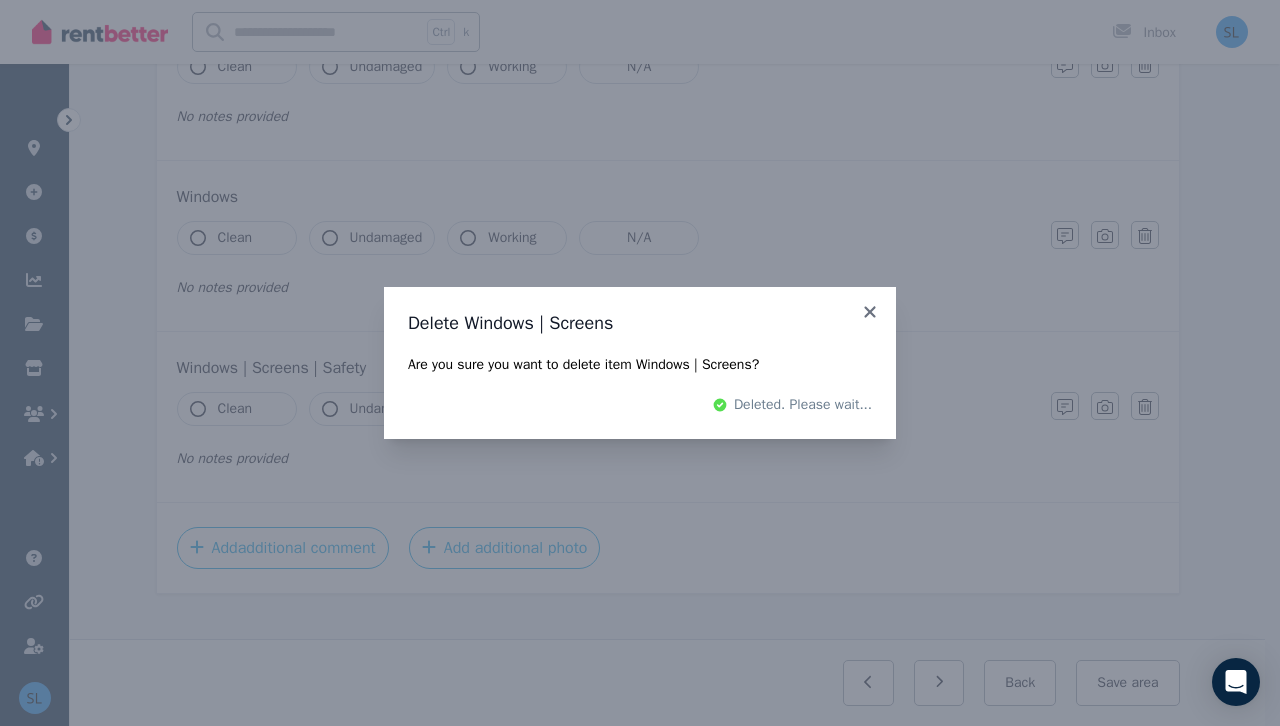 scroll, scrollTop: 2370, scrollLeft: 0, axis: vertical 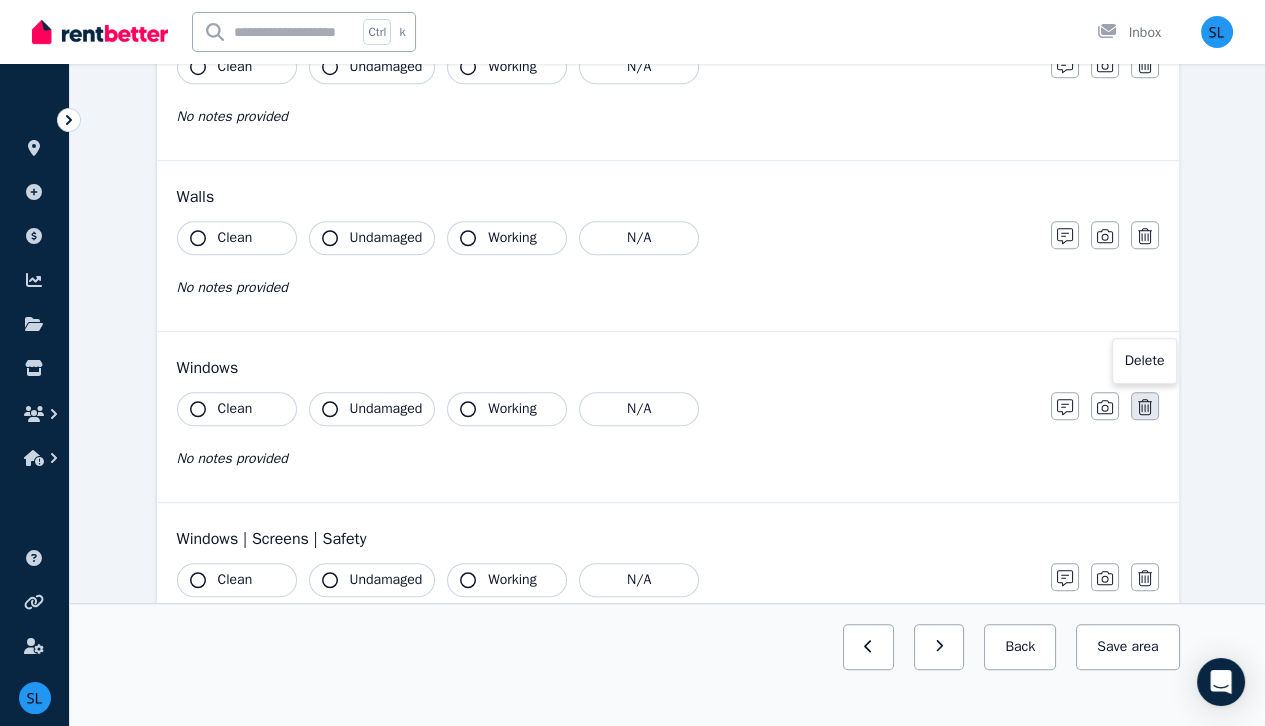 click 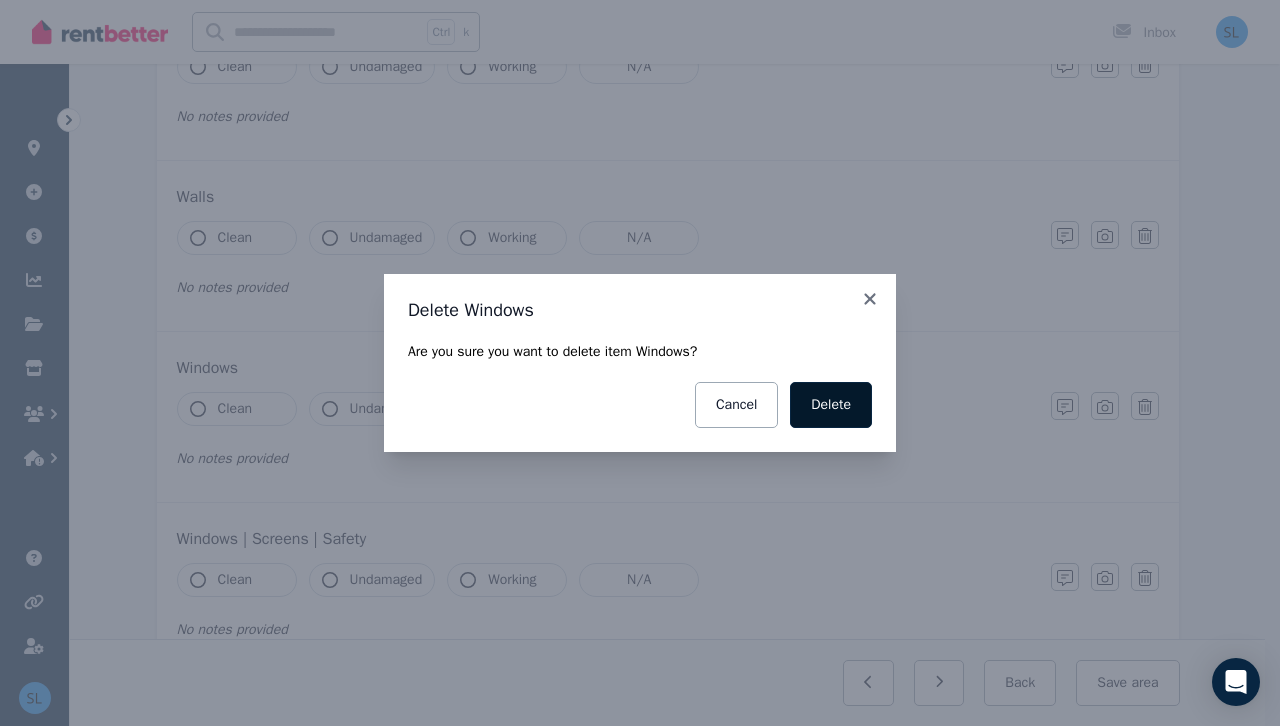 click on "Delete" at bounding box center (831, 405) 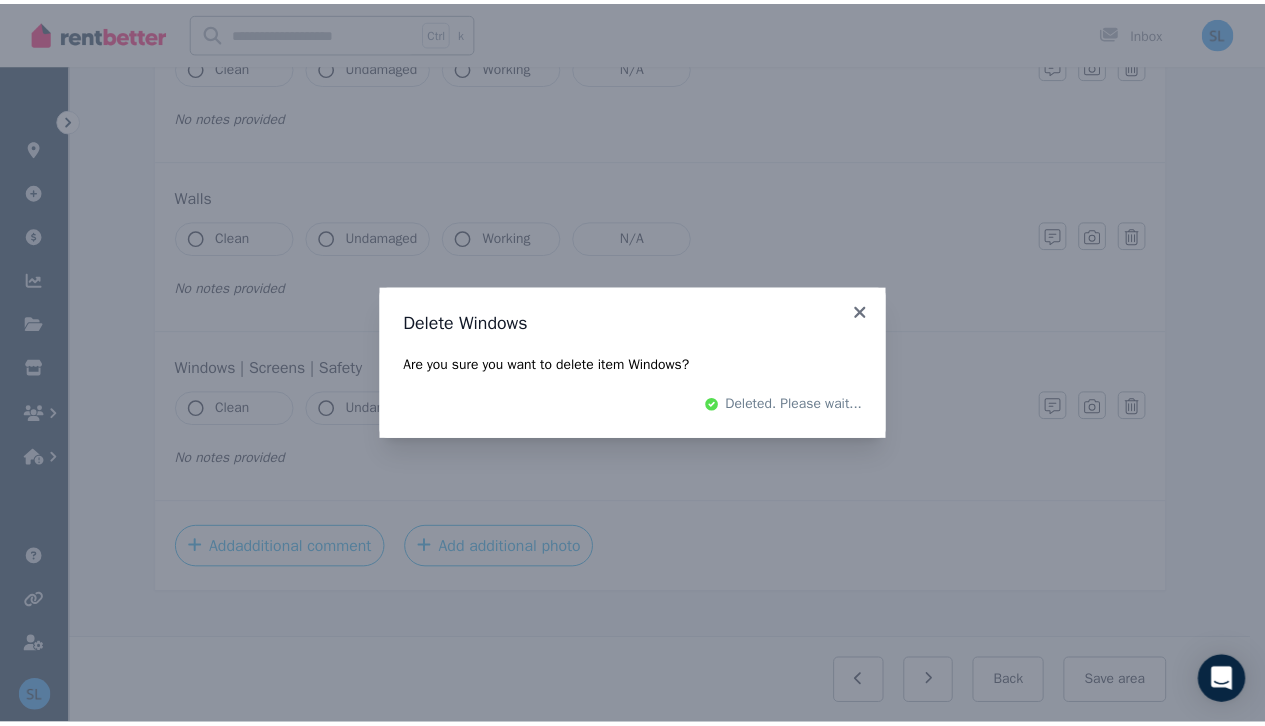 scroll, scrollTop: 2200, scrollLeft: 0, axis: vertical 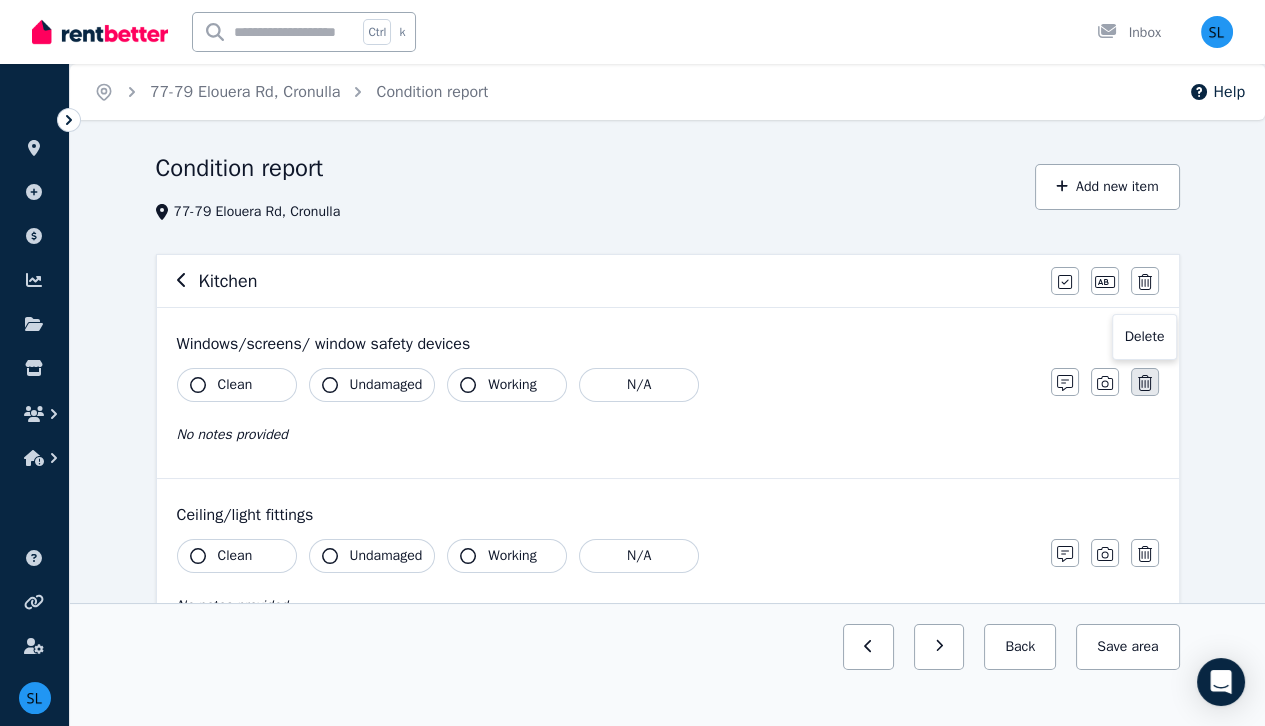click 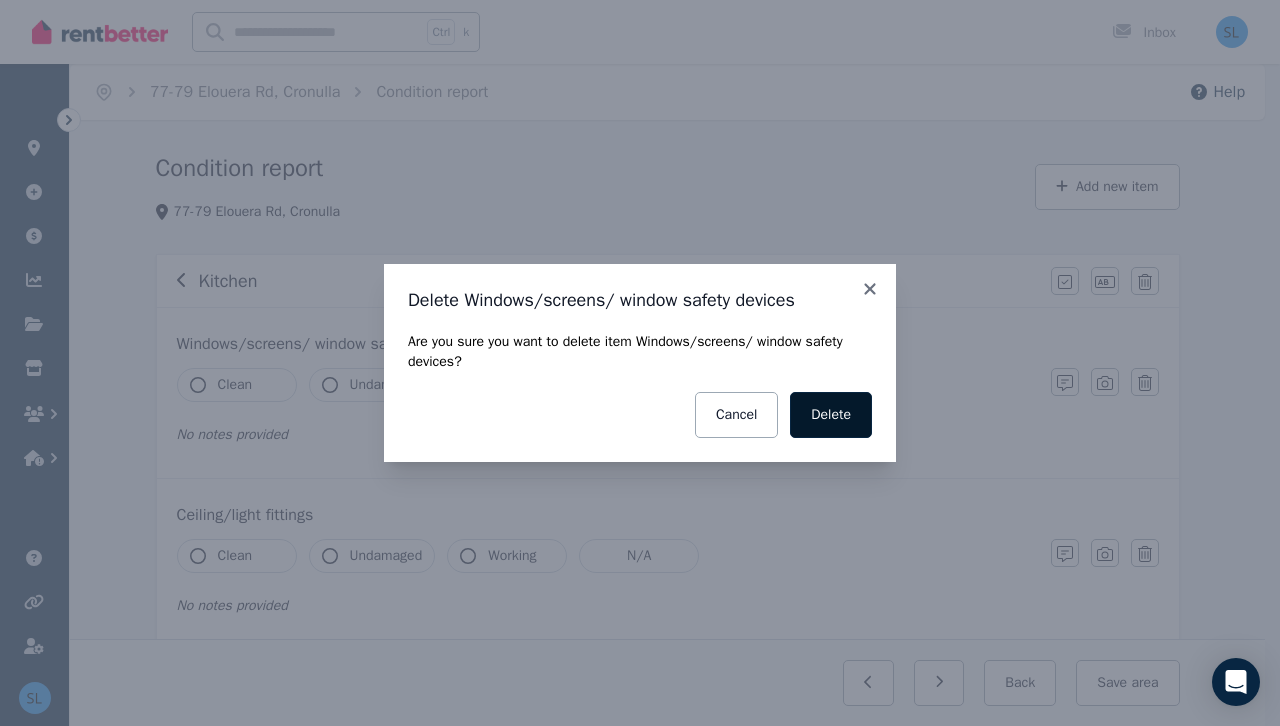 click on "Delete" at bounding box center (831, 415) 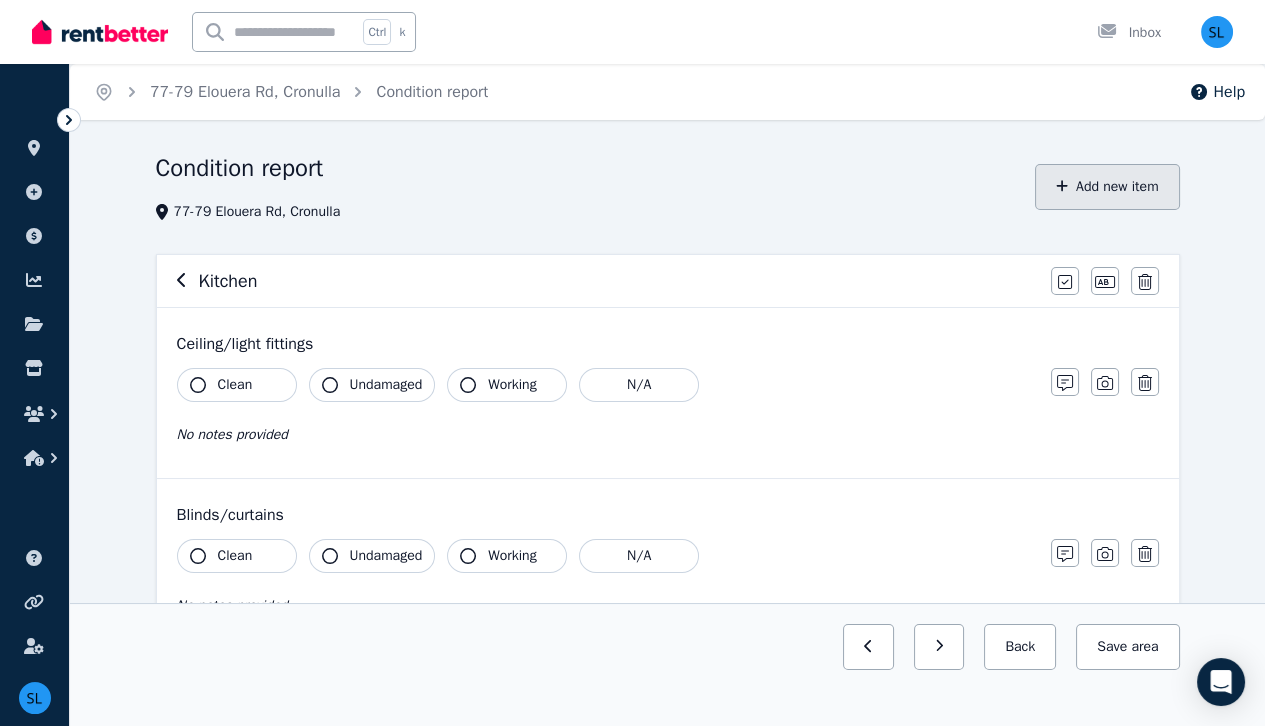 click on "Add new item" at bounding box center (1107, 187) 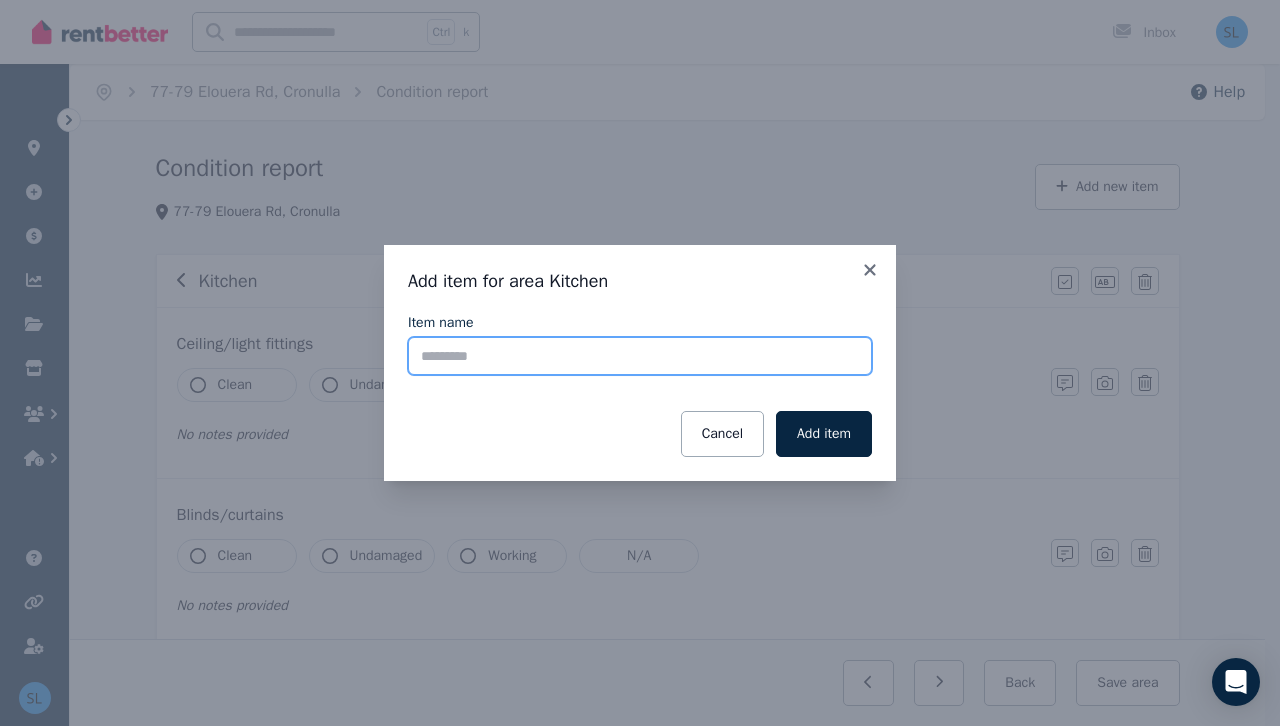 click on "Item name" at bounding box center [640, 356] 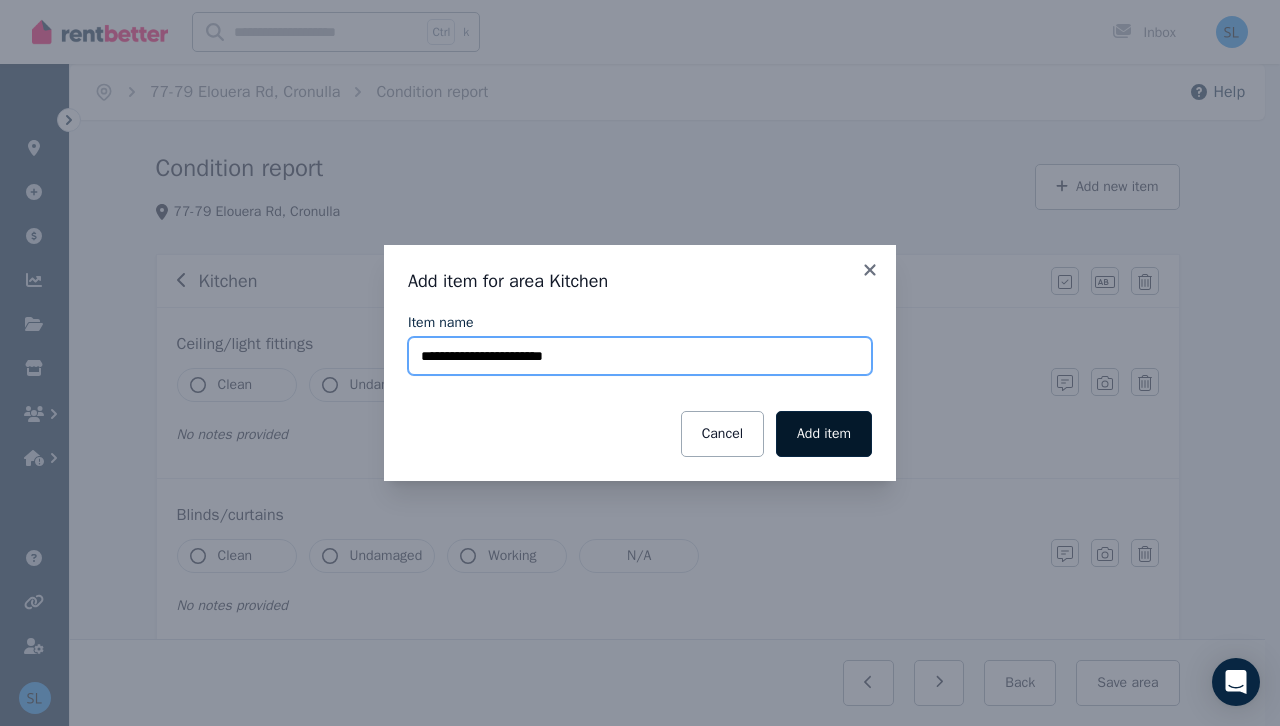type on "**********" 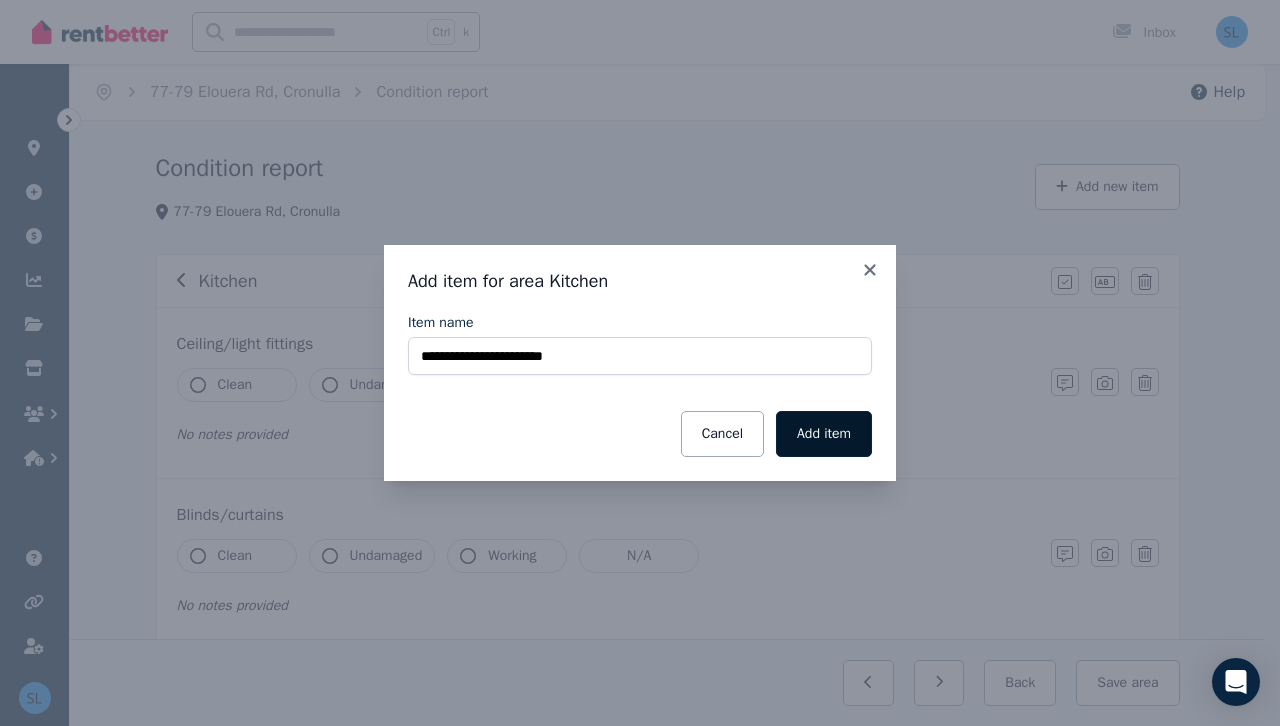click on "Add item" at bounding box center (824, 434) 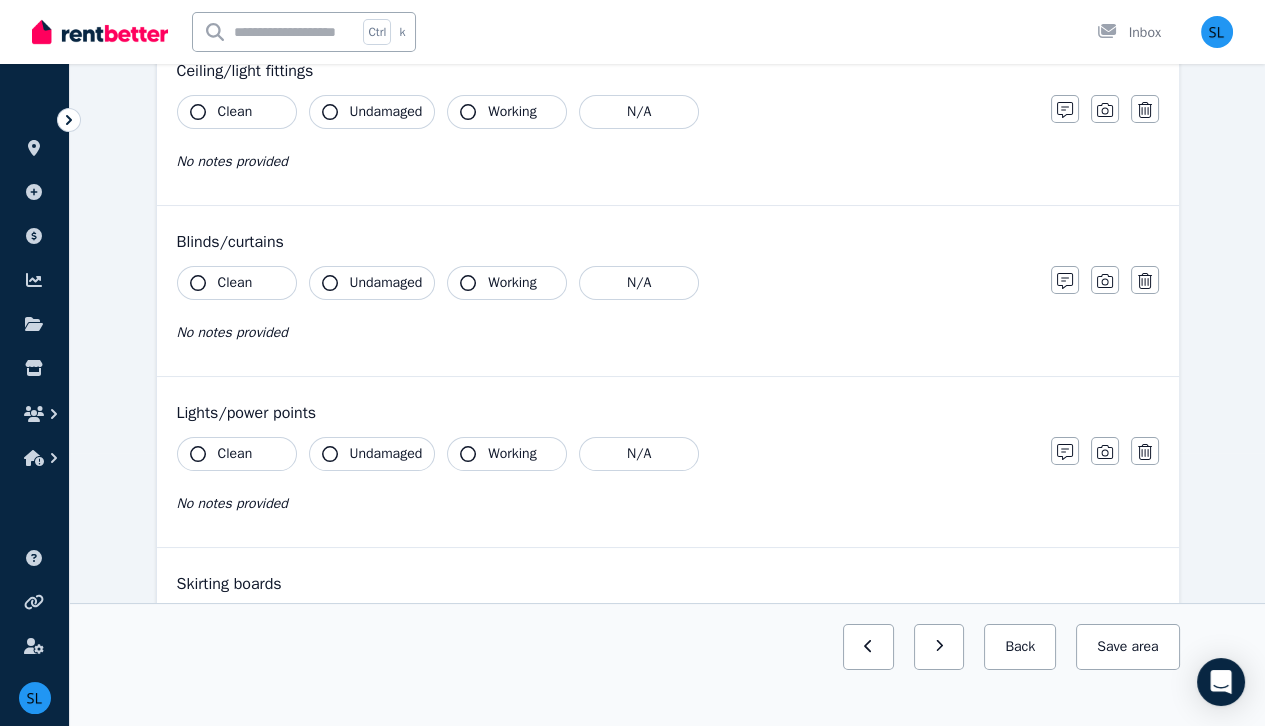 scroll, scrollTop: 0, scrollLeft: 0, axis: both 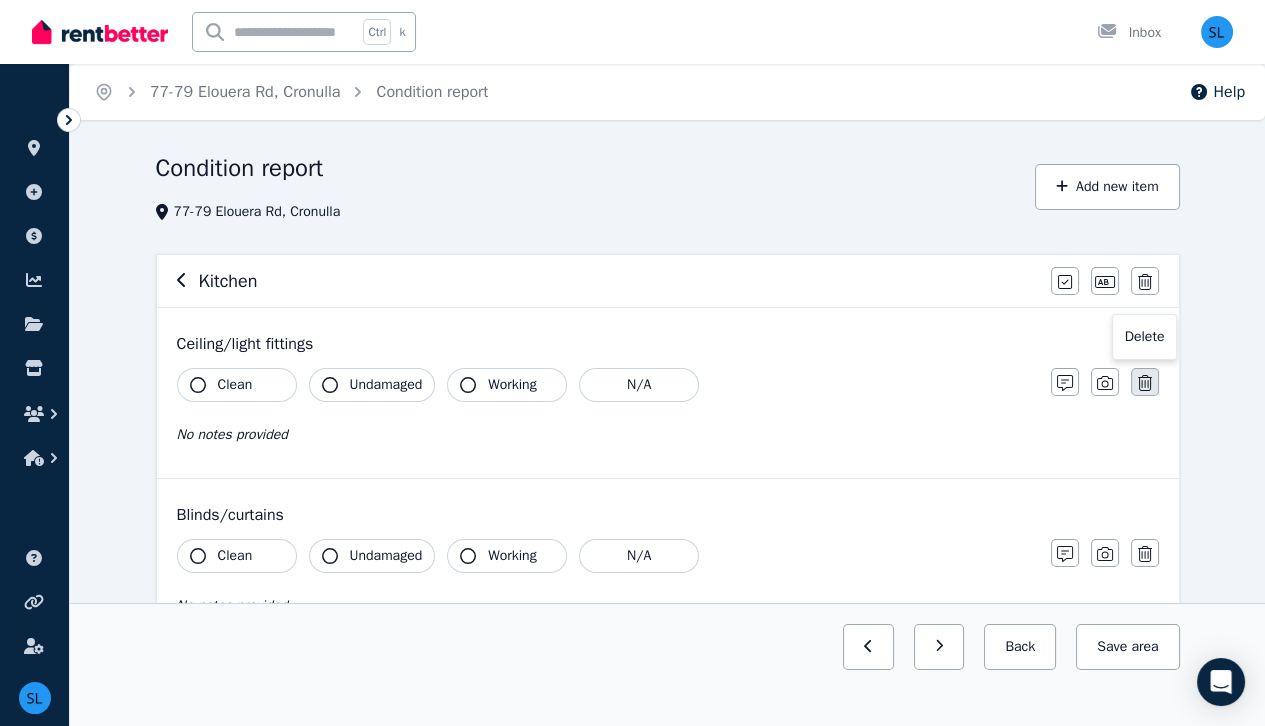 click 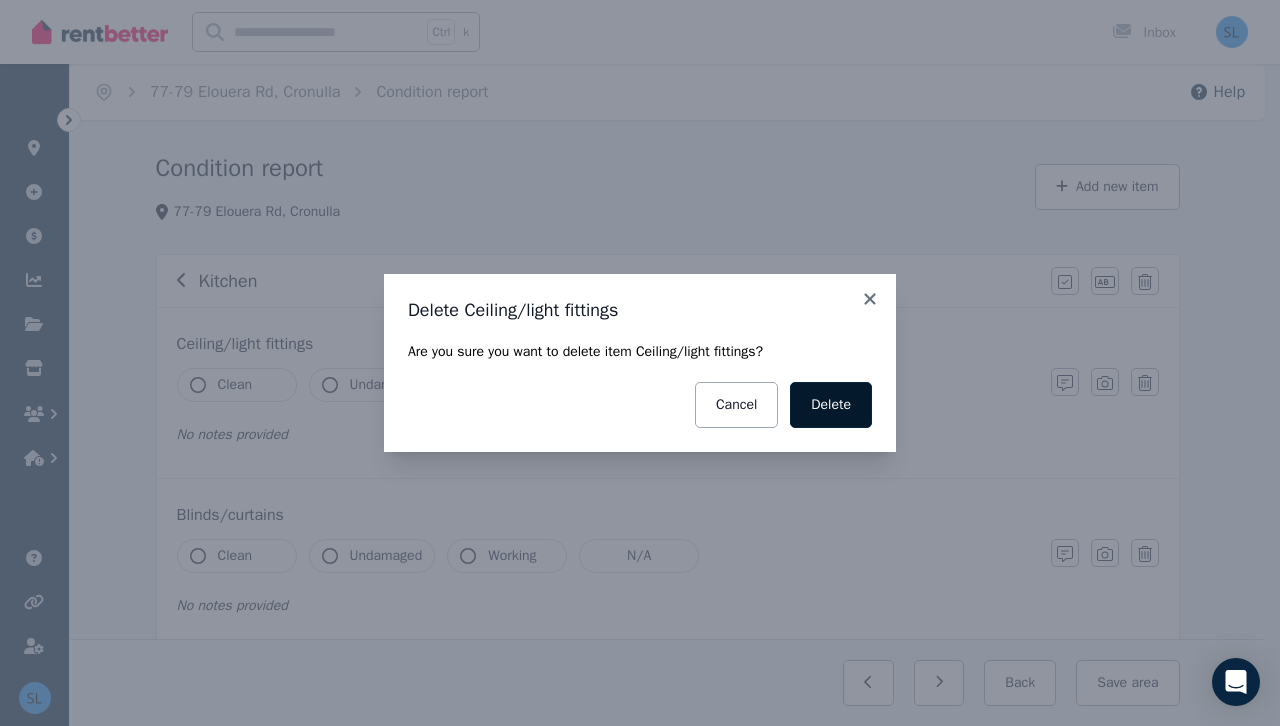 click on "Delete" at bounding box center (831, 405) 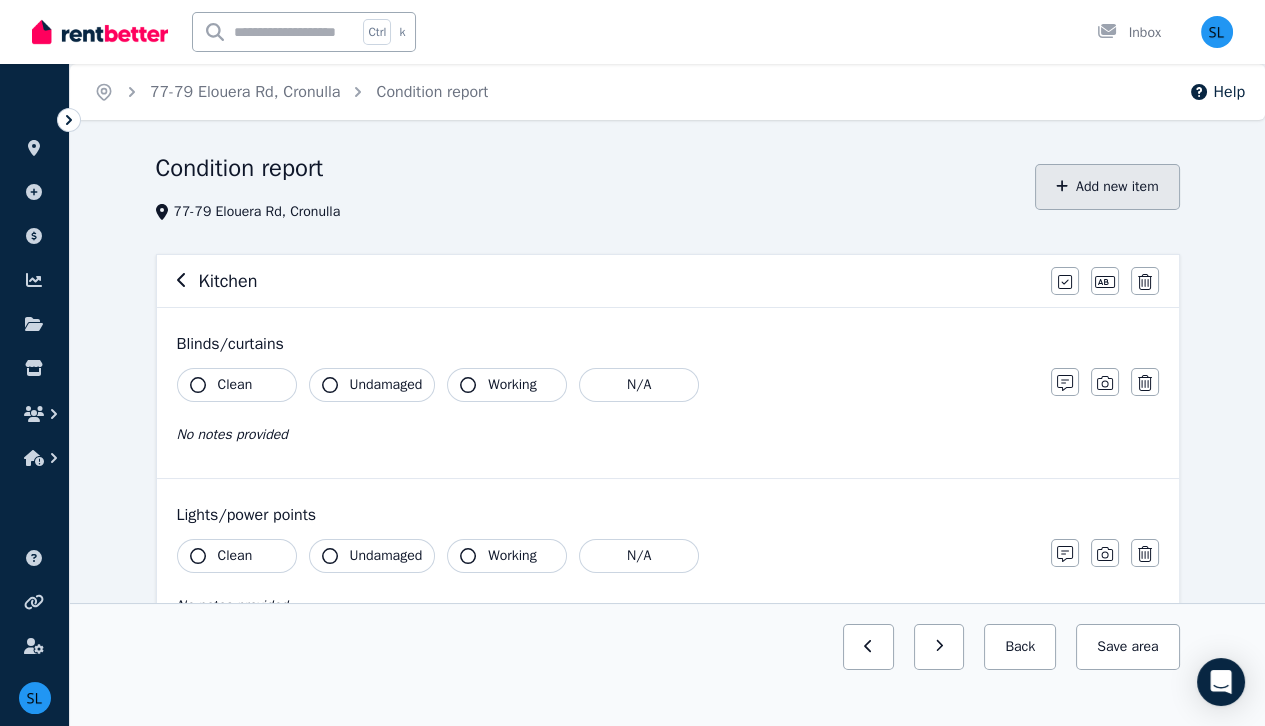 click on "Add new item" at bounding box center (1107, 187) 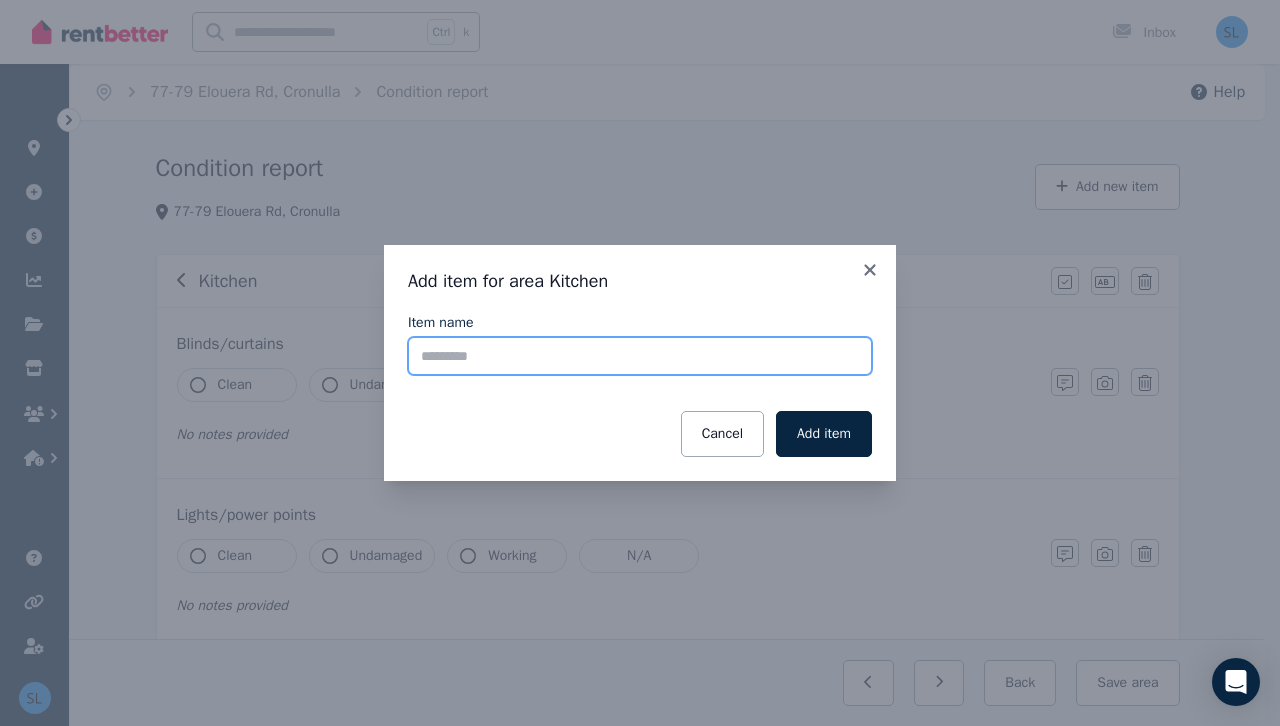 click on "Item name" at bounding box center (640, 356) 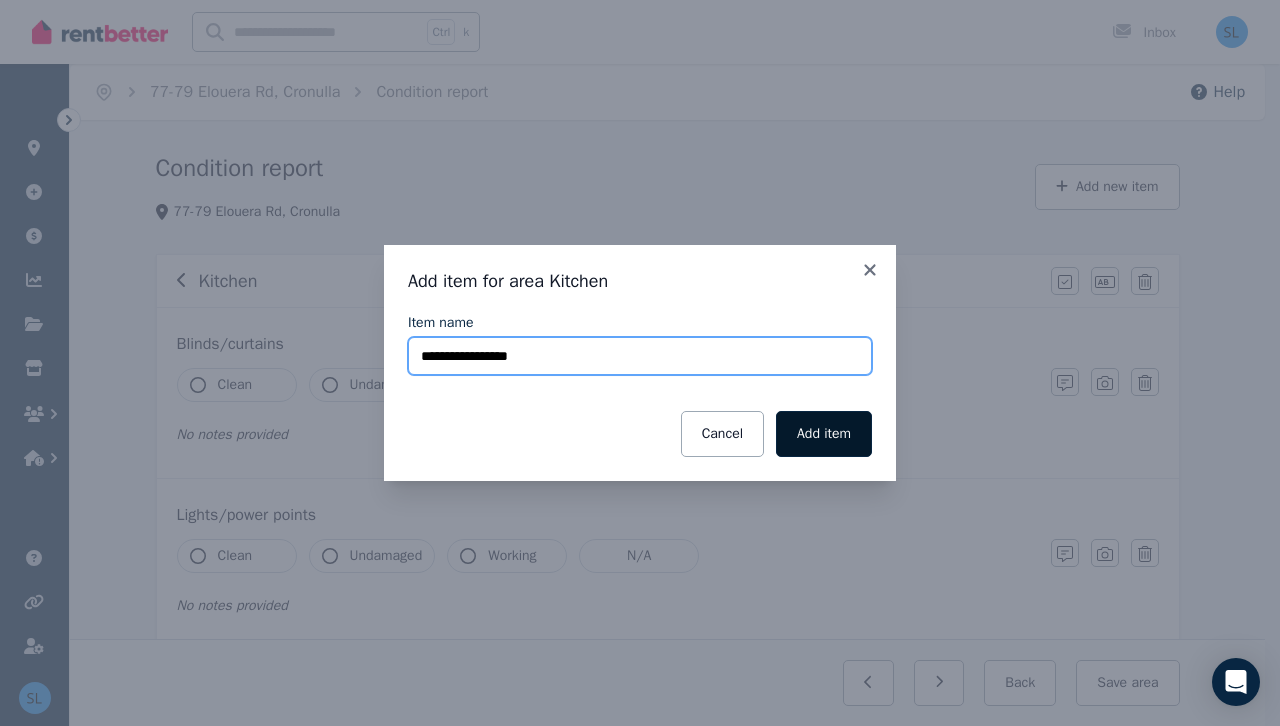 type on "**********" 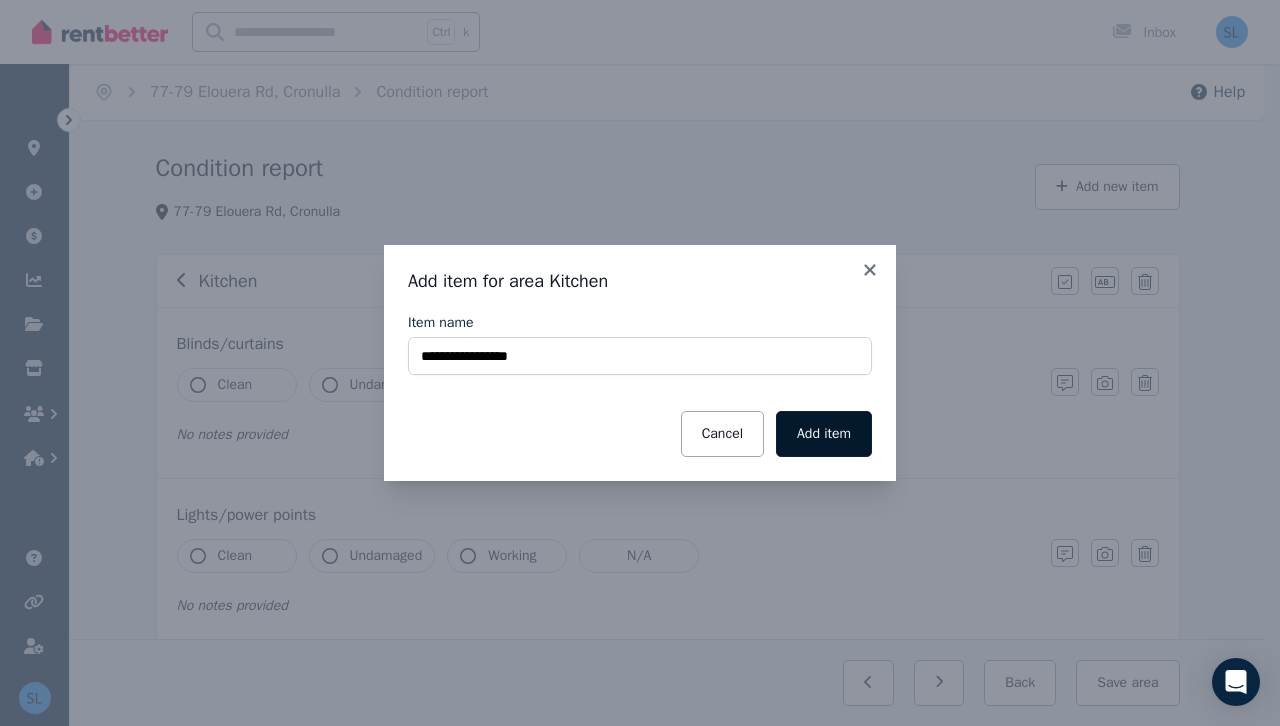 click on "Add item" at bounding box center (824, 434) 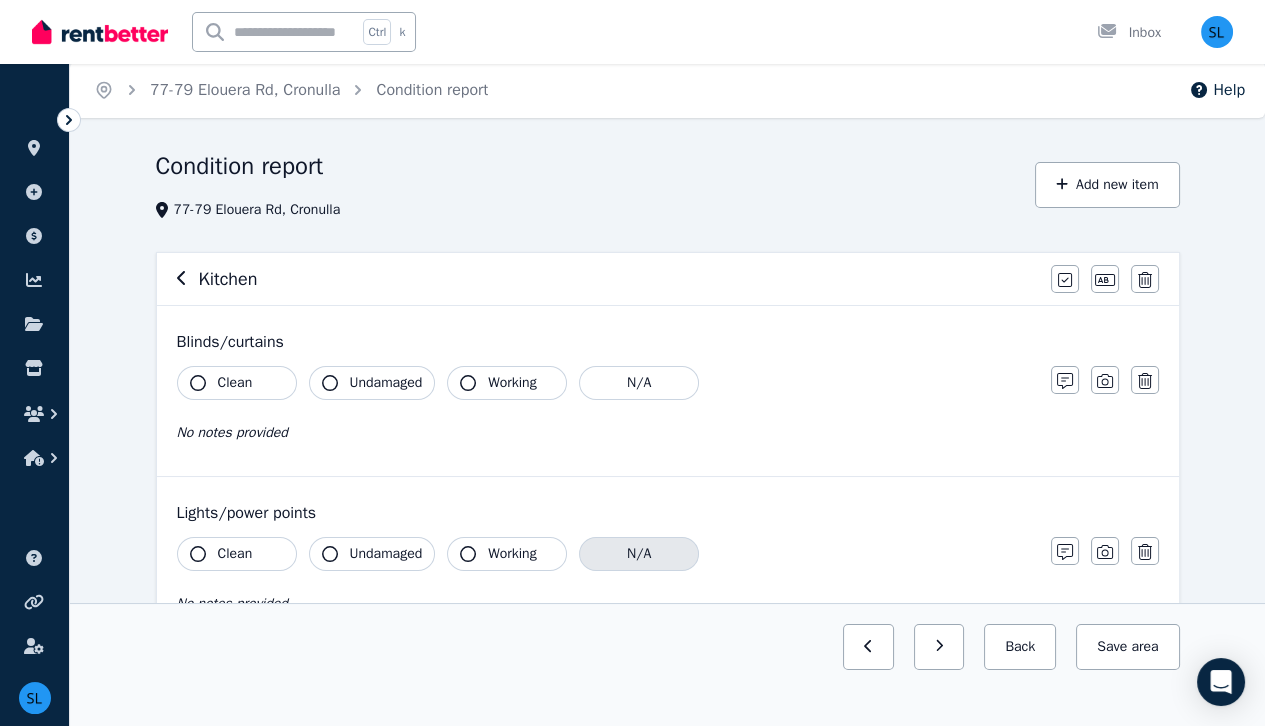 scroll, scrollTop: 0, scrollLeft: 0, axis: both 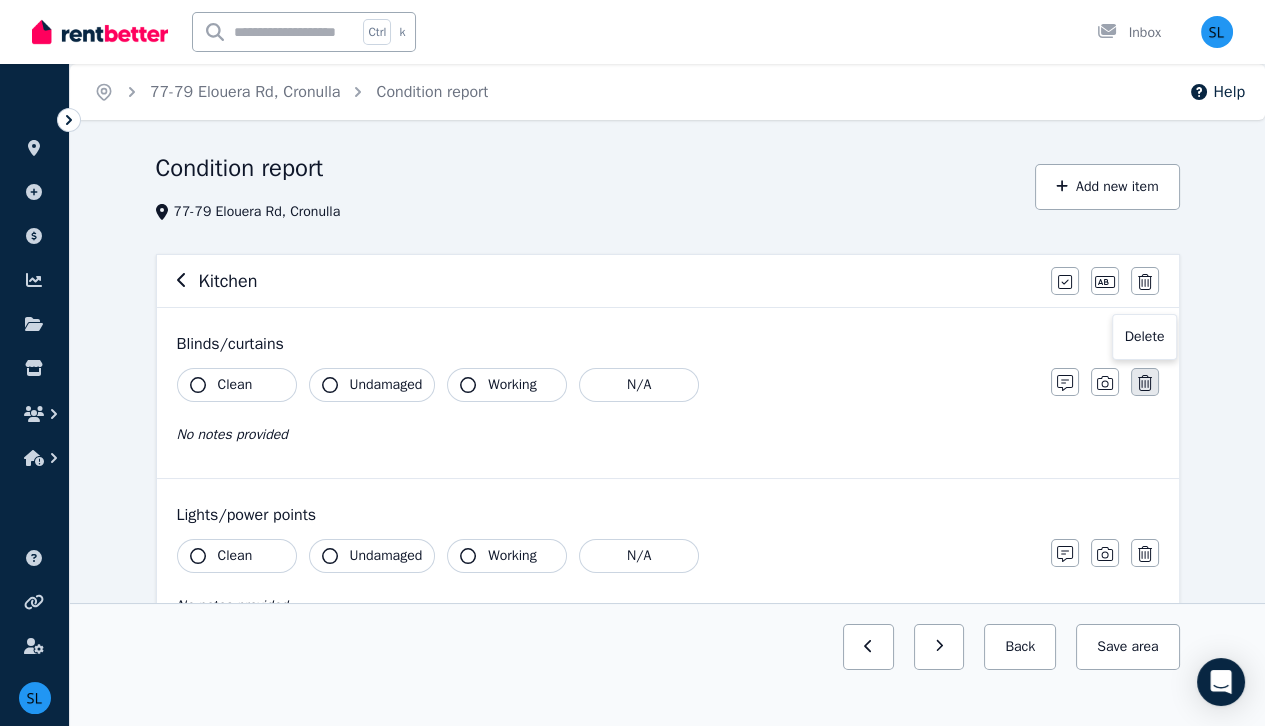 click 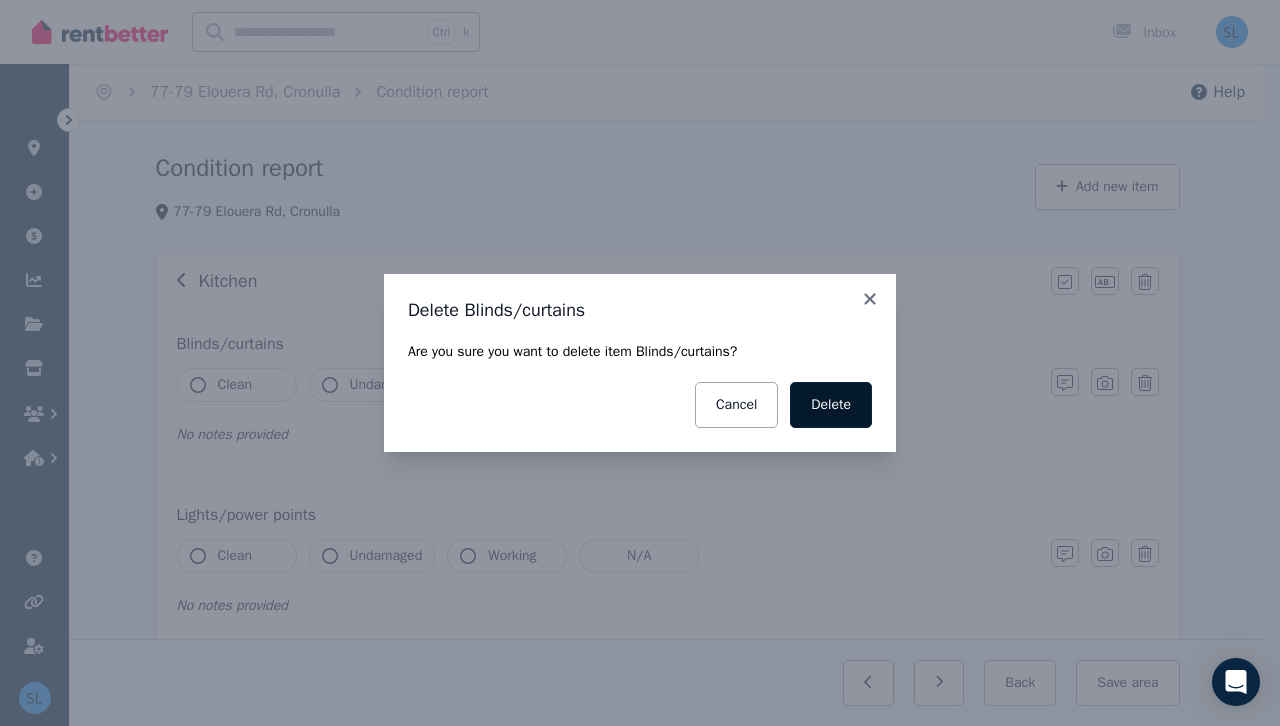 click on "Delete" at bounding box center (831, 405) 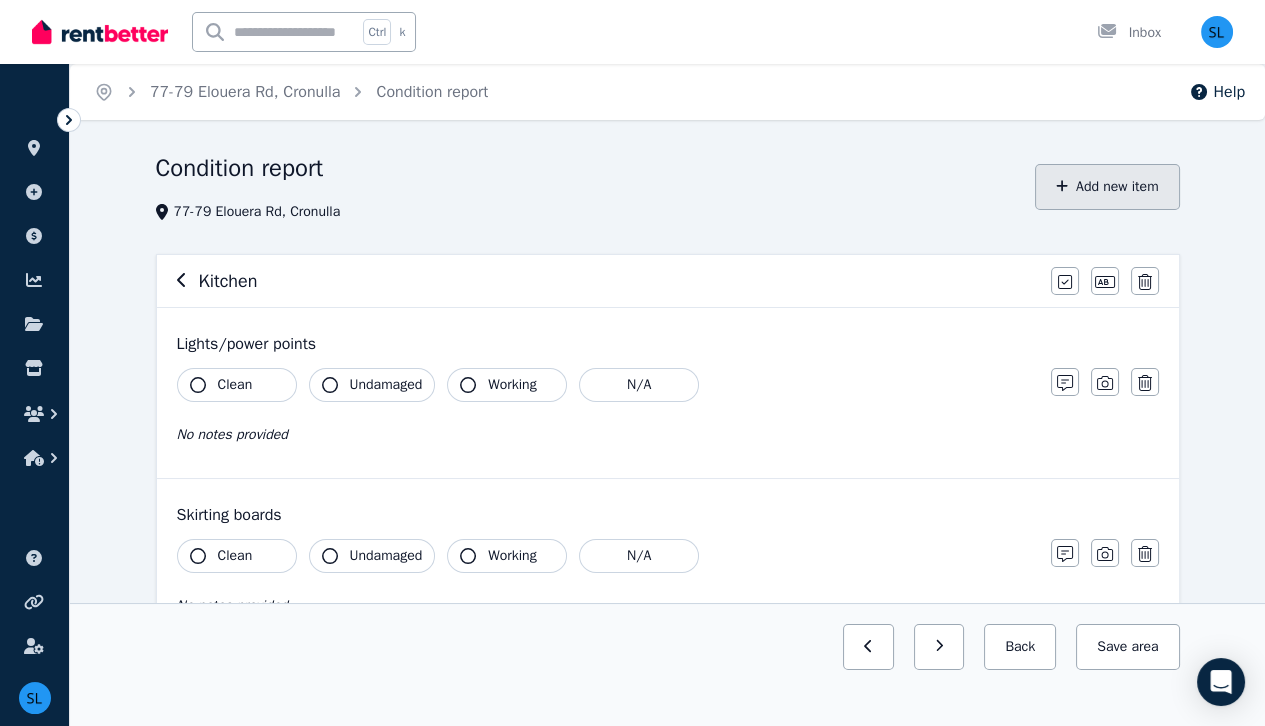 click on "Add new item" at bounding box center (1107, 187) 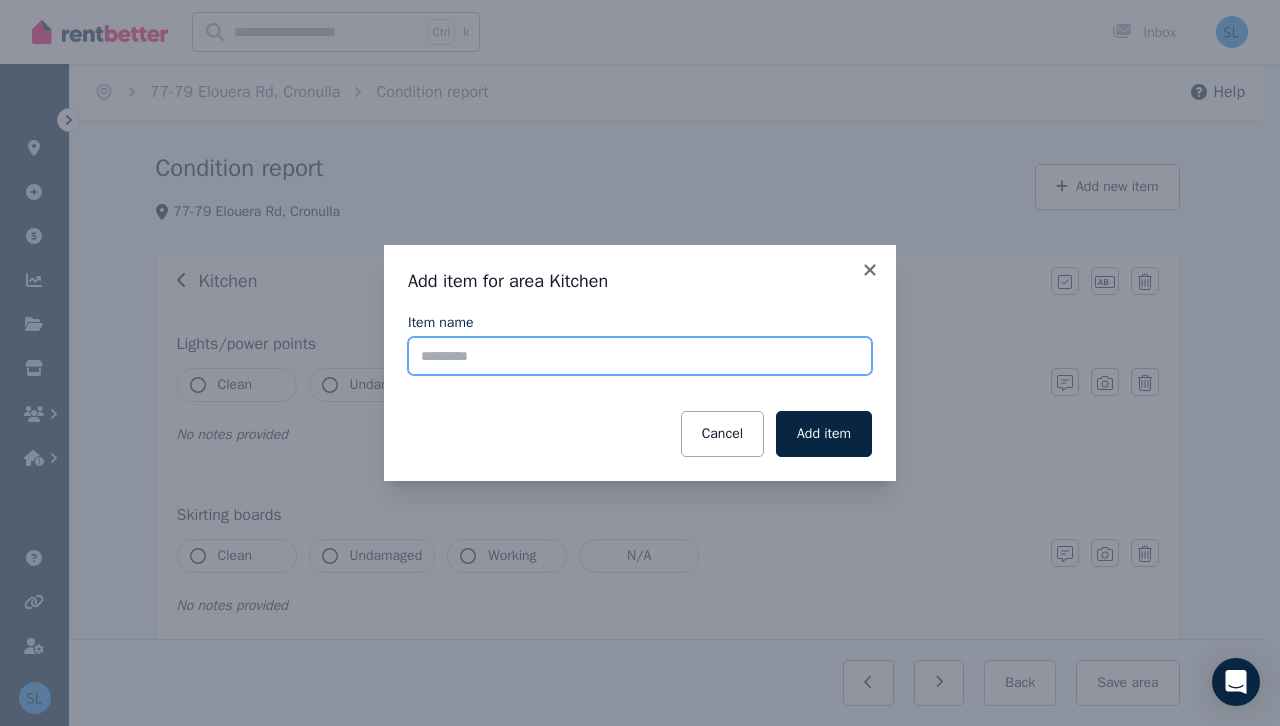 click on "Item name" at bounding box center (640, 356) 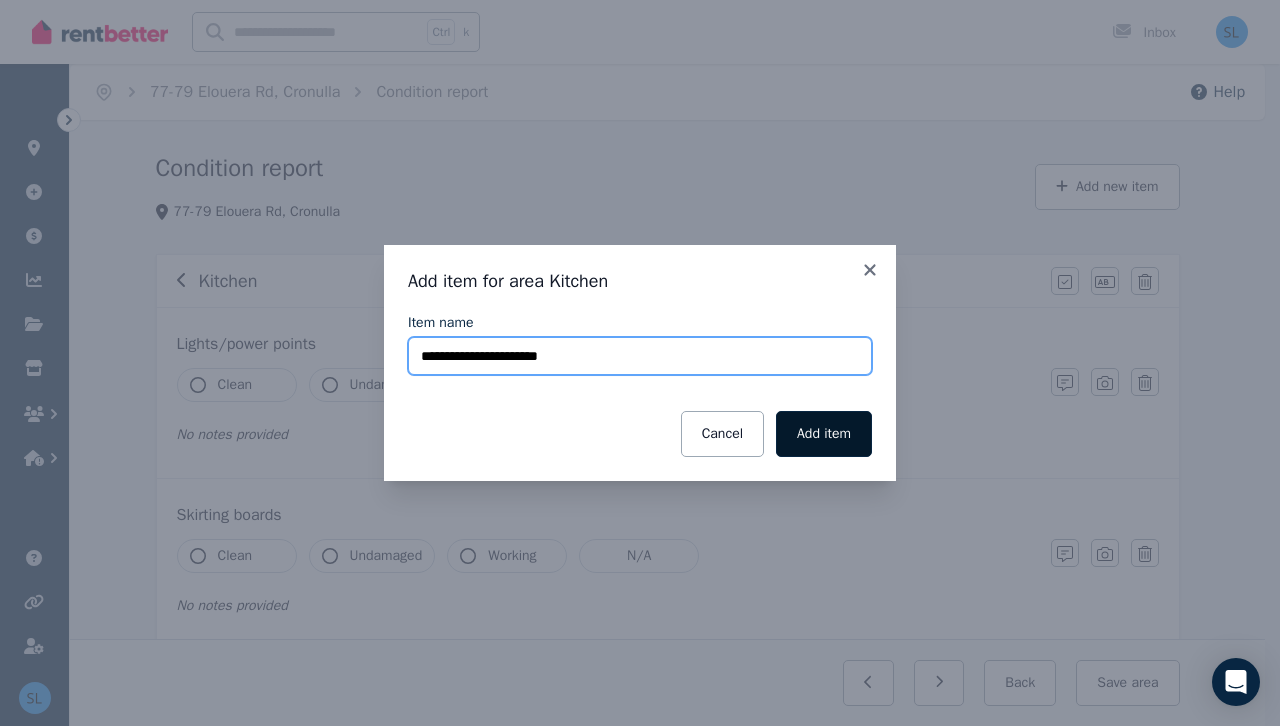 type on "**********" 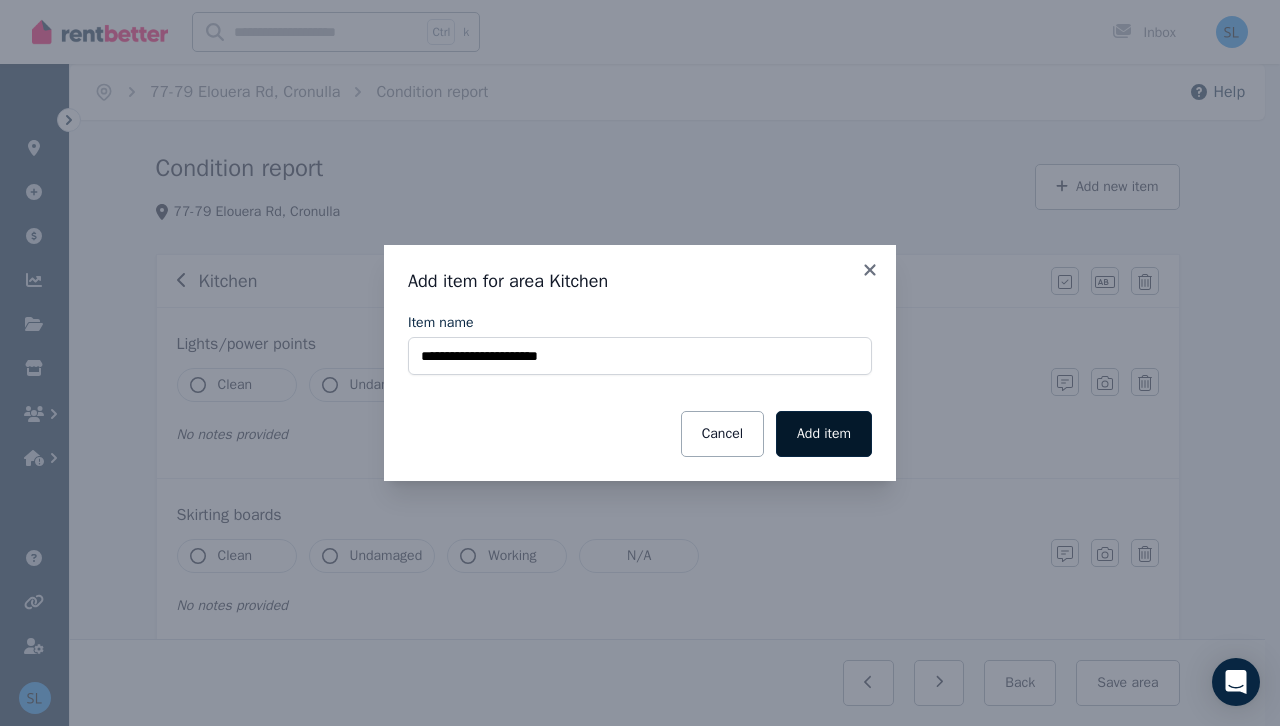 click on "Add item" at bounding box center [824, 434] 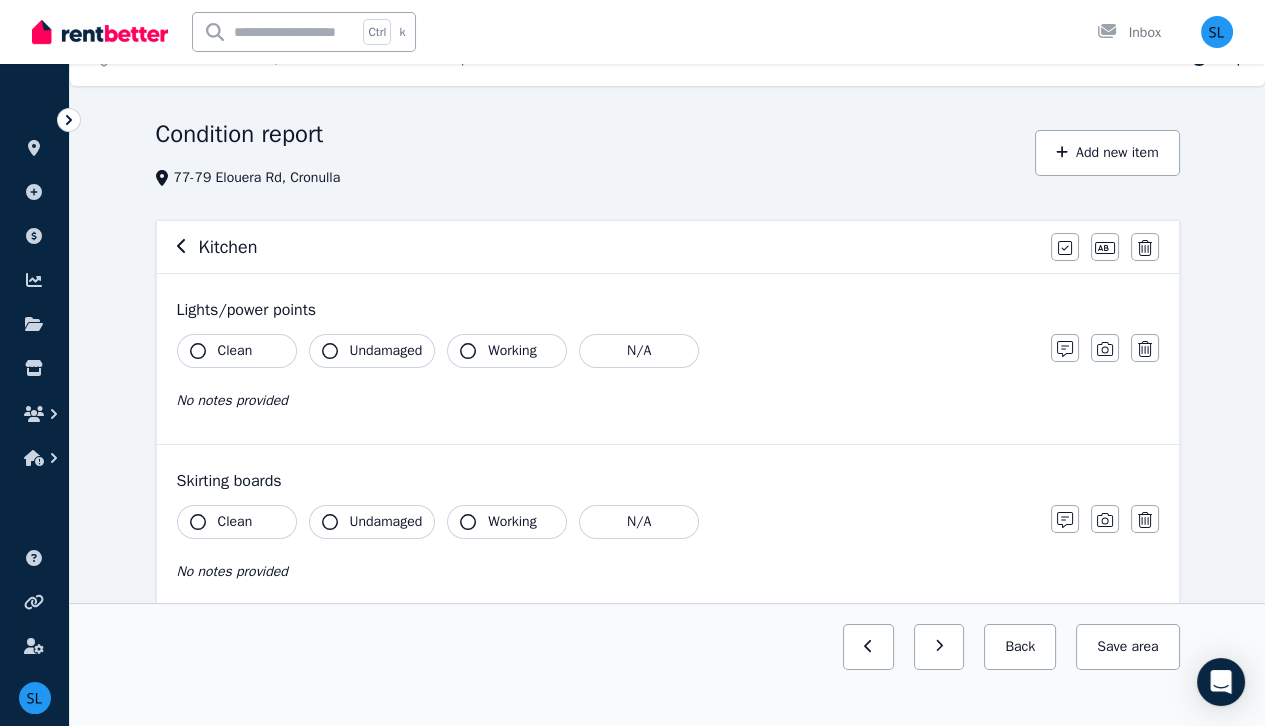 scroll, scrollTop: 35, scrollLeft: 0, axis: vertical 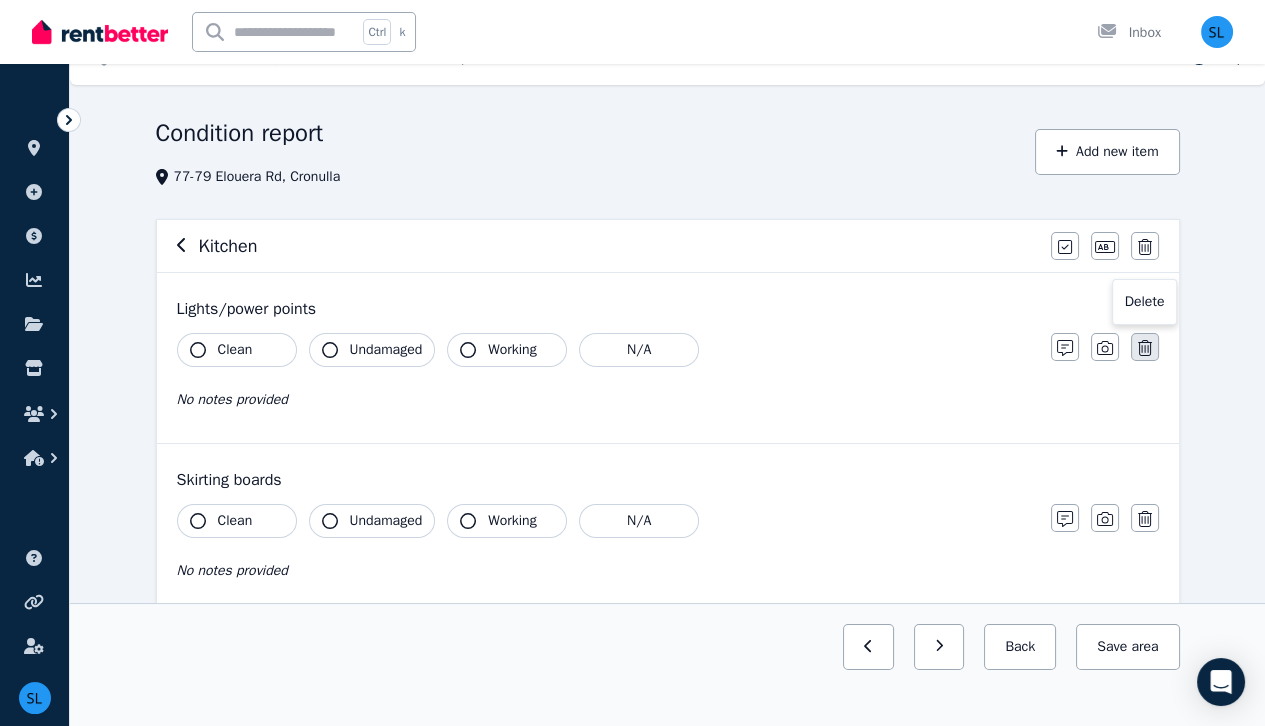 click 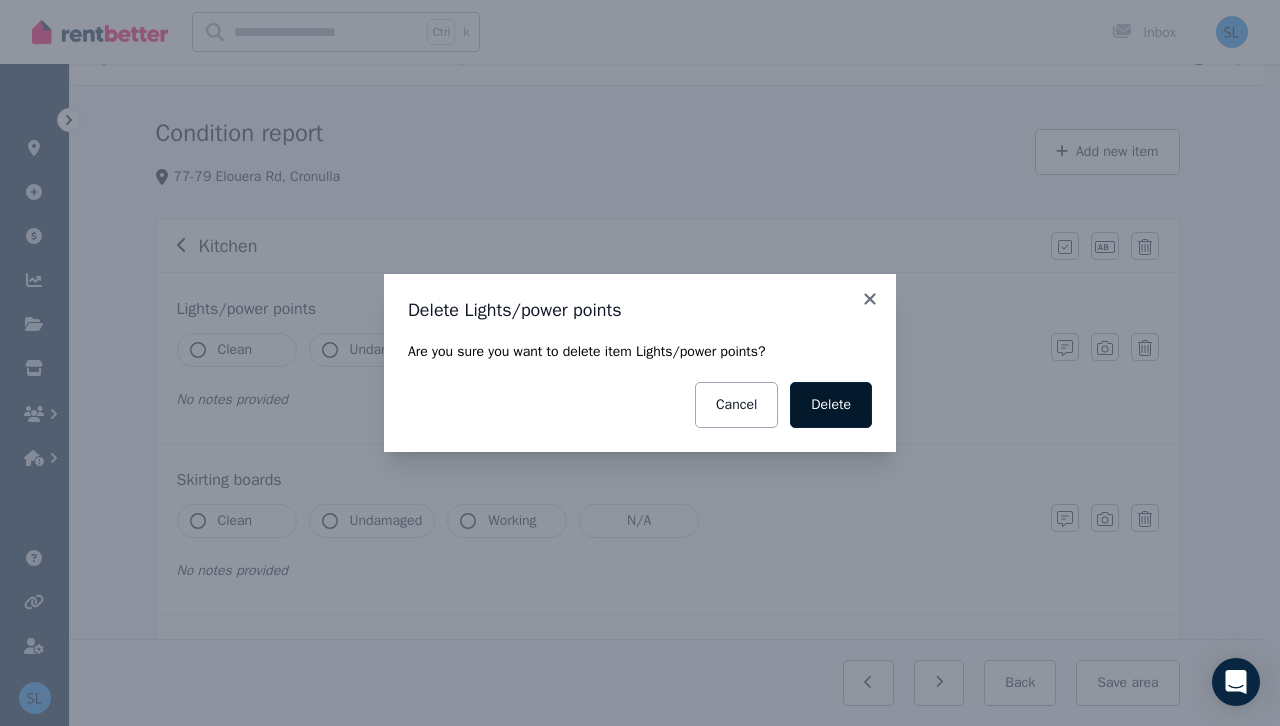 click on "Delete" at bounding box center [831, 405] 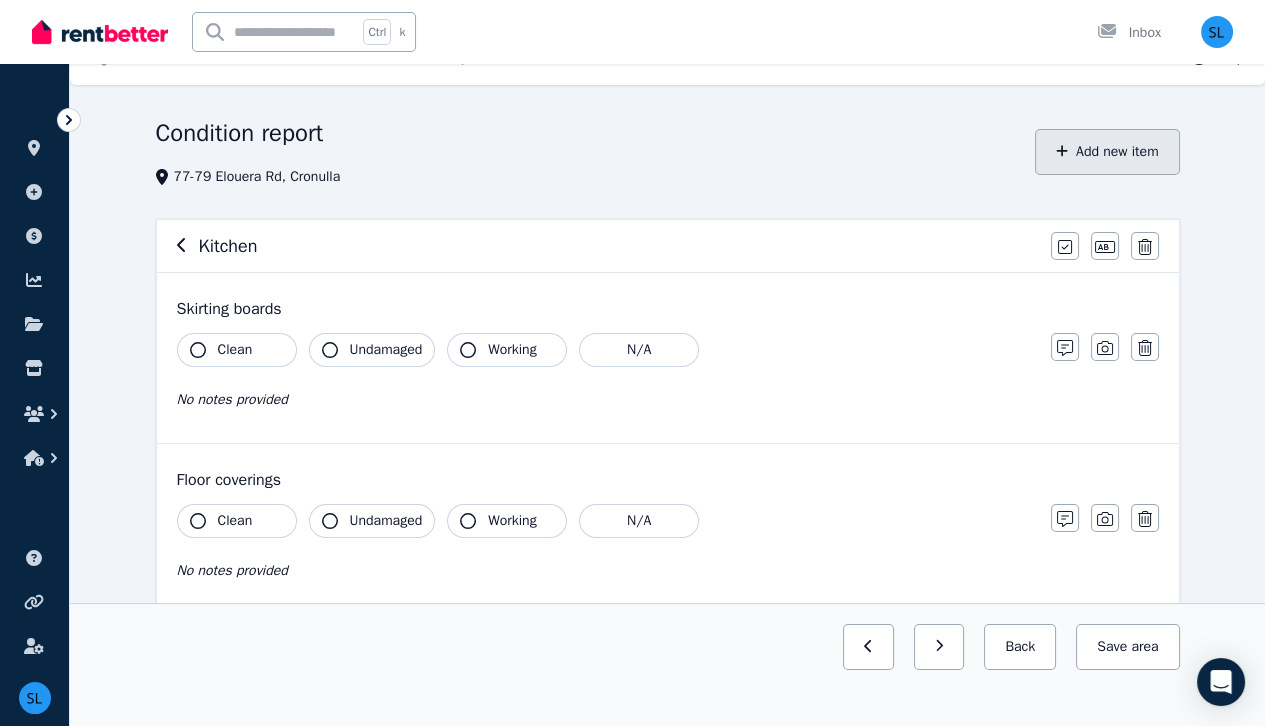 click on "Add new item" at bounding box center (1107, 152) 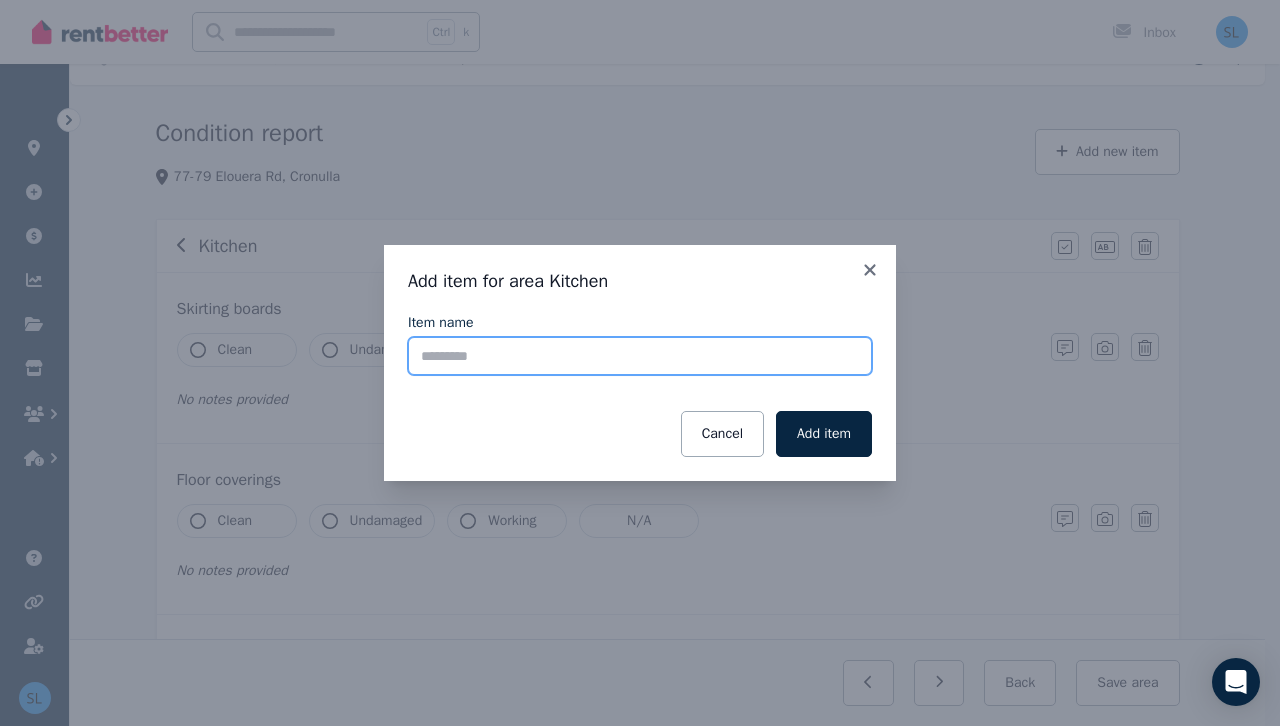 click on "Item name" at bounding box center [640, 356] 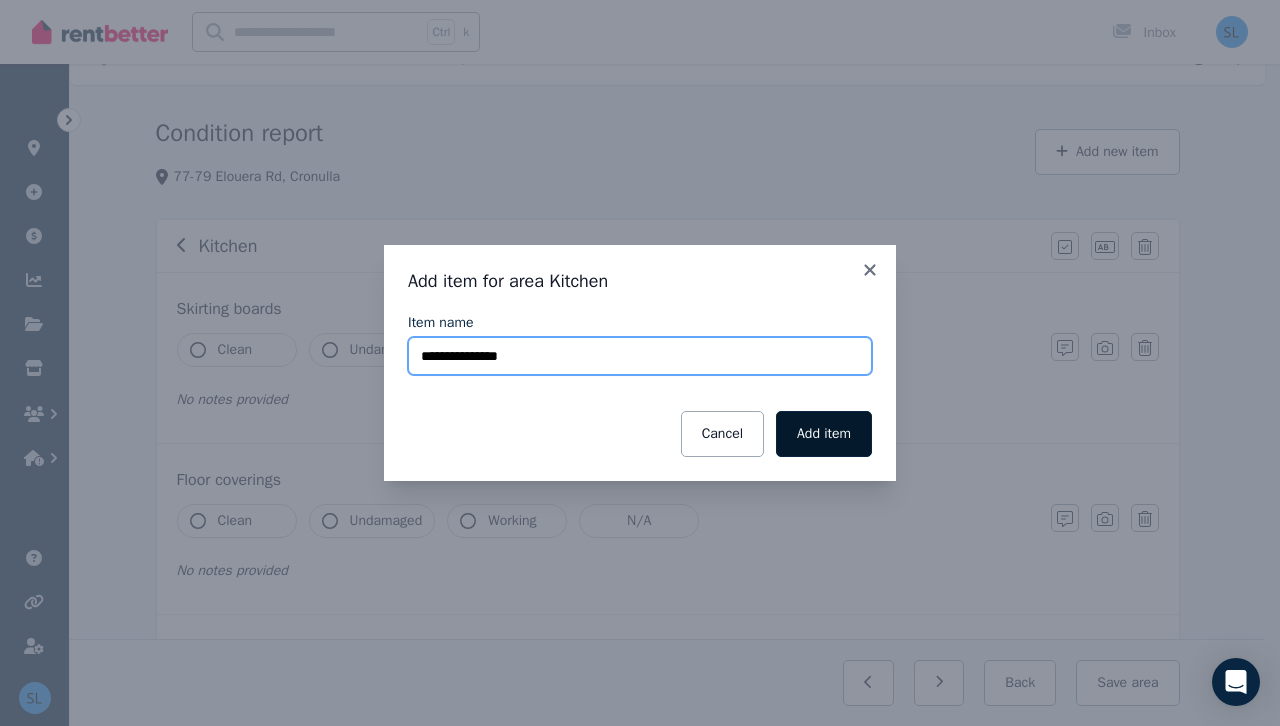 type on "**********" 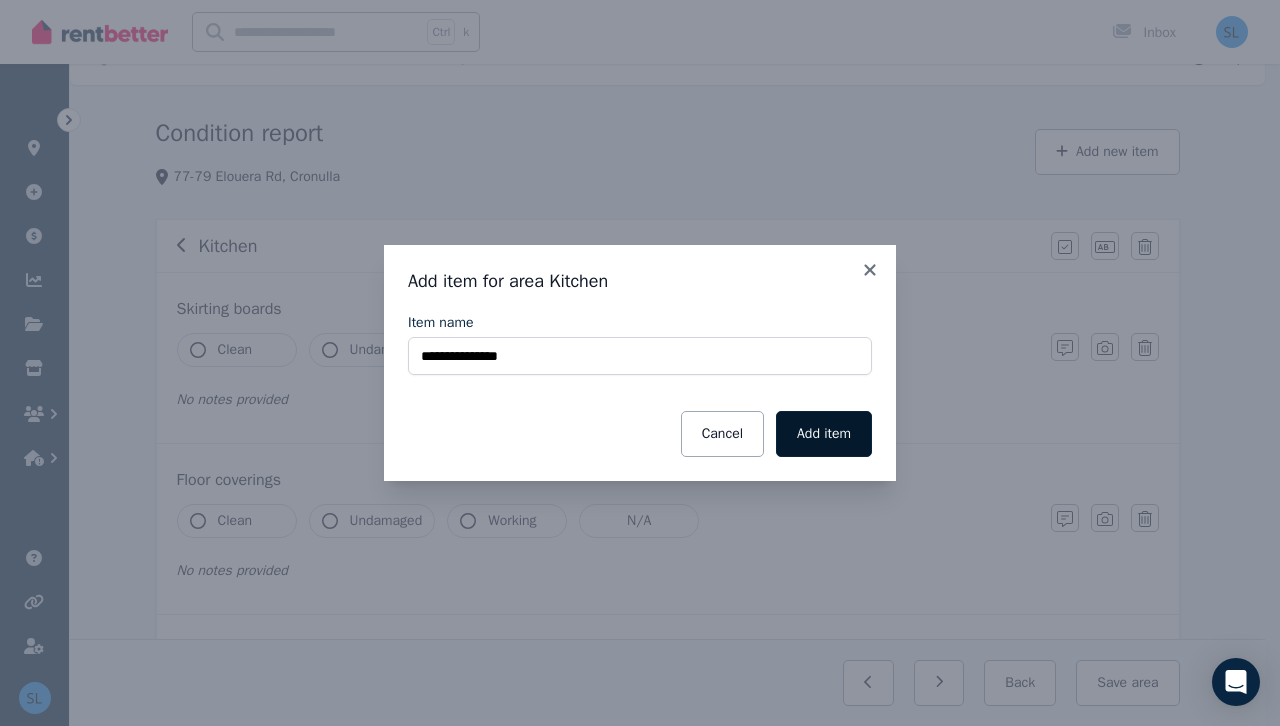 click on "Add item" at bounding box center (824, 434) 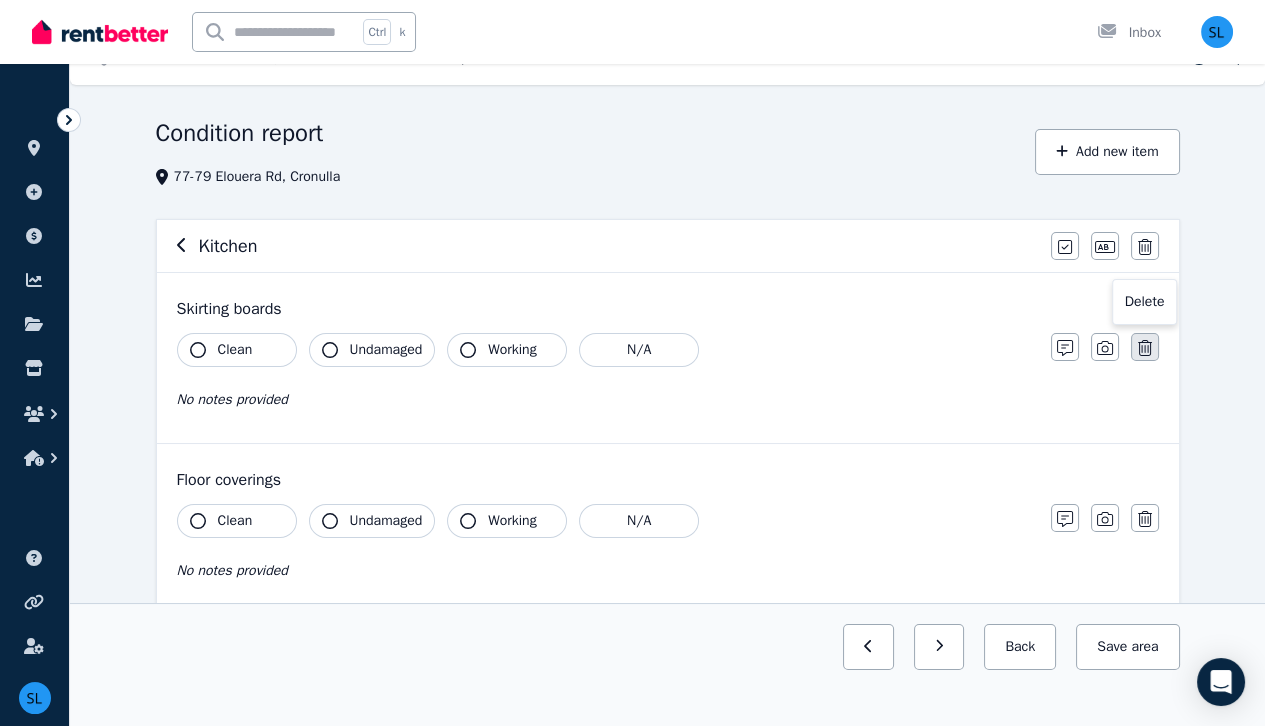 click 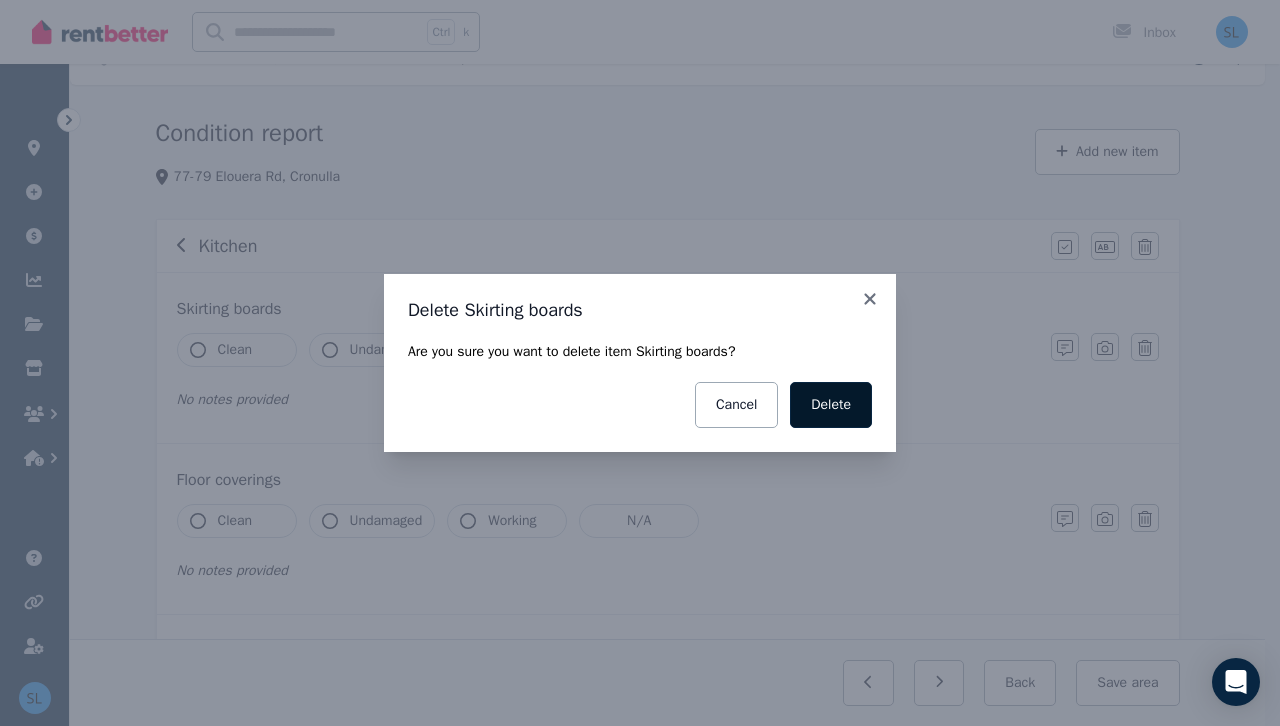 click on "Delete" at bounding box center (831, 405) 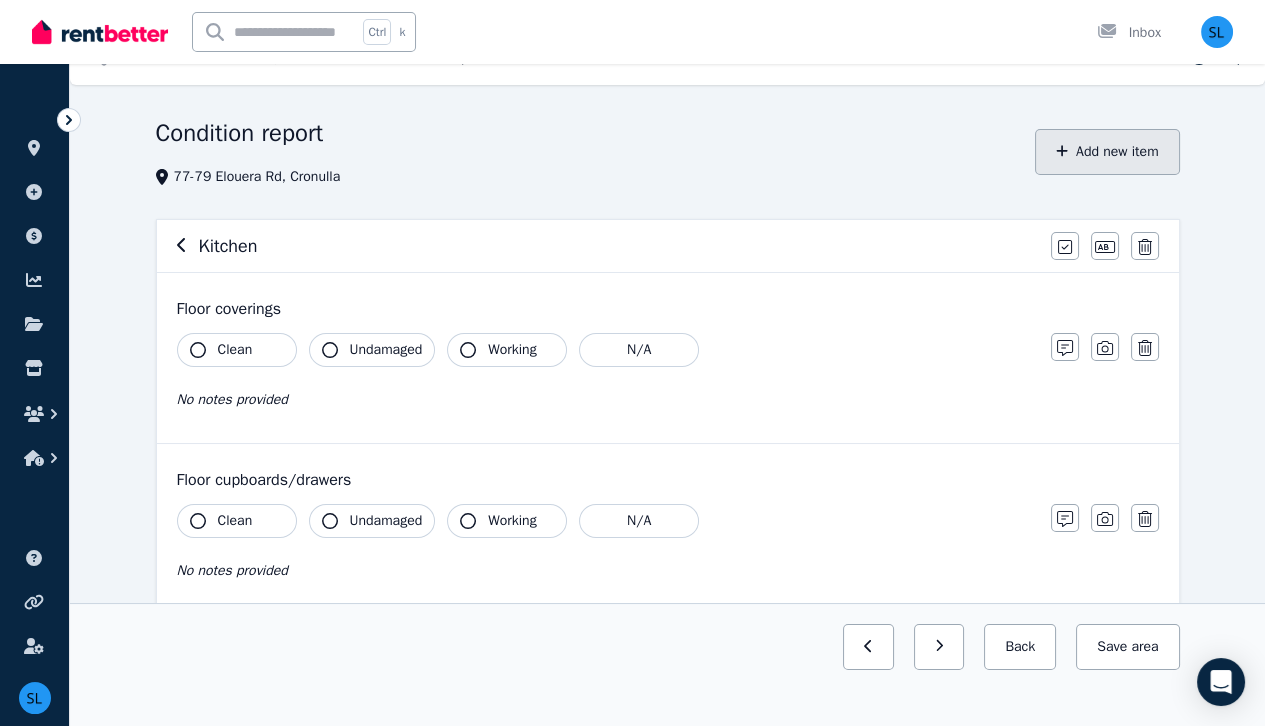 click on "Add new item" at bounding box center [1107, 152] 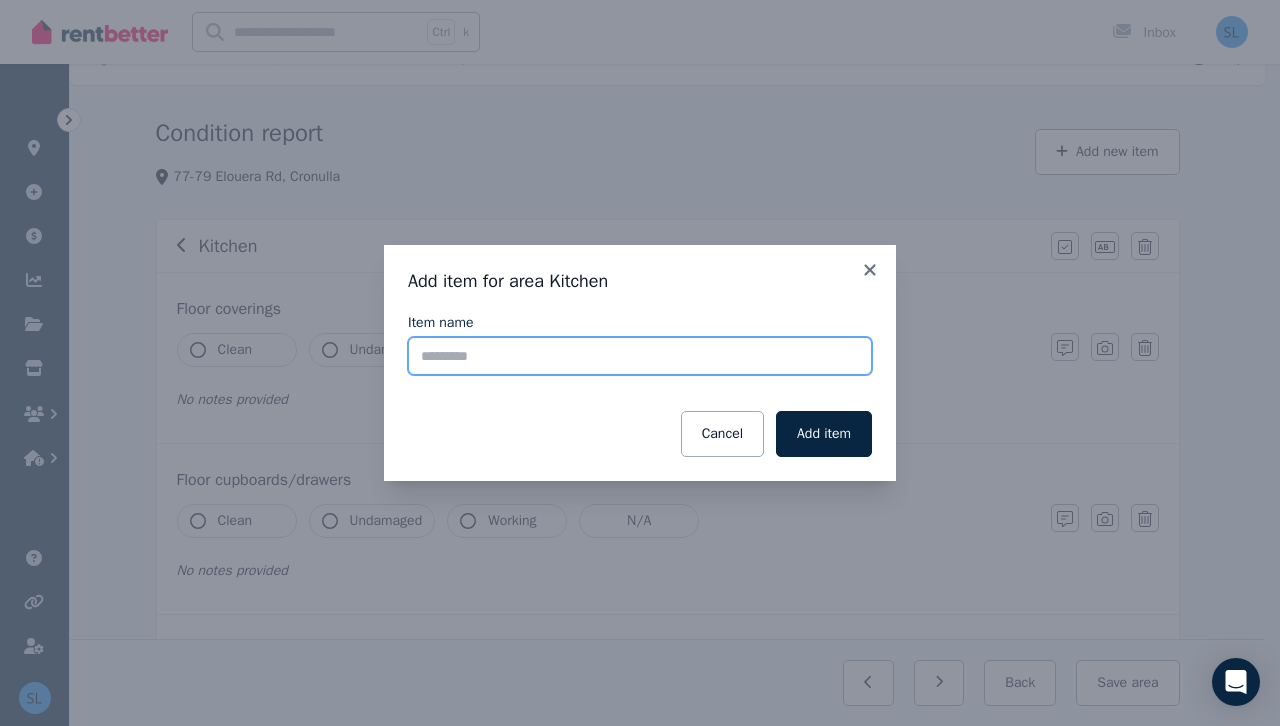 click on "Item name" at bounding box center (640, 356) 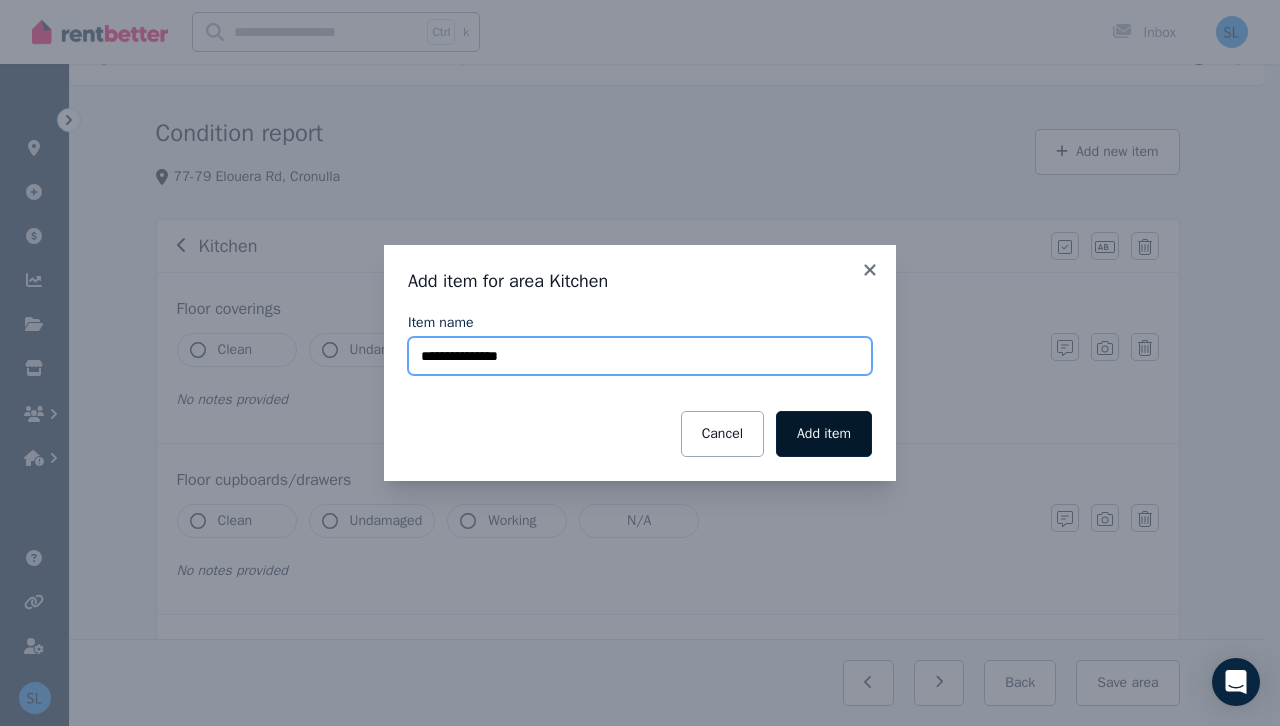 type on "**********" 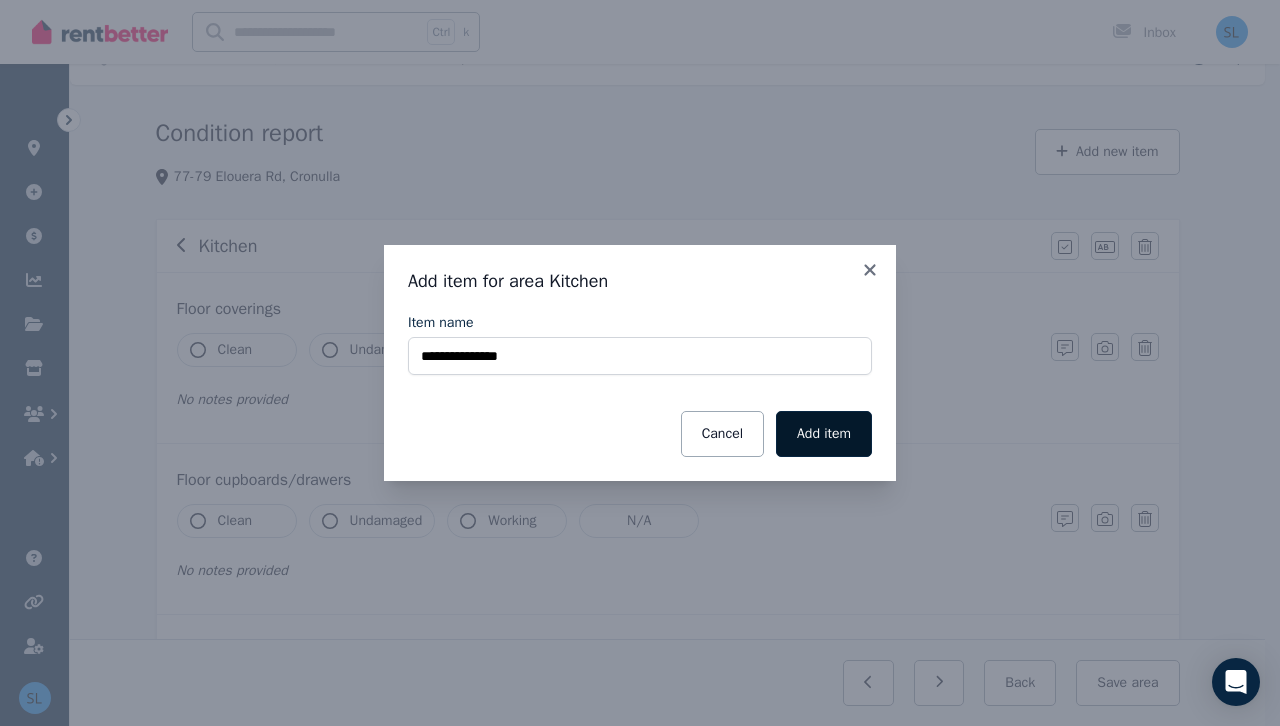click on "Add item" at bounding box center [824, 434] 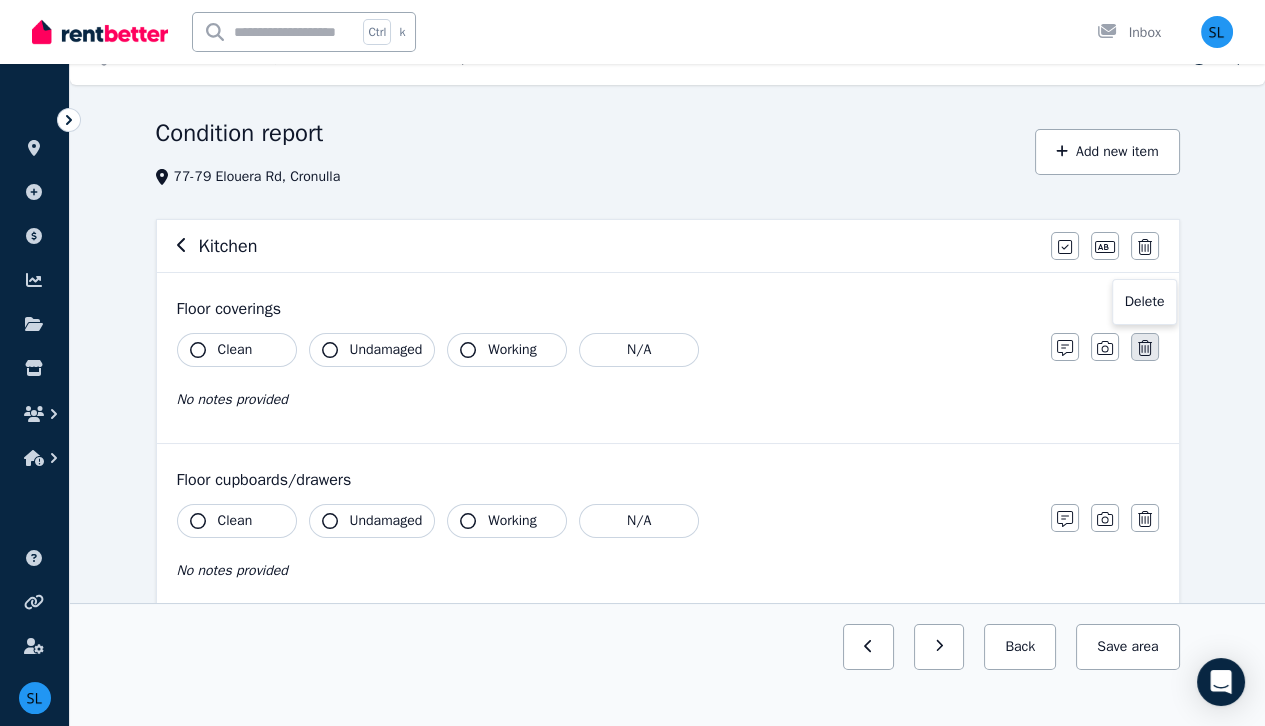 click 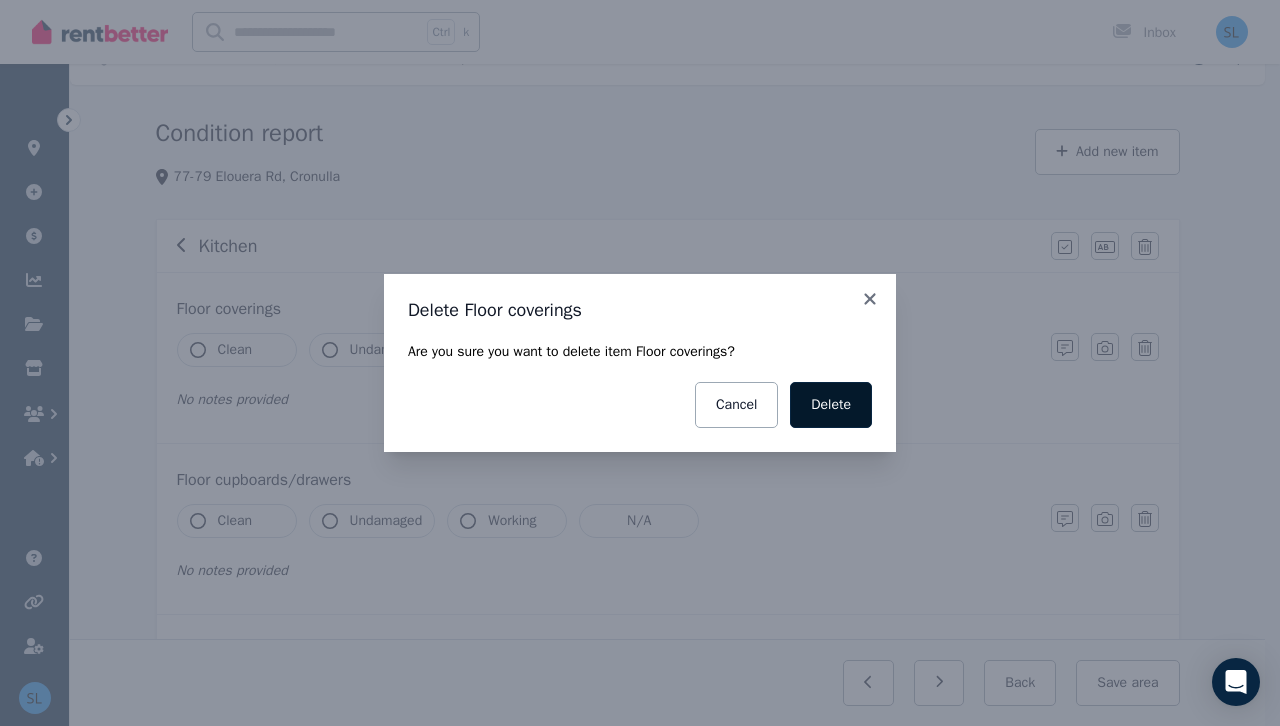 click on "Delete" at bounding box center [831, 405] 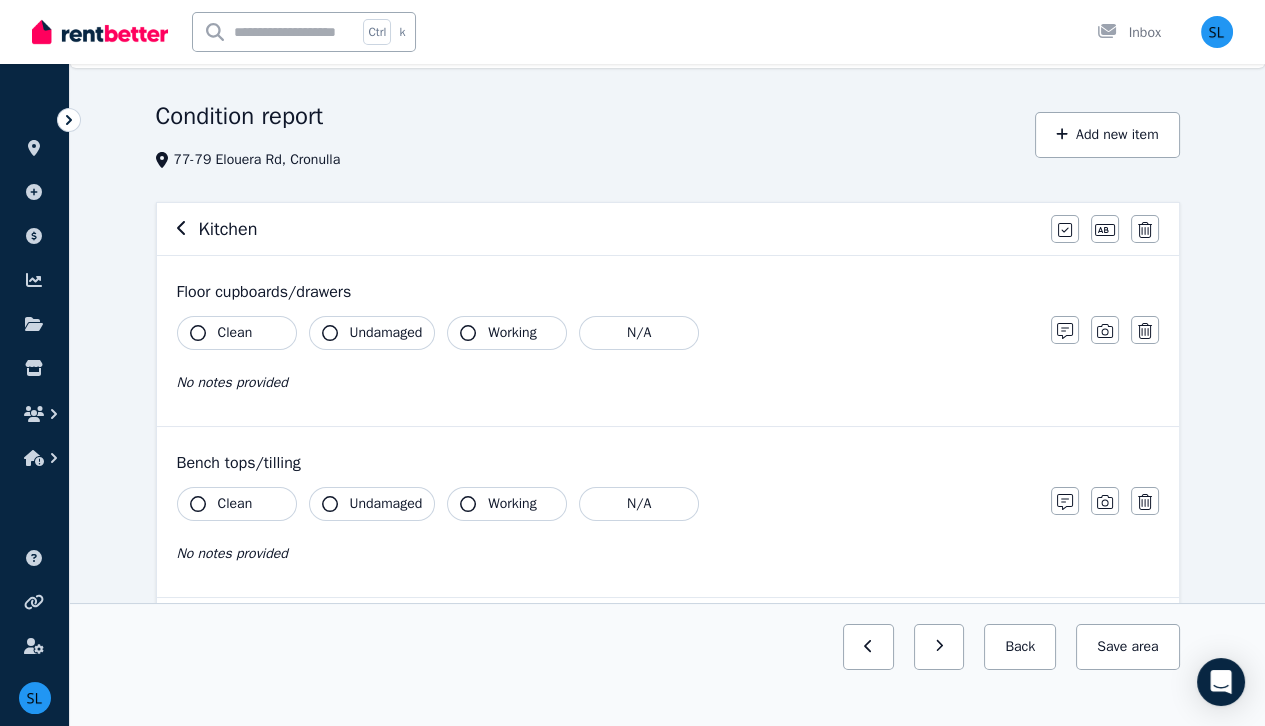scroll, scrollTop: 50, scrollLeft: 0, axis: vertical 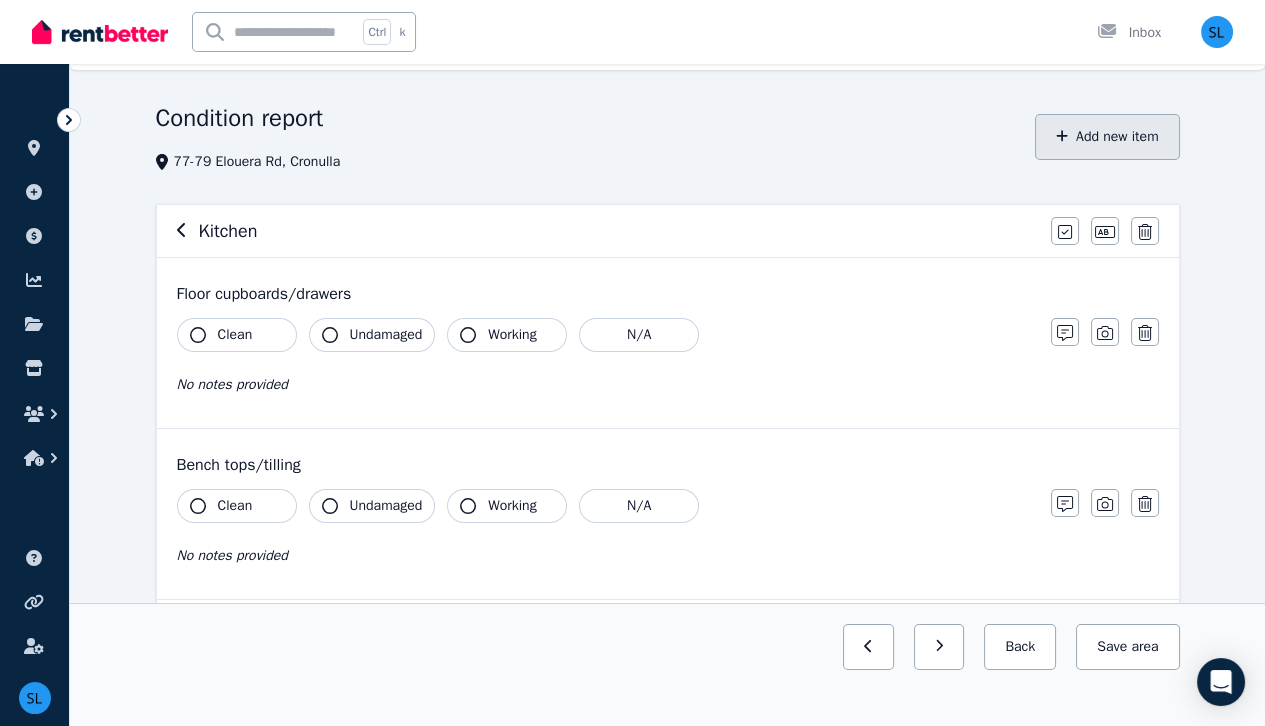 click on "Add new item" at bounding box center [1107, 137] 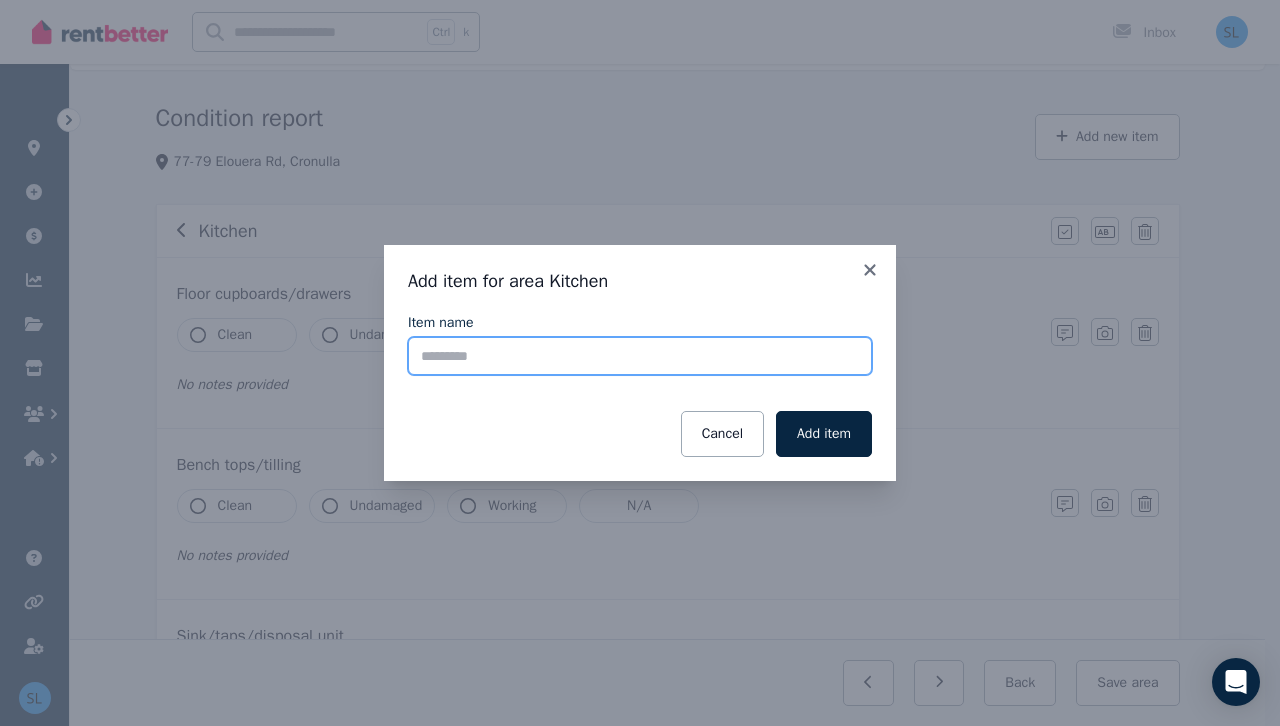 click on "Item name" at bounding box center (640, 356) 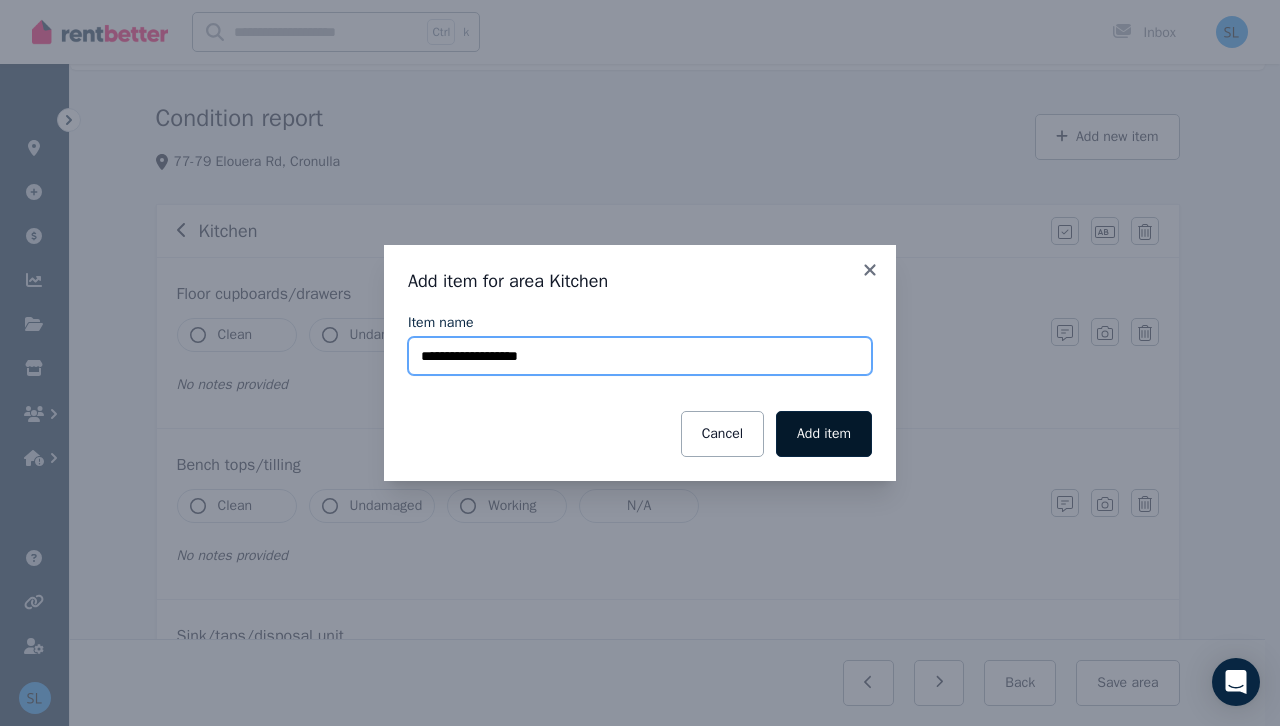 type on "**********" 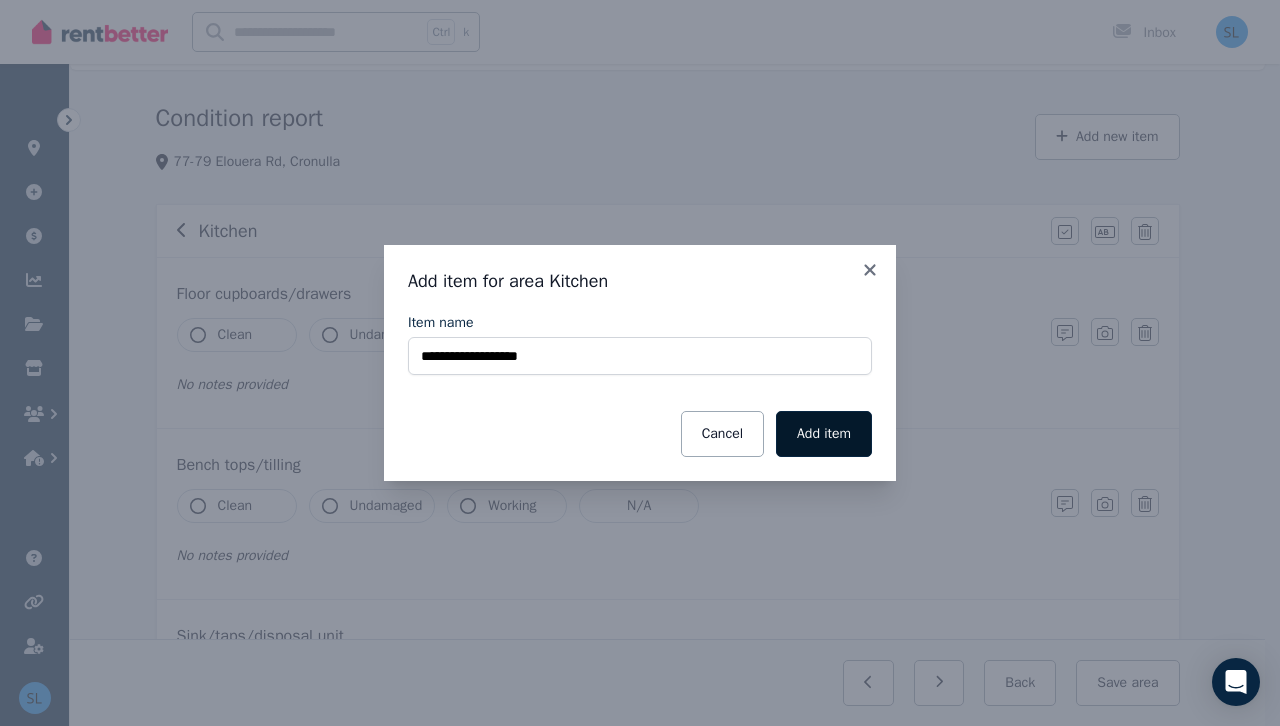 click on "Add item" at bounding box center [824, 434] 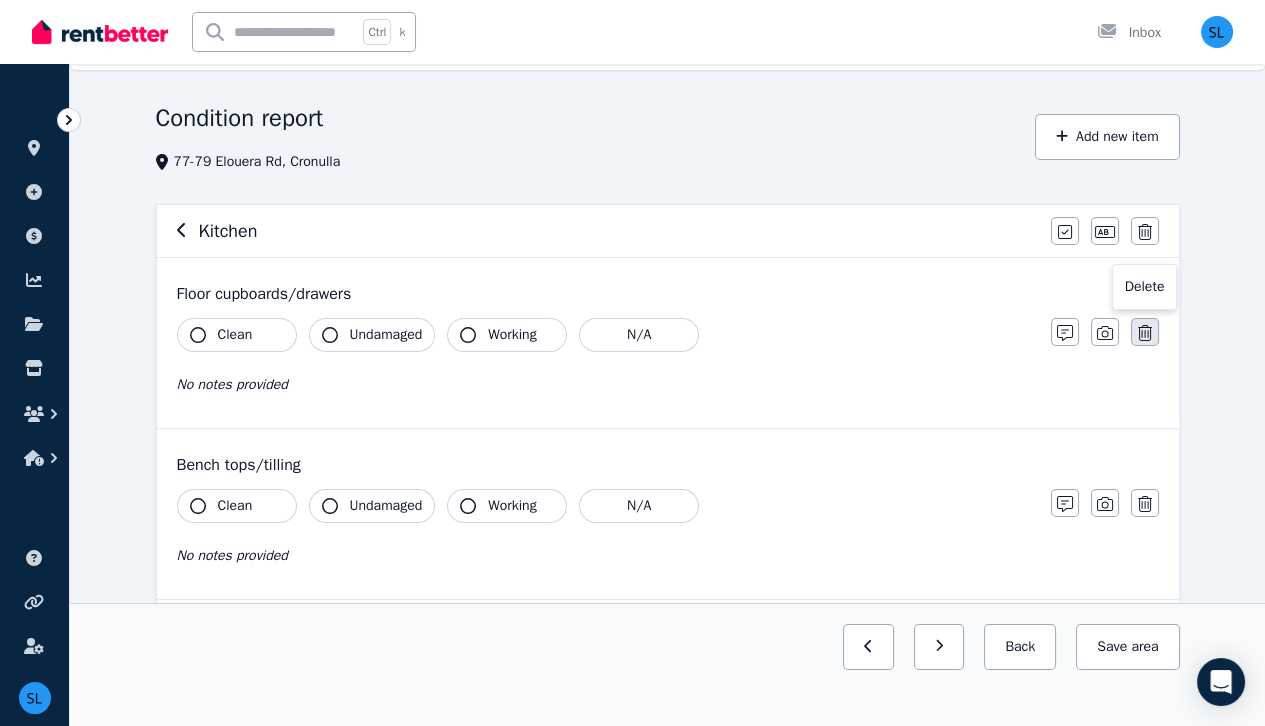 click 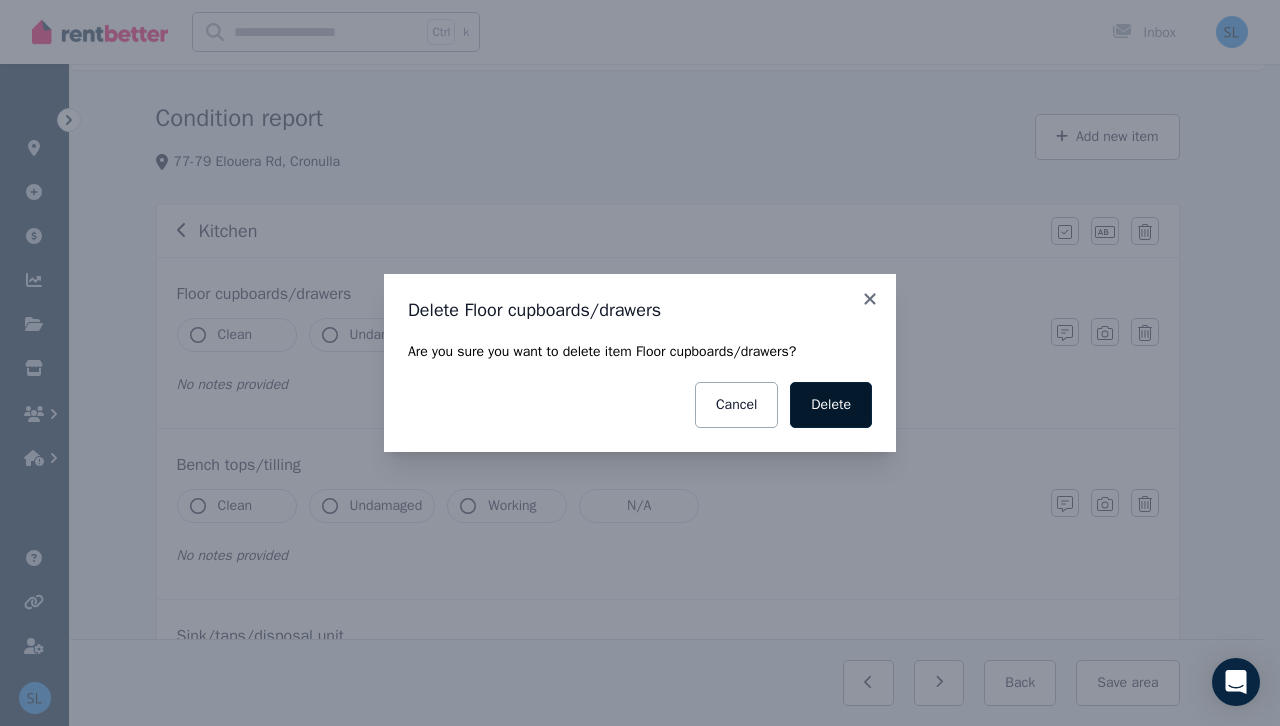 click on "Delete" at bounding box center [831, 405] 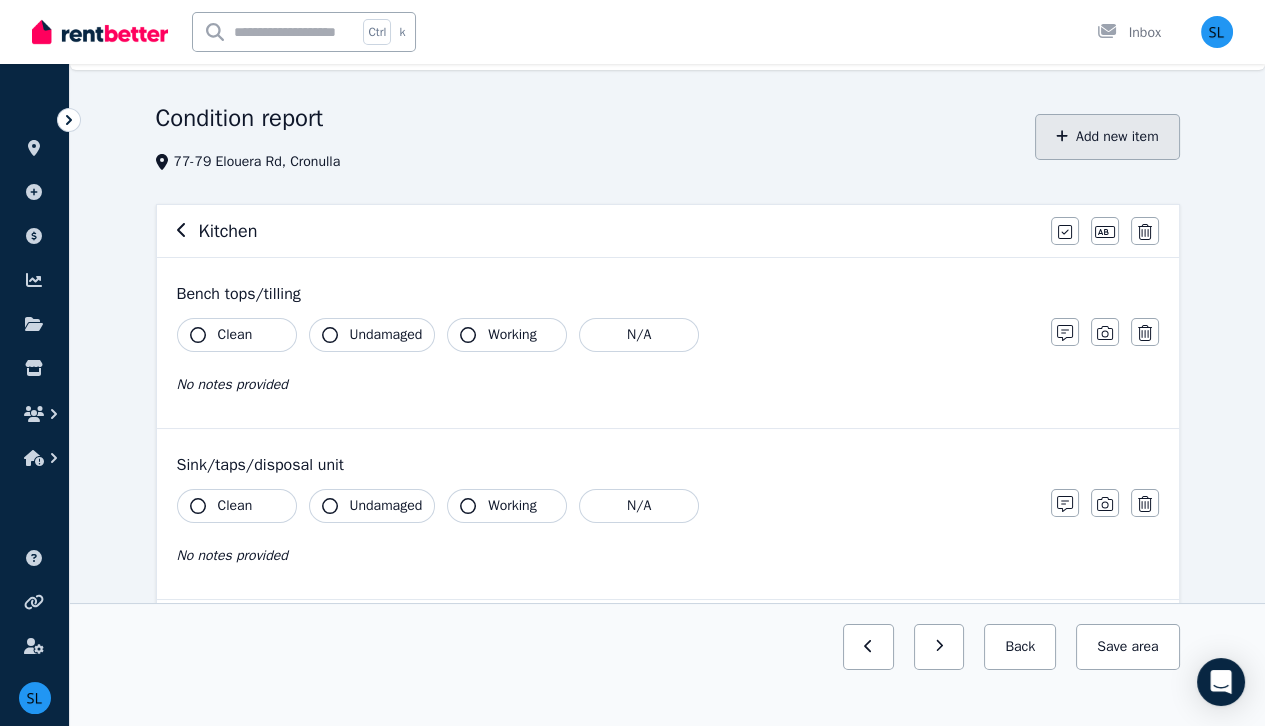 click on "Add new item" at bounding box center [1107, 137] 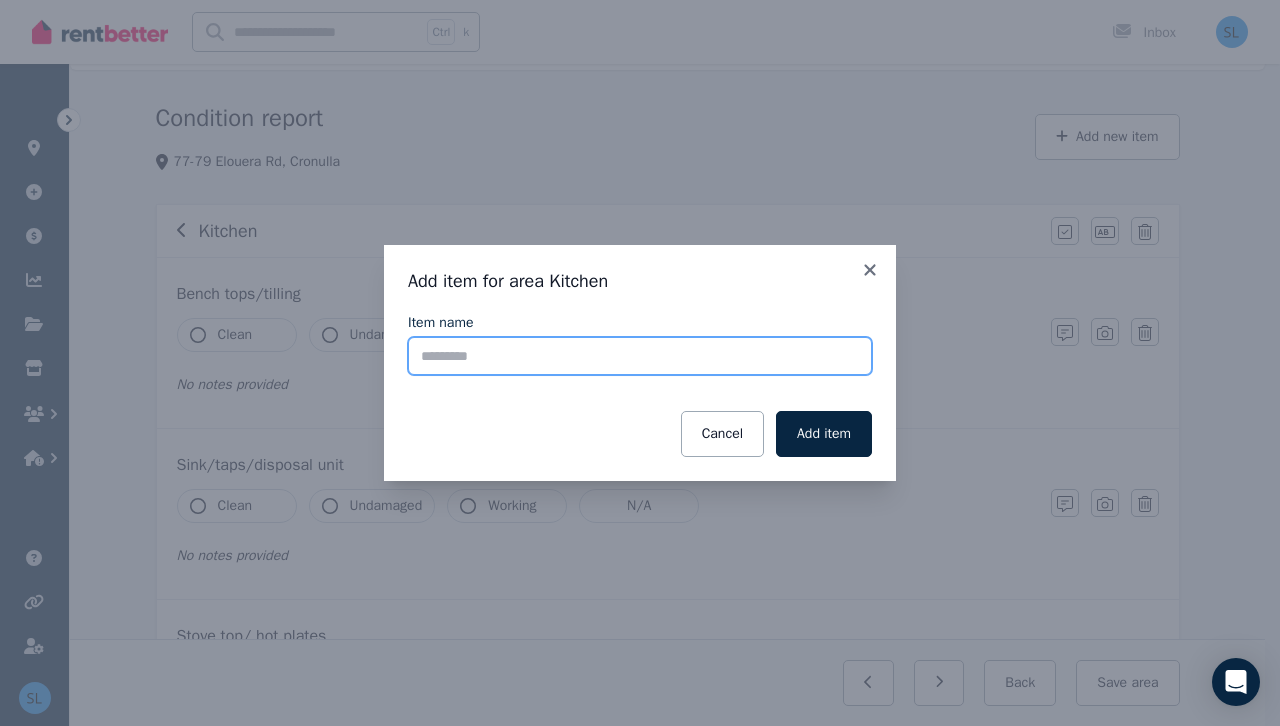 click on "Item name" at bounding box center [640, 356] 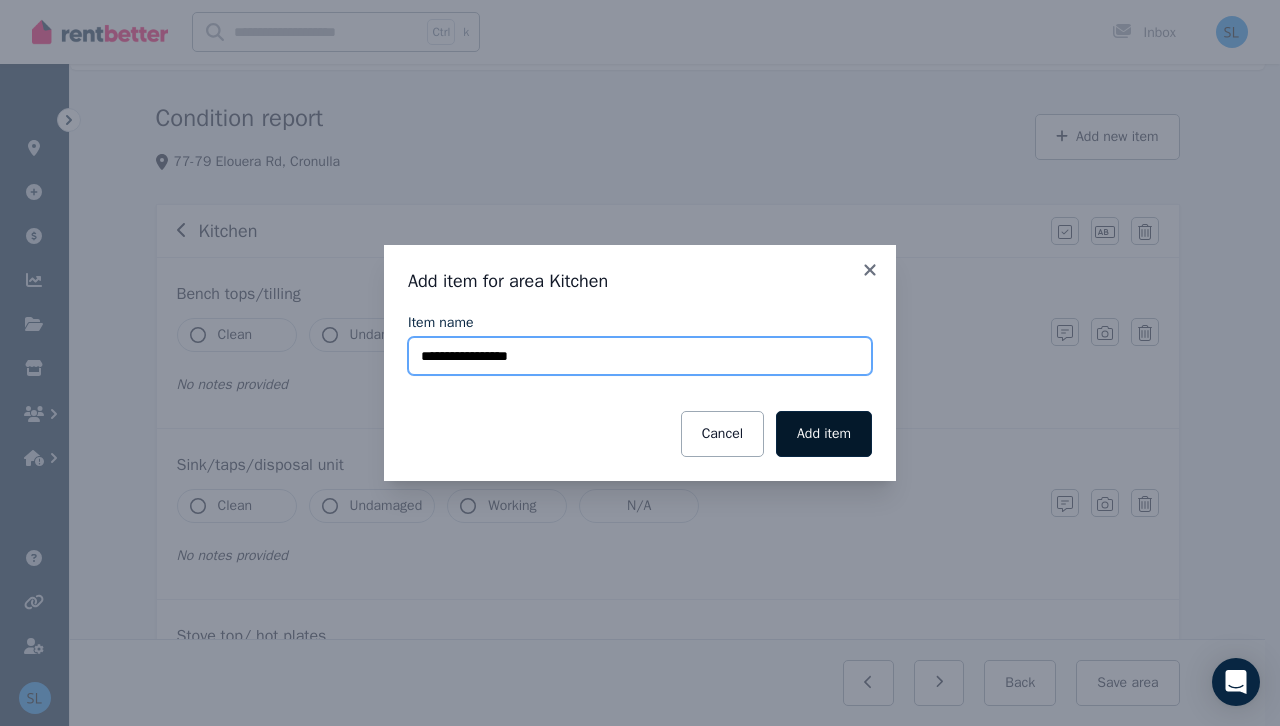 type on "**********" 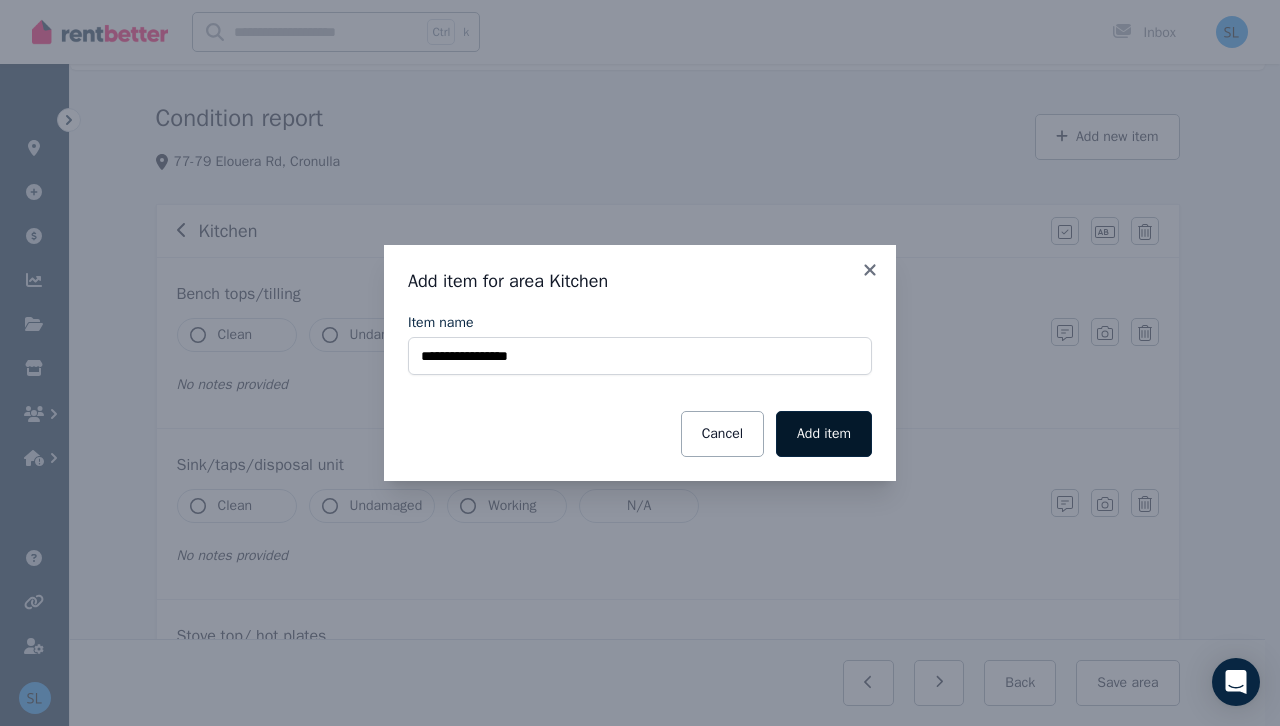 click on "Add item" at bounding box center (824, 434) 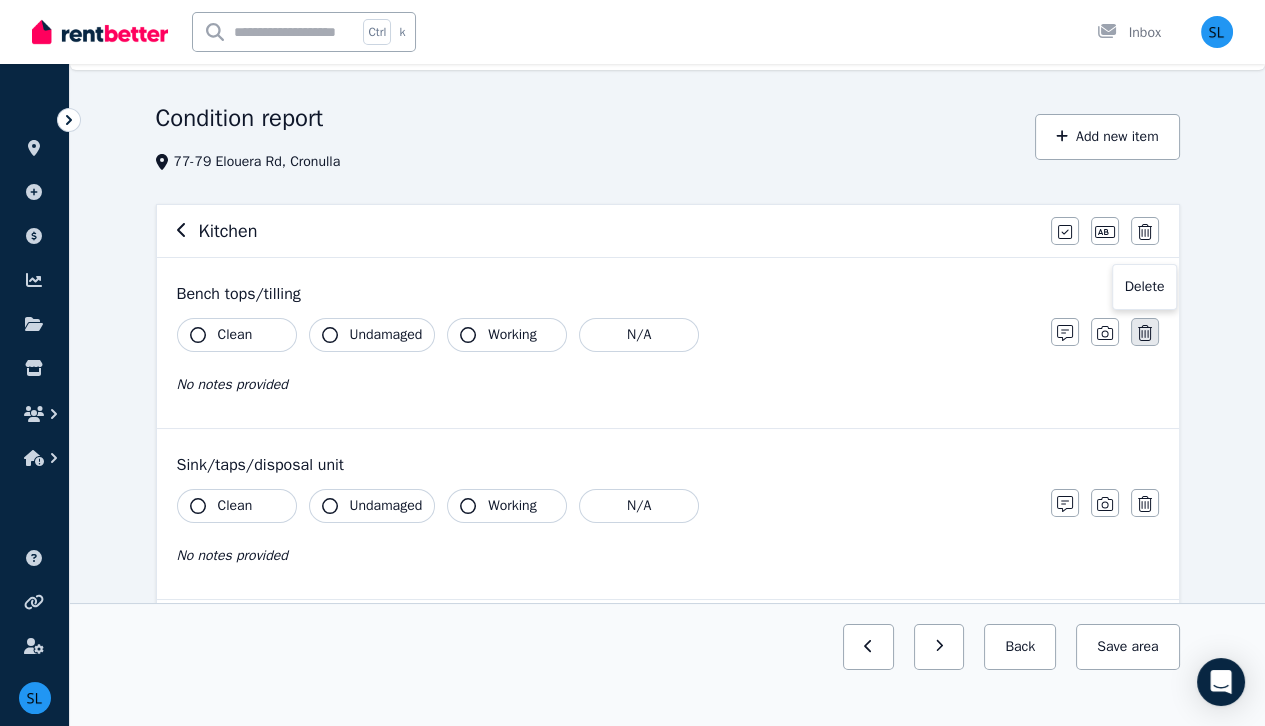 click 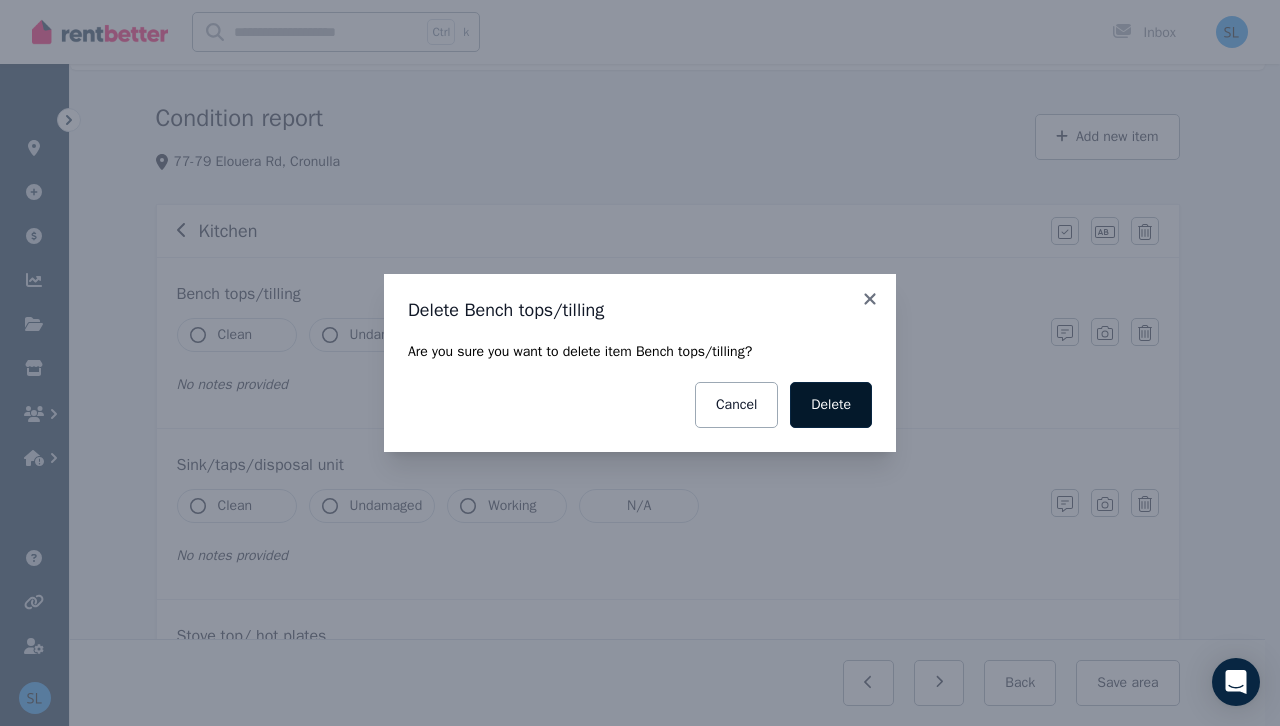 click on "Delete" at bounding box center [831, 405] 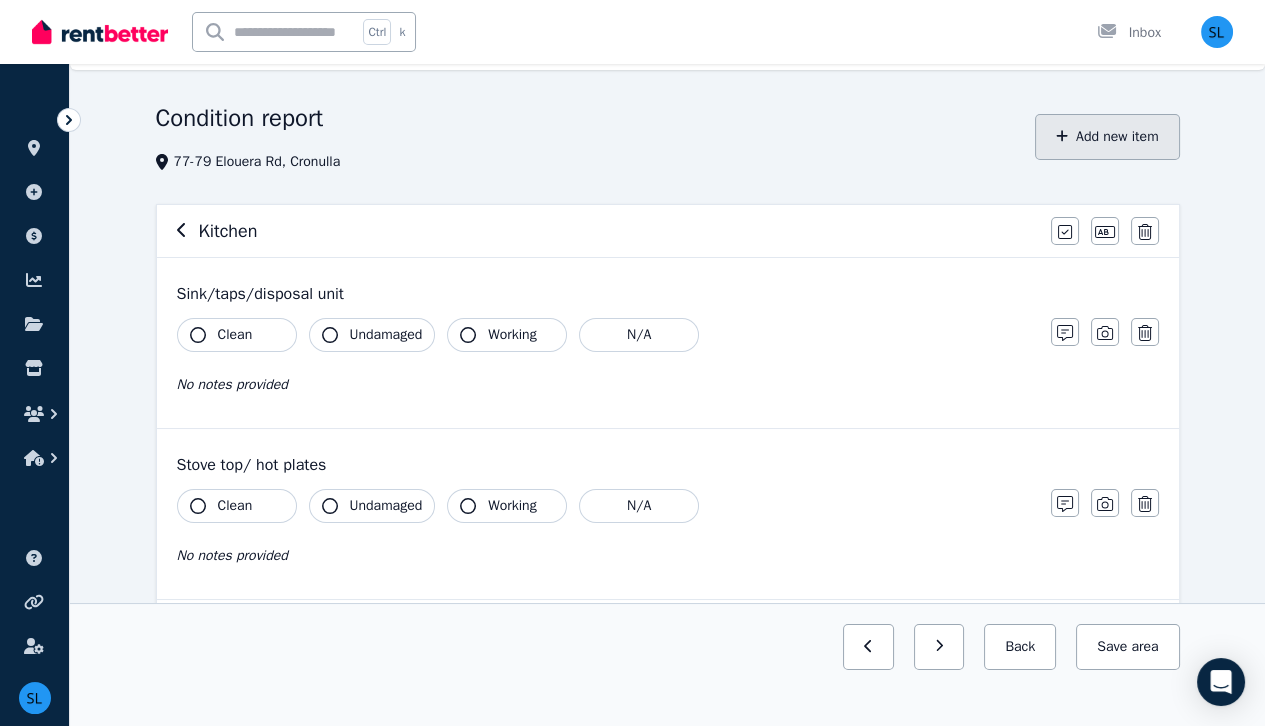 click 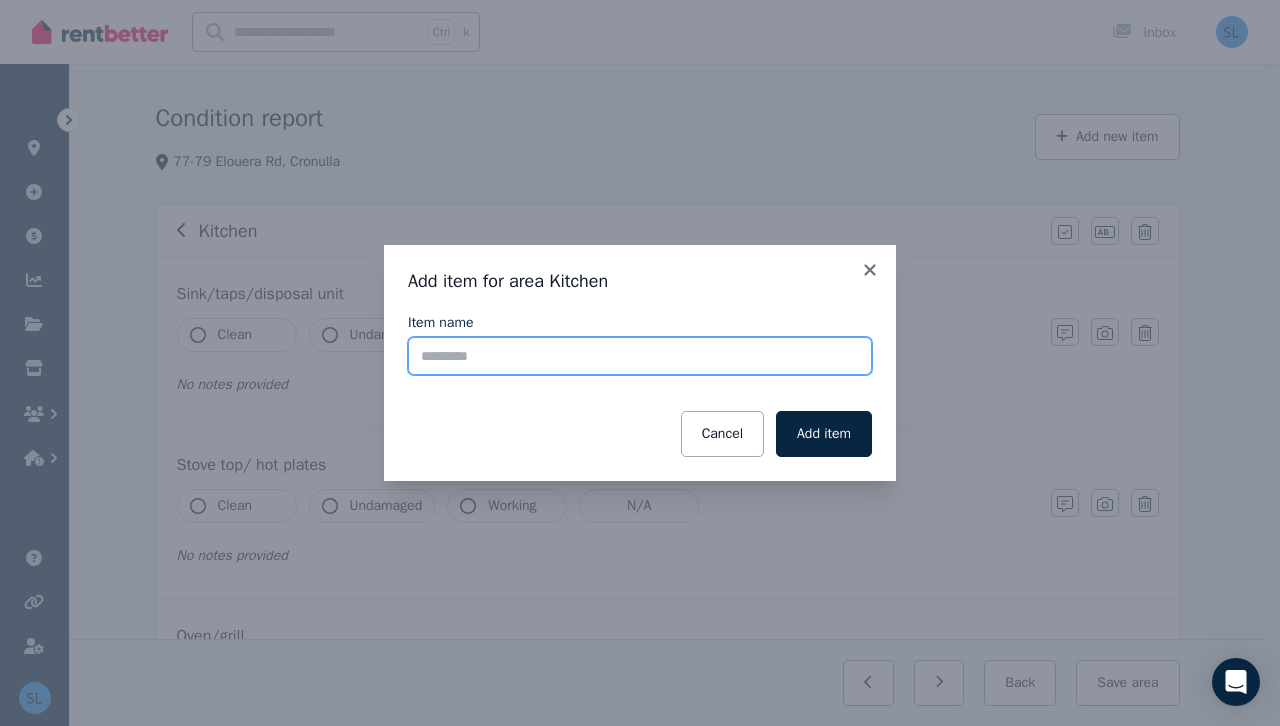 click on "Item name" at bounding box center (640, 356) 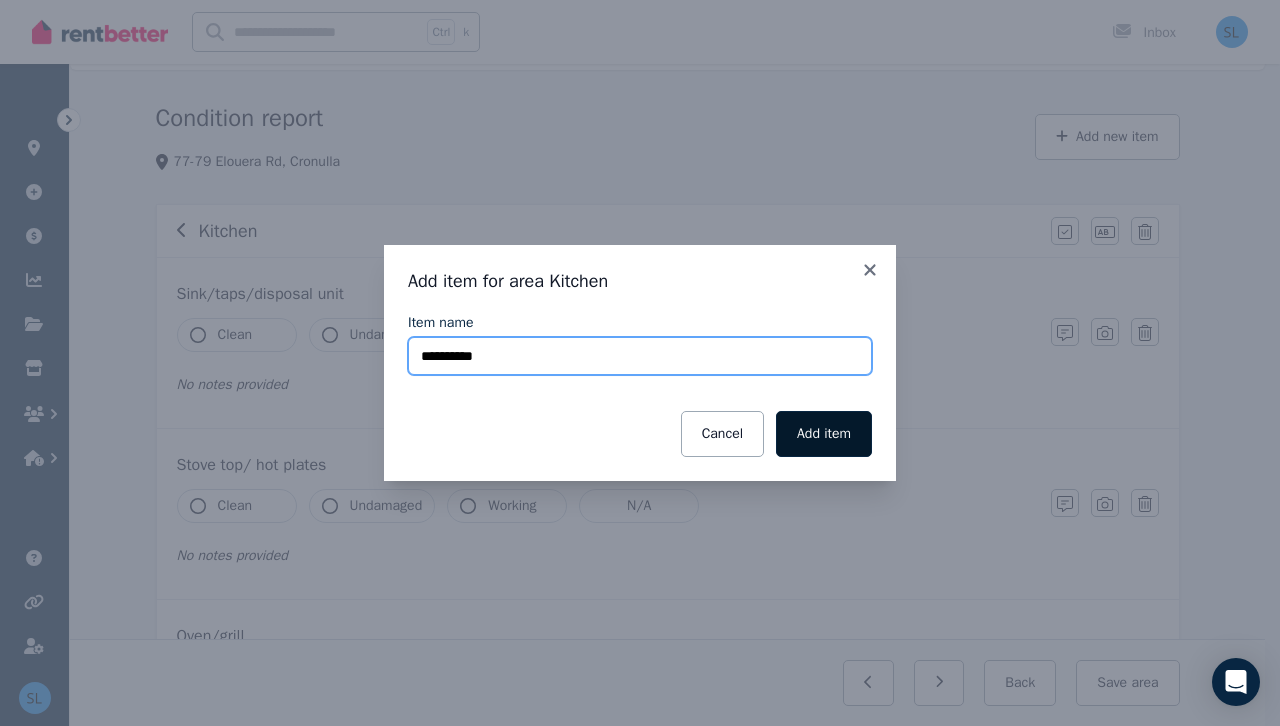 type on "**********" 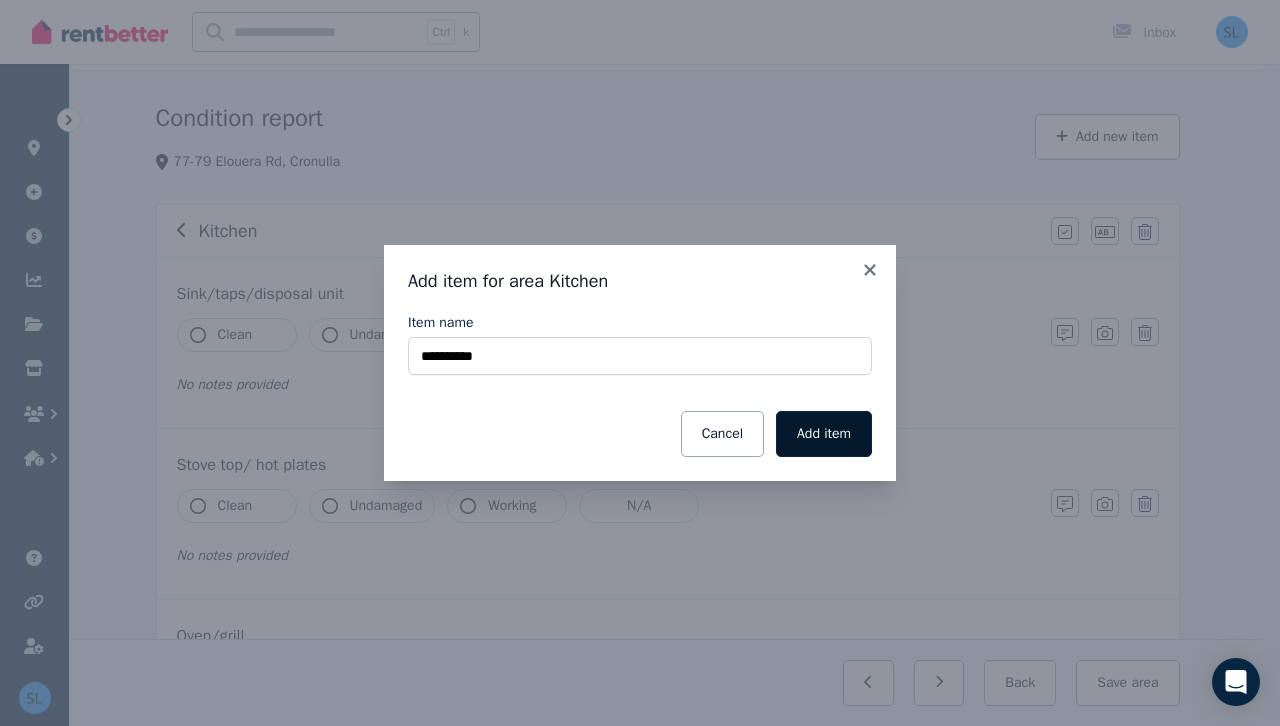 click on "Add item" at bounding box center [824, 434] 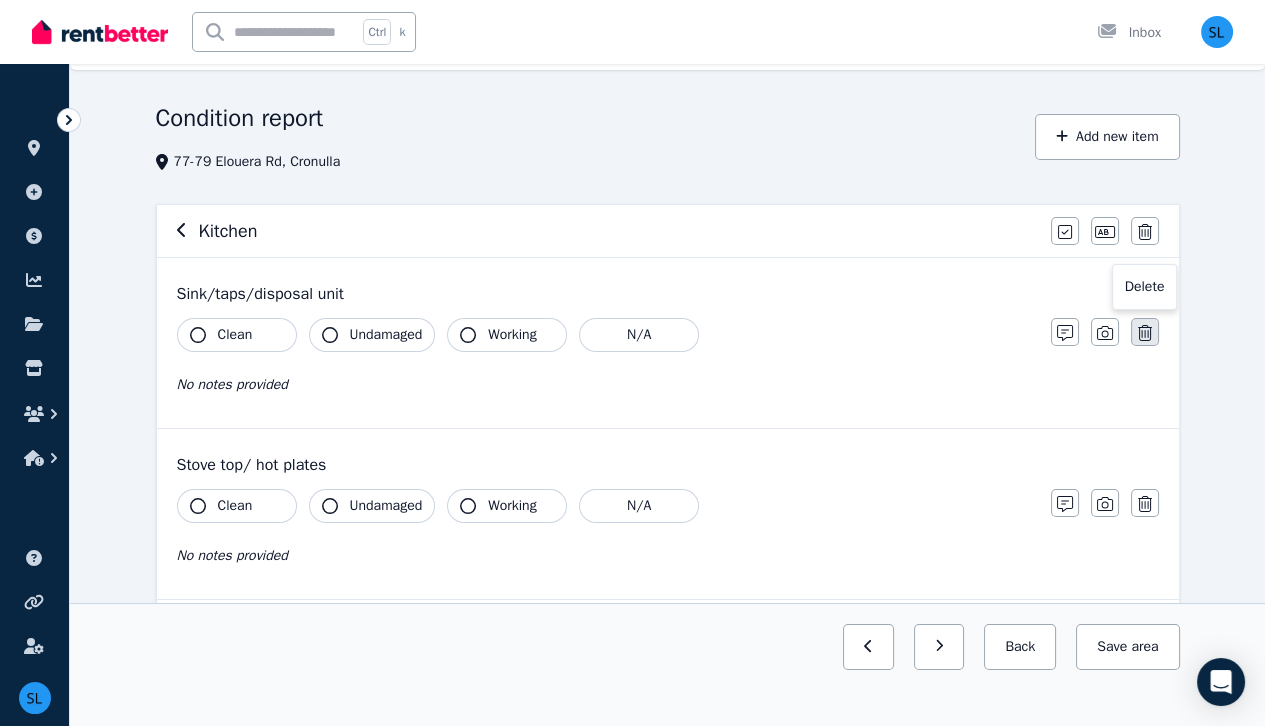 click 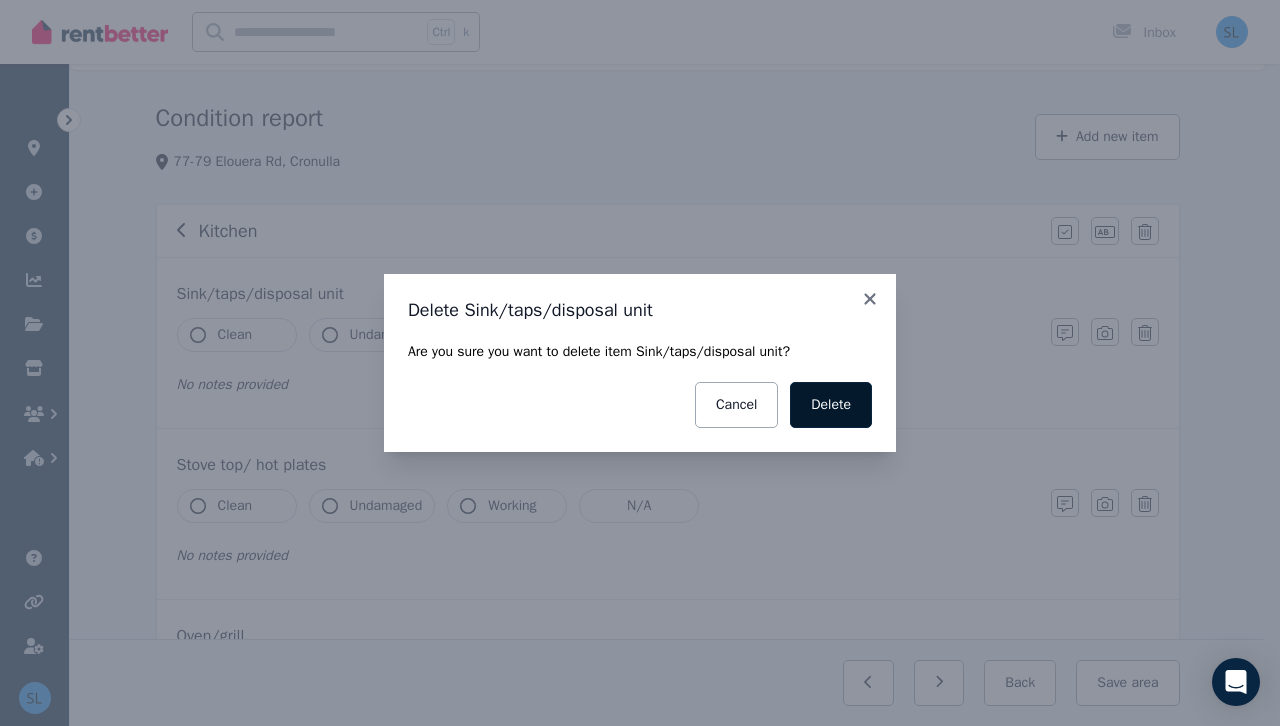 click on "Delete" at bounding box center (831, 405) 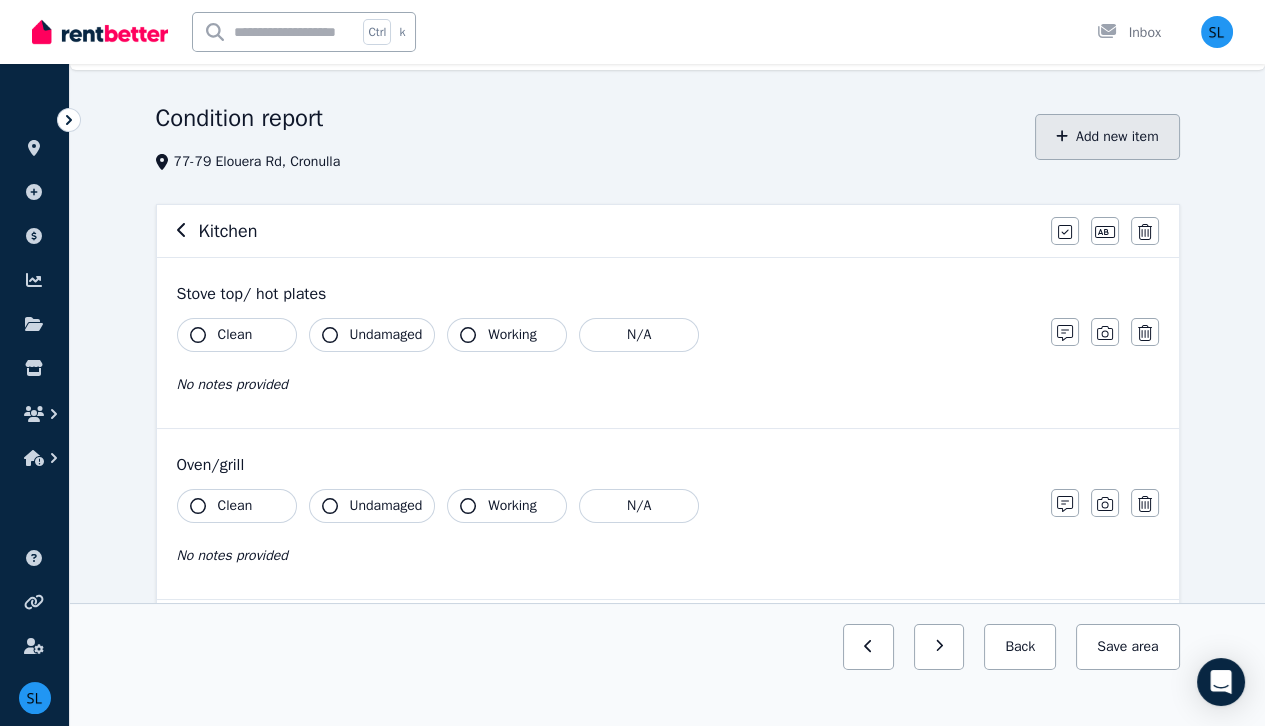 click on "Add new item" at bounding box center [1107, 137] 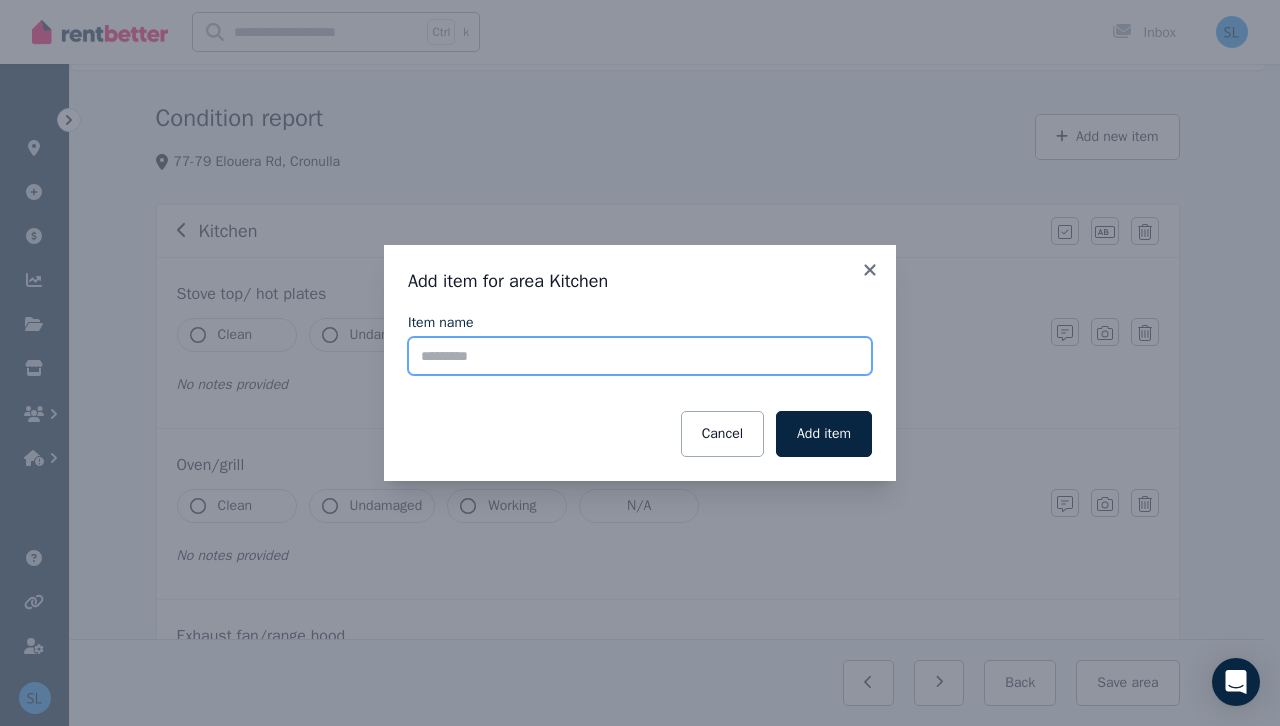 click on "Item name" at bounding box center [640, 356] 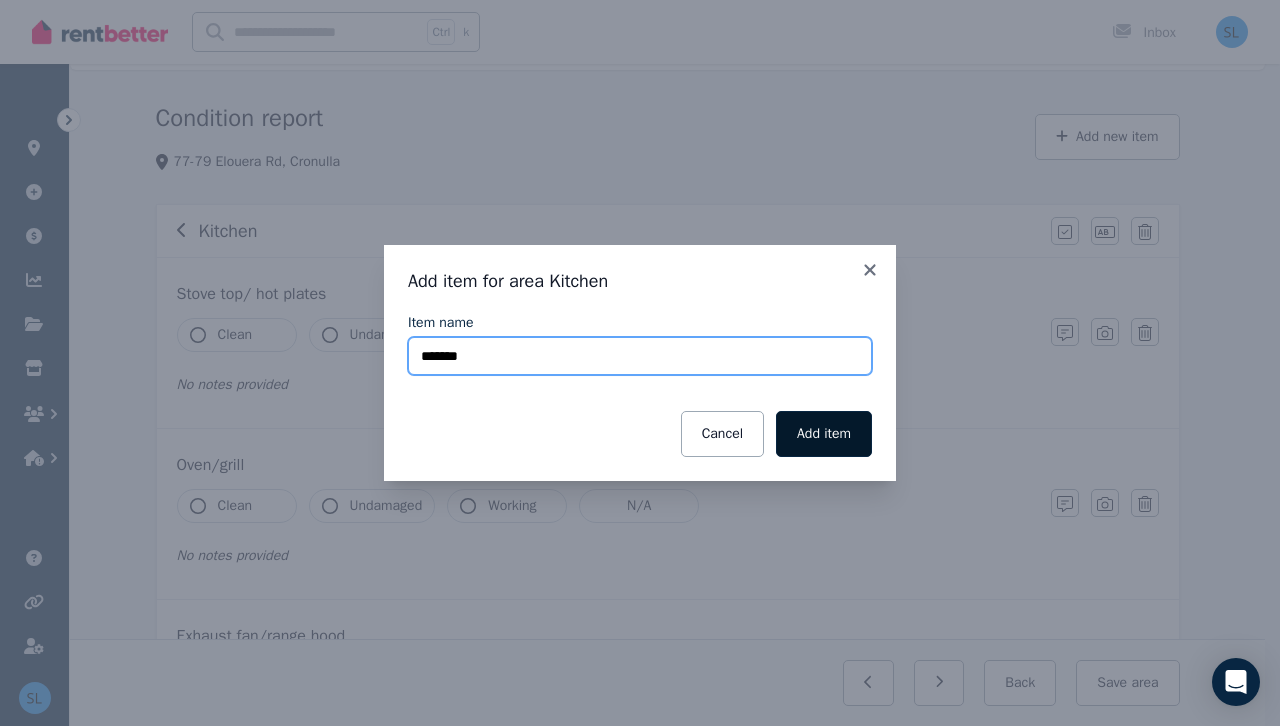 type on "*******" 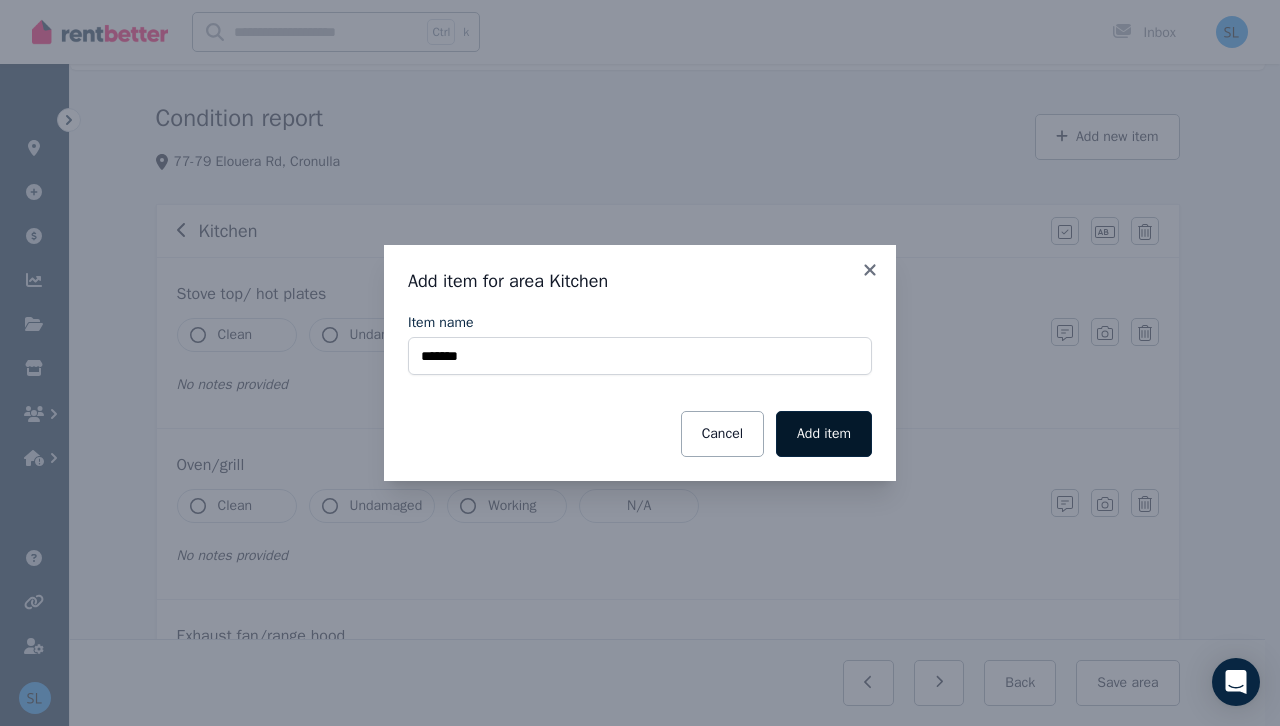 click on "Add item" at bounding box center (824, 434) 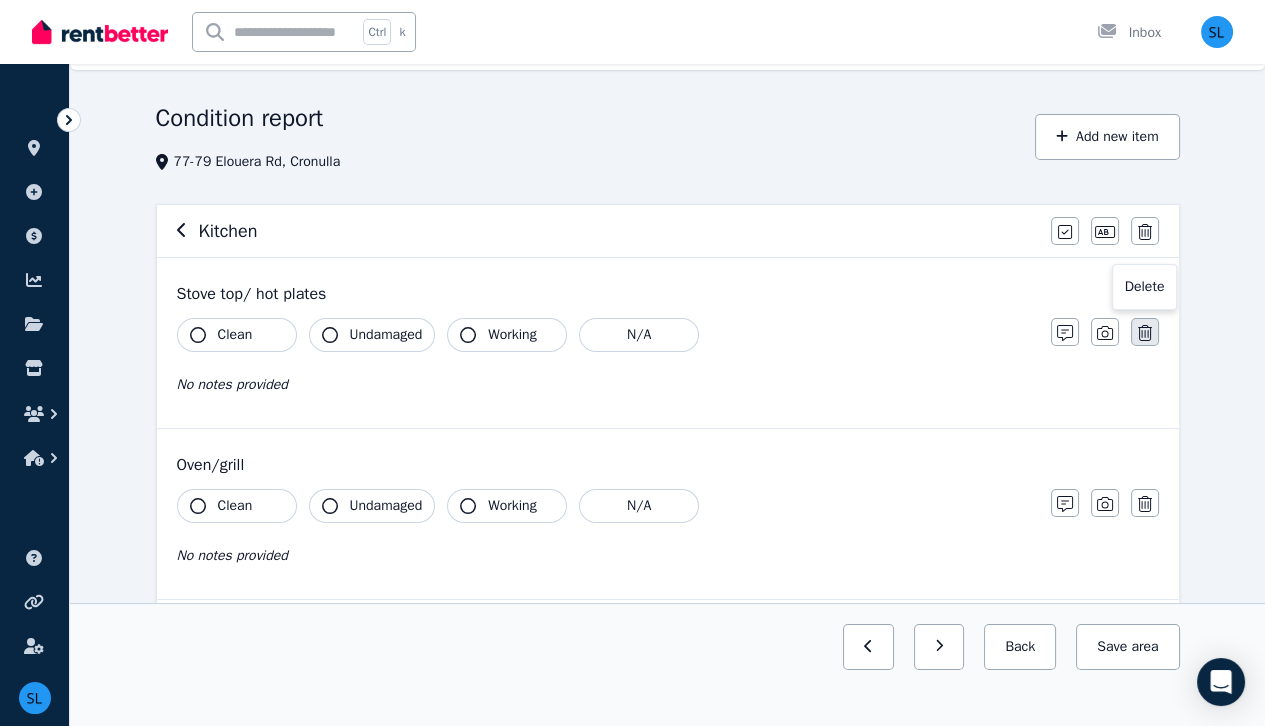 click 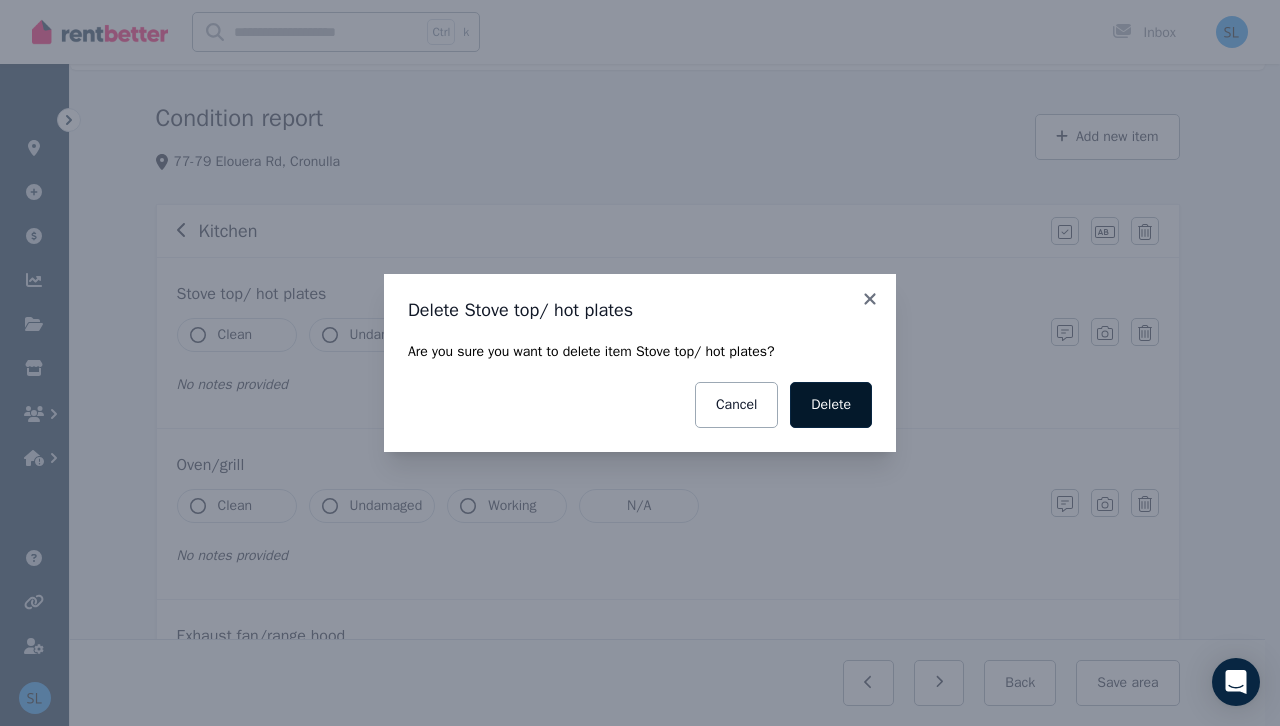 click on "Delete" at bounding box center [831, 405] 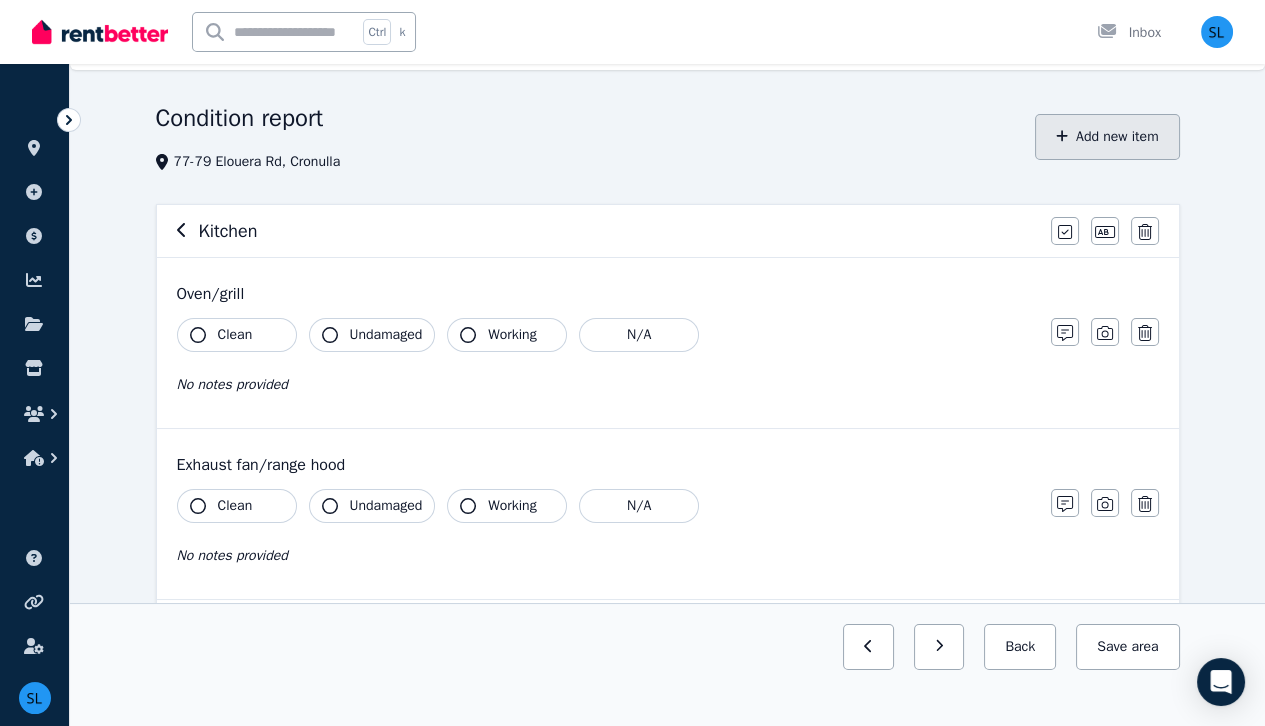 click on "Add new item" at bounding box center [1107, 137] 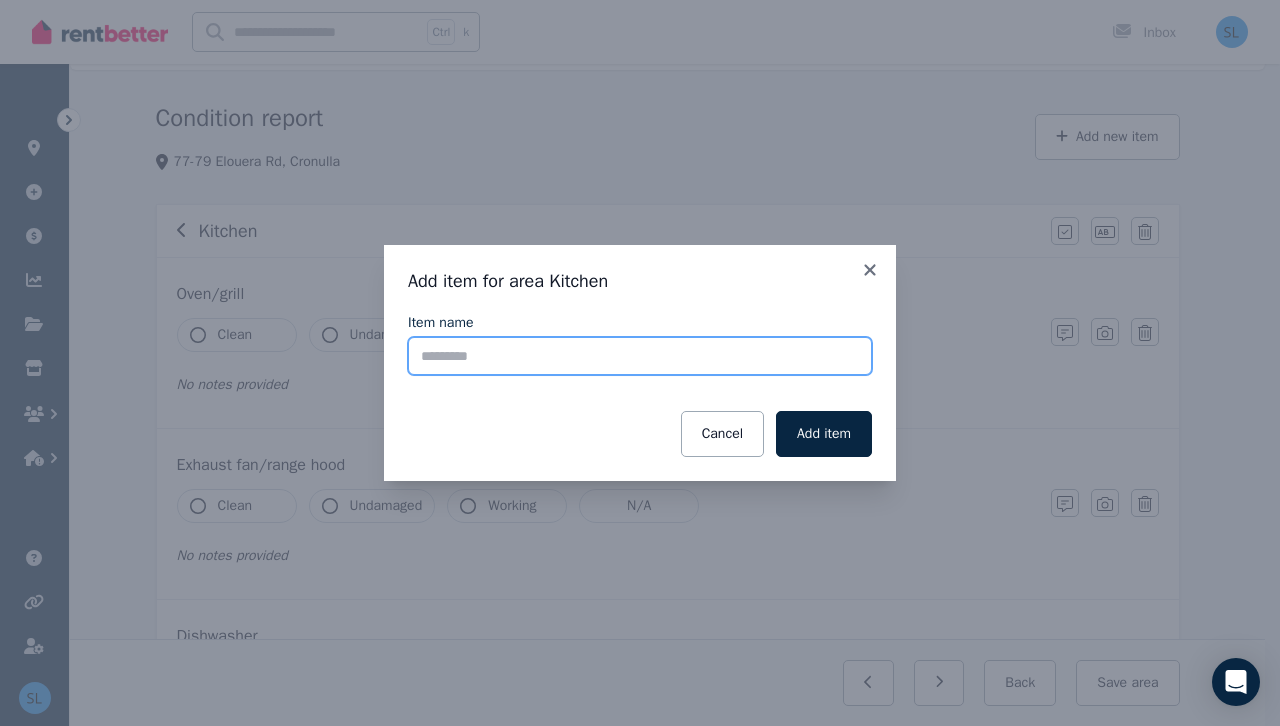 click on "Item name" at bounding box center [640, 356] 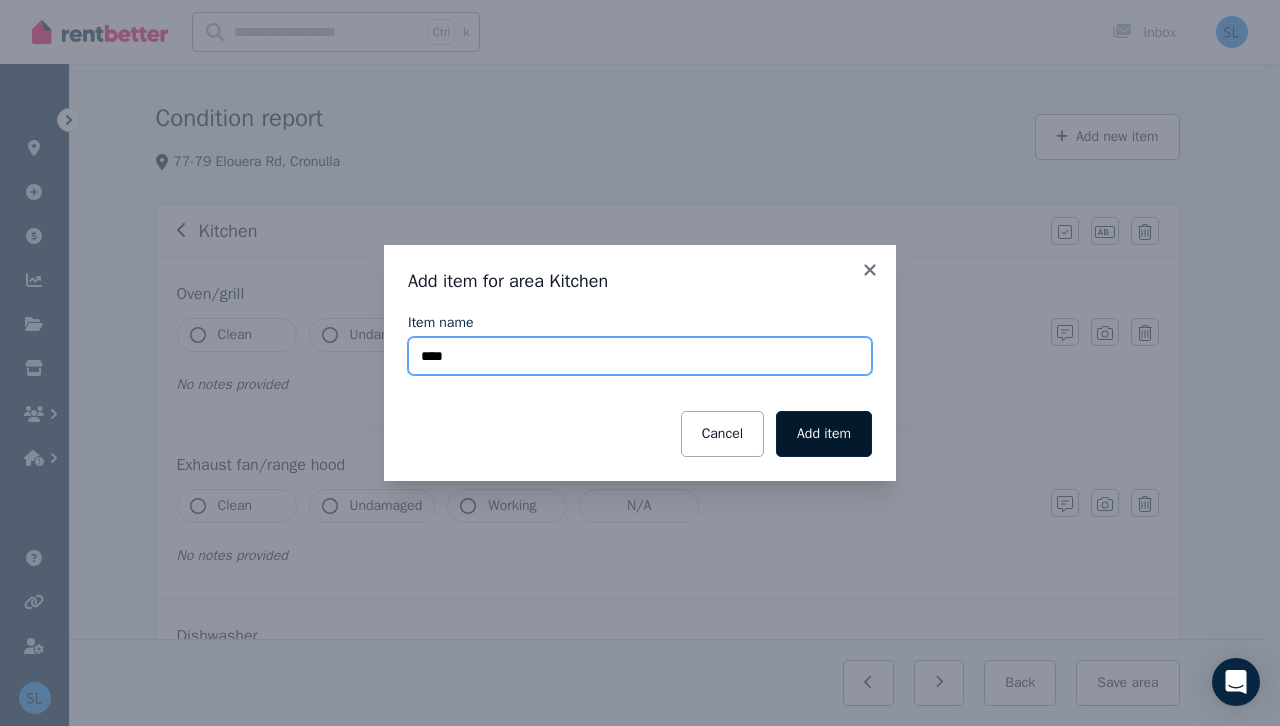 type on "****" 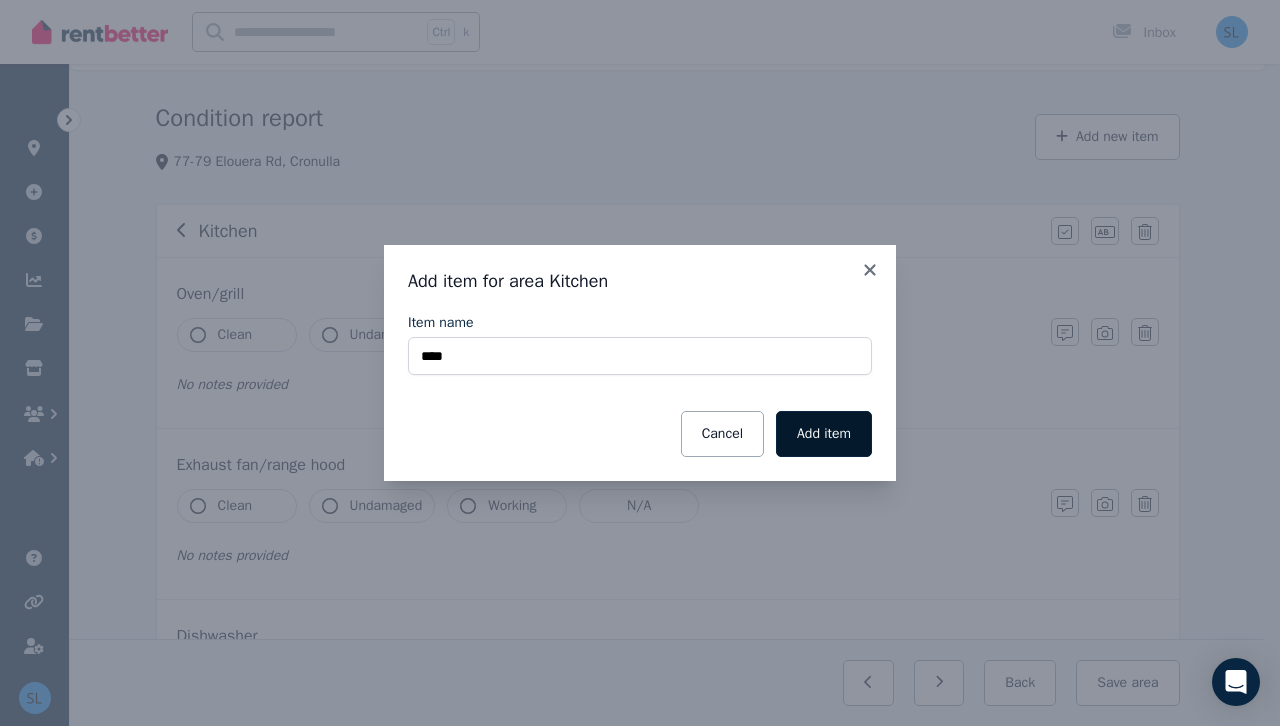 click on "Add item" at bounding box center (824, 434) 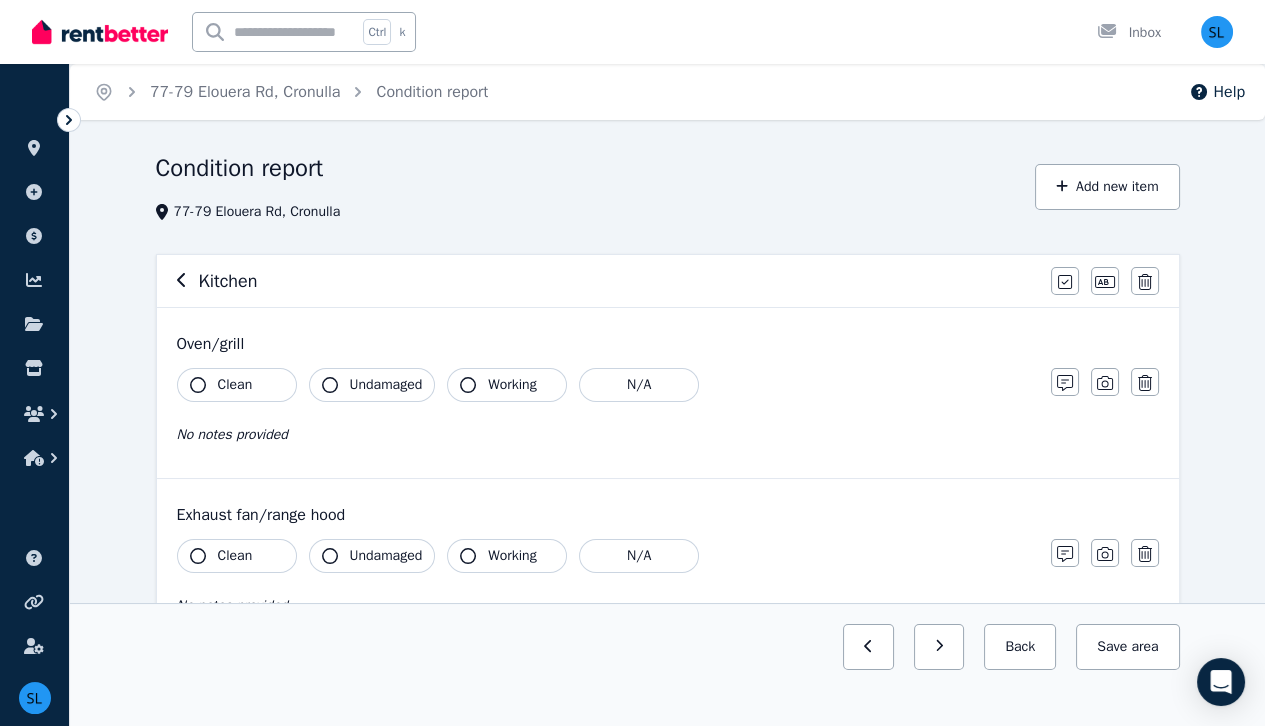scroll, scrollTop: 80, scrollLeft: 0, axis: vertical 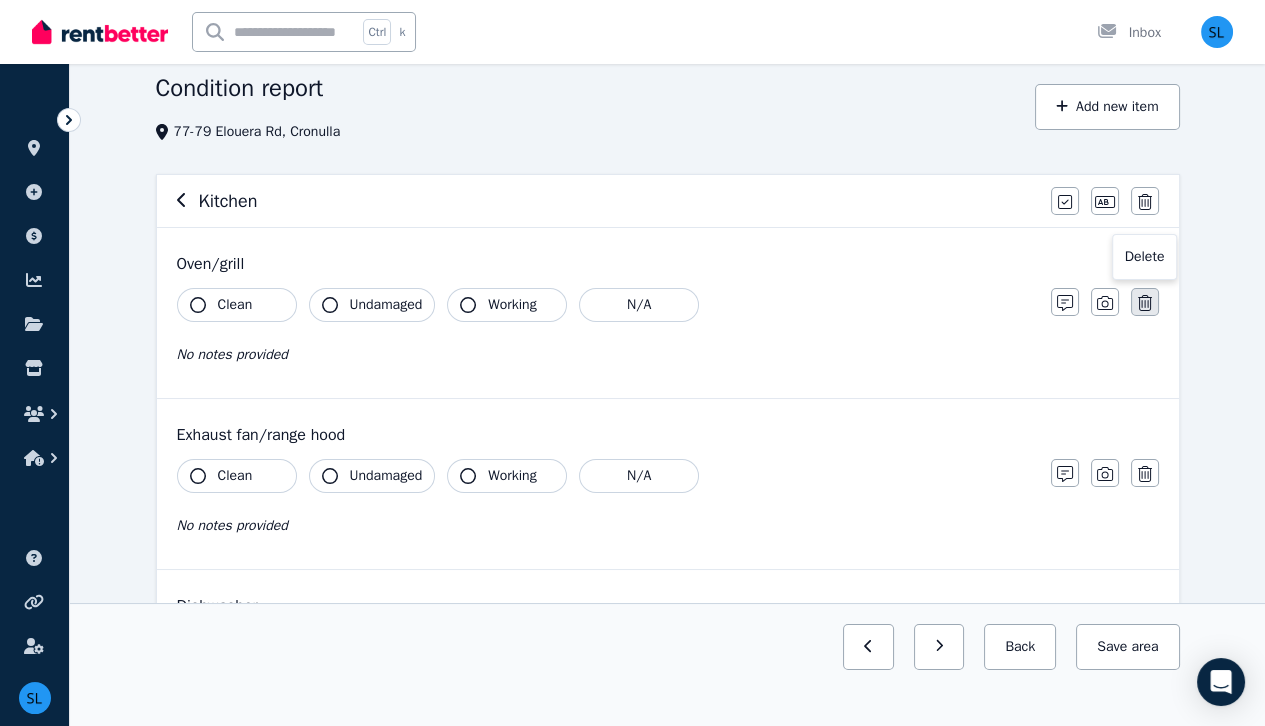 click 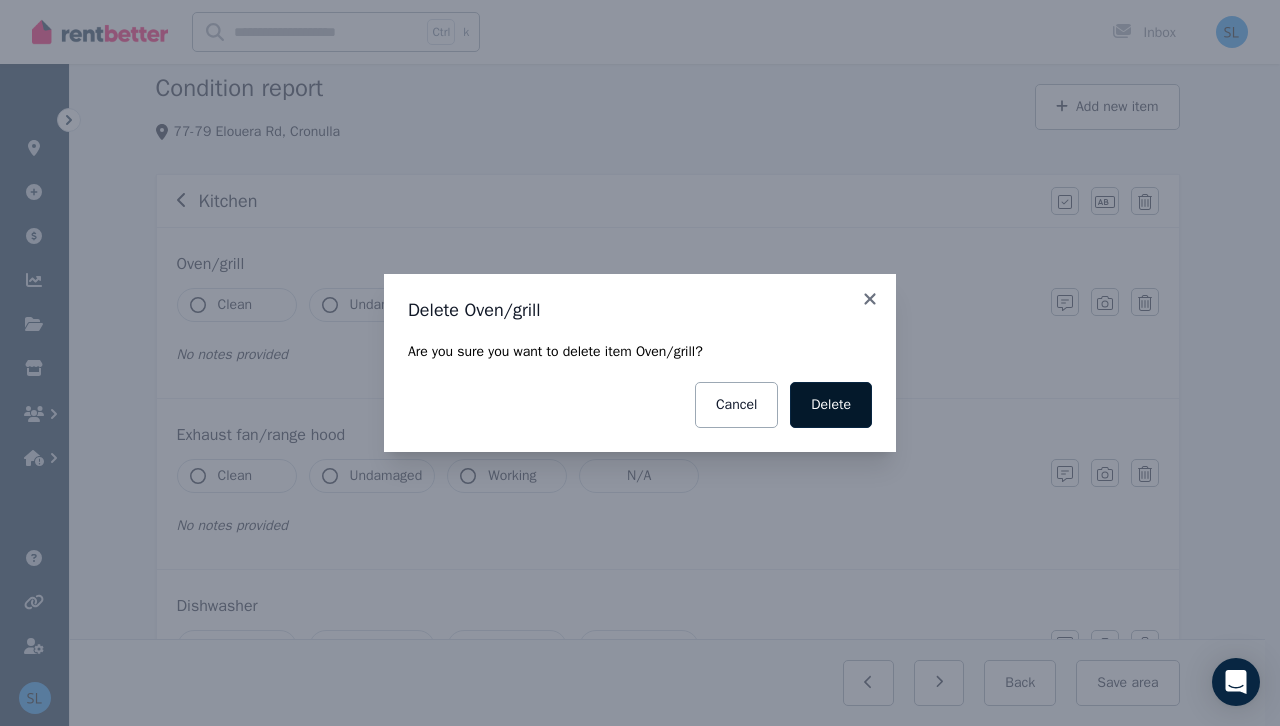 click on "Delete" at bounding box center [831, 405] 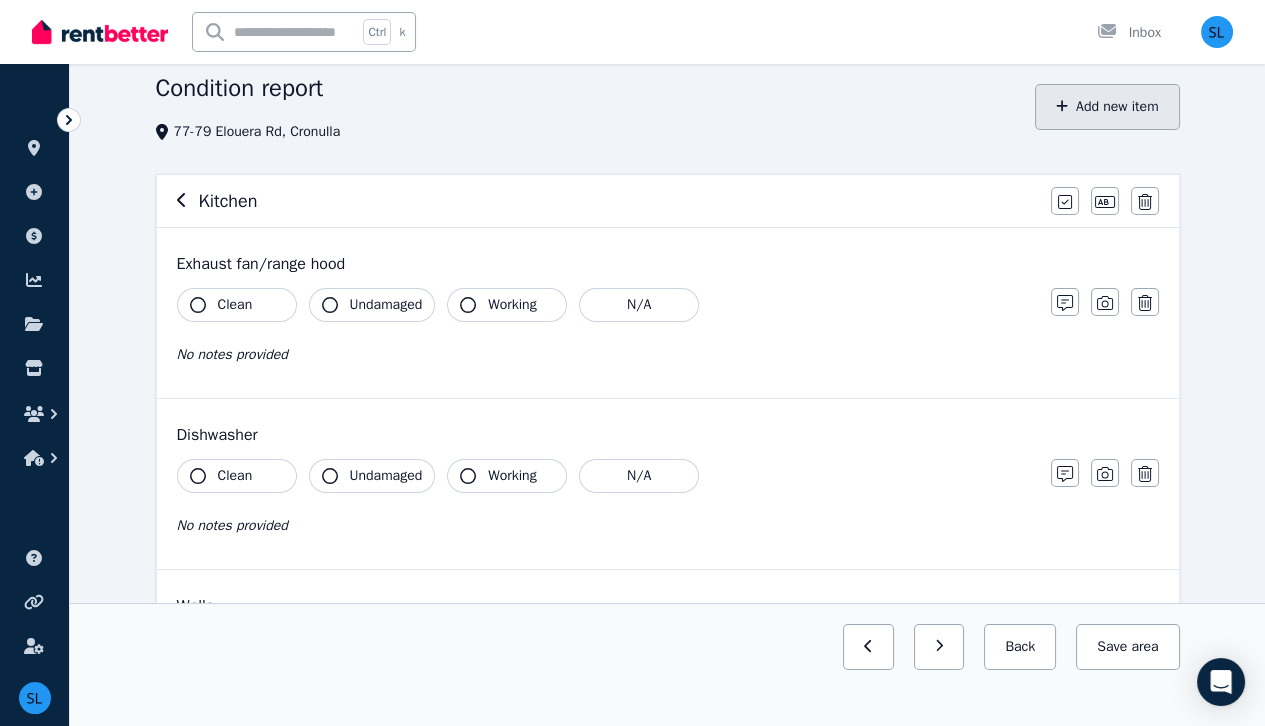 click on "Add new item" at bounding box center (1107, 107) 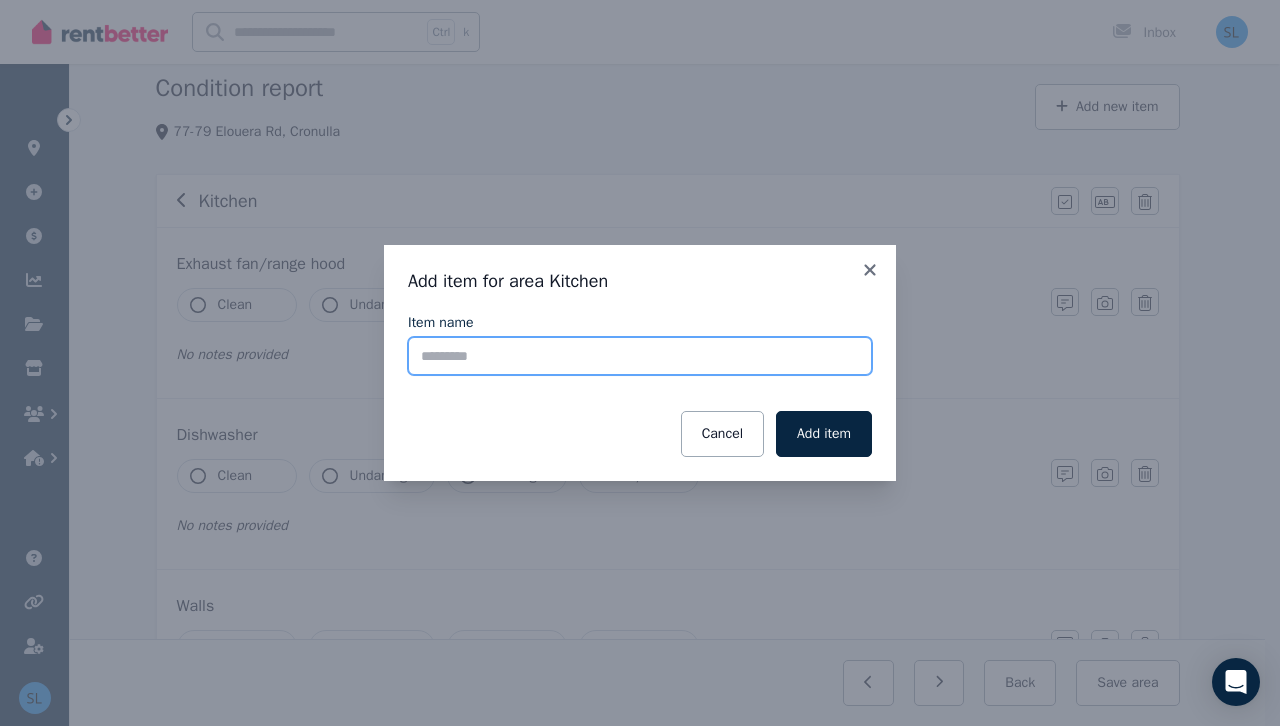 click on "Item name" at bounding box center [640, 356] 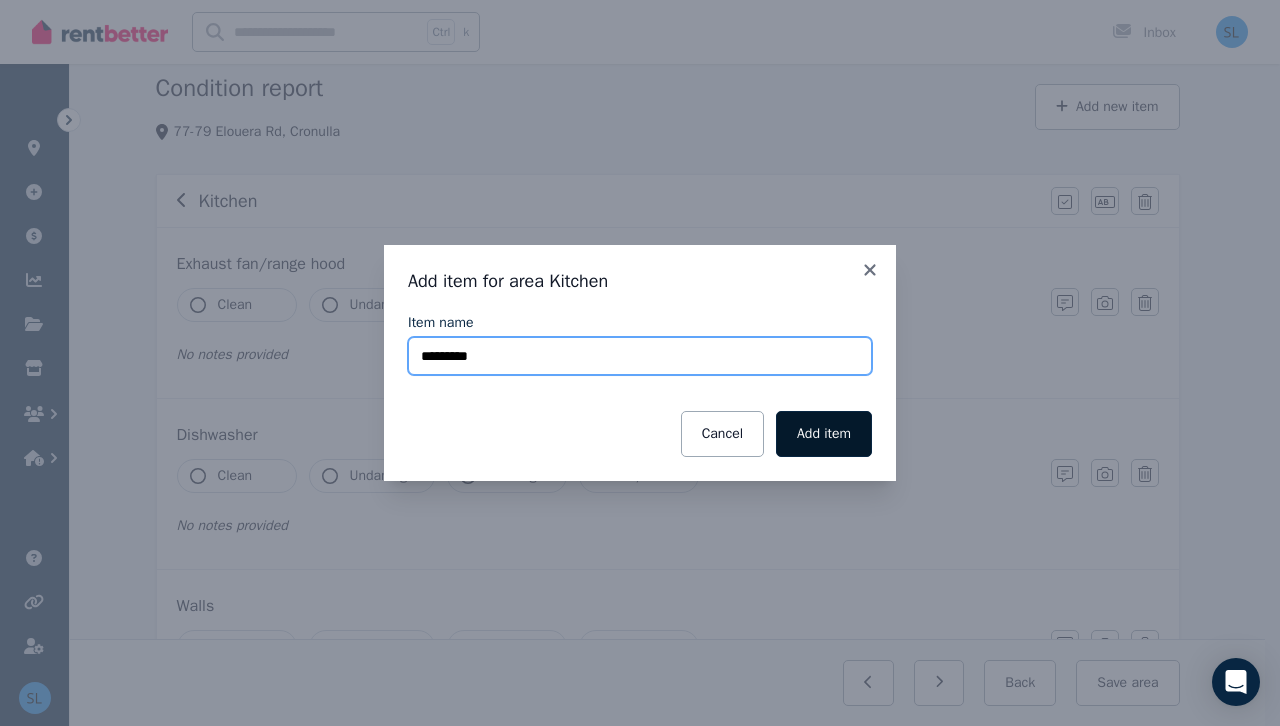 type on "*********" 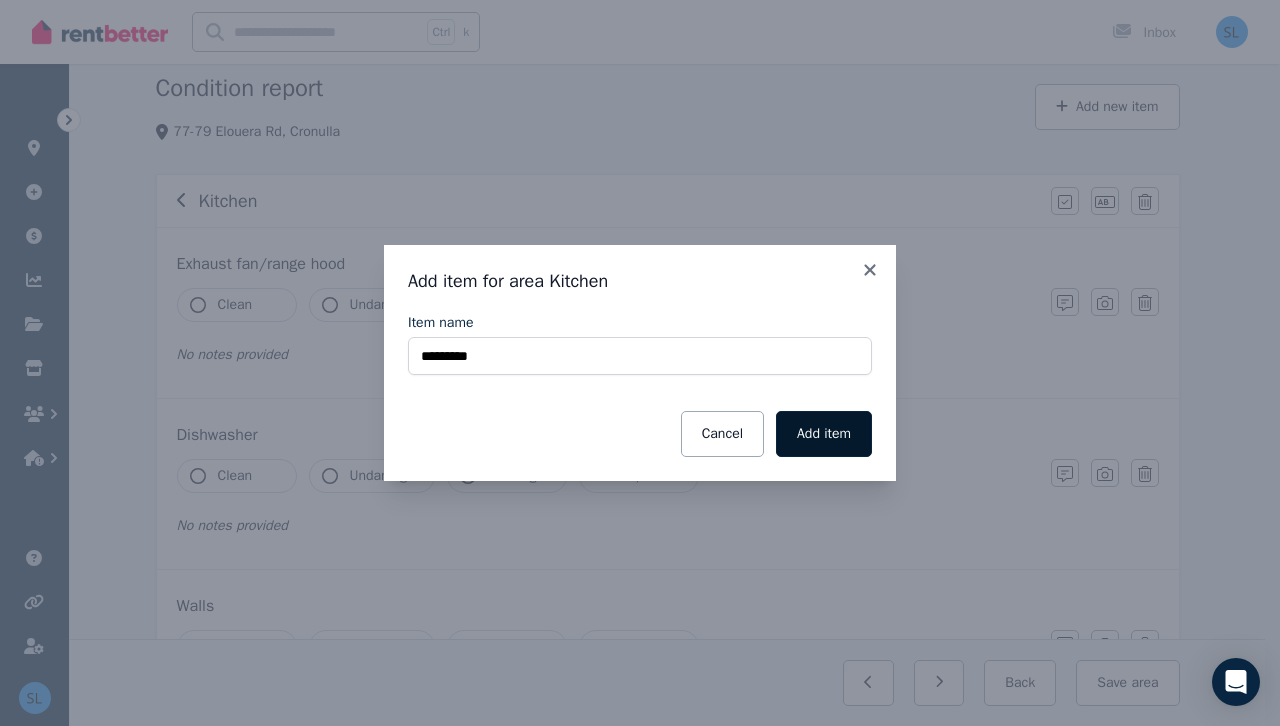 click on "Add item" at bounding box center [824, 434] 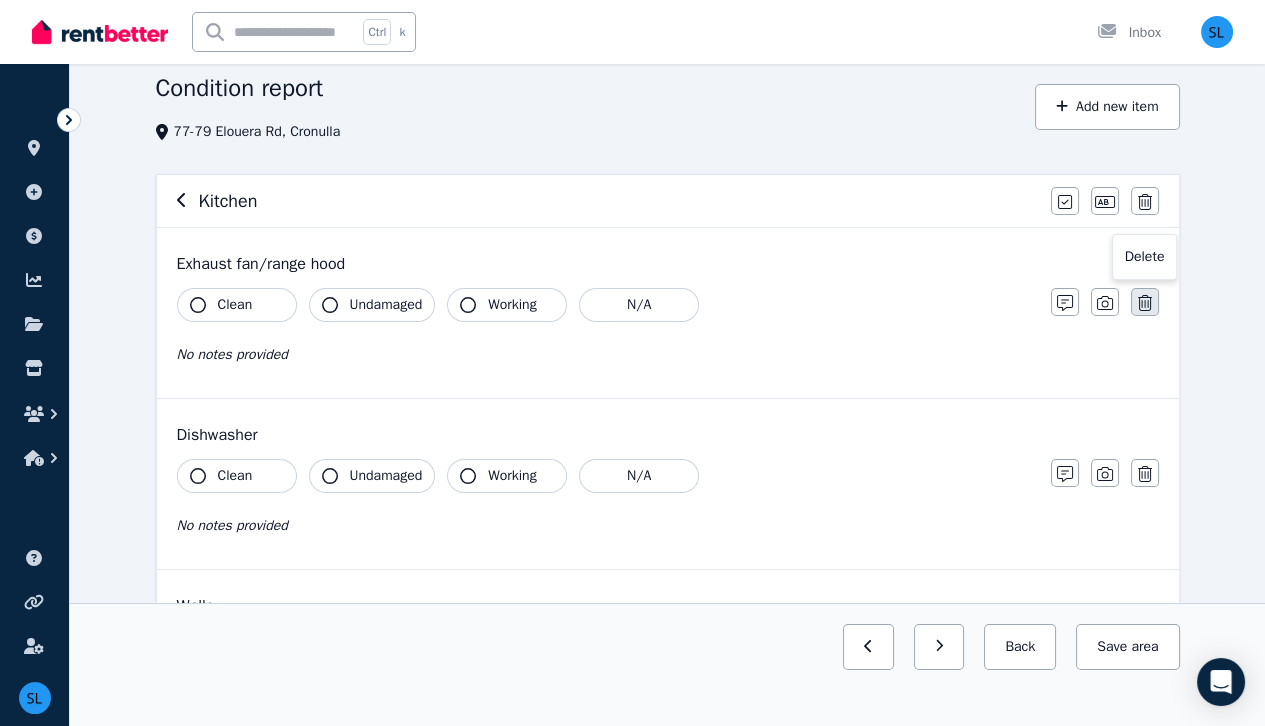 click 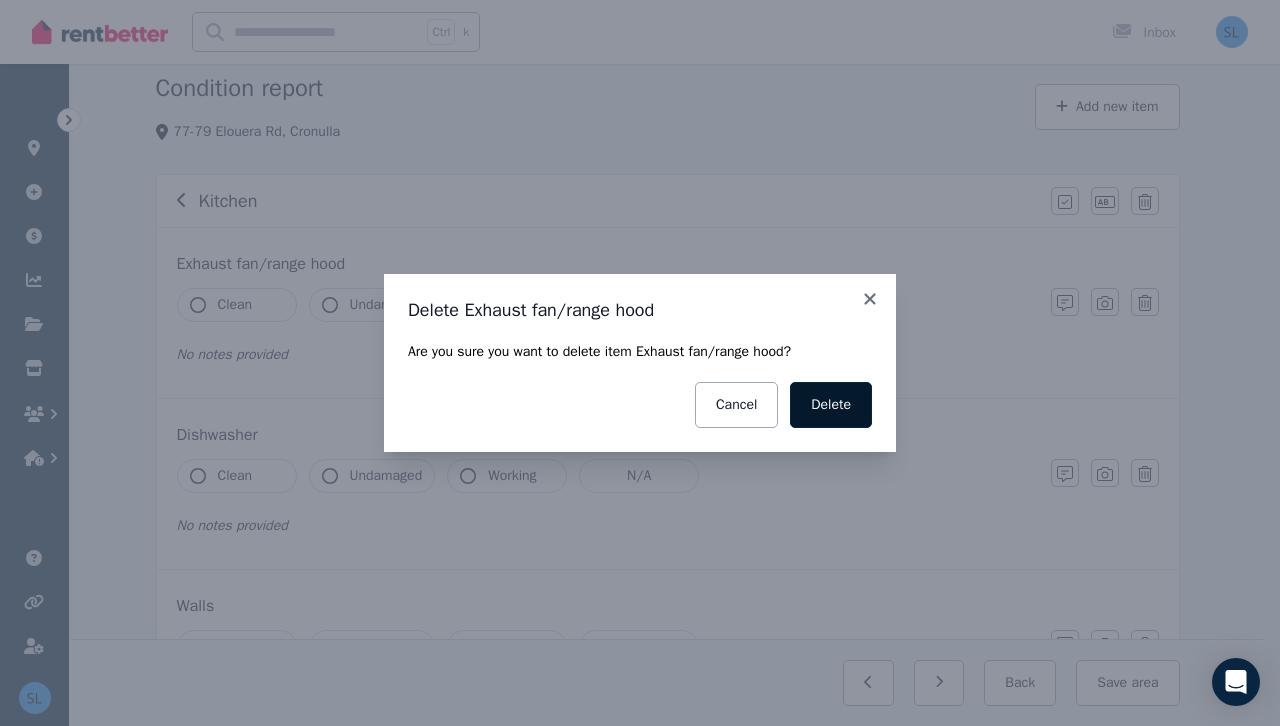 click on "Delete" at bounding box center [831, 405] 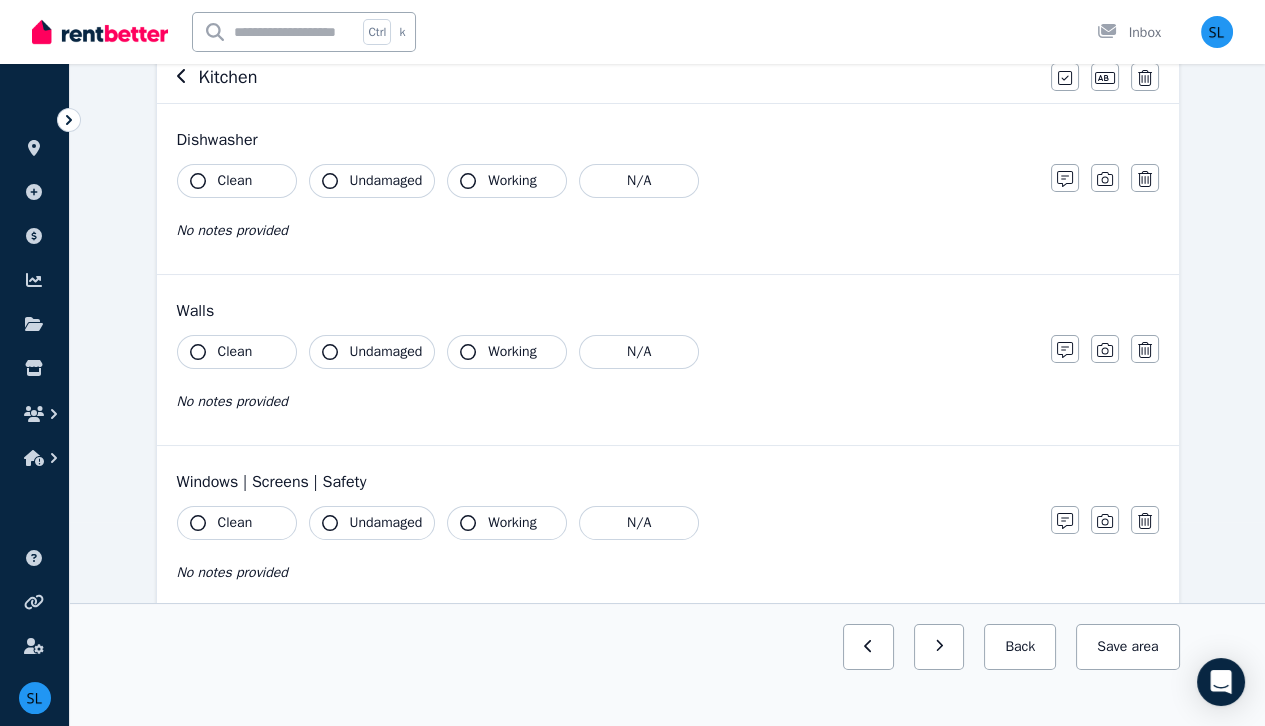 scroll, scrollTop: 0, scrollLeft: 0, axis: both 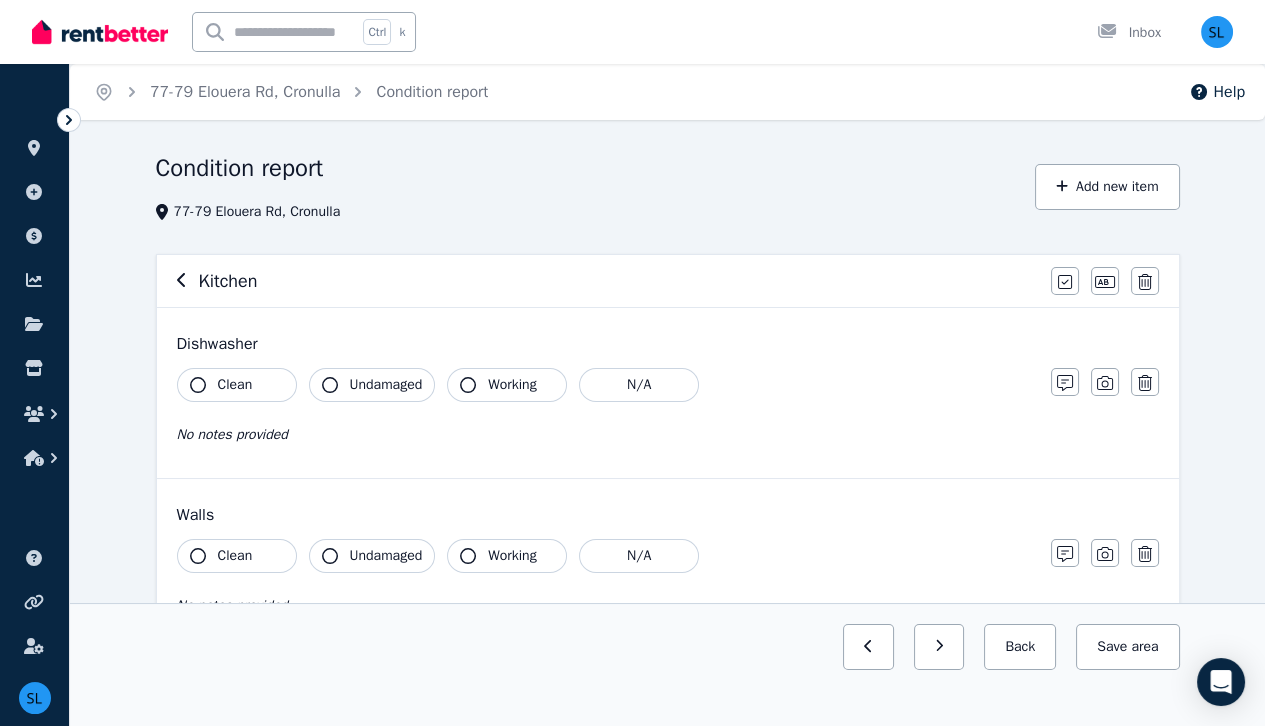 click 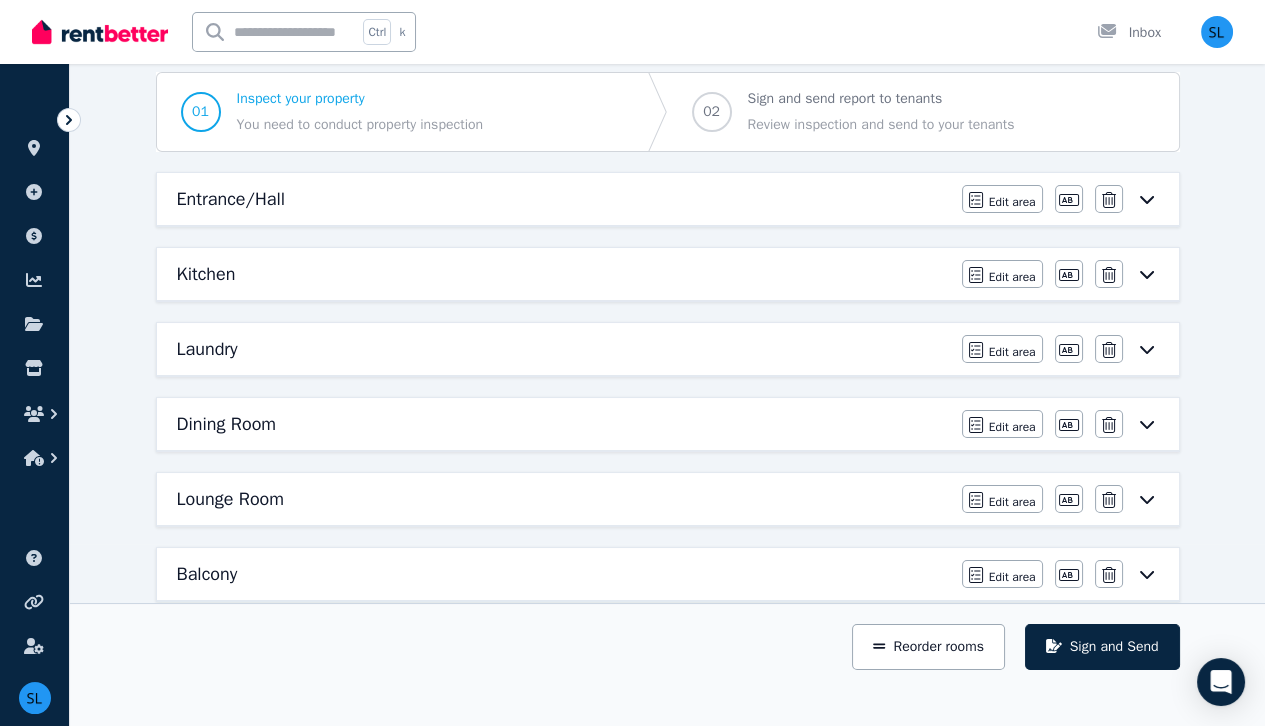 scroll, scrollTop: 183, scrollLeft: 0, axis: vertical 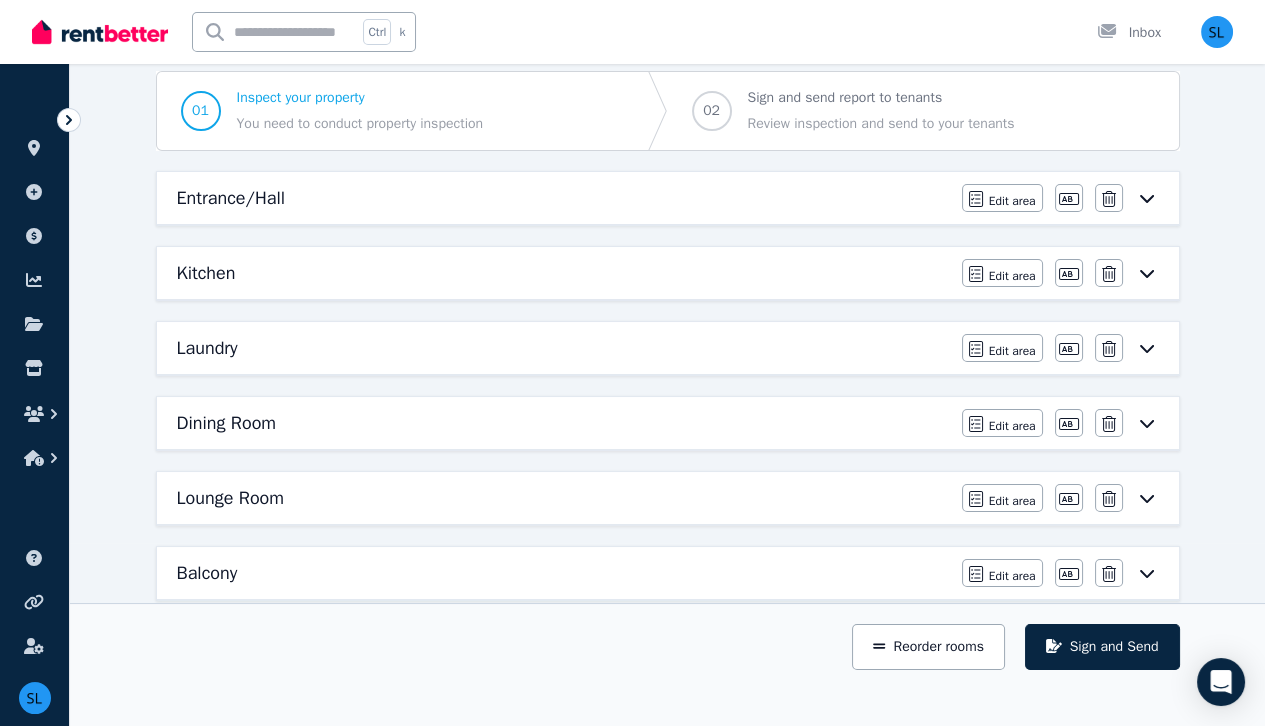 click 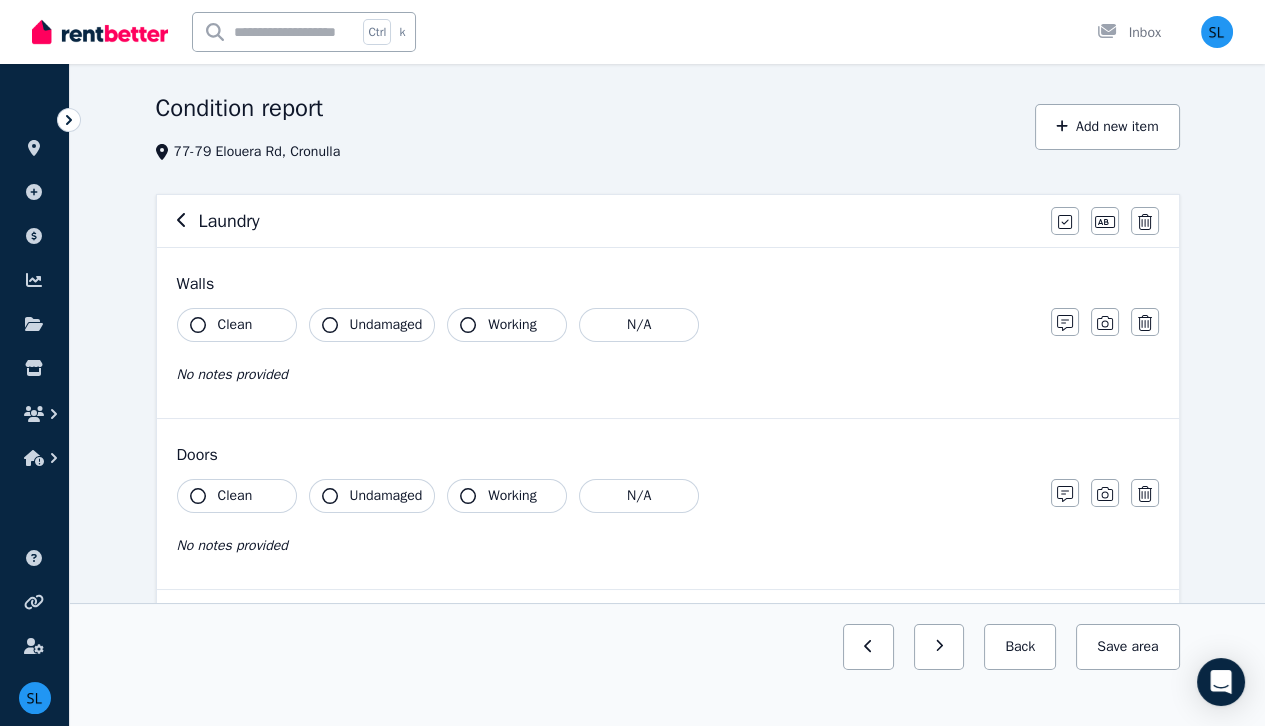 scroll, scrollTop: 0, scrollLeft: 0, axis: both 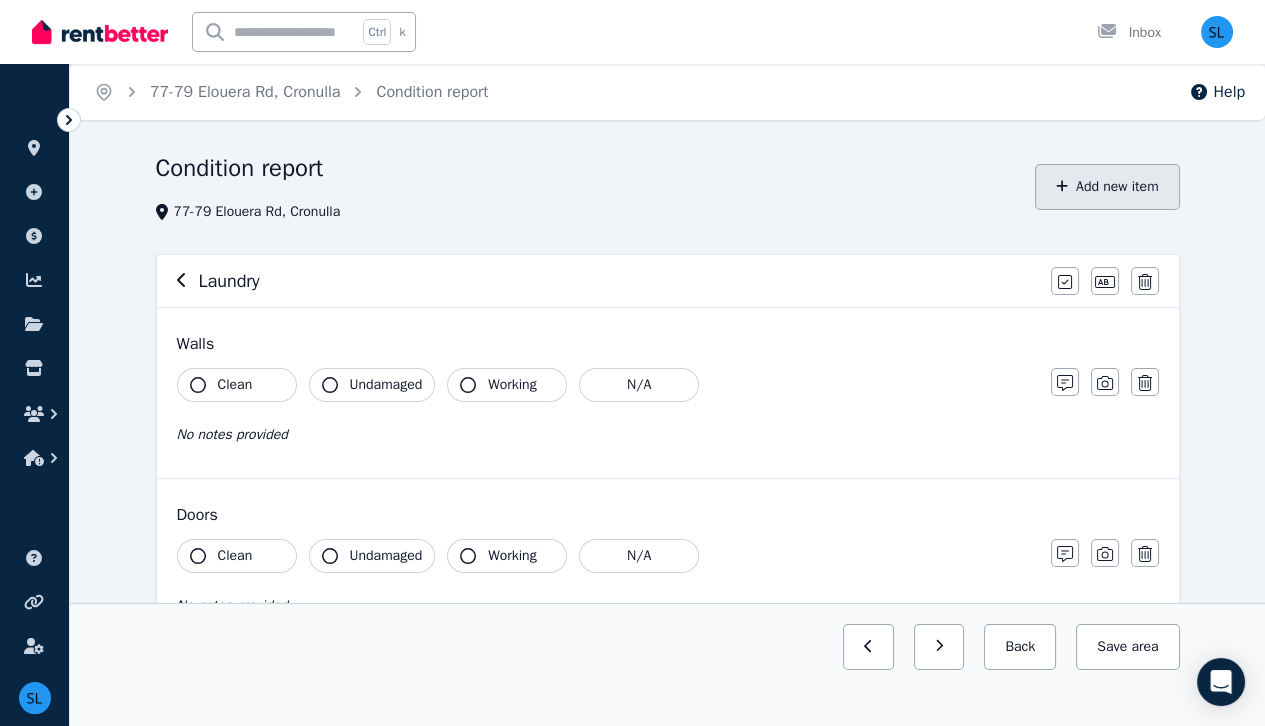 click on "Add new item" at bounding box center (1107, 187) 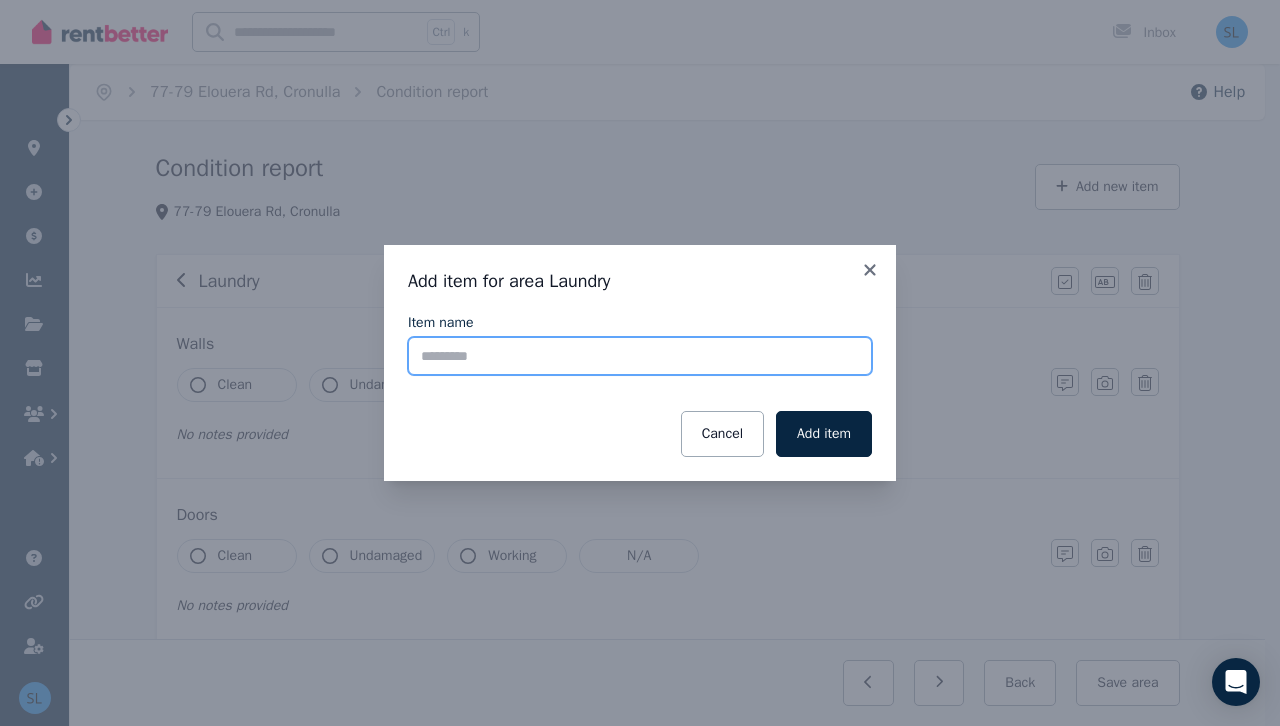 click on "Item name" at bounding box center (640, 356) 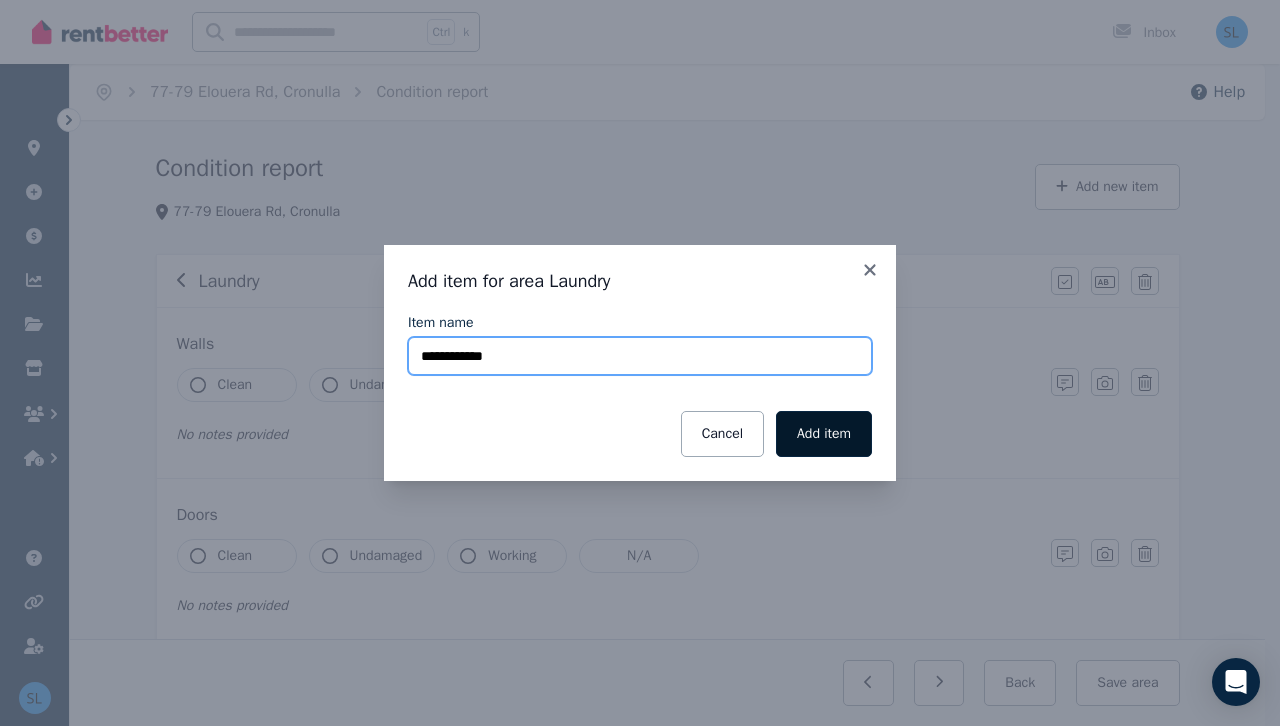 type on "**********" 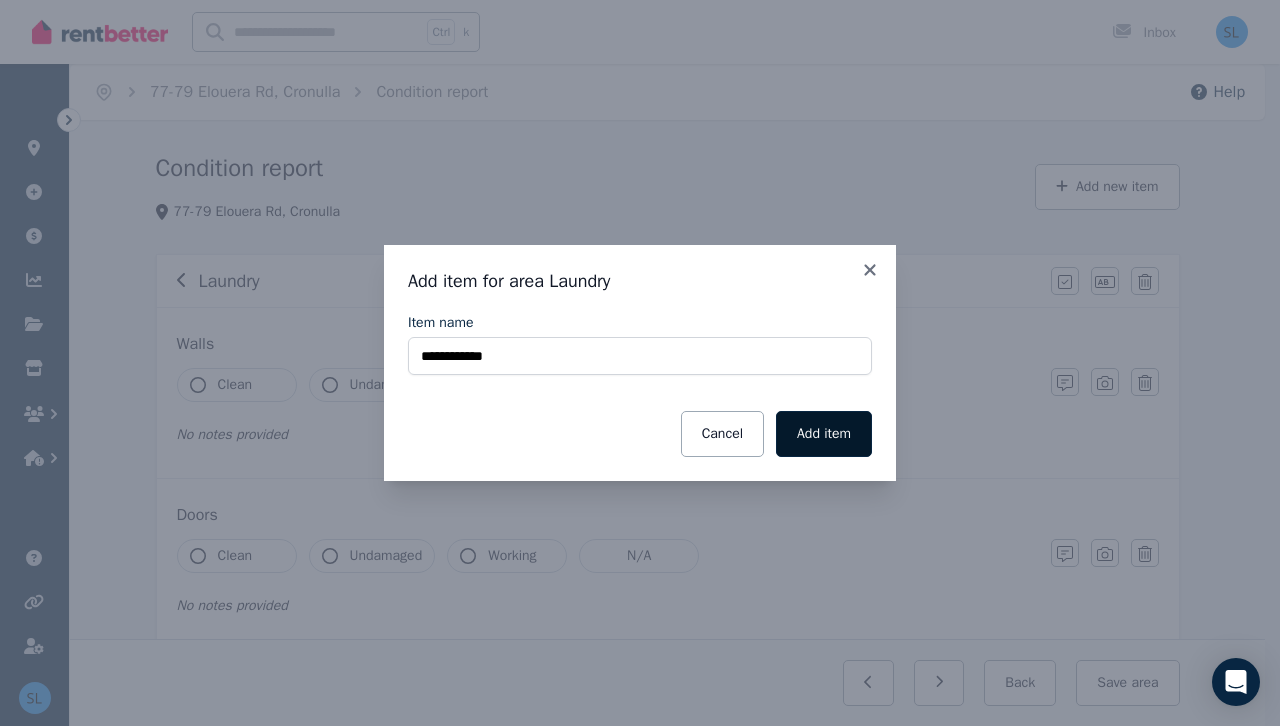 click on "Add item" at bounding box center [824, 434] 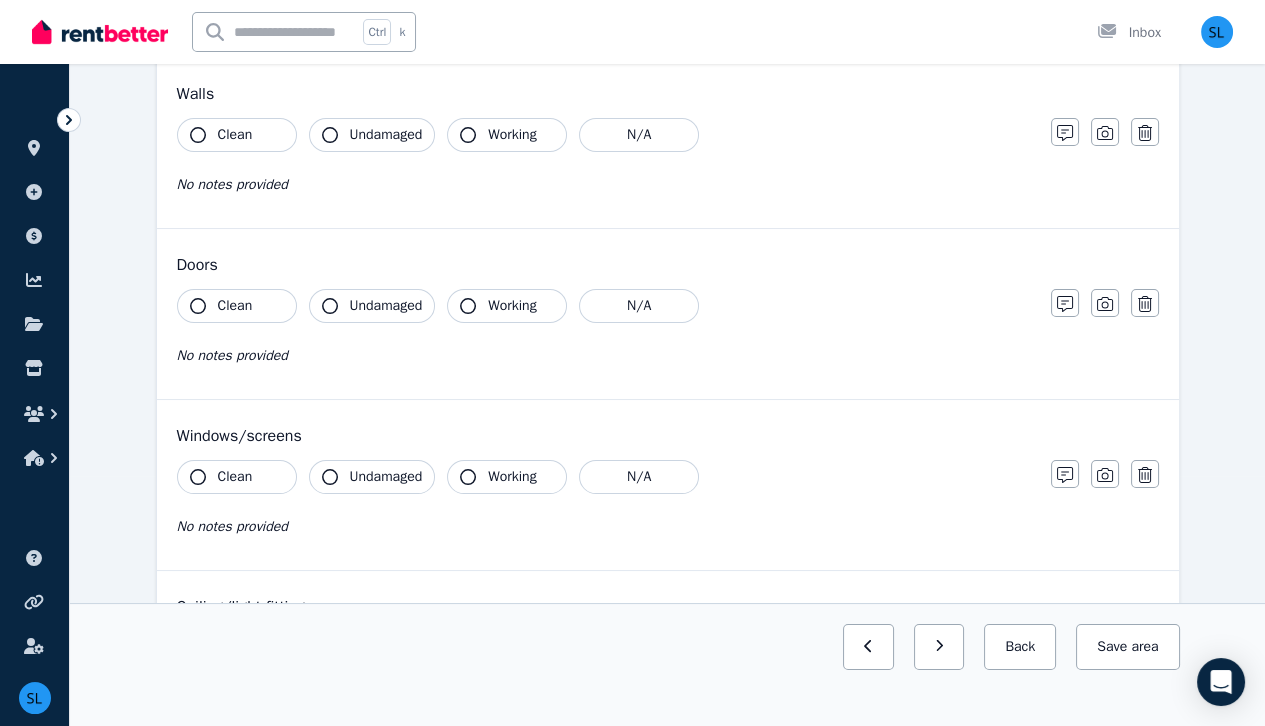 scroll, scrollTop: 252, scrollLeft: 0, axis: vertical 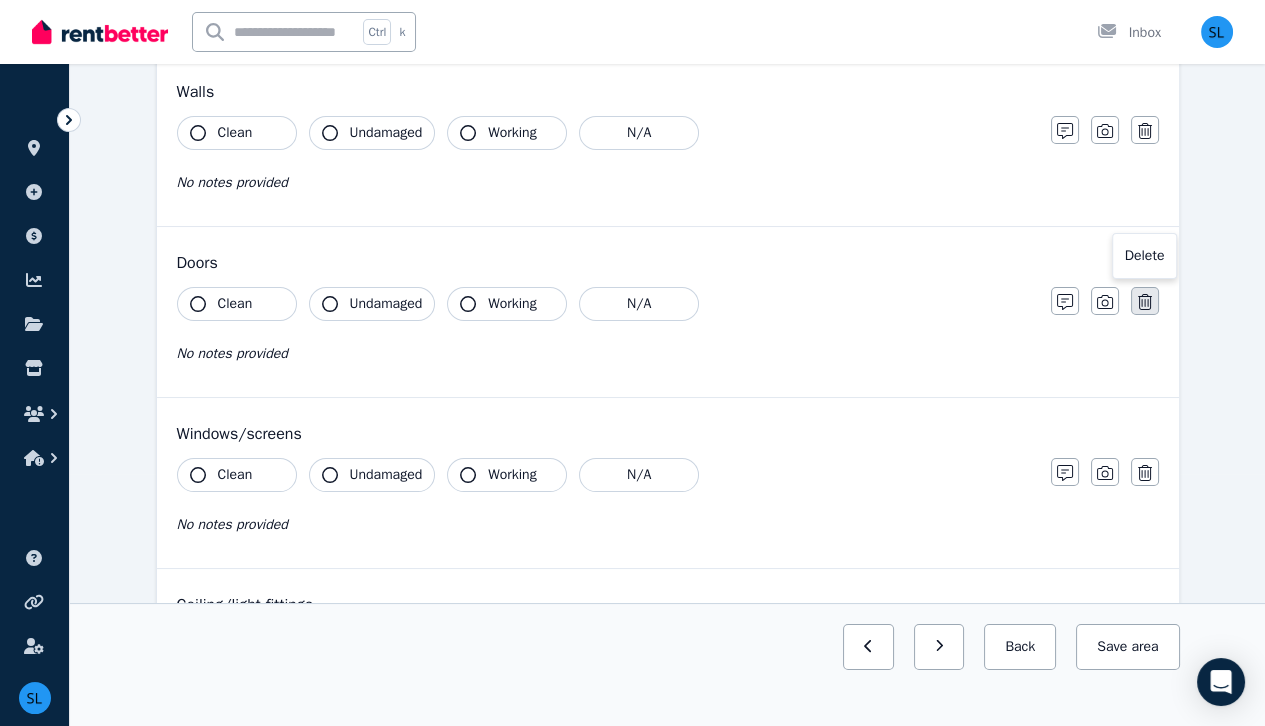 click 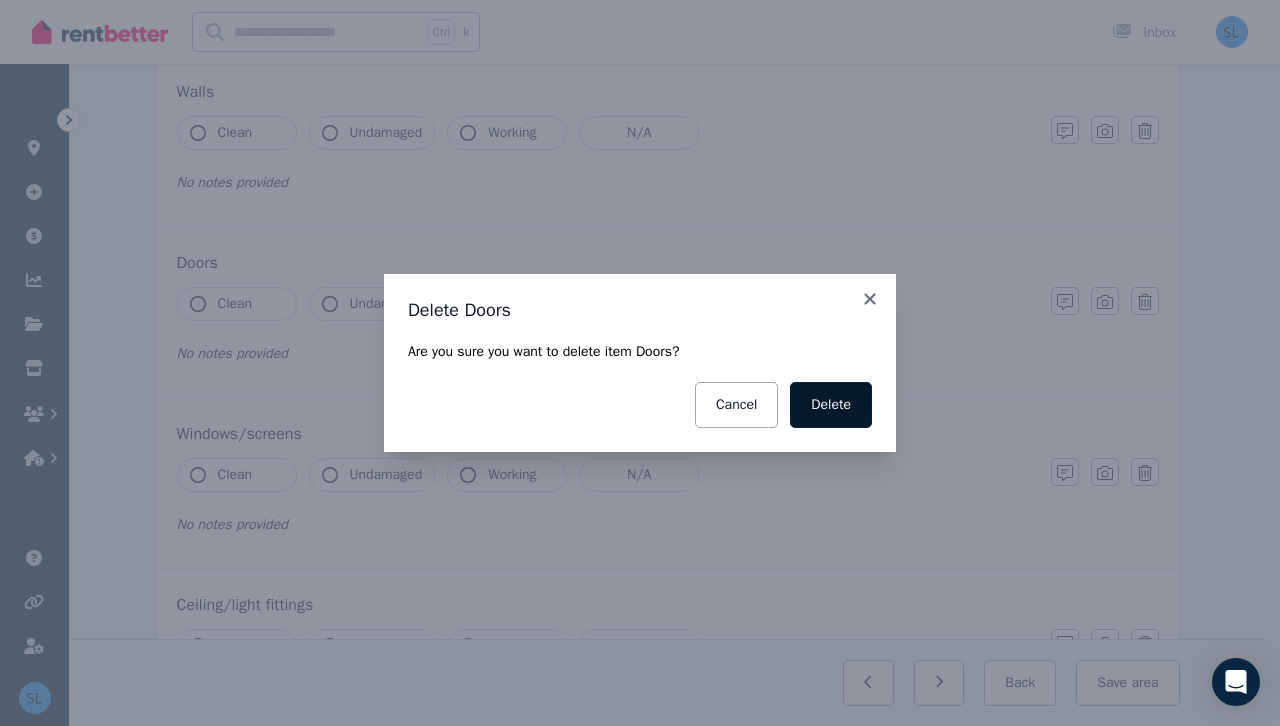 click on "Delete" at bounding box center [831, 405] 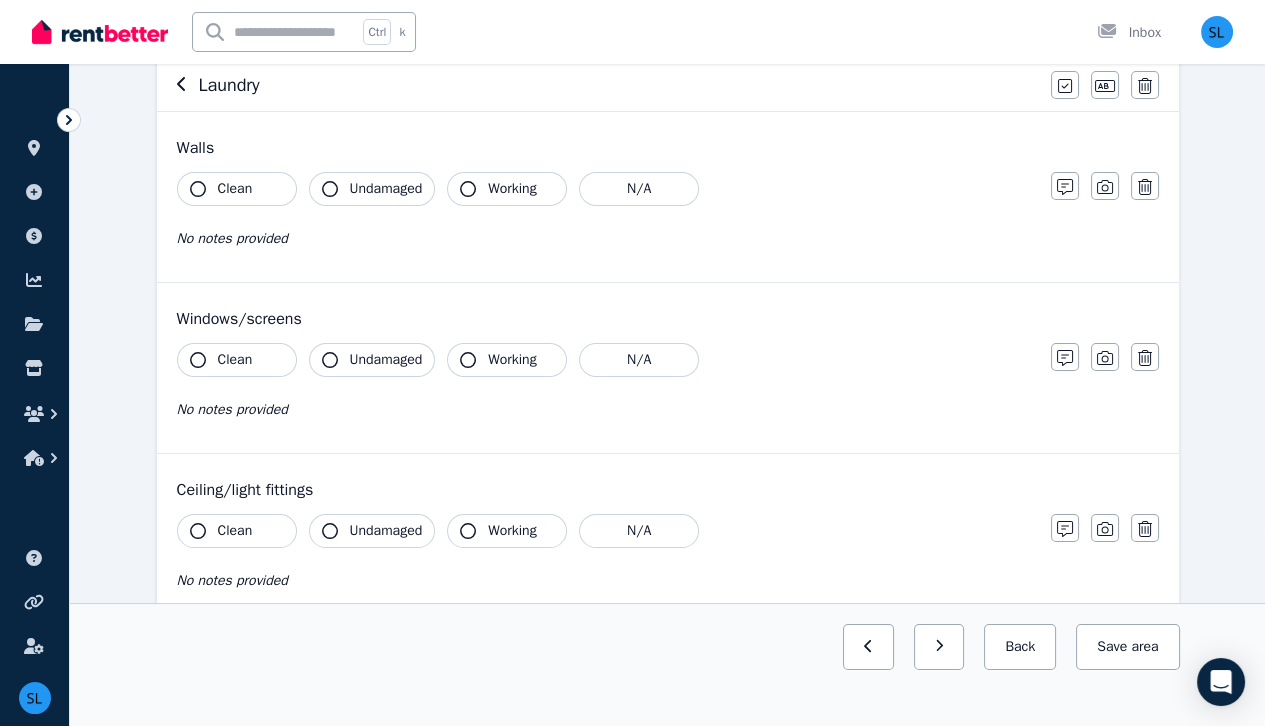 scroll, scrollTop: 199, scrollLeft: 0, axis: vertical 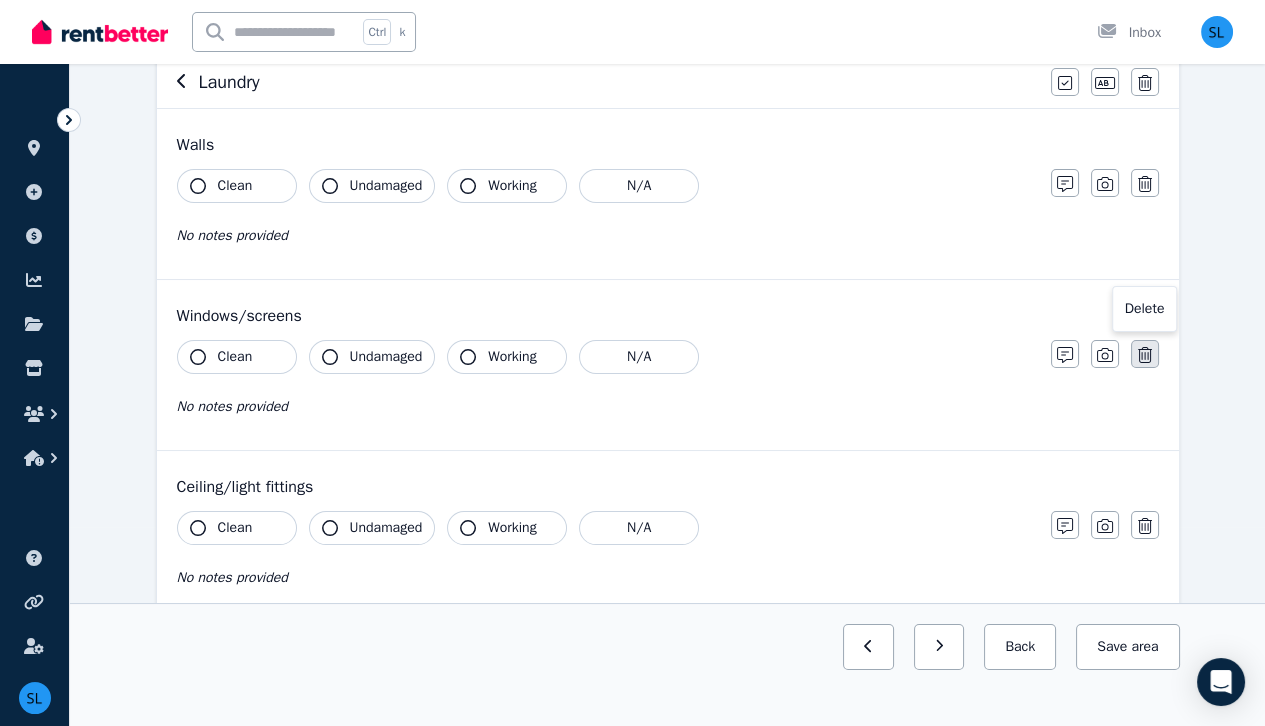 click 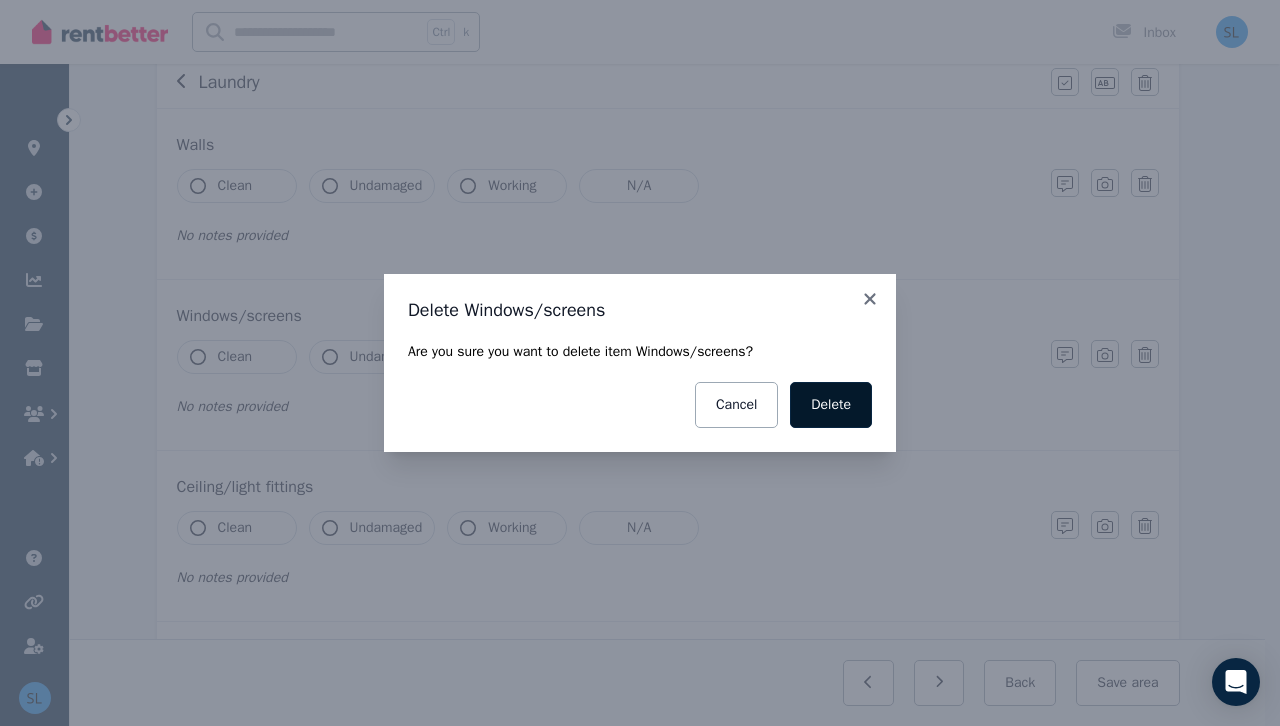 click on "Delete" at bounding box center [831, 405] 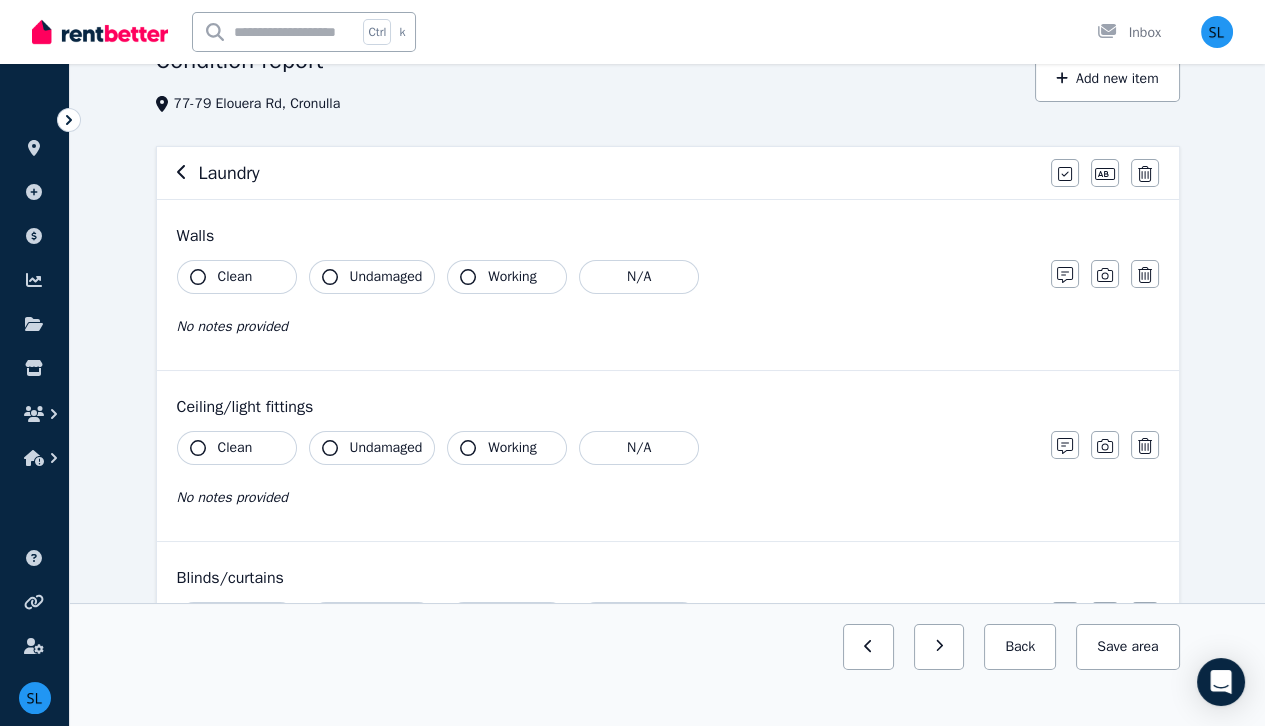 scroll, scrollTop: 107, scrollLeft: 0, axis: vertical 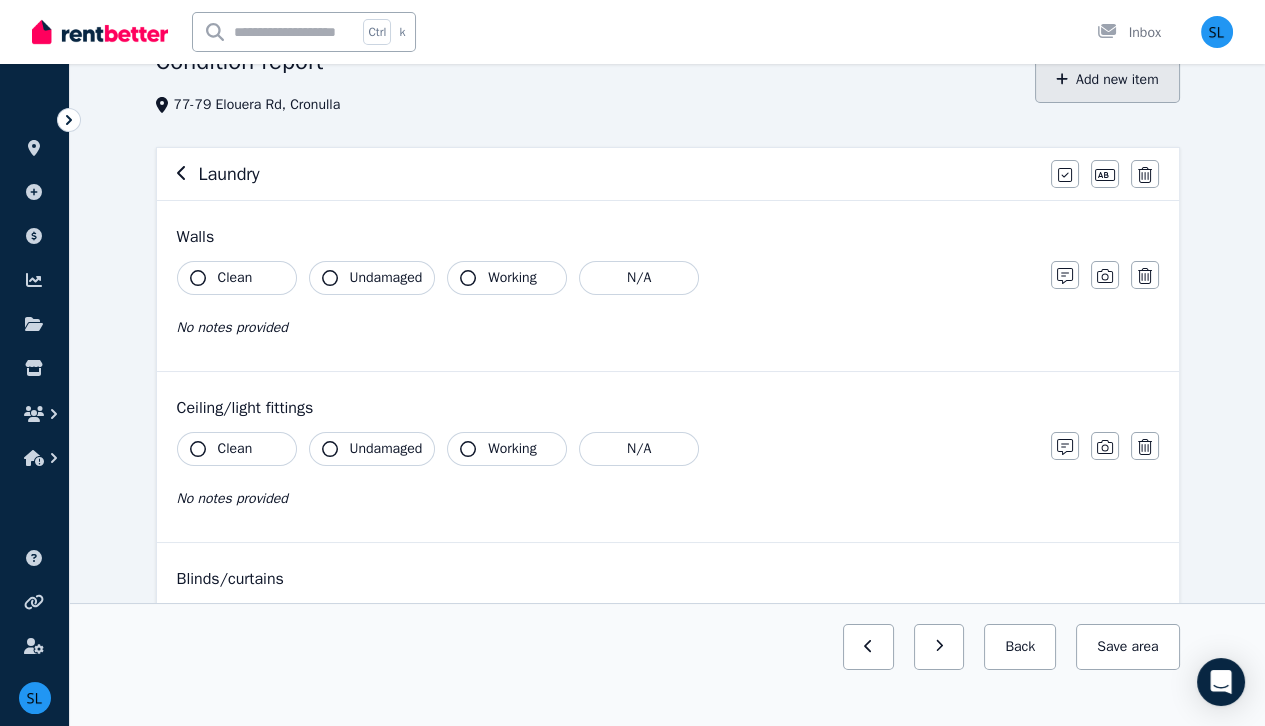 click on "Add new item" at bounding box center [1107, 80] 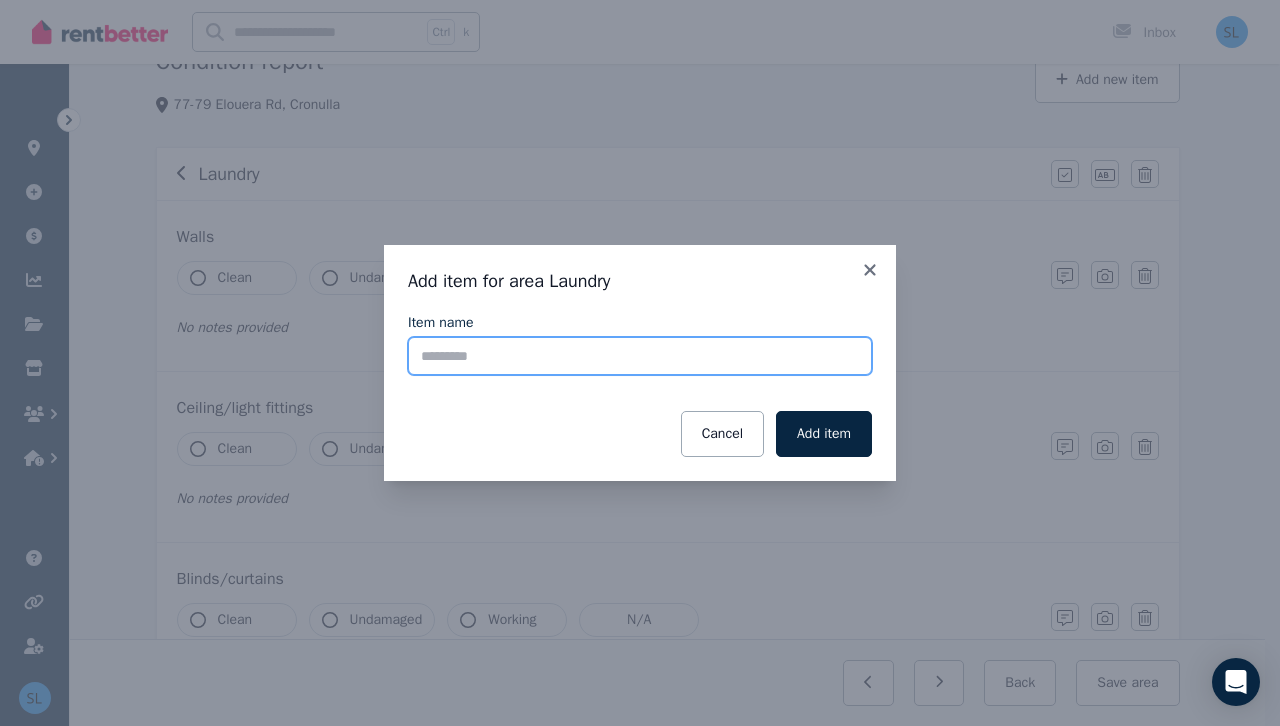 click on "Item name" at bounding box center [640, 356] 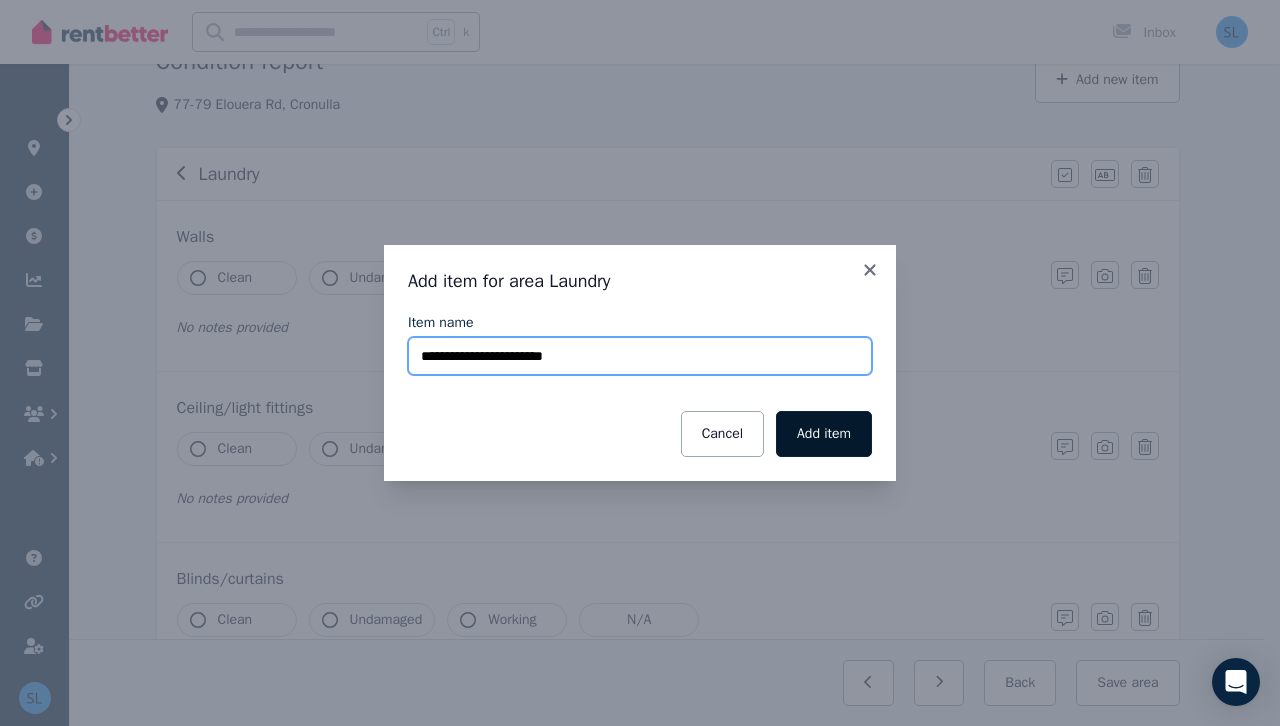 type on "**********" 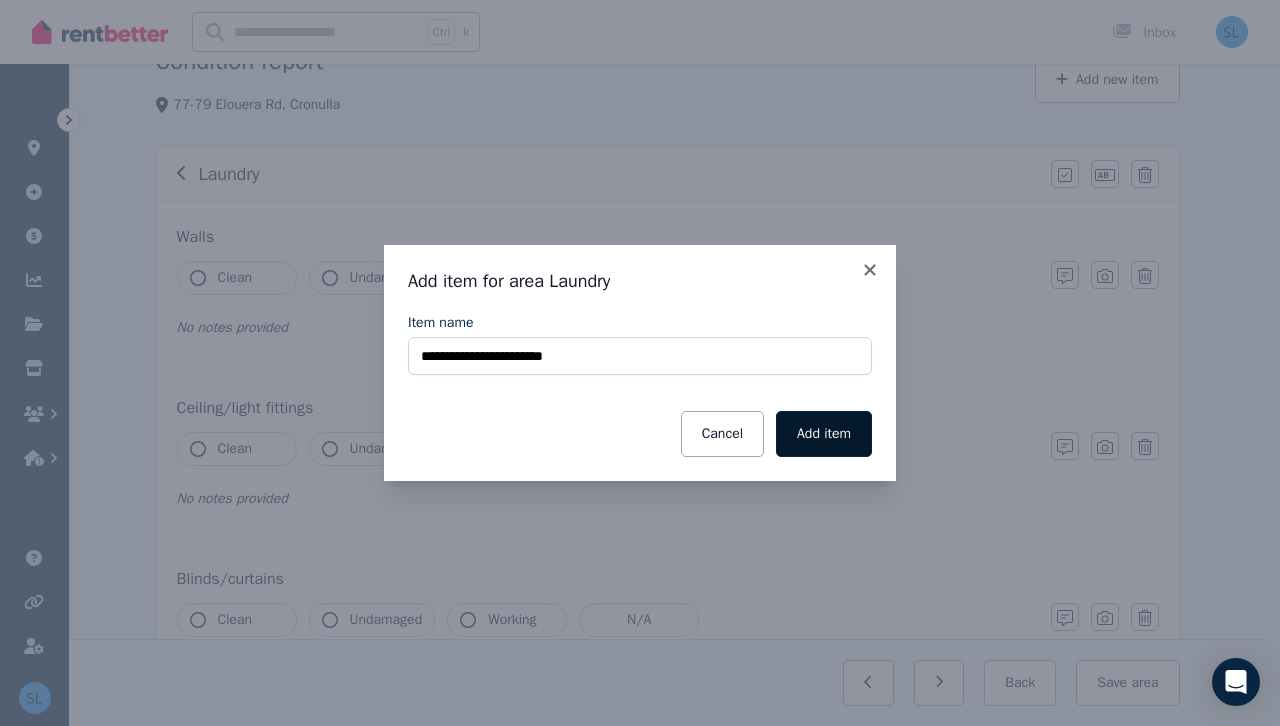 click on "Add item" at bounding box center [824, 434] 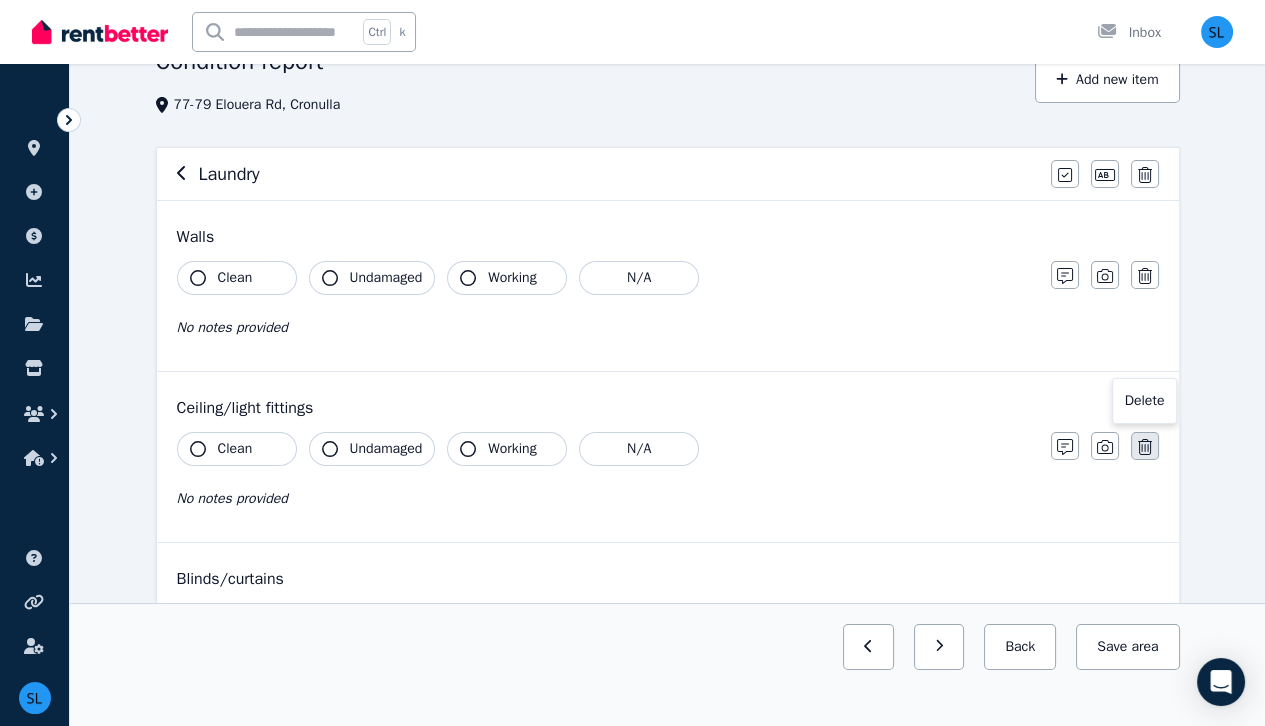 click 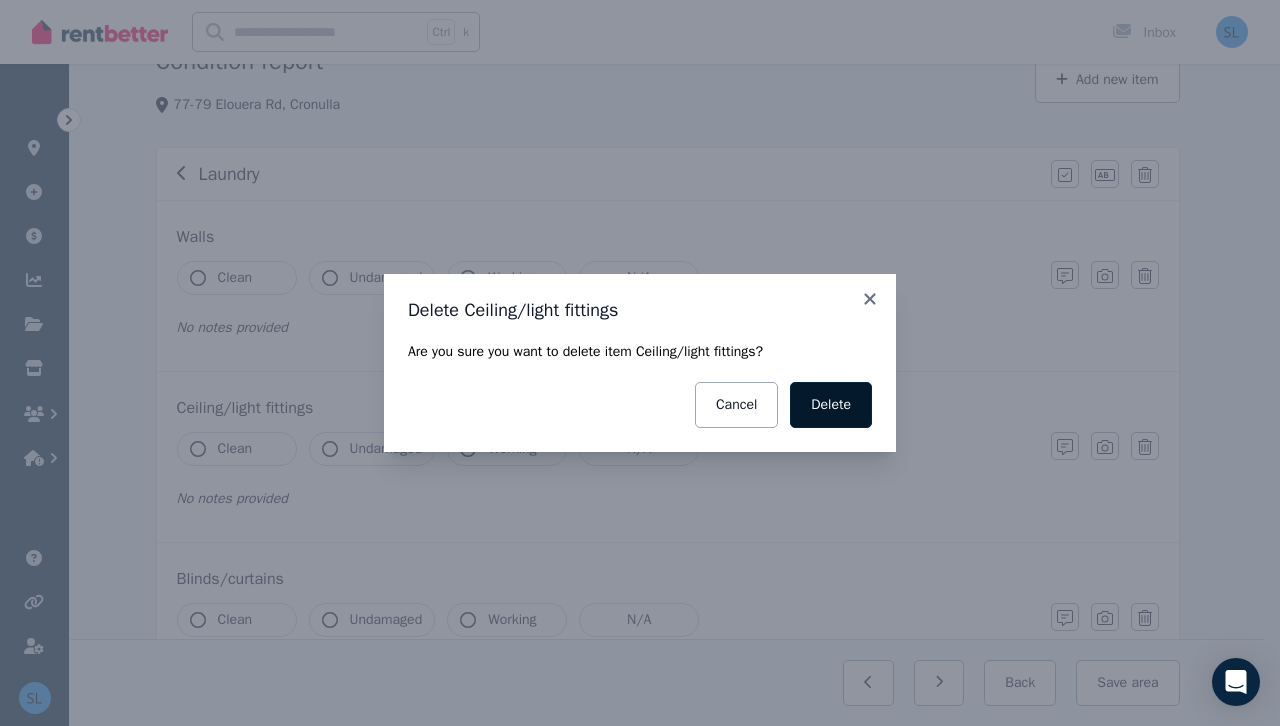 click on "Delete" at bounding box center (831, 405) 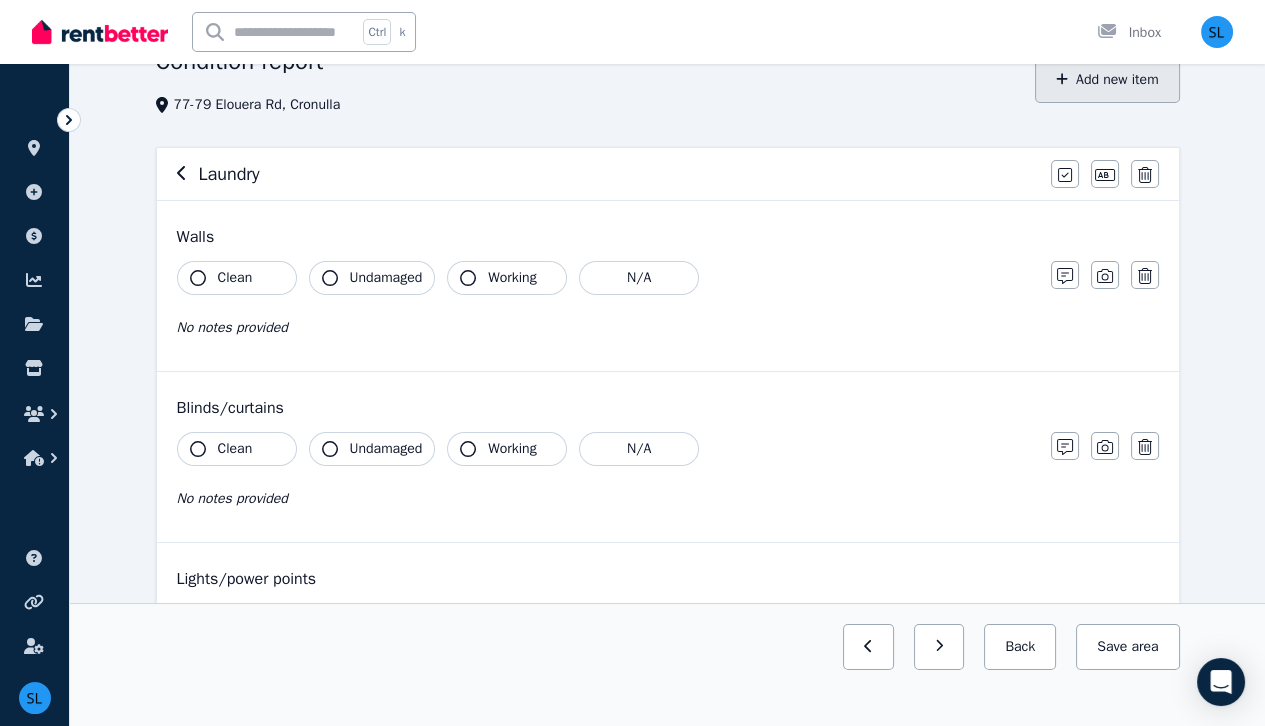 click on "Add new item" at bounding box center [1107, 80] 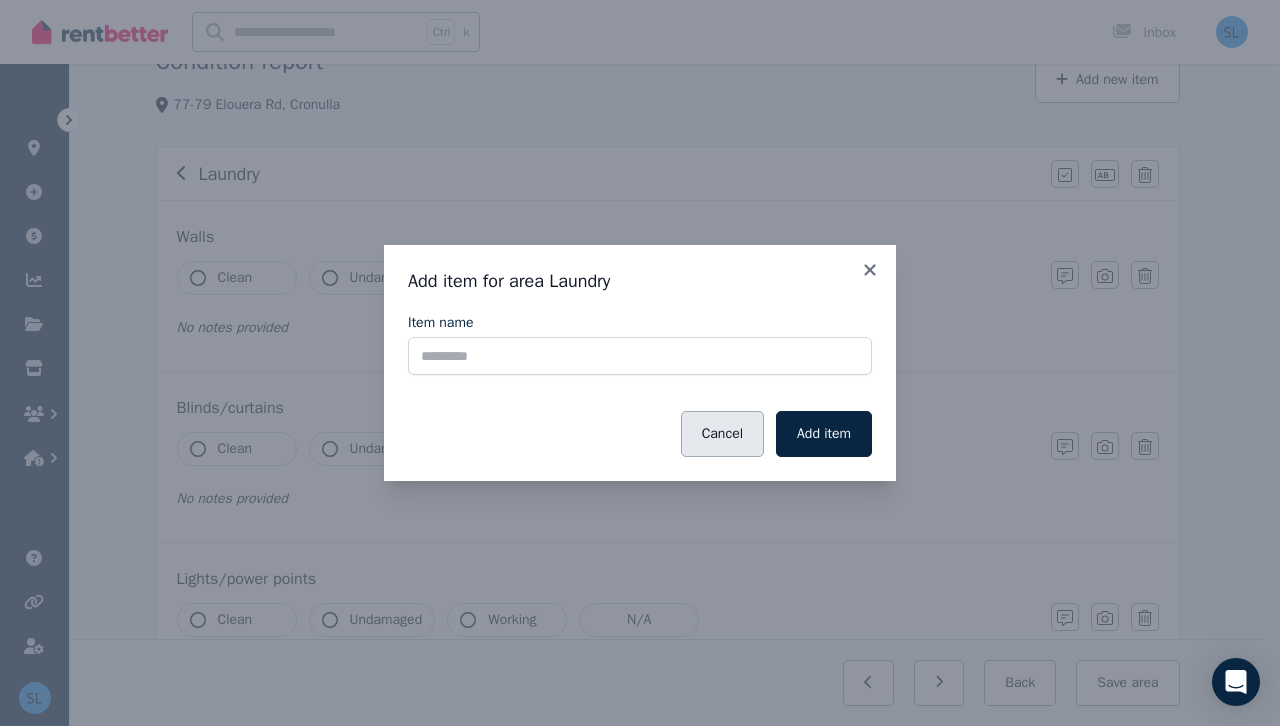 click on "Cancel" at bounding box center (722, 434) 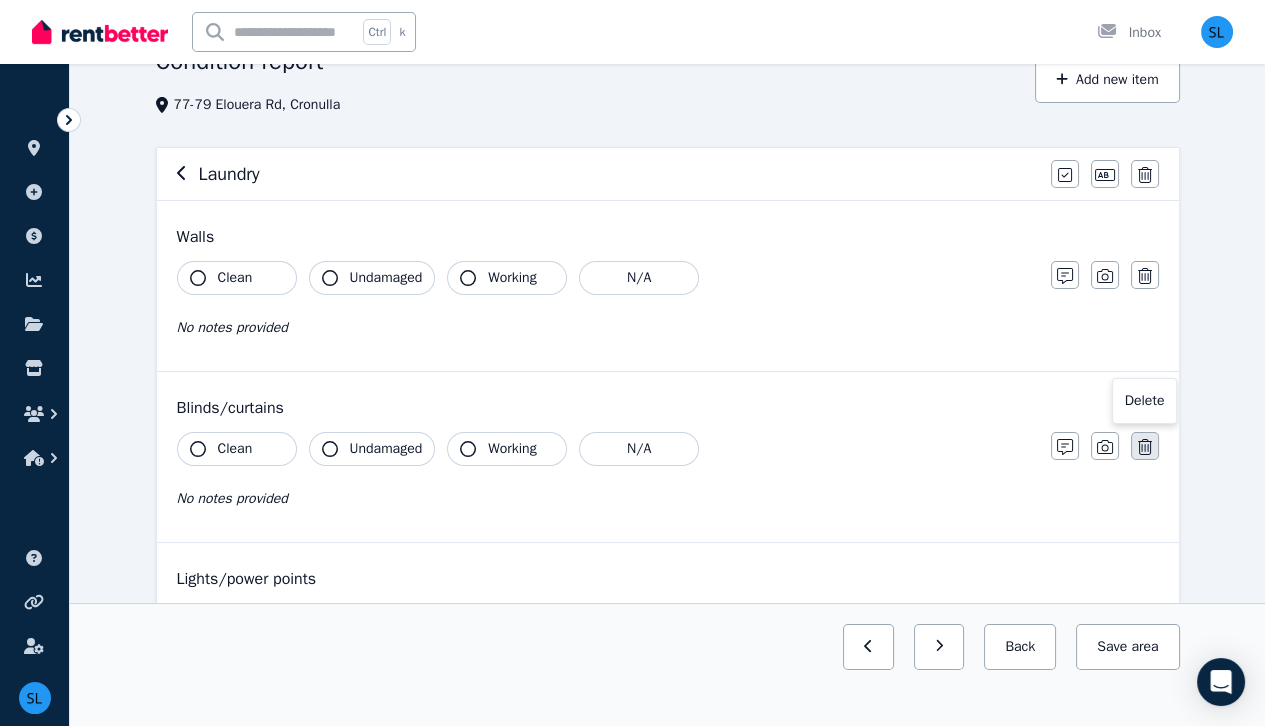 click 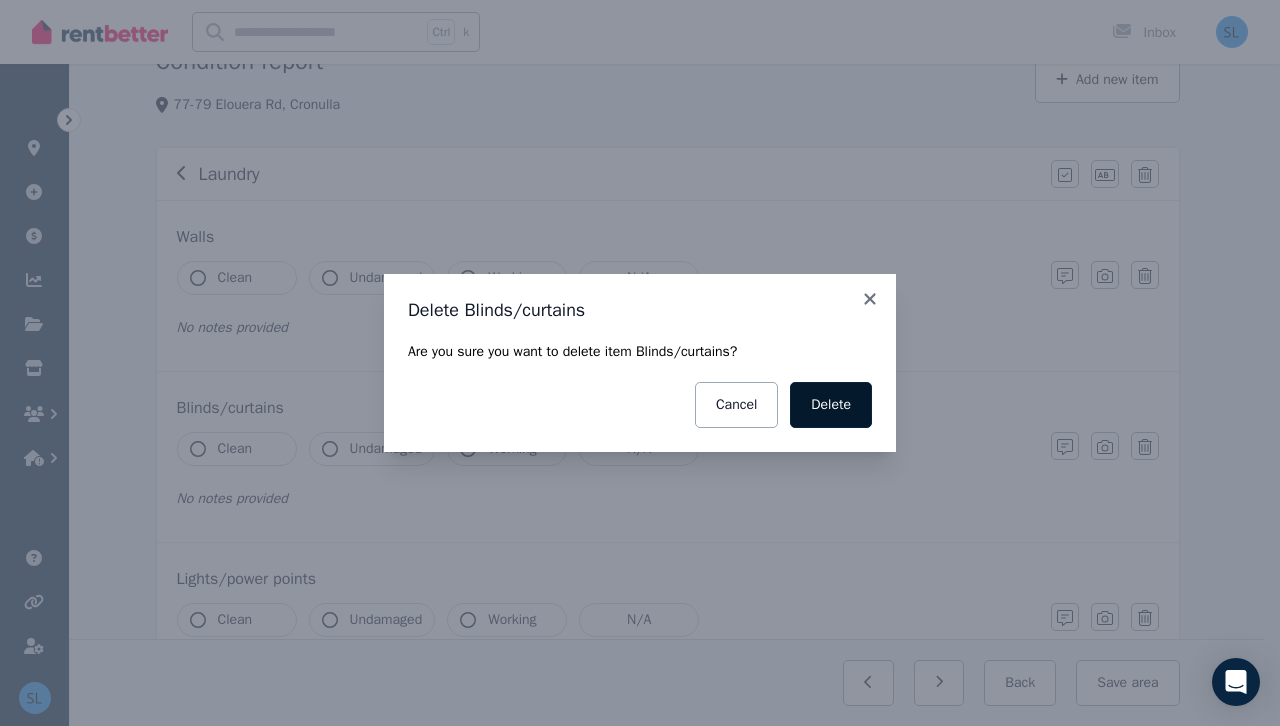 click on "Delete" at bounding box center (831, 405) 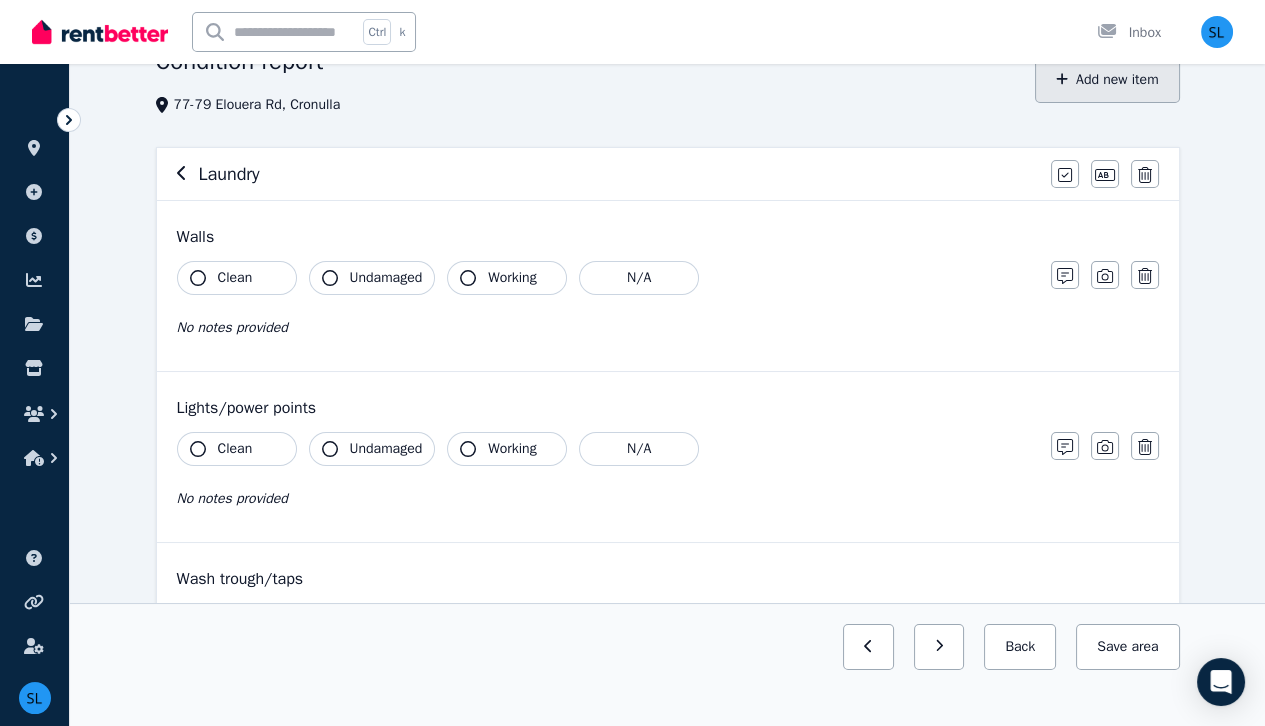 click on "Add new item" at bounding box center [1107, 80] 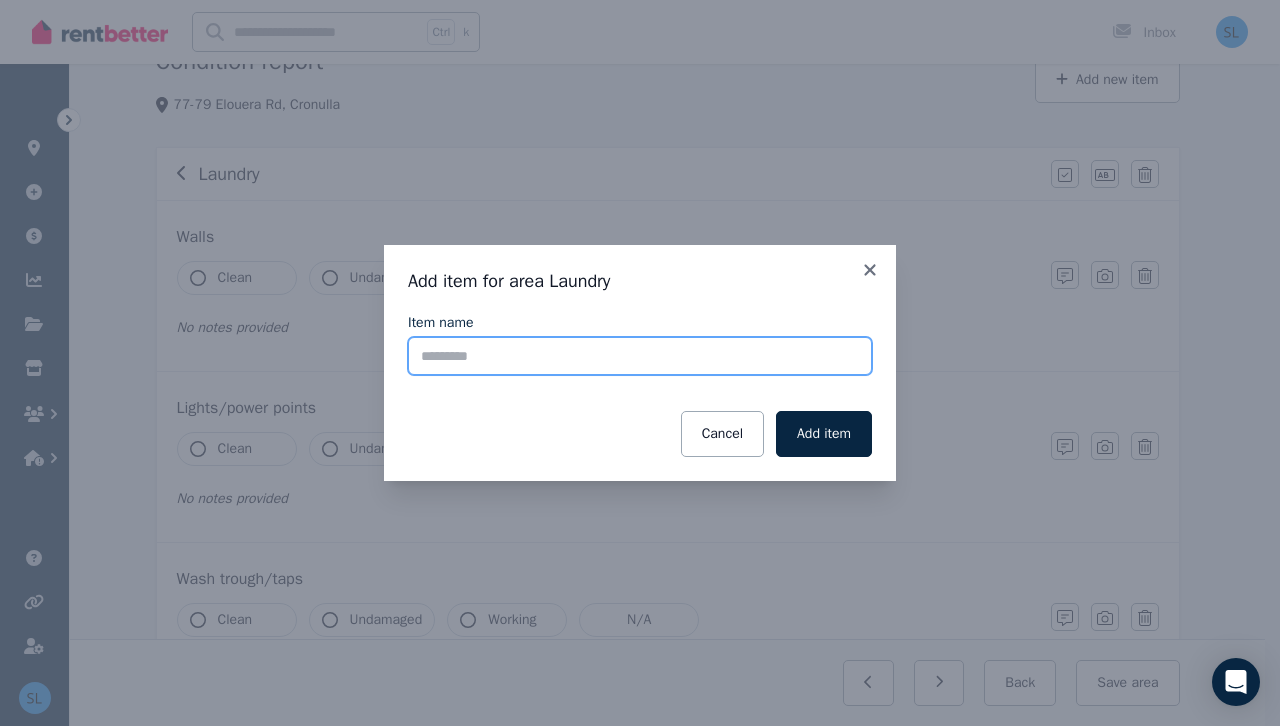 click on "Item name" at bounding box center (640, 356) 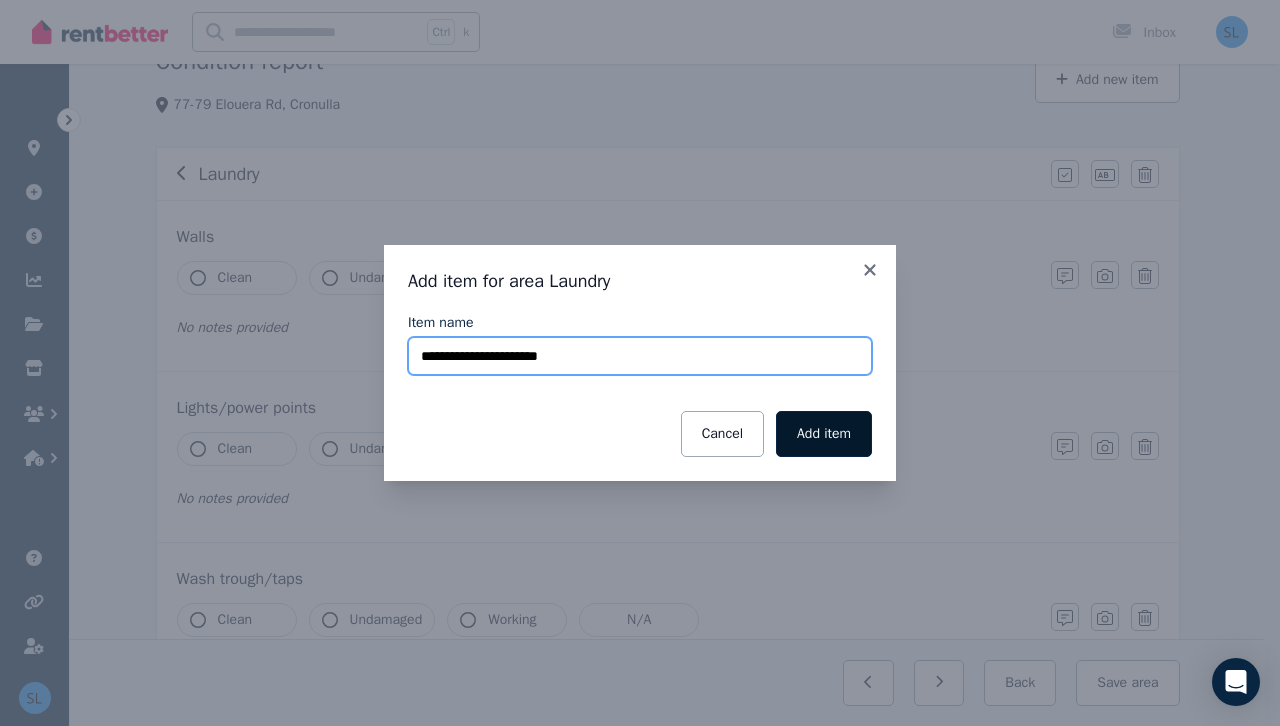 type on "**********" 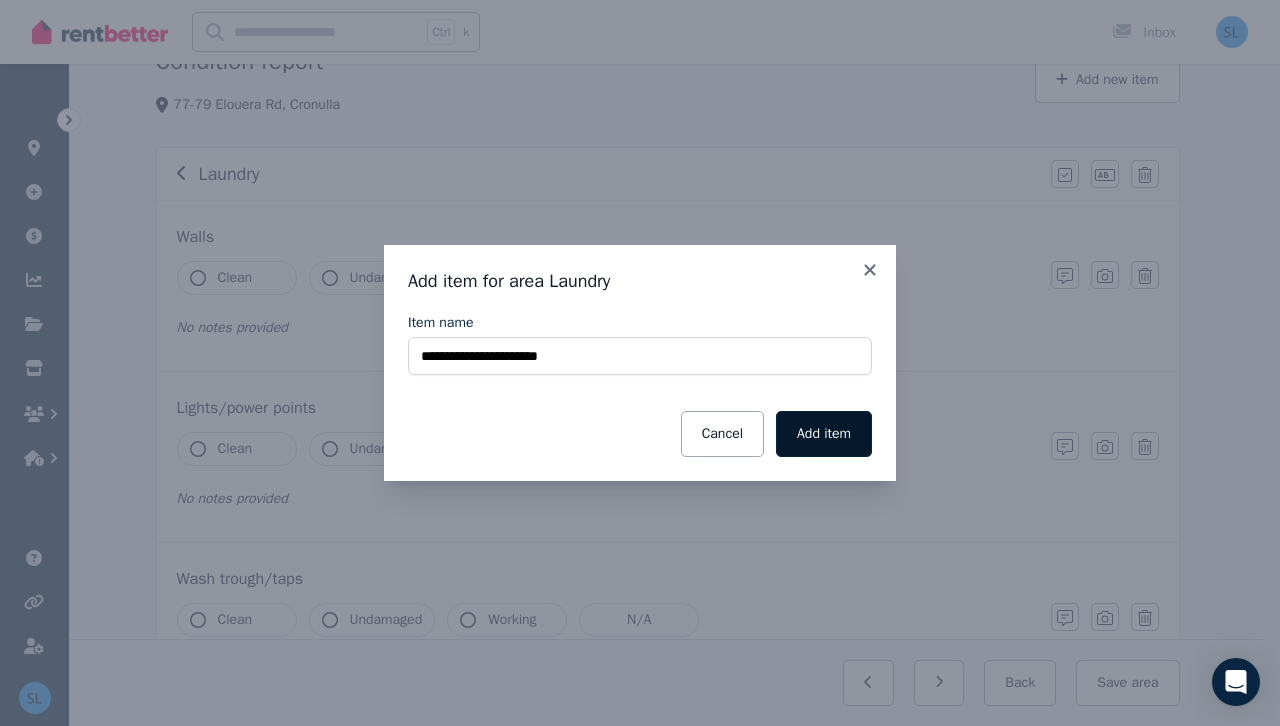 click on "Add item" at bounding box center [824, 434] 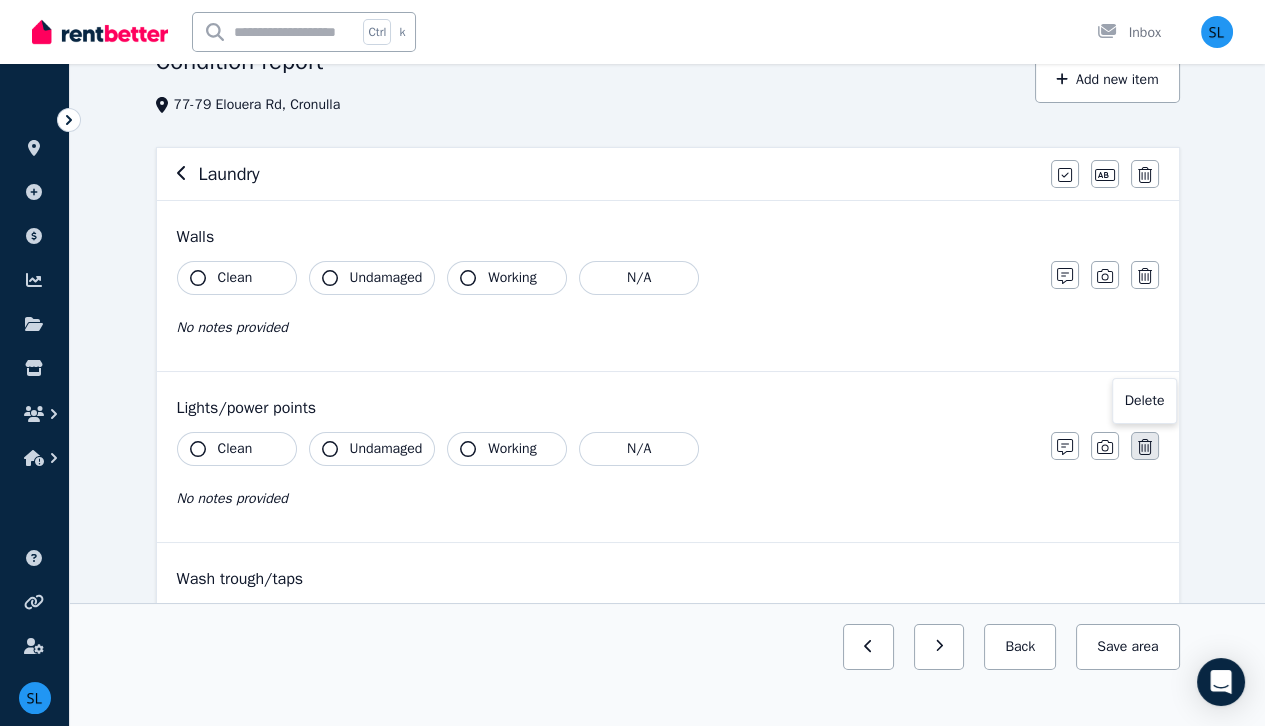click 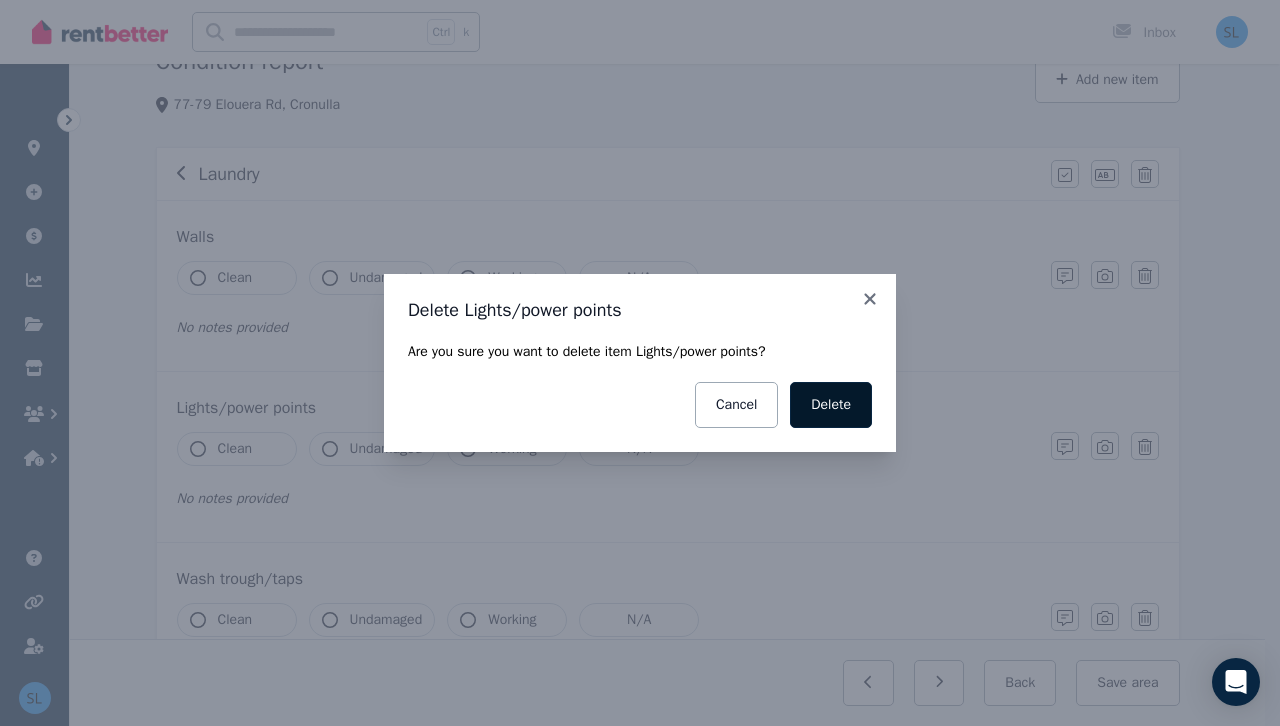 click on "Delete" at bounding box center [831, 405] 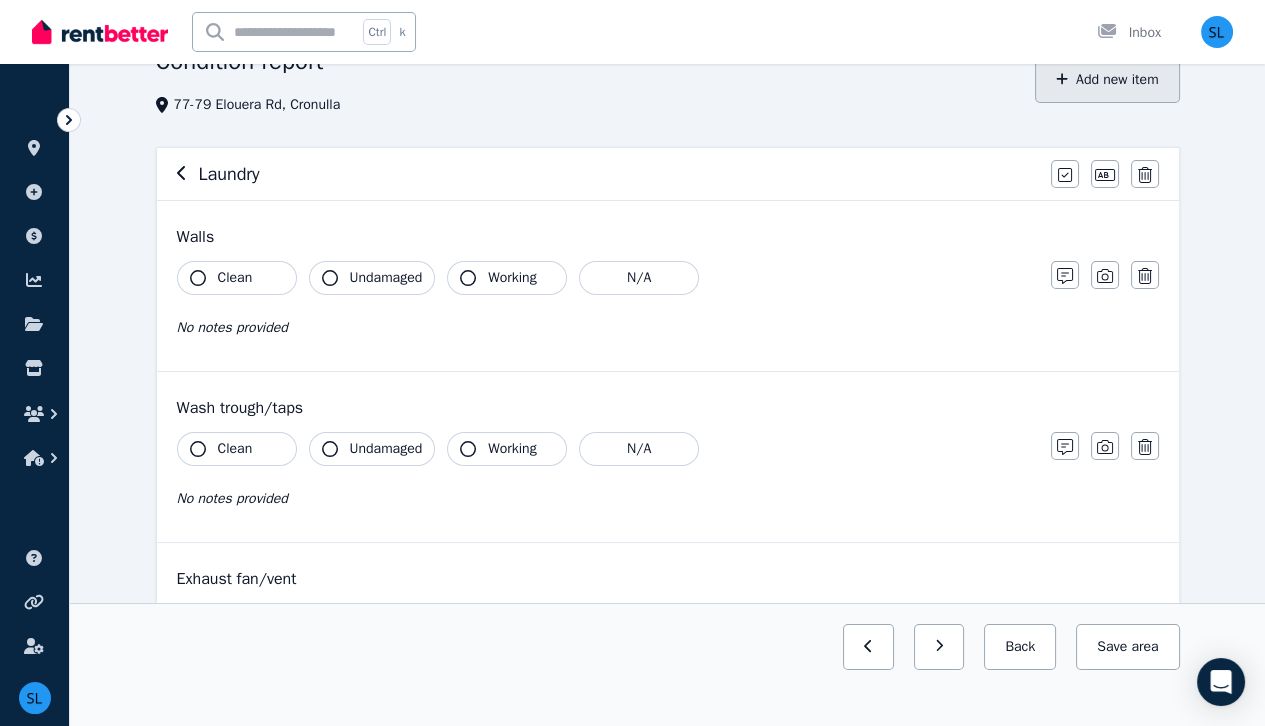 click on "Add new item" at bounding box center [1107, 80] 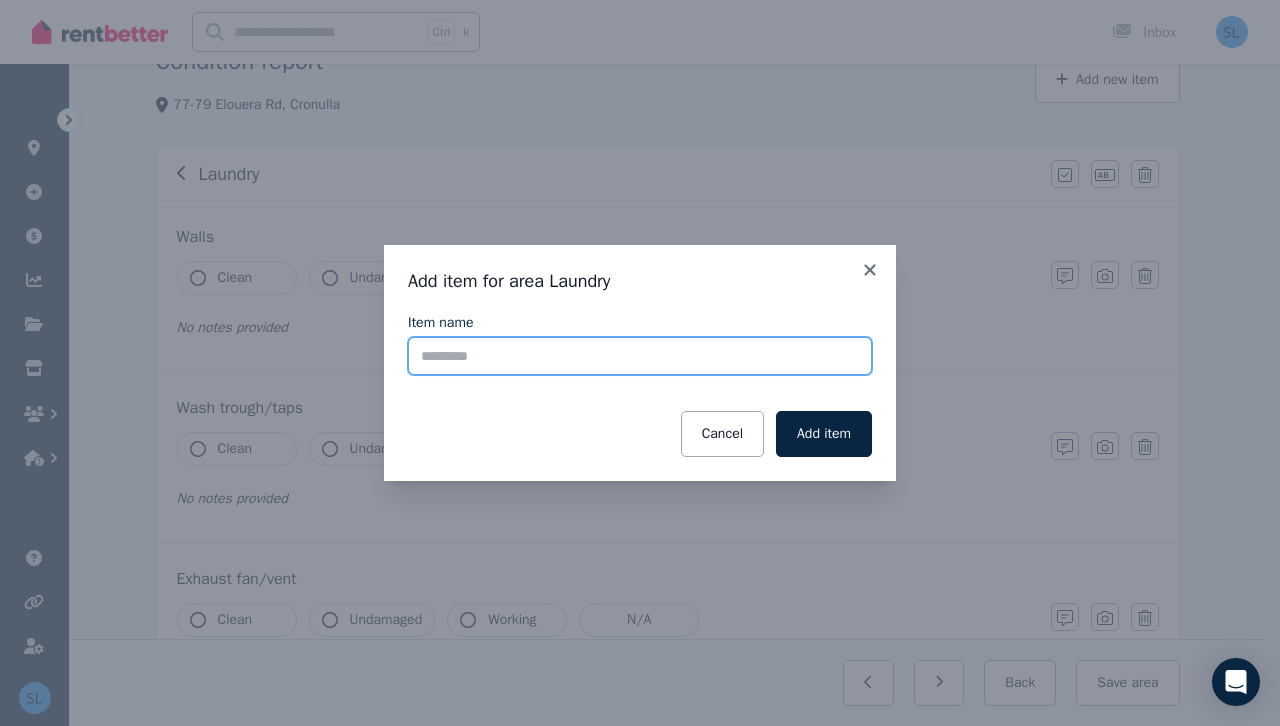 click on "Item name" at bounding box center [640, 356] 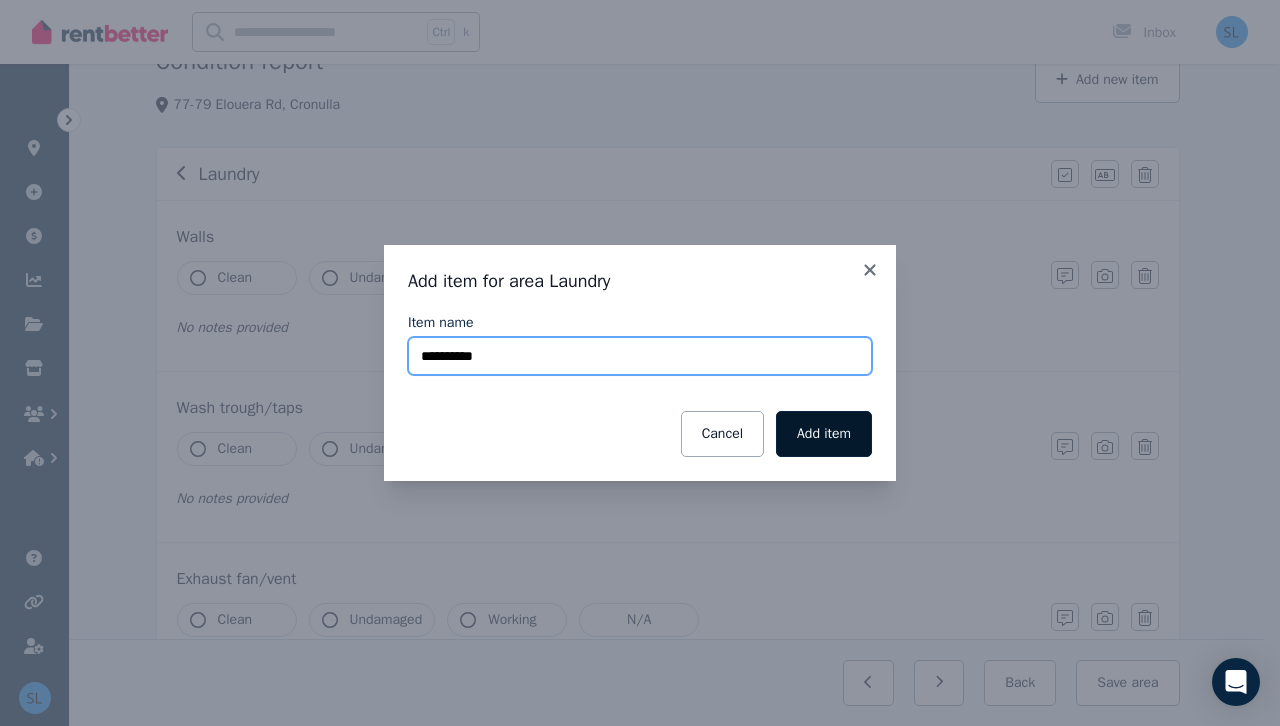 type on "**********" 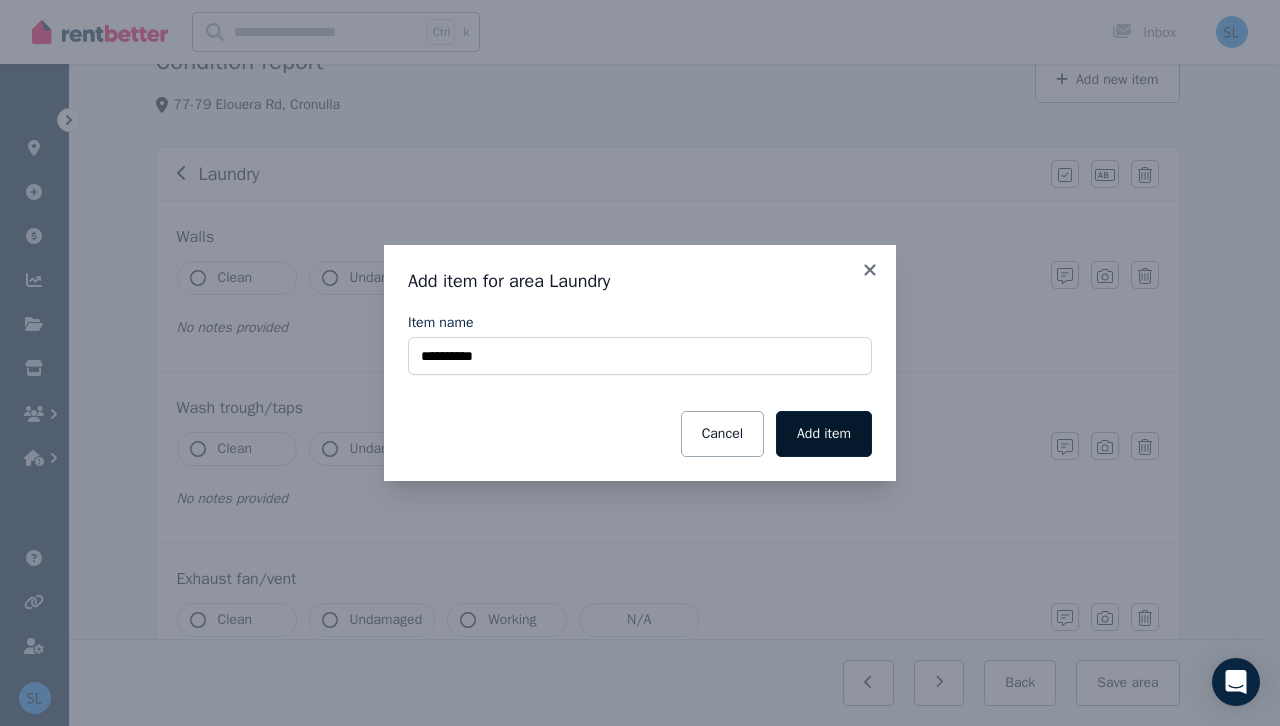 click on "Add item" at bounding box center (824, 434) 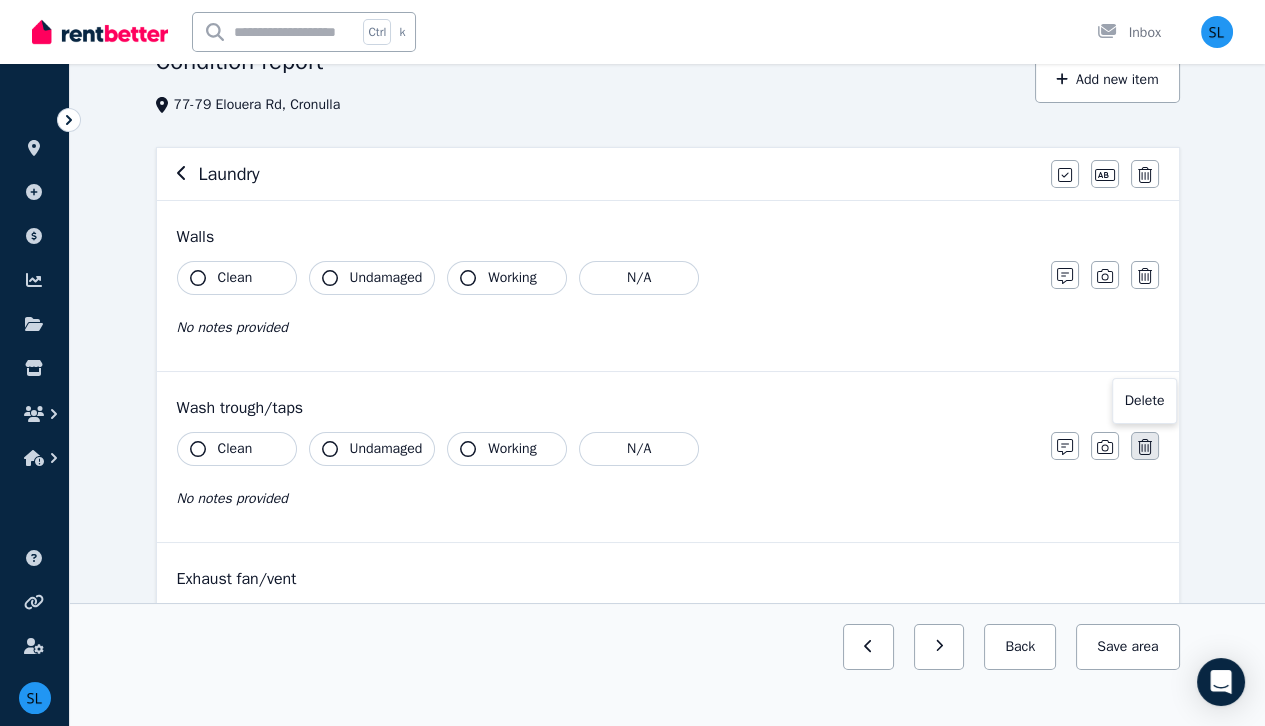 click 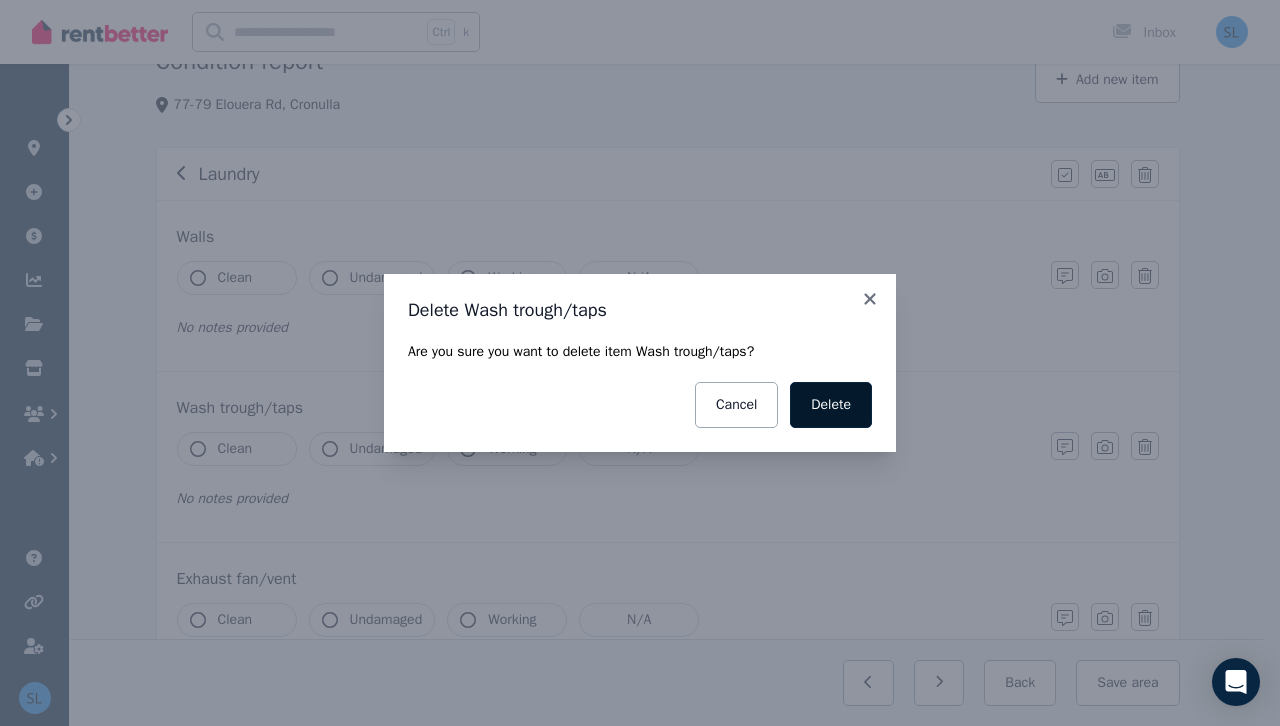 click on "Delete" at bounding box center [831, 405] 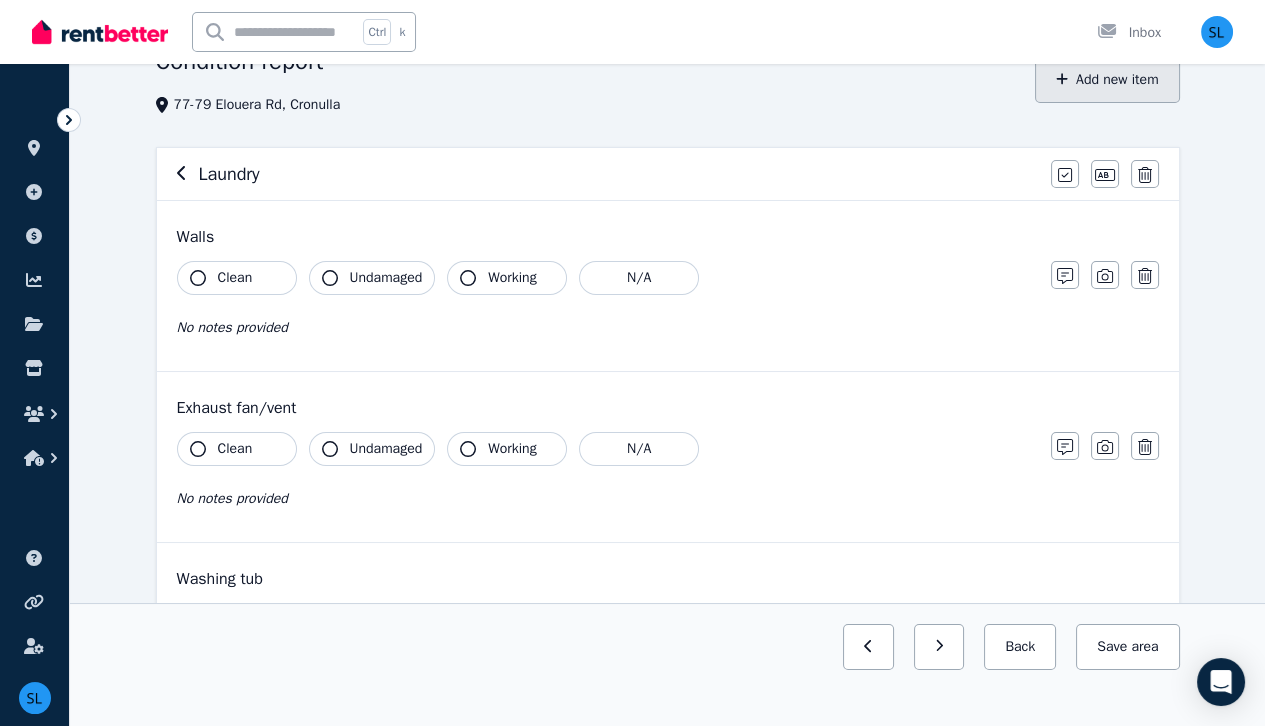 click on "Add new item" at bounding box center (1107, 80) 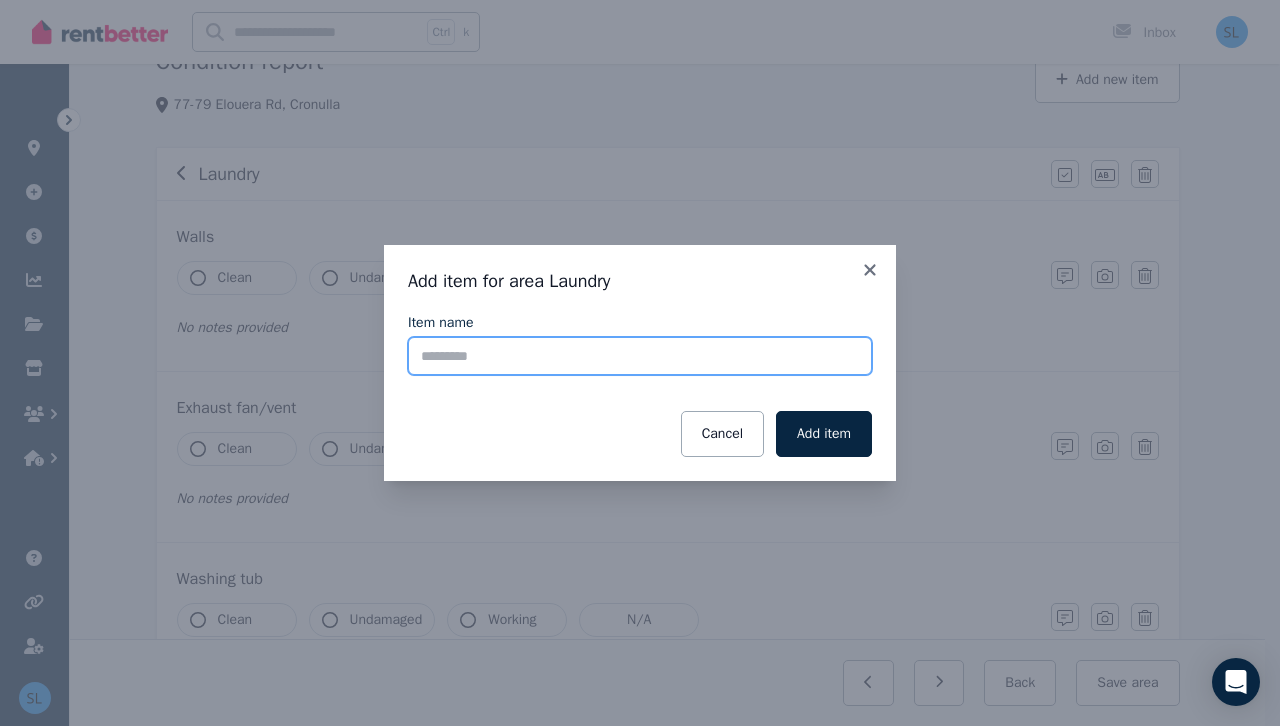 click on "Item name" at bounding box center [640, 356] 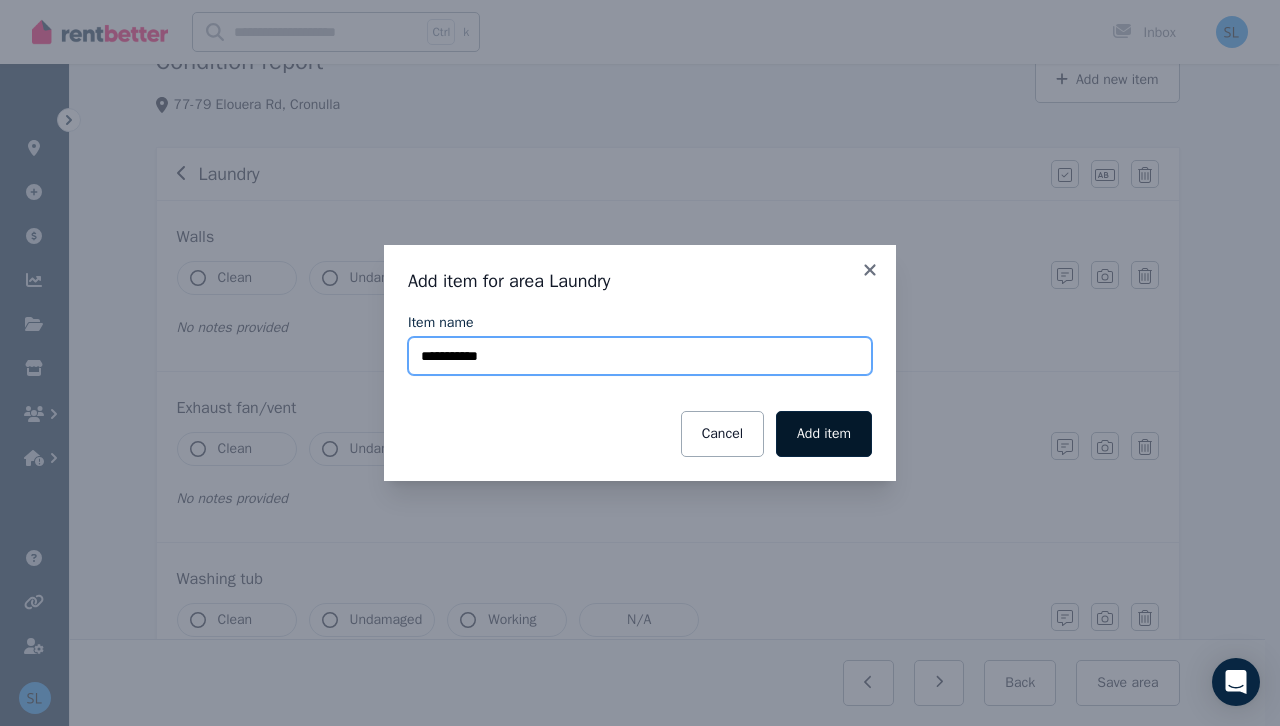 type on "**********" 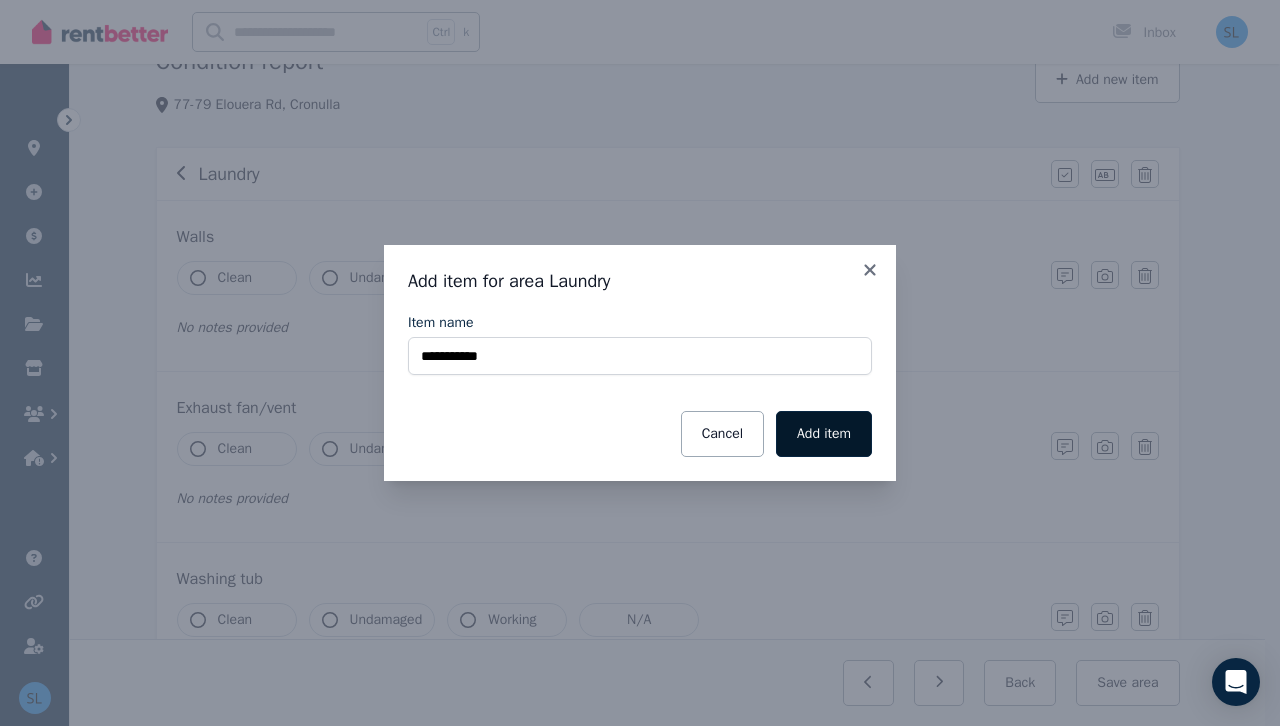 click on "Add item" at bounding box center [824, 434] 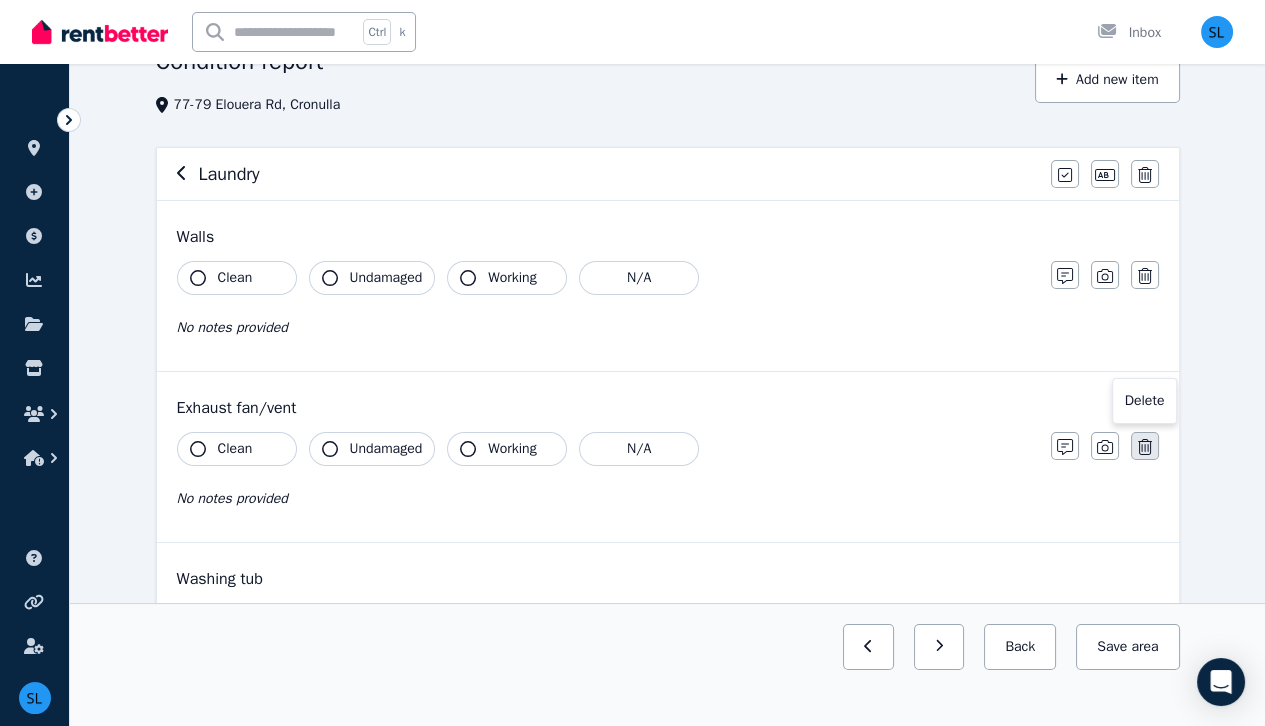 click 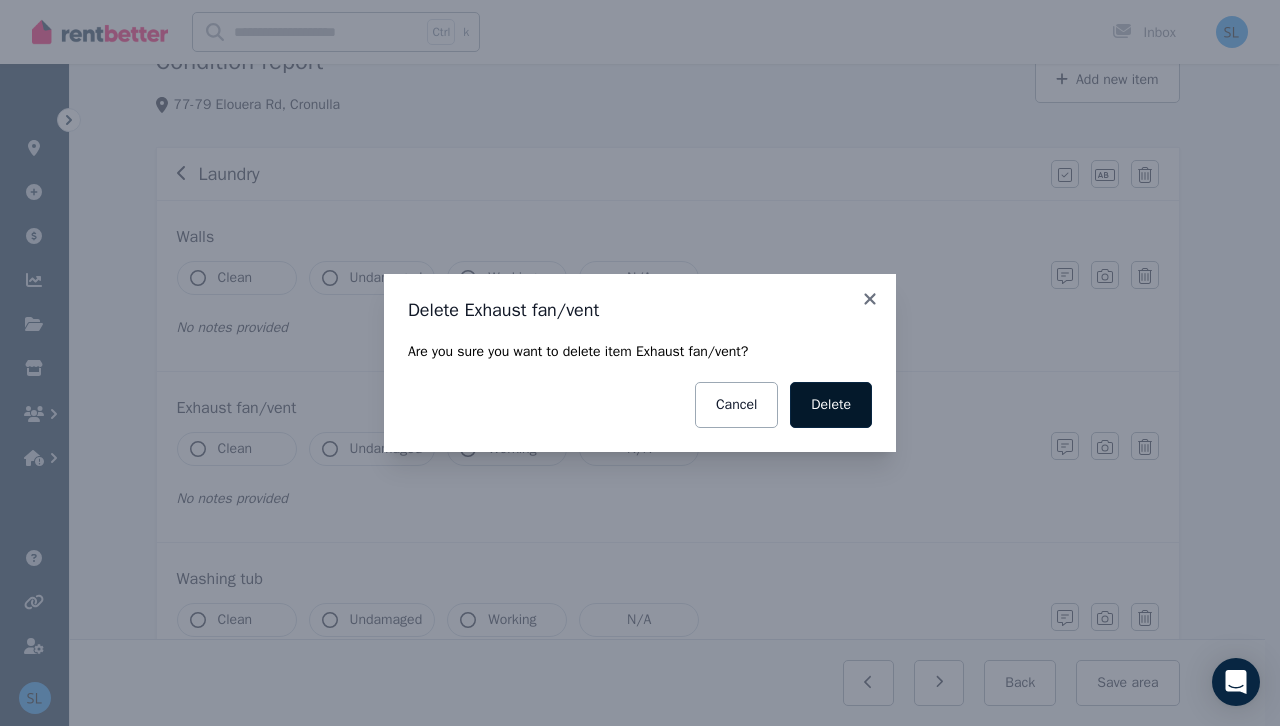 click on "Delete" at bounding box center (831, 405) 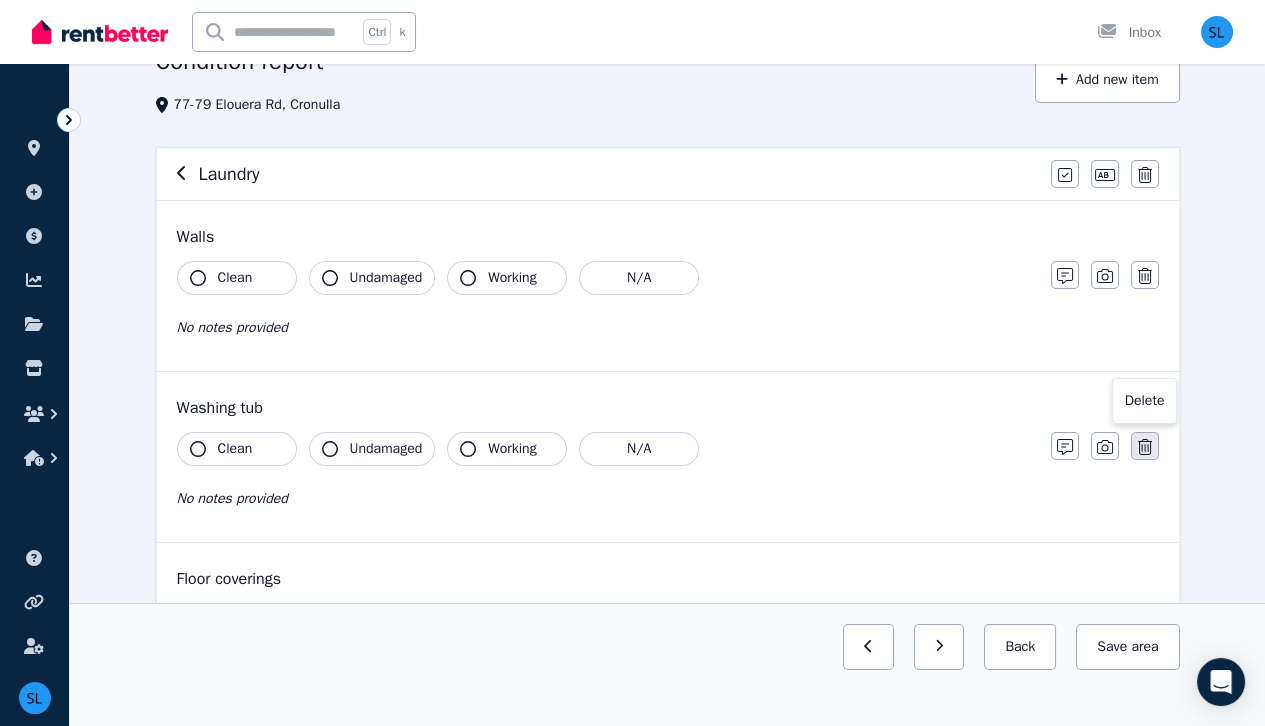click 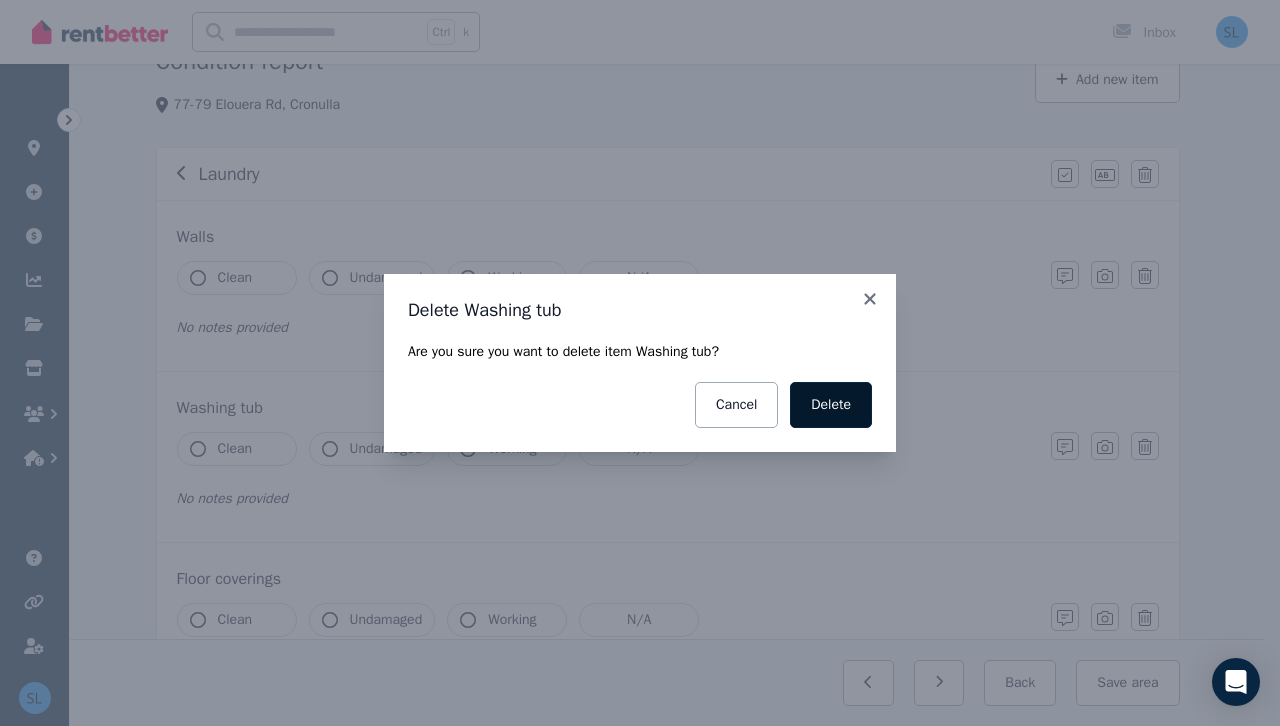 click on "Delete" at bounding box center [831, 405] 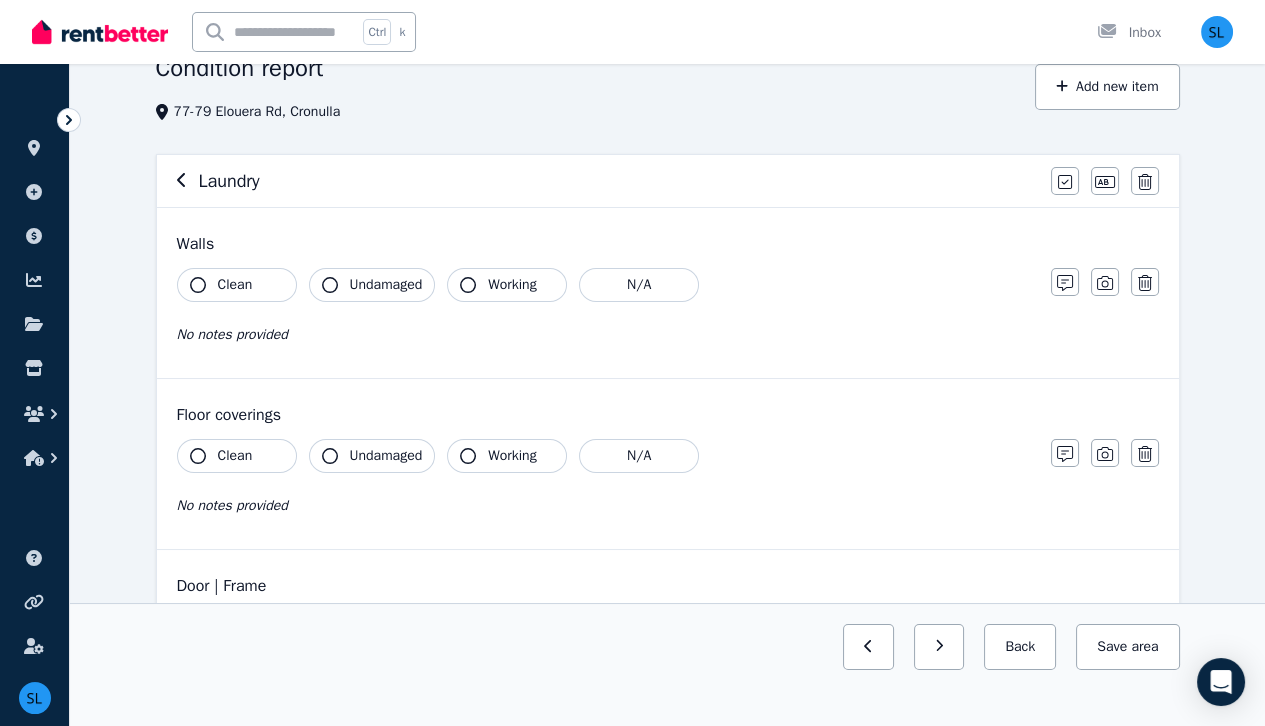 scroll, scrollTop: 100, scrollLeft: 0, axis: vertical 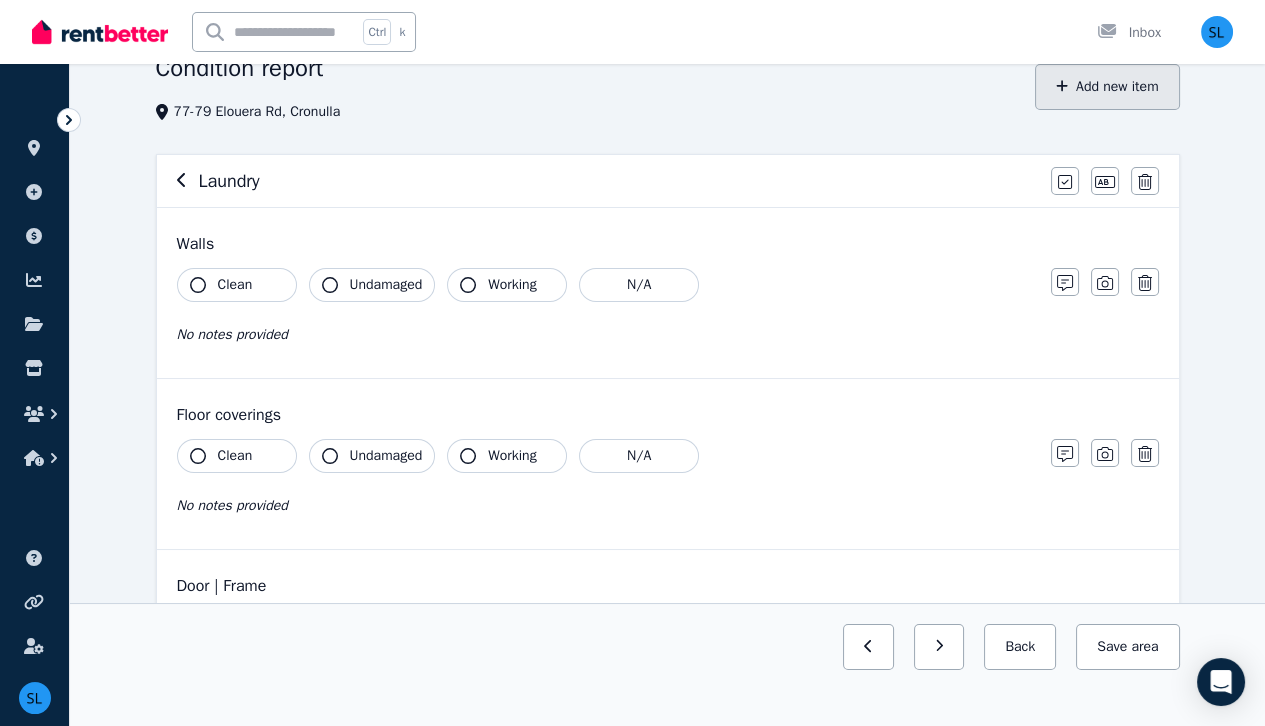 click on "Add new item" at bounding box center (1107, 87) 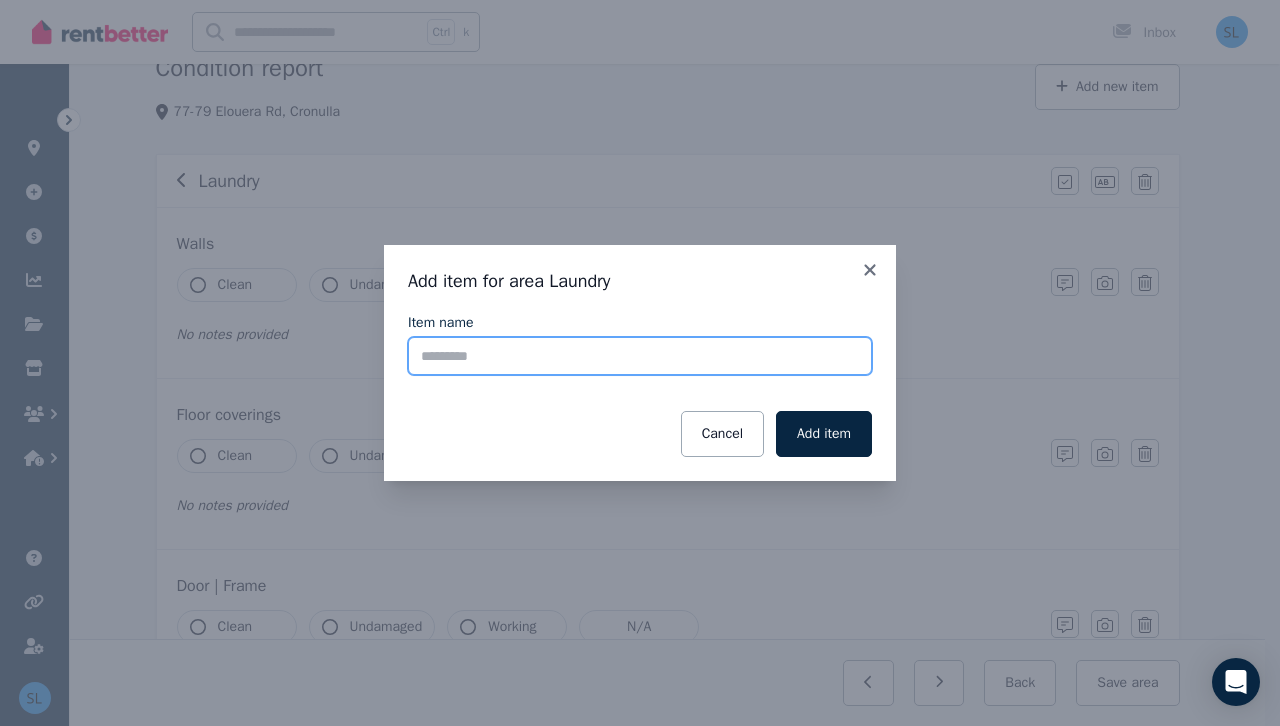 click on "Item name" at bounding box center [640, 356] 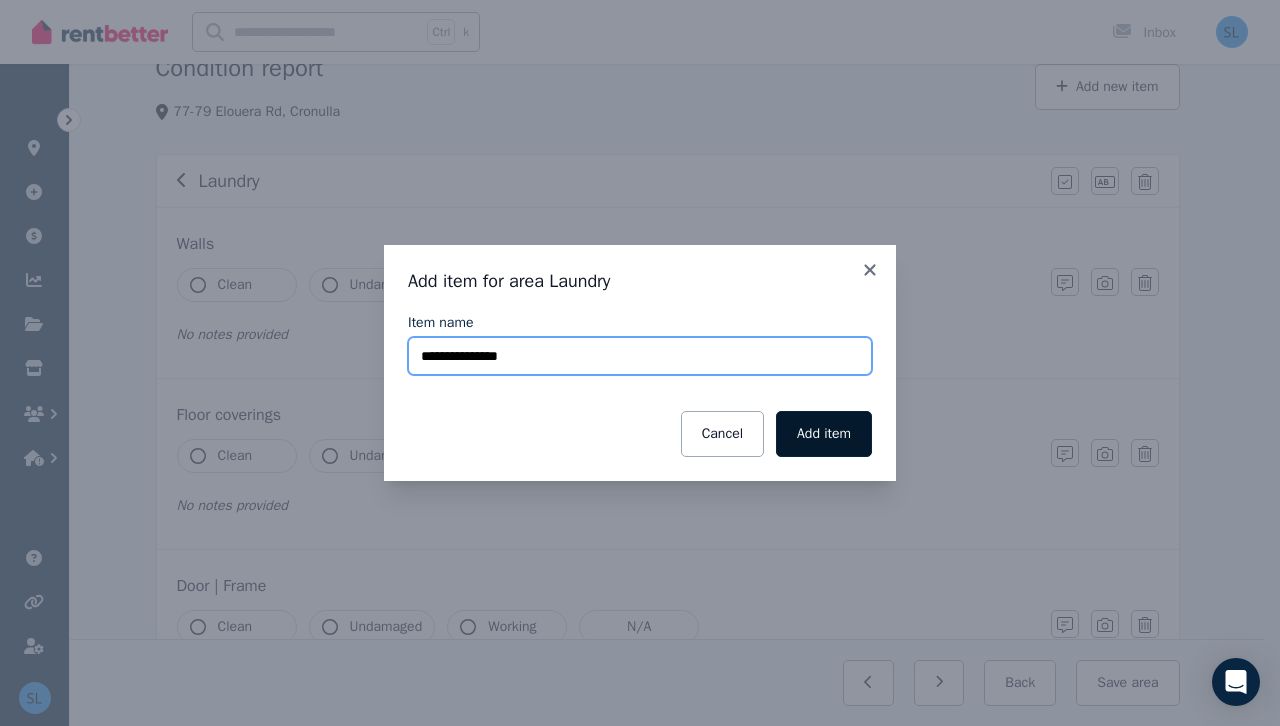 type on "**********" 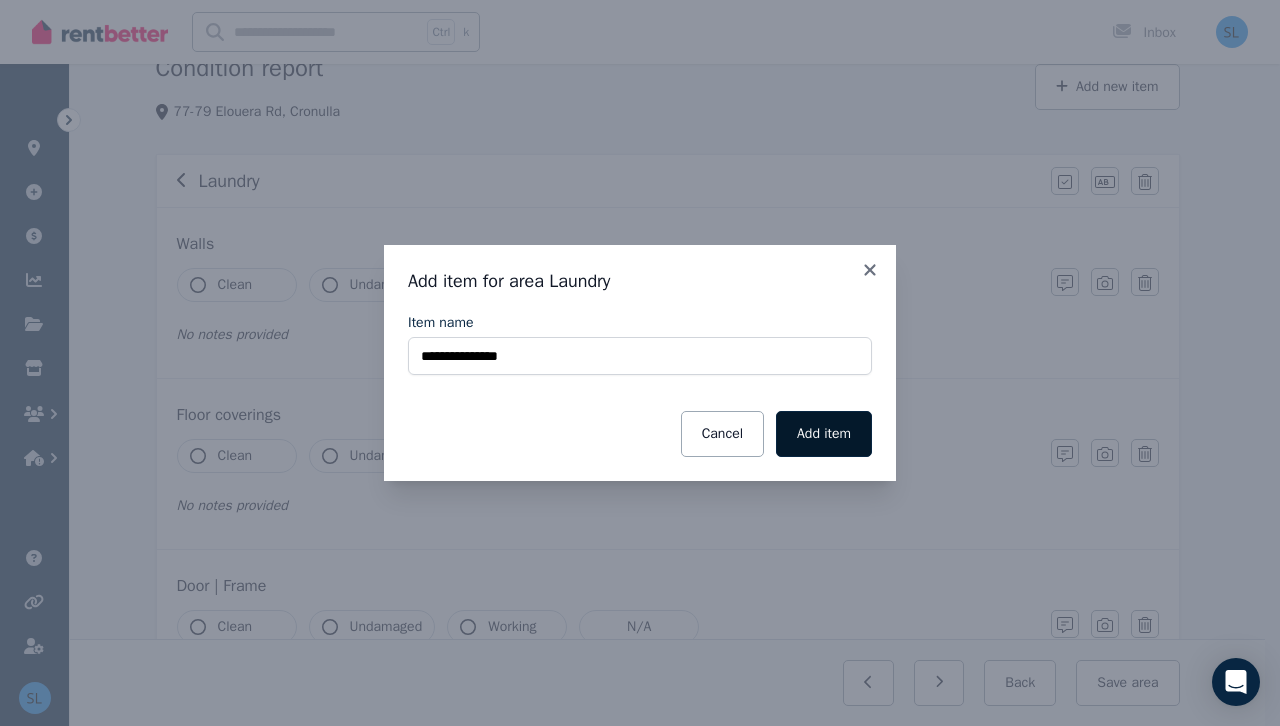 click on "Add item" at bounding box center (824, 434) 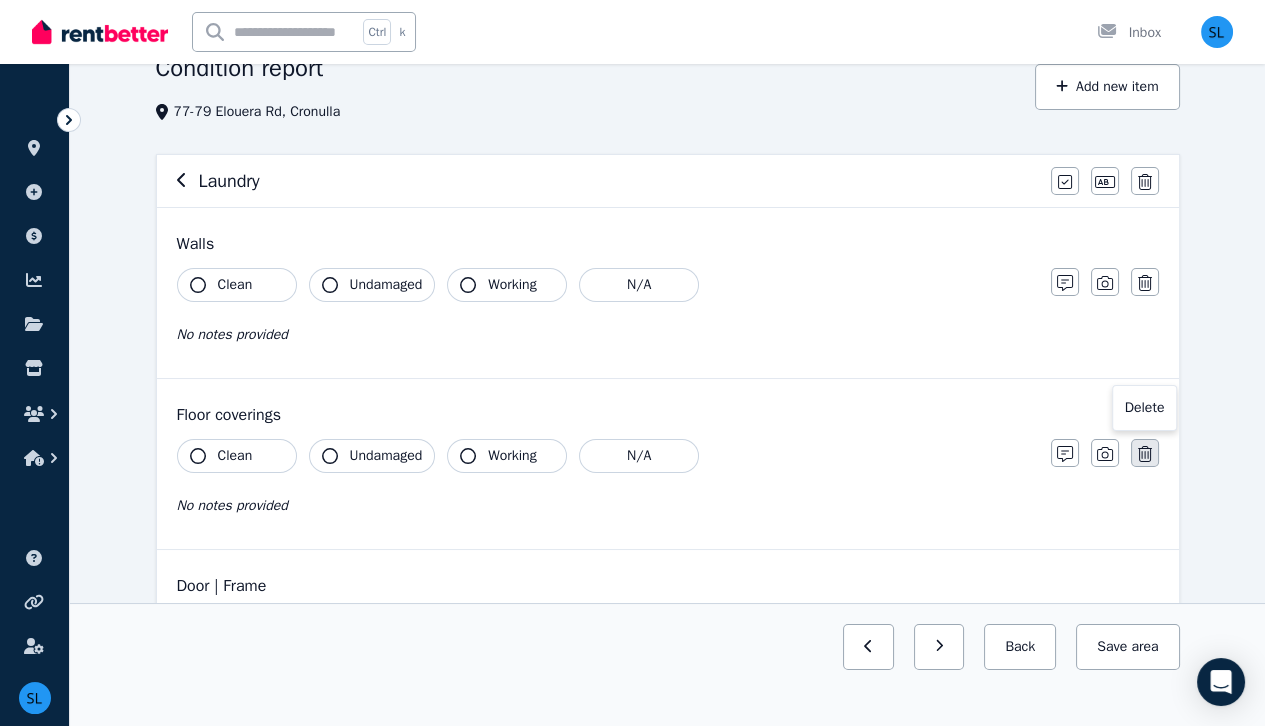 click 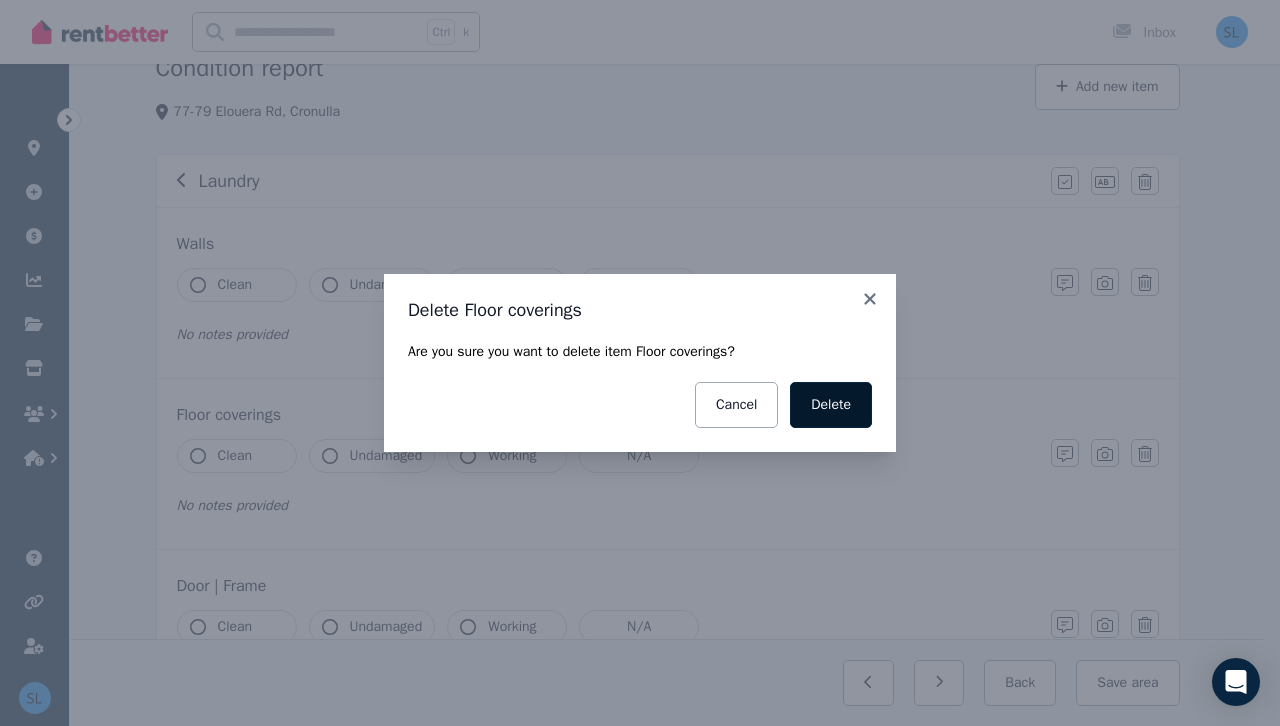 click on "Delete" at bounding box center [831, 405] 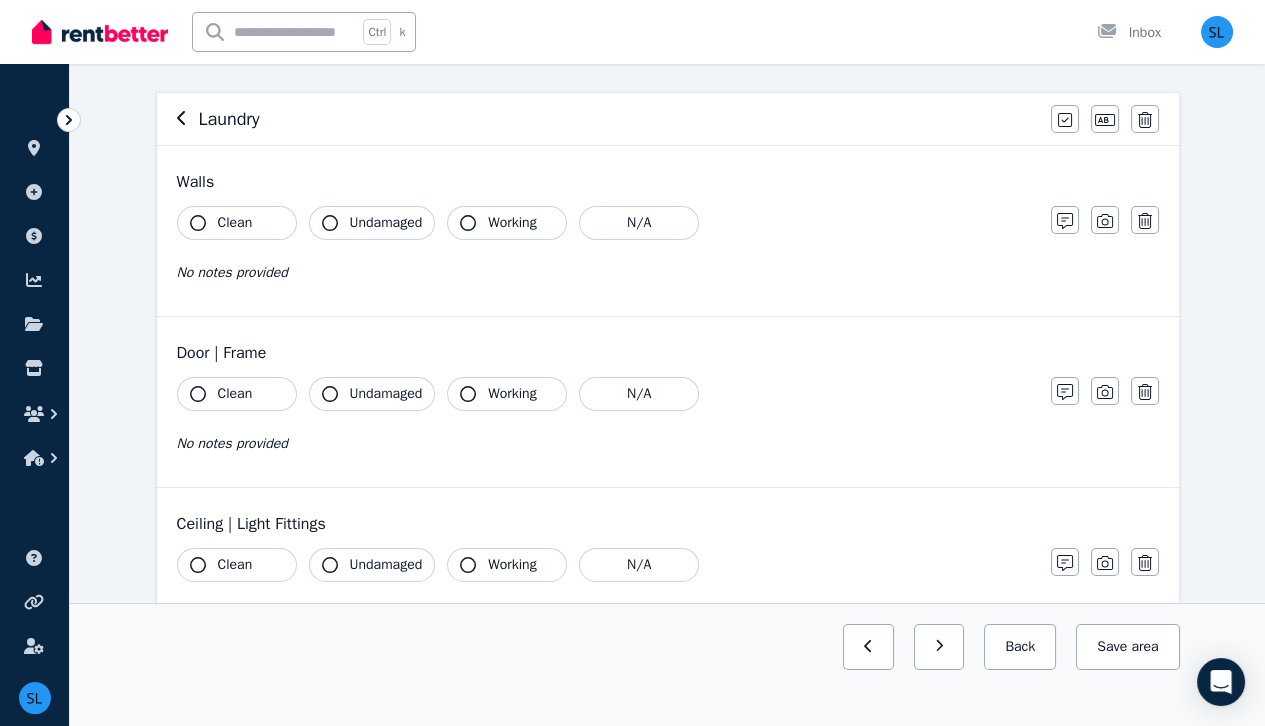 scroll, scrollTop: 0, scrollLeft: 0, axis: both 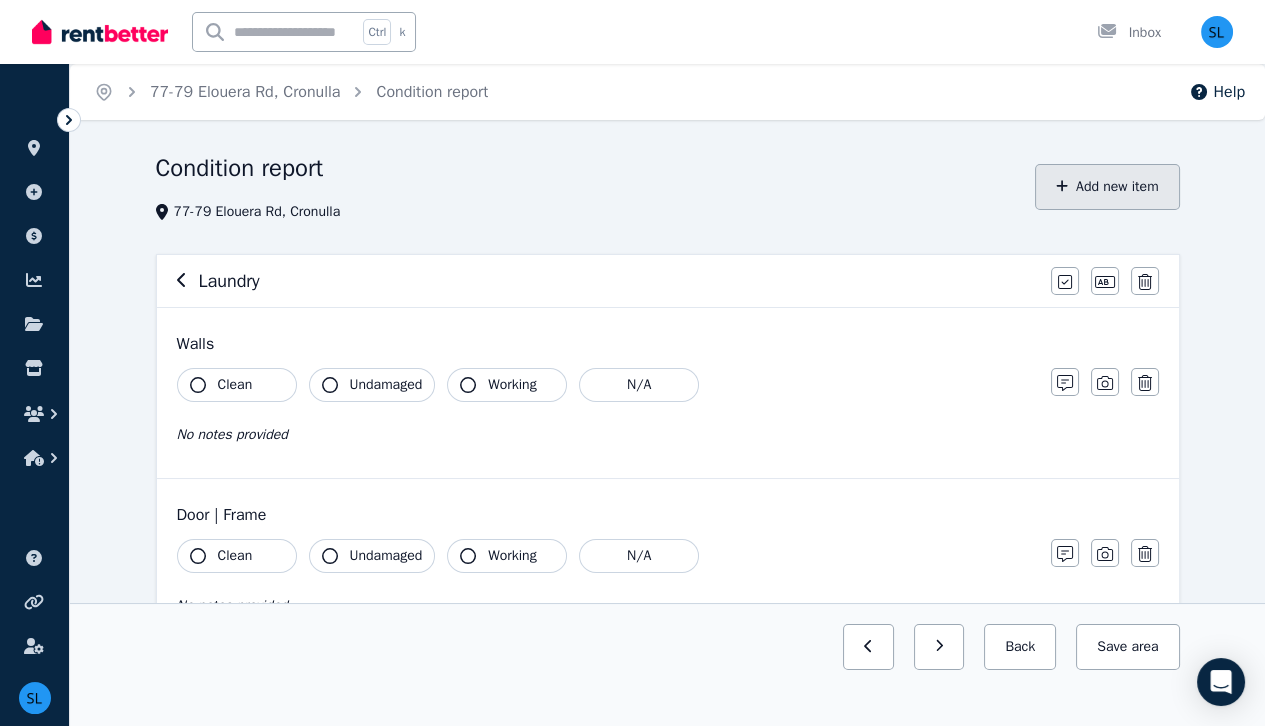 click on "Add new item" at bounding box center [1107, 187] 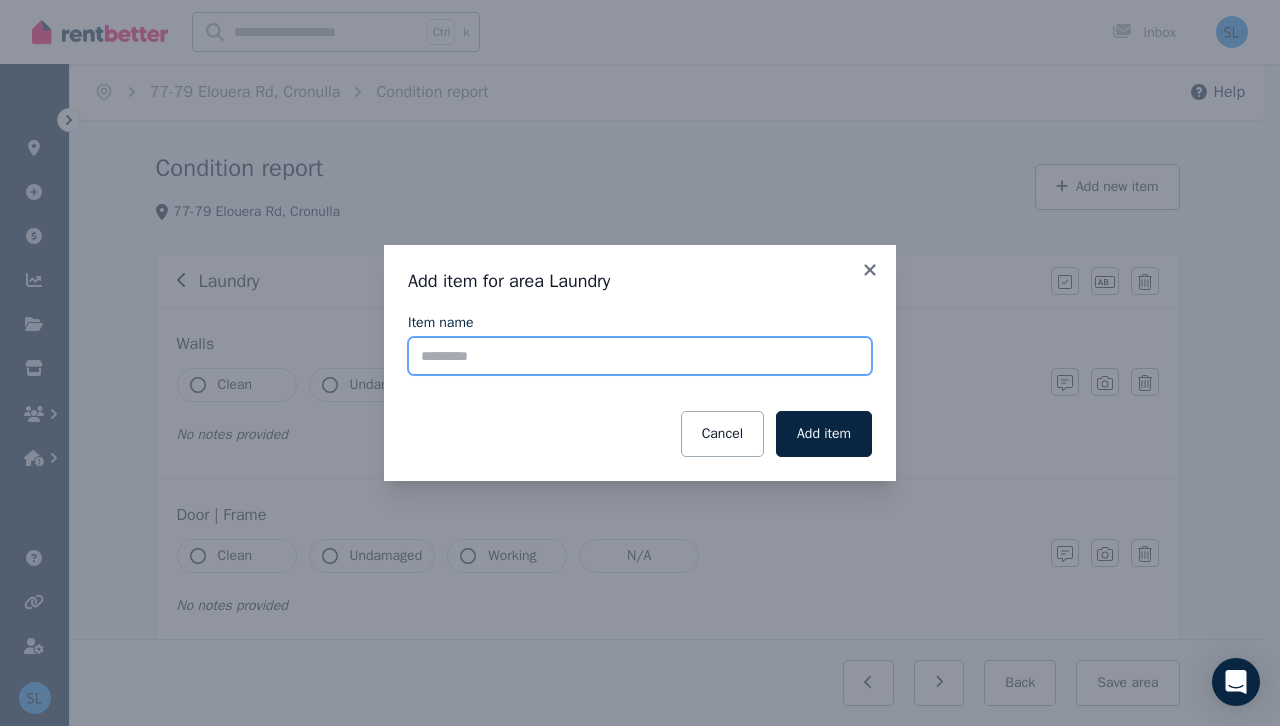 click on "Item name" at bounding box center [640, 356] 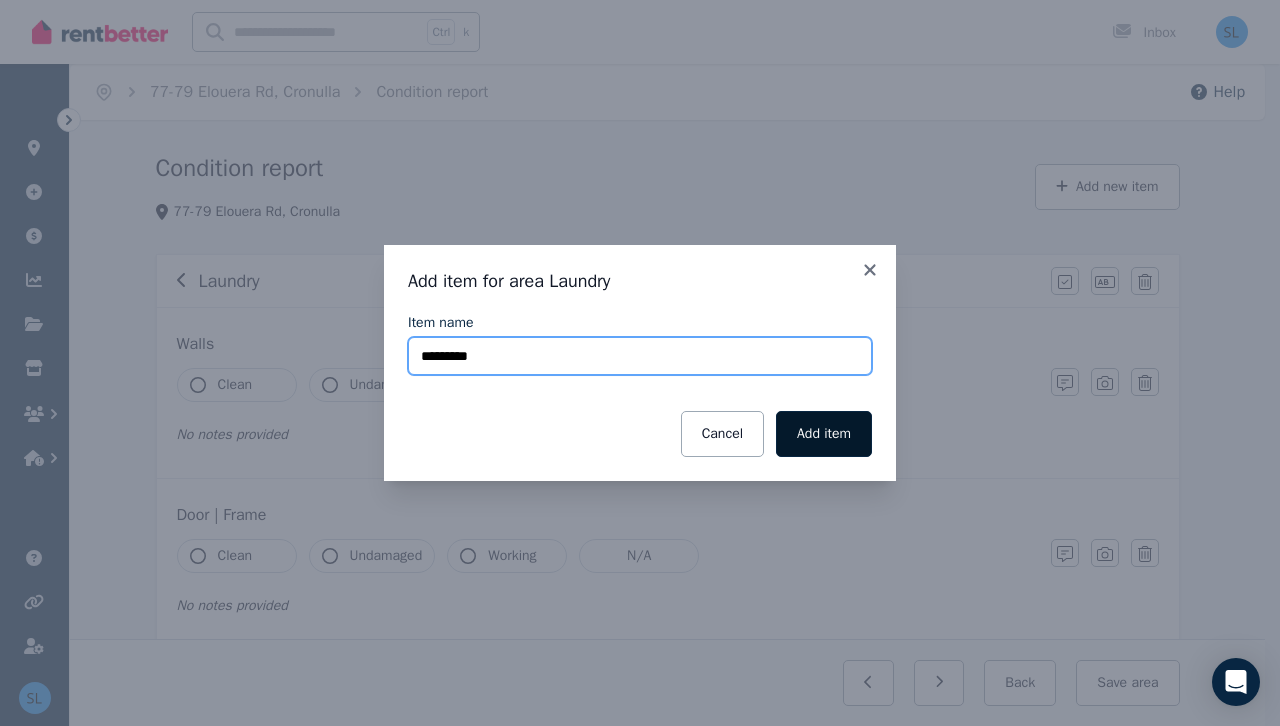 type on "*********" 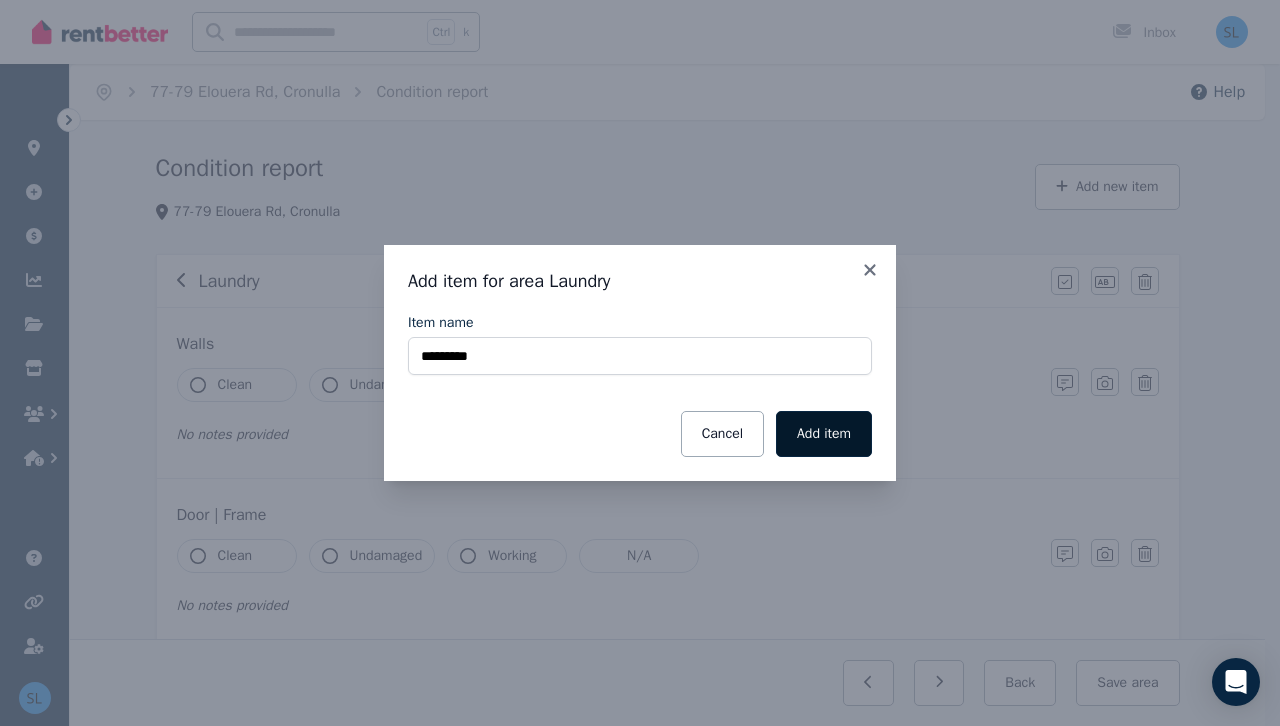click on "Add item" at bounding box center [824, 434] 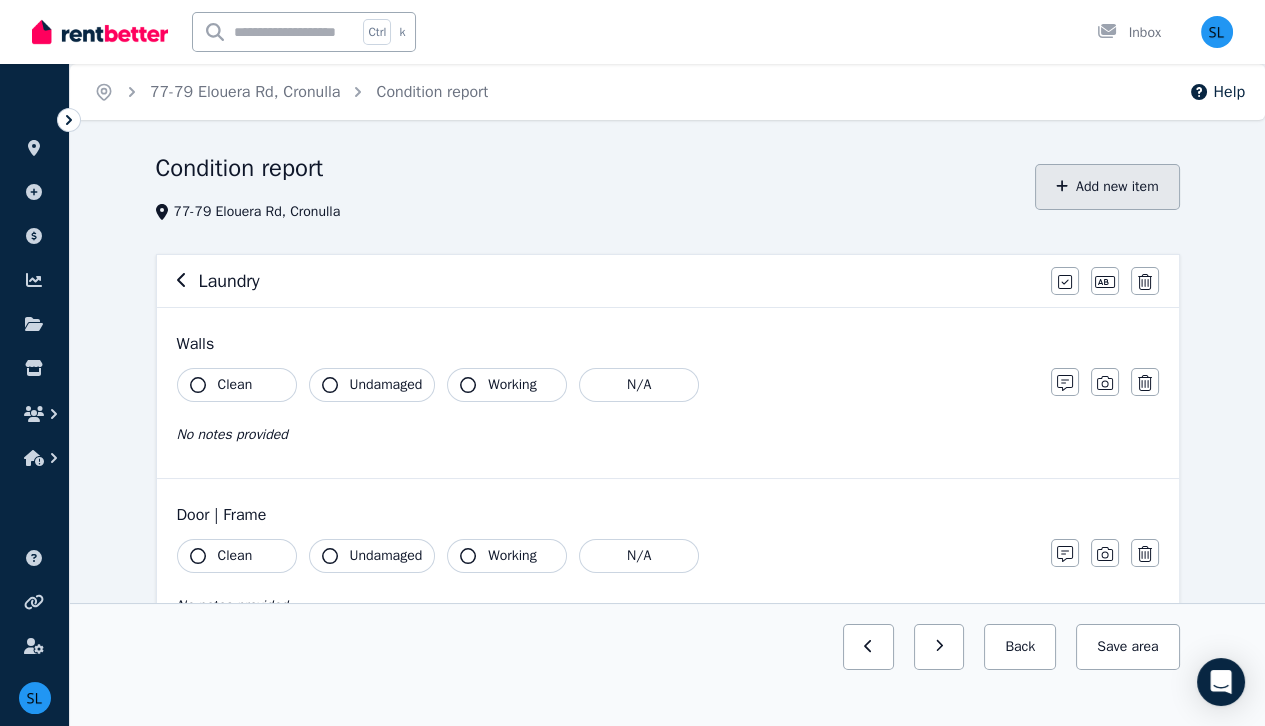 click on "Add new item" at bounding box center [1107, 187] 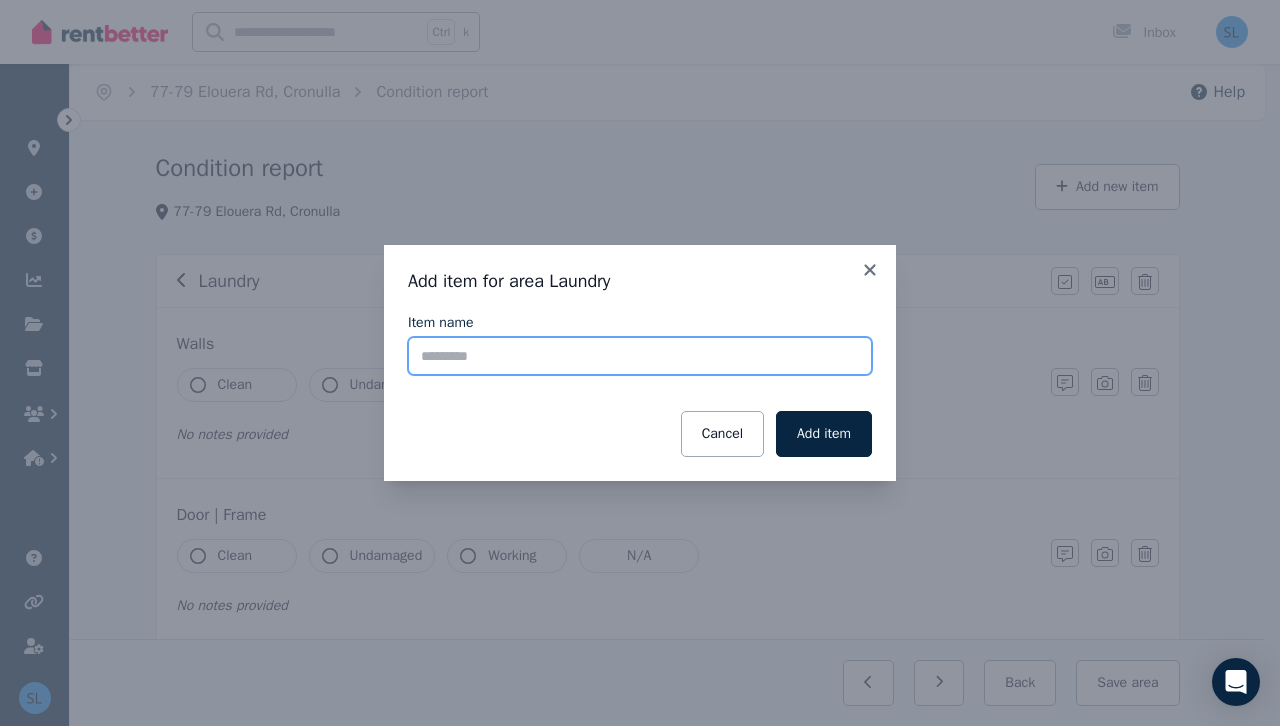 click on "Item name" at bounding box center [640, 356] 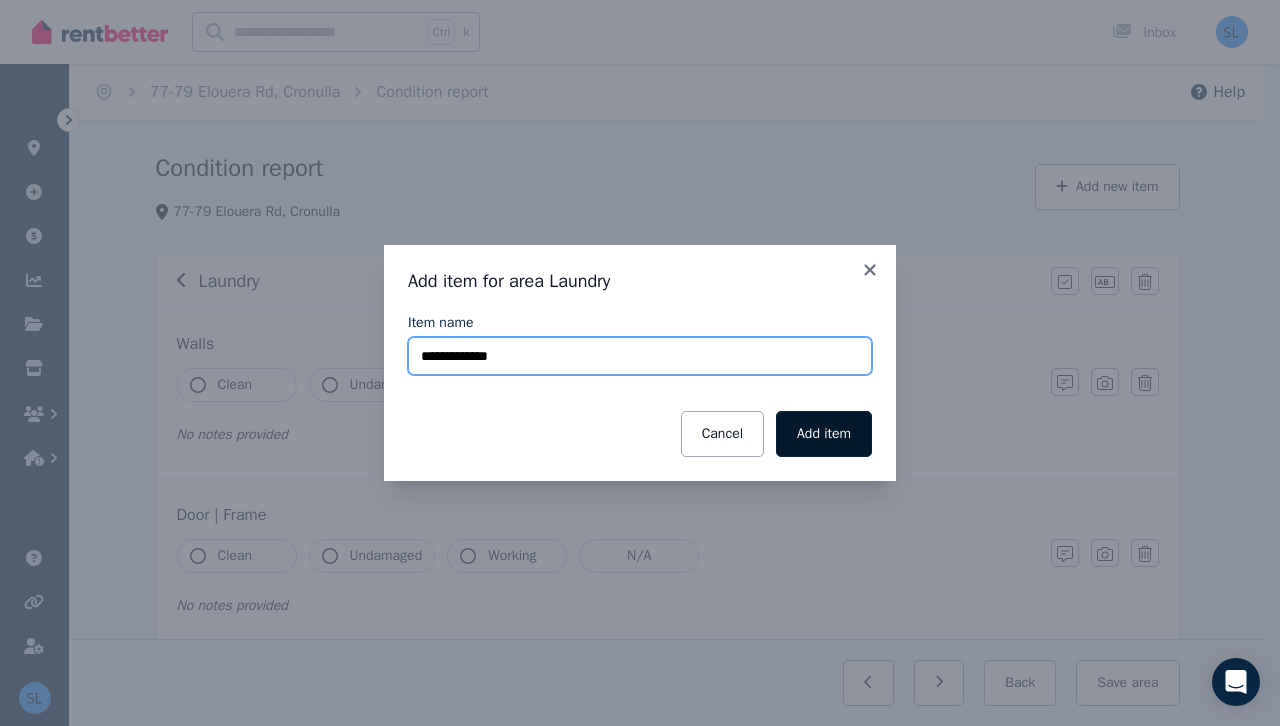 type on "**********" 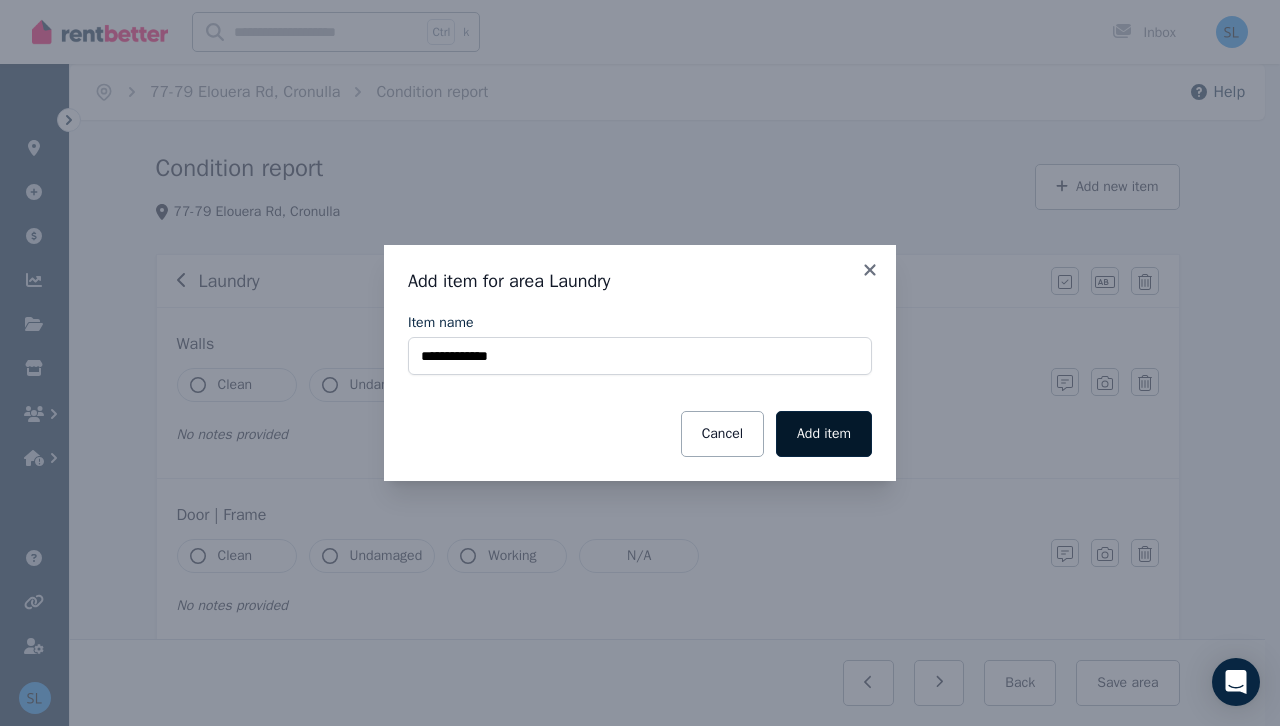 click on "Add item" at bounding box center [824, 434] 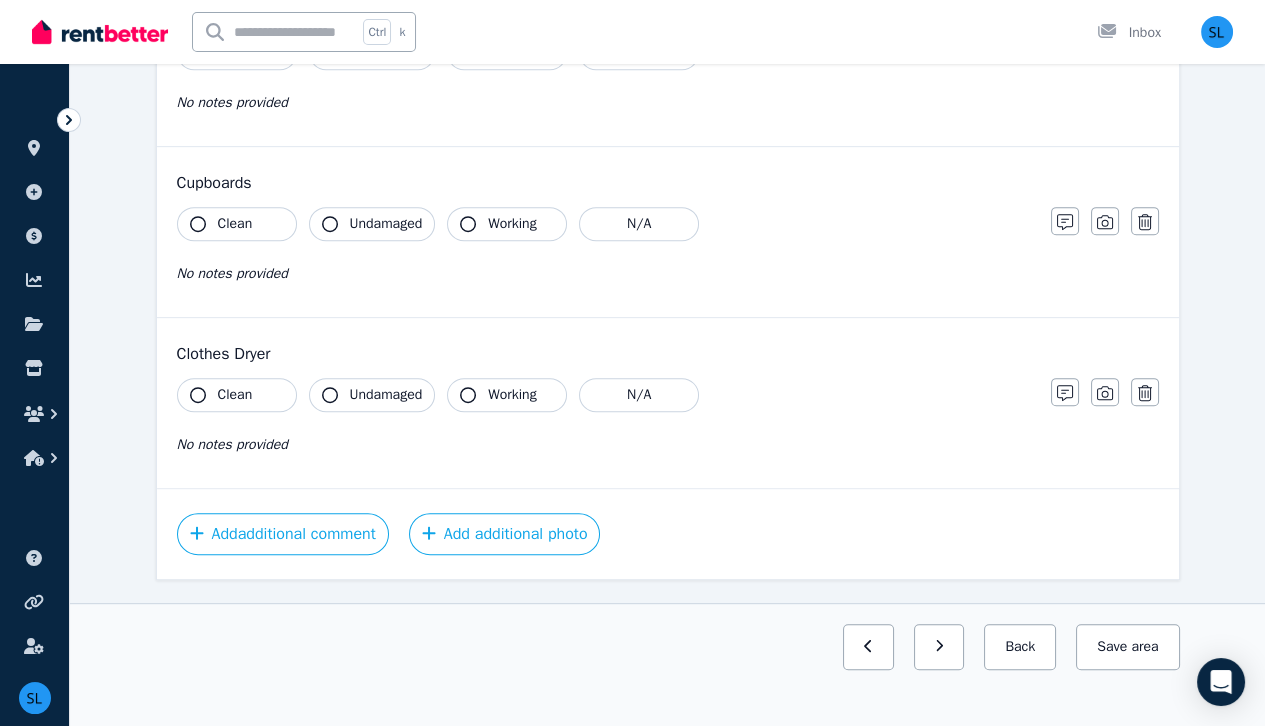 scroll, scrollTop: 1367, scrollLeft: 0, axis: vertical 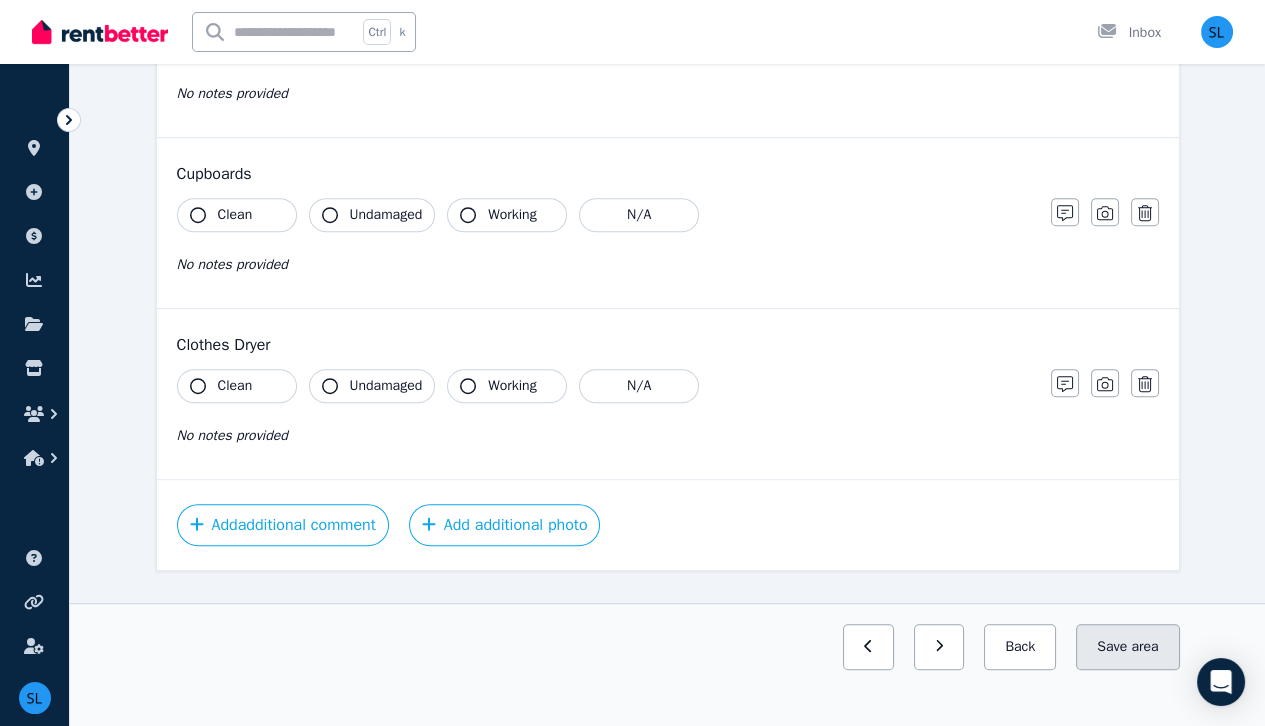 click on "Save   area" at bounding box center [1127, 647] 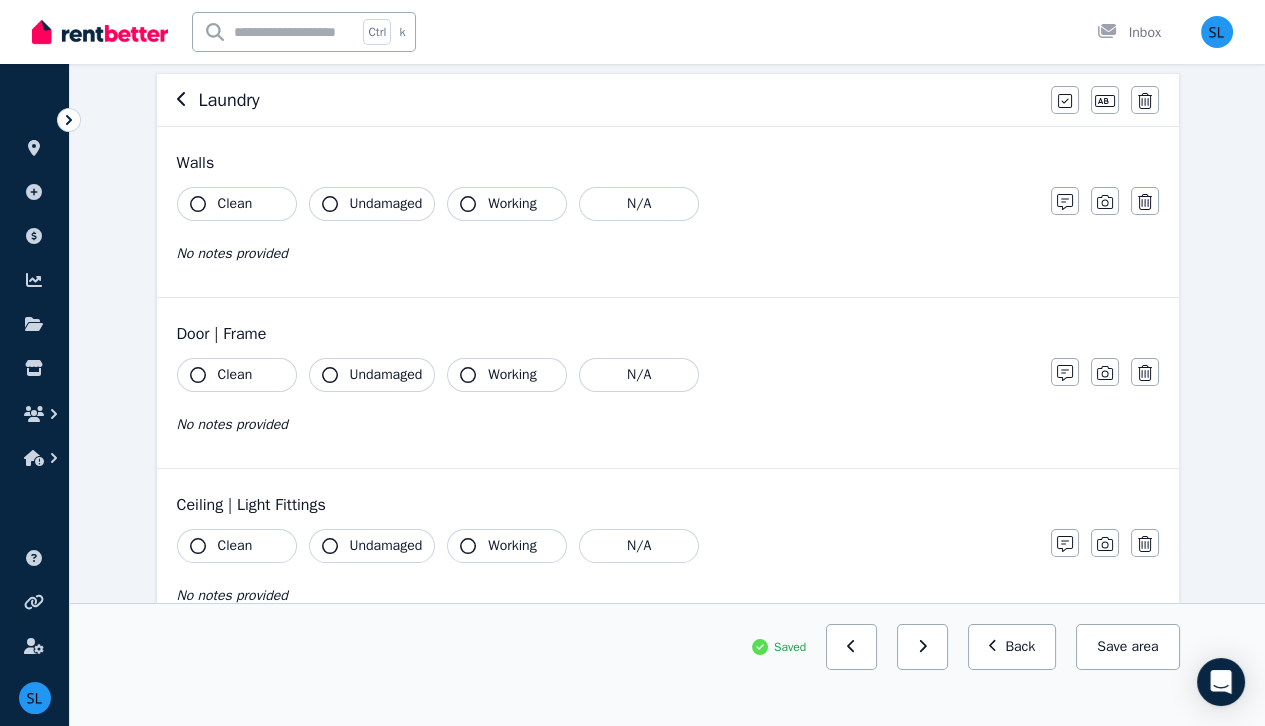 scroll, scrollTop: 0, scrollLeft: 0, axis: both 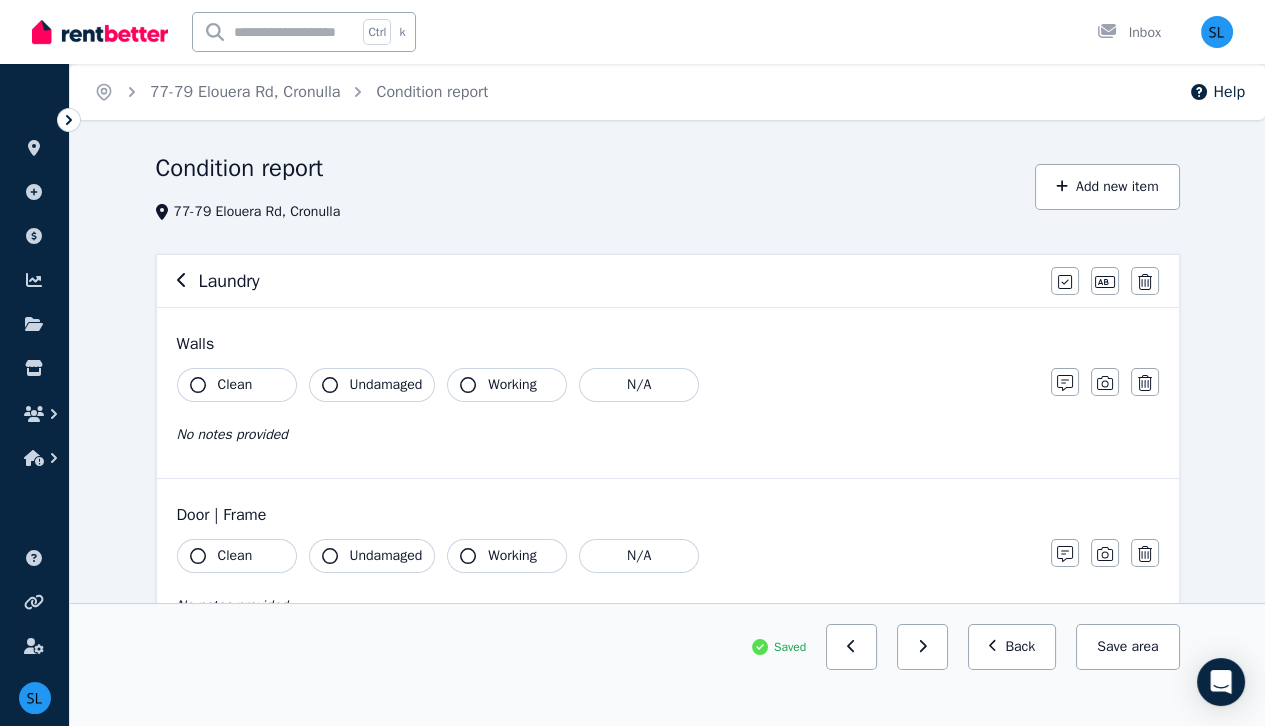 click 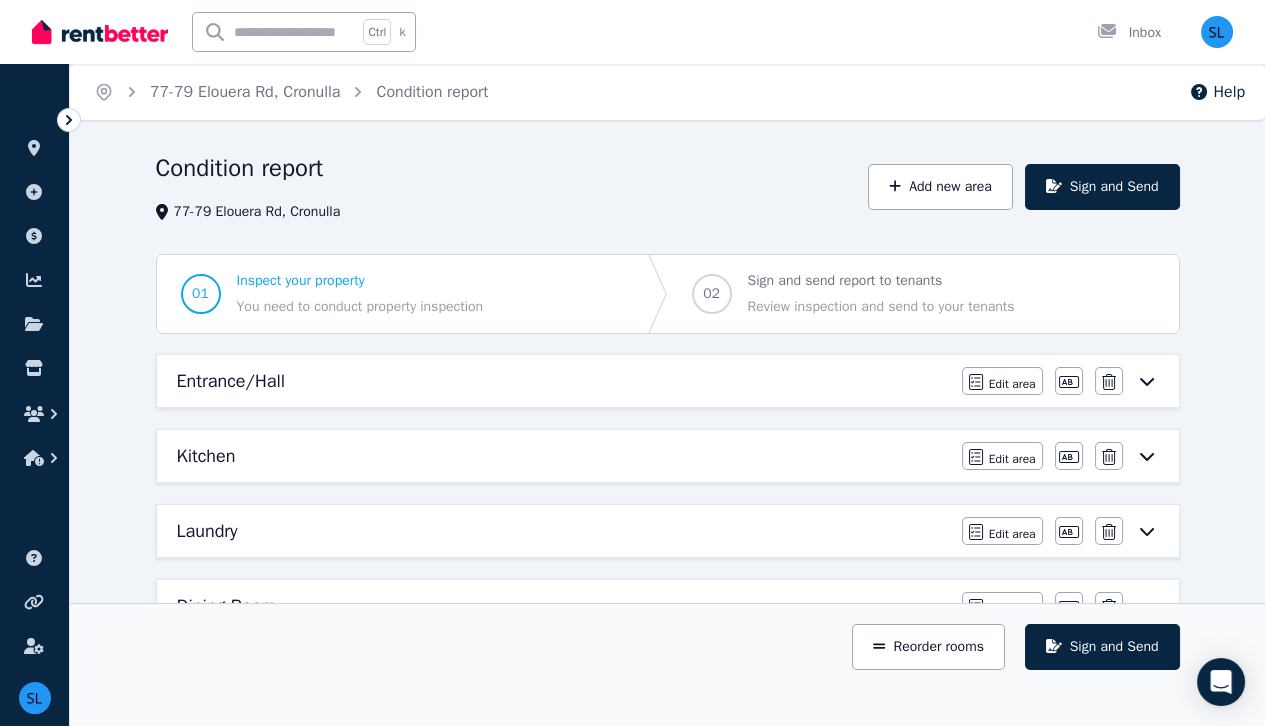 click 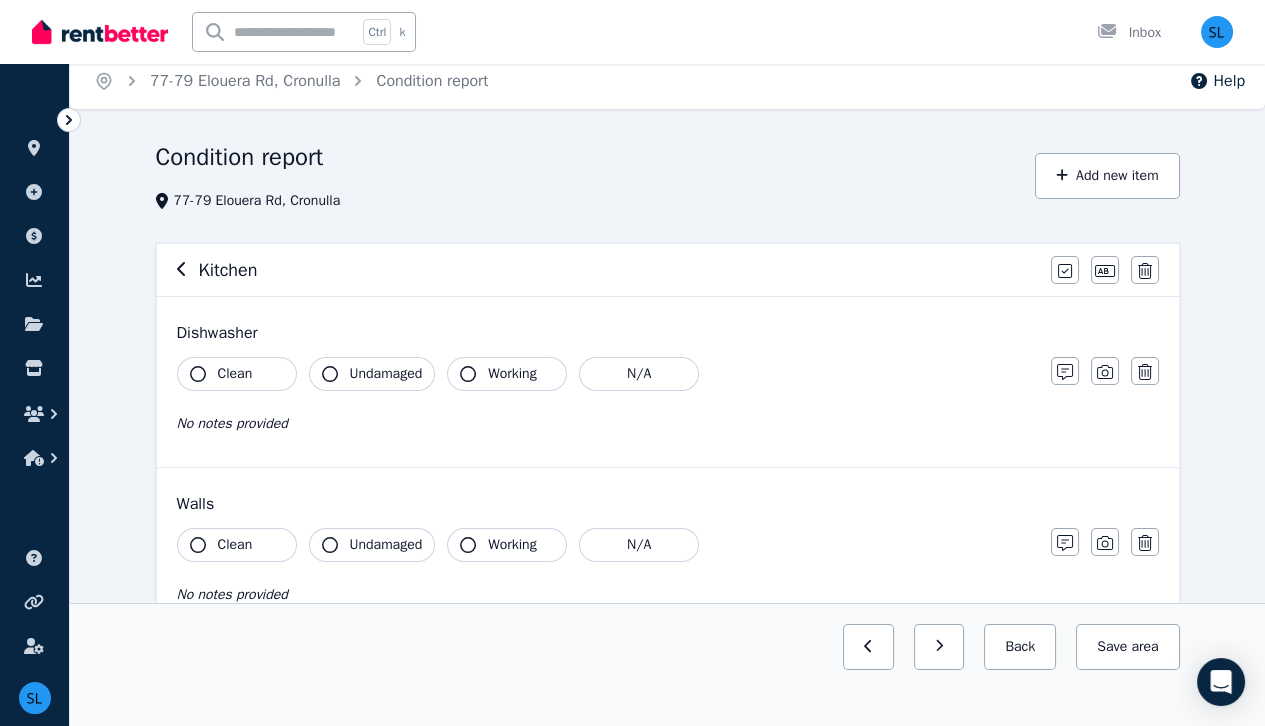 scroll, scrollTop: 0, scrollLeft: 0, axis: both 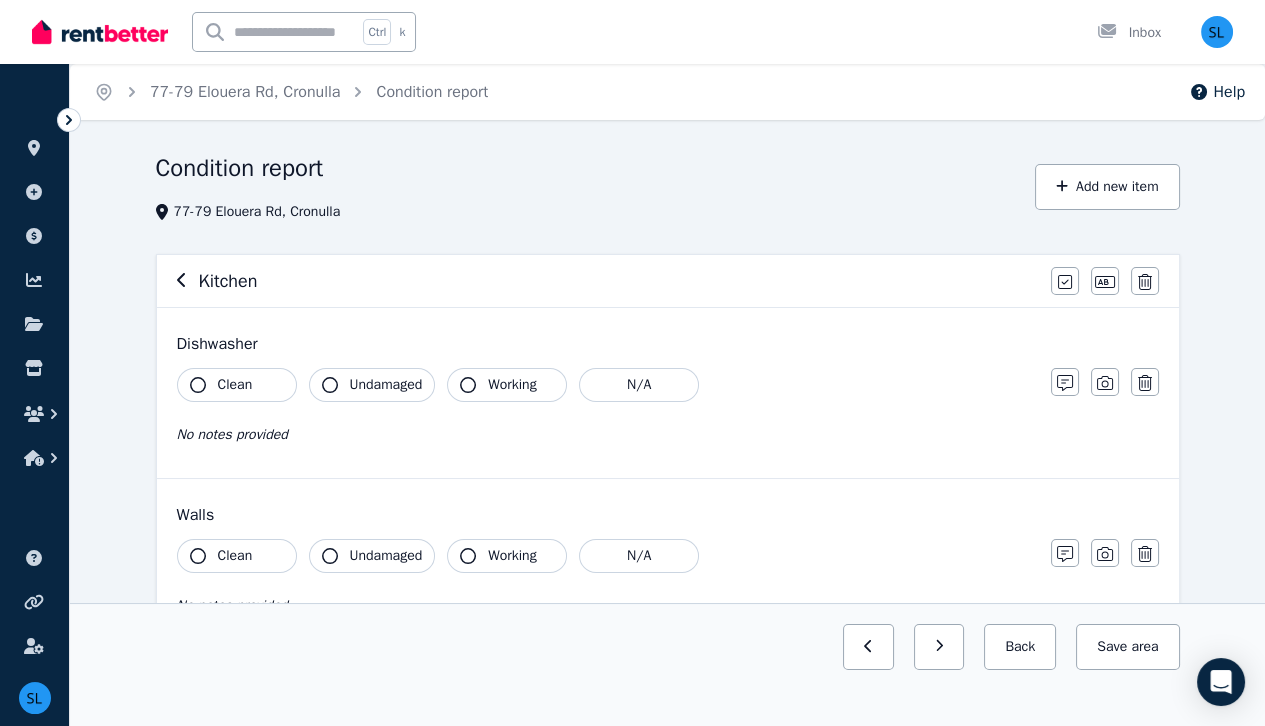 click 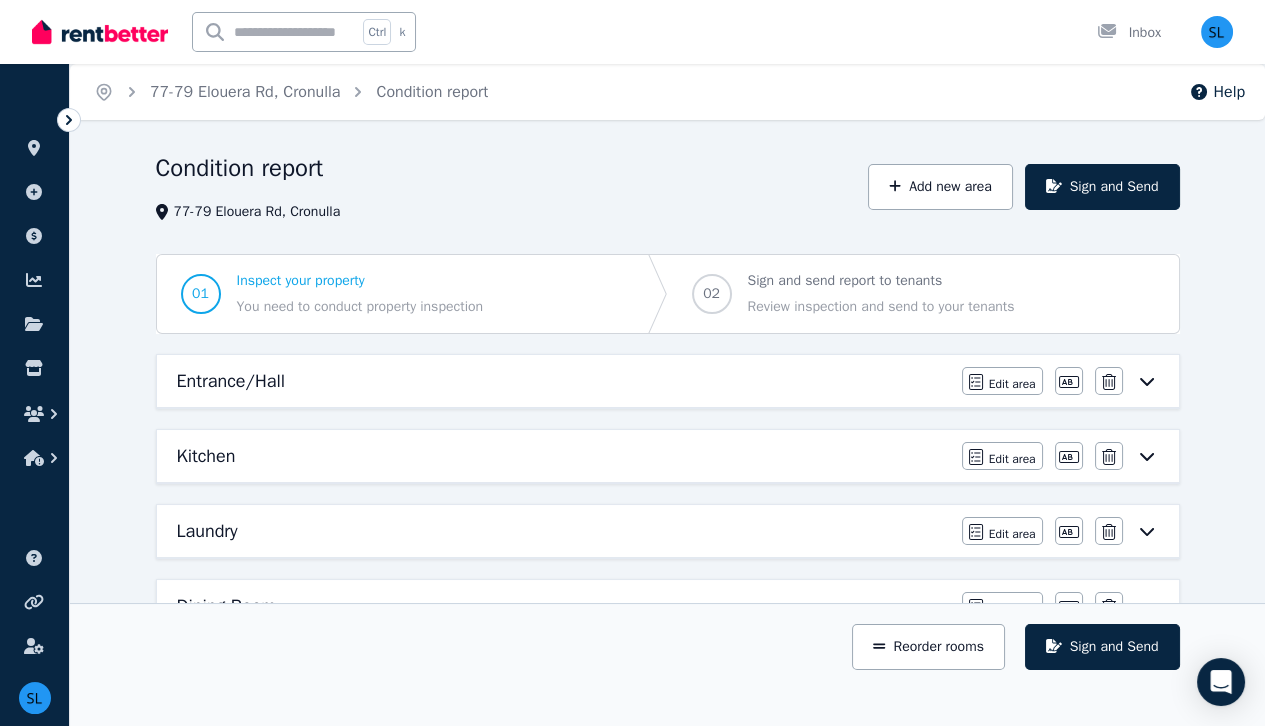 click 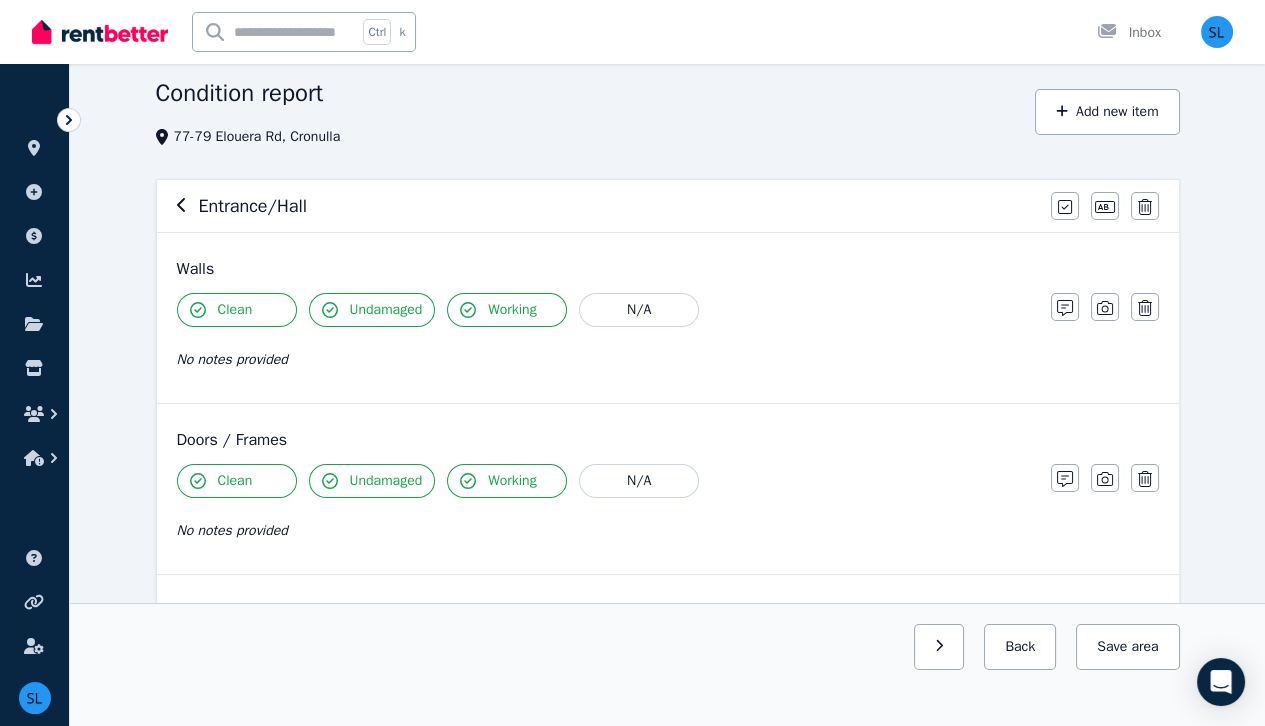 scroll, scrollTop: 77, scrollLeft: 0, axis: vertical 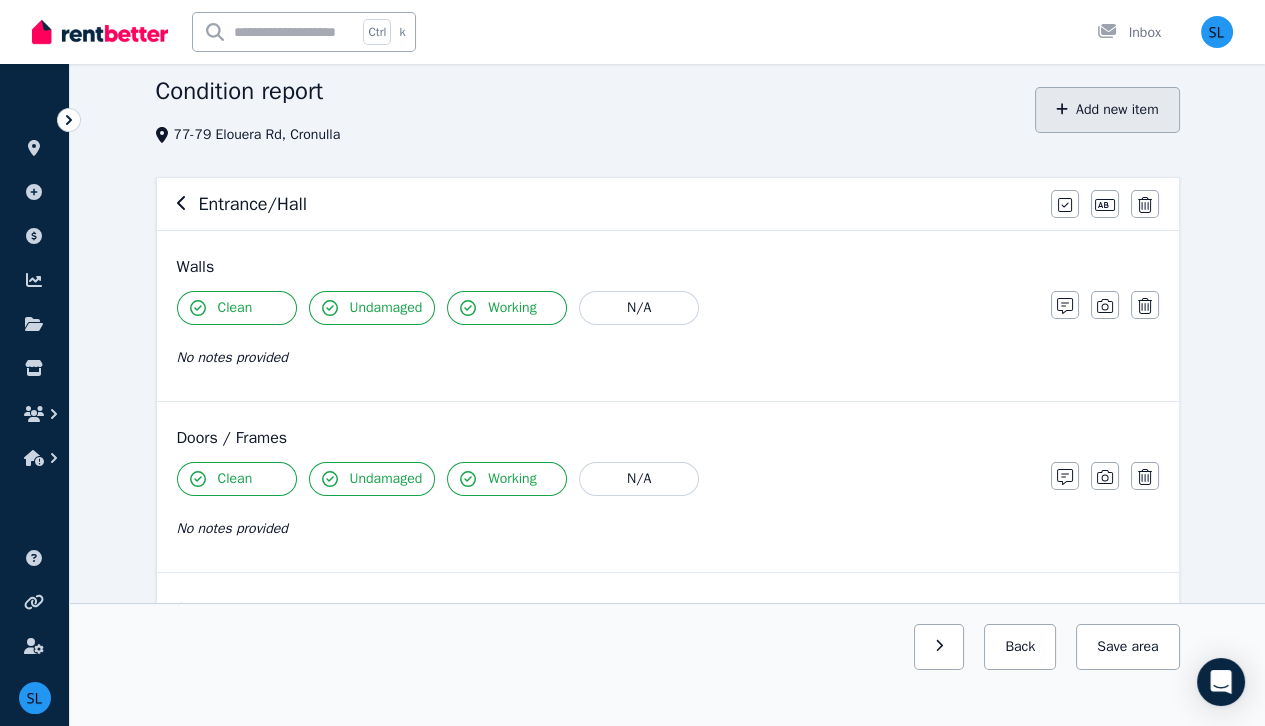 click on "Add new item" at bounding box center (1107, 110) 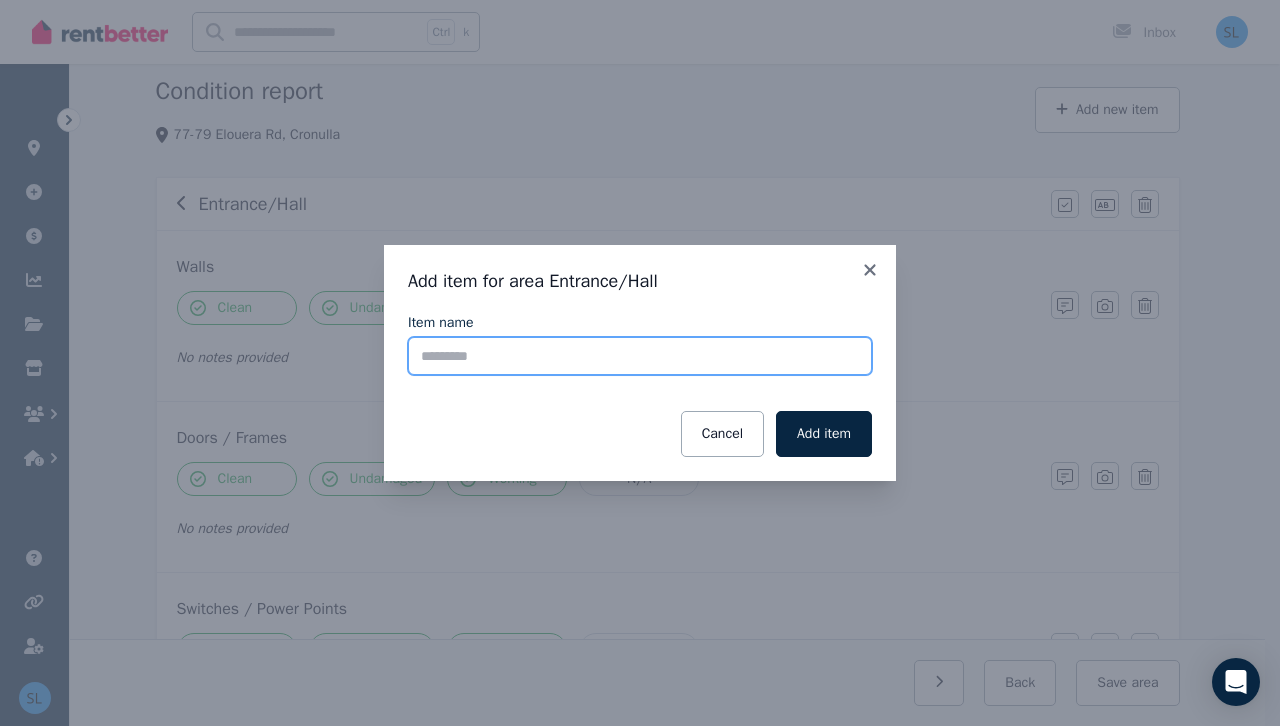click on "Item name" at bounding box center [640, 356] 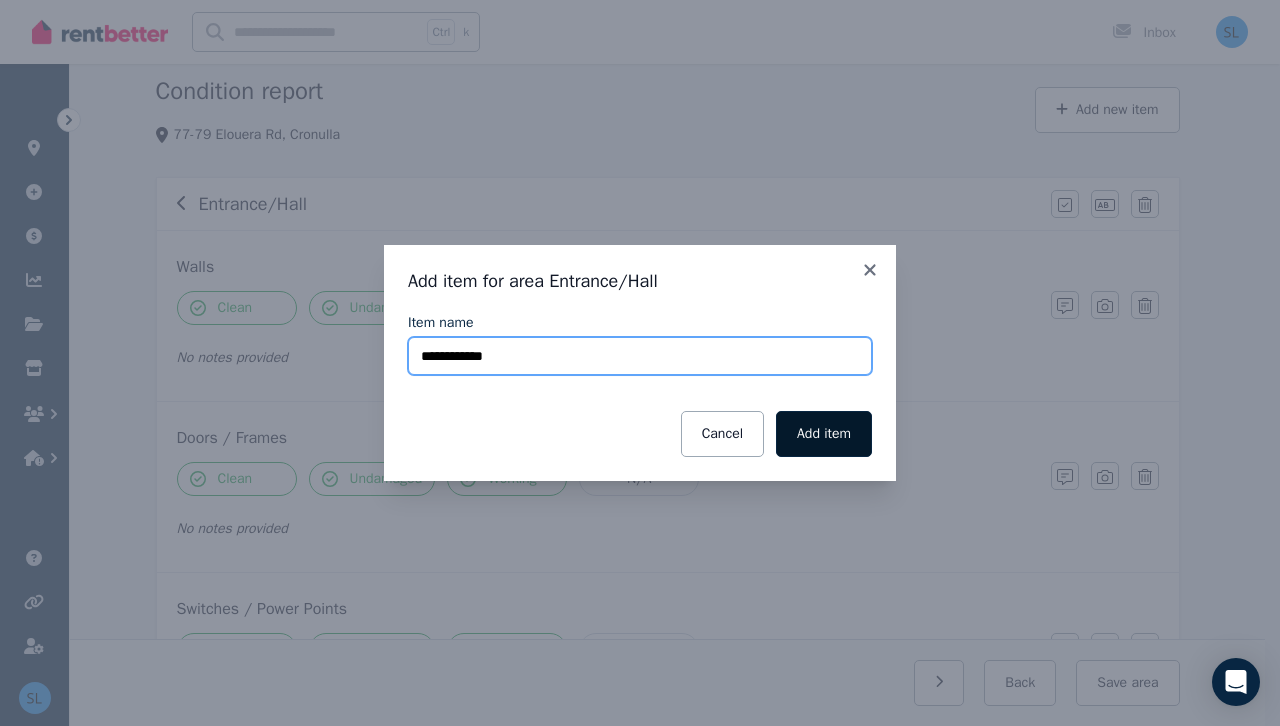 type on "**********" 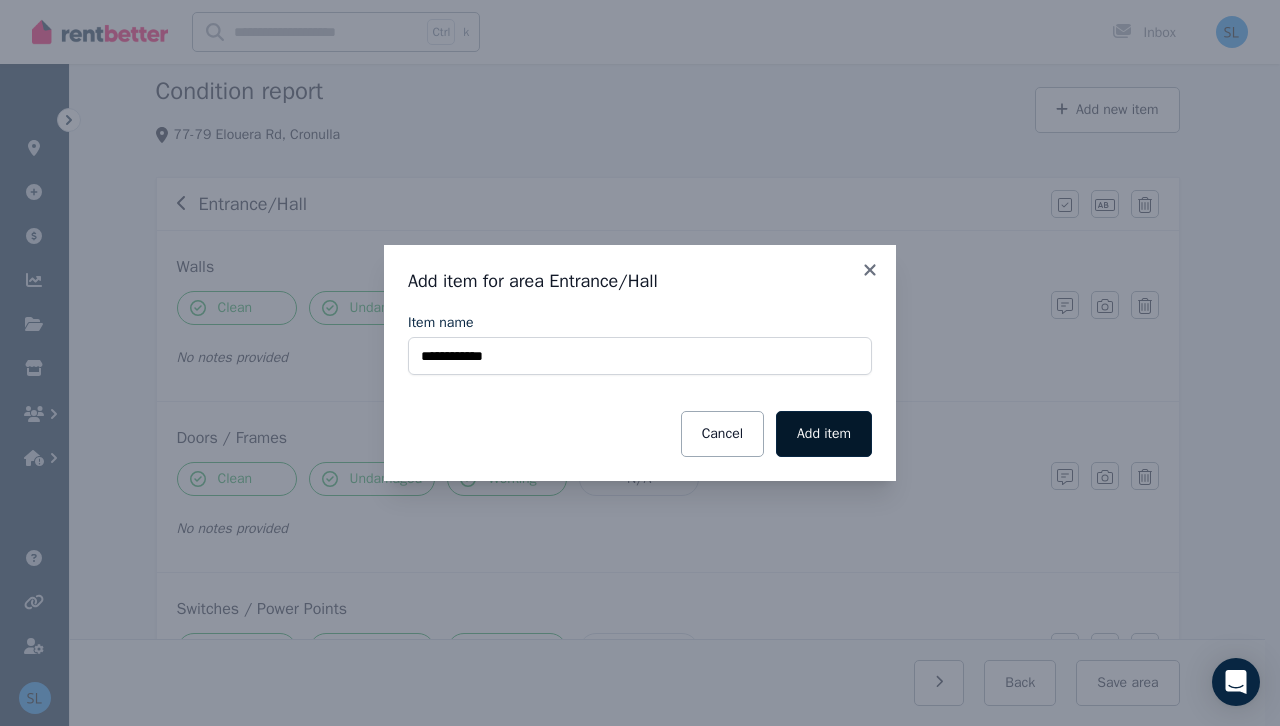 click on "Add item" at bounding box center (824, 434) 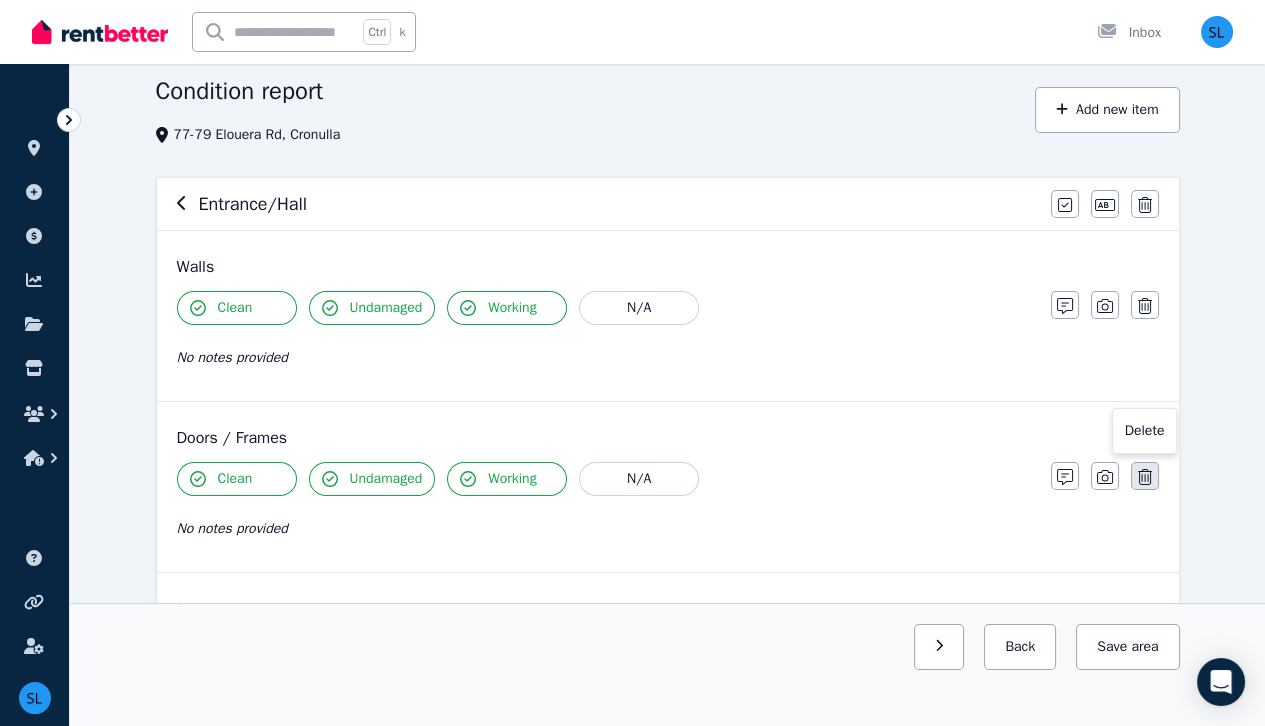 click 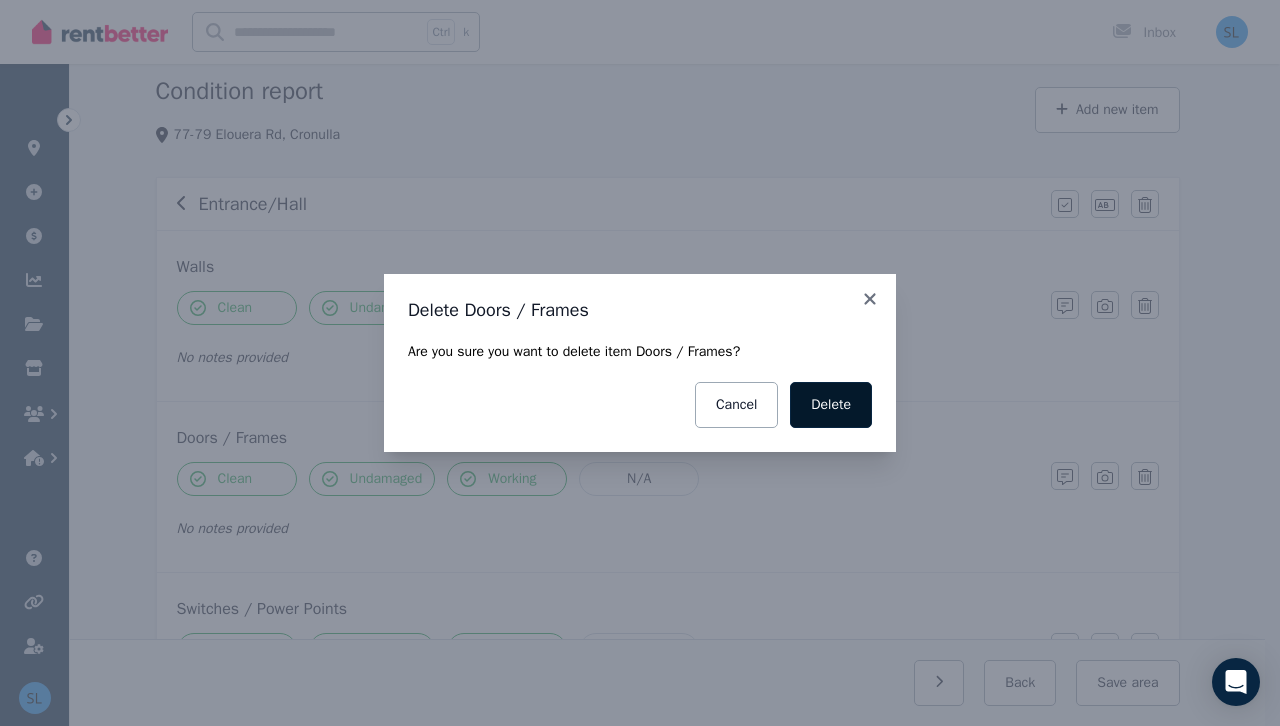 click on "Delete" at bounding box center (831, 405) 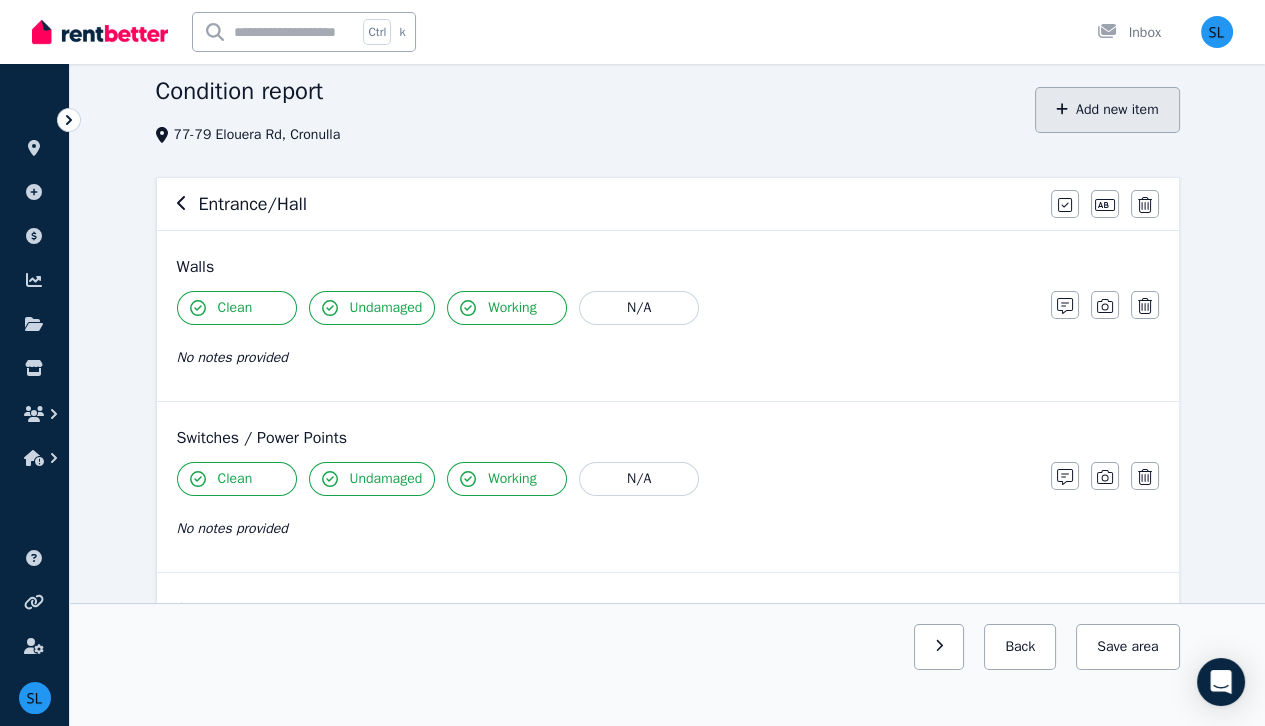 click on "Add new item" at bounding box center (1107, 110) 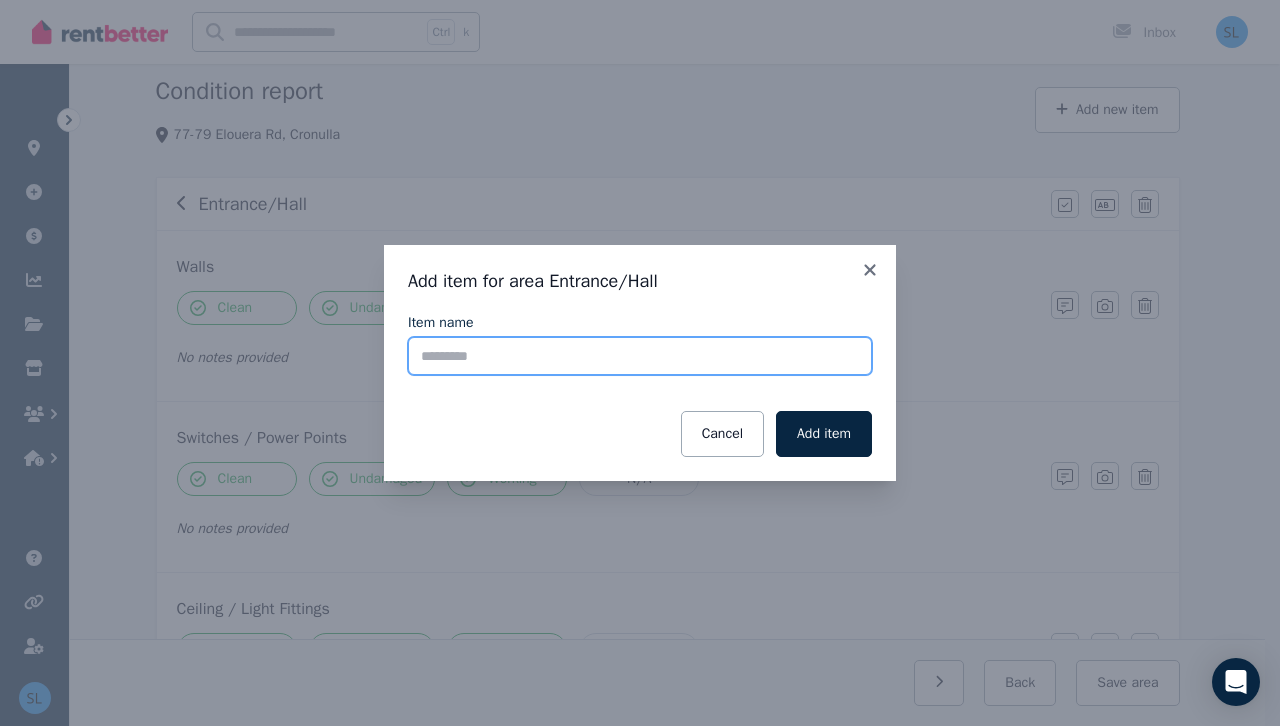 click on "Item name" at bounding box center (640, 356) 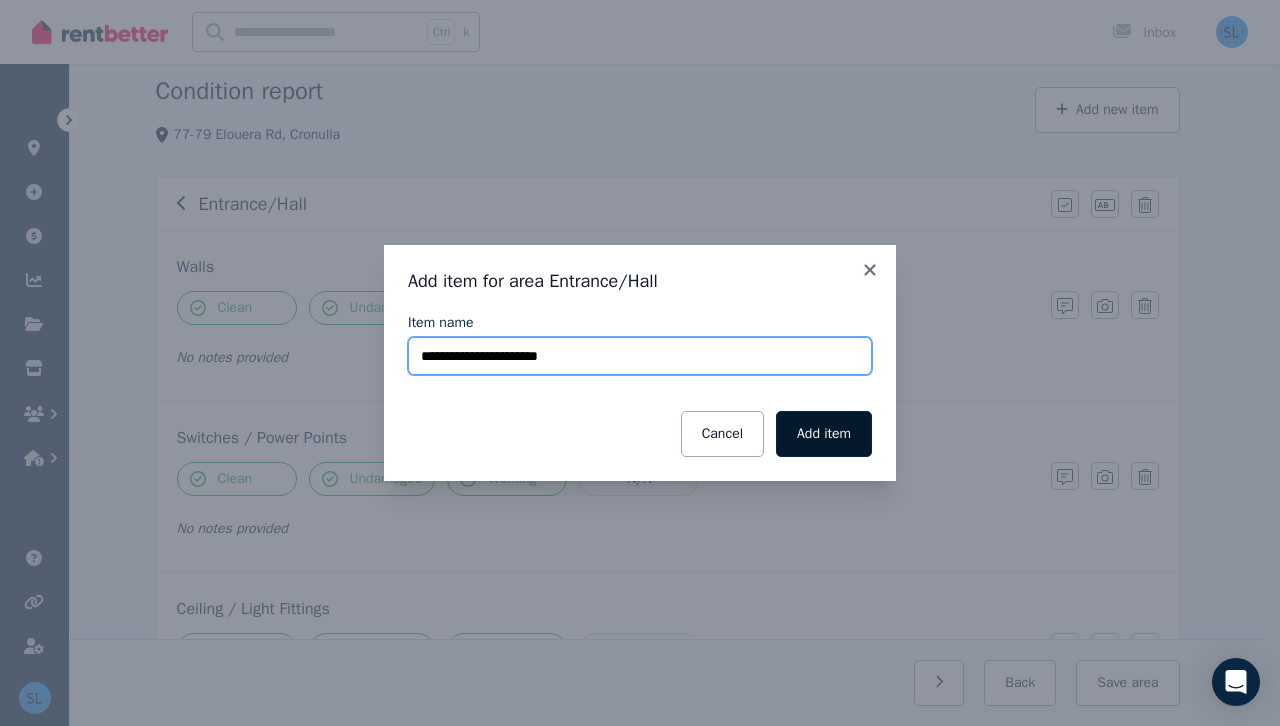 type on "**********" 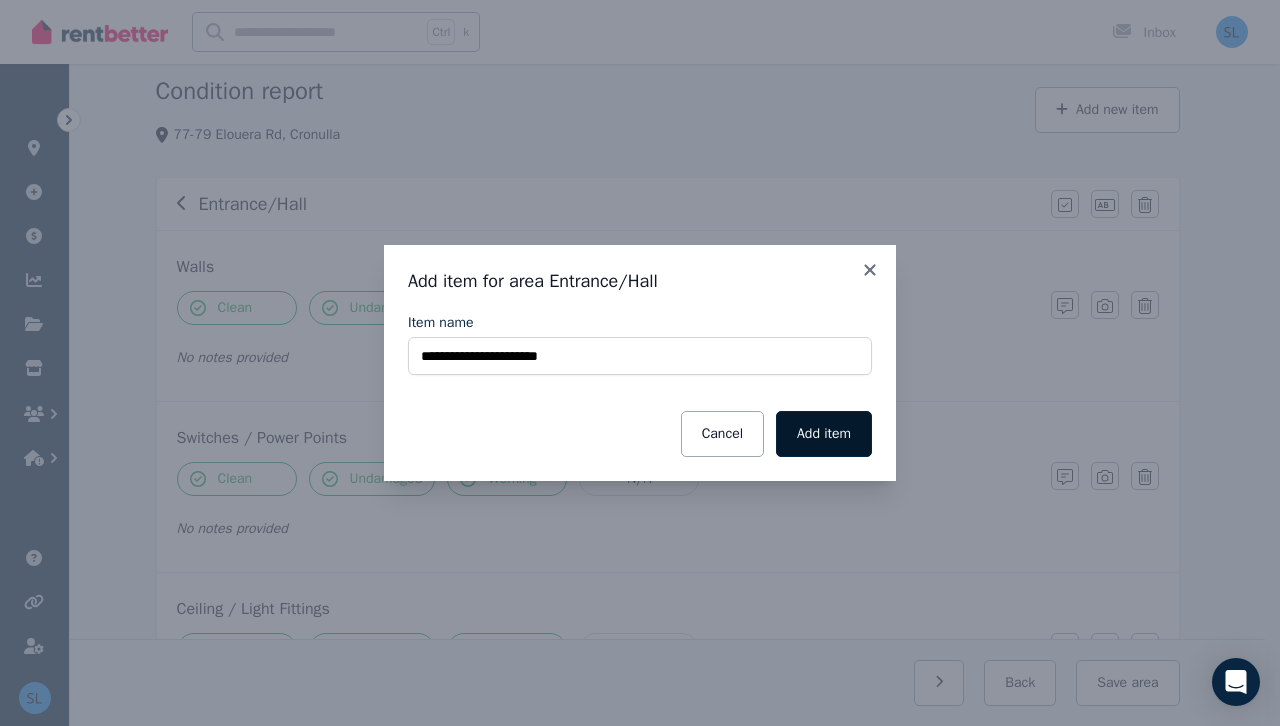 click on "Add item" at bounding box center (824, 434) 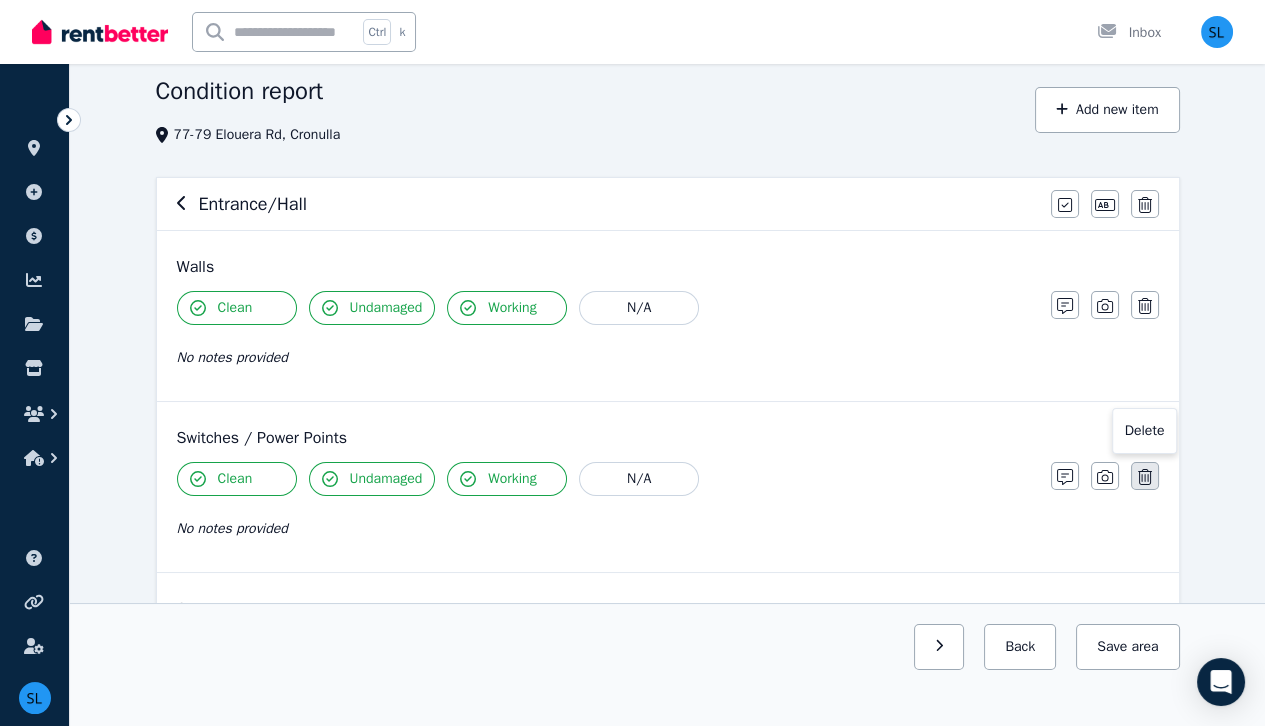 click 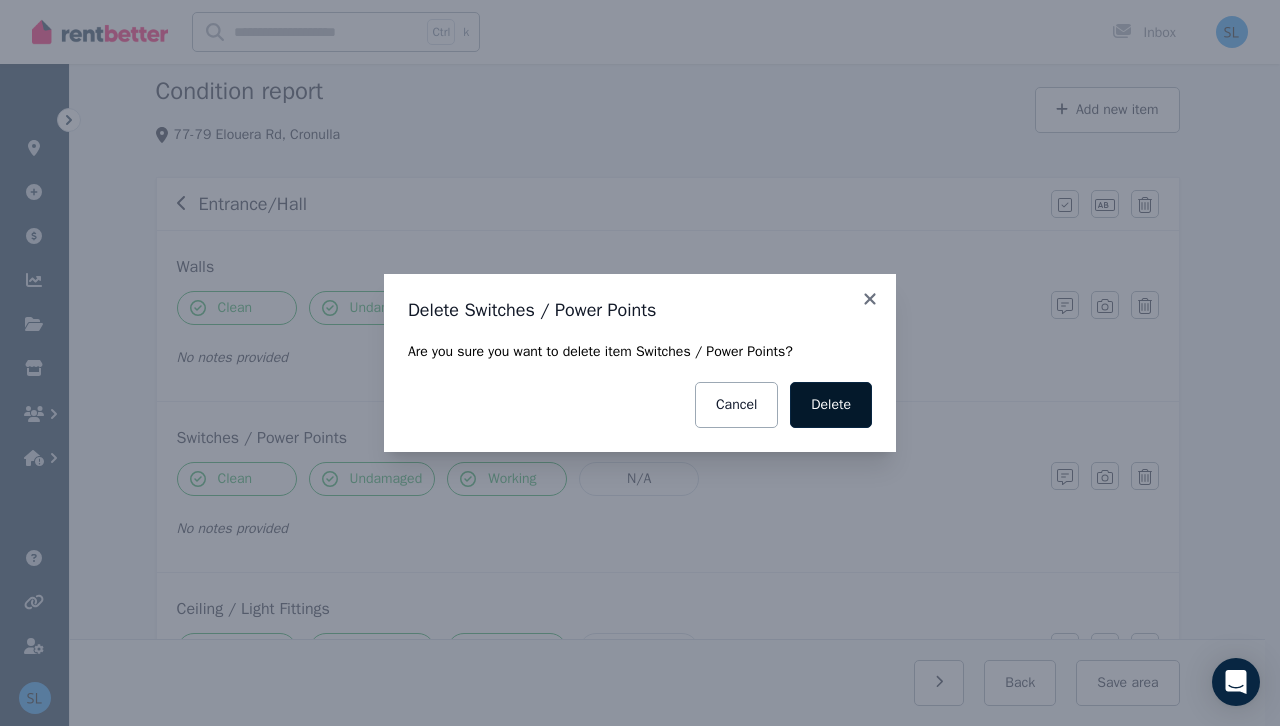 click on "Delete" at bounding box center [831, 405] 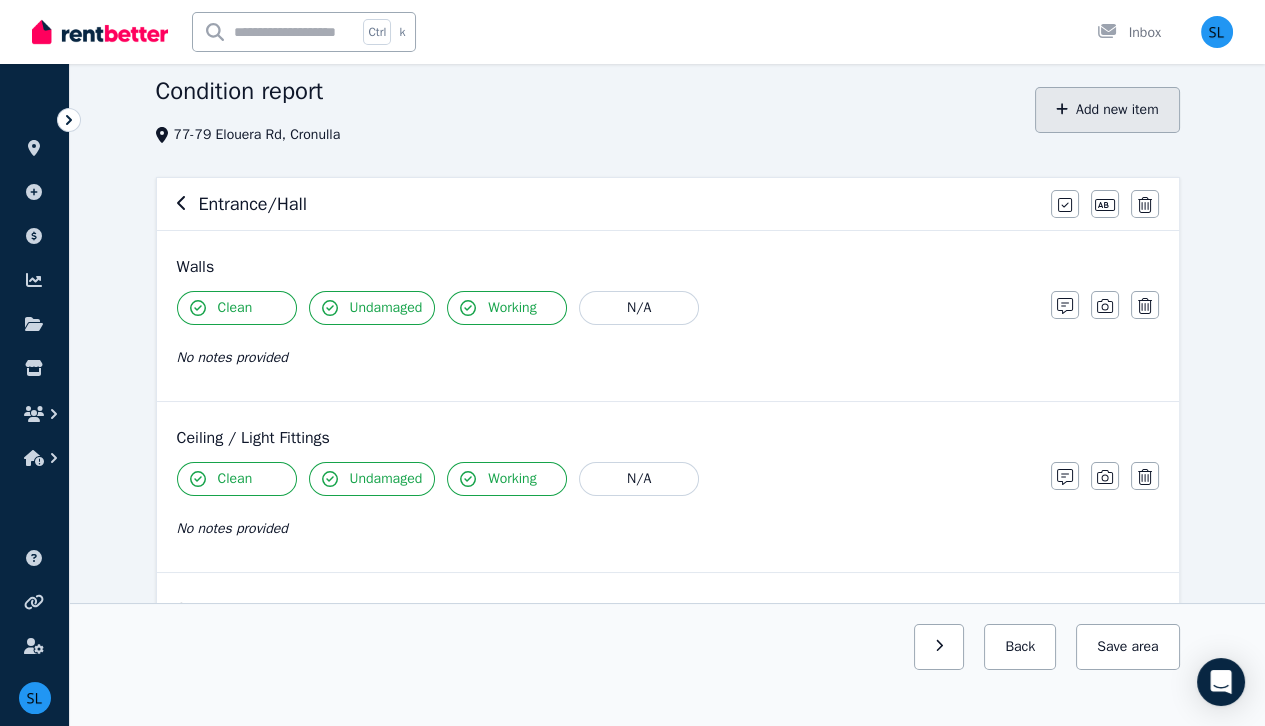 click on "Add new item" at bounding box center [1107, 110] 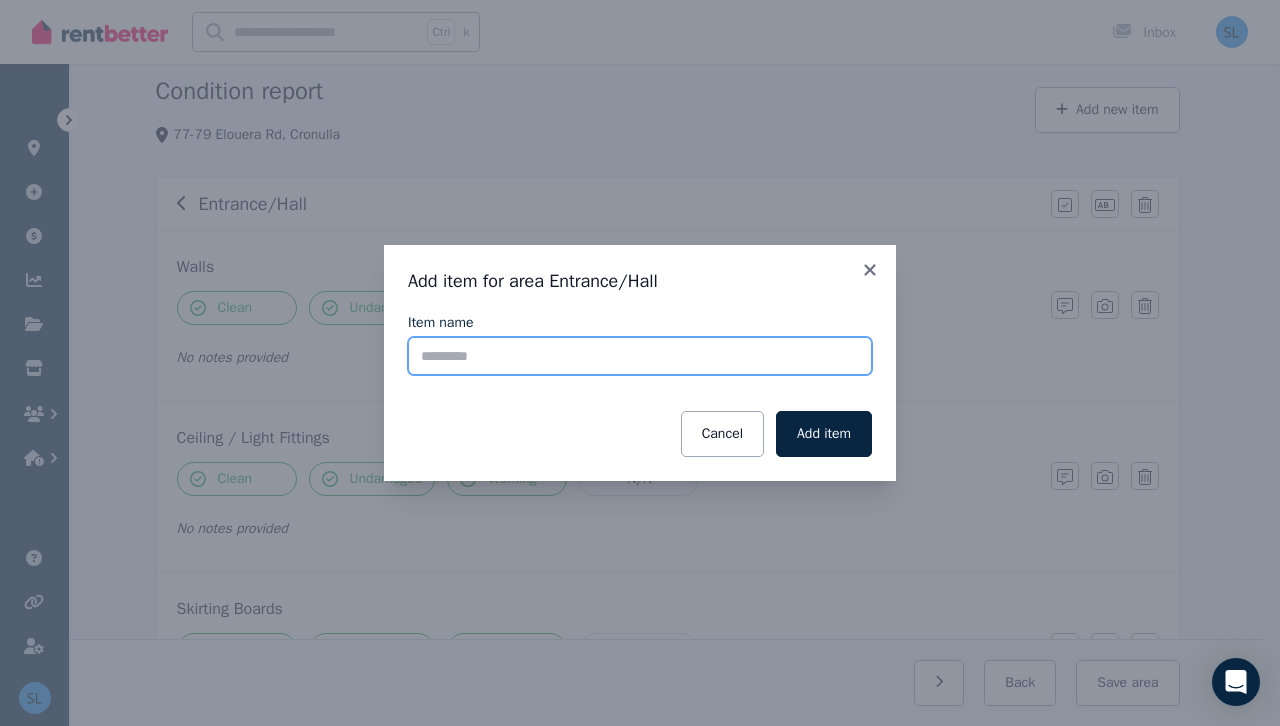 click on "Item name" at bounding box center [640, 356] 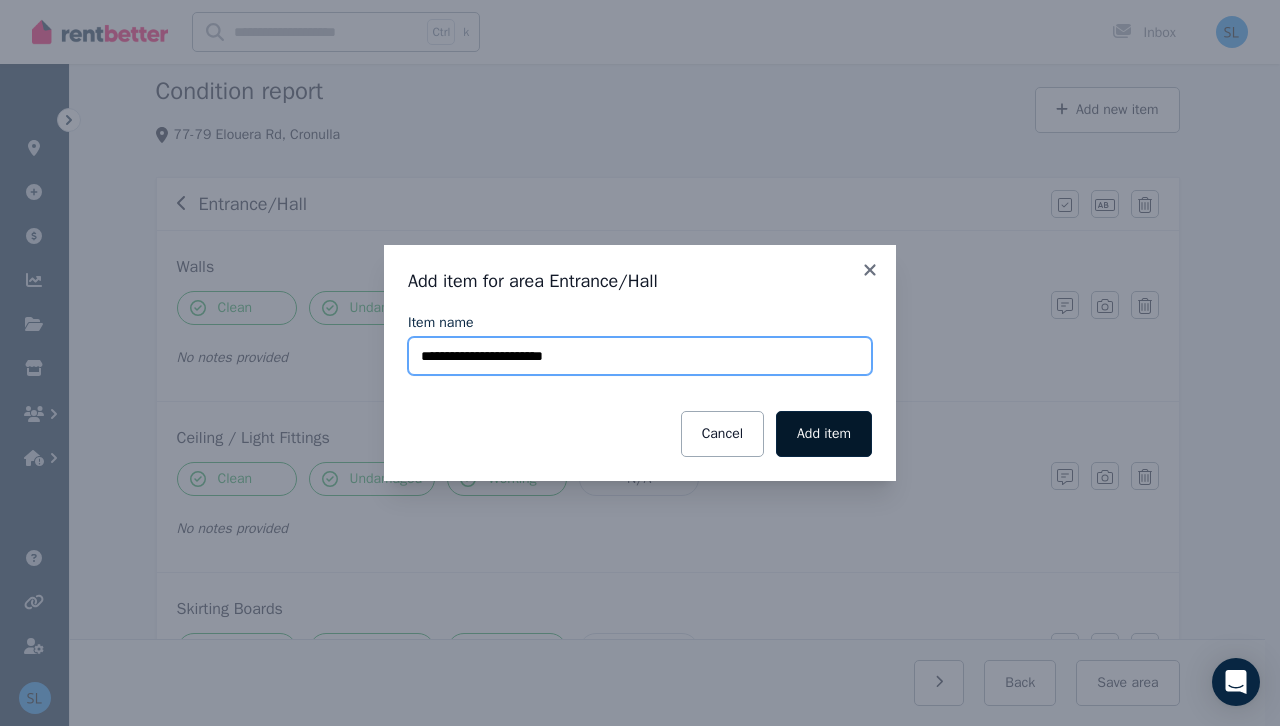 type on "**********" 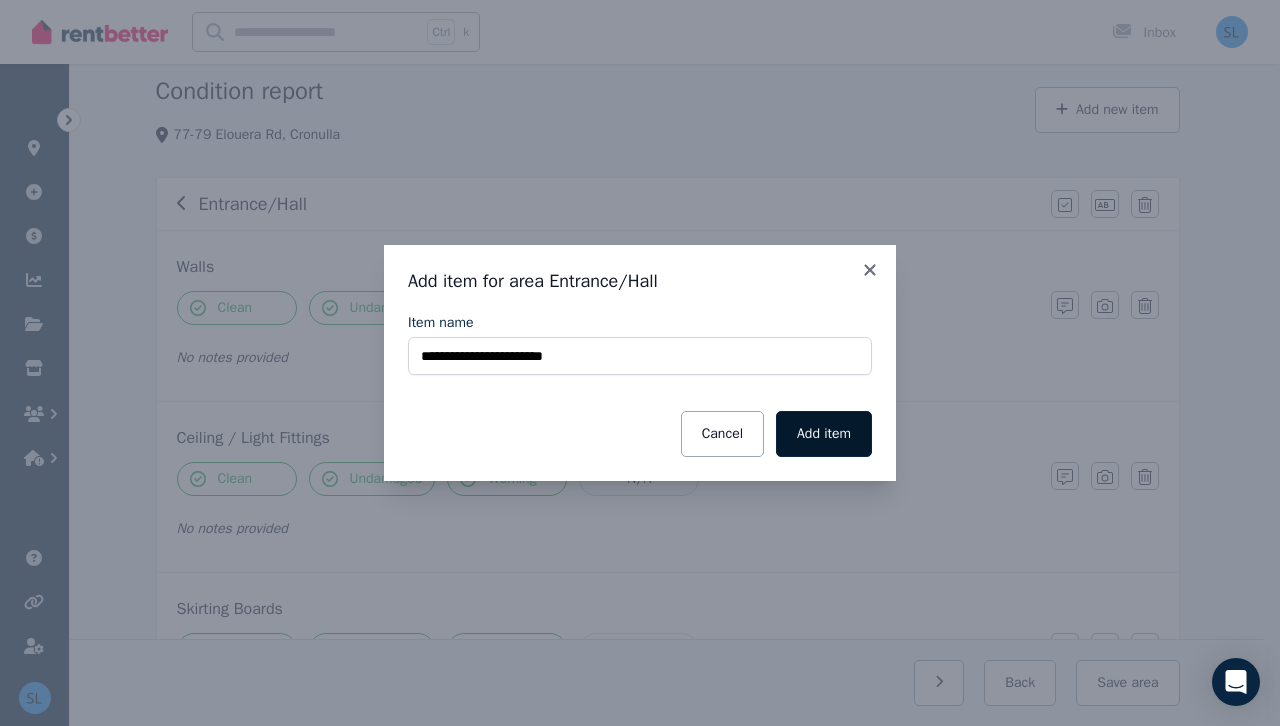 click on "Add item" at bounding box center (824, 434) 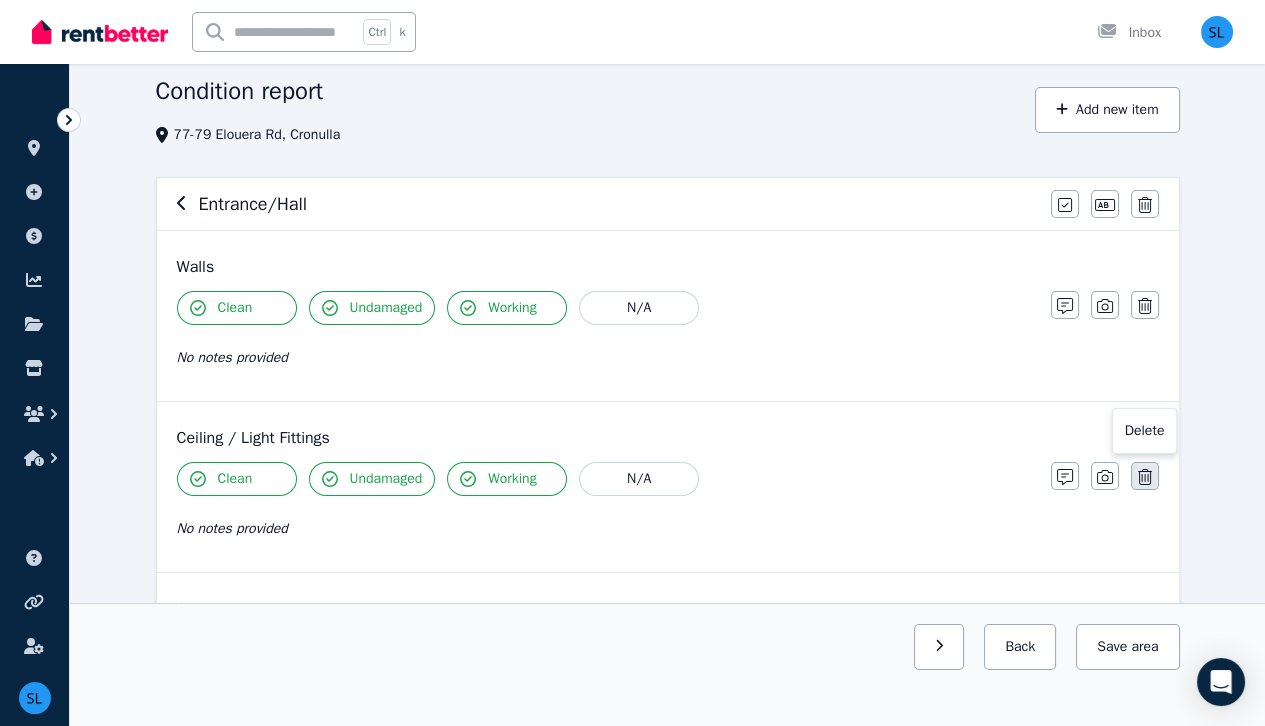 click 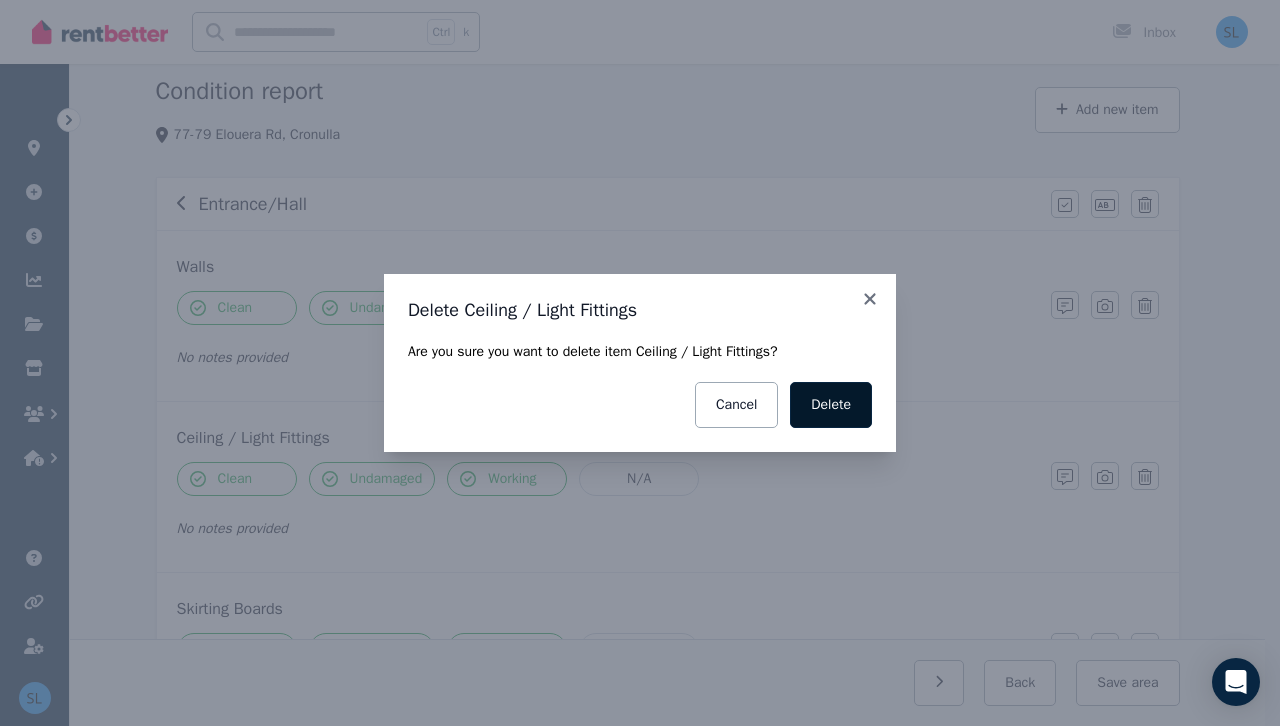 click on "Delete" at bounding box center (831, 405) 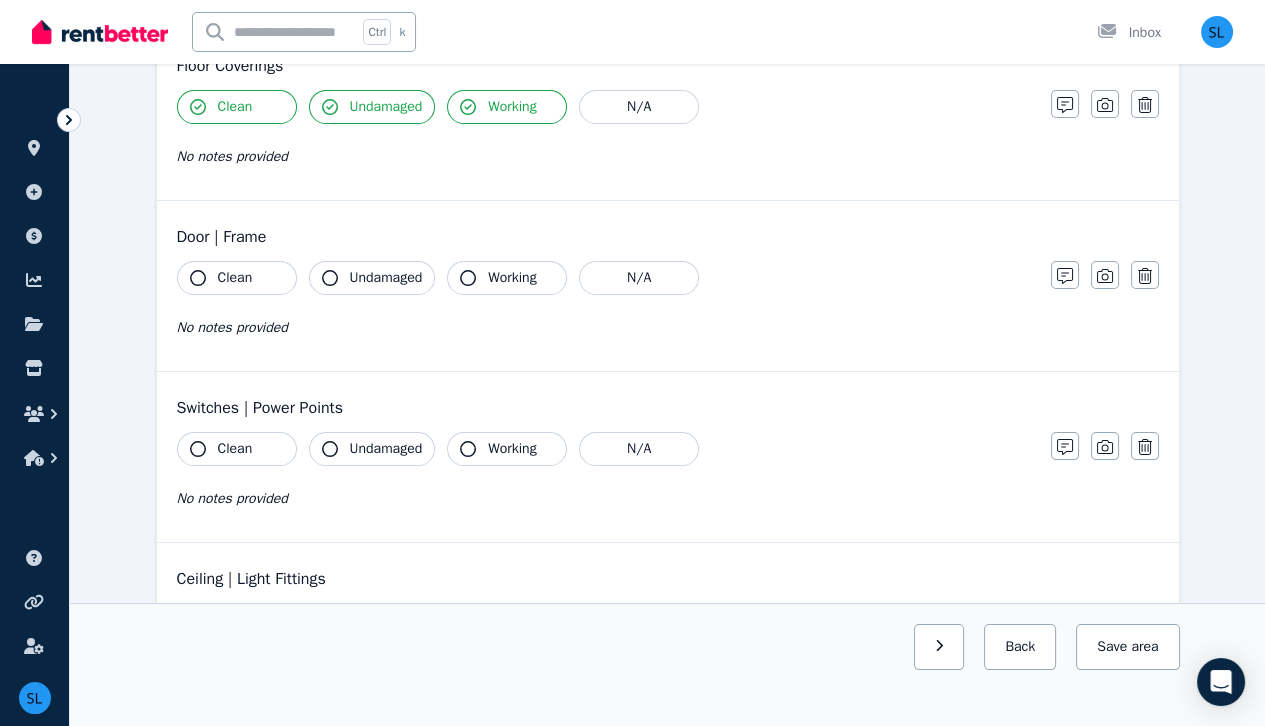 scroll, scrollTop: 619, scrollLeft: 0, axis: vertical 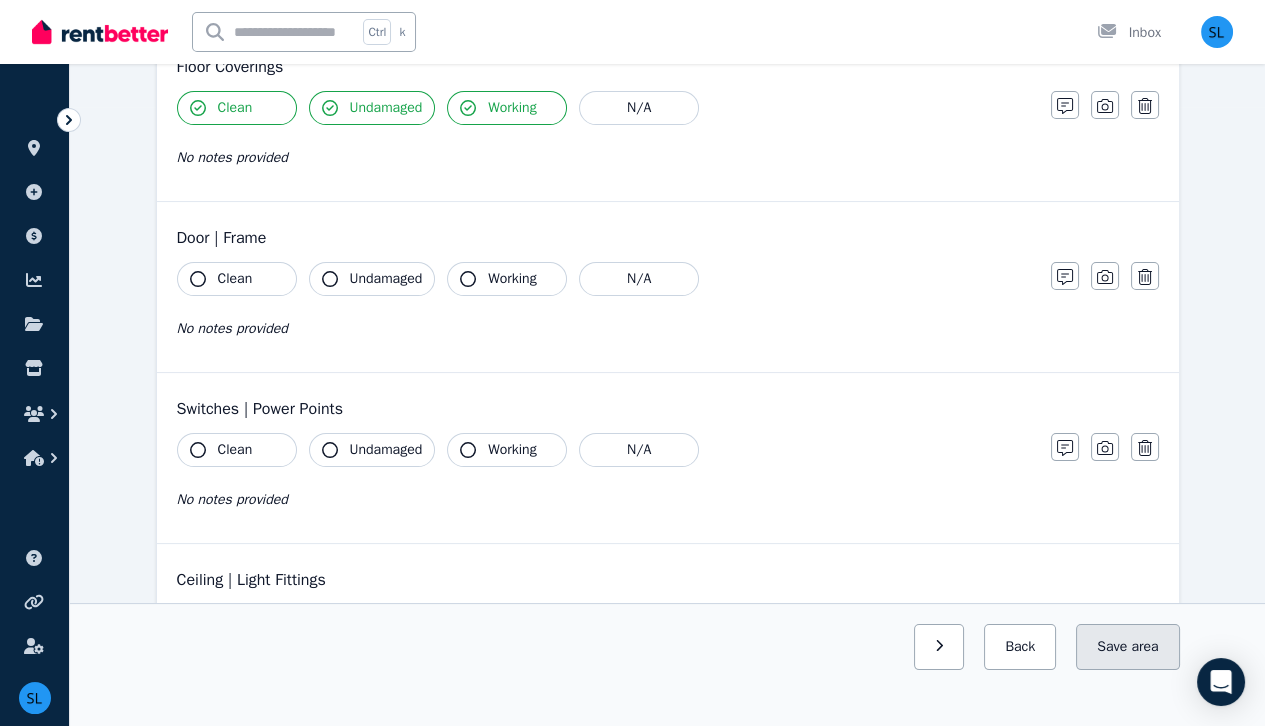 click on "area" at bounding box center [1144, 647] 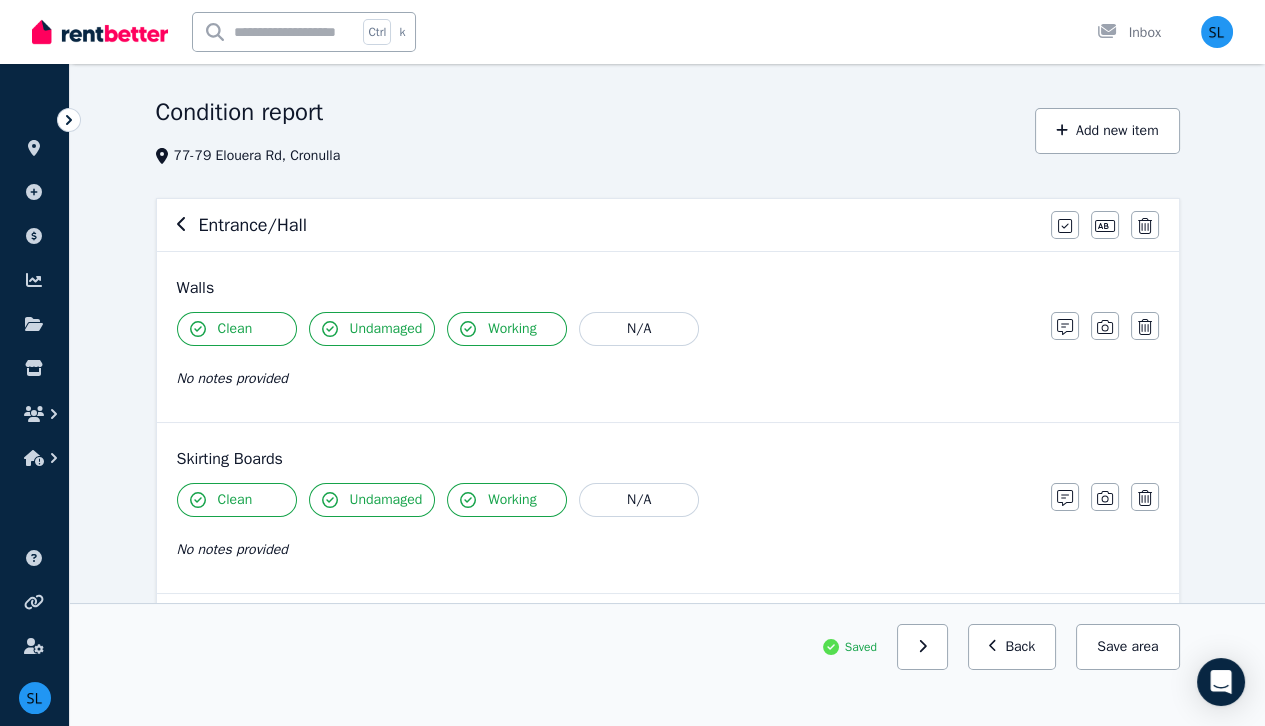 scroll, scrollTop: 55, scrollLeft: 0, axis: vertical 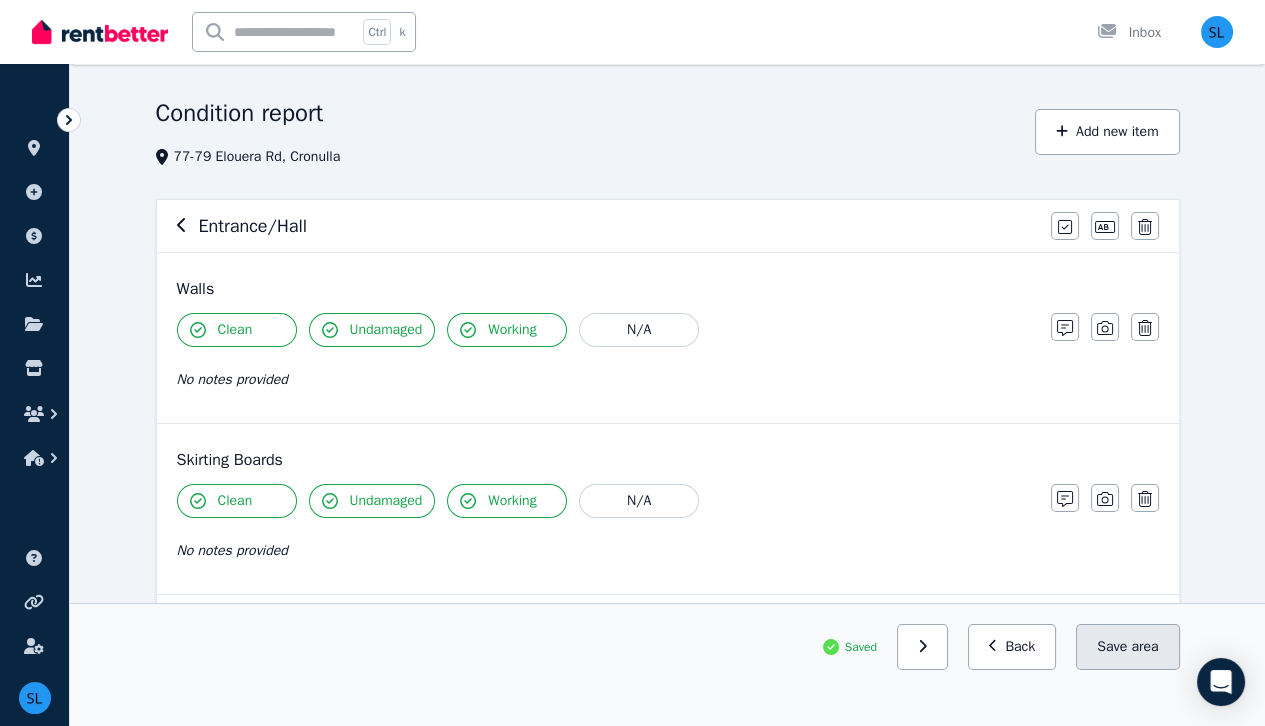 click on "Save   area" at bounding box center (1127, 647) 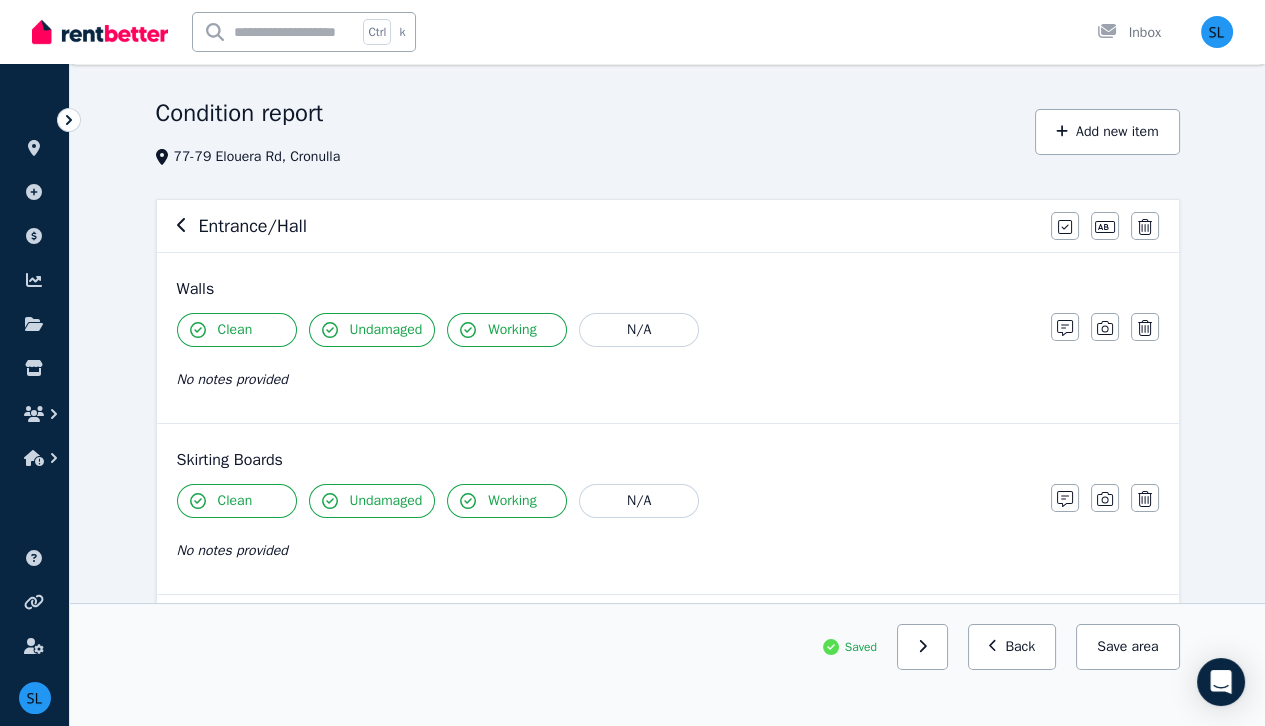 click 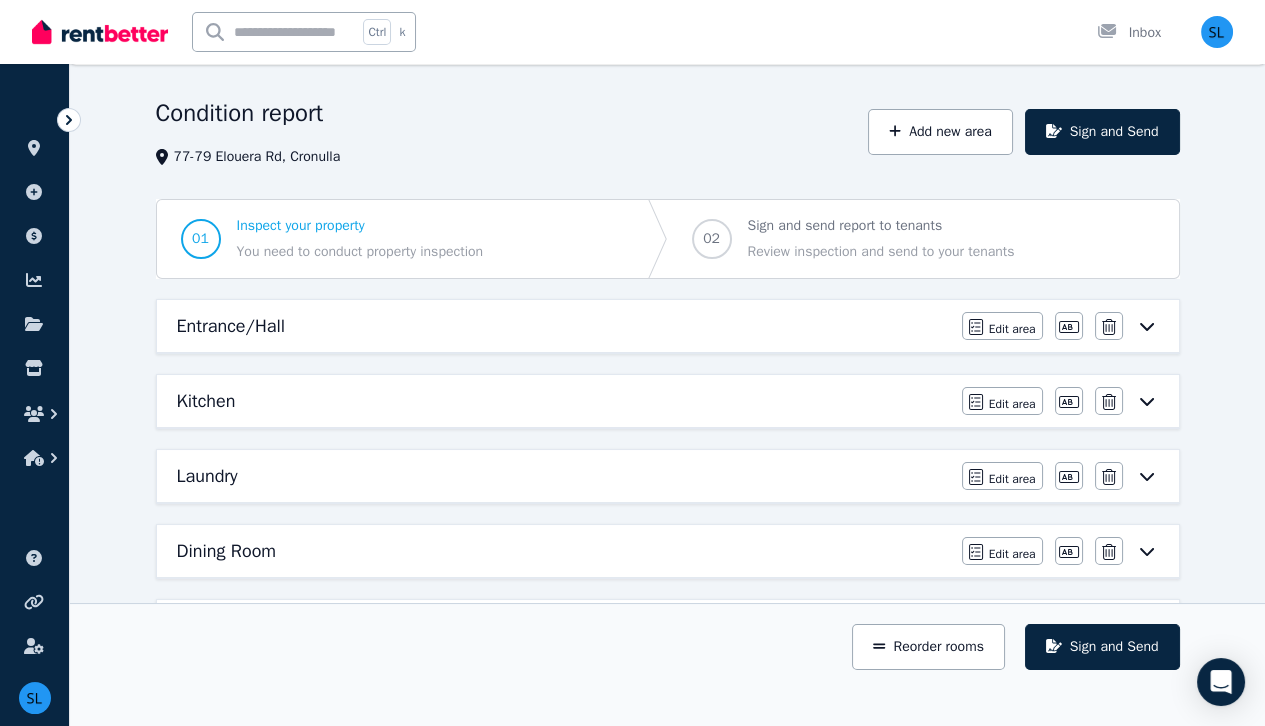 click 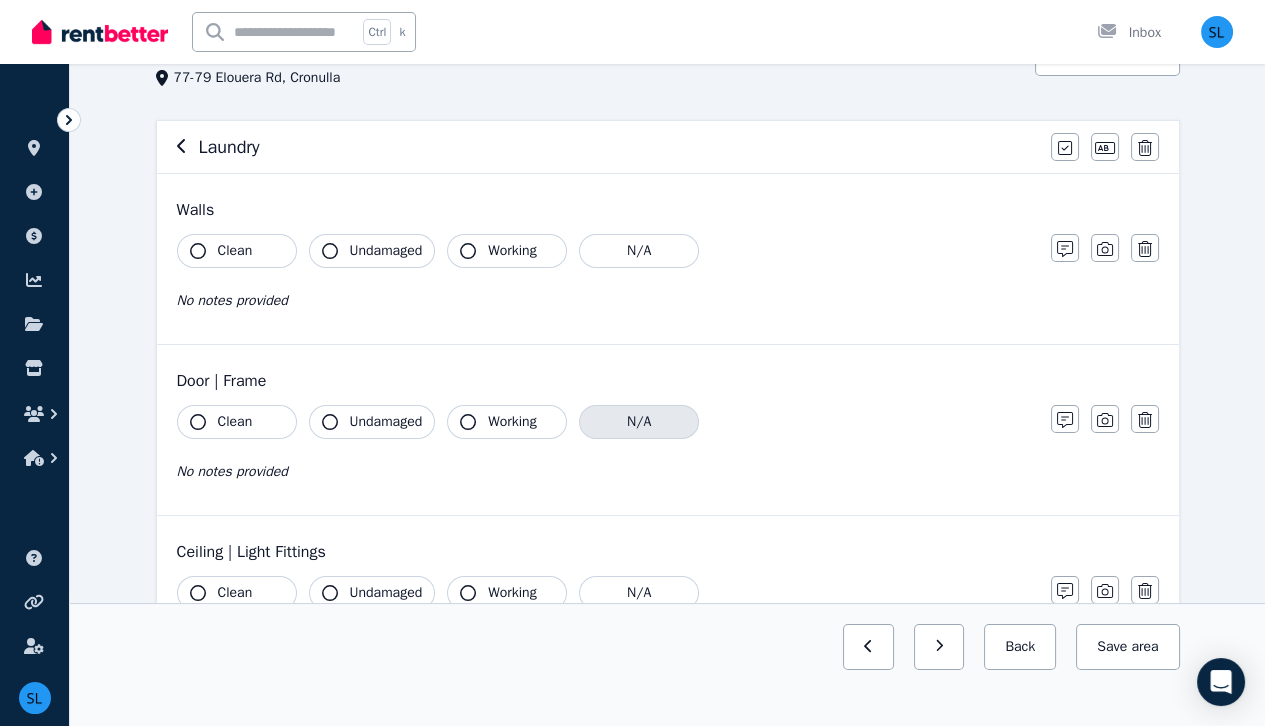 scroll, scrollTop: 0, scrollLeft: 0, axis: both 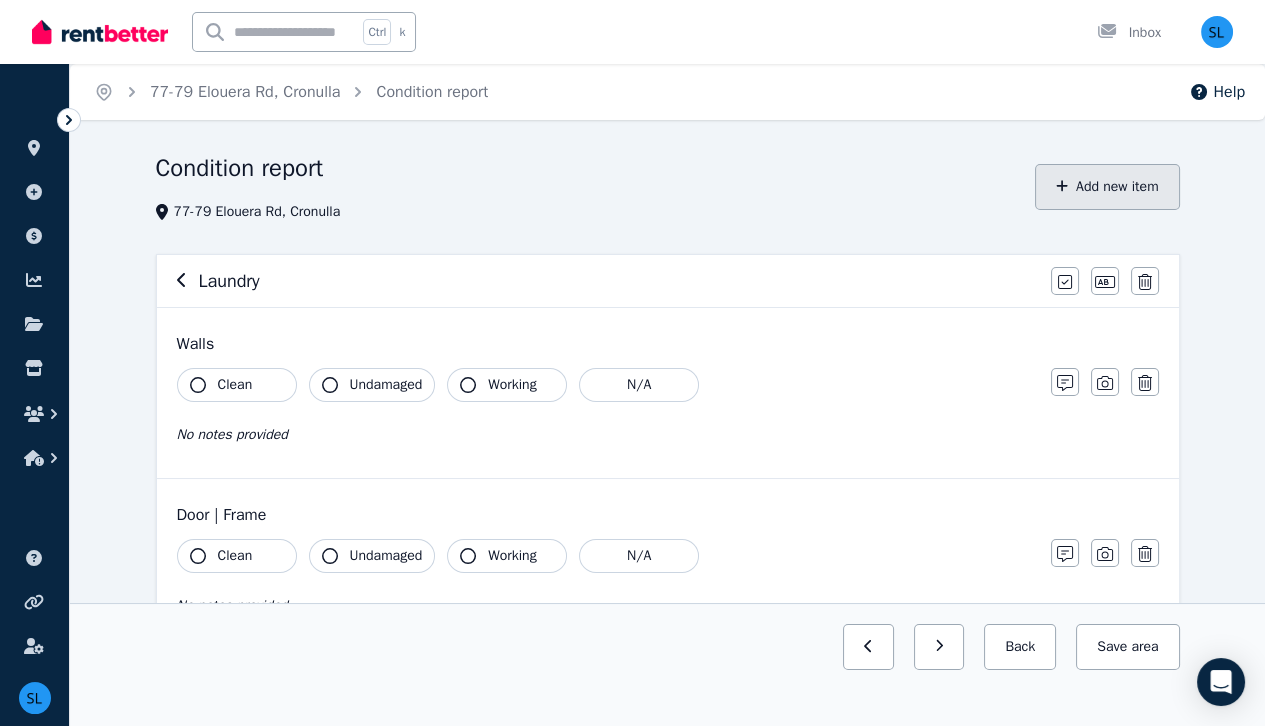 click on "Add new item" at bounding box center (1107, 187) 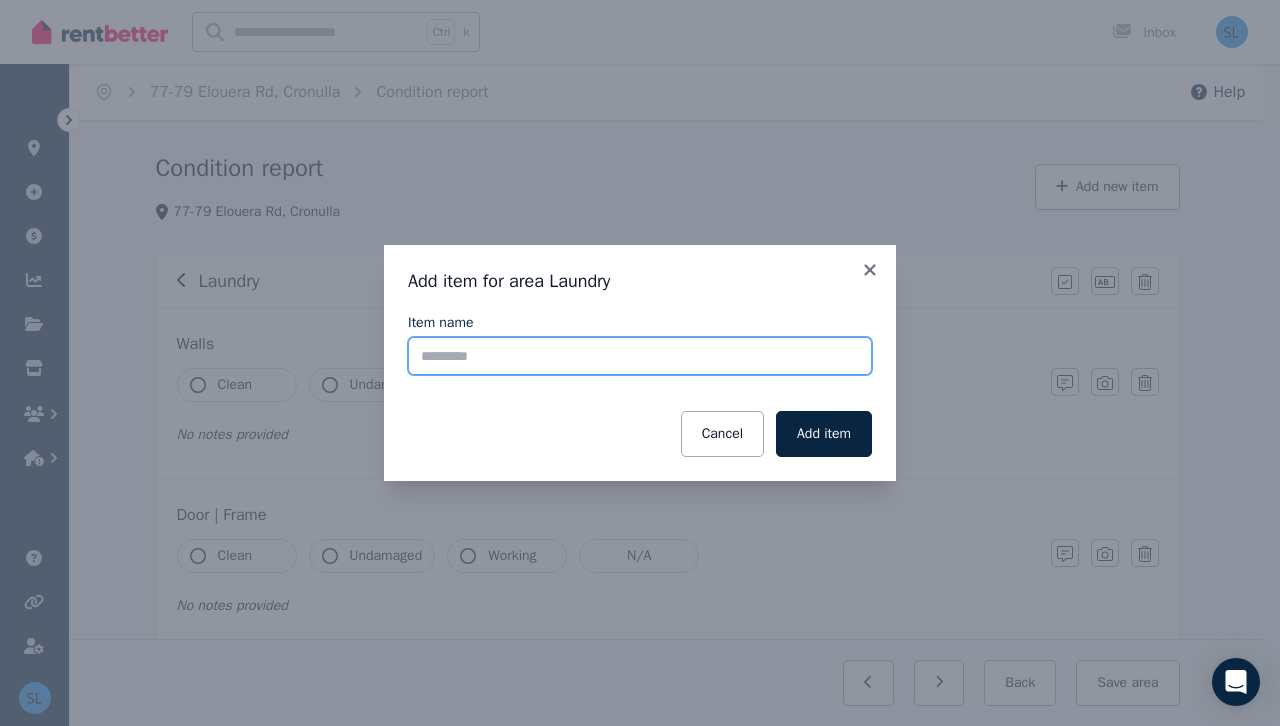 click on "Item name" at bounding box center [640, 356] 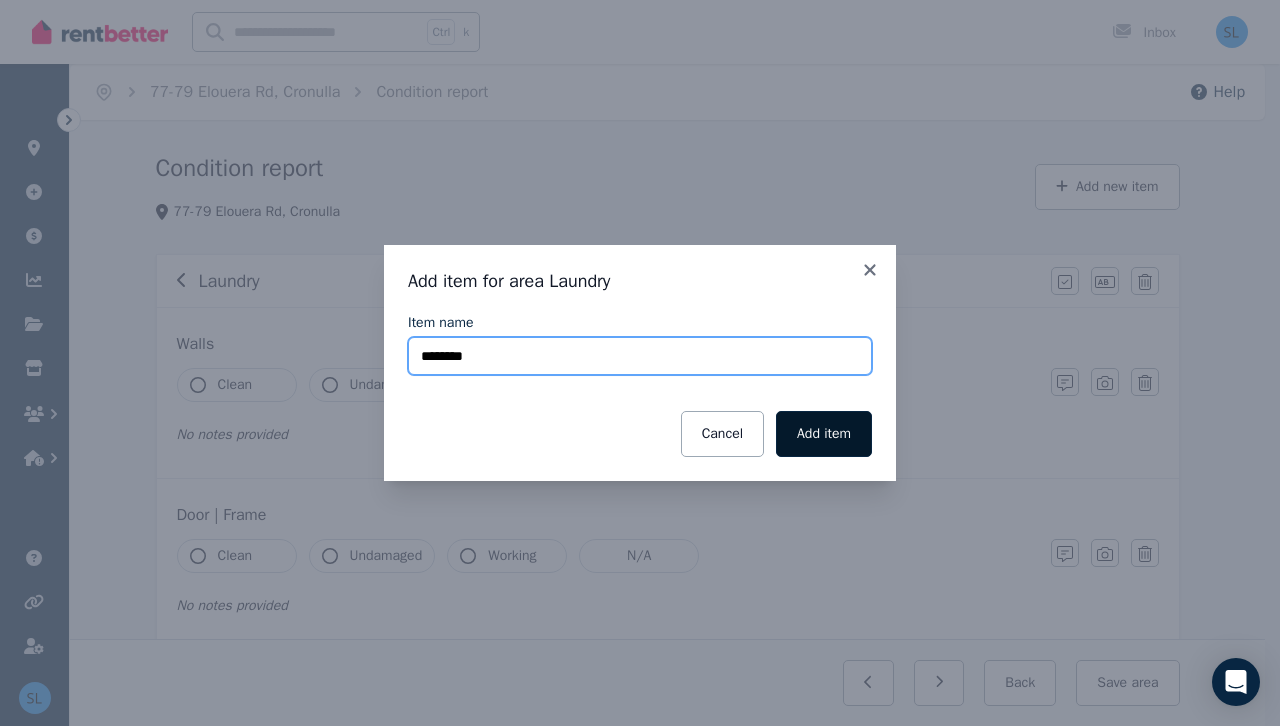 type on "********" 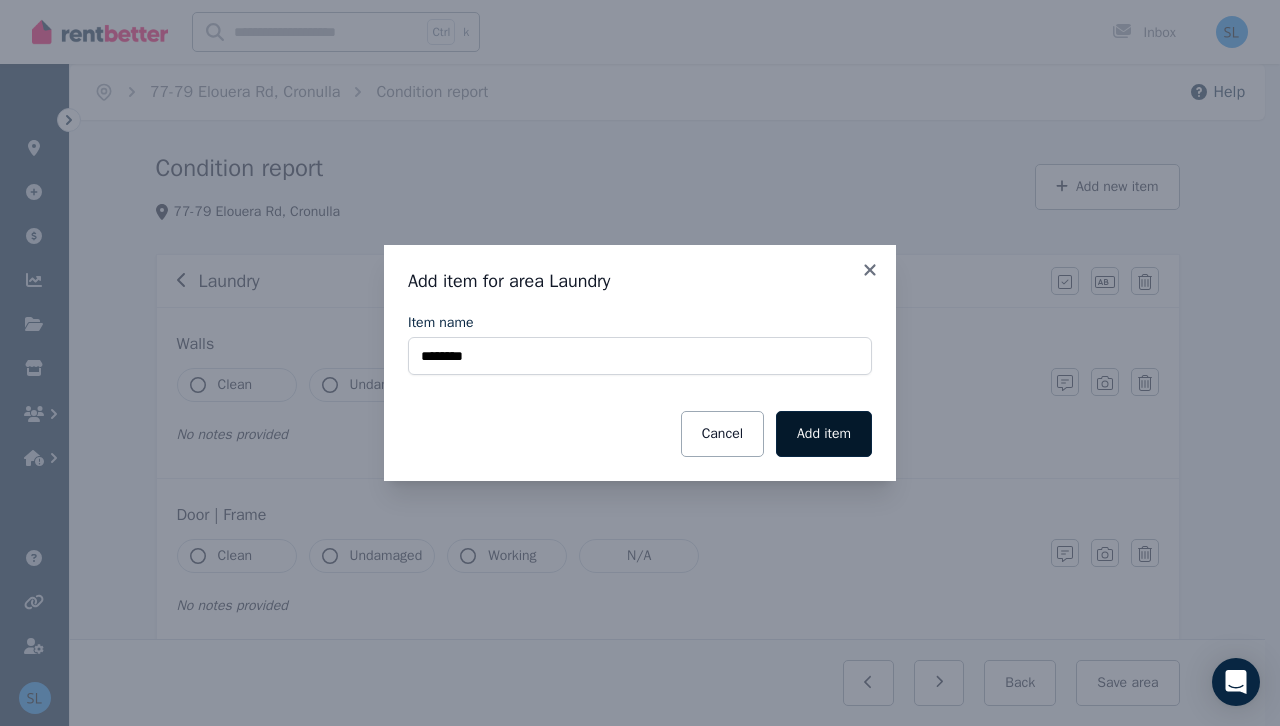 click on "Add item" at bounding box center (824, 434) 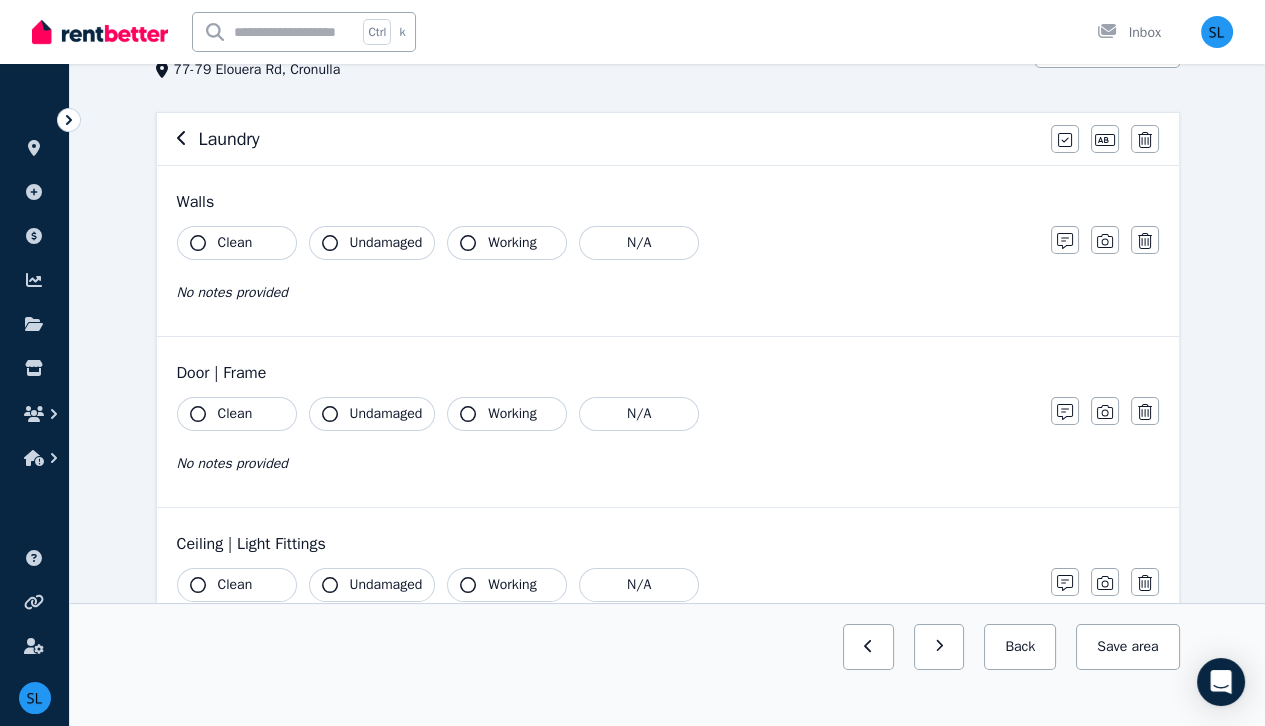 scroll, scrollTop: 0, scrollLeft: 0, axis: both 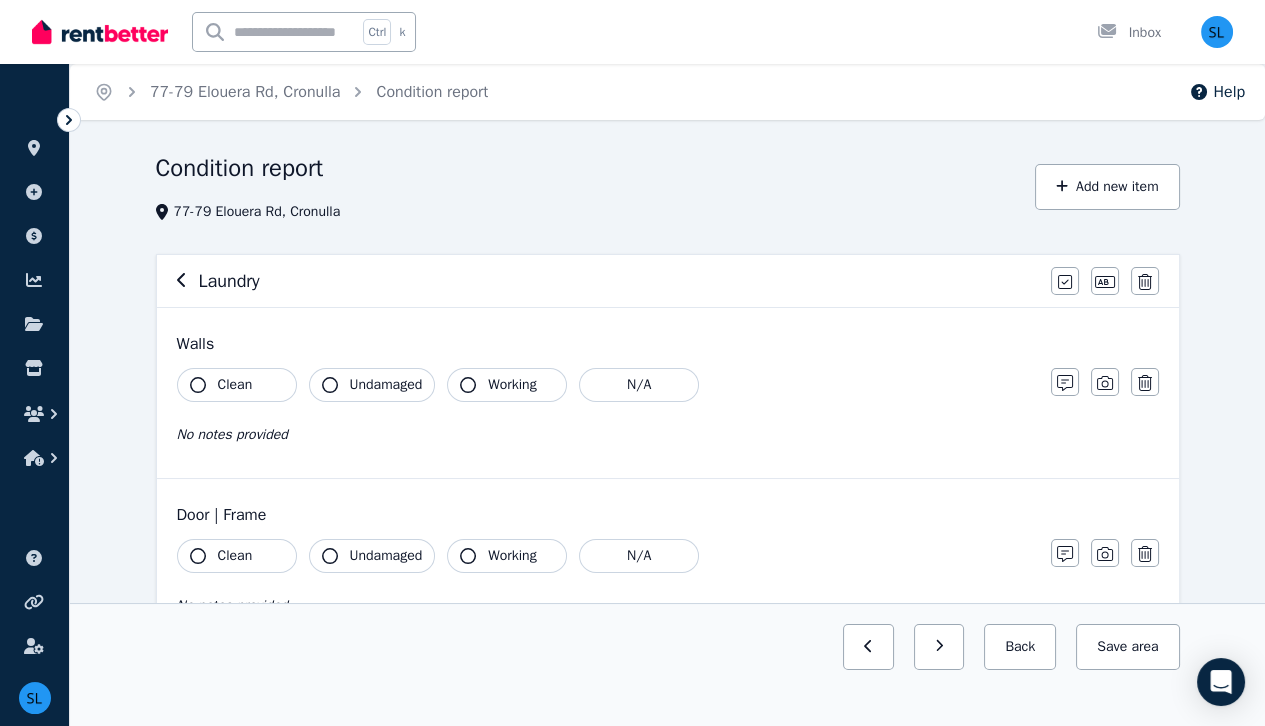 click 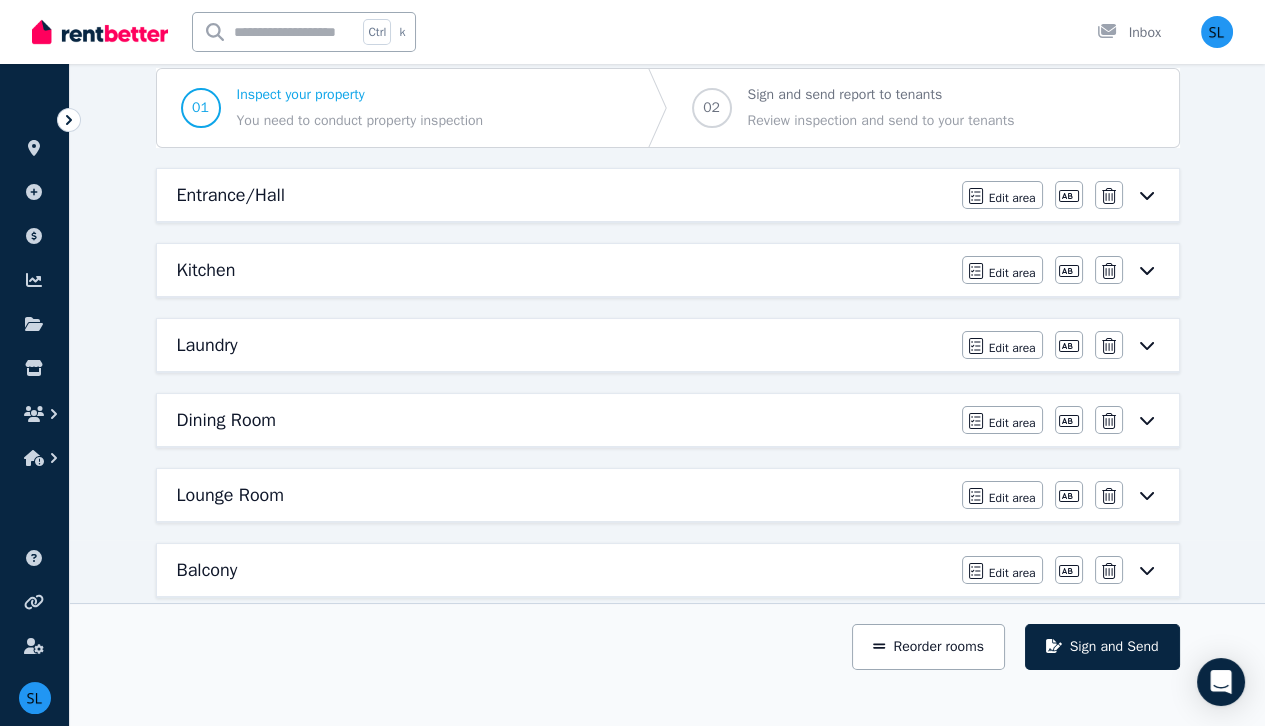 scroll, scrollTop: 194, scrollLeft: 0, axis: vertical 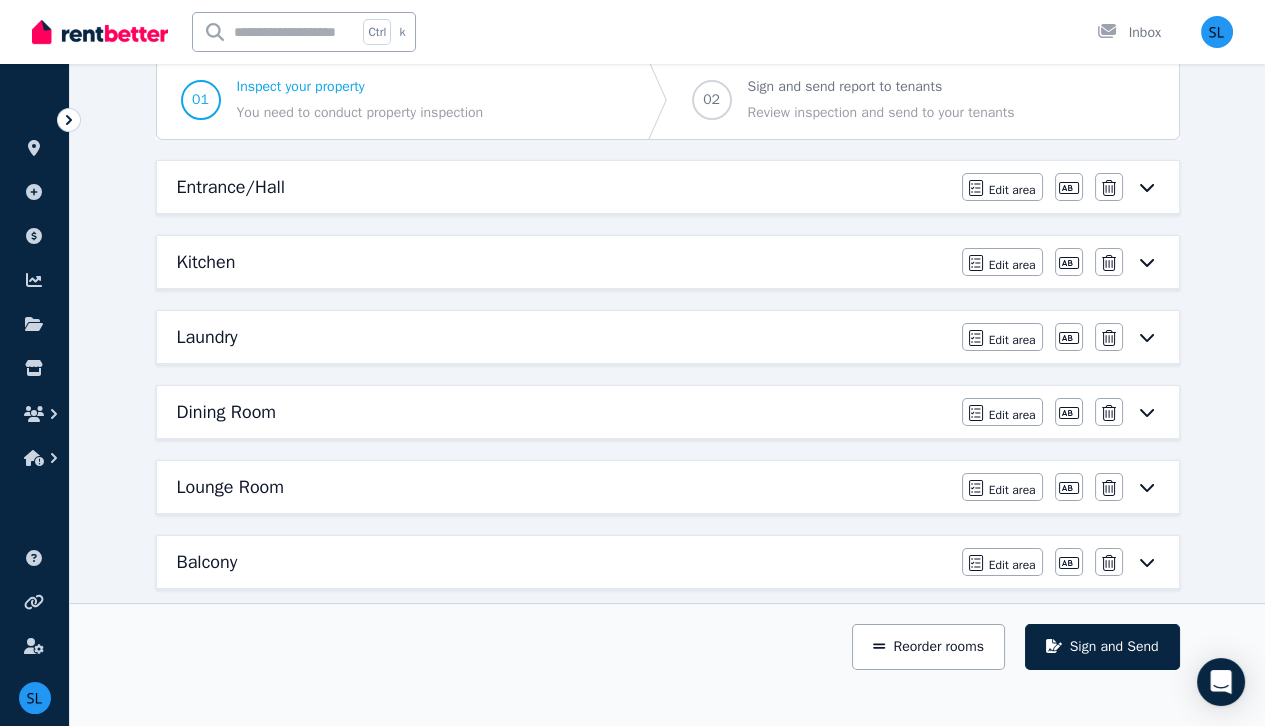 click 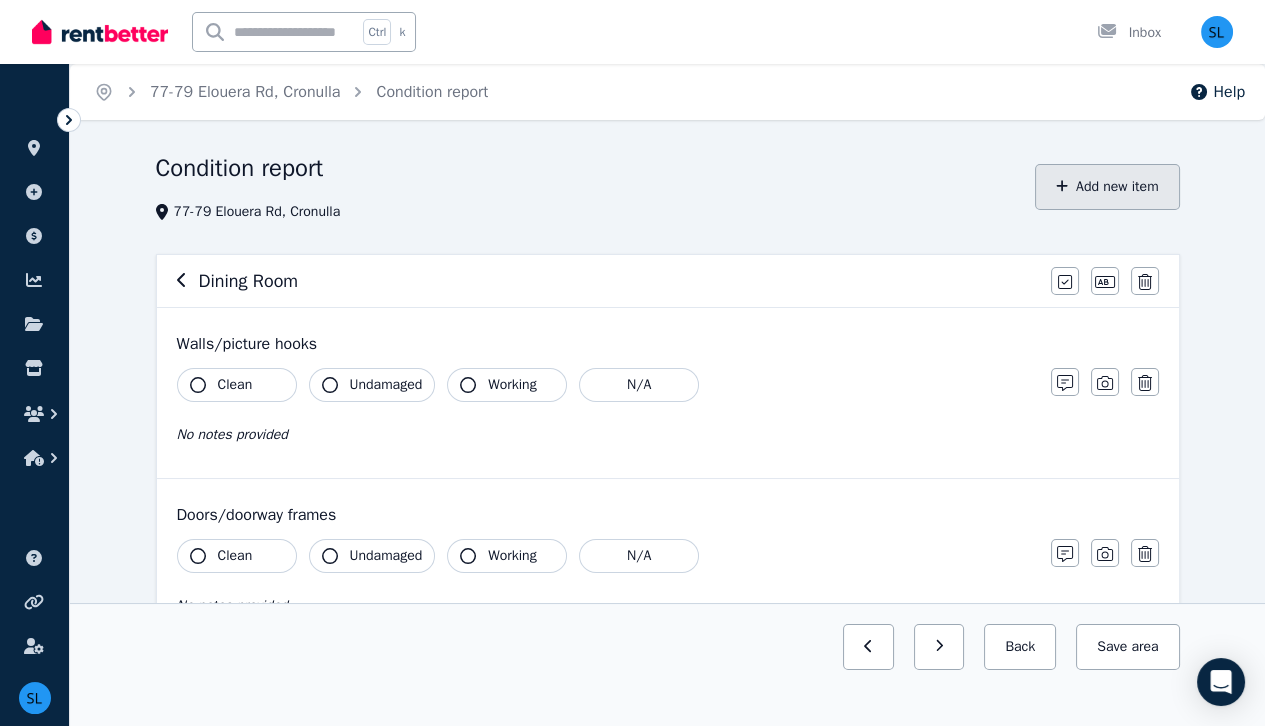 click on "Add new item" at bounding box center [1107, 187] 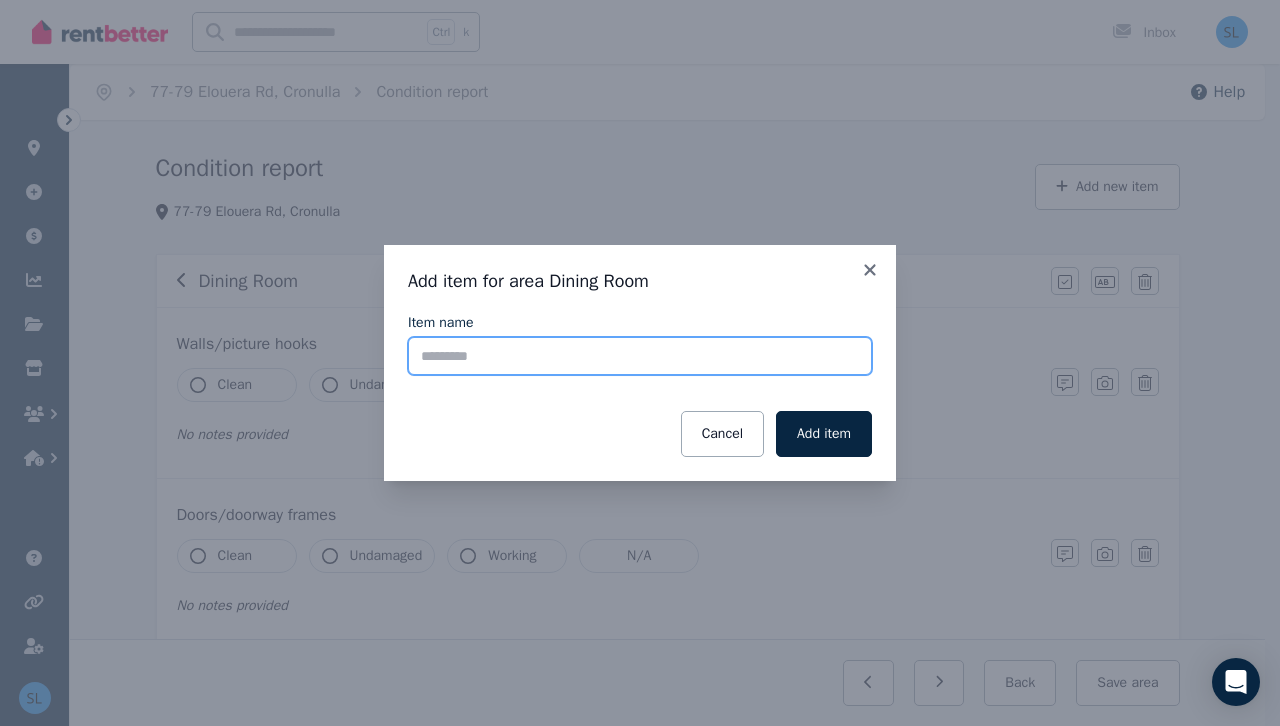 click on "Item name" at bounding box center (640, 356) 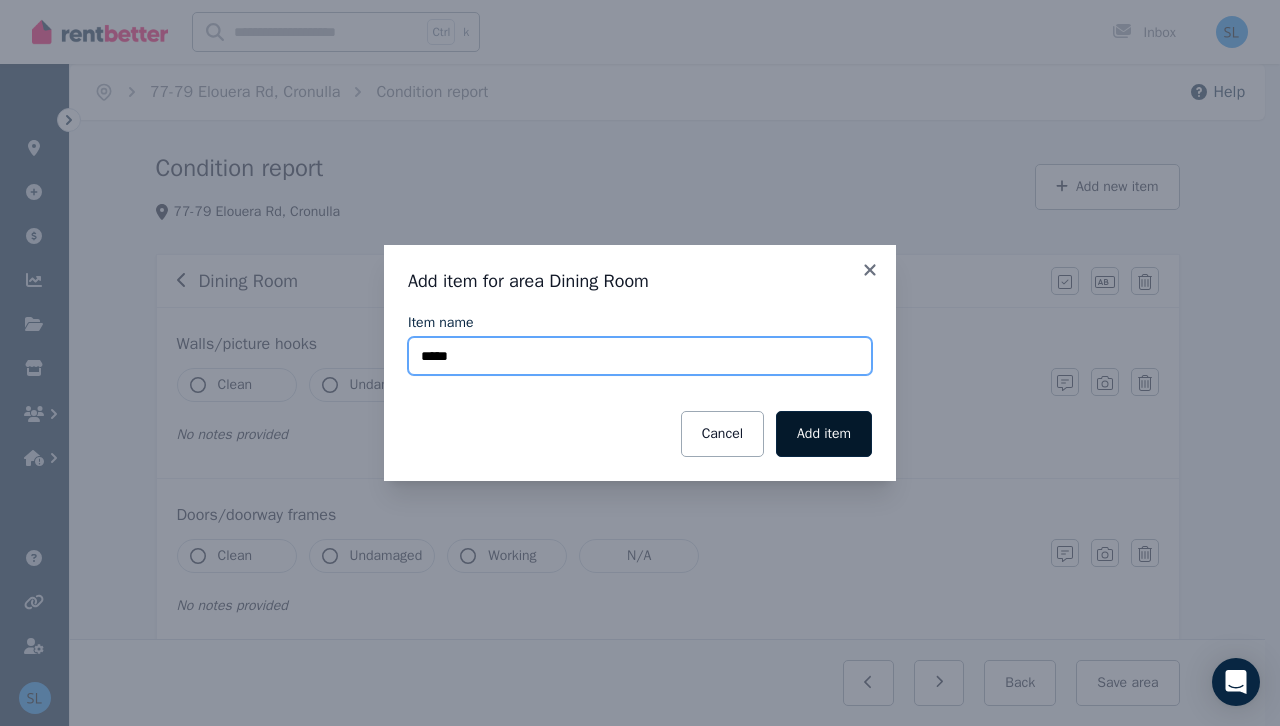 type on "*****" 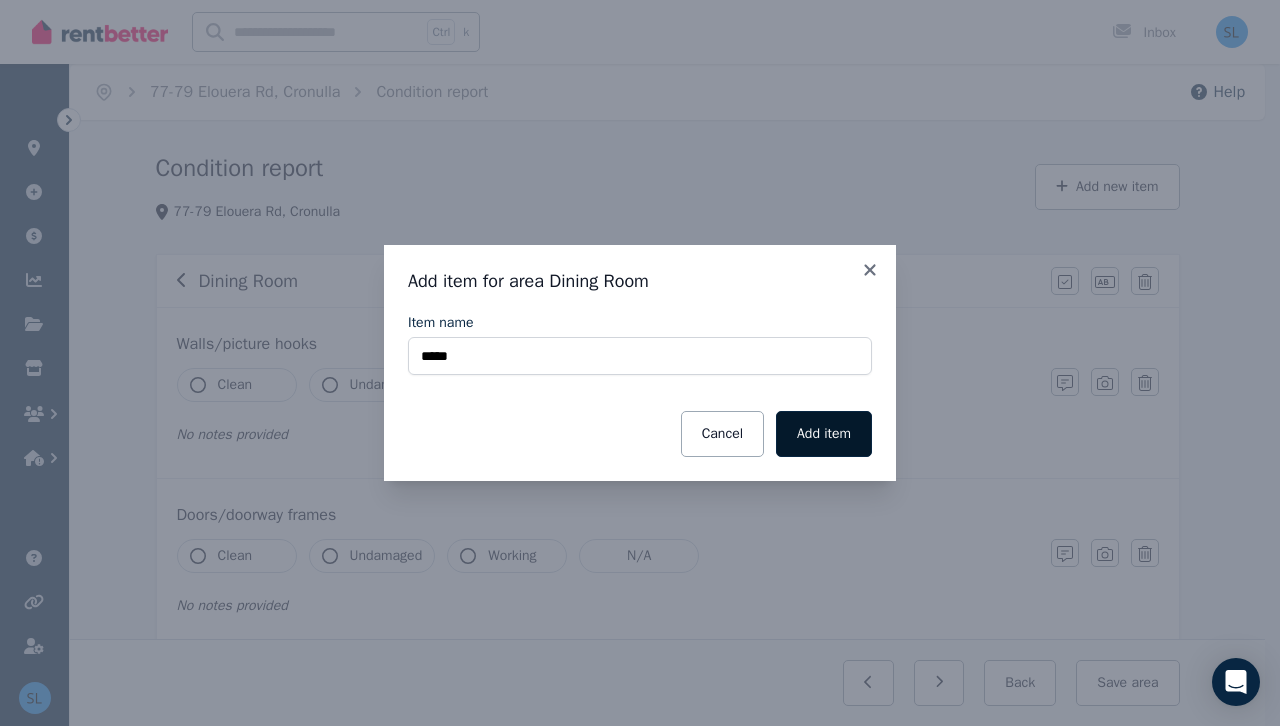 click on "Add item" at bounding box center (824, 434) 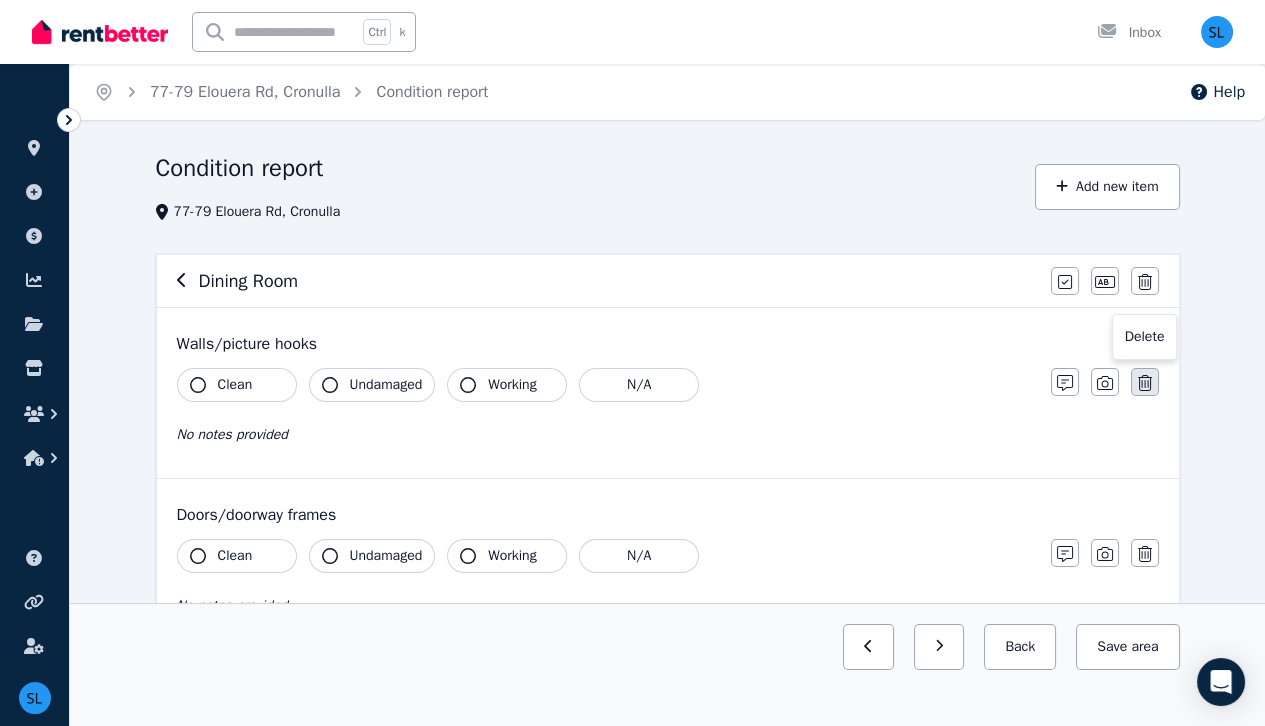 click 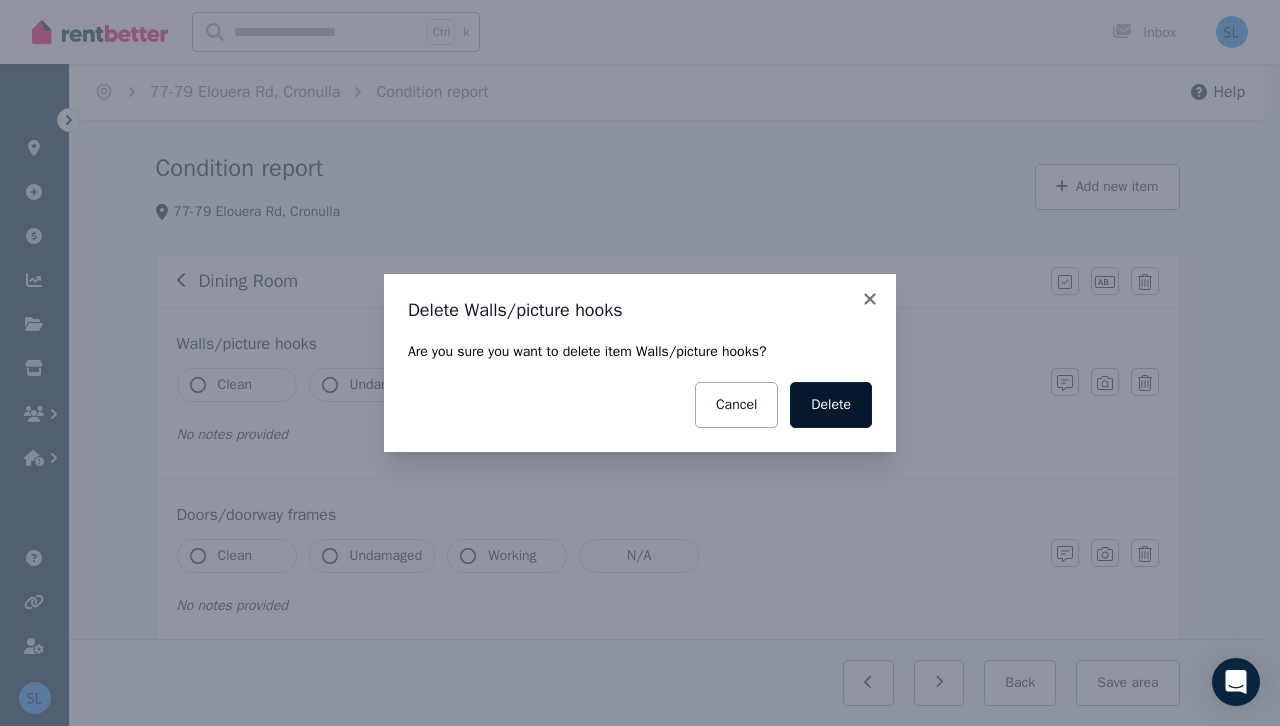 click on "Delete" at bounding box center [831, 405] 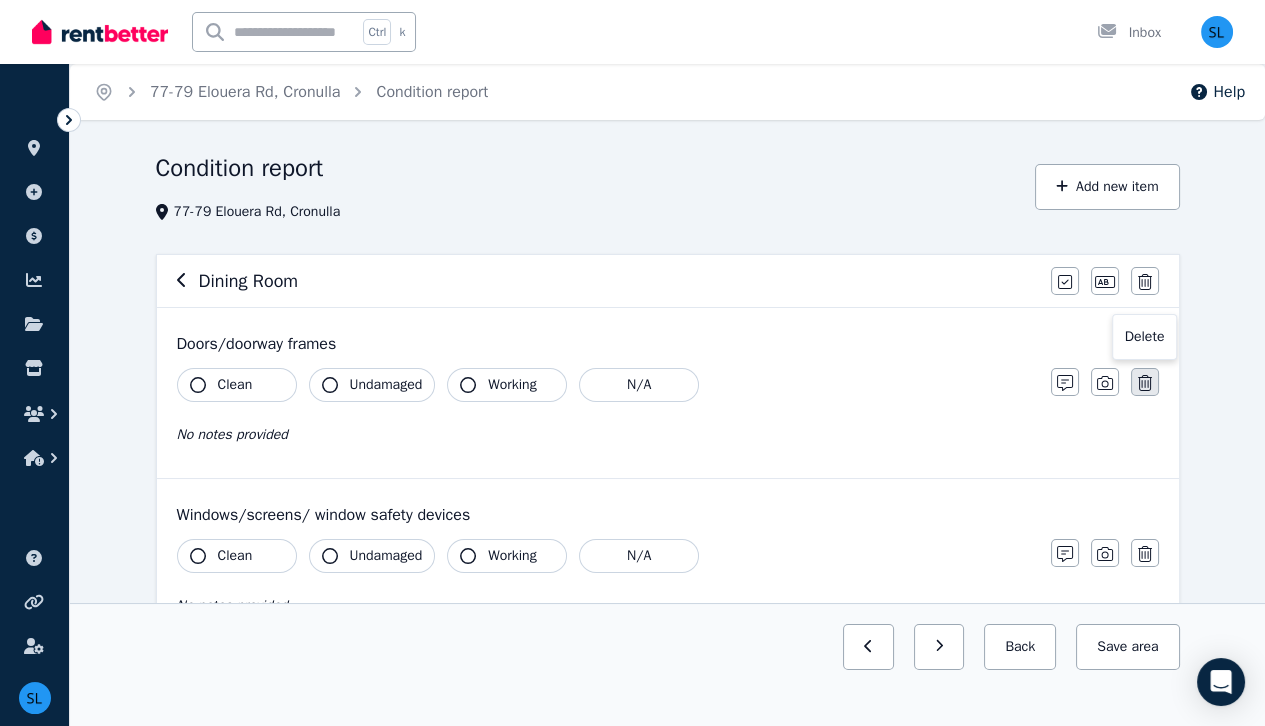 click 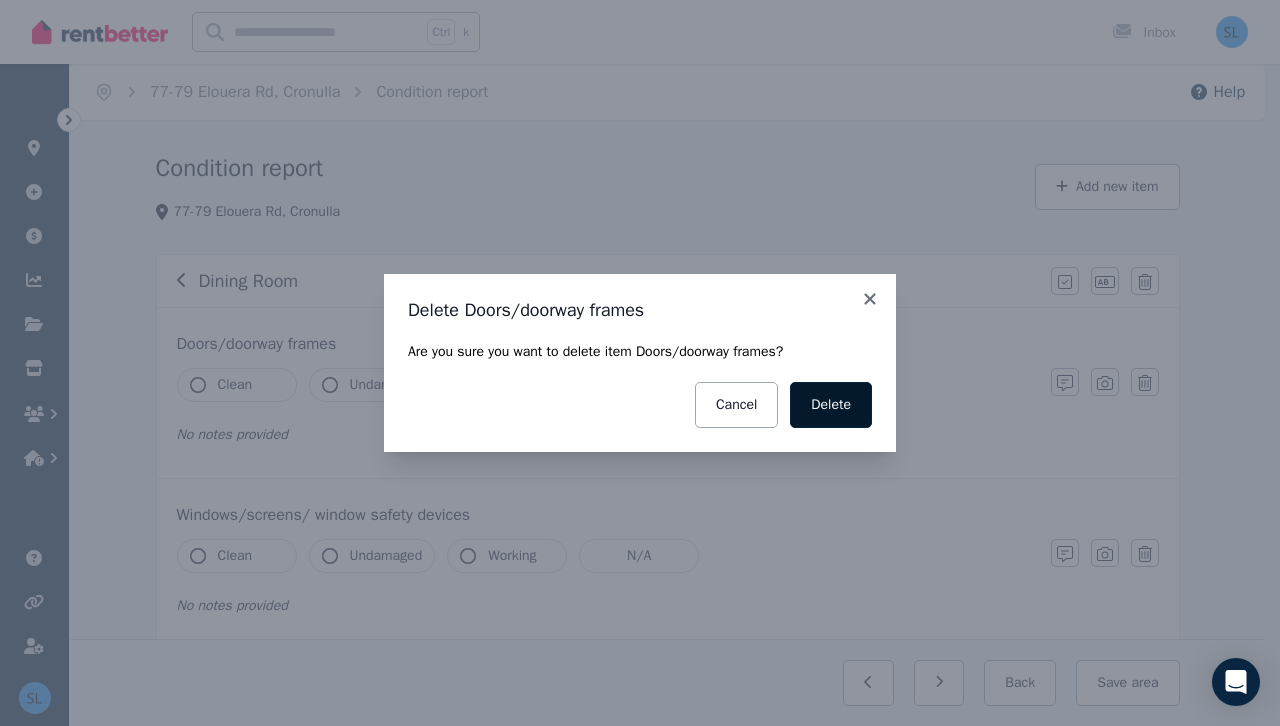 click on "Delete" at bounding box center (831, 405) 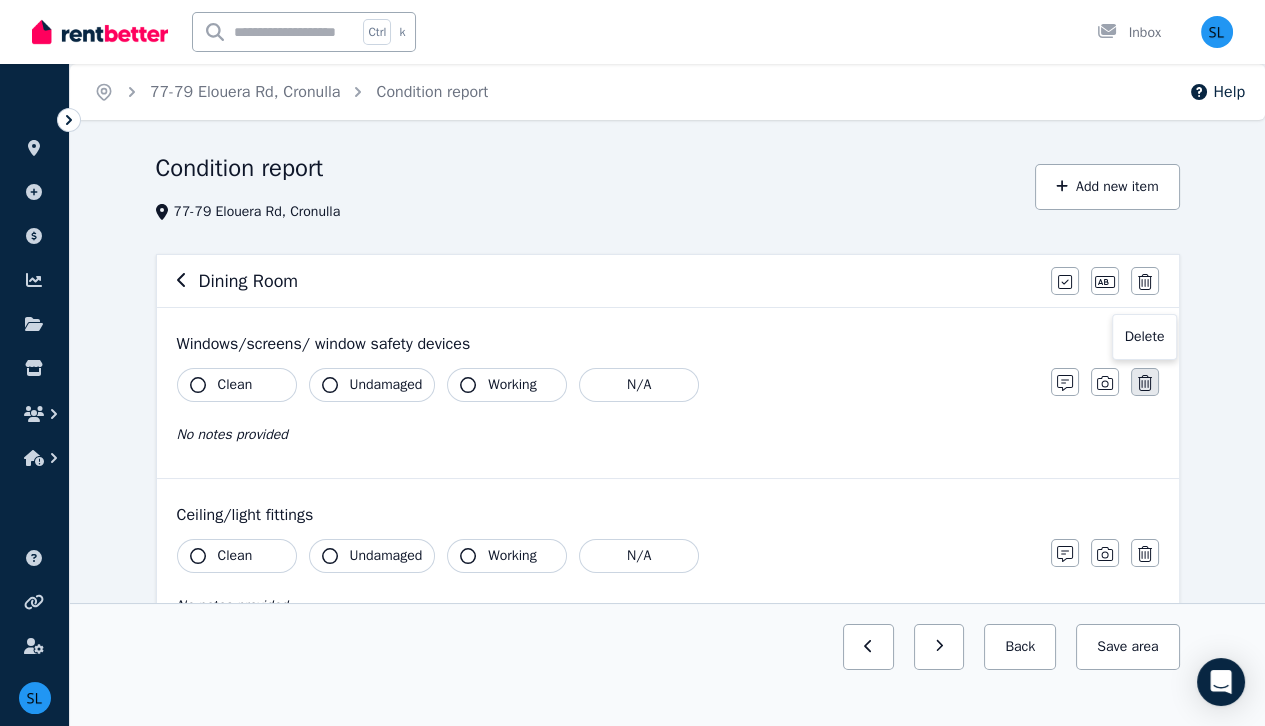 click 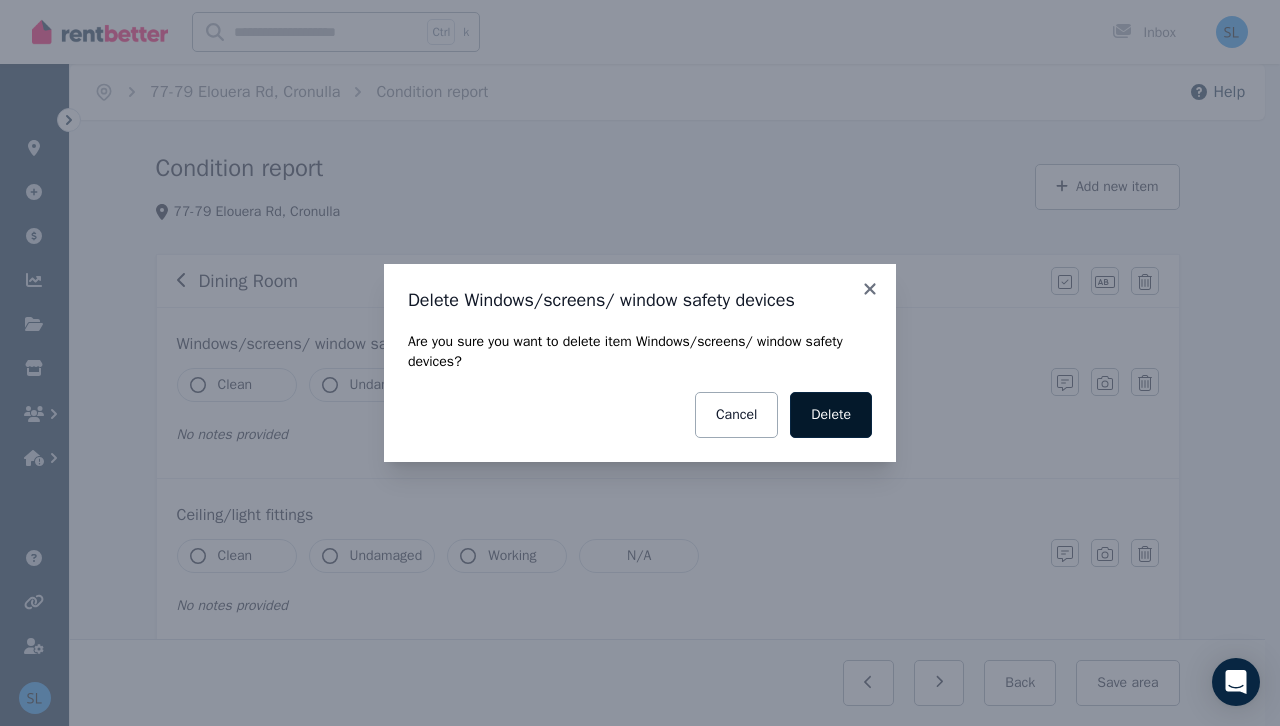 click on "Delete" at bounding box center (831, 415) 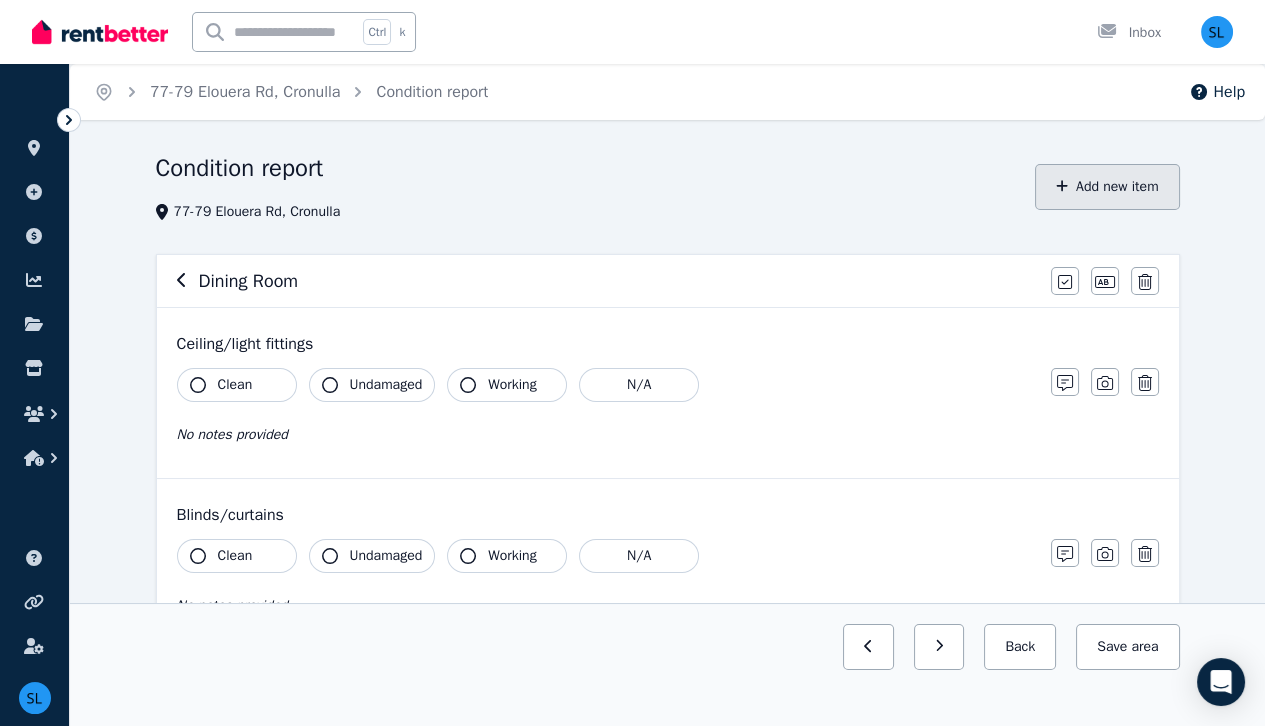 click on "Add new item" at bounding box center [1107, 187] 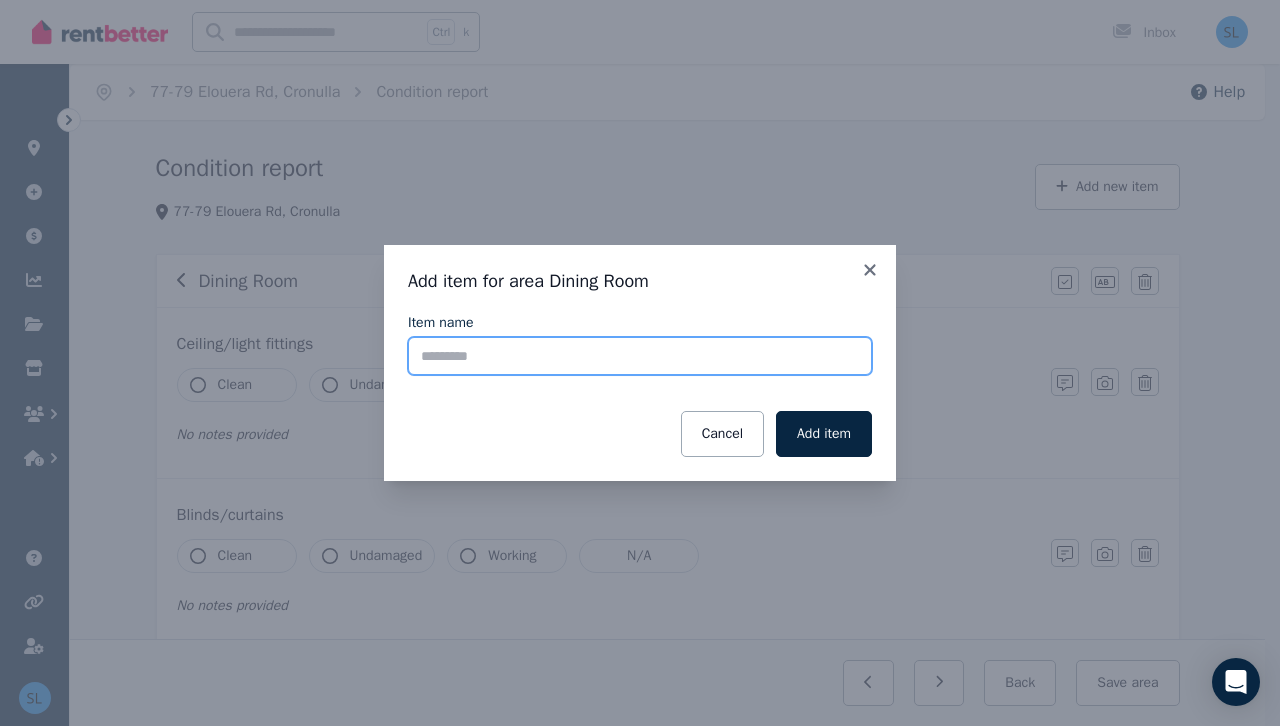 click on "Item name" at bounding box center (640, 356) 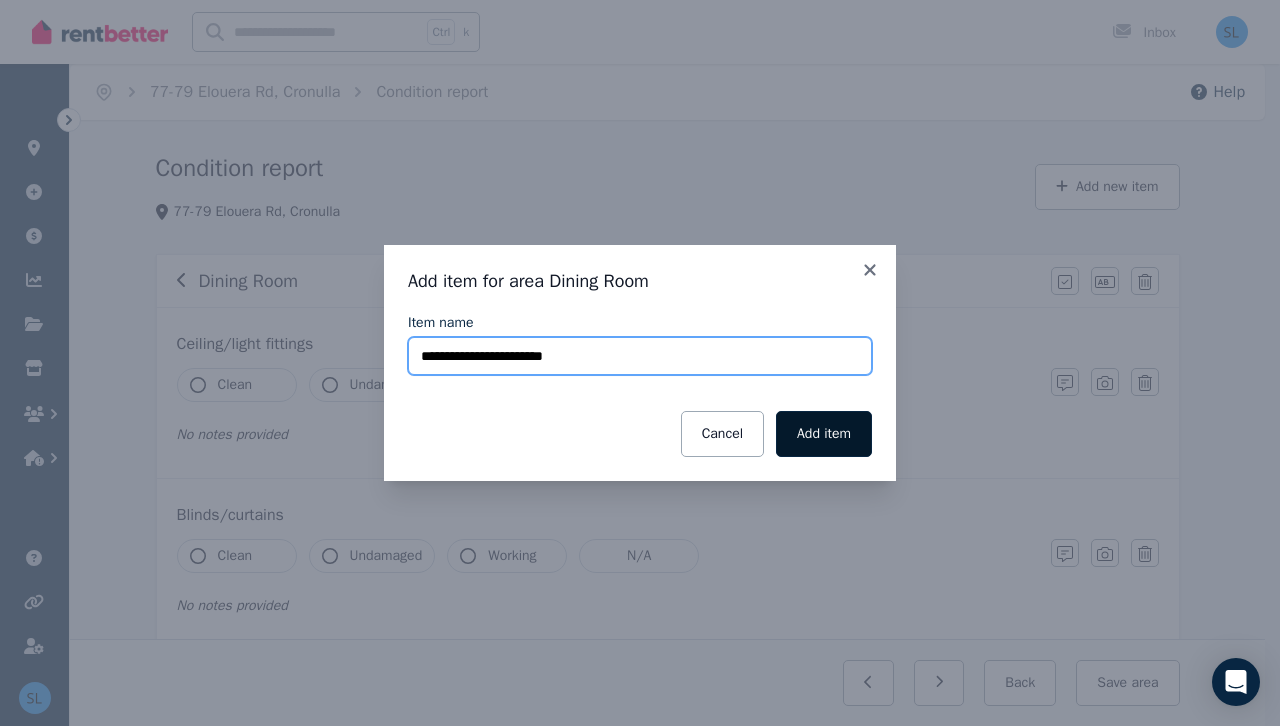 type on "**********" 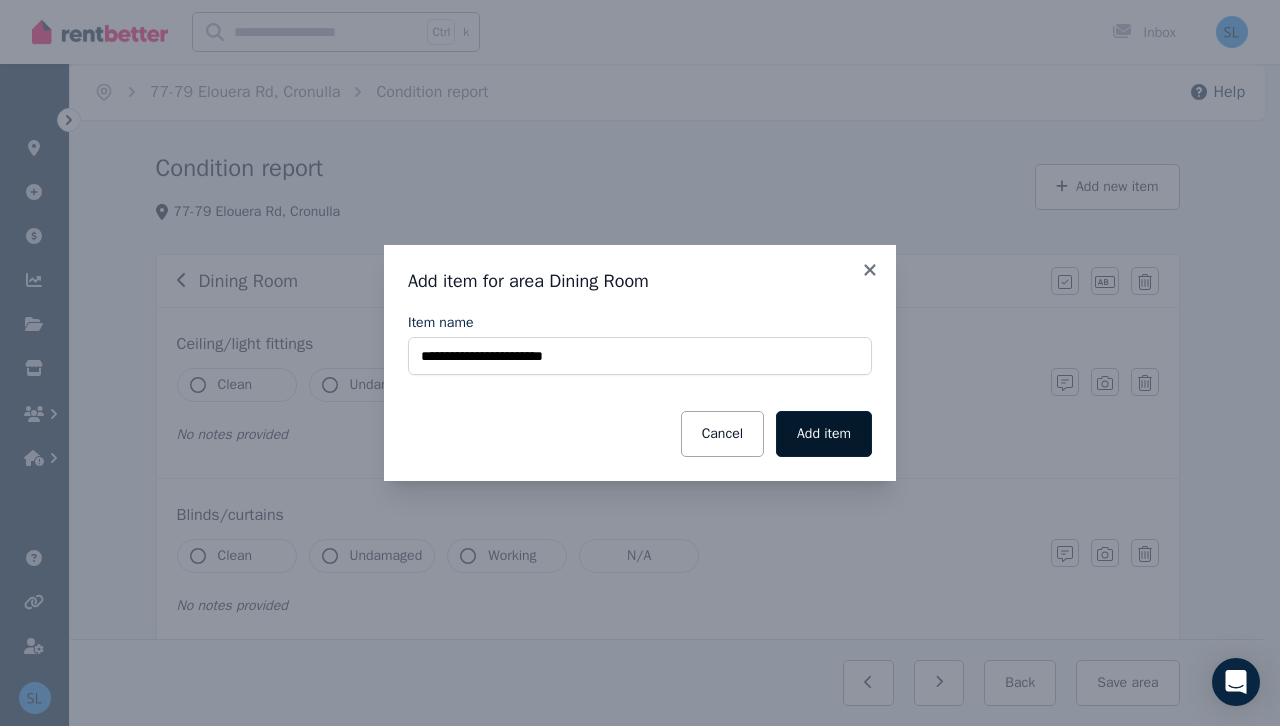 click on "Add item" at bounding box center [824, 434] 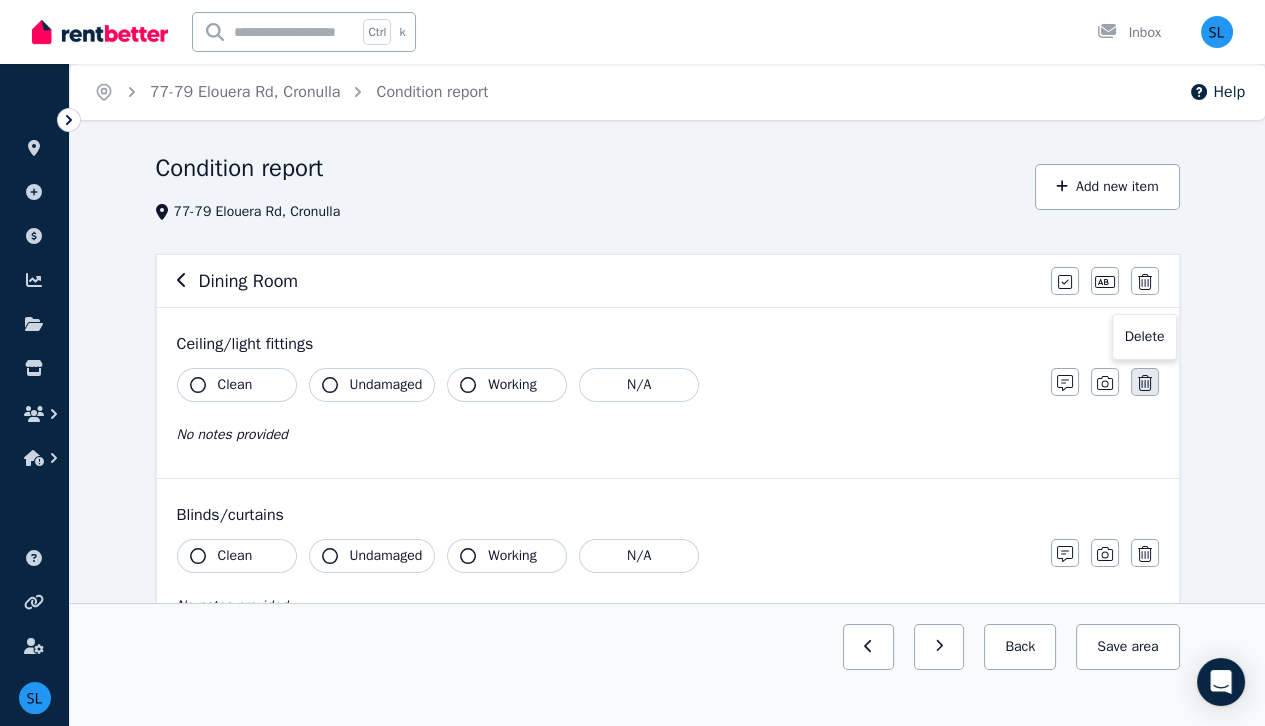 click 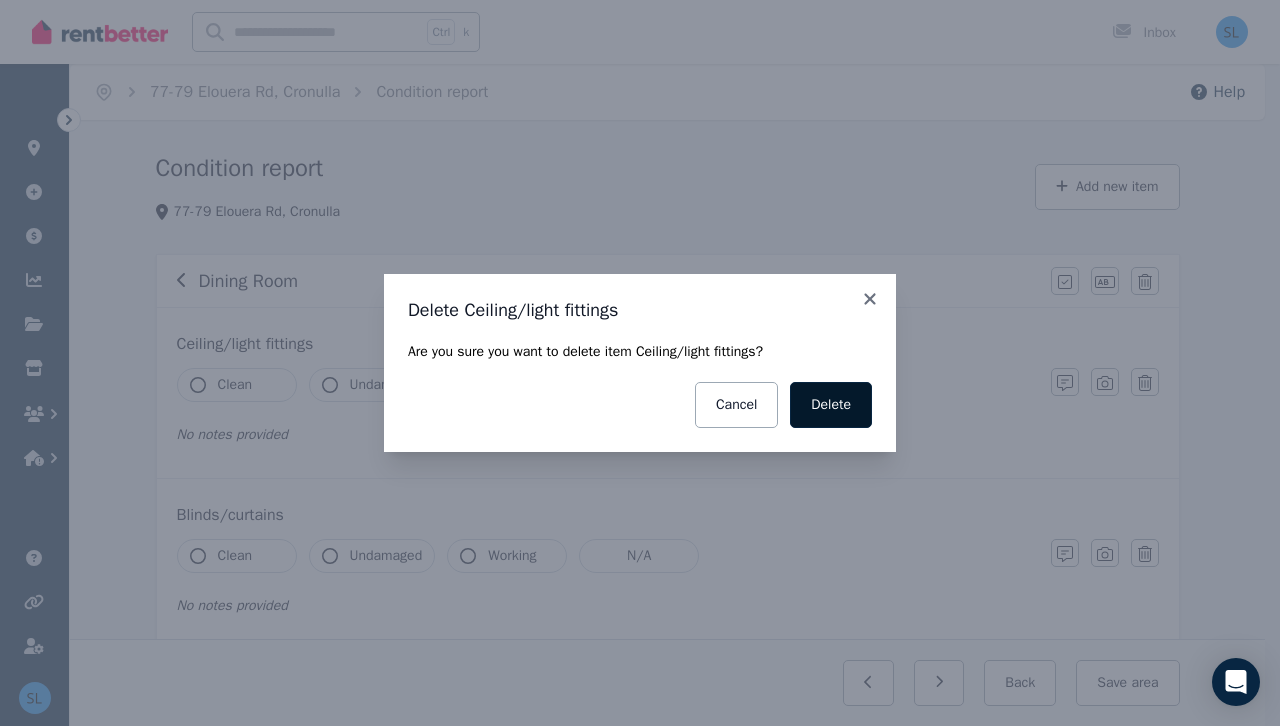 click on "Delete" at bounding box center [831, 405] 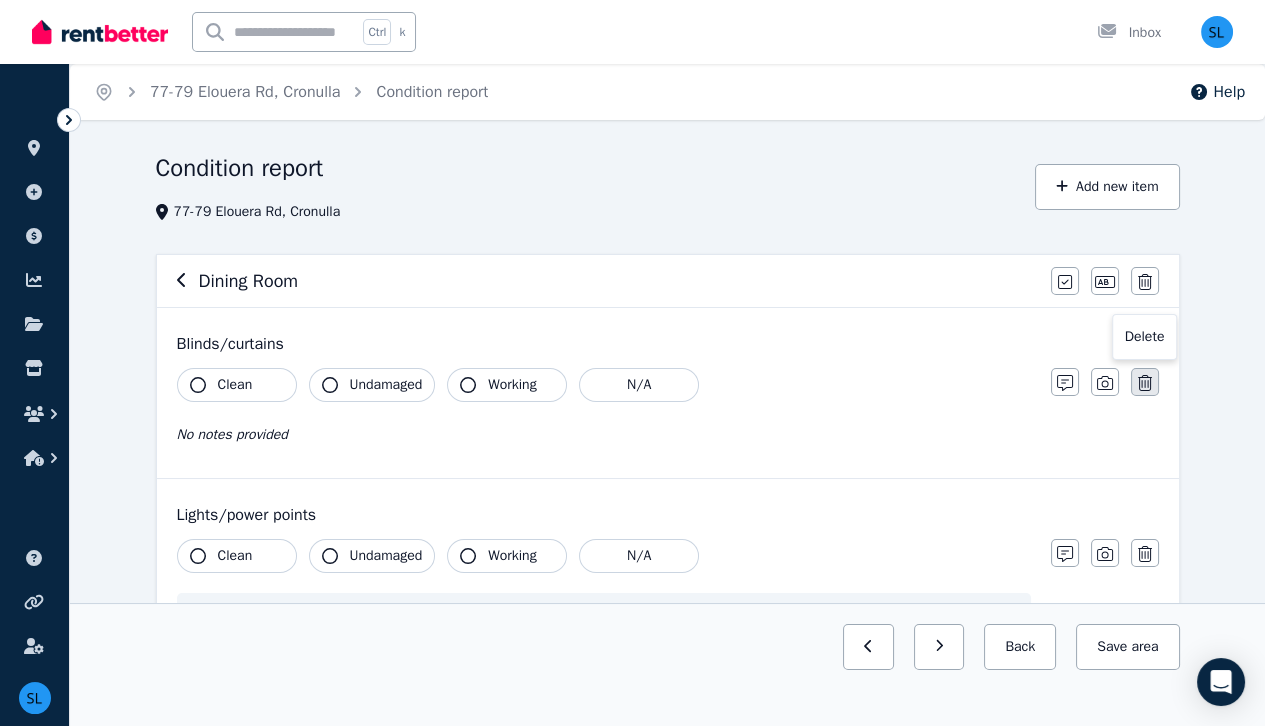 click 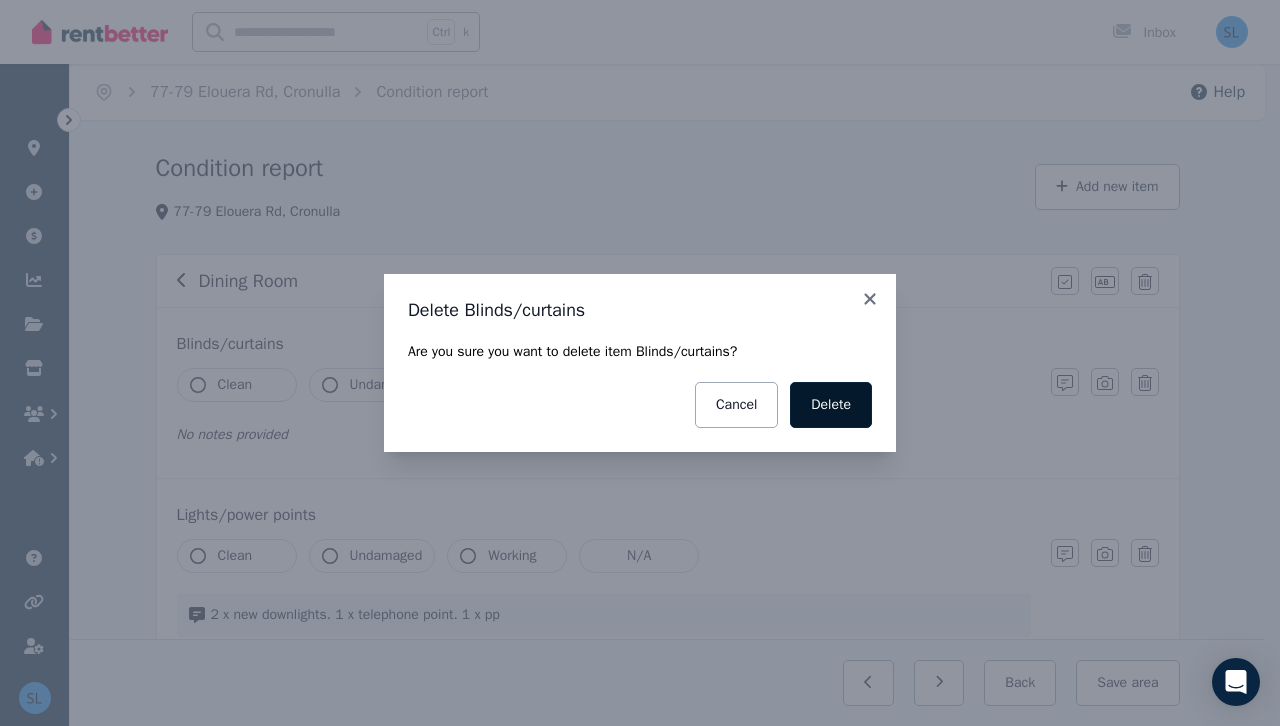 click on "Delete" at bounding box center (831, 405) 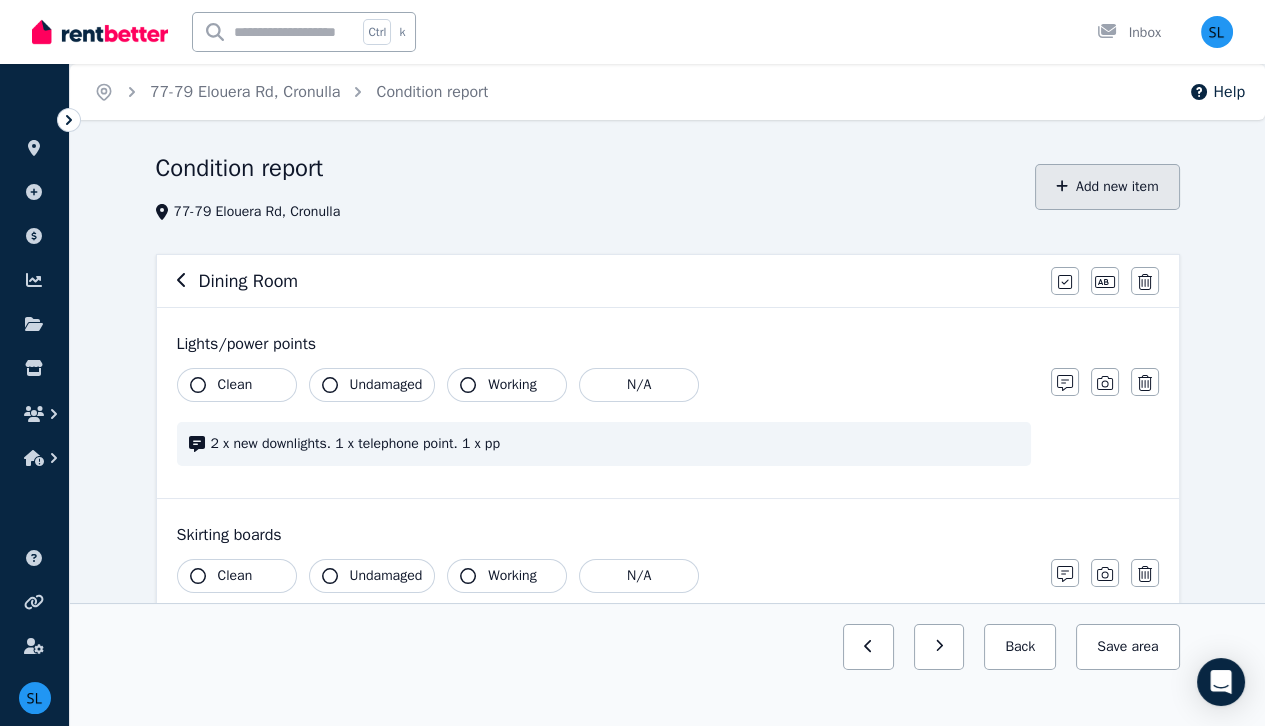 click on "Add new item" at bounding box center [1107, 187] 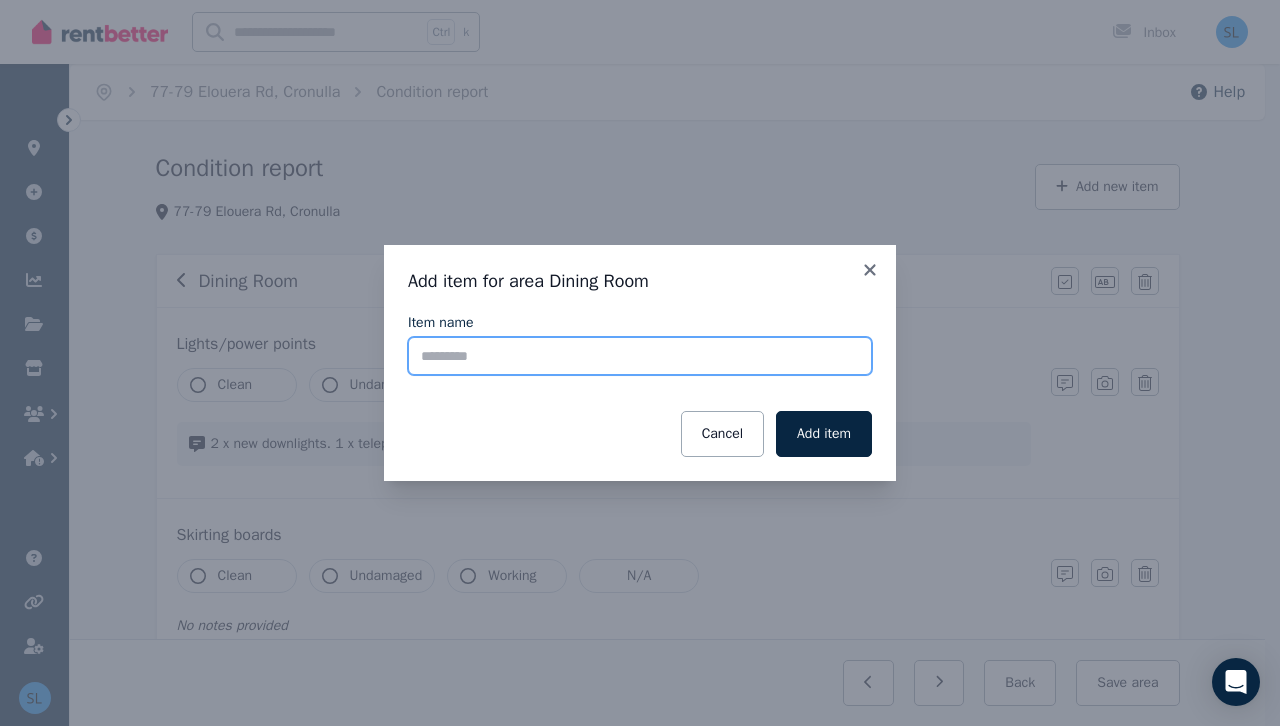click on "Item name" at bounding box center (640, 356) 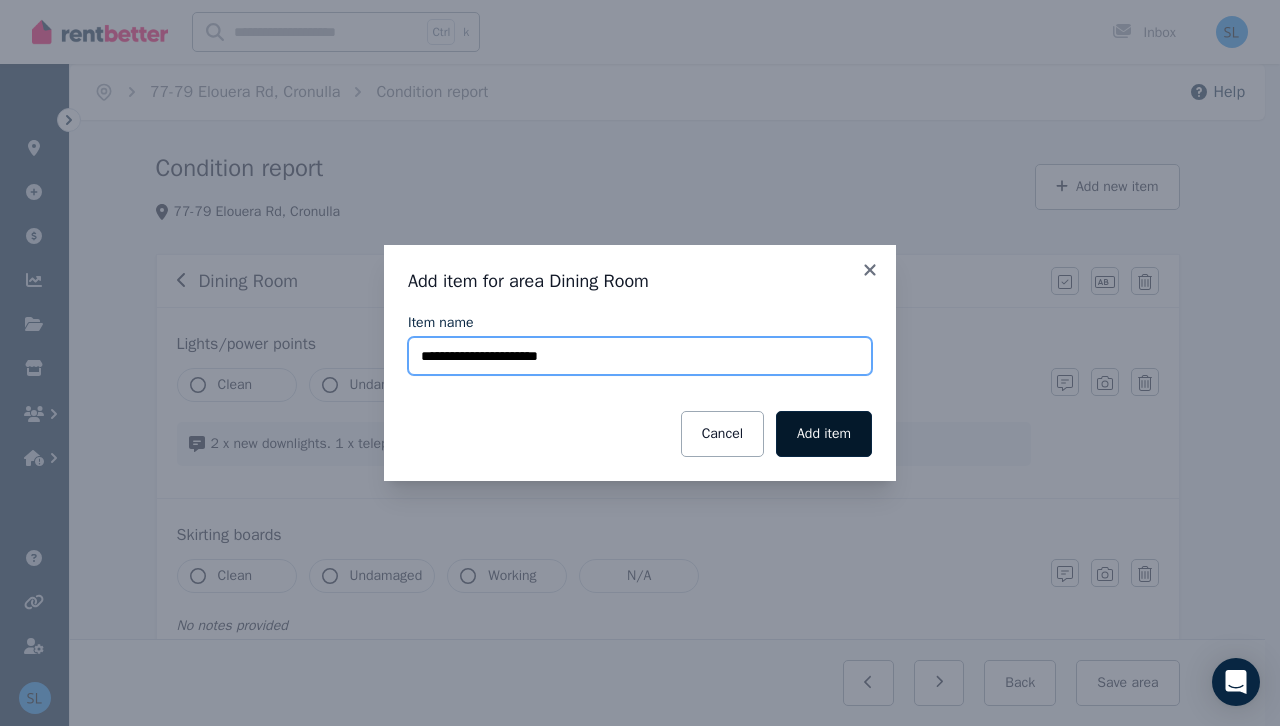 type on "**********" 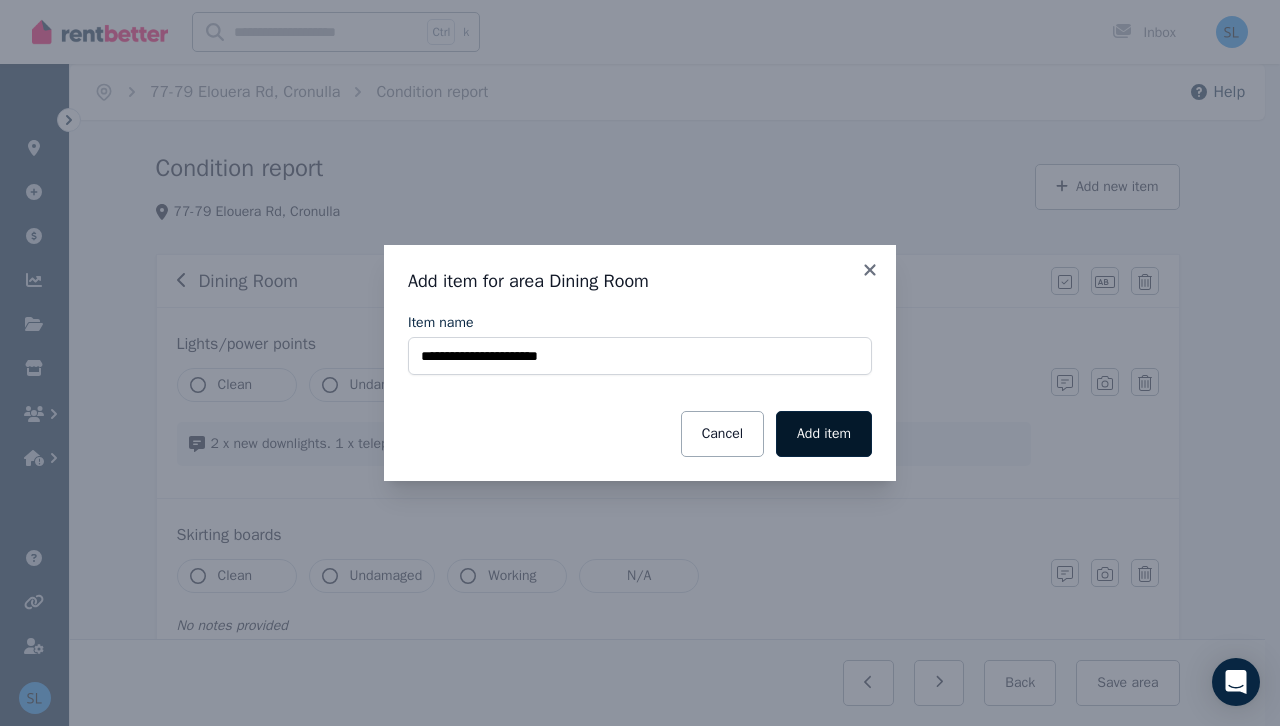 click on "Add item" at bounding box center [824, 434] 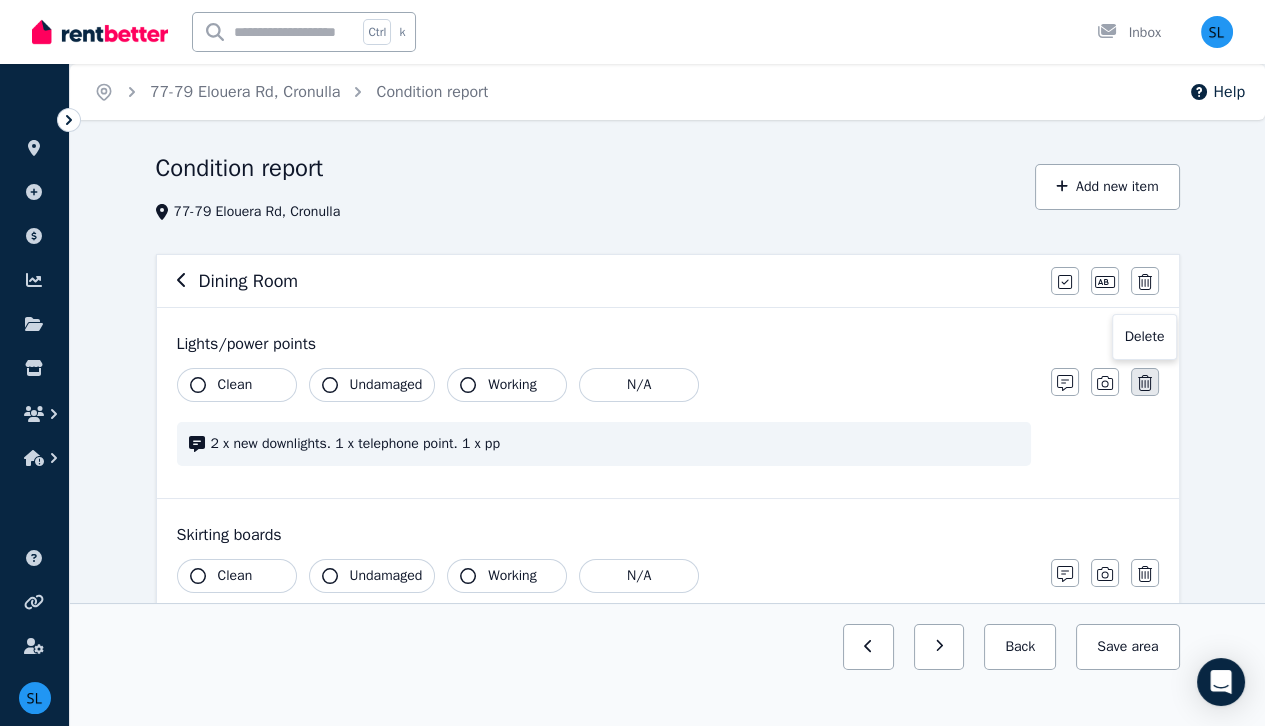 click 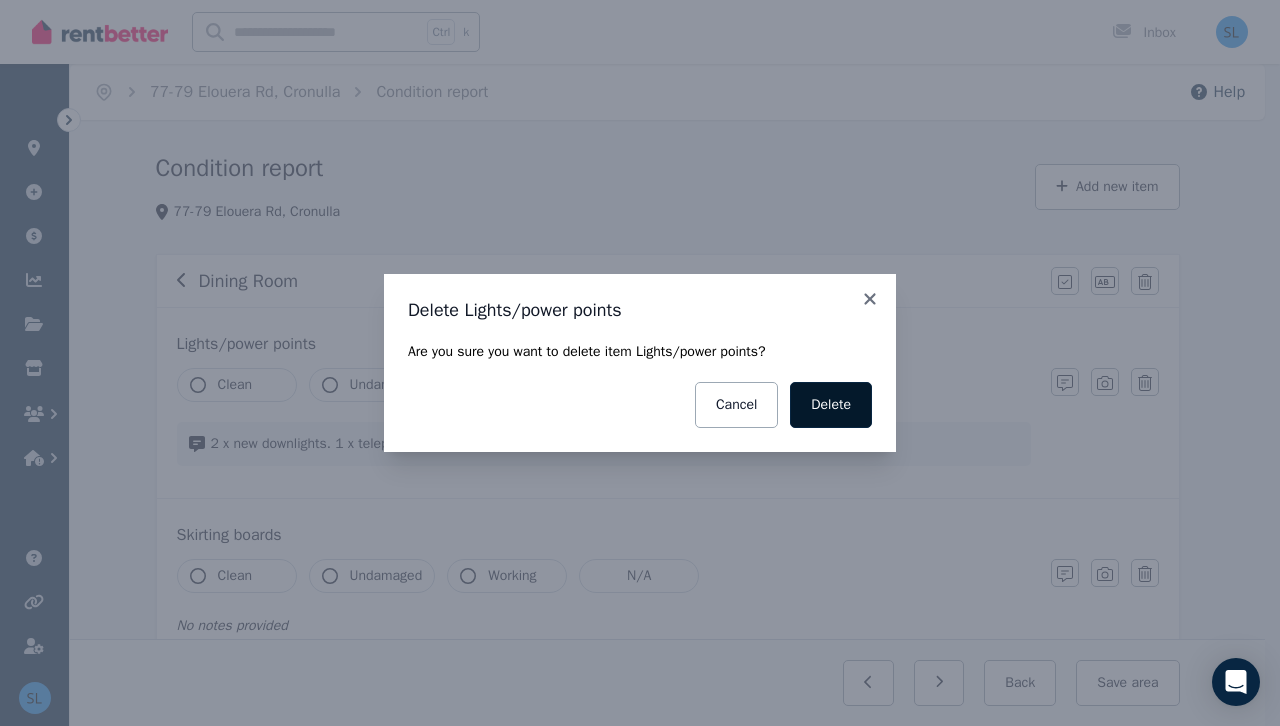 click on "Delete" at bounding box center [831, 405] 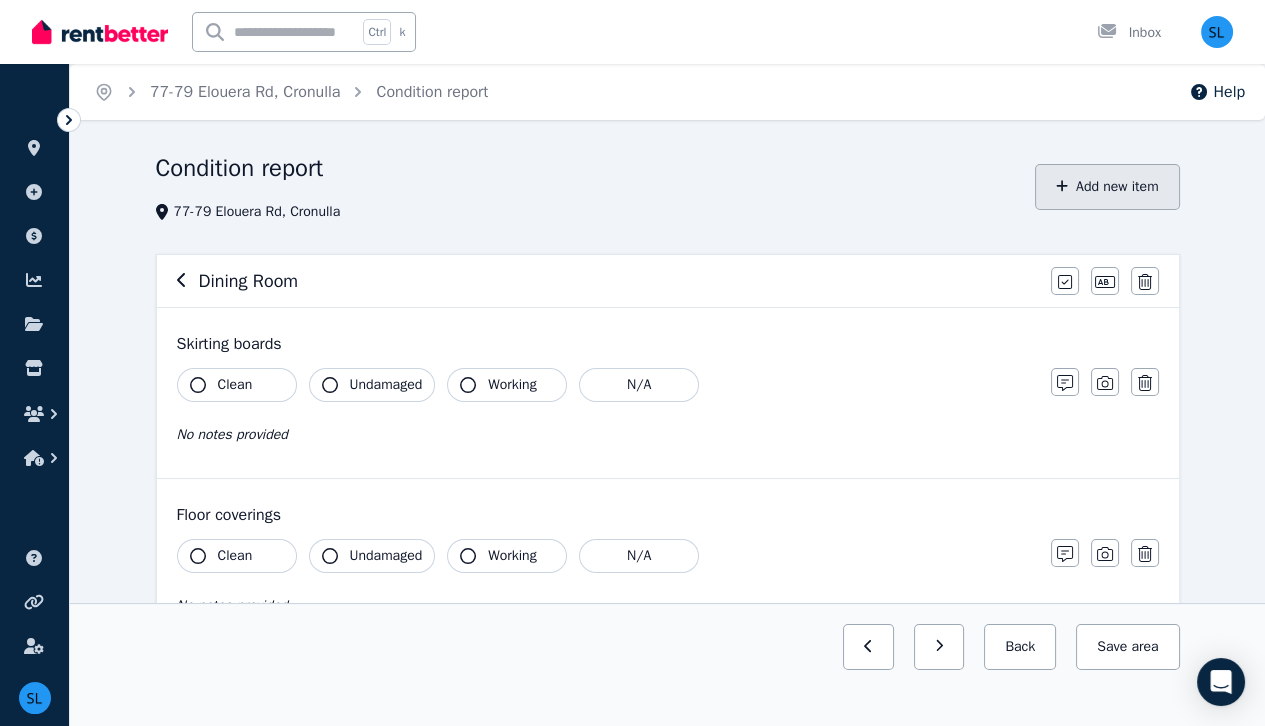 click on "Add new item" at bounding box center (1107, 187) 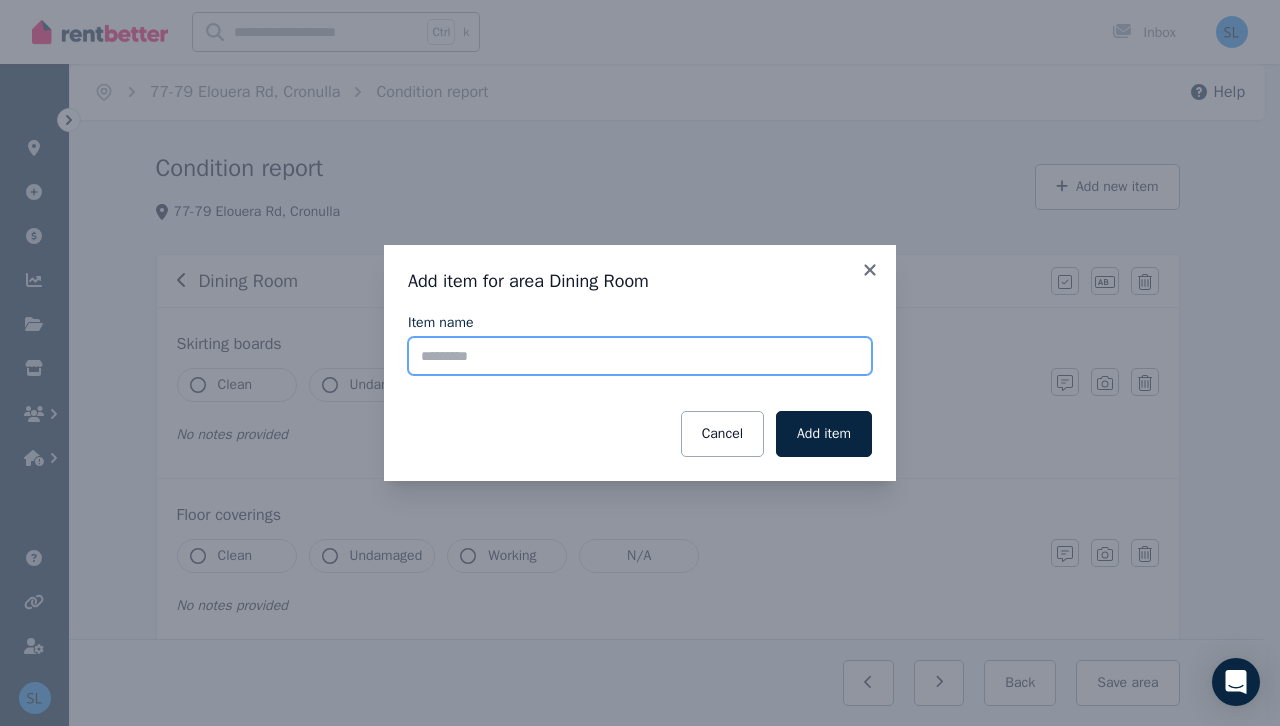 click on "Item name" at bounding box center (640, 356) 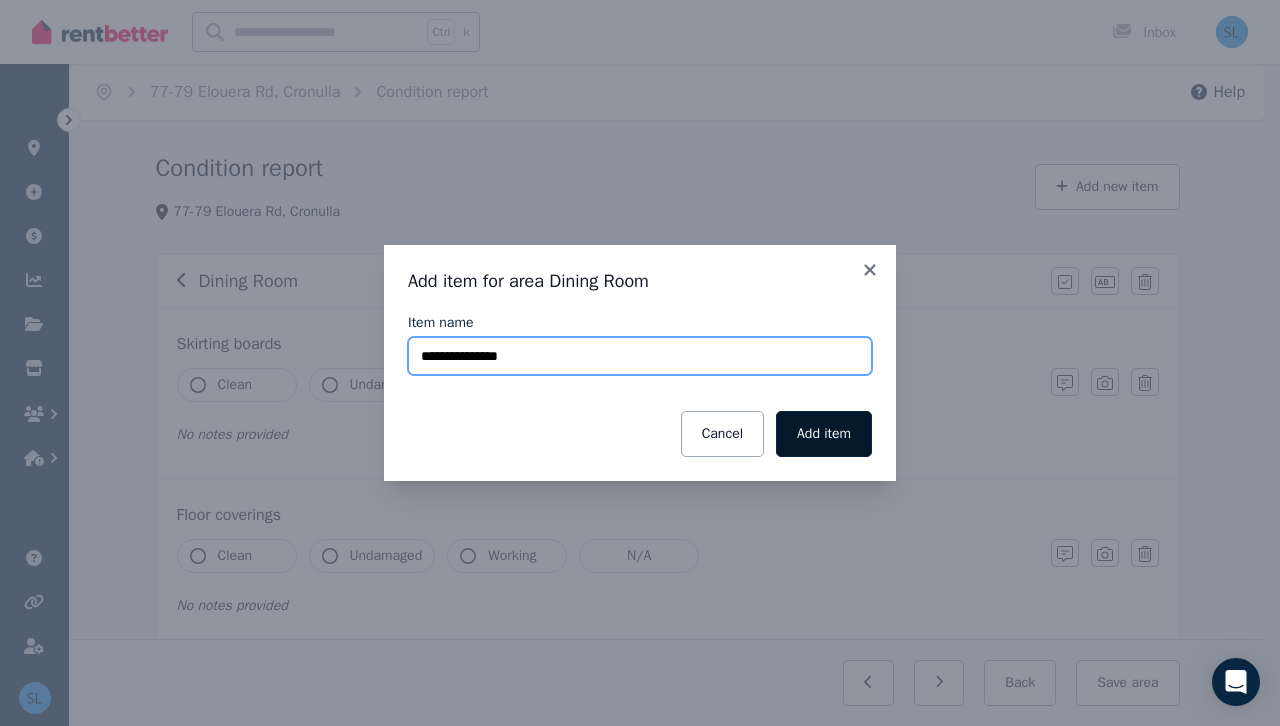 type on "**********" 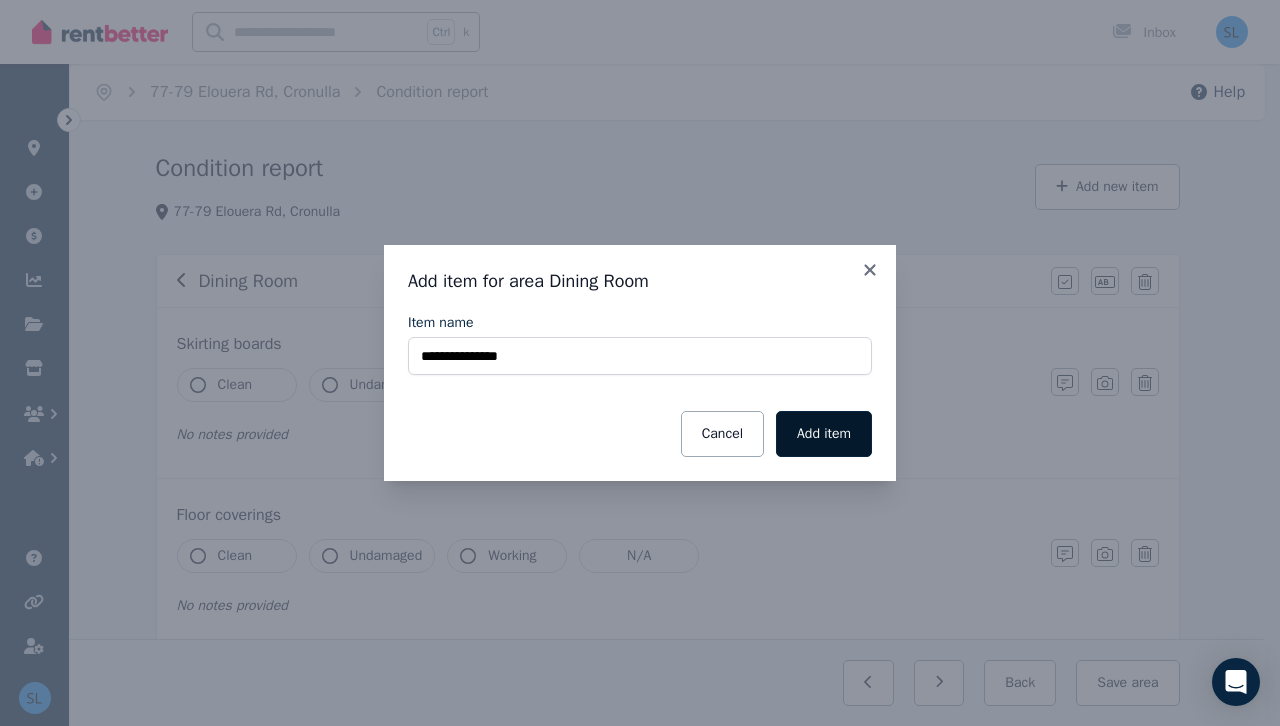 click on "Add item" at bounding box center (824, 434) 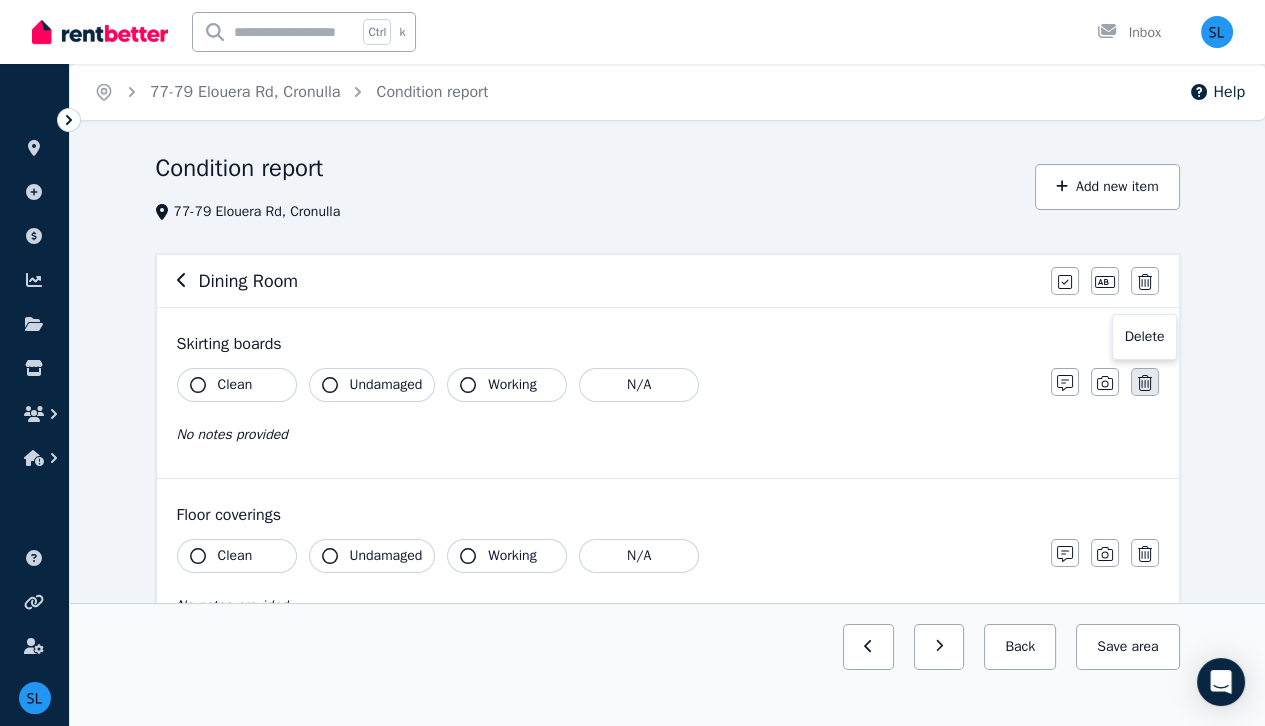click 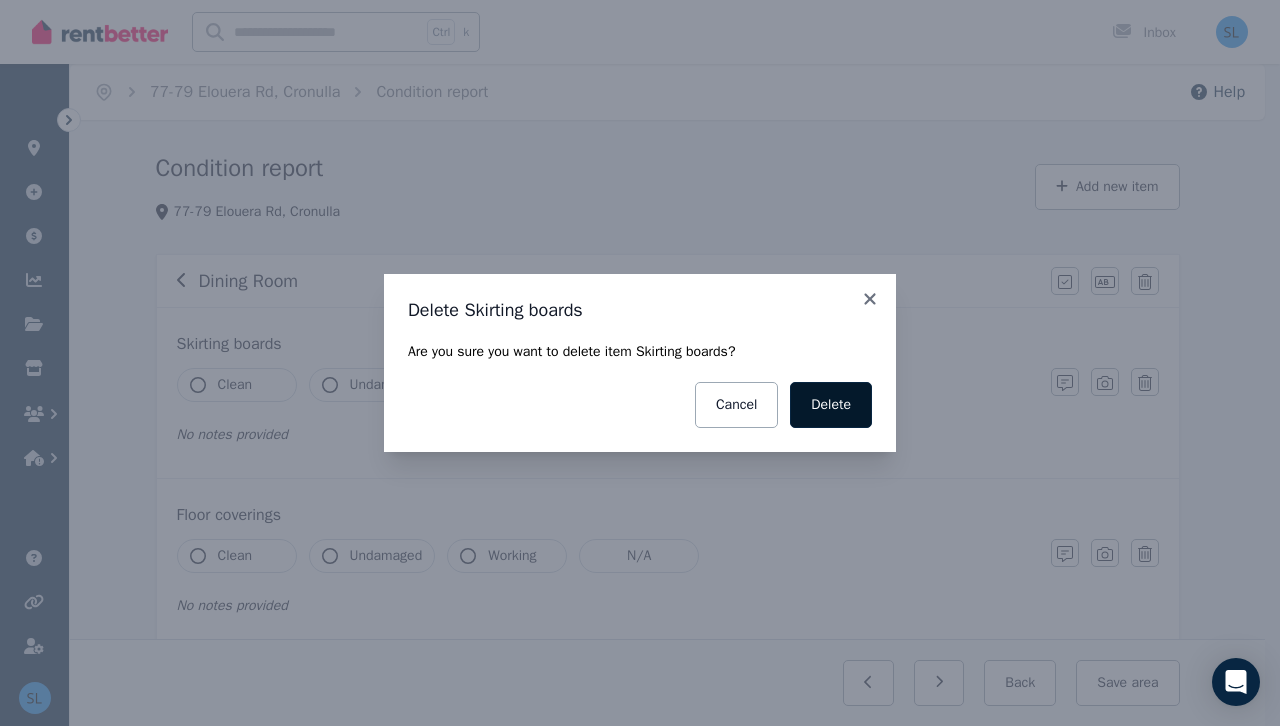 click on "Delete" at bounding box center [831, 405] 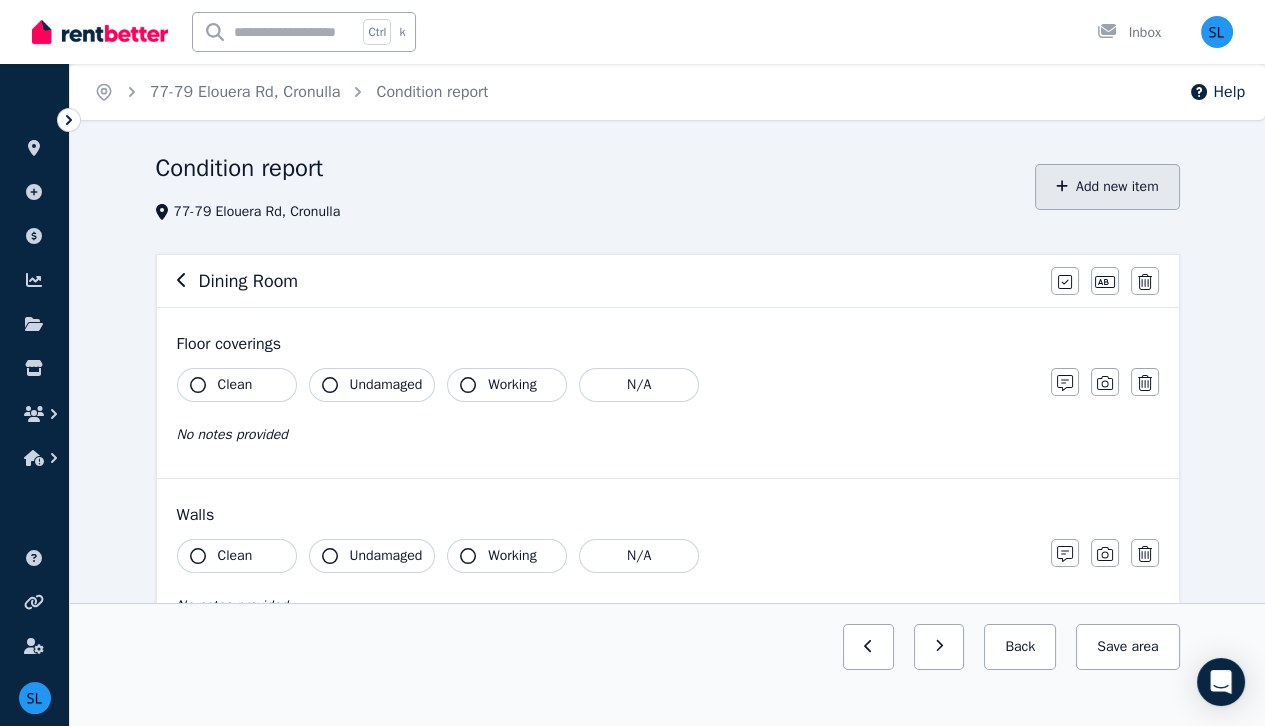 click on "Add new item" at bounding box center (1107, 187) 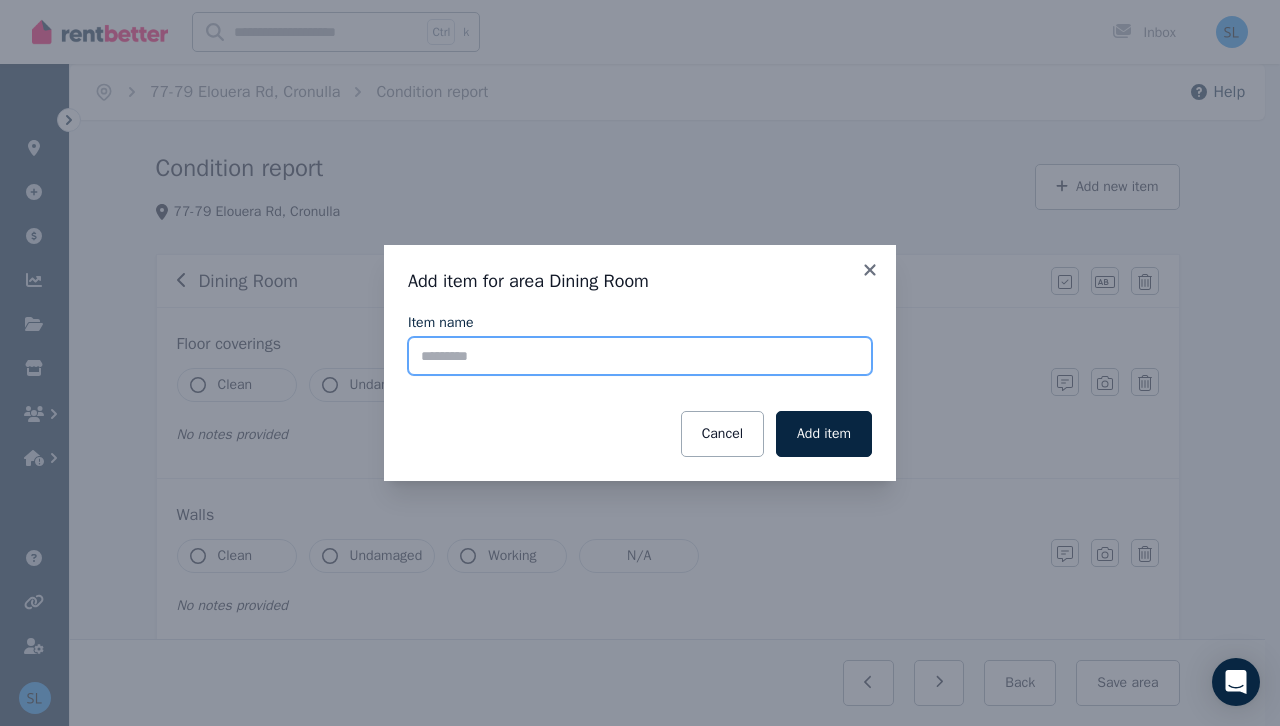 click on "Item name" at bounding box center [640, 356] 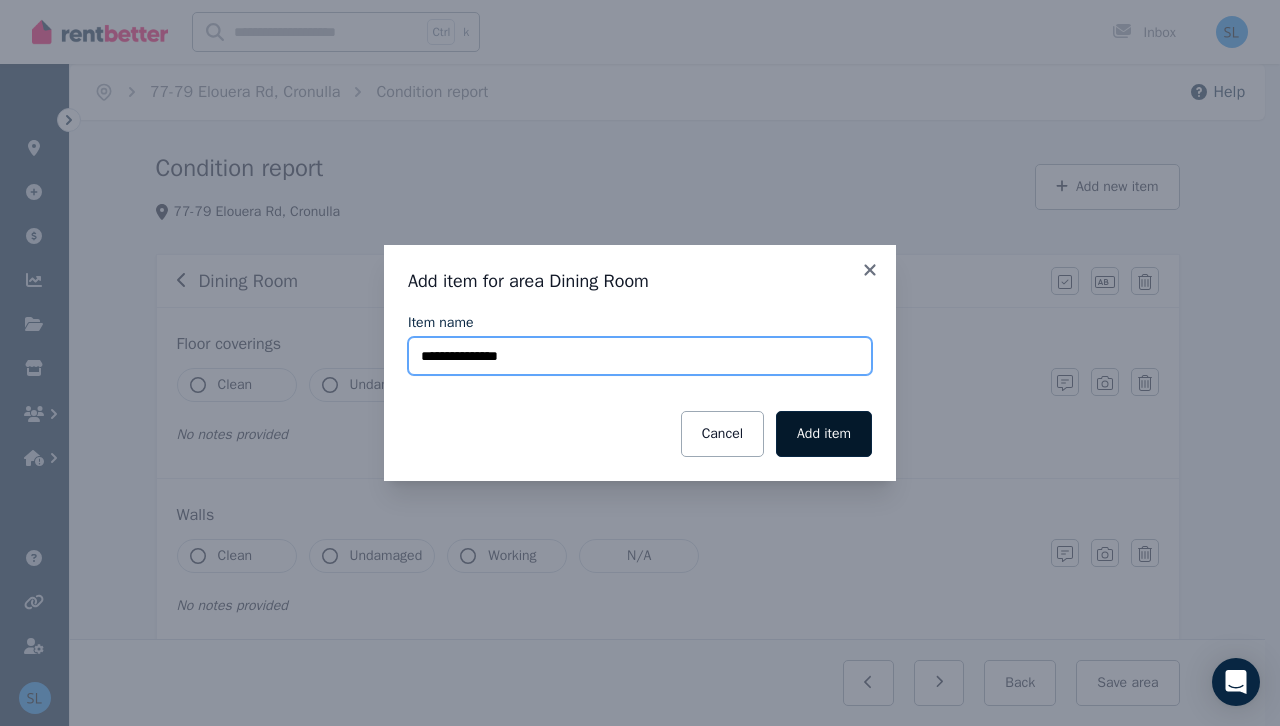 type on "**********" 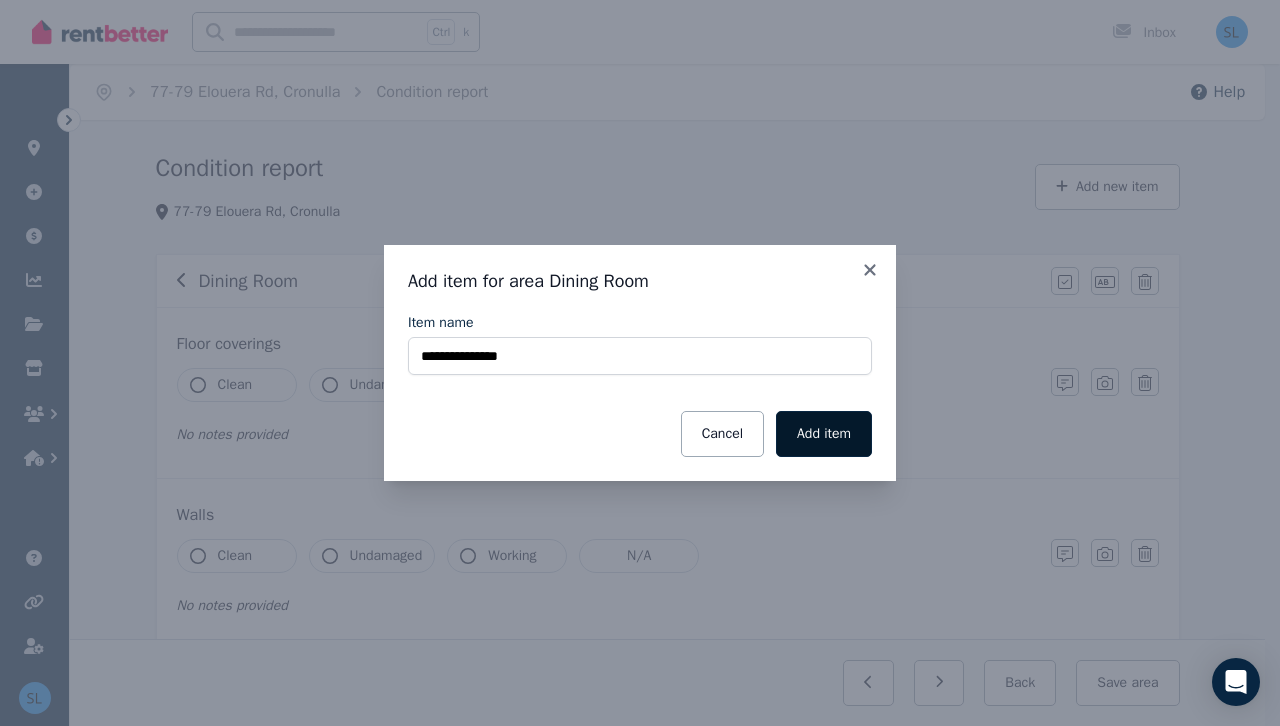 click on "Add item" at bounding box center (824, 434) 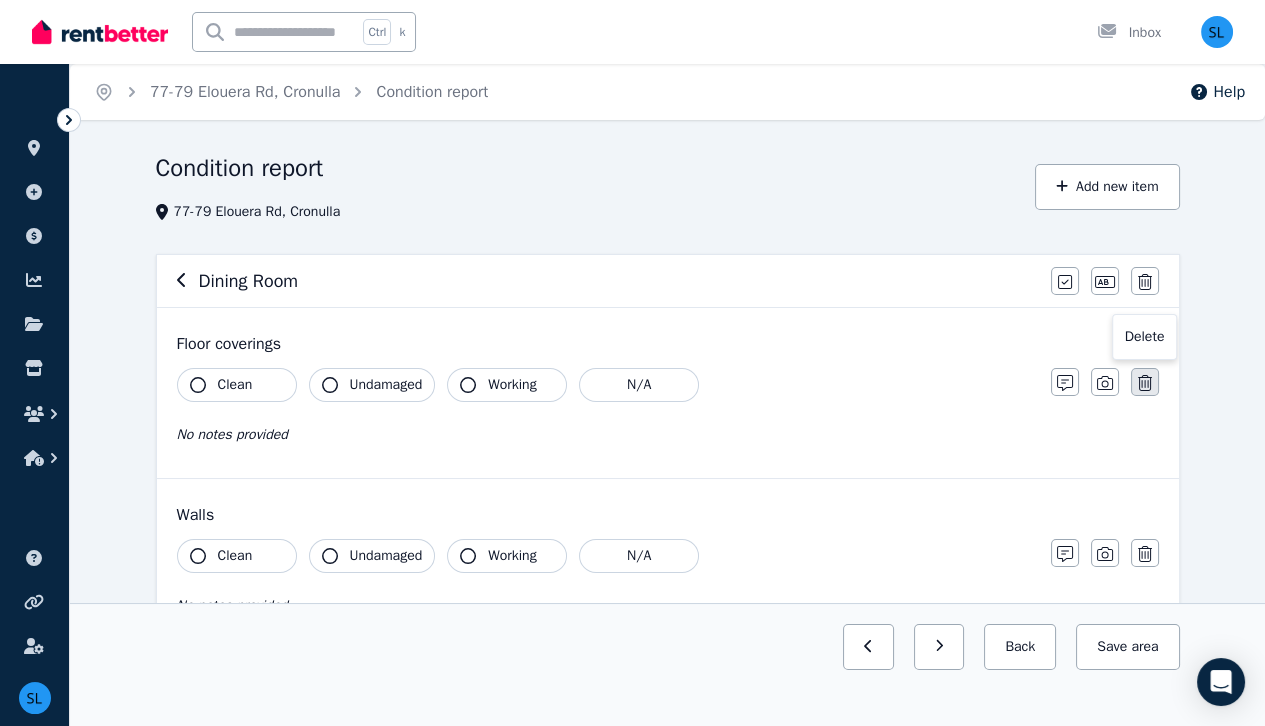 click 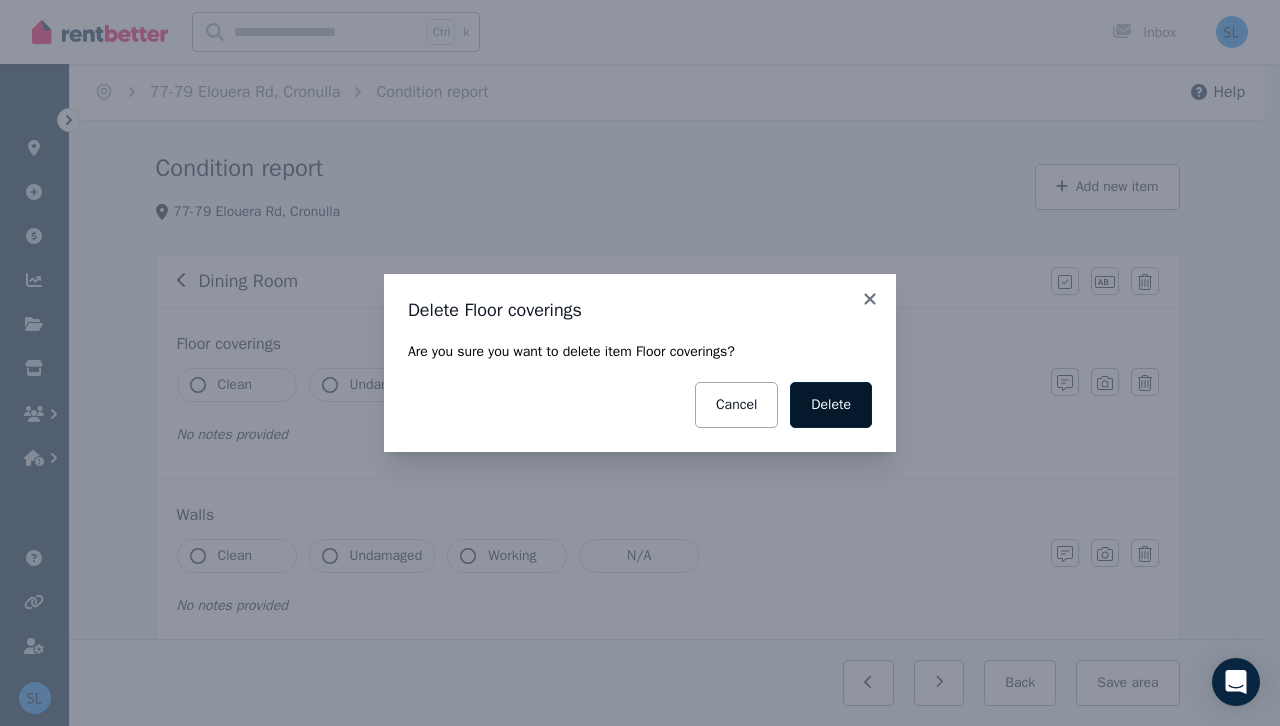 click on "Delete" at bounding box center [831, 405] 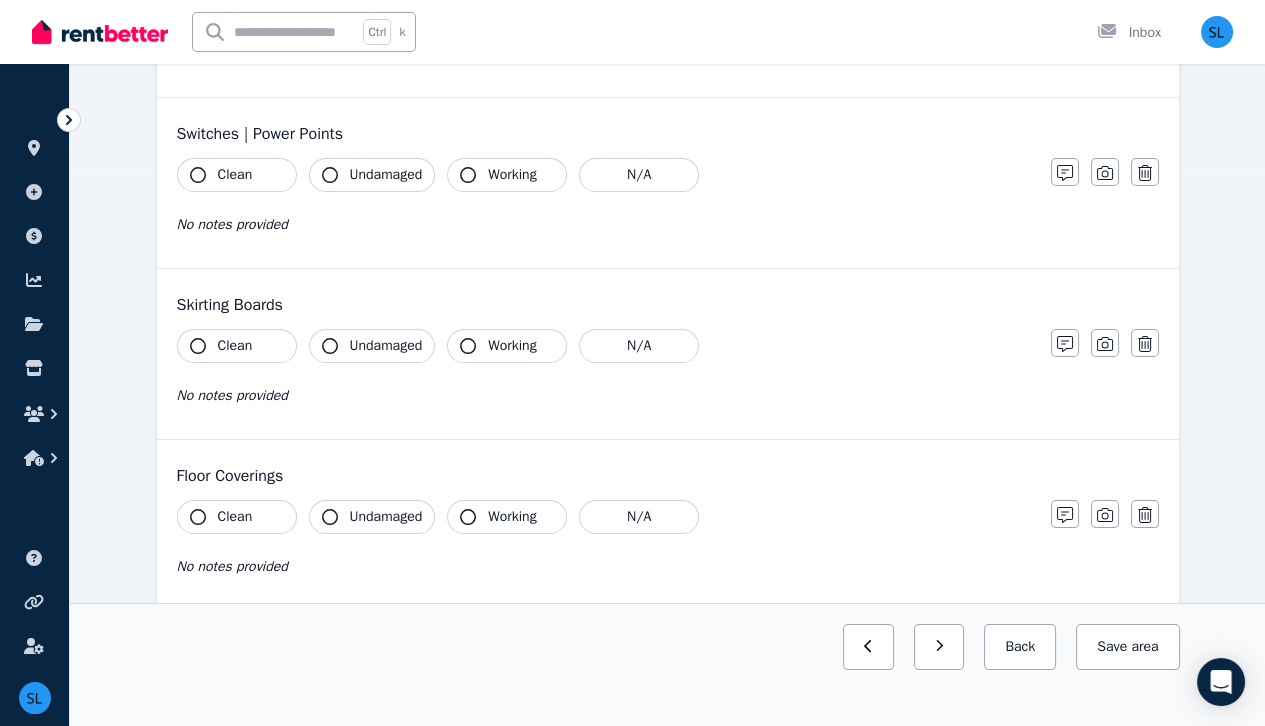 scroll, scrollTop: 684, scrollLeft: 0, axis: vertical 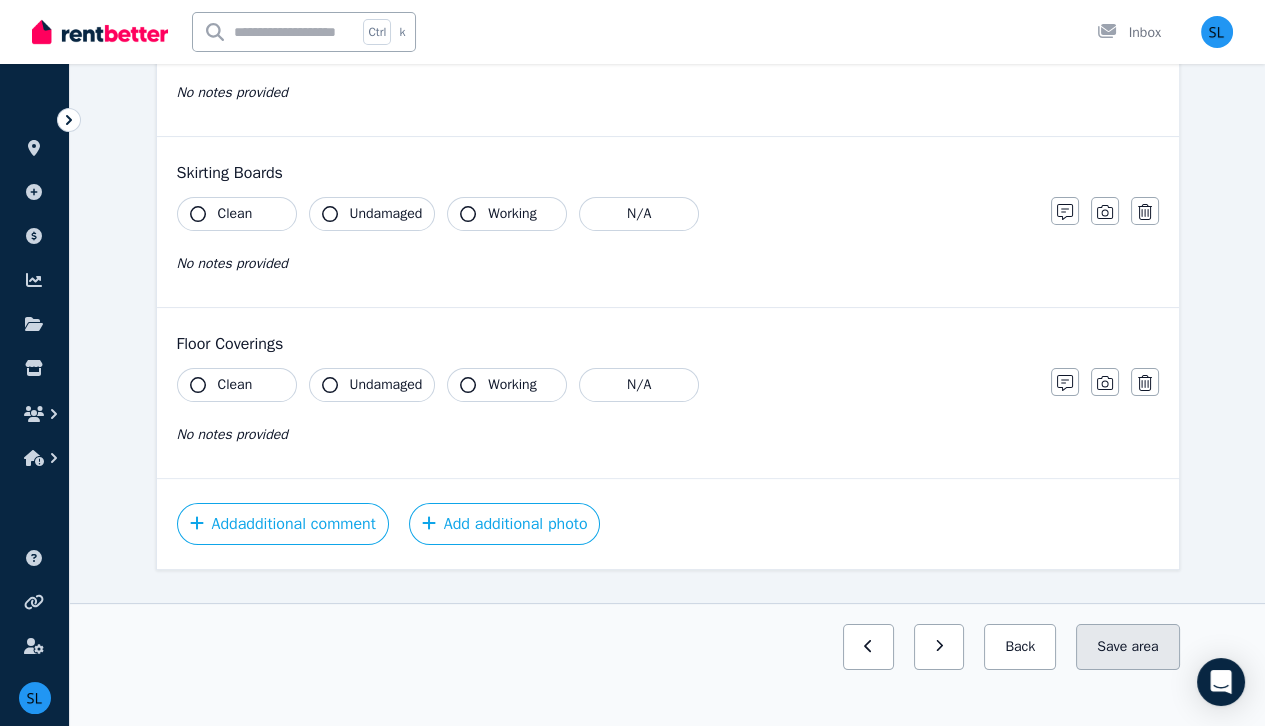 click on "Save   area" at bounding box center (1127, 647) 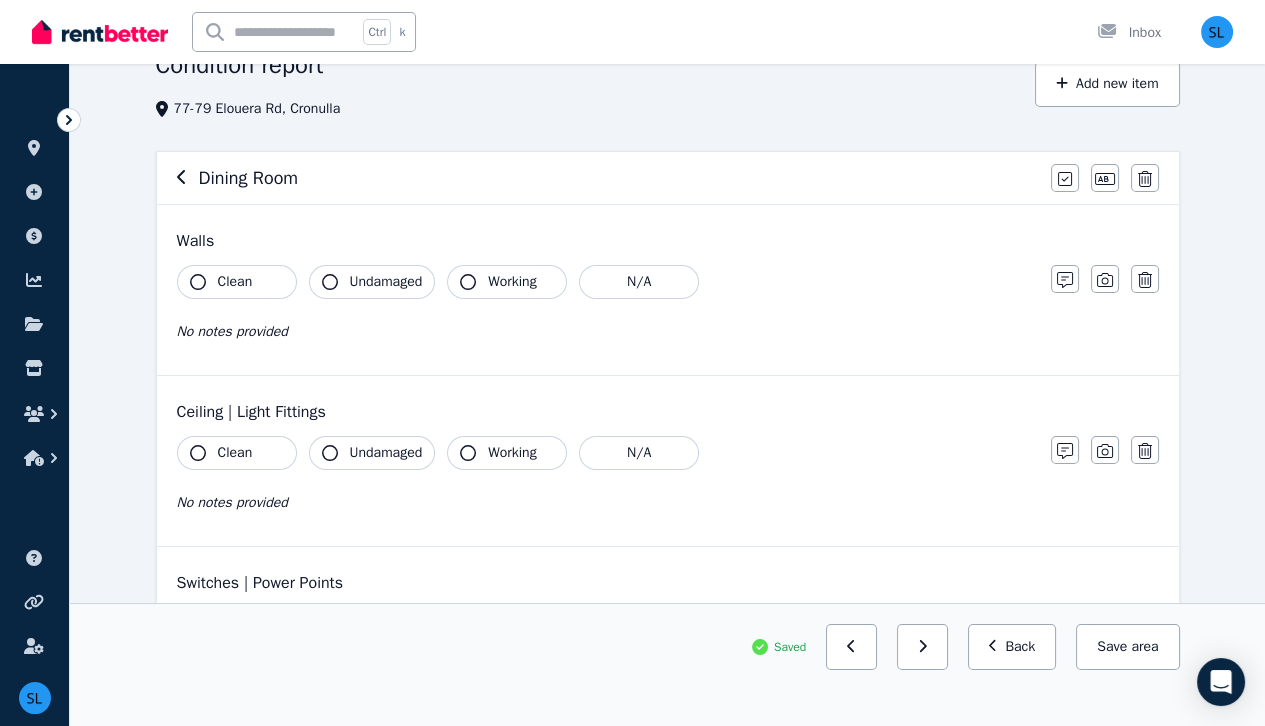 scroll, scrollTop: 93, scrollLeft: 0, axis: vertical 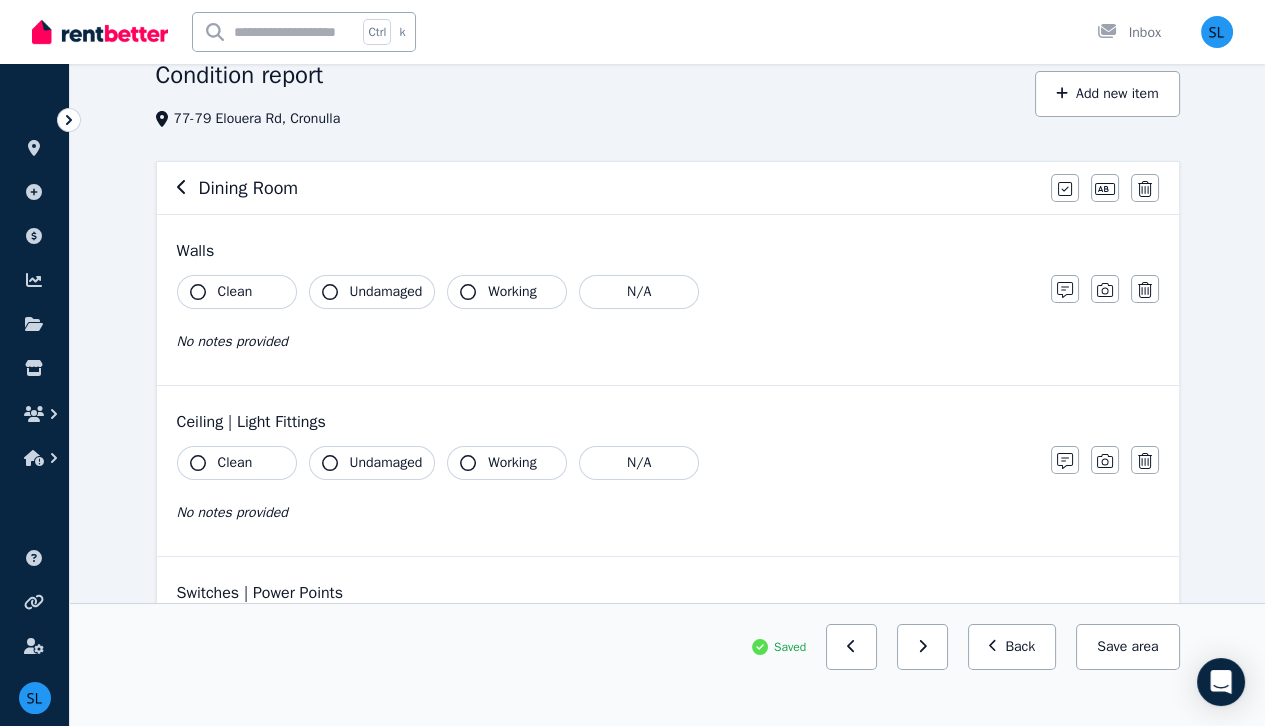 click 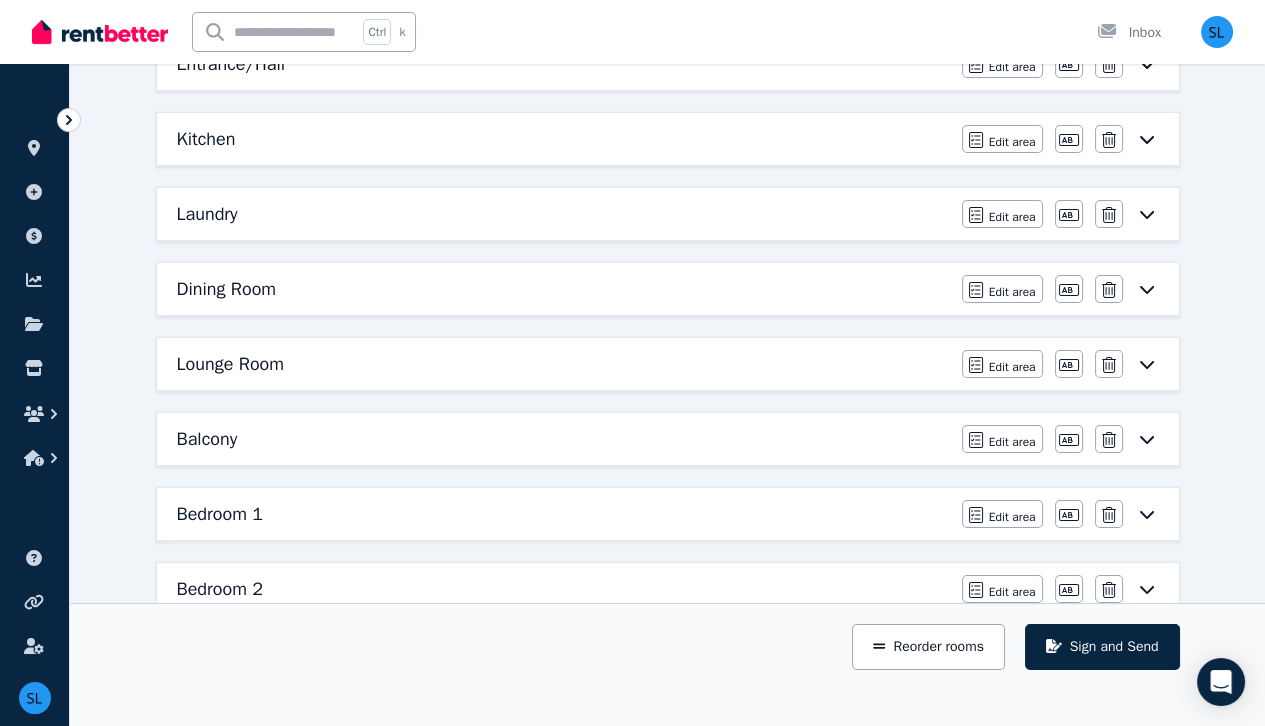 scroll, scrollTop: 336, scrollLeft: 0, axis: vertical 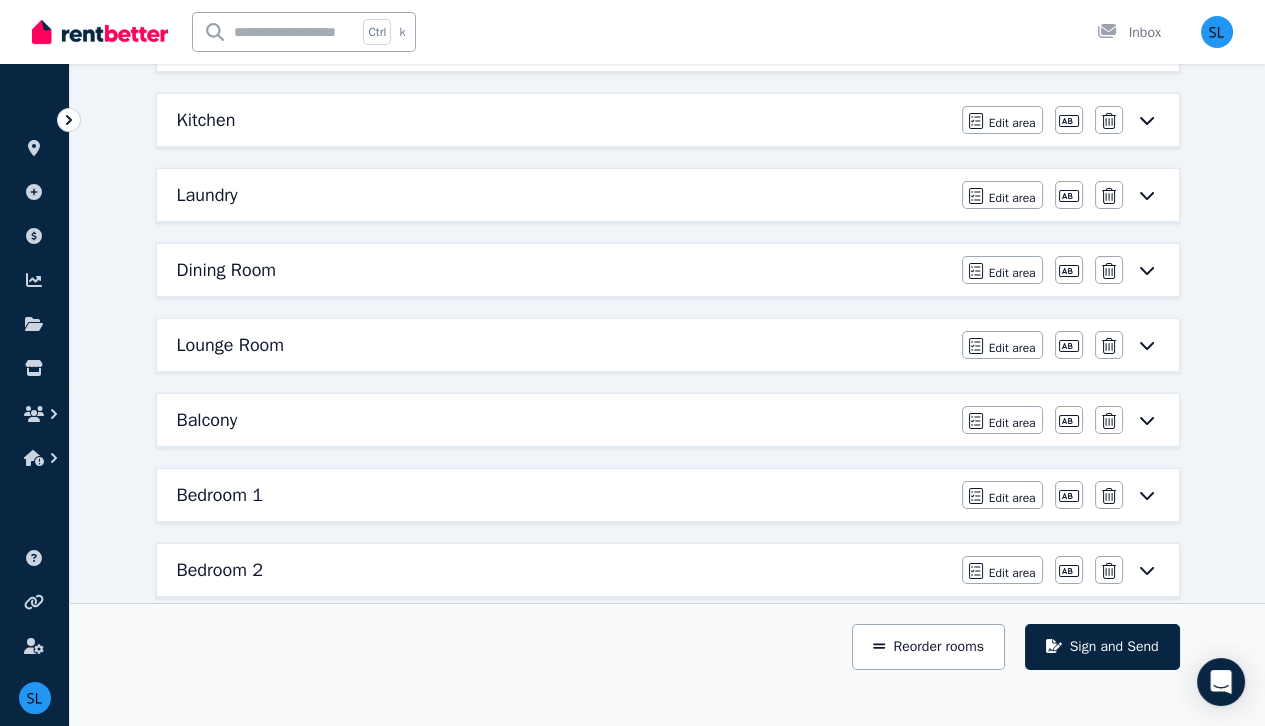 click 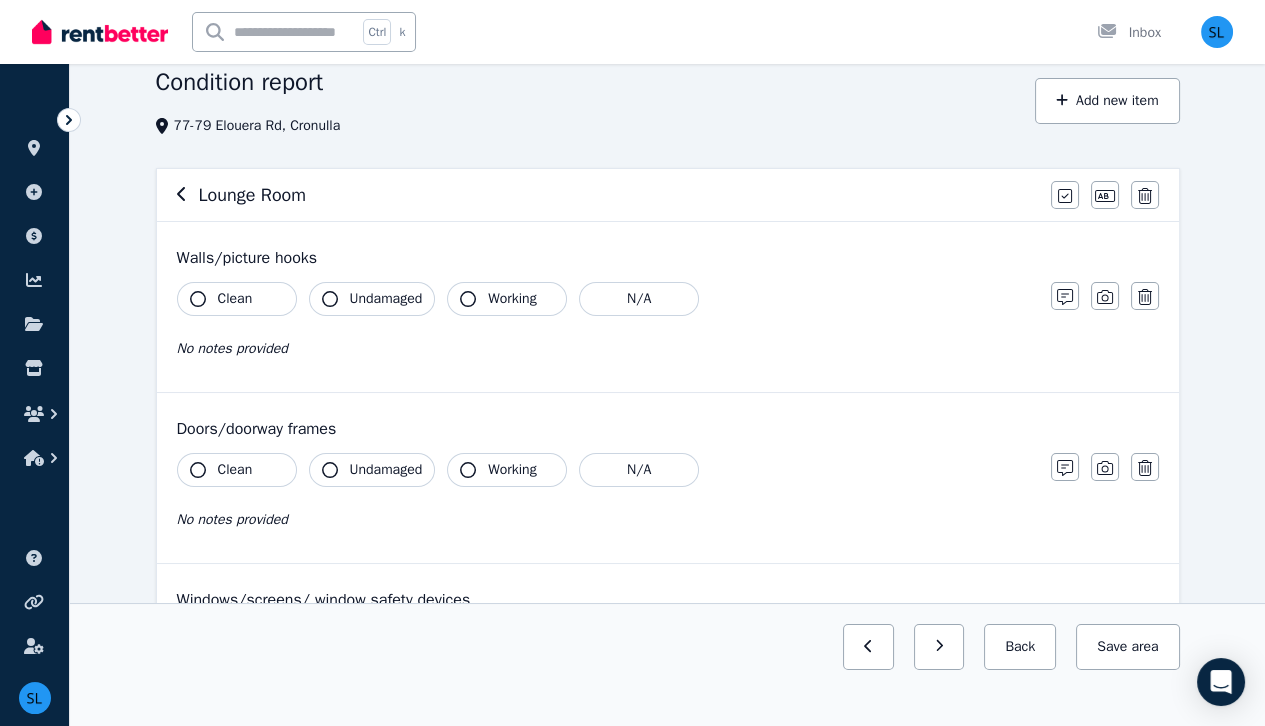 scroll, scrollTop: 111, scrollLeft: 0, axis: vertical 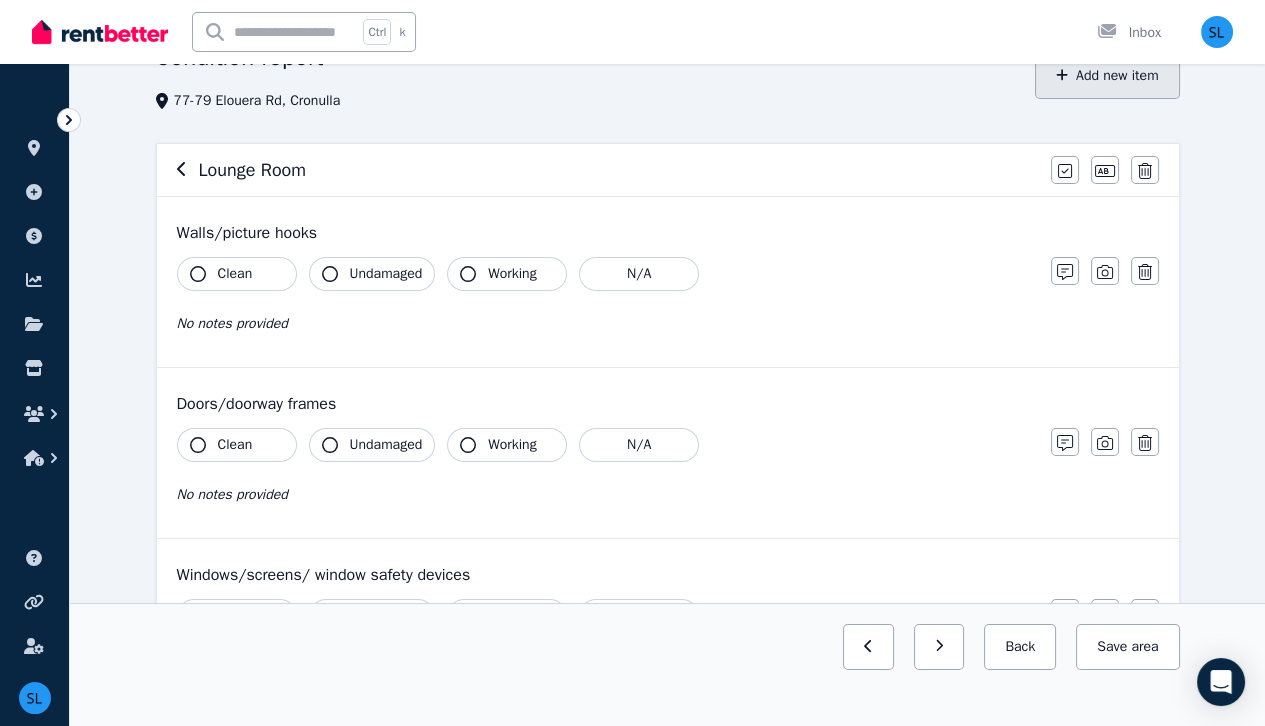 click on "Add new item" at bounding box center [1107, 76] 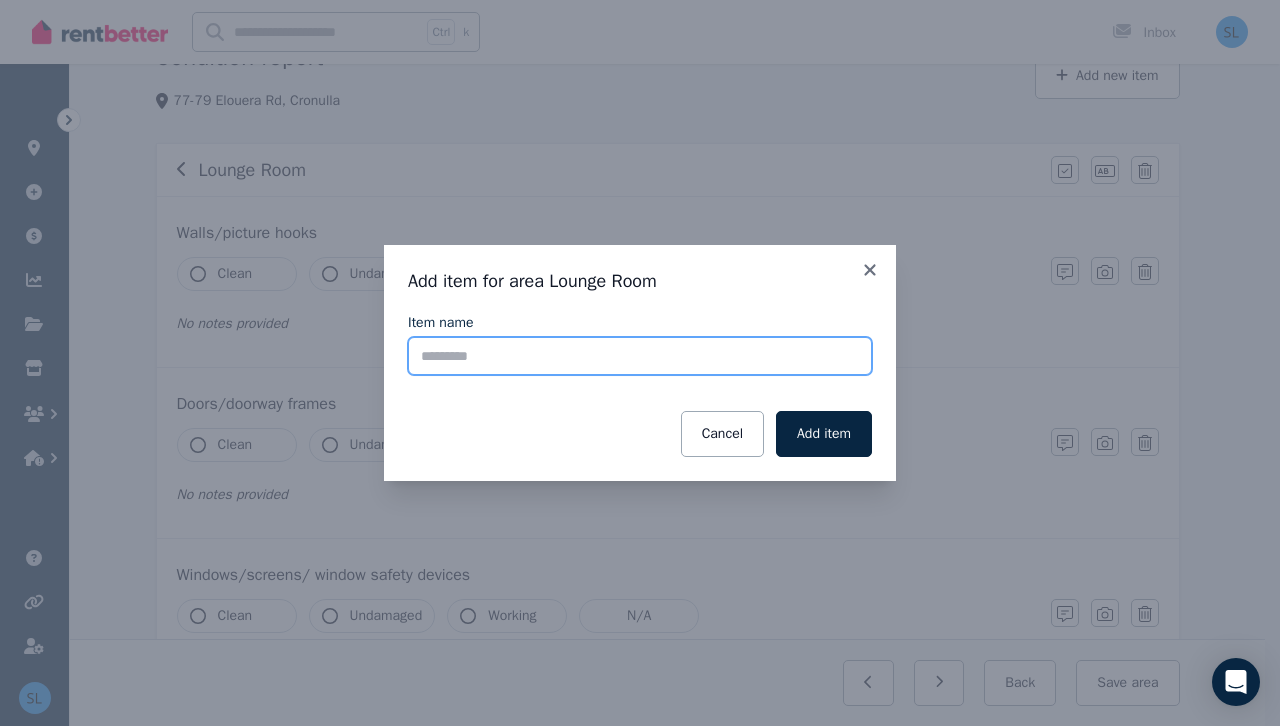 click on "Item name" at bounding box center (640, 356) 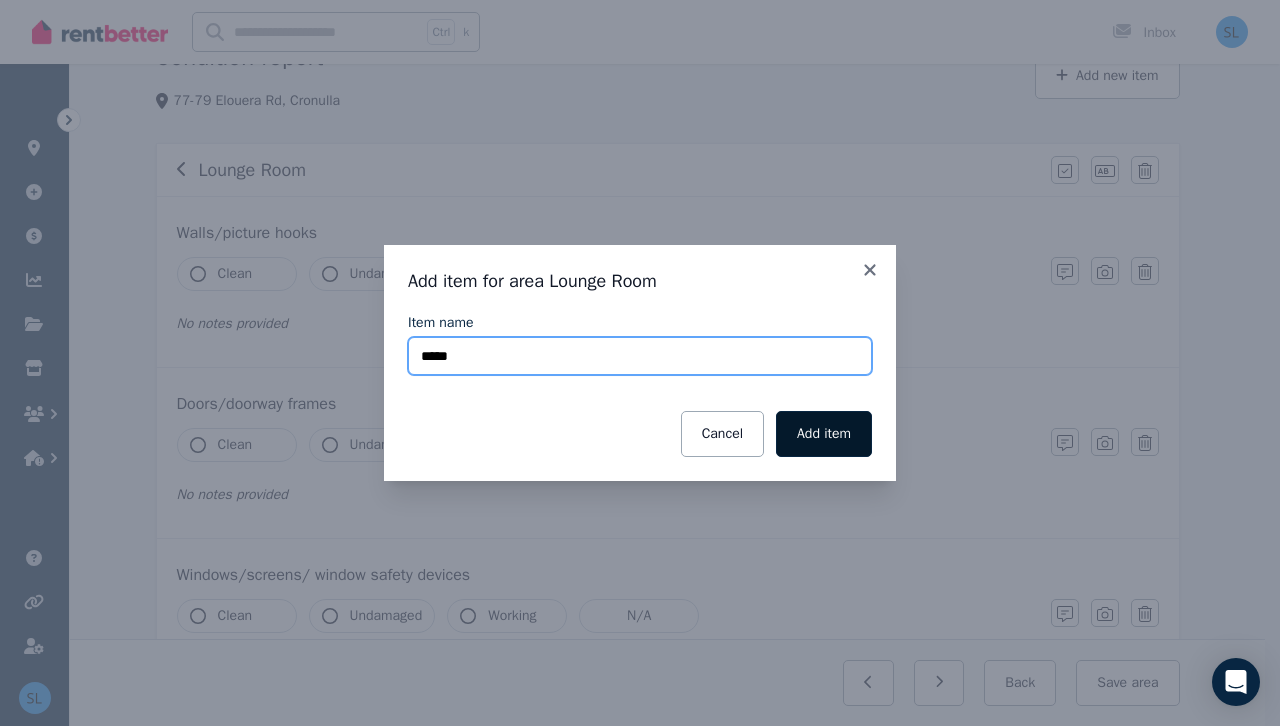 type on "*****" 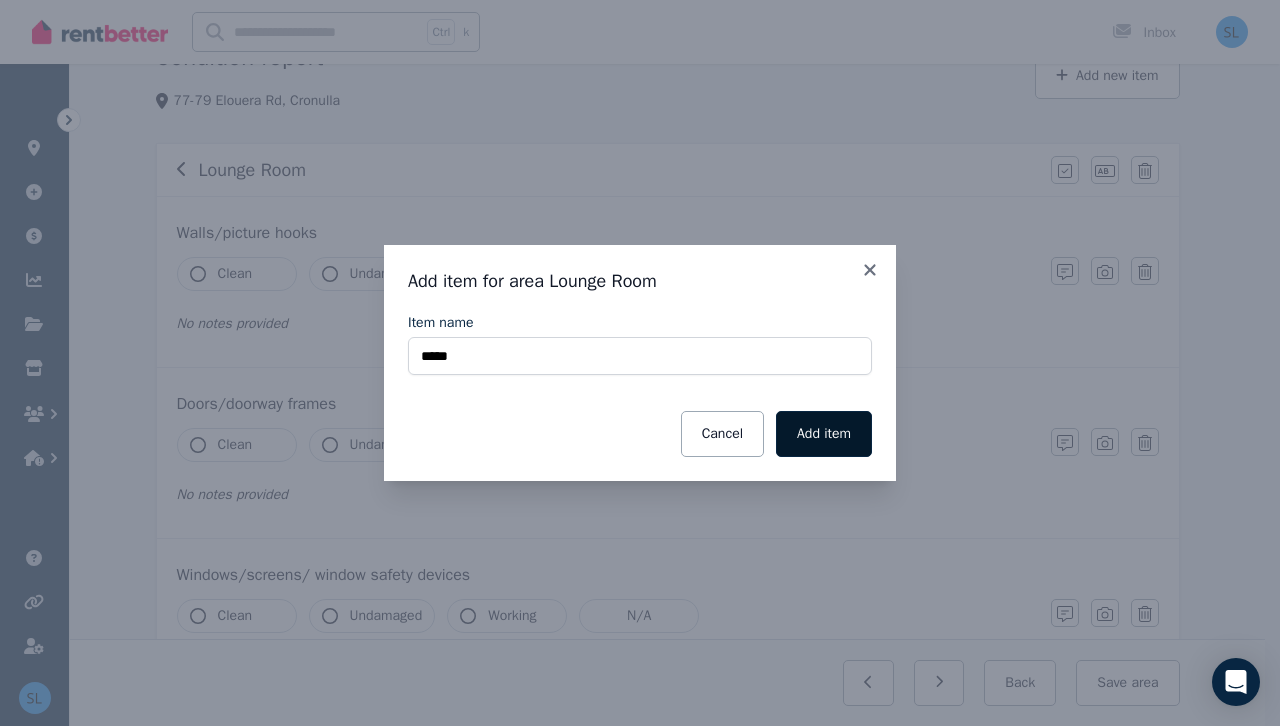 click on "Add item" at bounding box center (824, 434) 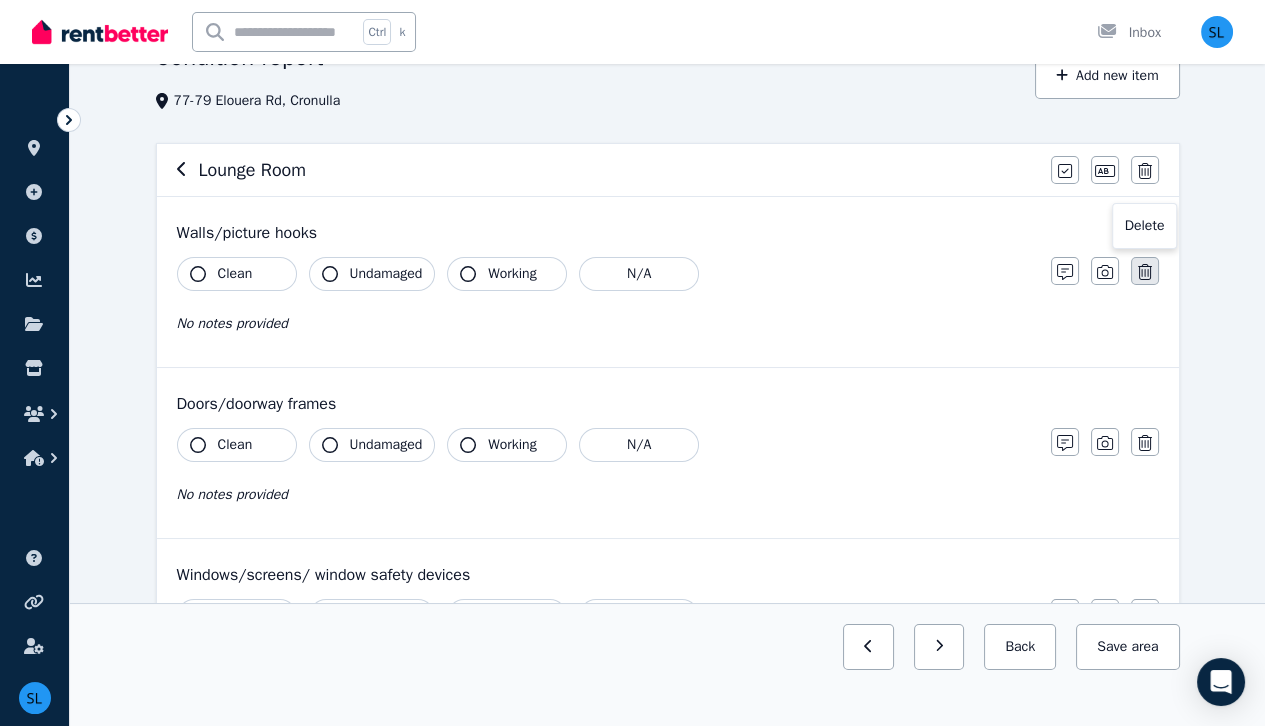 click 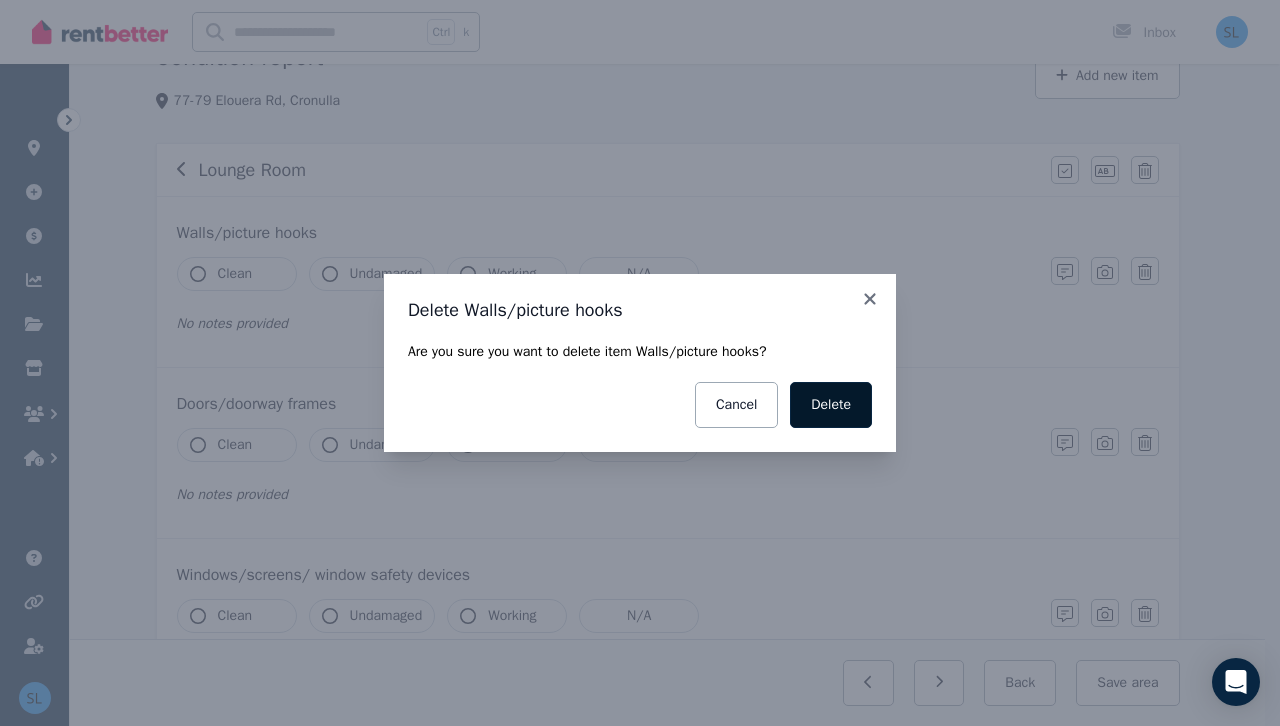 click on "Delete" at bounding box center [831, 405] 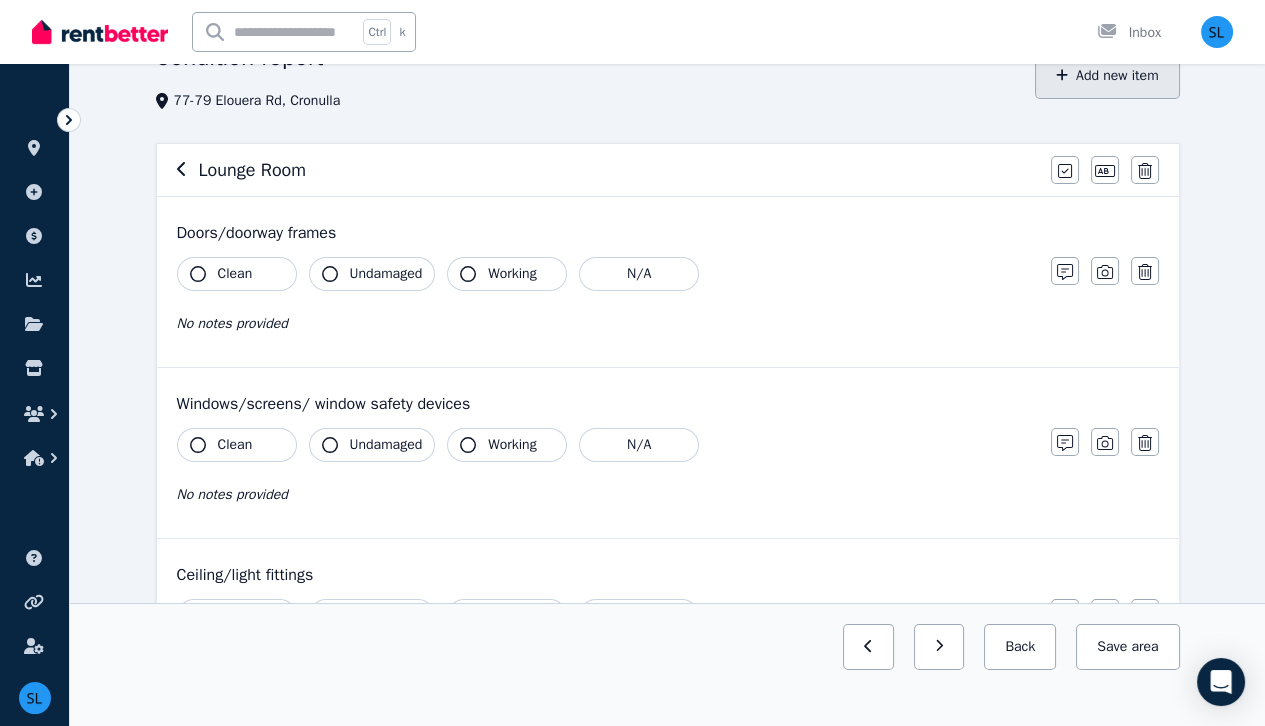 click on "Add new item" at bounding box center (1107, 76) 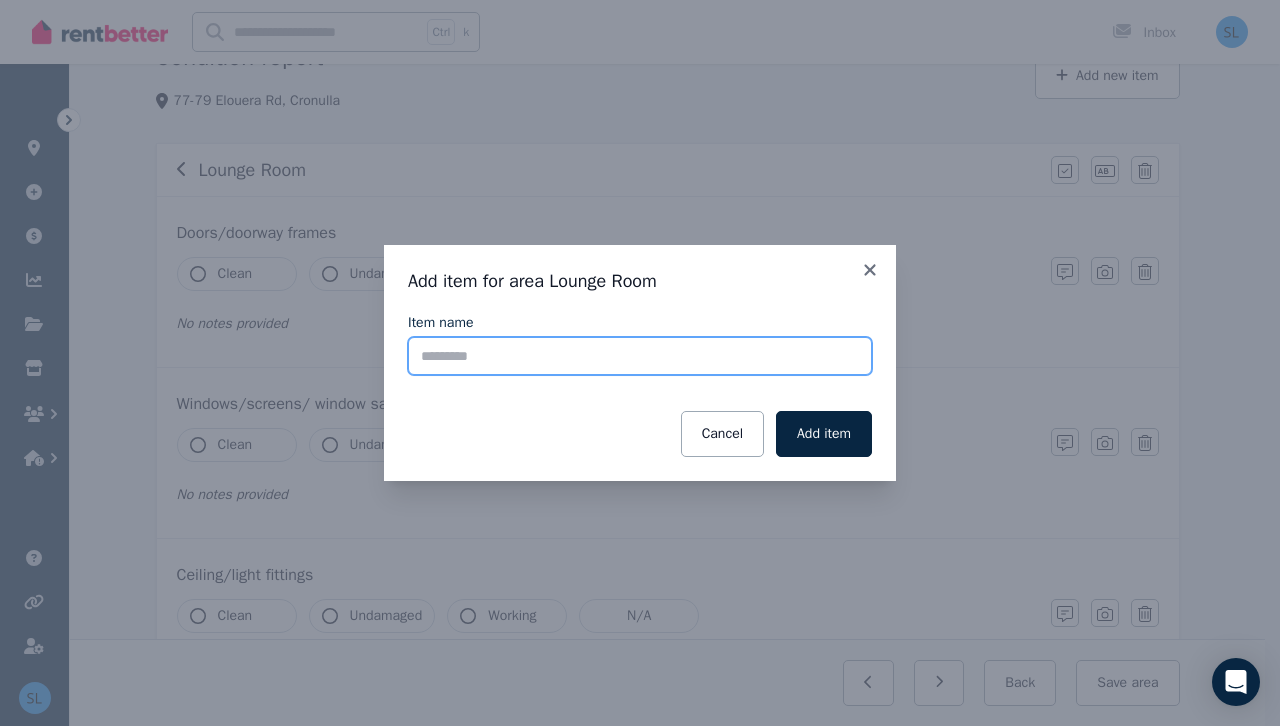 click on "Item name" at bounding box center (640, 356) 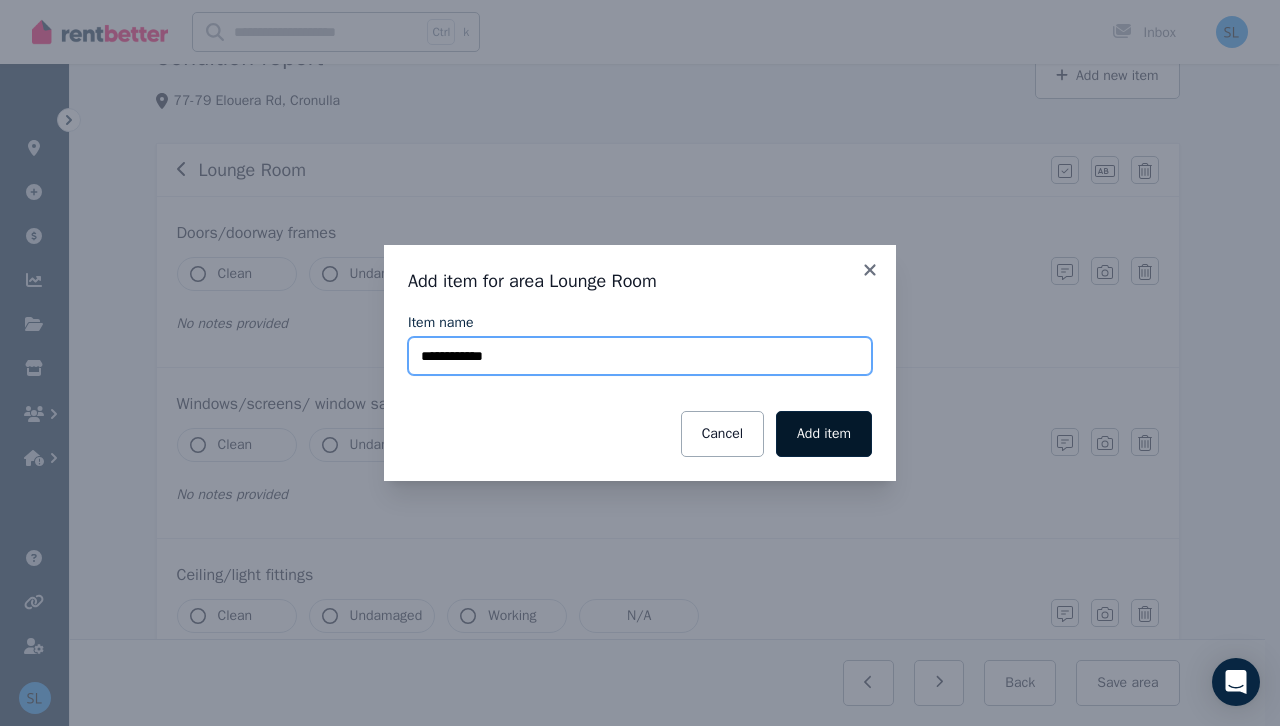 type on "**********" 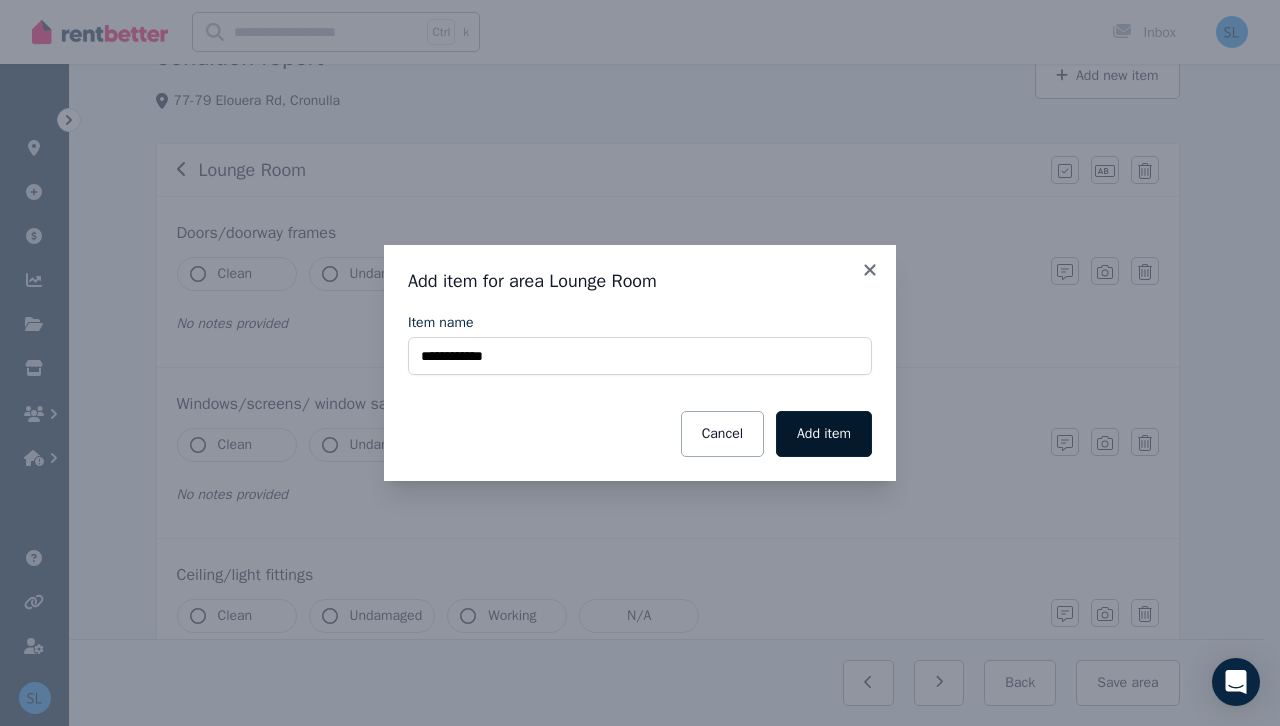 click on "Add item" at bounding box center [824, 434] 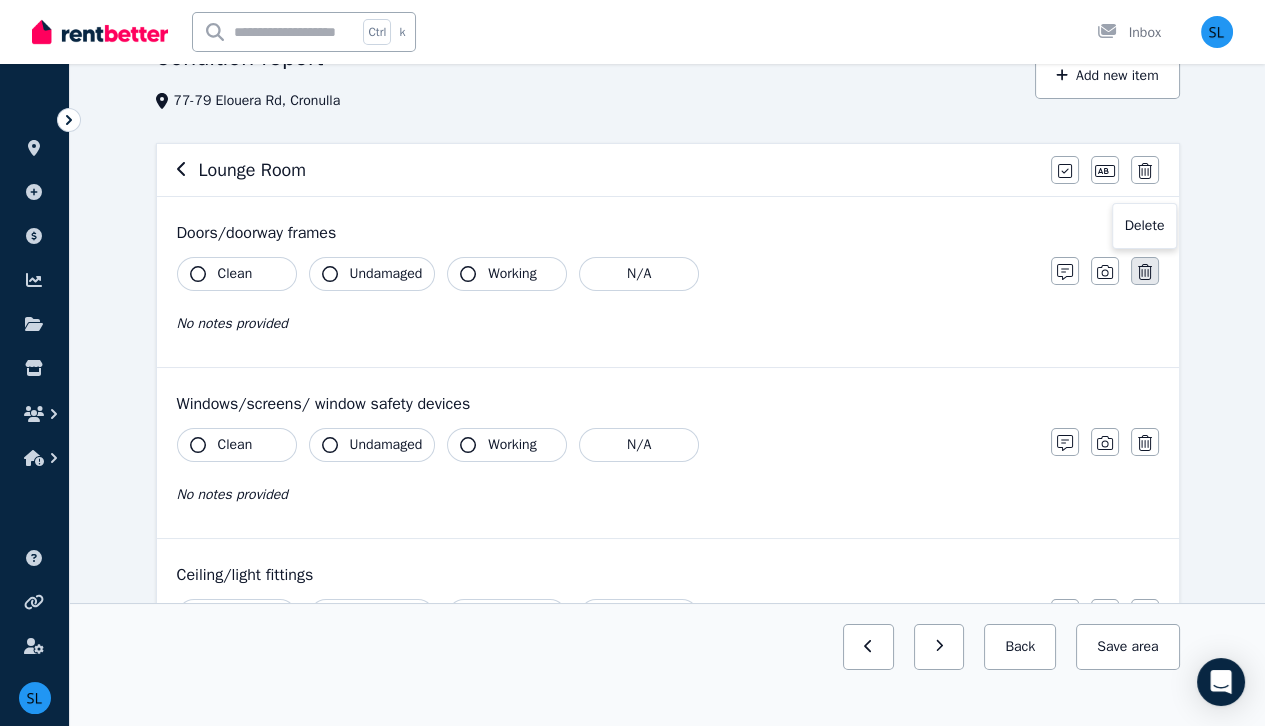 click 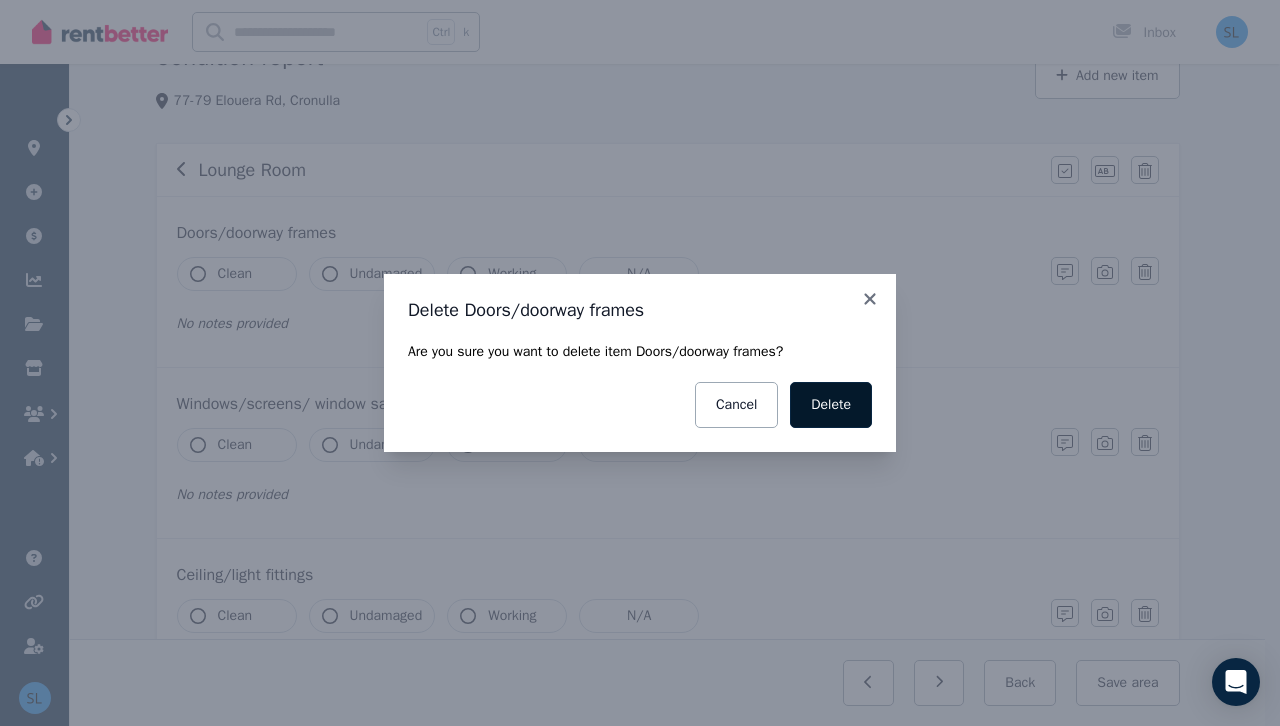 click on "Delete" at bounding box center (831, 405) 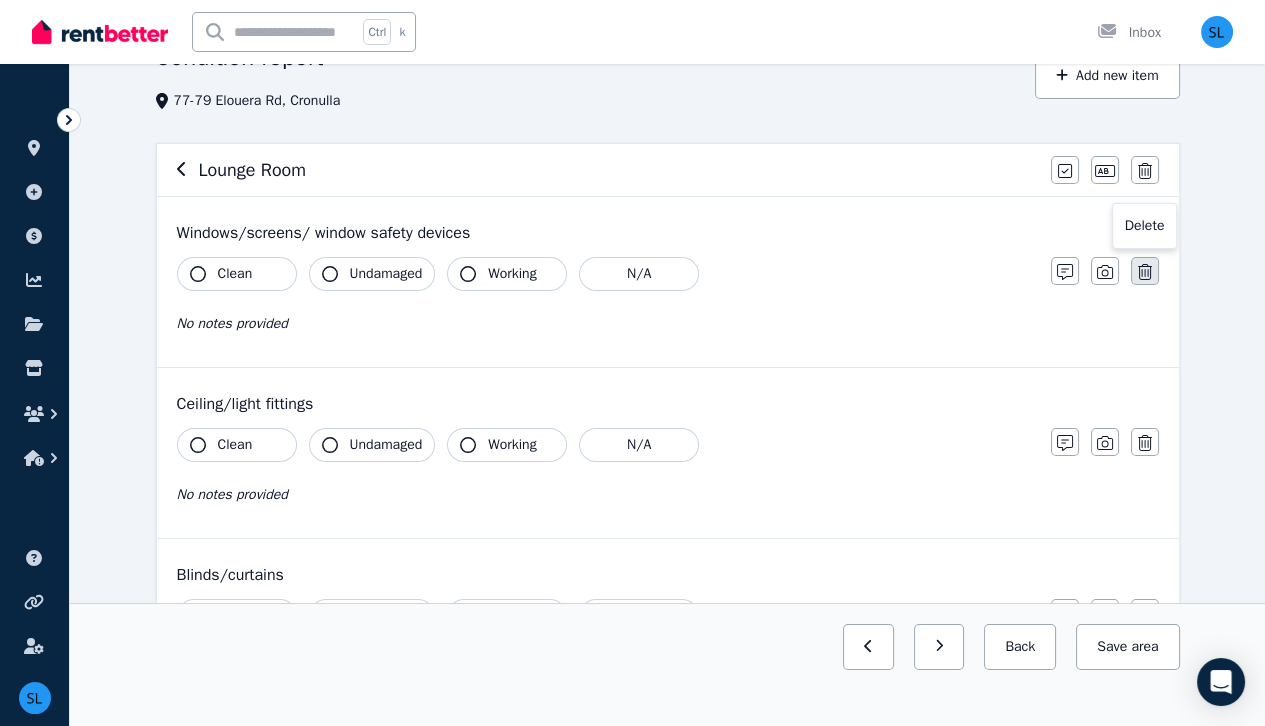 click 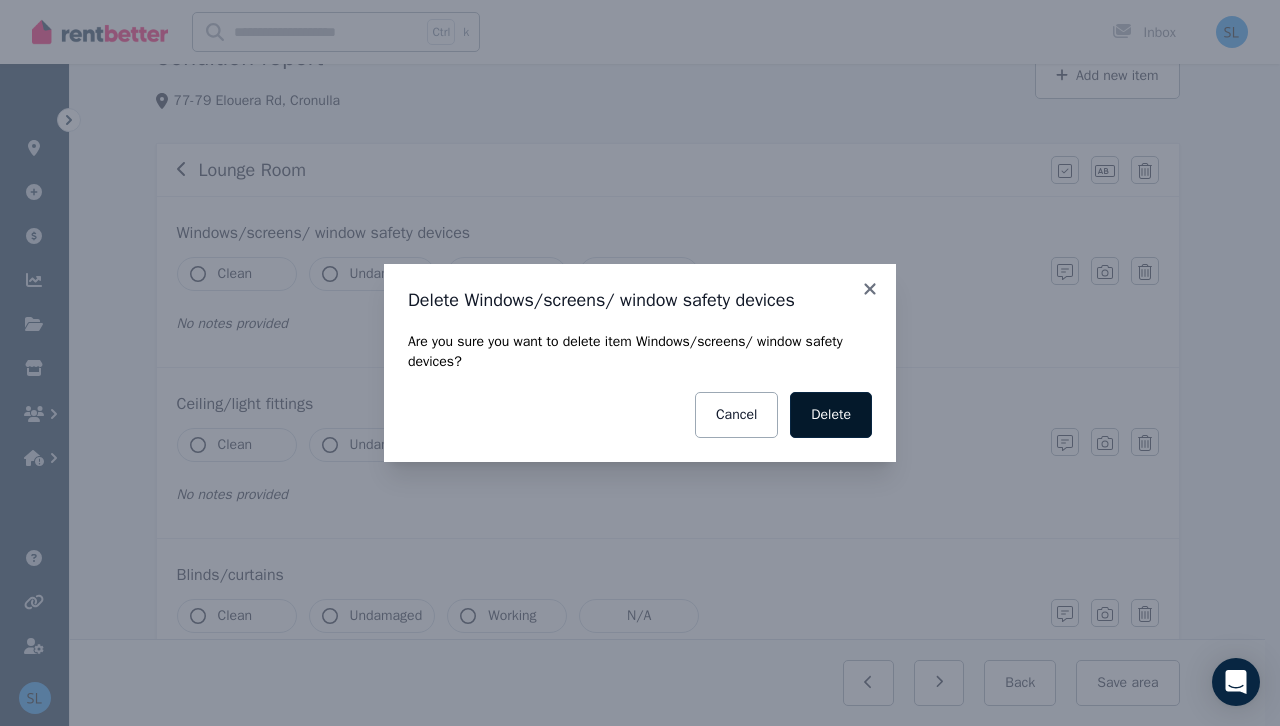 click on "Delete" at bounding box center (831, 415) 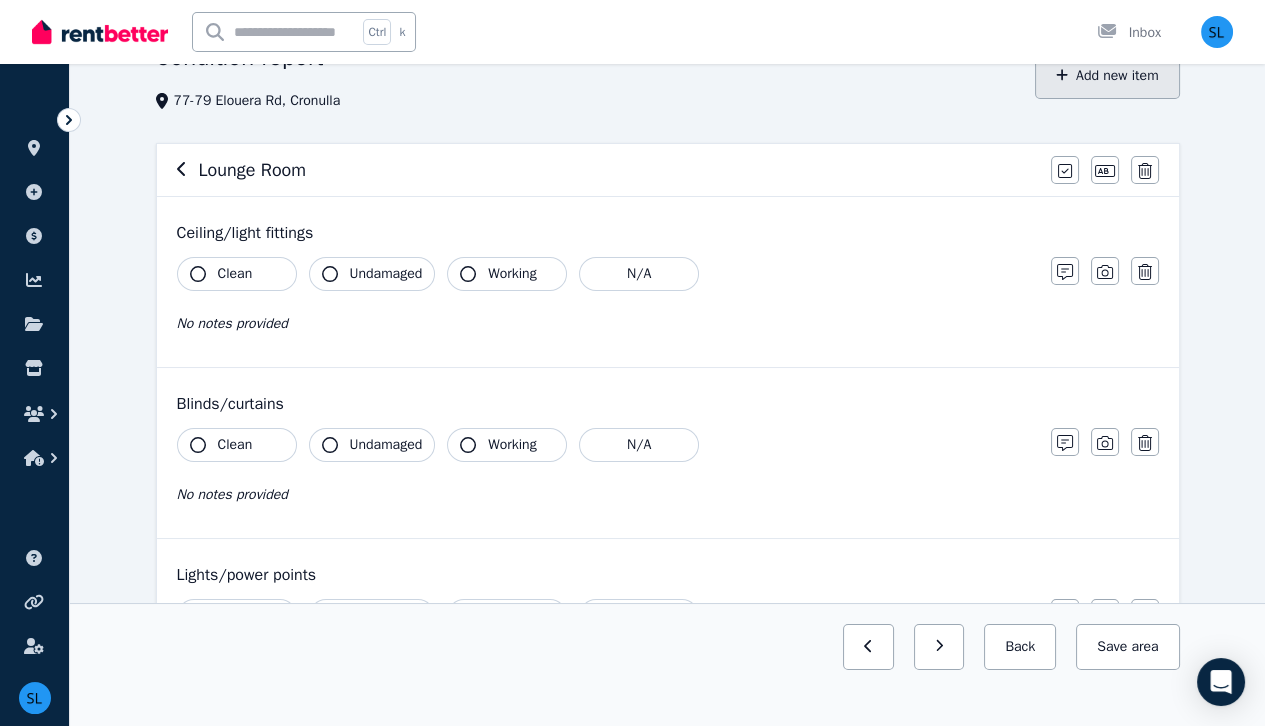 click on "Add new item" at bounding box center [1107, 76] 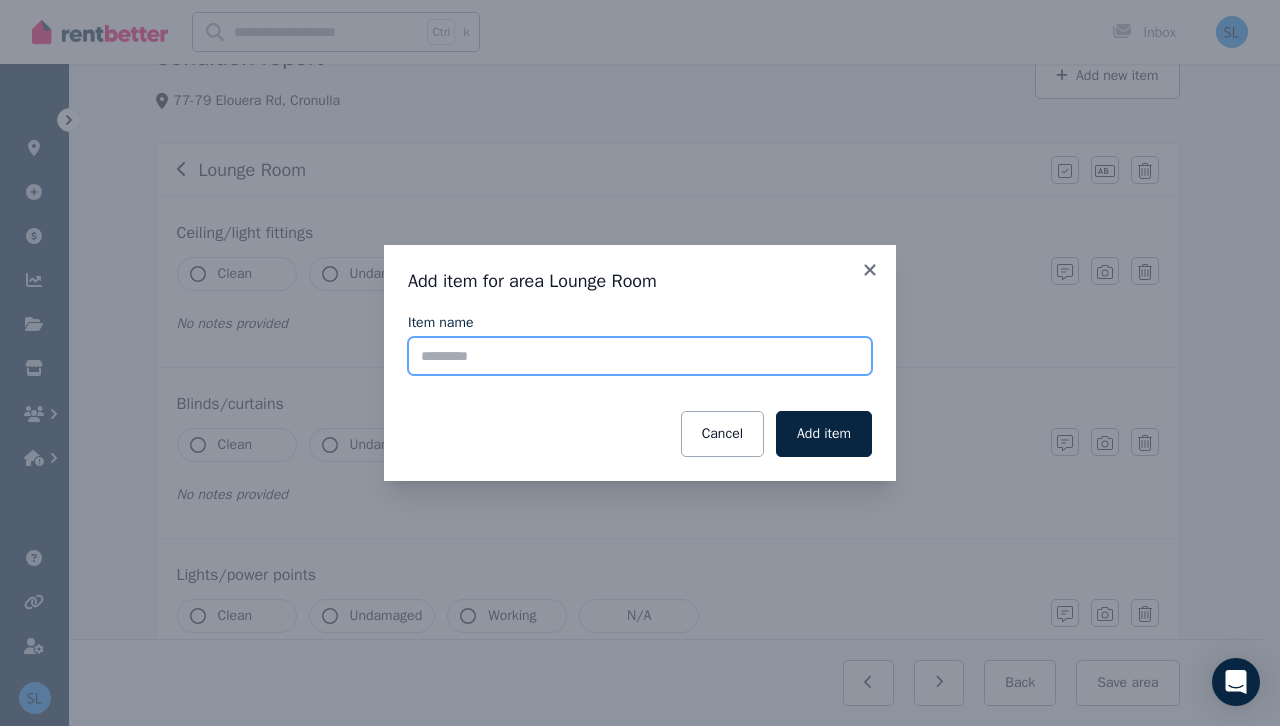 click on "Item name" at bounding box center (640, 356) 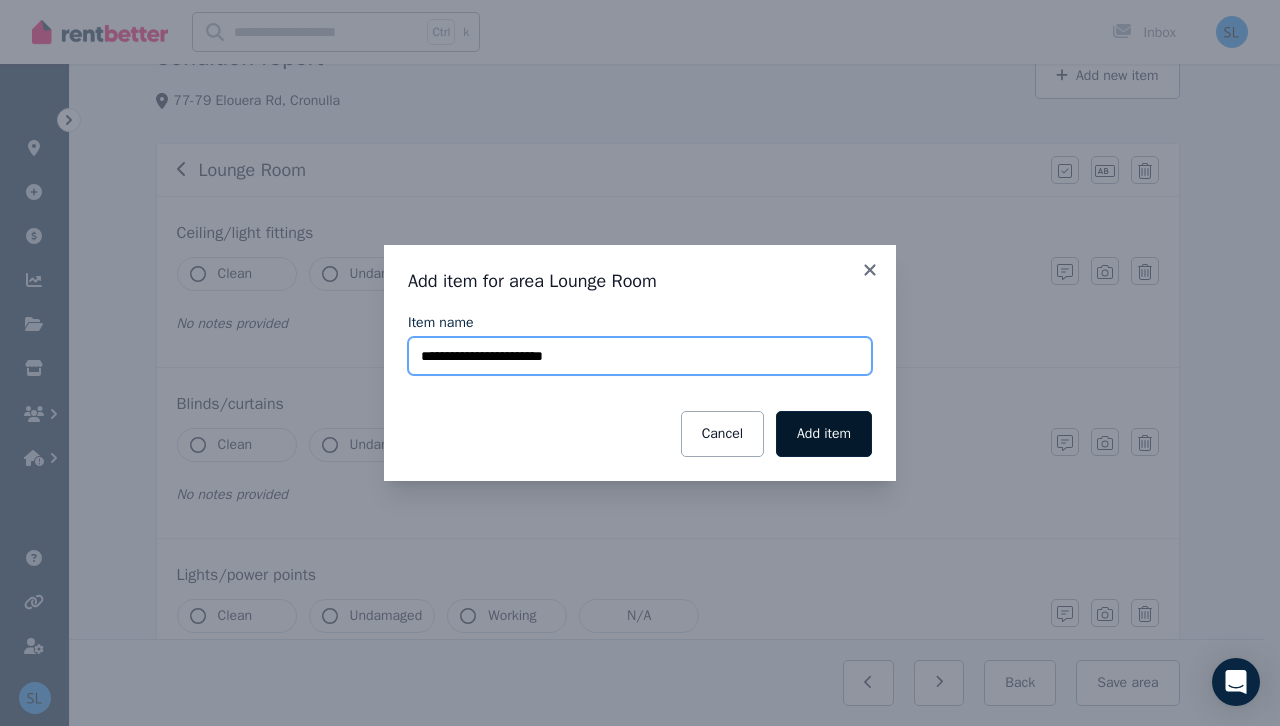 type on "**********" 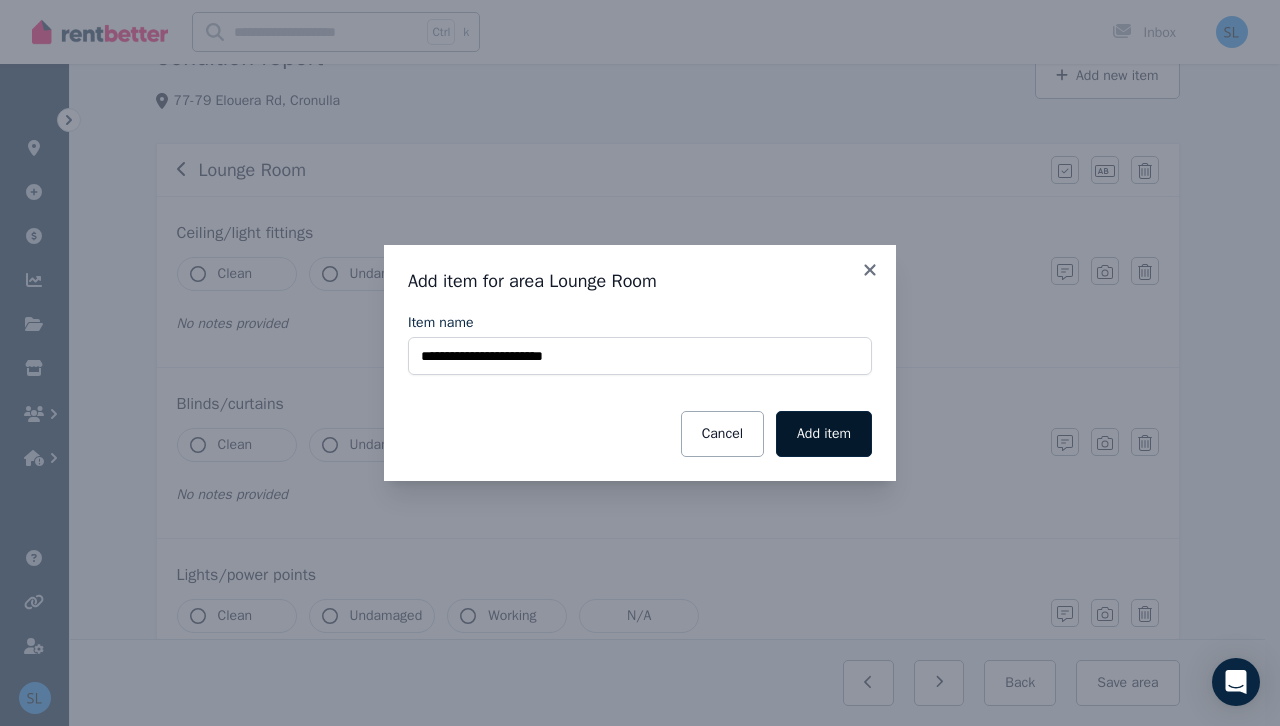 click on "Add item" at bounding box center [824, 434] 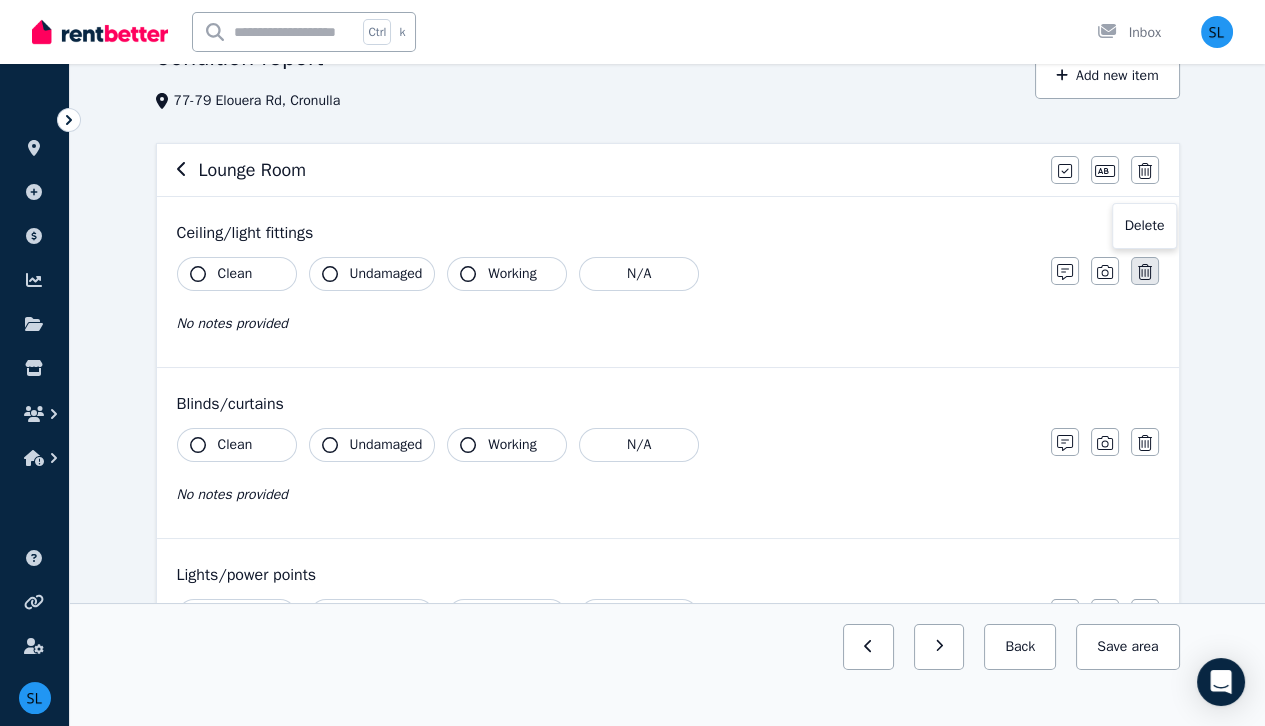 click 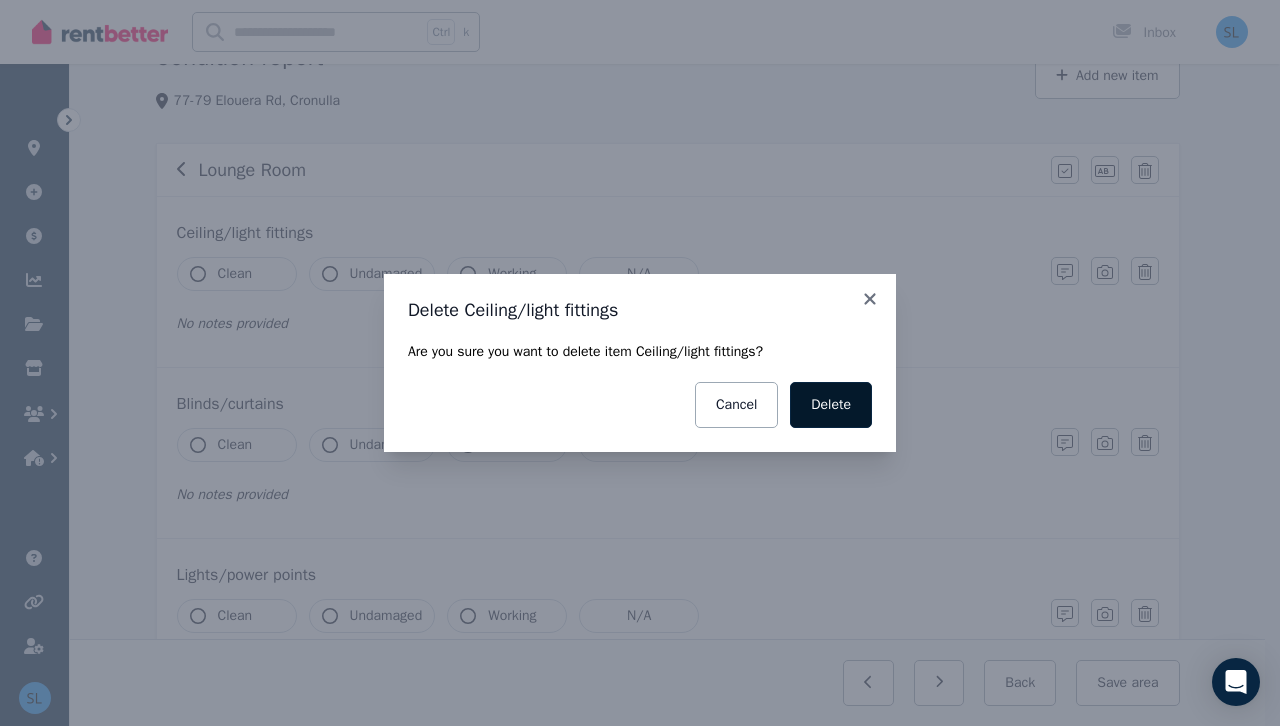 click on "Delete" at bounding box center (831, 405) 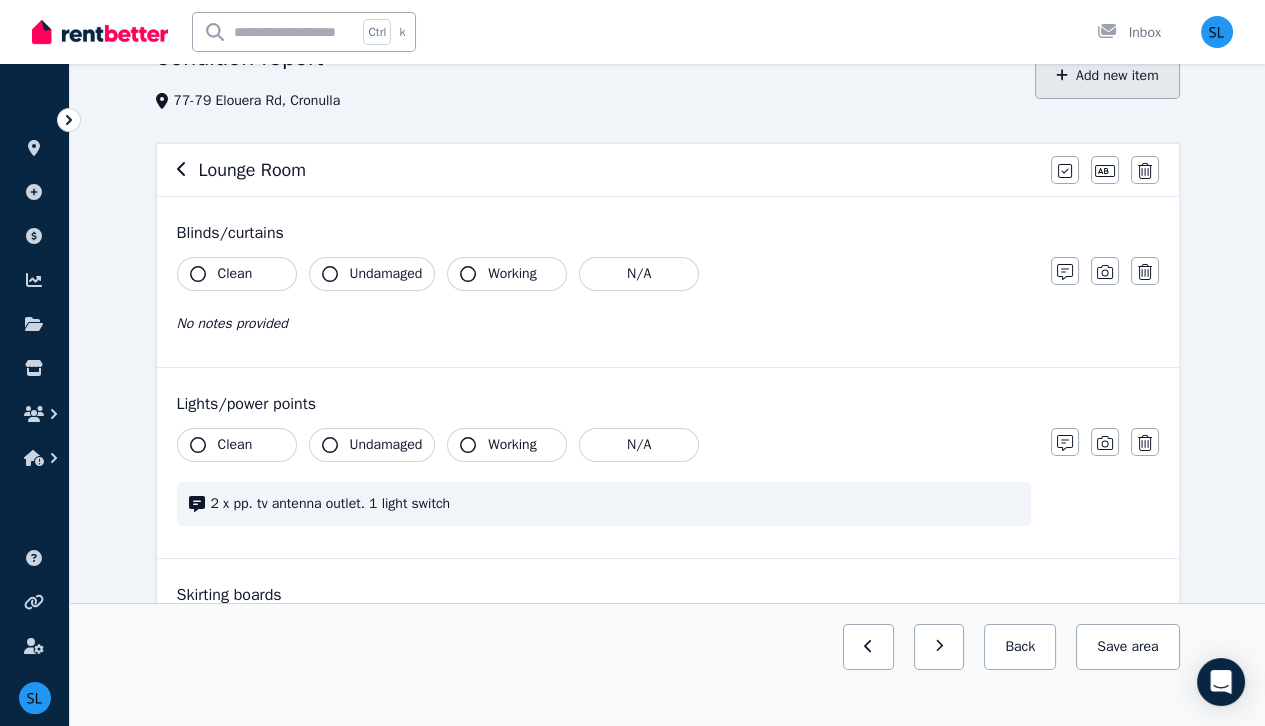 click on "Add new item" at bounding box center (1107, 76) 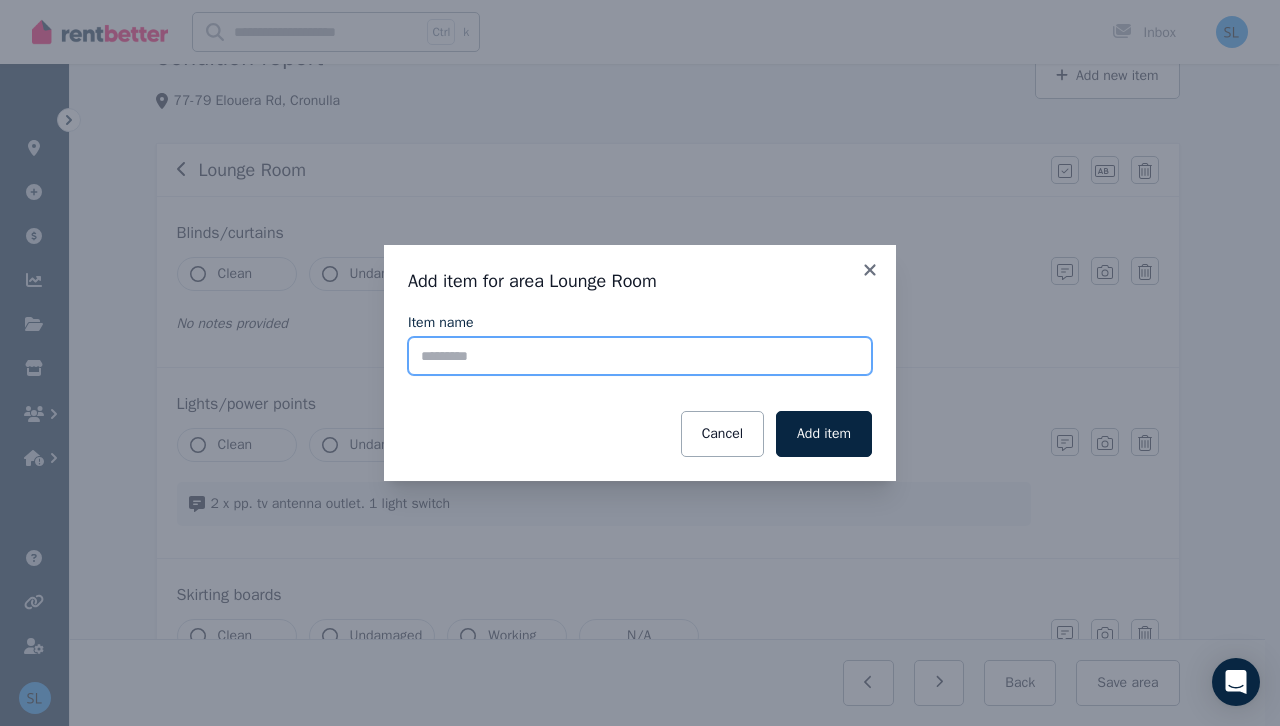 click on "Item name" at bounding box center [640, 356] 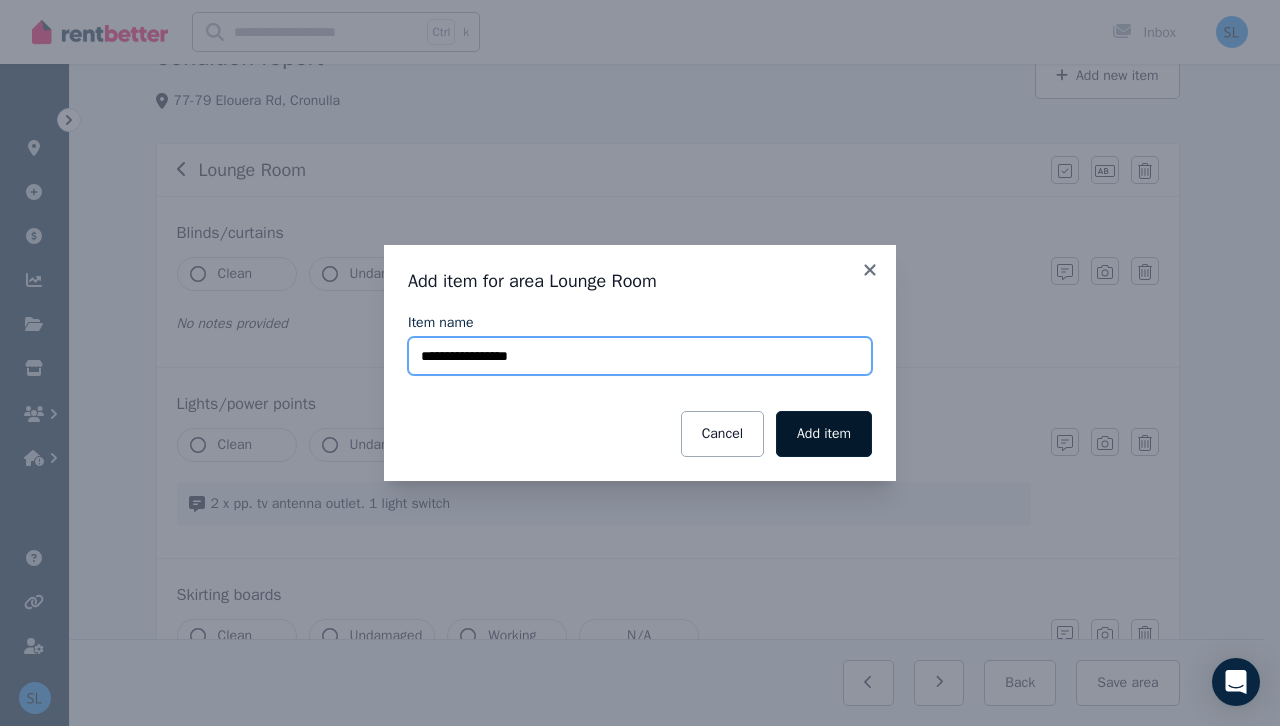 type on "**********" 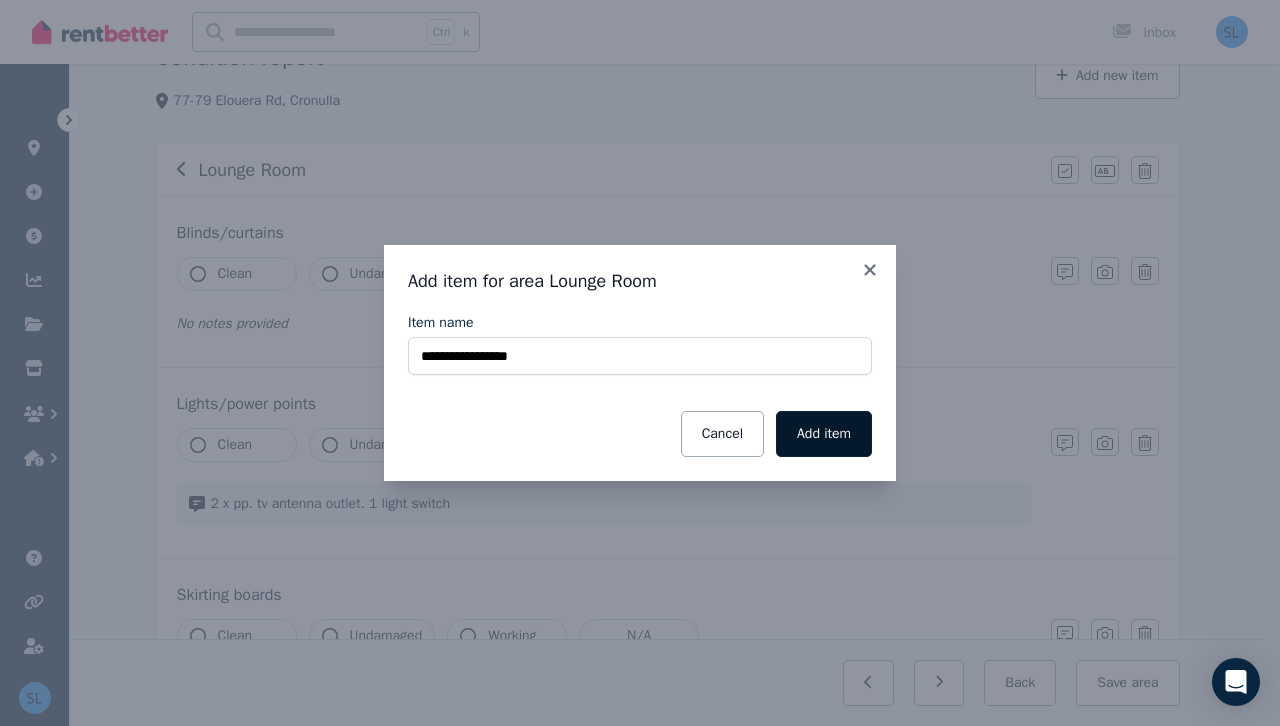 click on "Add item" at bounding box center [824, 434] 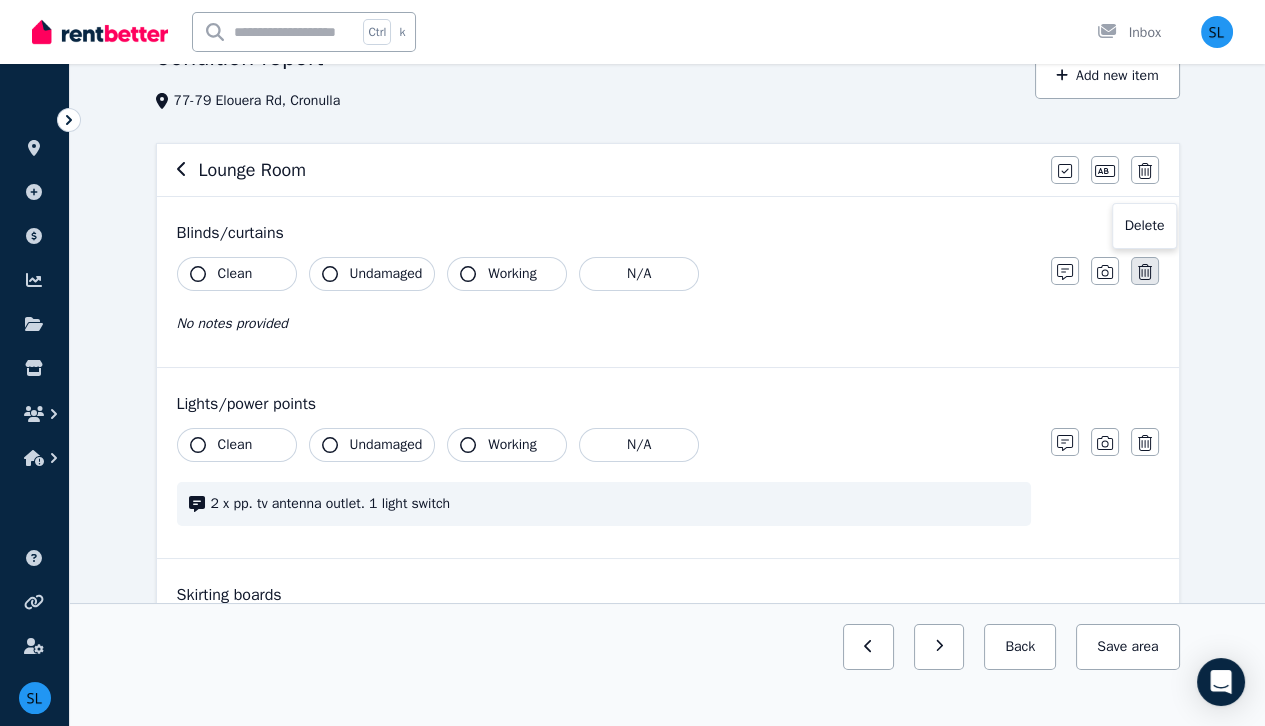 click 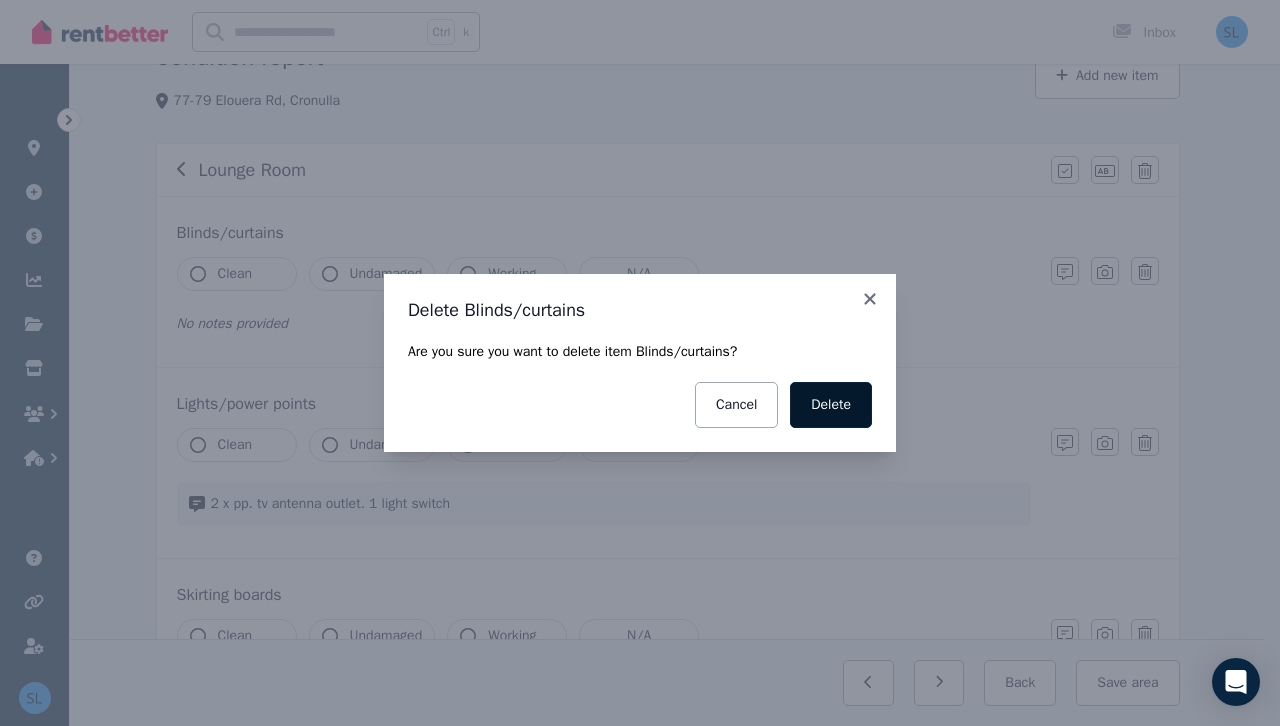click on "Delete" at bounding box center (831, 405) 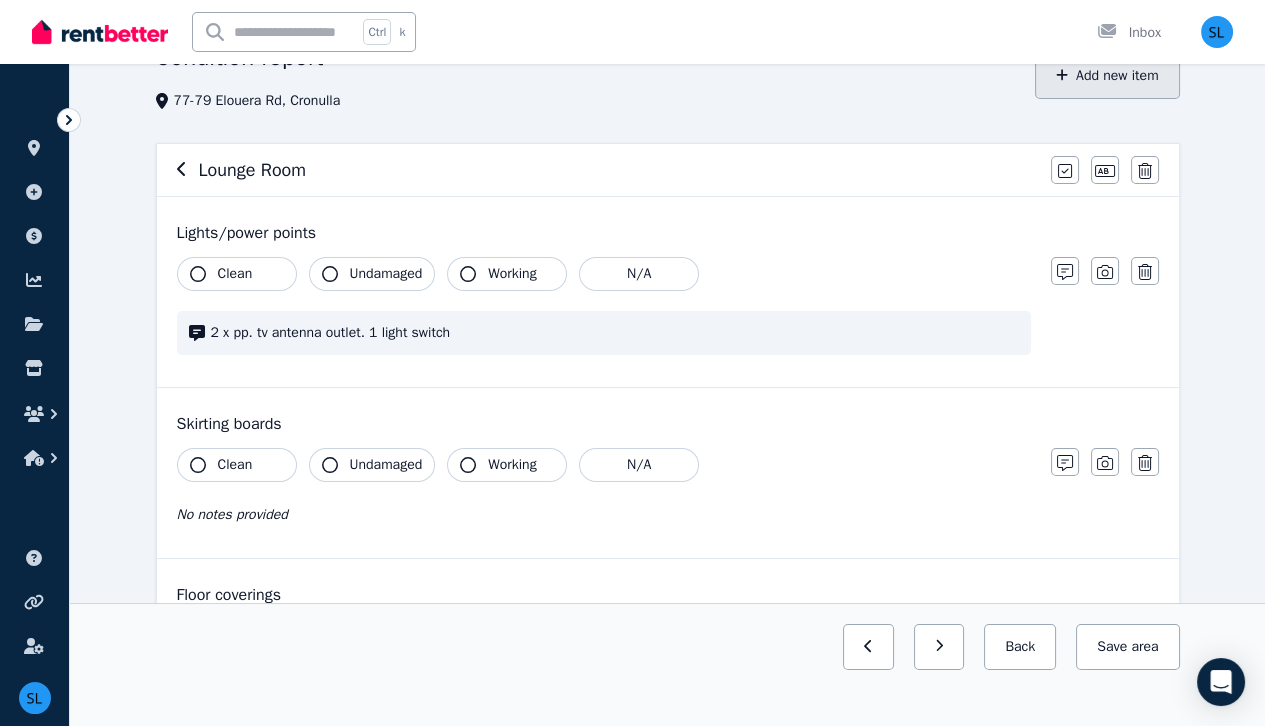 click on "Add new item" at bounding box center [1107, 76] 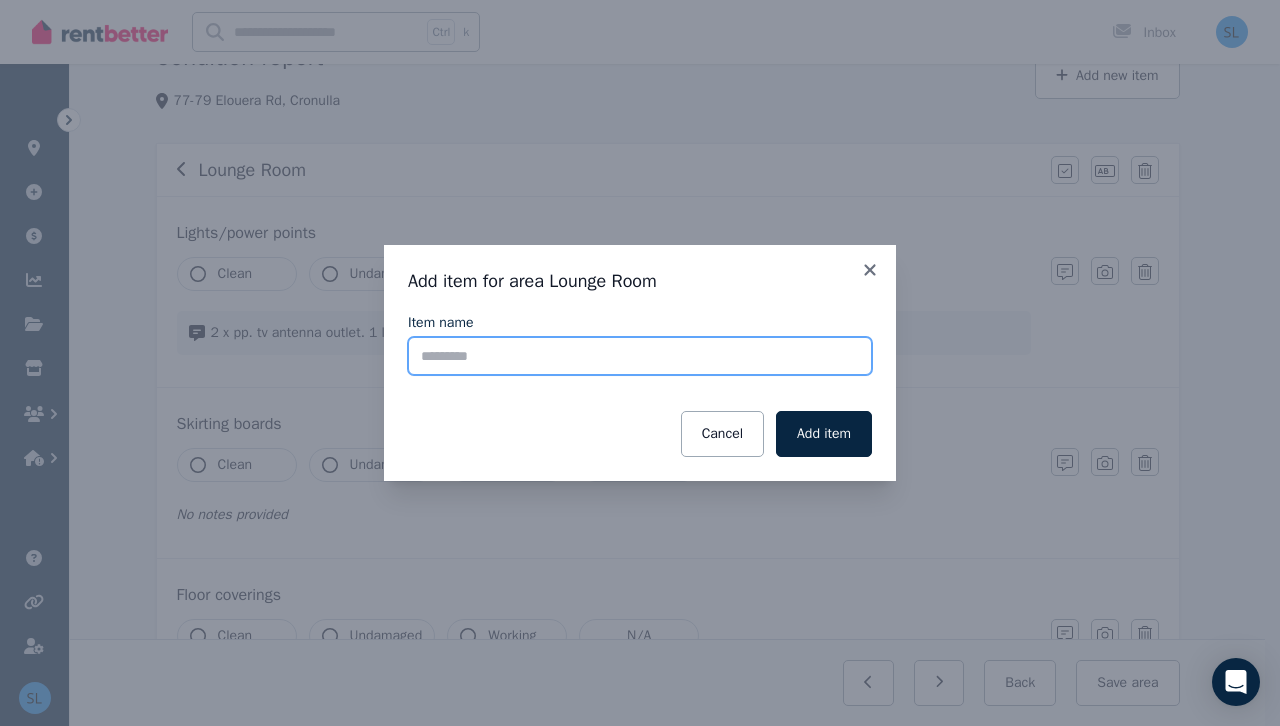 click on "Item name" at bounding box center [640, 356] 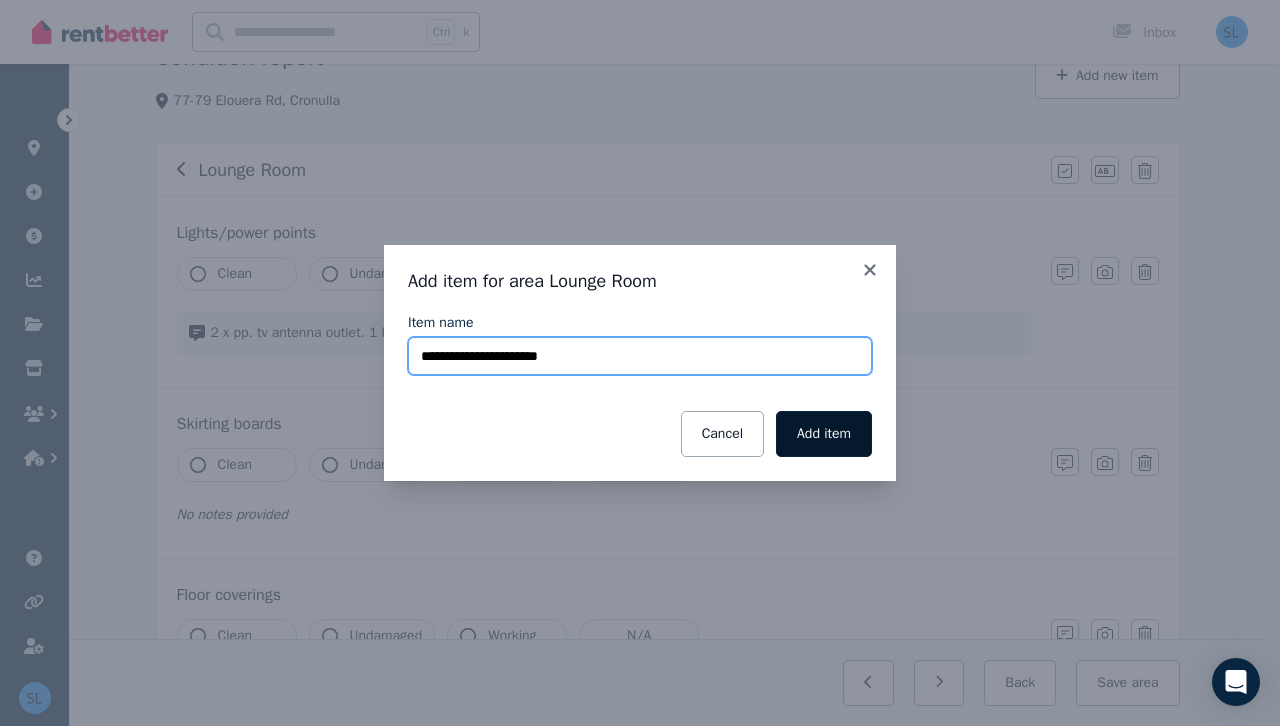 type on "**********" 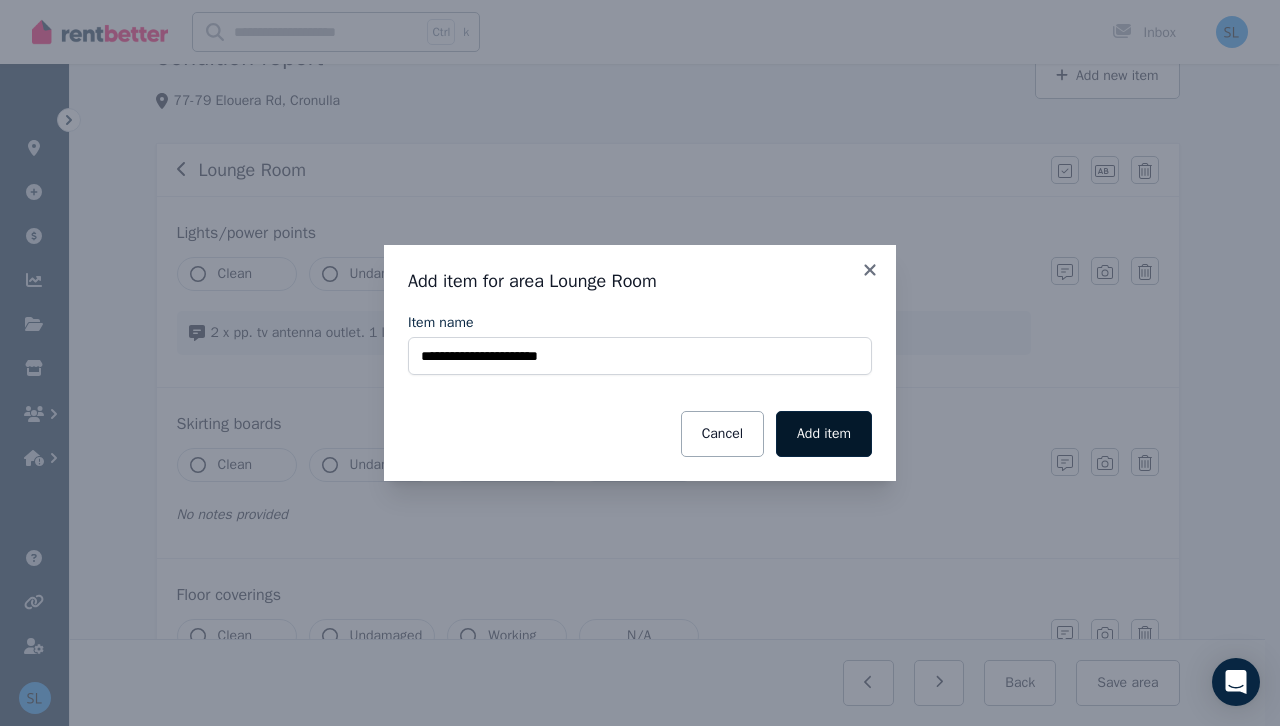 click on "Add item" at bounding box center [824, 434] 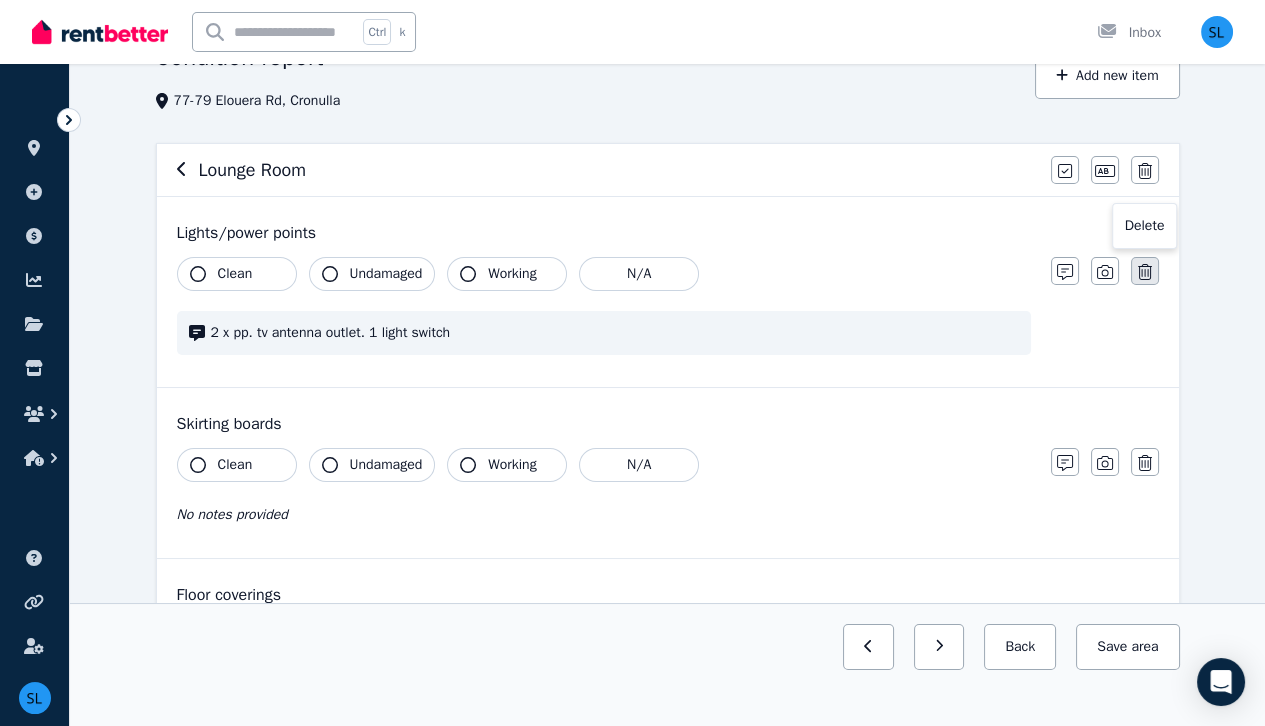 click 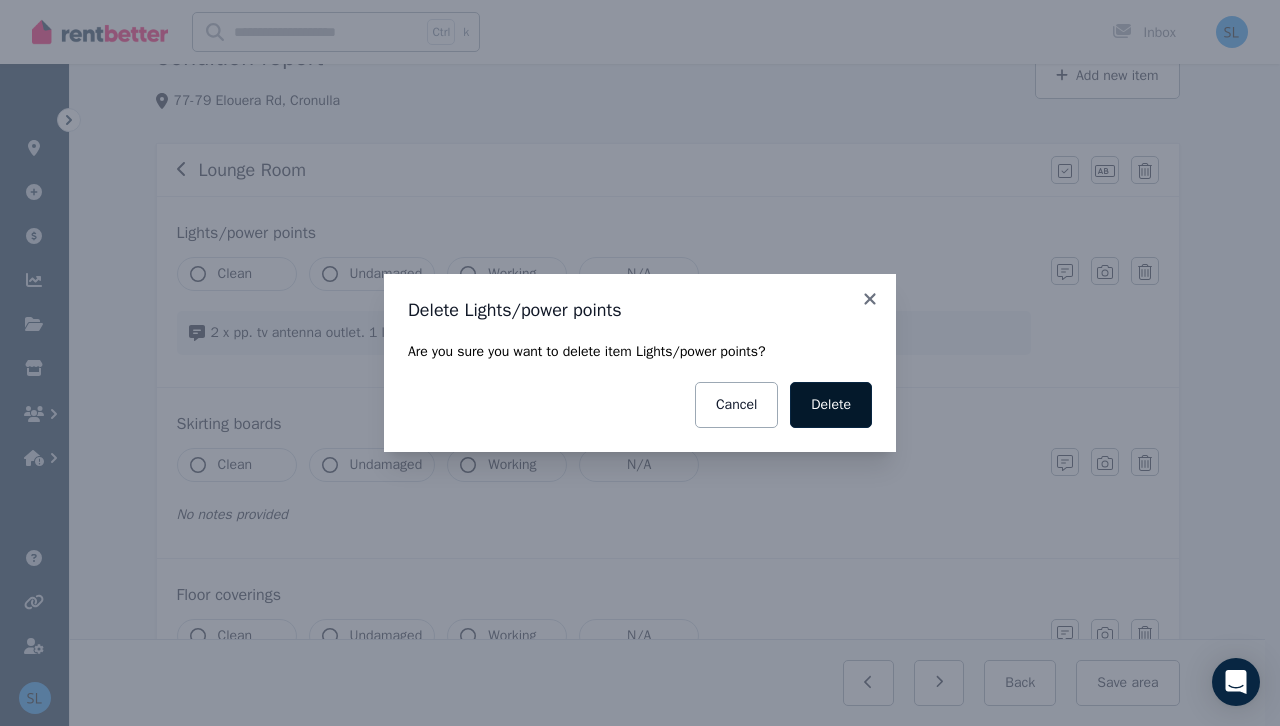click on "Delete" at bounding box center [831, 405] 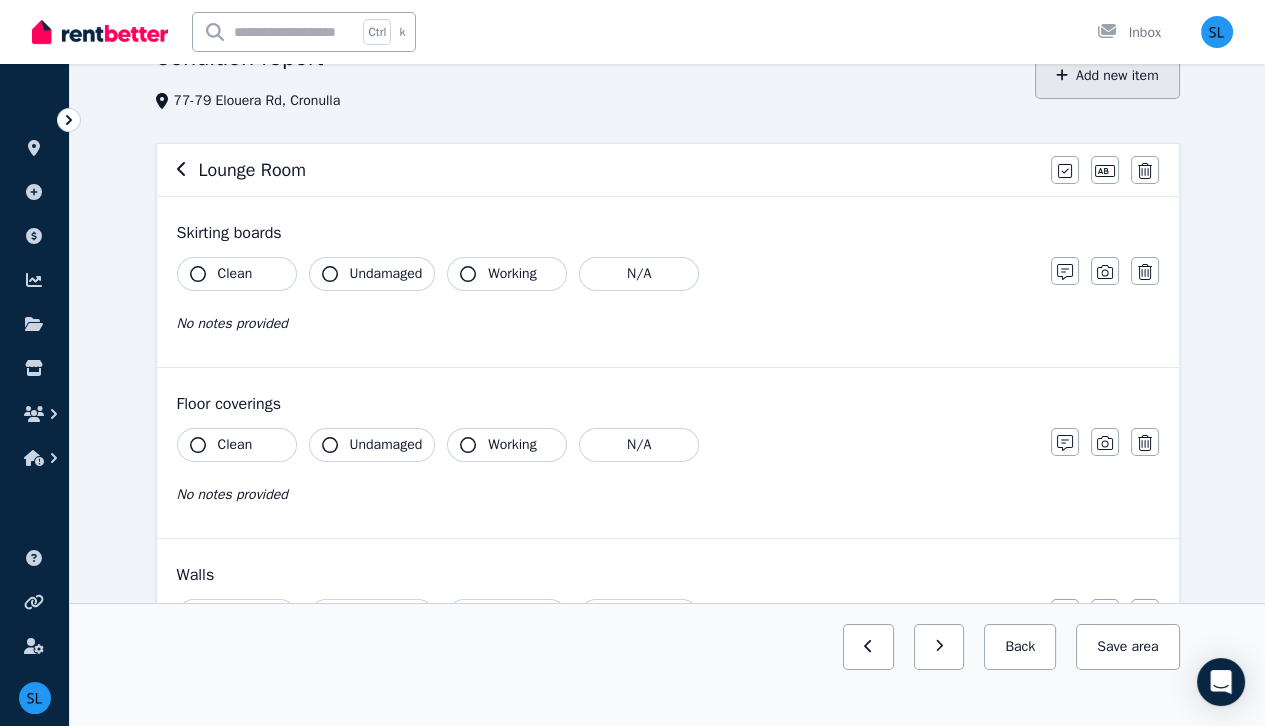 click on "Add new item" at bounding box center [1107, 76] 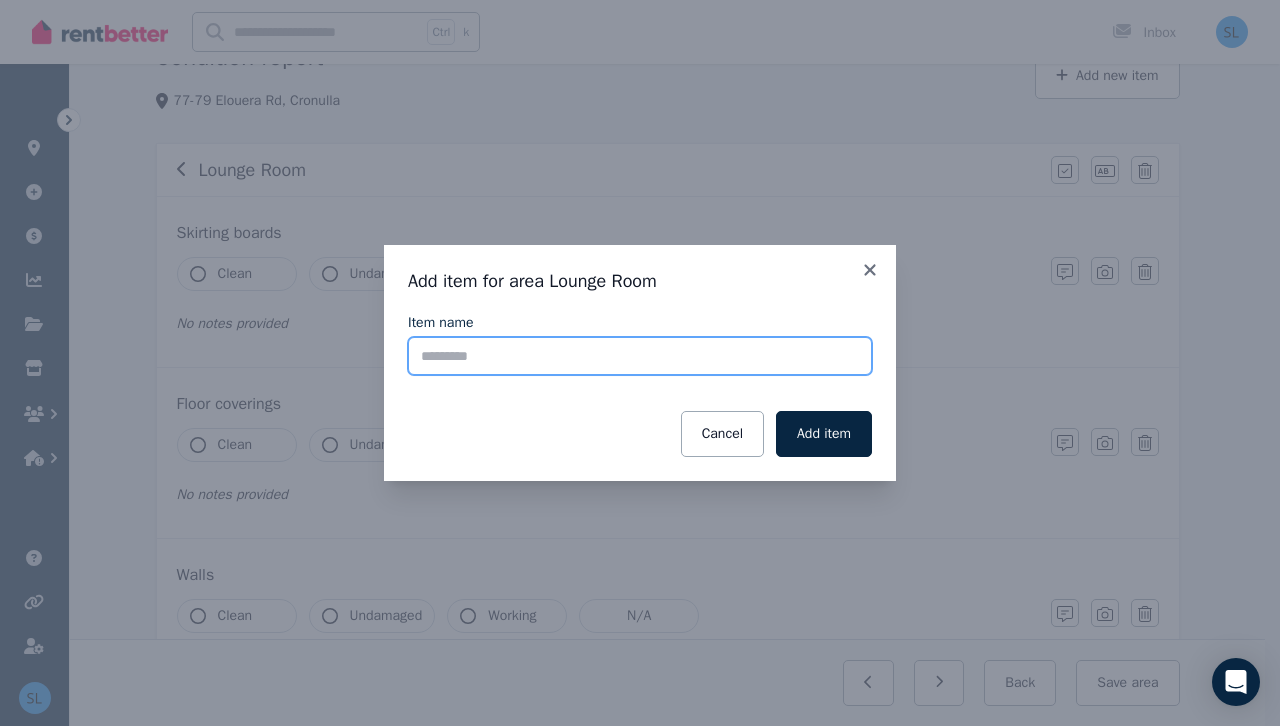 click on "Item name" at bounding box center [640, 356] 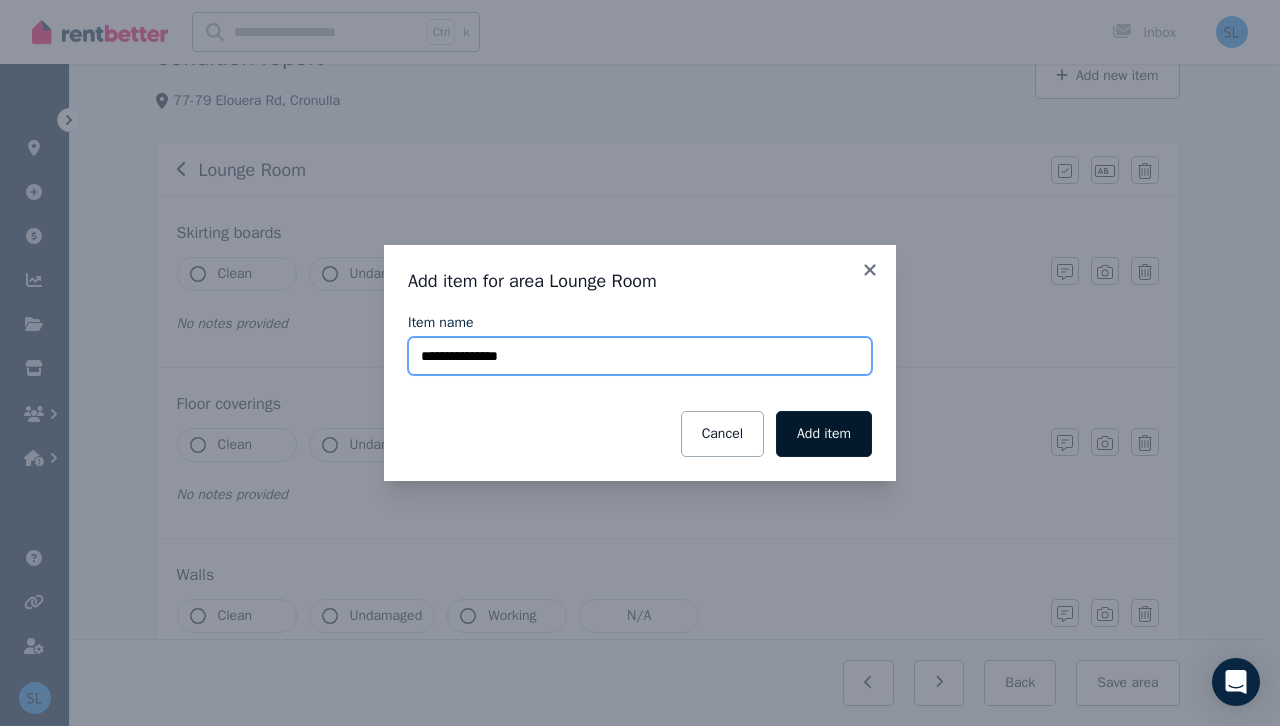 type on "**********" 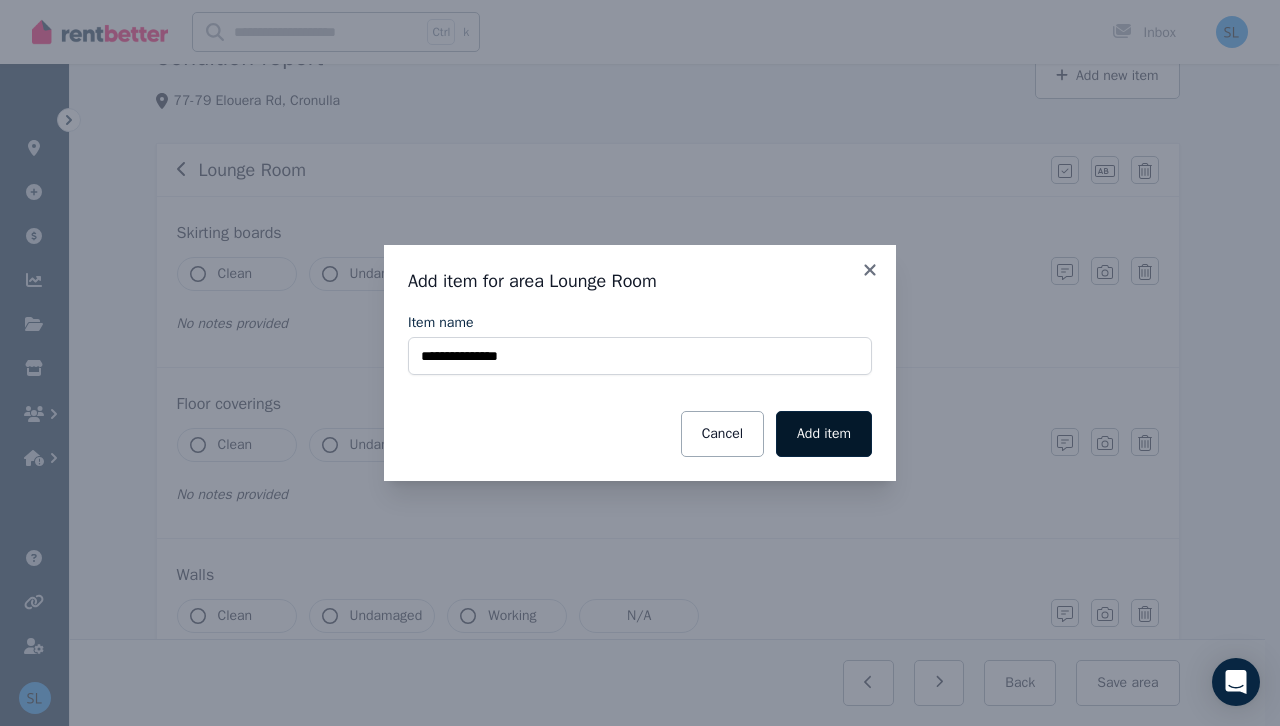 click on "Add item" at bounding box center (824, 434) 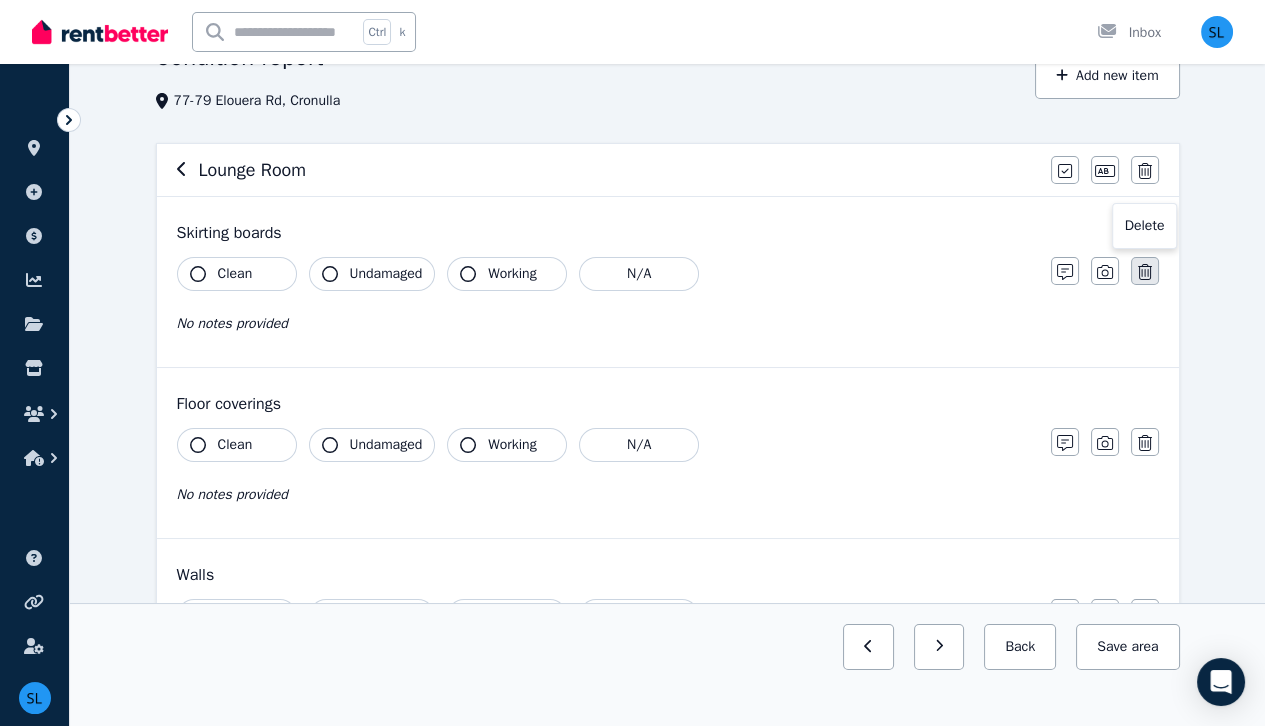click 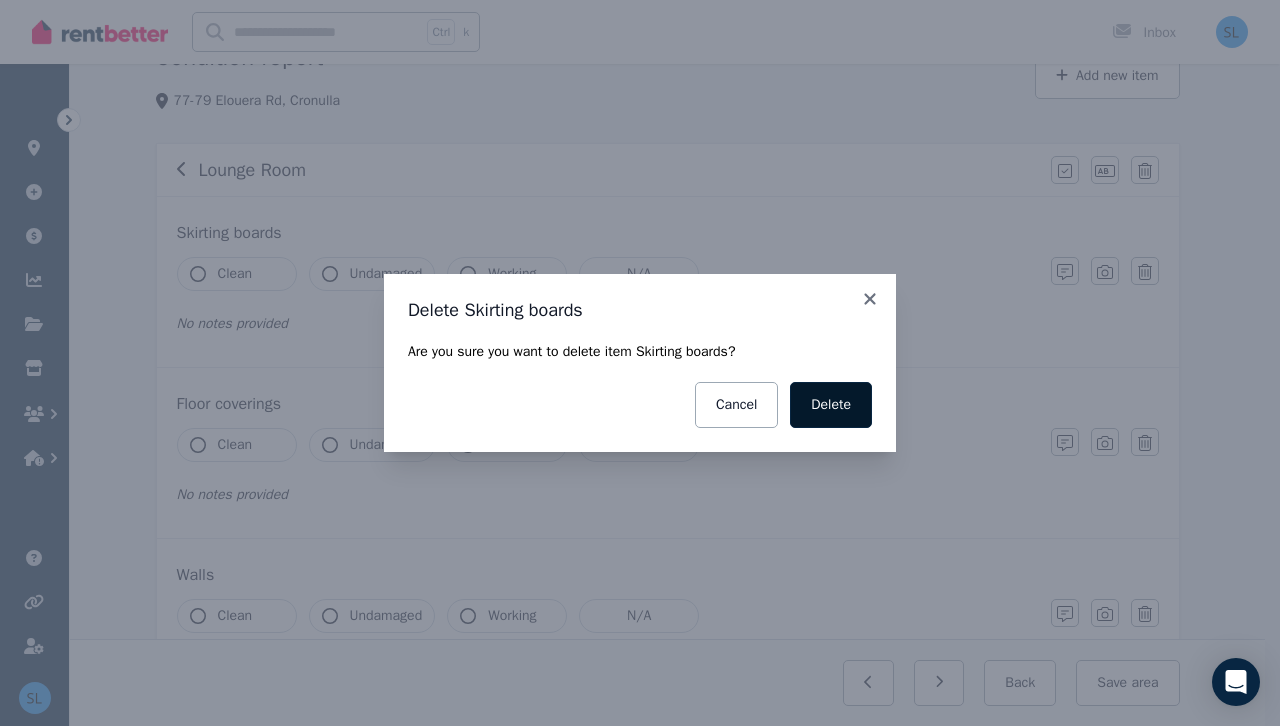 click on "Delete" at bounding box center [831, 405] 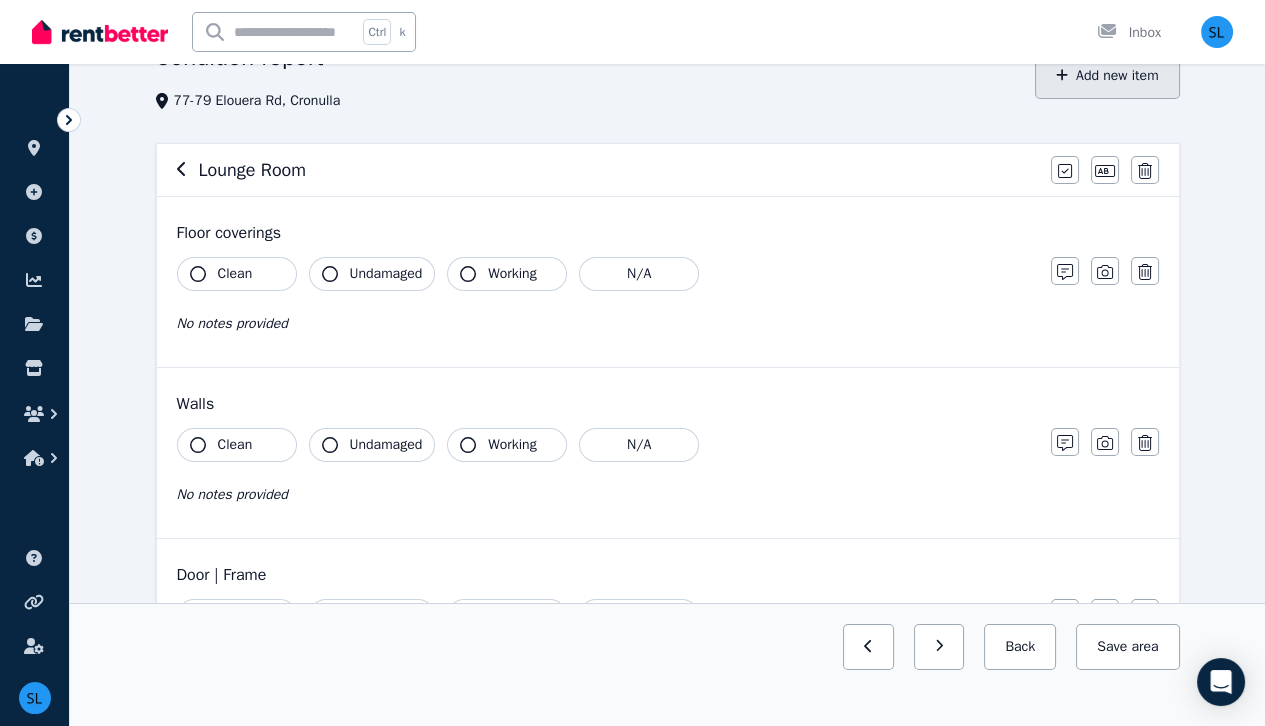 click on "Add new item" at bounding box center [1107, 76] 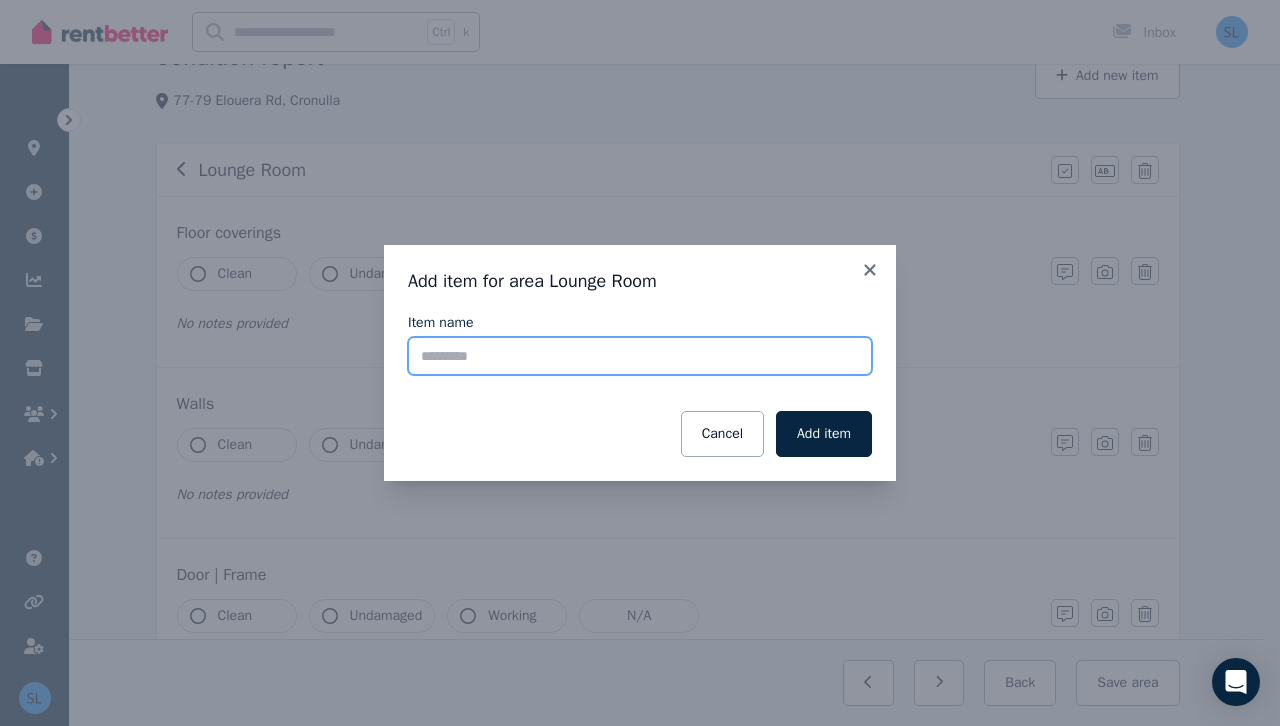 click on "Item name" at bounding box center (640, 356) 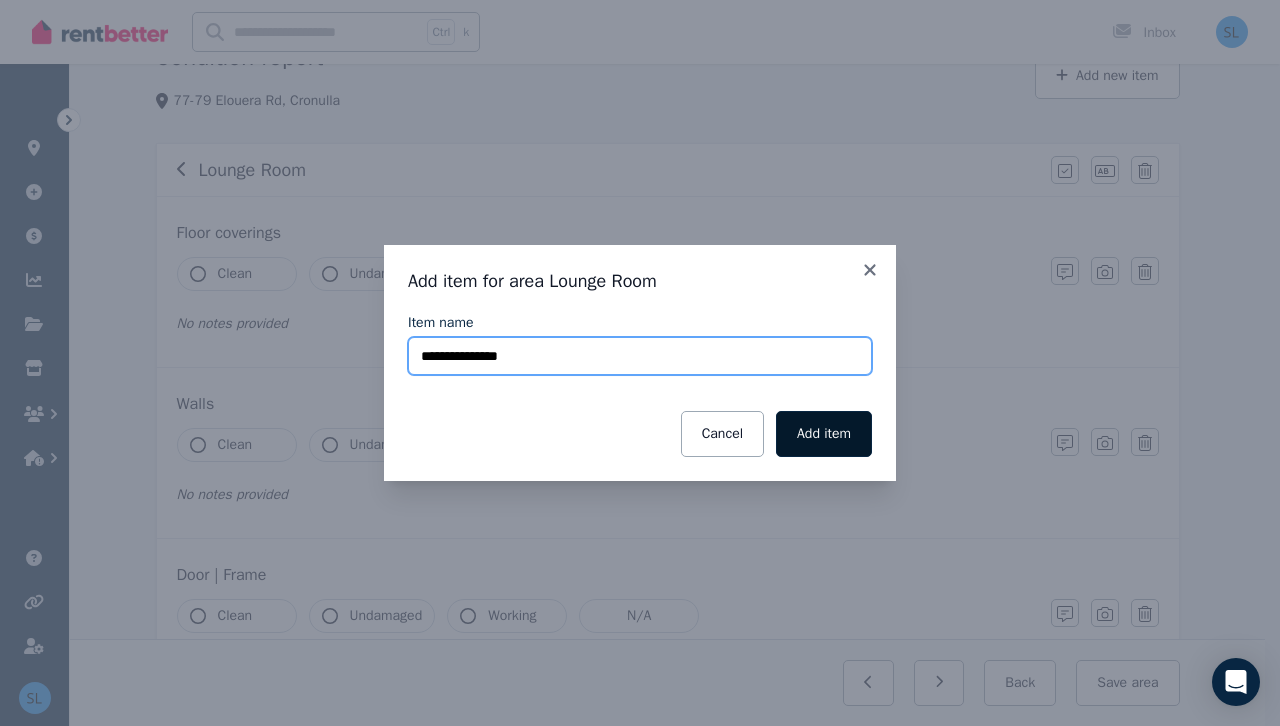 type on "**********" 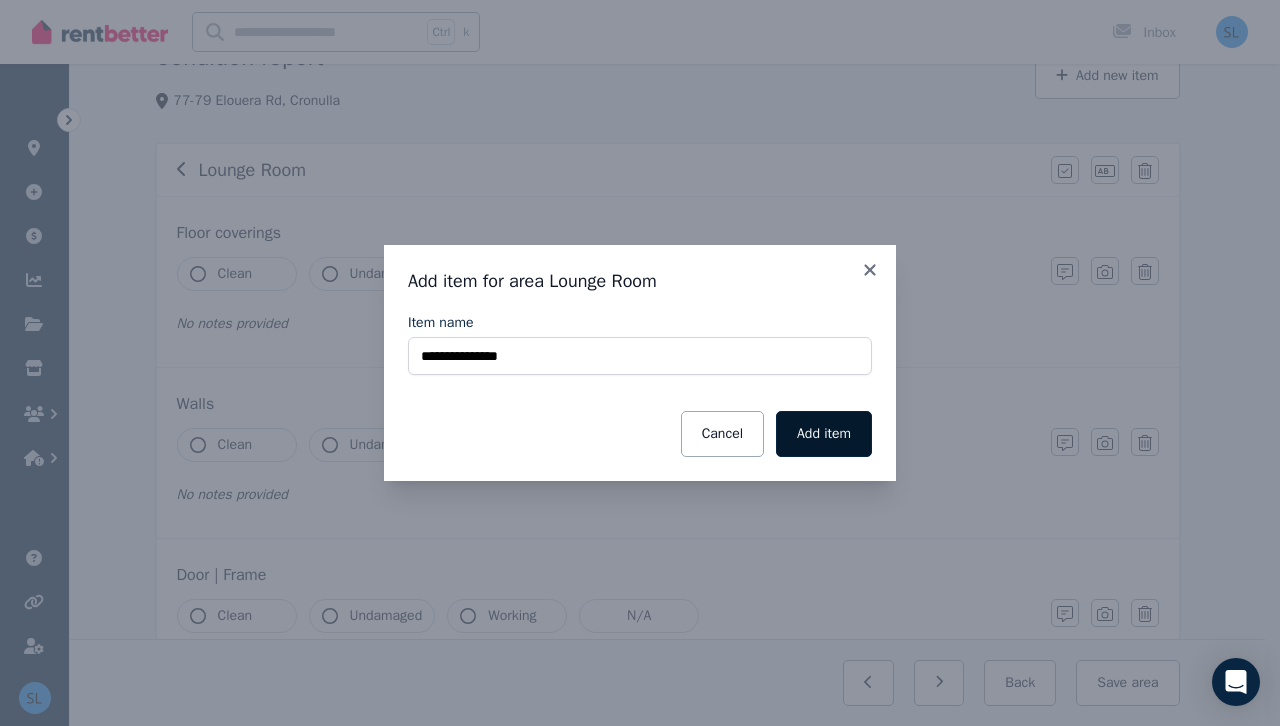 click on "Add item" at bounding box center [824, 434] 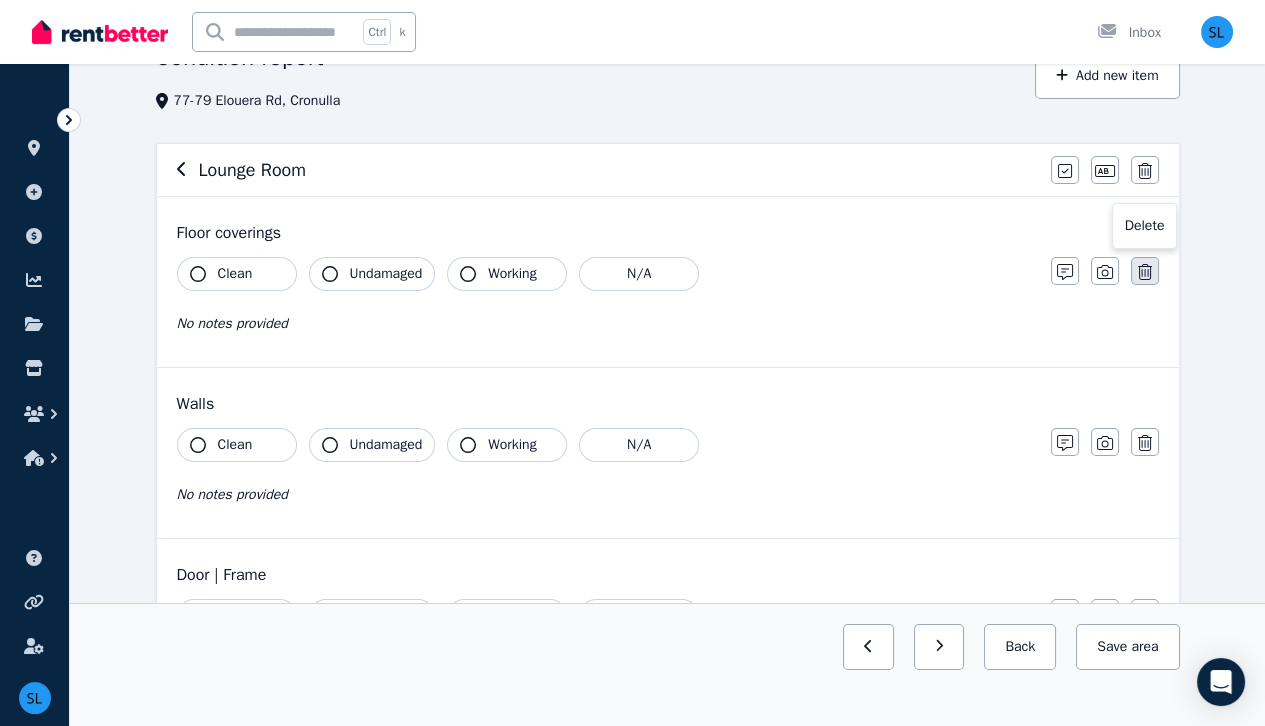 click 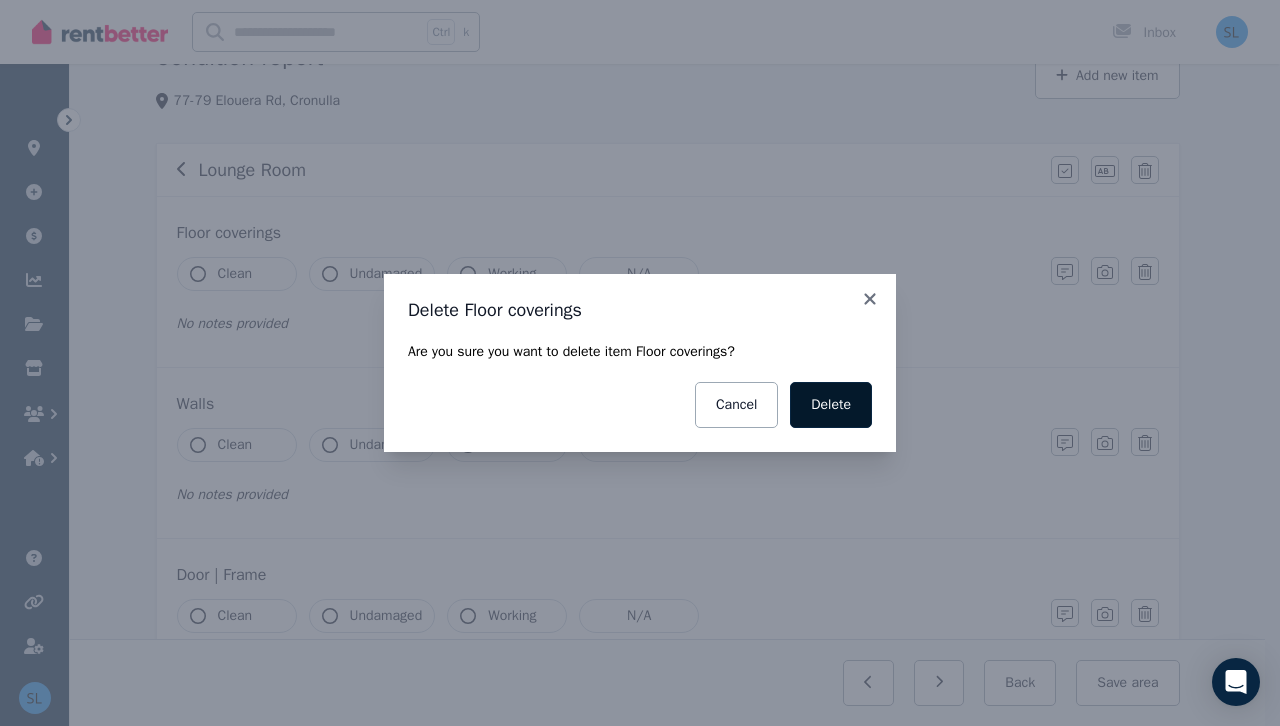 click on "Delete" at bounding box center [831, 405] 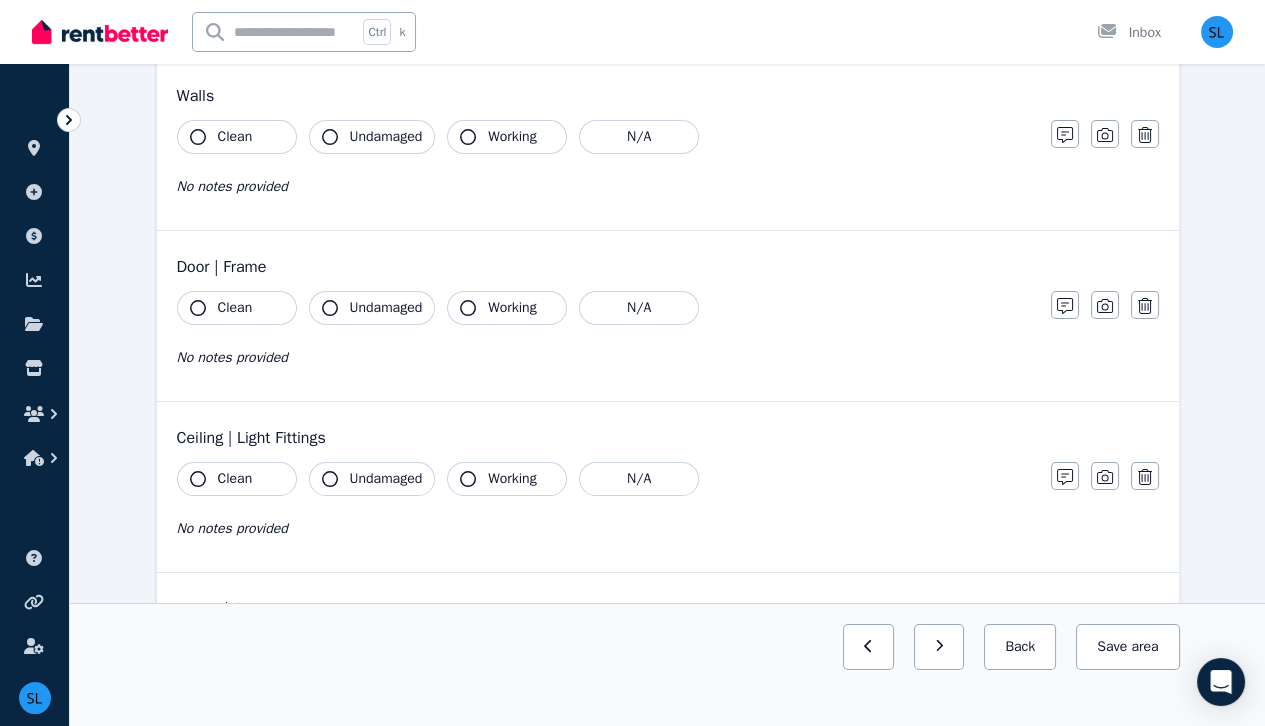 scroll, scrollTop: 250, scrollLeft: 0, axis: vertical 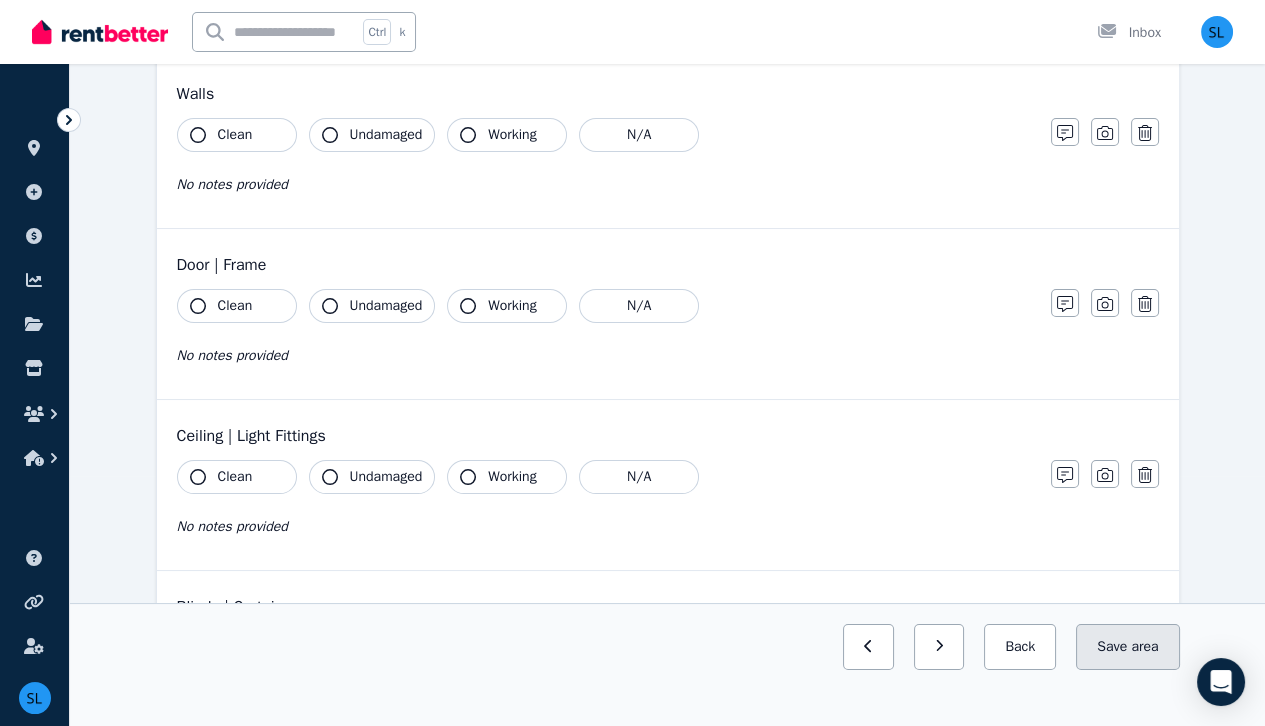 click on "Save   area" at bounding box center (1127, 647) 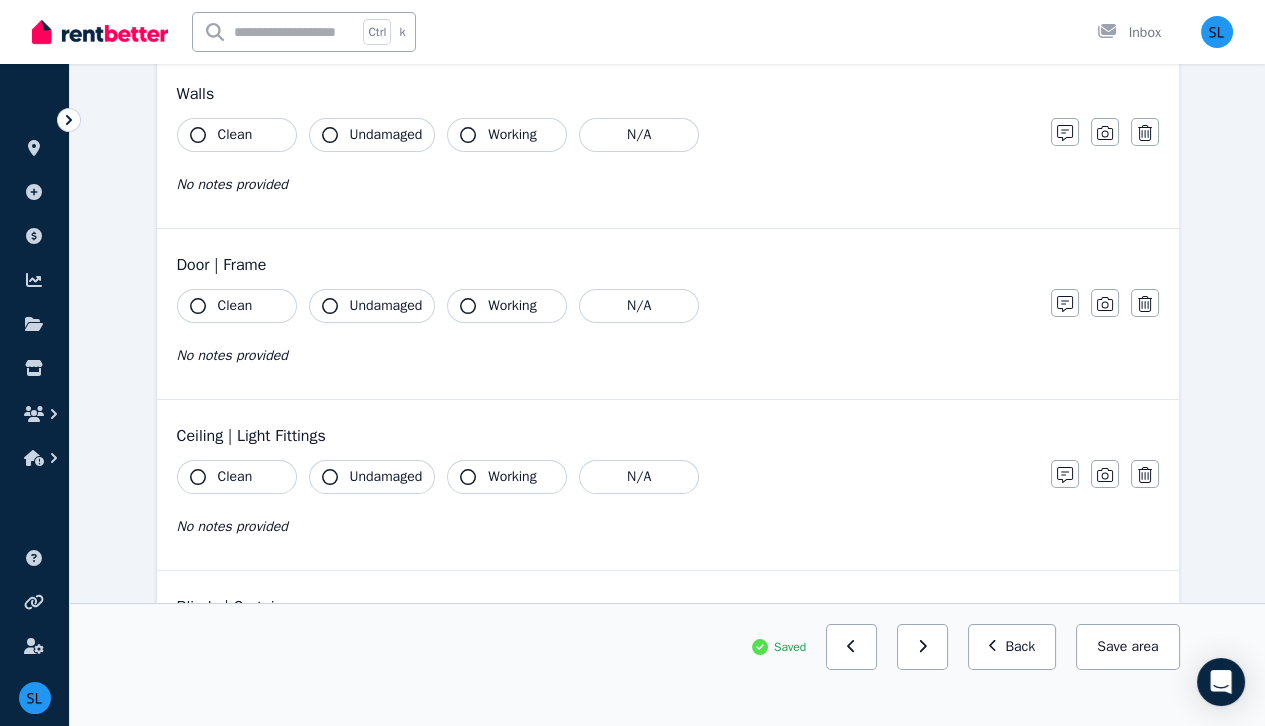 scroll, scrollTop: 0, scrollLeft: 0, axis: both 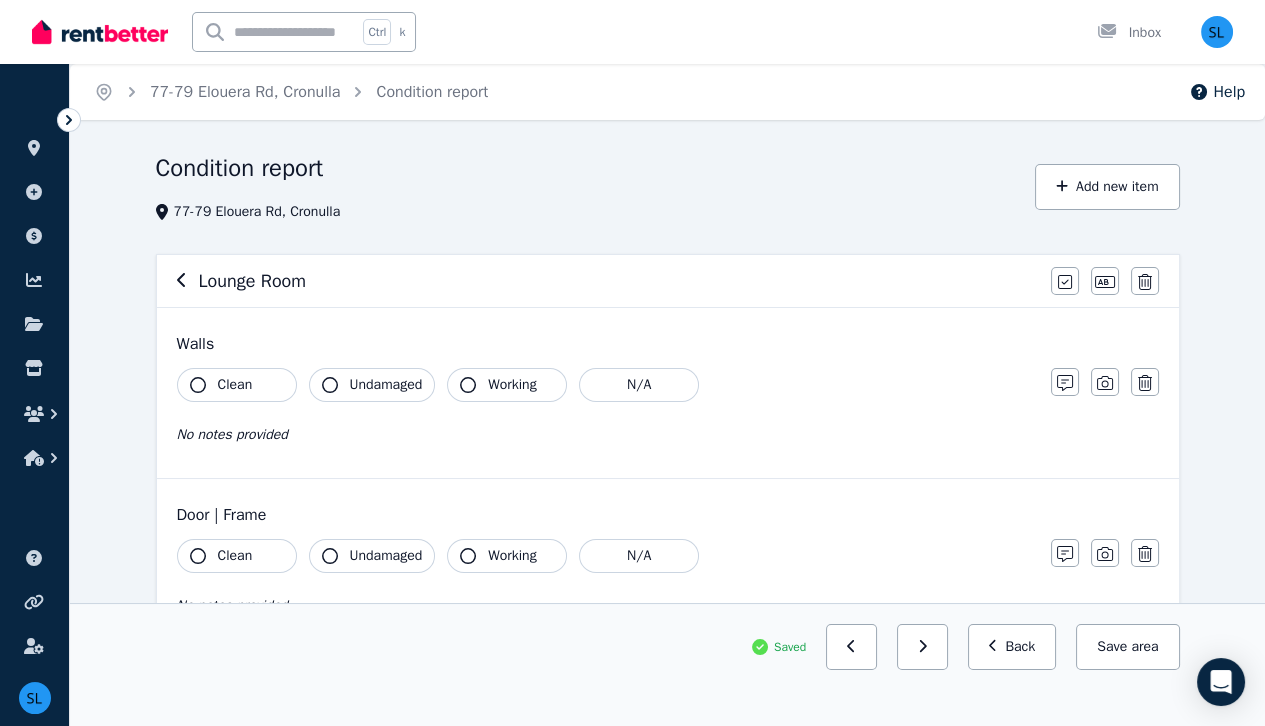 click 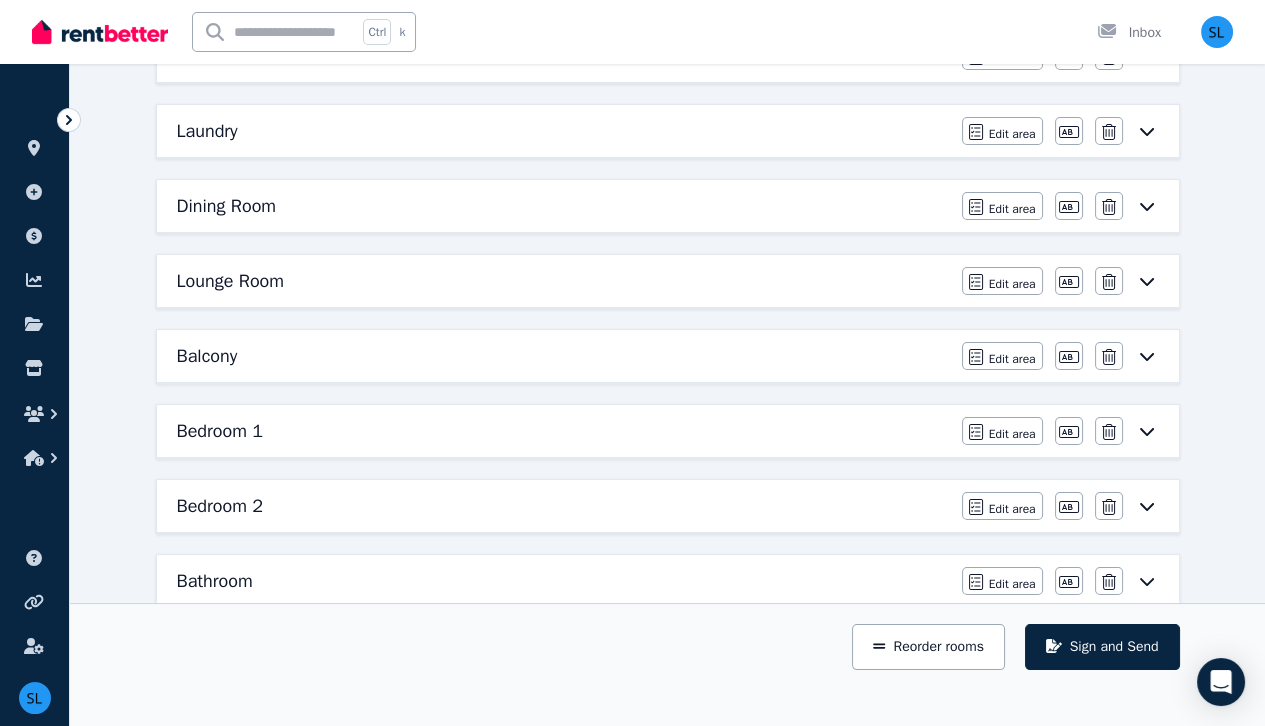 scroll, scrollTop: 407, scrollLeft: 0, axis: vertical 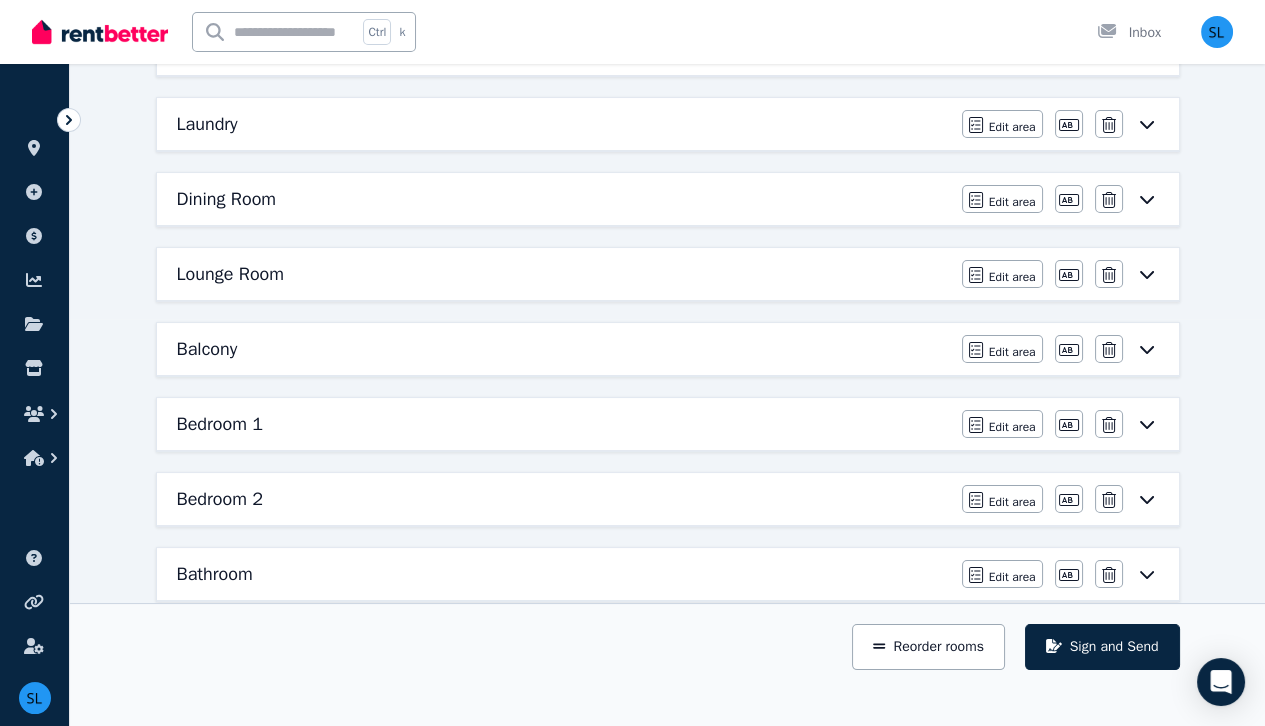 click 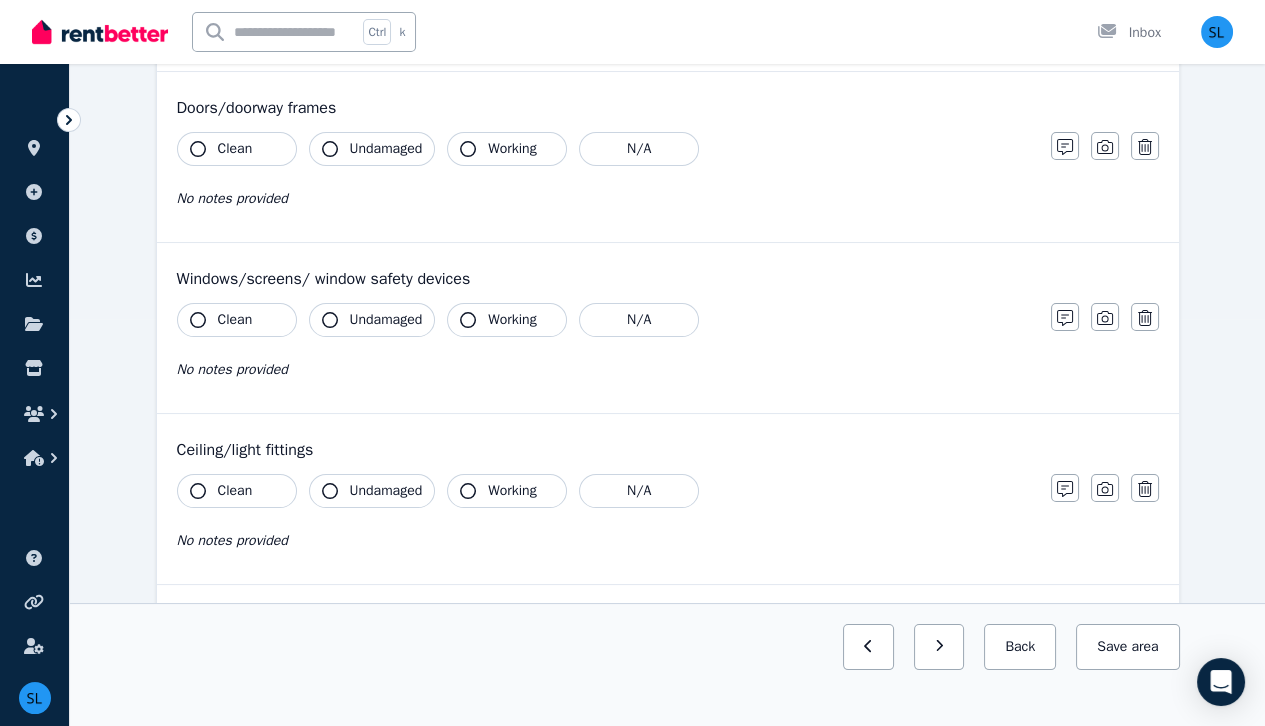 scroll, scrollTop: 0, scrollLeft: 0, axis: both 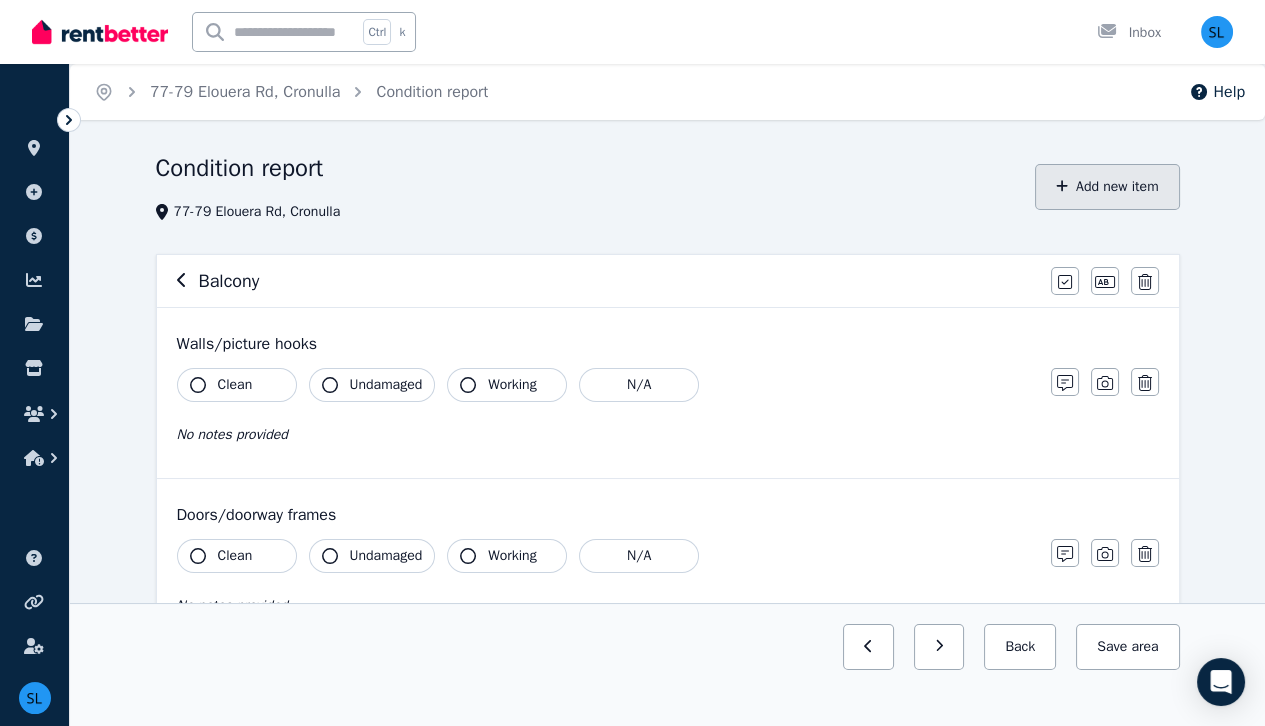 click on "Add new item" at bounding box center [1107, 187] 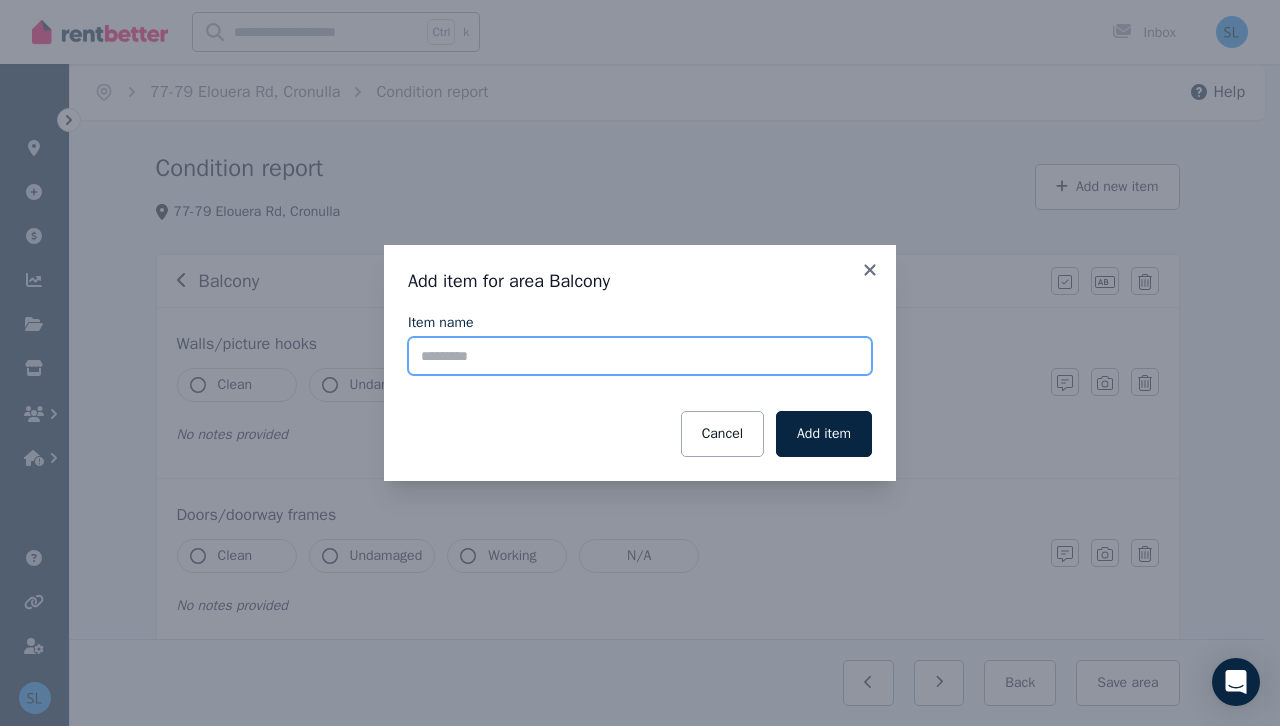 click on "Item name" at bounding box center (640, 356) 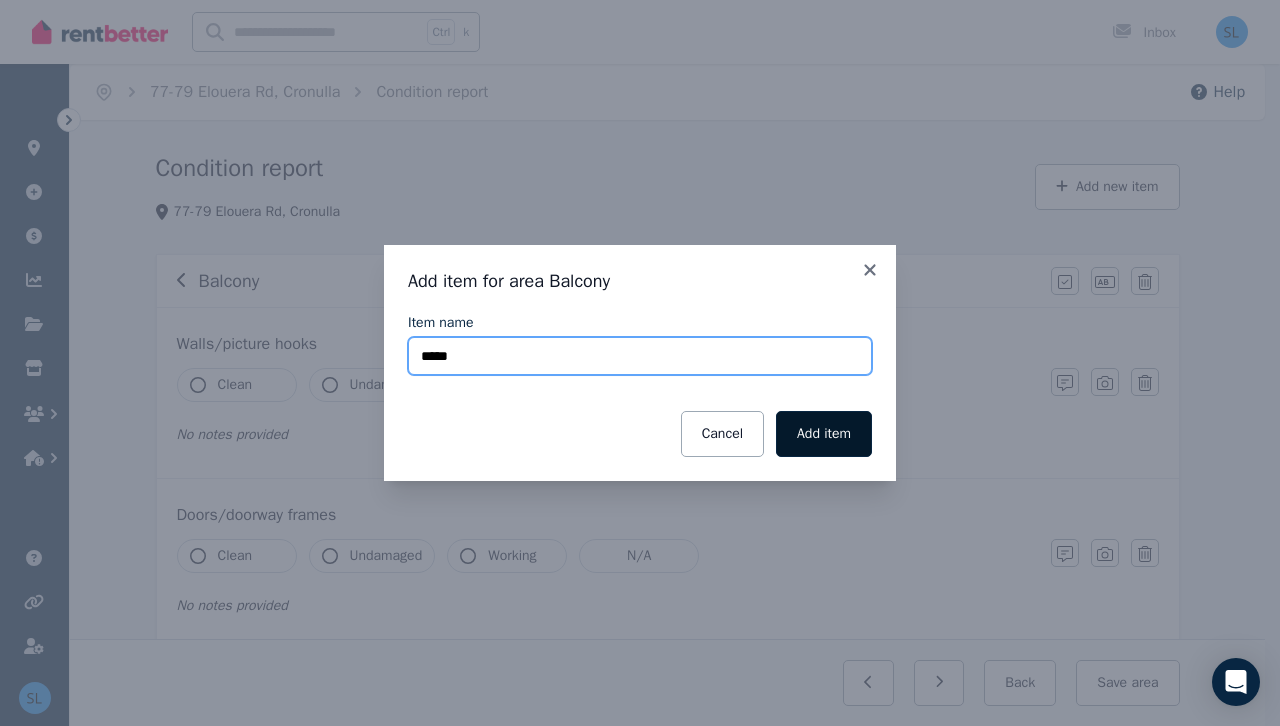 type on "*****" 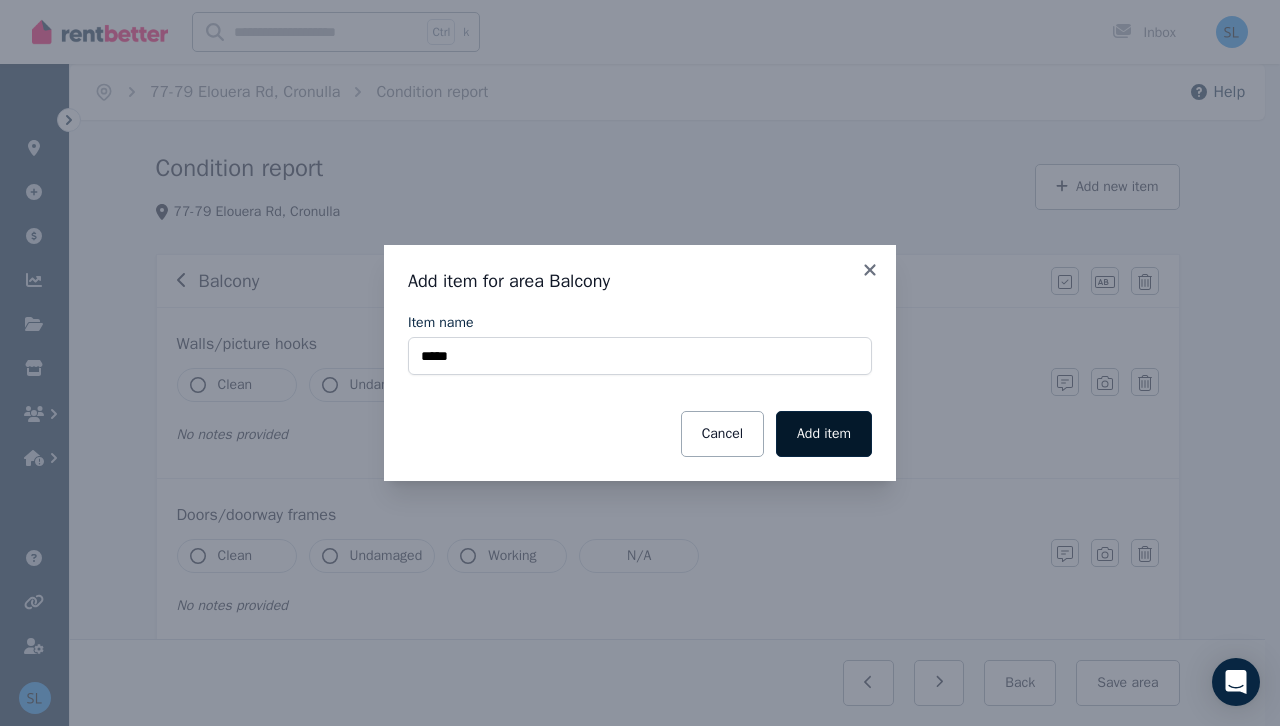 click on "Add item" at bounding box center [824, 434] 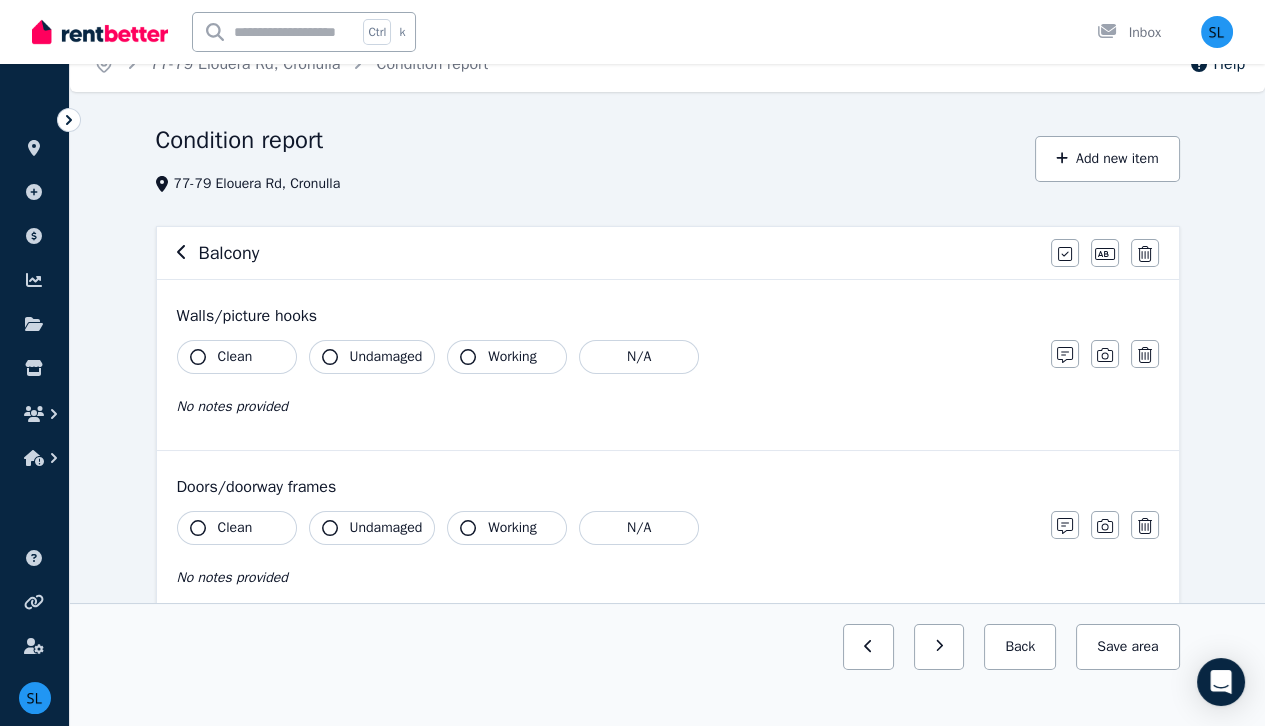 scroll, scrollTop: 0, scrollLeft: 0, axis: both 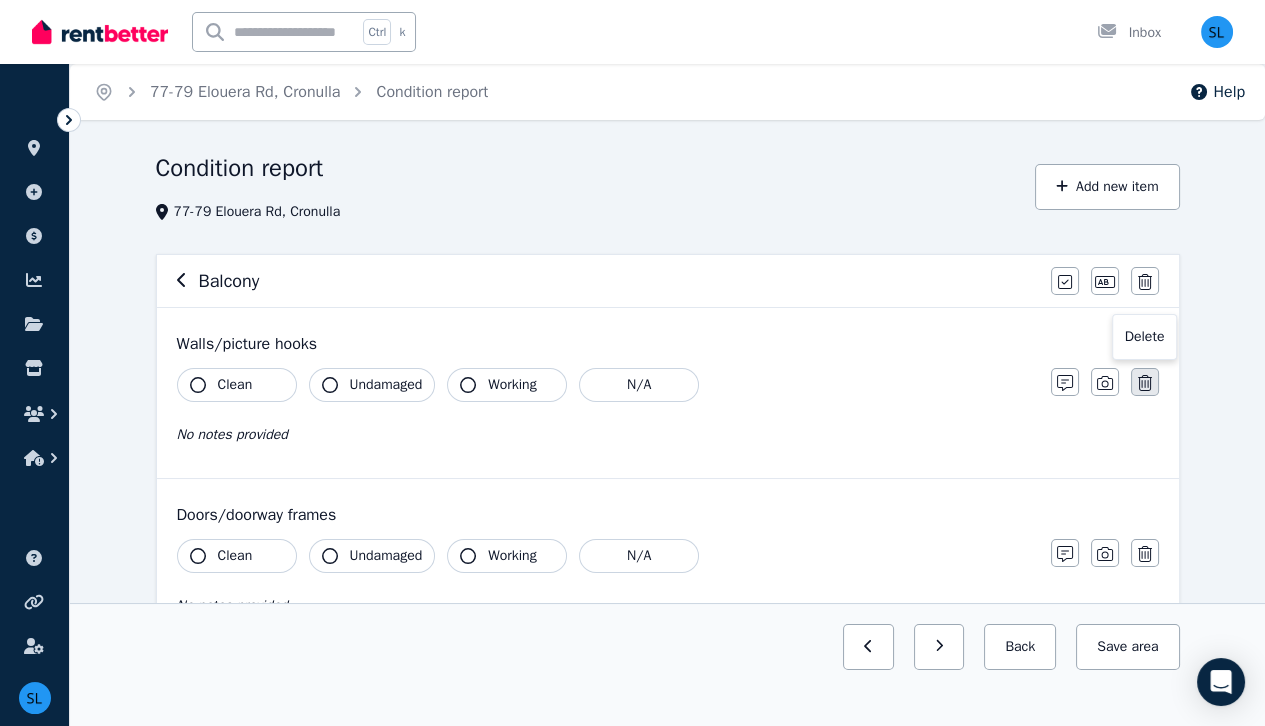 click 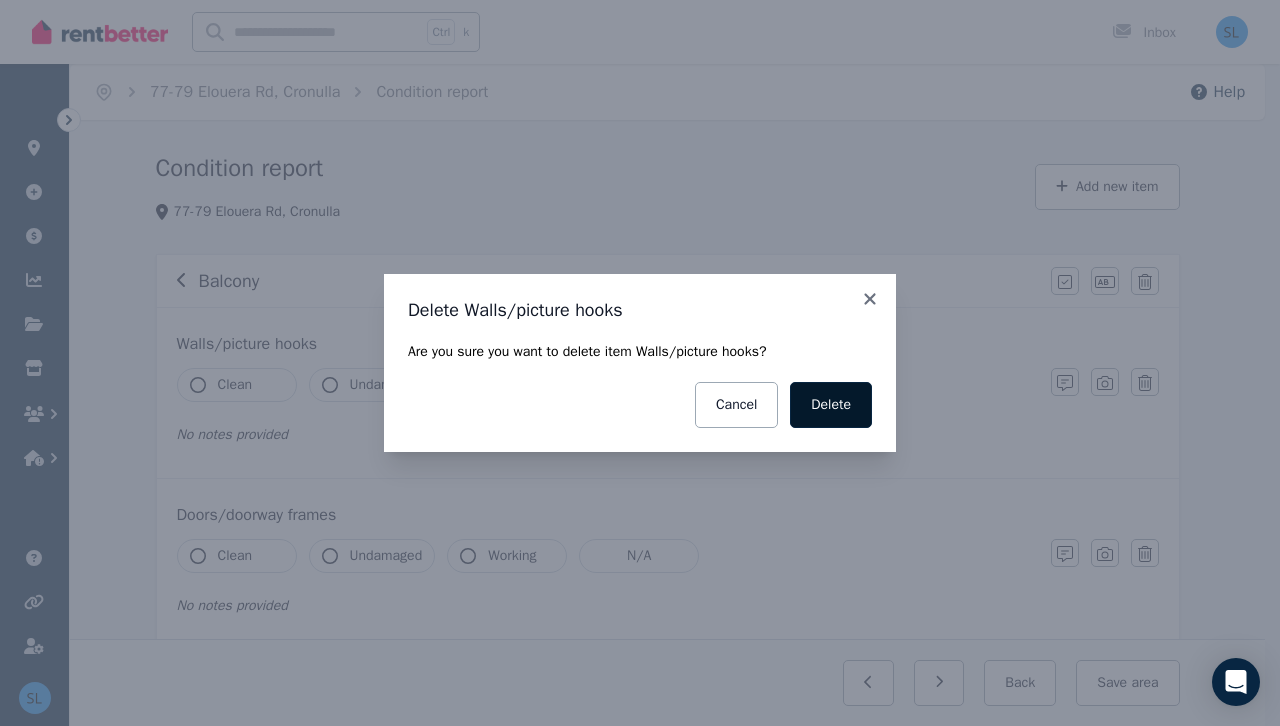 click on "Delete" at bounding box center [831, 405] 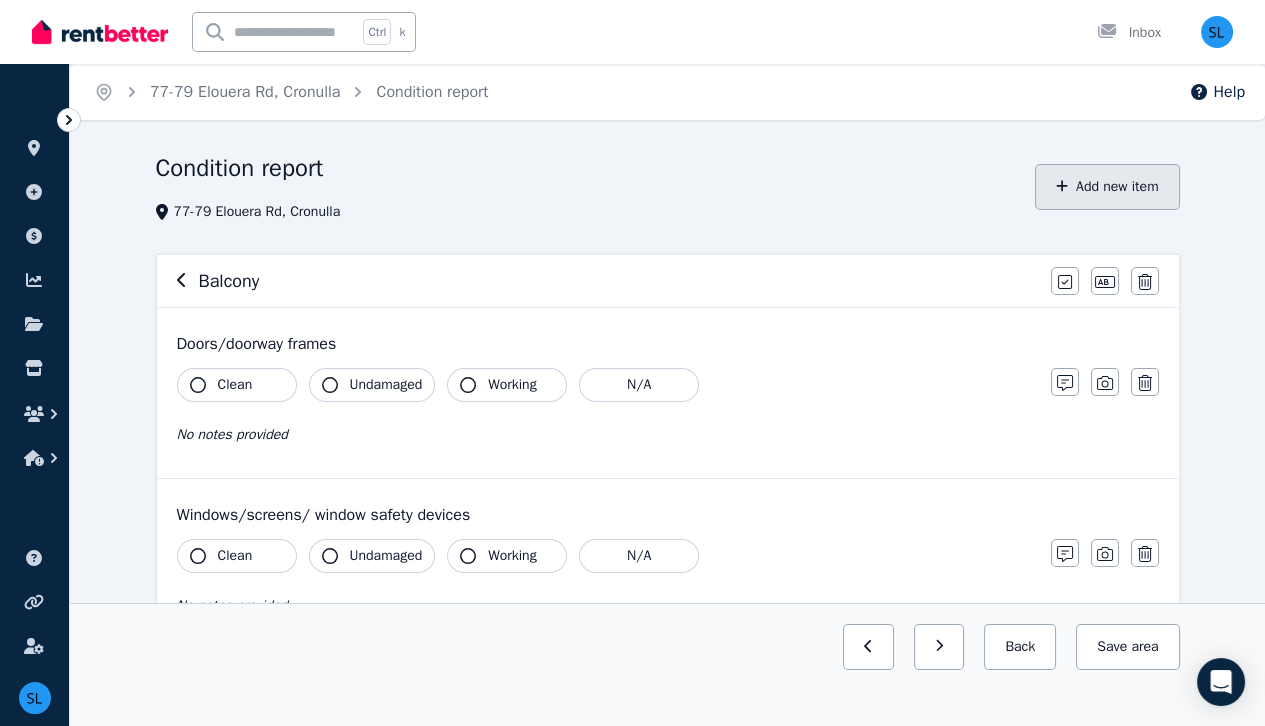 click on "Add new item" at bounding box center [1107, 187] 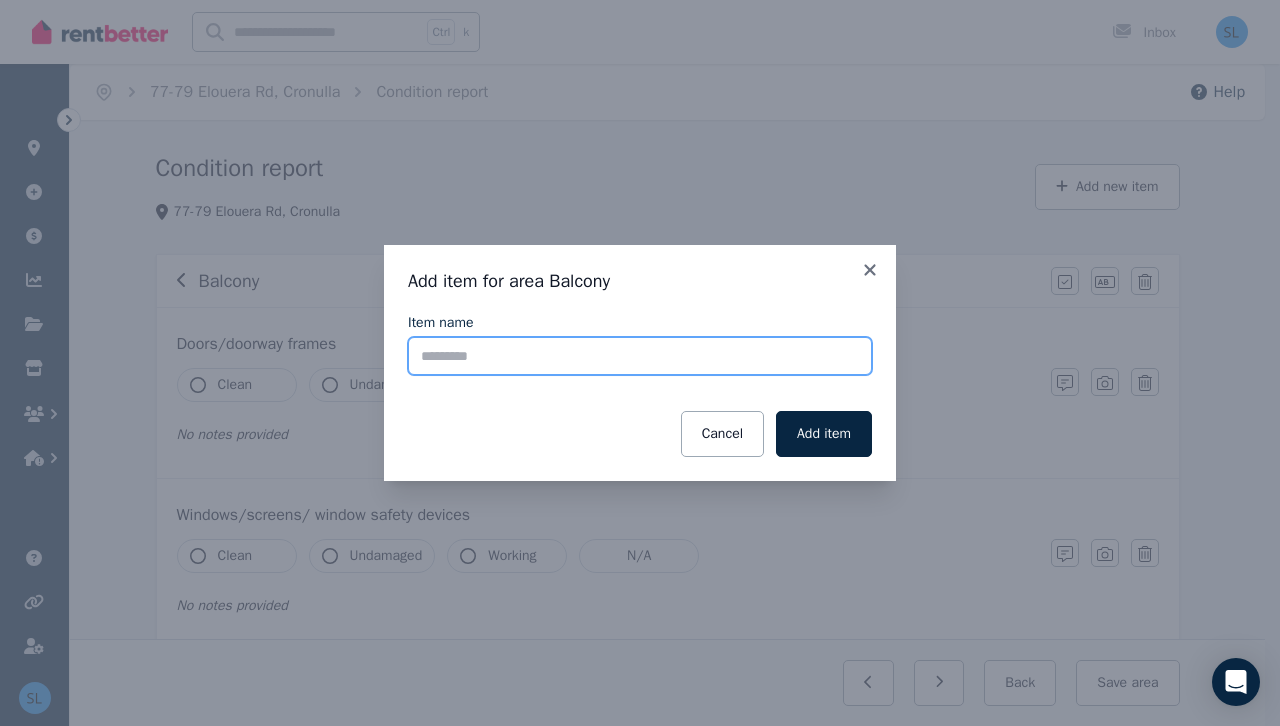 click on "Item name" at bounding box center (640, 356) 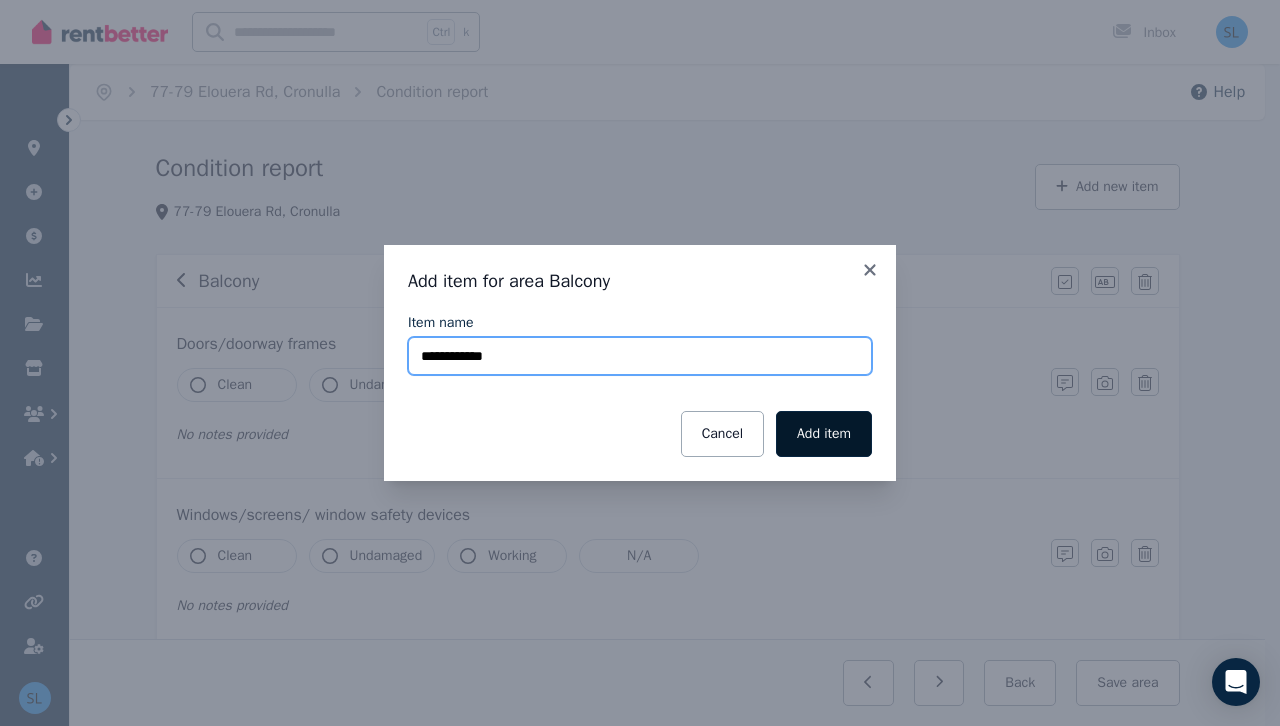 type on "**********" 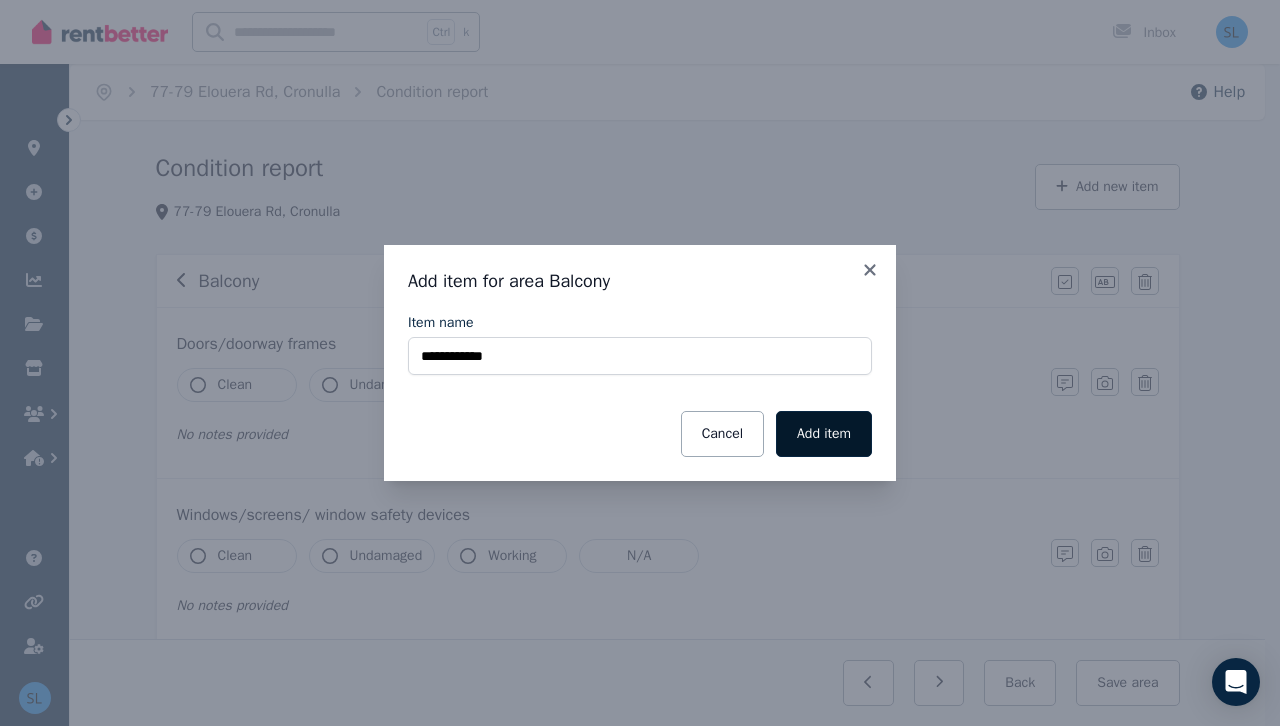 click on "Add item" at bounding box center (824, 434) 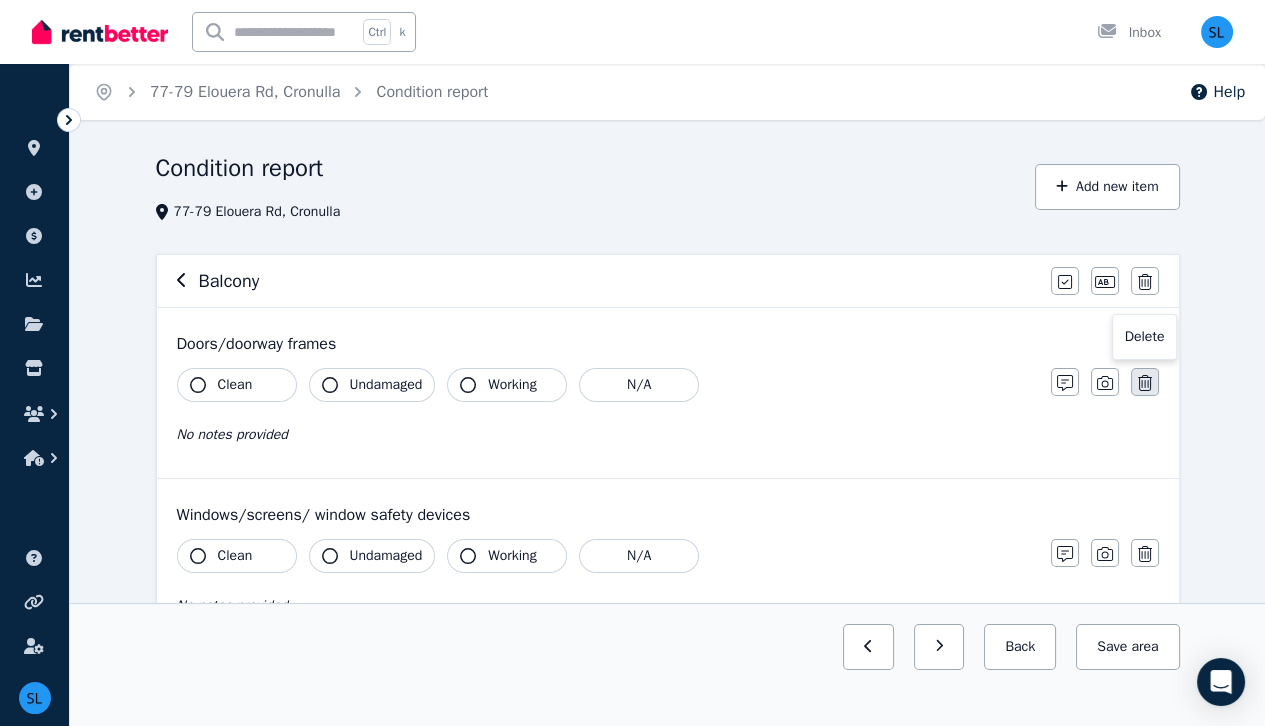 click 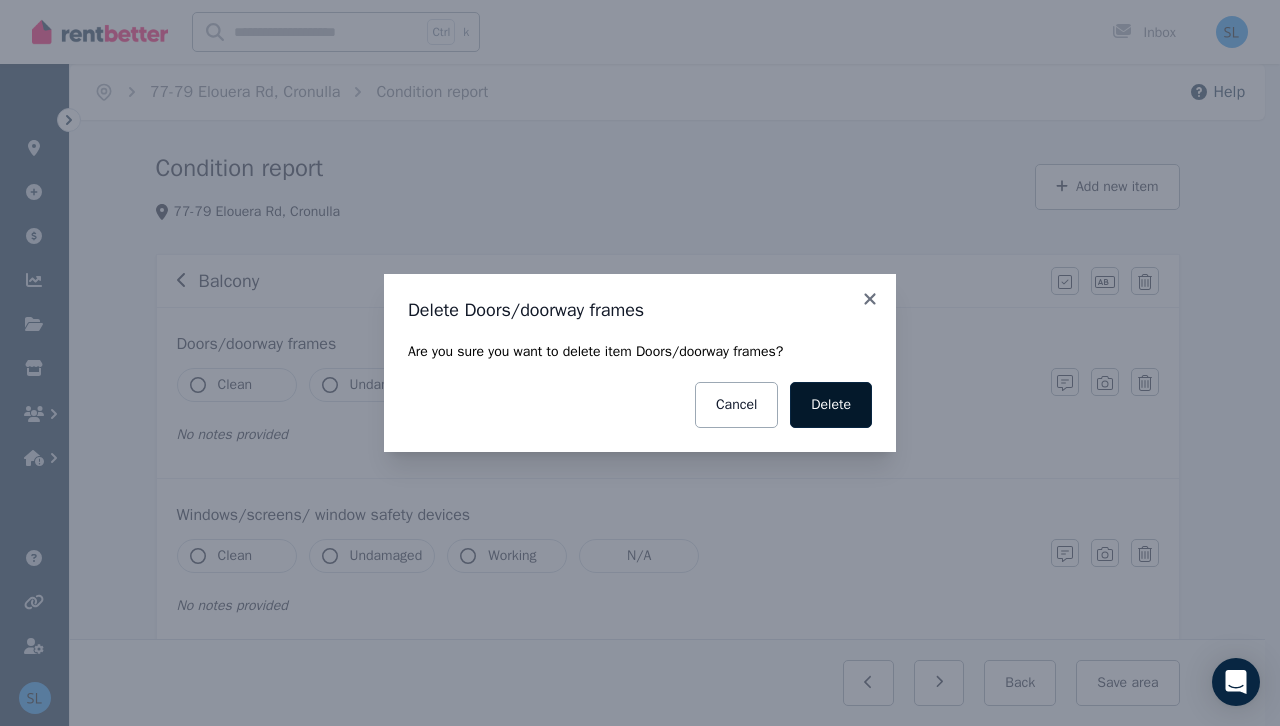 click on "Delete" at bounding box center (831, 405) 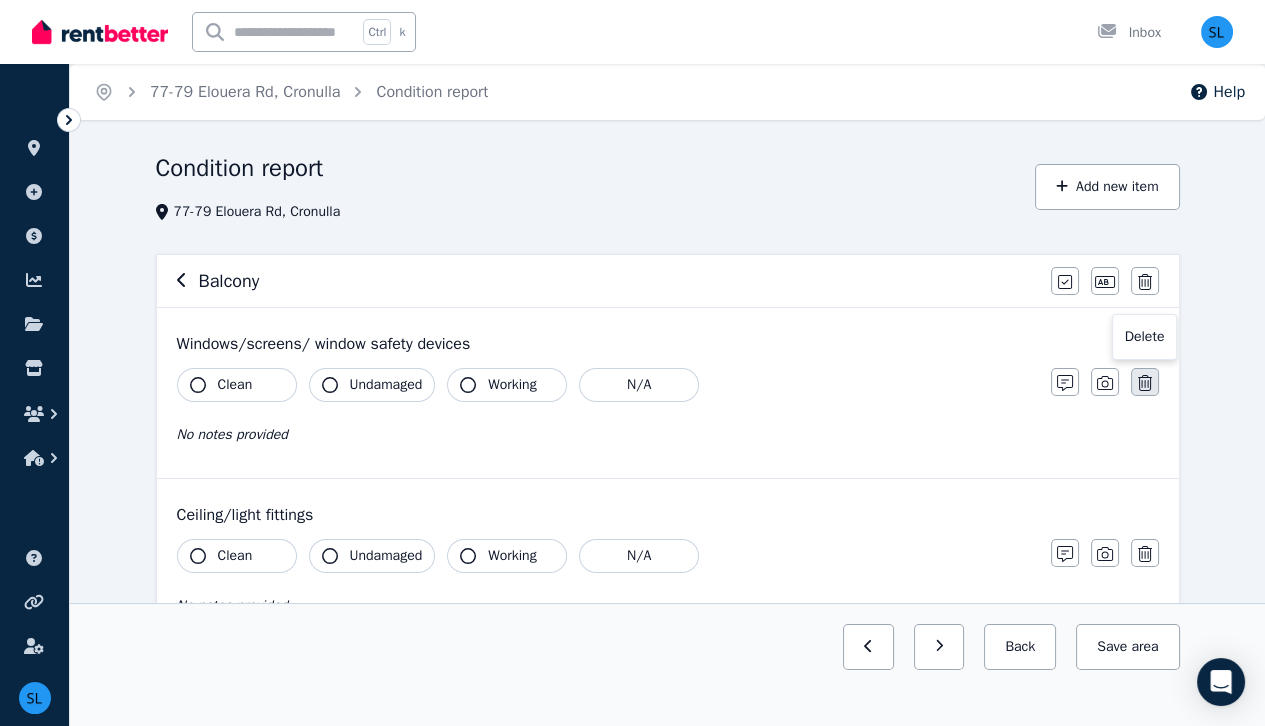 click 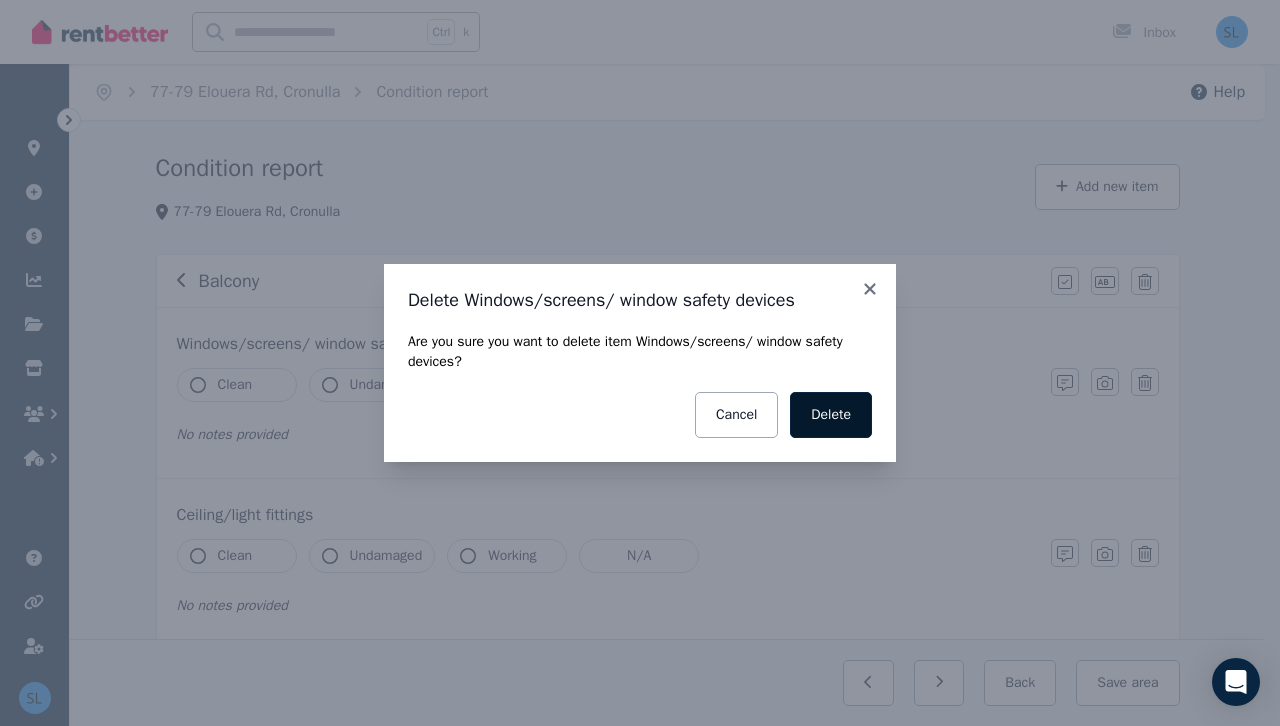 click on "Delete" at bounding box center (831, 415) 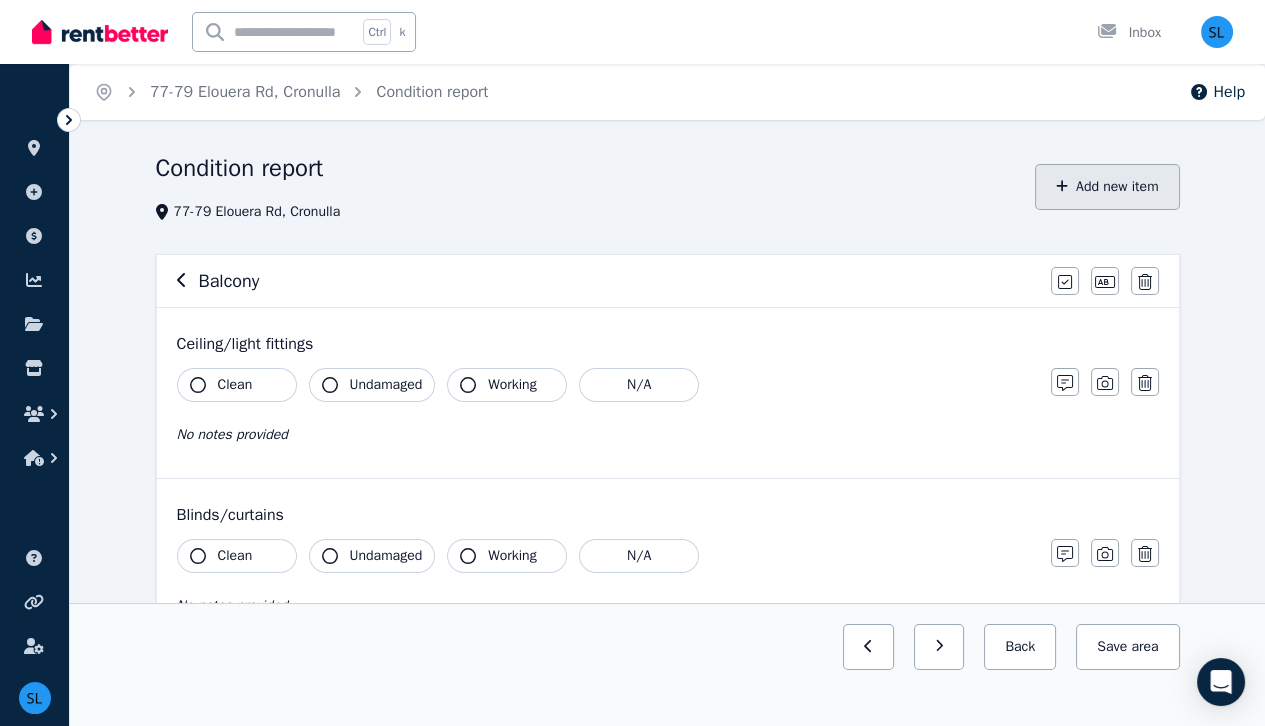 click on "Add new item" at bounding box center (1107, 187) 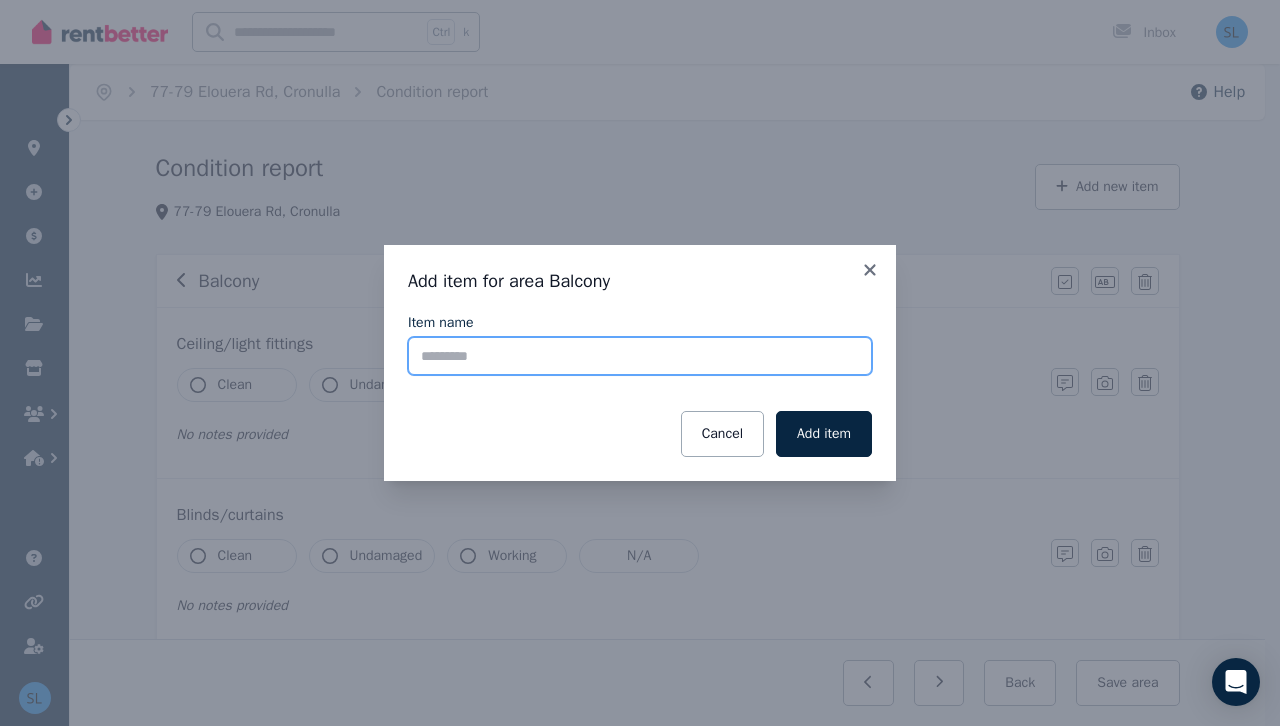 click on "Item name" at bounding box center [640, 356] 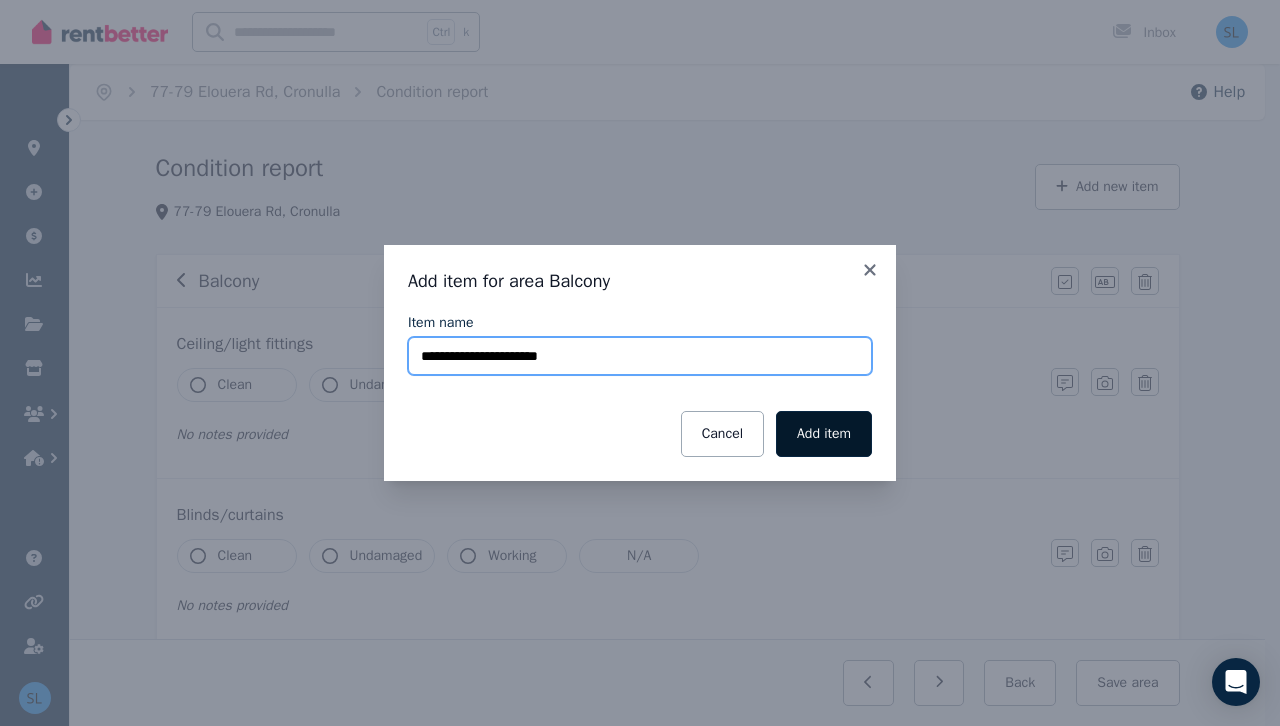 type on "**********" 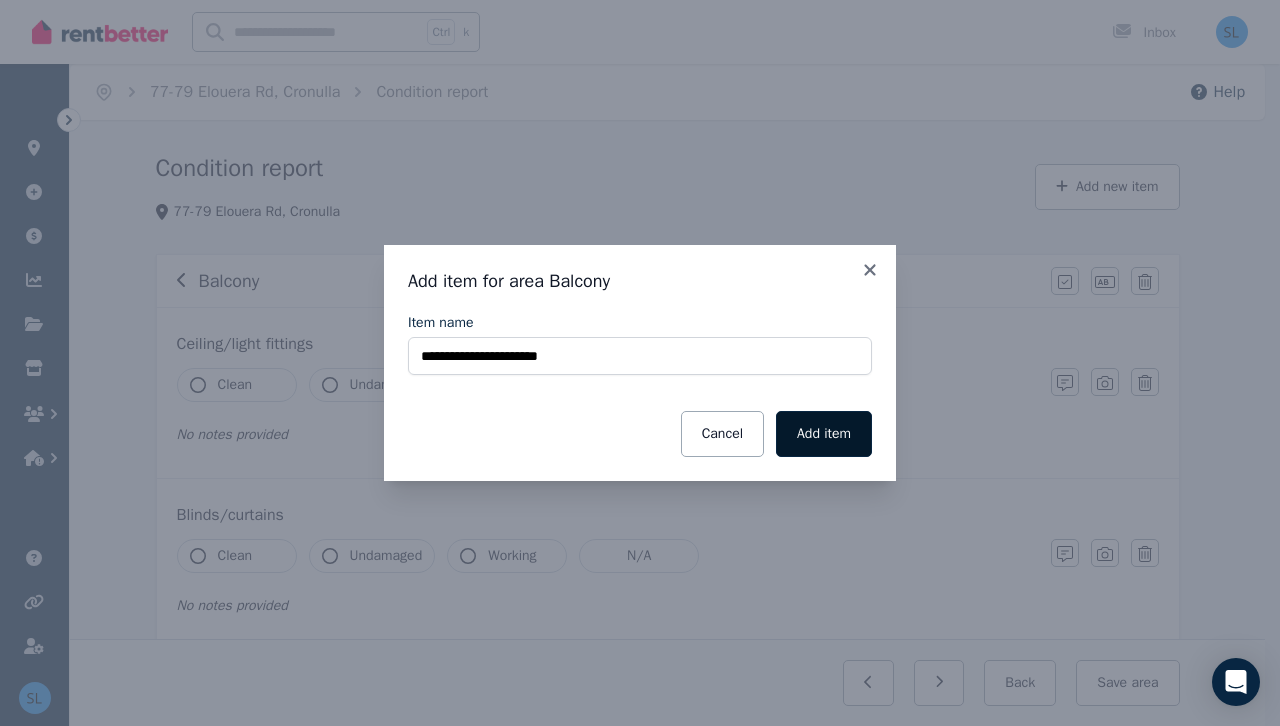click on "Add item" at bounding box center [824, 434] 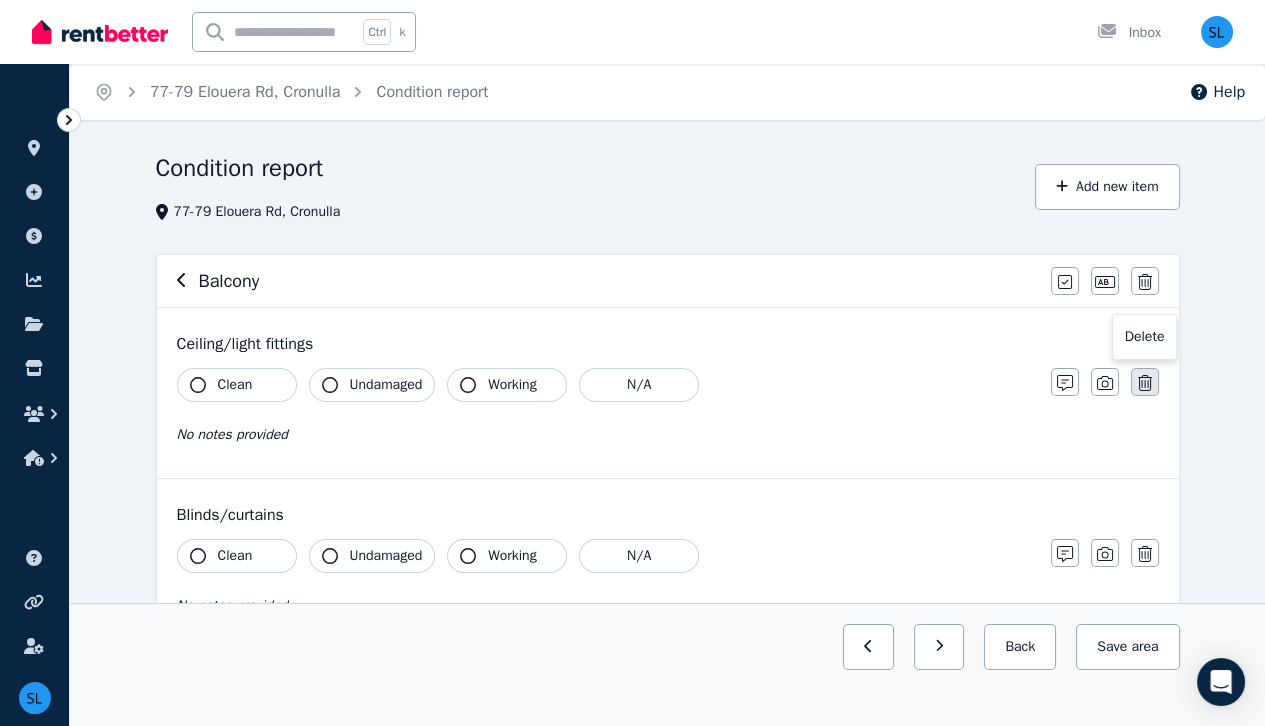 click 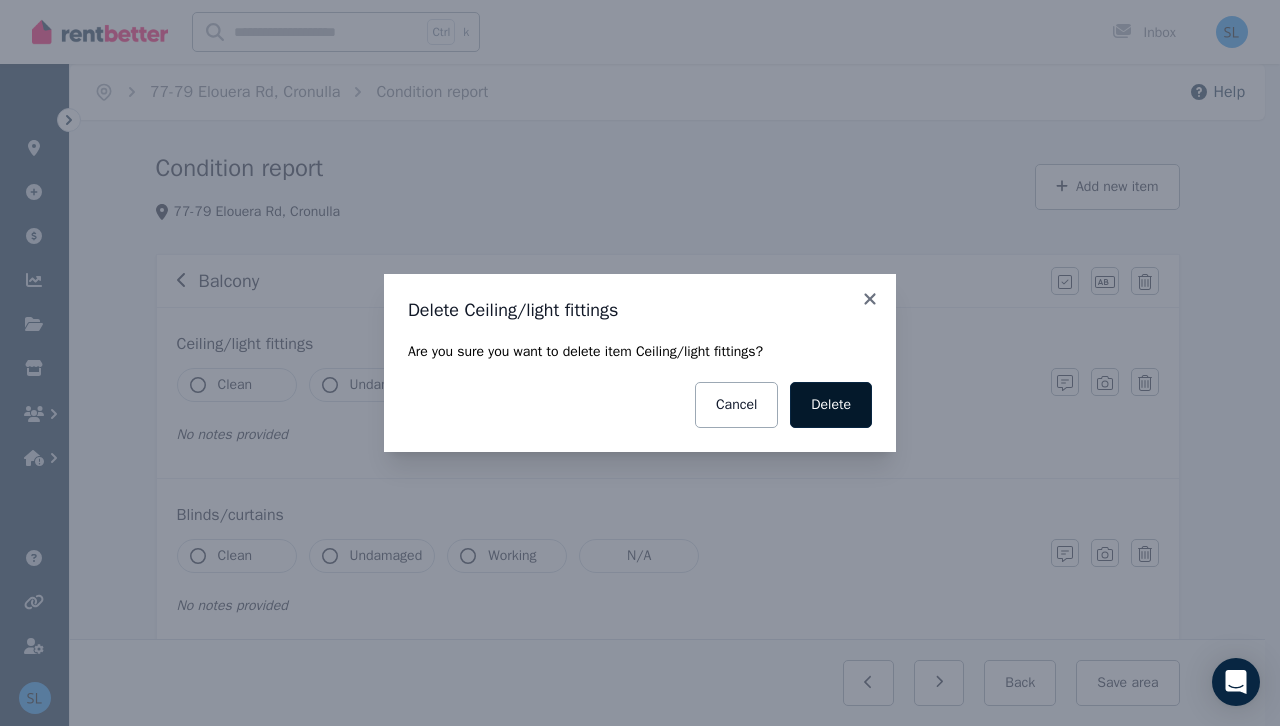 click on "Delete" at bounding box center [831, 405] 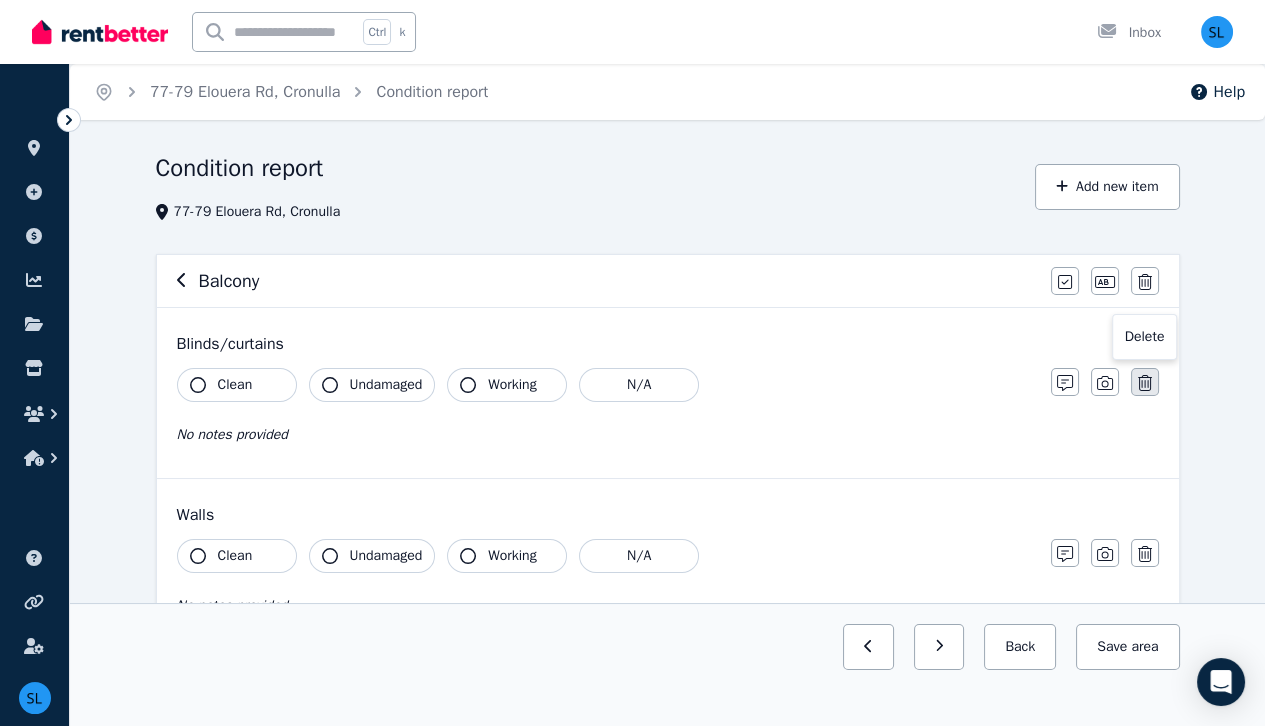 click 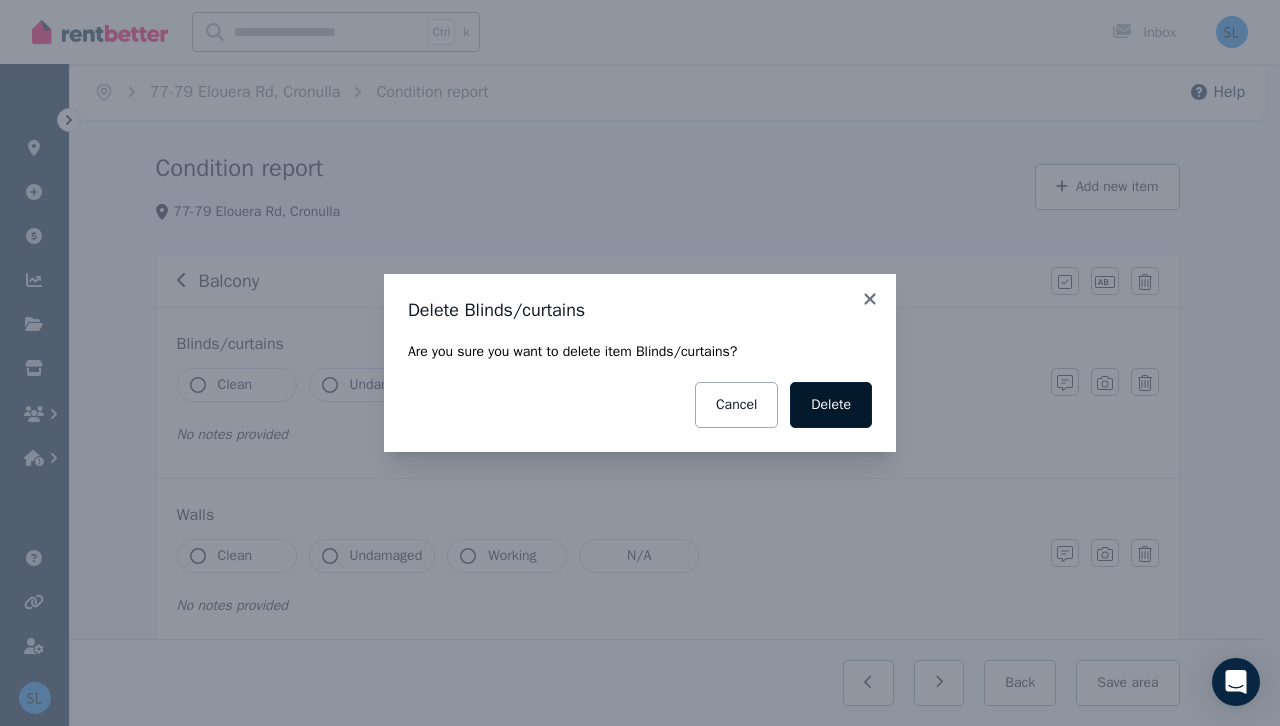 click on "Delete" at bounding box center (831, 405) 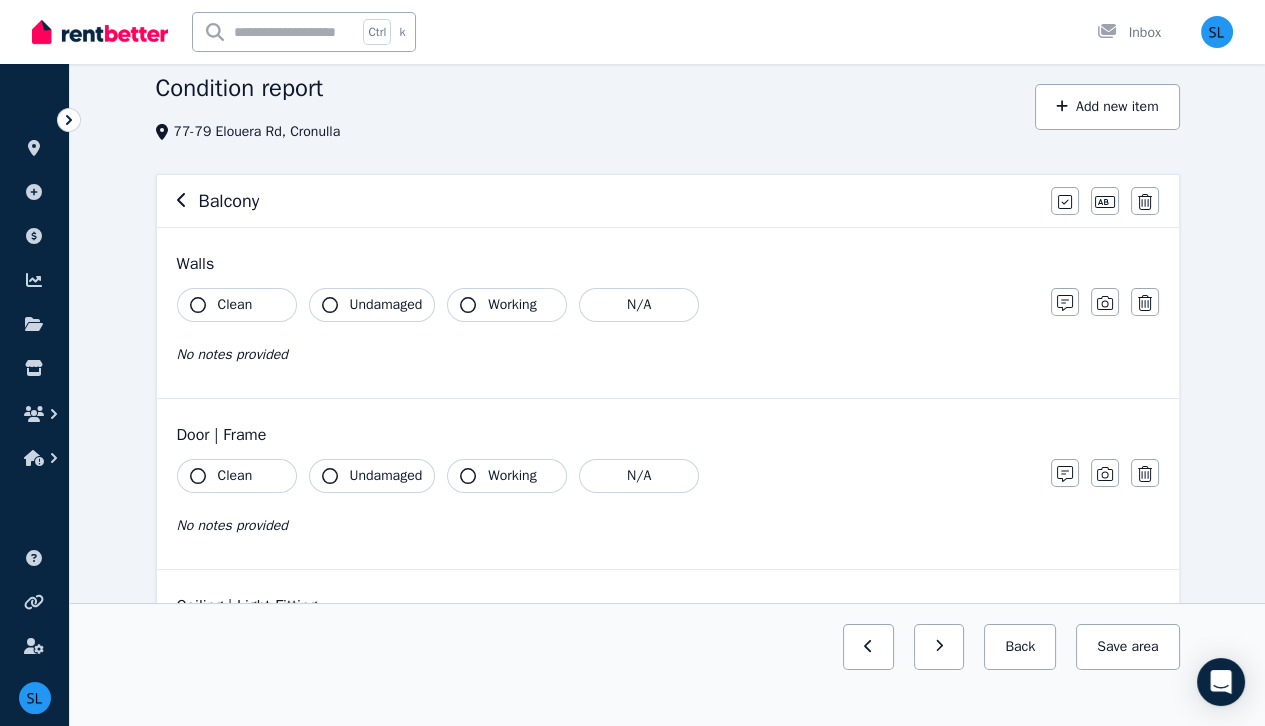 scroll, scrollTop: 68, scrollLeft: 0, axis: vertical 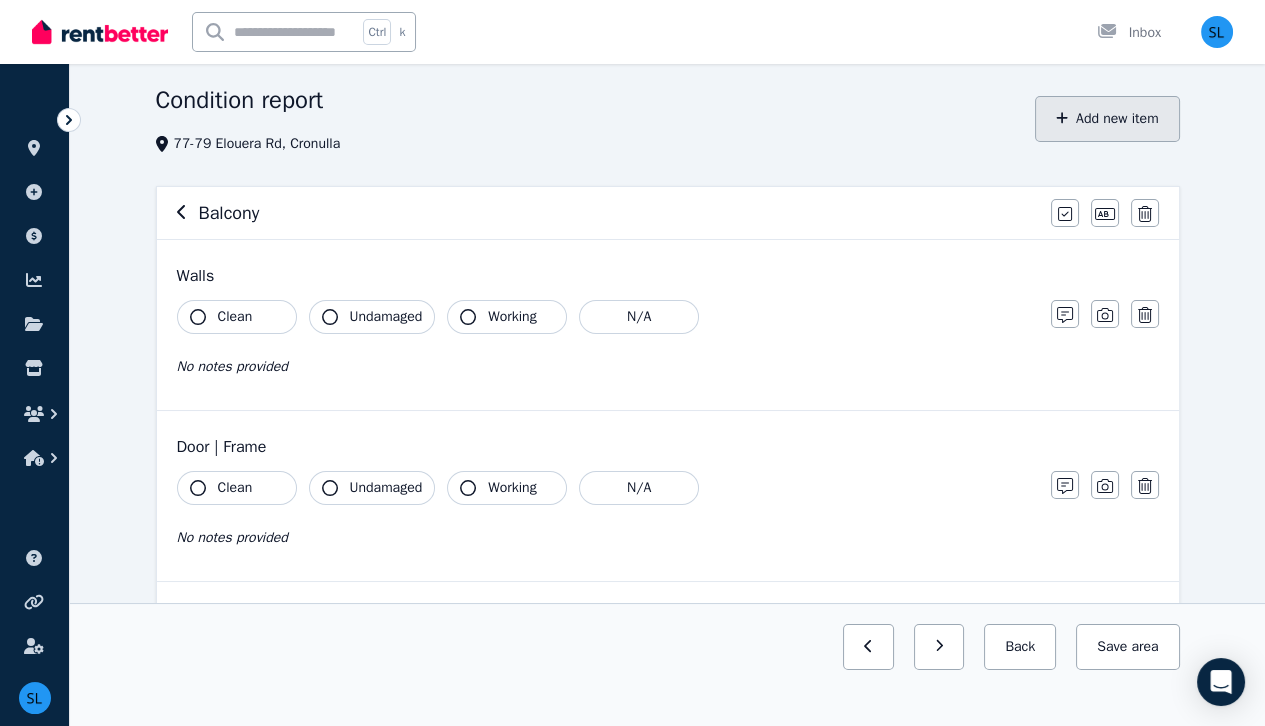 click on "Add new item" at bounding box center (1107, 119) 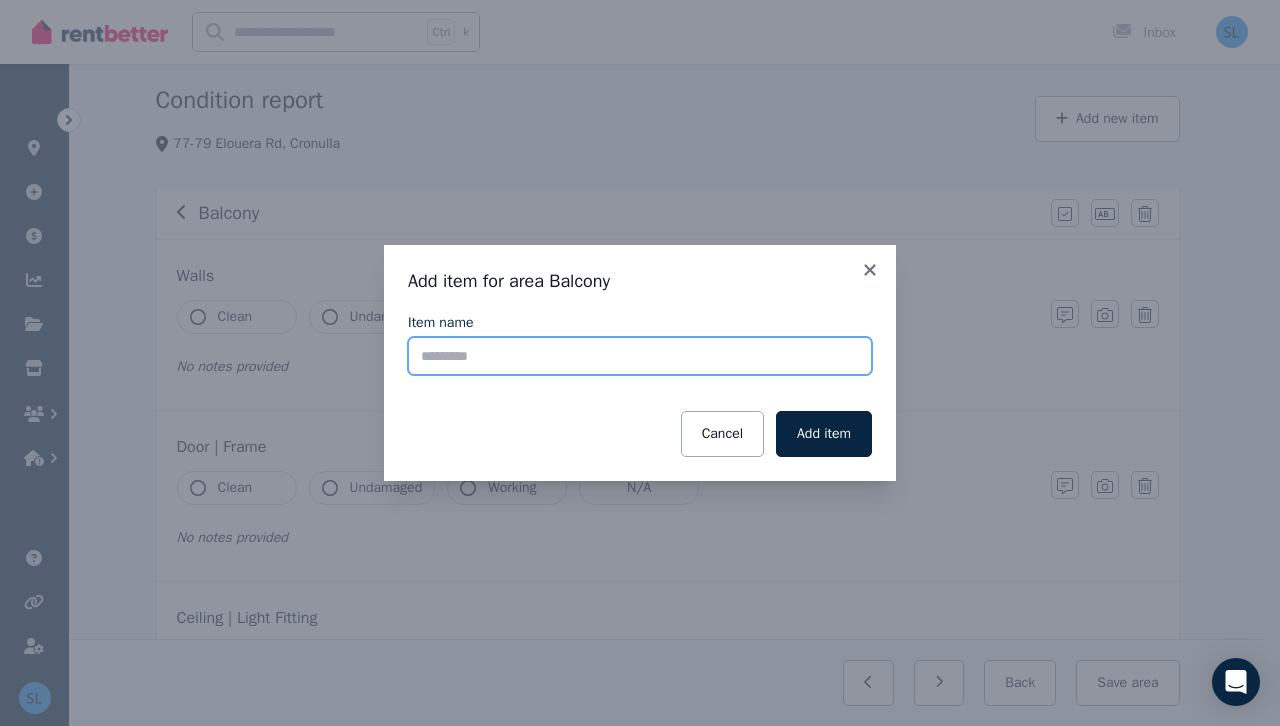 click on "Item name" at bounding box center (640, 356) 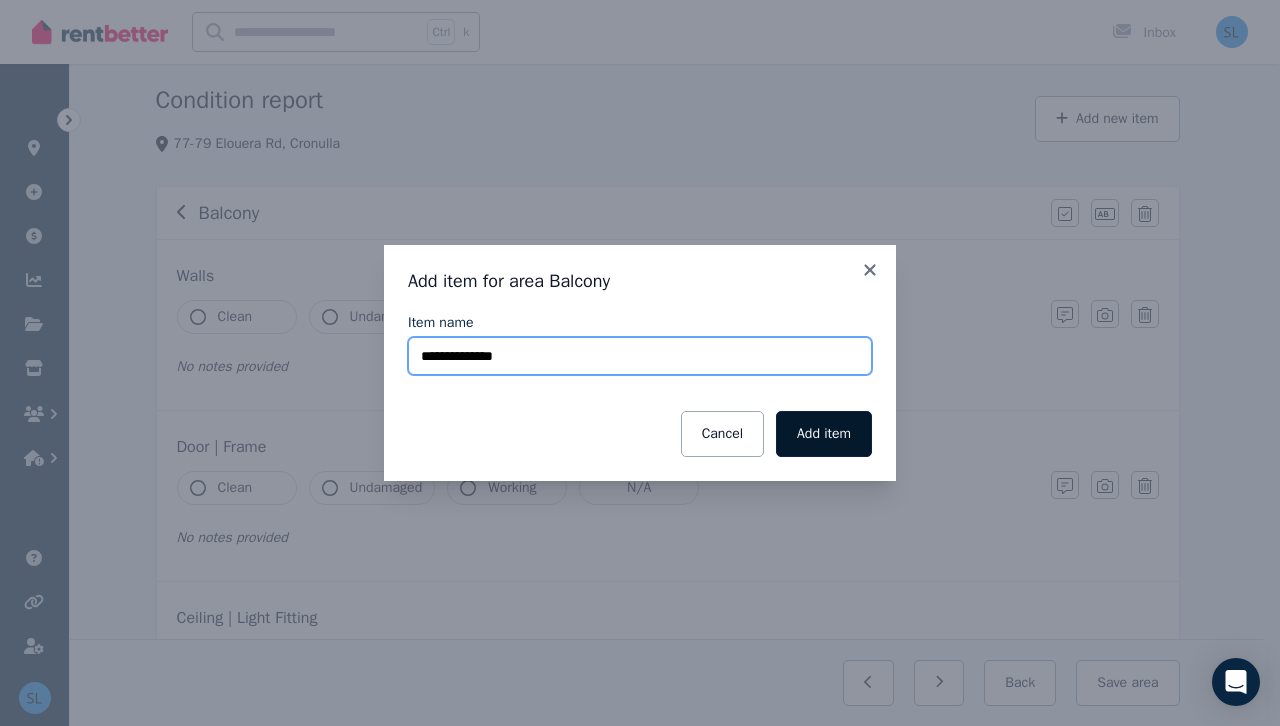 type on "**********" 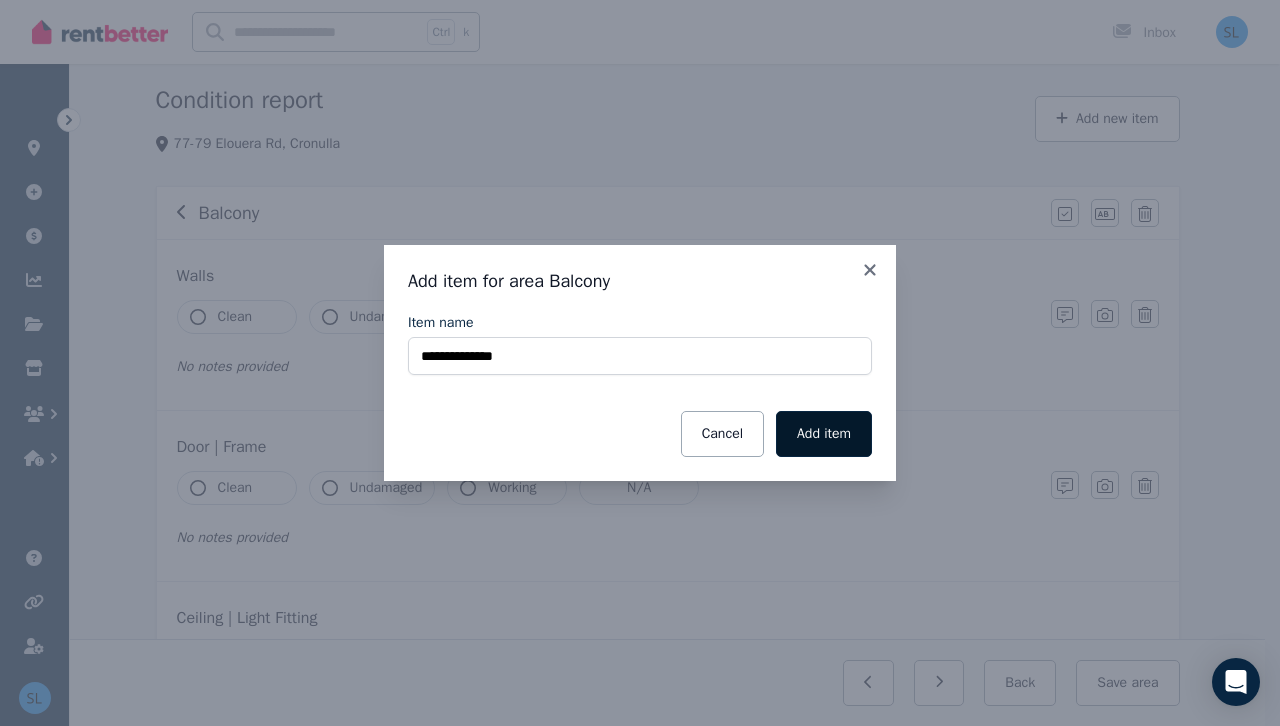 click on "Add item" at bounding box center [824, 434] 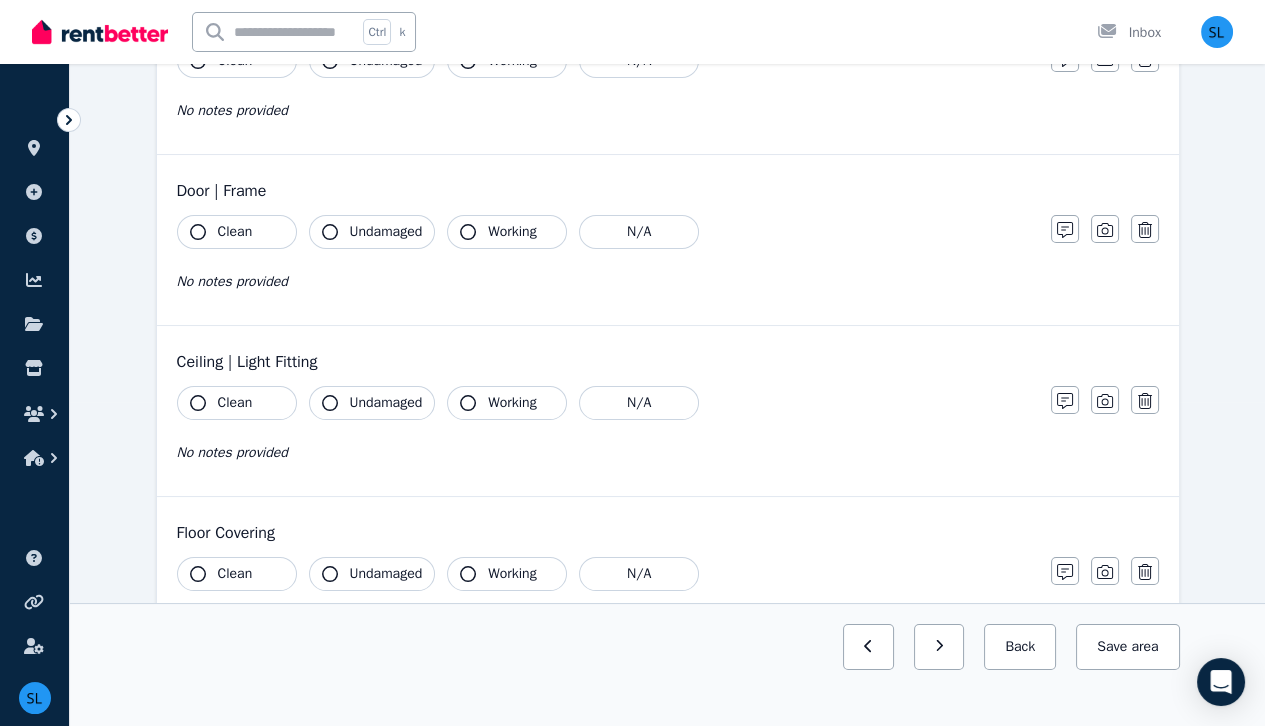 scroll, scrollTop: 0, scrollLeft: 0, axis: both 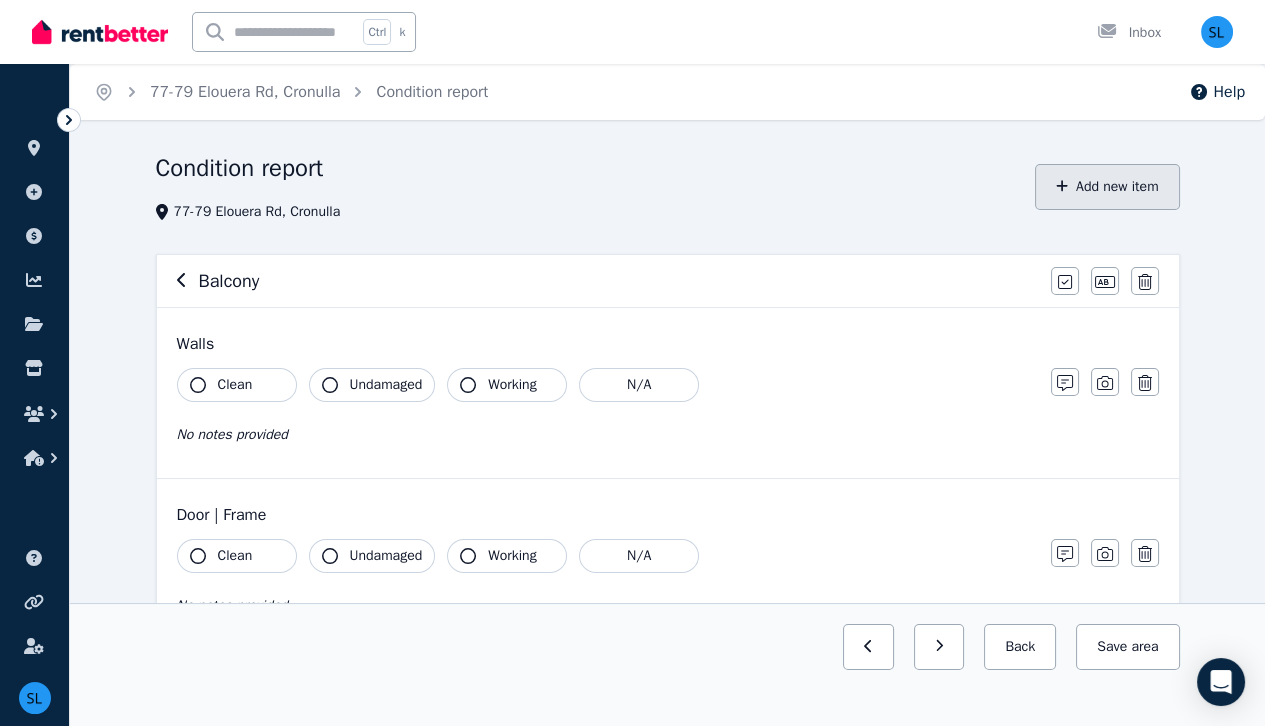 click on "Add new item" at bounding box center [1107, 187] 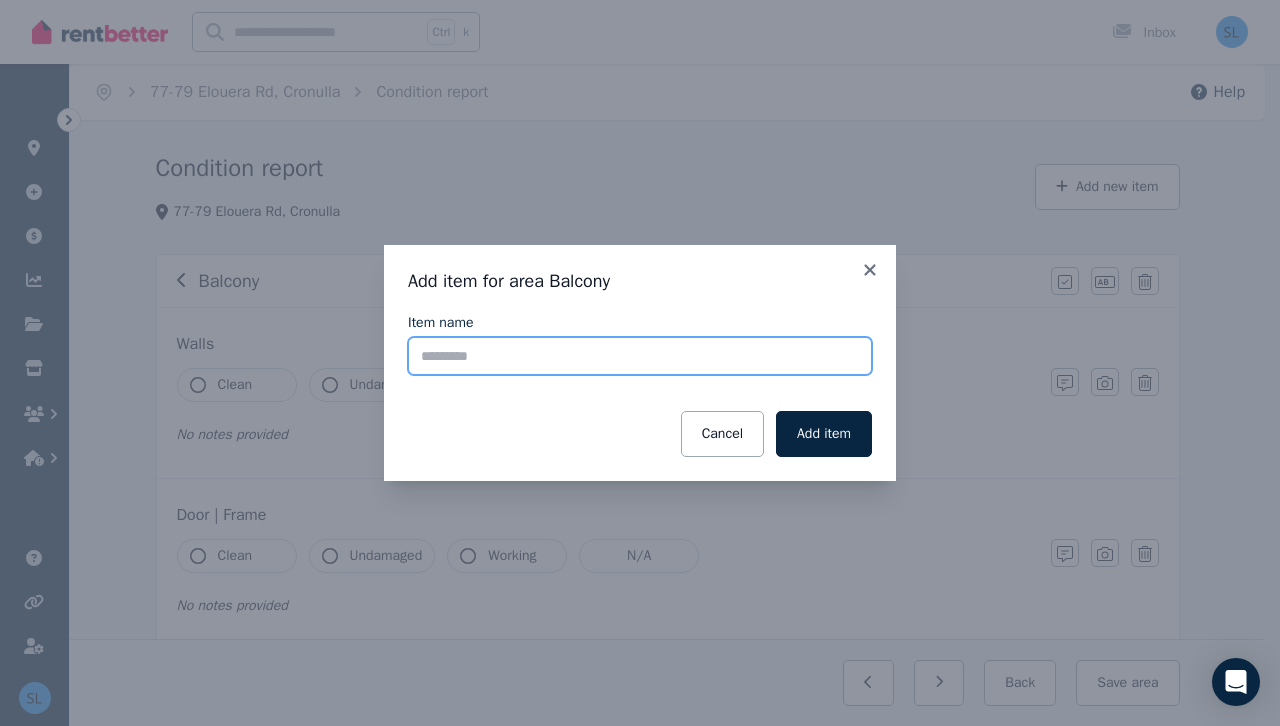 click on "Item name" at bounding box center [640, 356] 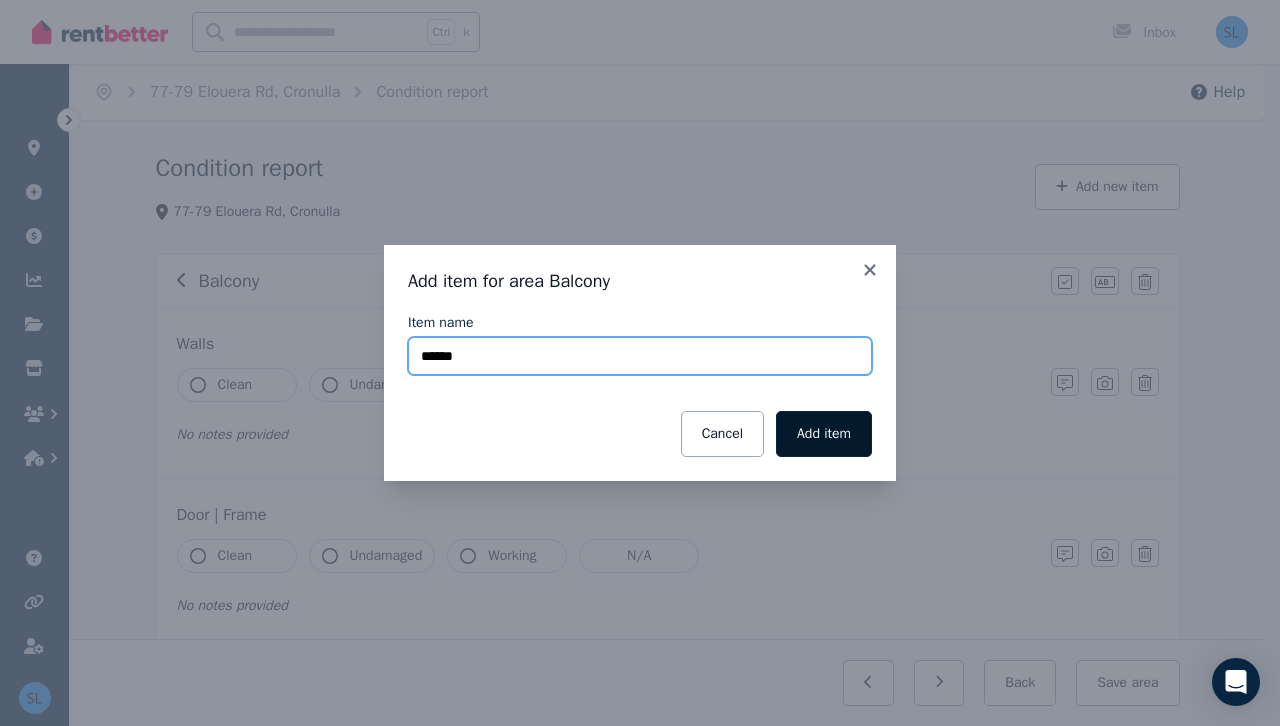 type on "******" 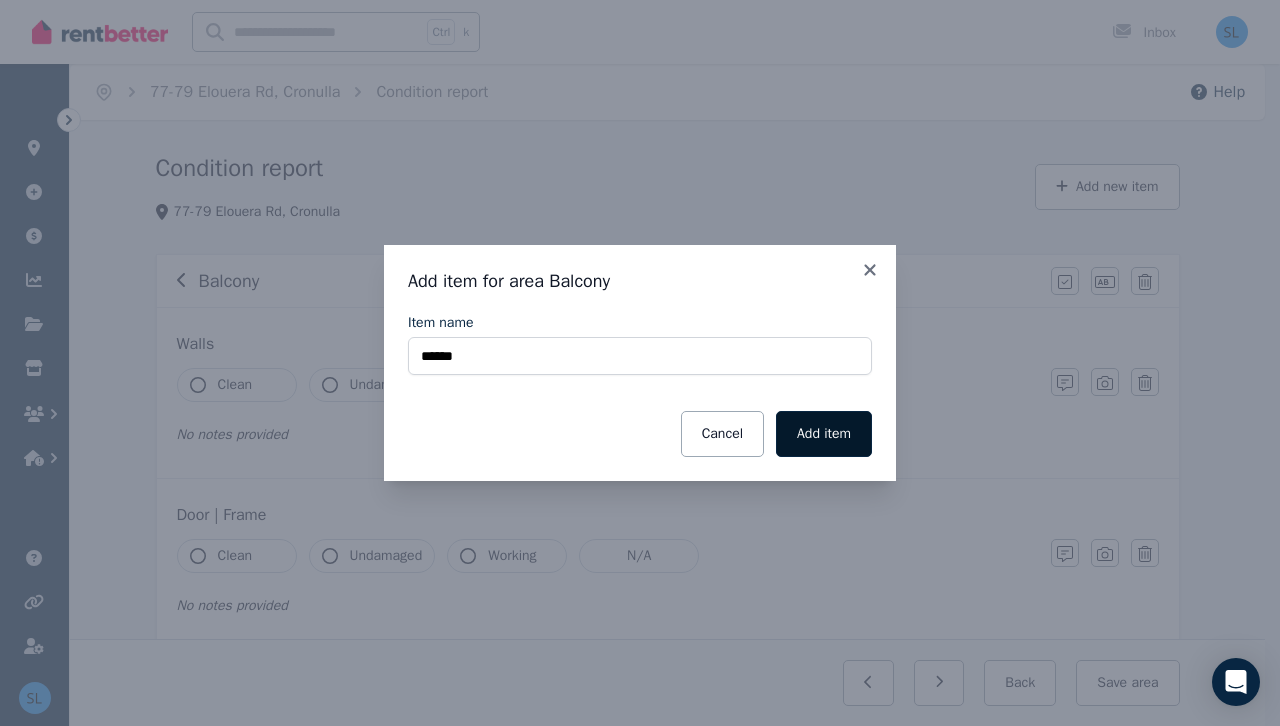 click on "Add item" at bounding box center (824, 434) 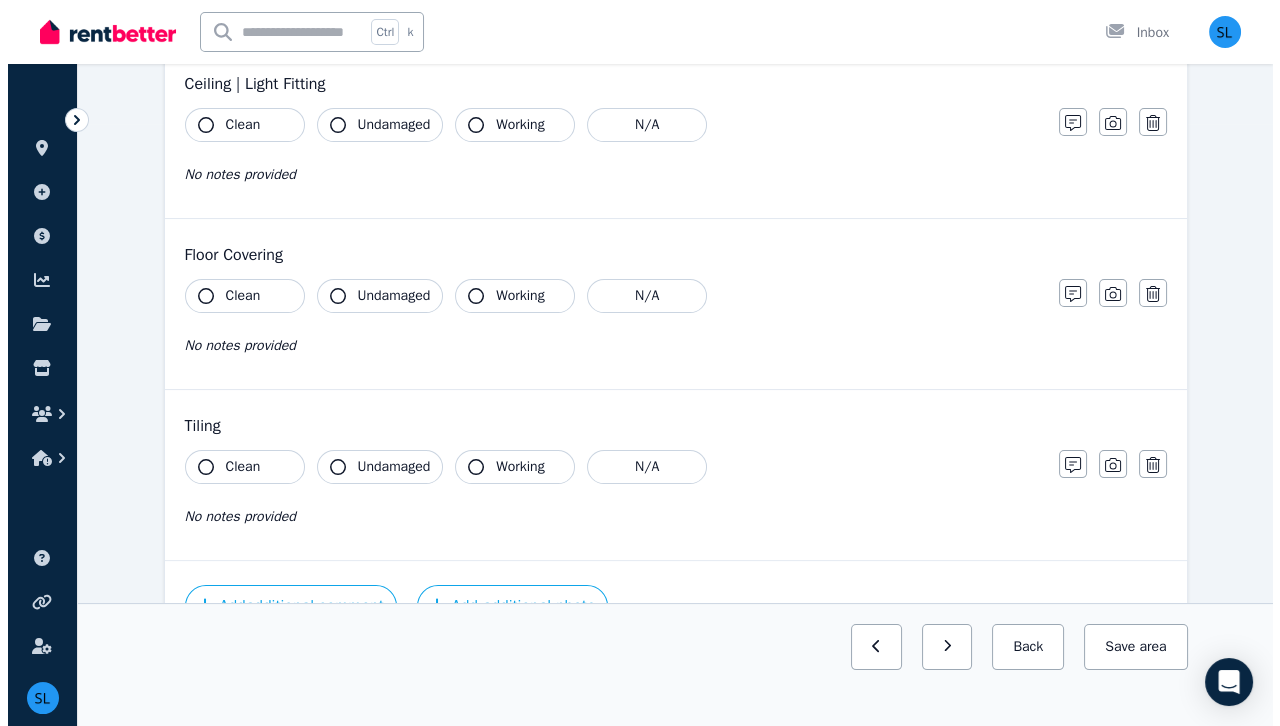 scroll, scrollTop: 603, scrollLeft: 0, axis: vertical 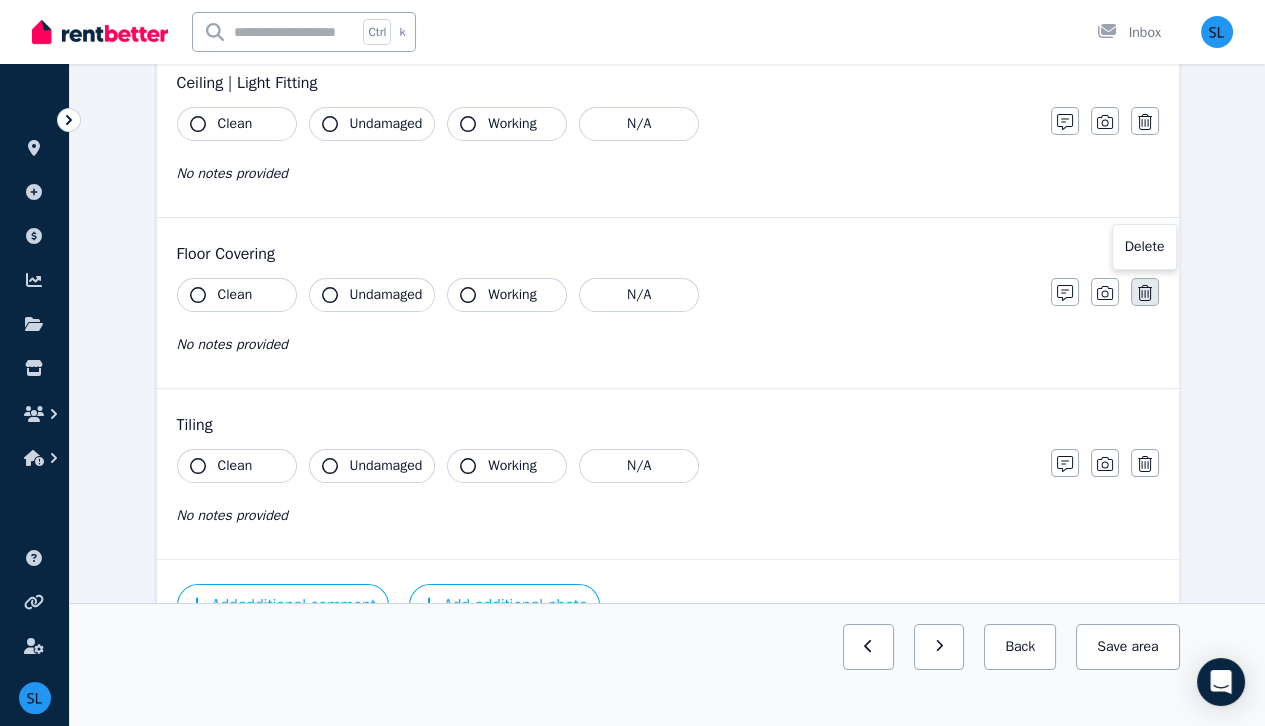 click 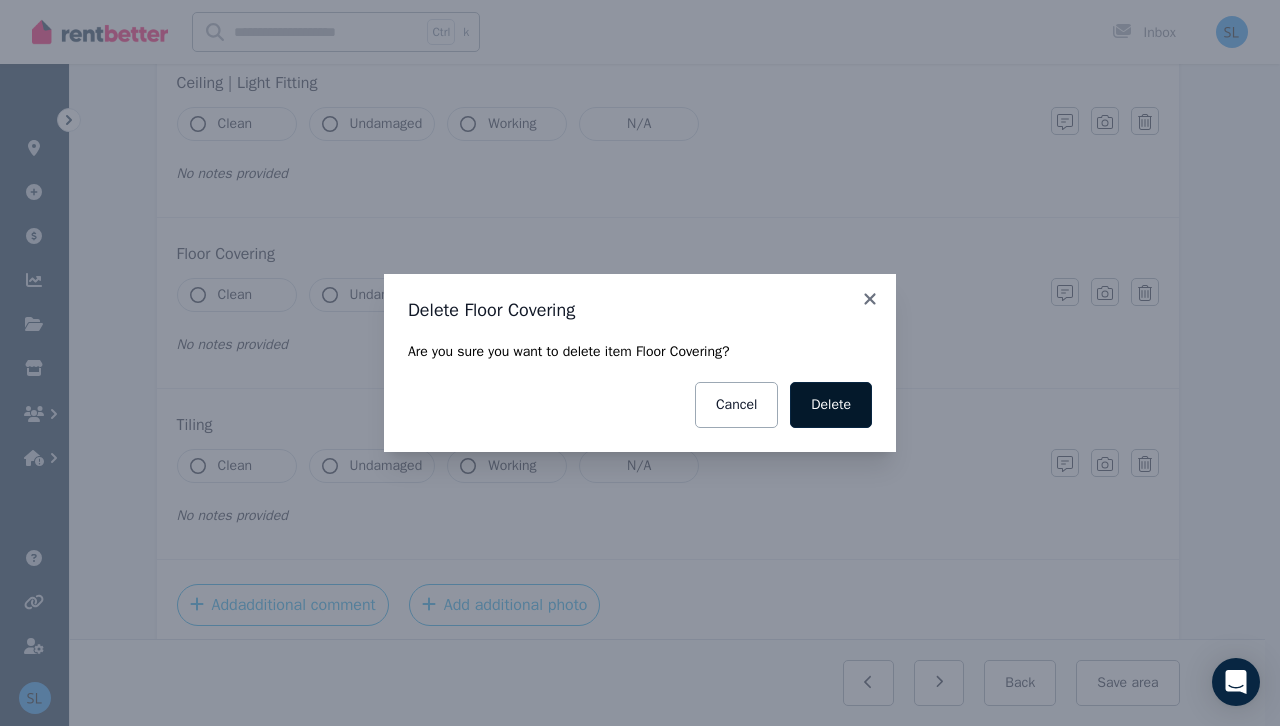 click on "Delete" at bounding box center [831, 405] 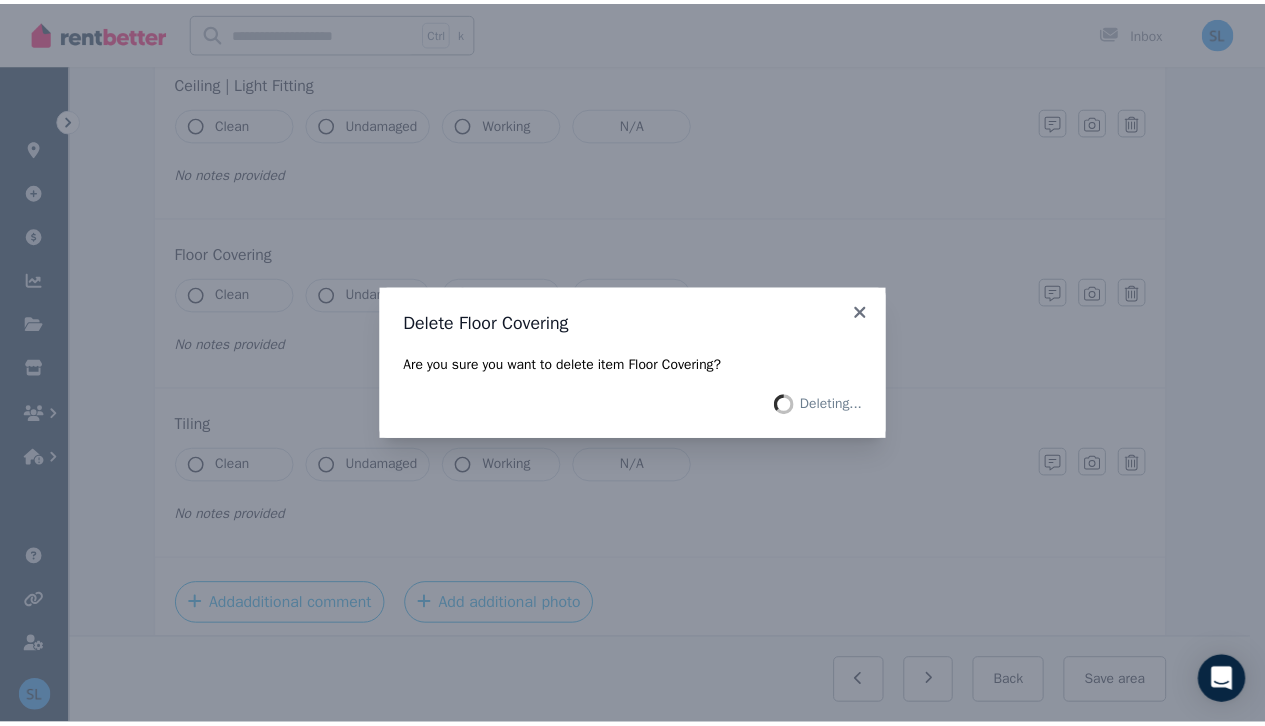 scroll, scrollTop: 432, scrollLeft: 0, axis: vertical 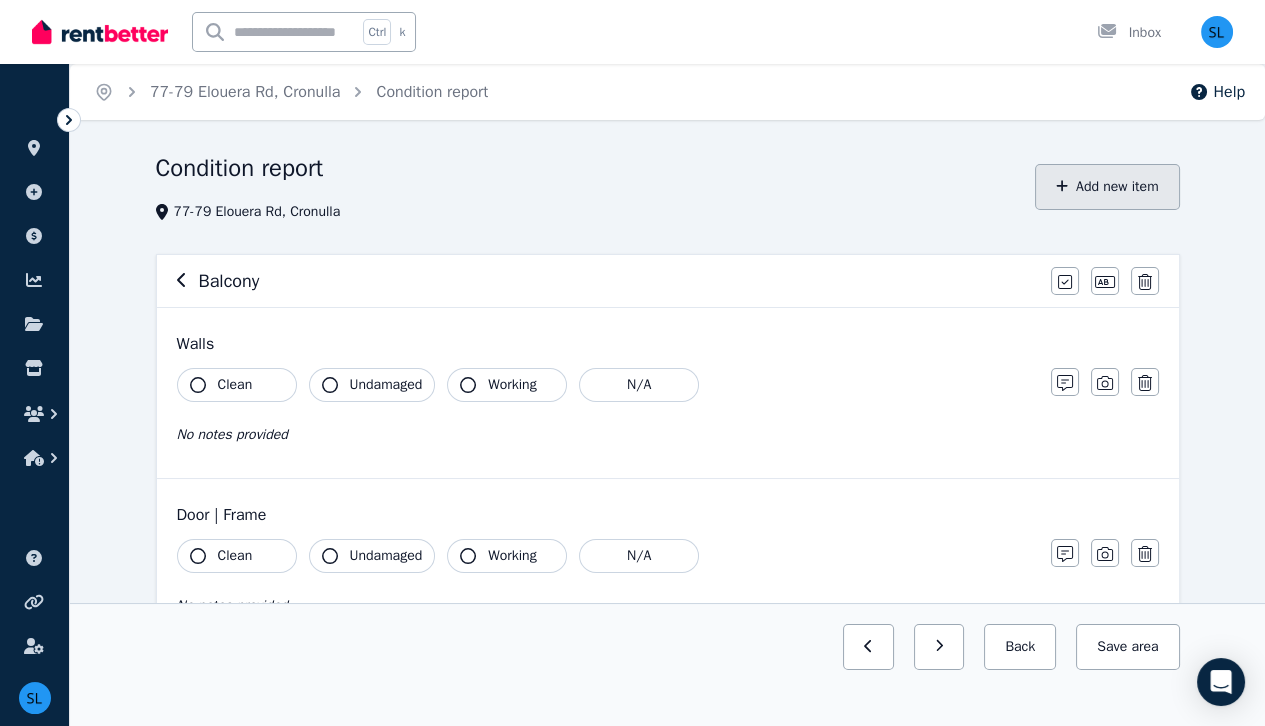 click on "Add new item" at bounding box center [1107, 187] 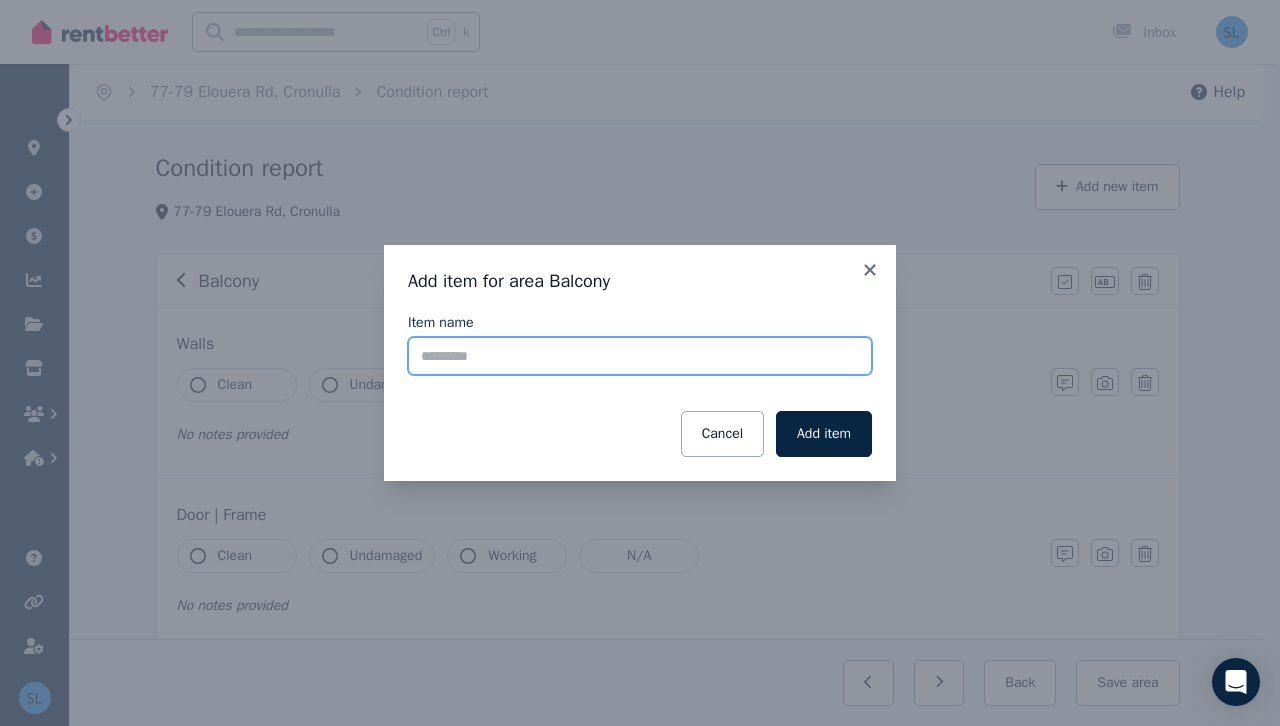 click on "Item name" at bounding box center (640, 356) 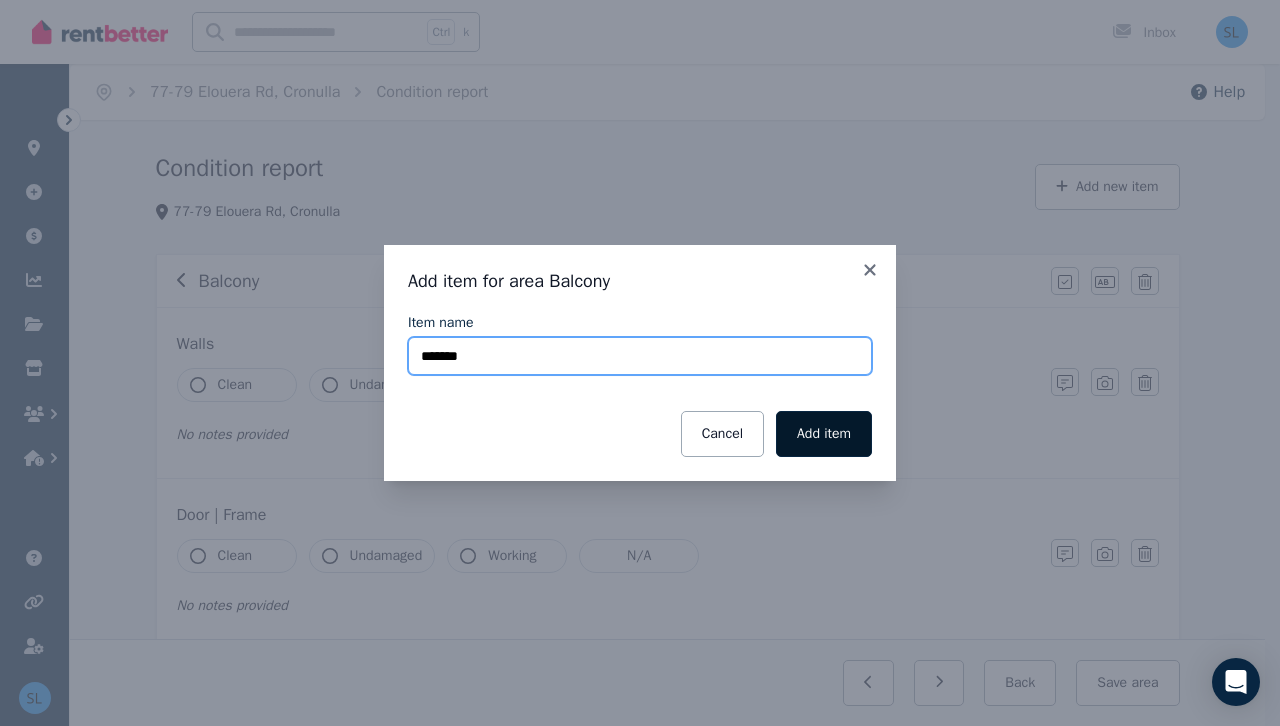 type on "*******" 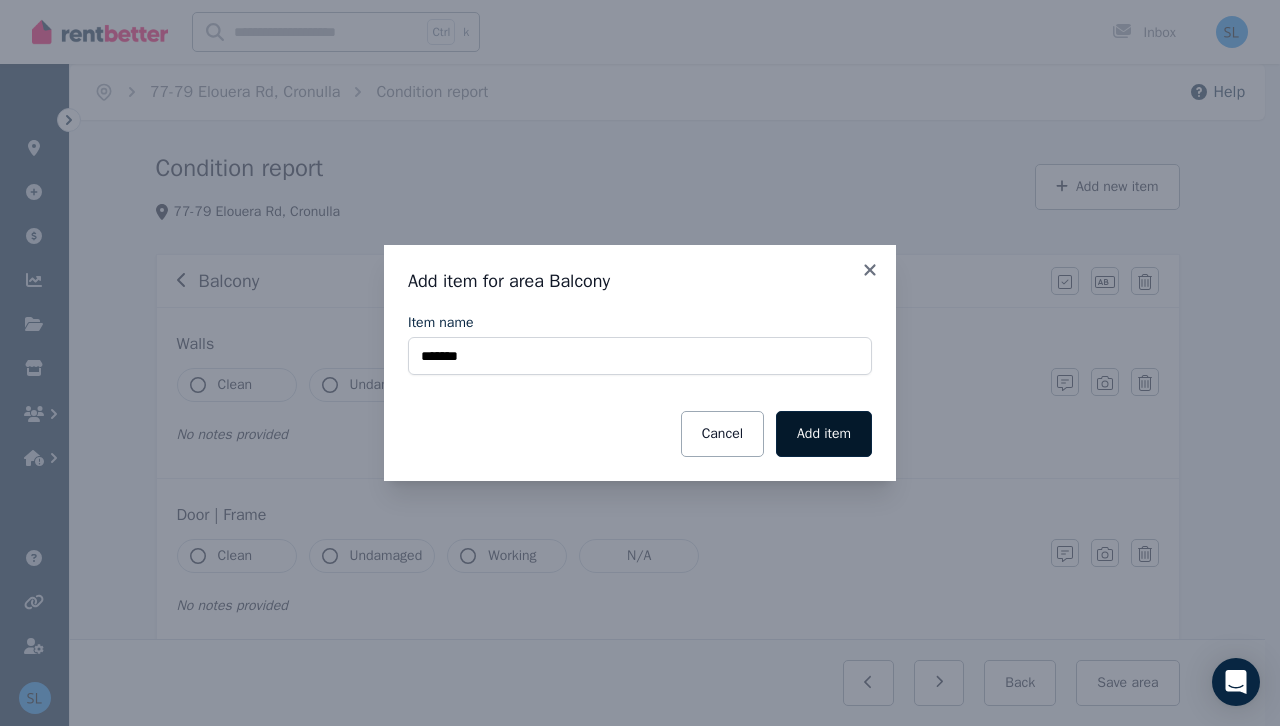 click on "Add item" at bounding box center (824, 434) 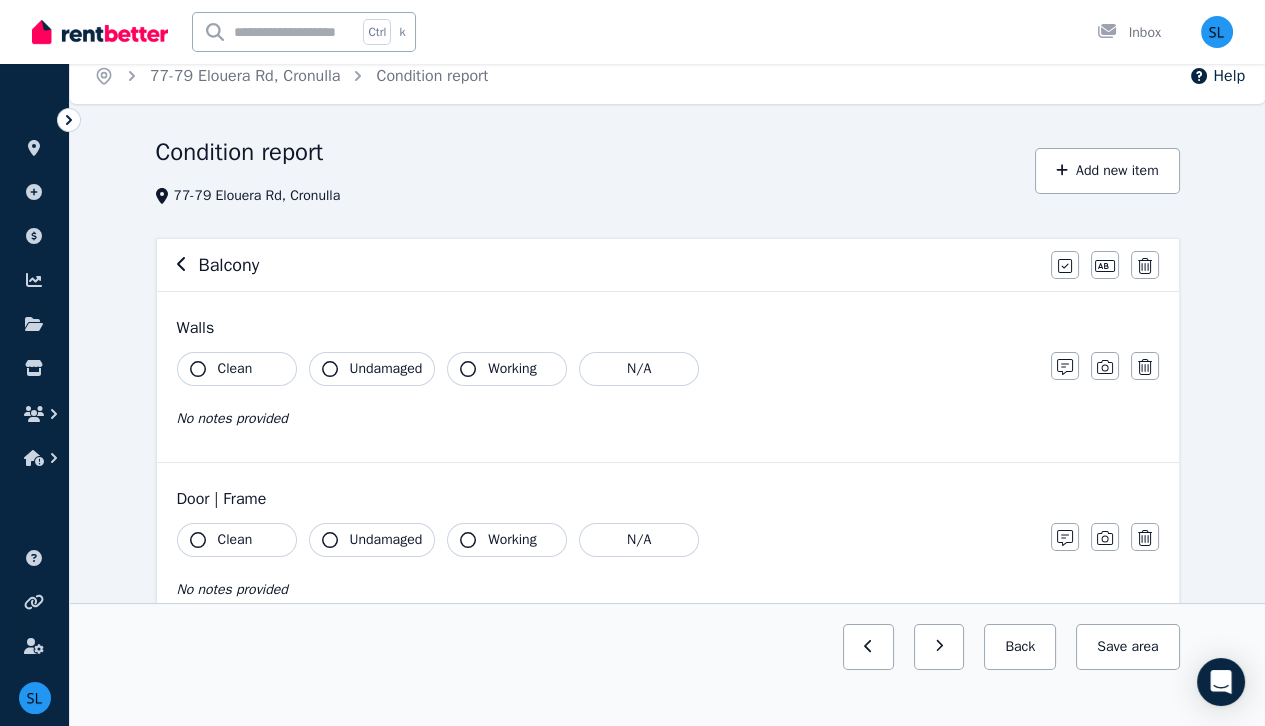 scroll, scrollTop: 0, scrollLeft: 0, axis: both 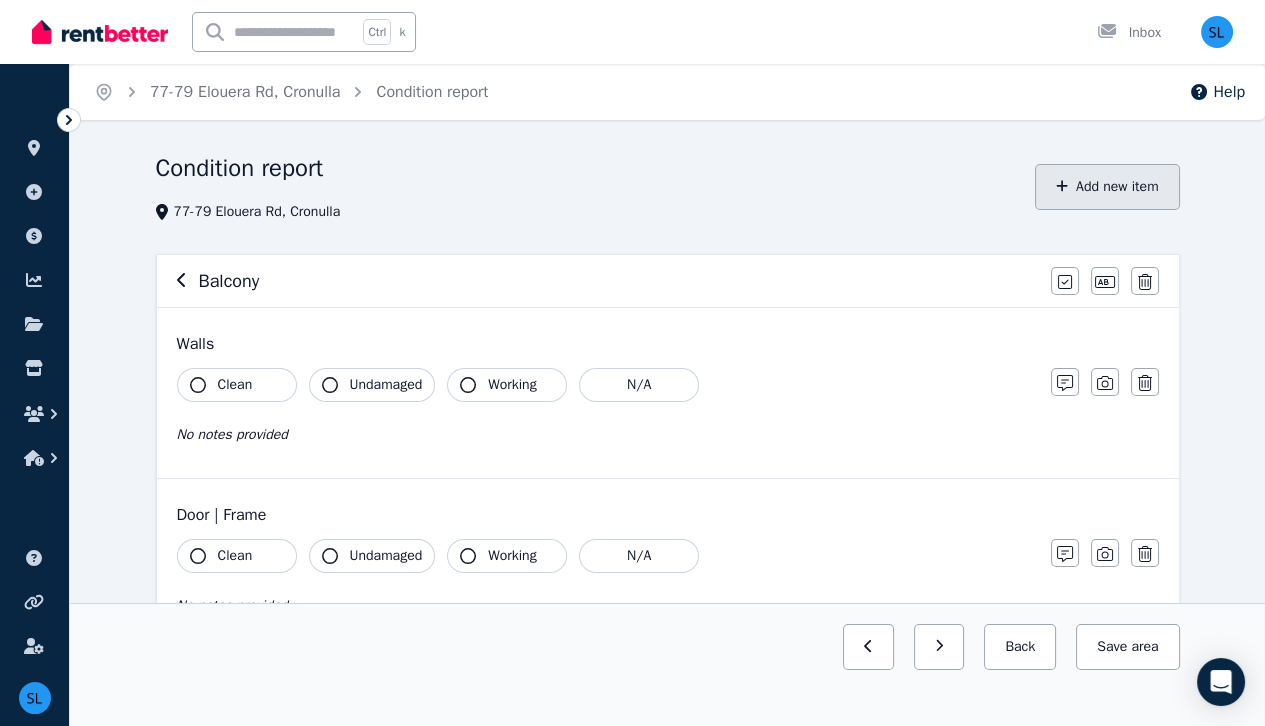 click on "Add new item" at bounding box center (1107, 187) 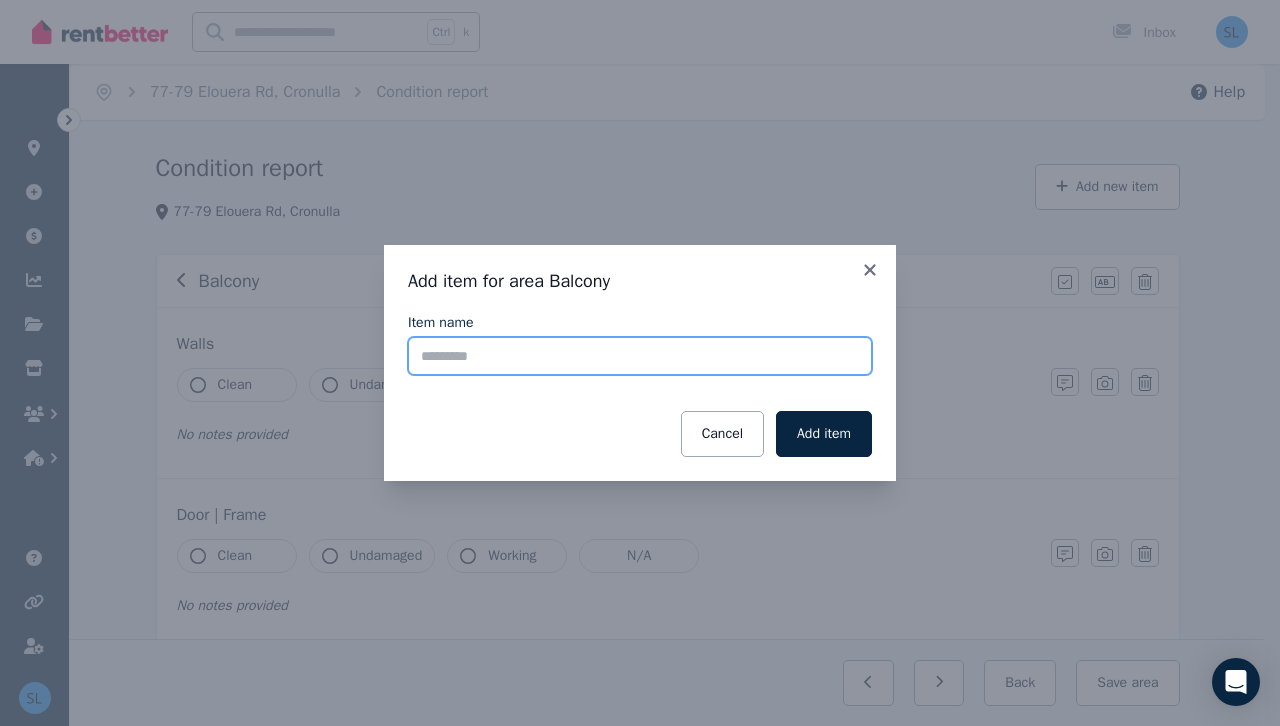 click on "Item name" at bounding box center (640, 356) 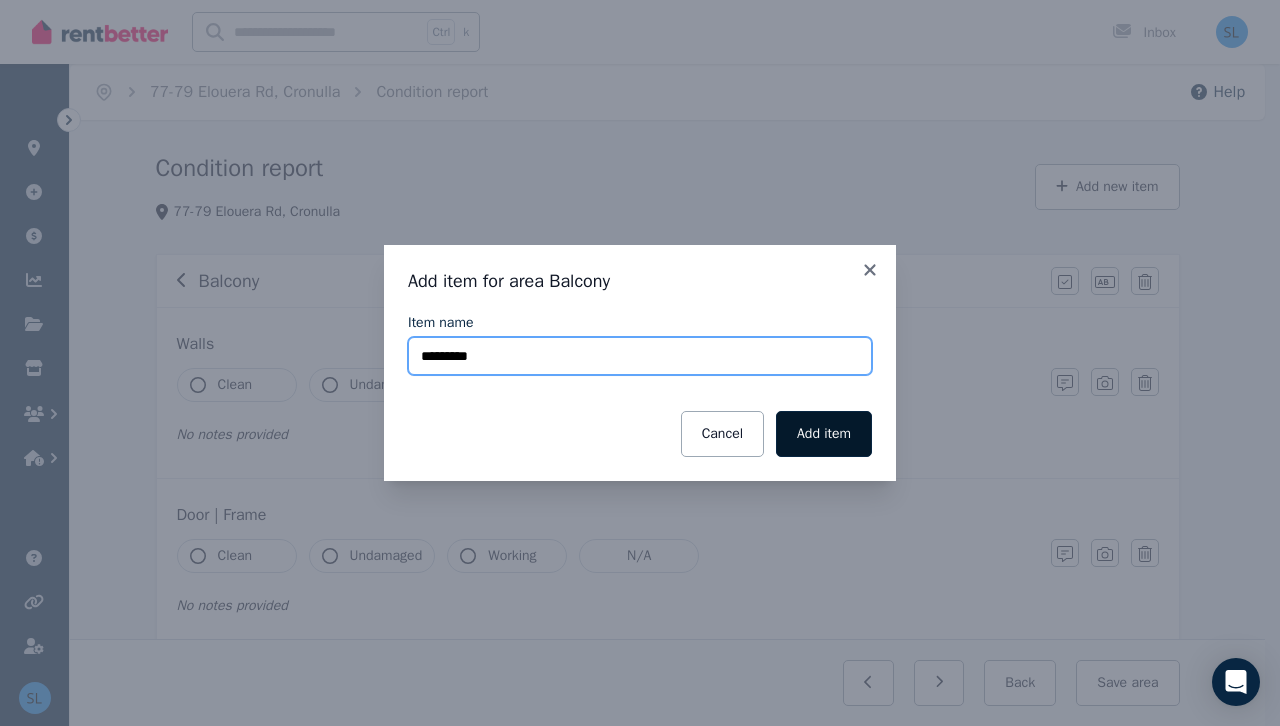 type on "*********" 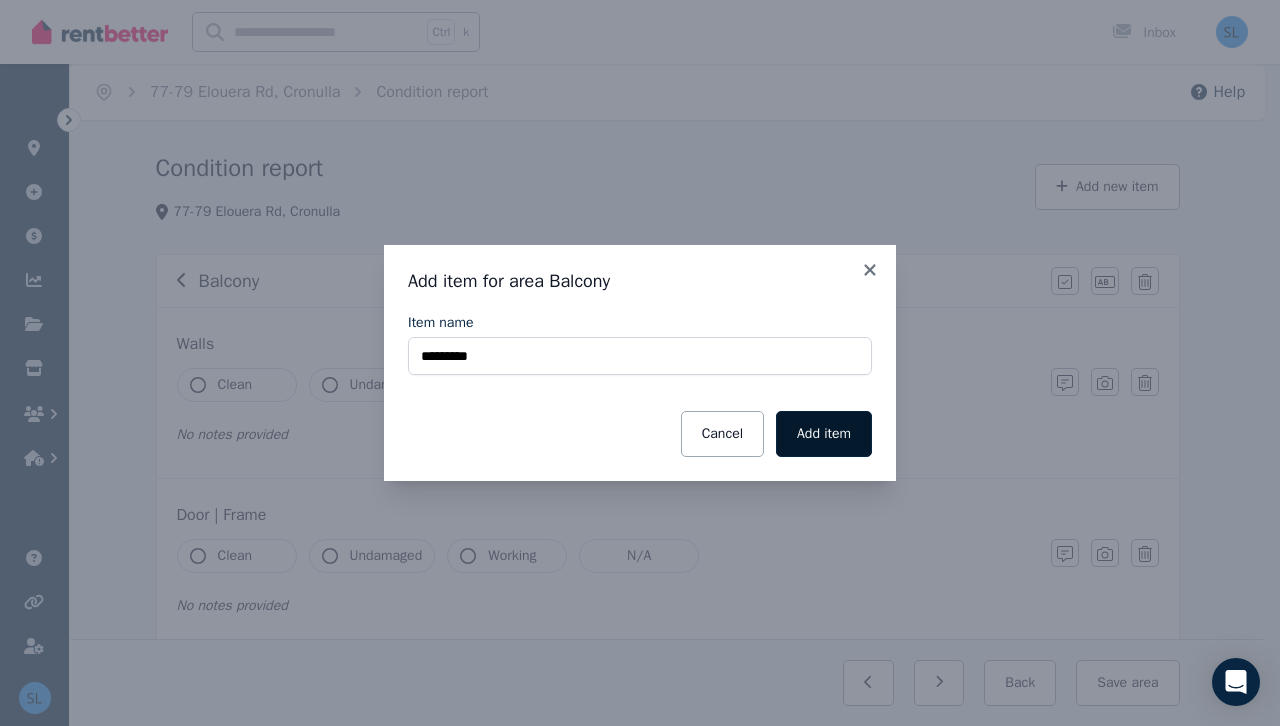 click on "Add item" at bounding box center [824, 434] 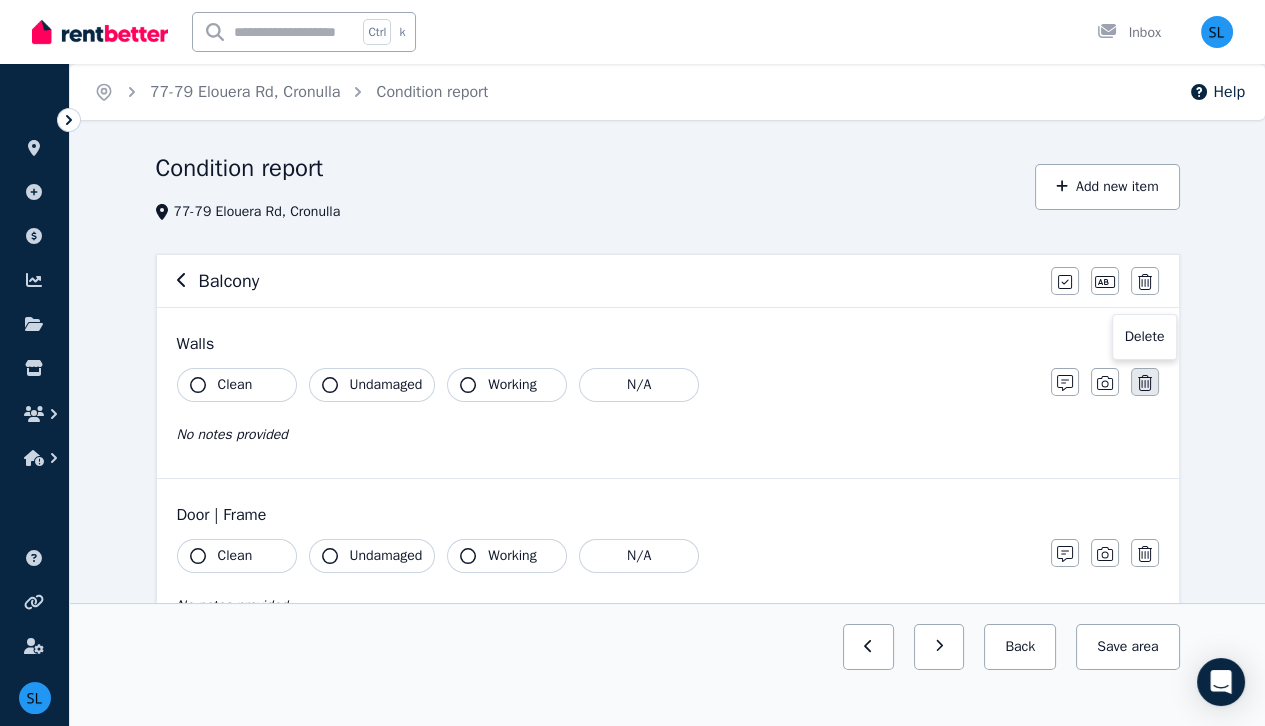 click 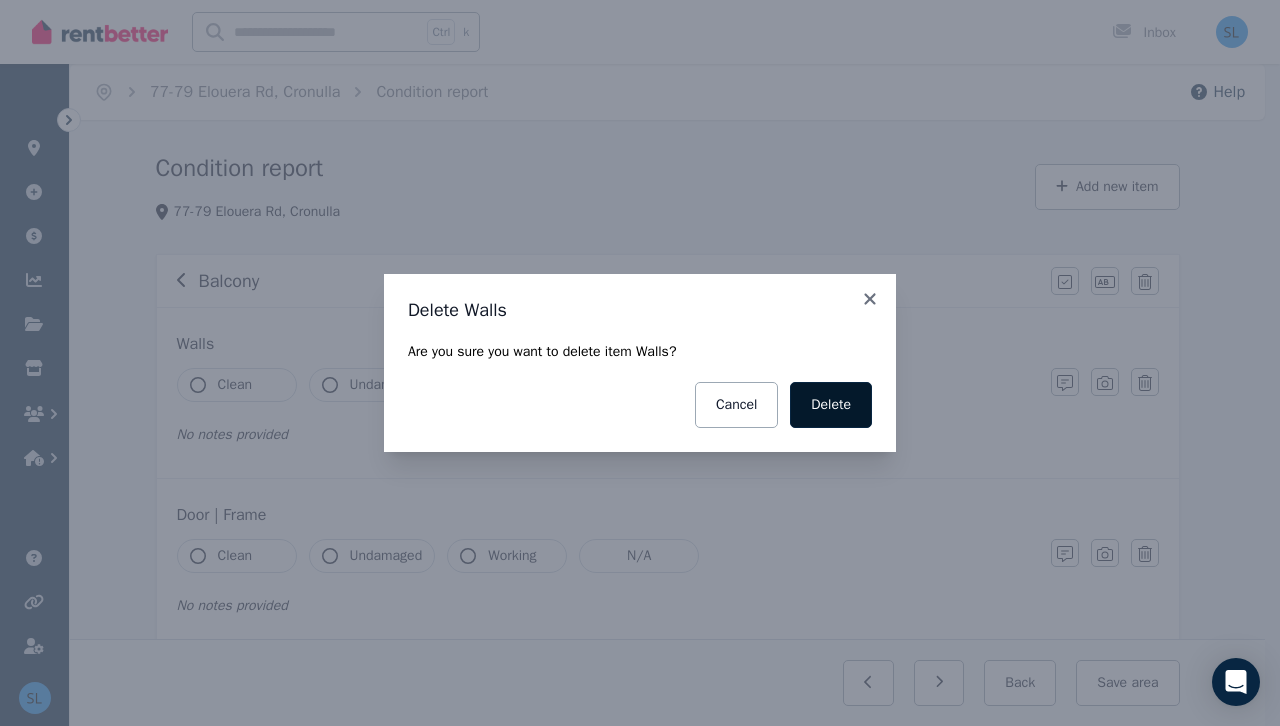click on "Delete" at bounding box center (831, 405) 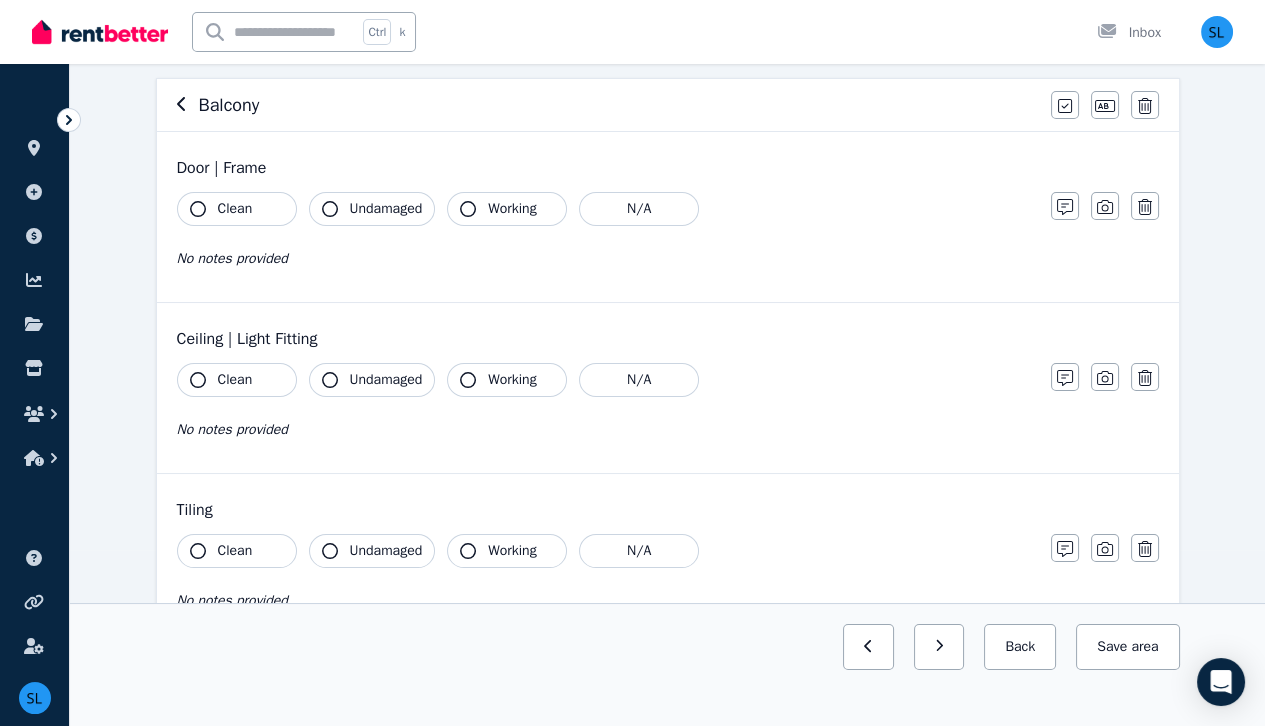 scroll, scrollTop: 0, scrollLeft: 0, axis: both 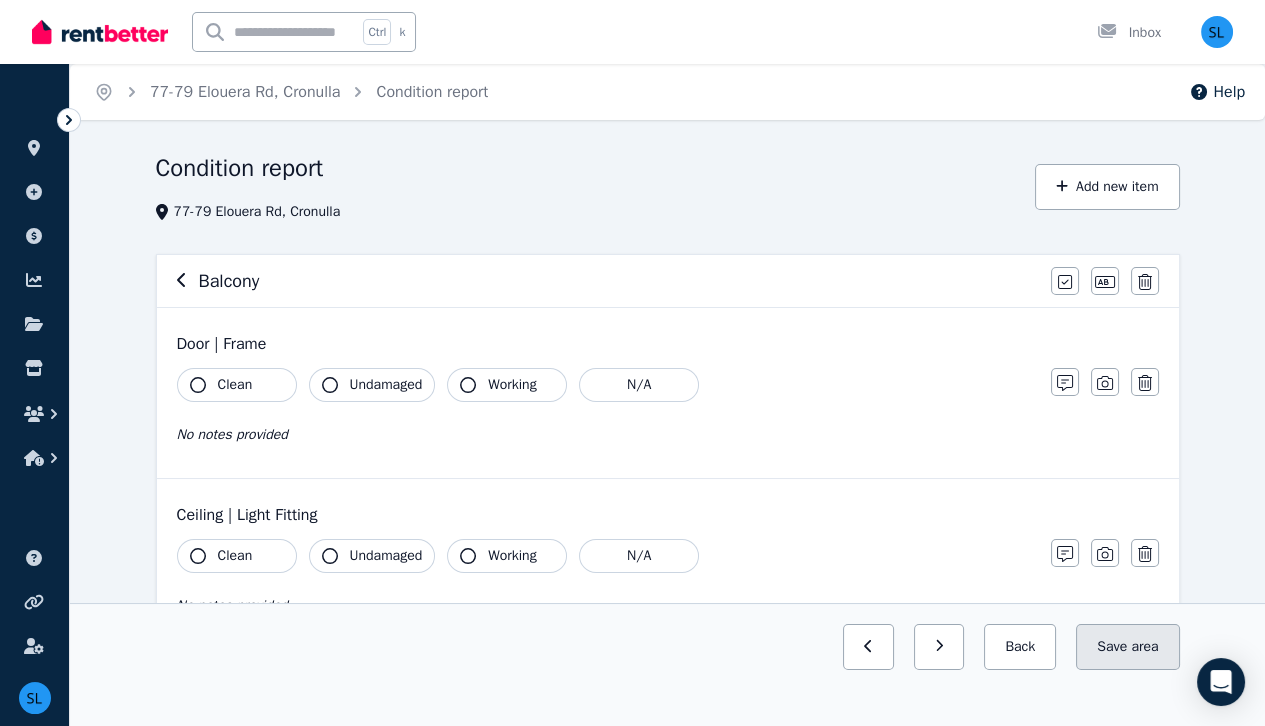 click on "Save   area" at bounding box center [1127, 647] 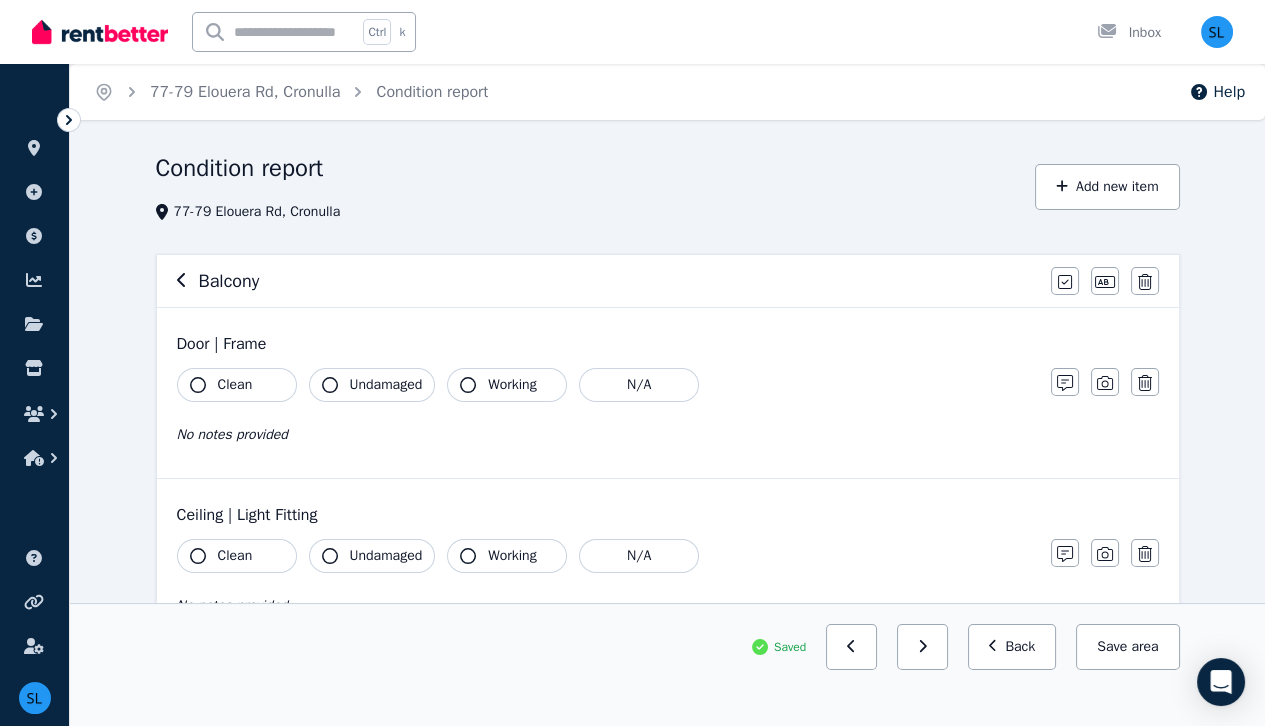 click 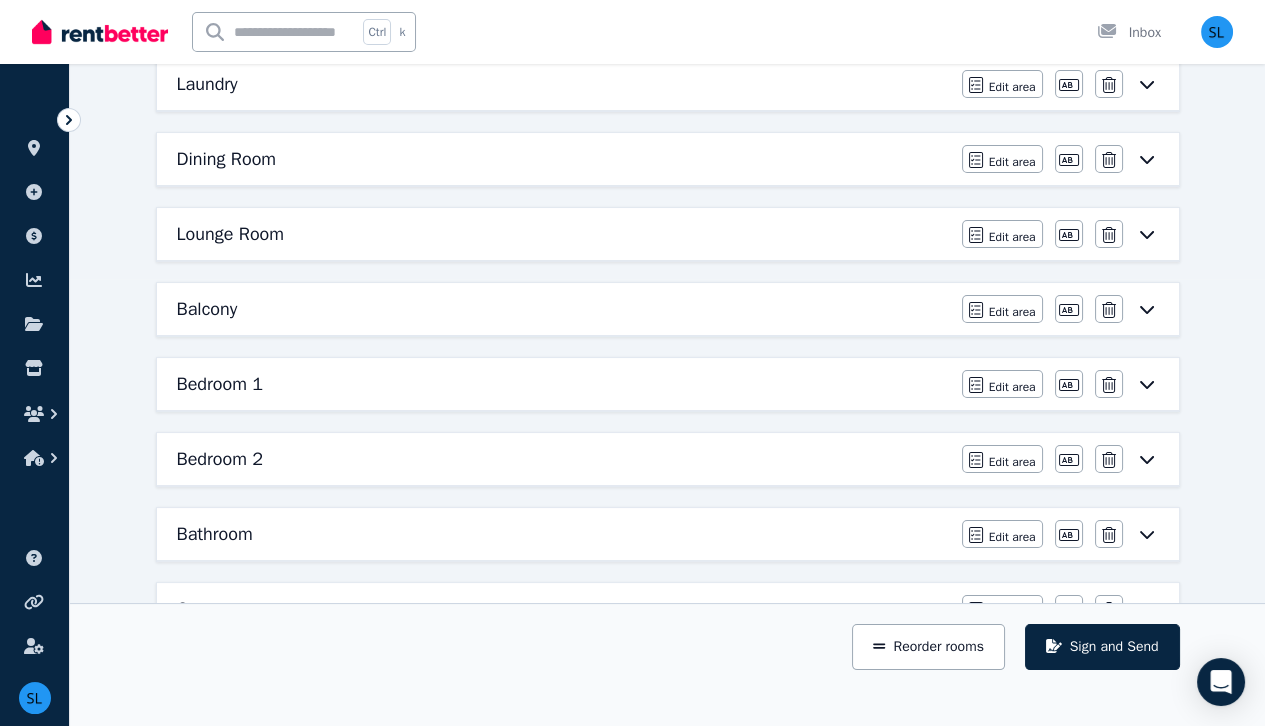 scroll, scrollTop: 448, scrollLeft: 0, axis: vertical 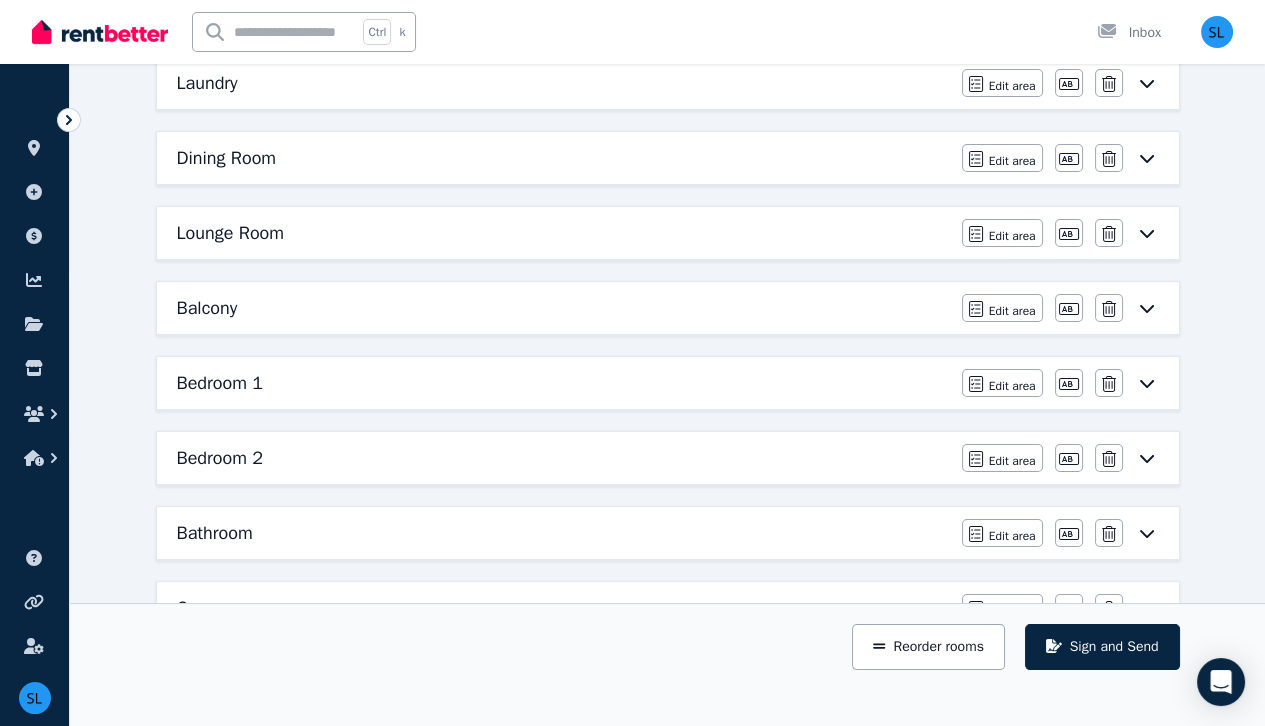 click 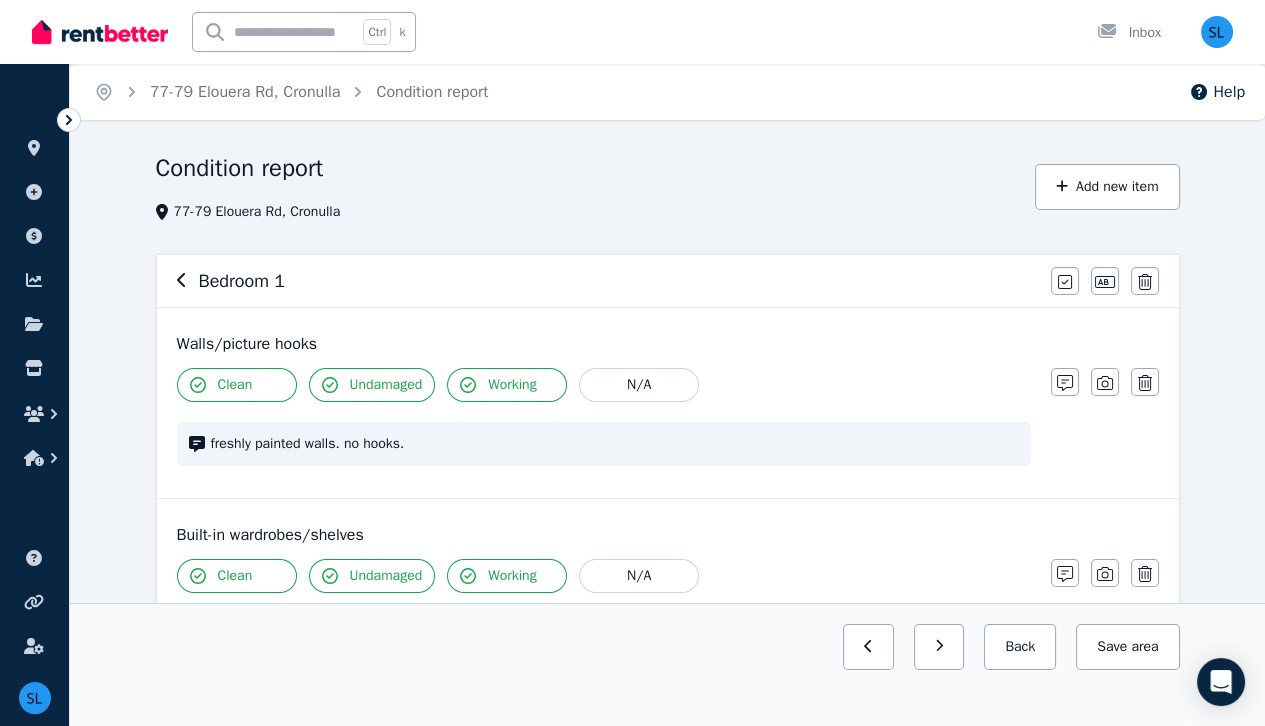 scroll, scrollTop: 72, scrollLeft: 0, axis: vertical 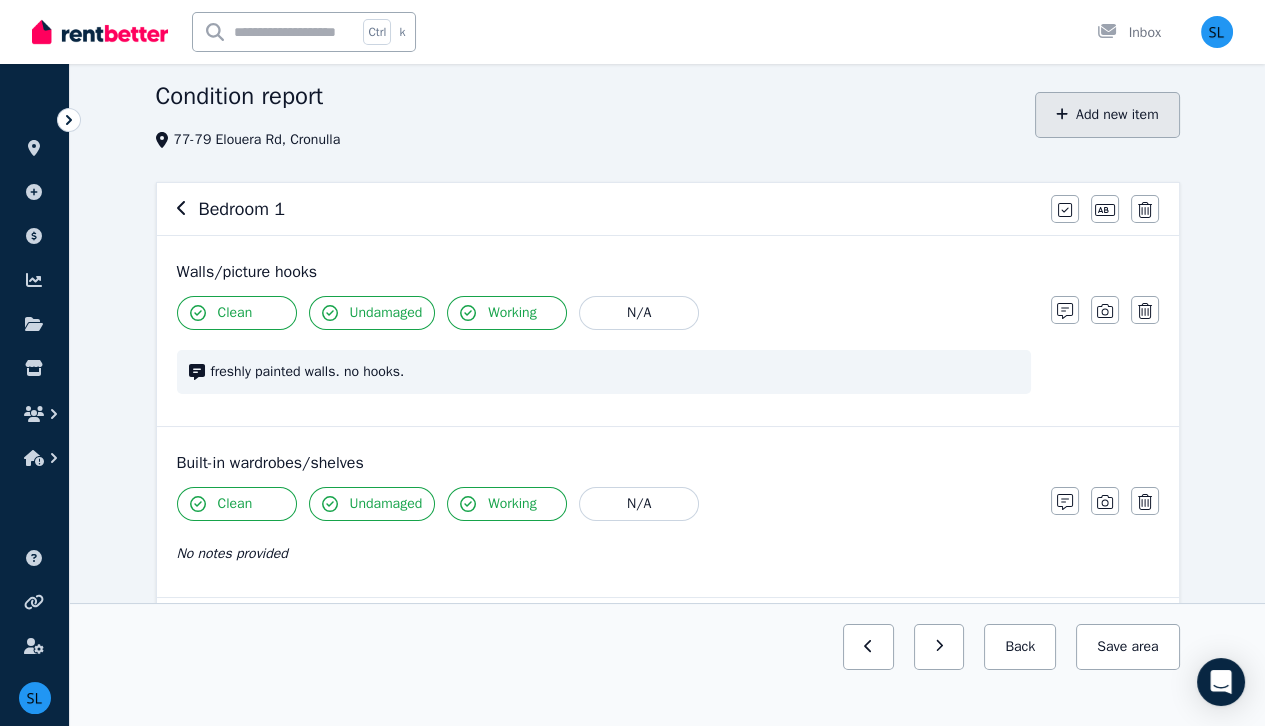 click on "Add new item" at bounding box center [1107, 115] 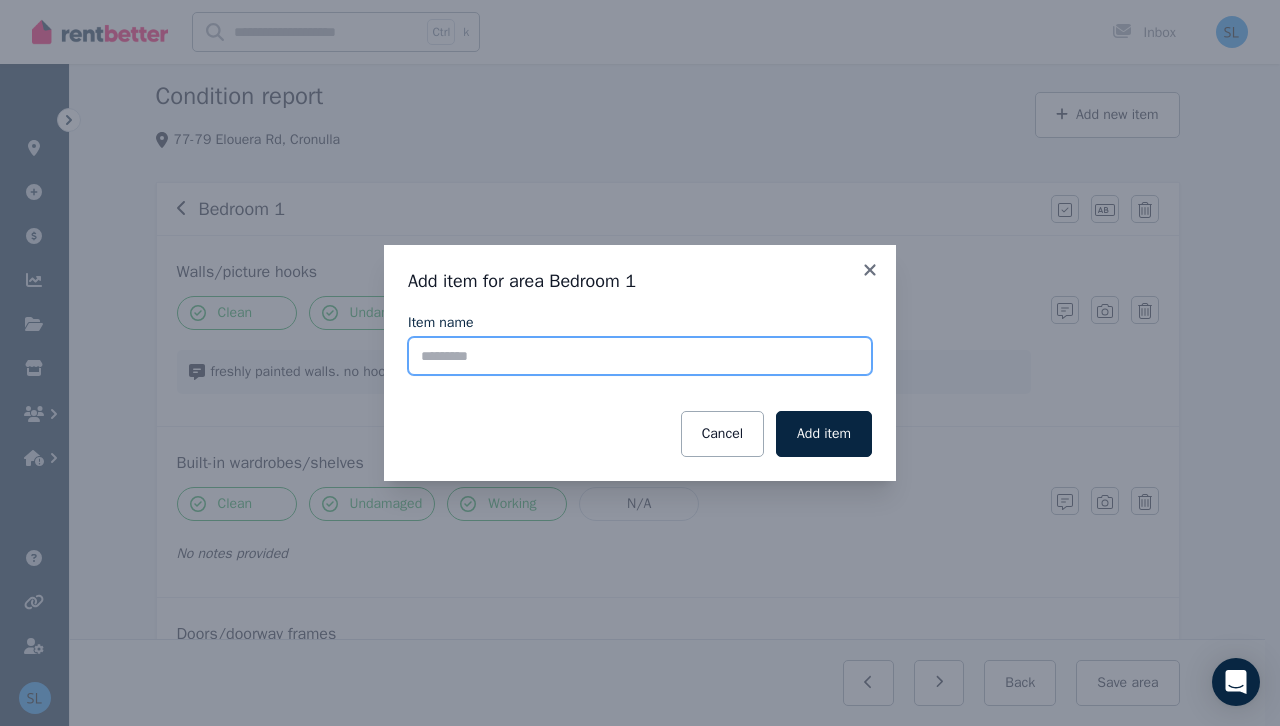 click on "Item name" at bounding box center (640, 356) 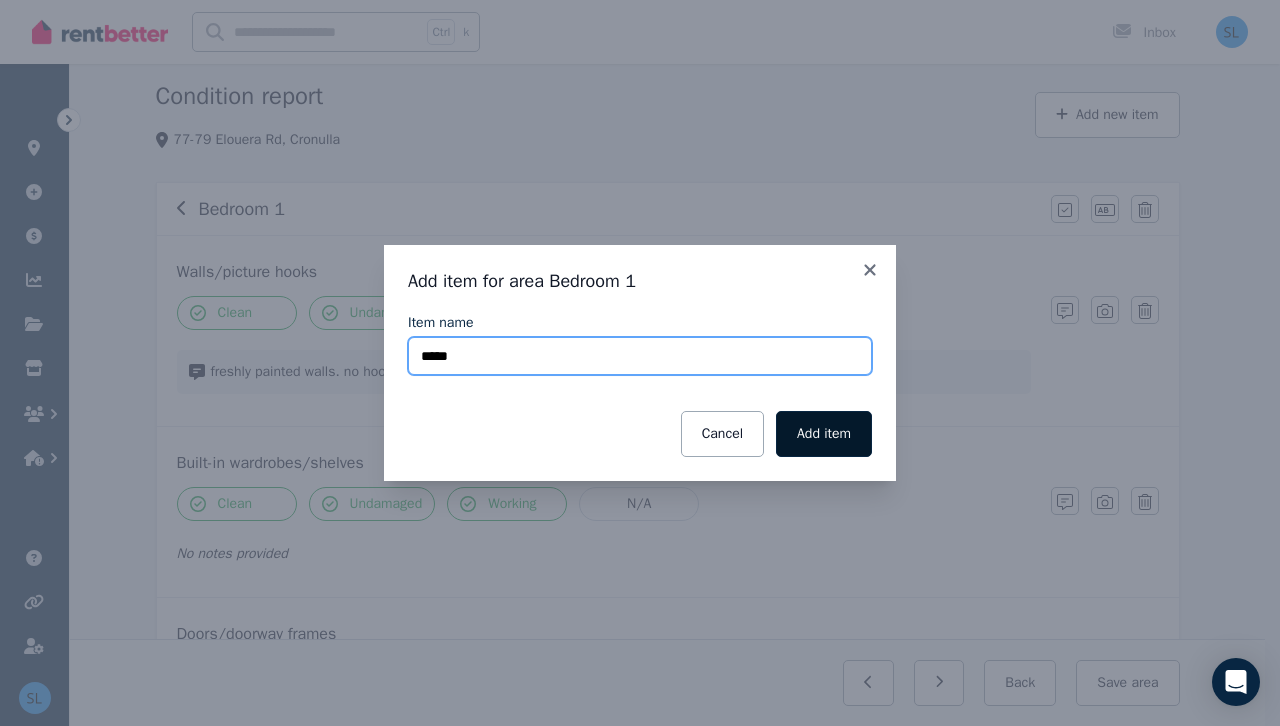 type on "*****" 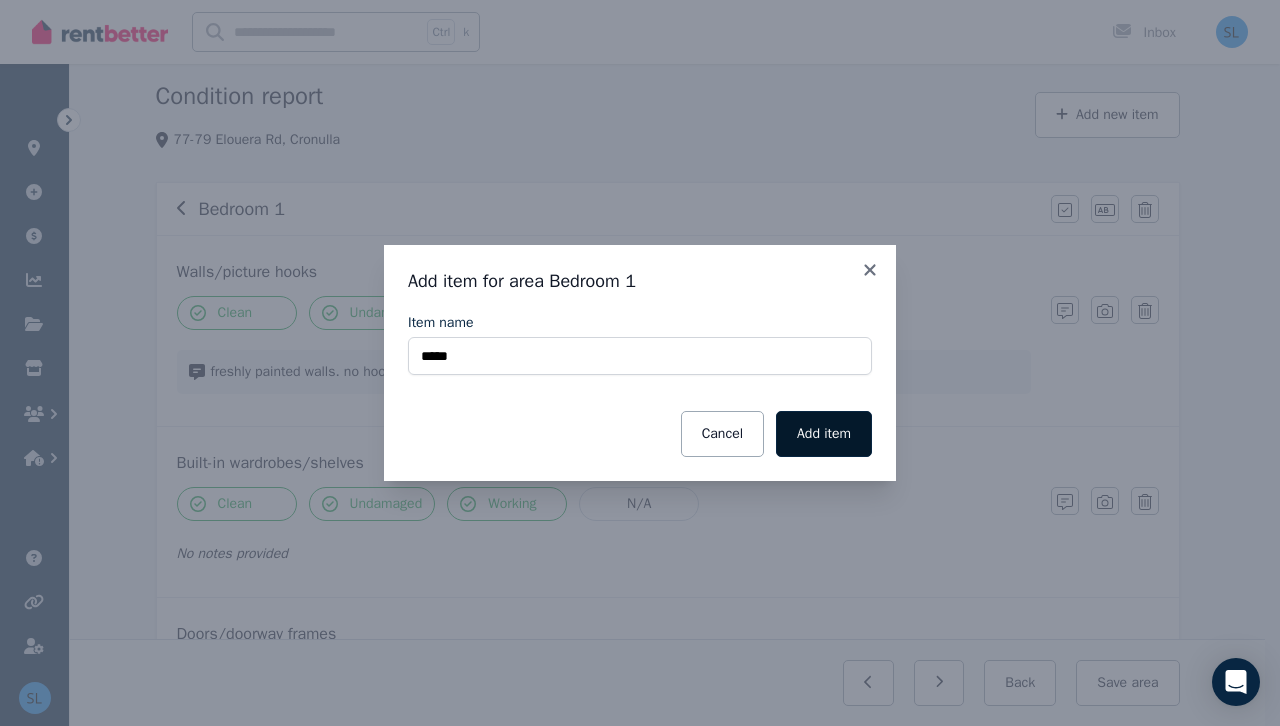 click on "Add item" at bounding box center (824, 434) 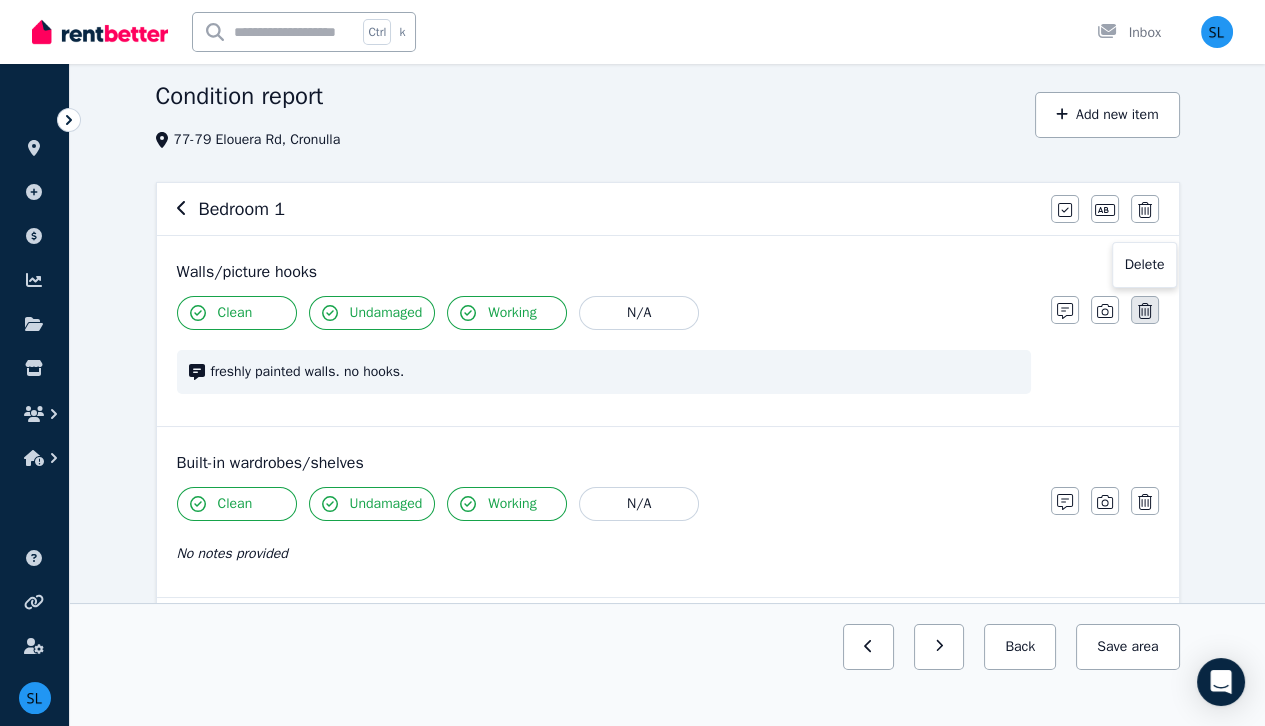 click 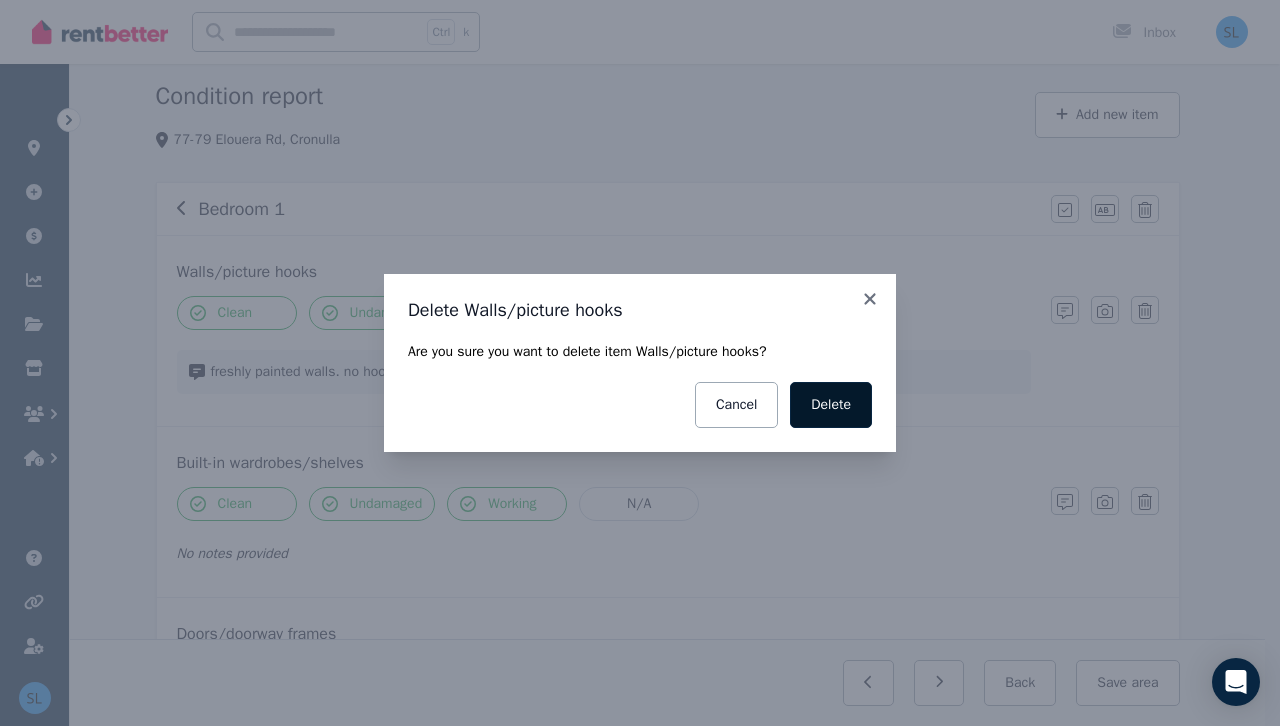click on "Delete" at bounding box center [831, 405] 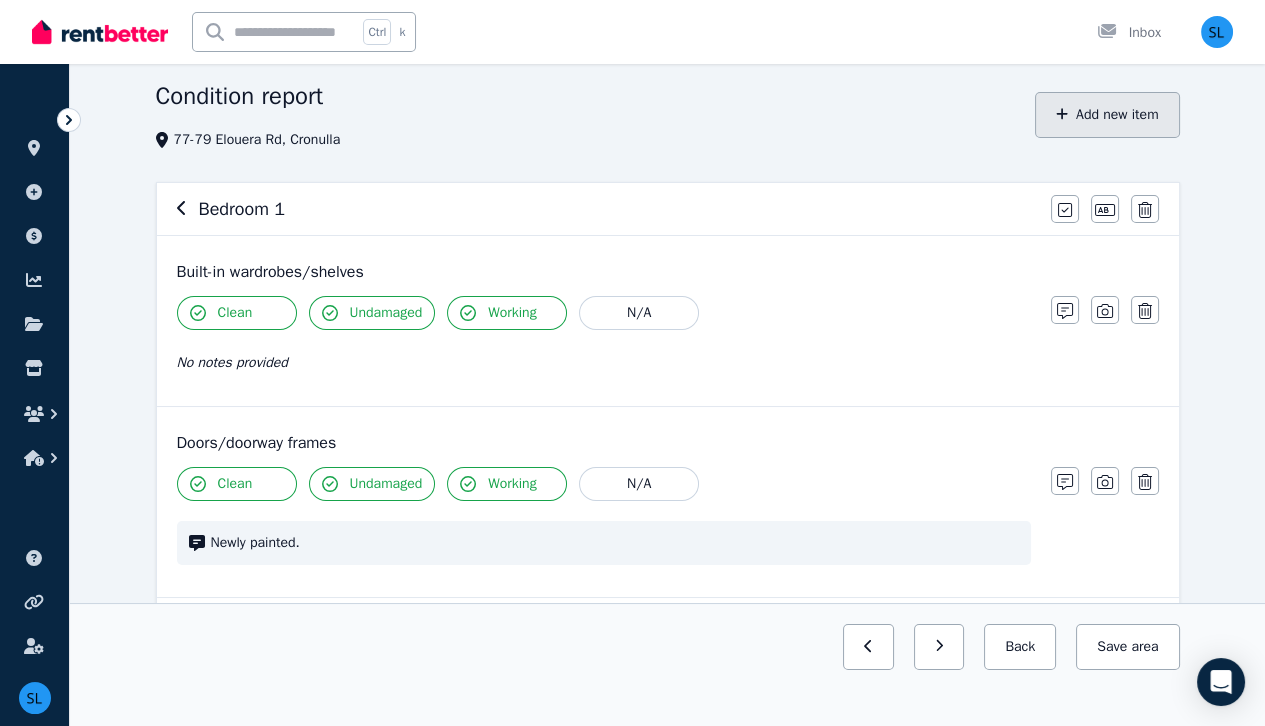 click on "Add new item" at bounding box center [1107, 115] 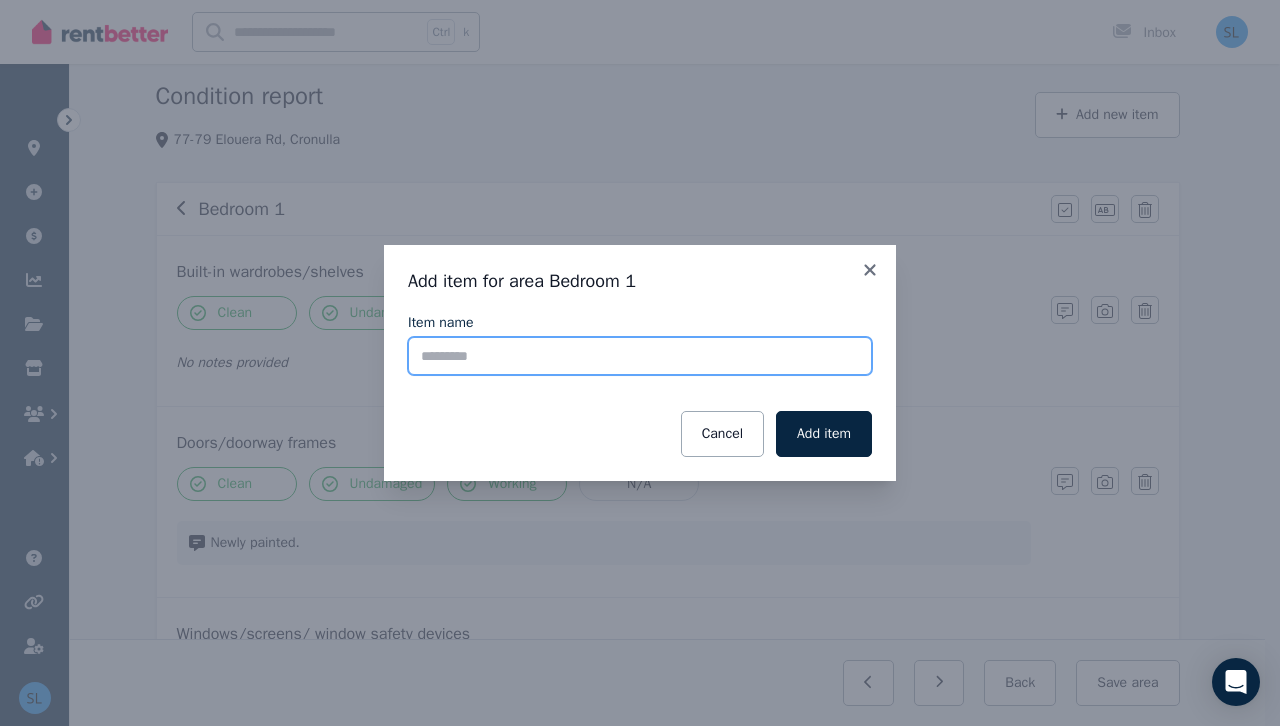 click on "Item name" at bounding box center [640, 356] 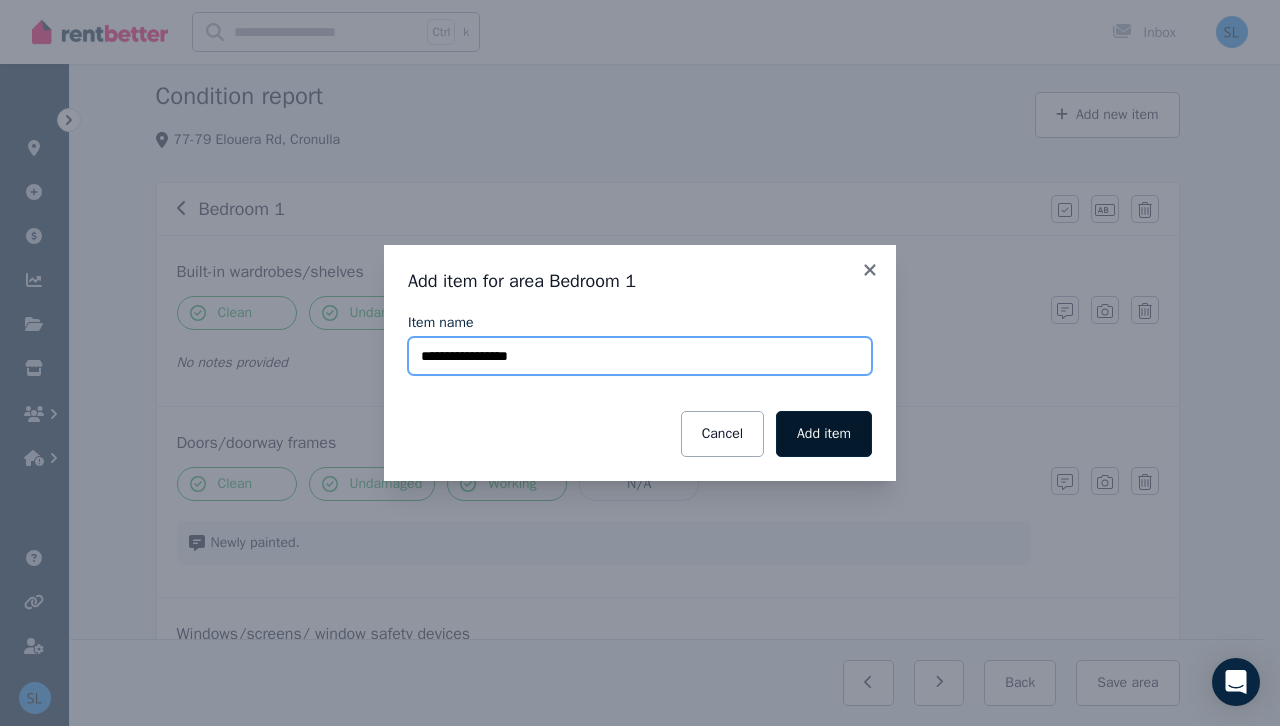 type on "**********" 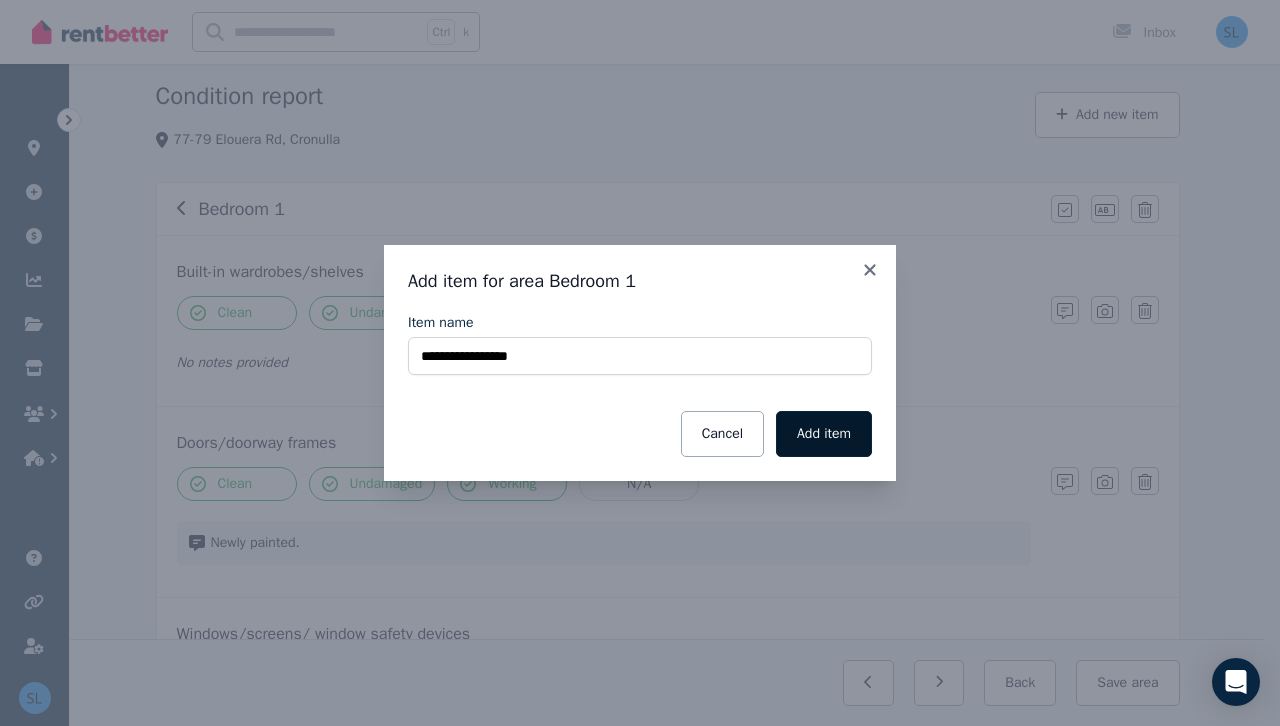 click on "Add item" at bounding box center [824, 434] 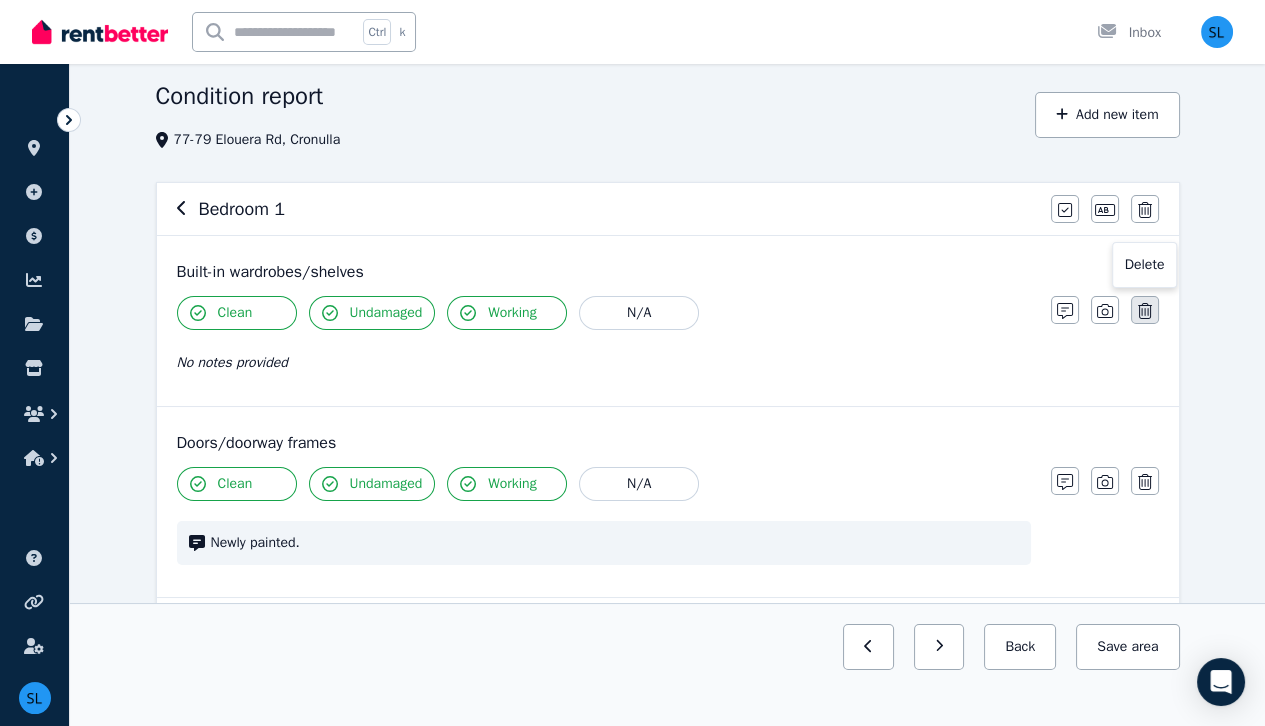 click 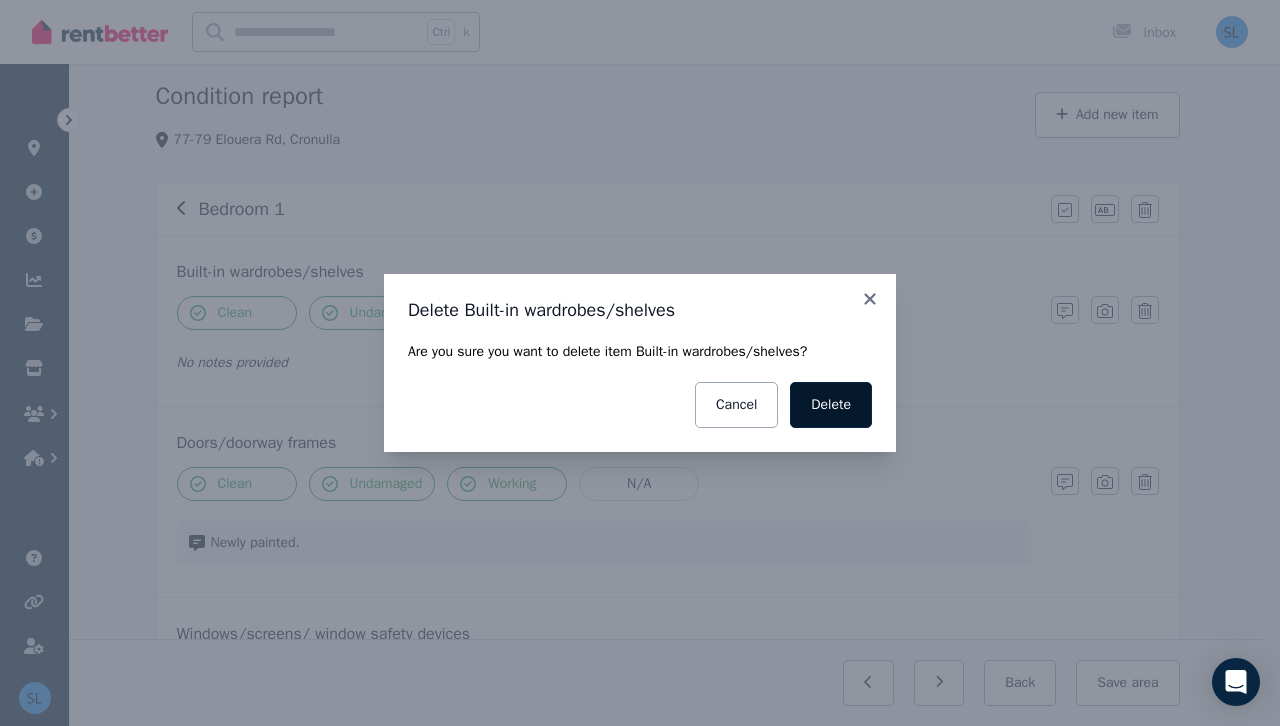 click on "Delete" at bounding box center (831, 405) 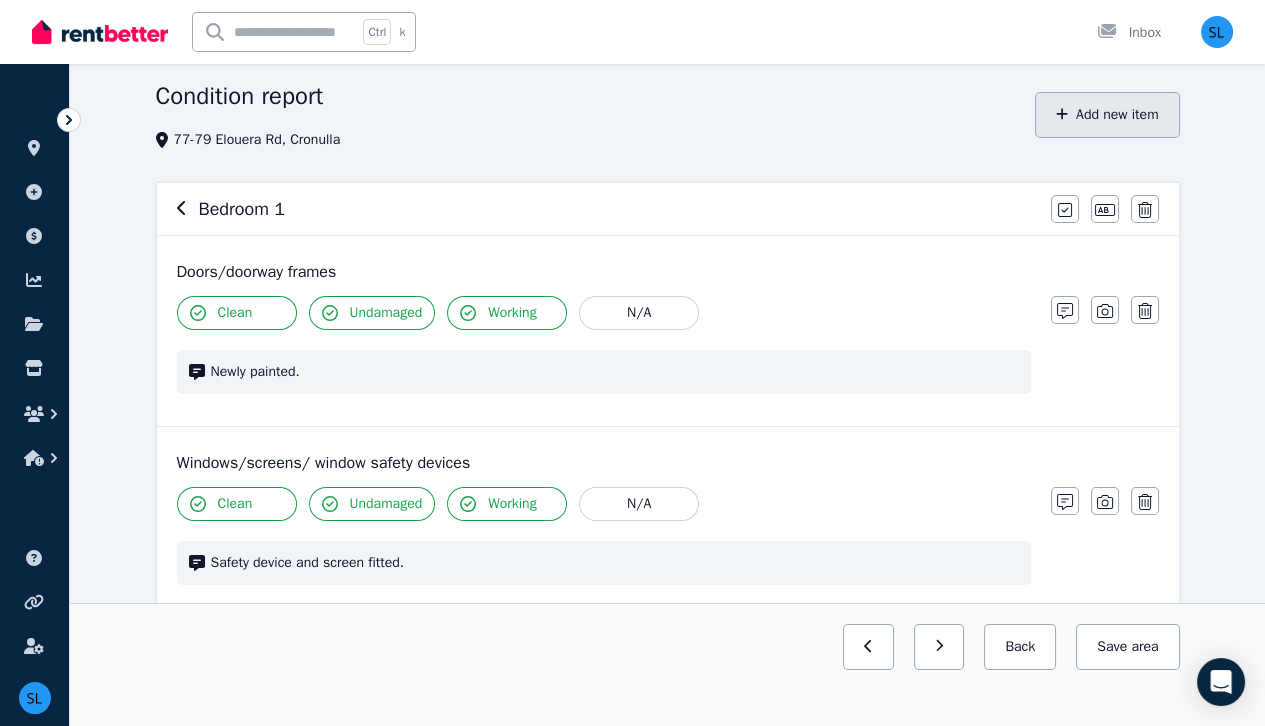 click on "Add new item" at bounding box center (1107, 115) 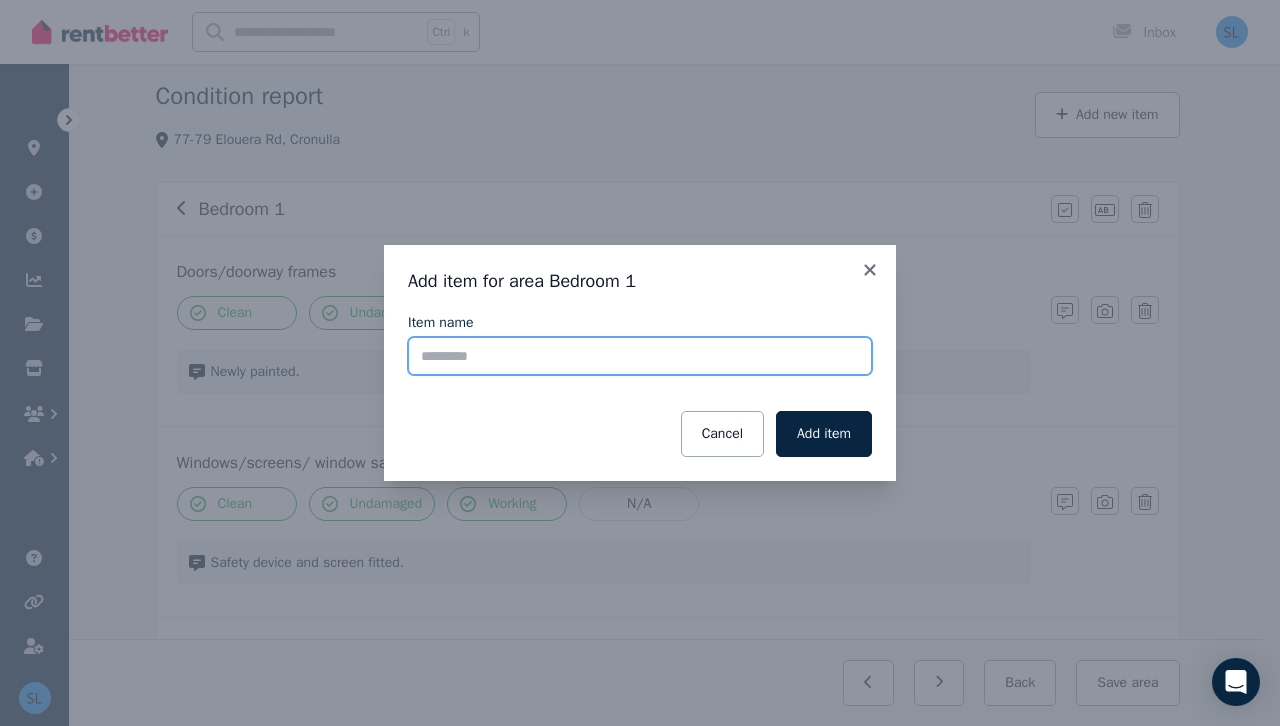click on "Item name" at bounding box center (640, 356) 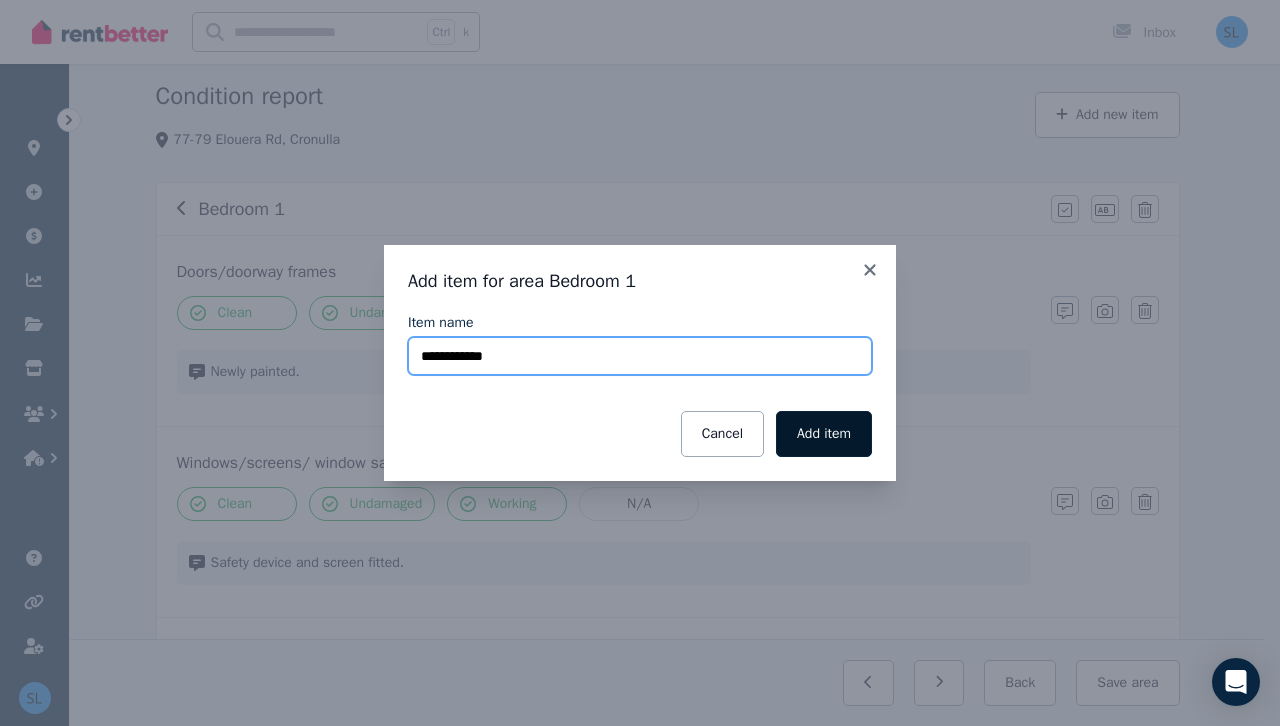 type on "**********" 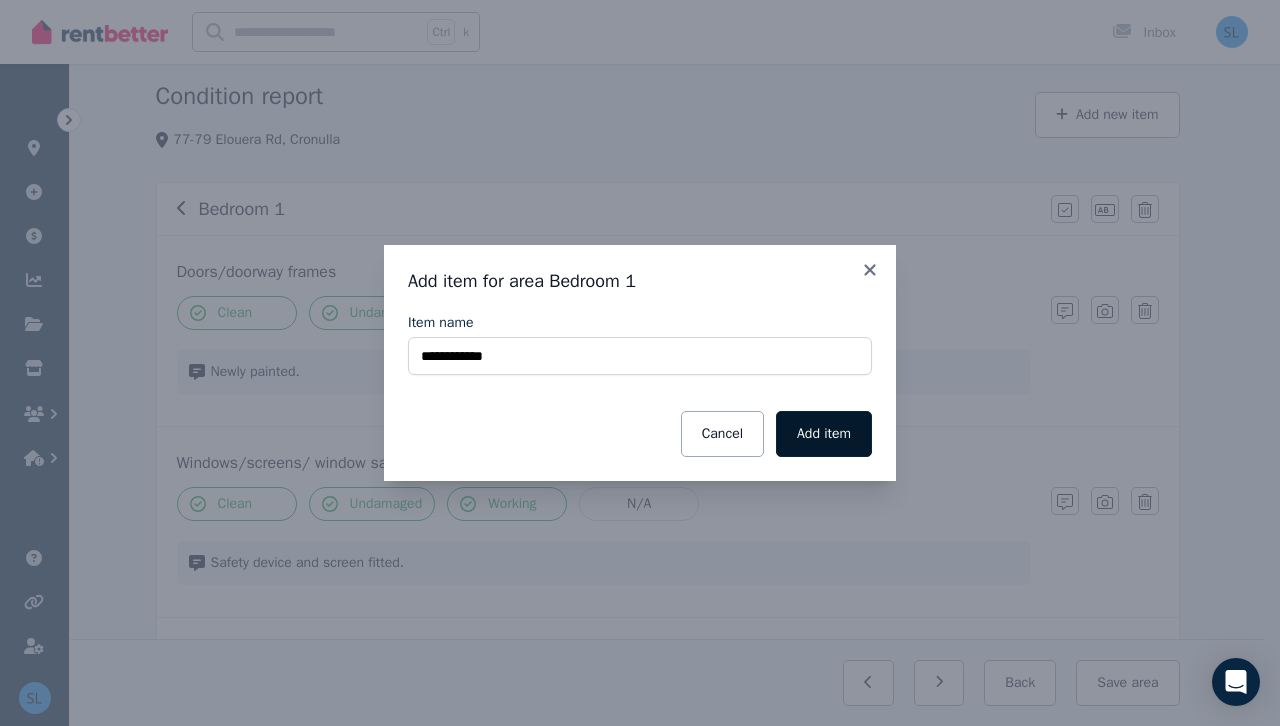 click on "Add item" at bounding box center [824, 434] 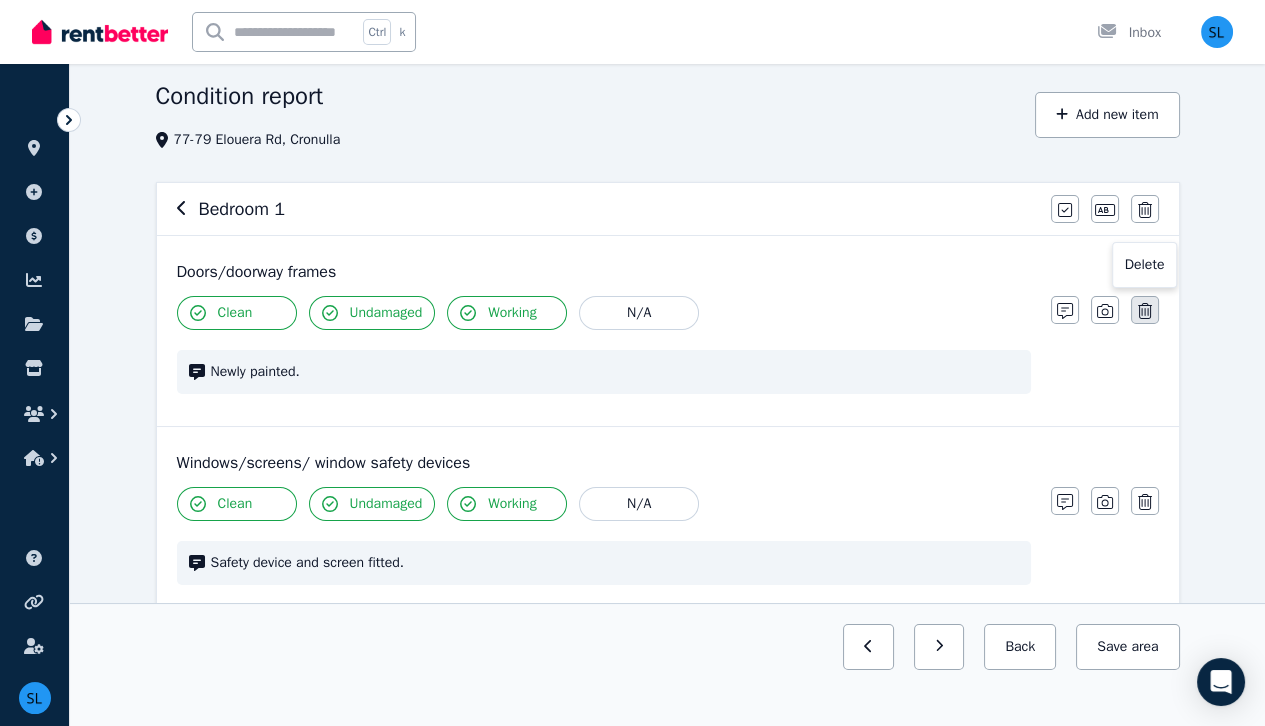 click 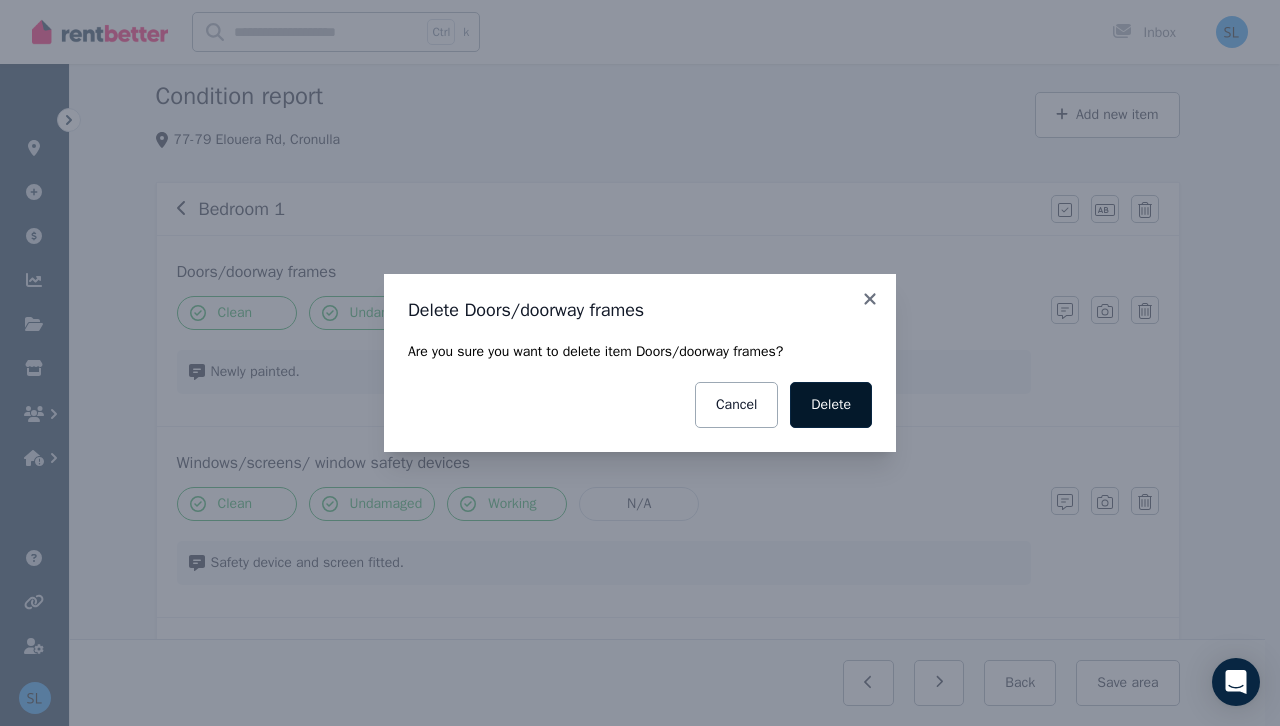 click on "Delete" at bounding box center (831, 405) 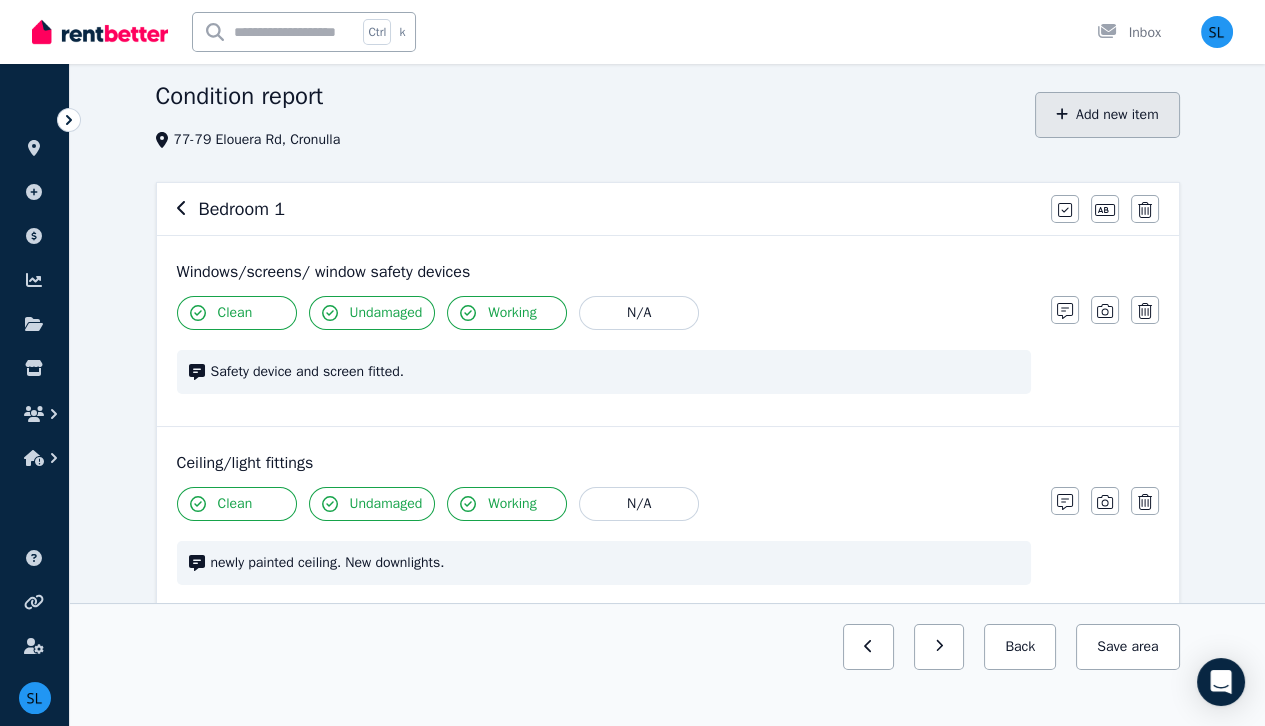 click on "Add new item" at bounding box center (1107, 115) 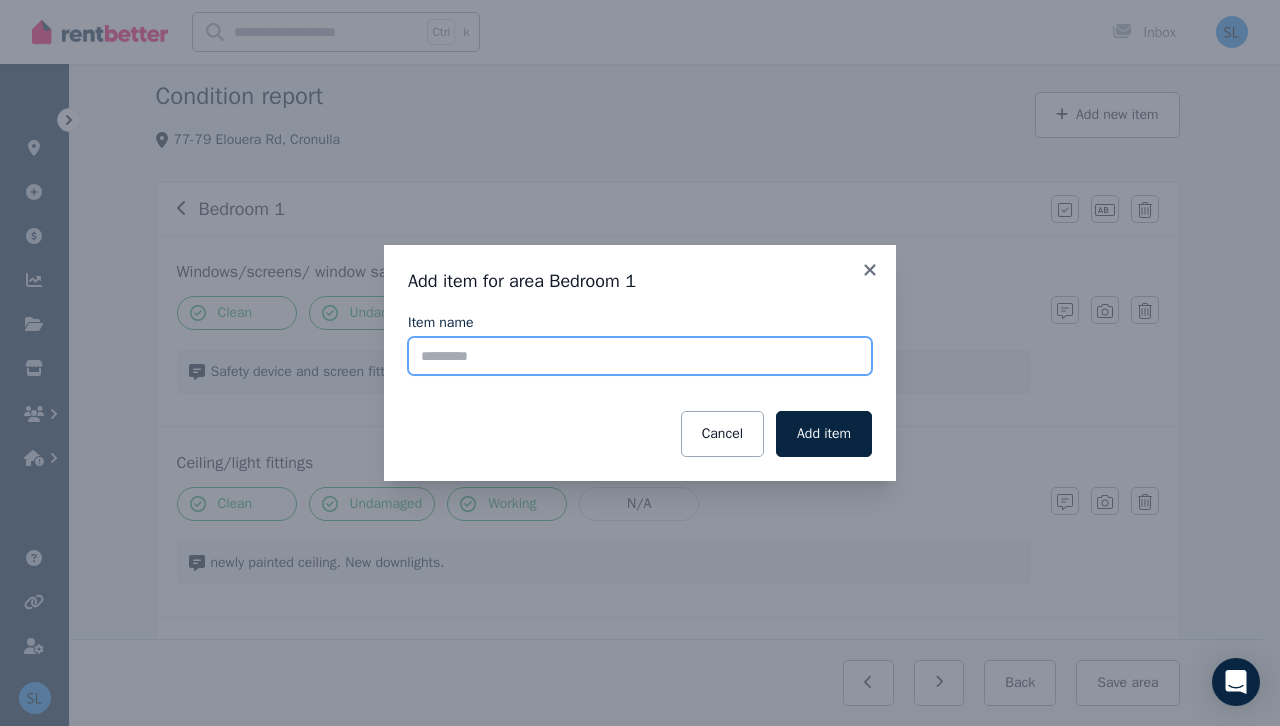 click on "Item name" at bounding box center [640, 356] 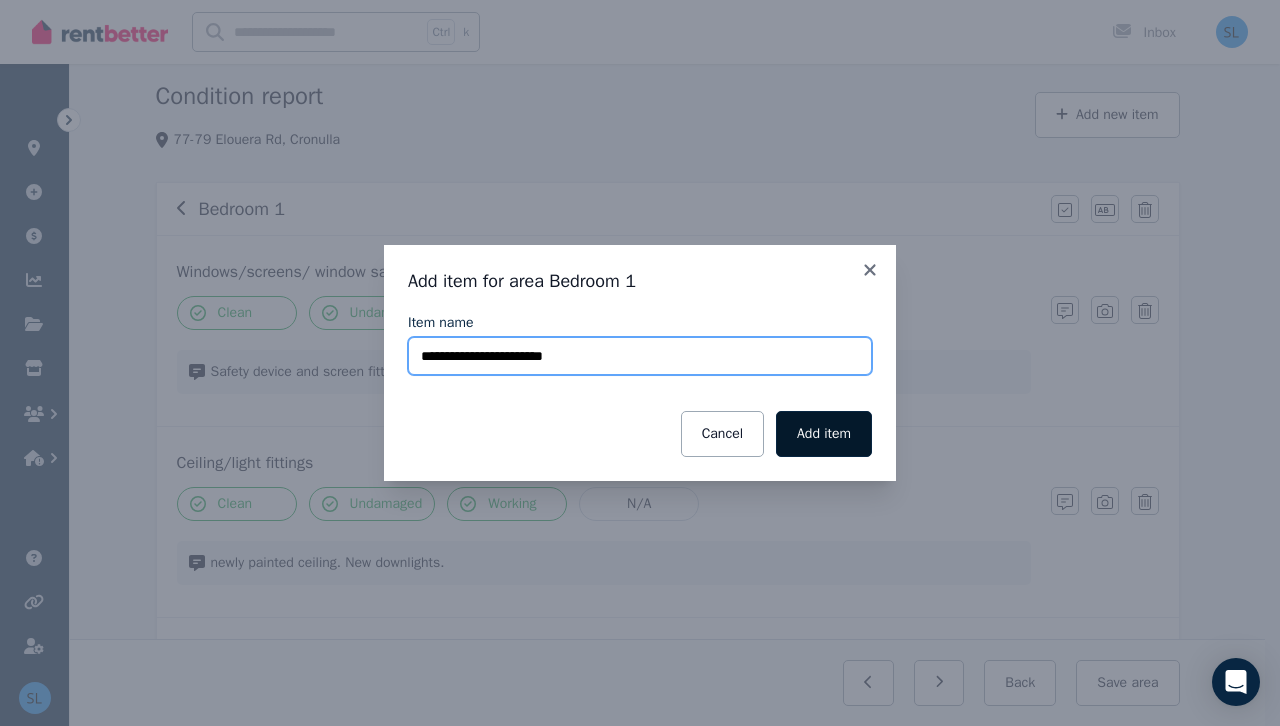 type on "**********" 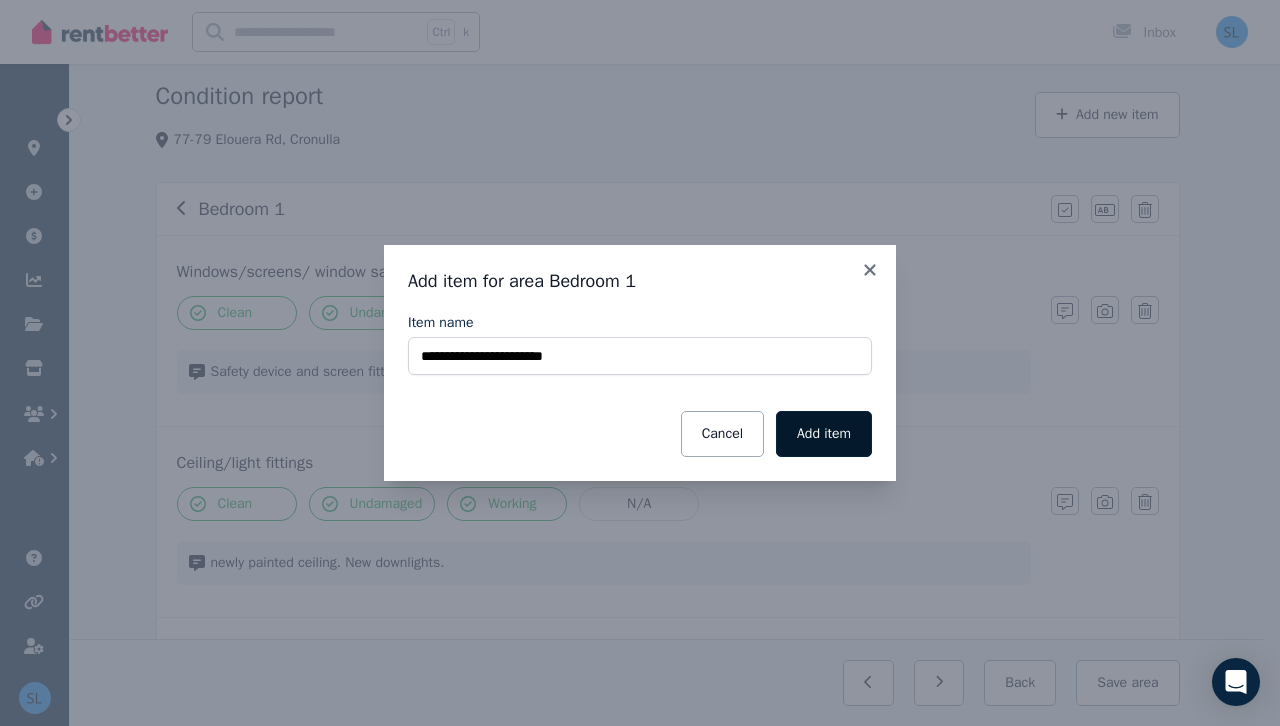 click on "Add item" at bounding box center (824, 434) 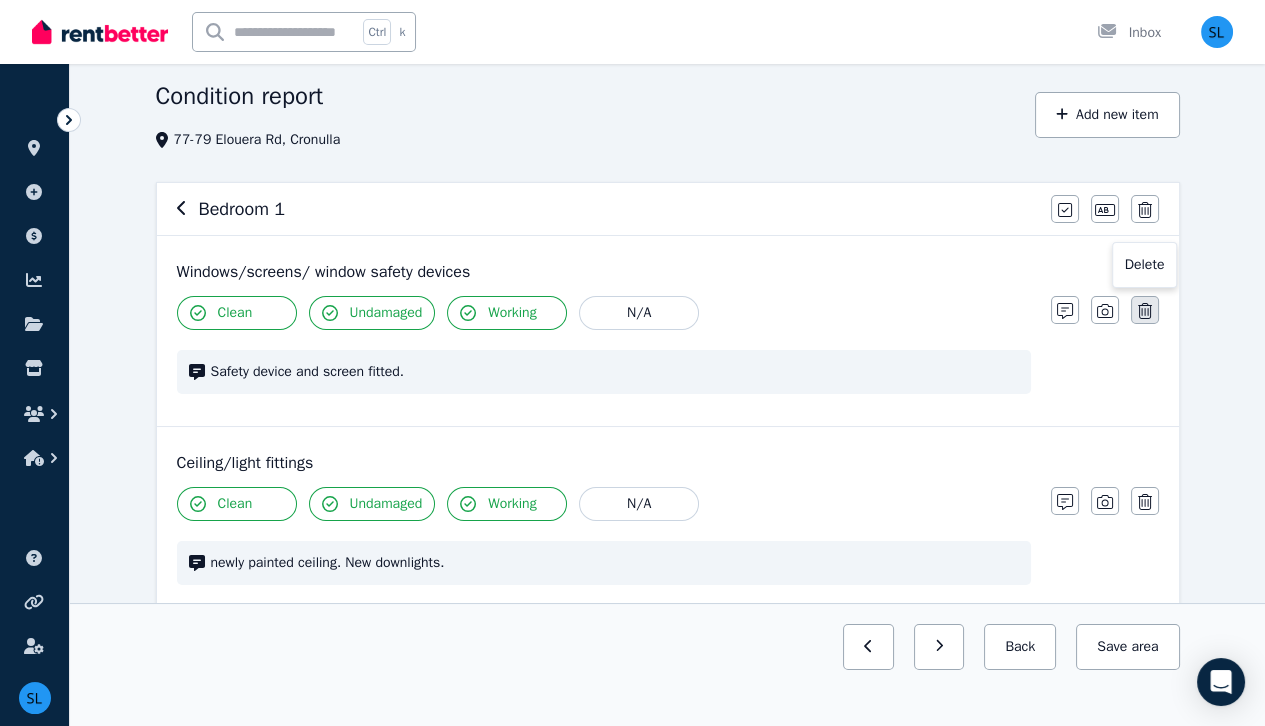 click 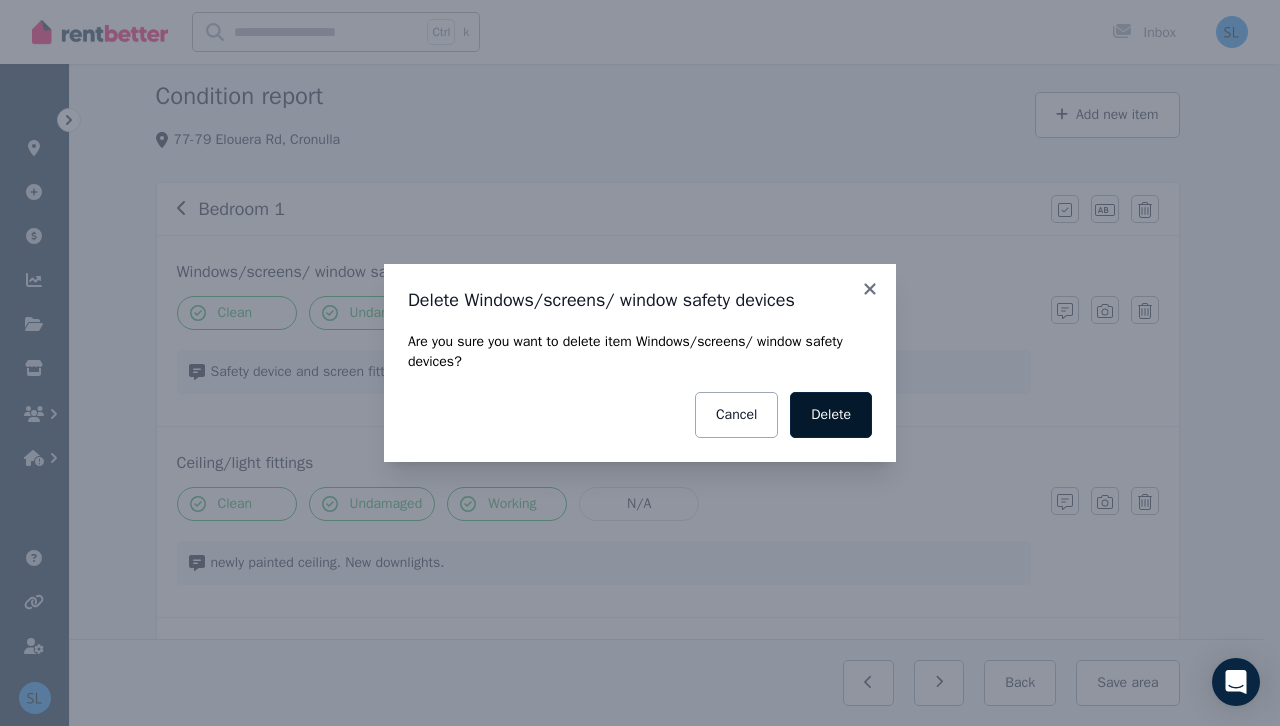 click on "Delete" at bounding box center [831, 415] 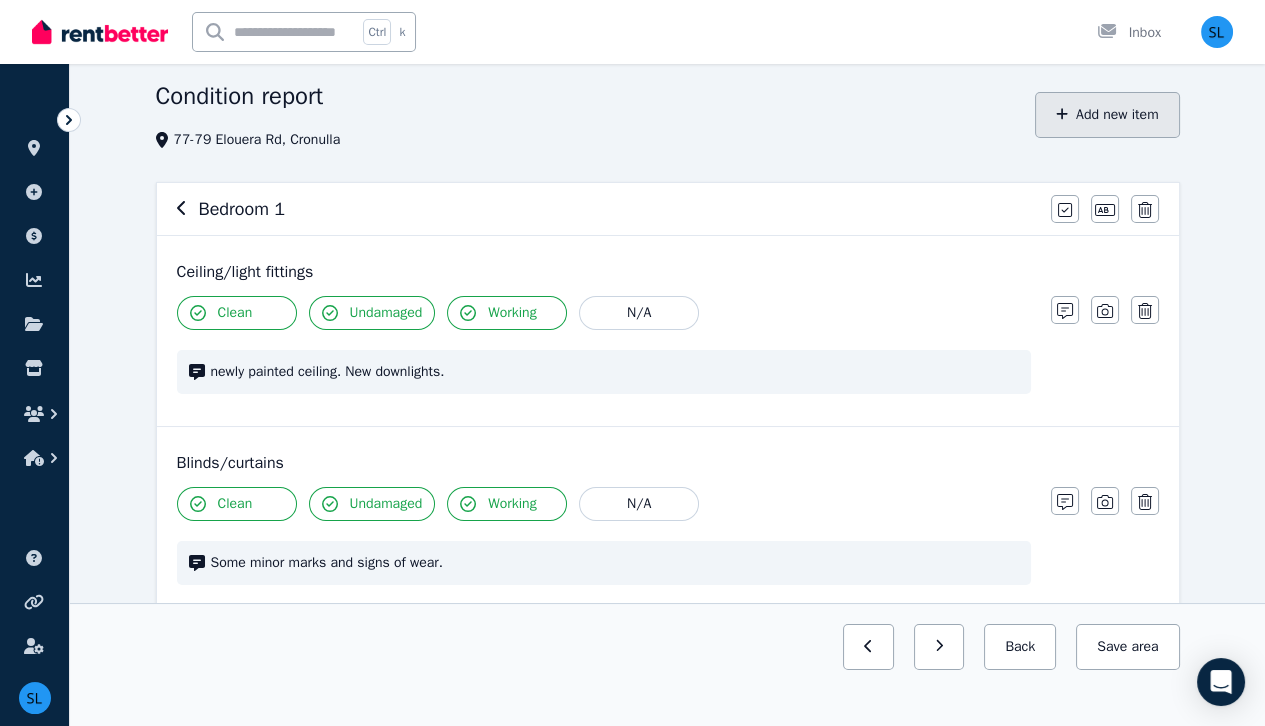 click on "Add new item" at bounding box center (1107, 115) 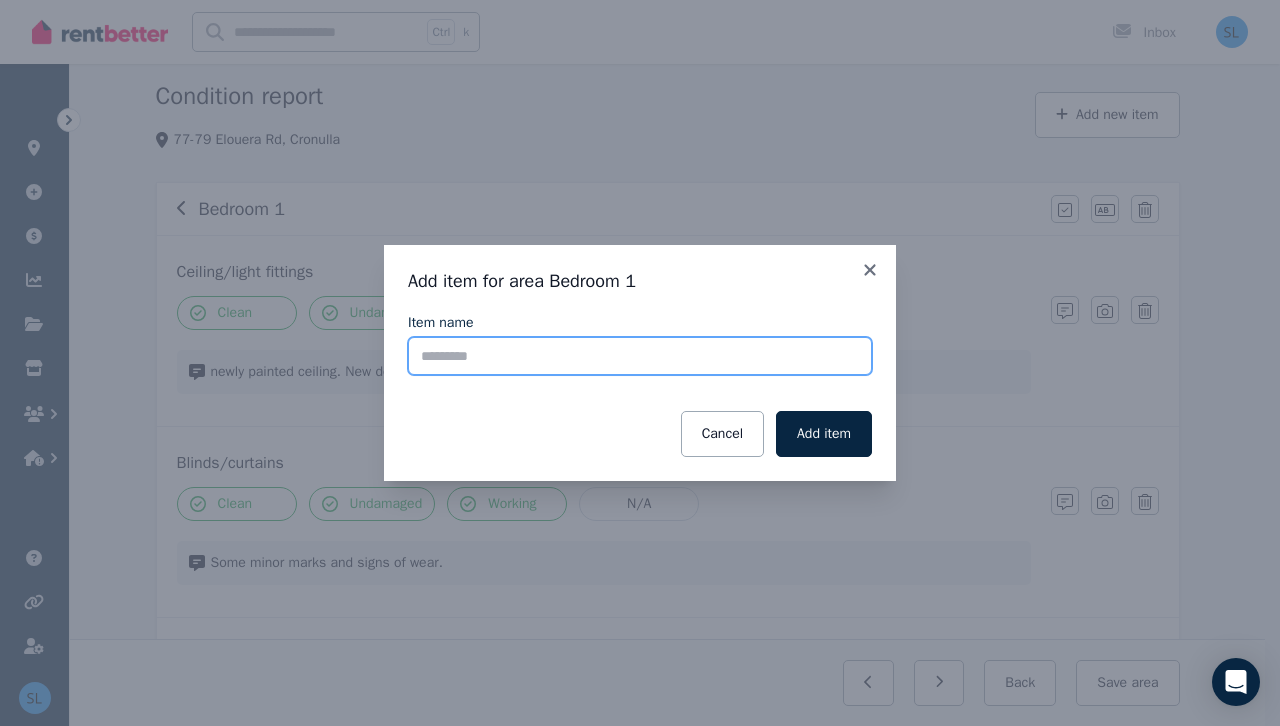click on "Item name" at bounding box center [640, 356] 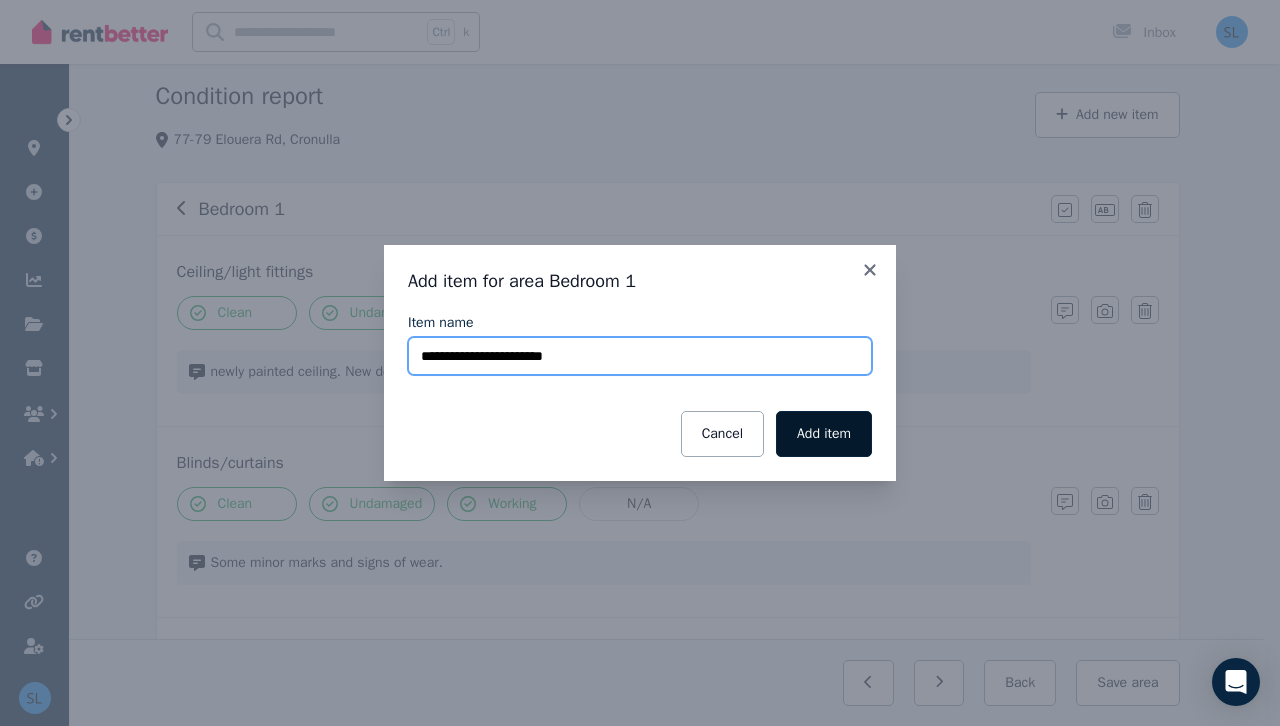 type on "**********" 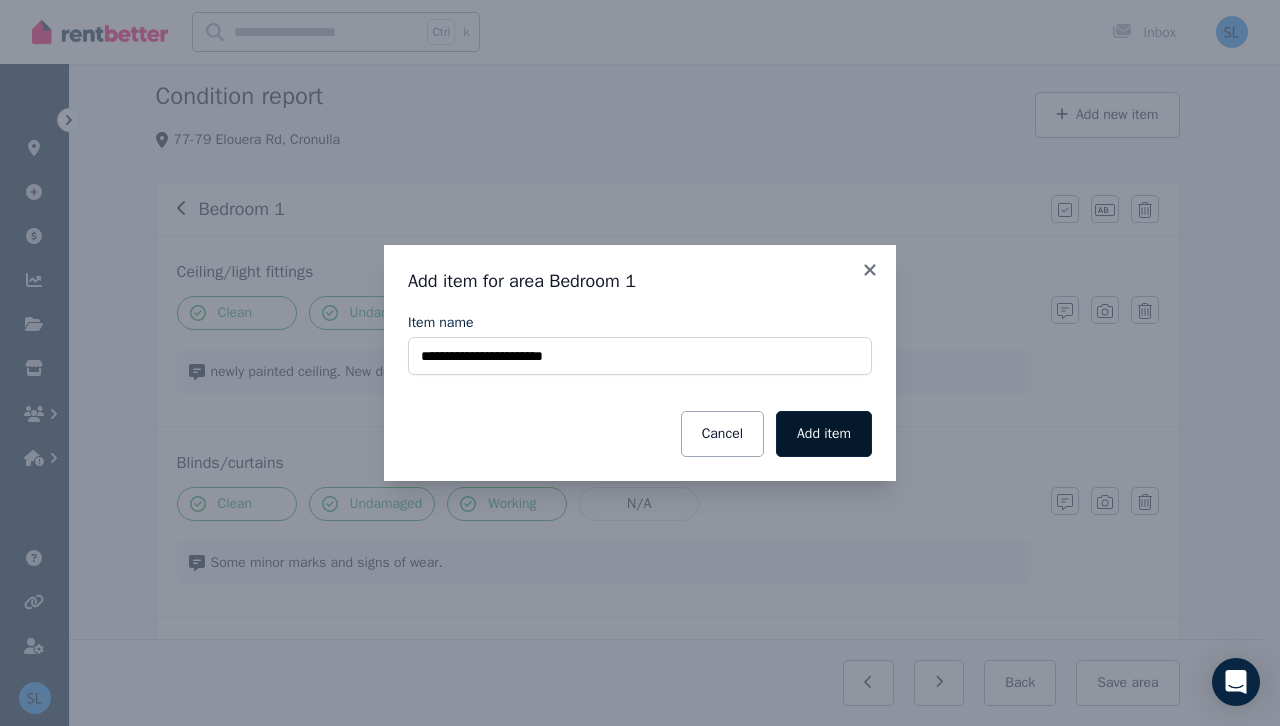 click on "Add item" at bounding box center (824, 434) 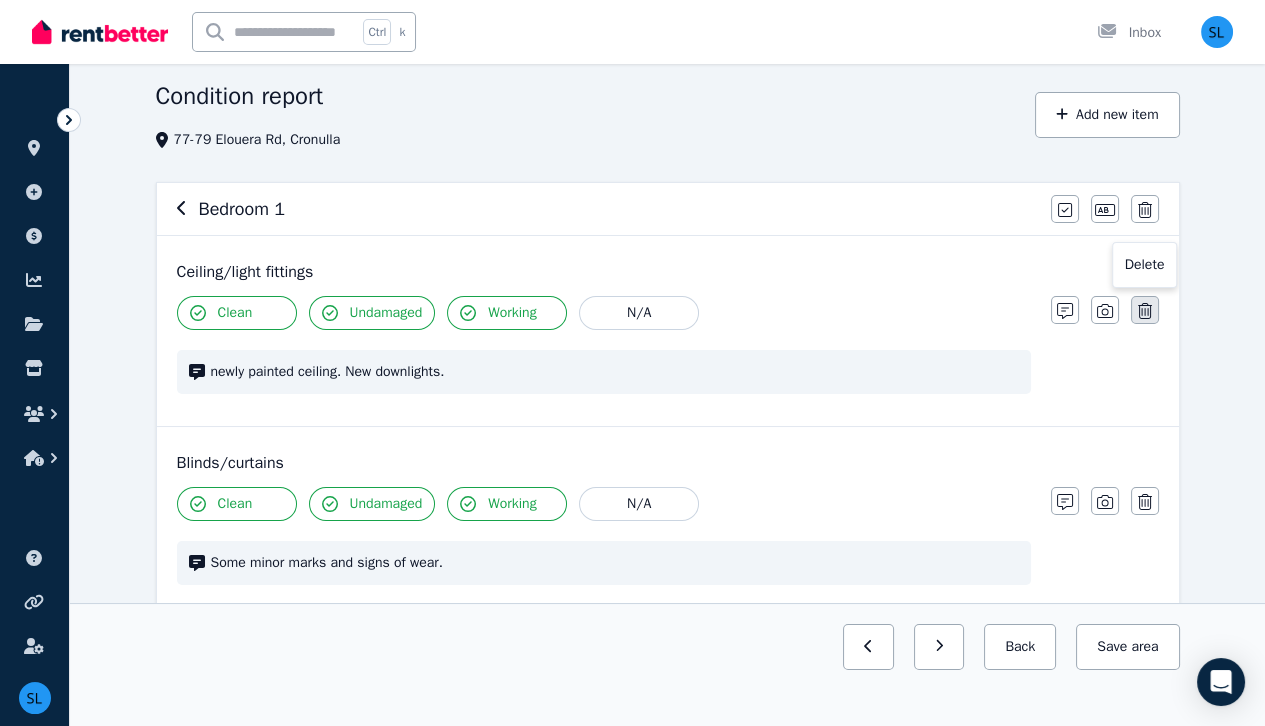 click 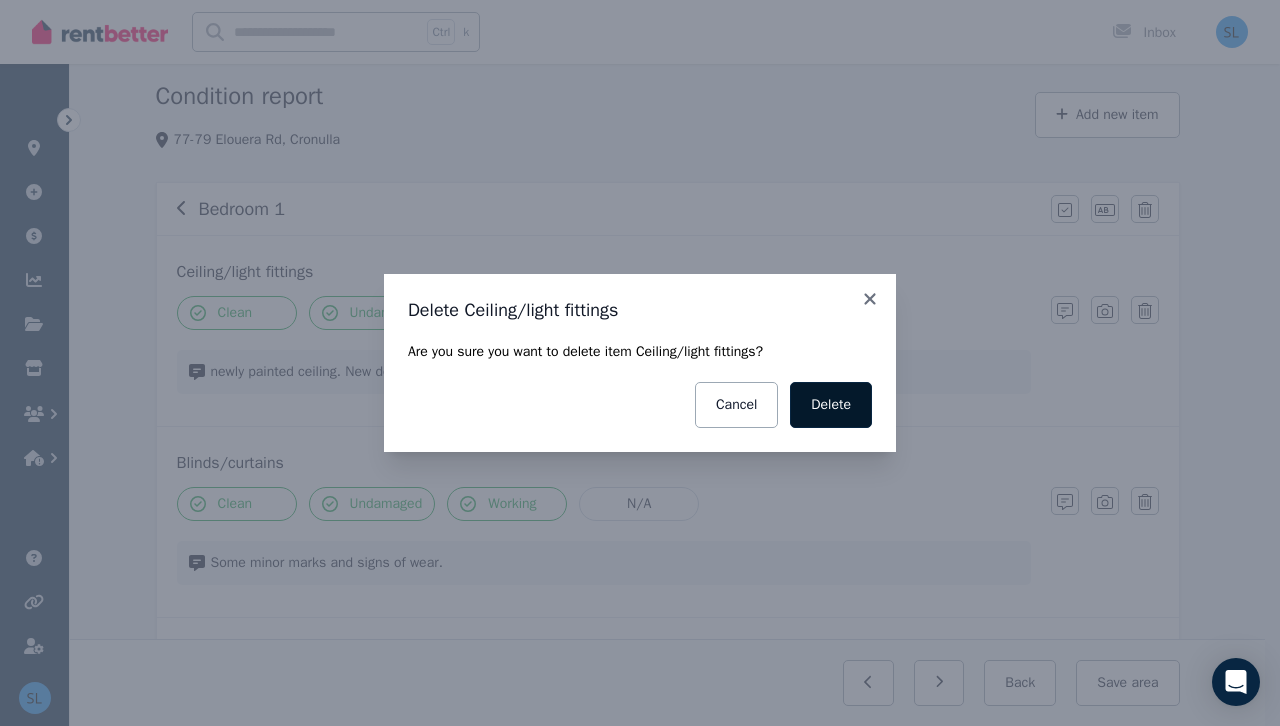 click on "Delete" at bounding box center [831, 405] 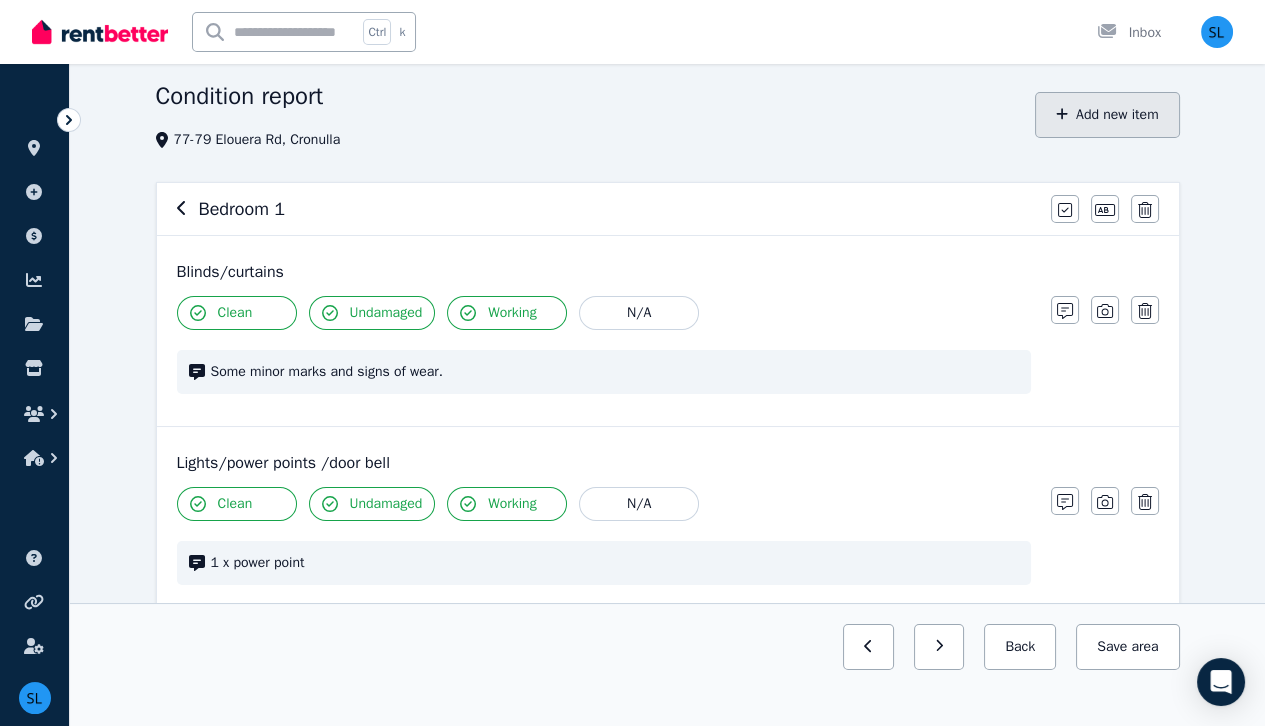 click on "Add new item" at bounding box center (1107, 115) 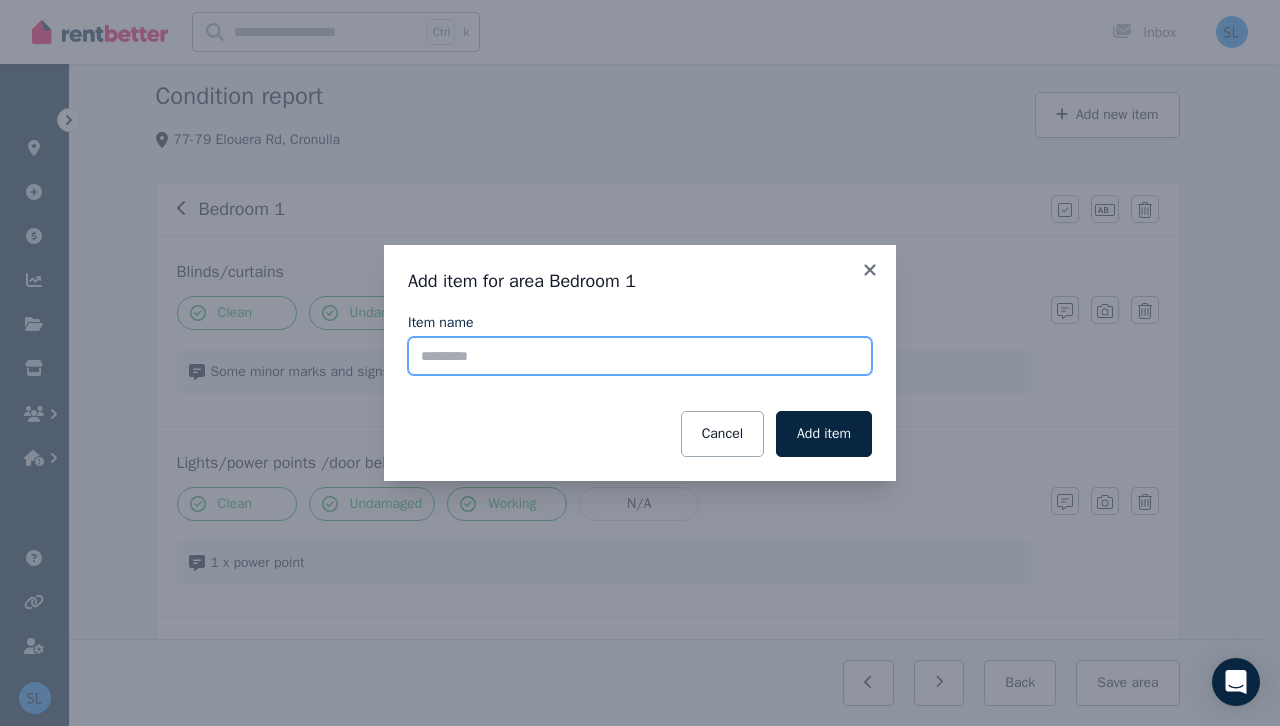 click on "Item name" at bounding box center [640, 356] 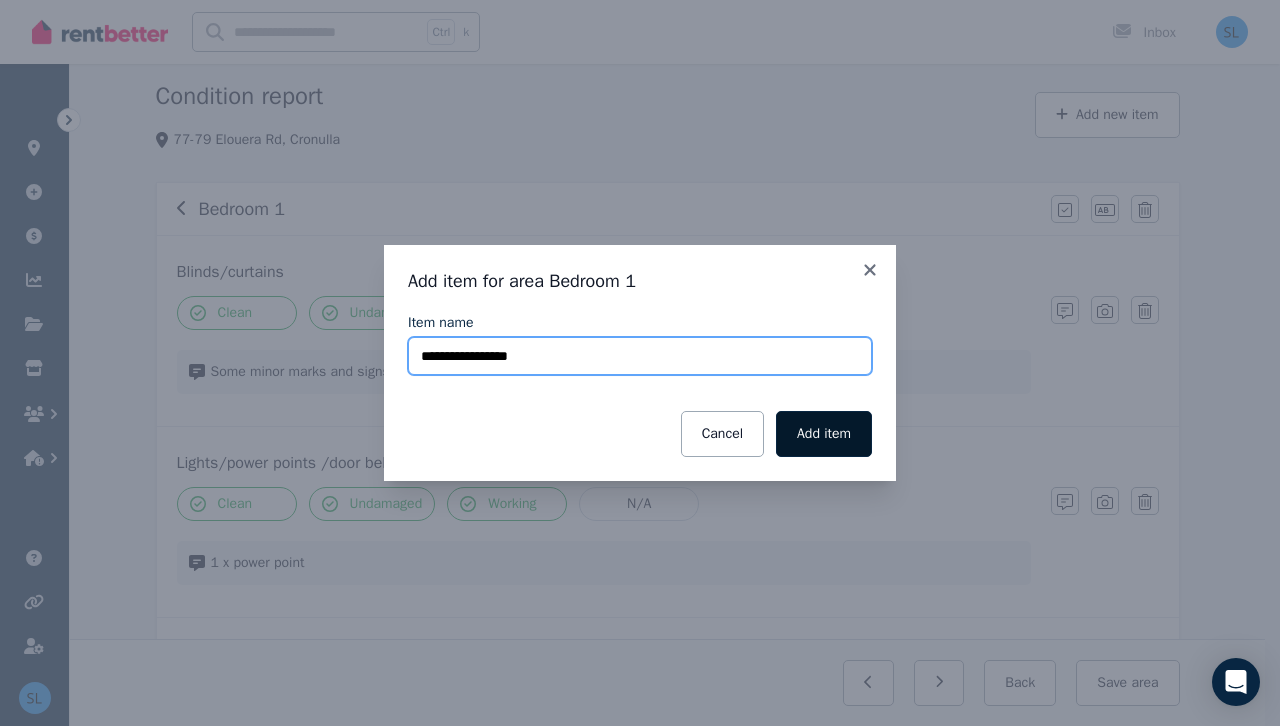 type on "**********" 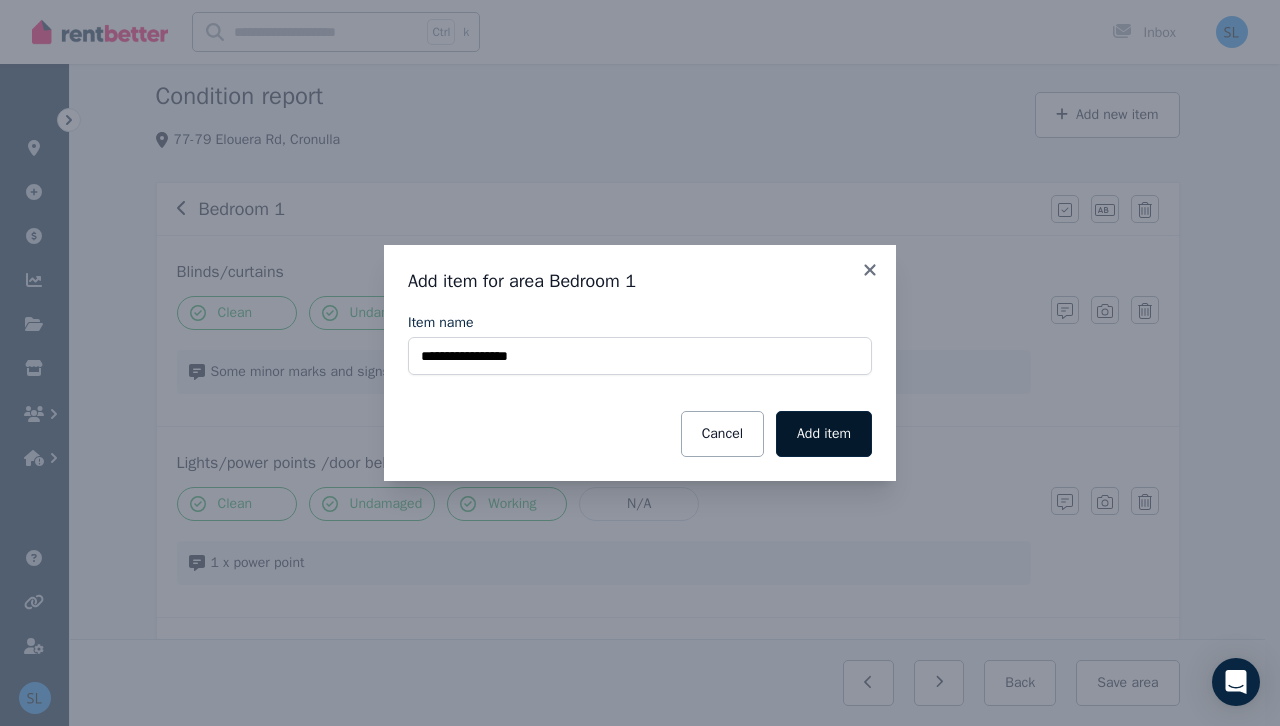 click on "Add item" at bounding box center [824, 434] 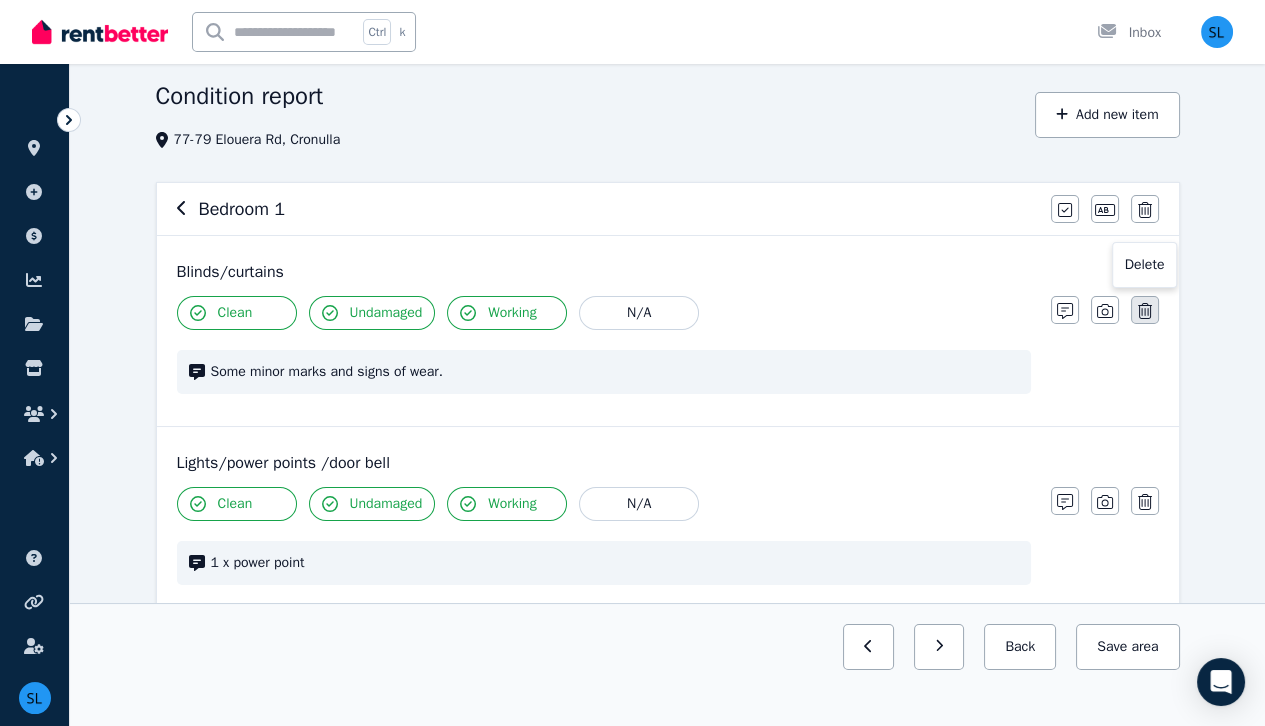 click 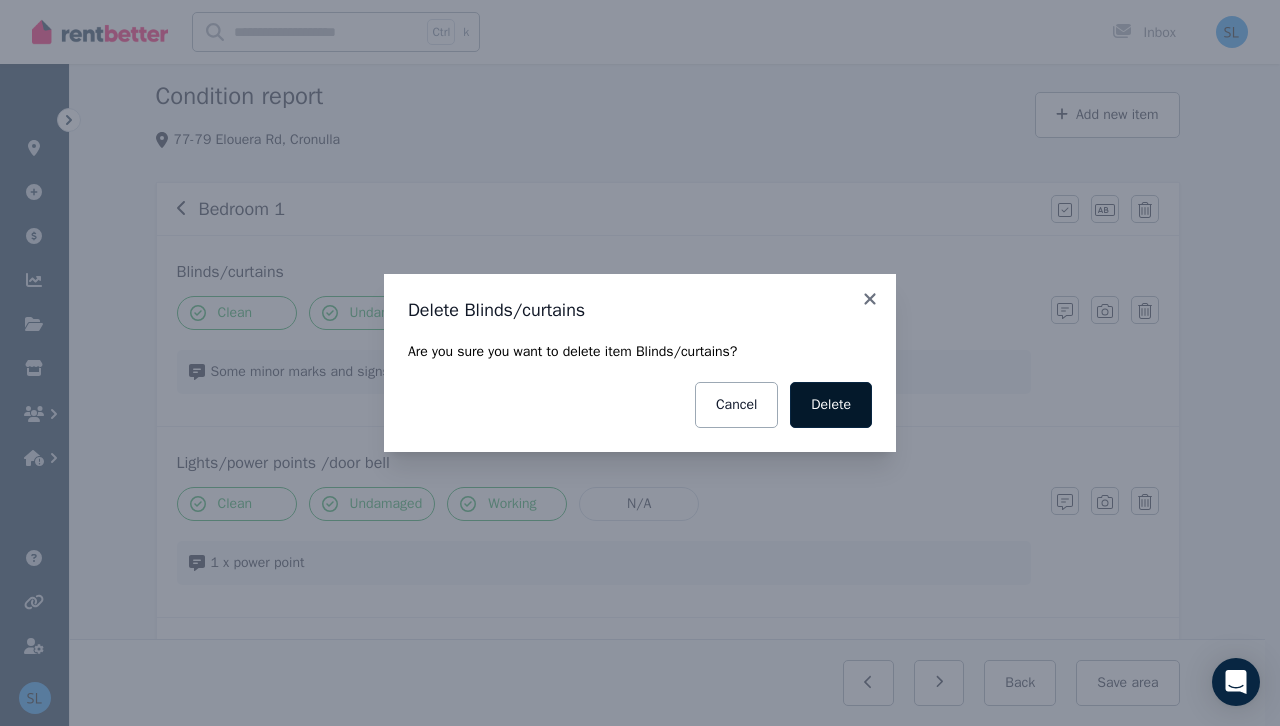 click on "Delete" at bounding box center (831, 405) 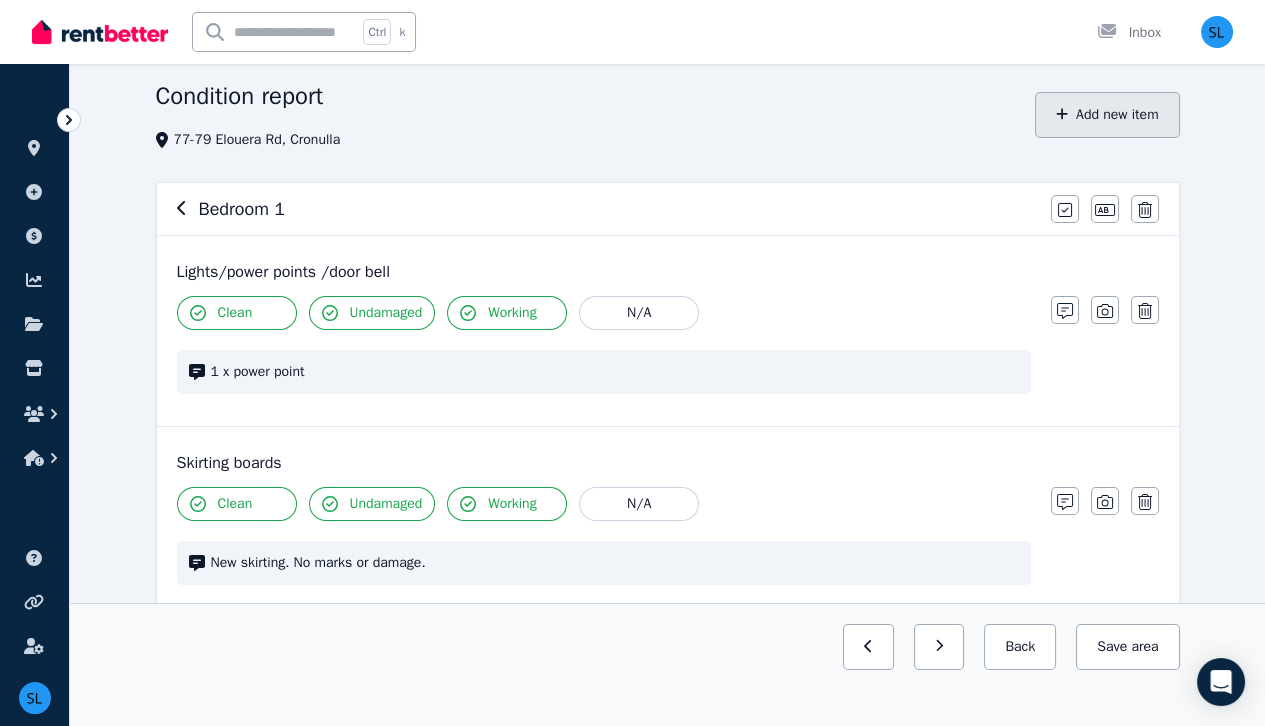 click on "Add new item" at bounding box center (1107, 115) 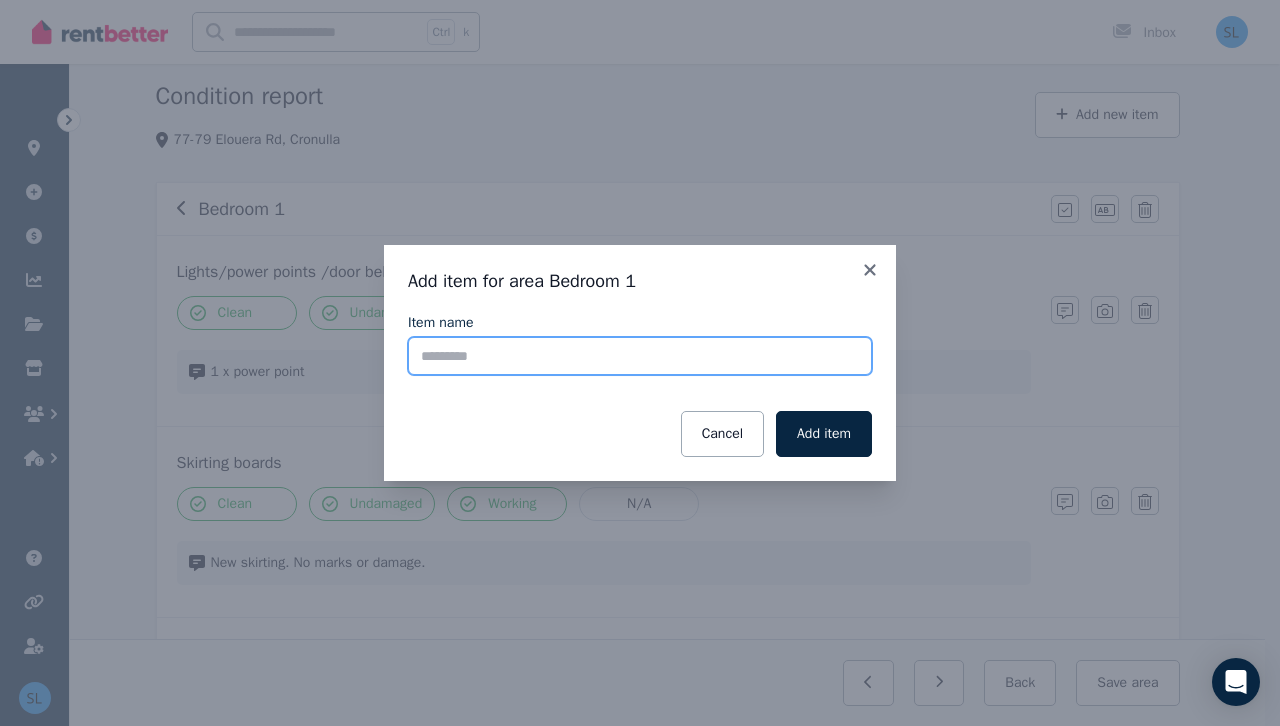 click on "Item name" at bounding box center [640, 356] 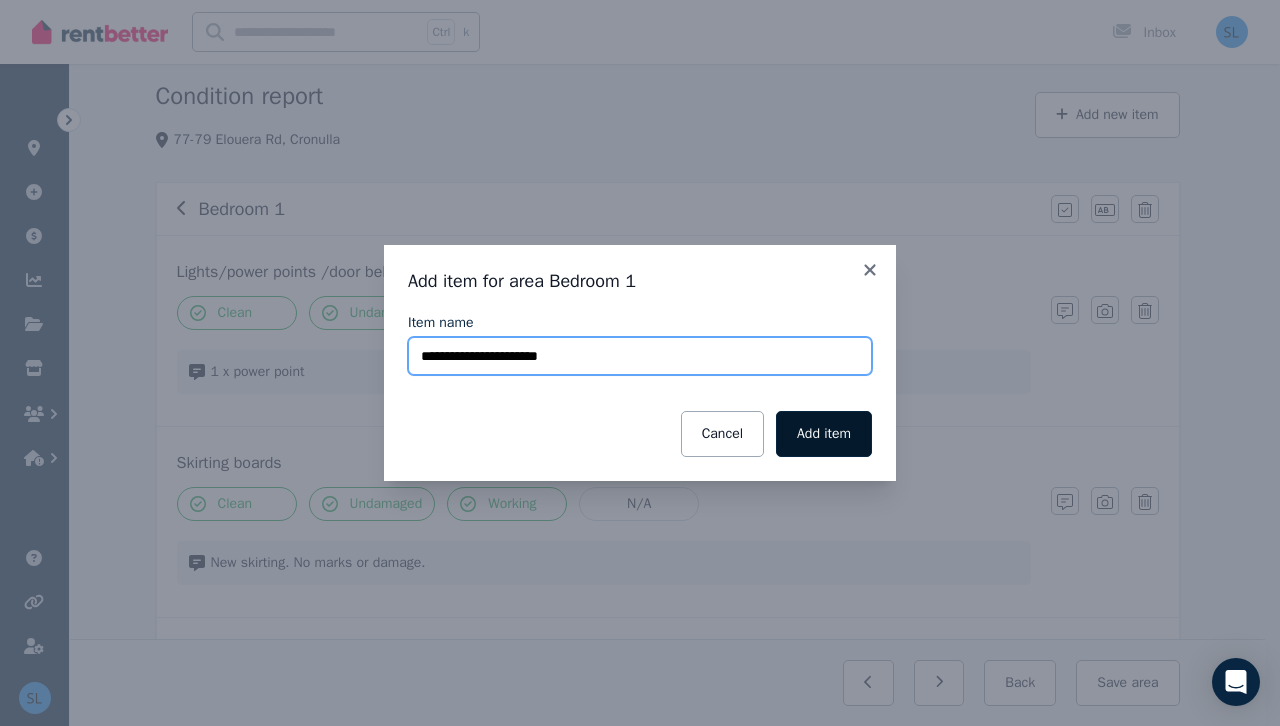 type on "**********" 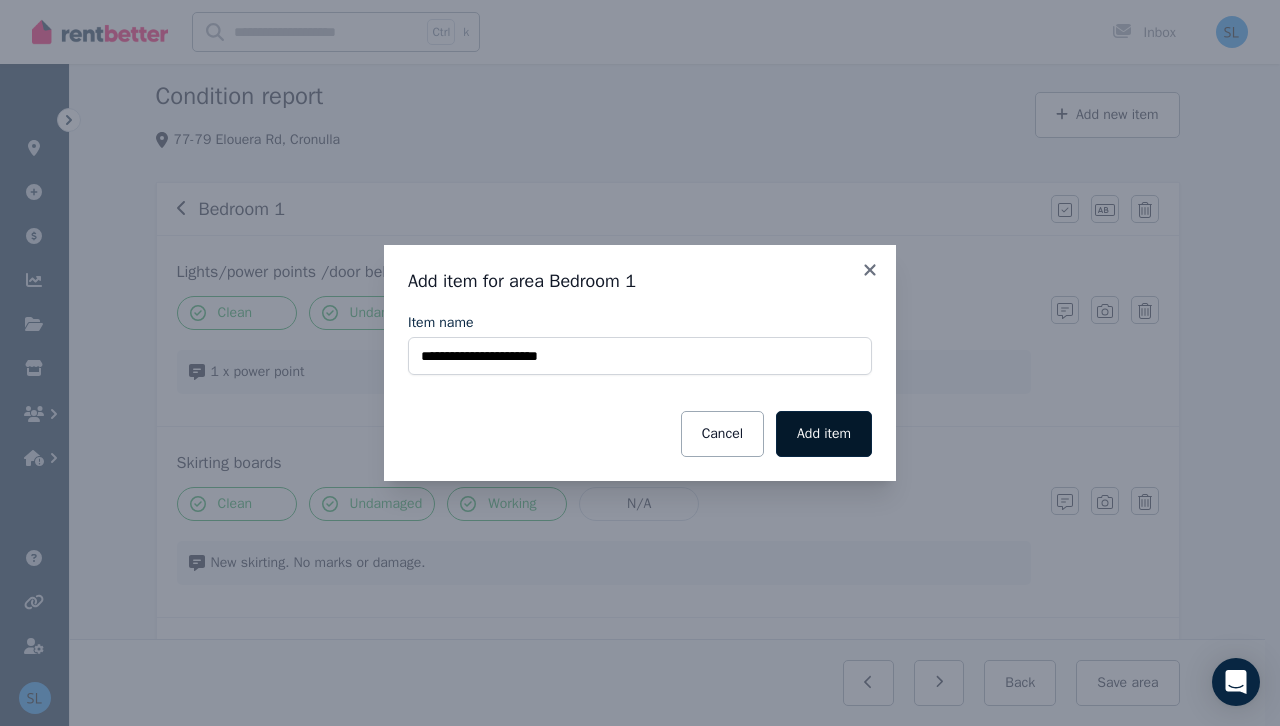 click on "Add item" at bounding box center (824, 434) 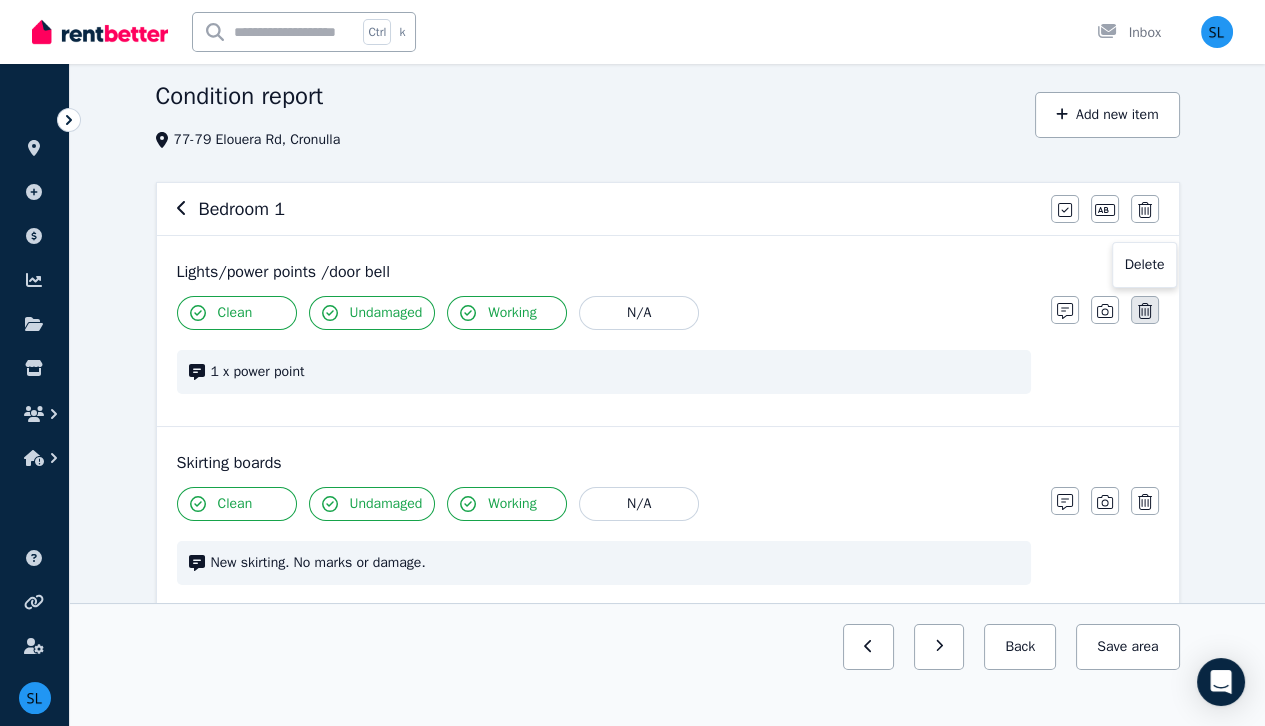 click 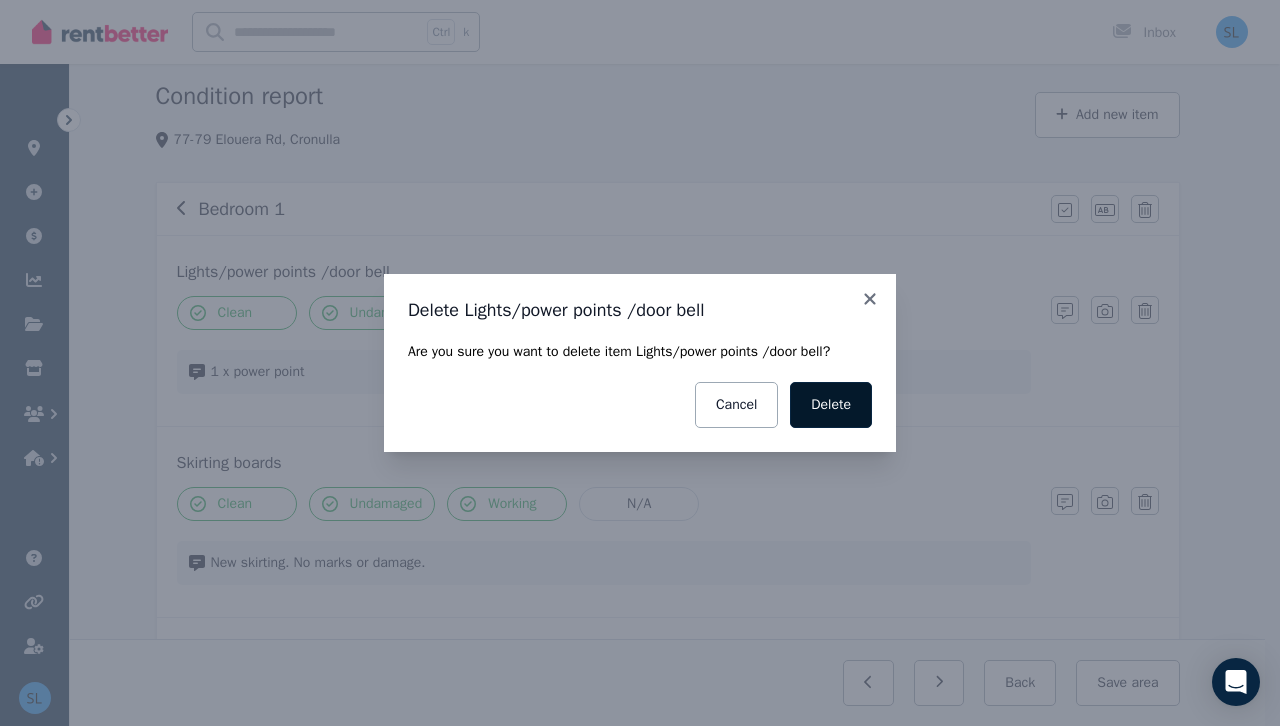 click on "Delete" at bounding box center [831, 405] 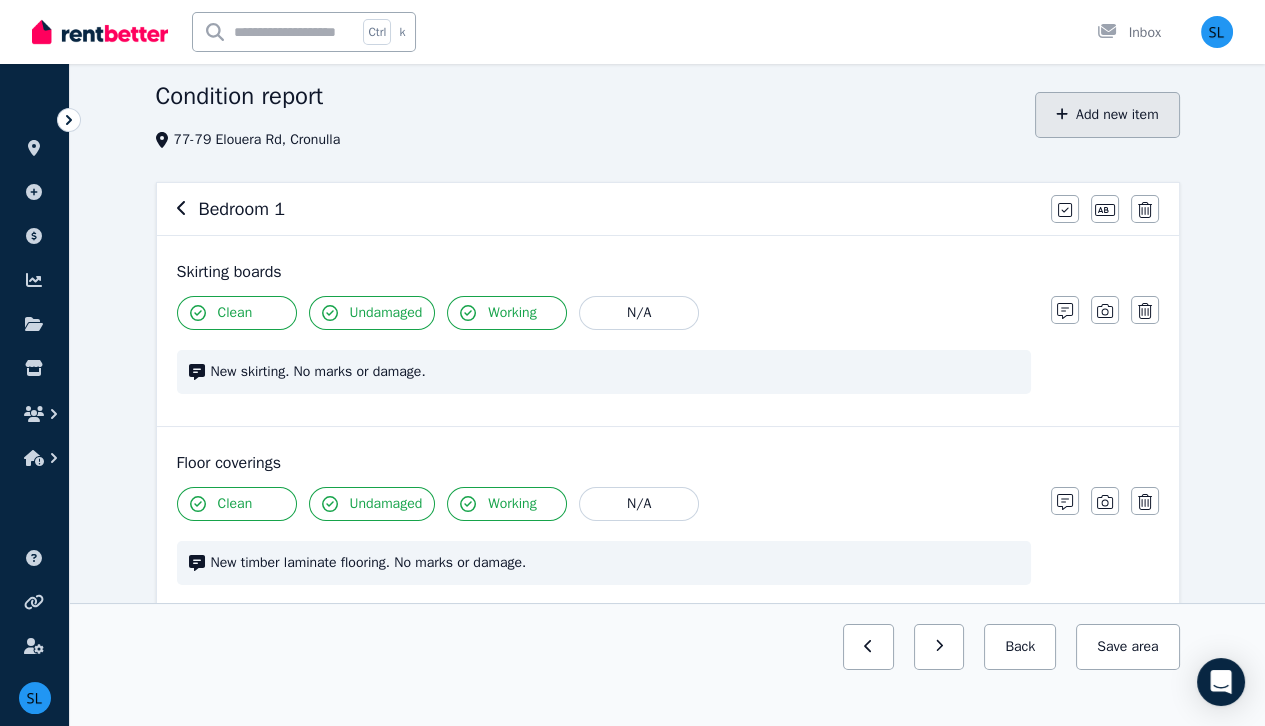 click on "Add new item" at bounding box center (1107, 115) 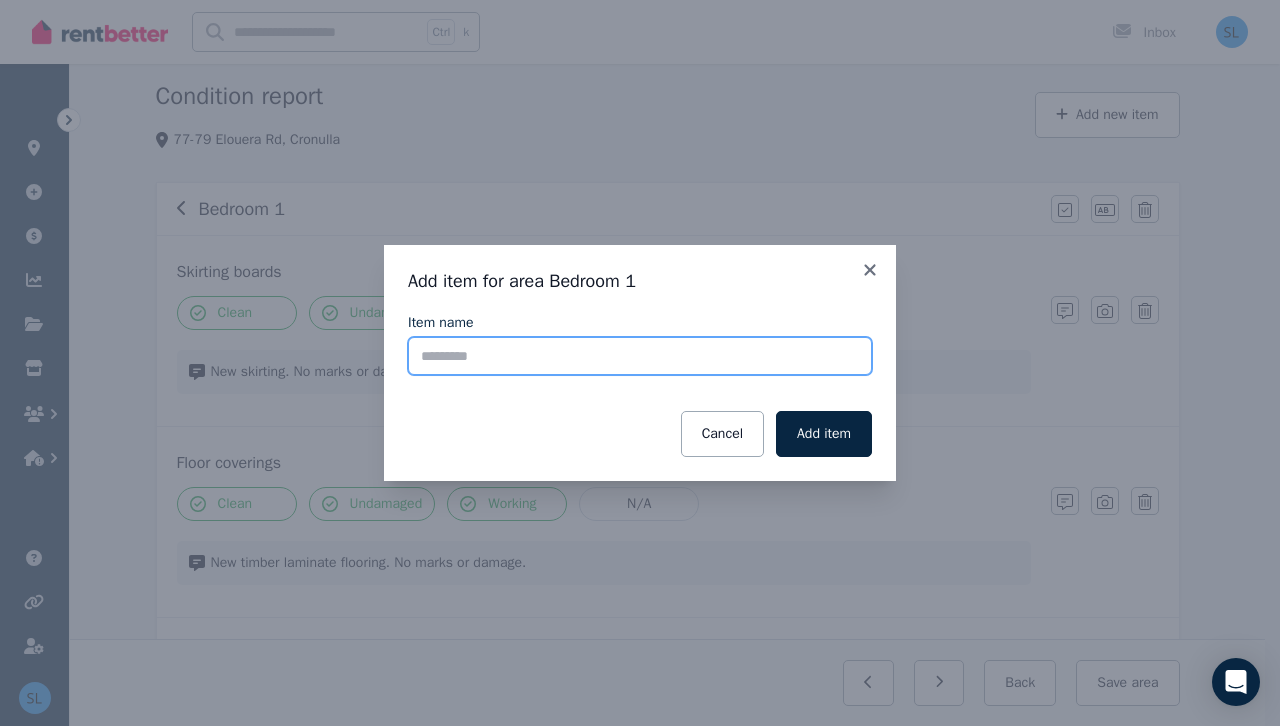 click on "Item name" at bounding box center (640, 356) 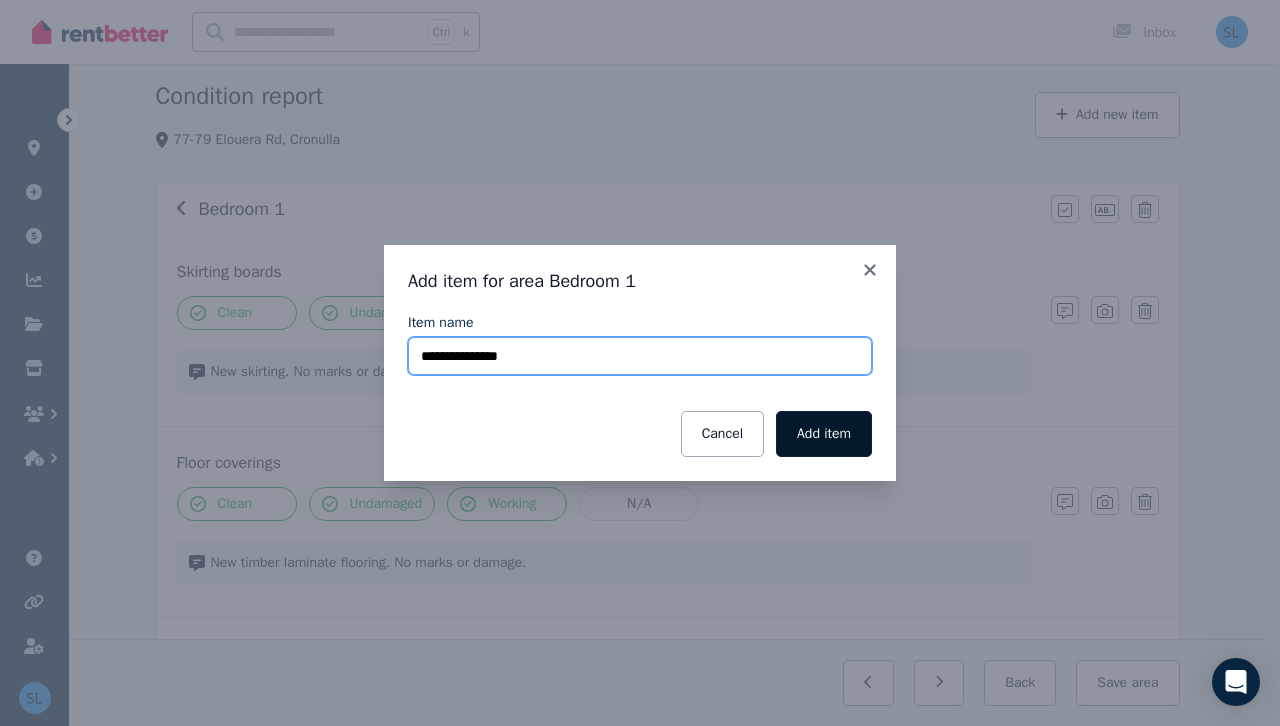 type on "**********" 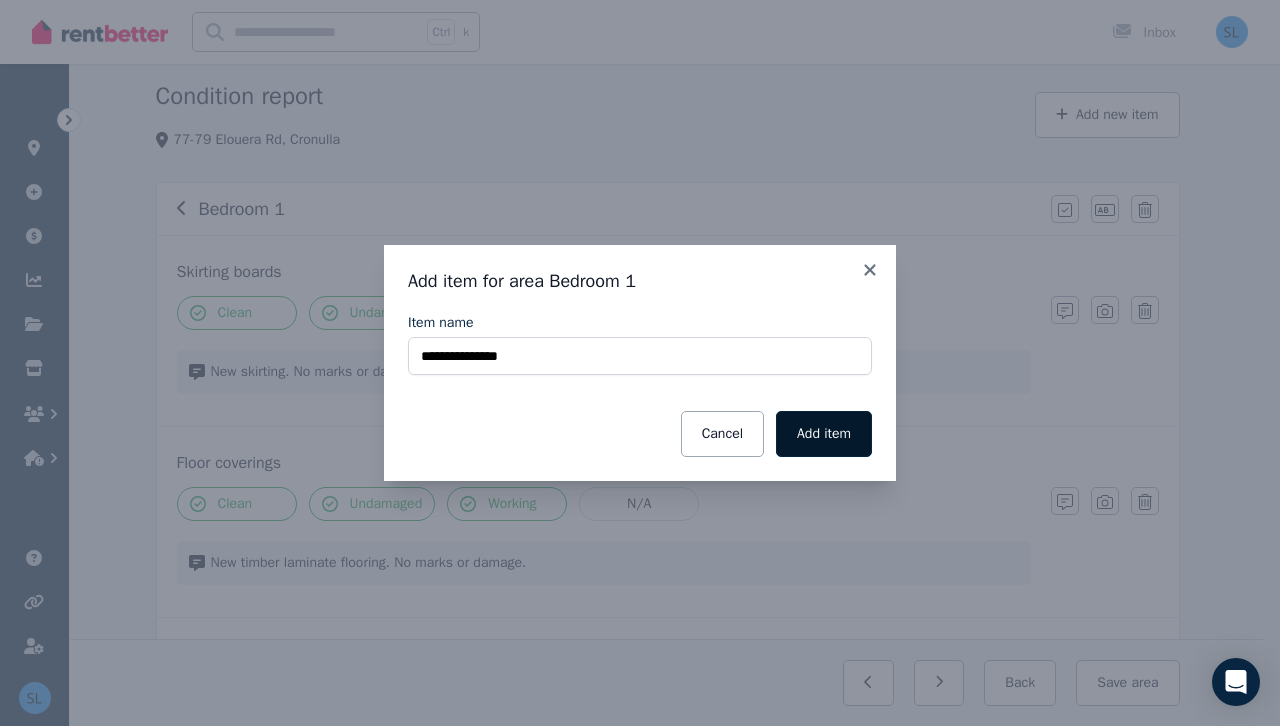 click on "Add item" at bounding box center [824, 434] 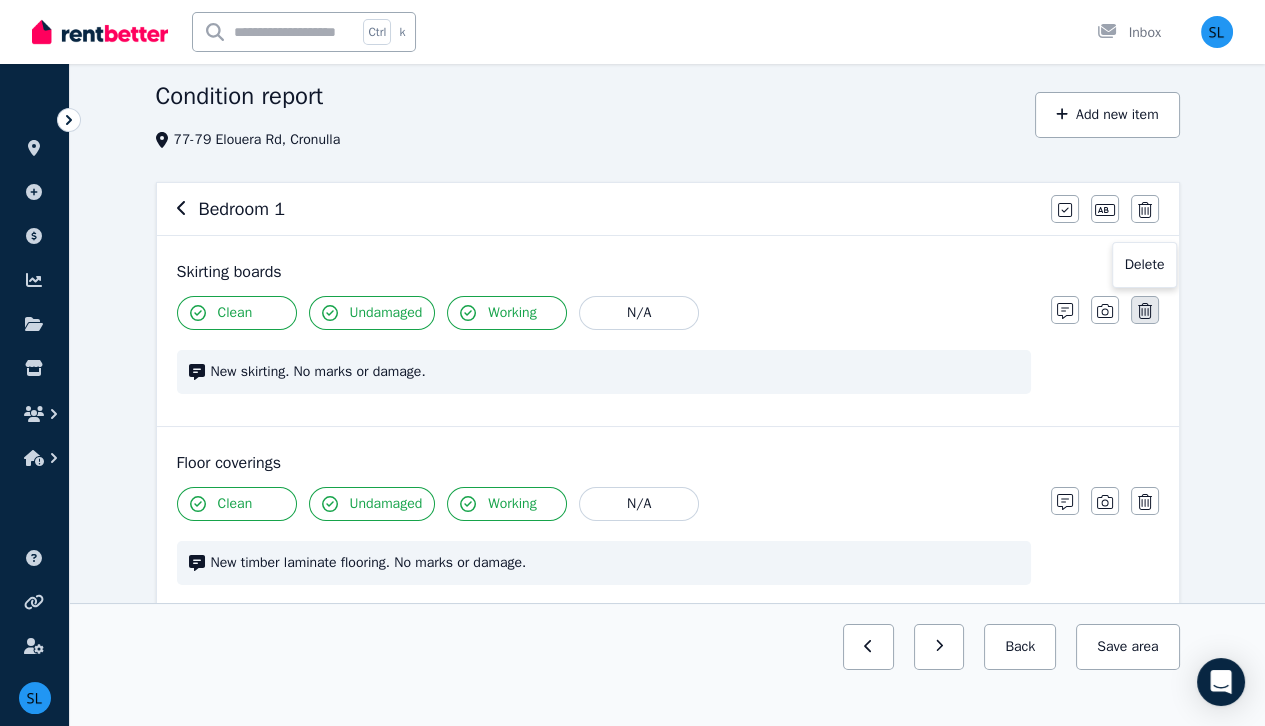 click 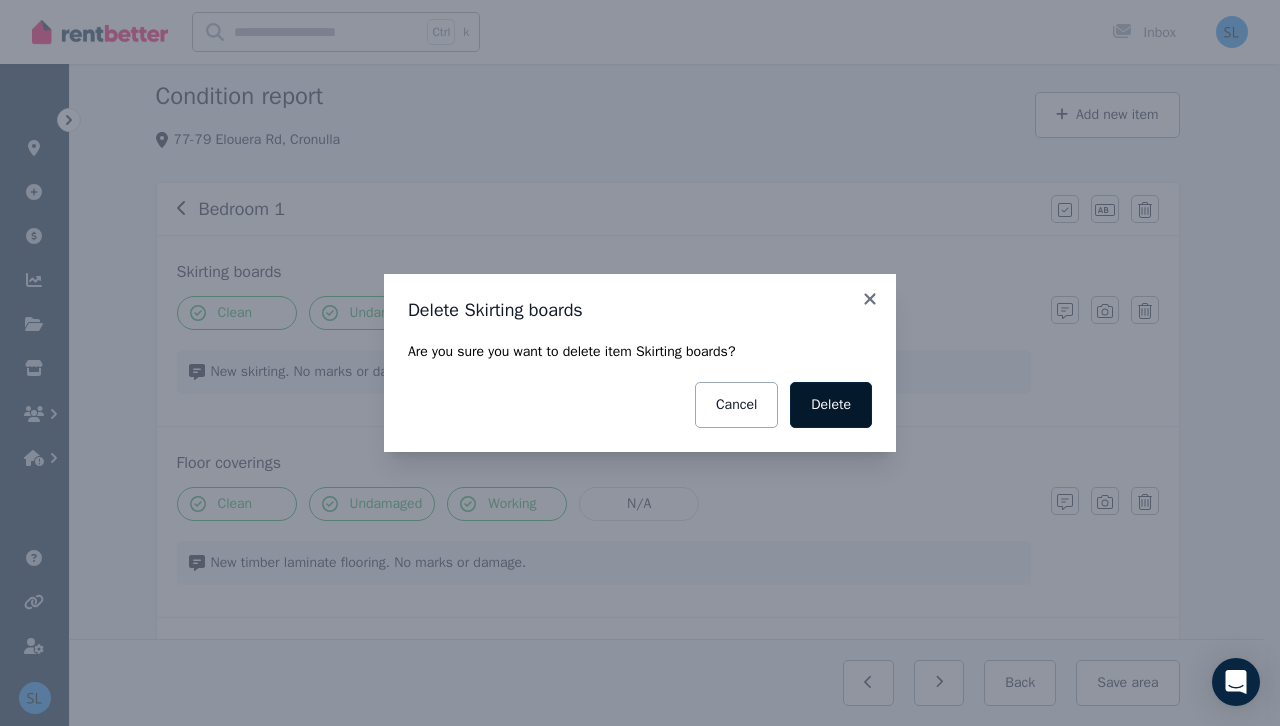 click on "Delete" at bounding box center (831, 405) 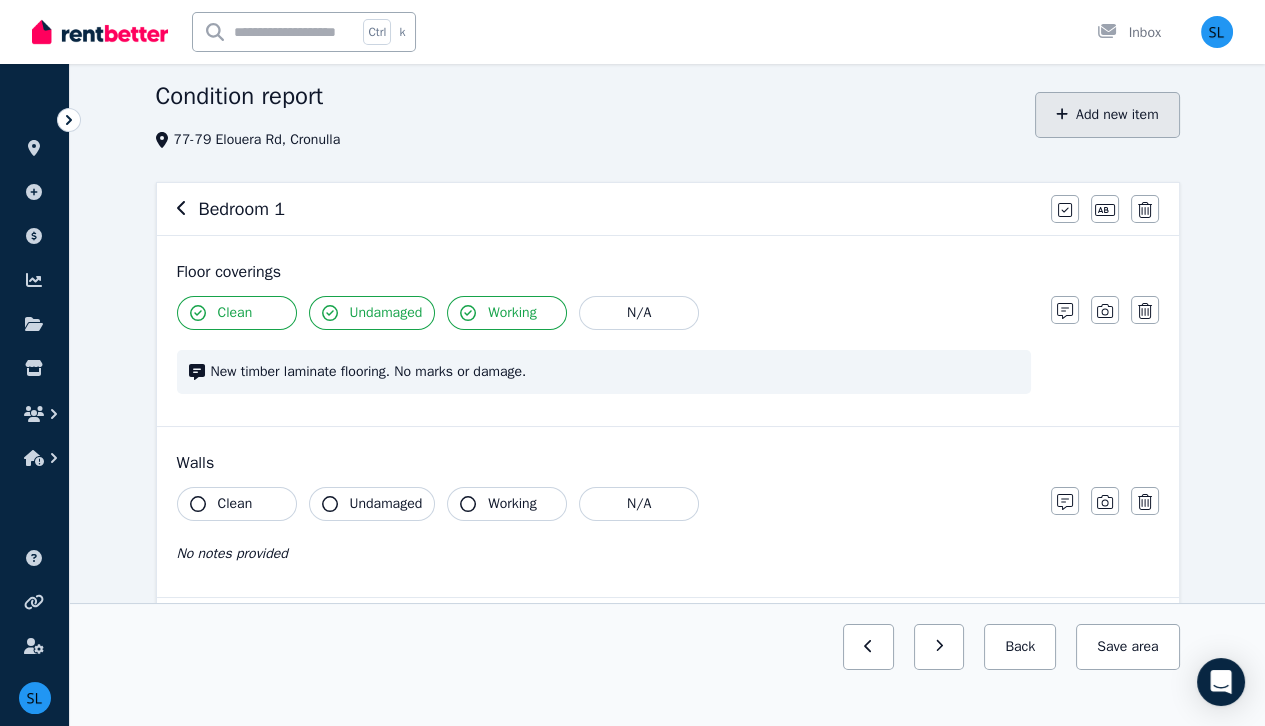 click on "Add new item" at bounding box center (1107, 115) 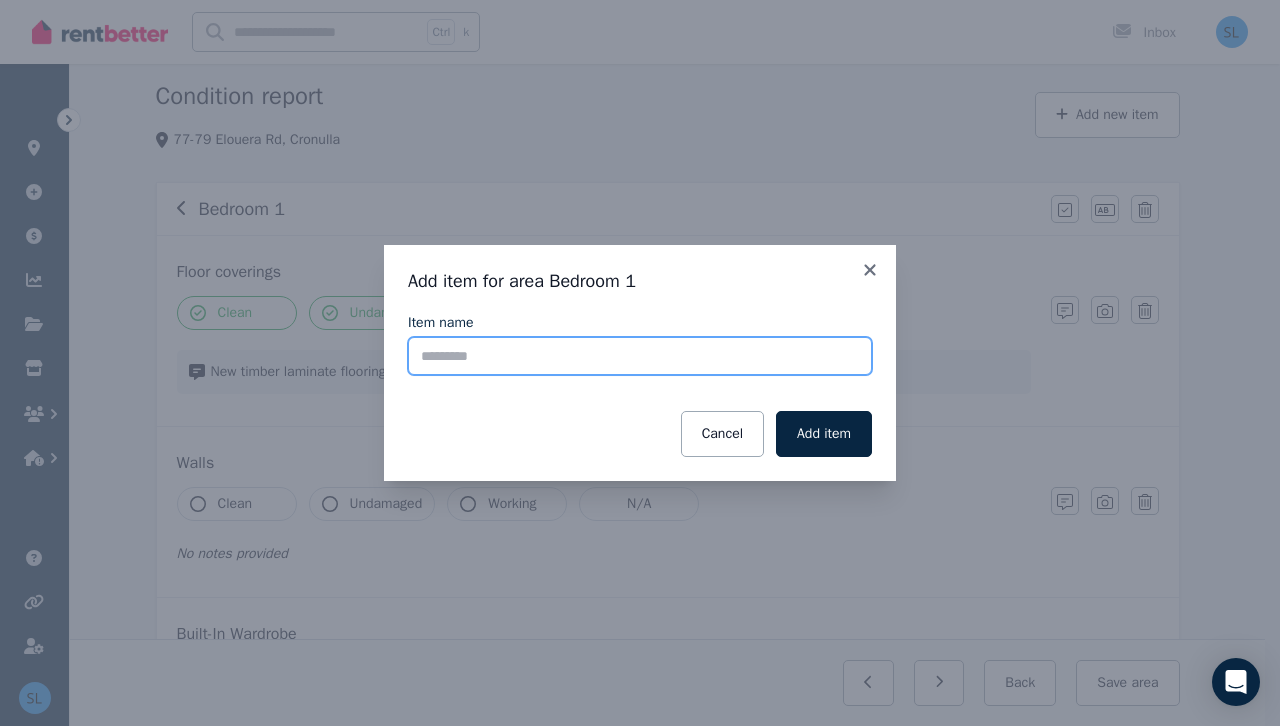 click on "Item name" at bounding box center (640, 356) 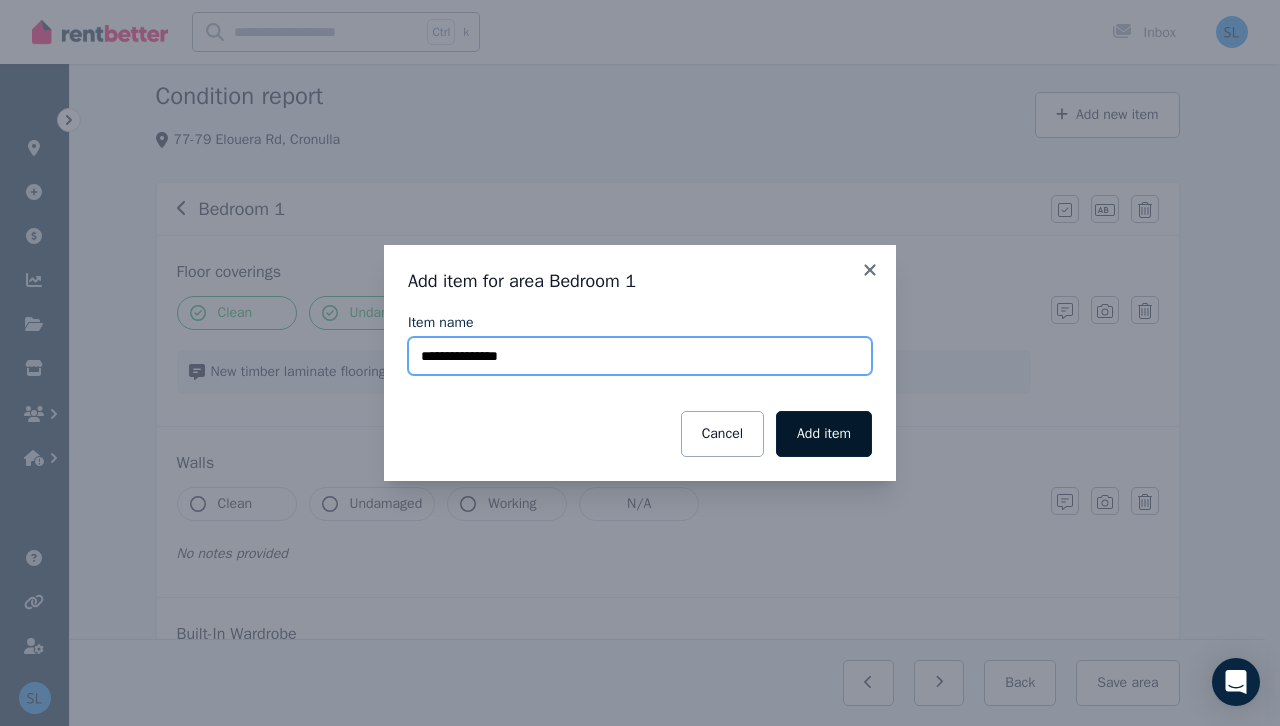 type on "**********" 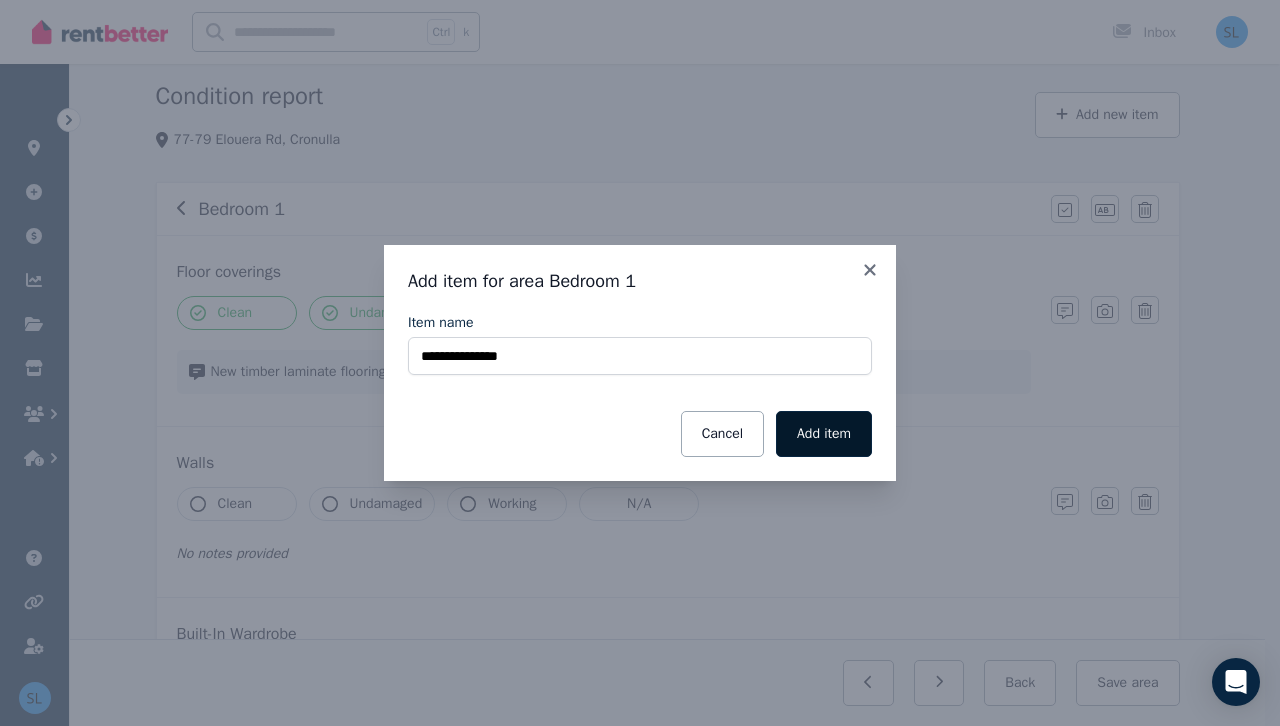 click on "Add item" at bounding box center [824, 434] 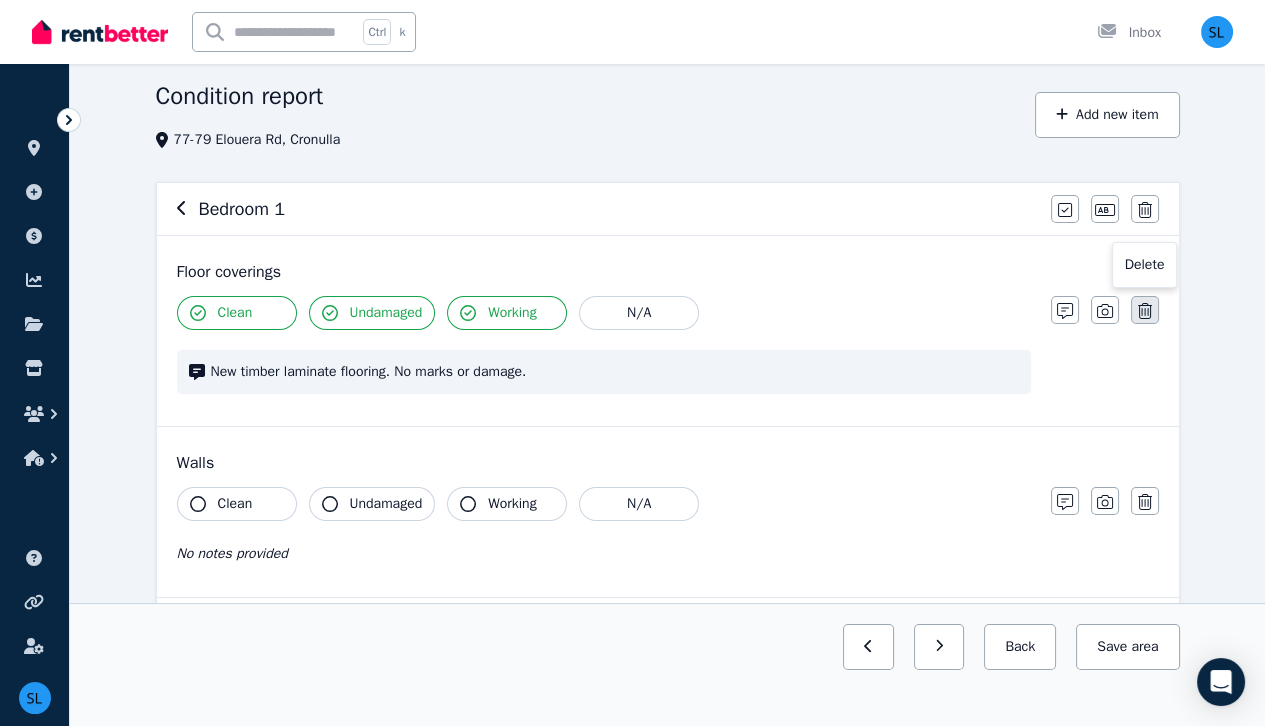 click 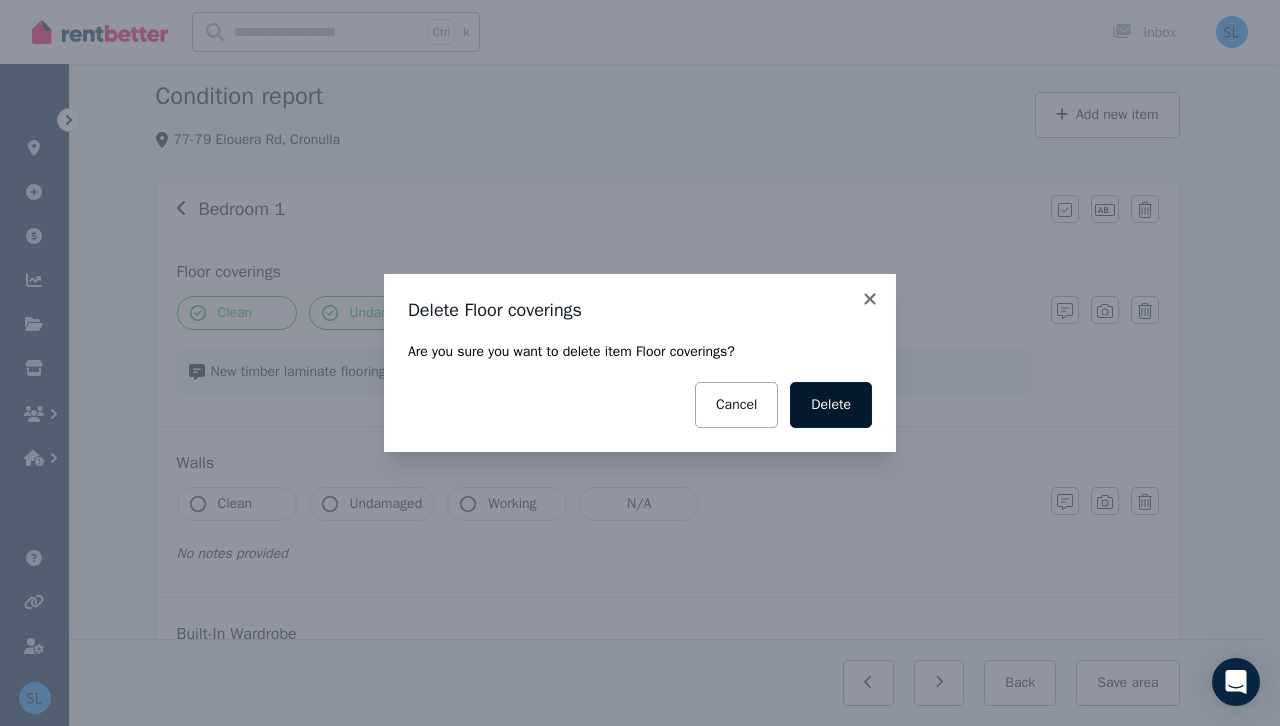 click on "Delete" at bounding box center (831, 405) 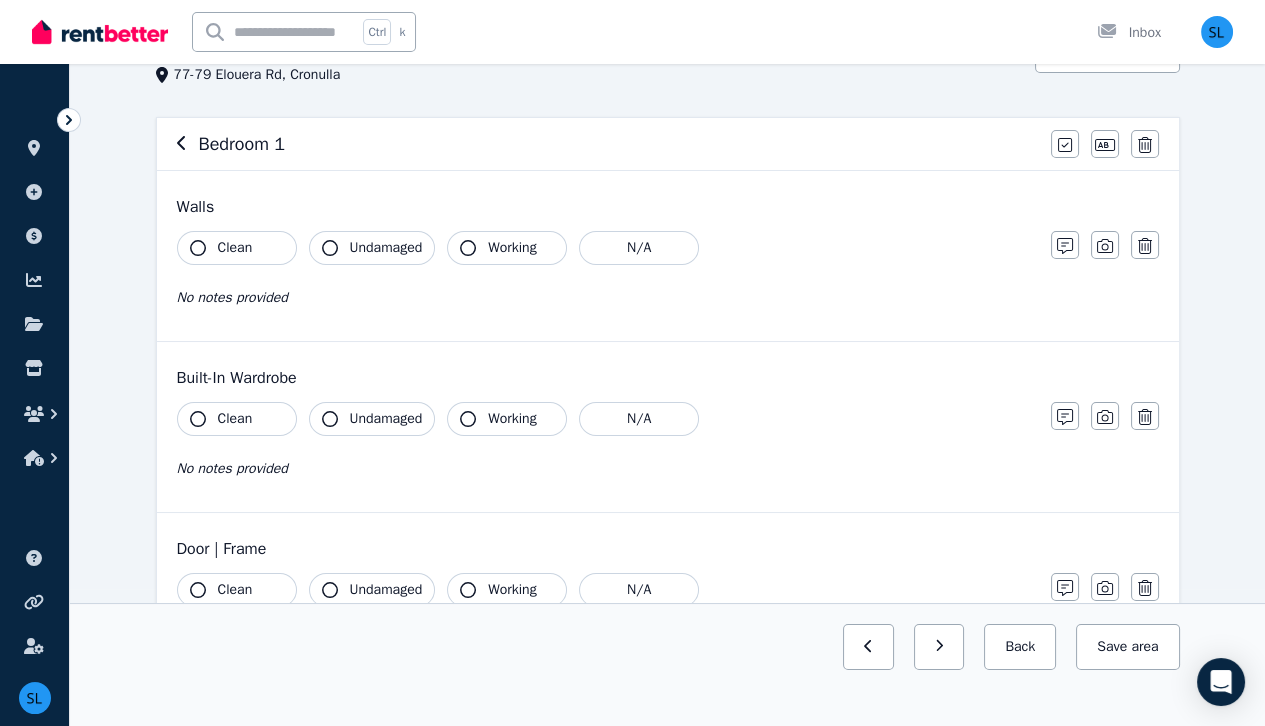 scroll, scrollTop: 0, scrollLeft: 0, axis: both 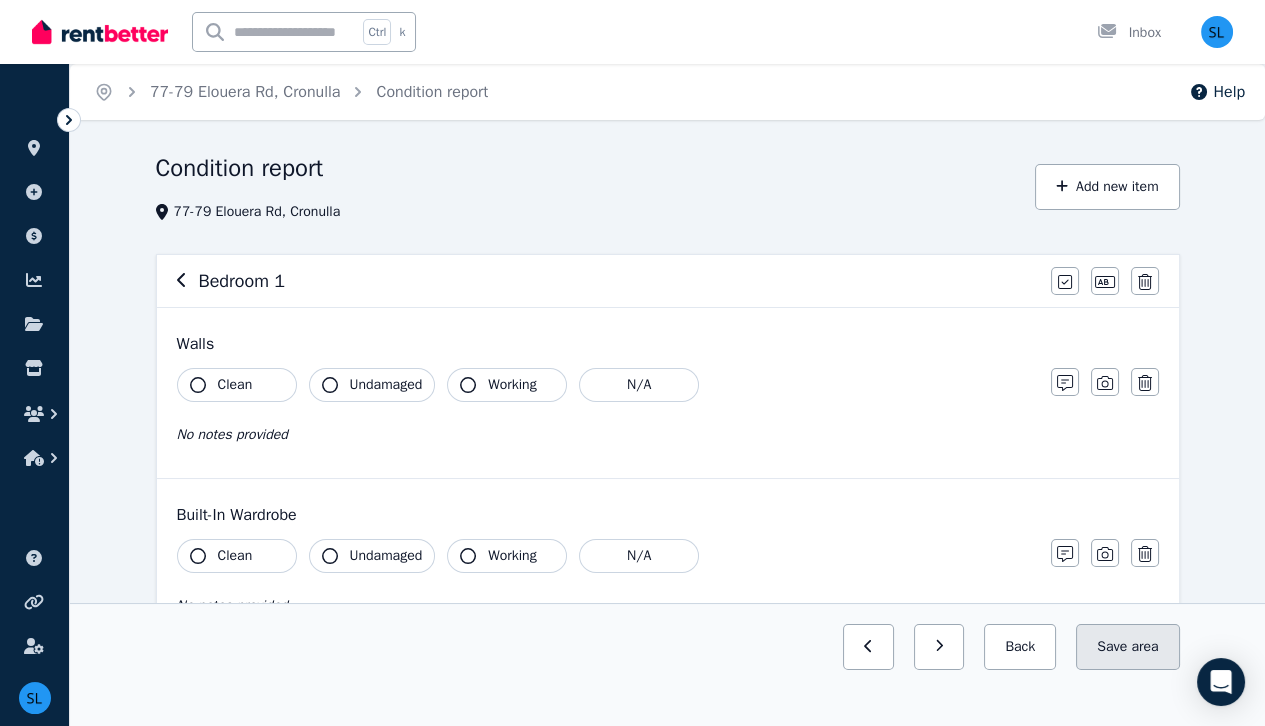 click on "Save   area" at bounding box center (1127, 647) 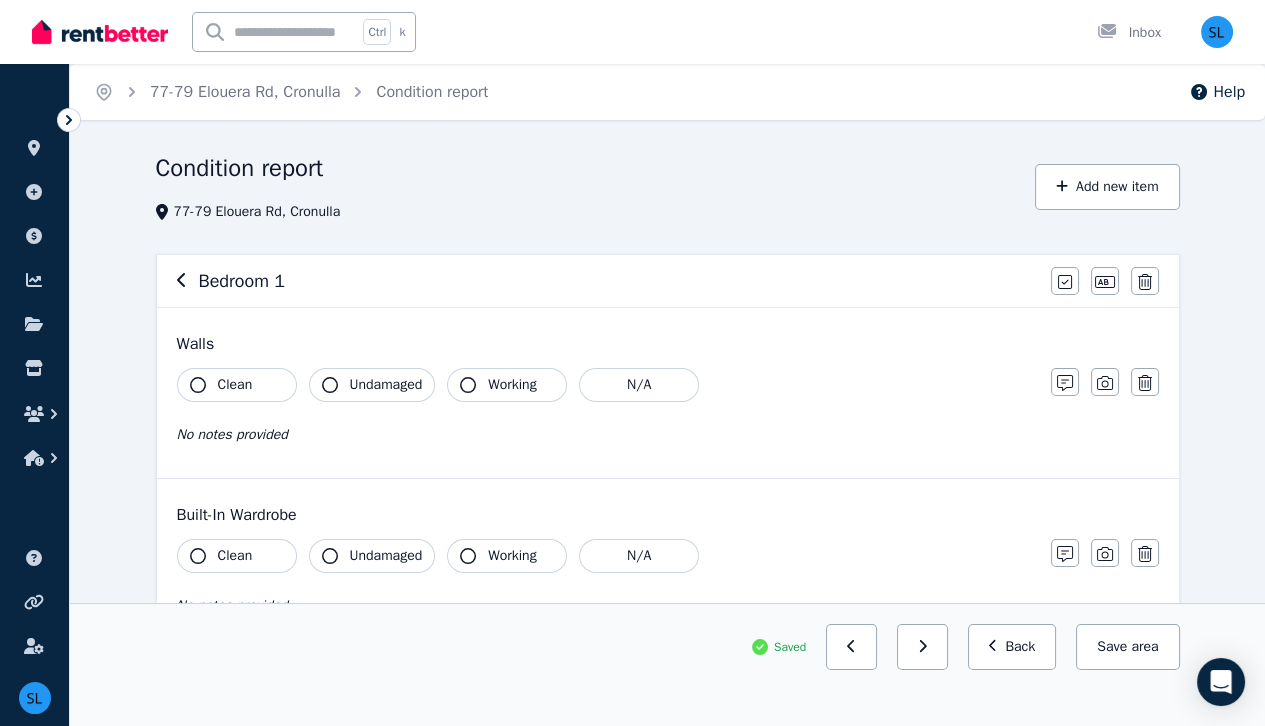 click 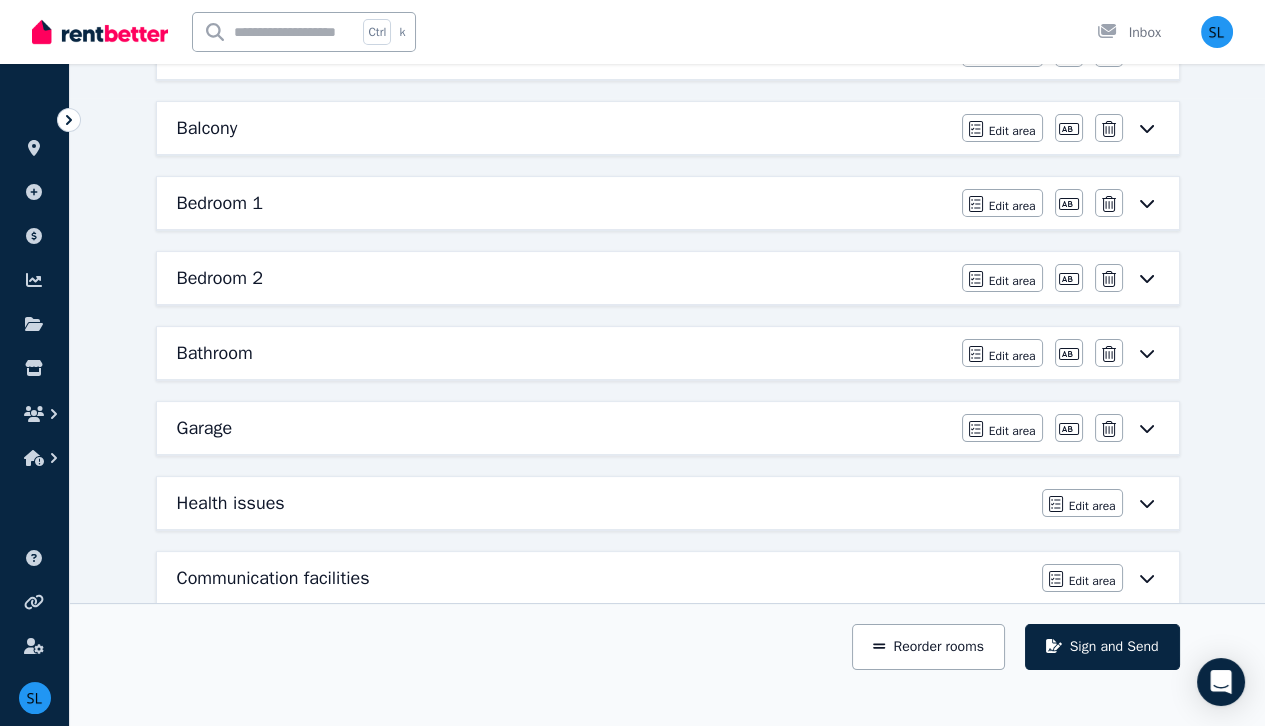scroll, scrollTop: 627, scrollLeft: 0, axis: vertical 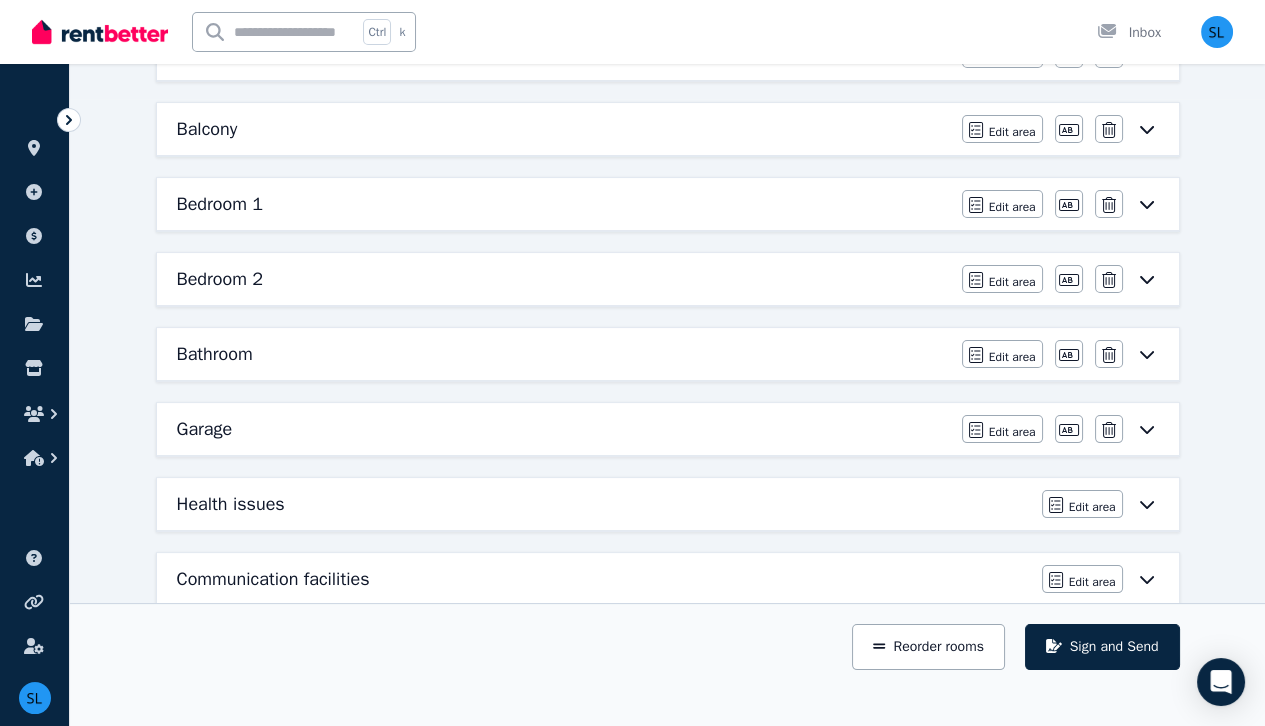 click 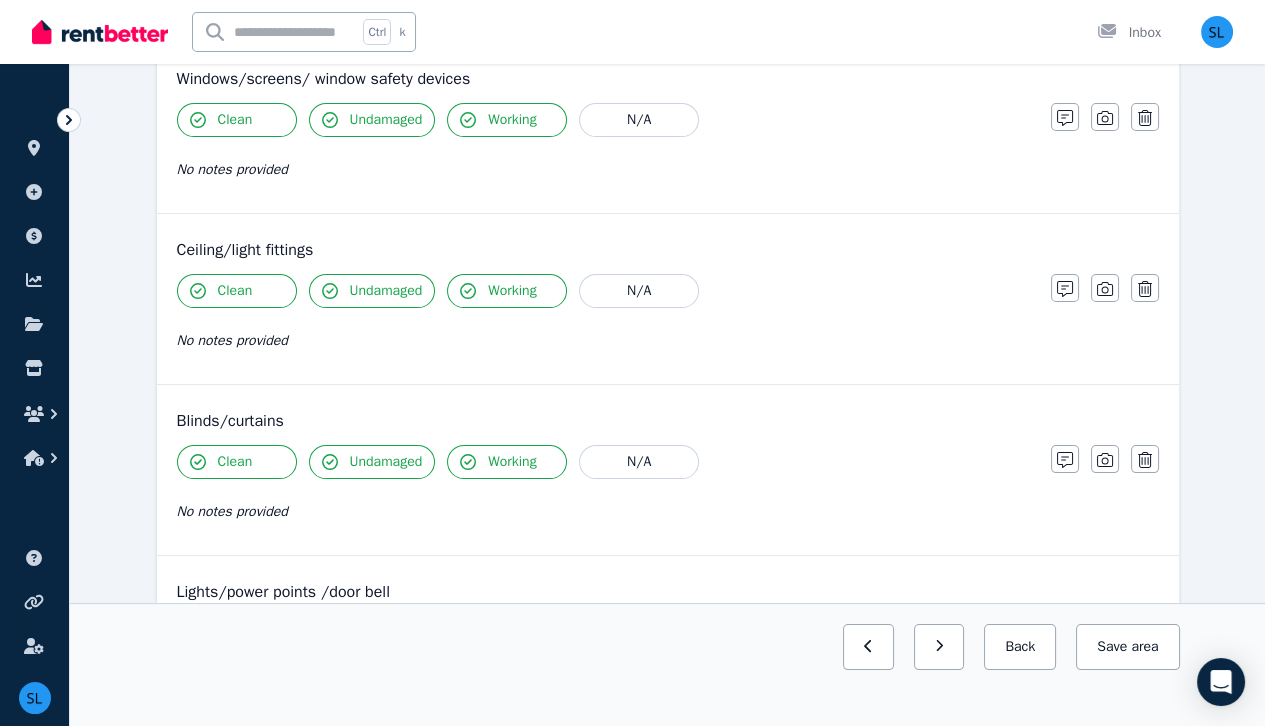 scroll, scrollTop: 0, scrollLeft: 0, axis: both 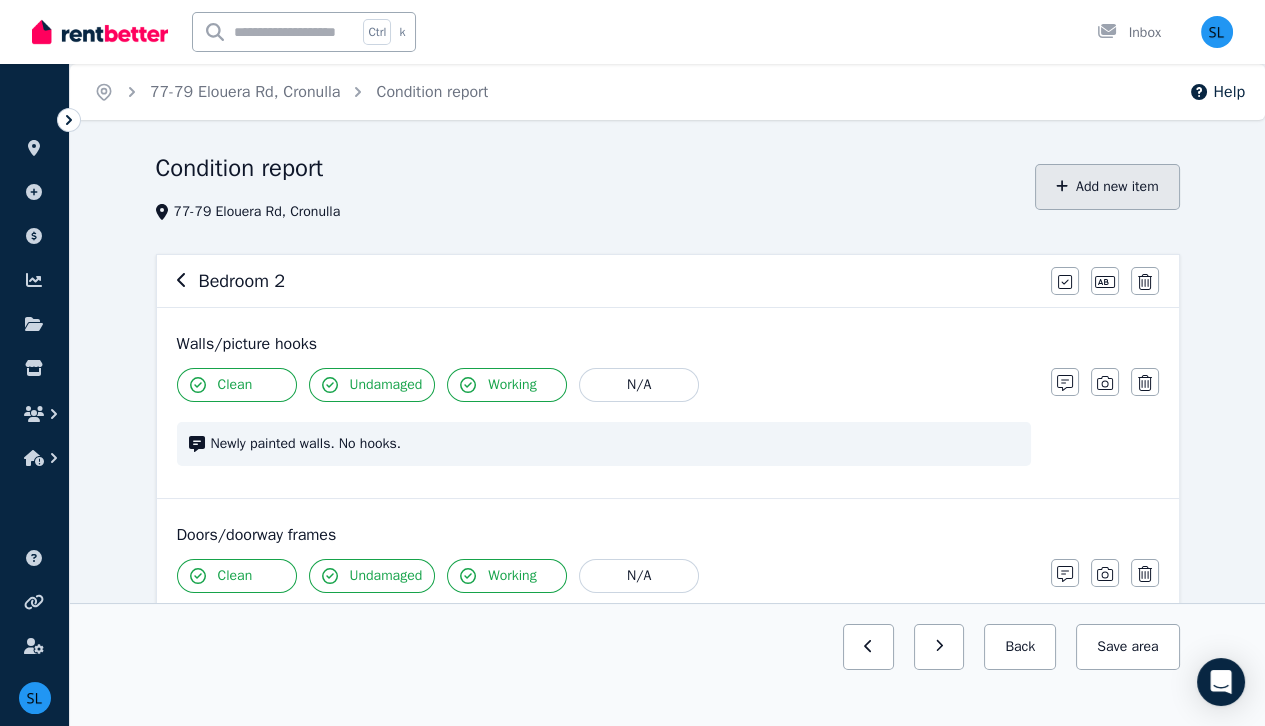 click on "Add new item" at bounding box center [1107, 187] 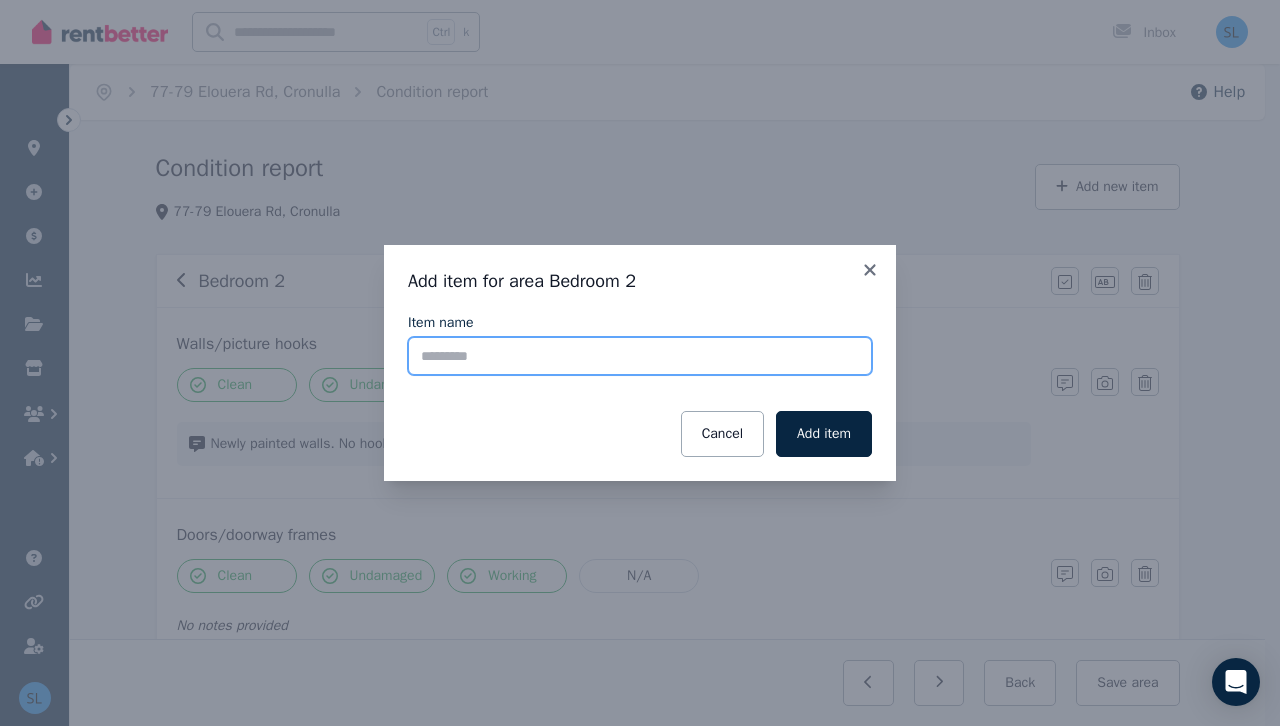 click on "Item name" at bounding box center [640, 356] 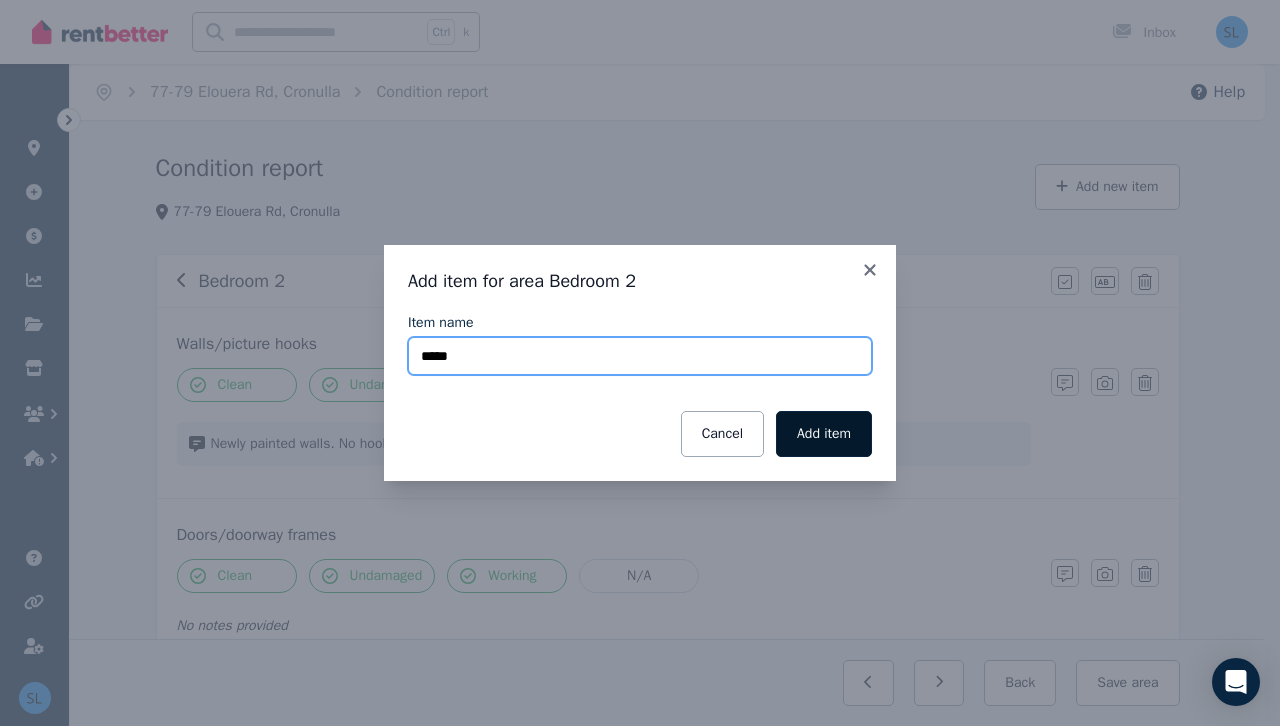 type on "*****" 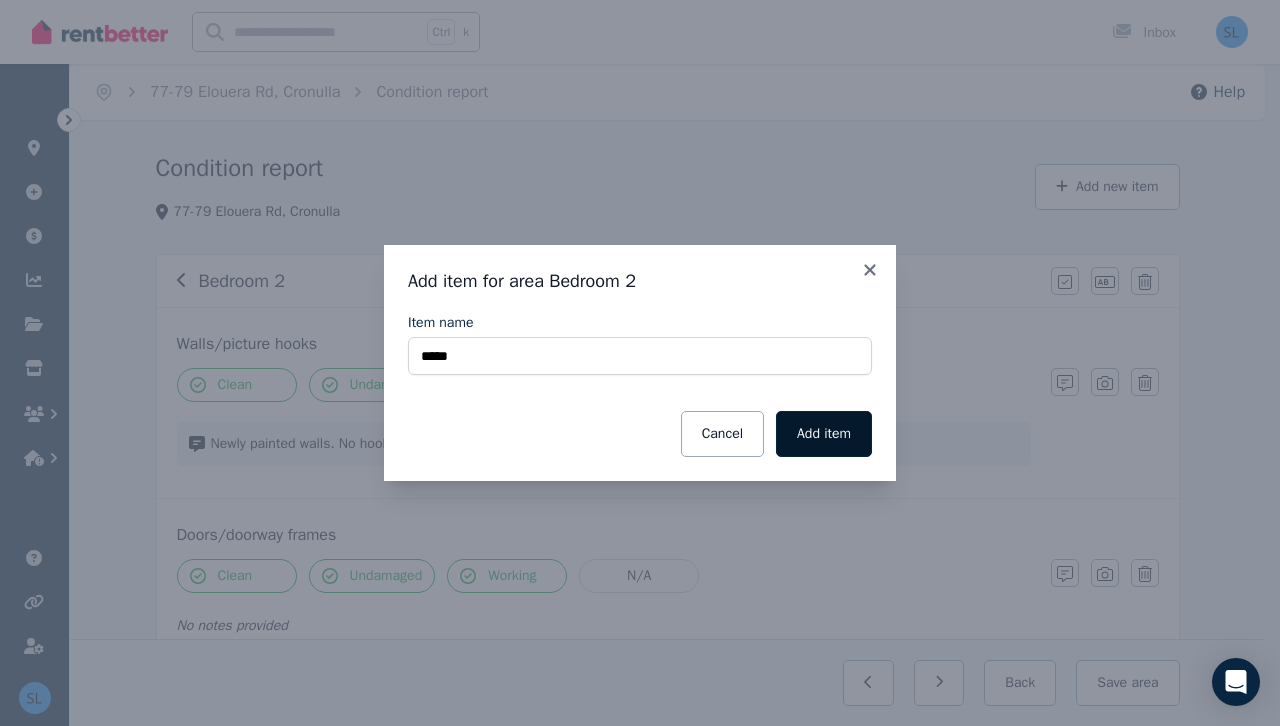 click on "Add item" at bounding box center [824, 434] 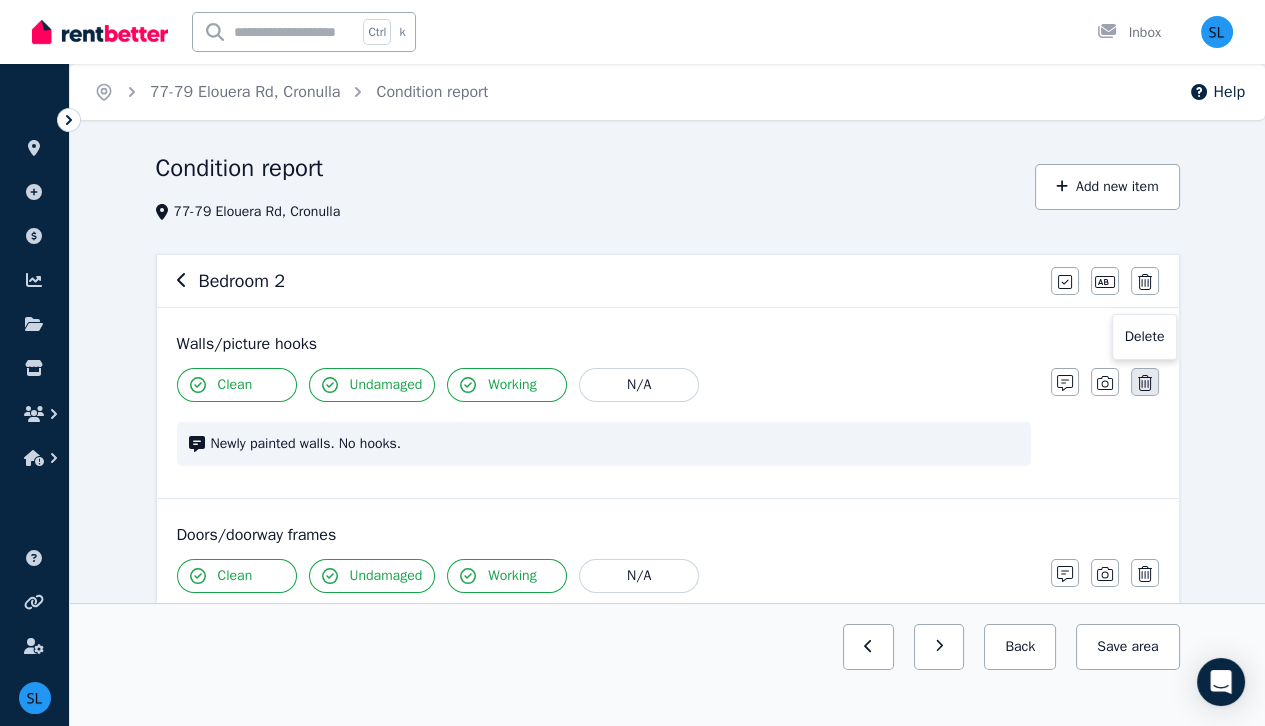 click 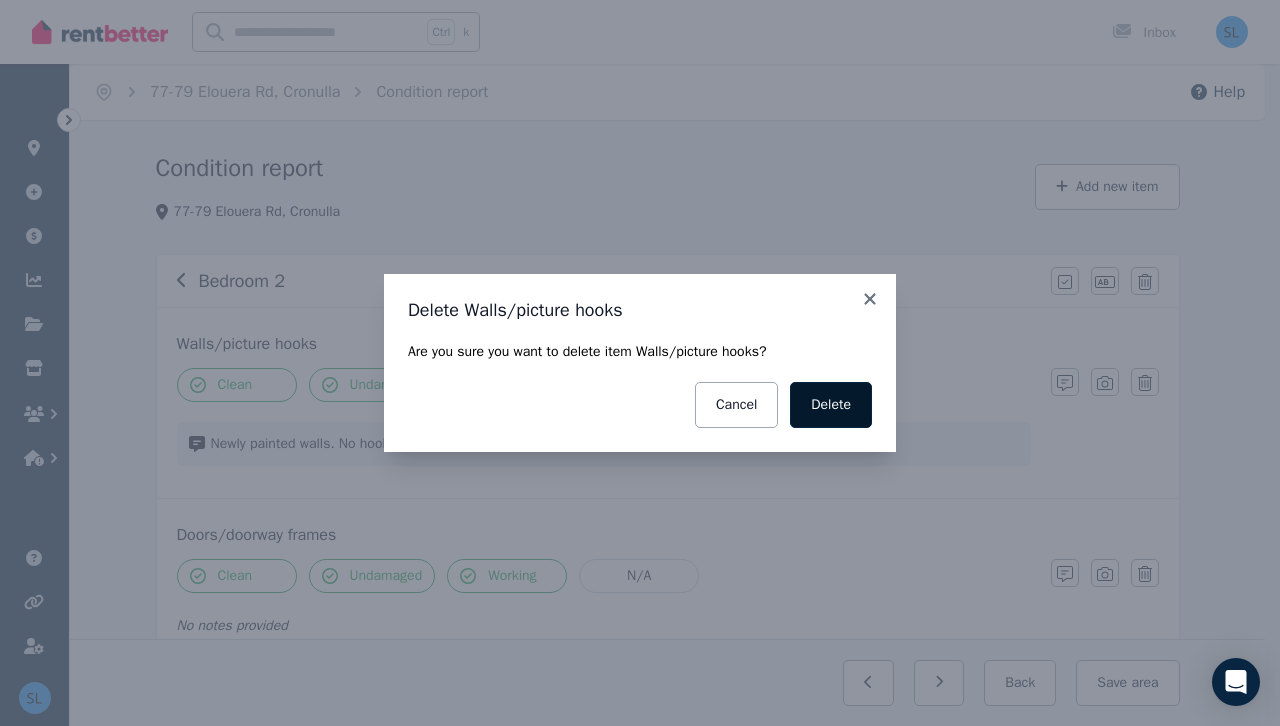 click on "Delete" at bounding box center [831, 405] 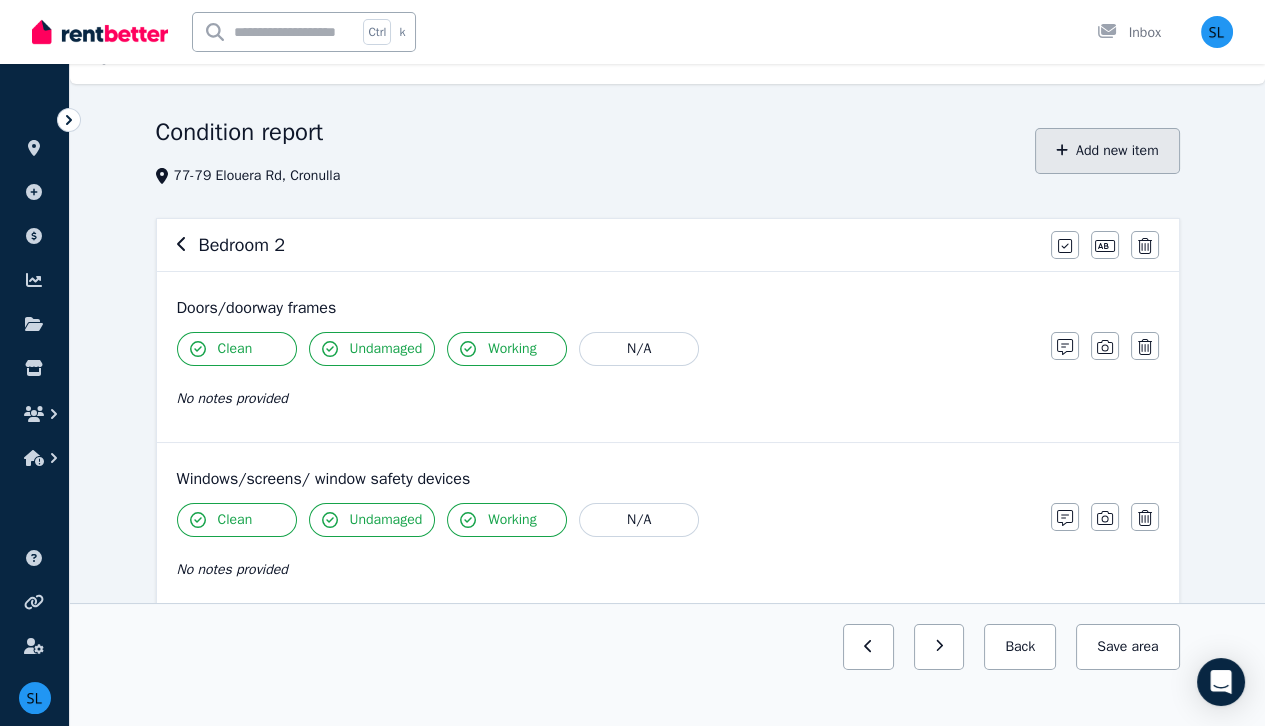 scroll, scrollTop: 36, scrollLeft: 0, axis: vertical 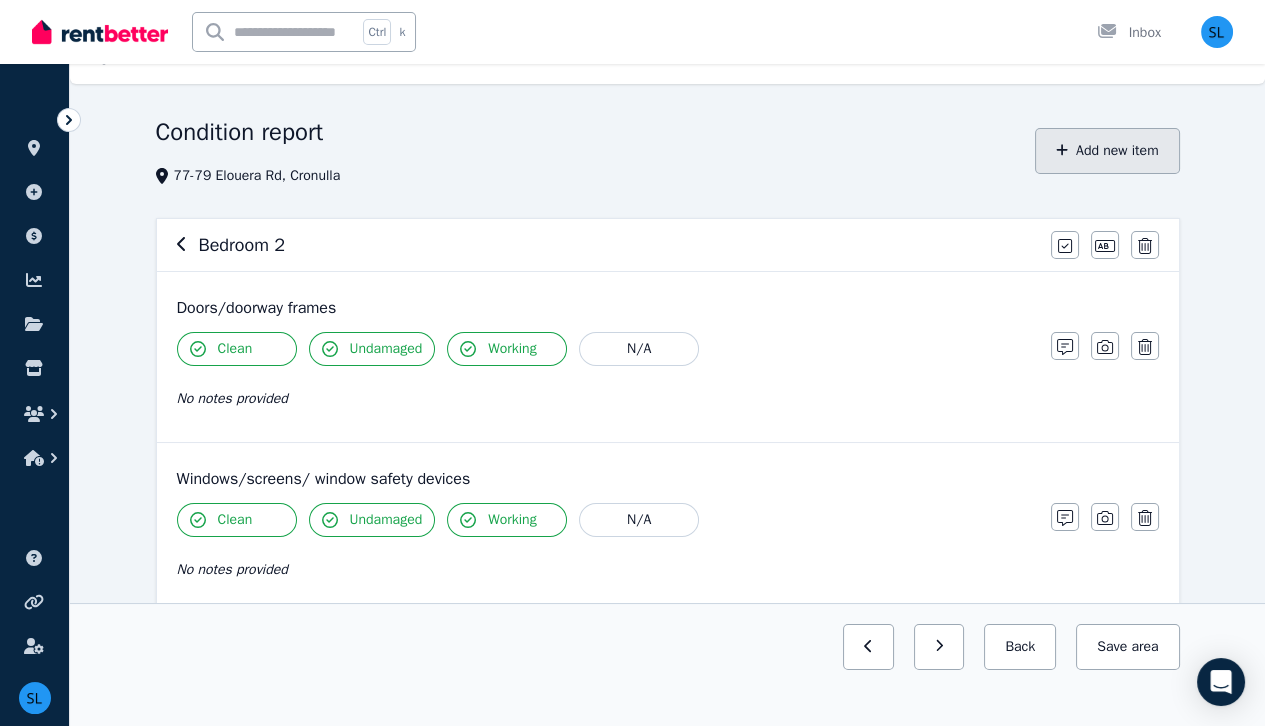 click on "Add new item" at bounding box center [1107, 151] 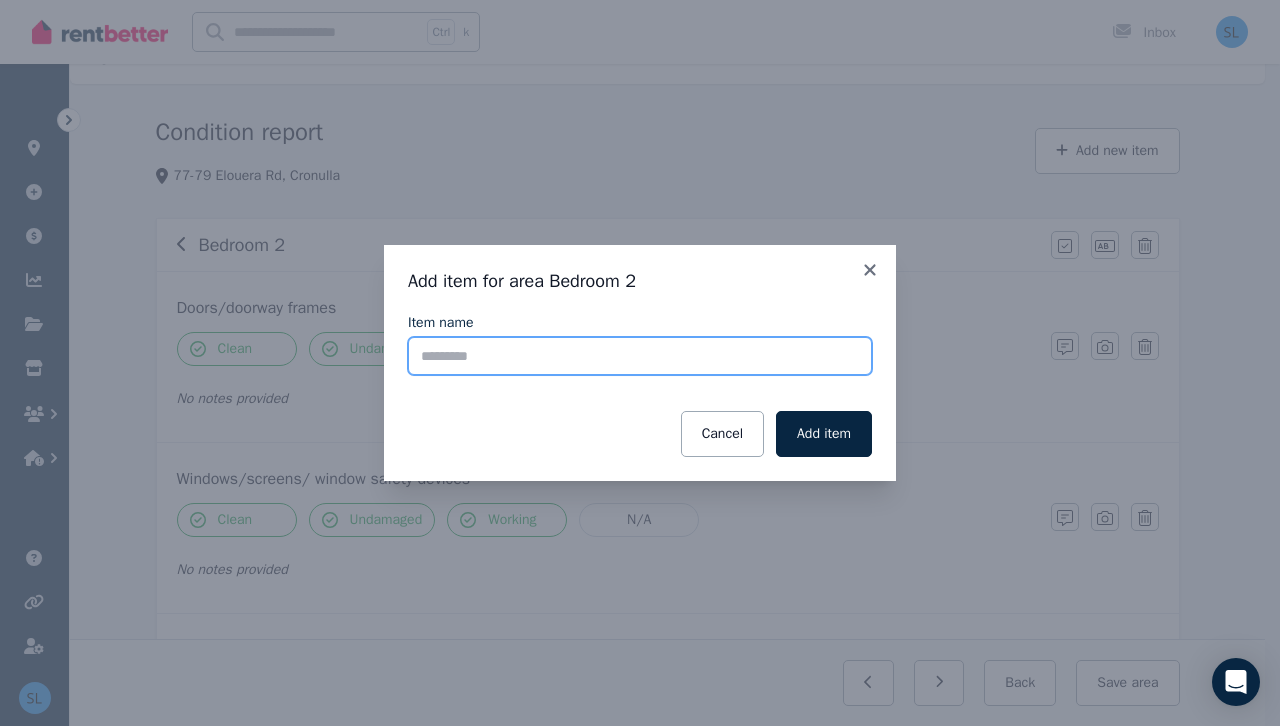 click on "Item name" at bounding box center (640, 356) 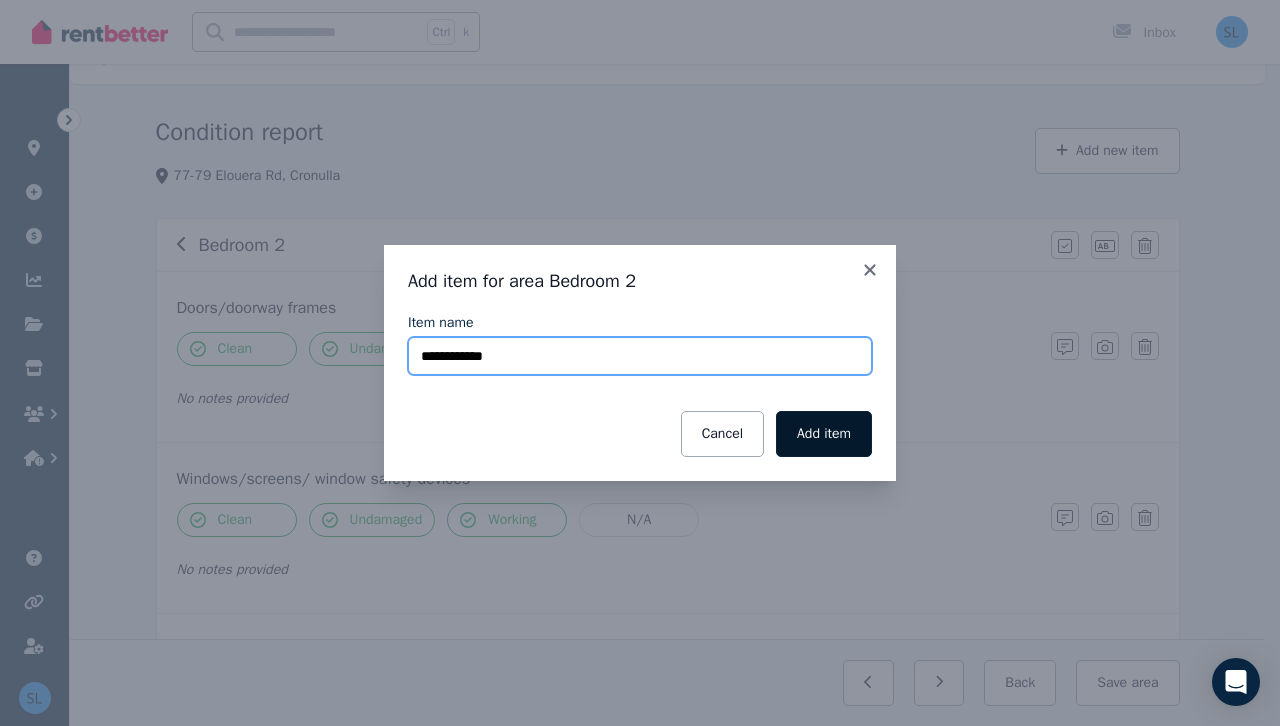type on "**********" 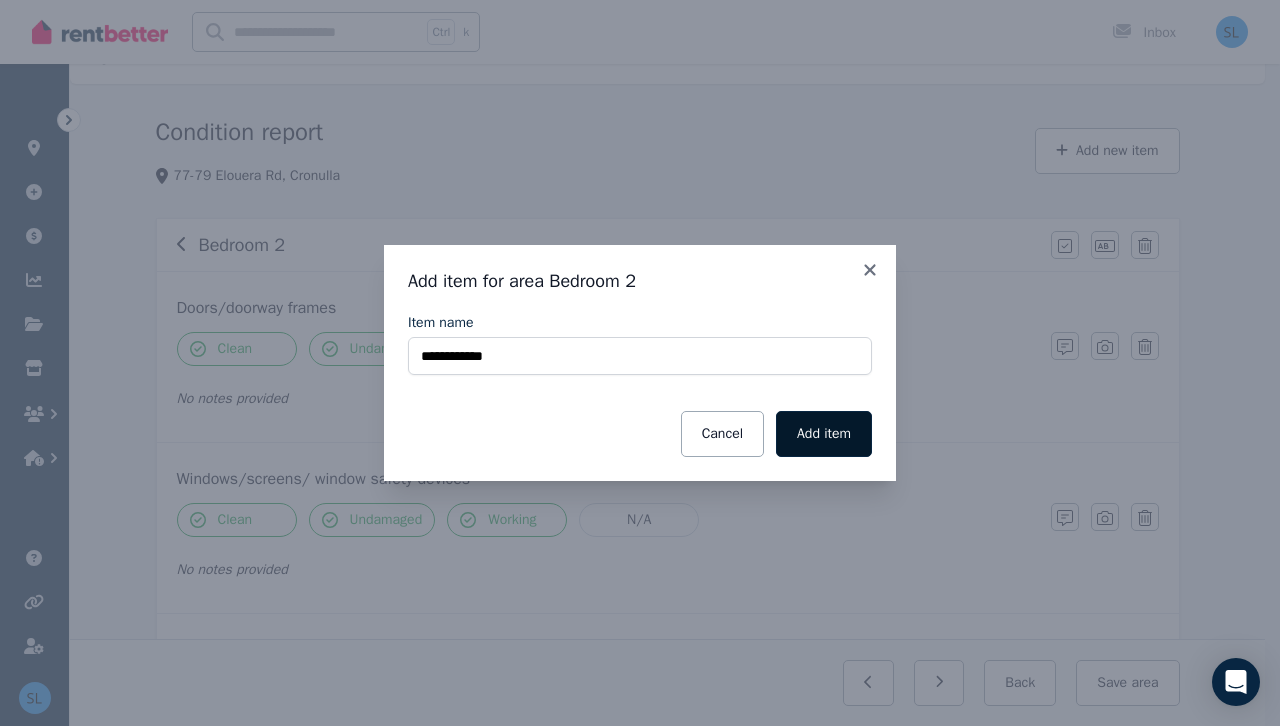 click on "Add item" at bounding box center [824, 434] 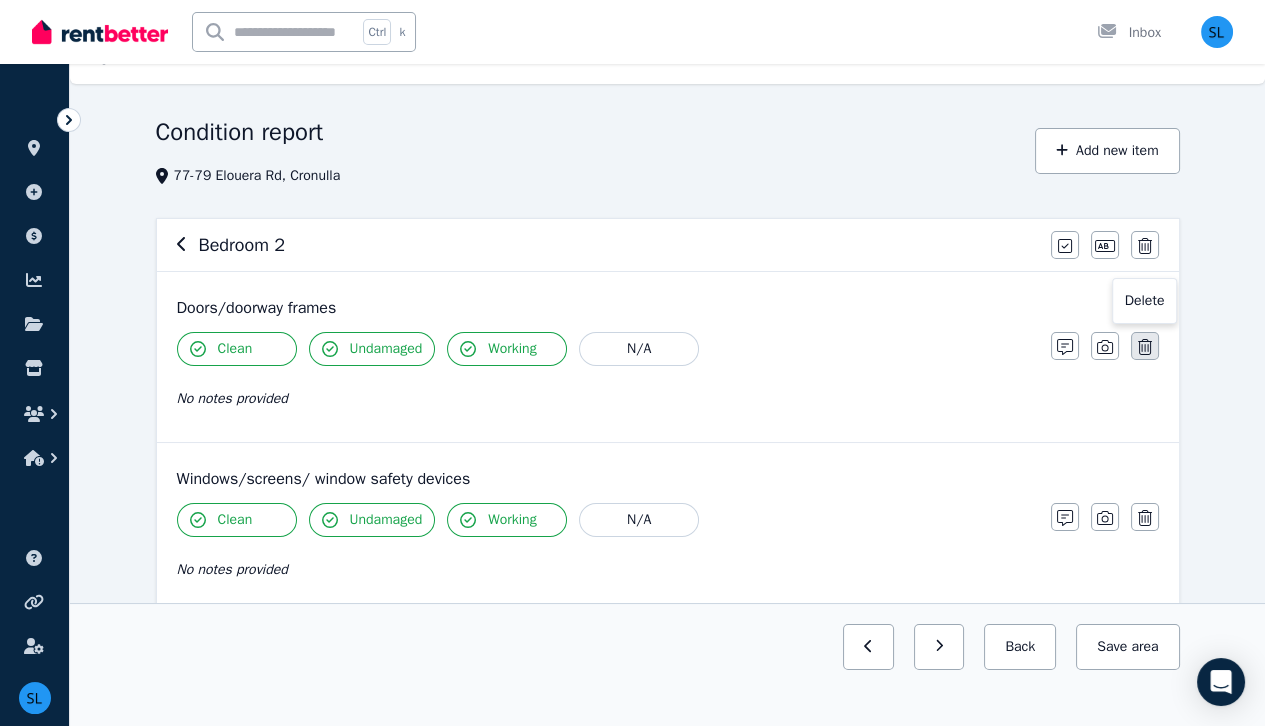 click 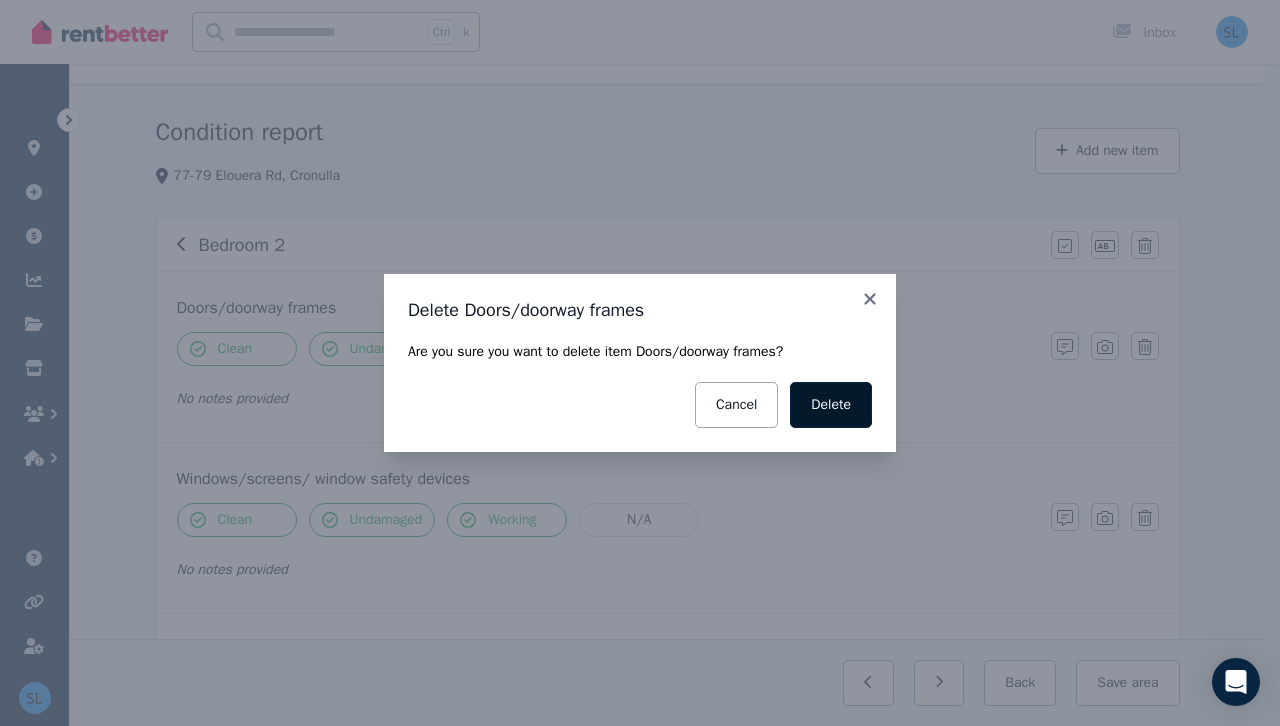click on "Delete" at bounding box center (831, 405) 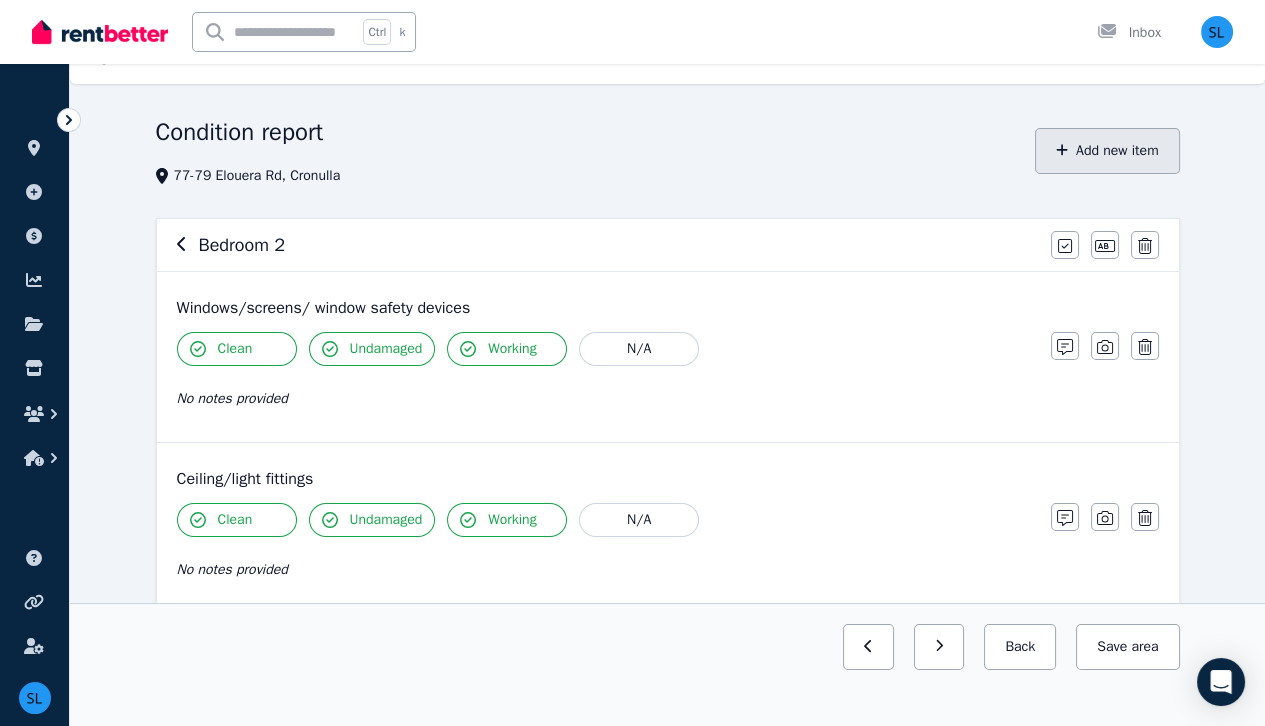 click on "Add new item" at bounding box center (1107, 151) 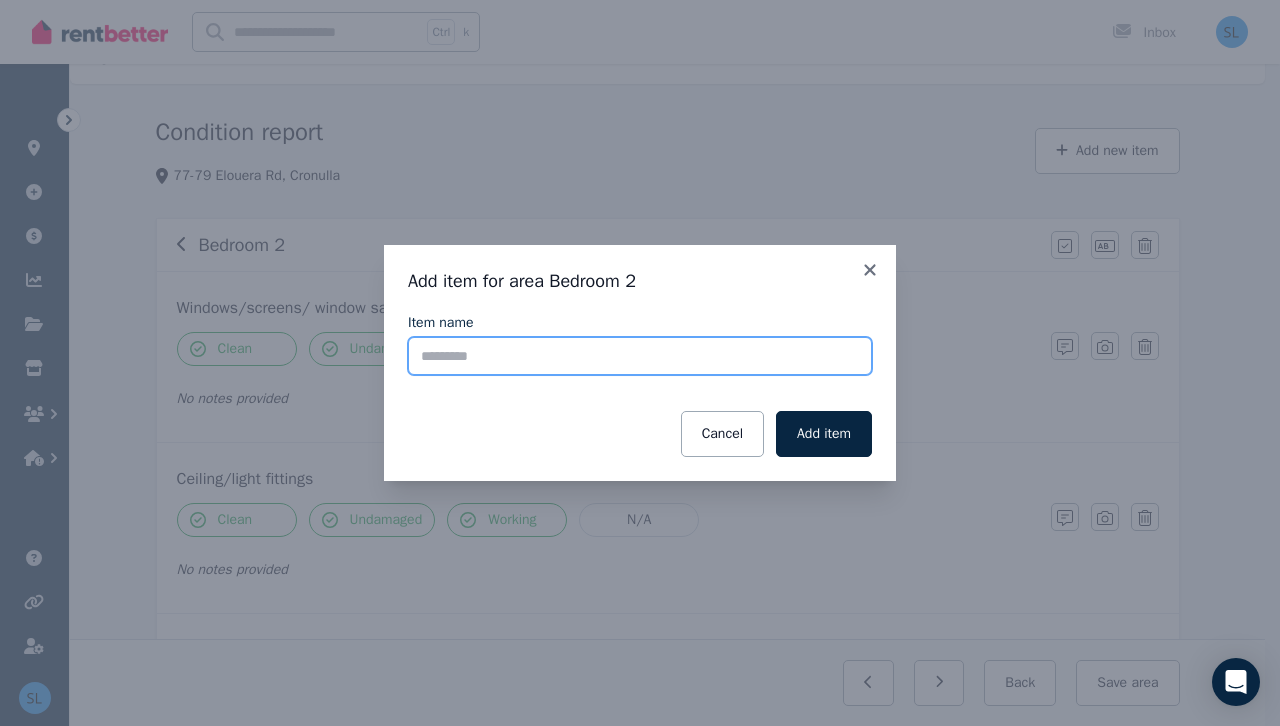 click on "Item name" at bounding box center [640, 356] 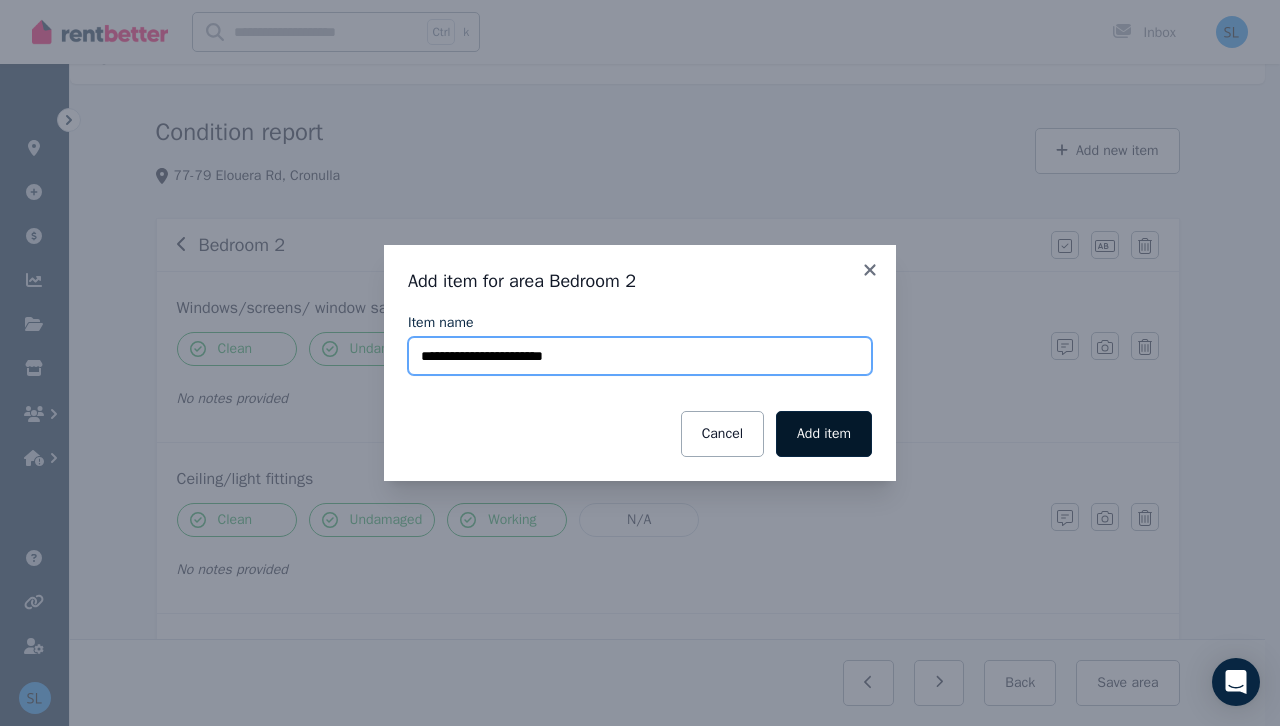 type on "**********" 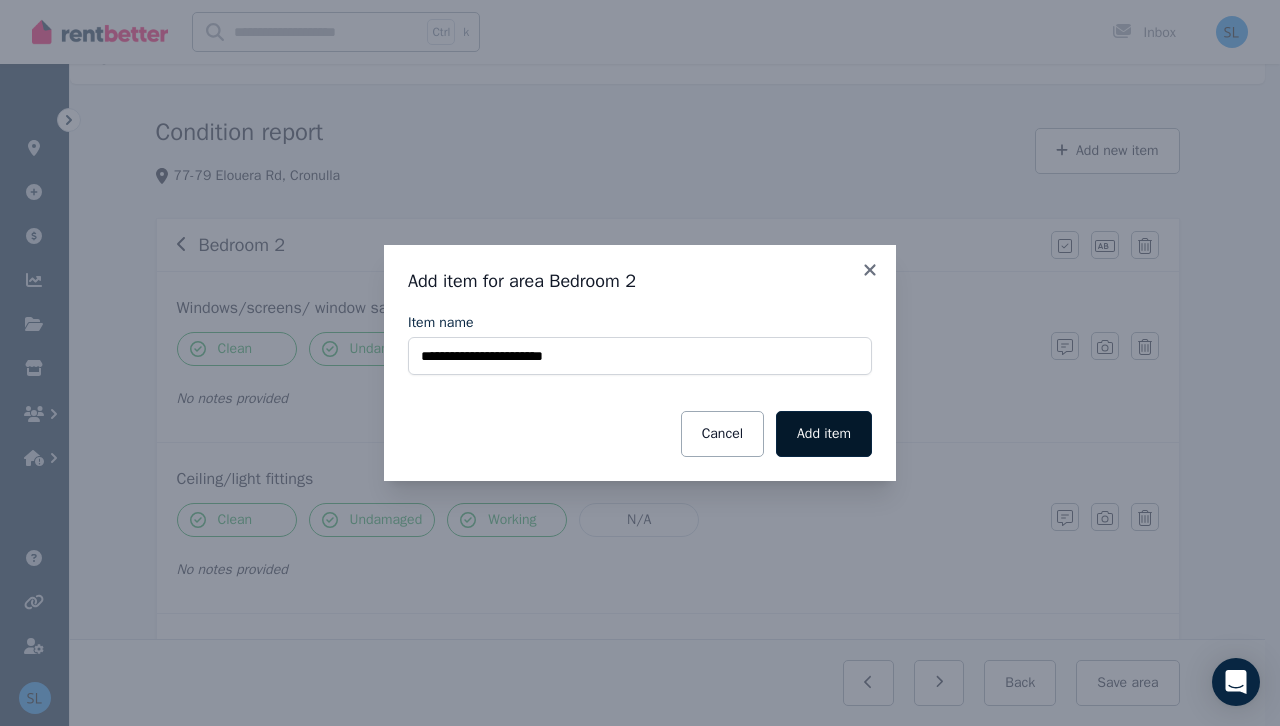 click on "Add item" at bounding box center (824, 434) 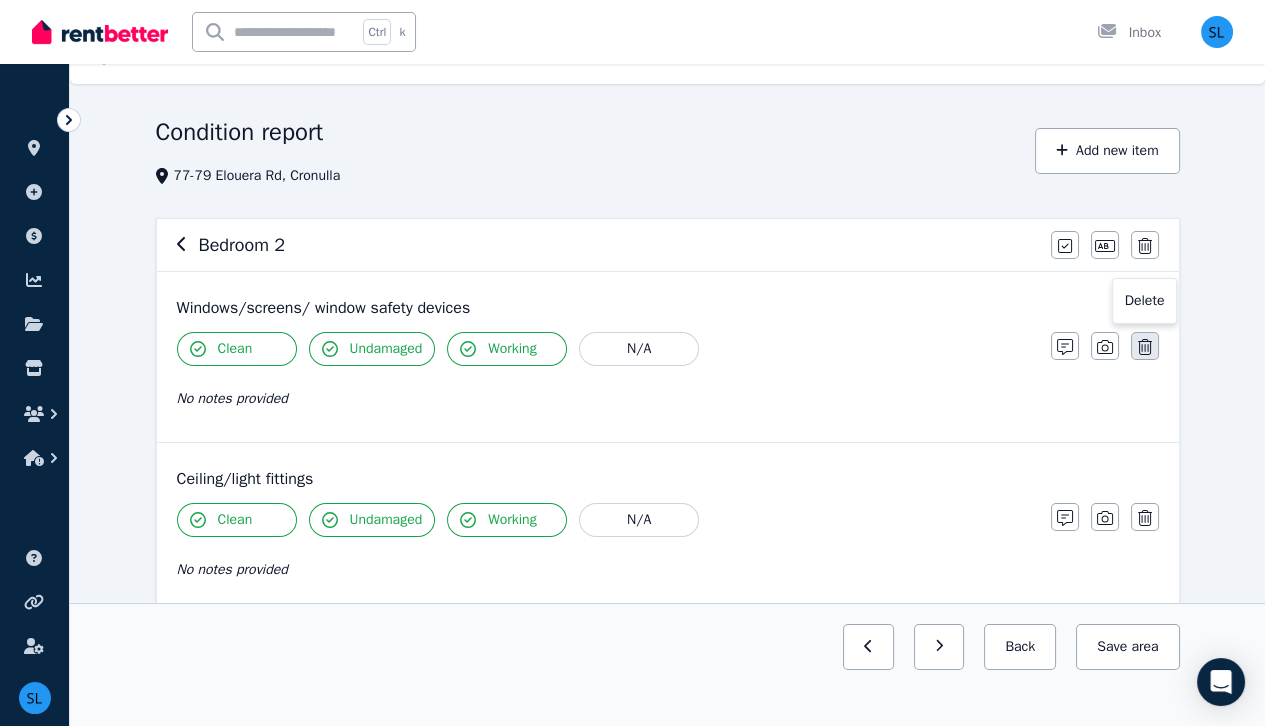 click 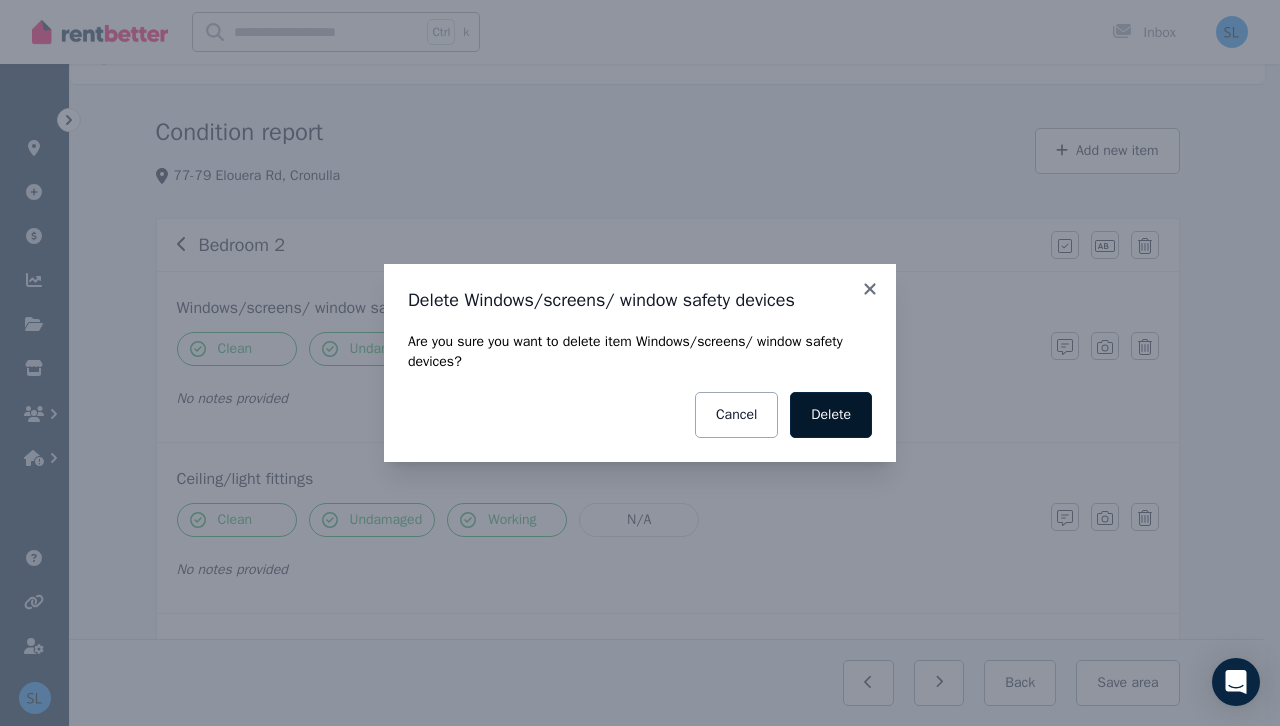 click on "Delete" at bounding box center [831, 415] 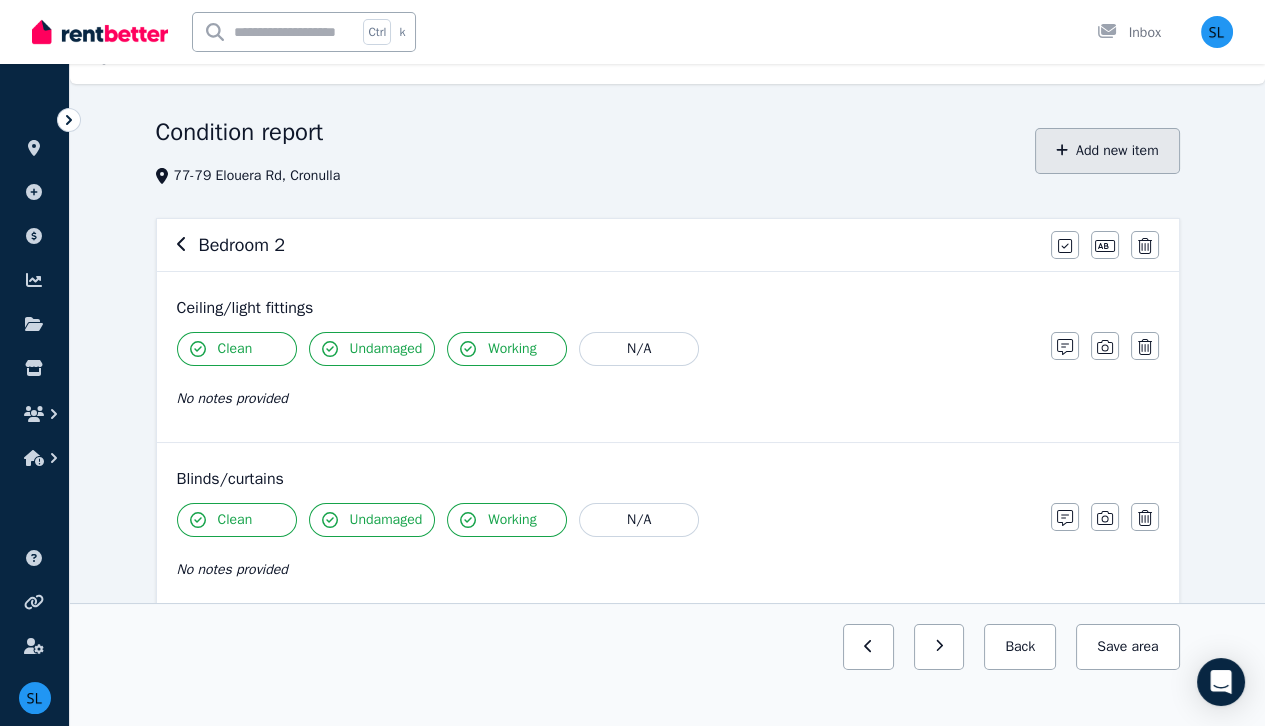 click on "Add new item" at bounding box center (1107, 151) 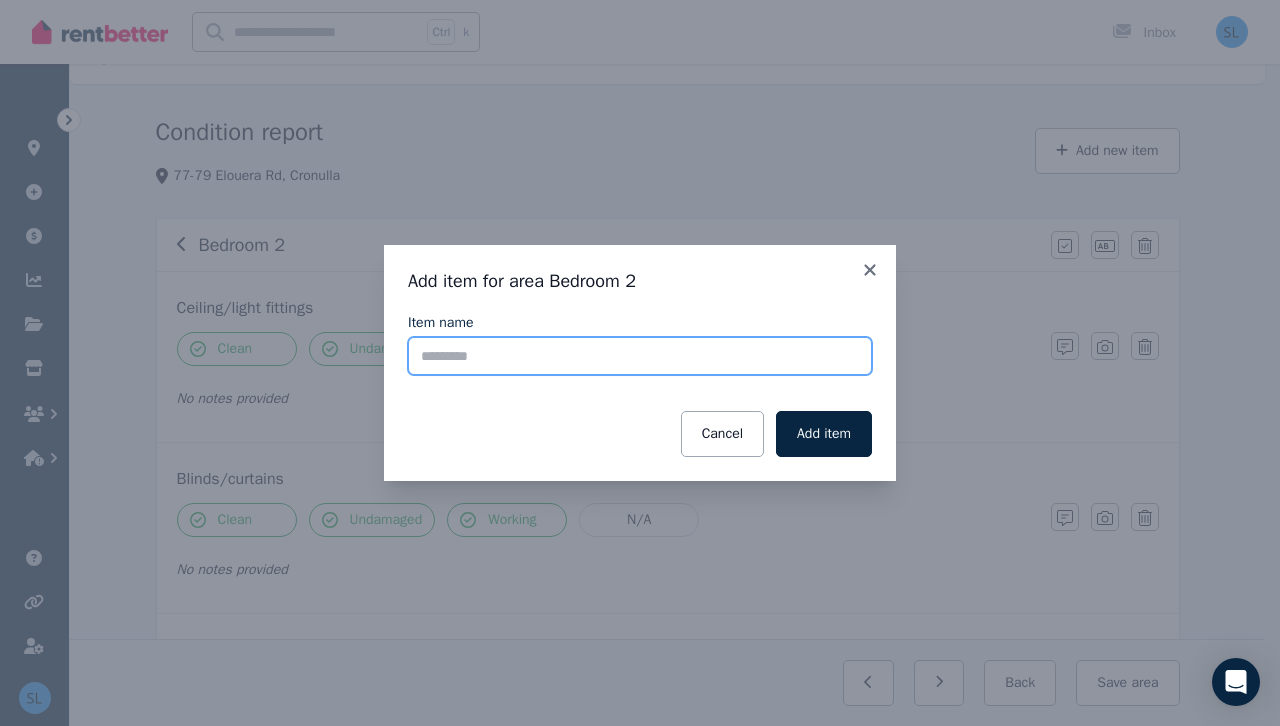 click on "Item name" at bounding box center (640, 356) 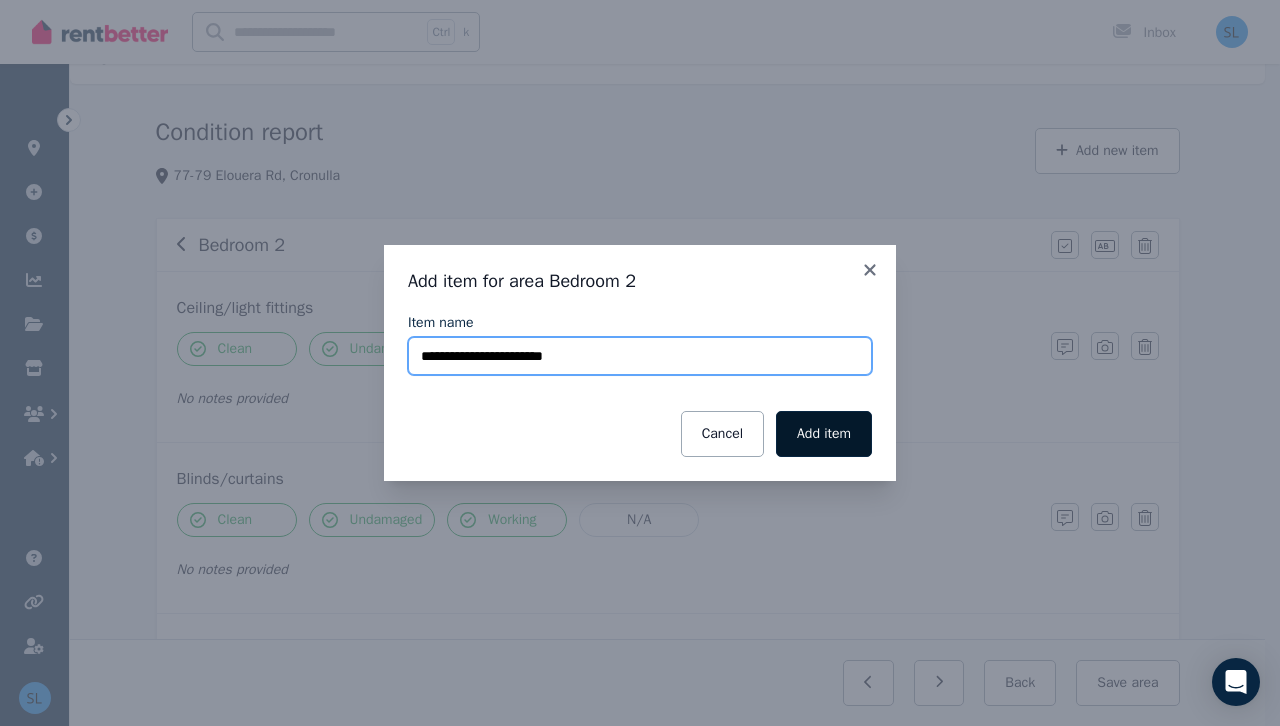 type on "**********" 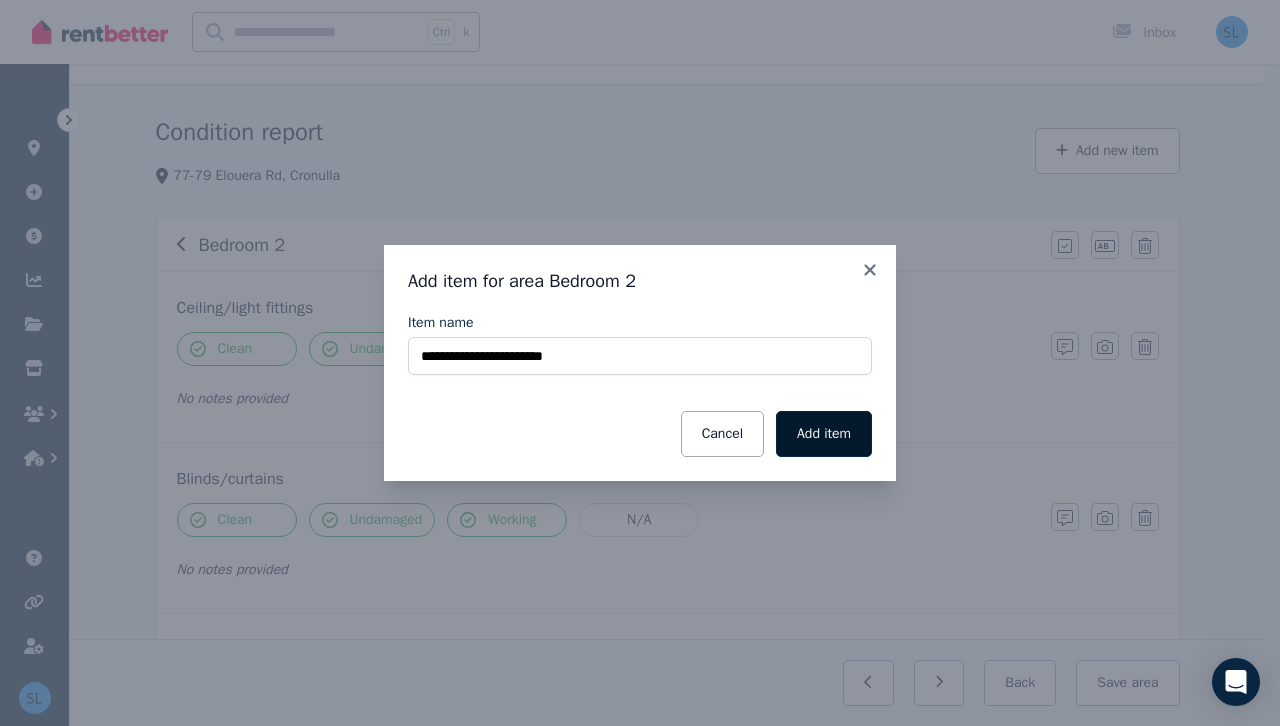 click on "Add item" at bounding box center (824, 434) 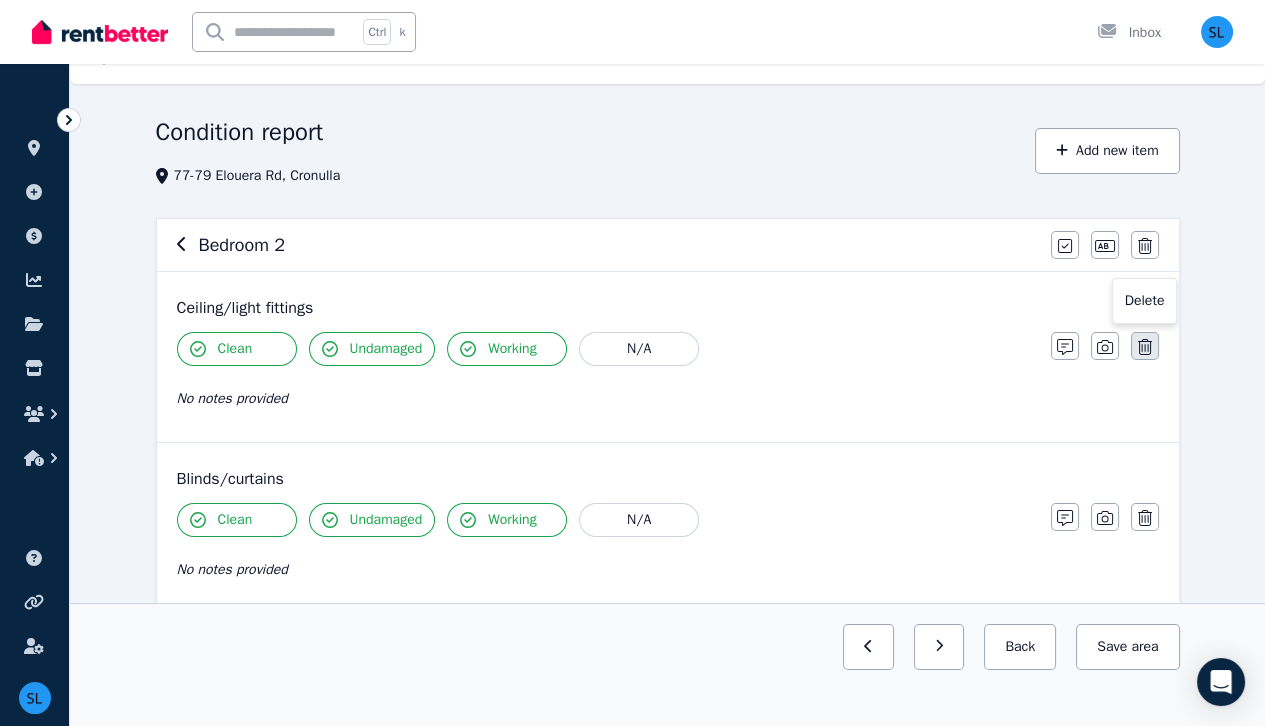 click 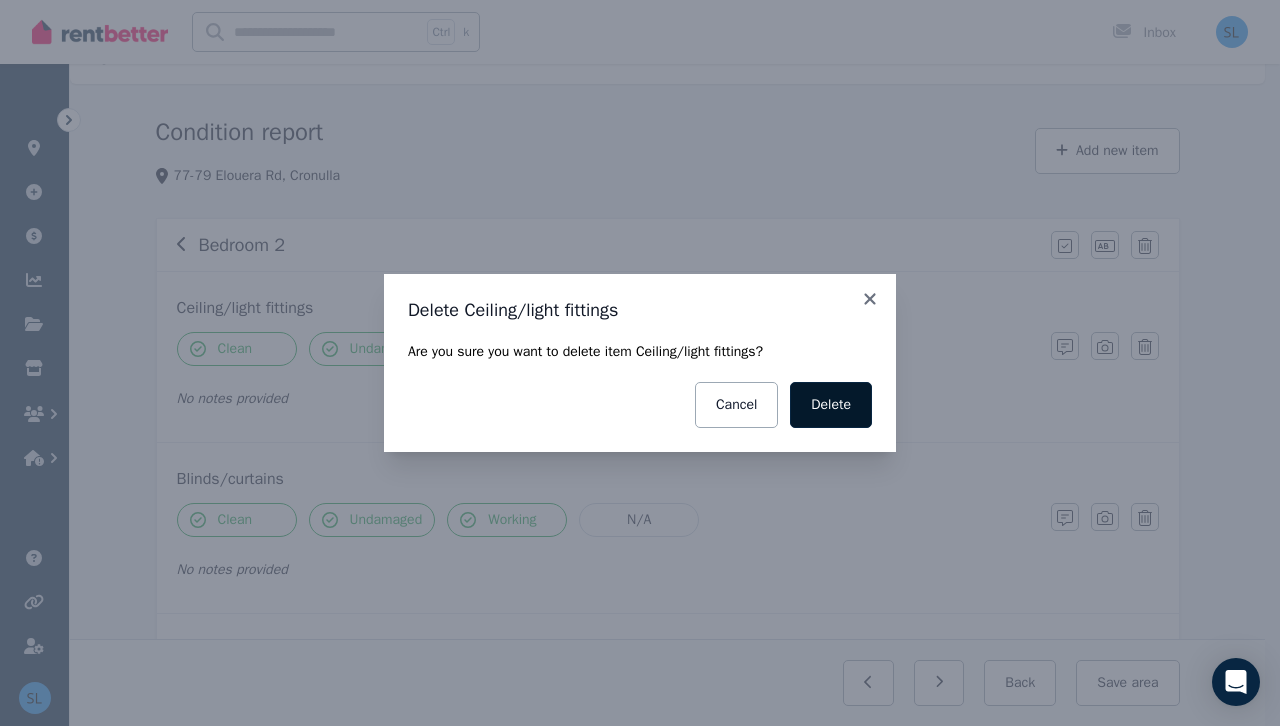 click on "Delete" at bounding box center (831, 405) 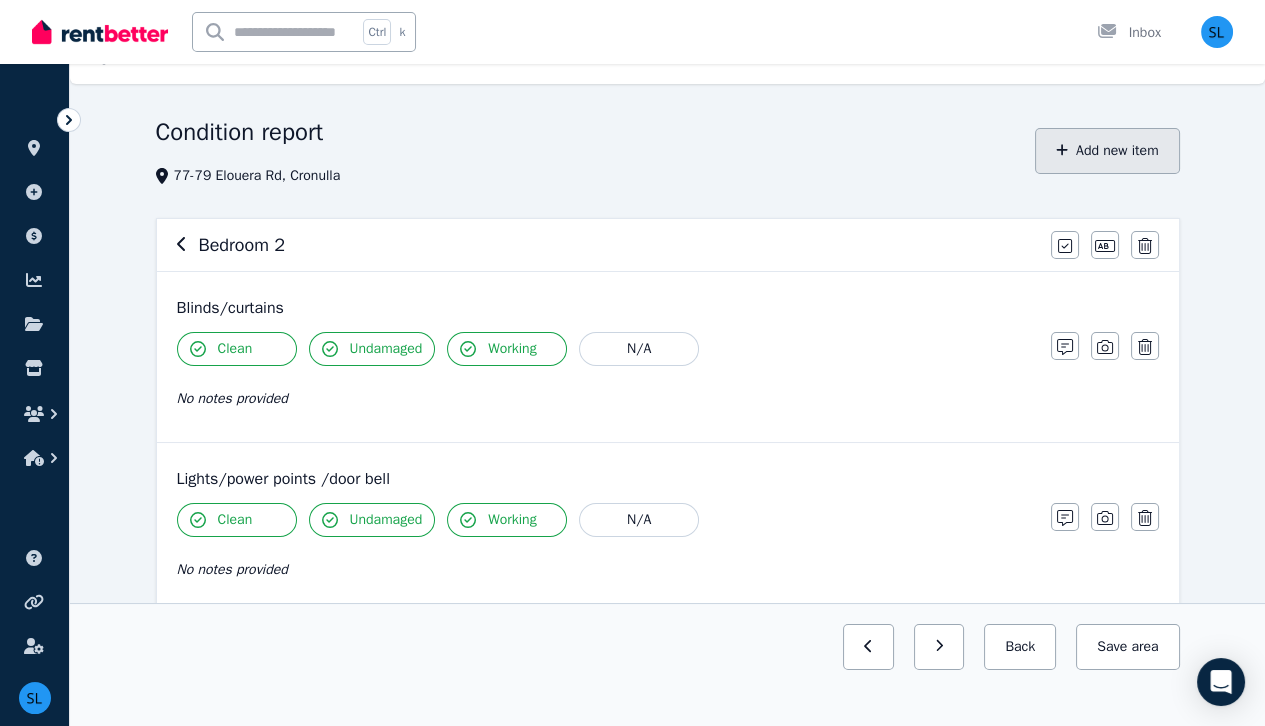 click on "Add new item" at bounding box center (1107, 151) 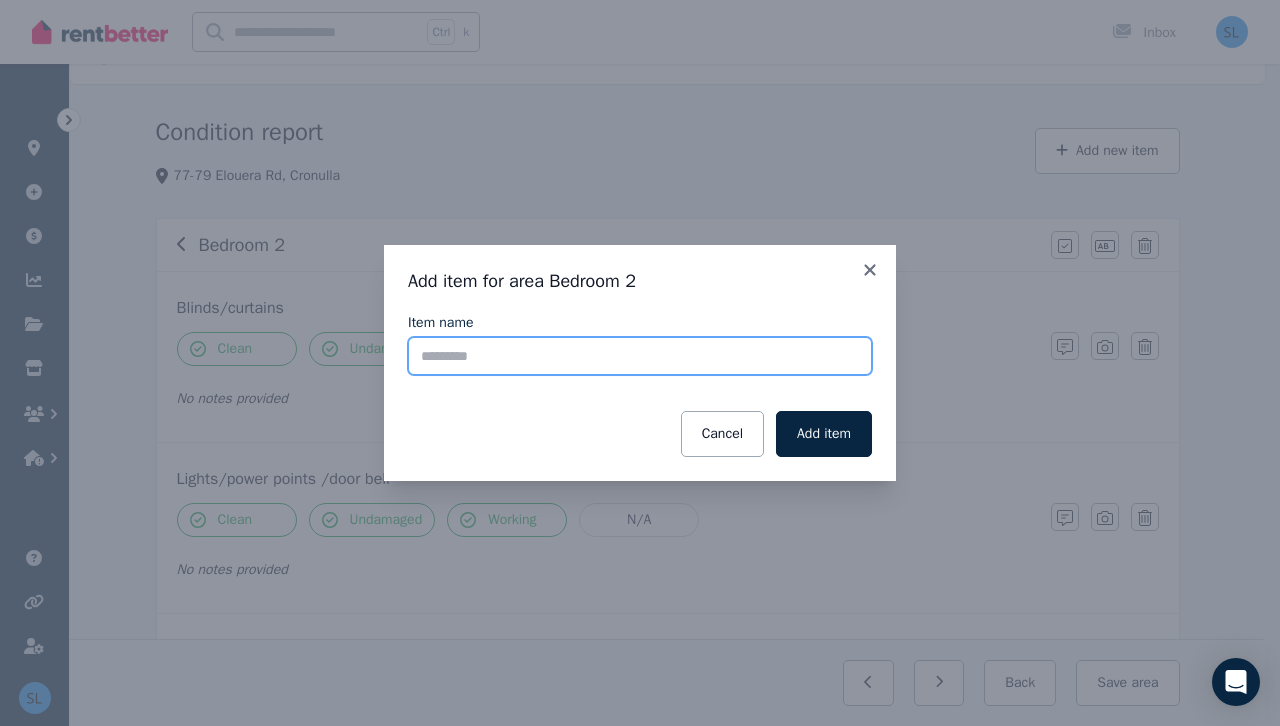 click on "Item name" at bounding box center (640, 356) 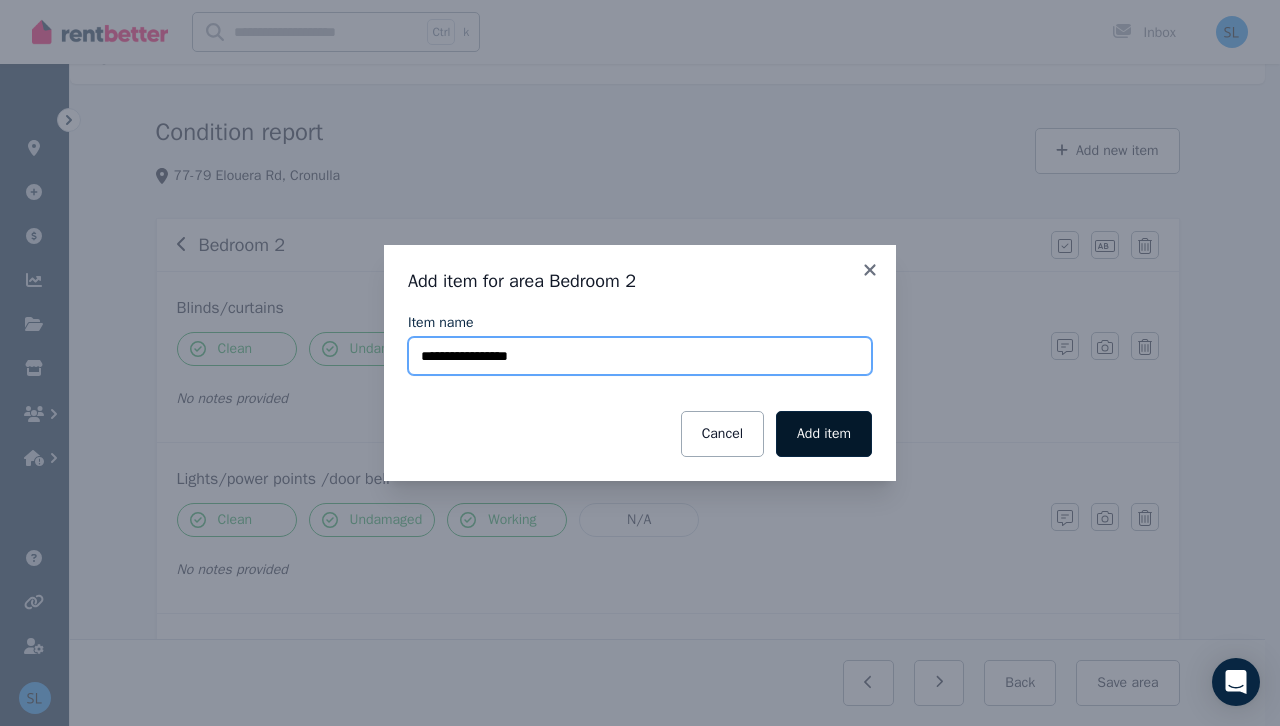 type on "**********" 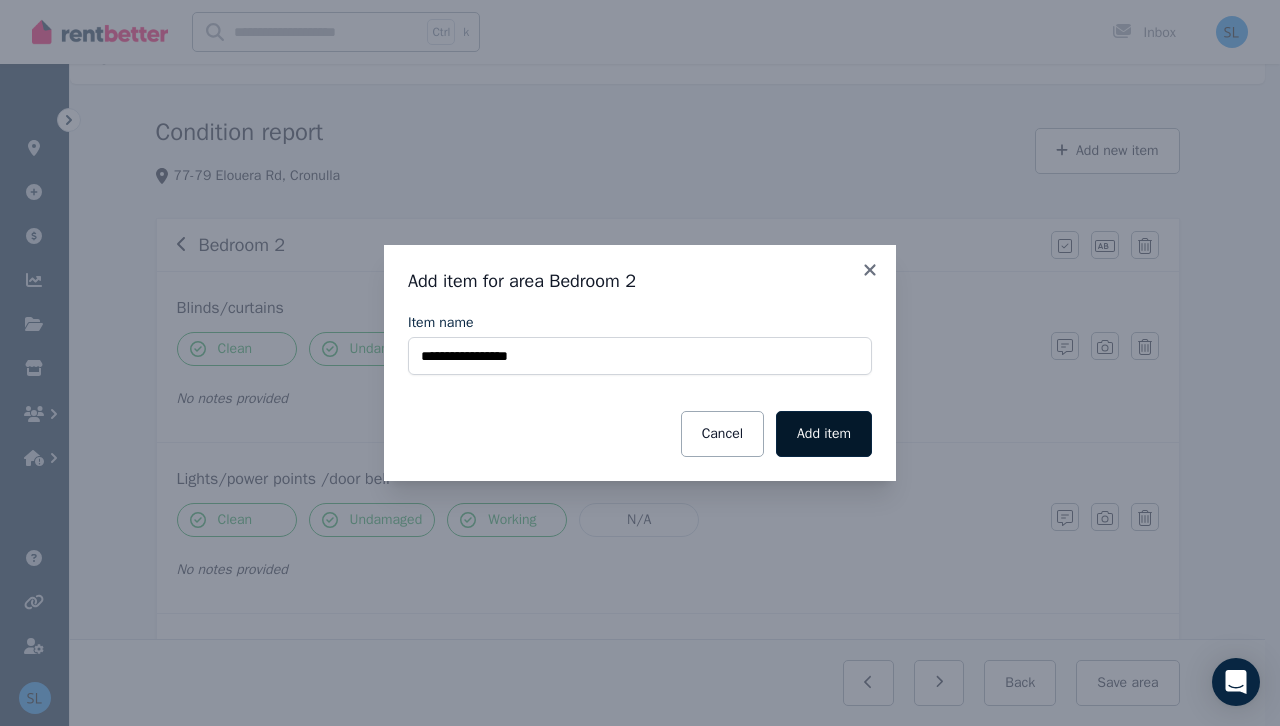 click on "Add item" at bounding box center (824, 434) 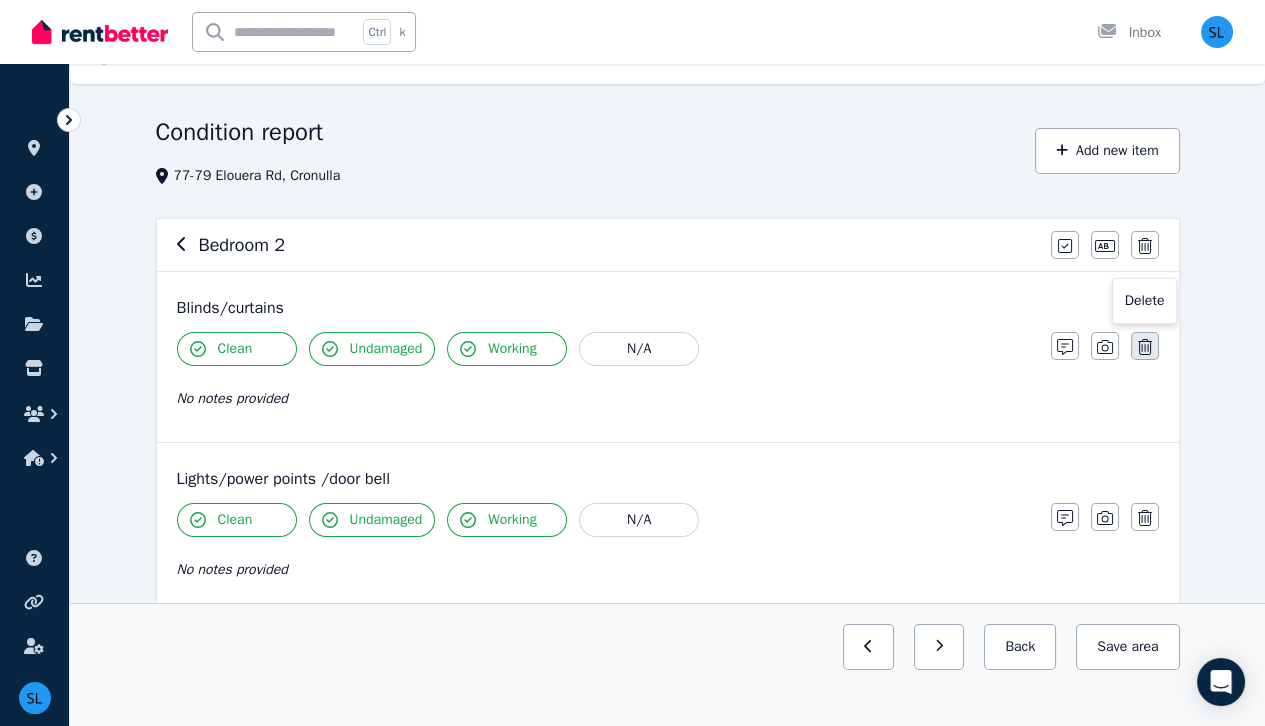 click at bounding box center (1145, 346) 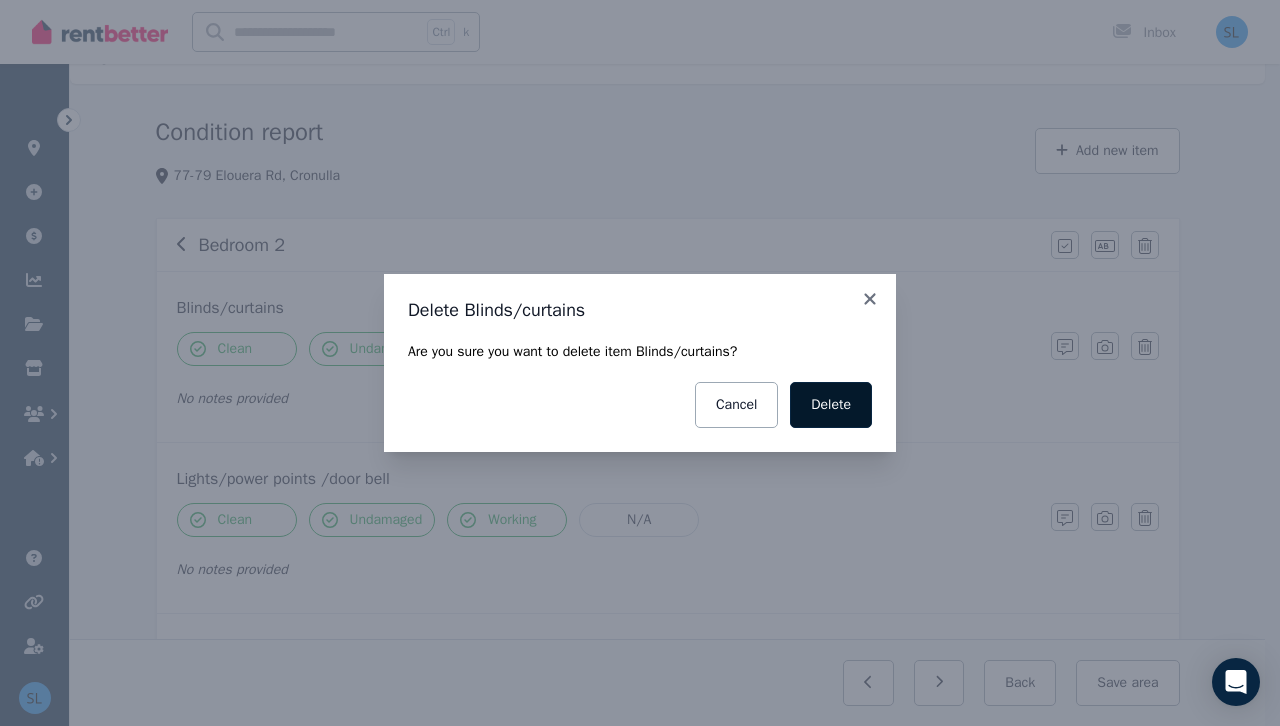 click on "Delete" at bounding box center (831, 405) 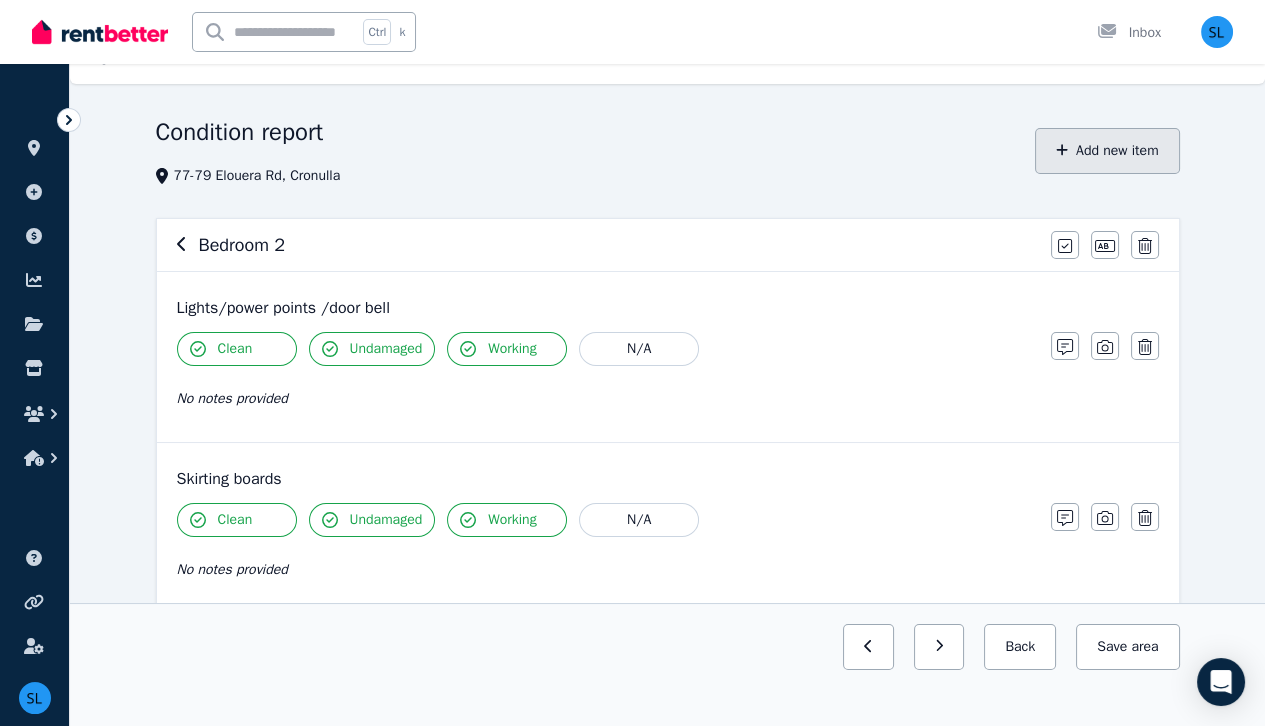 click on "Add new item" at bounding box center (1107, 151) 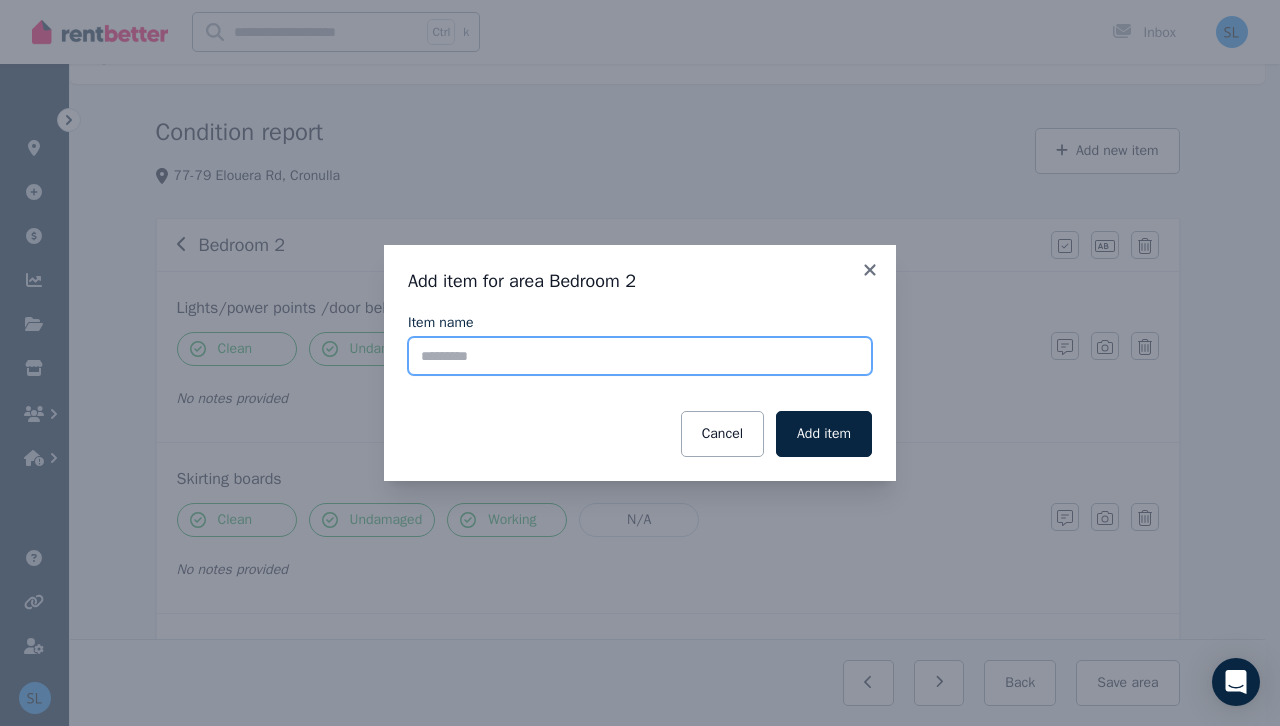 click on "Item name" at bounding box center (640, 356) 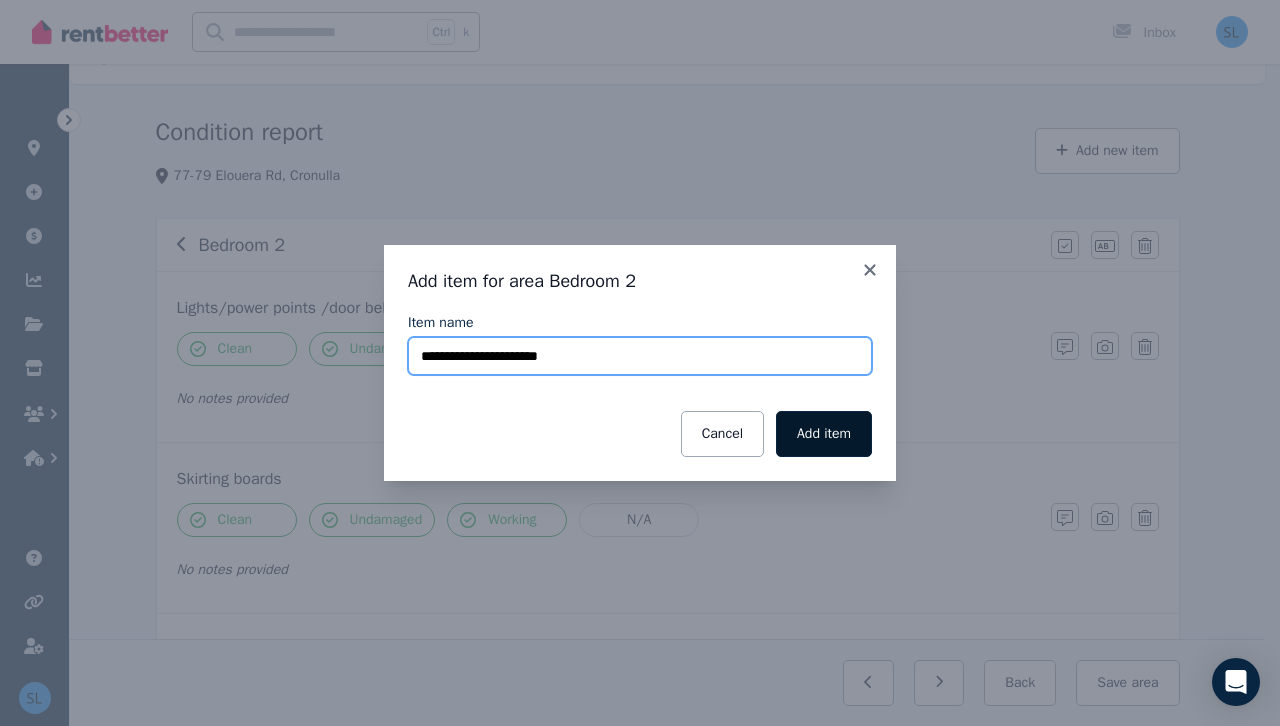 type on "**********" 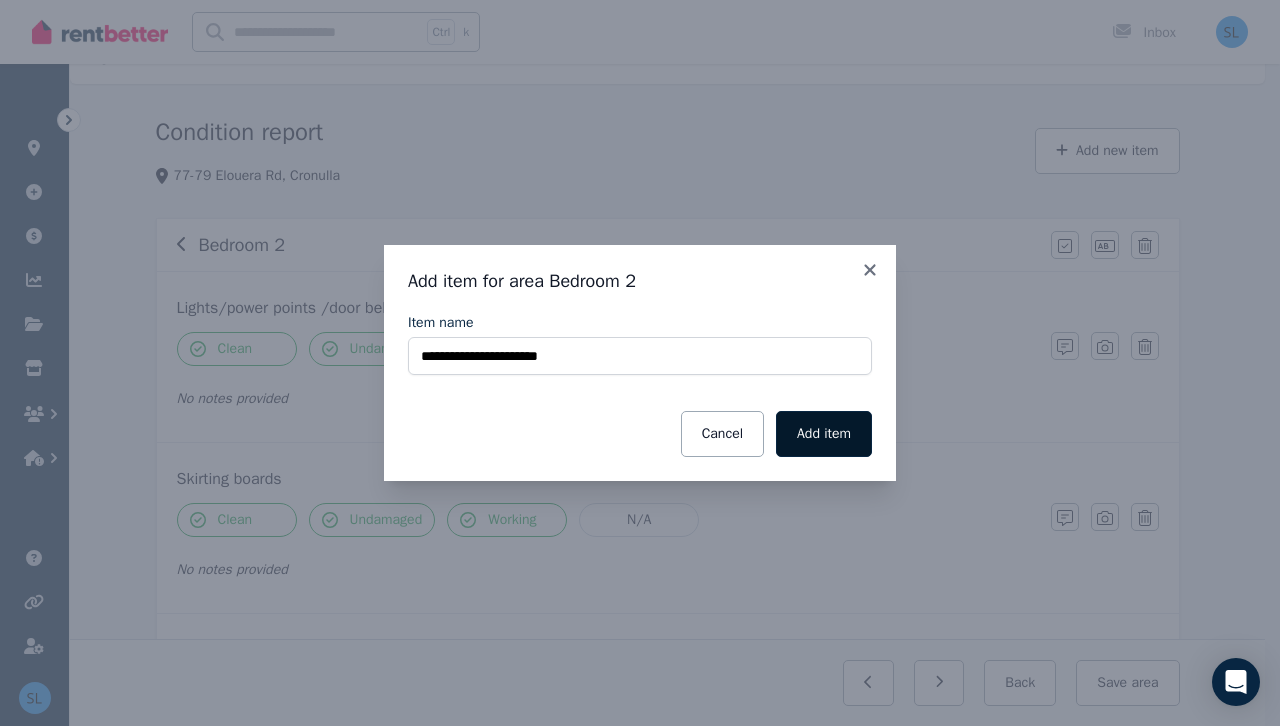 click on "Add item" at bounding box center (824, 434) 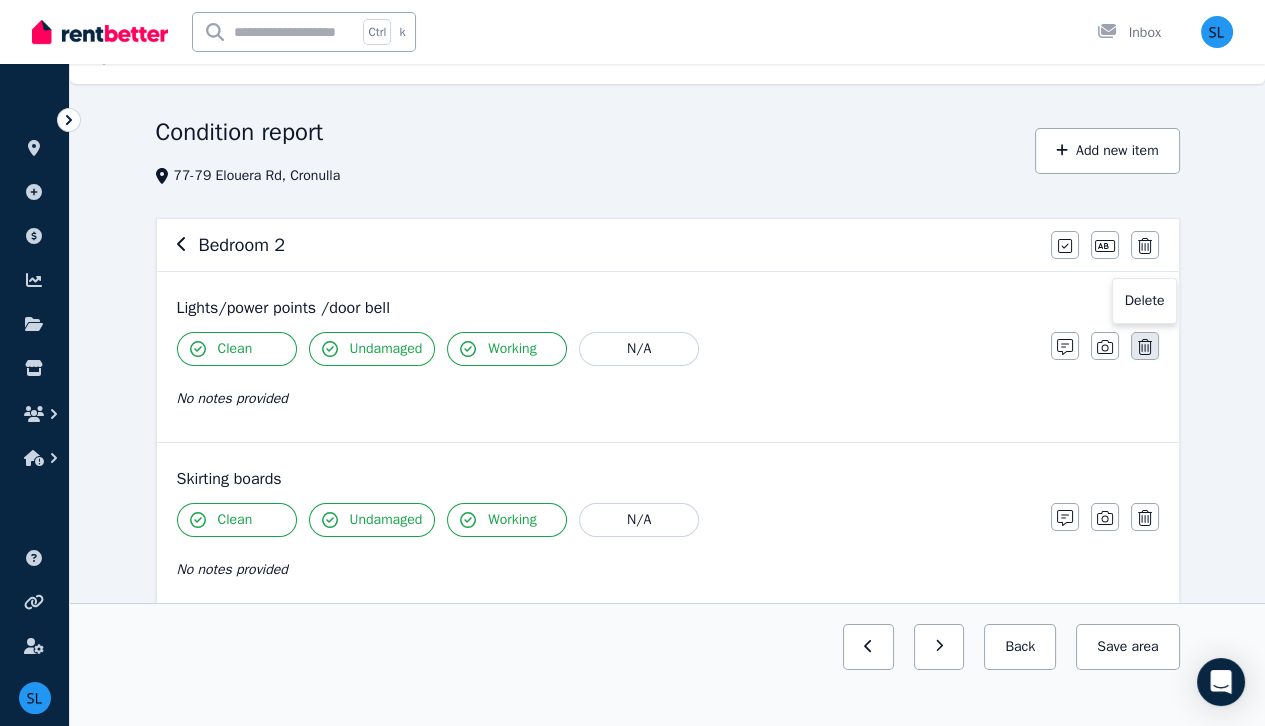 click 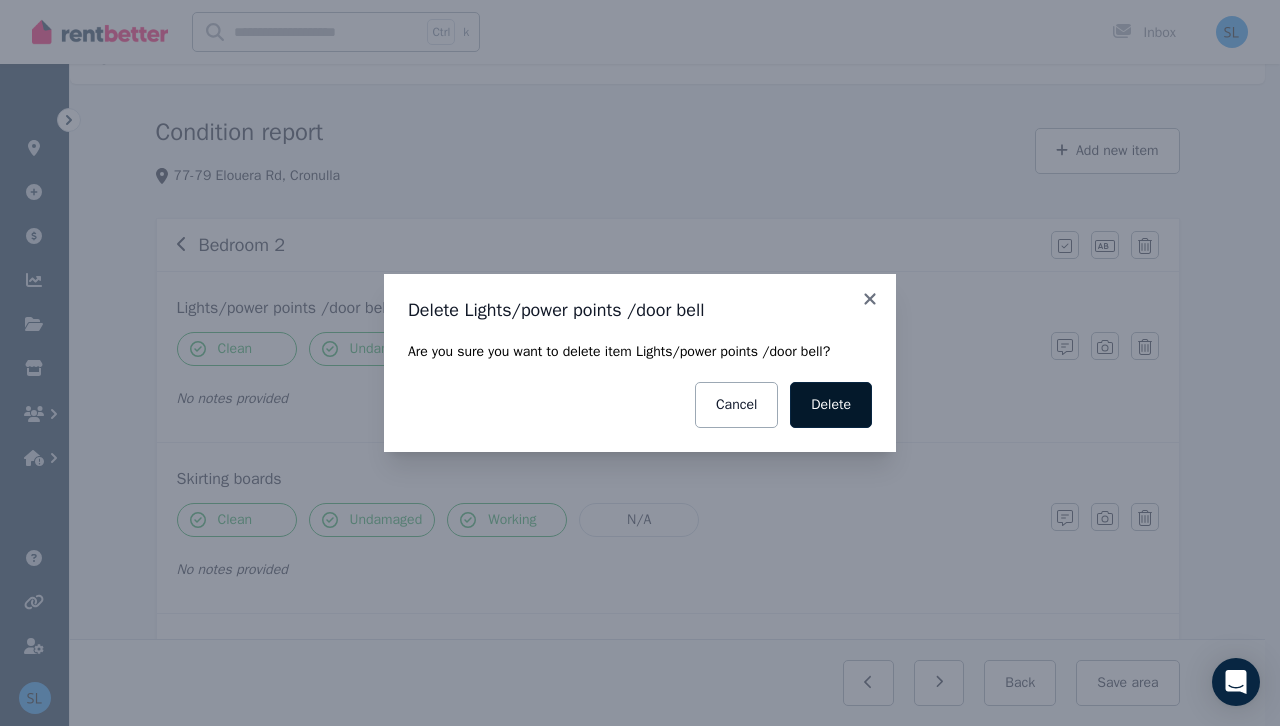 click on "Delete" at bounding box center (831, 405) 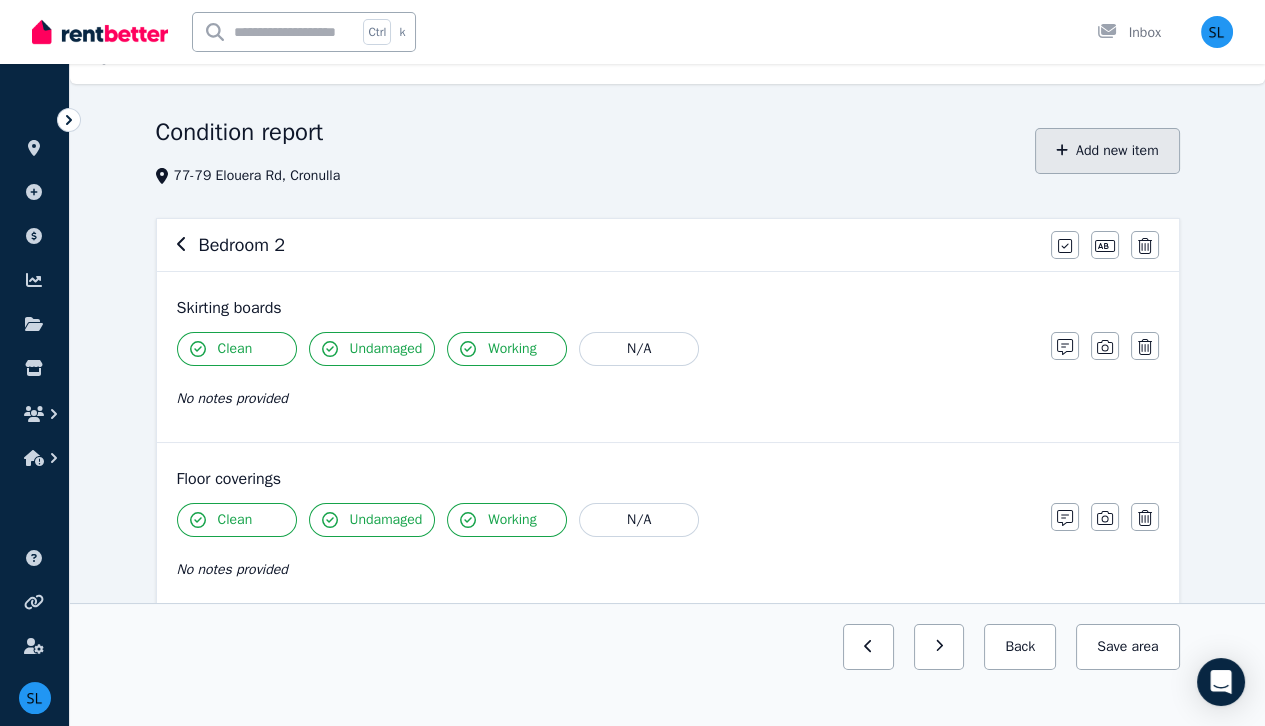 click on "Add new item" at bounding box center [1107, 151] 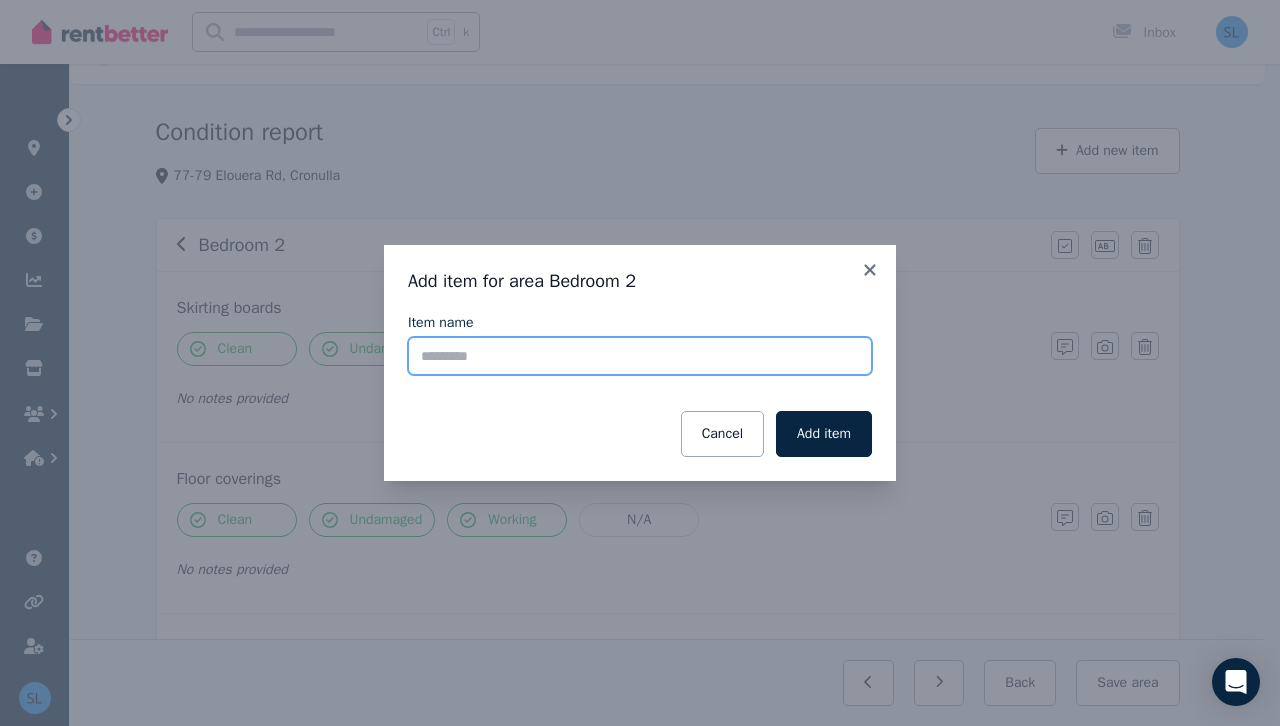 click on "Item name" at bounding box center [640, 356] 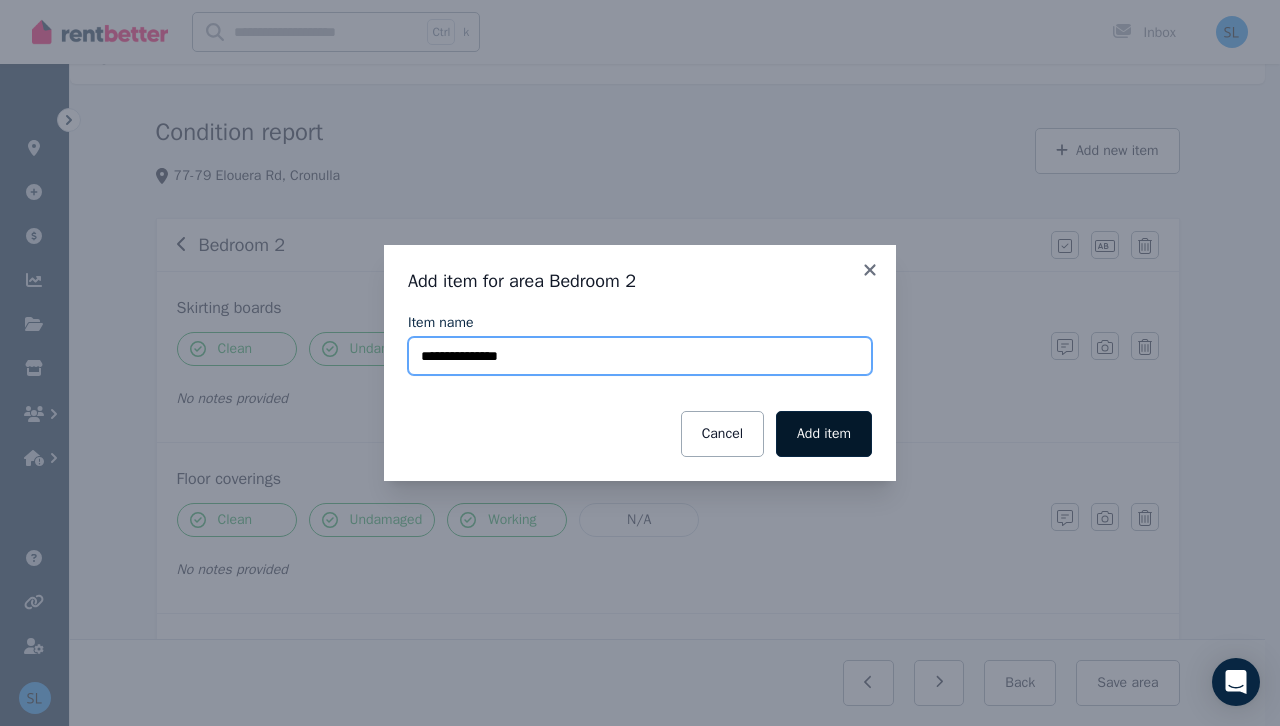 type on "**********" 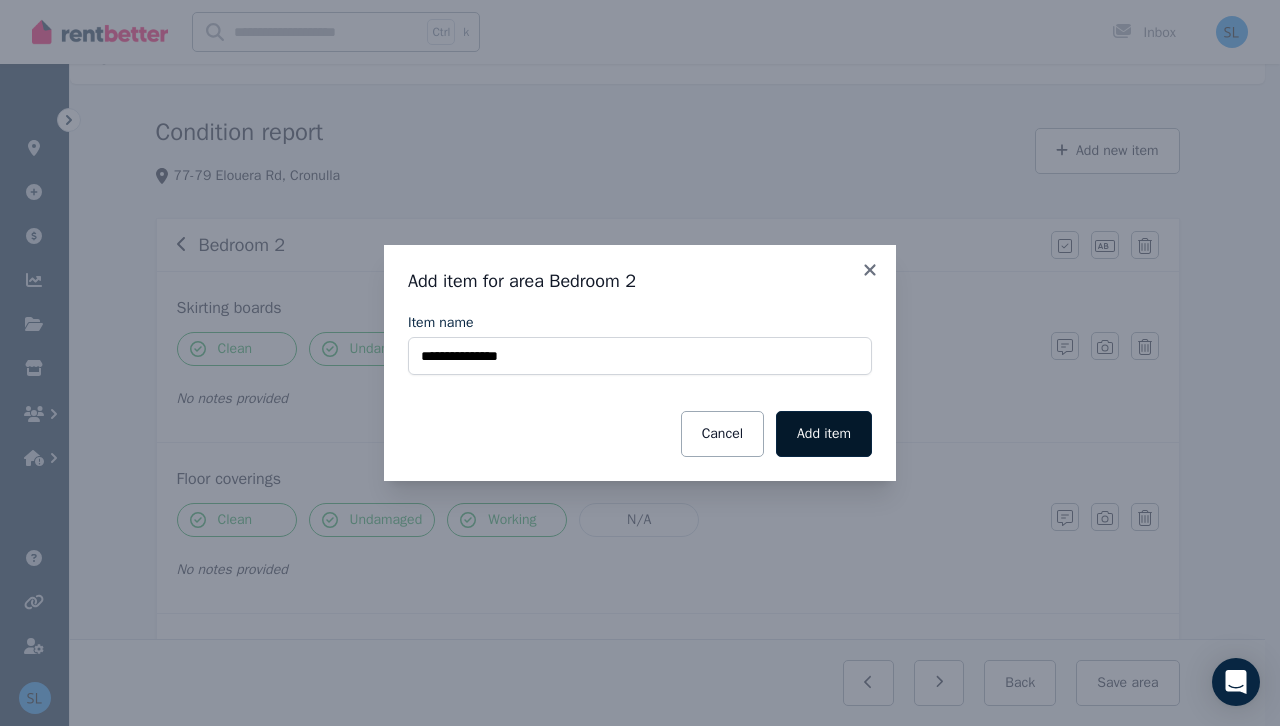 click on "Add item" at bounding box center (824, 434) 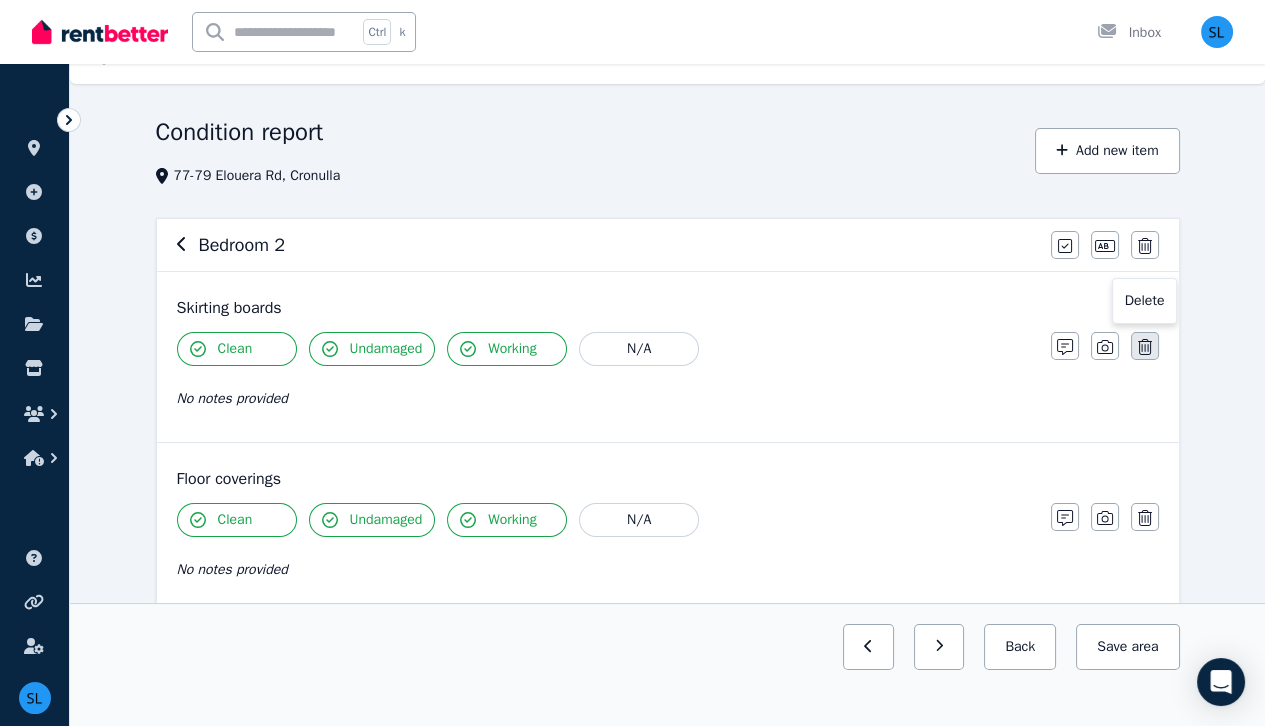 click at bounding box center [1145, 346] 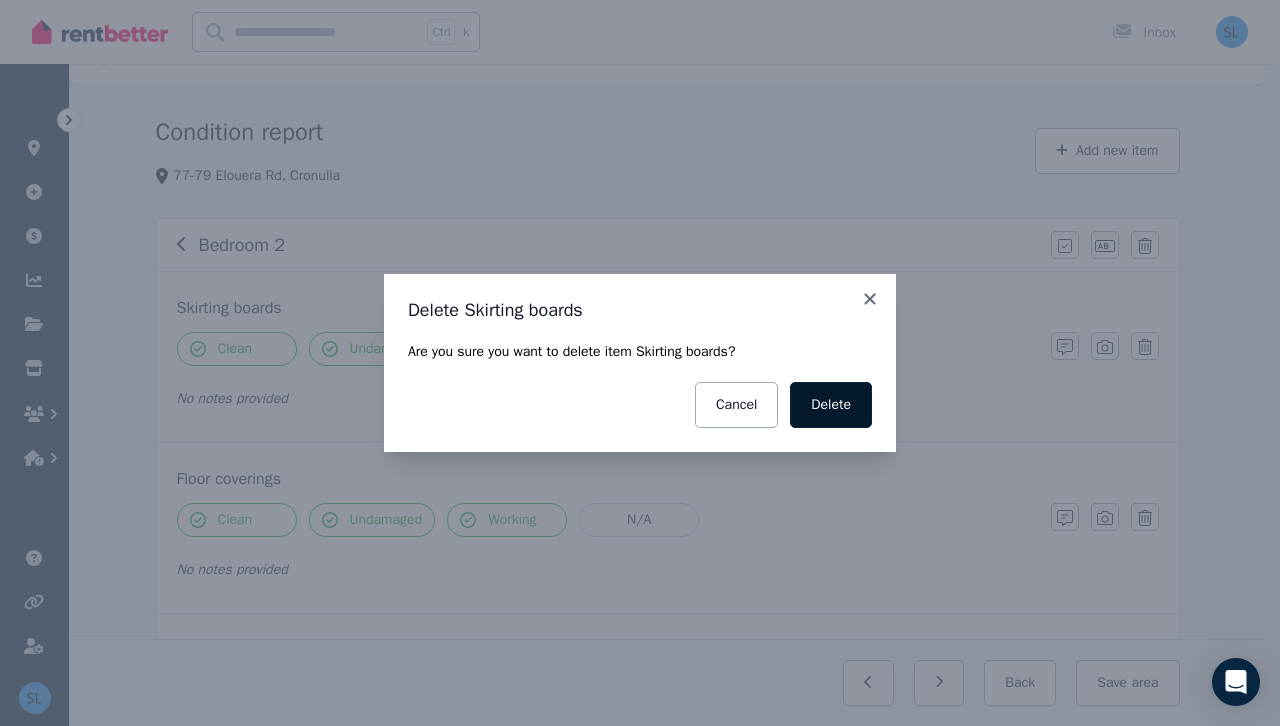 click on "Delete" at bounding box center (831, 405) 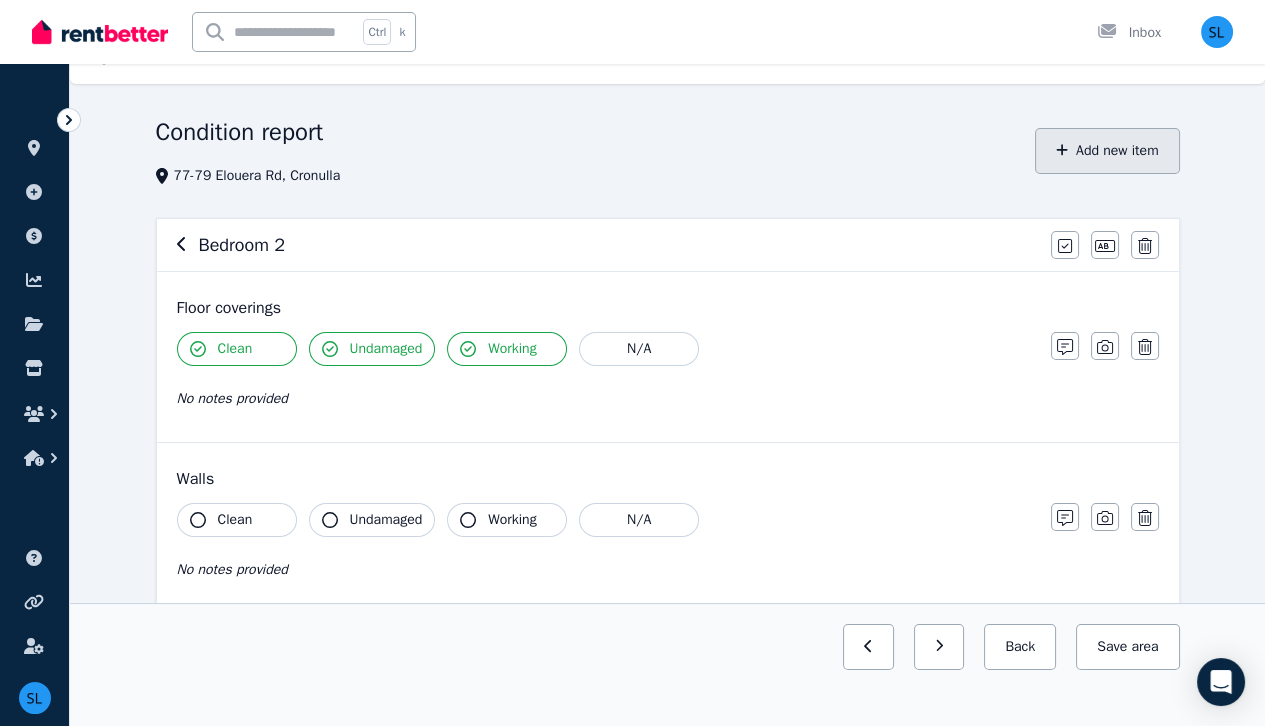 click on "Add new item" at bounding box center [1107, 151] 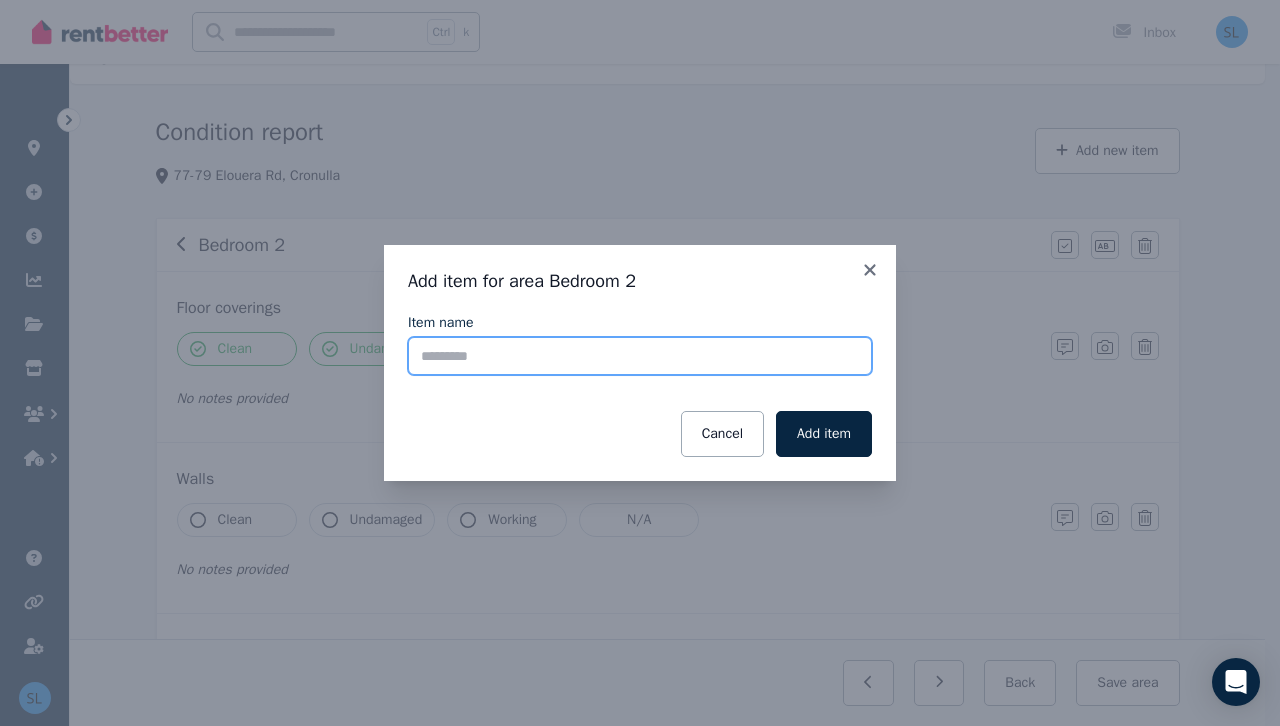 click on "Item name" at bounding box center [640, 356] 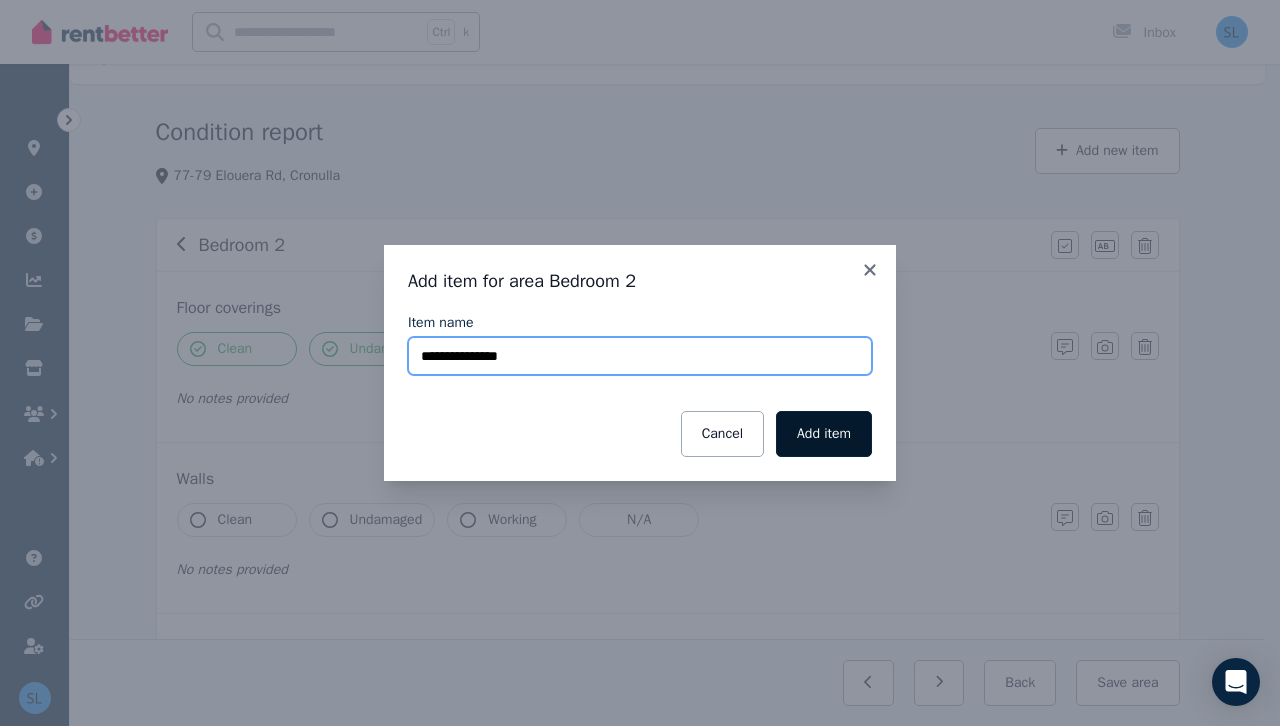 type on "**********" 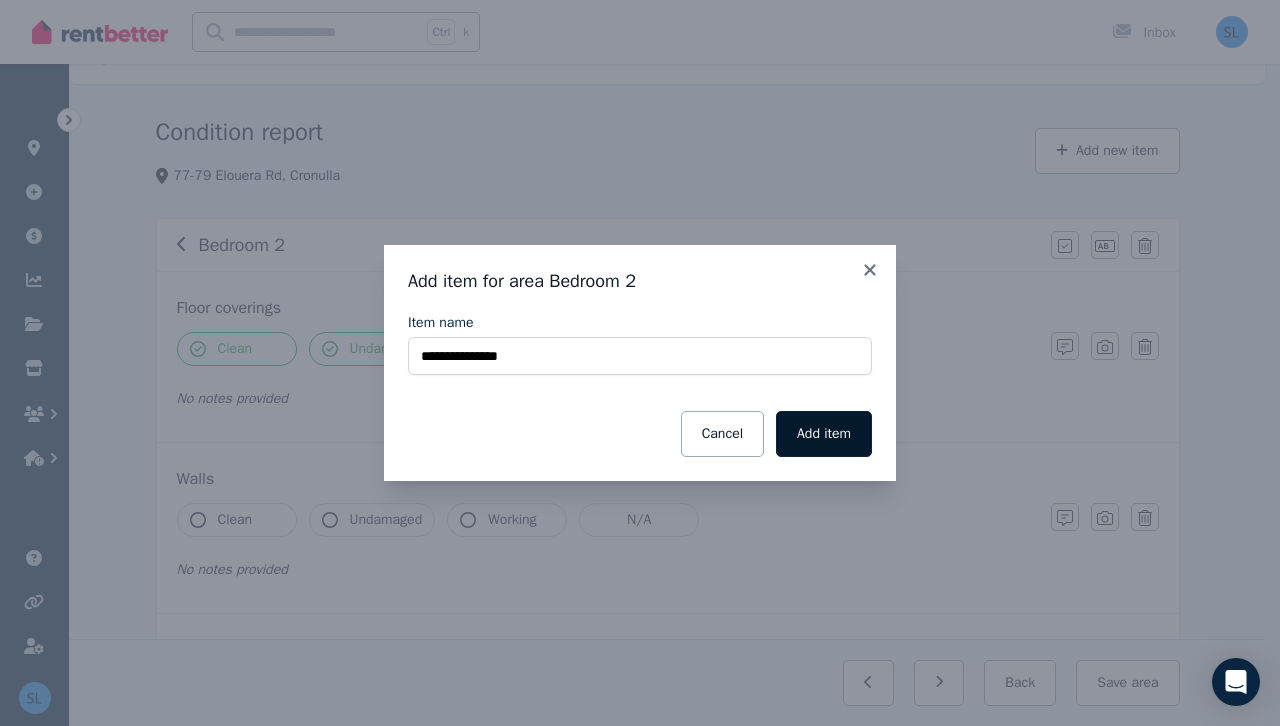 click on "Add item" at bounding box center [824, 434] 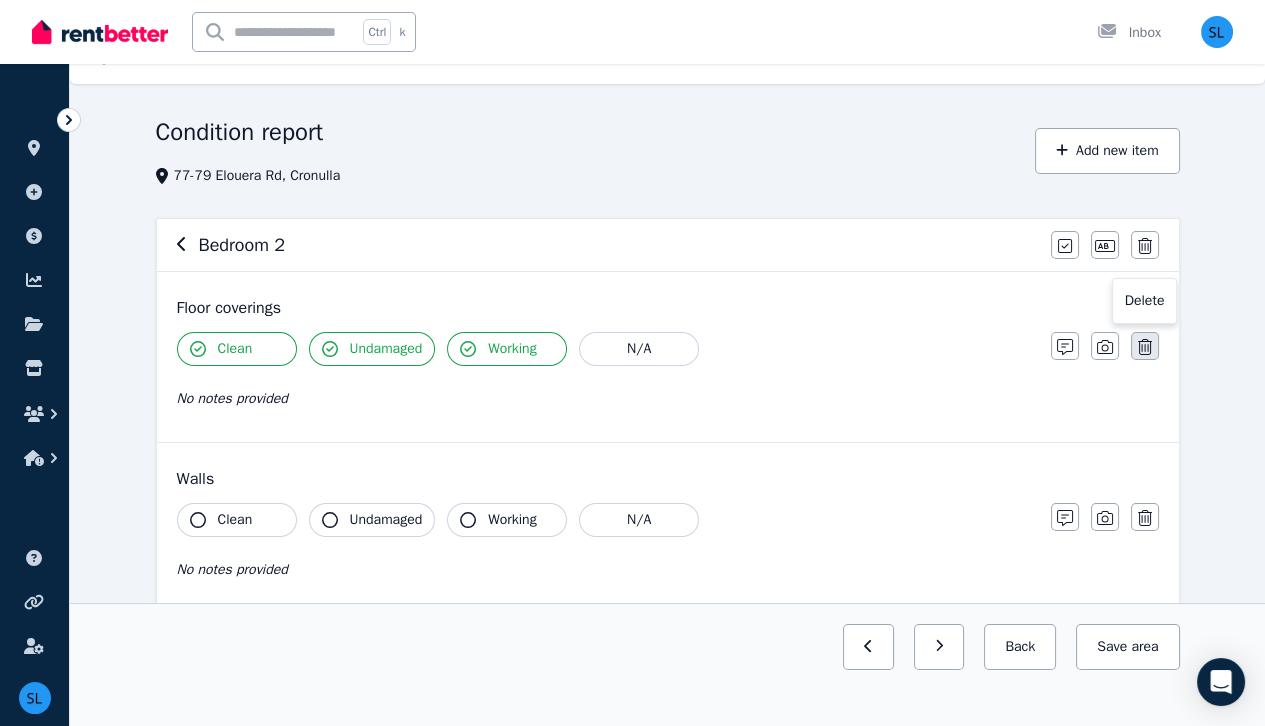 click 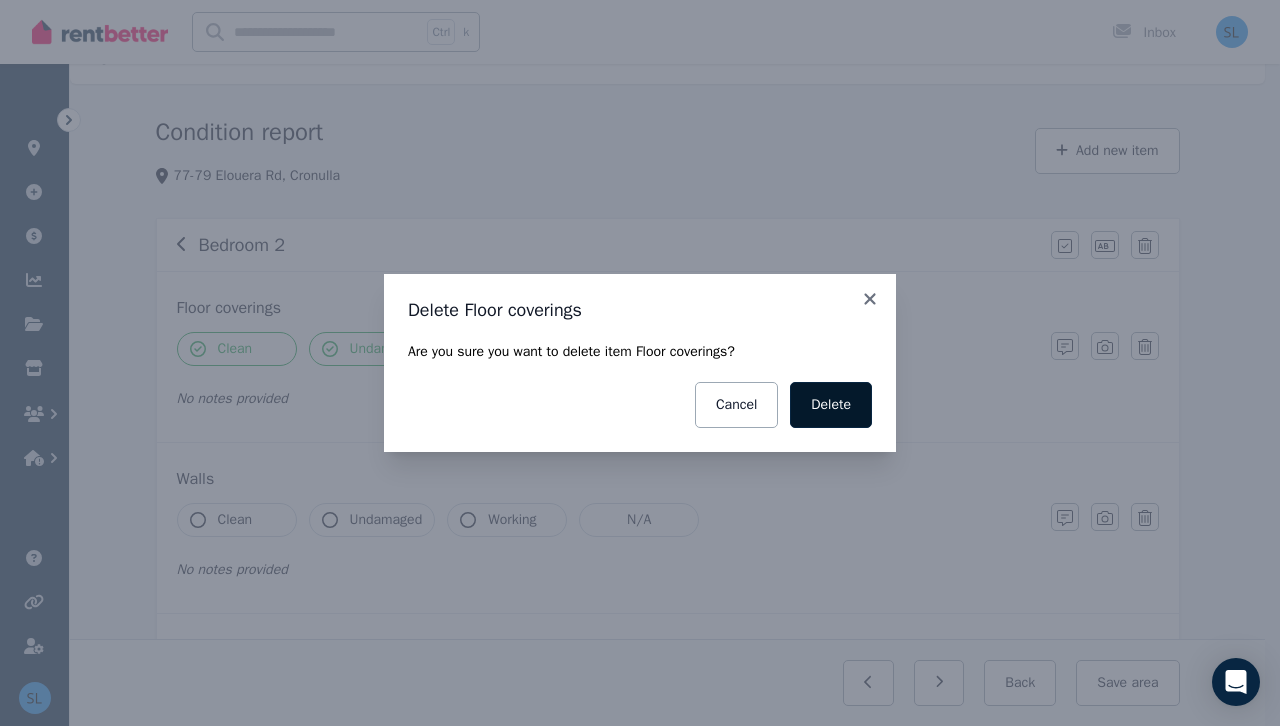 click on "Delete" at bounding box center [831, 405] 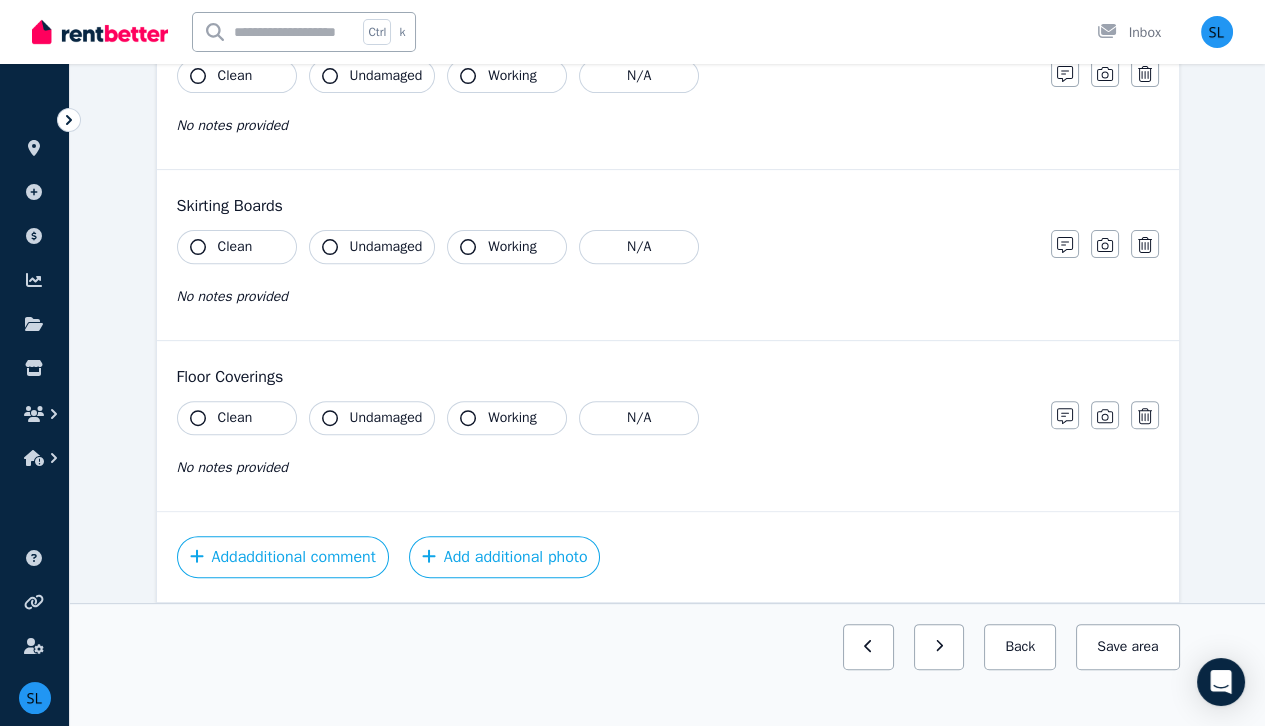scroll, scrollTop: 1196, scrollLeft: 0, axis: vertical 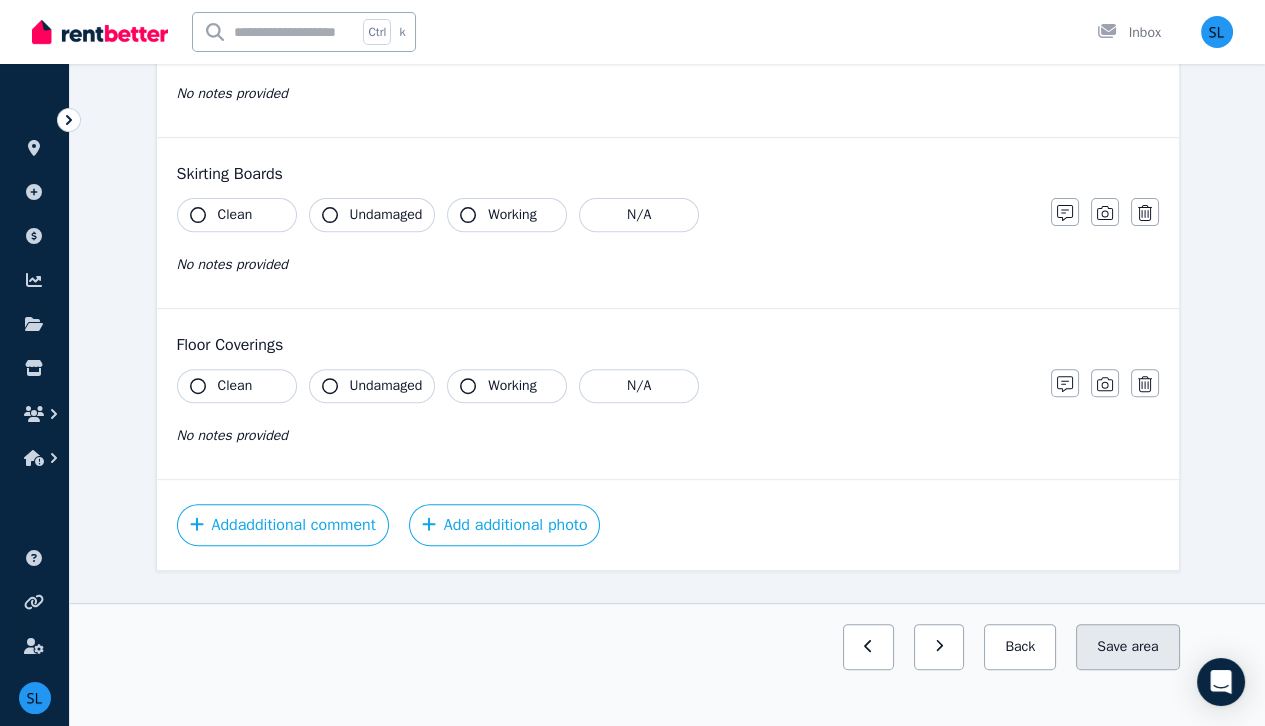 click on "Save   area" at bounding box center [1127, 647] 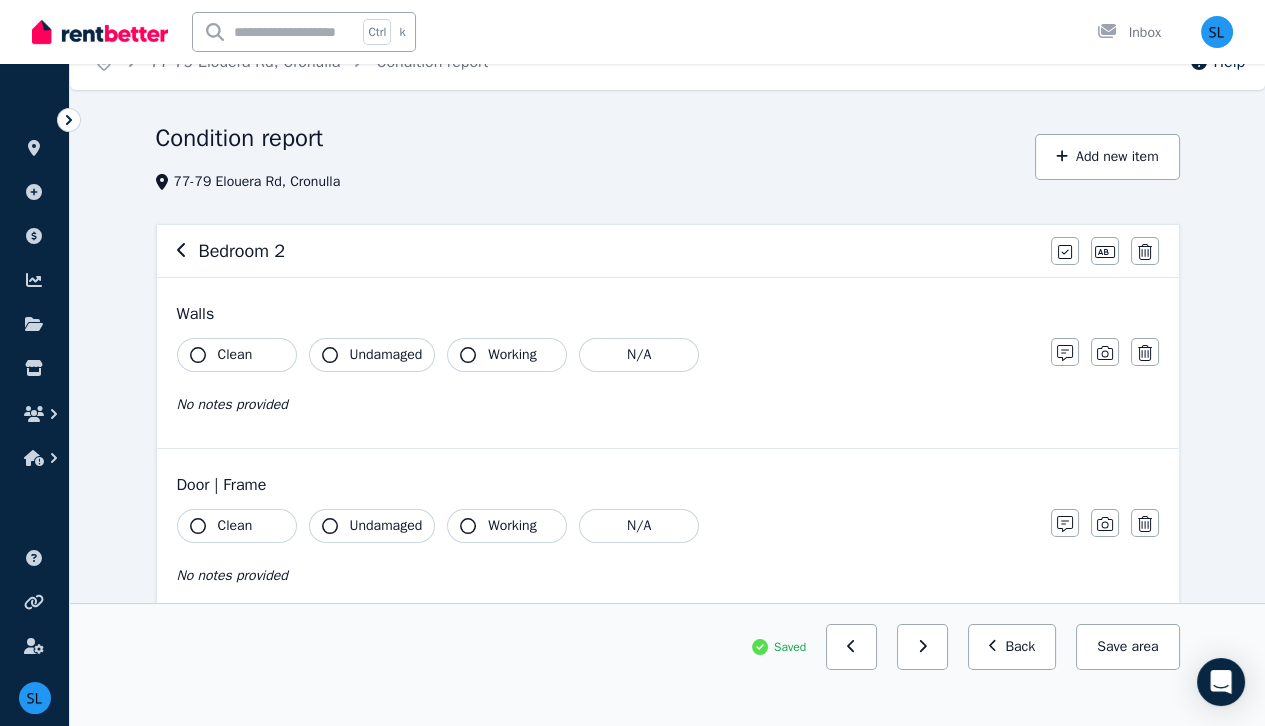 scroll, scrollTop: 0, scrollLeft: 0, axis: both 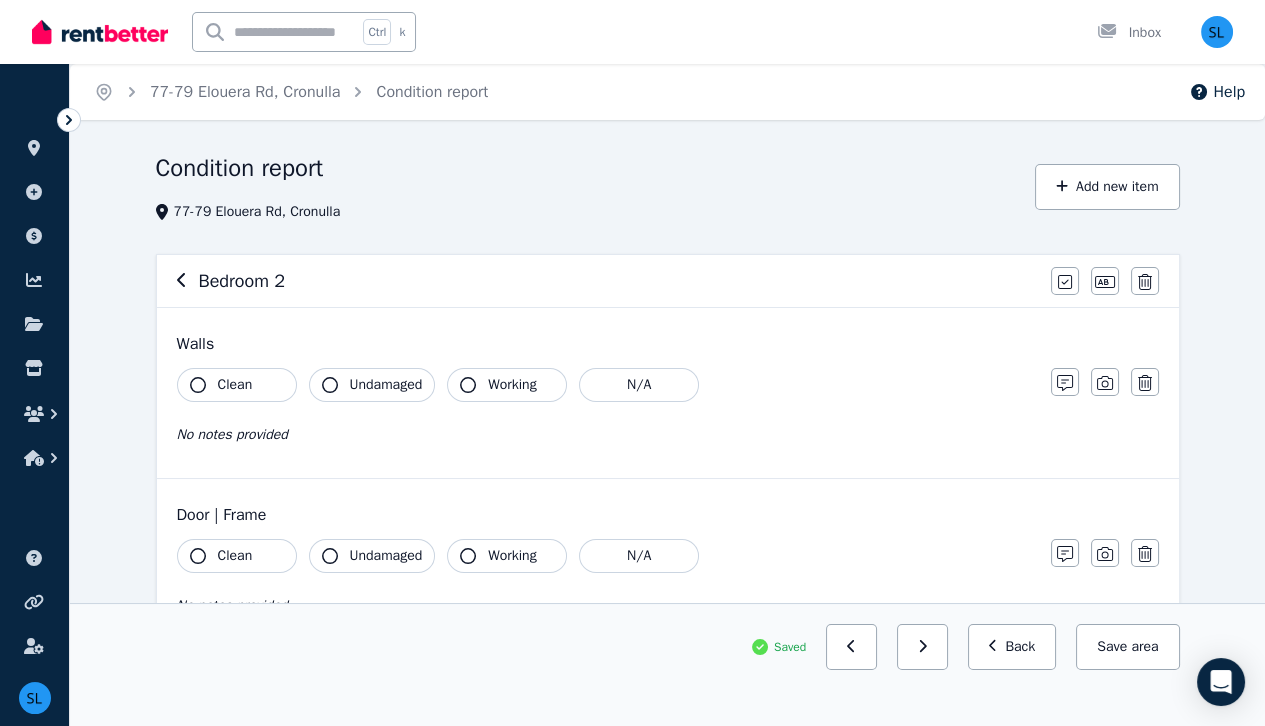click 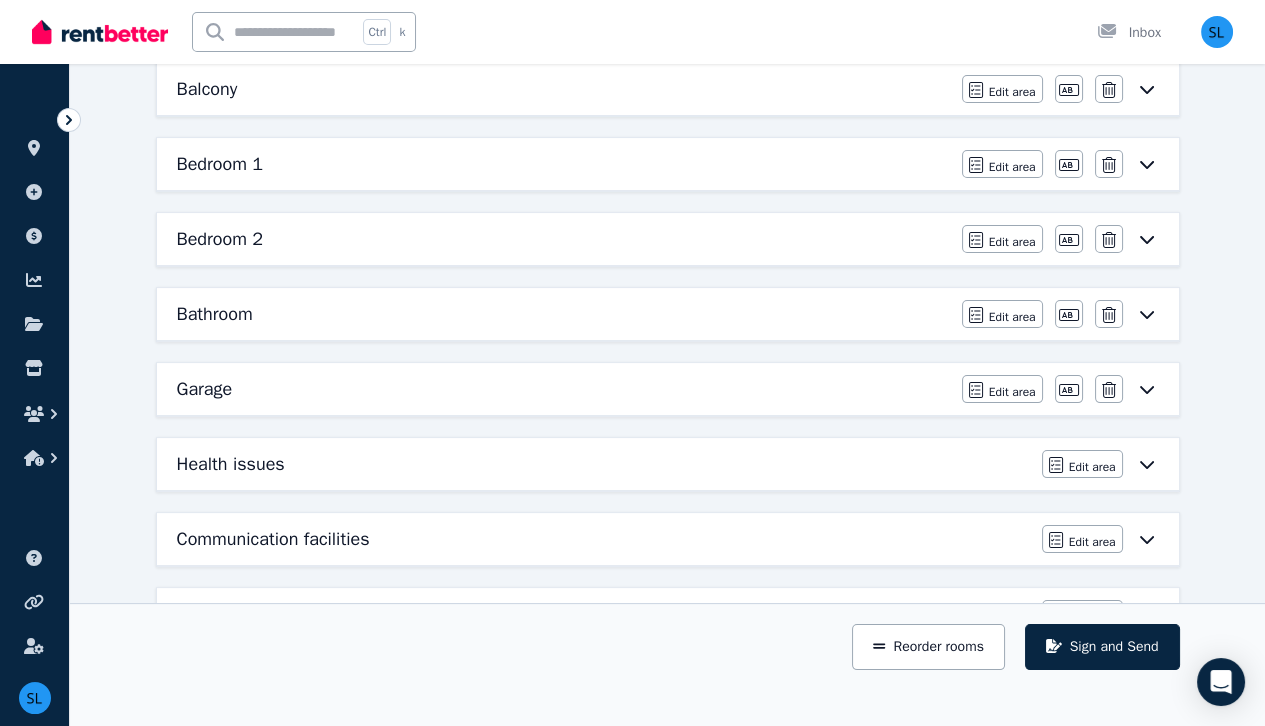 scroll, scrollTop: 672, scrollLeft: 0, axis: vertical 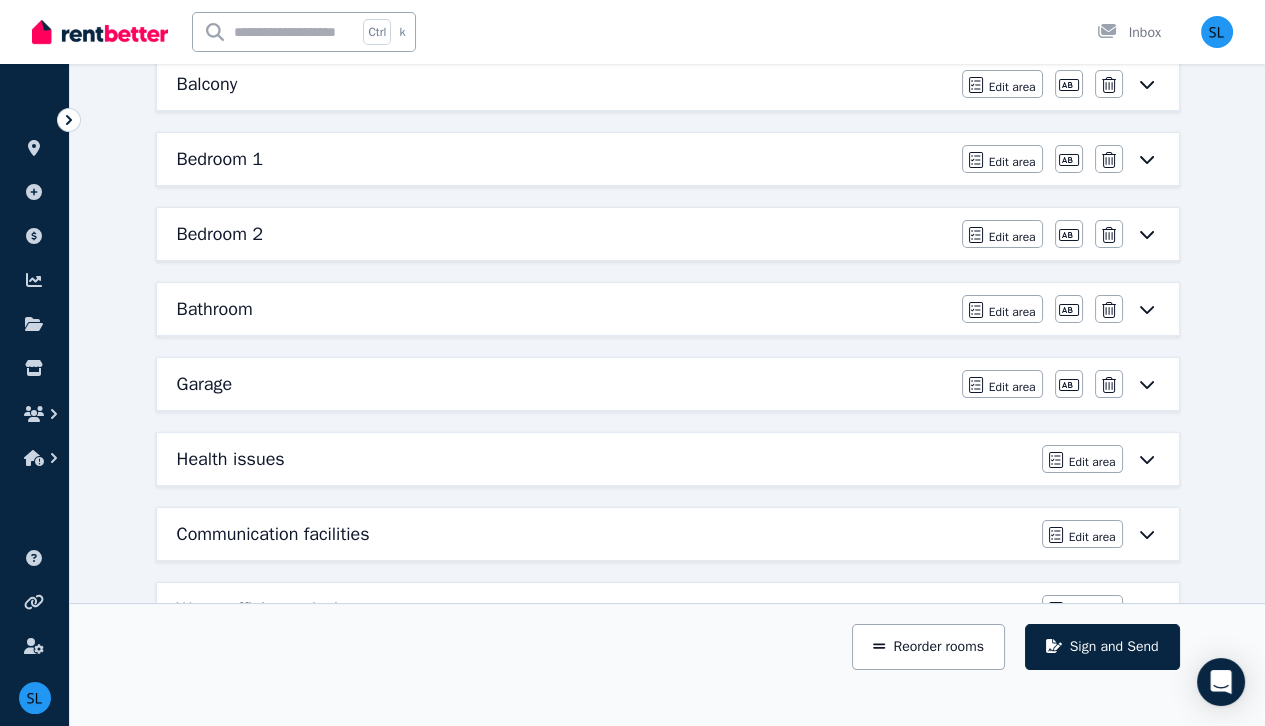 click 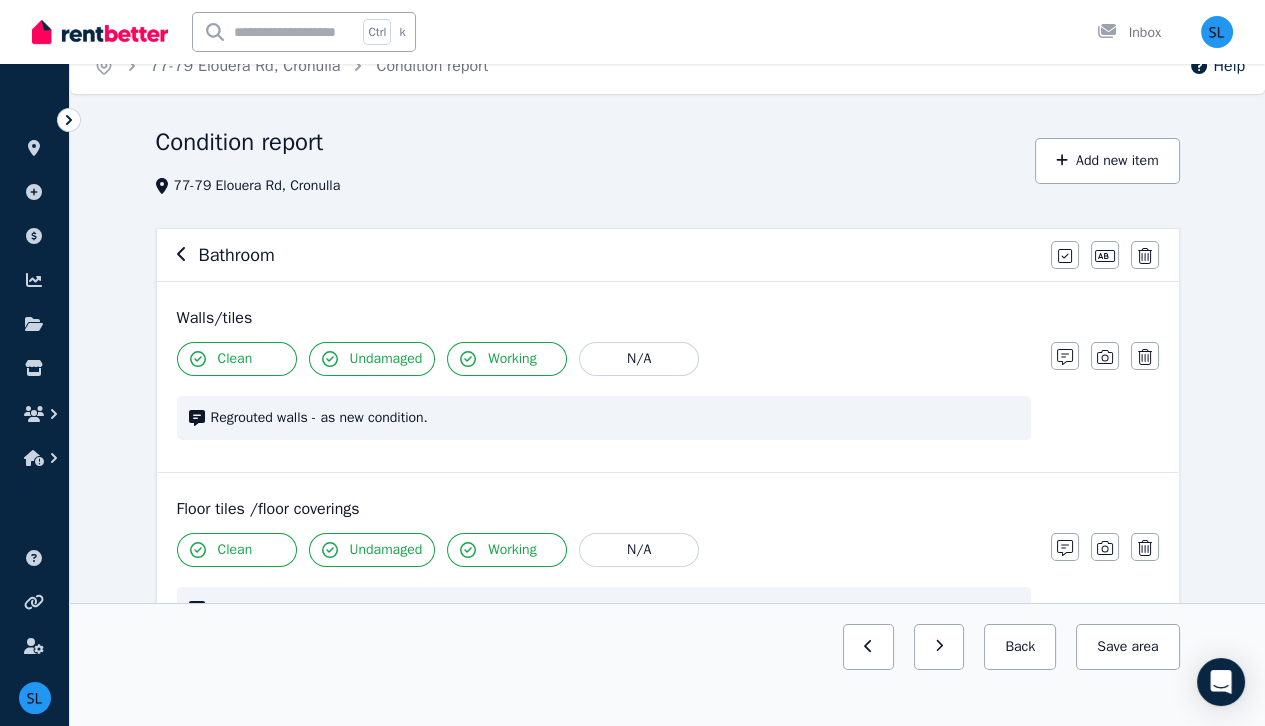 scroll, scrollTop: 28, scrollLeft: 0, axis: vertical 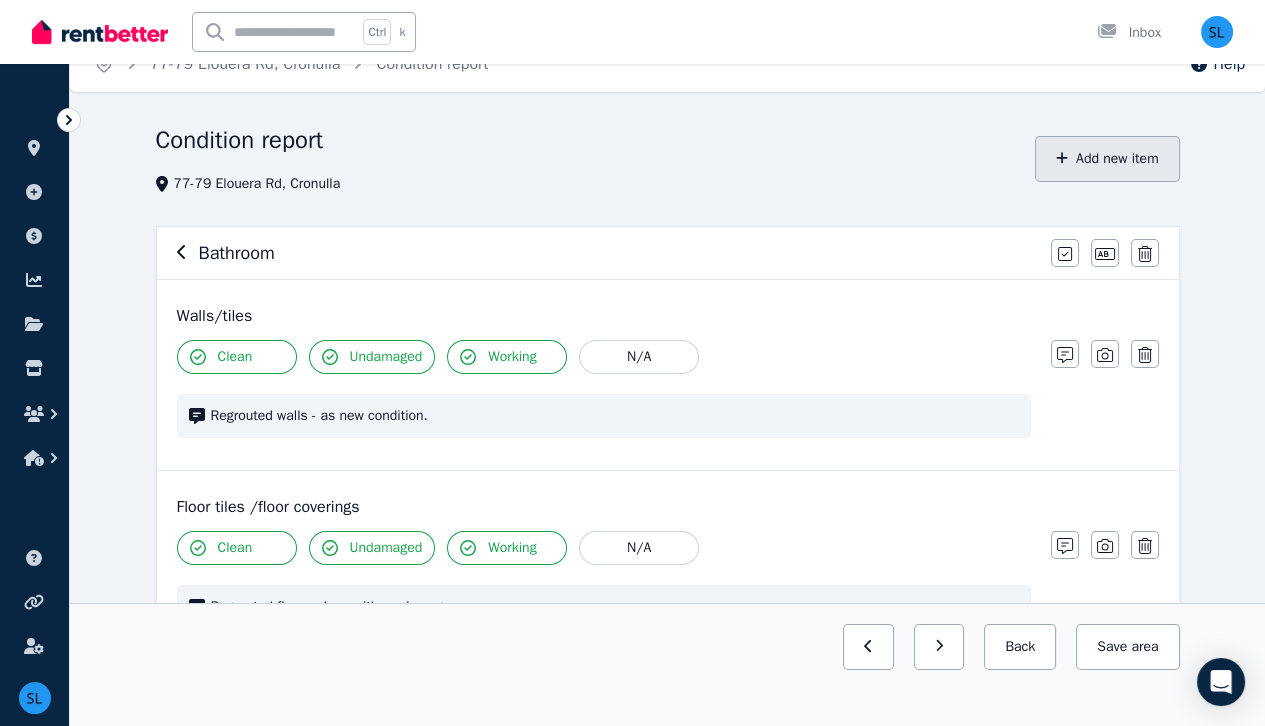 click on "Add new item" at bounding box center (1107, 159) 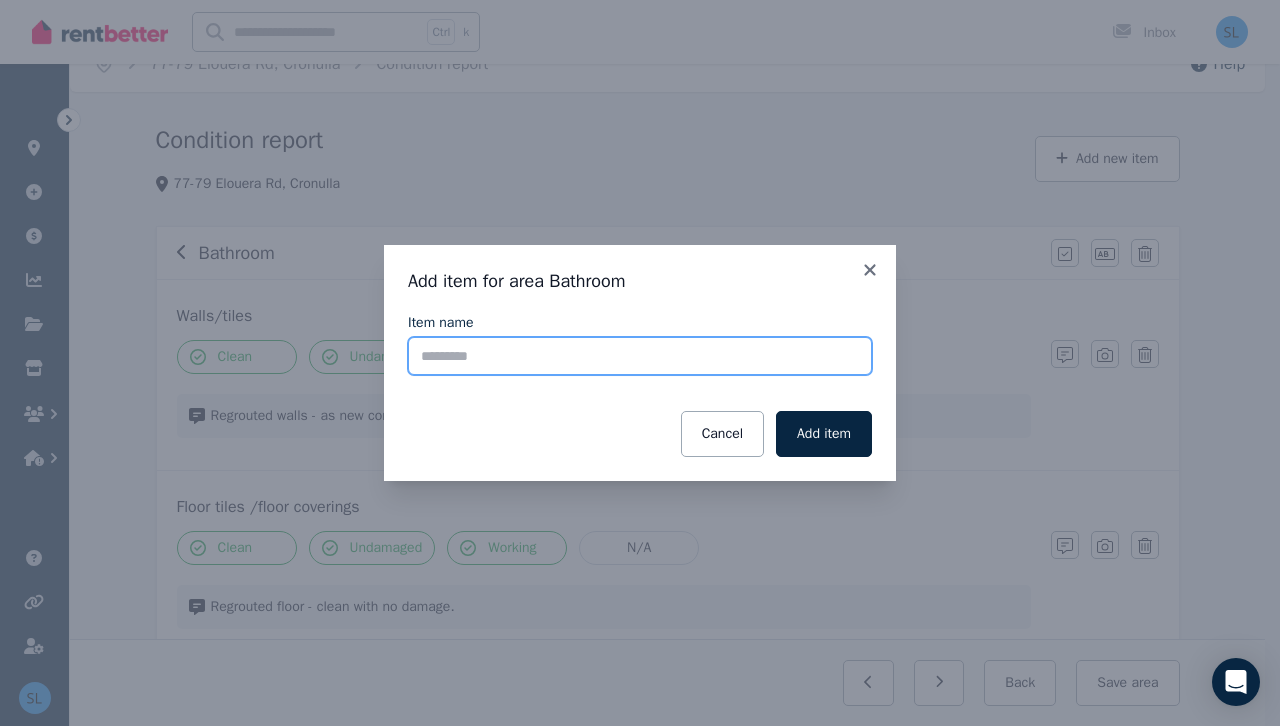 click on "Item name" at bounding box center (640, 356) 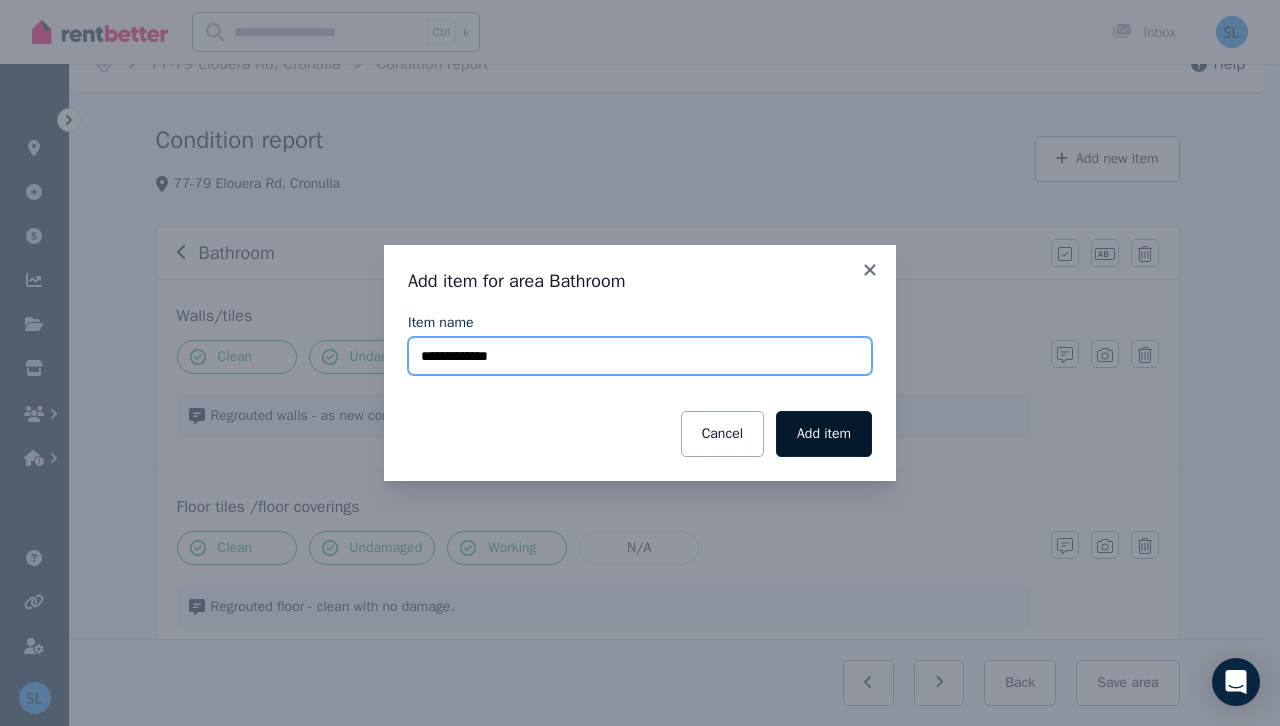 type on "**********" 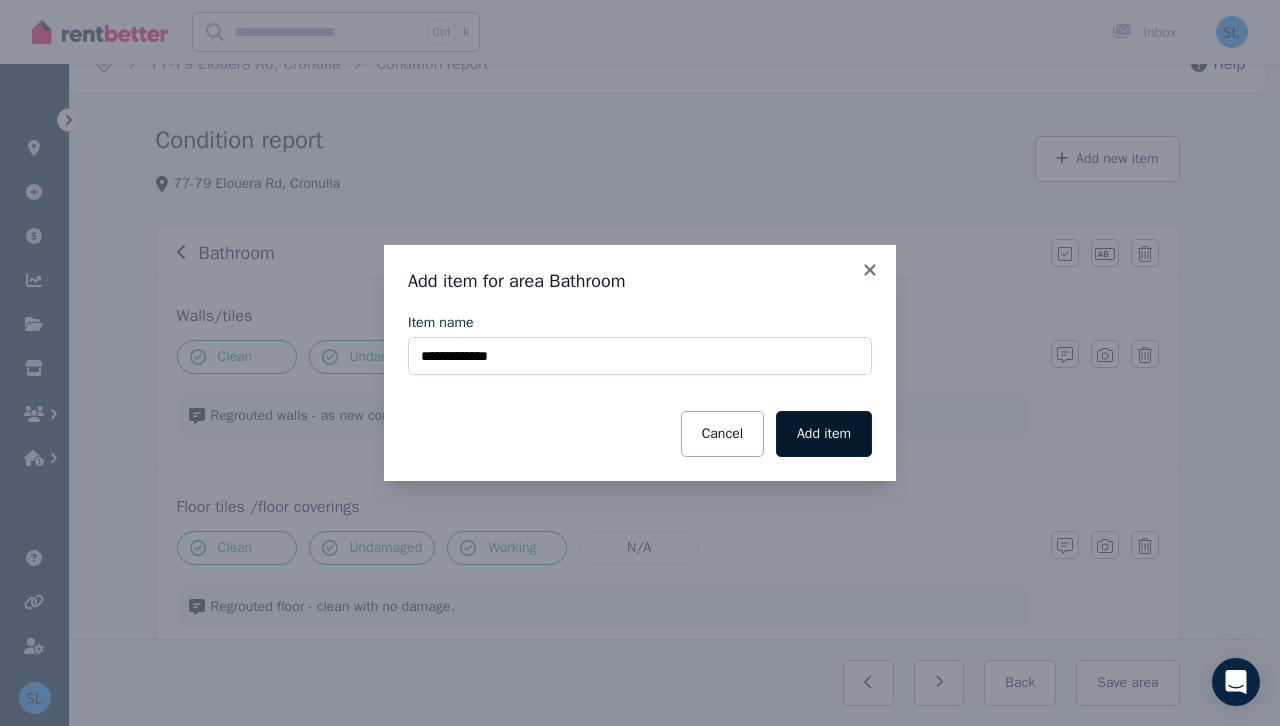 click on "Add item" at bounding box center [824, 434] 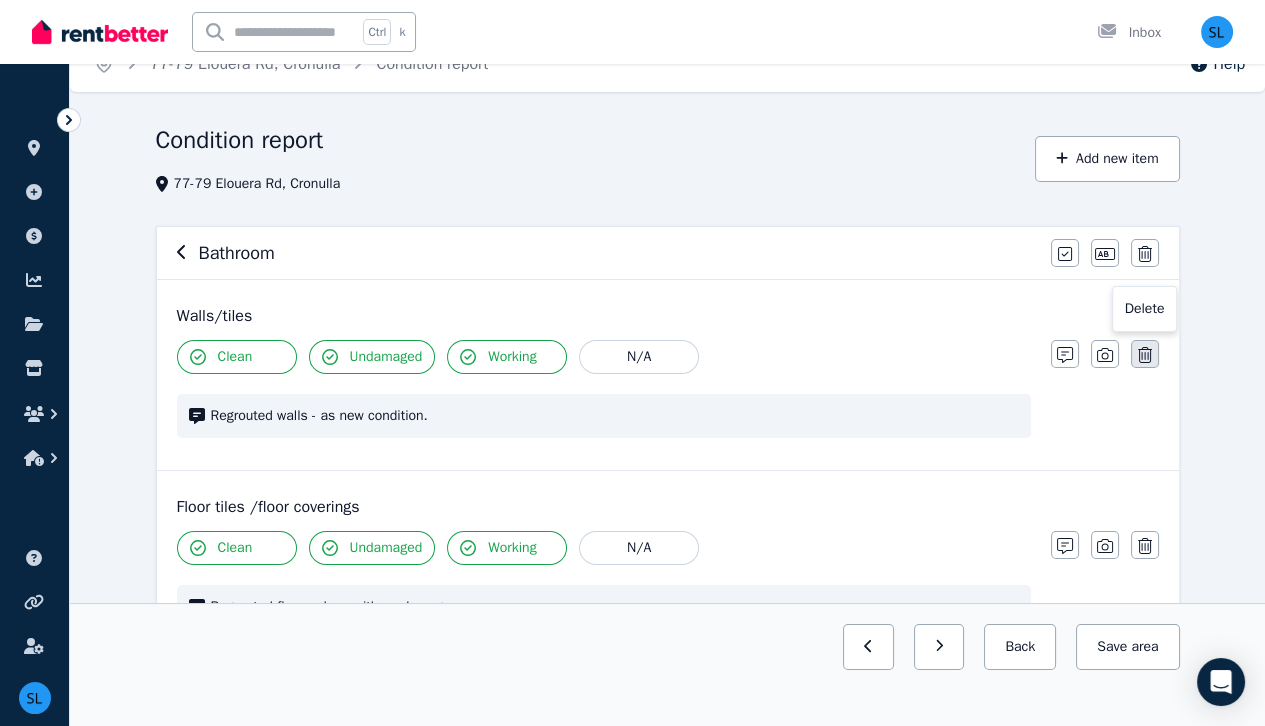 click 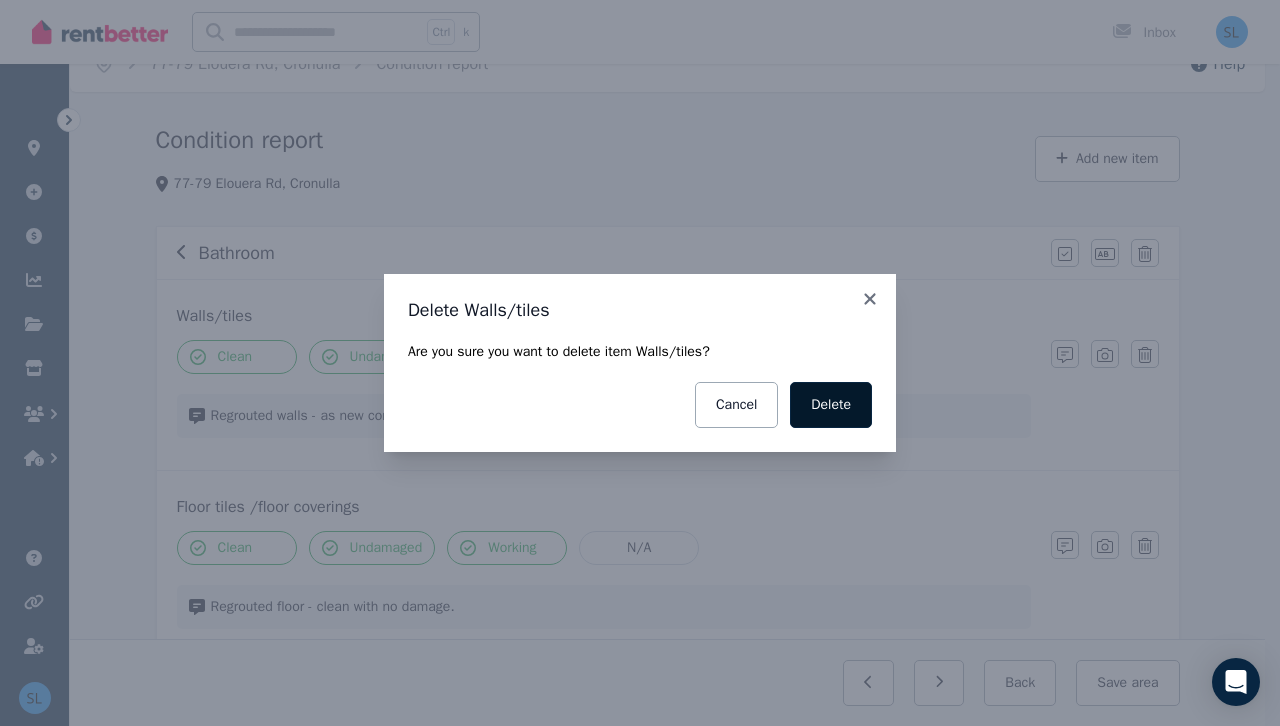 click on "Delete" at bounding box center (831, 405) 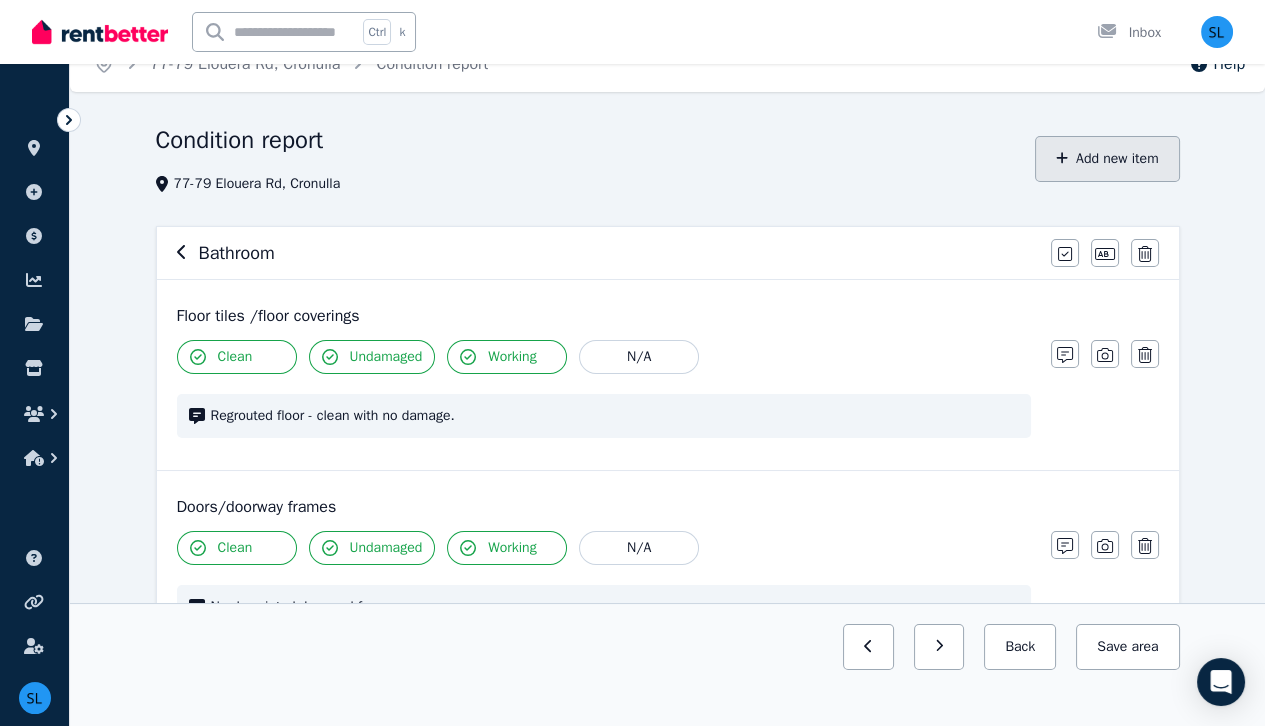 click on "Add new item" at bounding box center (1107, 159) 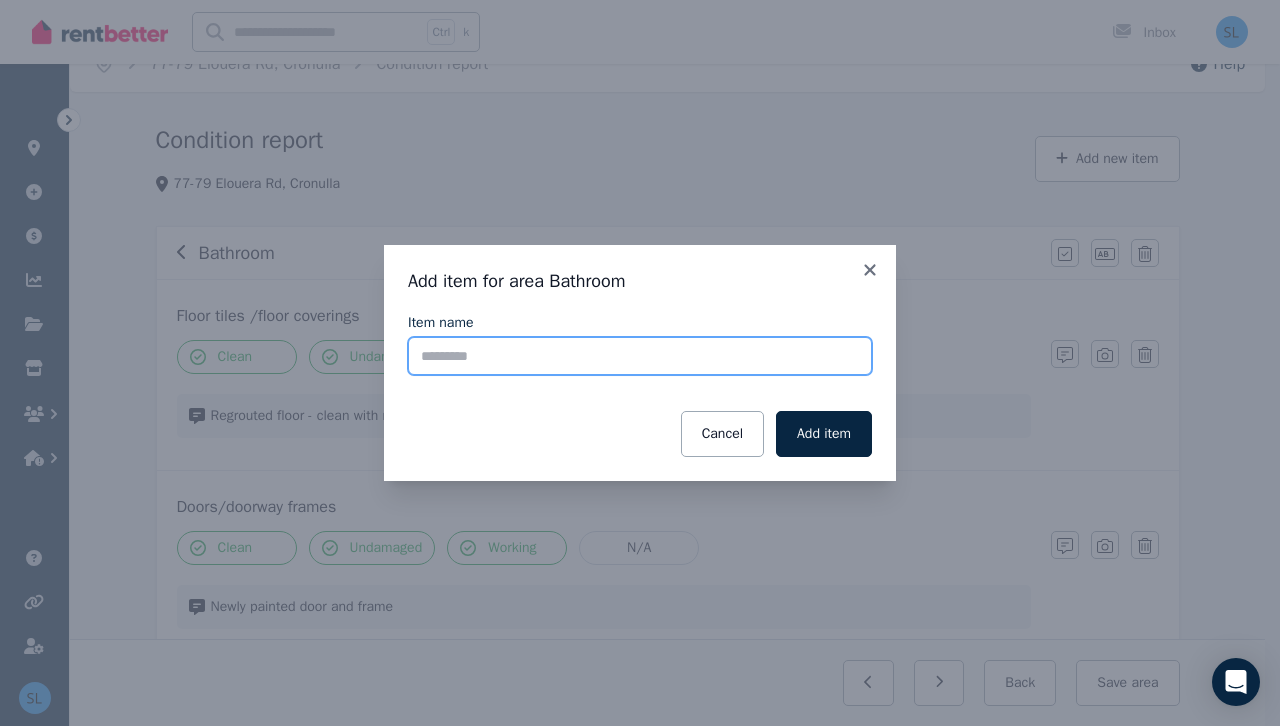 click on "Item name" at bounding box center (640, 356) 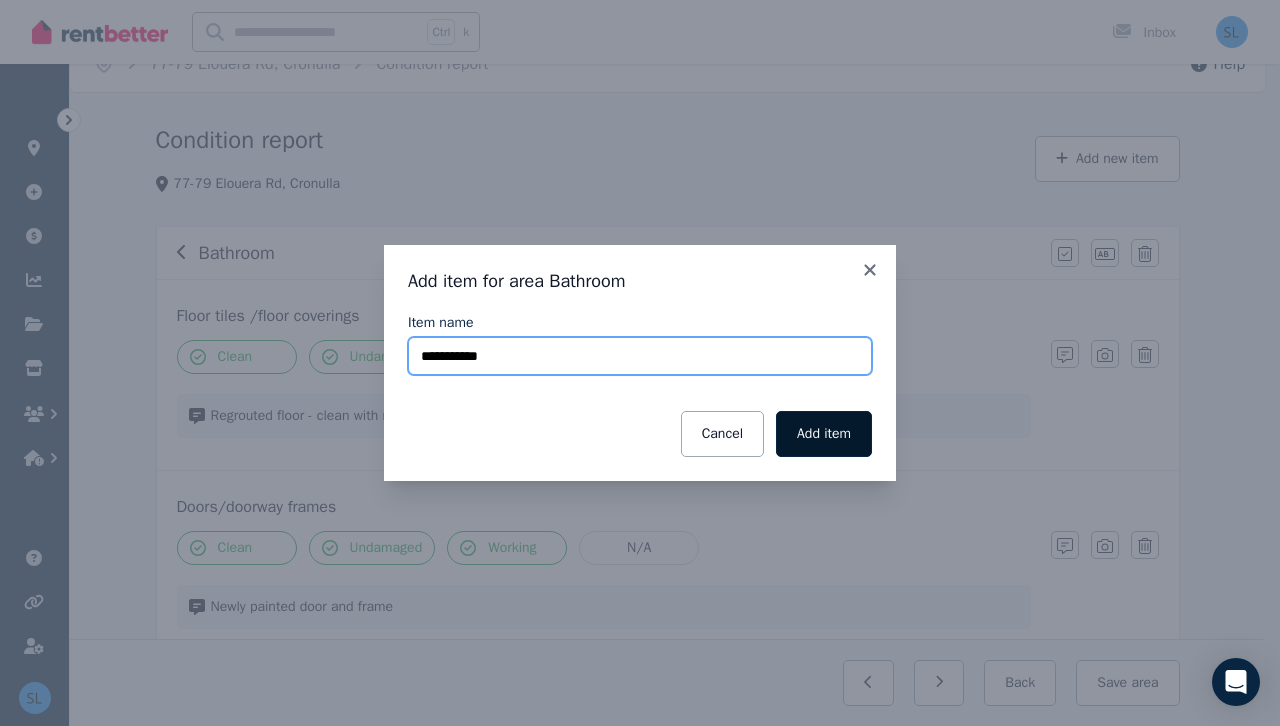 type on "**********" 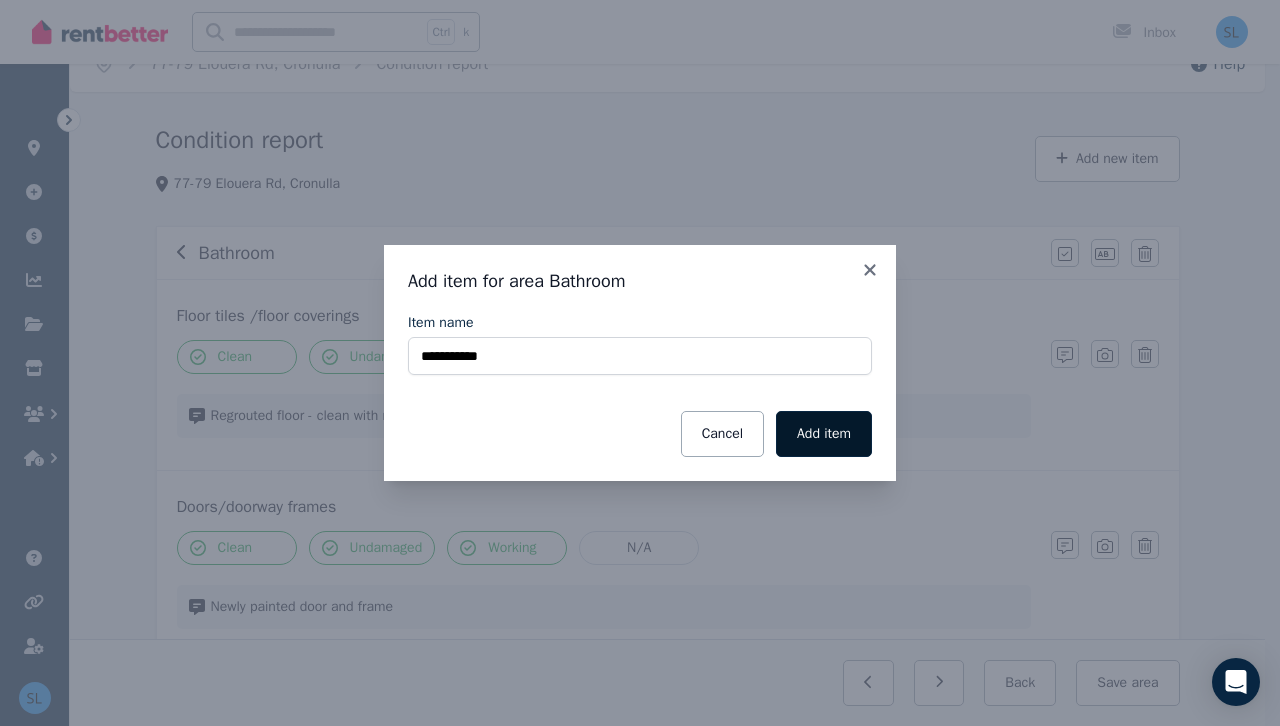 click on "Add item" at bounding box center (824, 434) 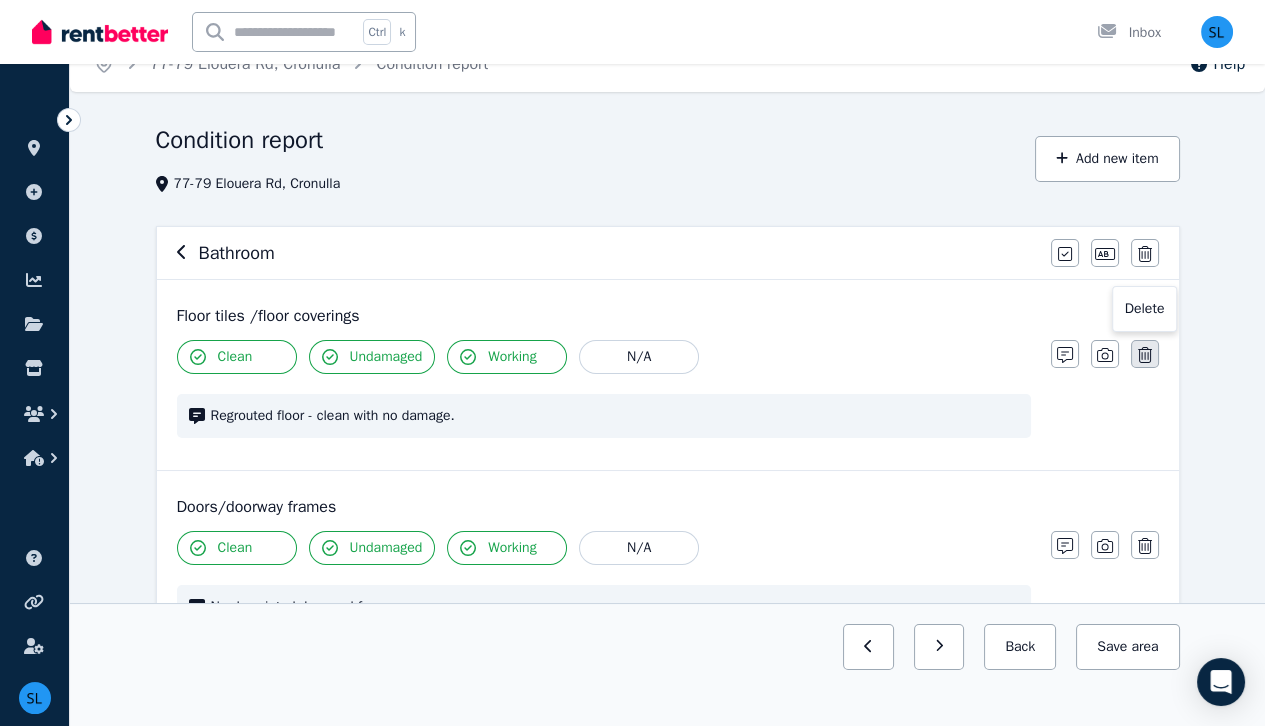 click 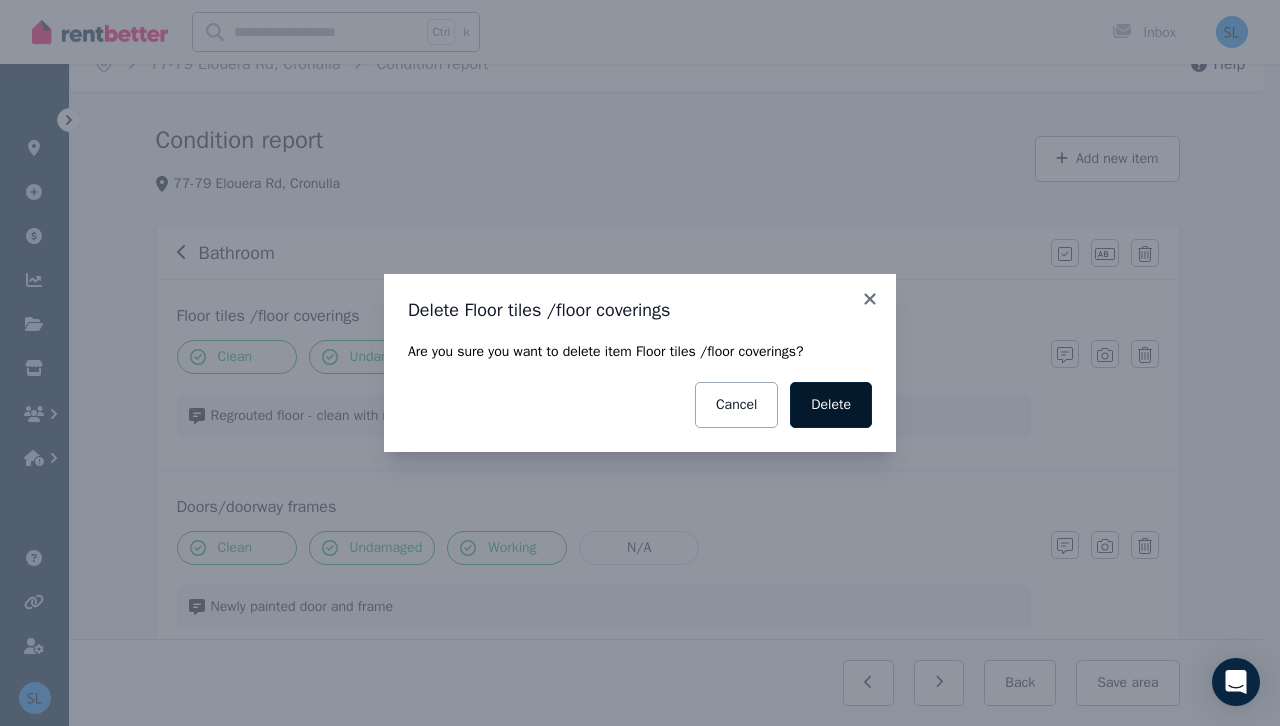 click on "Delete" at bounding box center [831, 405] 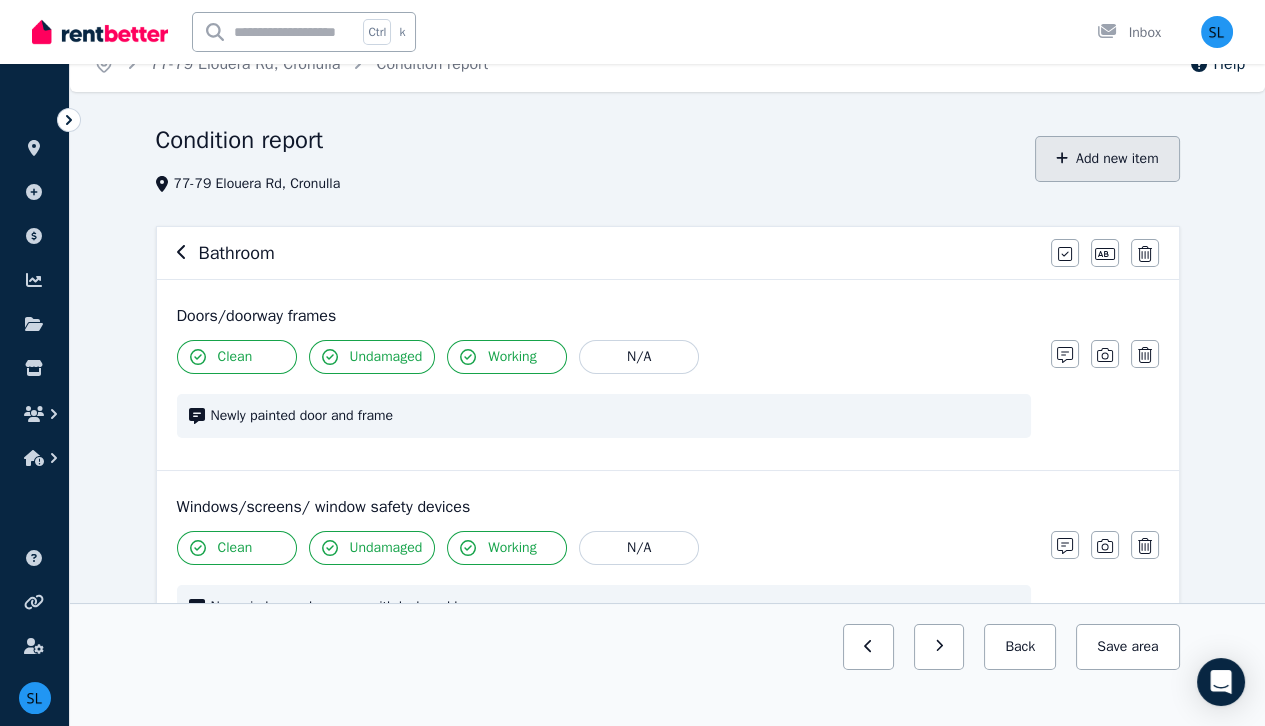 click on "Add new item" at bounding box center (1107, 159) 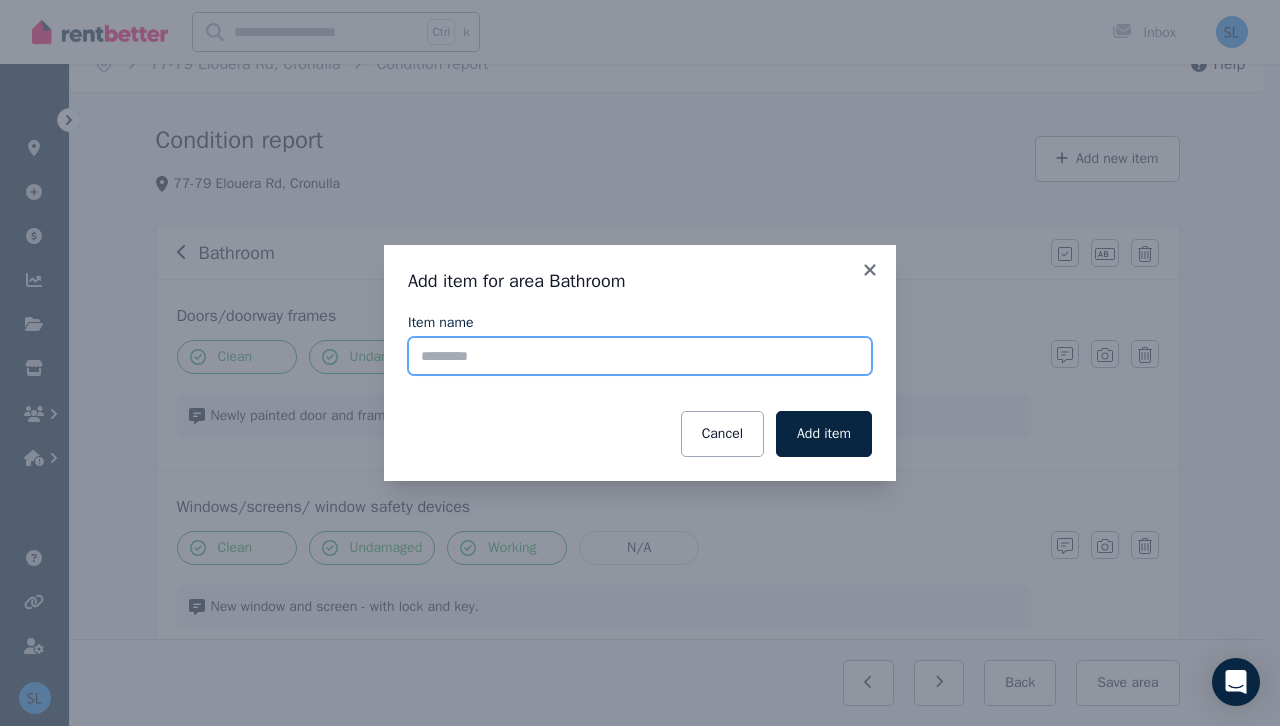 click on "Item name" at bounding box center (640, 356) 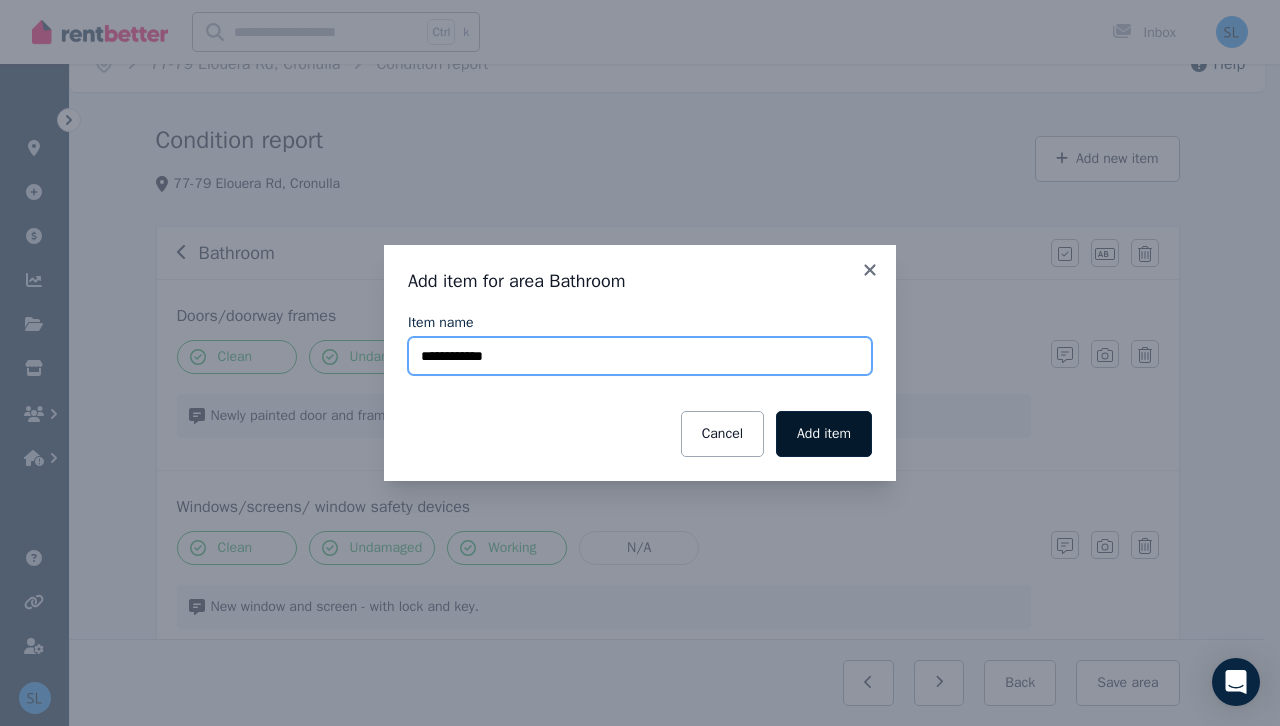 type on "**********" 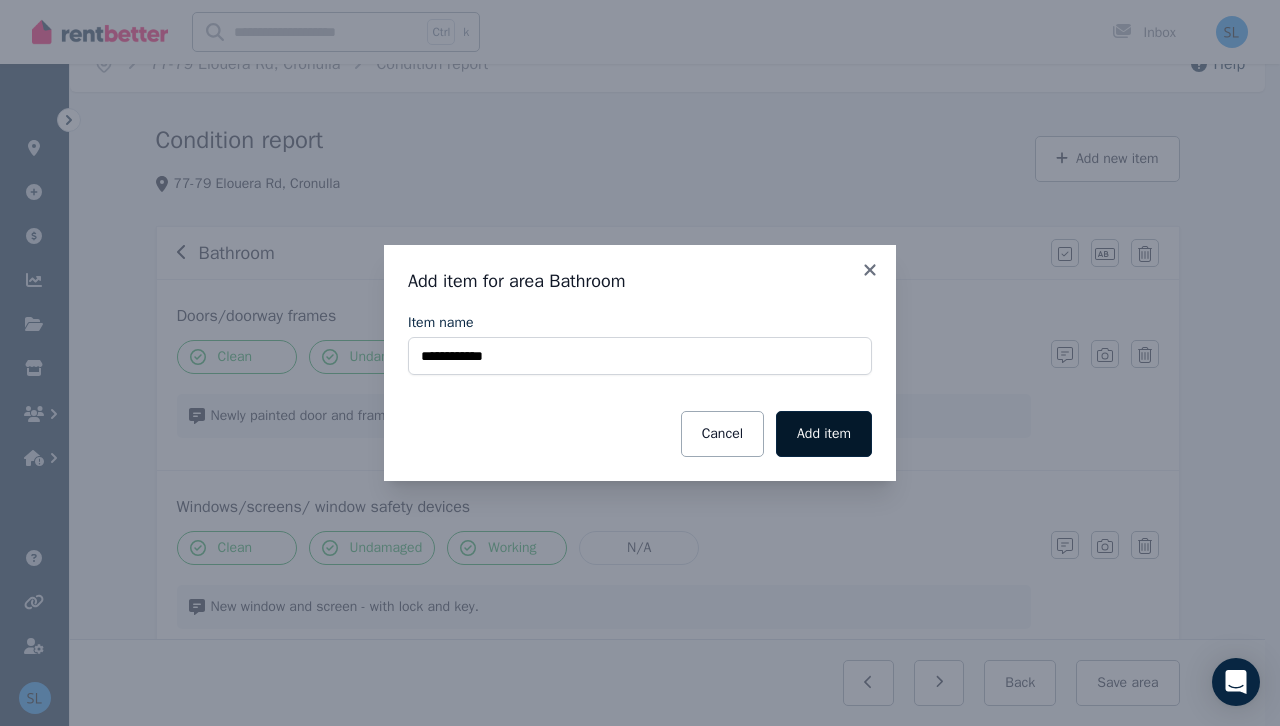 click on "Add item" at bounding box center [824, 434] 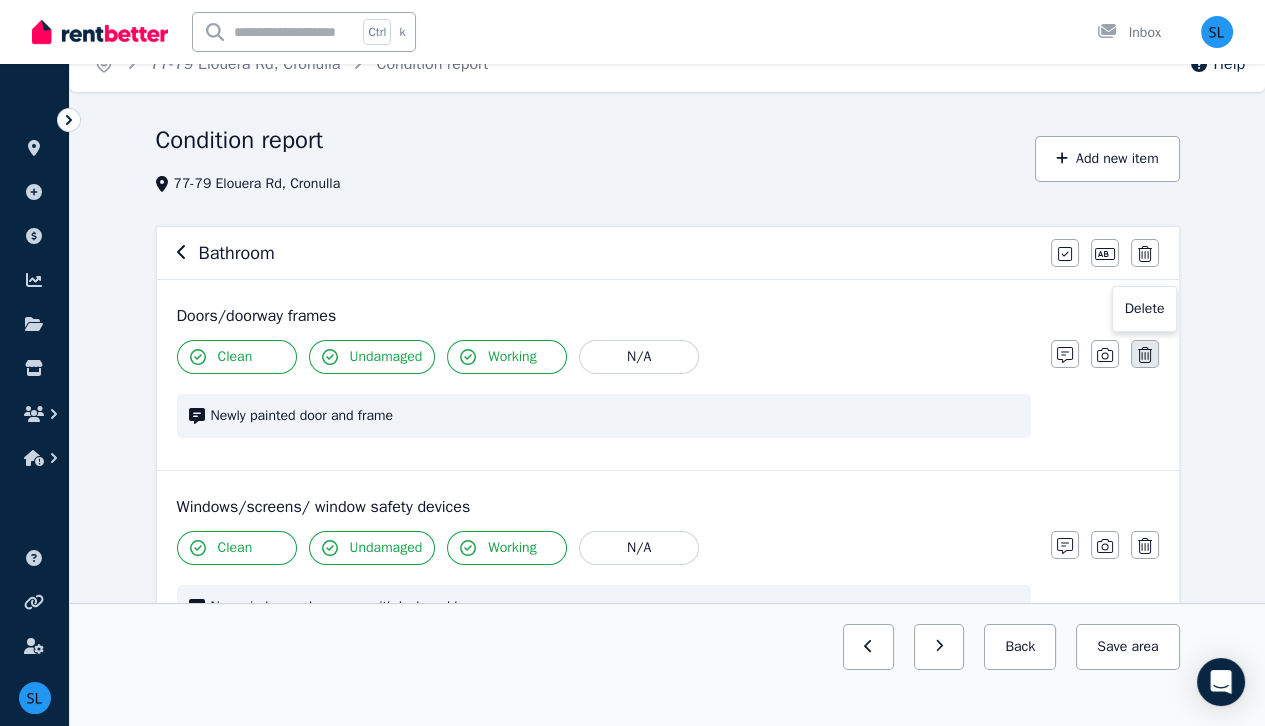 click 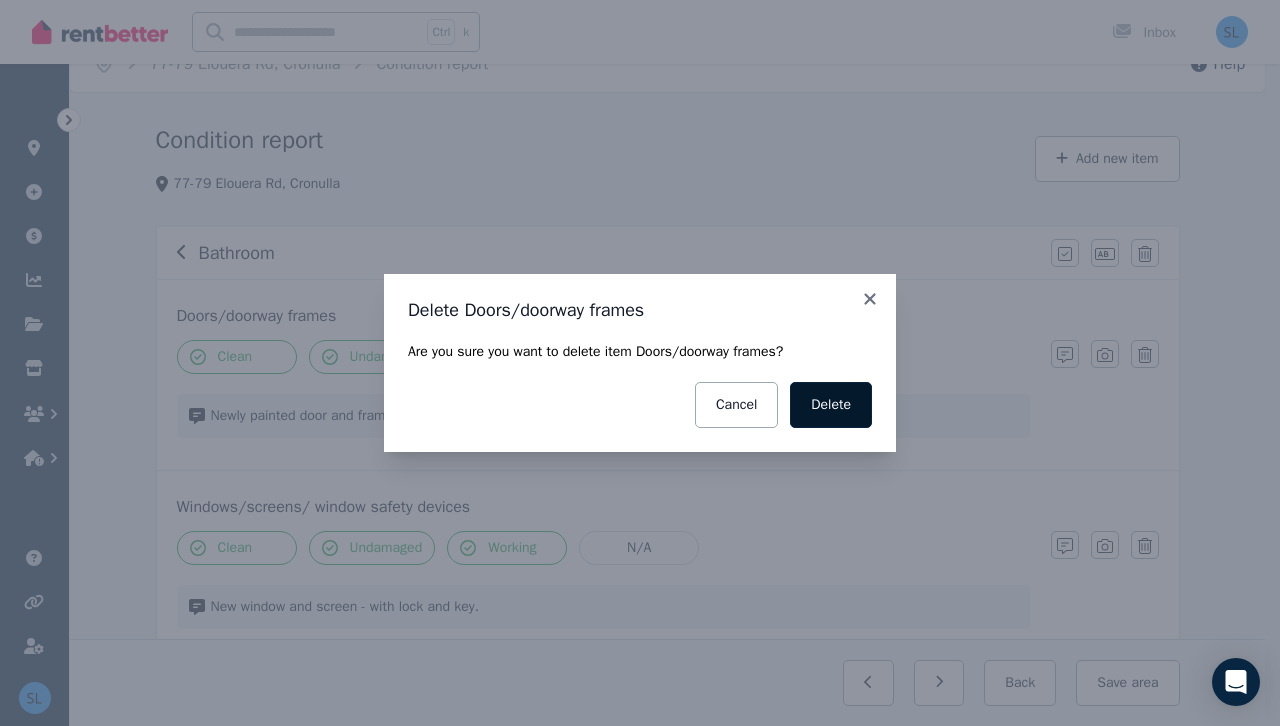 click on "Delete" at bounding box center (831, 405) 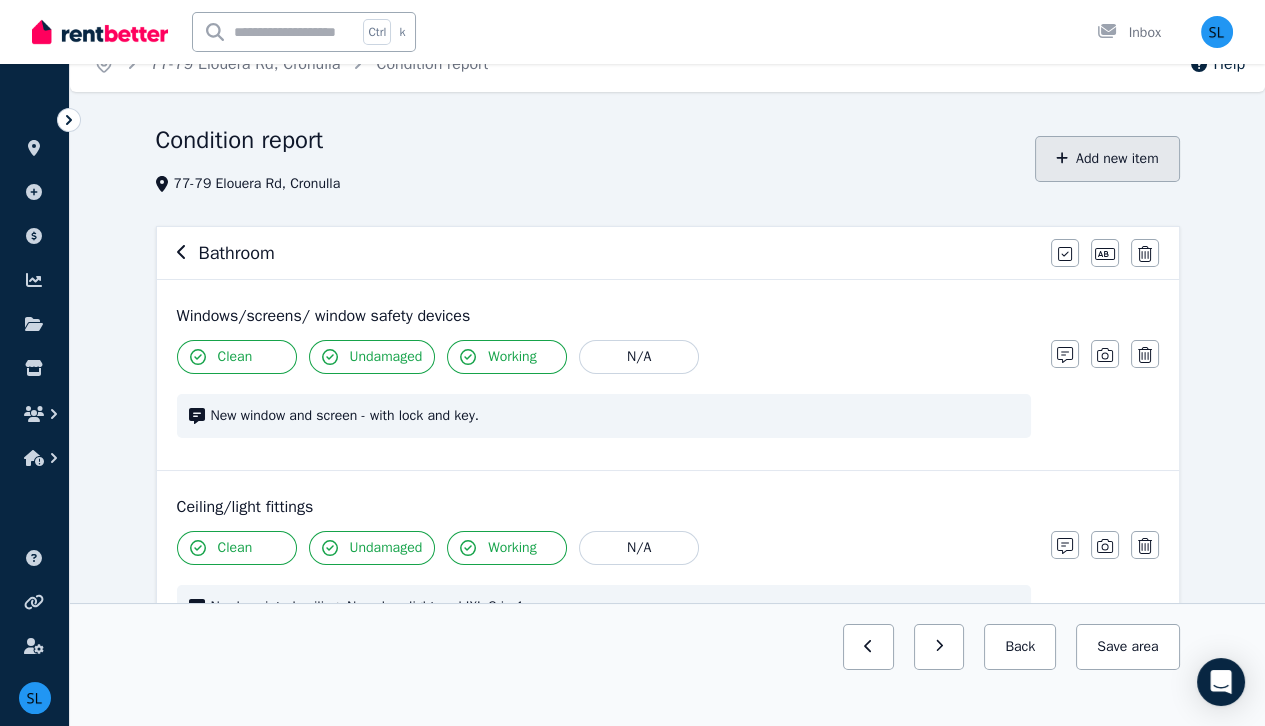 click on "Add new item" at bounding box center [1107, 159] 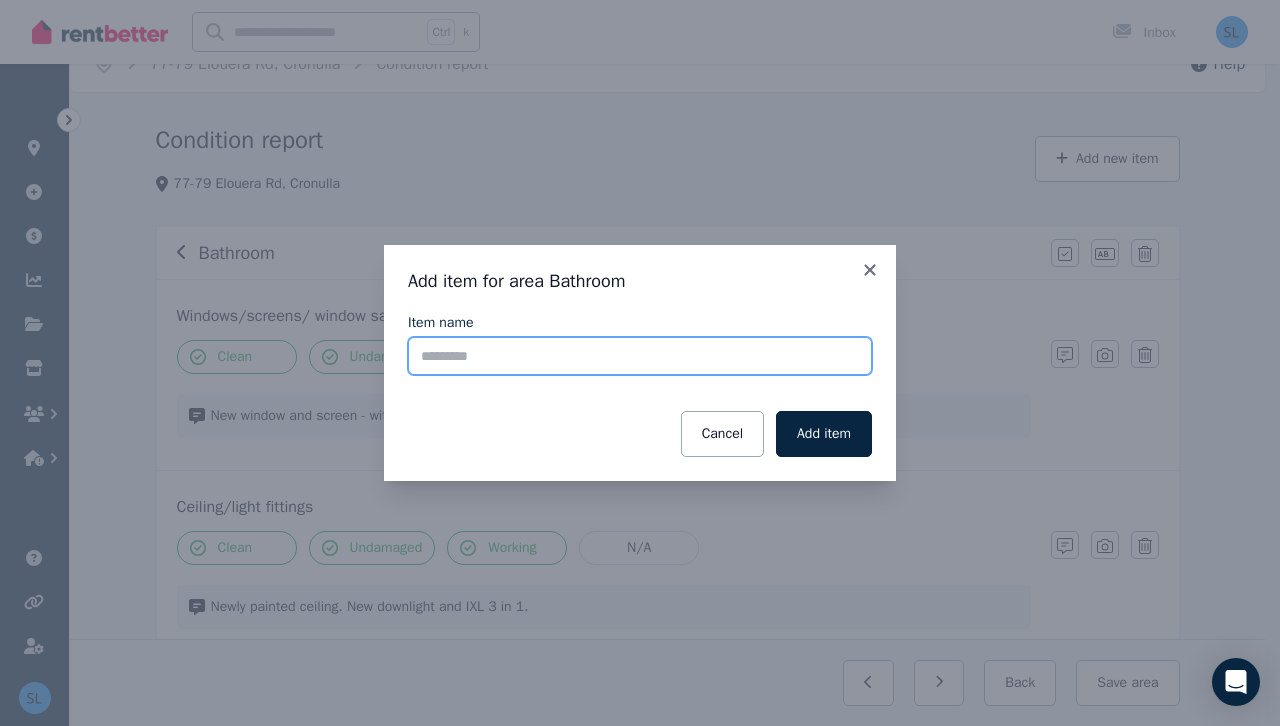 click on "Item name" at bounding box center (640, 356) 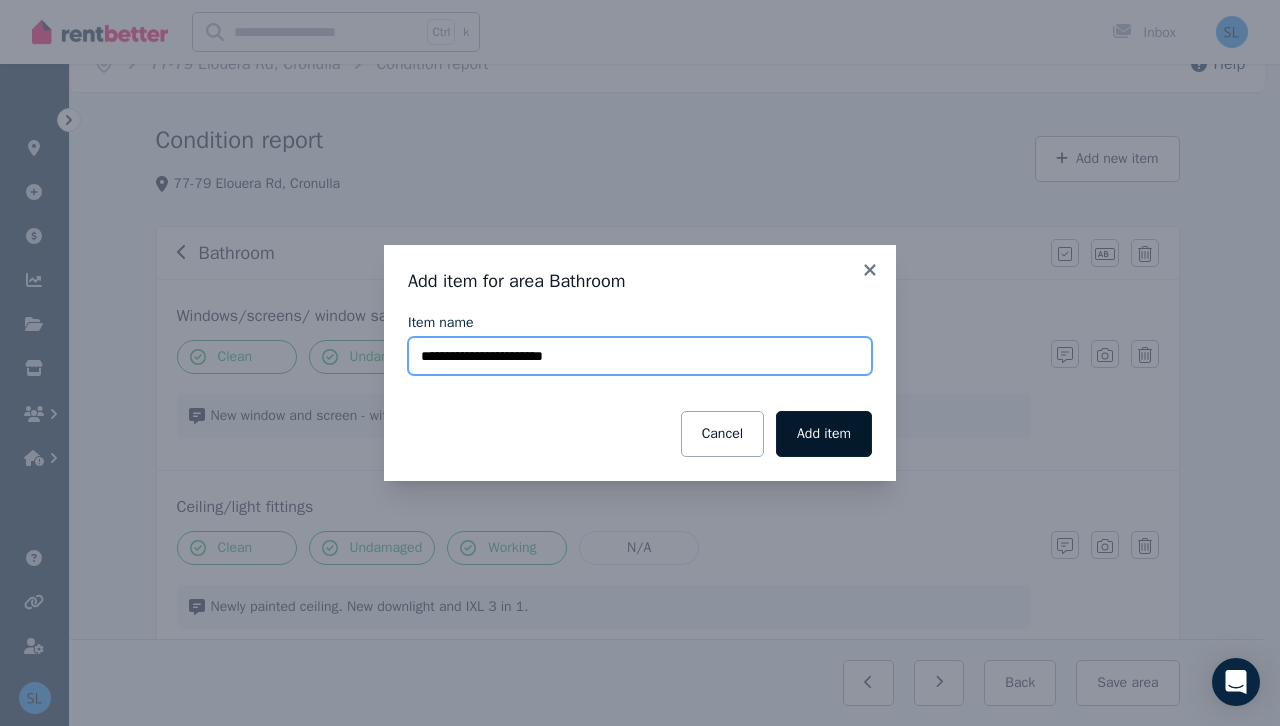 type on "**********" 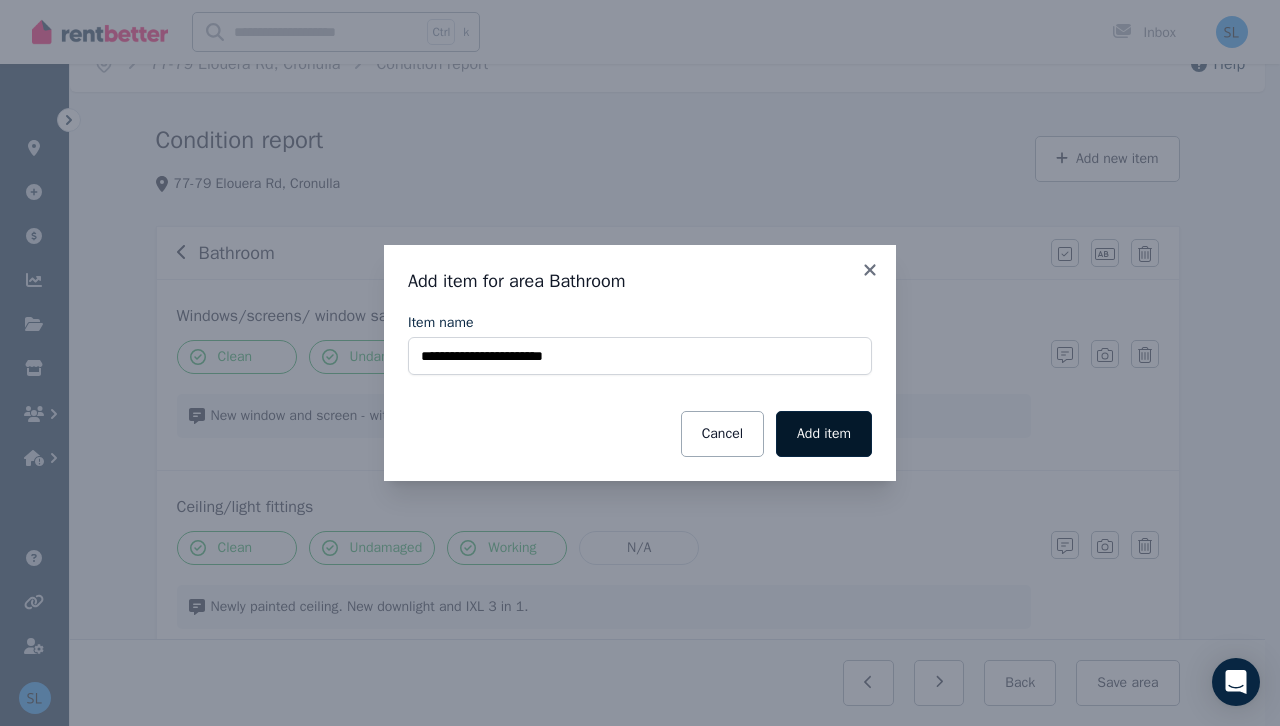 click on "Add item" at bounding box center [824, 434] 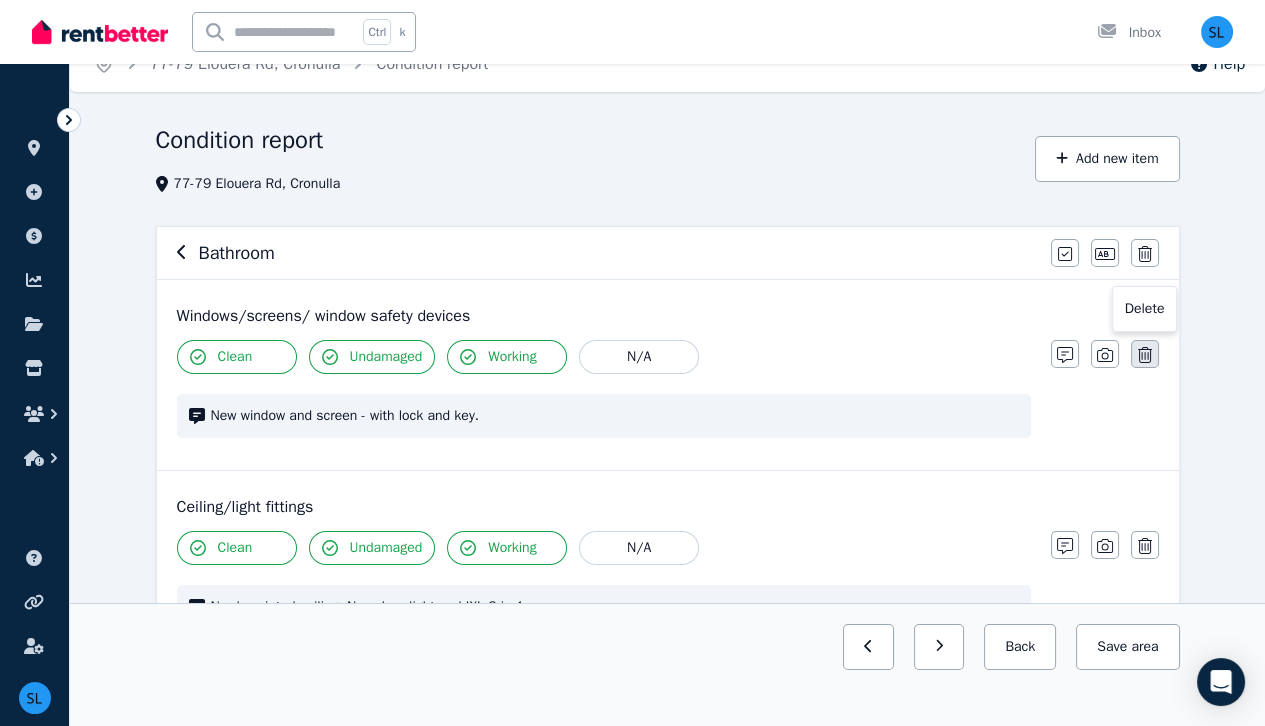 click 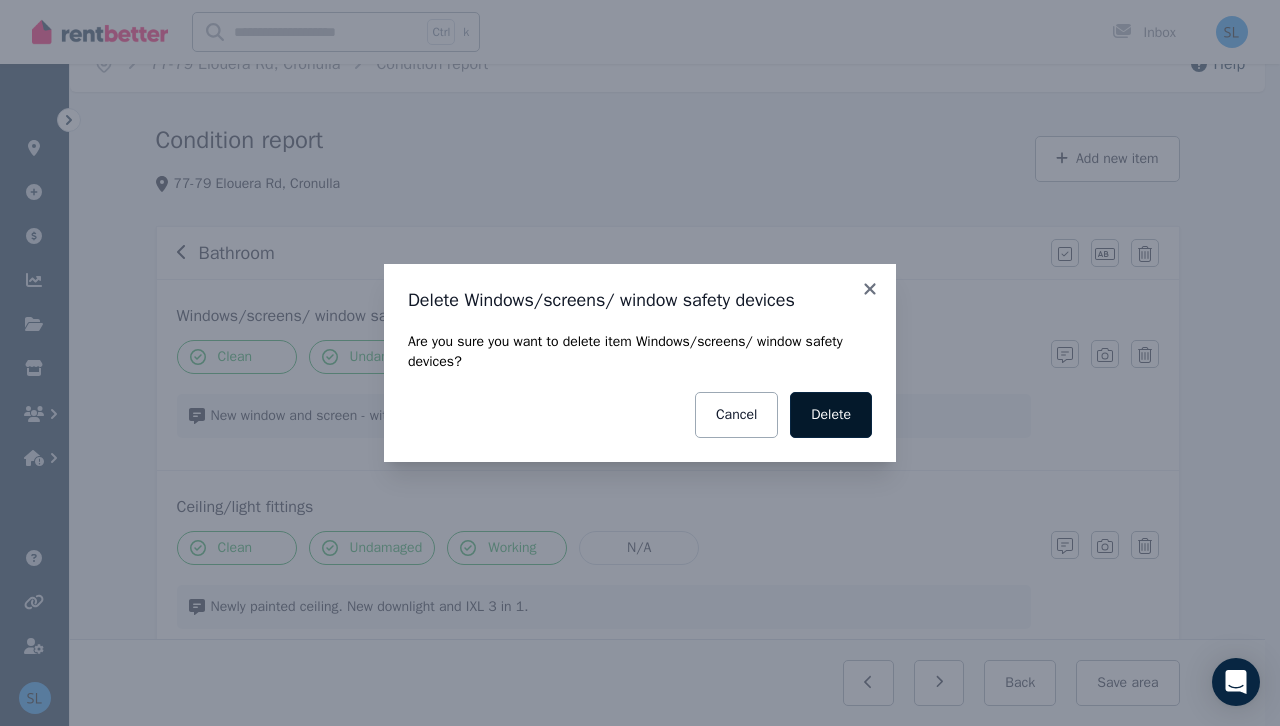 click on "Delete" at bounding box center (831, 415) 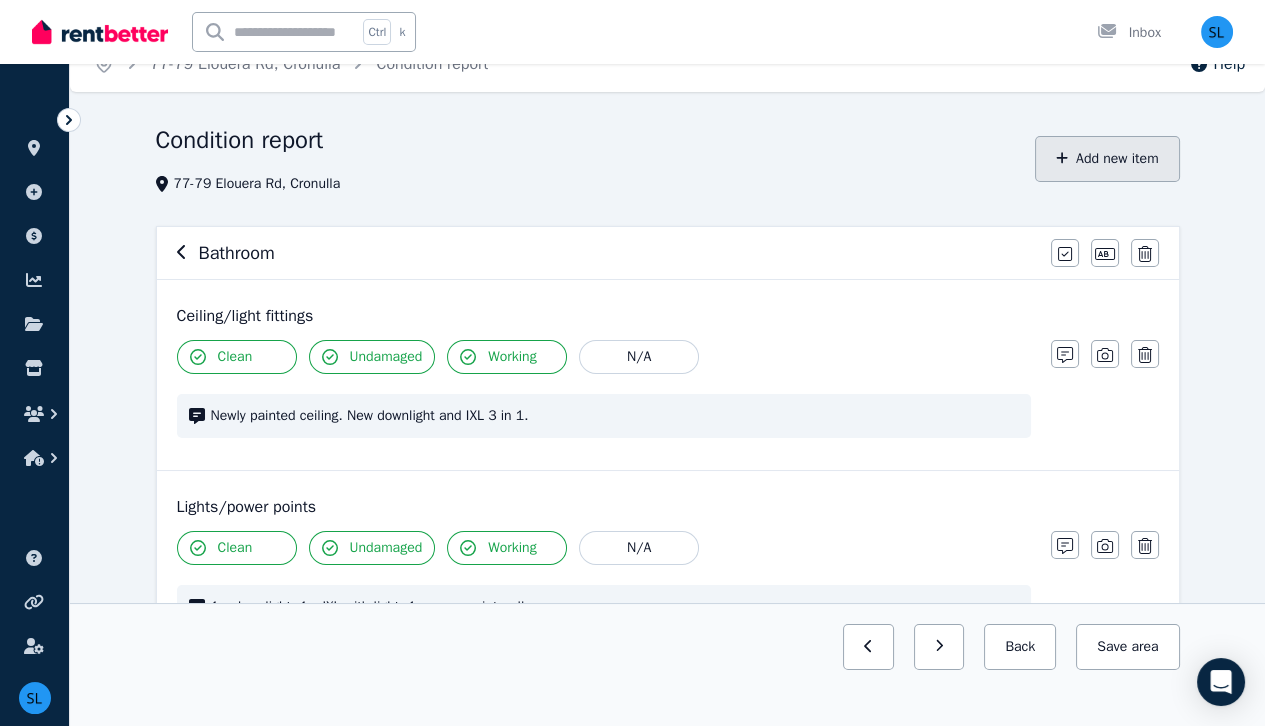 click on "Add new item" at bounding box center (1107, 159) 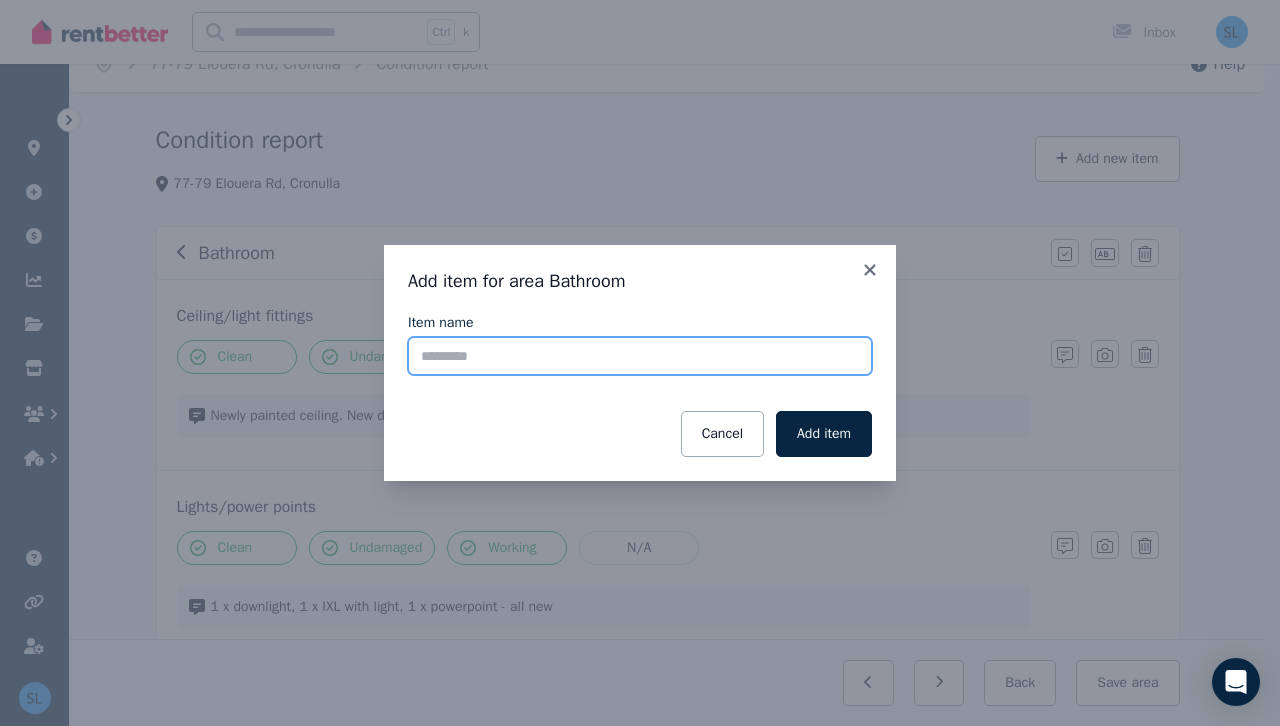 click on "Item name" at bounding box center [640, 356] 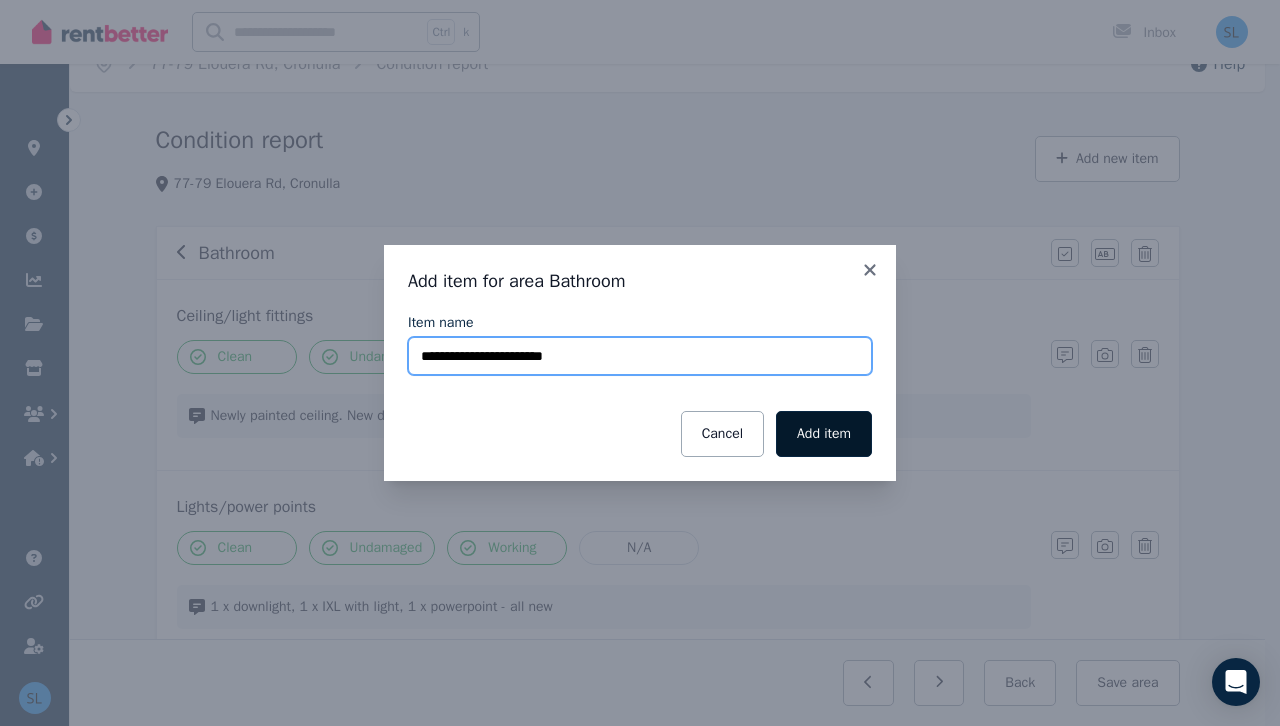 type on "**********" 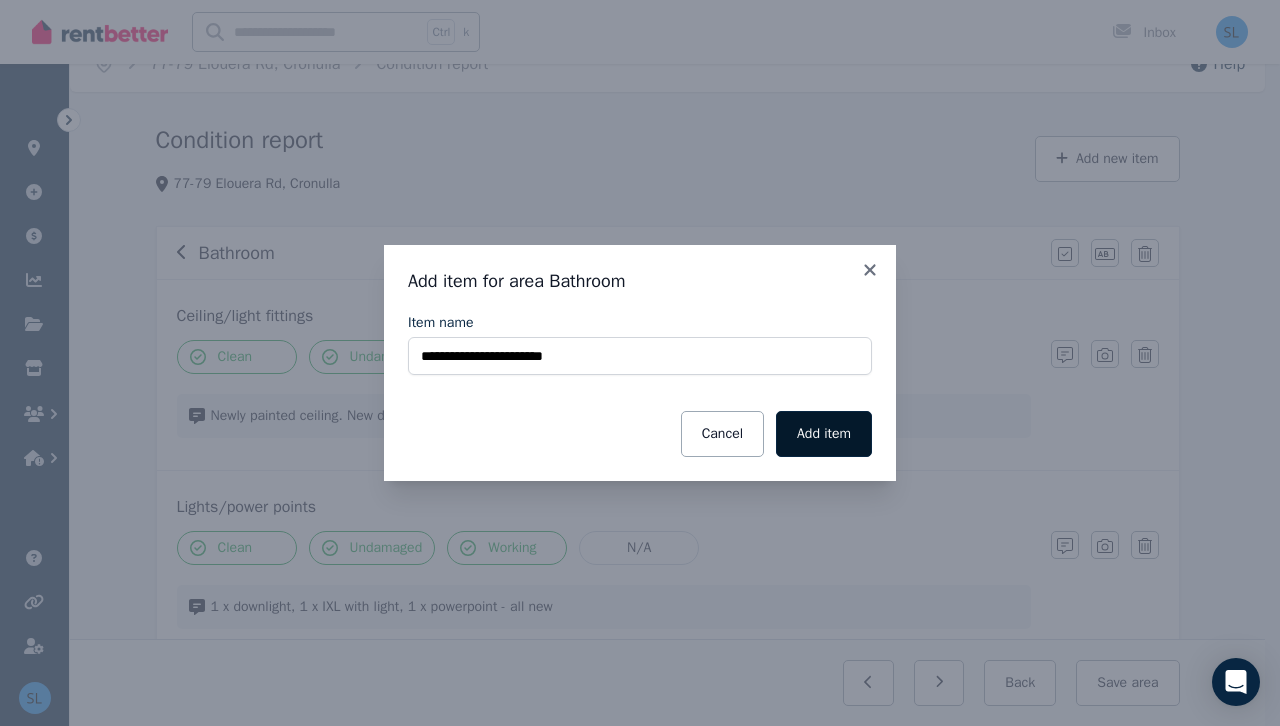 click on "Add item" at bounding box center [824, 434] 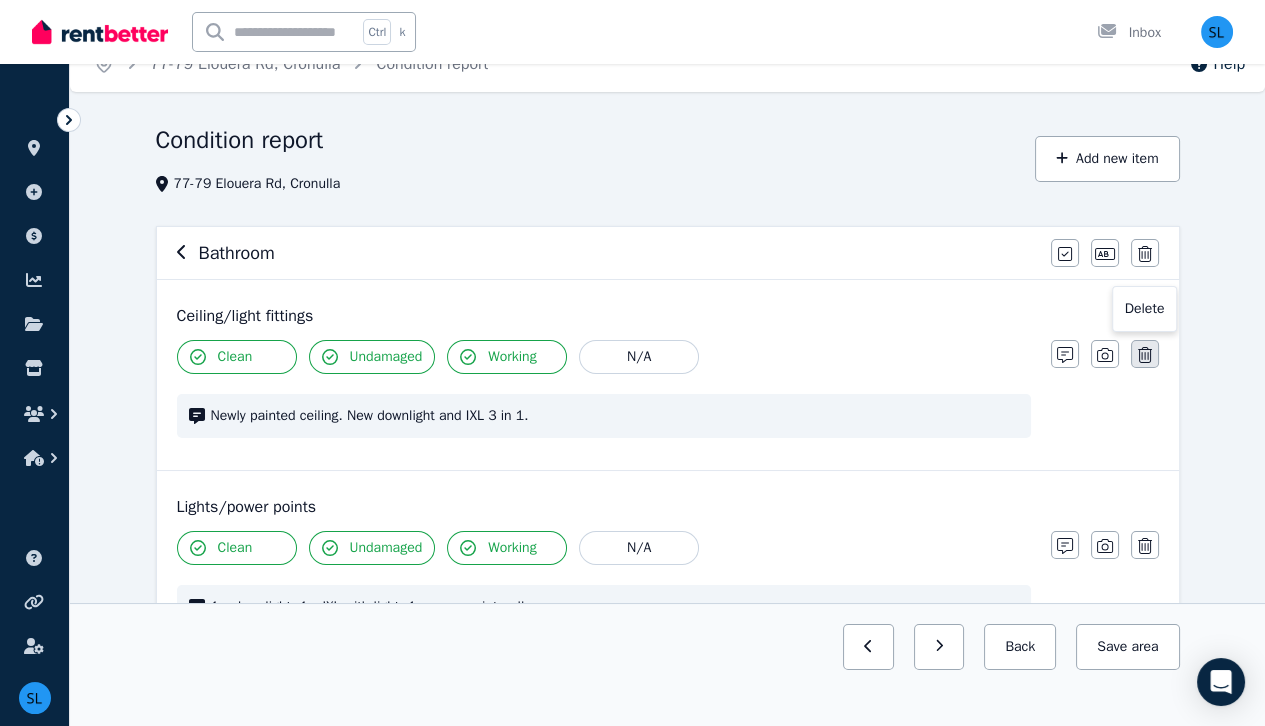 click 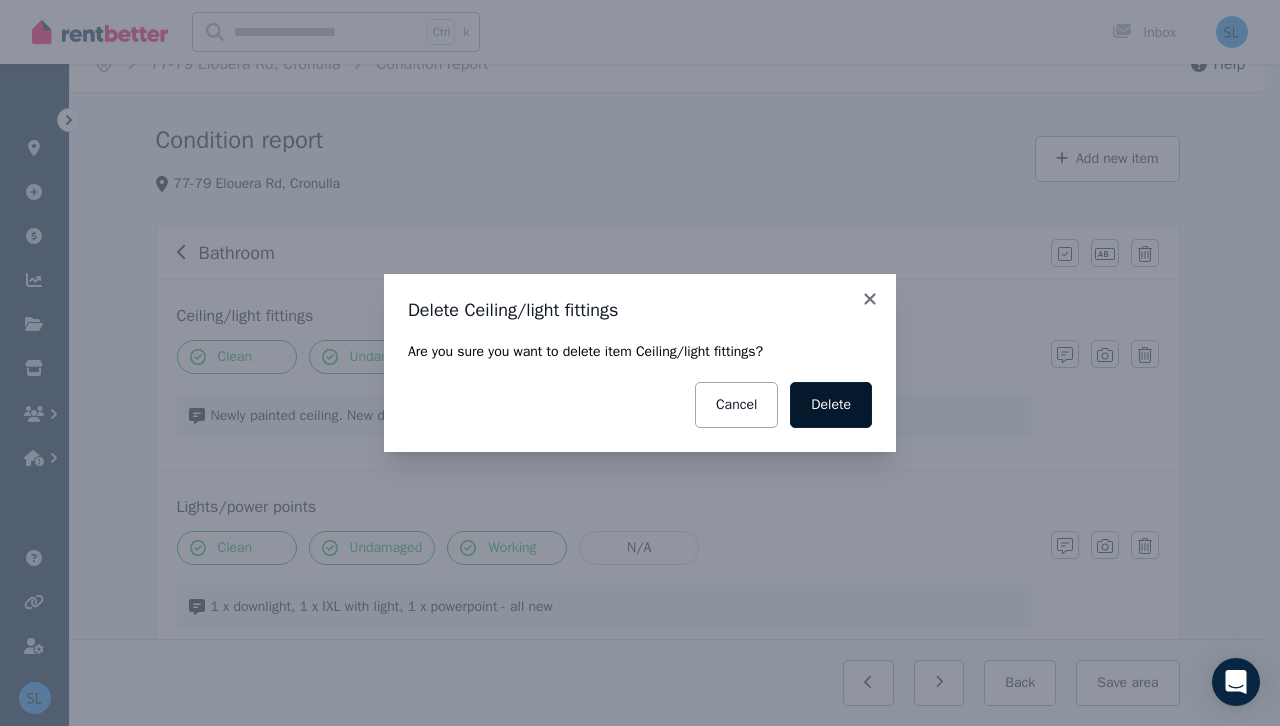 click on "Delete" at bounding box center [831, 405] 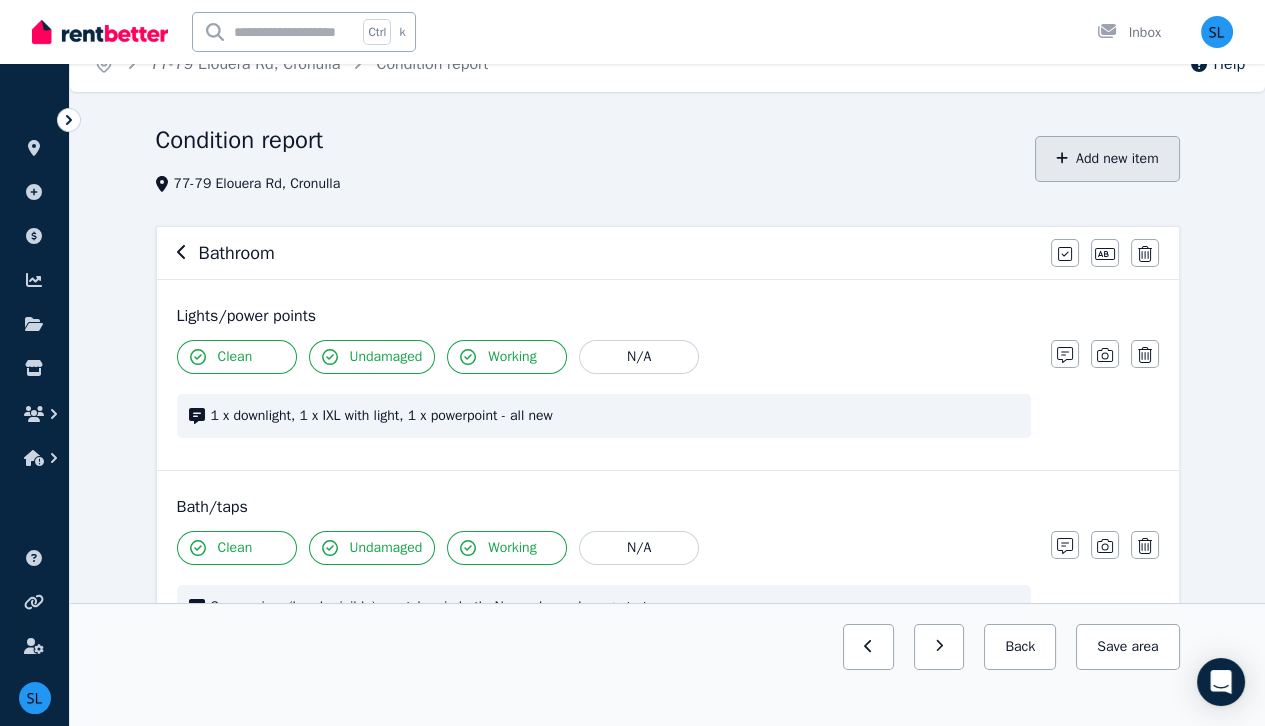 click on "Add new item" at bounding box center [1107, 159] 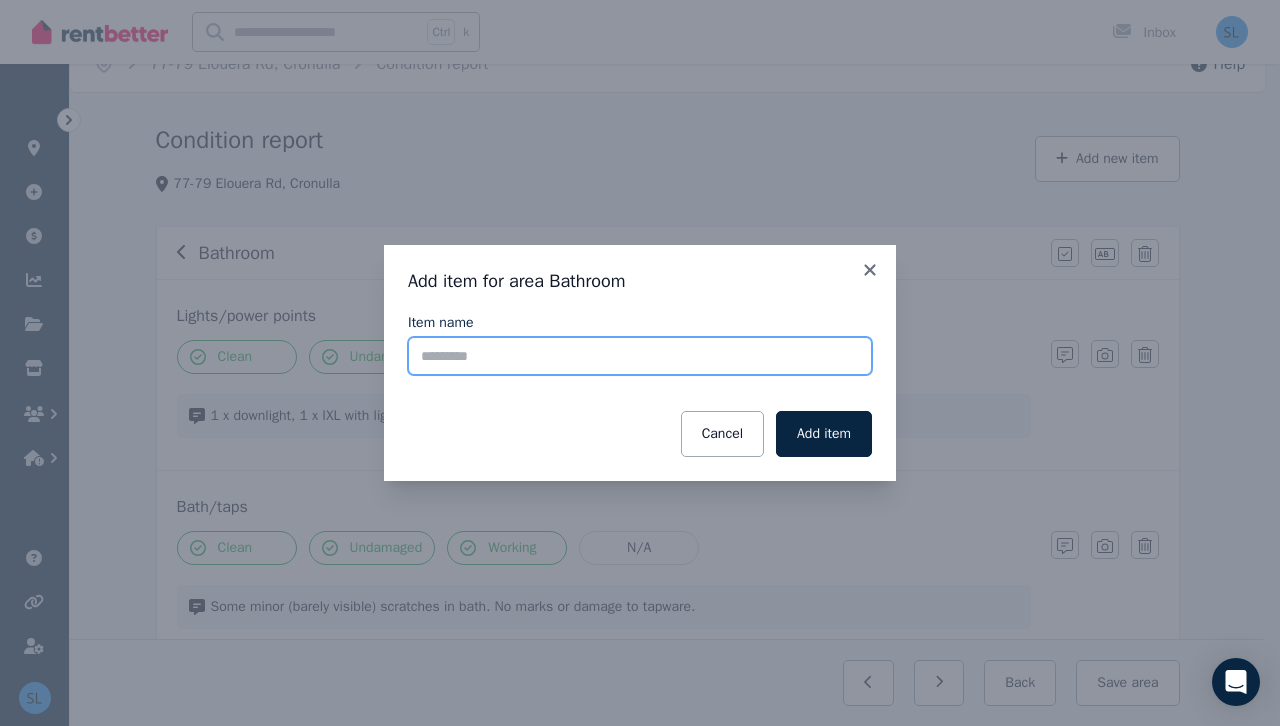 click on "Item name" at bounding box center (640, 356) 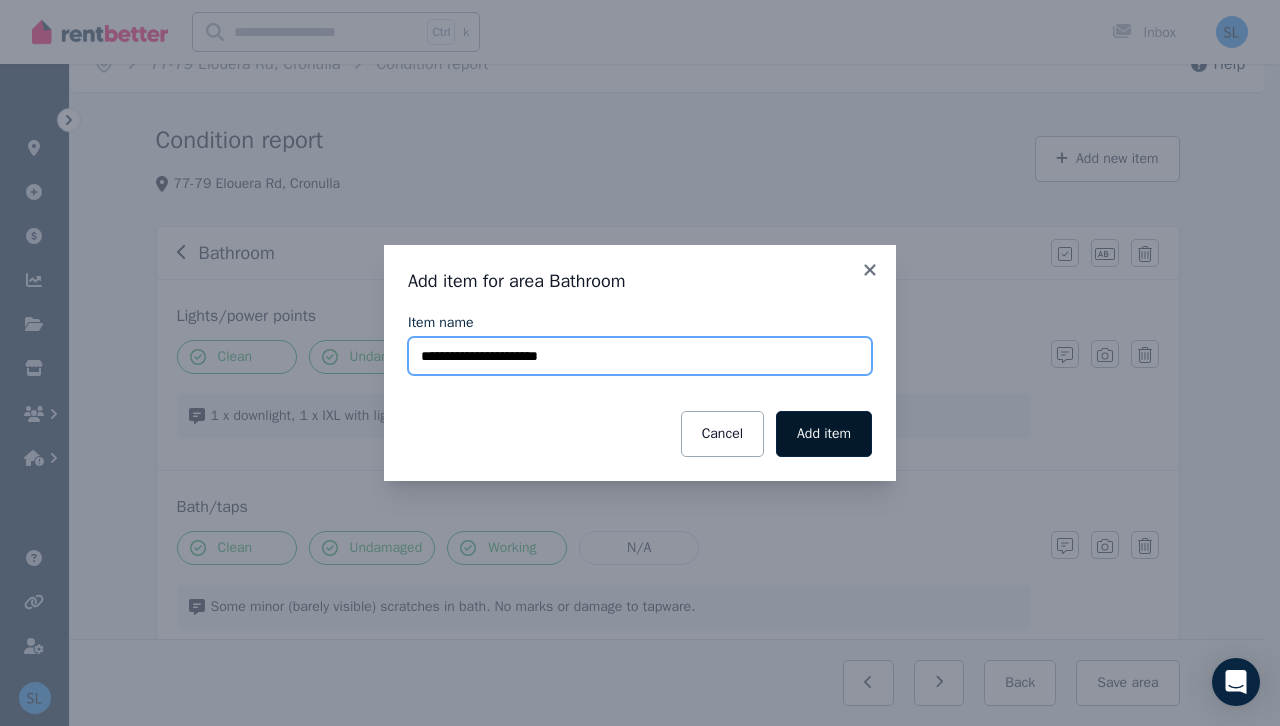 type on "**********" 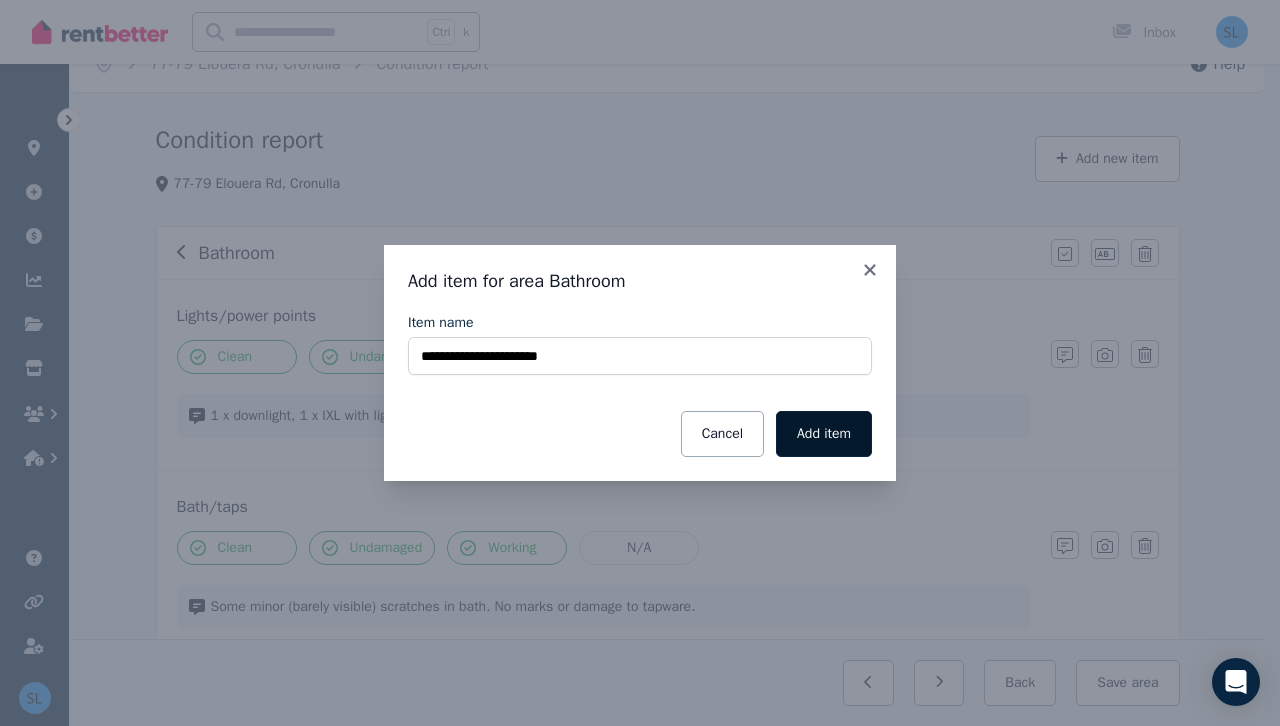 click on "Add item" at bounding box center [824, 434] 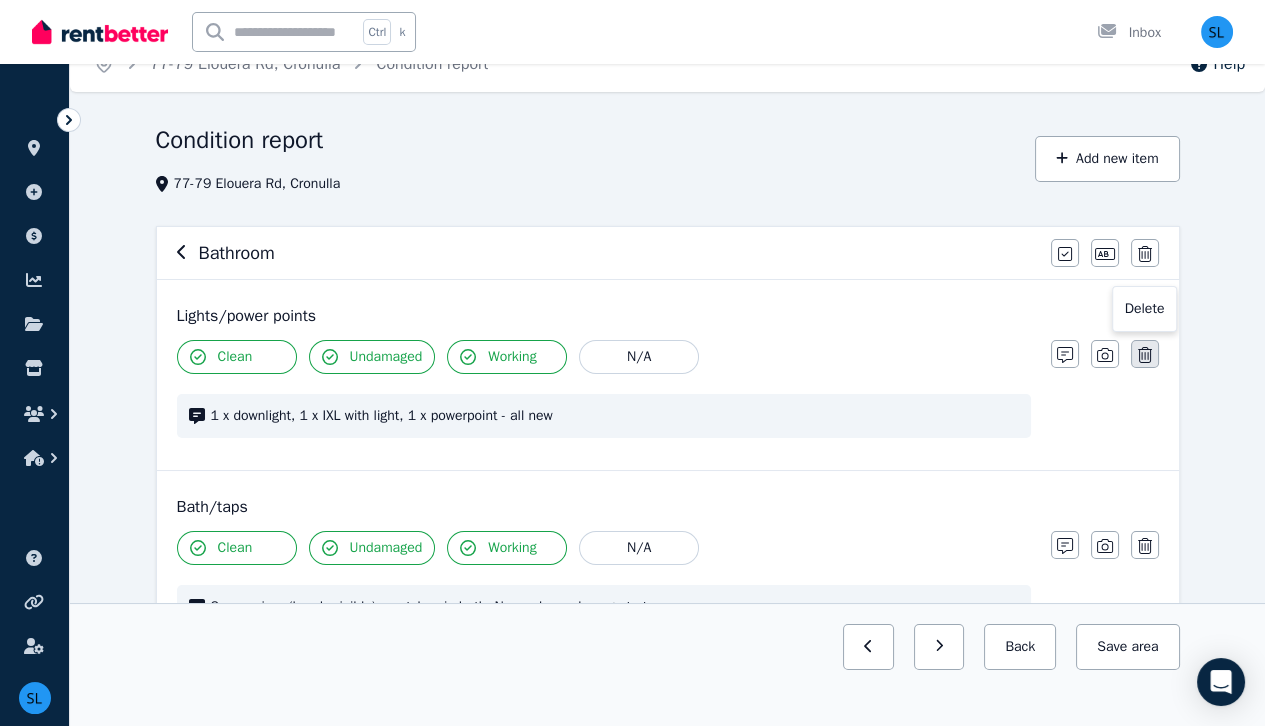 click 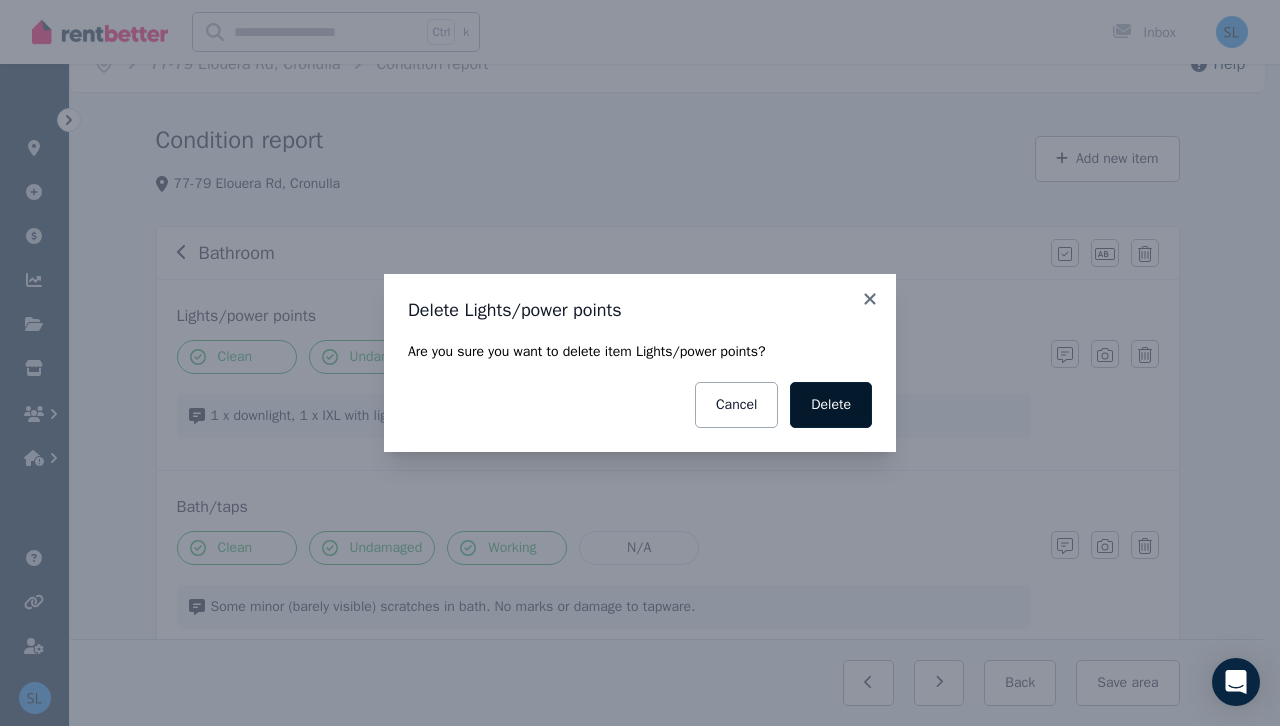 click on "Delete" at bounding box center [831, 405] 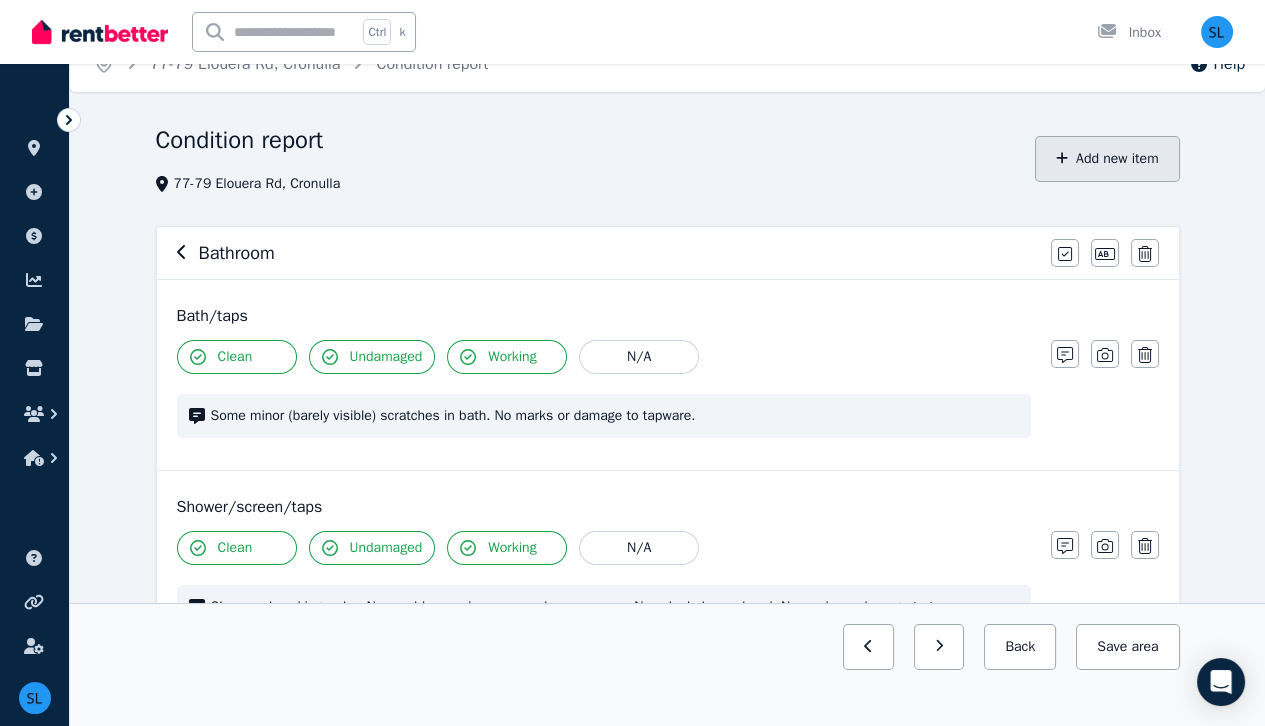 click on "Add new item" at bounding box center [1107, 159] 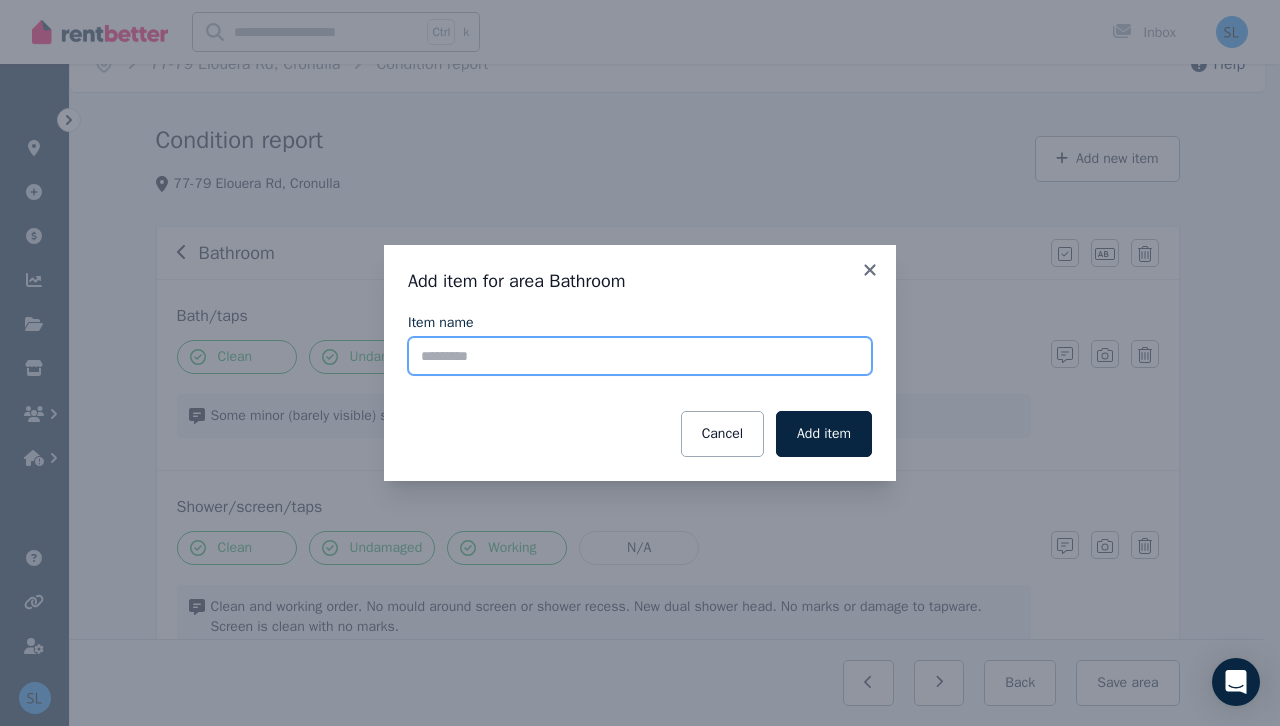 click on "Item name" at bounding box center (640, 356) 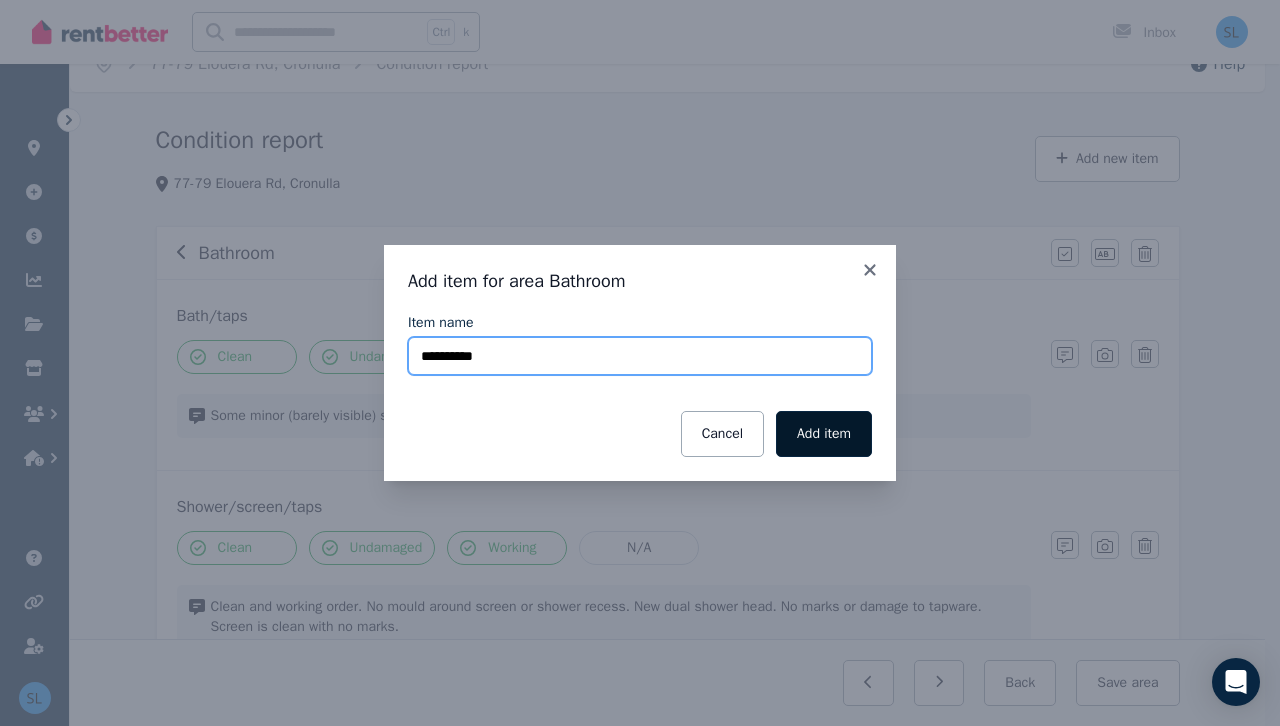 type on "**********" 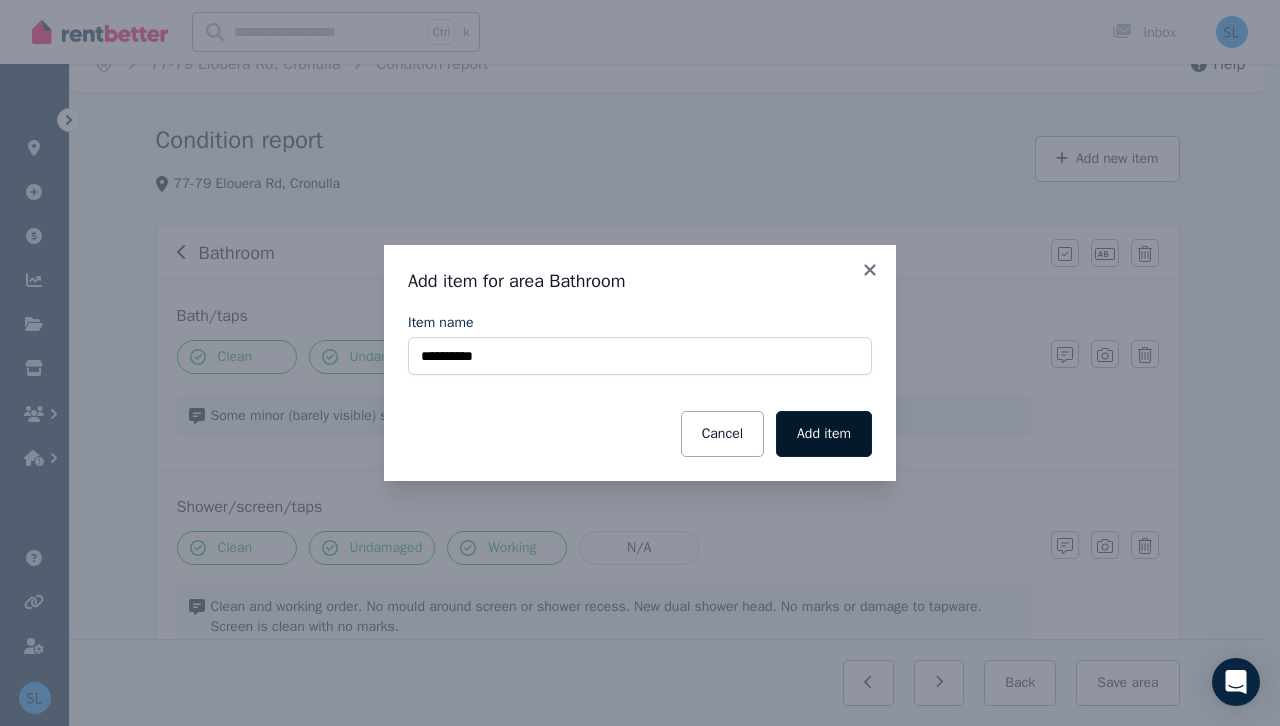 click on "Add item" at bounding box center [824, 434] 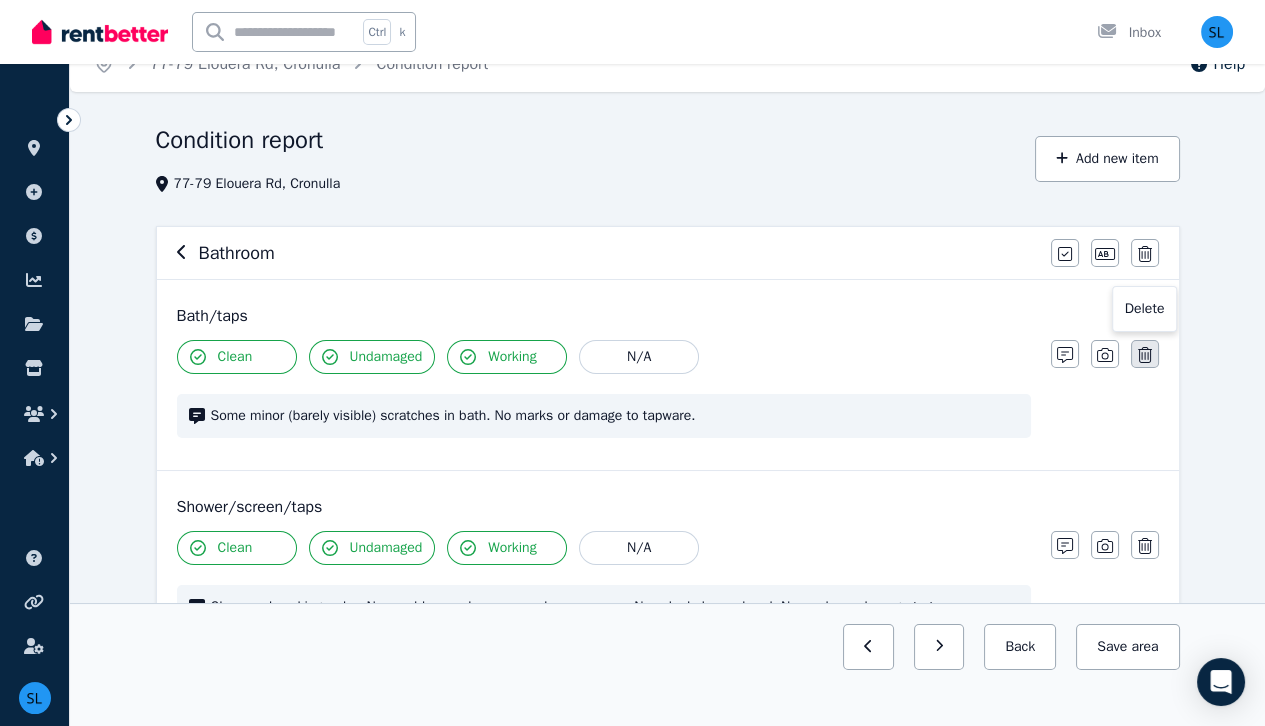 click 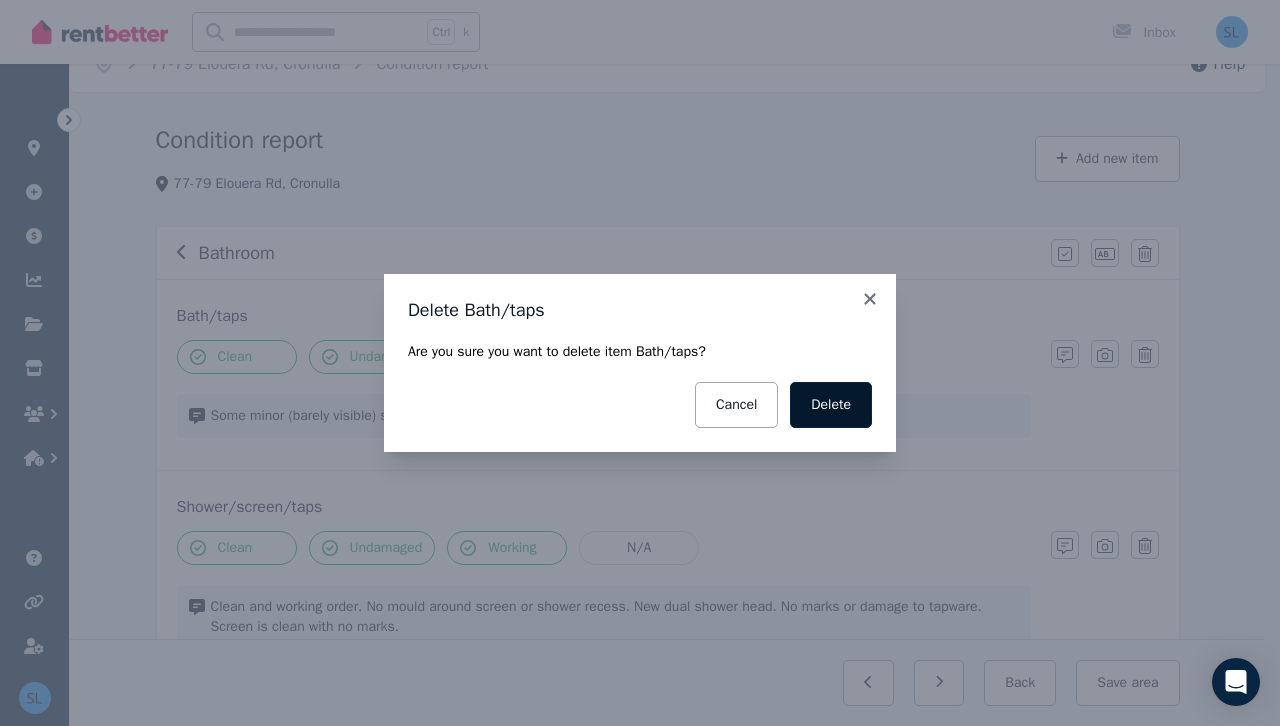 click on "Delete" at bounding box center [831, 405] 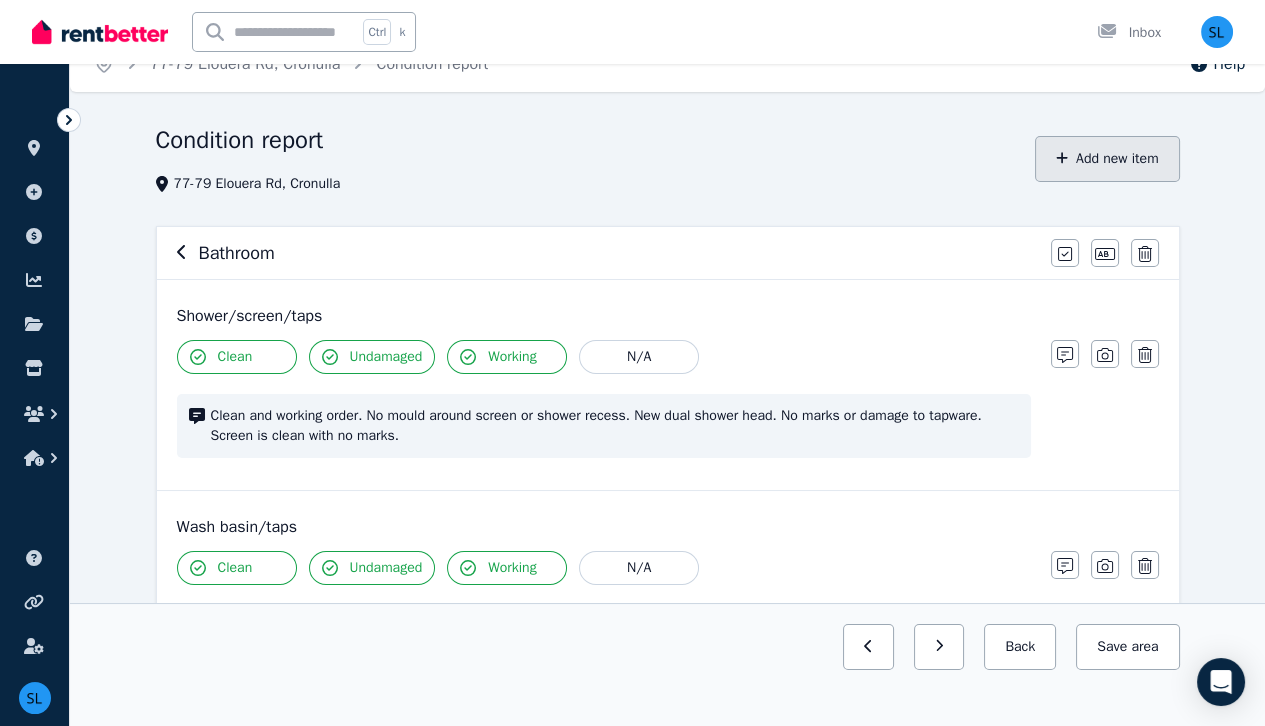 click on "Add new item" at bounding box center [1107, 159] 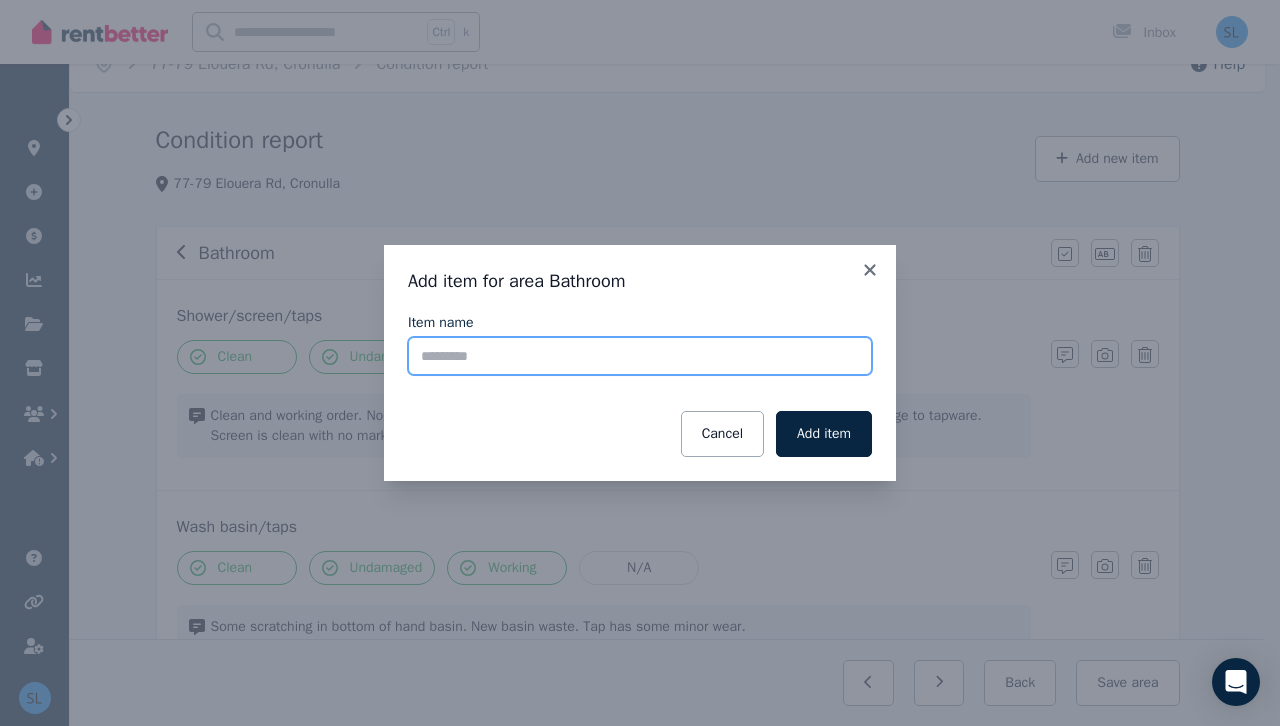 click on "Item name" at bounding box center (640, 356) 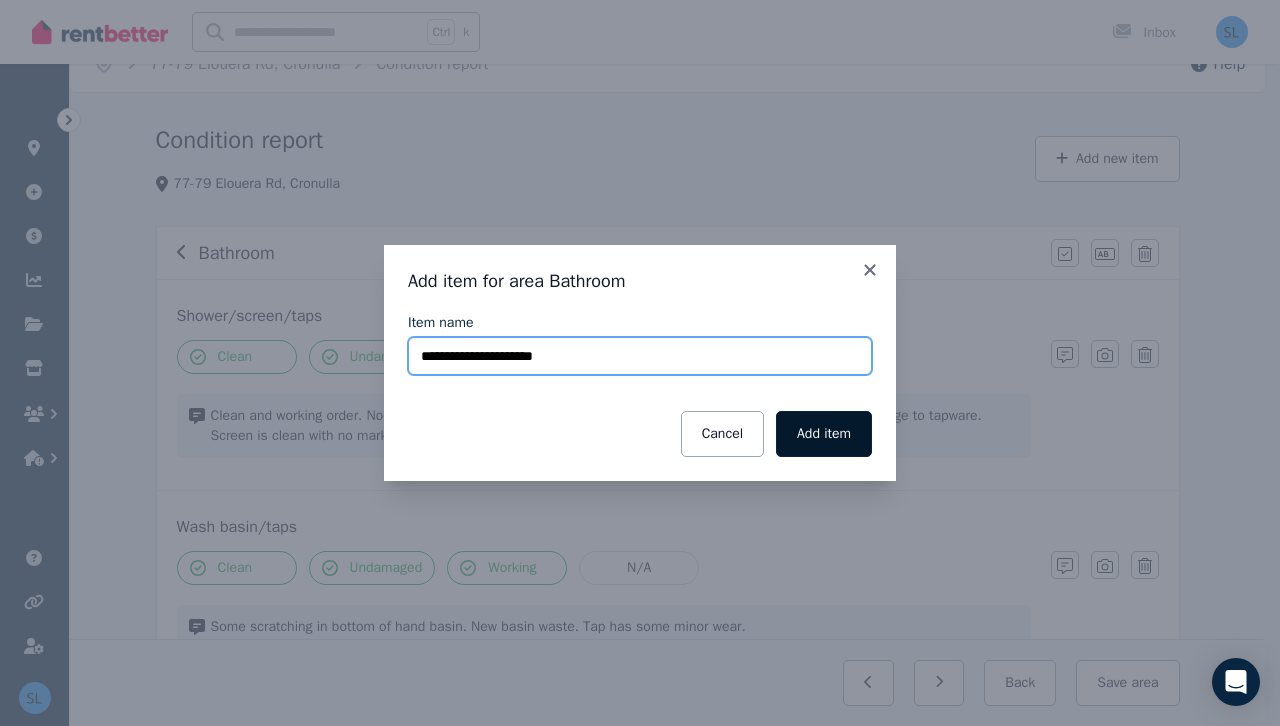 type on "**********" 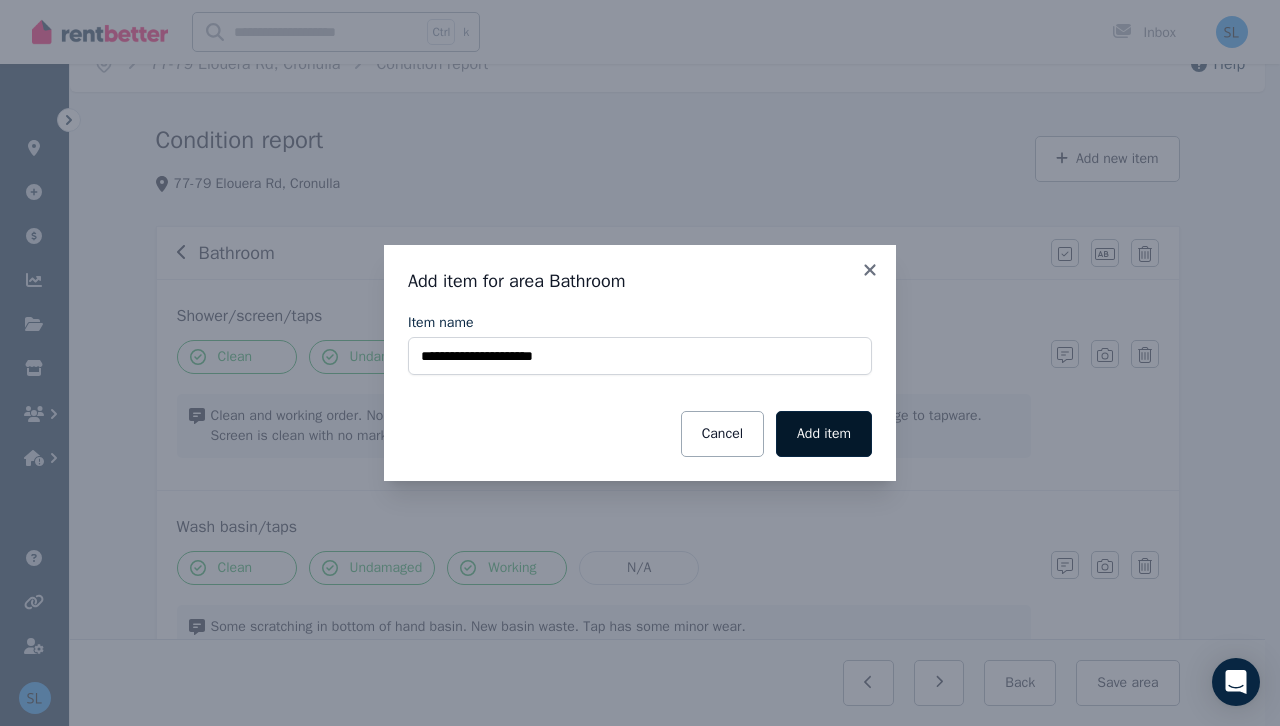 click on "Add item" at bounding box center [824, 434] 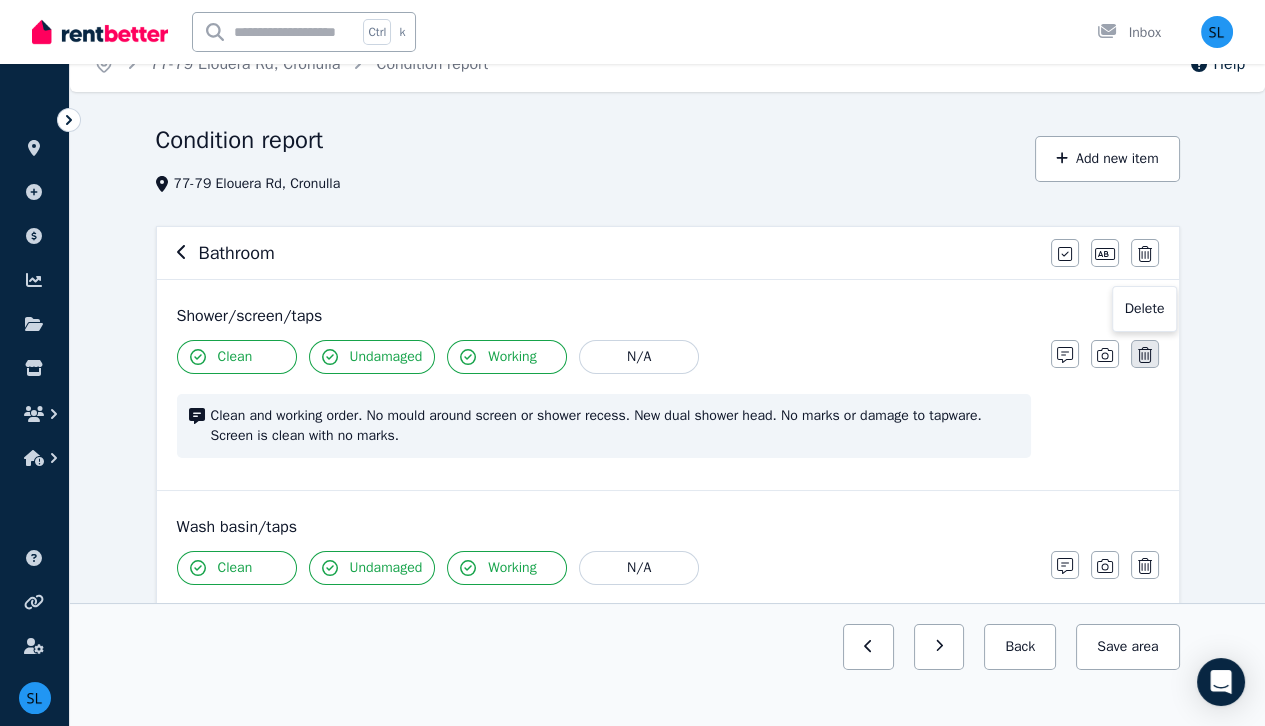 click 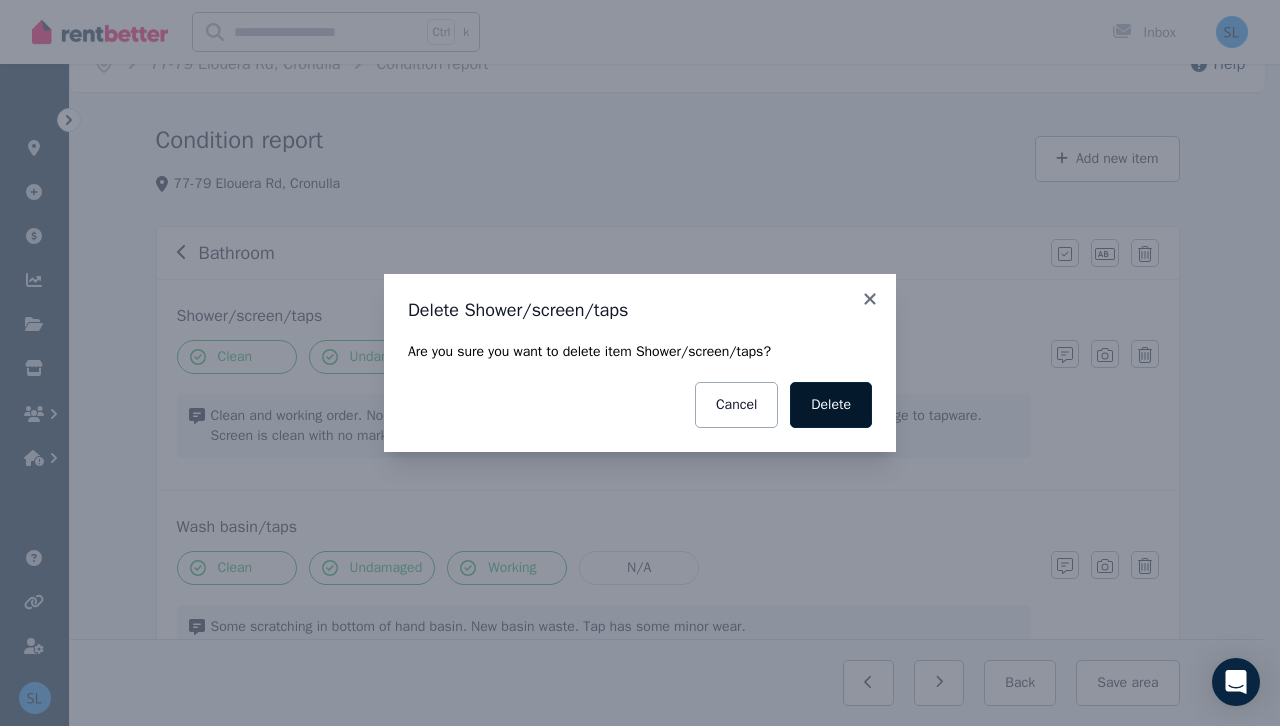 click on "Delete" at bounding box center [831, 405] 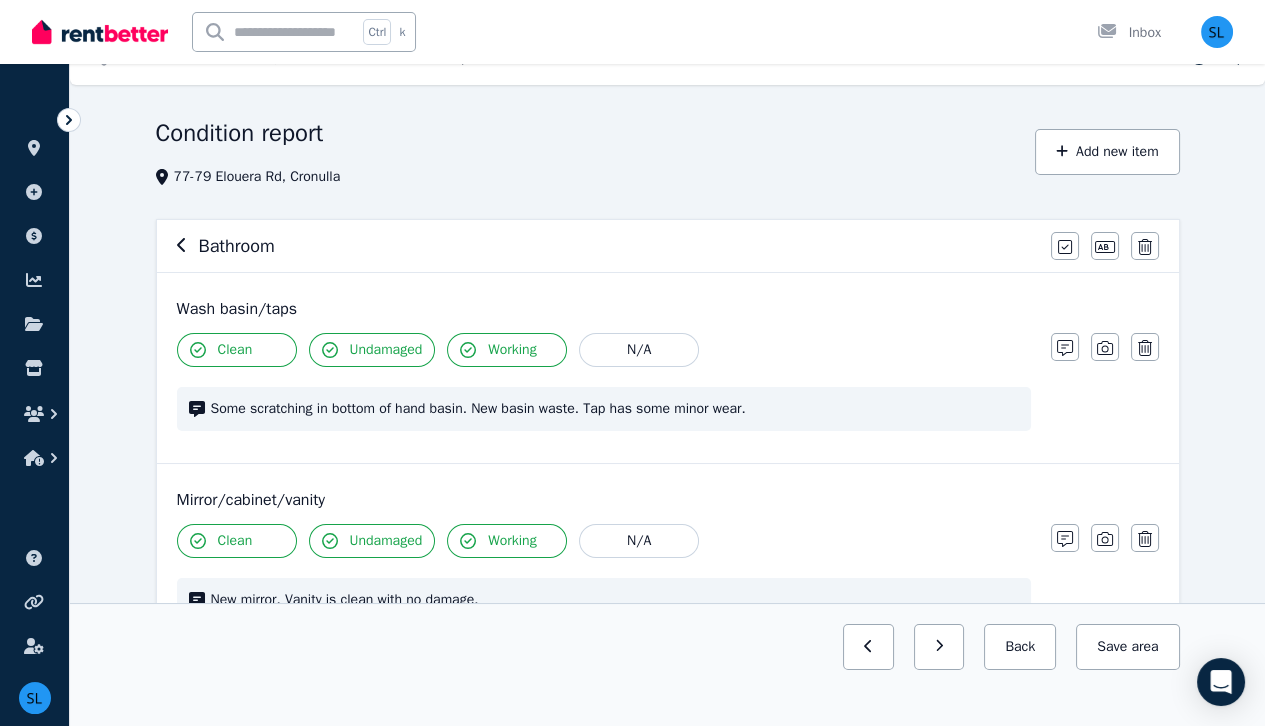 scroll, scrollTop: 32, scrollLeft: 0, axis: vertical 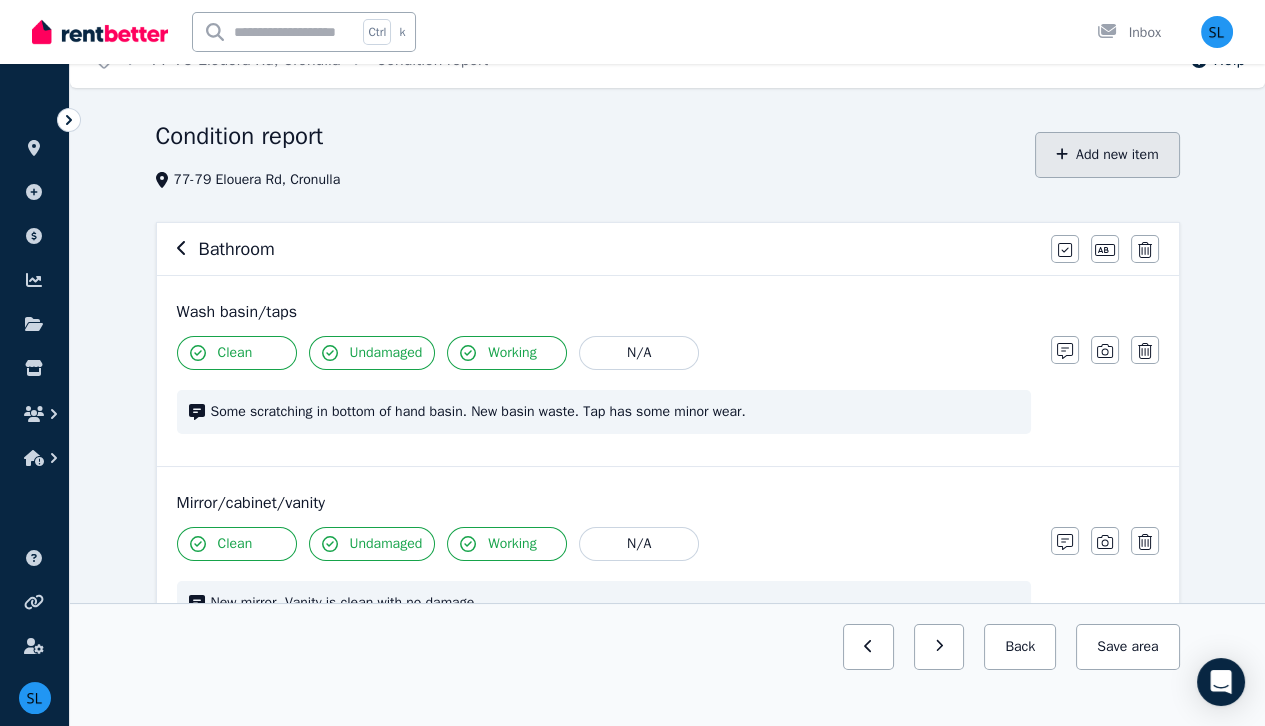 click on "Add new item" at bounding box center [1107, 155] 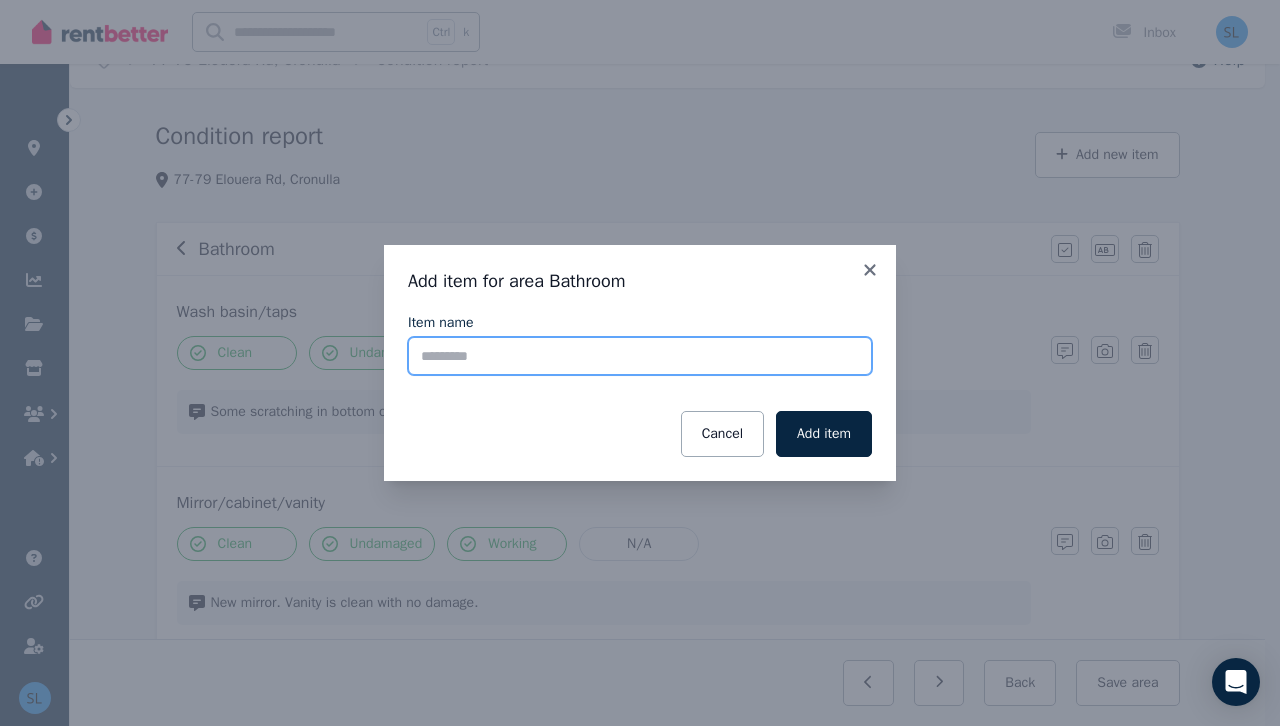 click on "Item name" at bounding box center (640, 356) 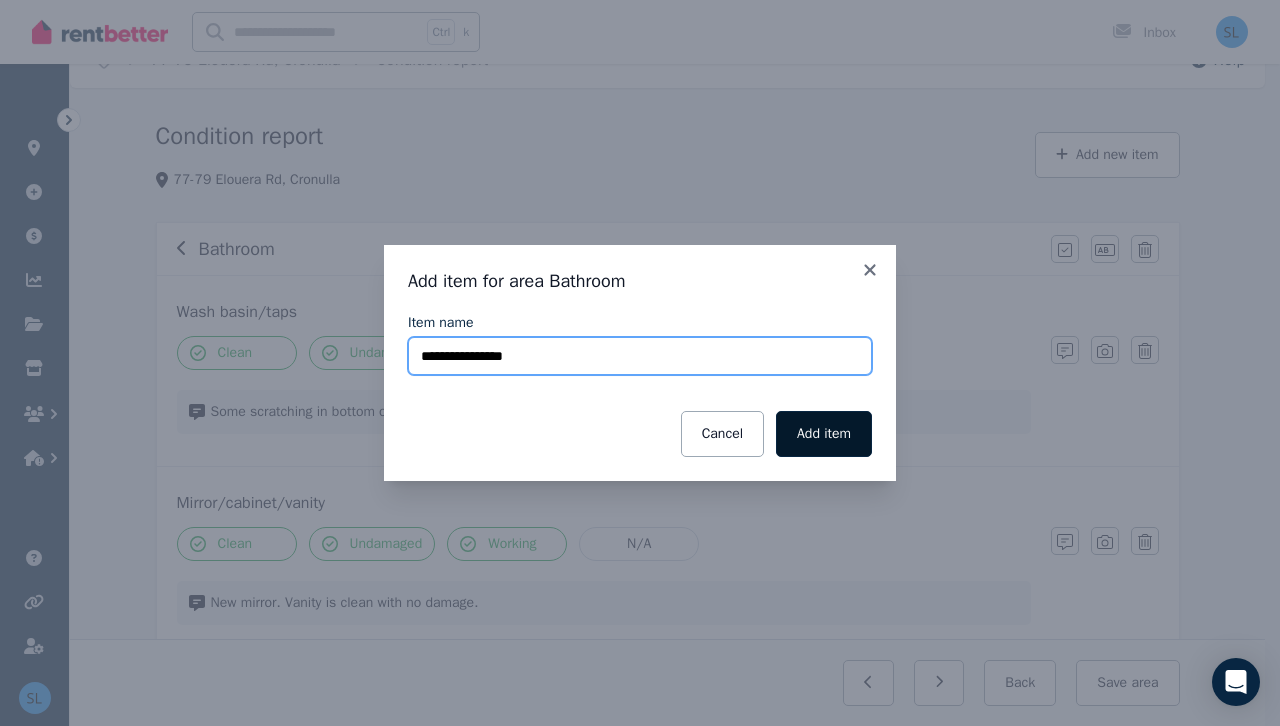 type on "**********" 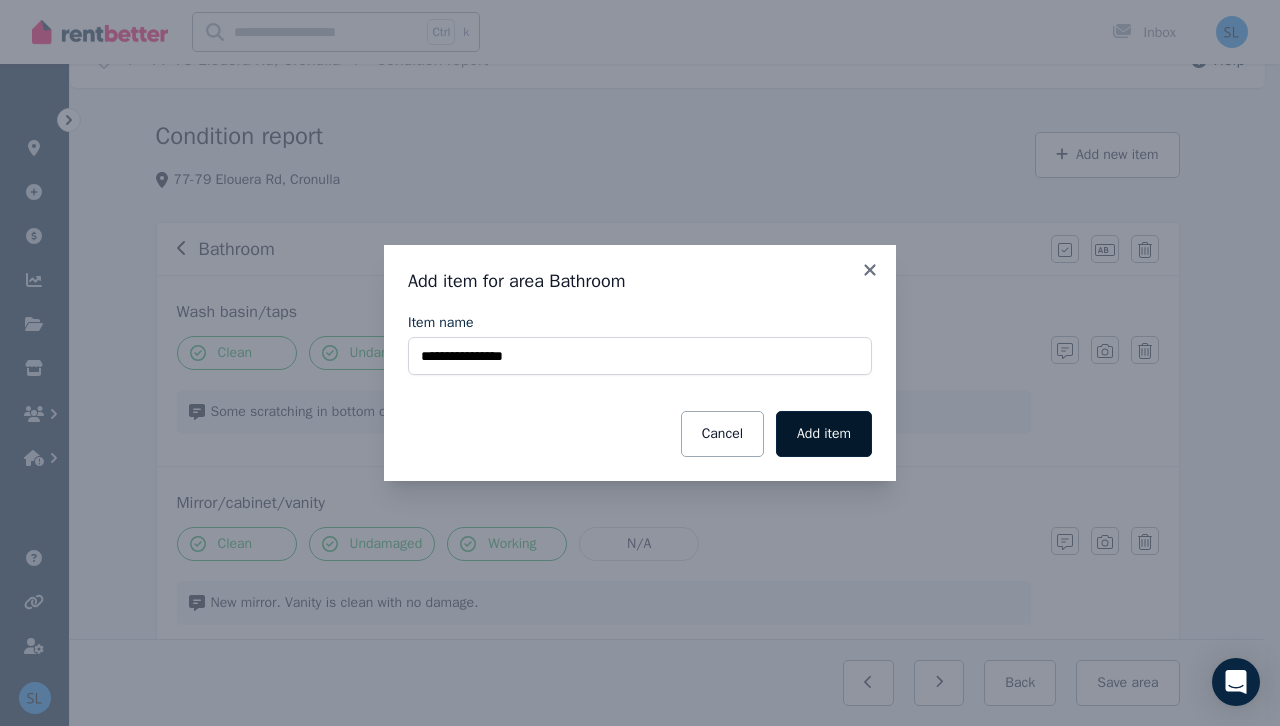 click on "Add item" at bounding box center [824, 434] 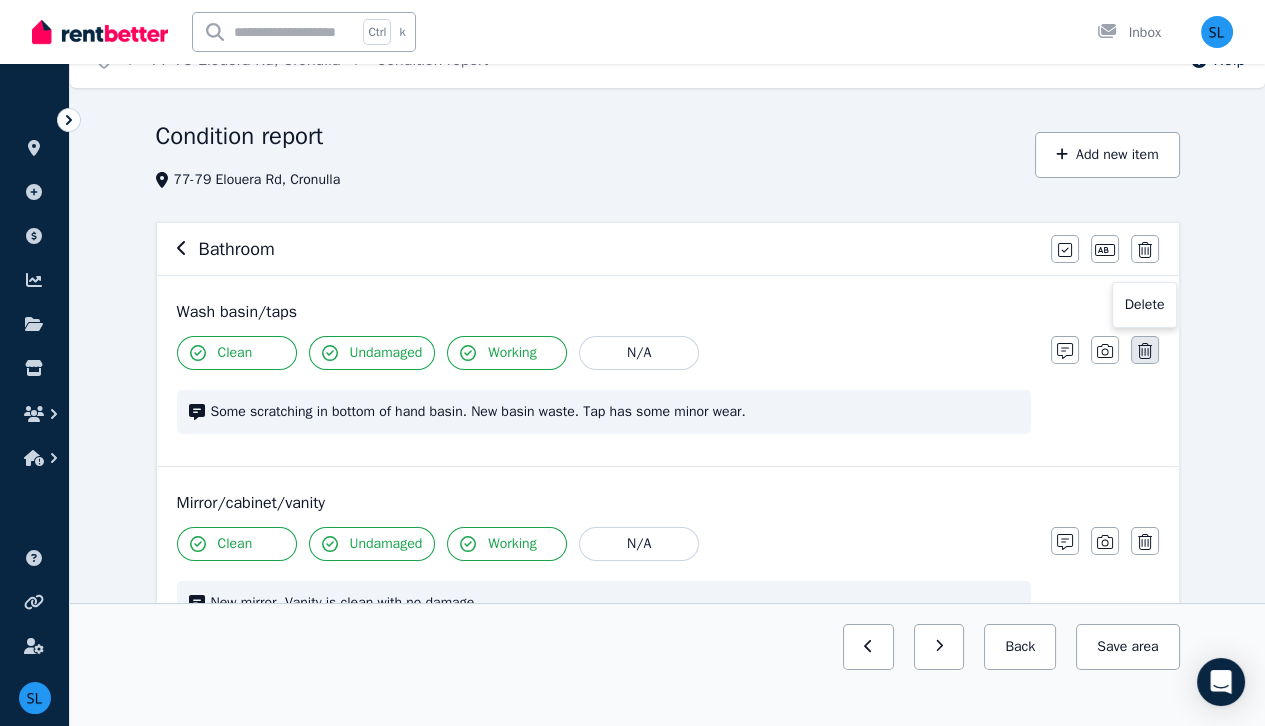 click 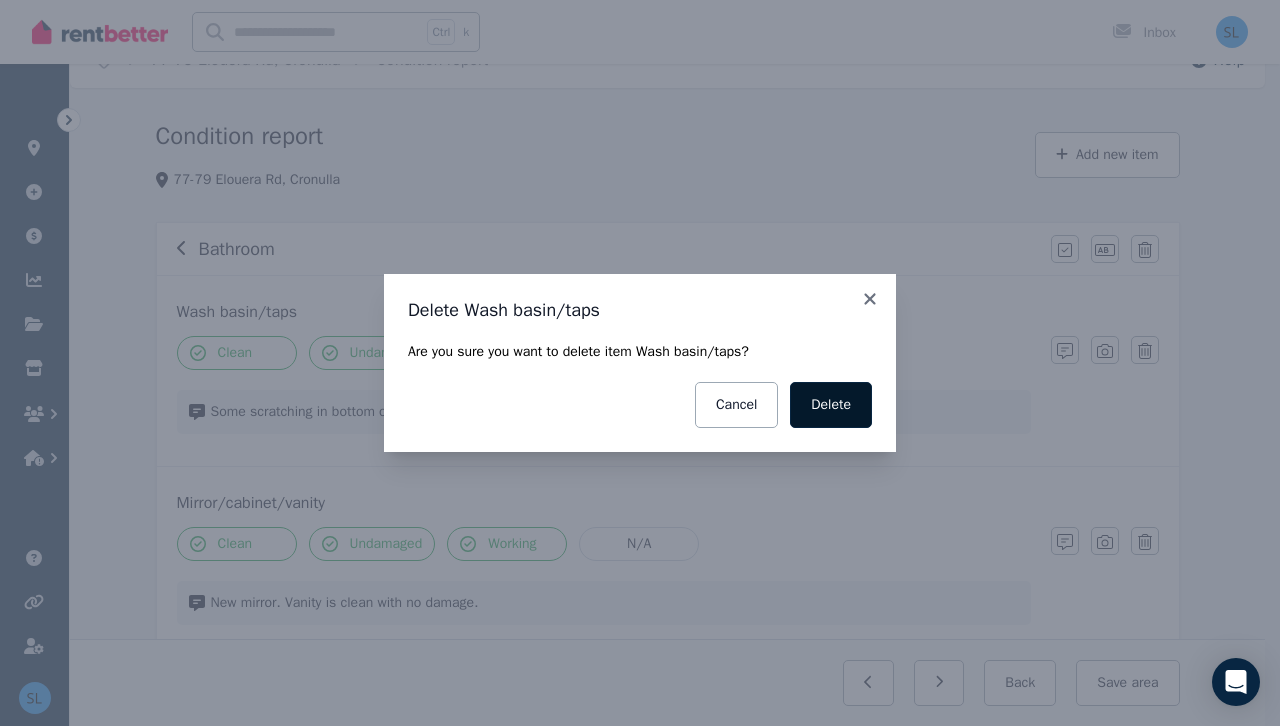 click on "Delete" at bounding box center (831, 405) 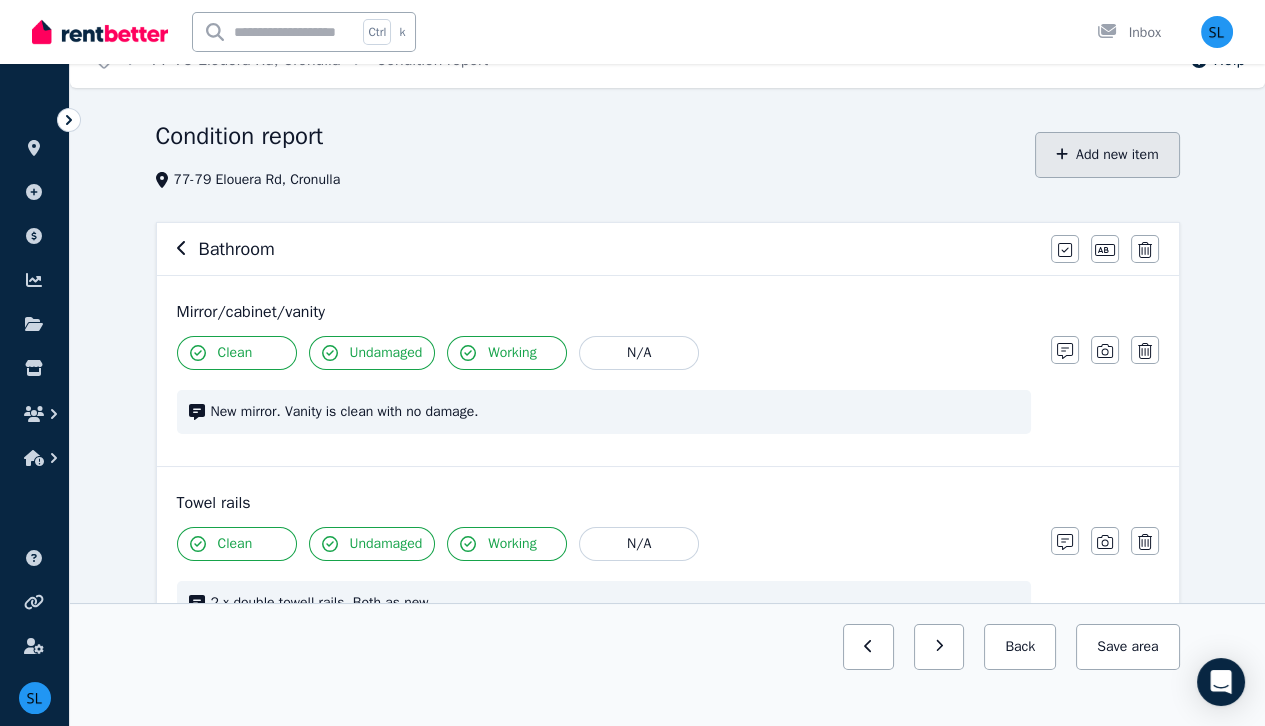 click on "Add new item" at bounding box center (1107, 155) 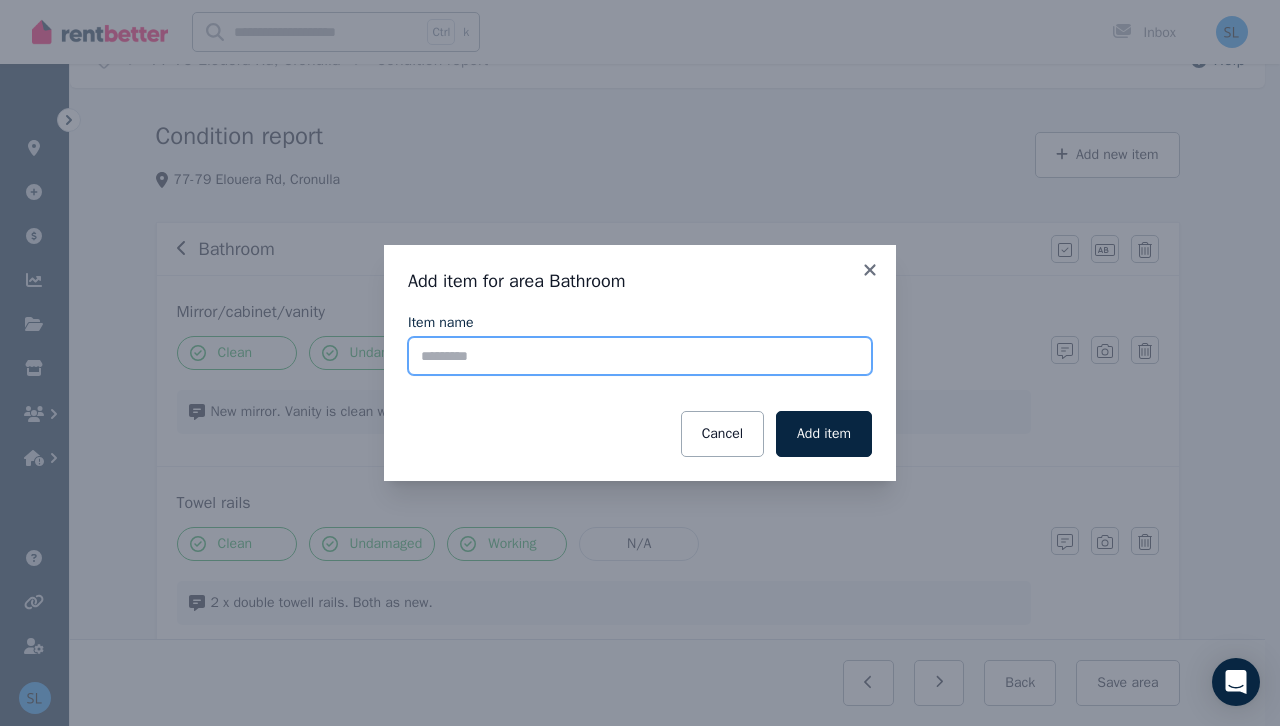 click on "Item name" at bounding box center (640, 356) 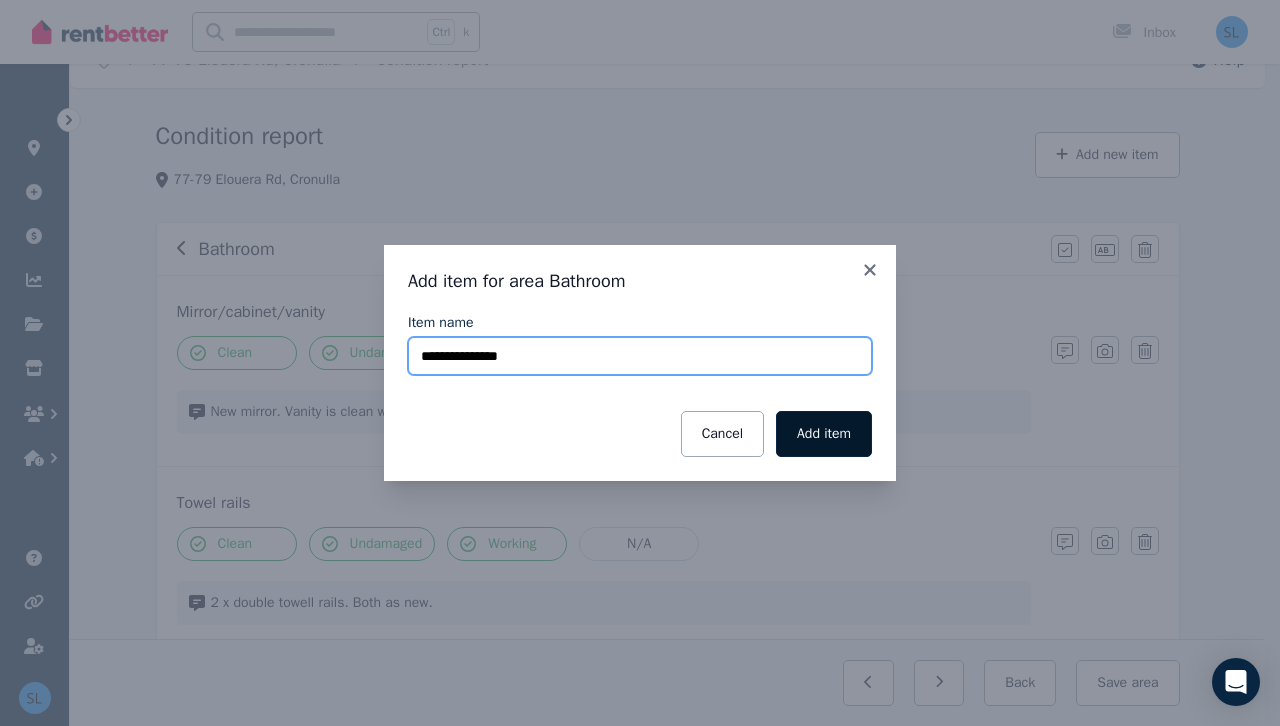 type on "**********" 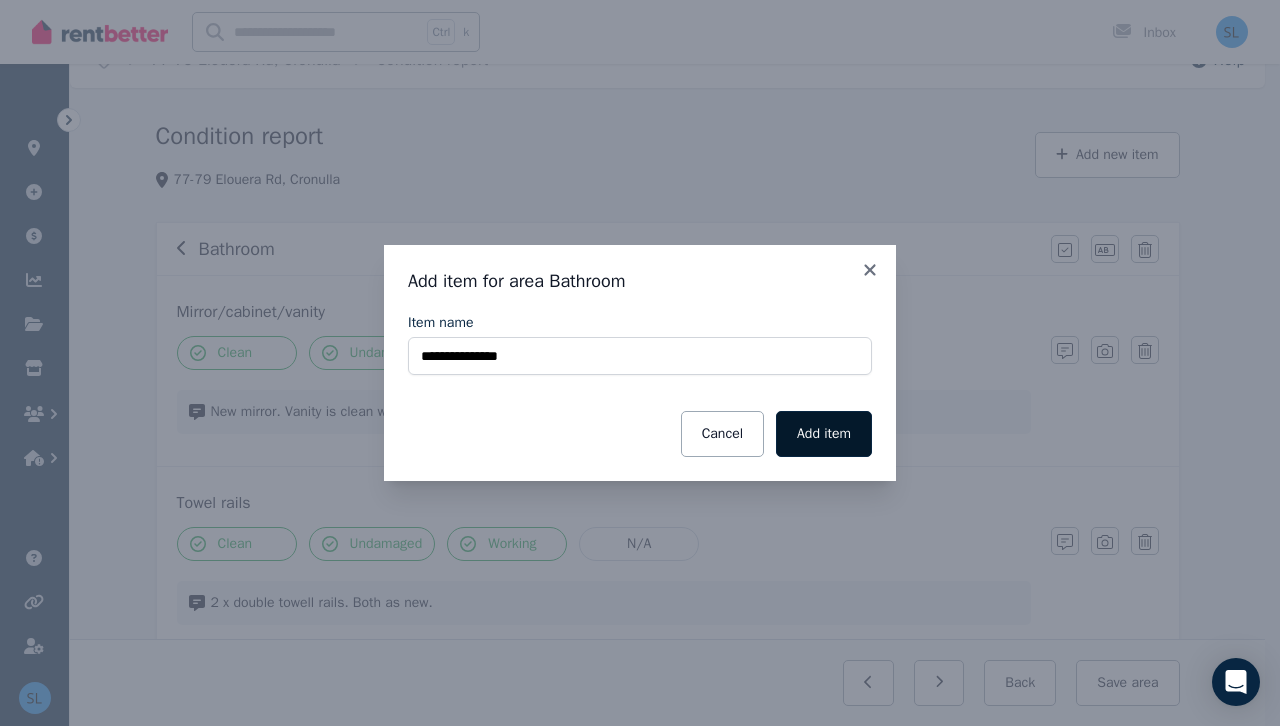 click on "Add item" at bounding box center [824, 434] 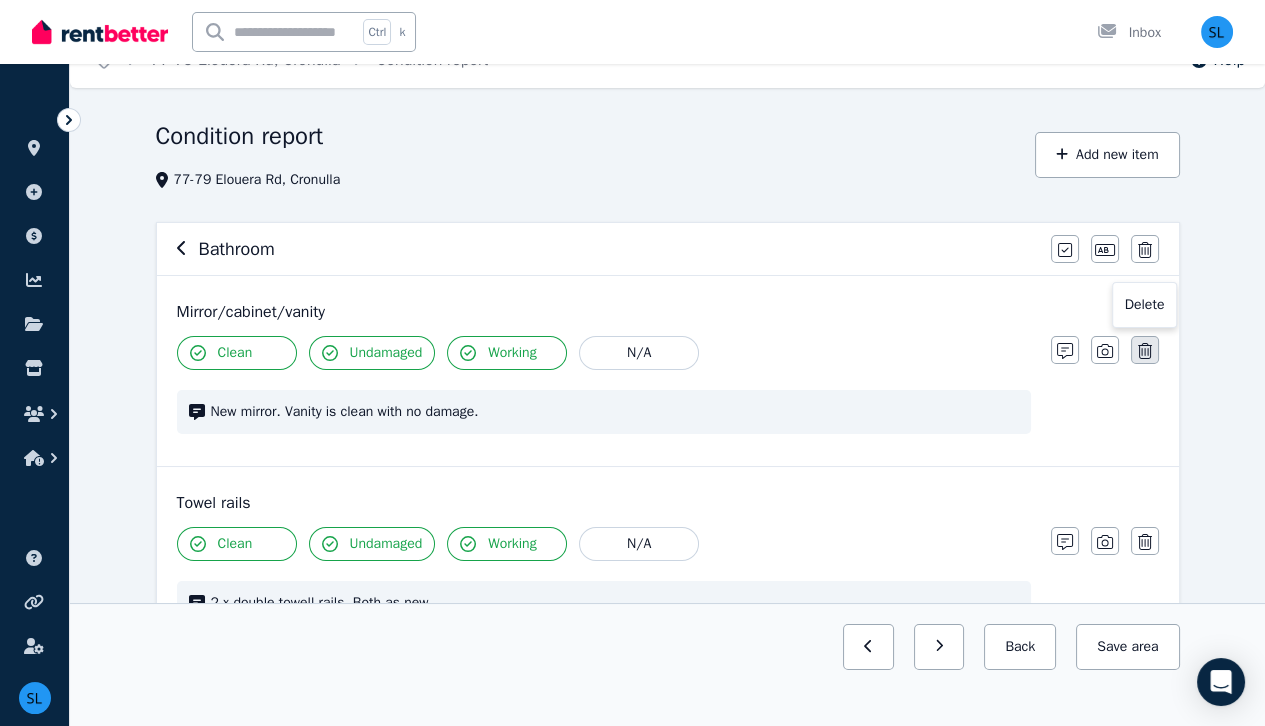 click 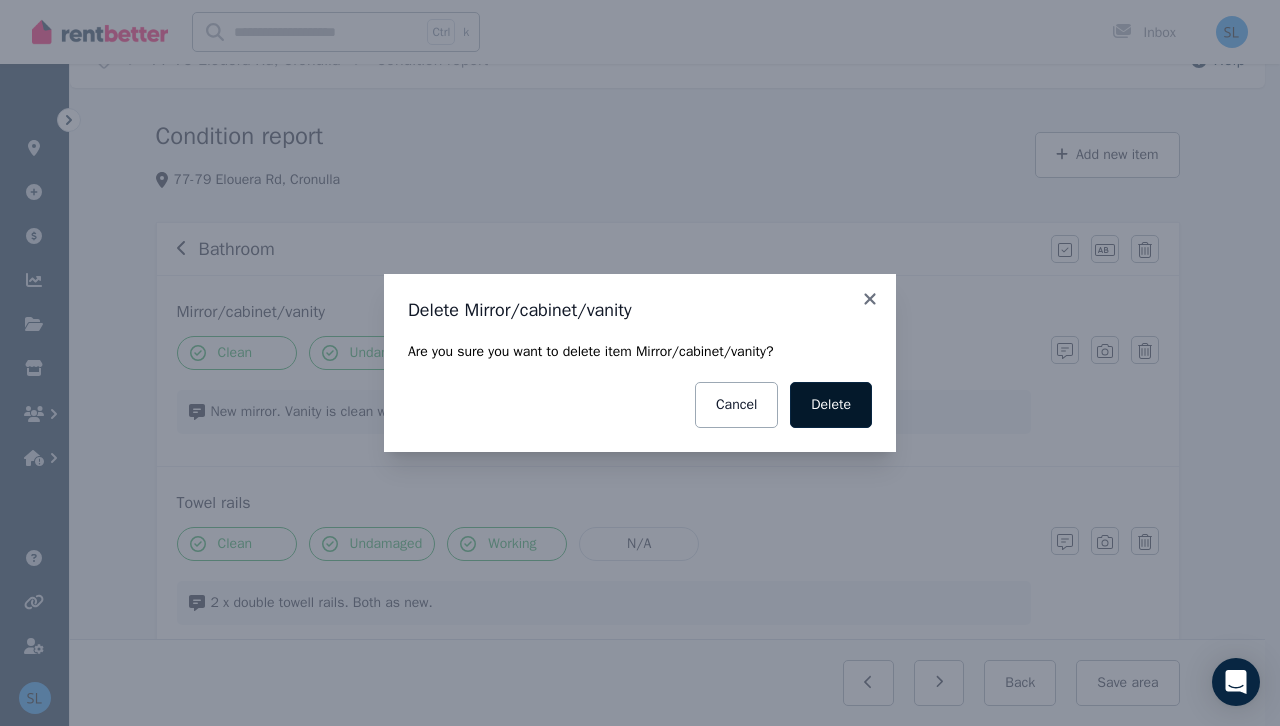 click on "Delete" at bounding box center [831, 405] 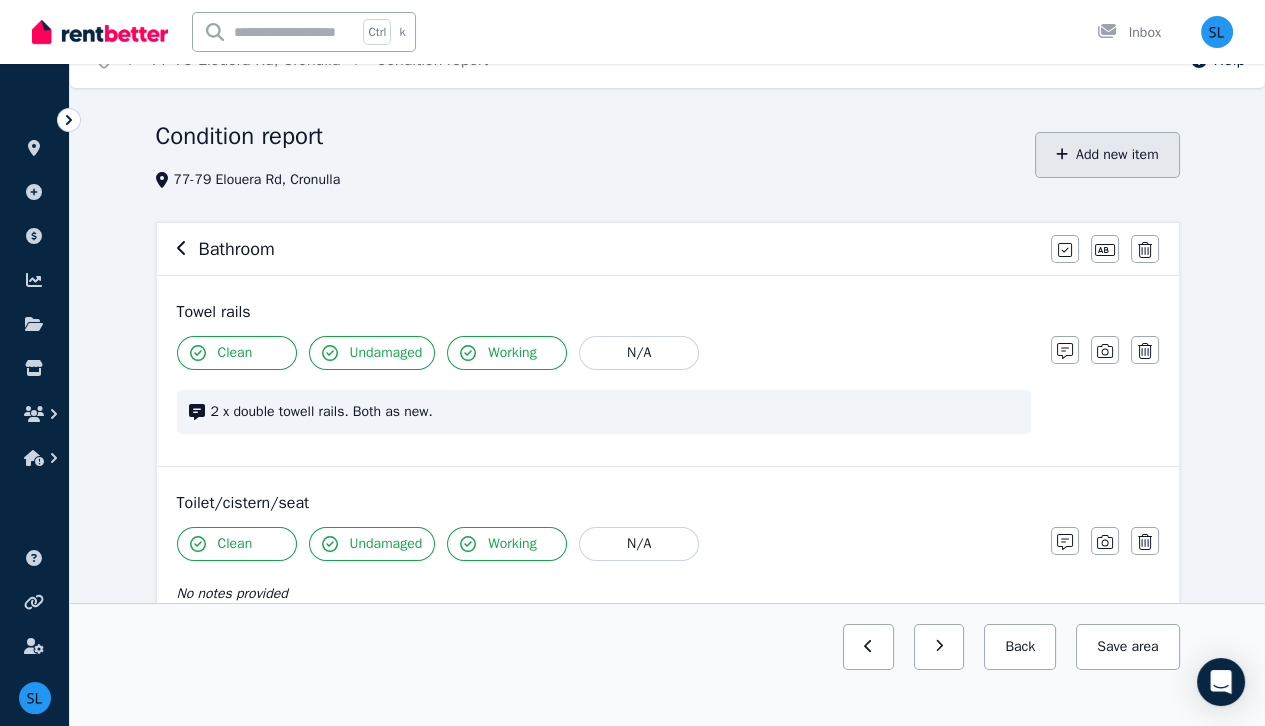 click on "Add new item" at bounding box center [1107, 155] 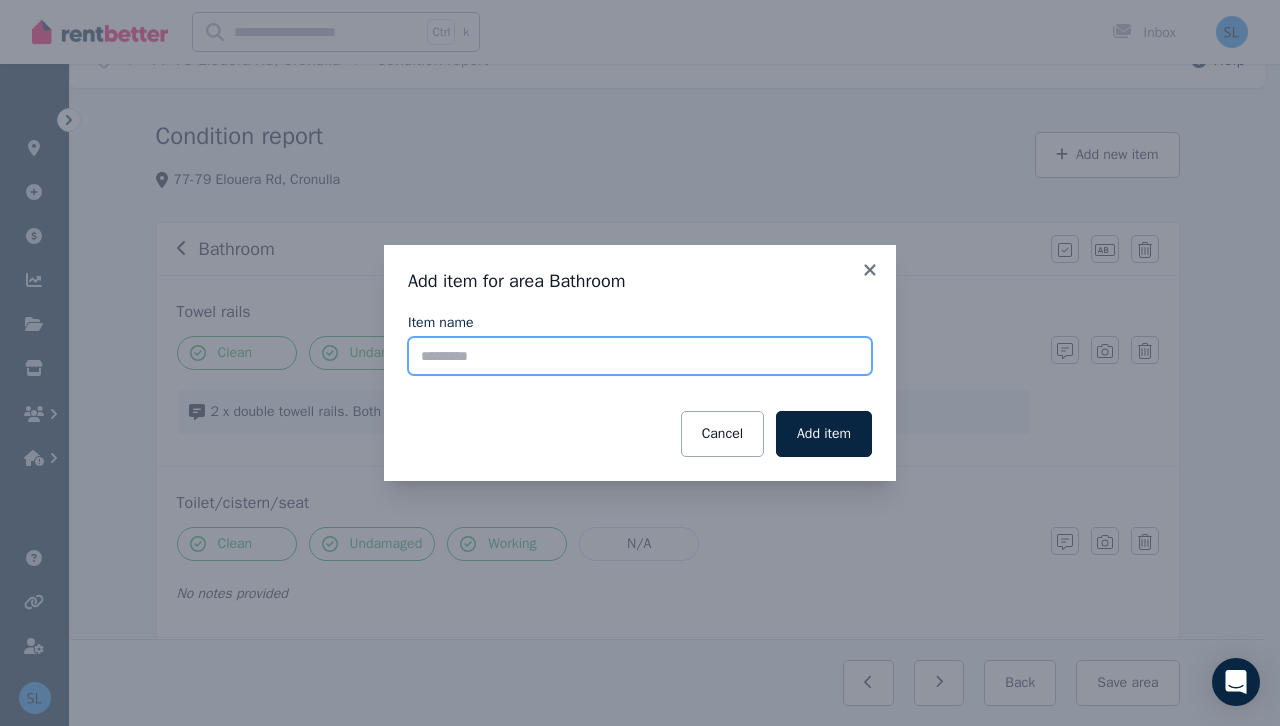 click on "Item name" at bounding box center (640, 356) 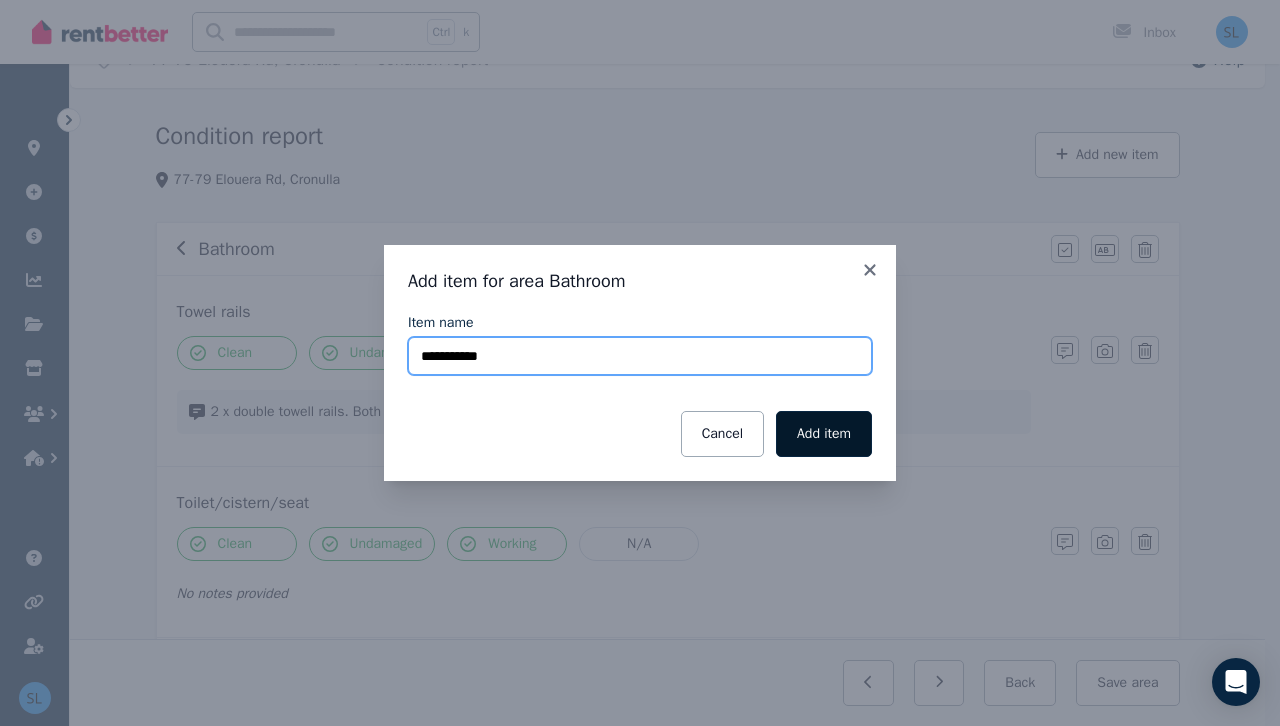 type on "**********" 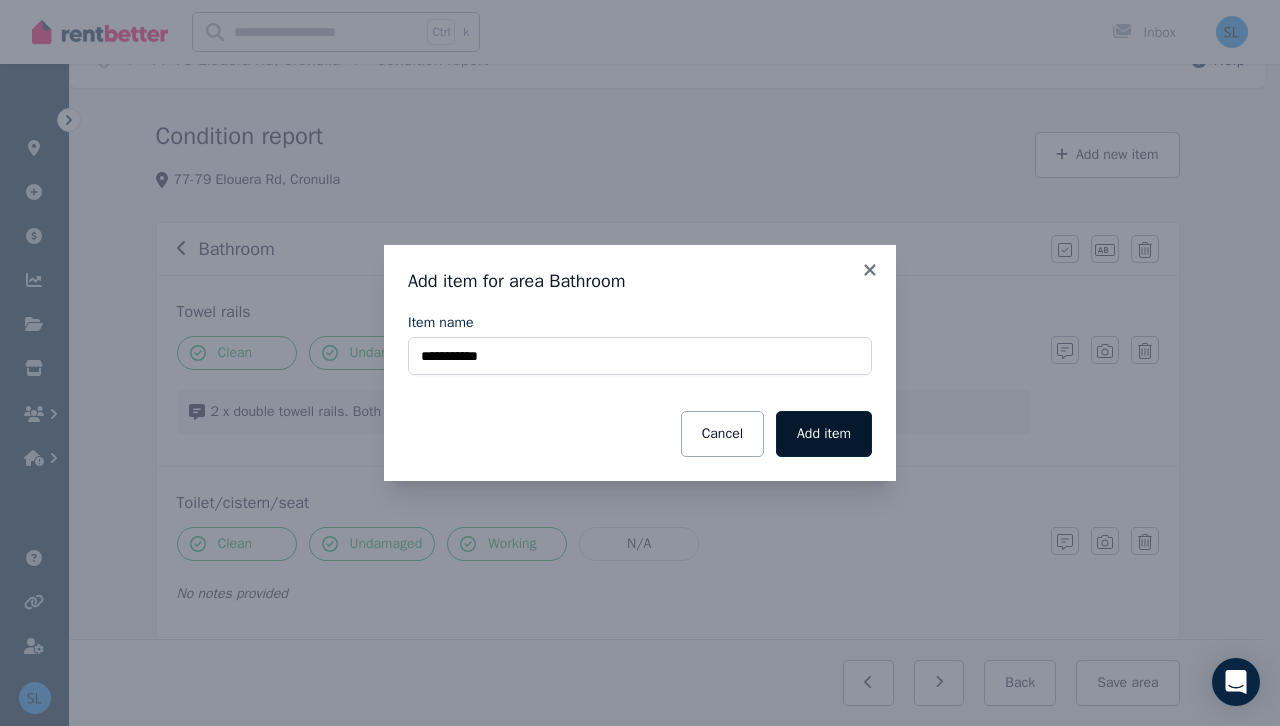 click on "Add item" at bounding box center (824, 434) 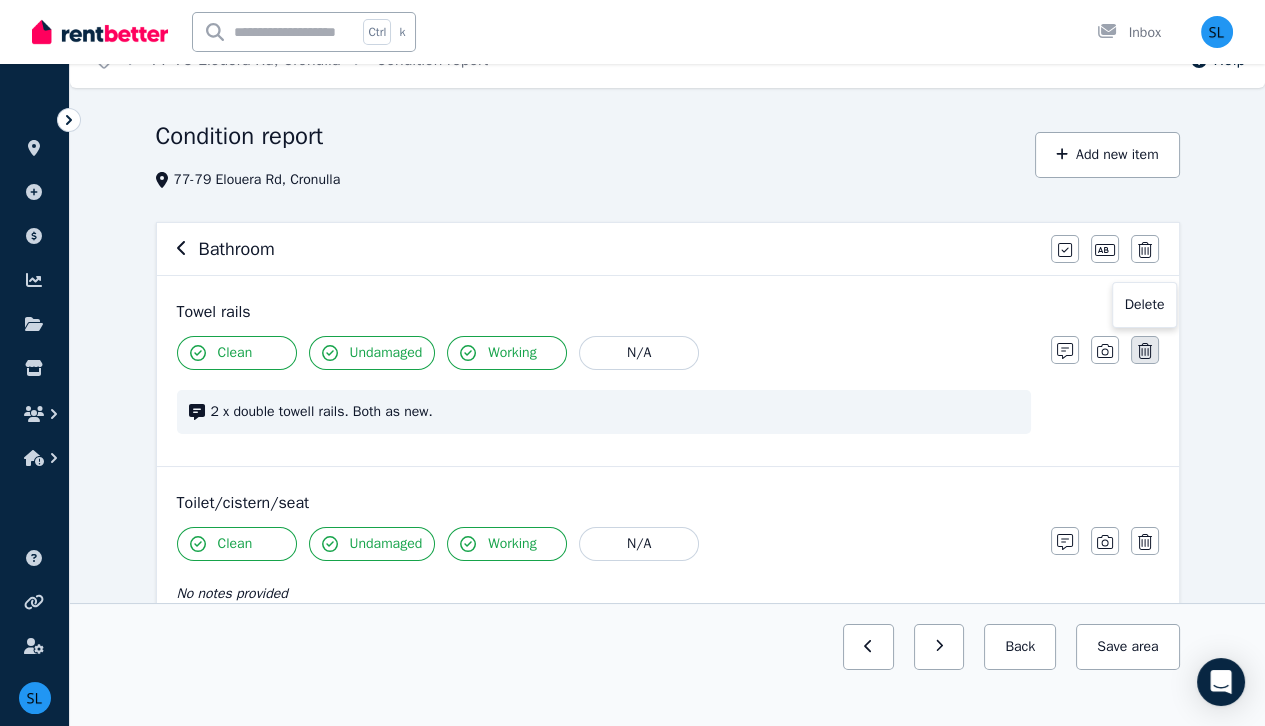click 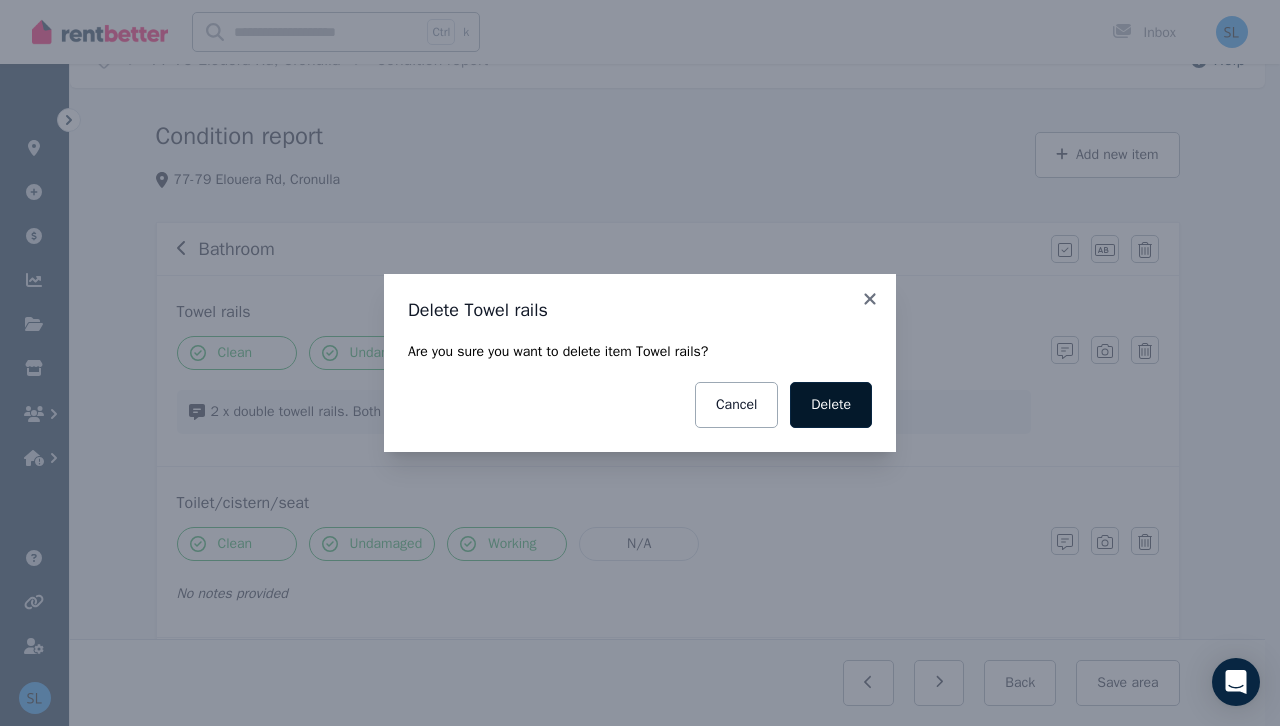 click on "Delete" at bounding box center (831, 405) 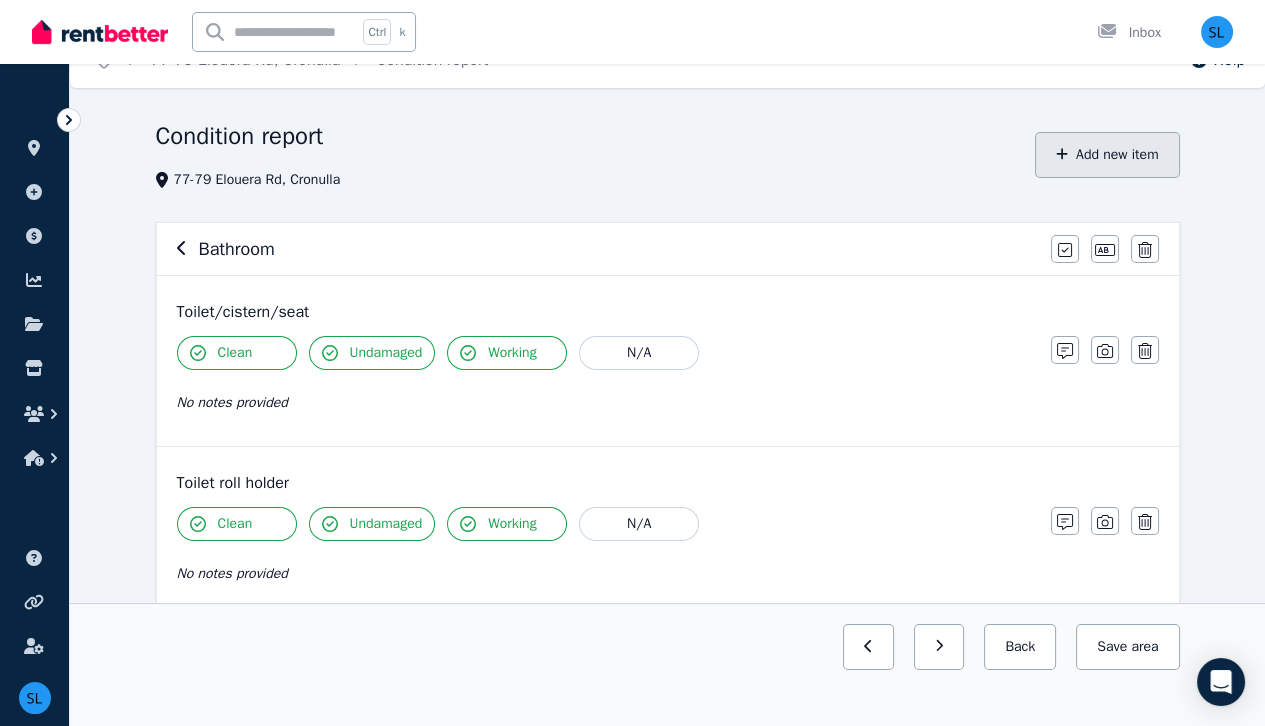 click on "Add new item" at bounding box center (1107, 155) 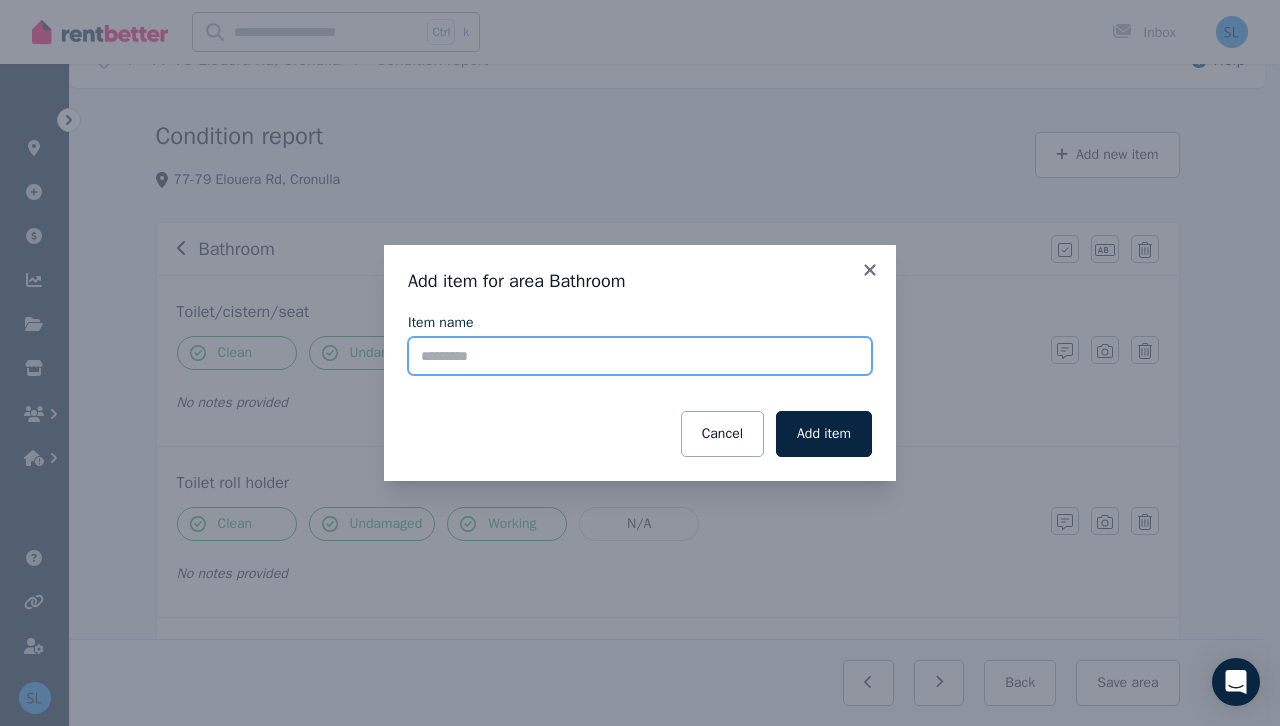click on "Item name" at bounding box center [640, 356] 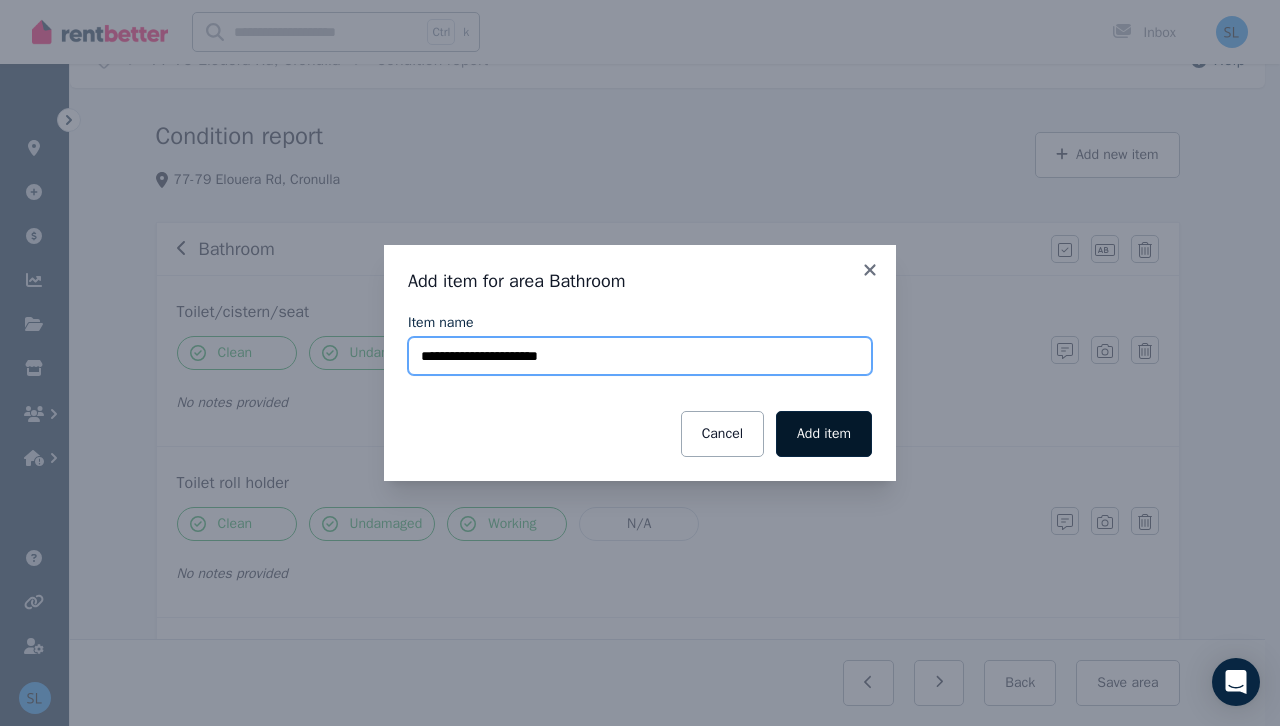 type on "**********" 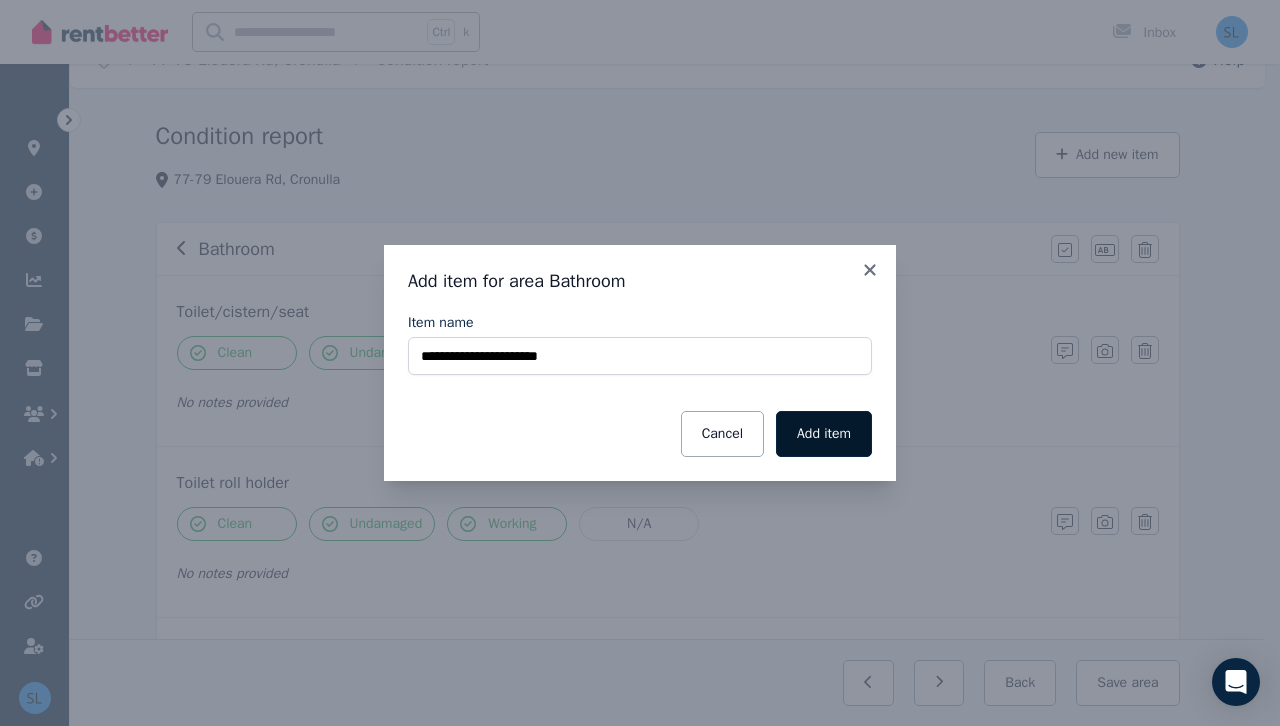 click on "Add item" at bounding box center (824, 434) 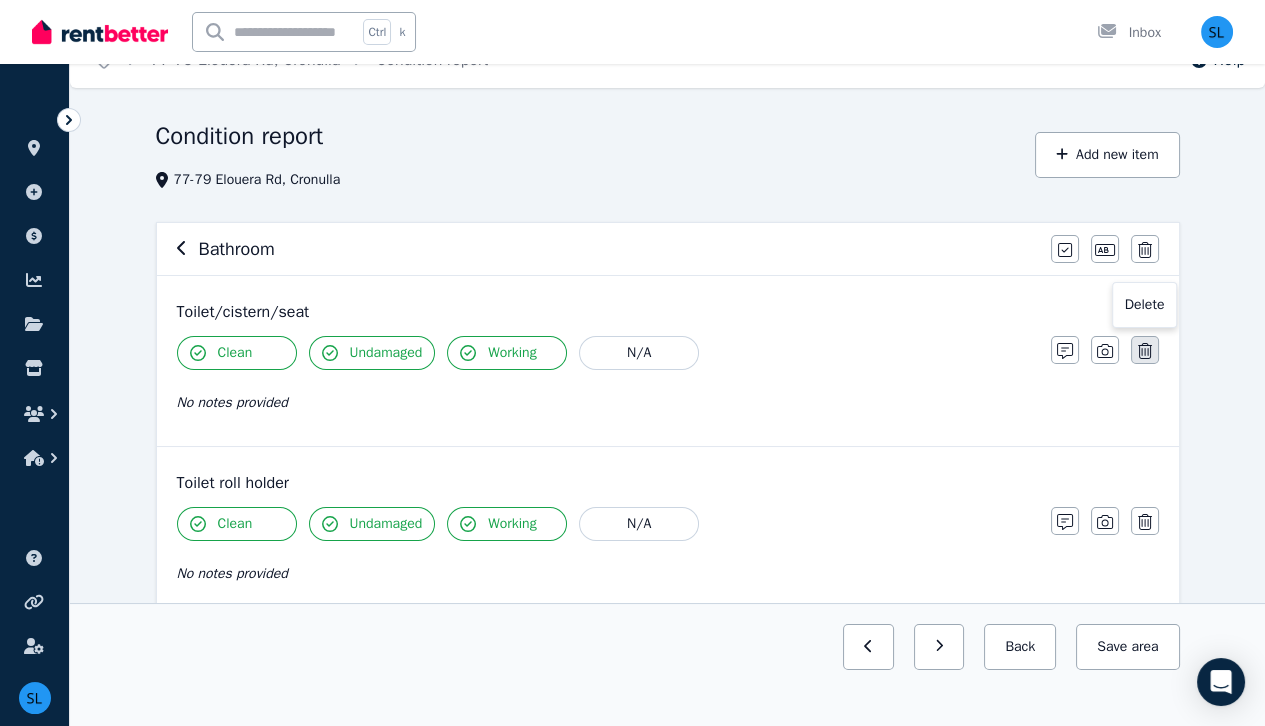 click 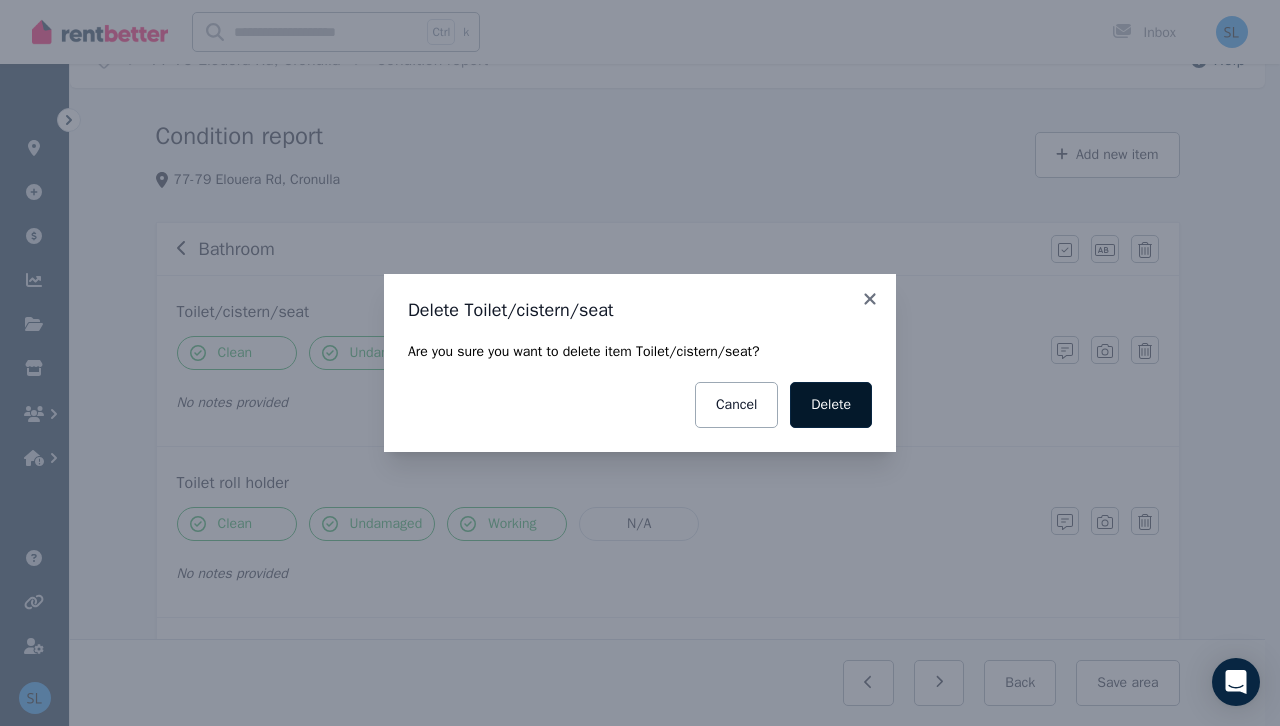 click on "Delete" at bounding box center (831, 405) 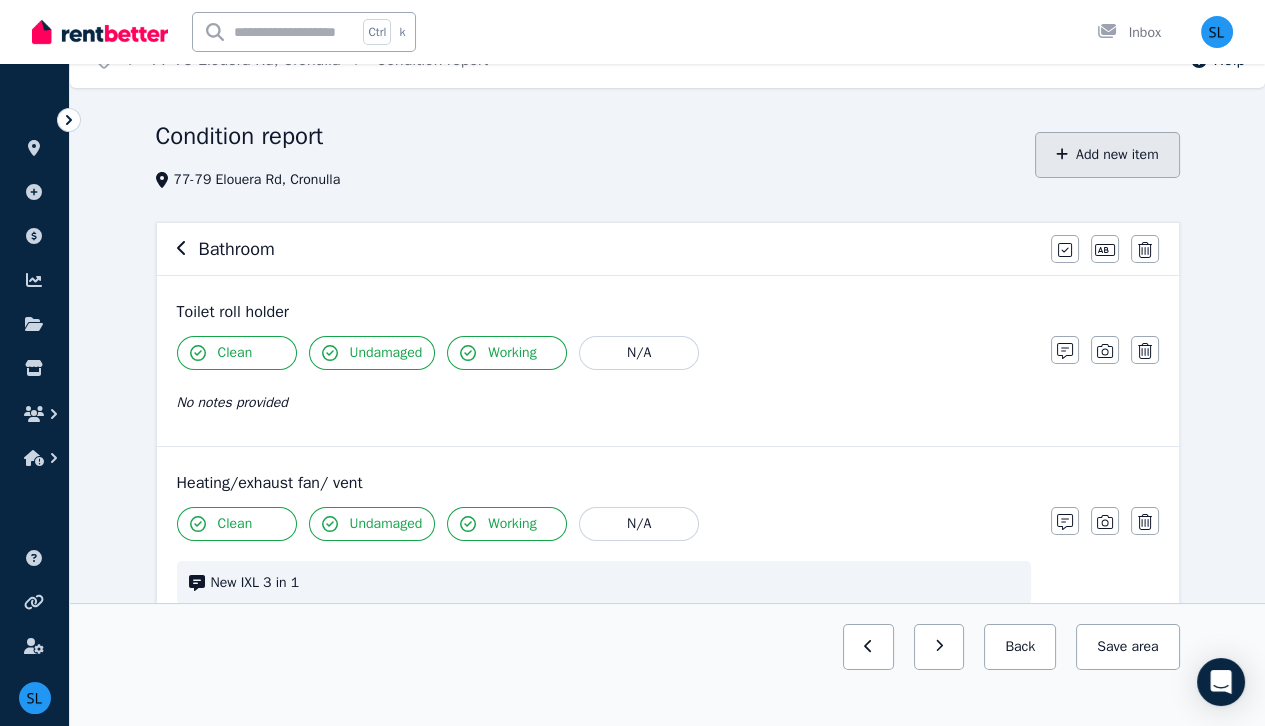 click on "Add new item" at bounding box center [1107, 155] 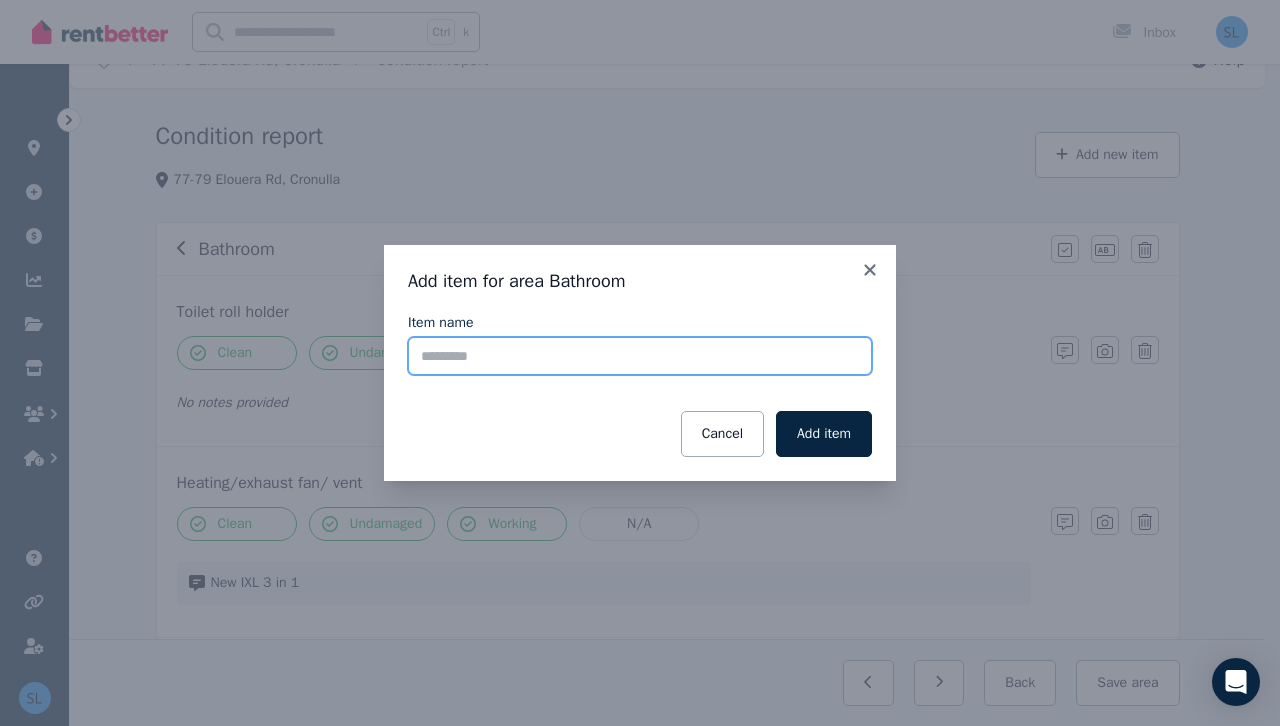 click on "Item name" at bounding box center [640, 356] 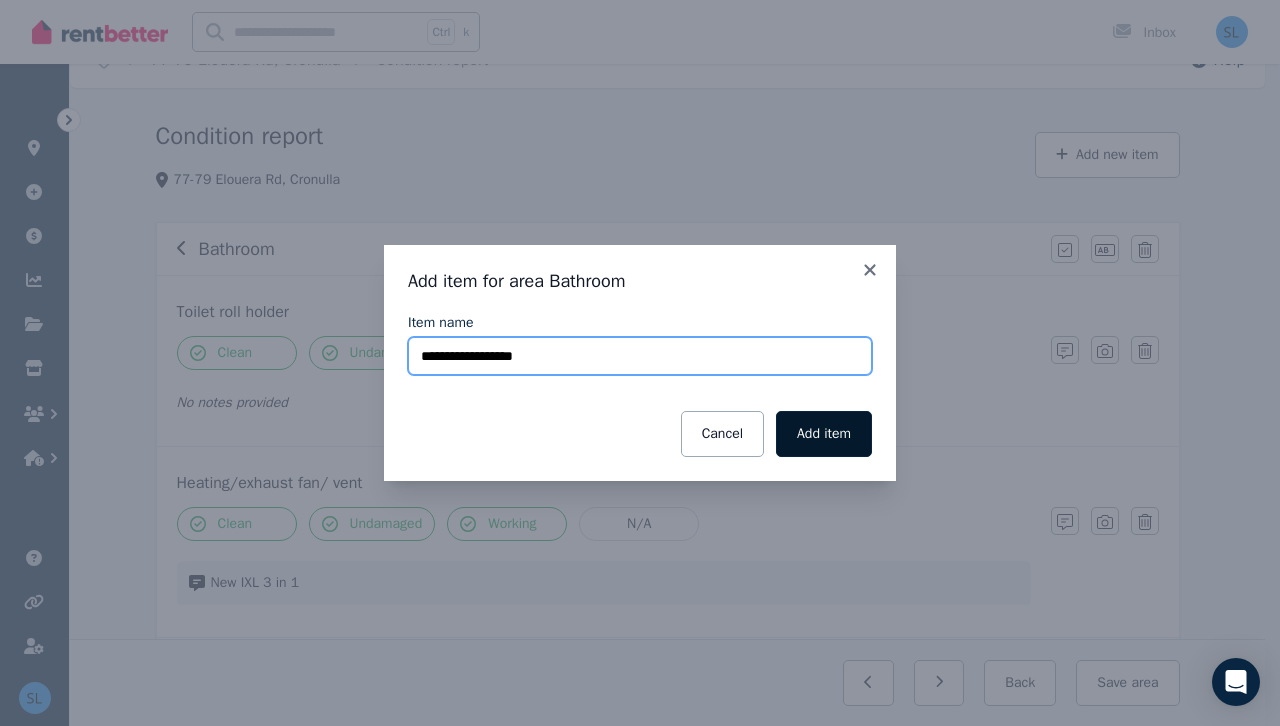 type on "**********" 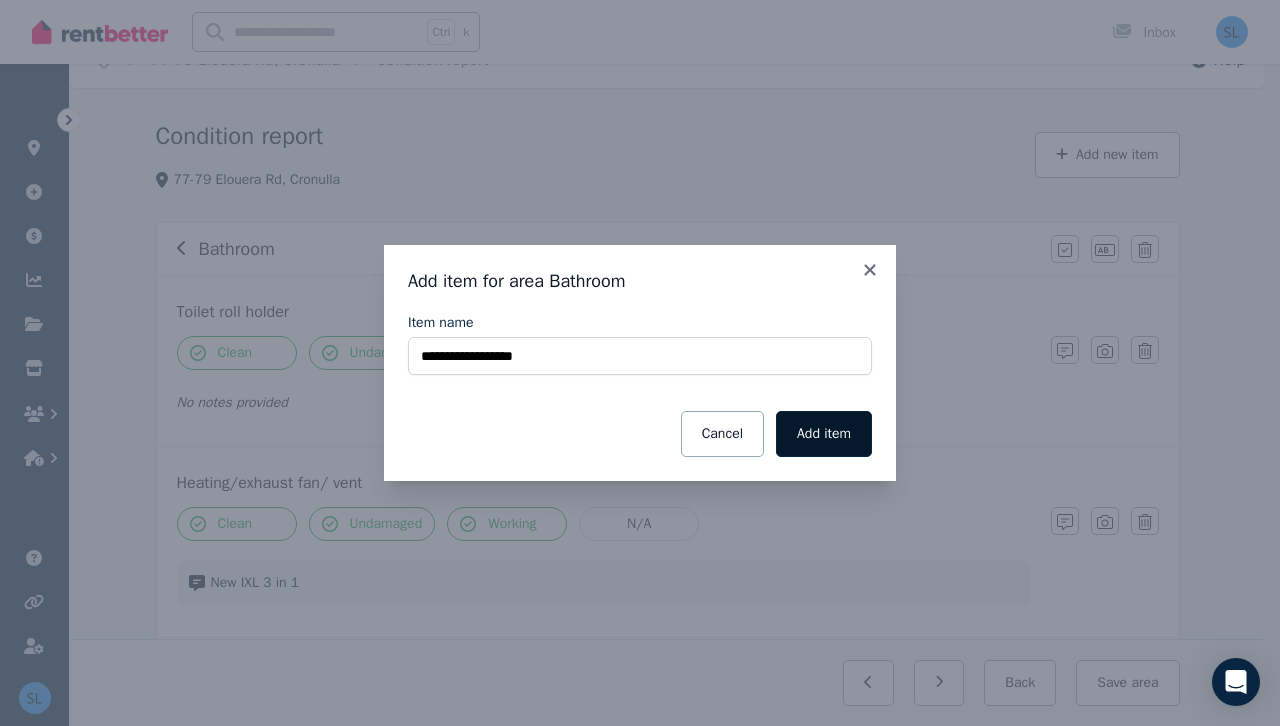 click on "Add item" at bounding box center [824, 434] 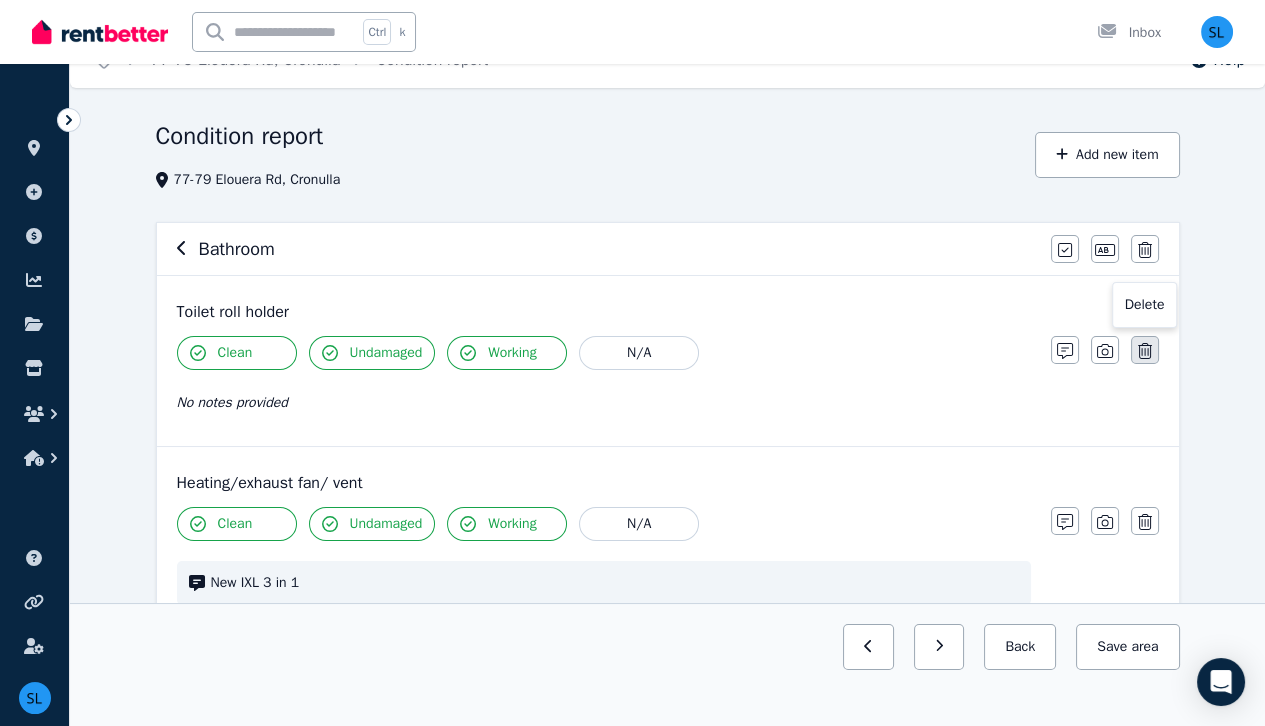 click 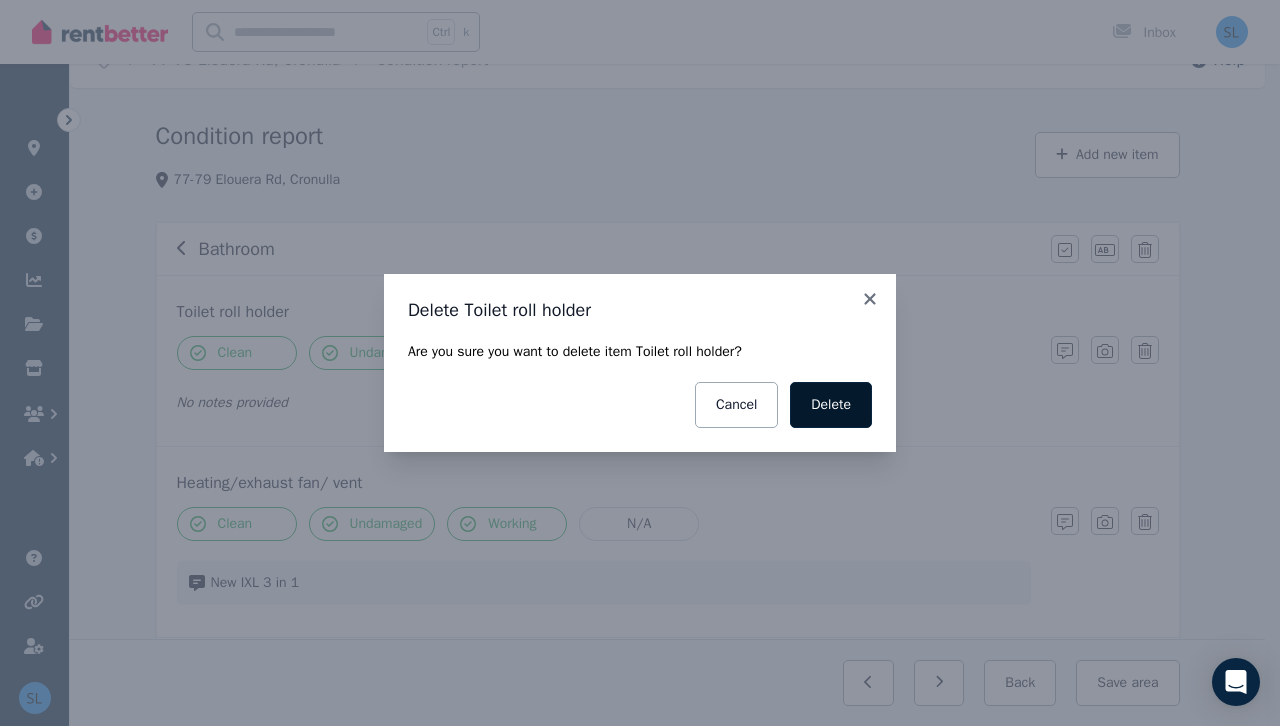 click on "Delete" at bounding box center [831, 405] 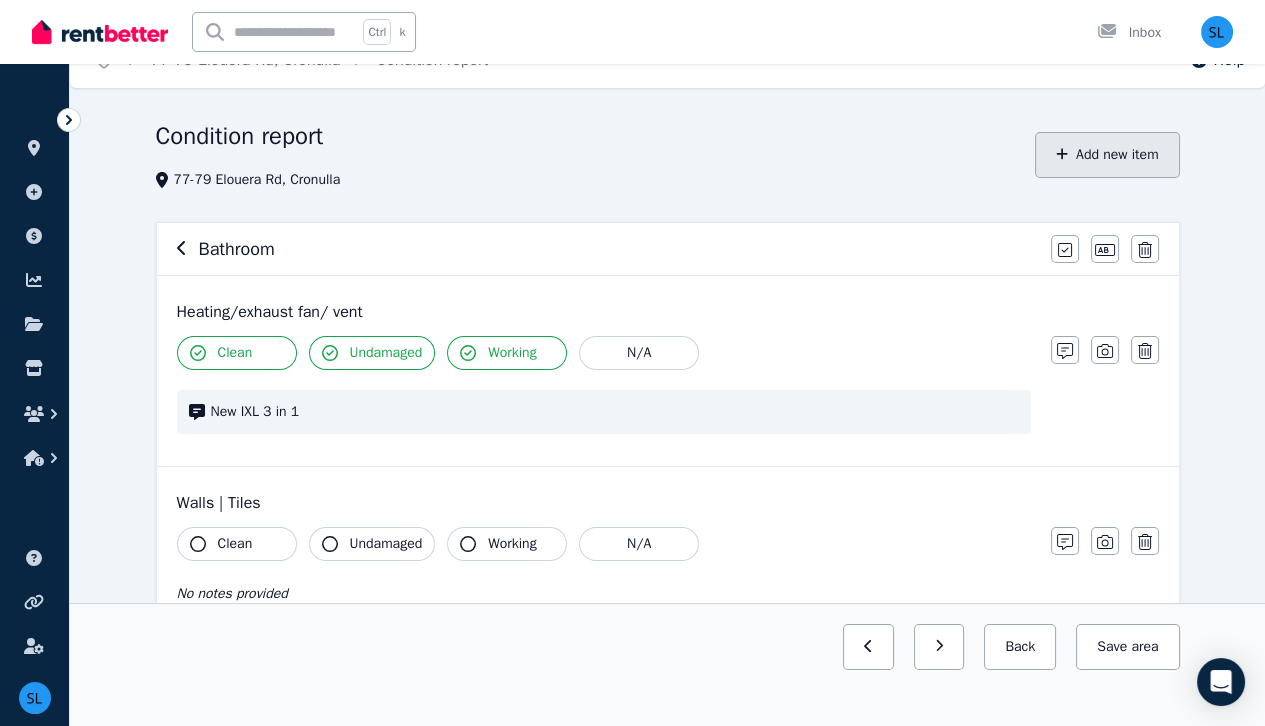 click on "Add new item" at bounding box center (1107, 155) 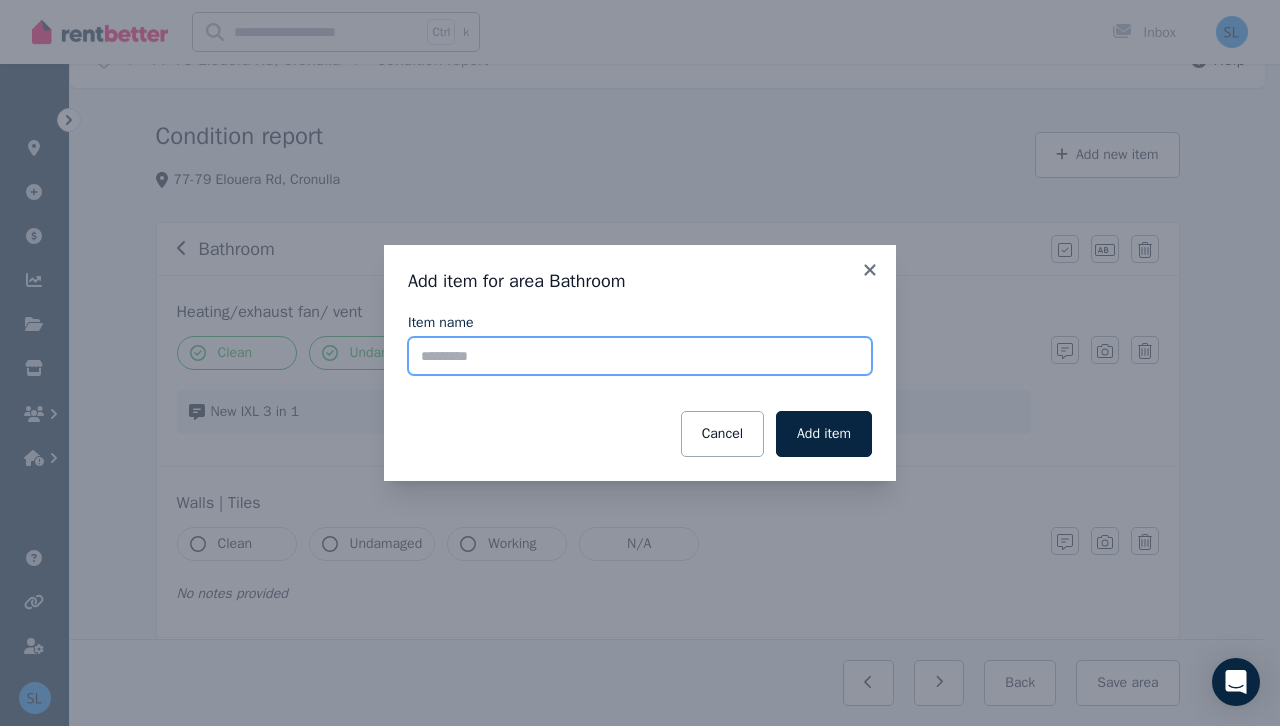 click on "Item name" at bounding box center (640, 356) 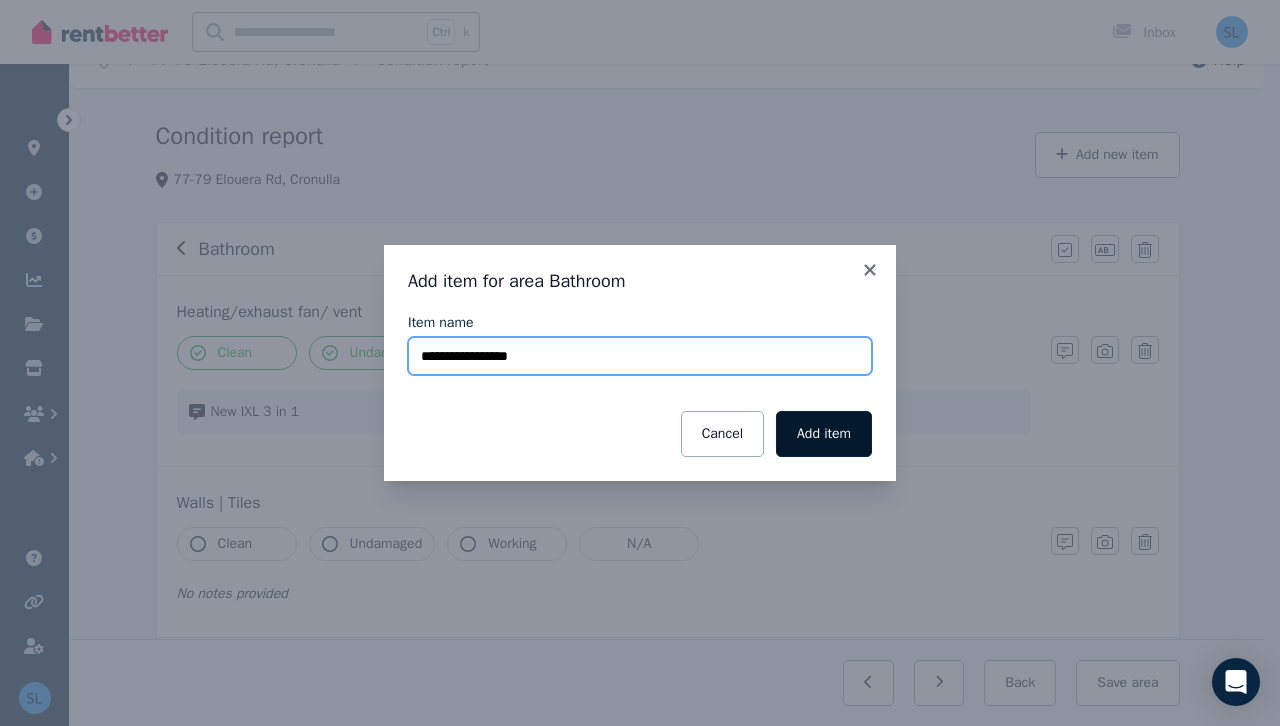 type on "**********" 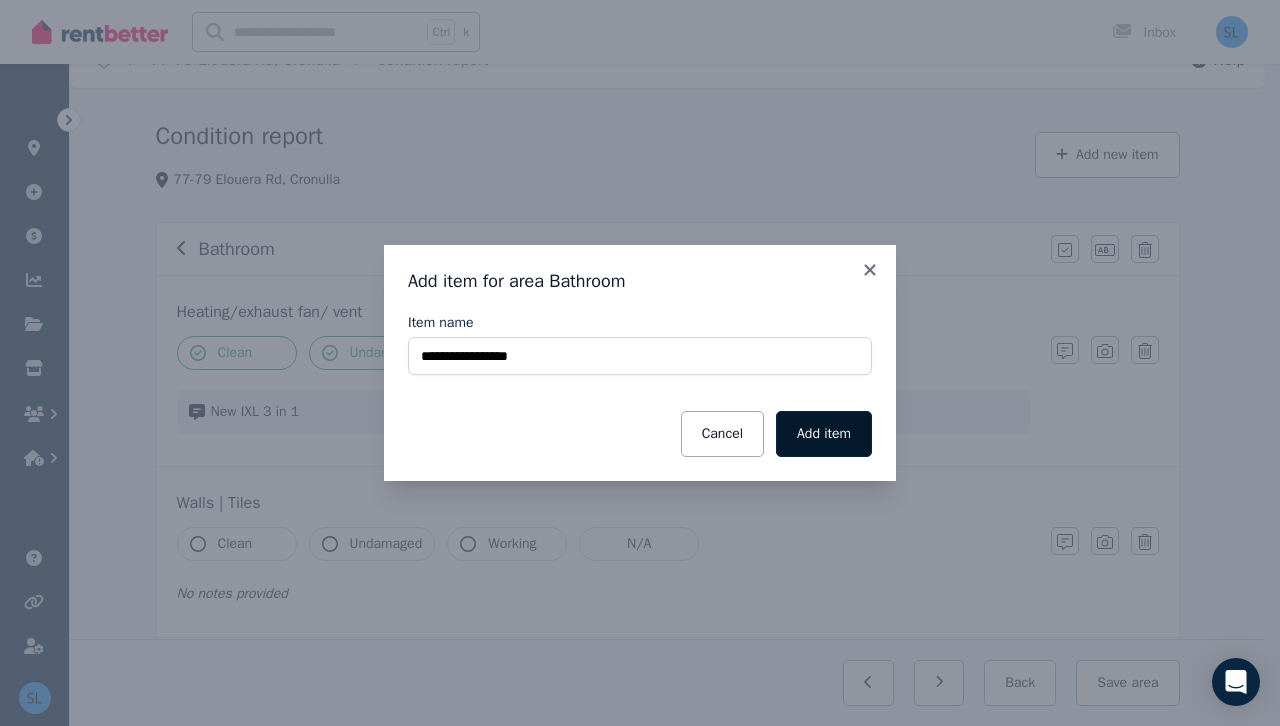 click on "Add item" at bounding box center [824, 434] 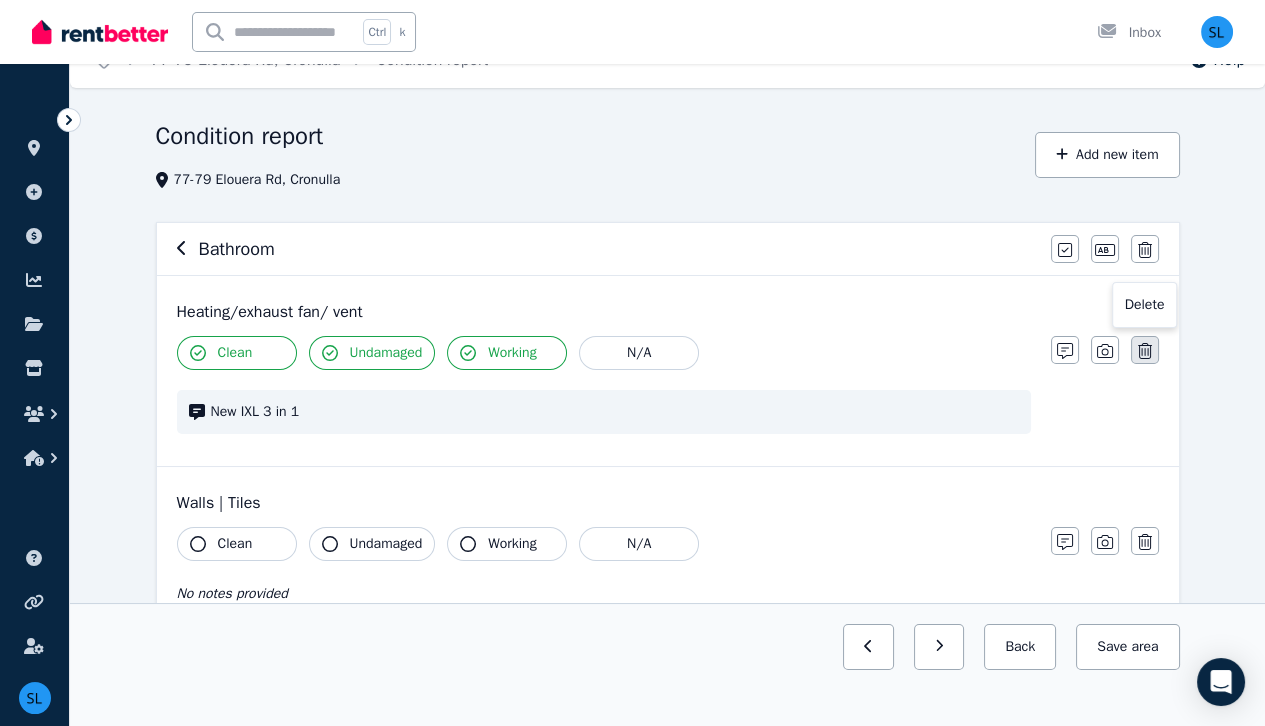click 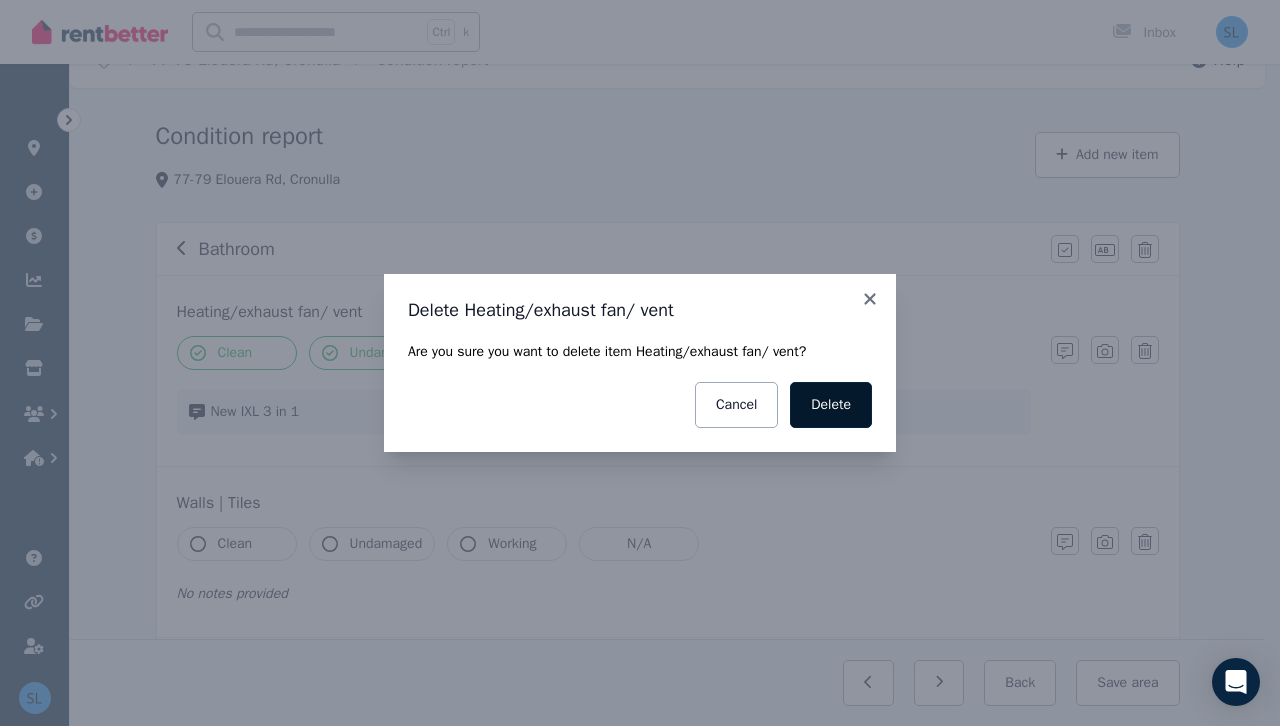 click on "Delete" at bounding box center [831, 405] 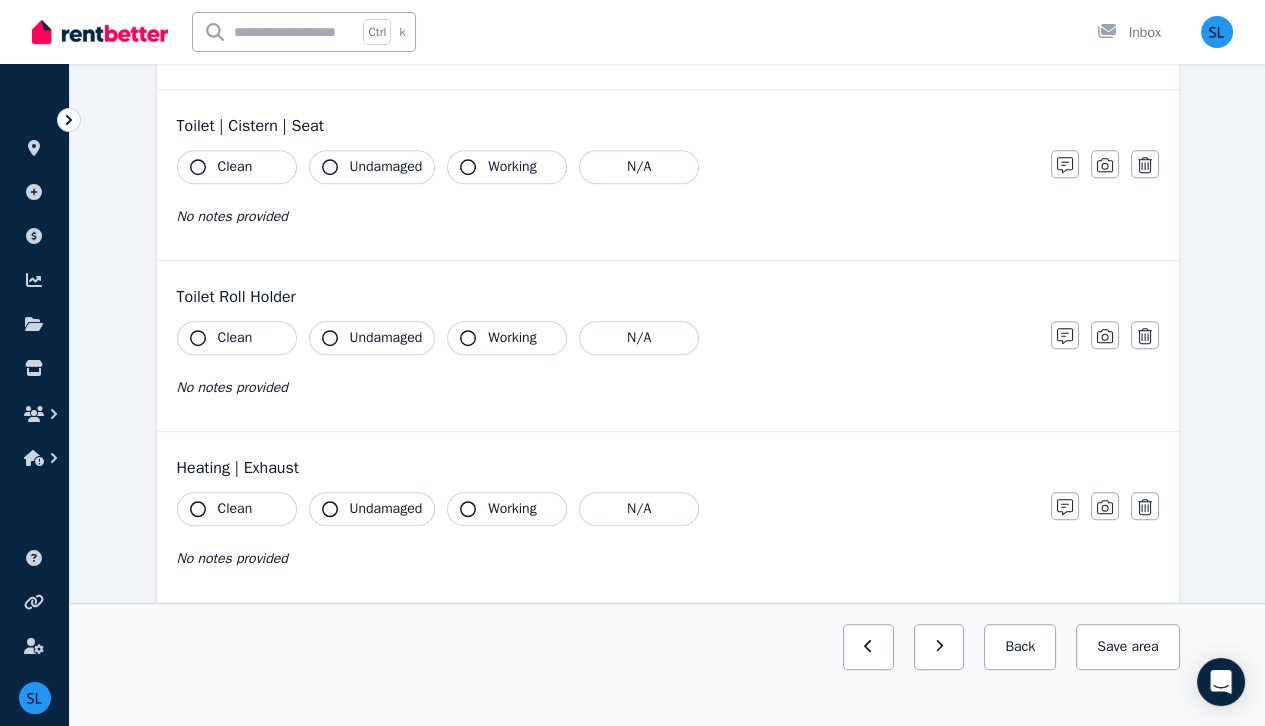 scroll, scrollTop: 2220, scrollLeft: 0, axis: vertical 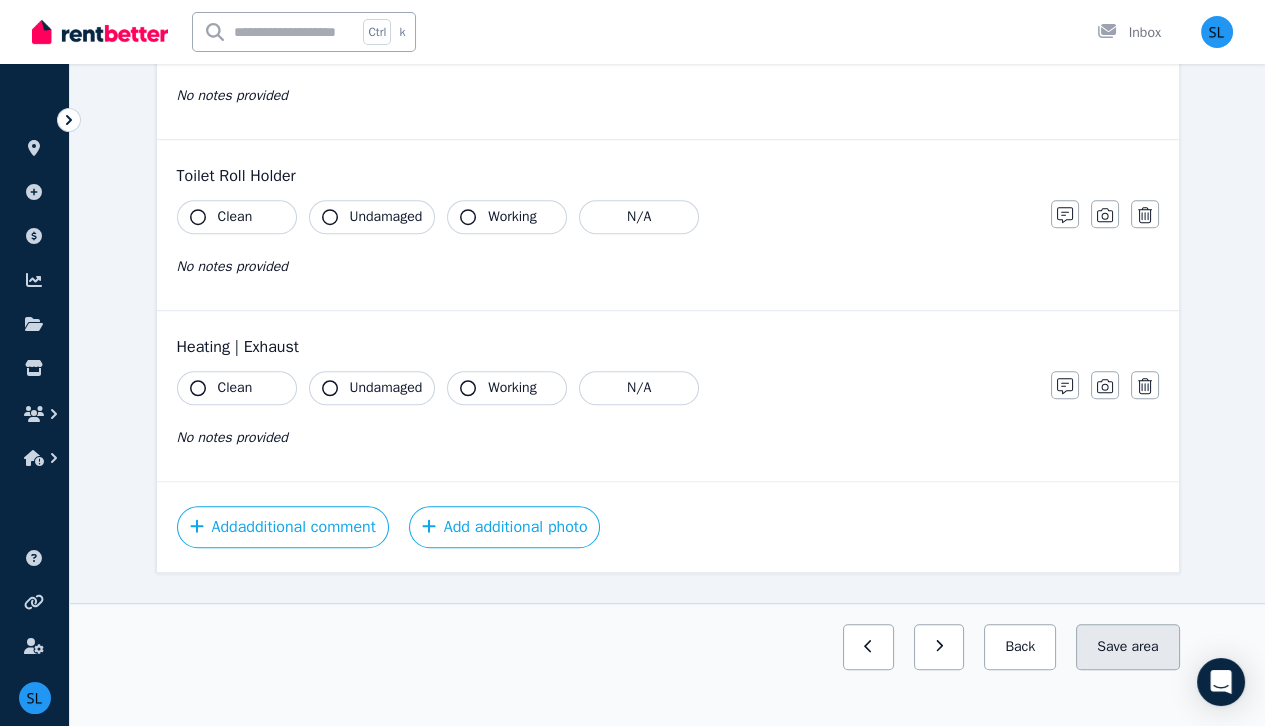 click on "Save   area" at bounding box center [1127, 647] 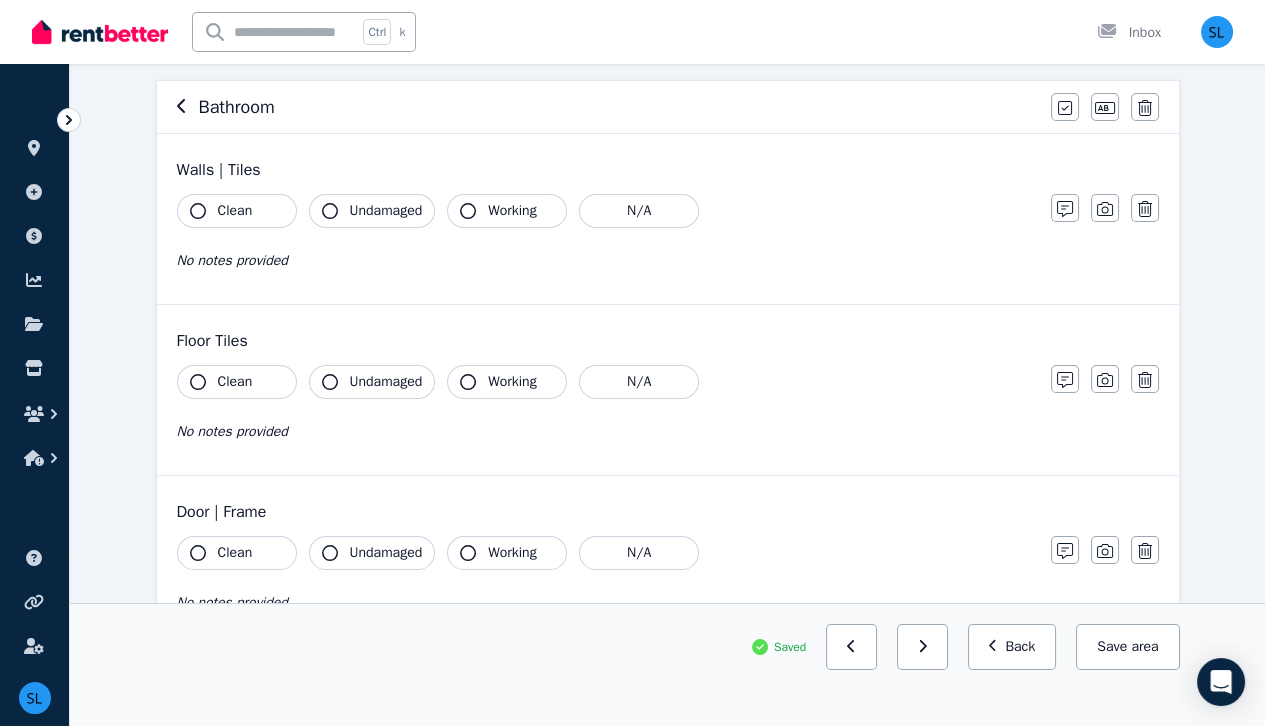 scroll, scrollTop: 0, scrollLeft: 0, axis: both 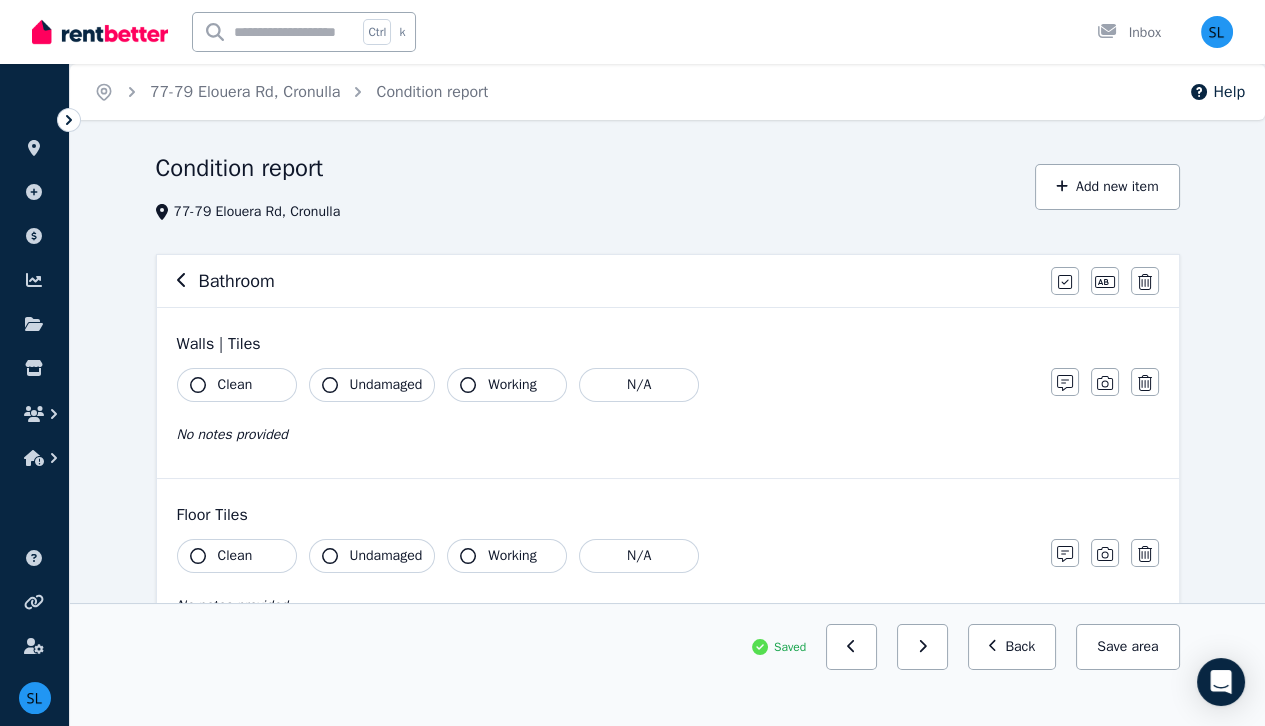 click 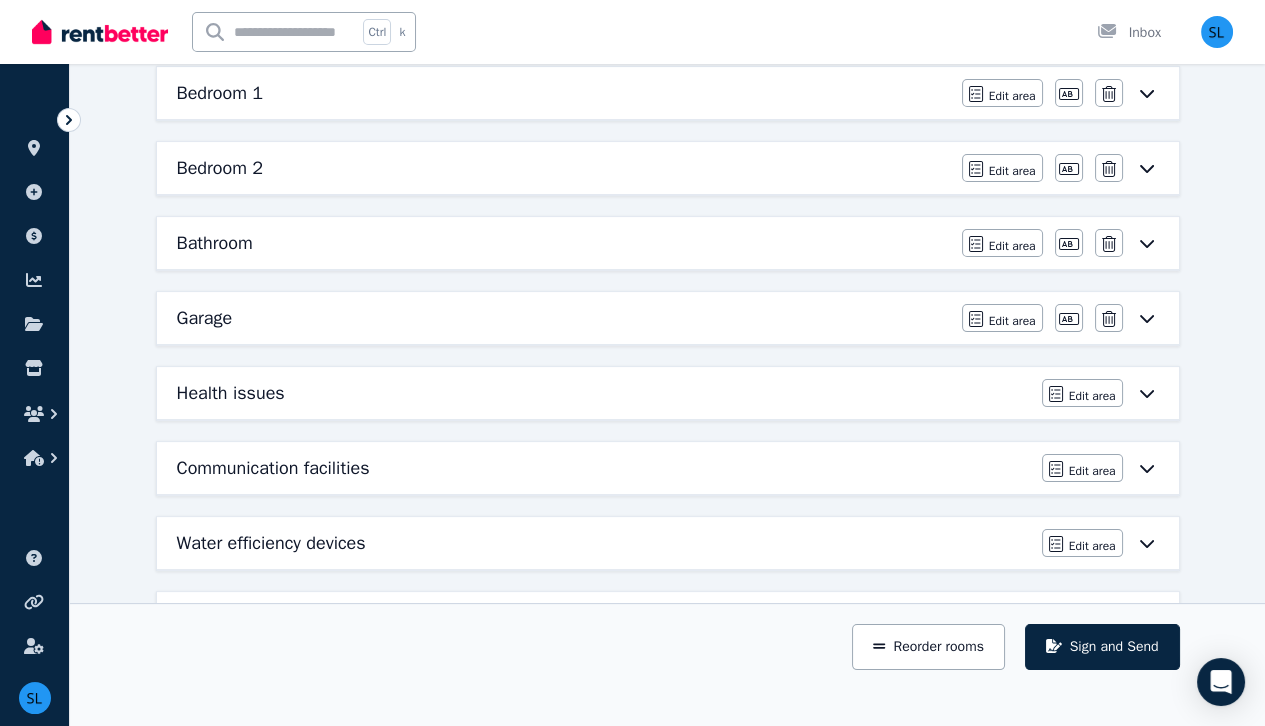 scroll, scrollTop: 739, scrollLeft: 0, axis: vertical 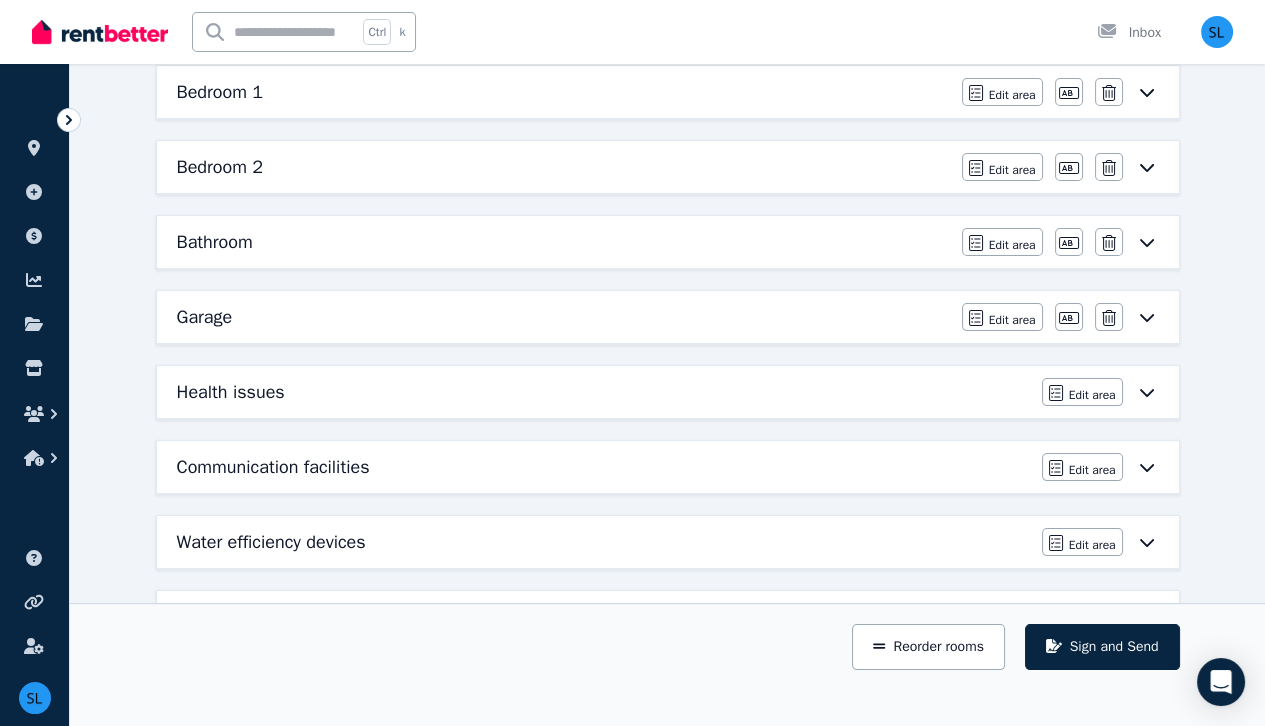 click 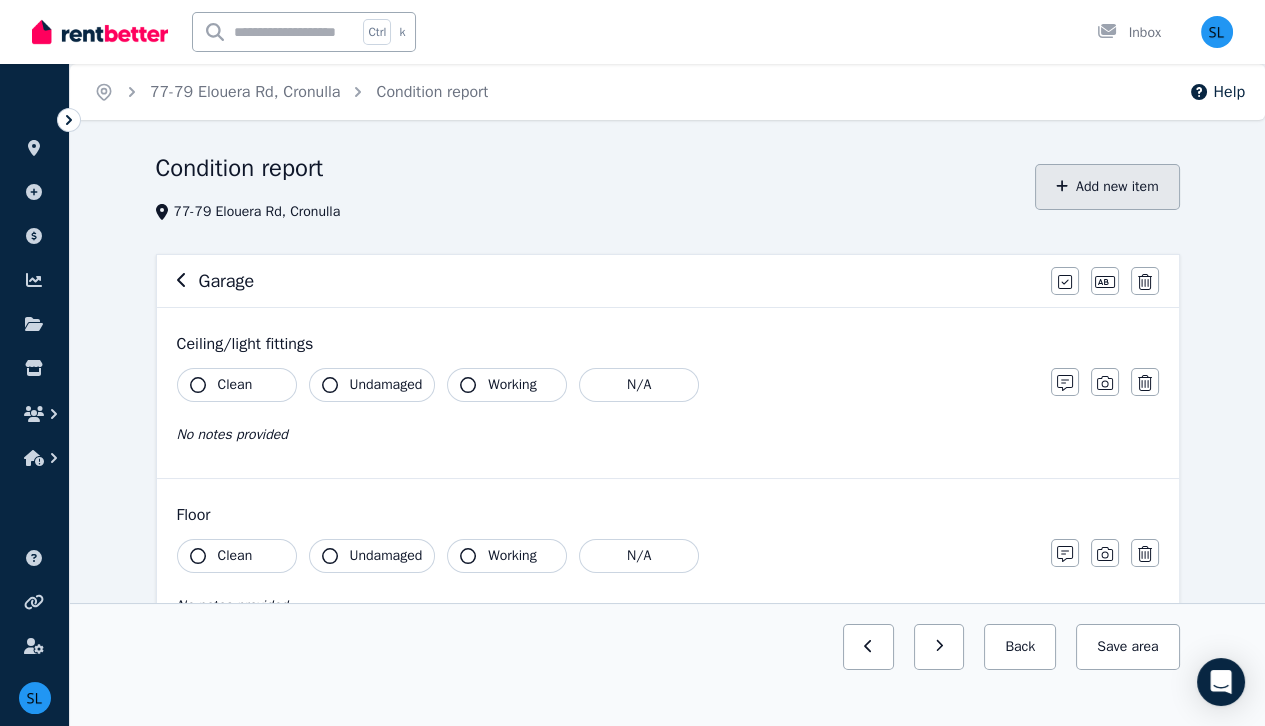 click on "Add new item" at bounding box center (1107, 187) 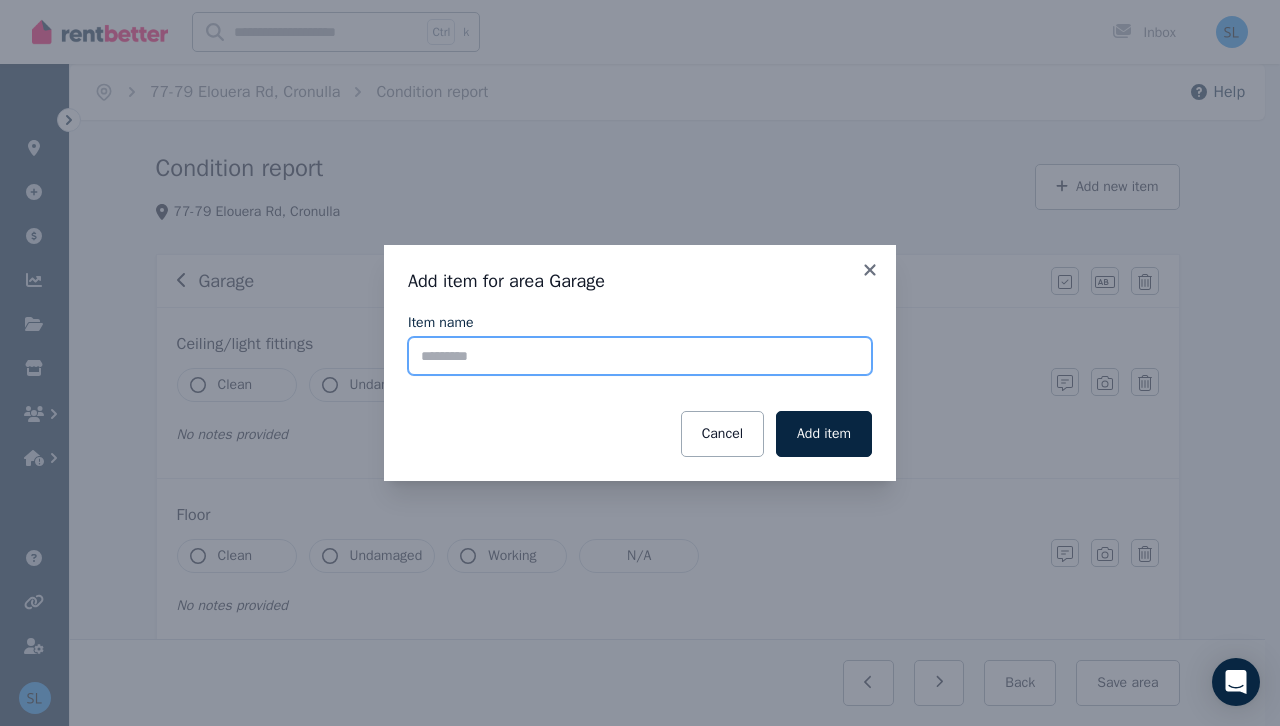 click on "Item name" at bounding box center (640, 356) 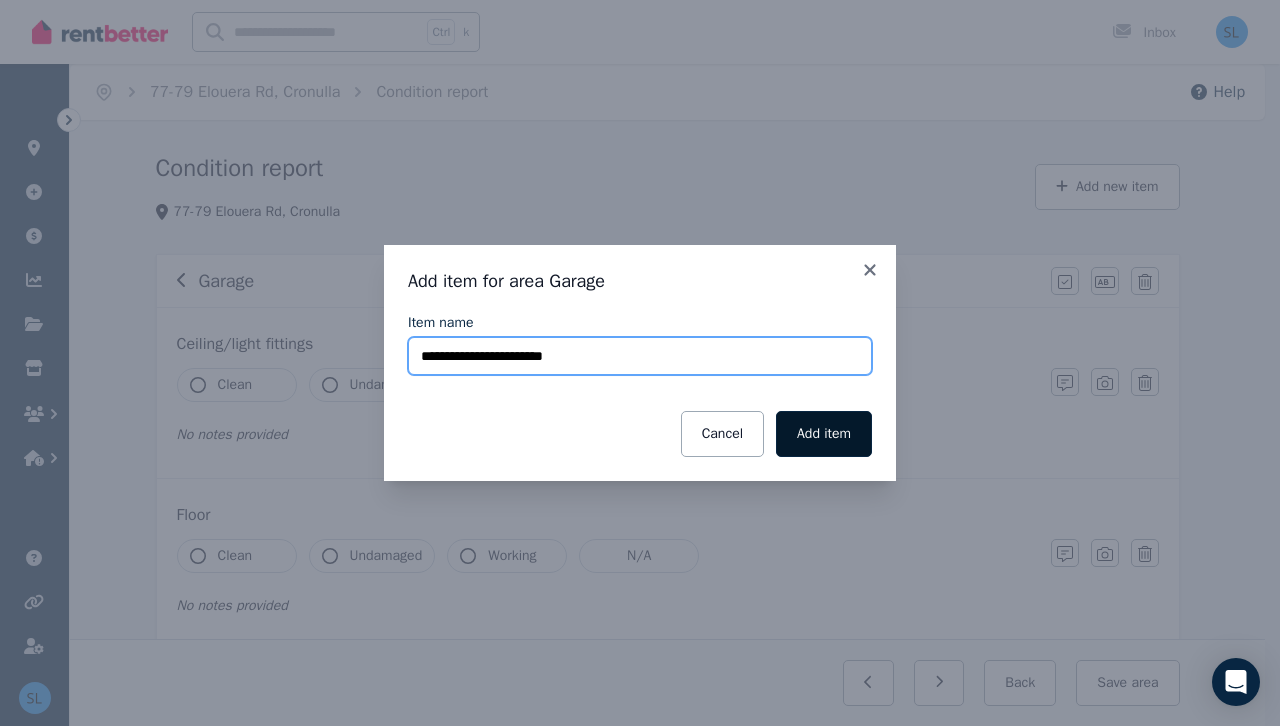 type on "**********" 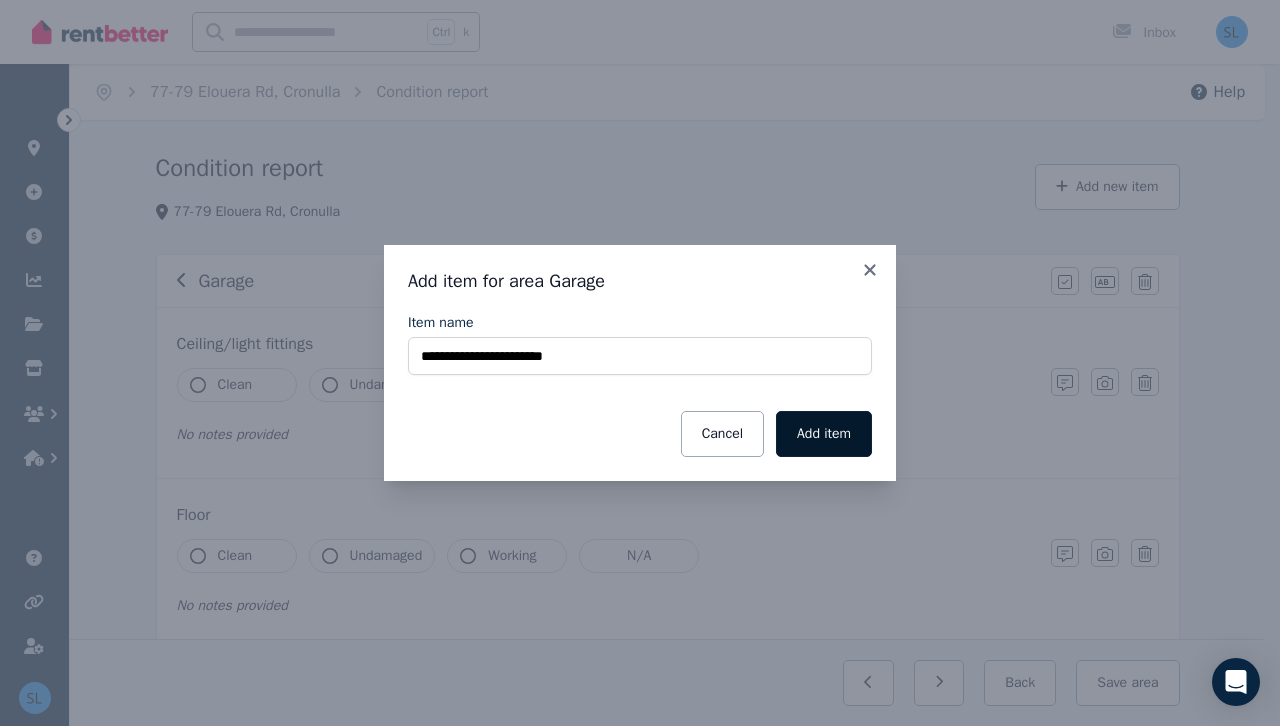 click on "Add item" at bounding box center (824, 434) 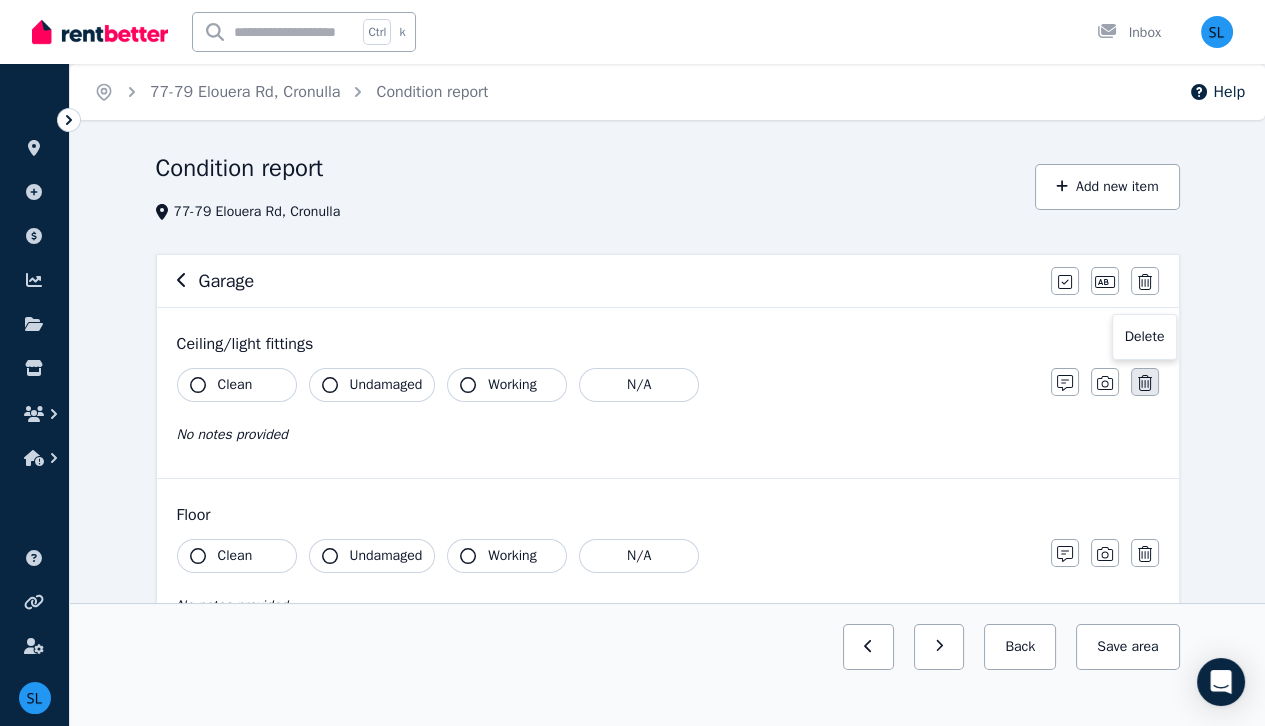 click 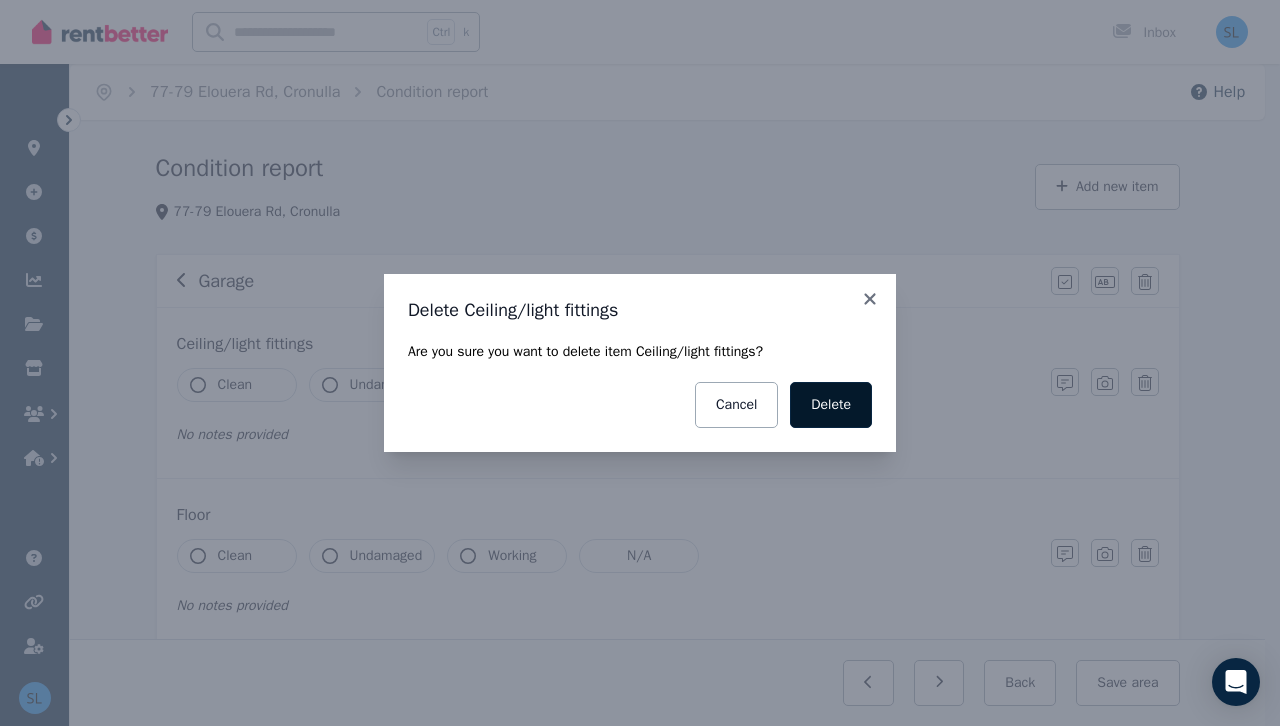 click on "Delete" at bounding box center [831, 405] 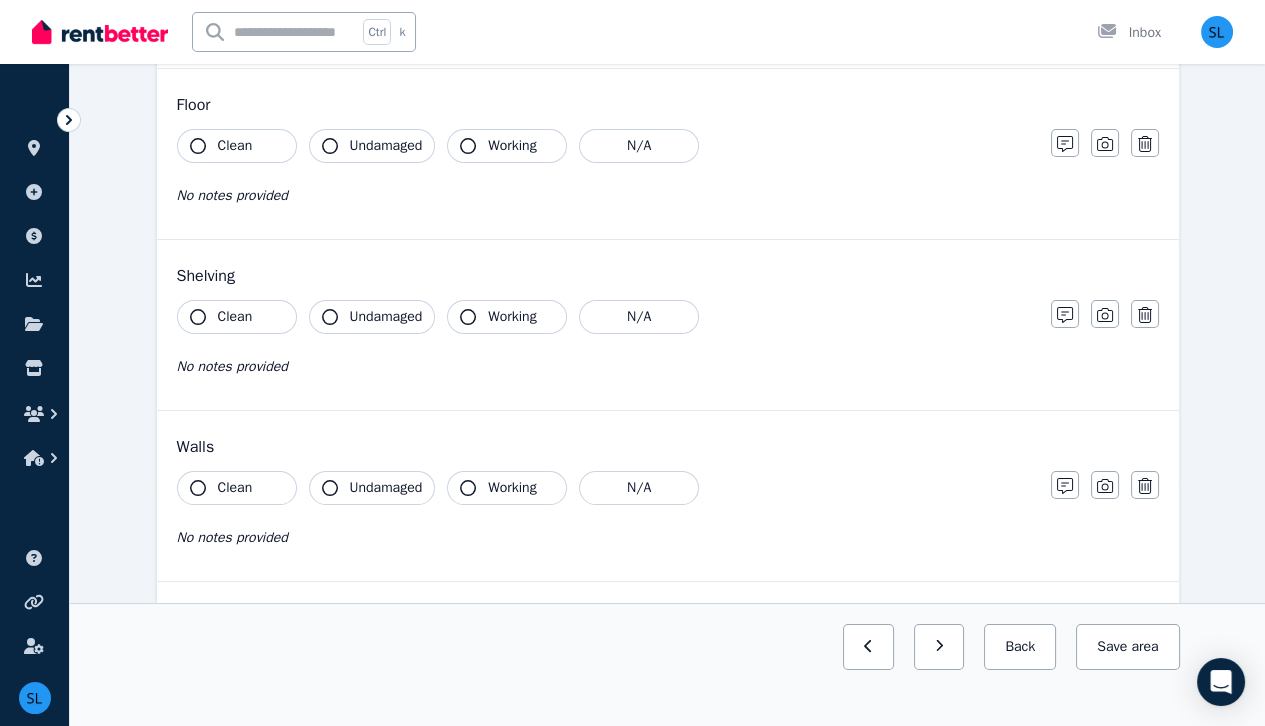 scroll, scrollTop: 0, scrollLeft: 0, axis: both 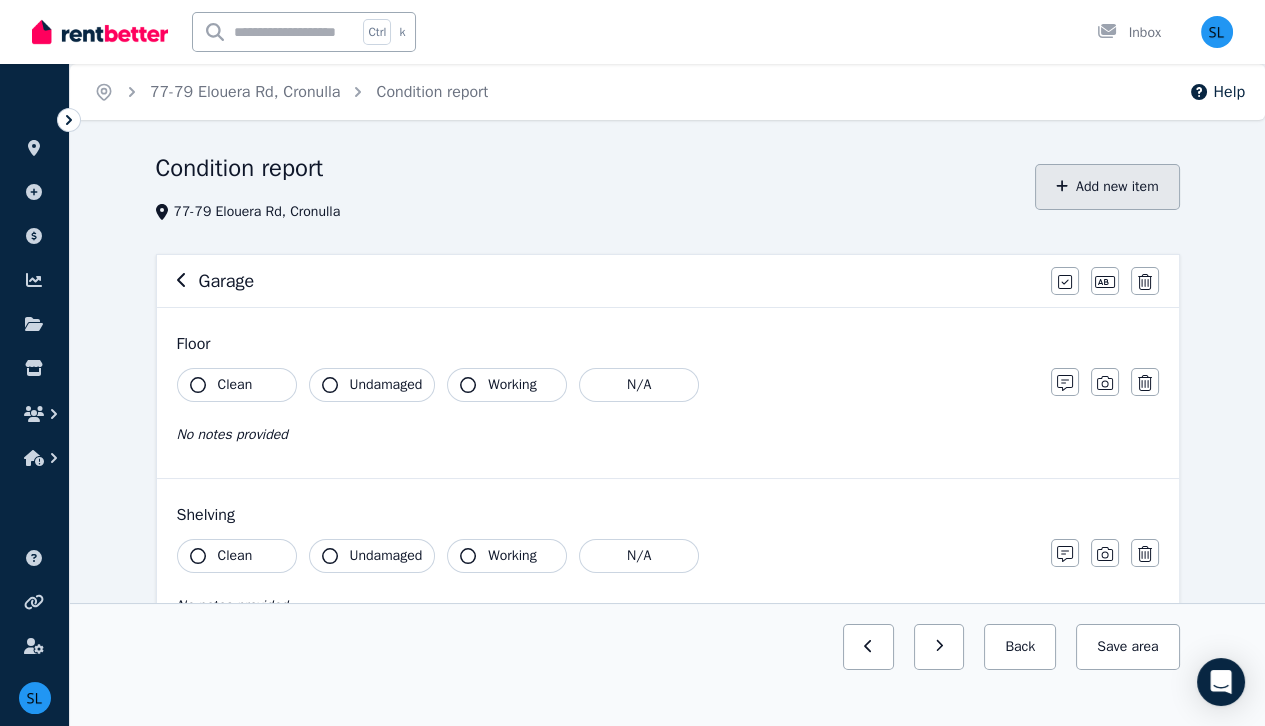 click on "Add new item" at bounding box center [1107, 187] 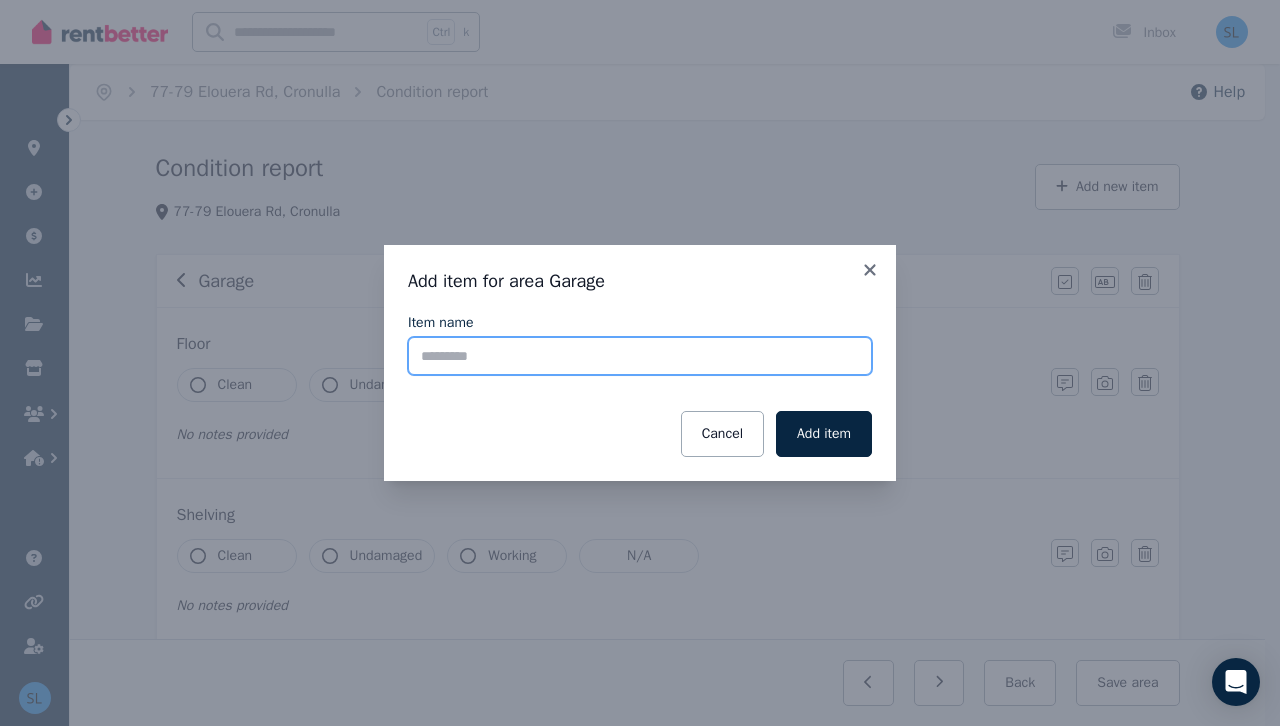 click on "Item name" at bounding box center [640, 356] 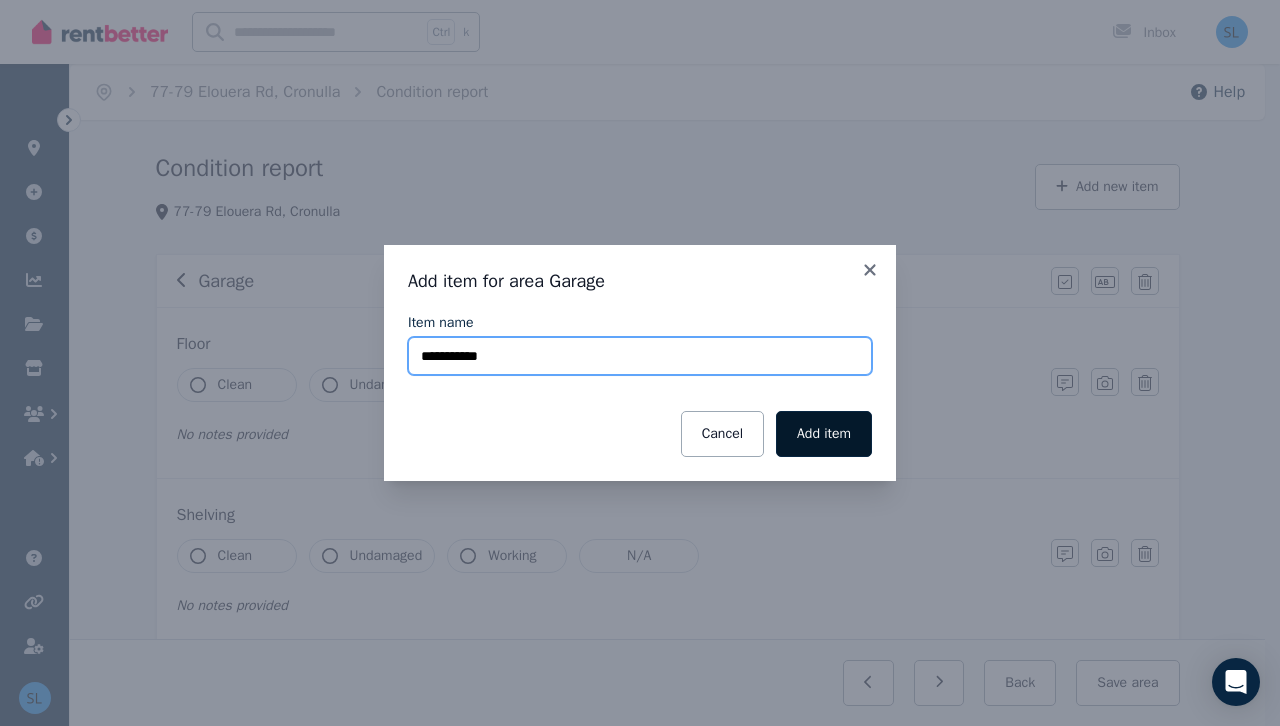 type on "**********" 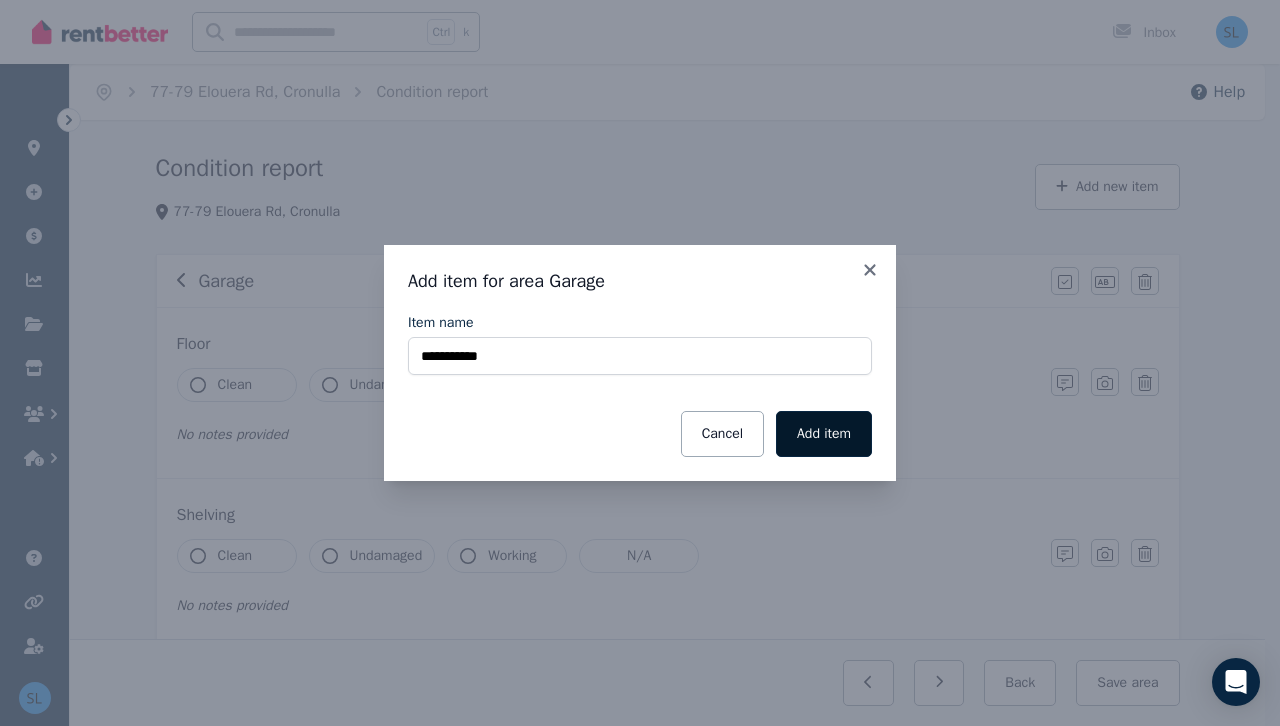 click on "Add item" at bounding box center [824, 434] 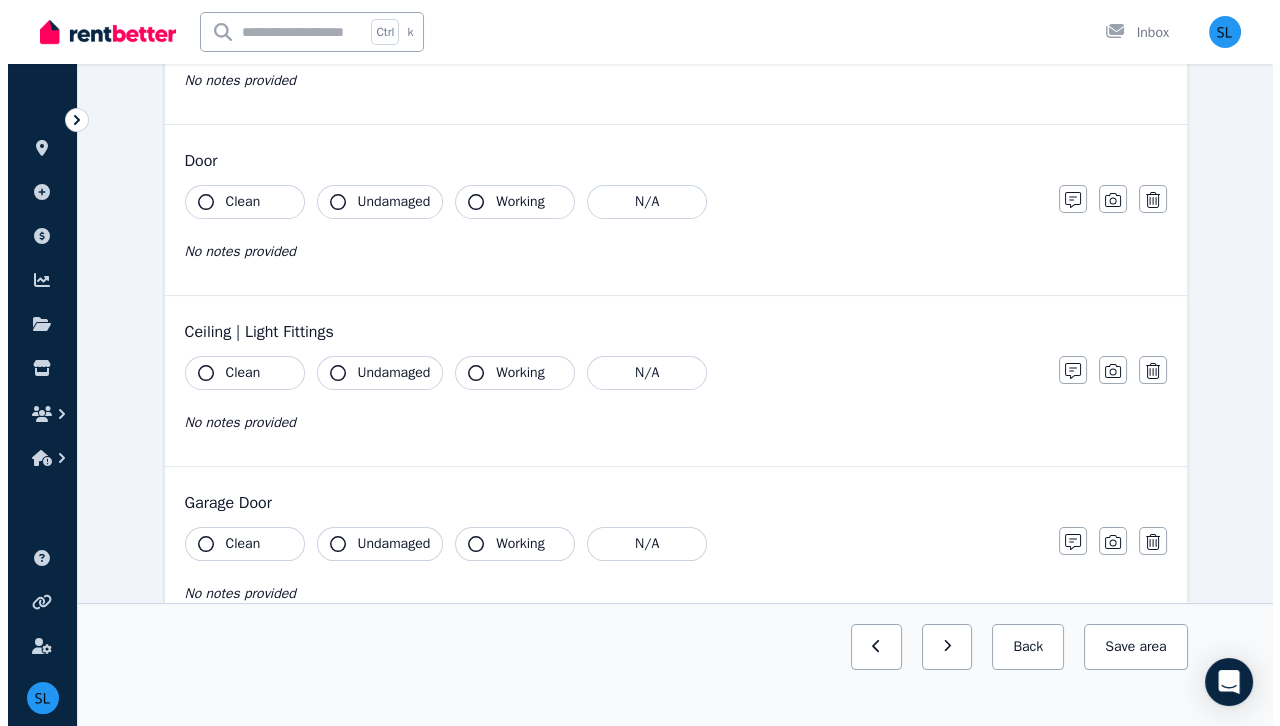 scroll, scrollTop: 696, scrollLeft: 0, axis: vertical 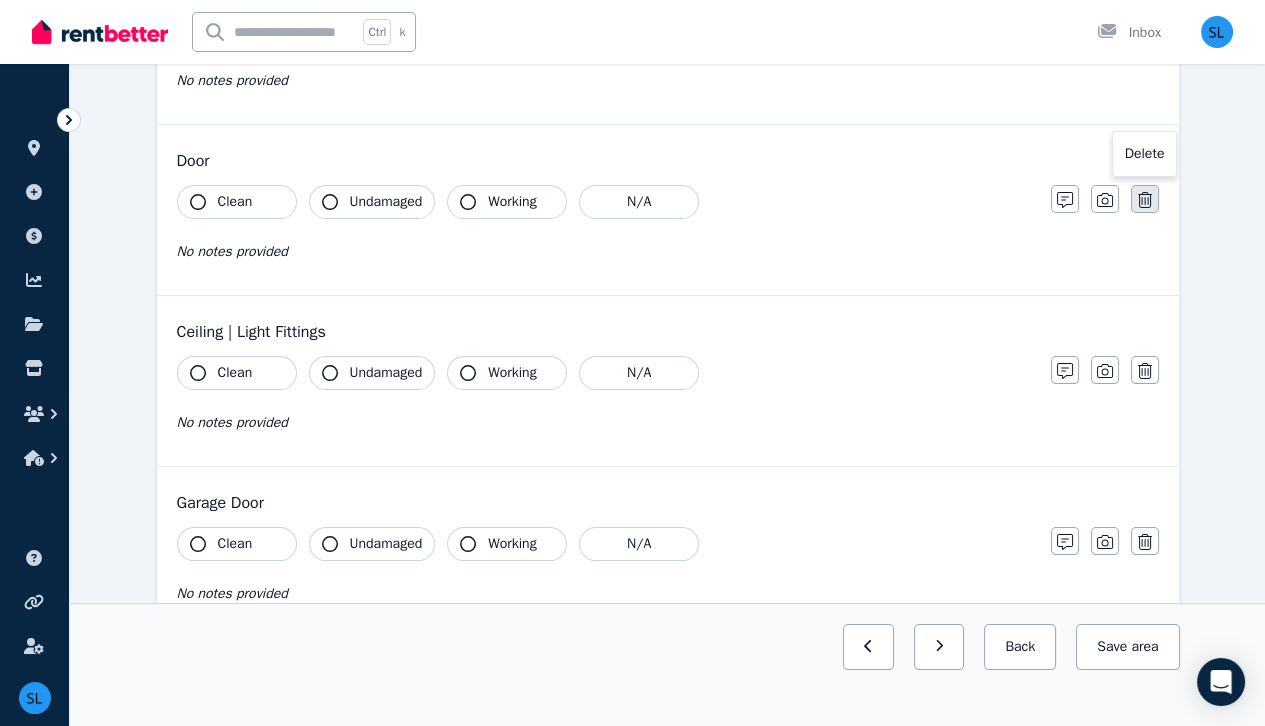 click 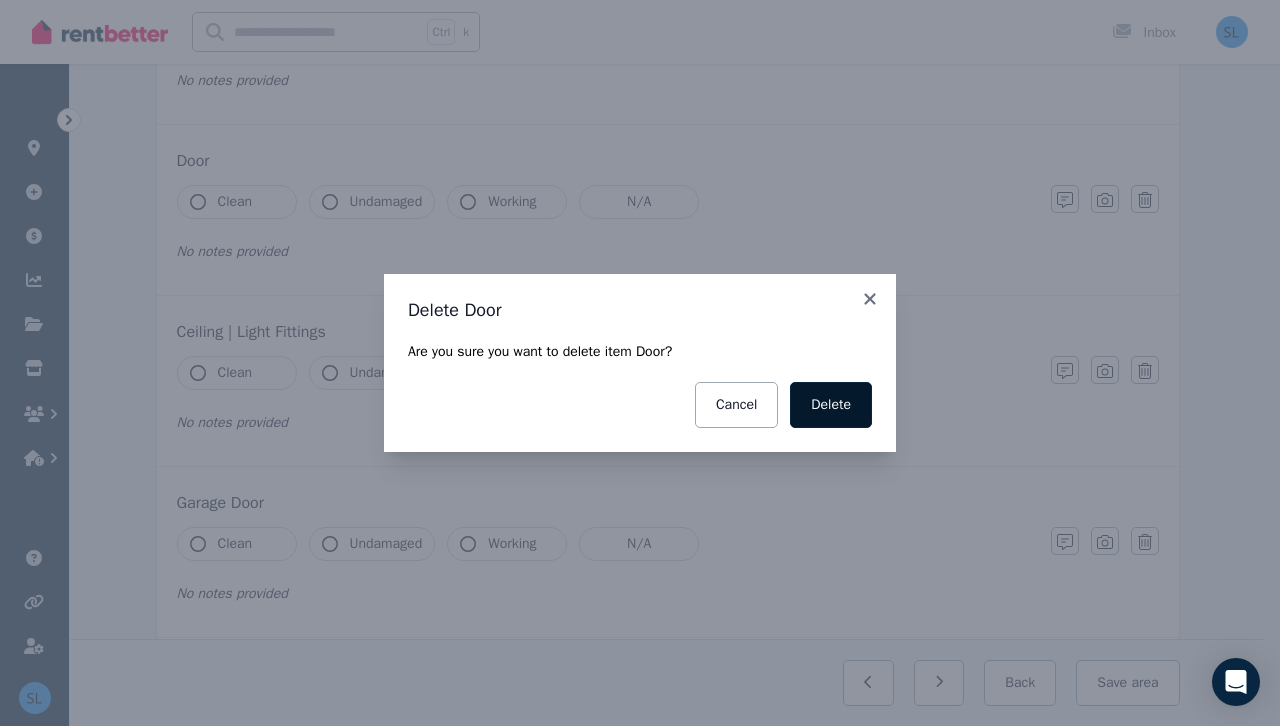 click on "Delete" at bounding box center [831, 405] 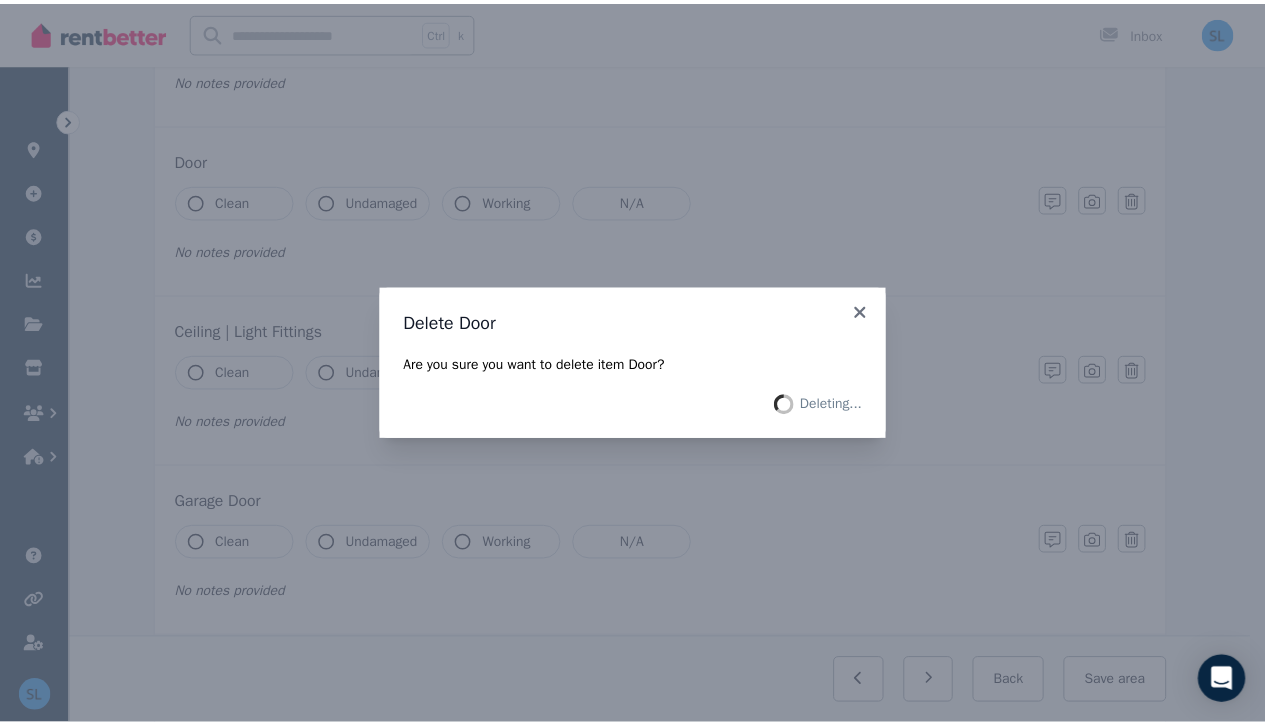 scroll, scrollTop: 526, scrollLeft: 0, axis: vertical 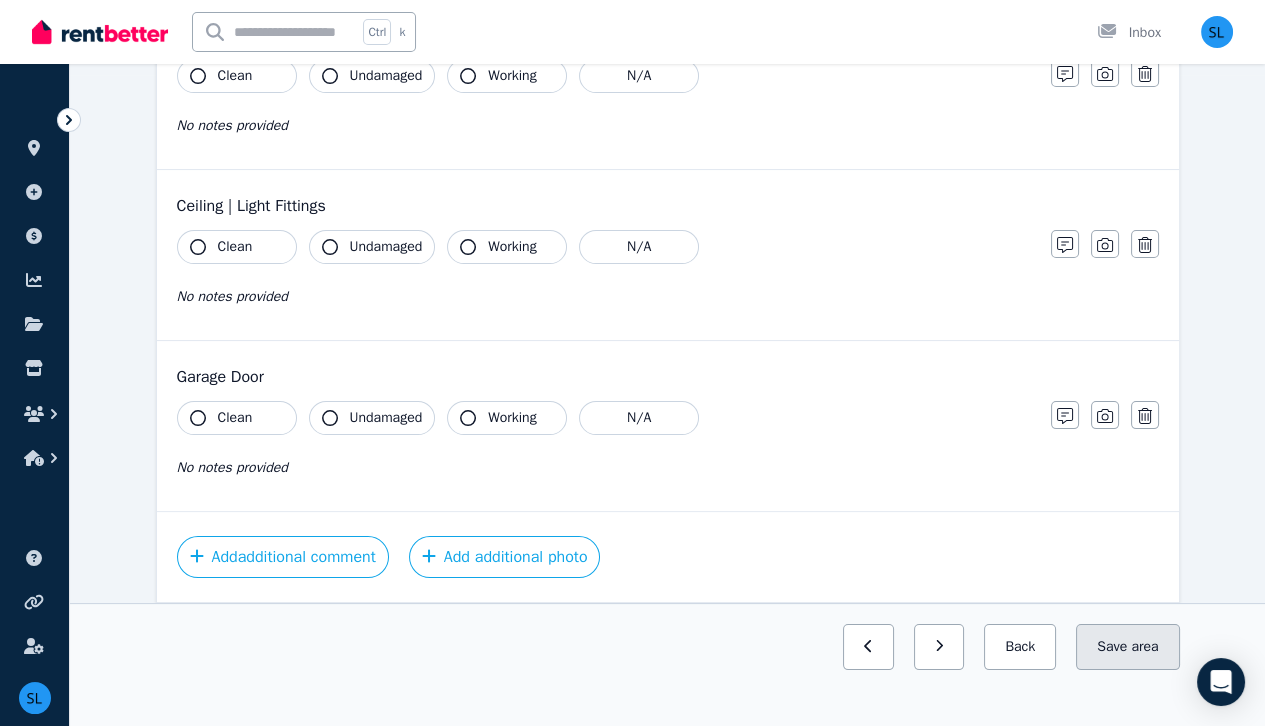 click on "area" at bounding box center [1144, 647] 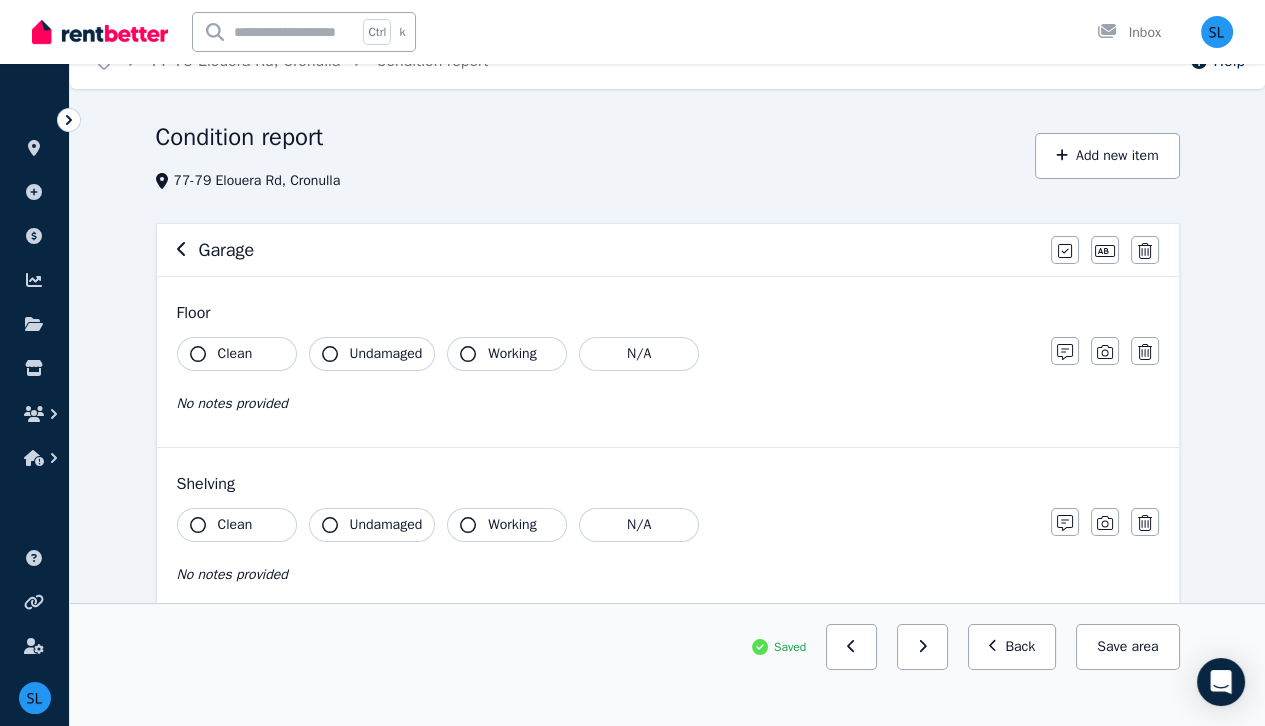 scroll, scrollTop: 0, scrollLeft: 0, axis: both 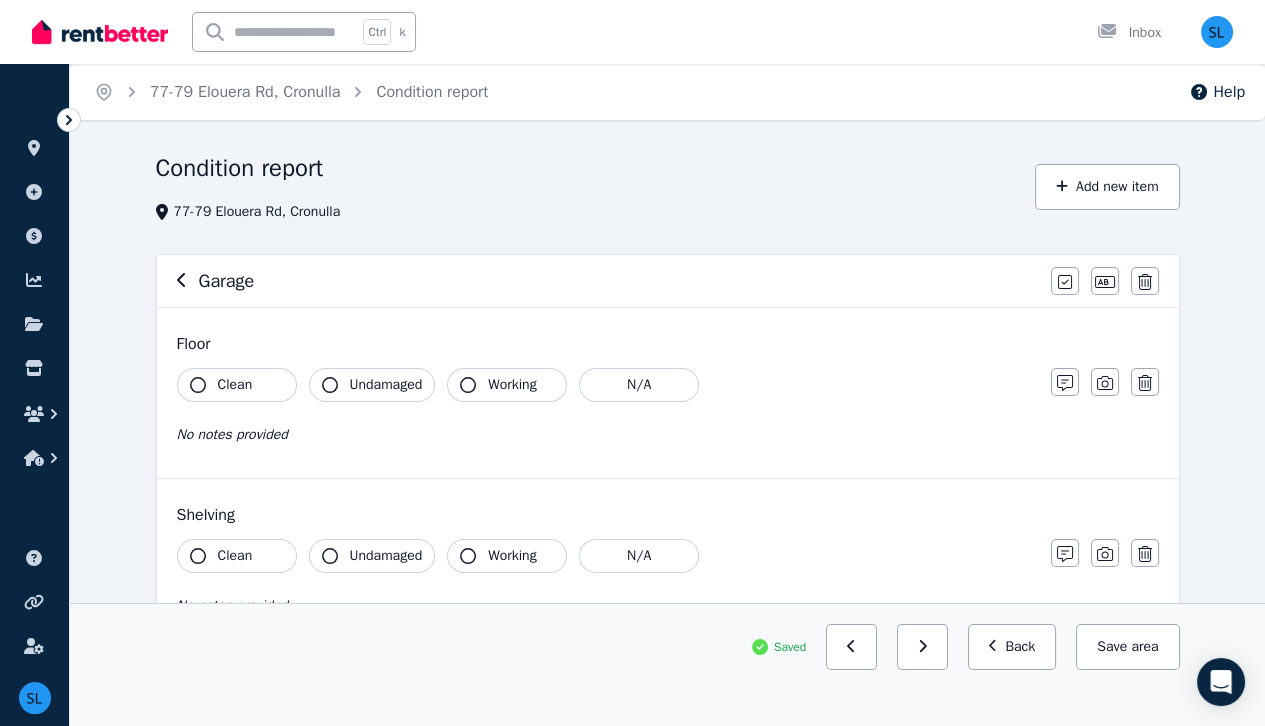 click 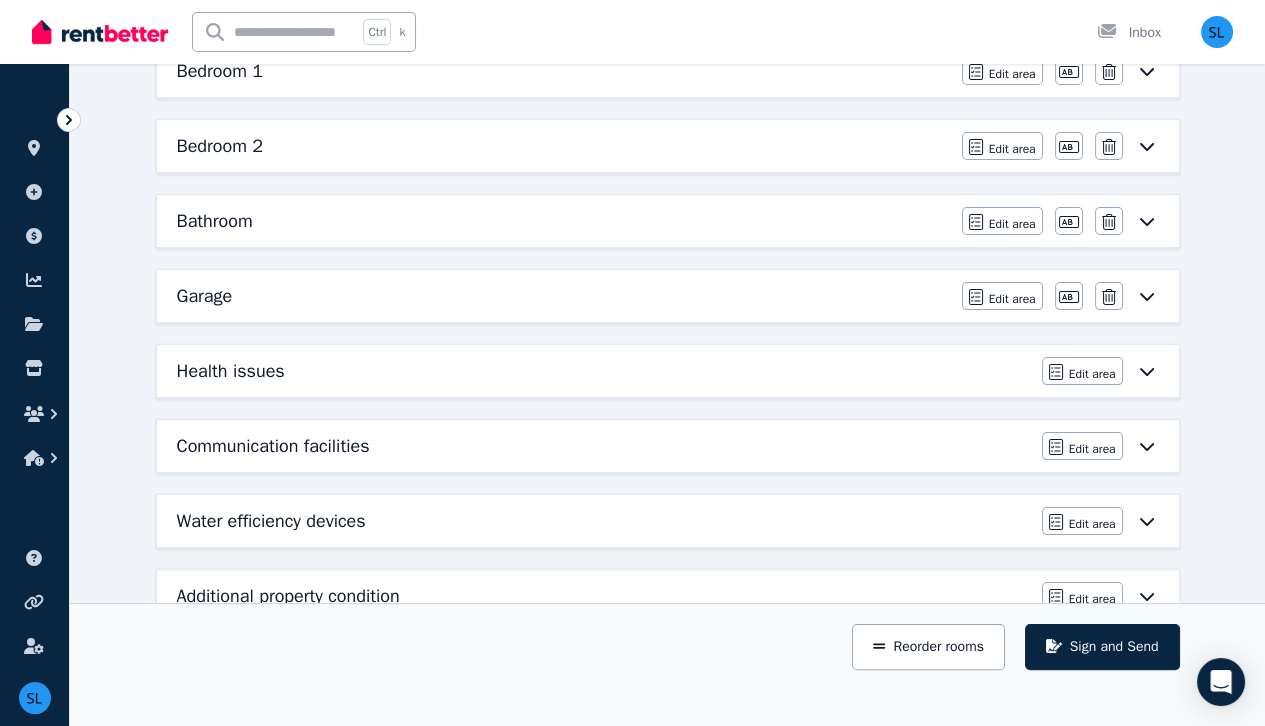 scroll, scrollTop: 775, scrollLeft: 0, axis: vertical 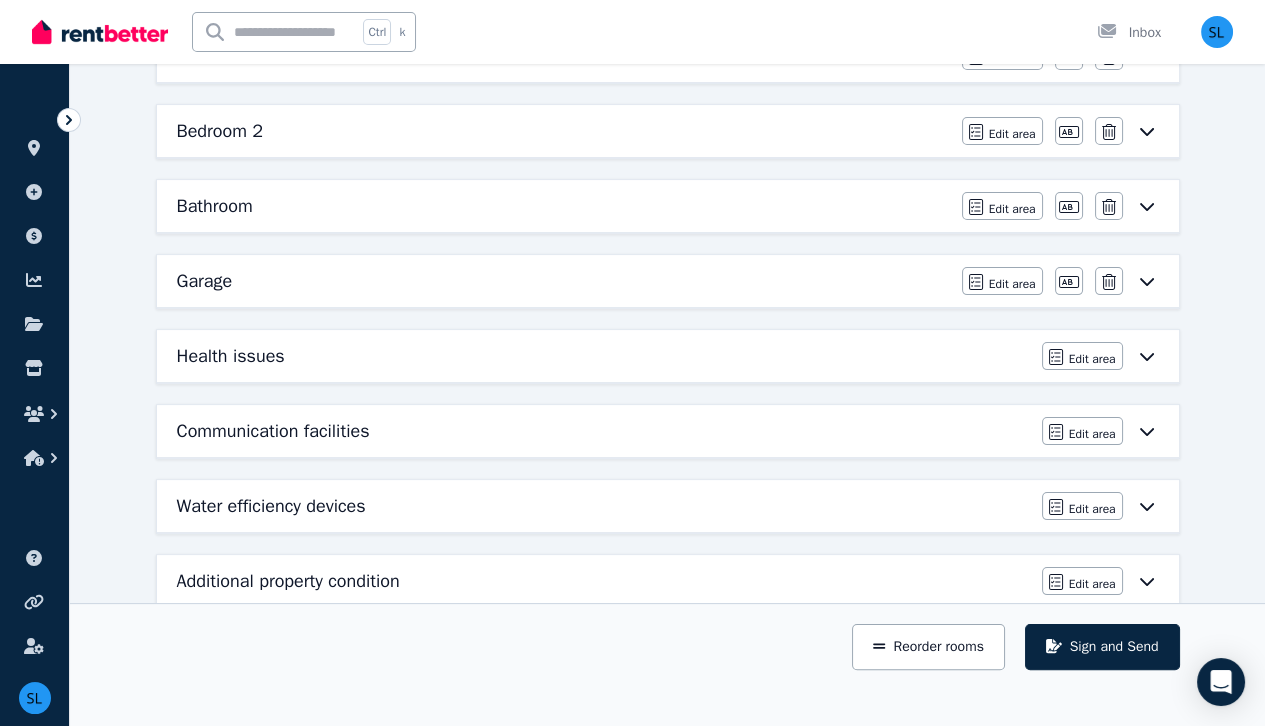 click 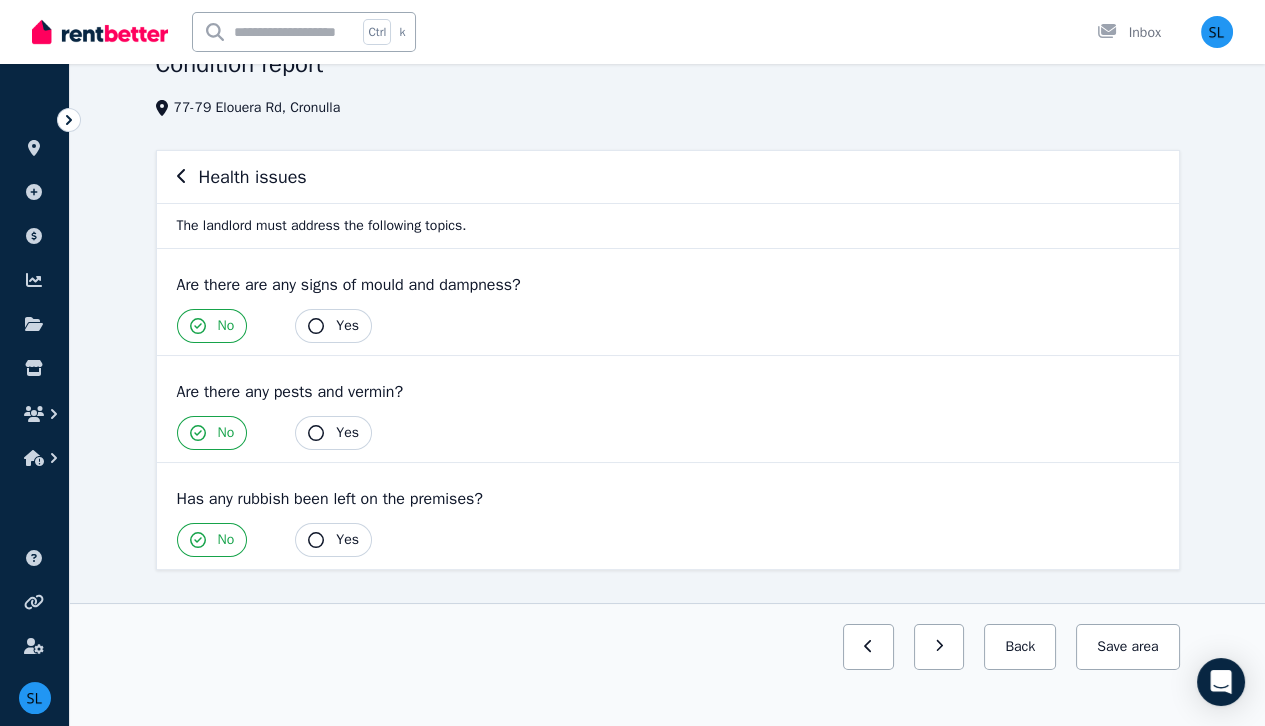 scroll, scrollTop: 105, scrollLeft: 0, axis: vertical 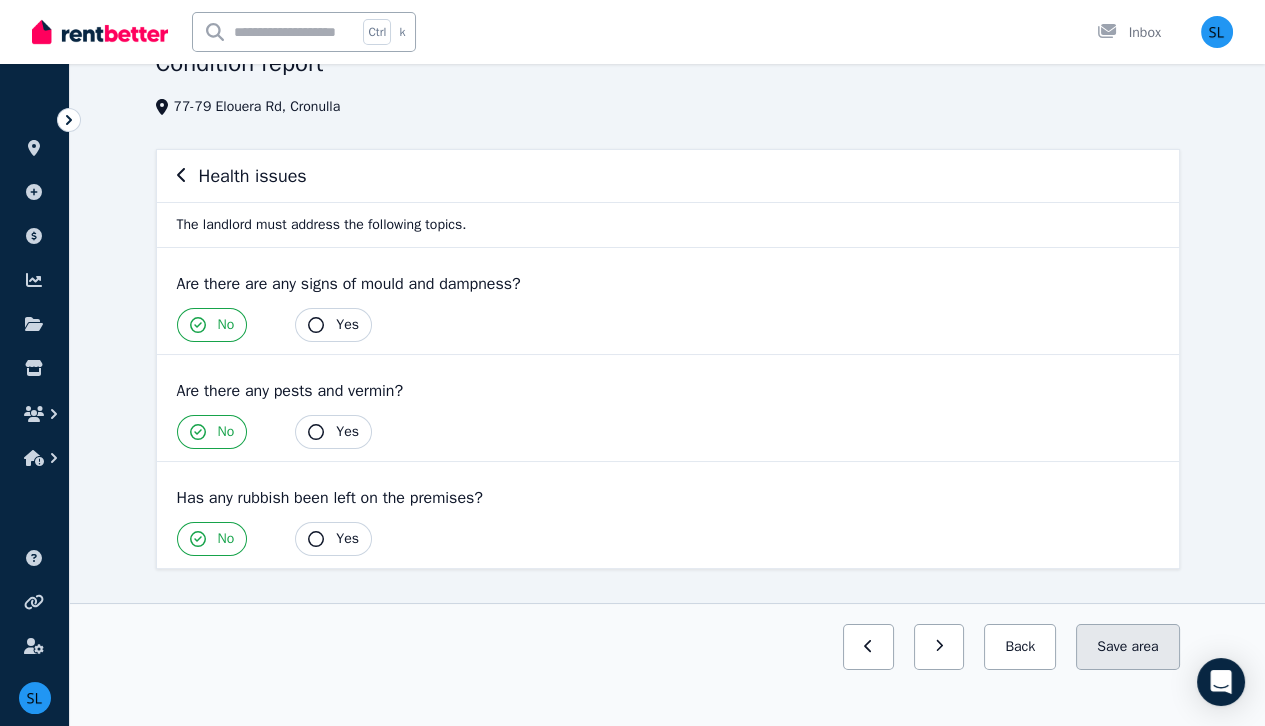 click on "Save   area" at bounding box center [1127, 647] 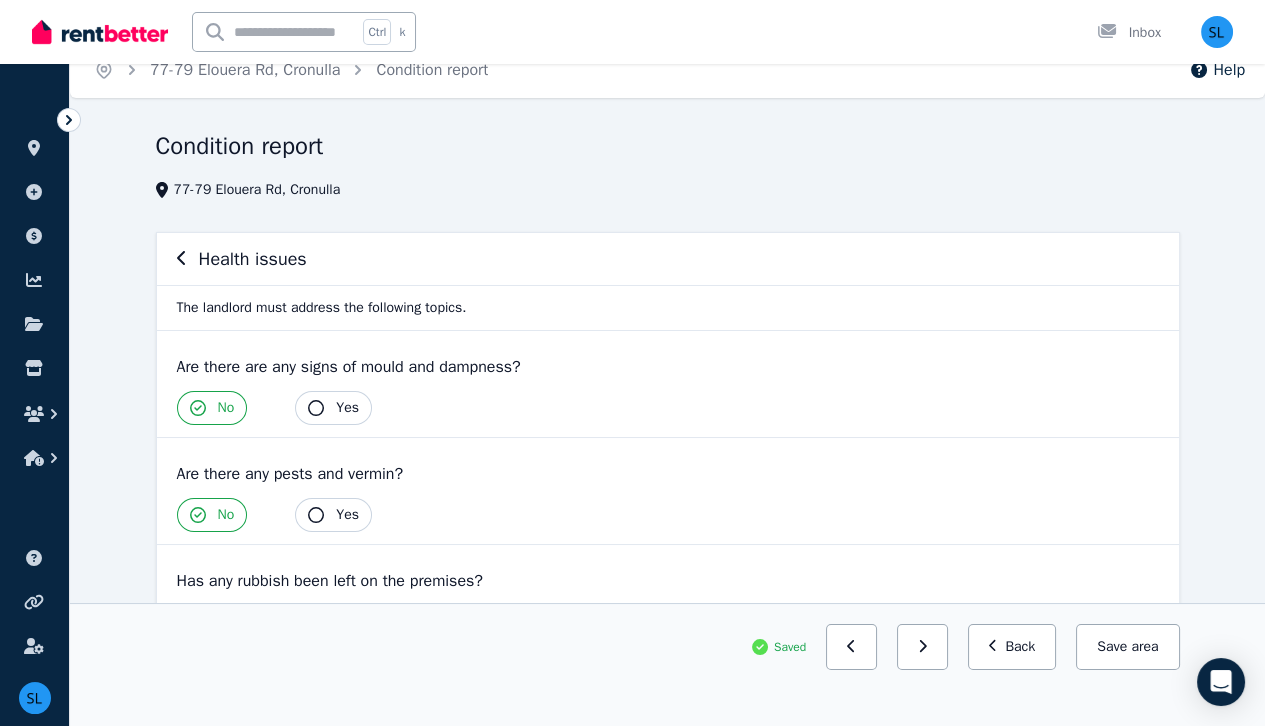 scroll, scrollTop: 21, scrollLeft: 0, axis: vertical 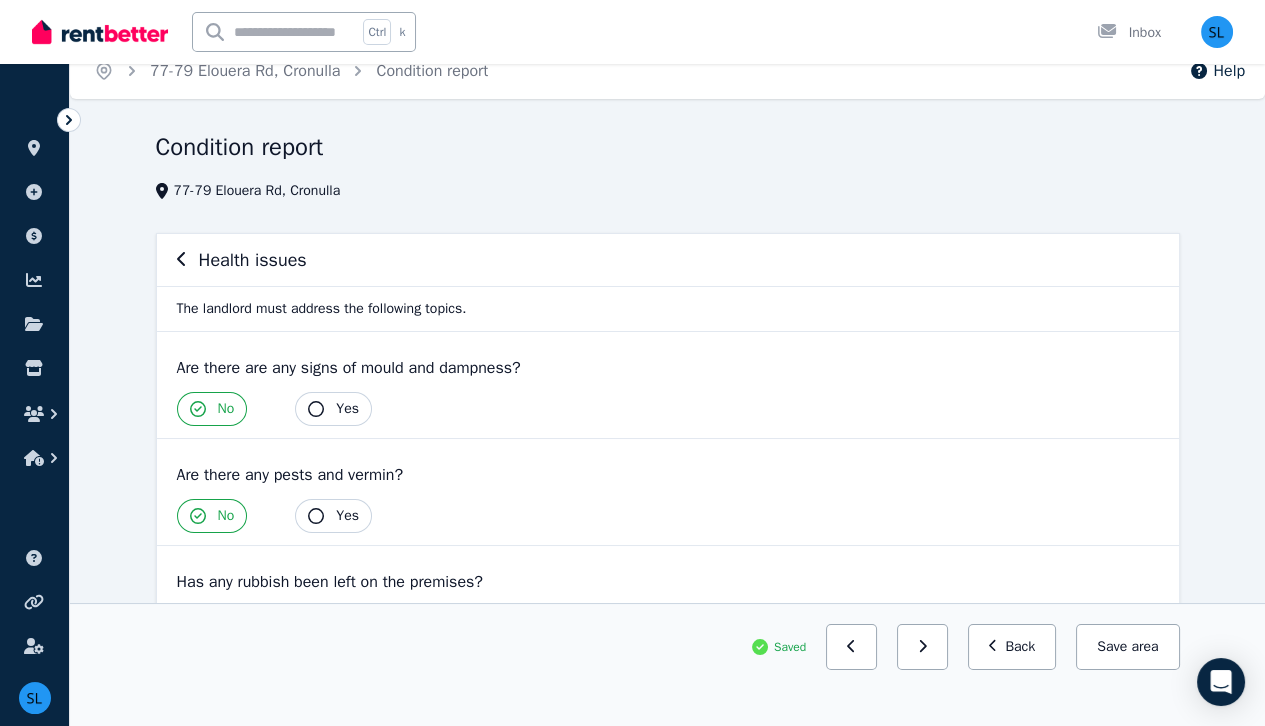 click 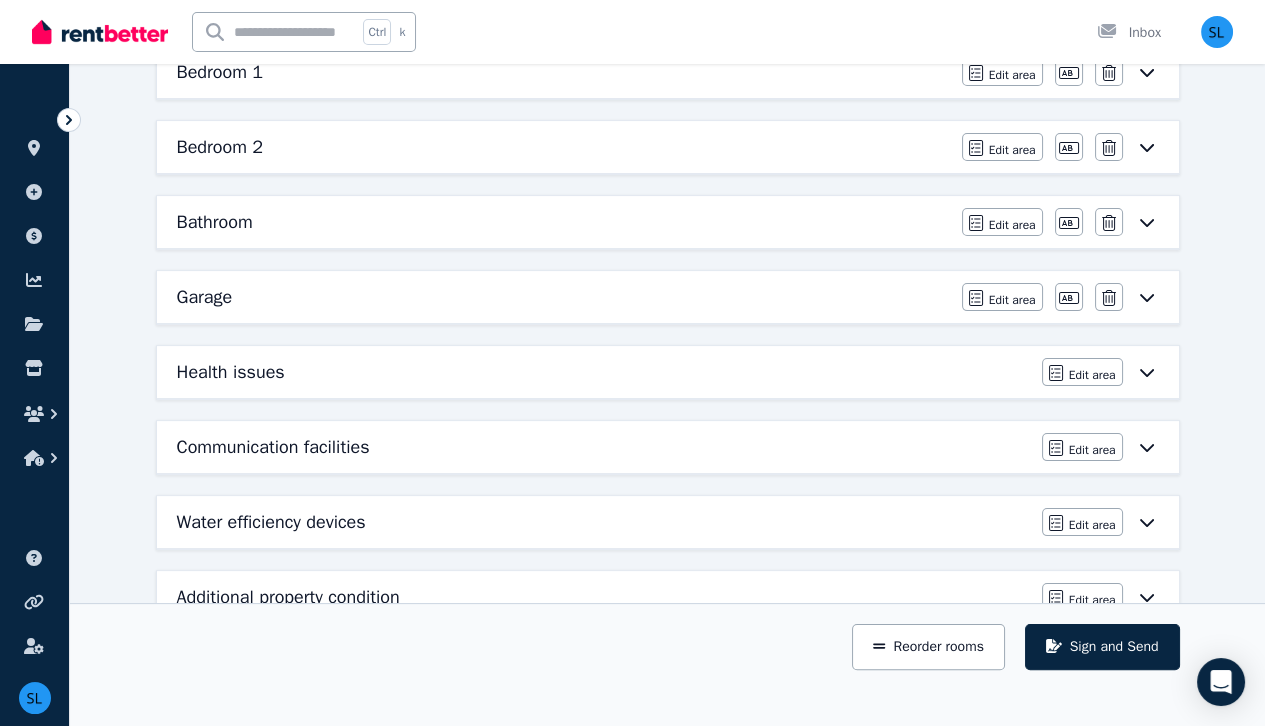 scroll, scrollTop: 775, scrollLeft: 0, axis: vertical 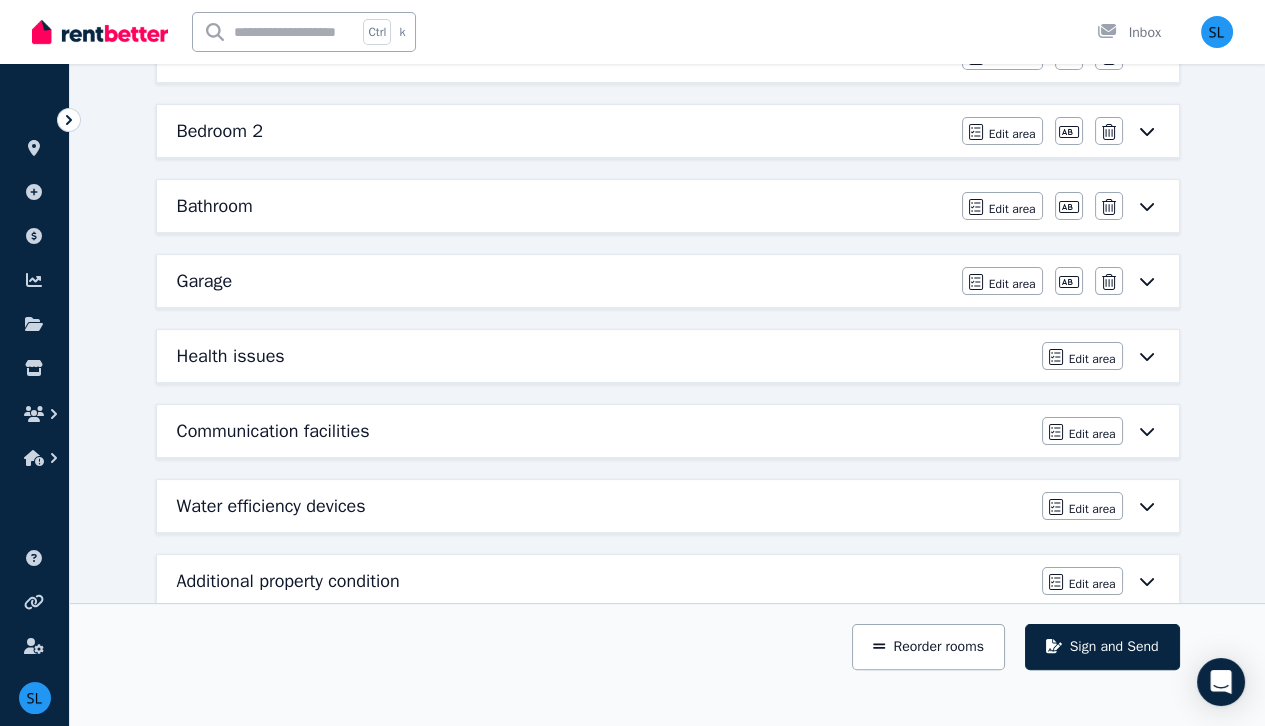 click 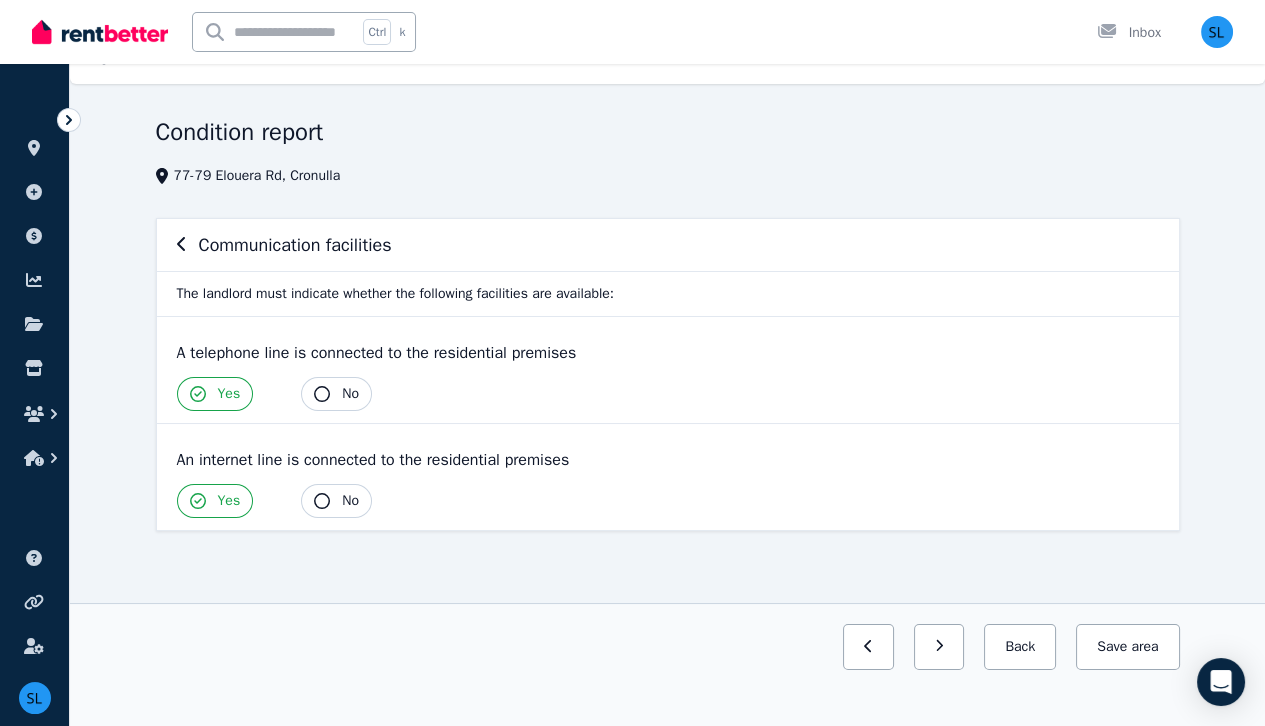 scroll, scrollTop: 0, scrollLeft: 0, axis: both 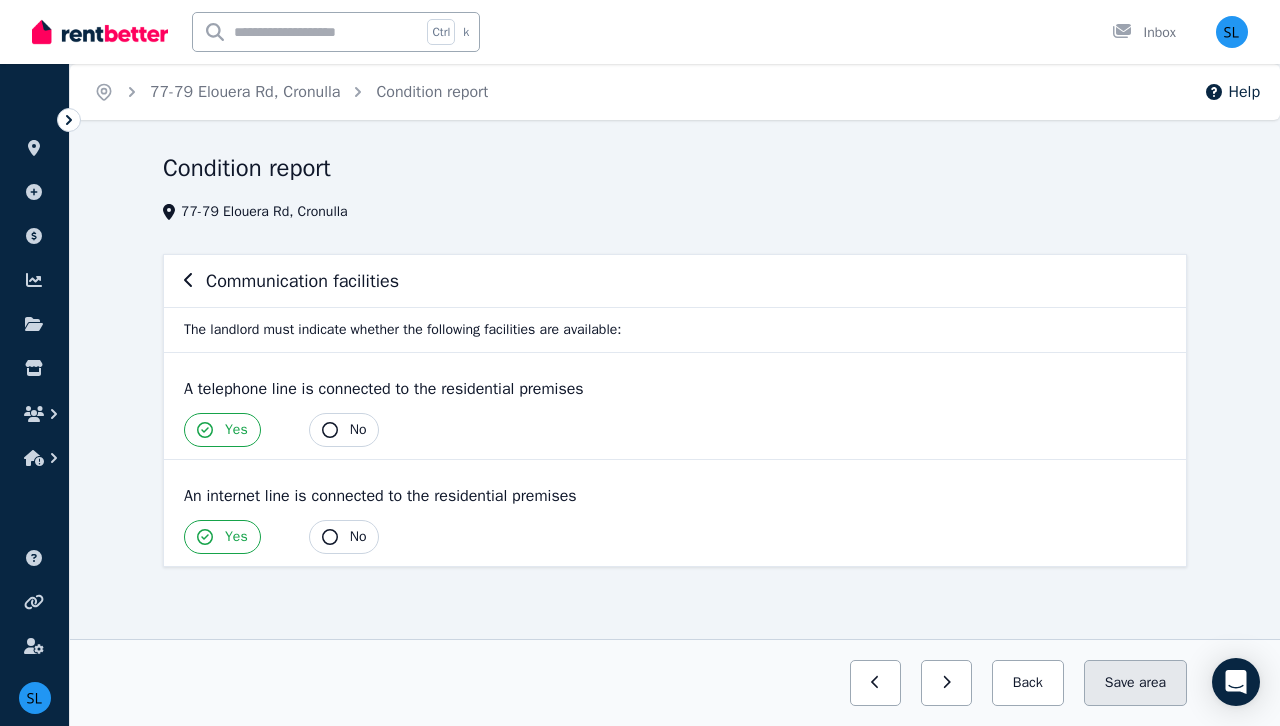 click on "area" at bounding box center (1152, 683) 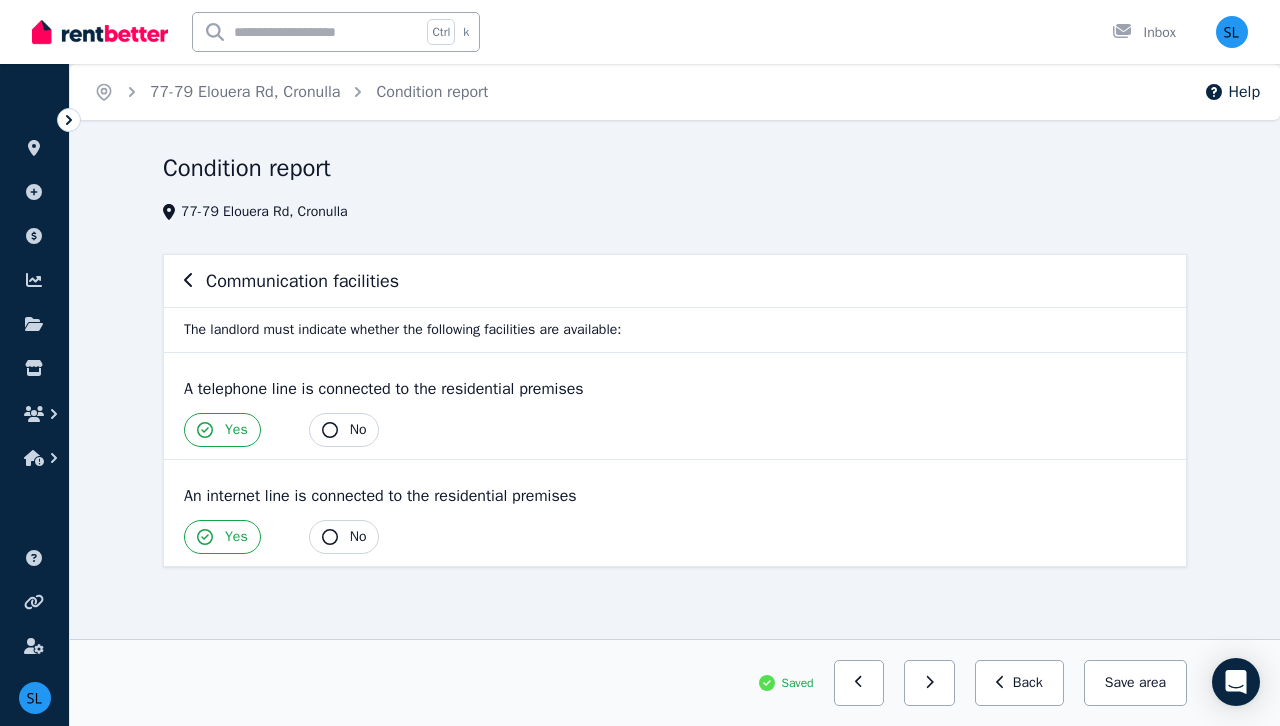 click 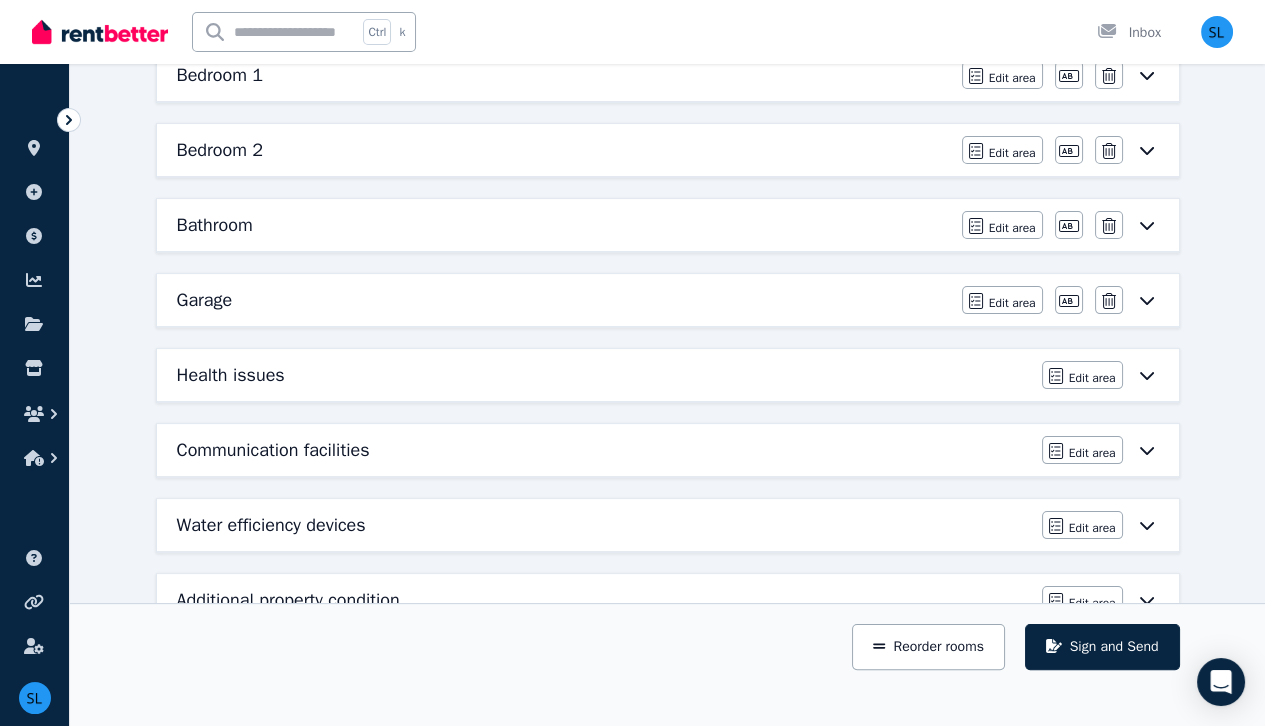 scroll, scrollTop: 775, scrollLeft: 0, axis: vertical 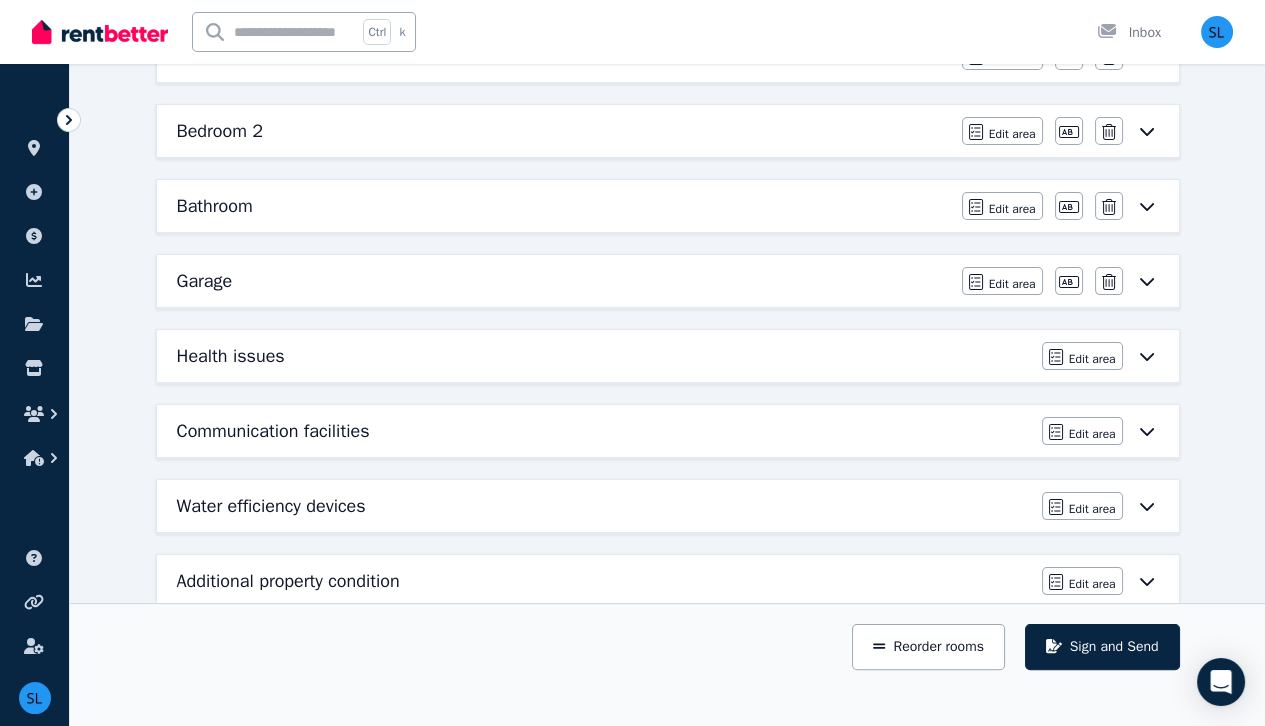 click 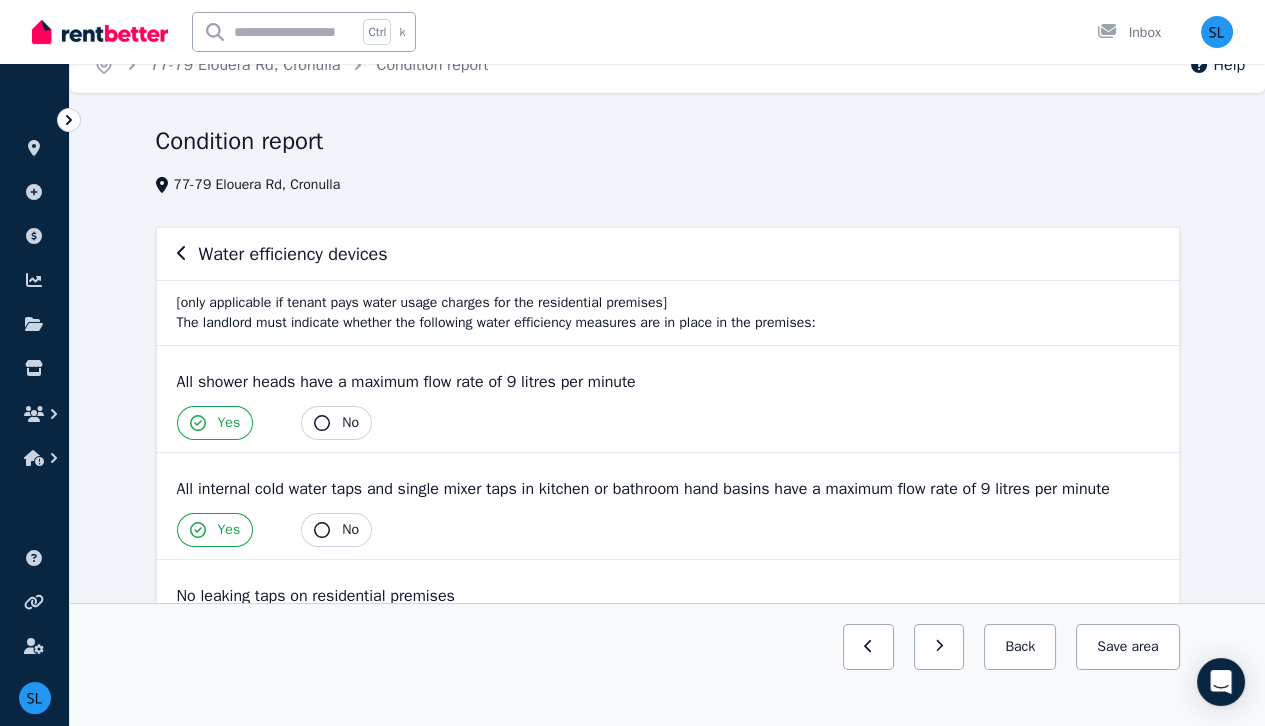 scroll, scrollTop: 21, scrollLeft: 0, axis: vertical 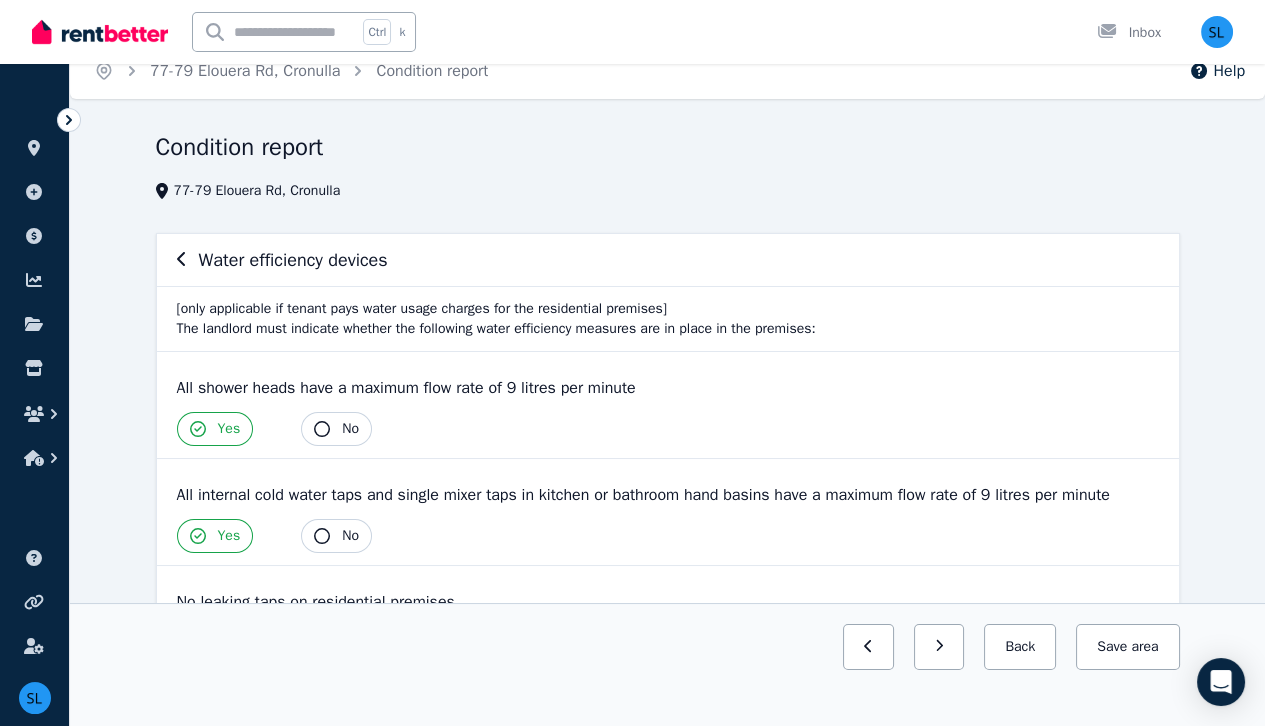 click 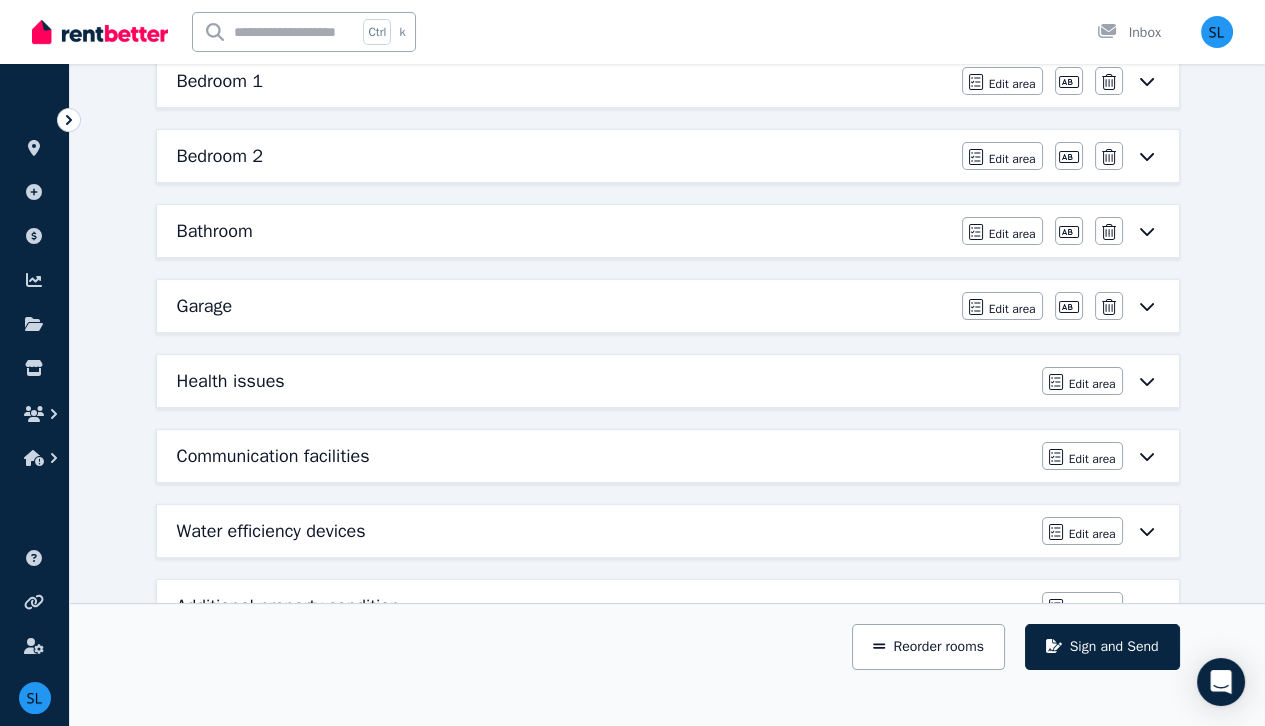 scroll, scrollTop: 775, scrollLeft: 0, axis: vertical 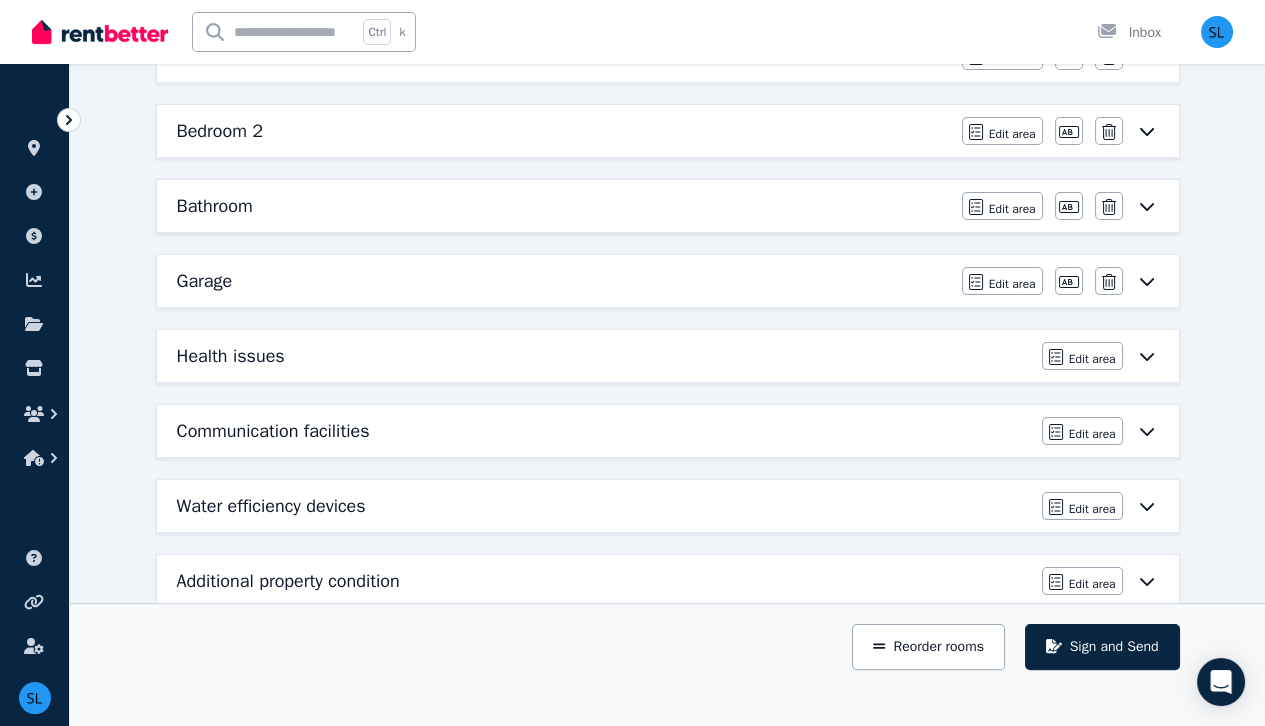 click 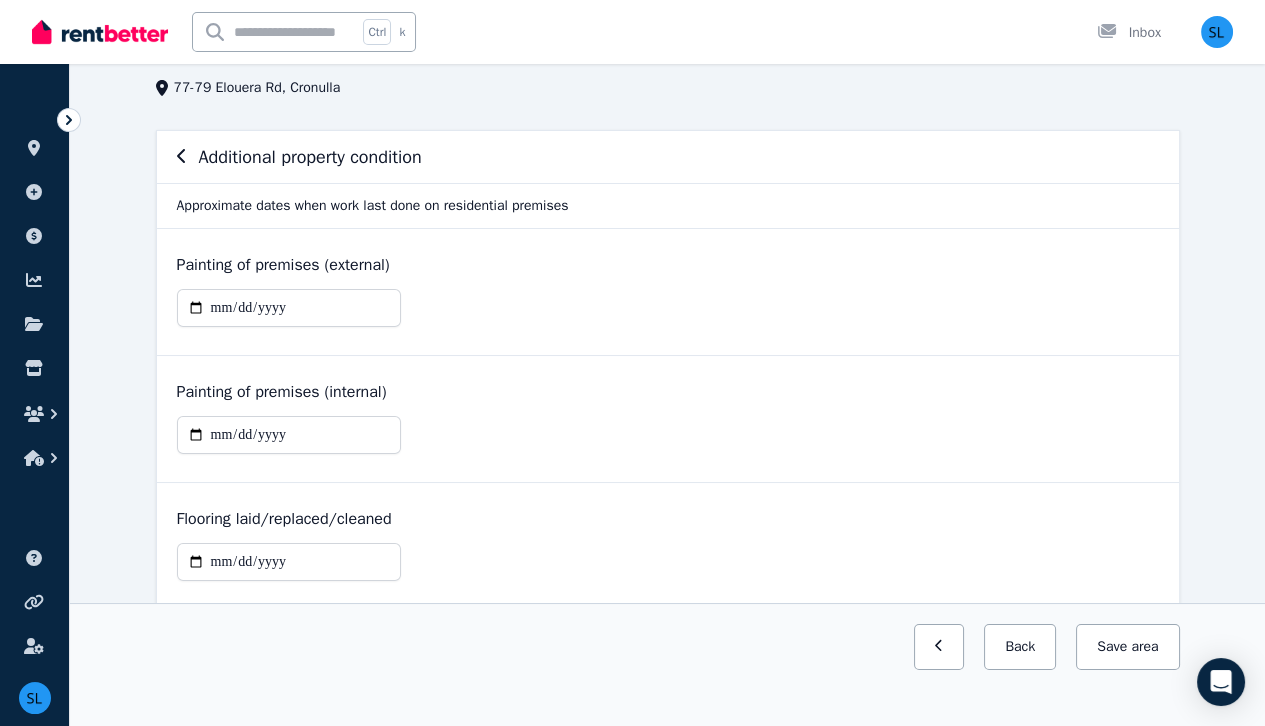 scroll, scrollTop: 127, scrollLeft: 0, axis: vertical 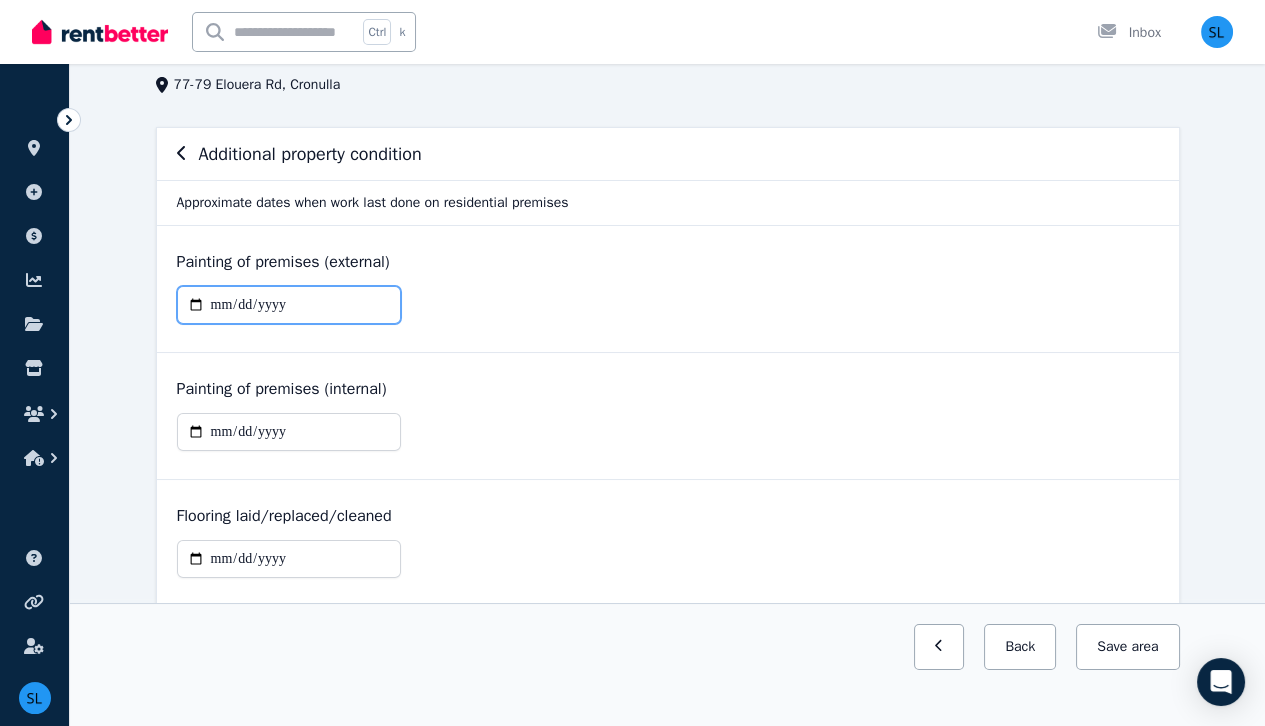 click at bounding box center (289, 305) 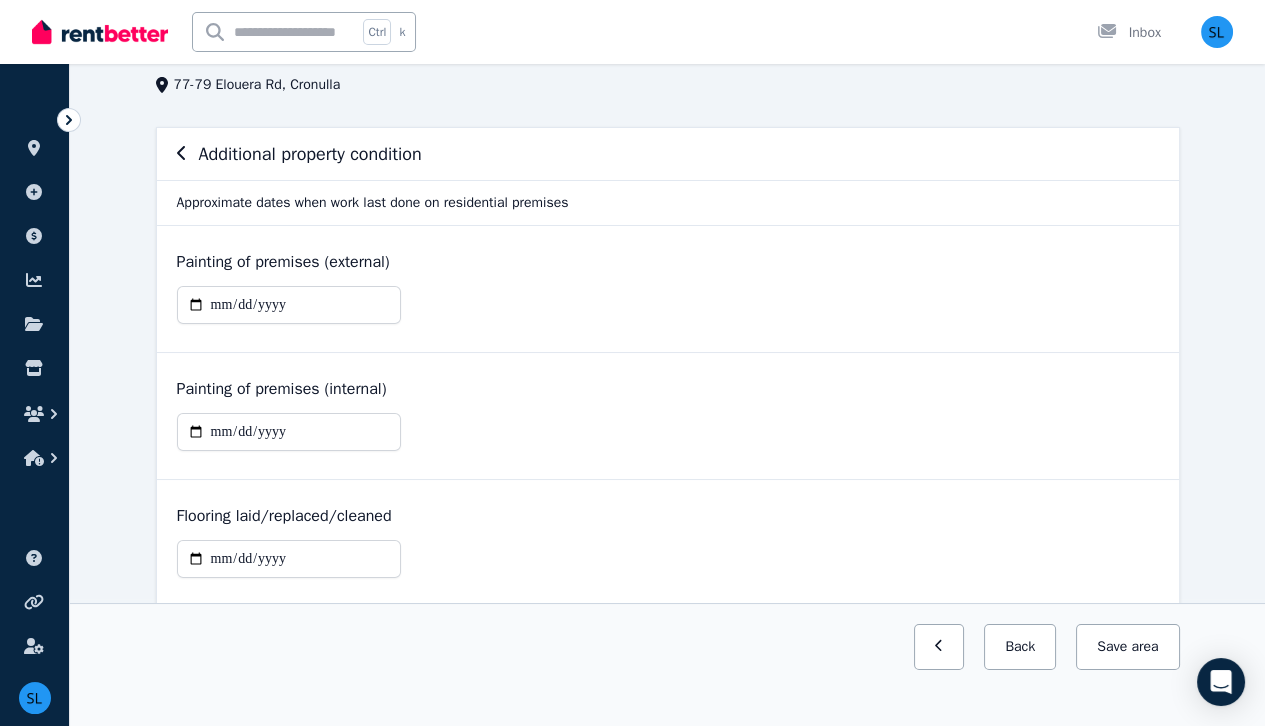 click at bounding box center (668, 313) 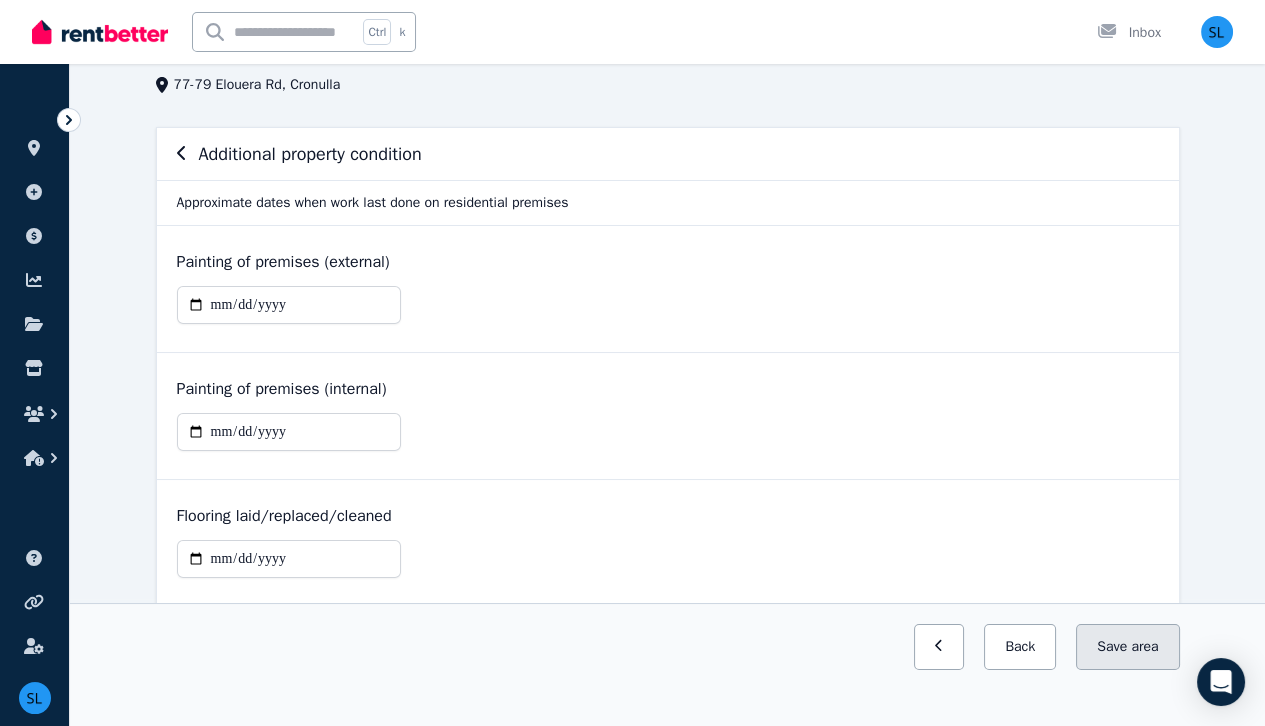 click on "area" at bounding box center (1144, 647) 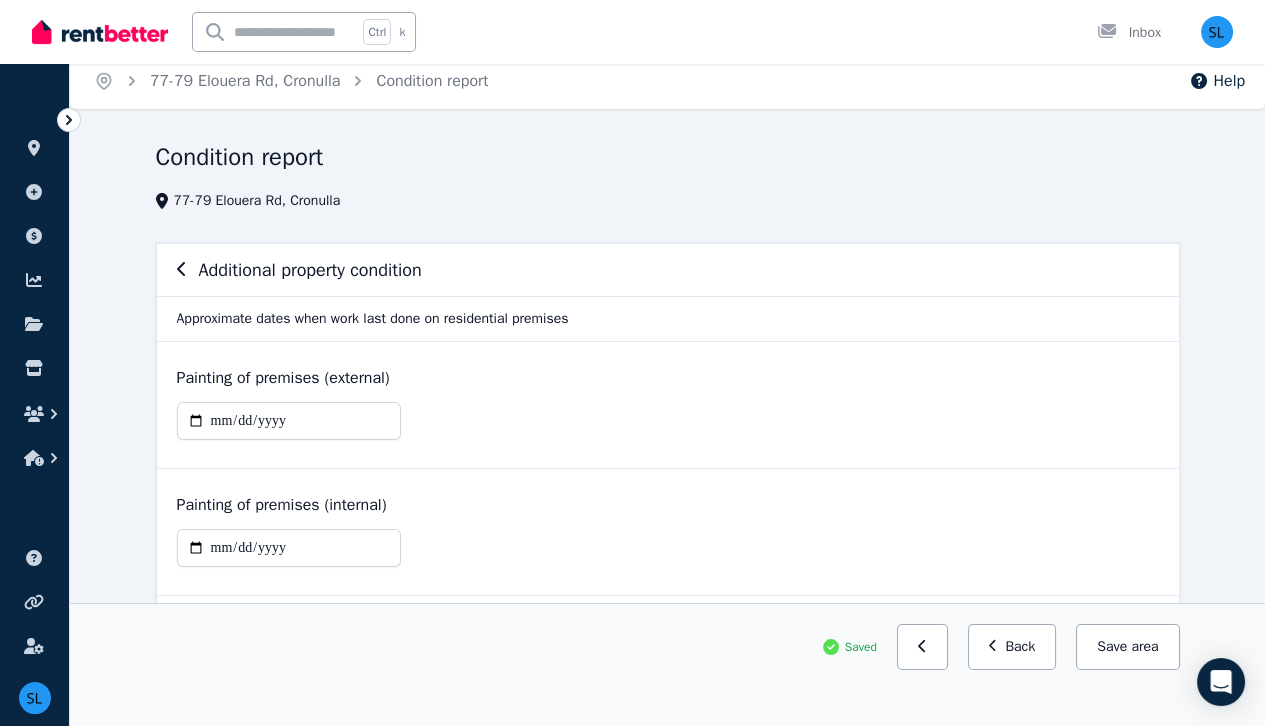 scroll, scrollTop: 10, scrollLeft: 0, axis: vertical 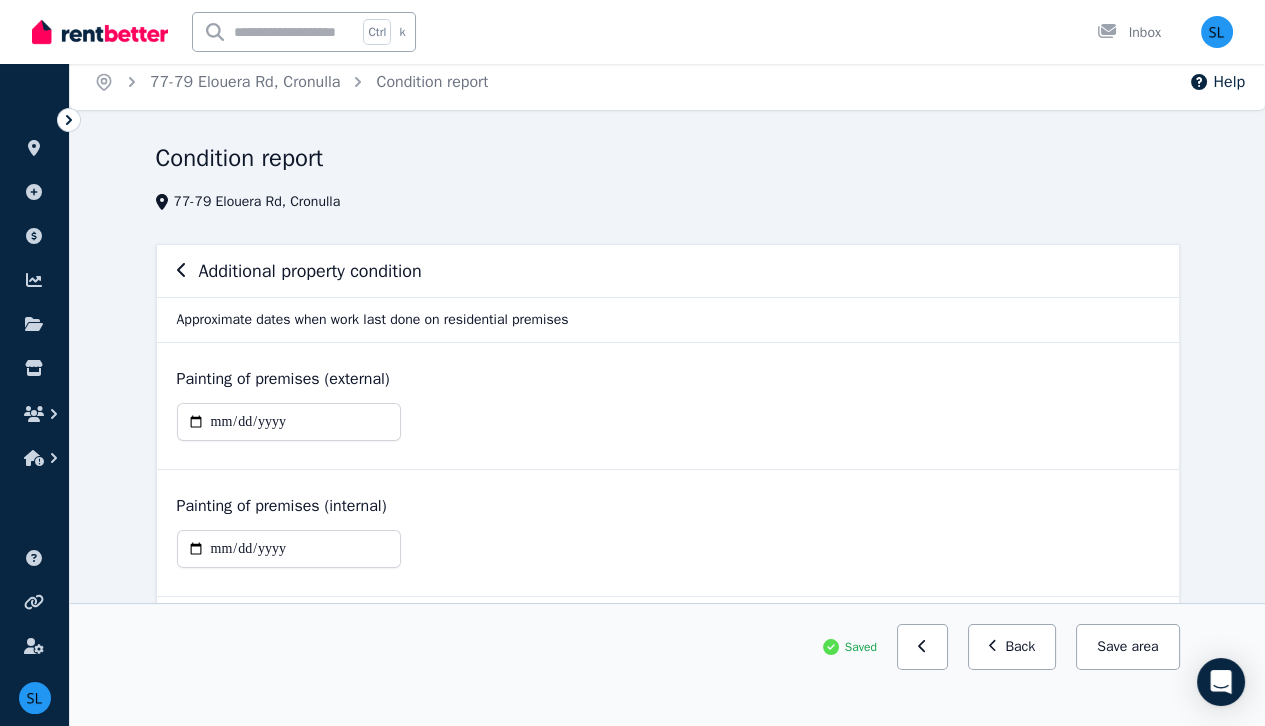 click 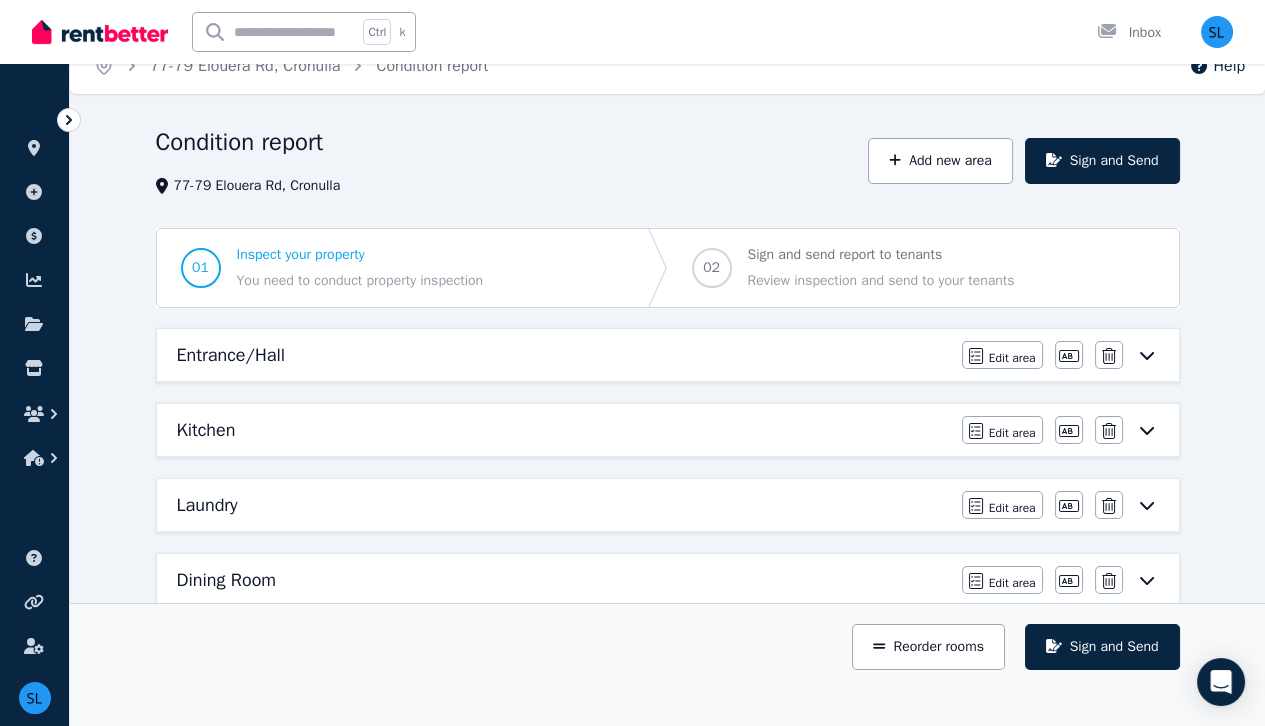 scroll, scrollTop: 0, scrollLeft: 0, axis: both 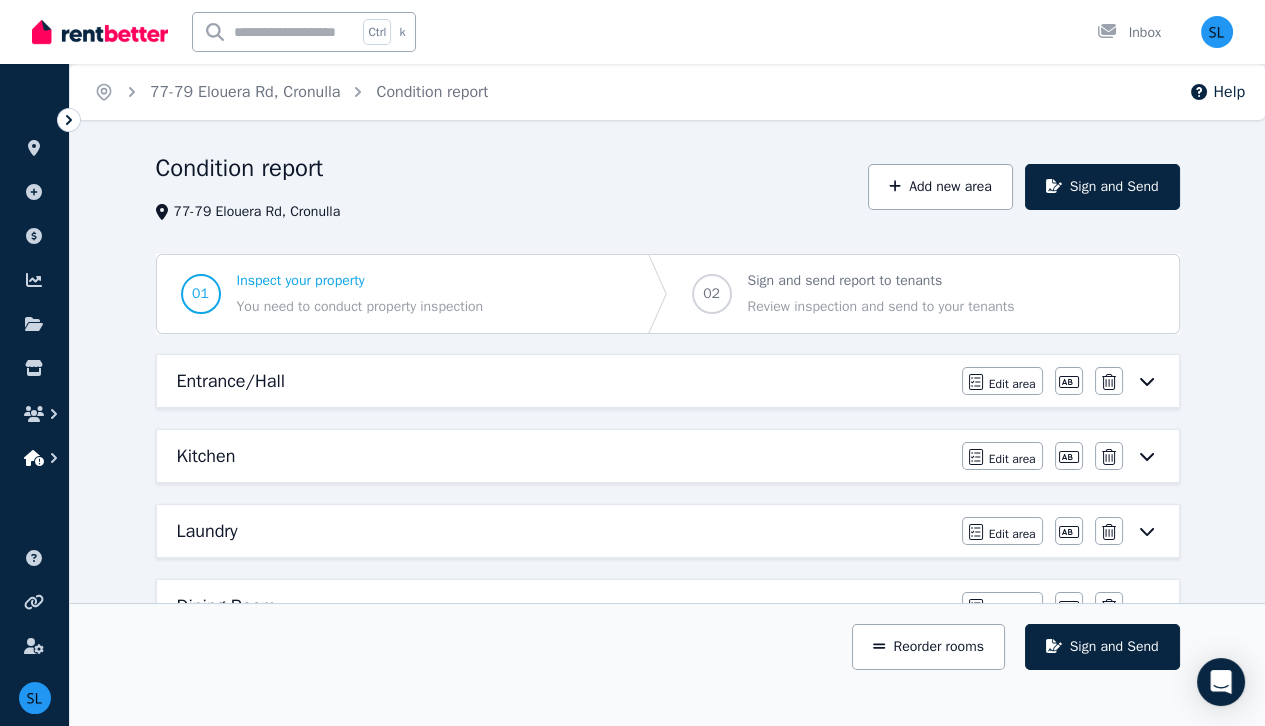 click 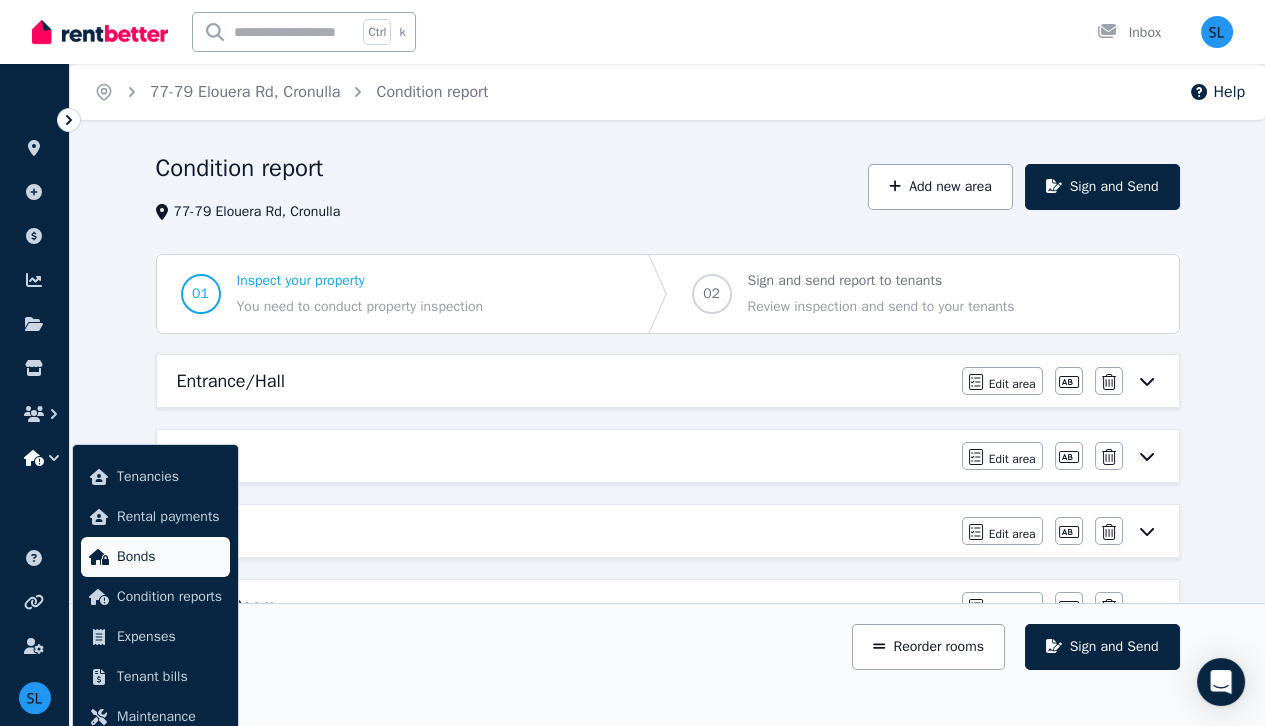 click on "Bonds" at bounding box center (169, 557) 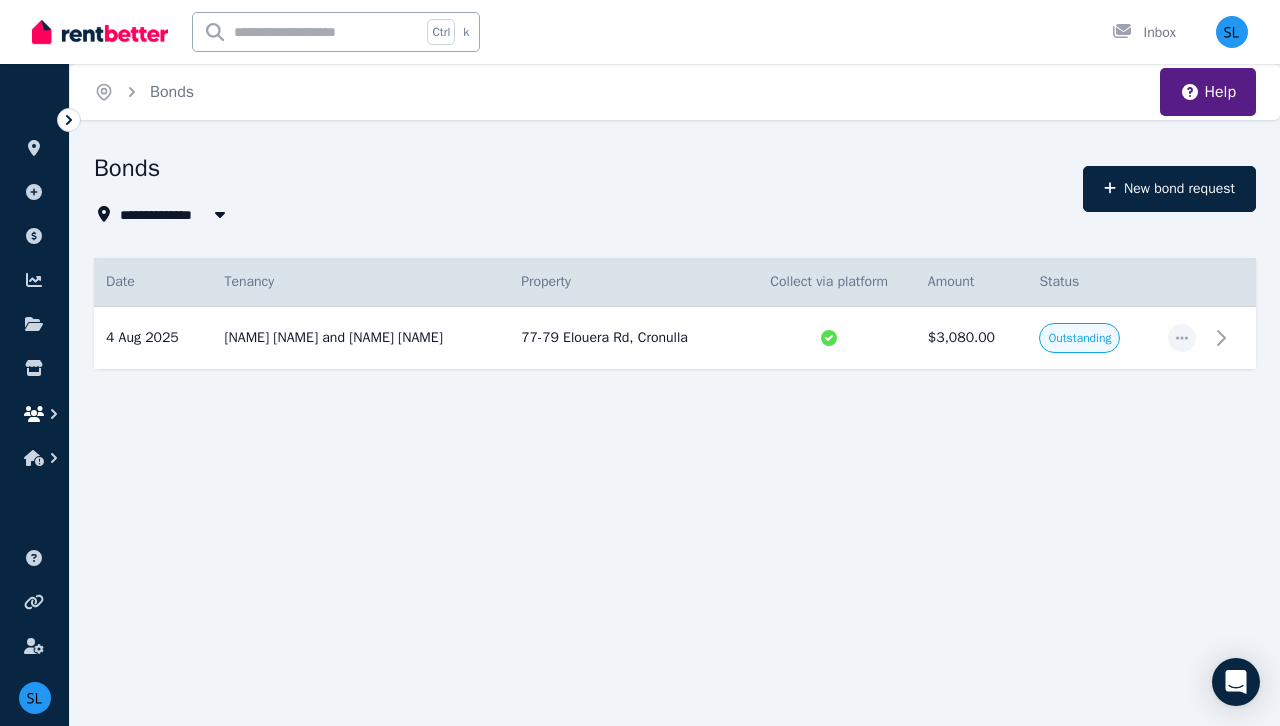 click 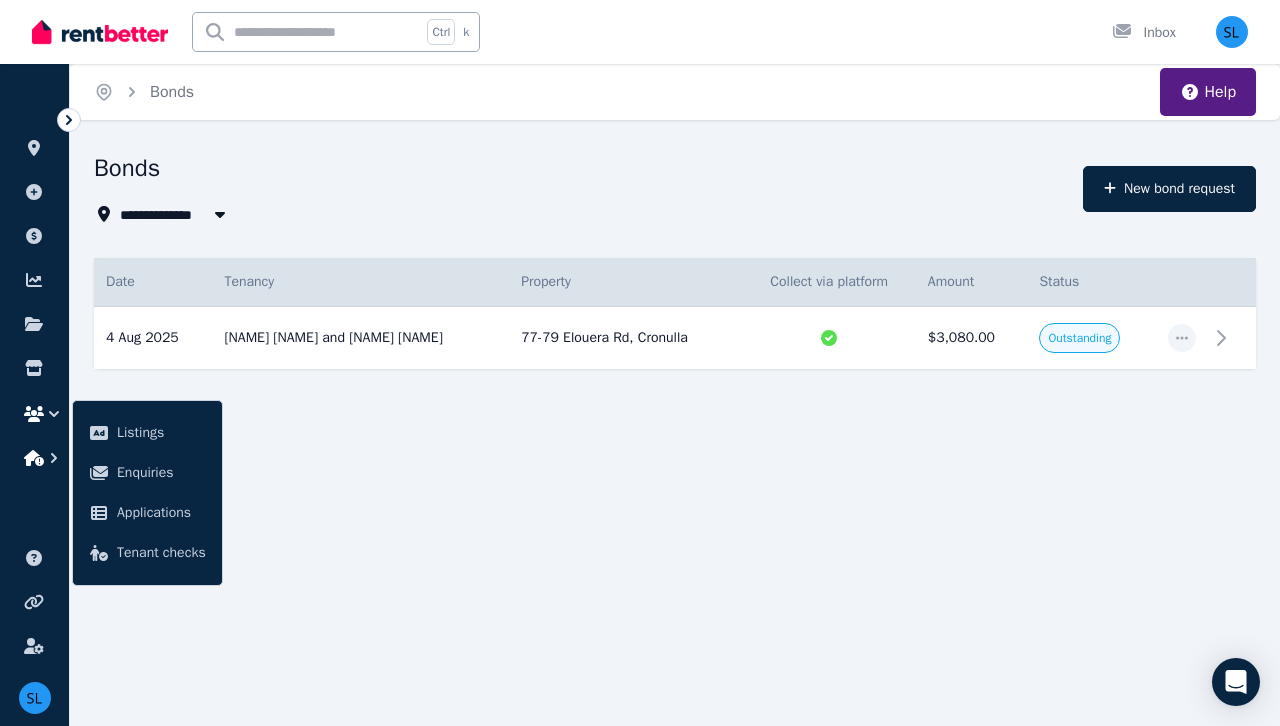 click 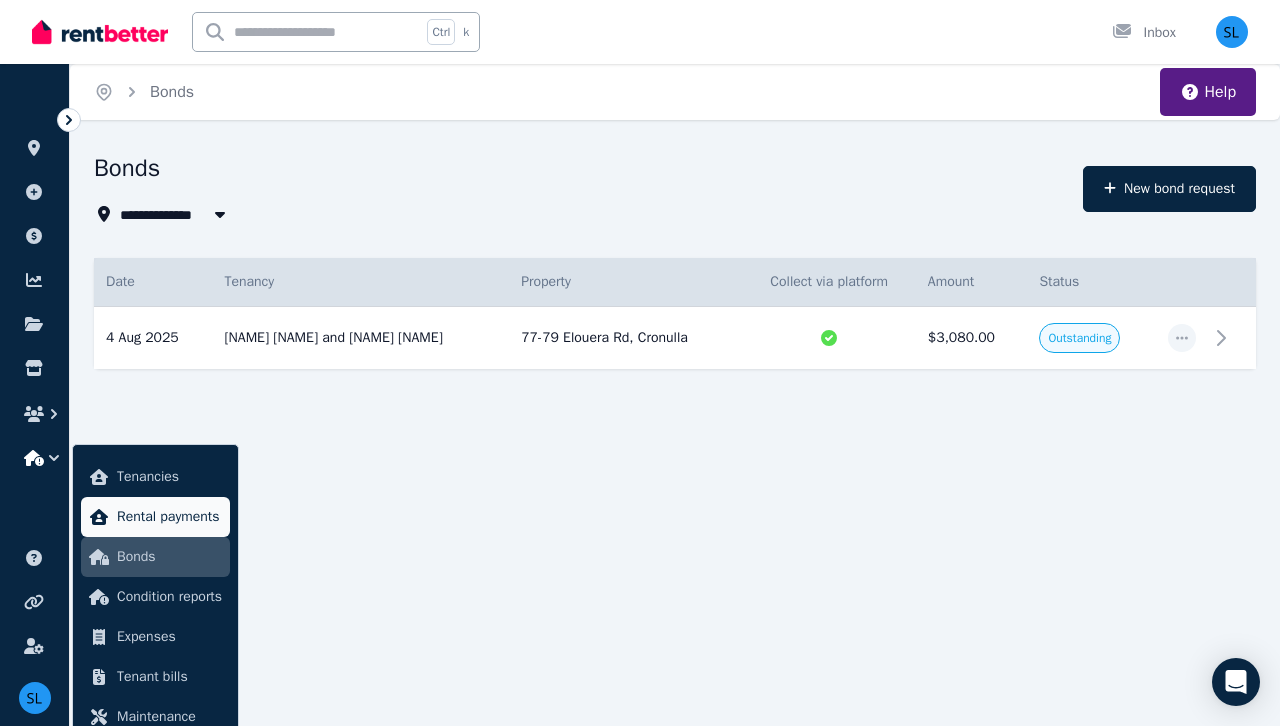 click on "Rental payments" at bounding box center [169, 517] 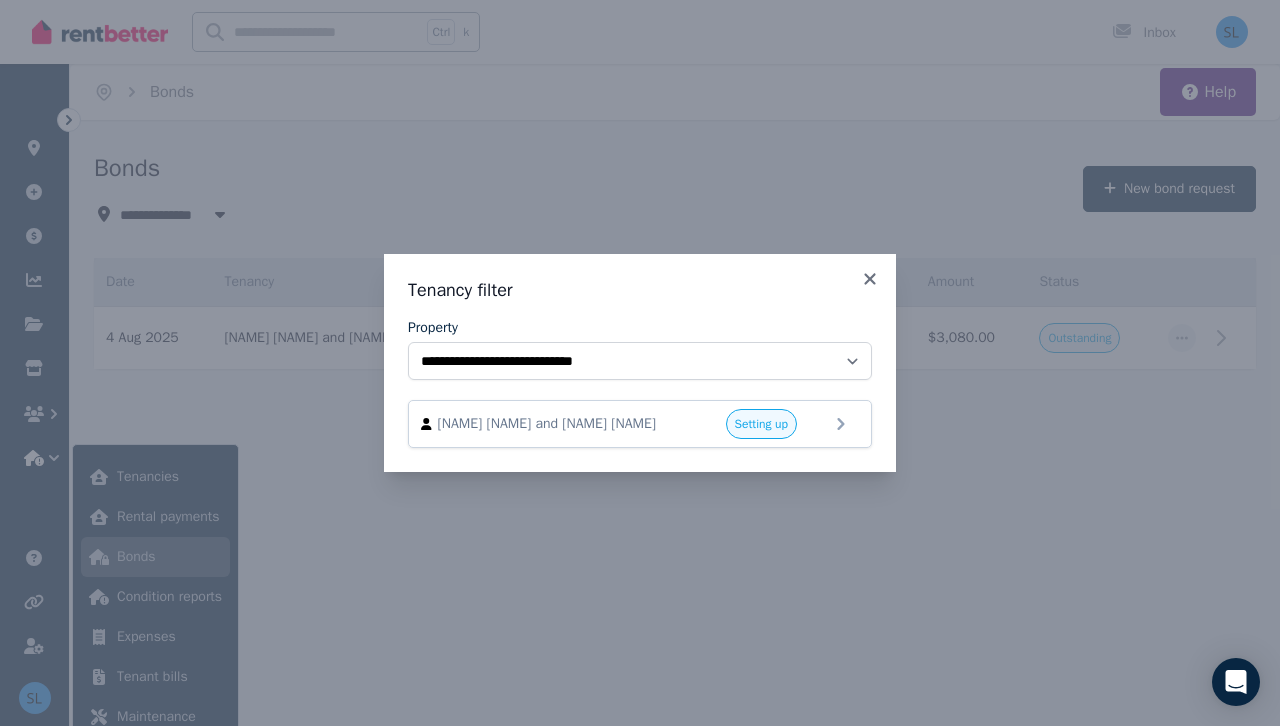 click on "**********" at bounding box center [640, 363] 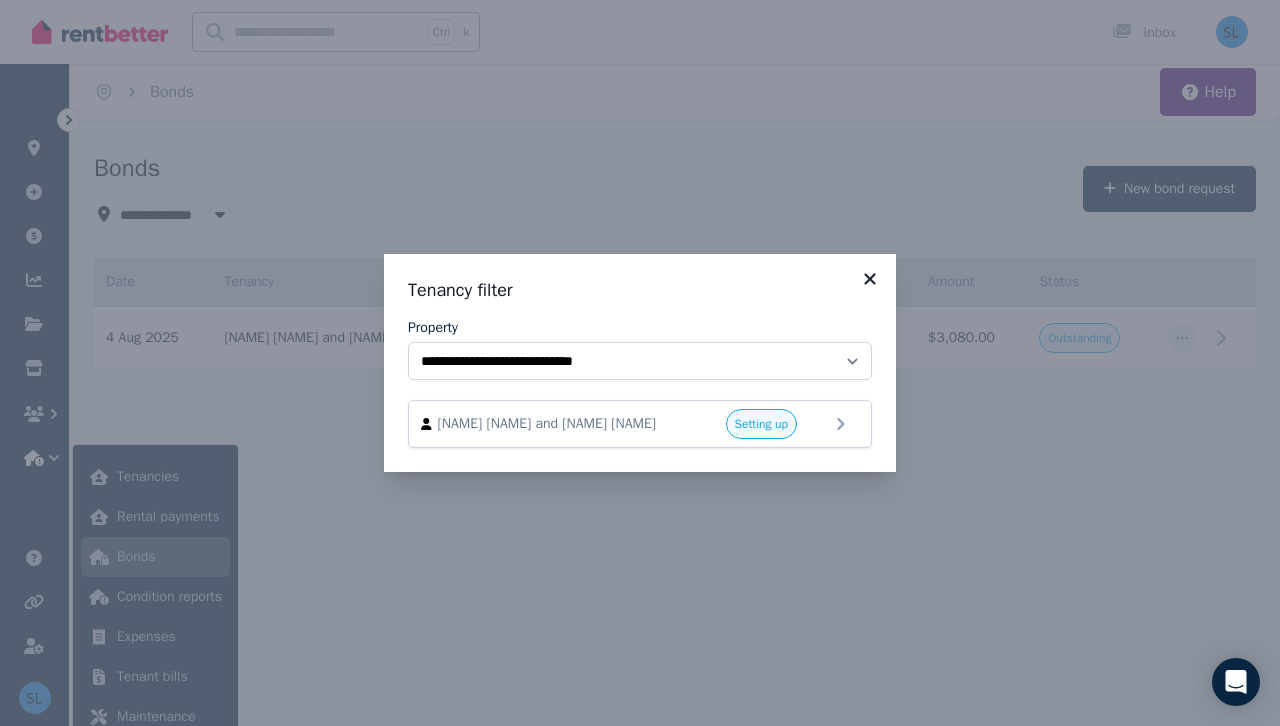 click 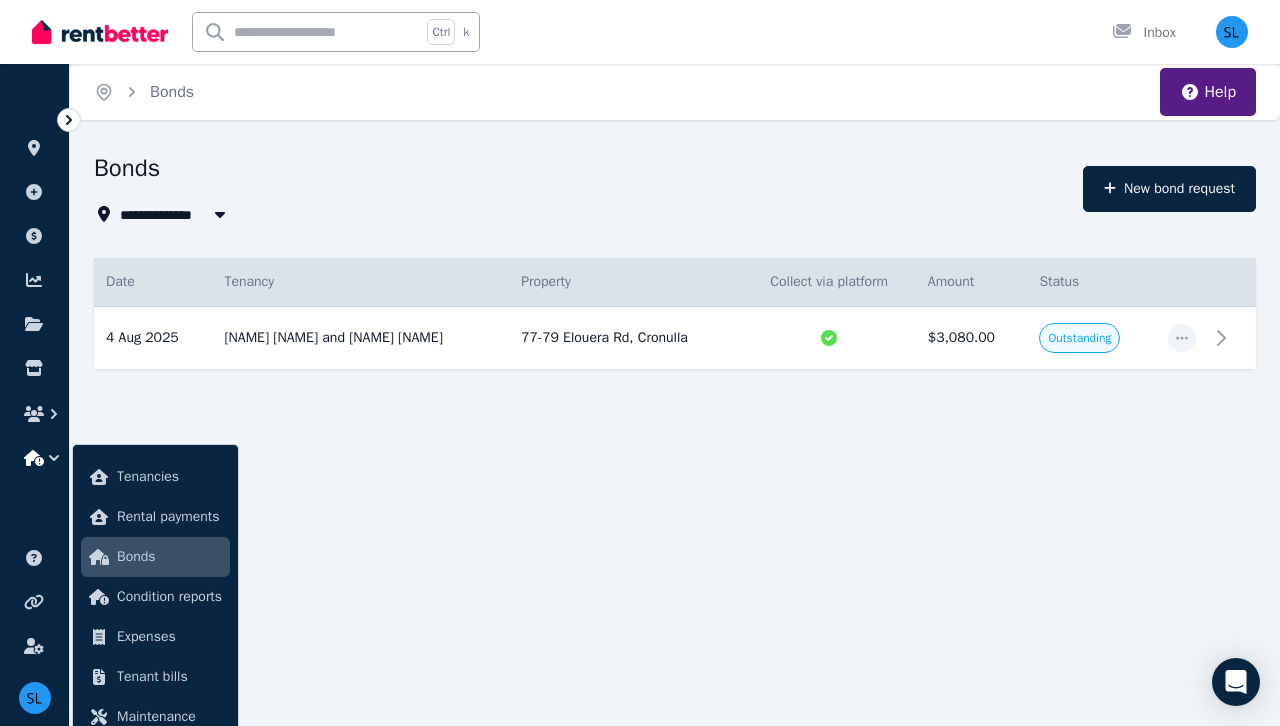 click on "**********" at bounding box center (675, 296) 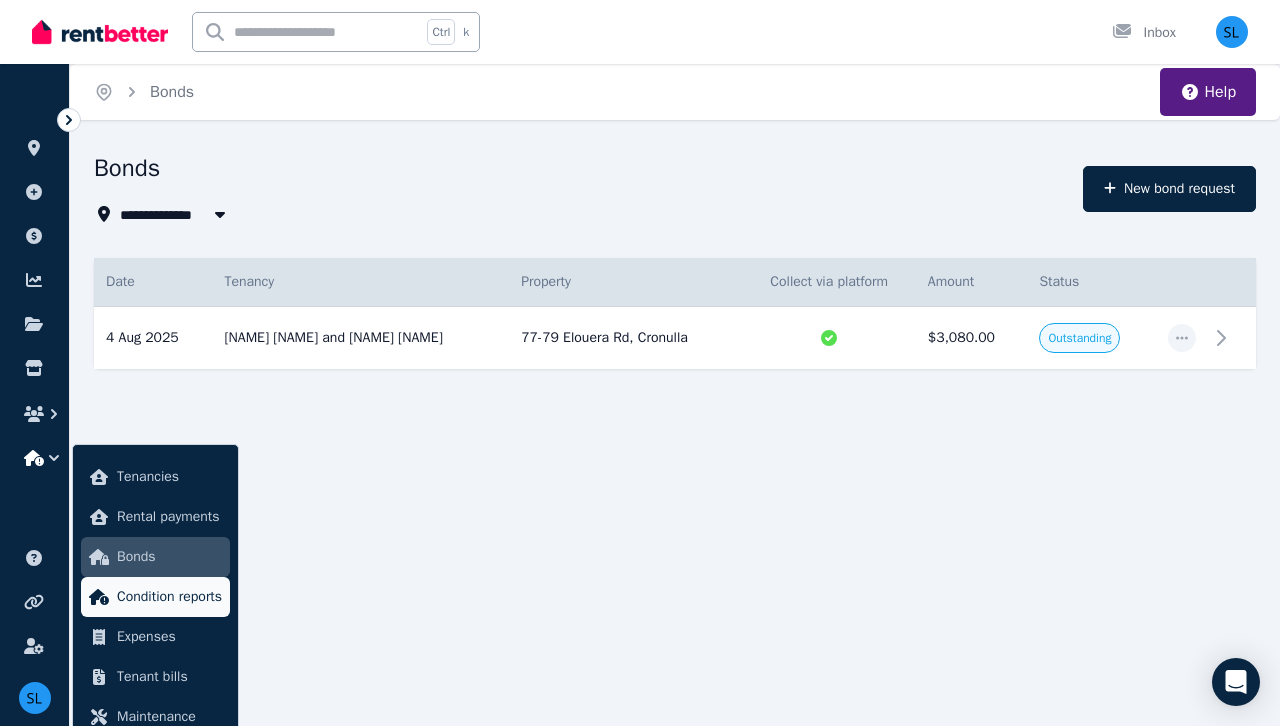 click on "Condition reports" at bounding box center [169, 597] 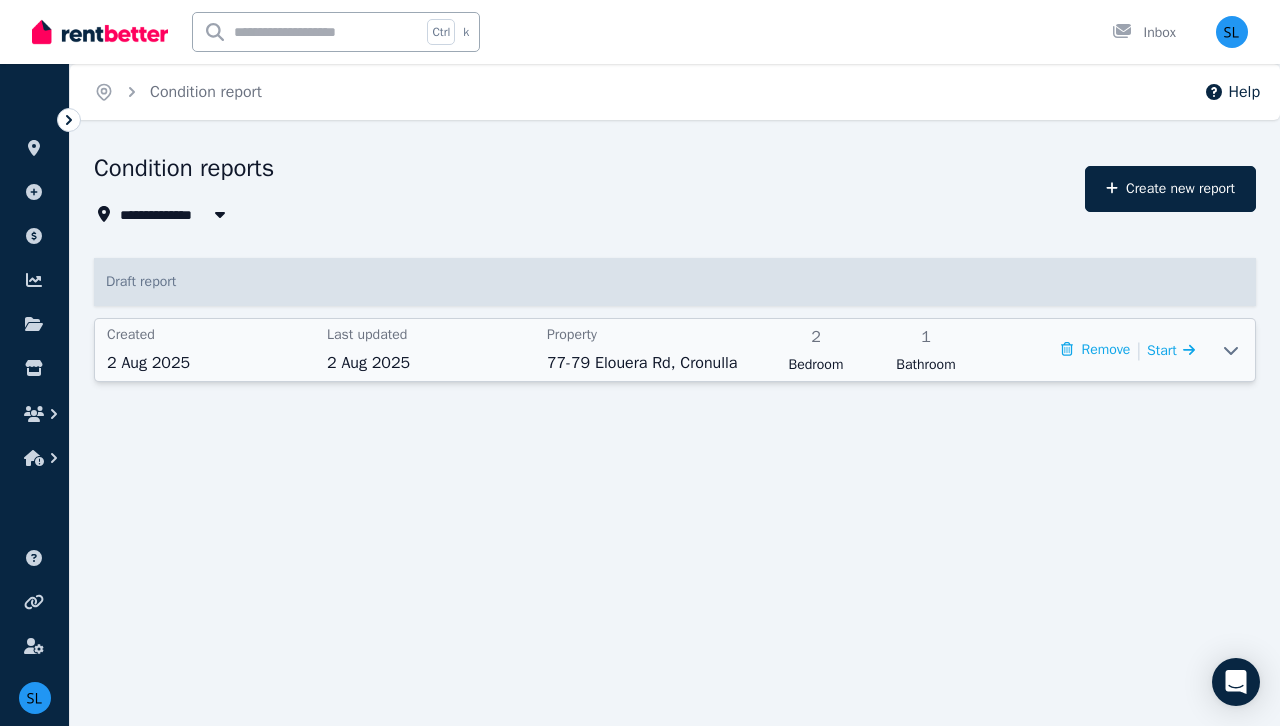 click 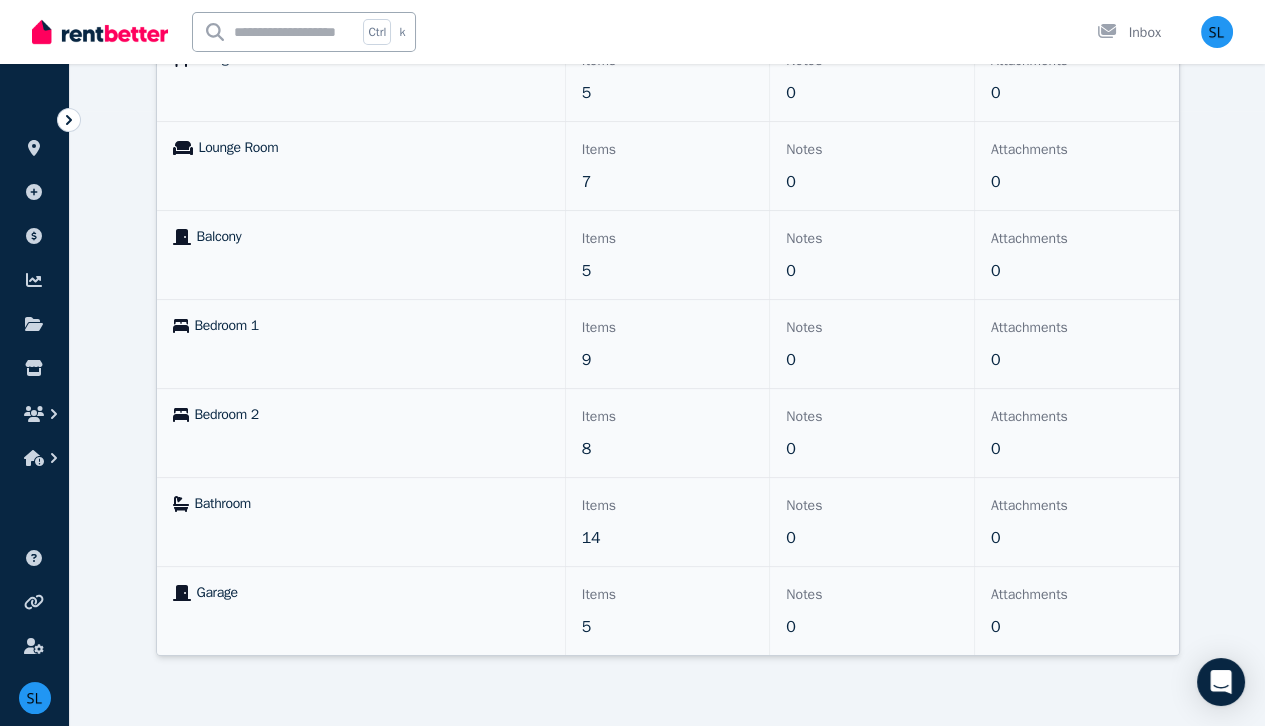 scroll, scrollTop: 0, scrollLeft: 0, axis: both 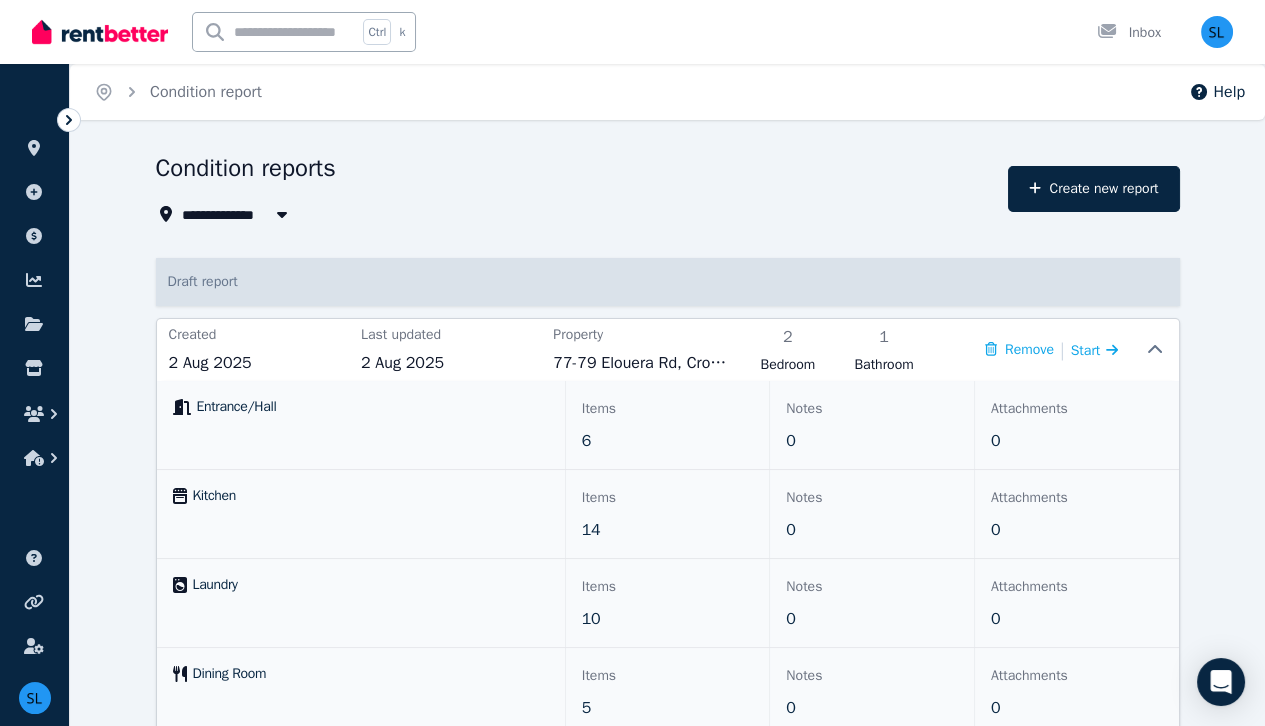 click on "Draft report" at bounding box center [668, 282] 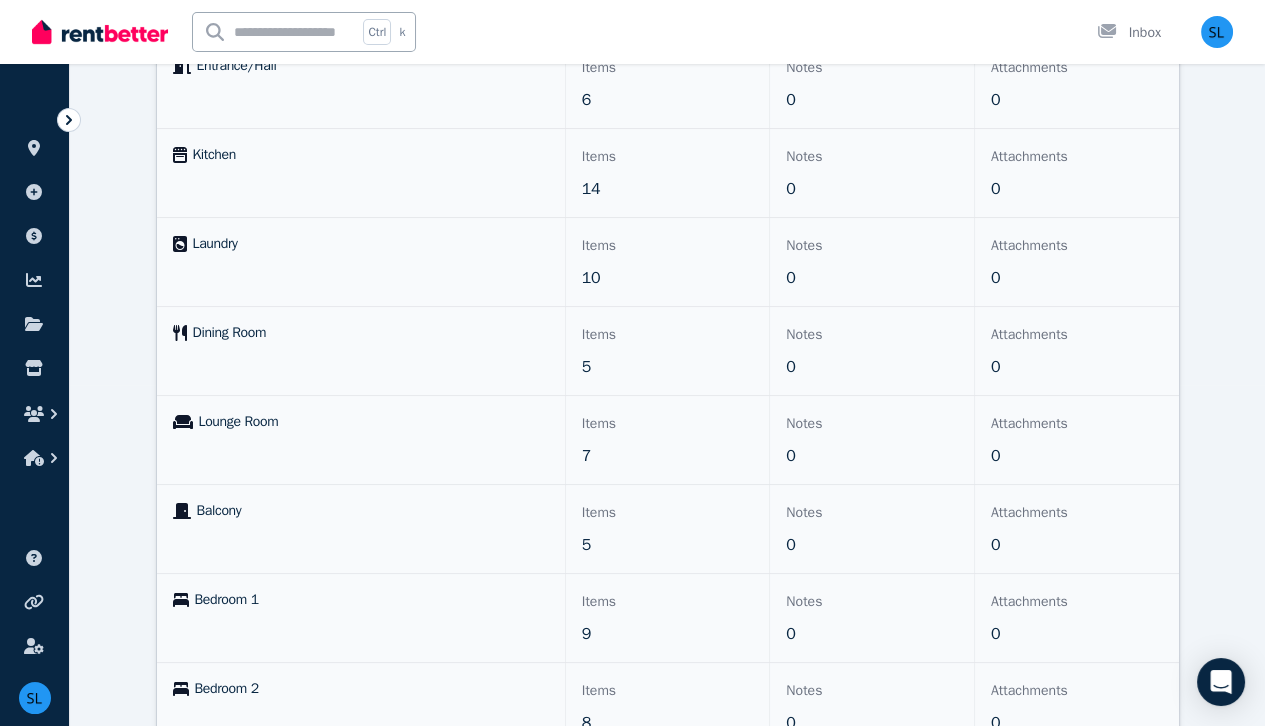 scroll, scrollTop: 0, scrollLeft: 0, axis: both 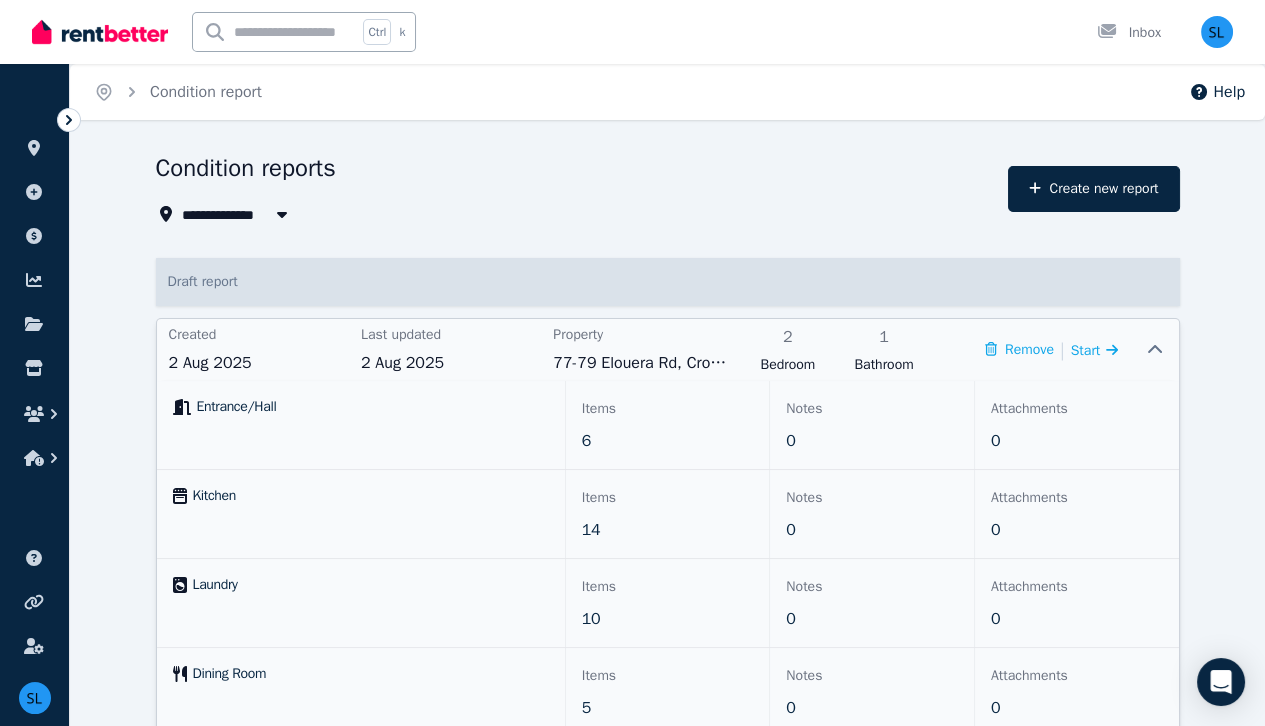 click 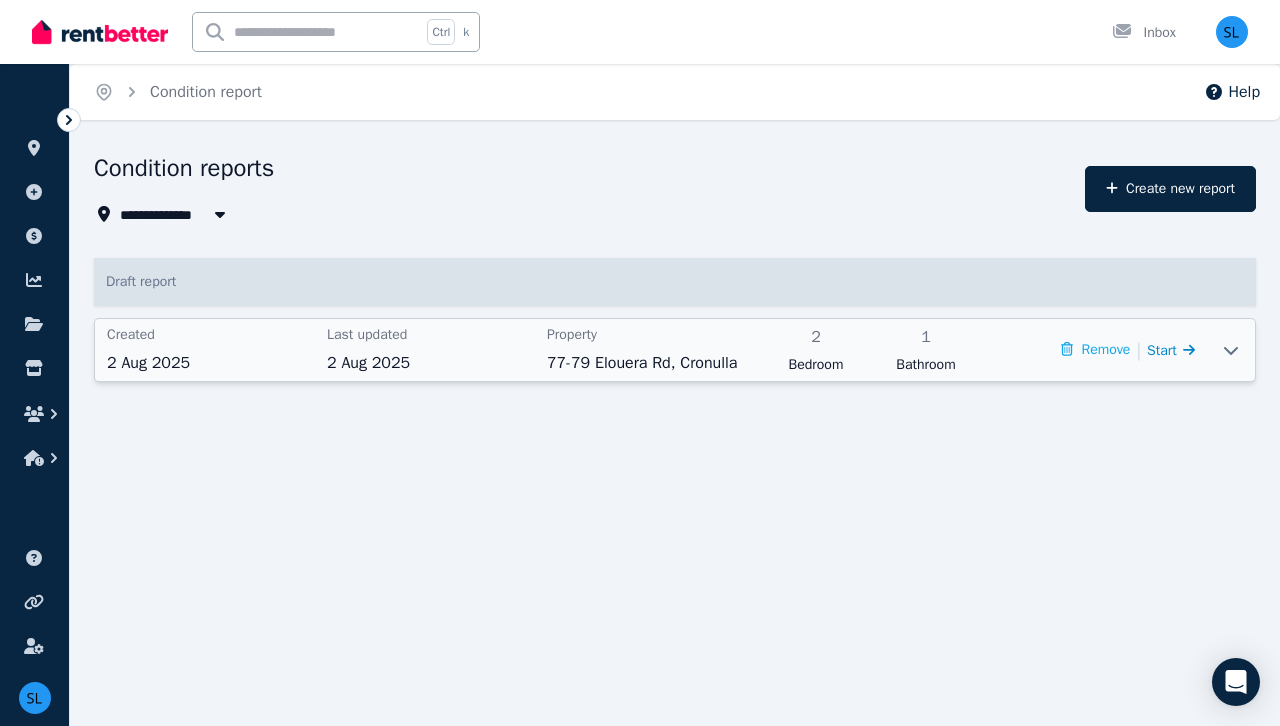 click on "Start" at bounding box center [1162, 350] 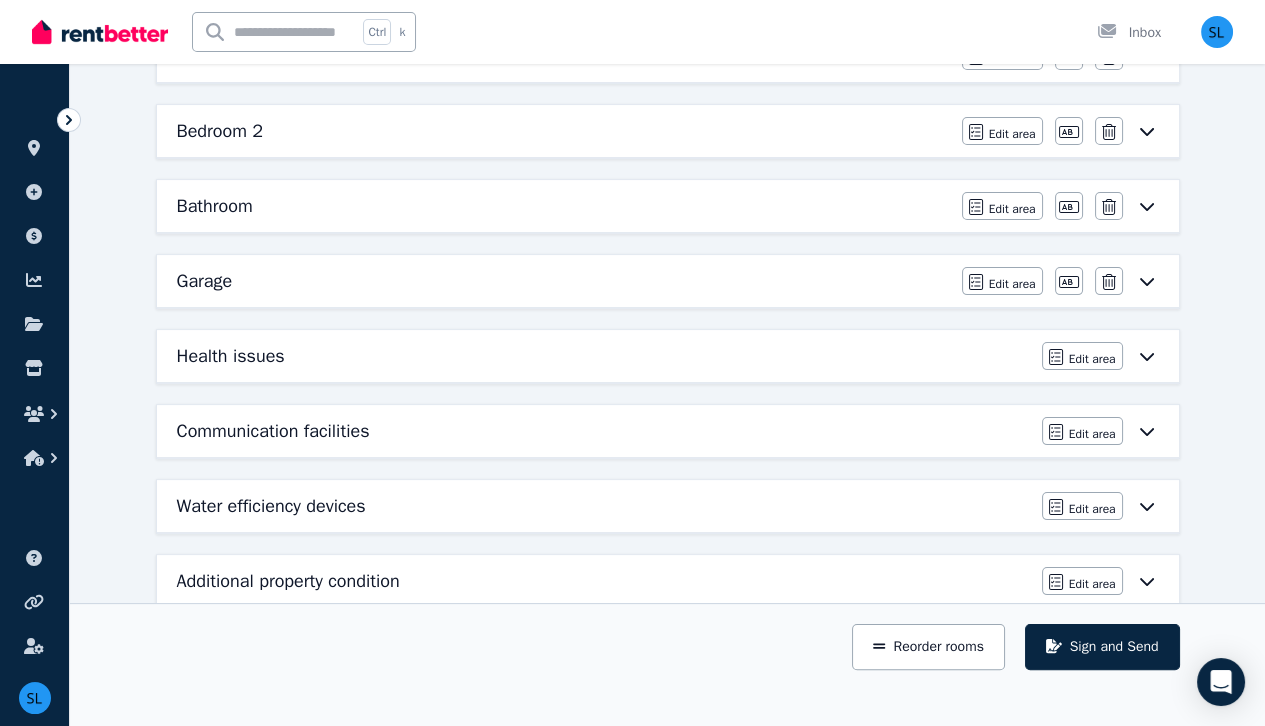 scroll, scrollTop: 0, scrollLeft: 0, axis: both 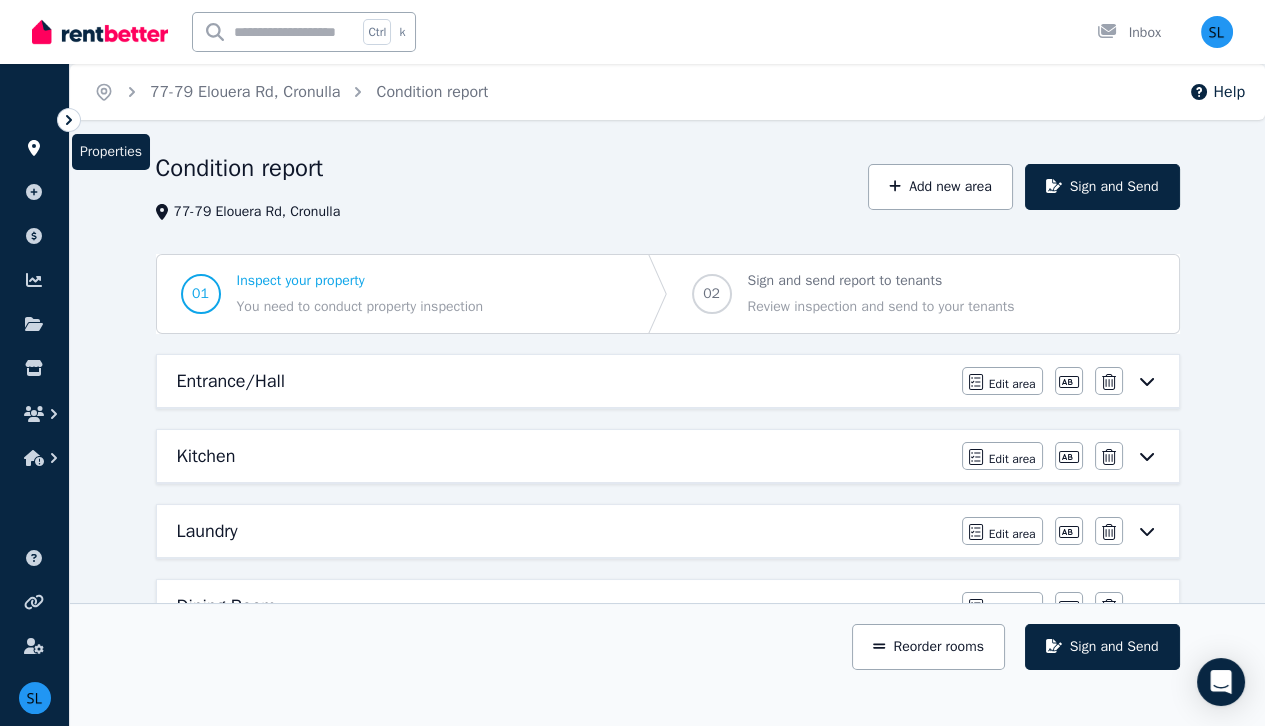 click 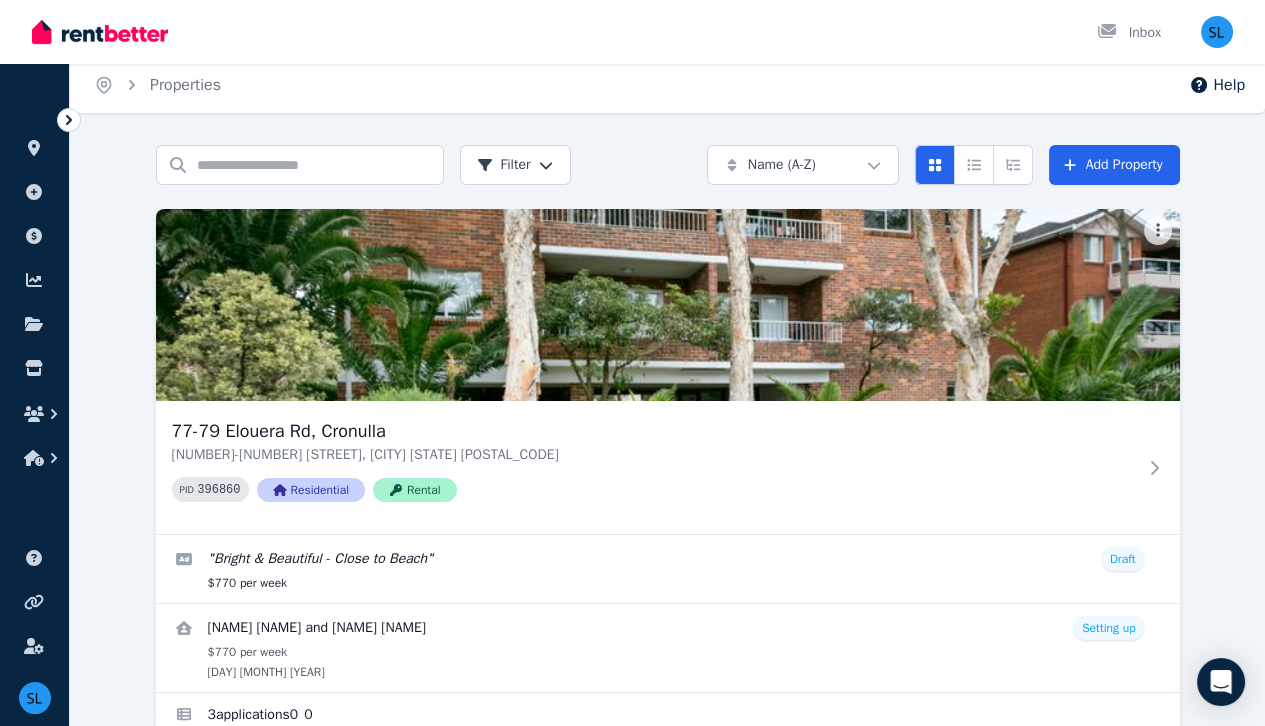 scroll, scrollTop: 0, scrollLeft: 0, axis: both 